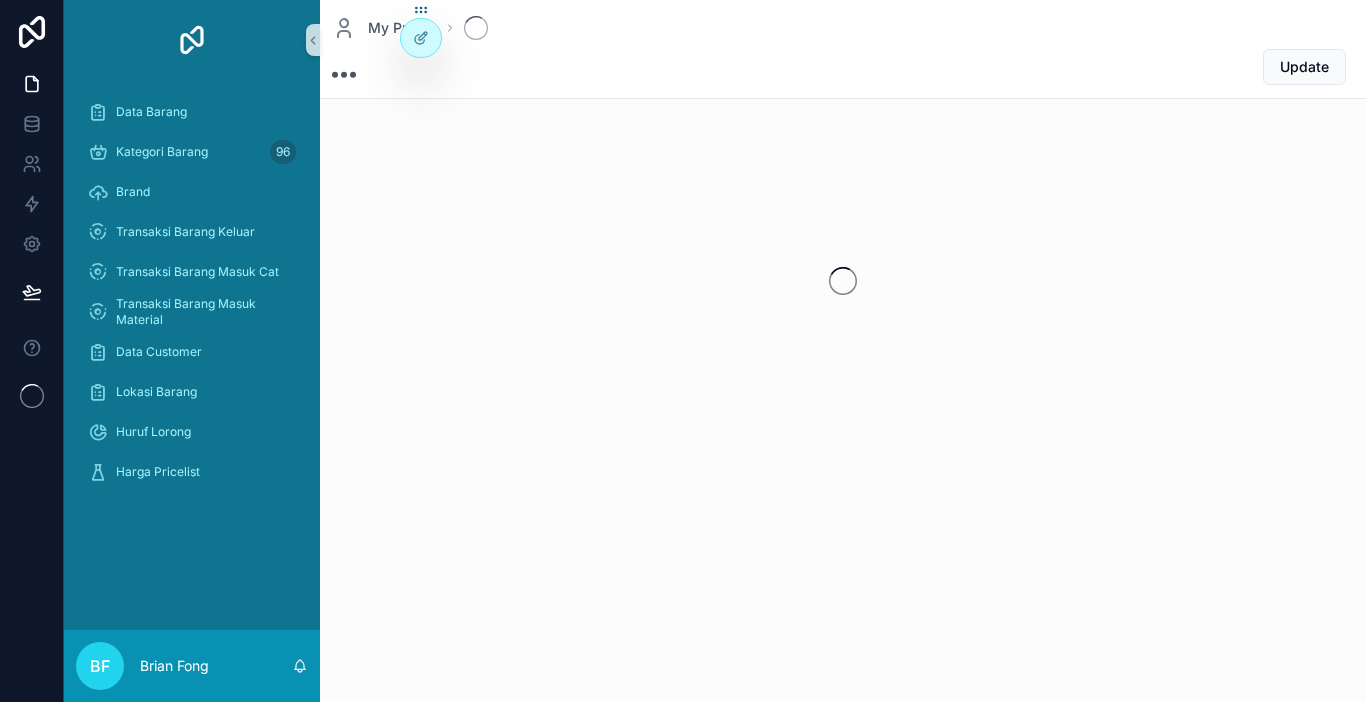 scroll, scrollTop: 0, scrollLeft: 0, axis: both 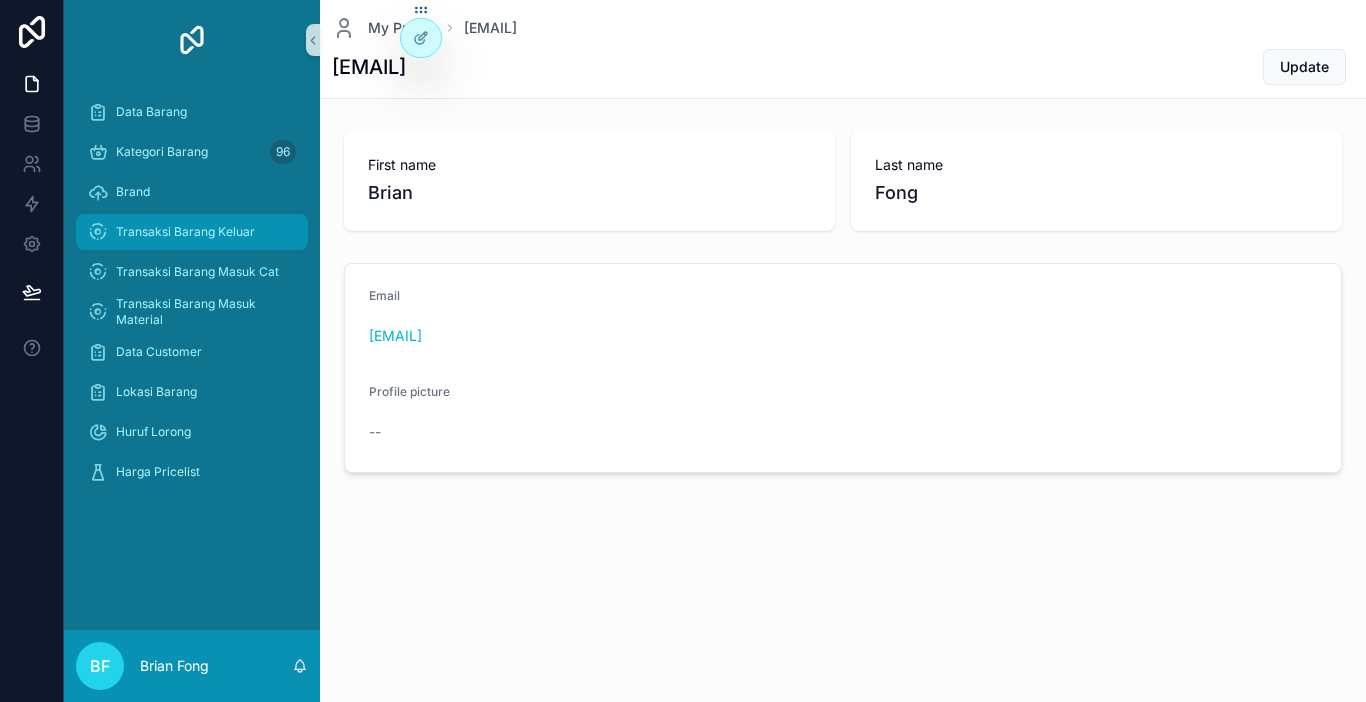 click on "Transaksi Barang Keluar" at bounding box center [185, 232] 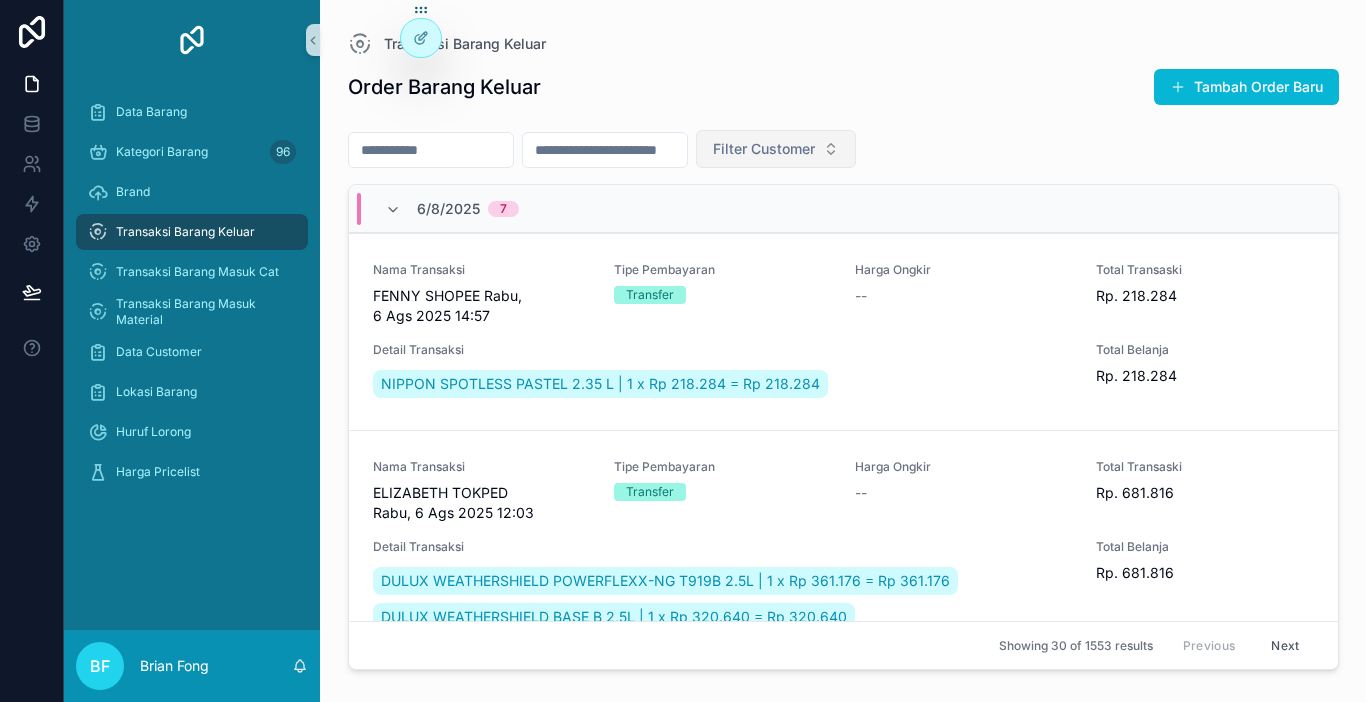 click on "Filter Customer" at bounding box center [764, 149] 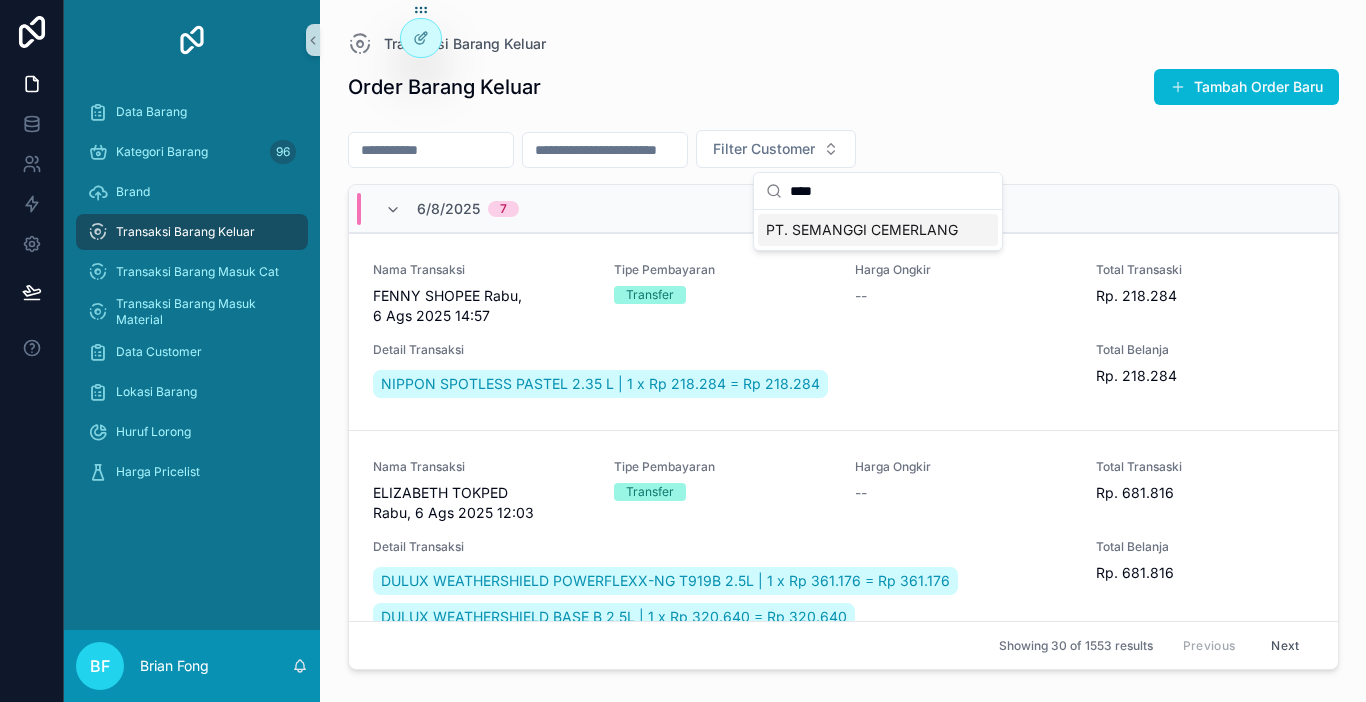 type on "****" 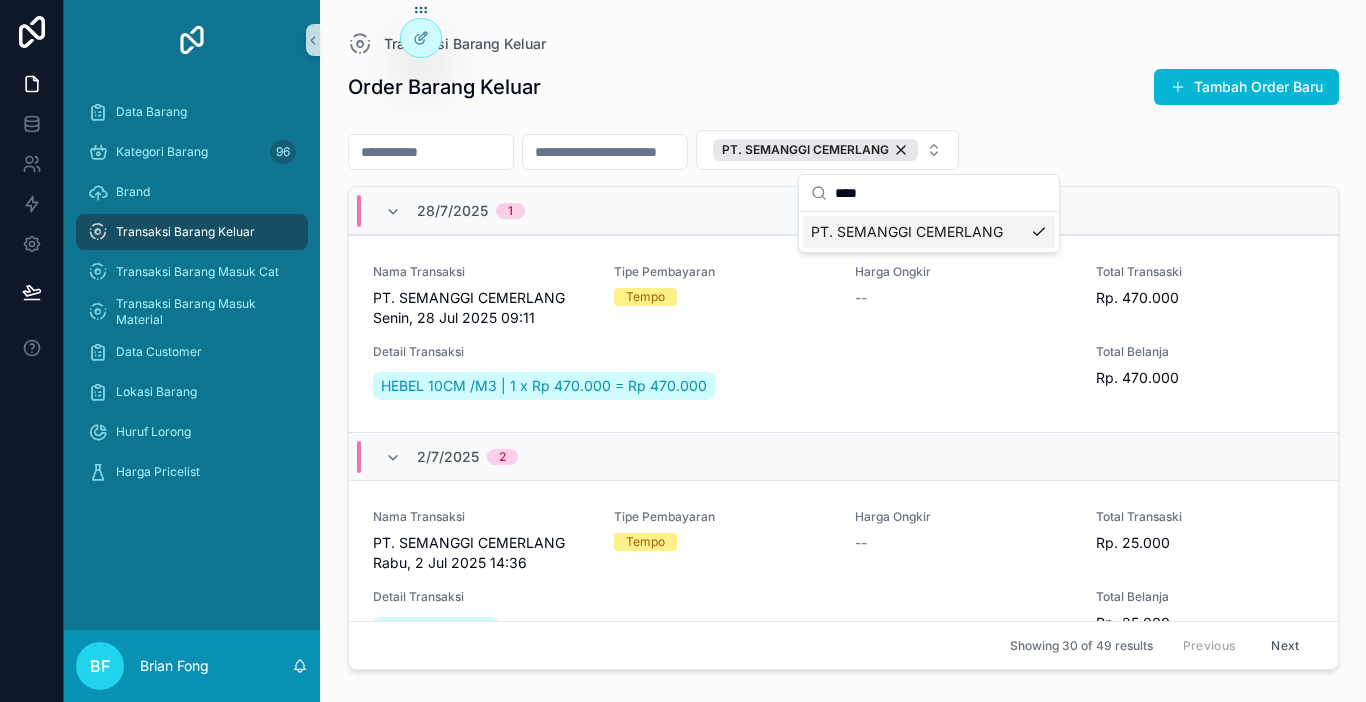 click at bounding box center [431, 152] 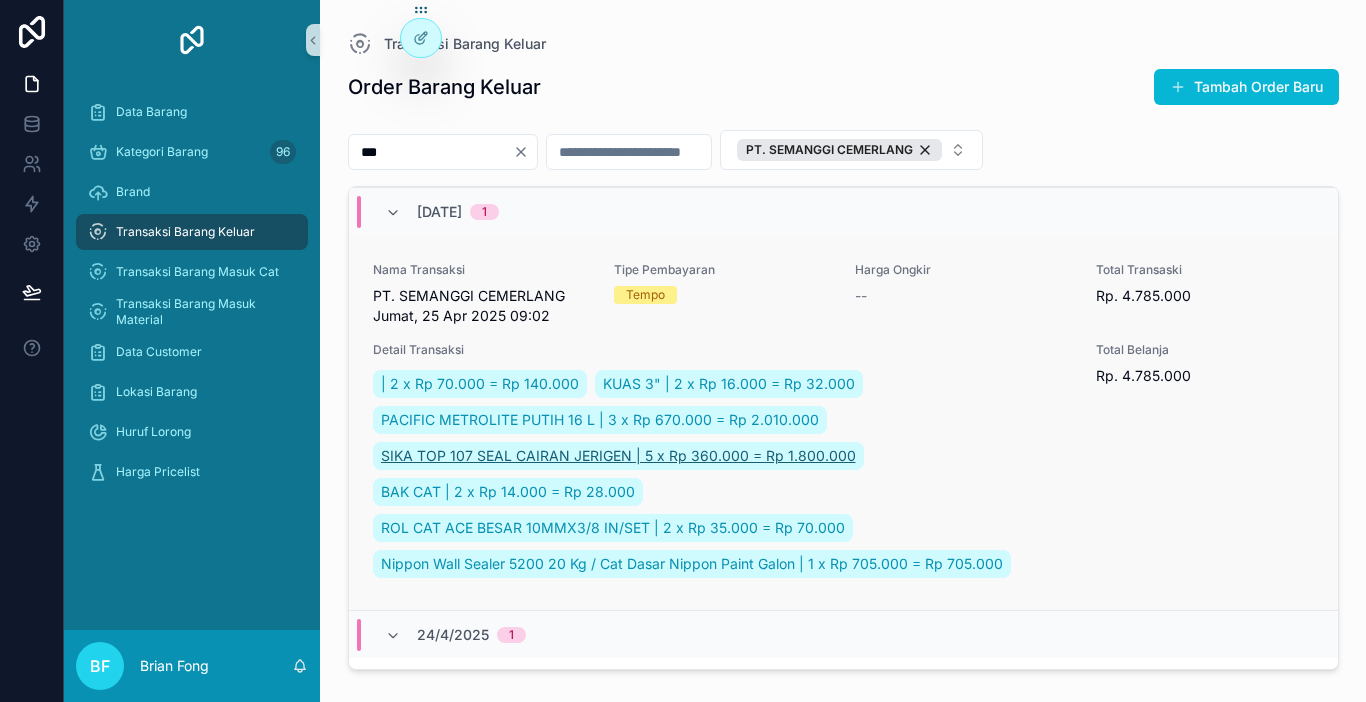 scroll, scrollTop: 700, scrollLeft: 0, axis: vertical 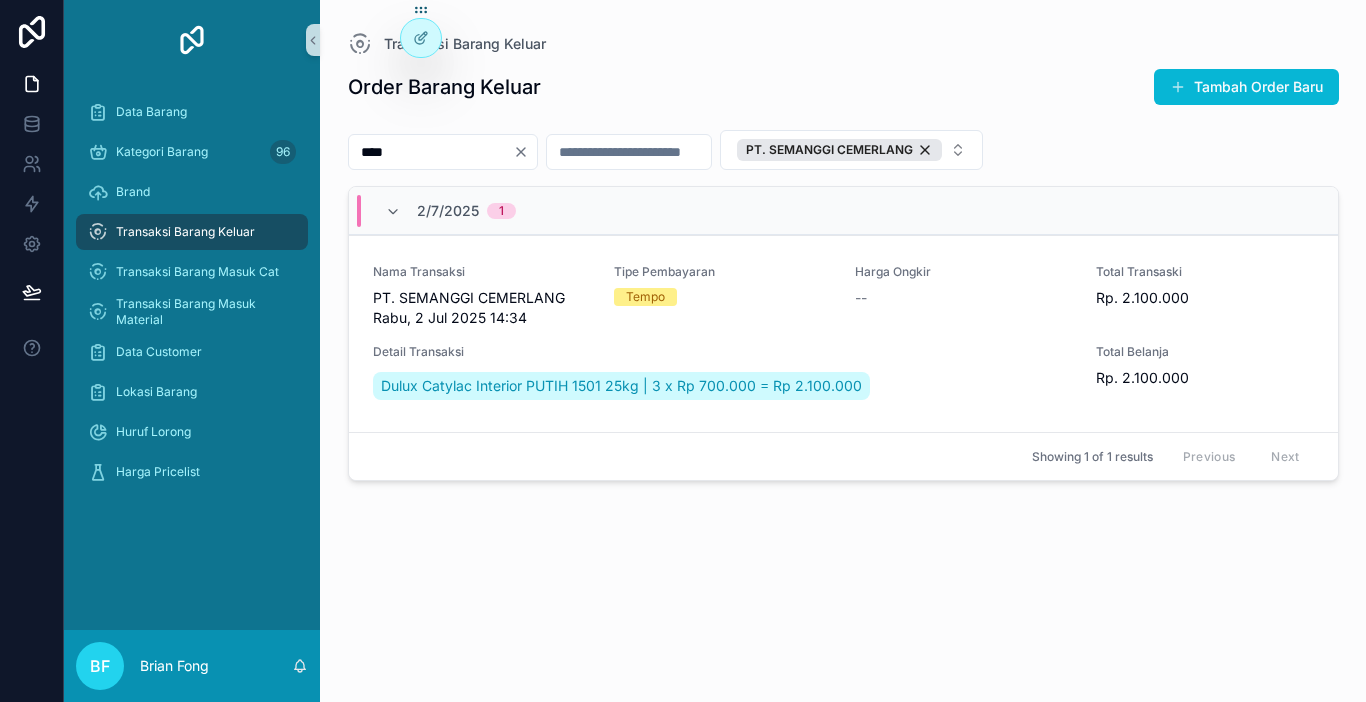 type on "****" 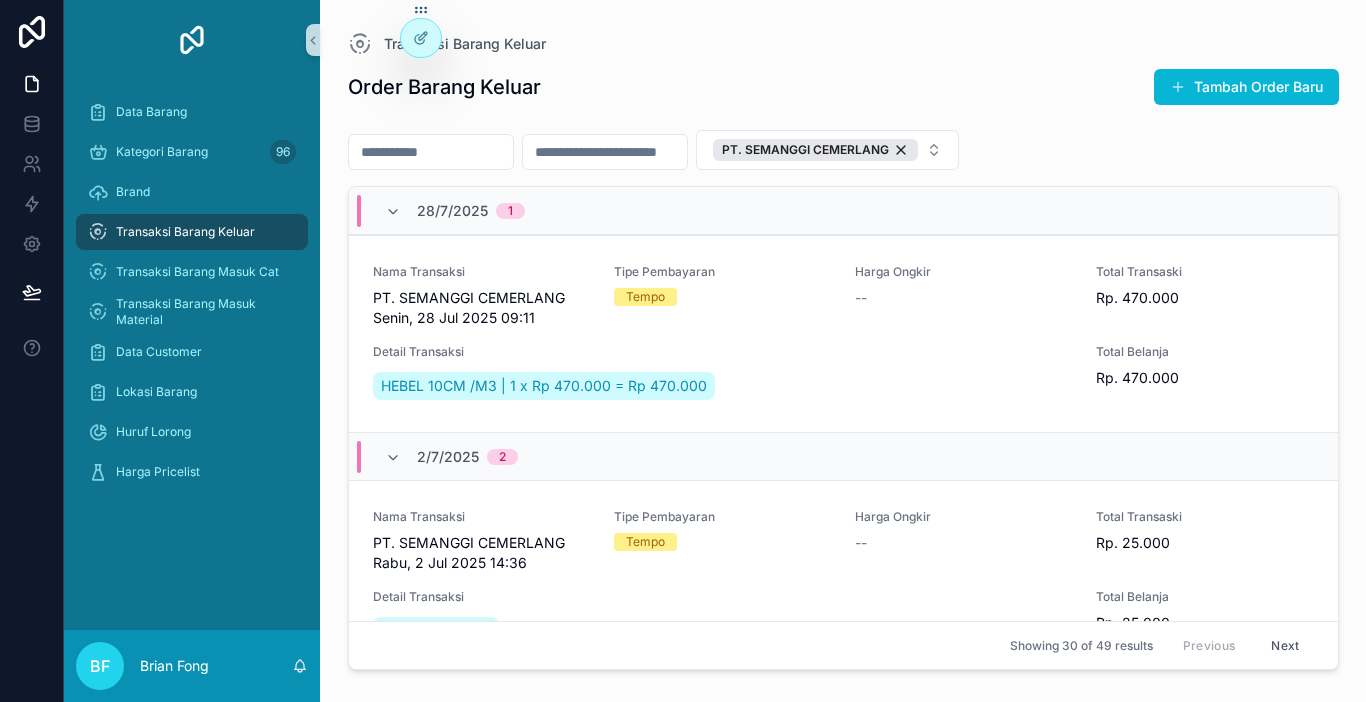 click on "Transaksi Barang Keluar" at bounding box center (185, 232) 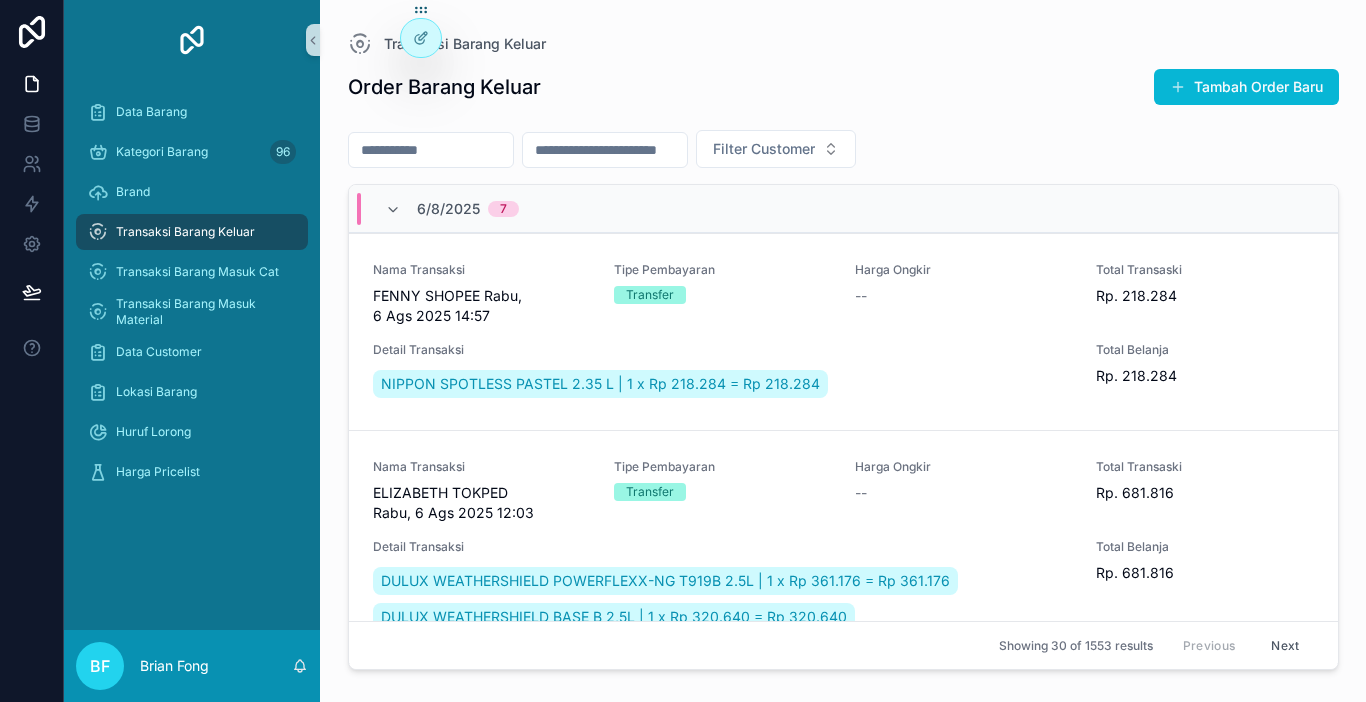 click on "Filter Customer" at bounding box center (843, 153) 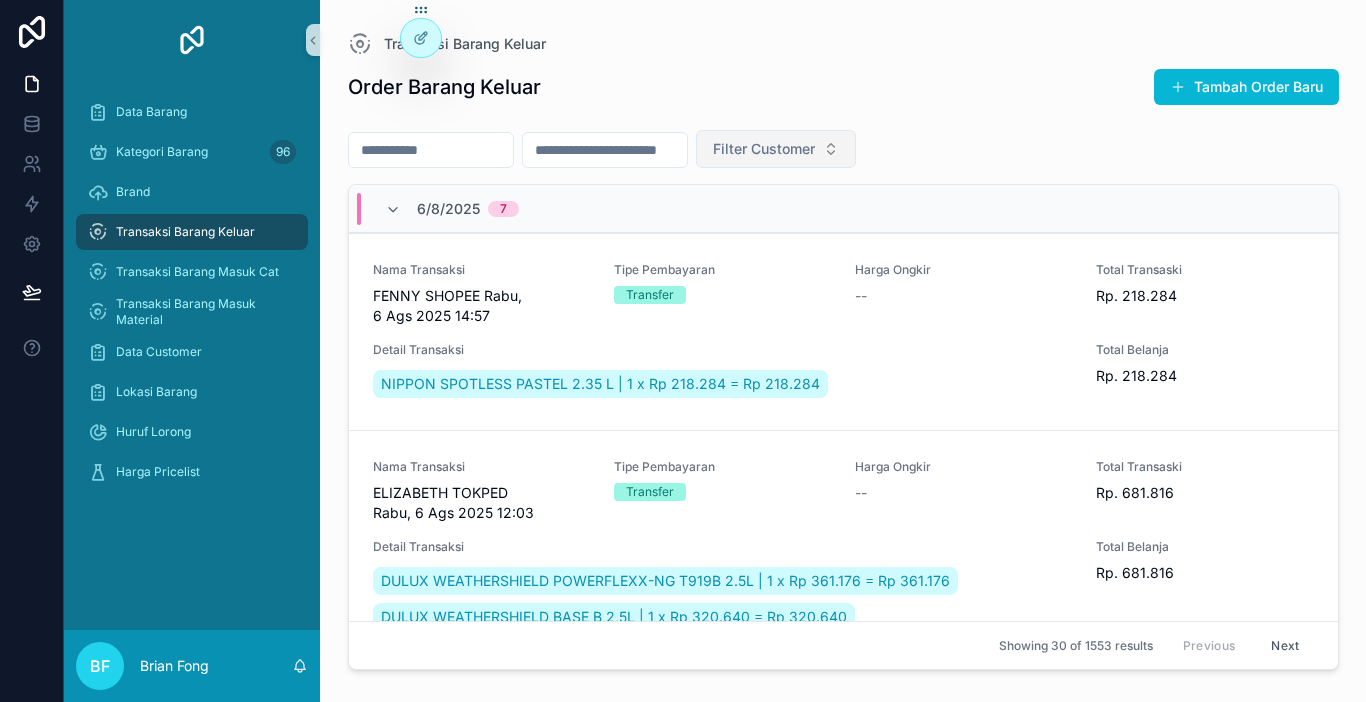 click on "Filter Customer" at bounding box center [764, 149] 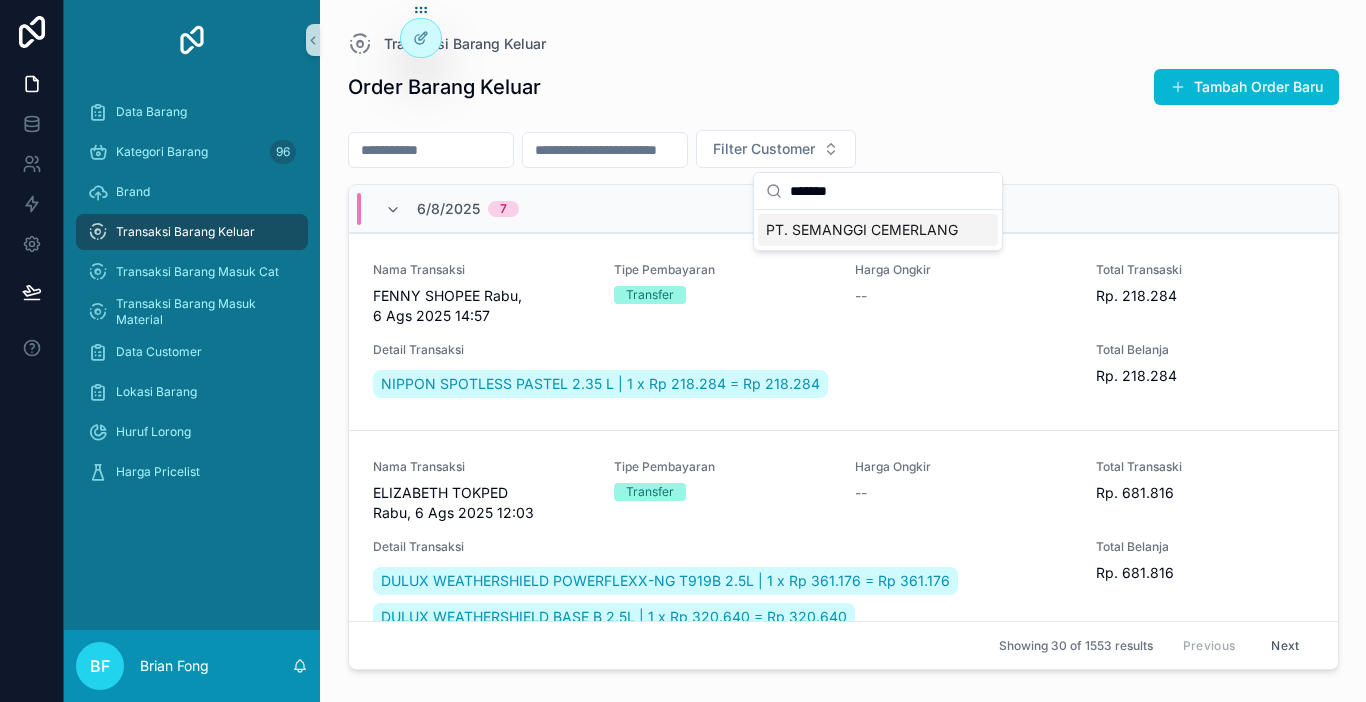 type on "*******" 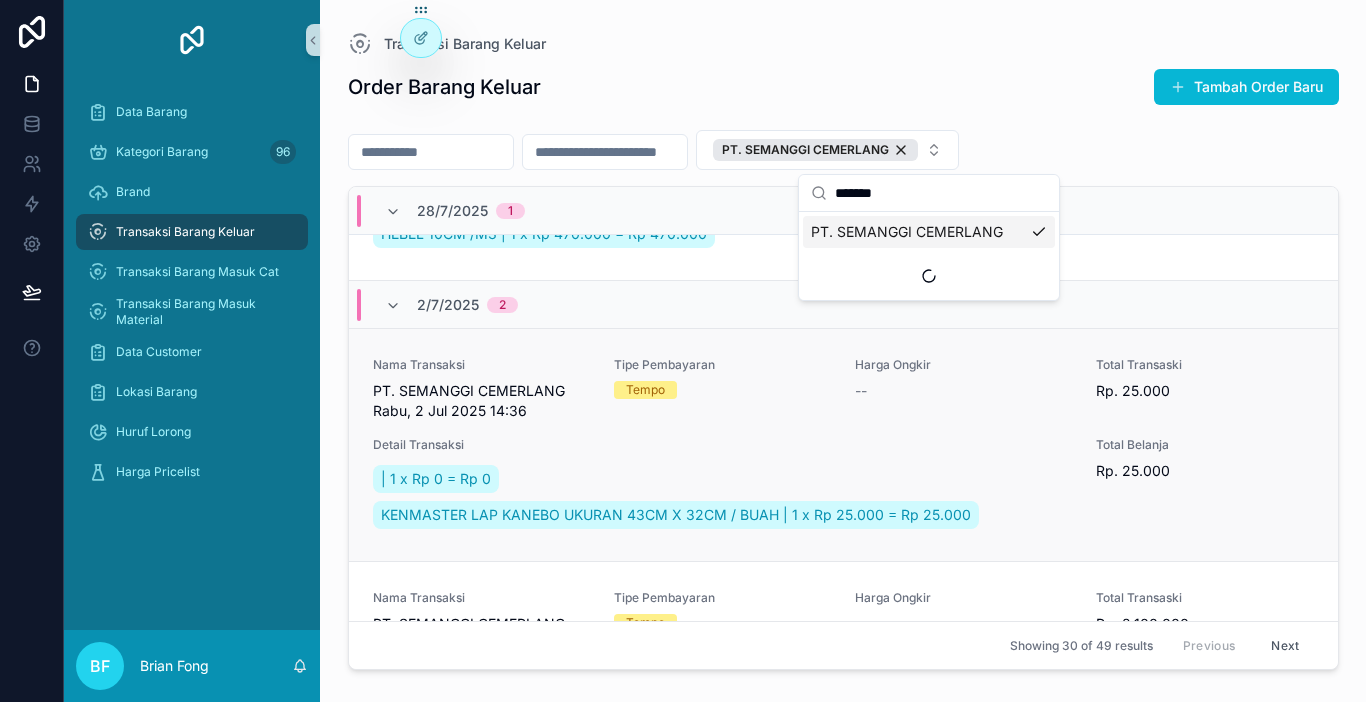 scroll, scrollTop: 200, scrollLeft: 0, axis: vertical 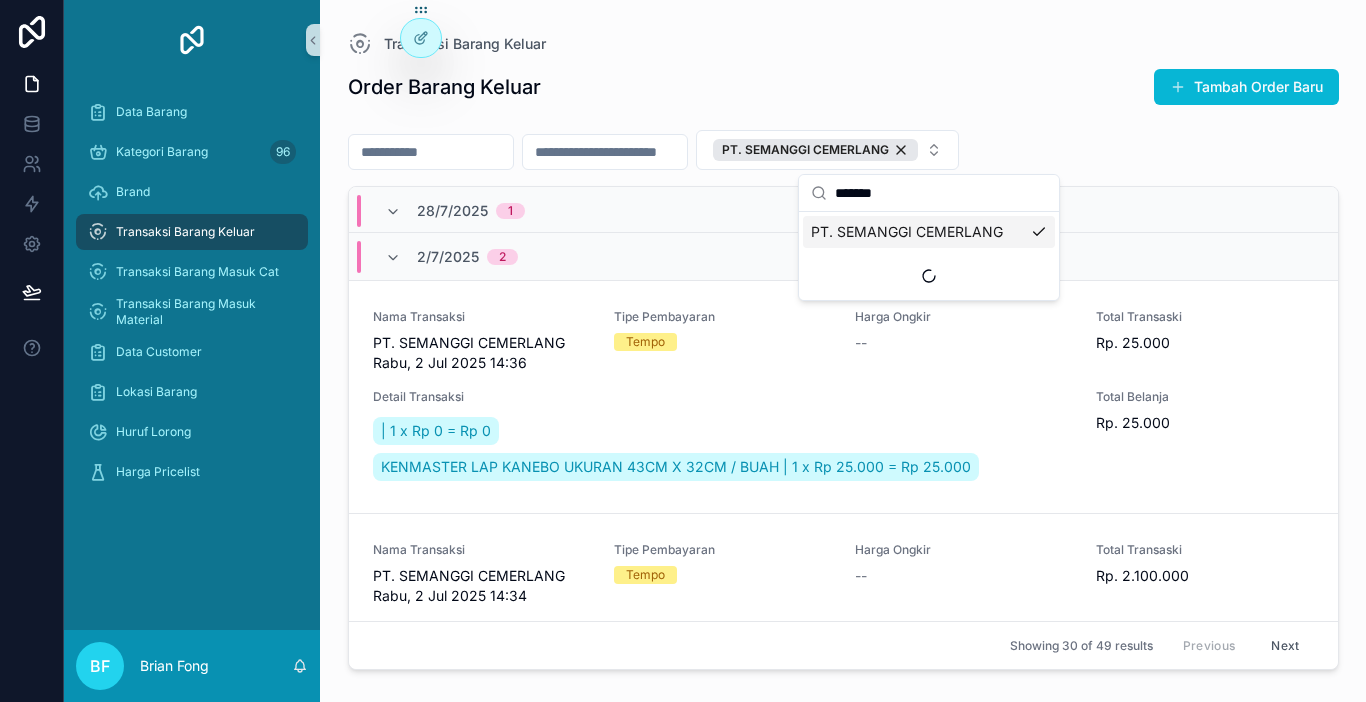 click on "Transaksi Barang Keluar" at bounding box center (185, 232) 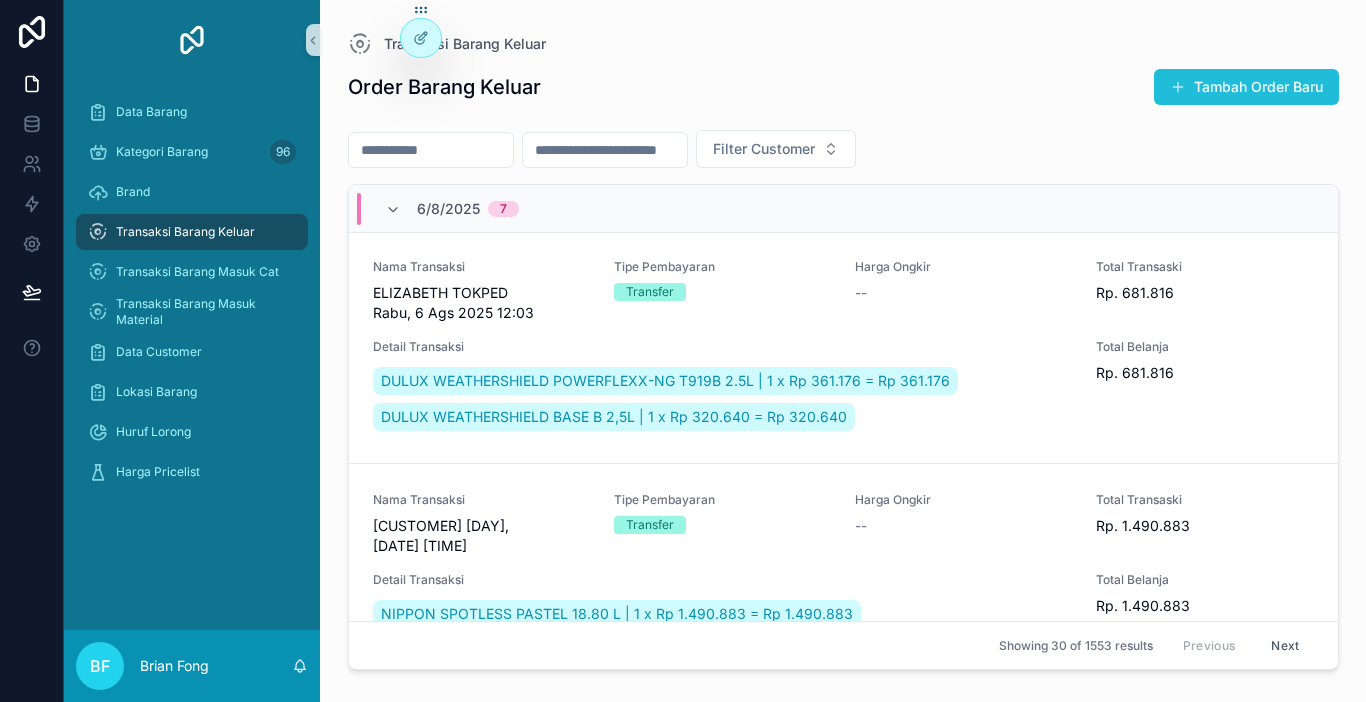 click on "Tambah Order Baru" at bounding box center (1246, 87) 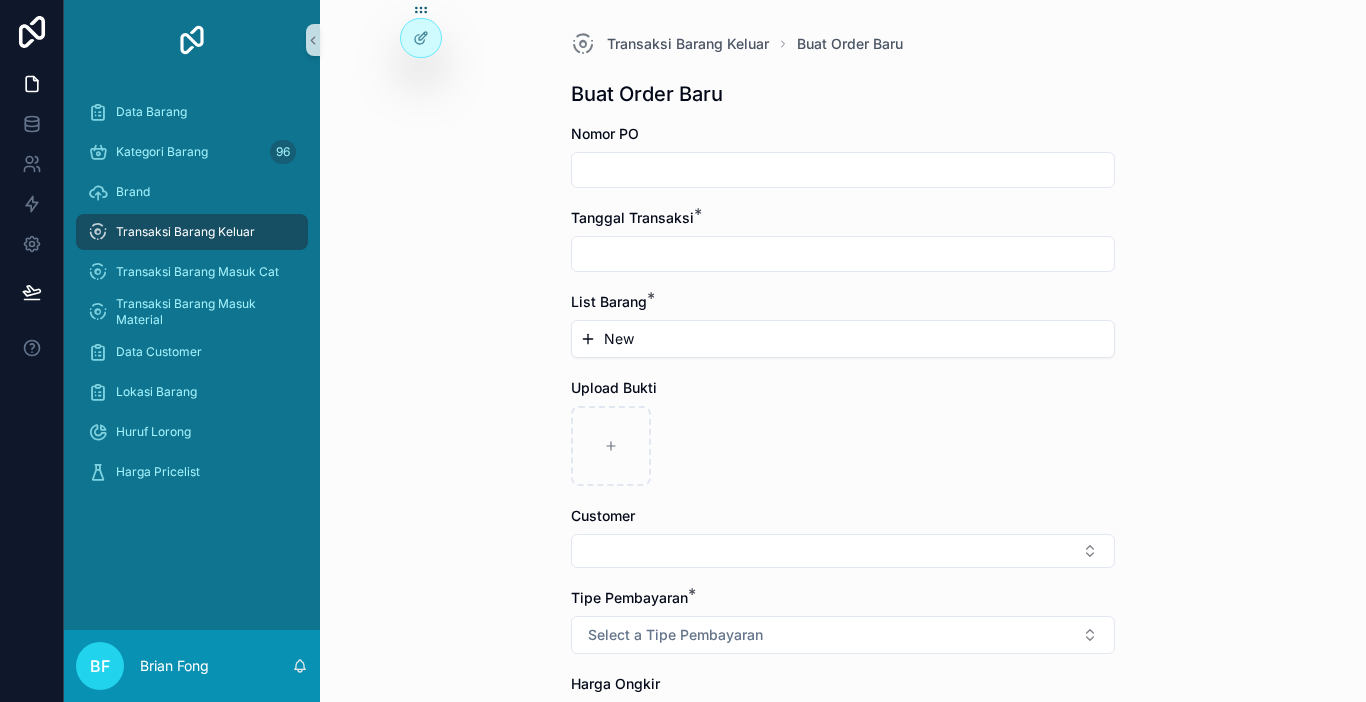 click at bounding box center (843, 254) 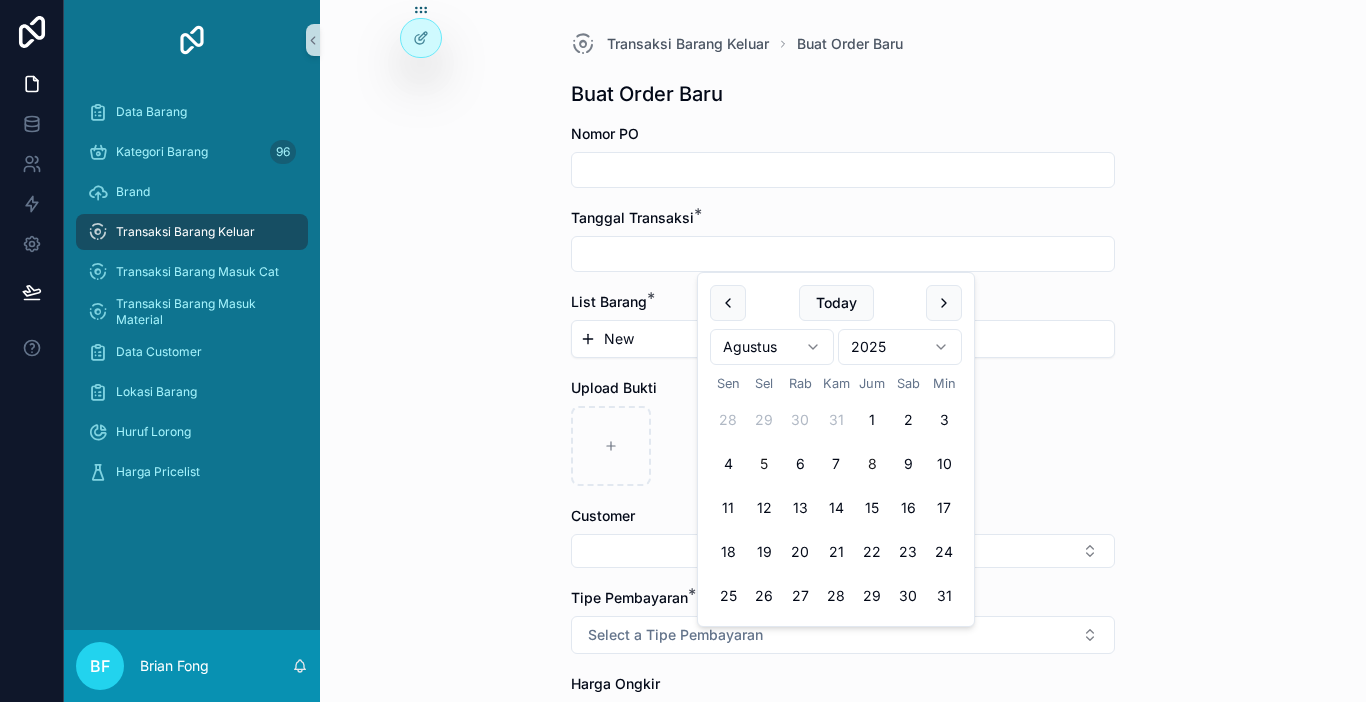click on "5" at bounding box center [764, 464] 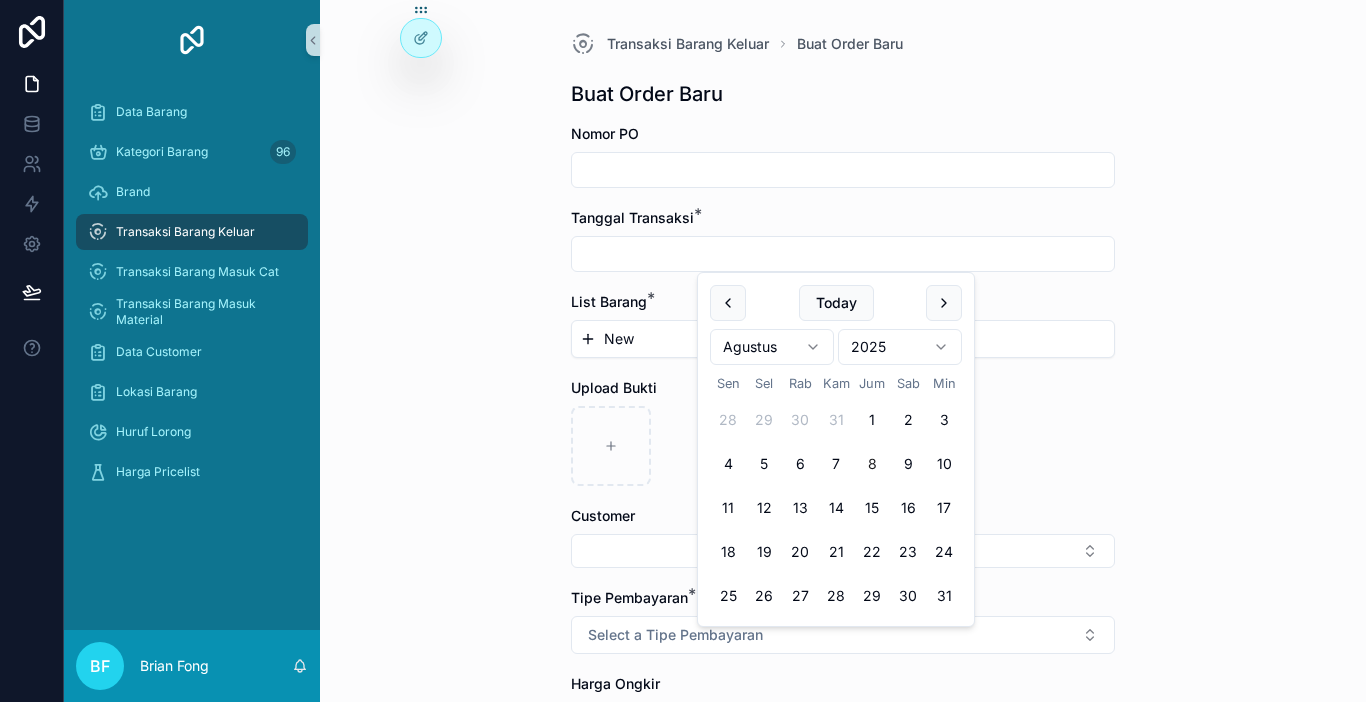 type on "********" 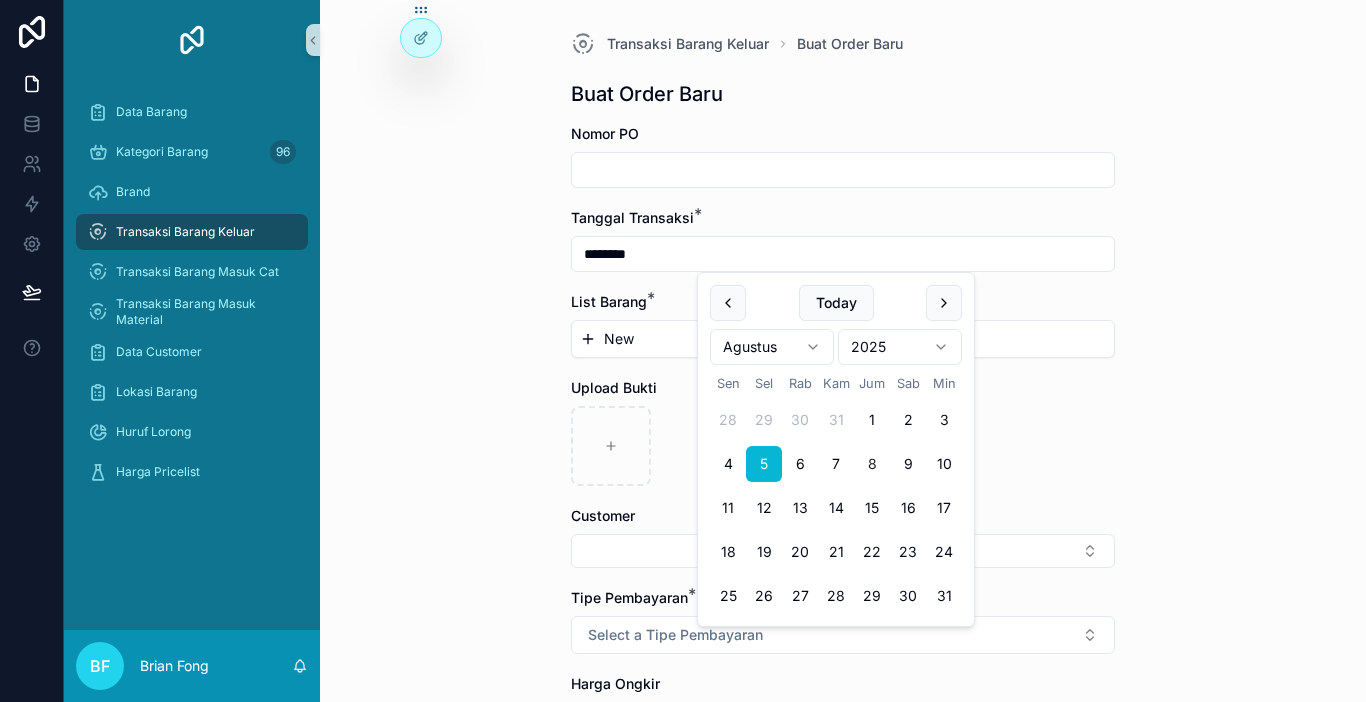 click on "New" at bounding box center [843, 339] 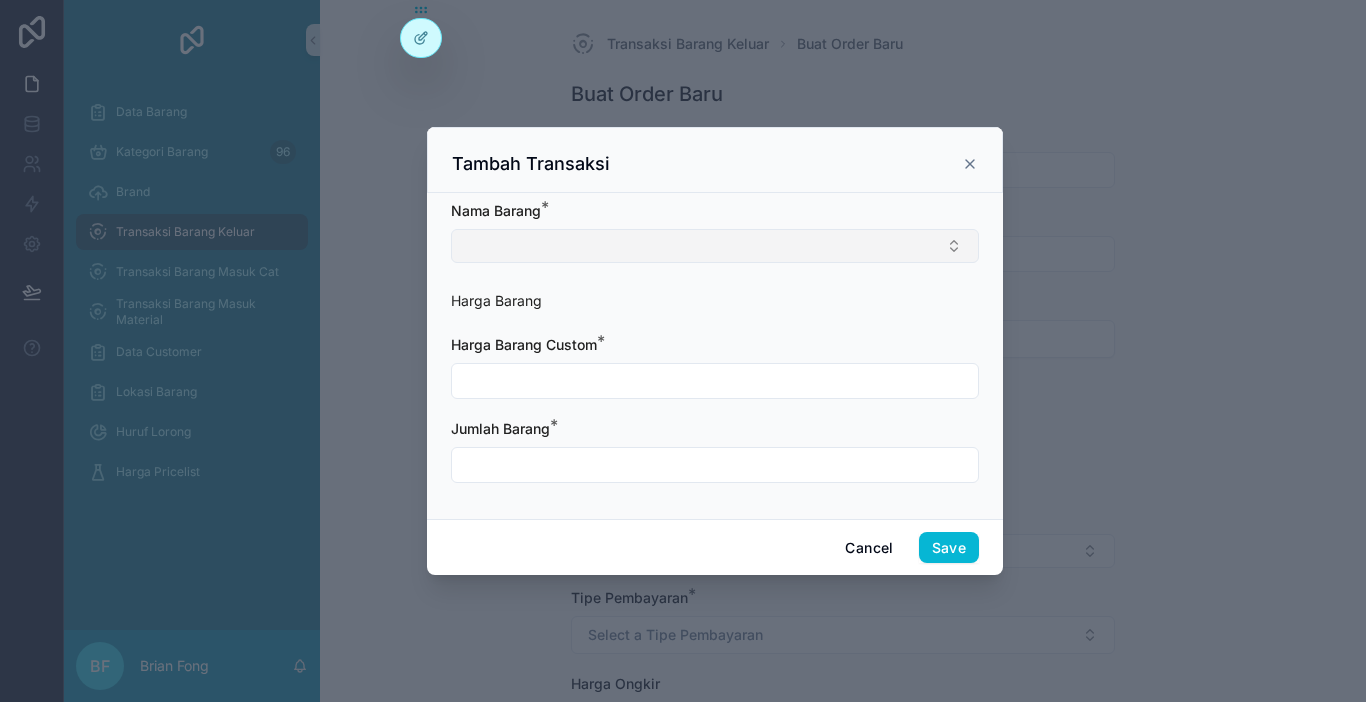 click at bounding box center (715, 246) 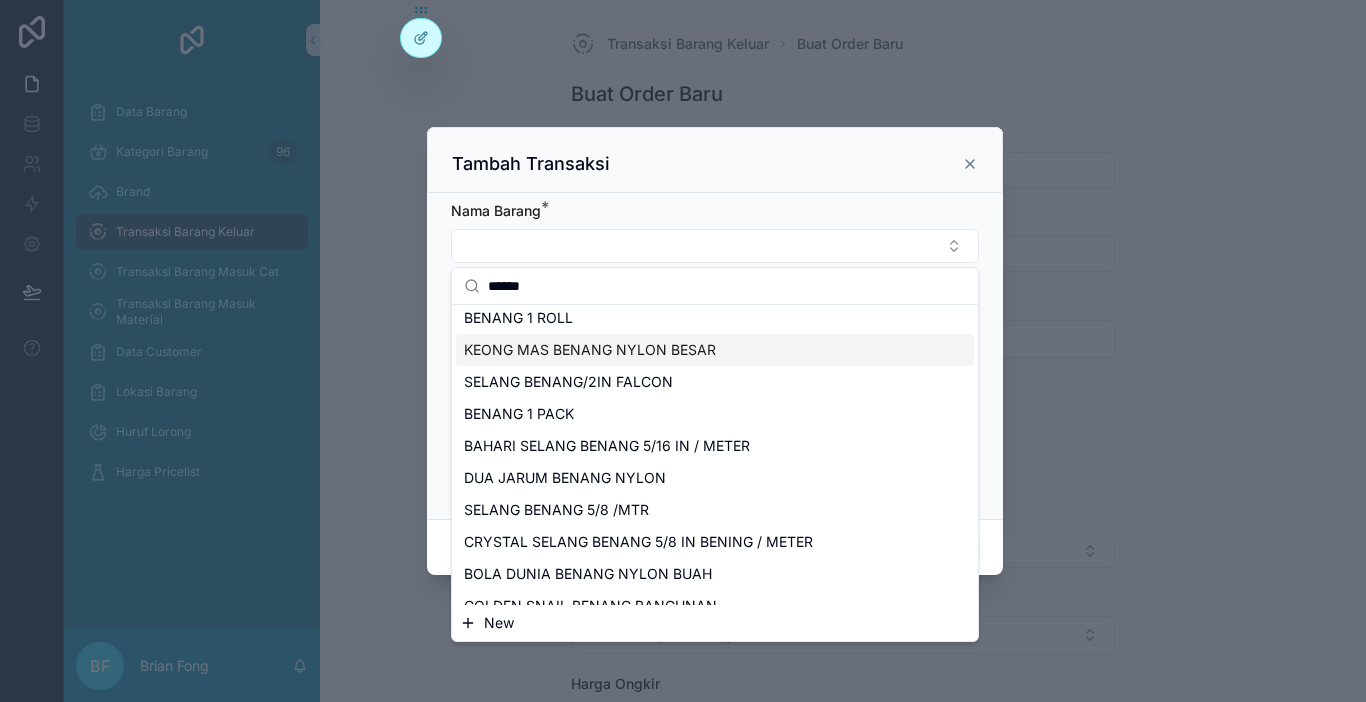 scroll, scrollTop: 200, scrollLeft: 0, axis: vertical 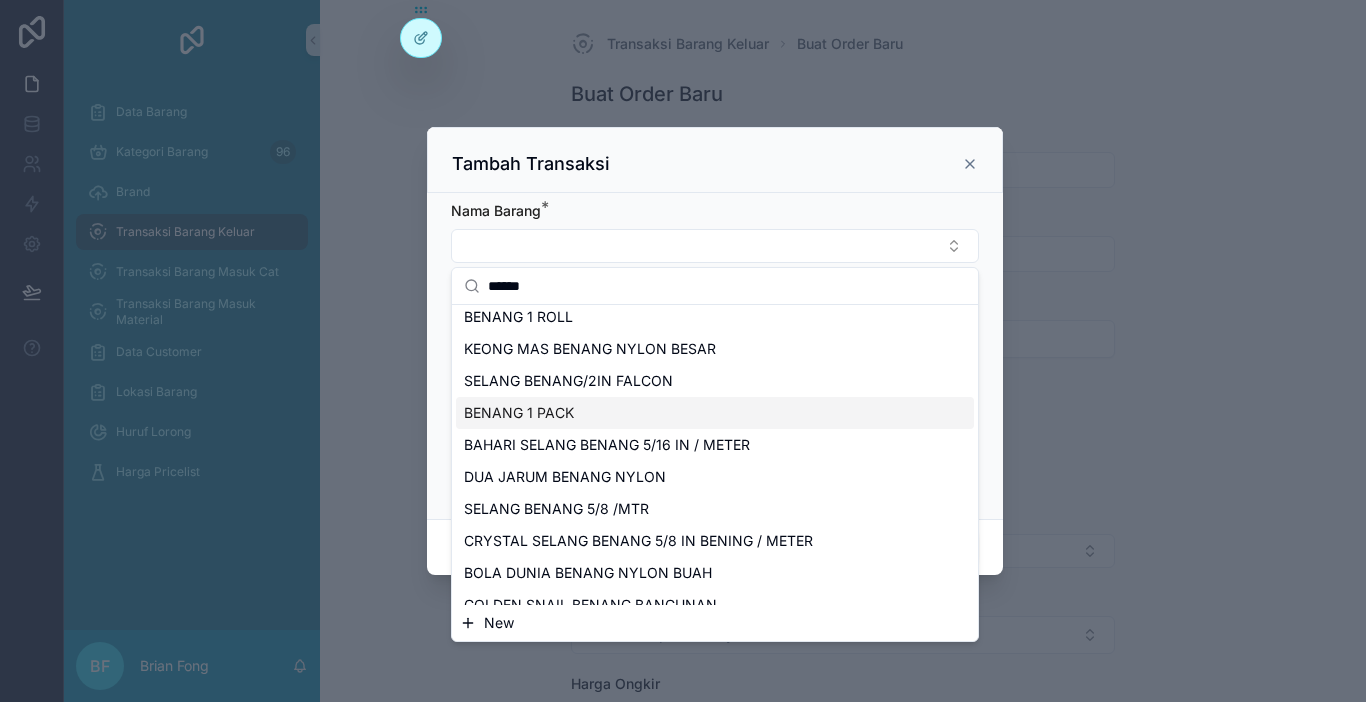 type on "******" 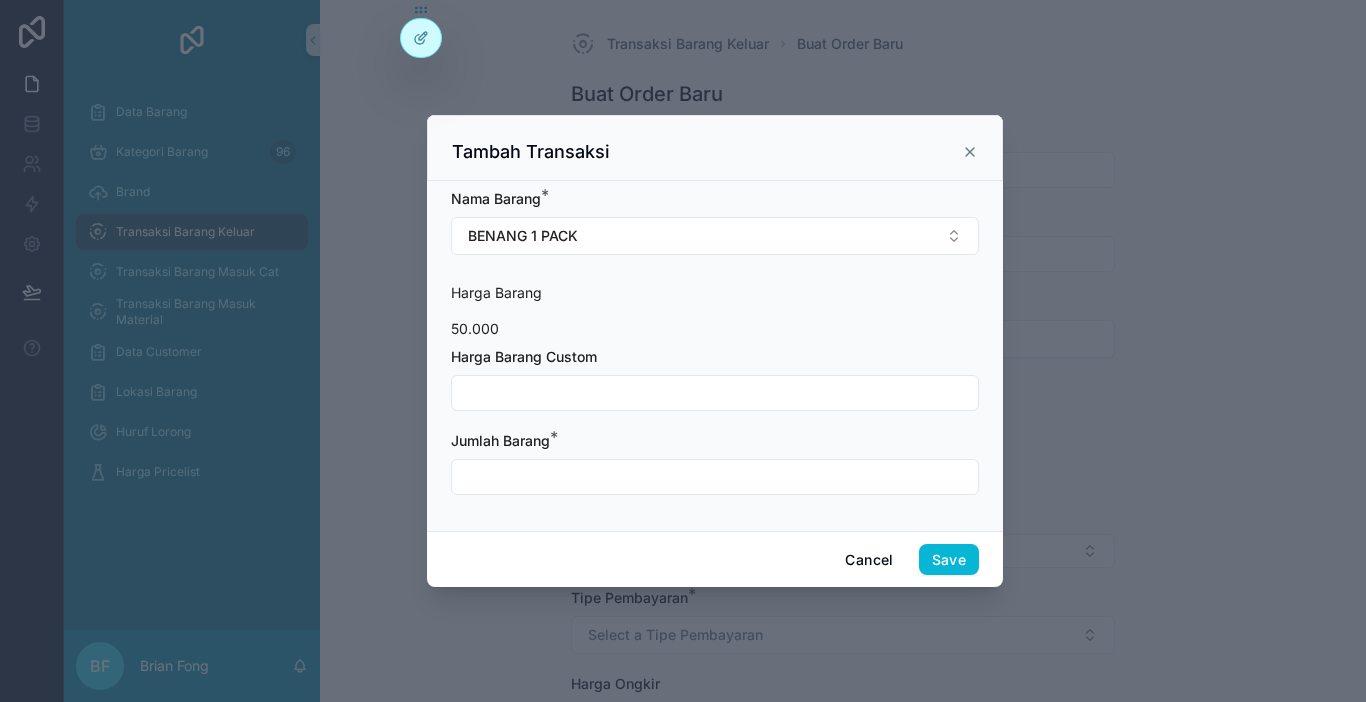 click at bounding box center [715, 393] 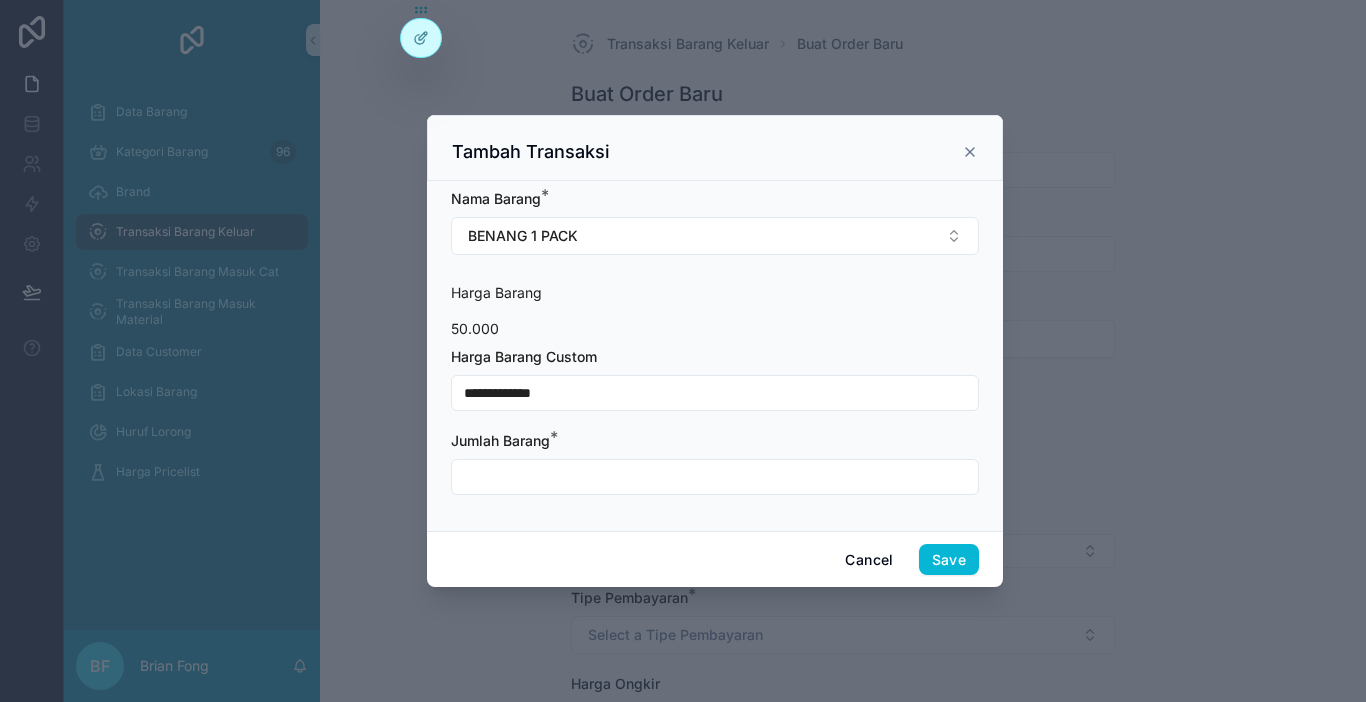 type on "**********" 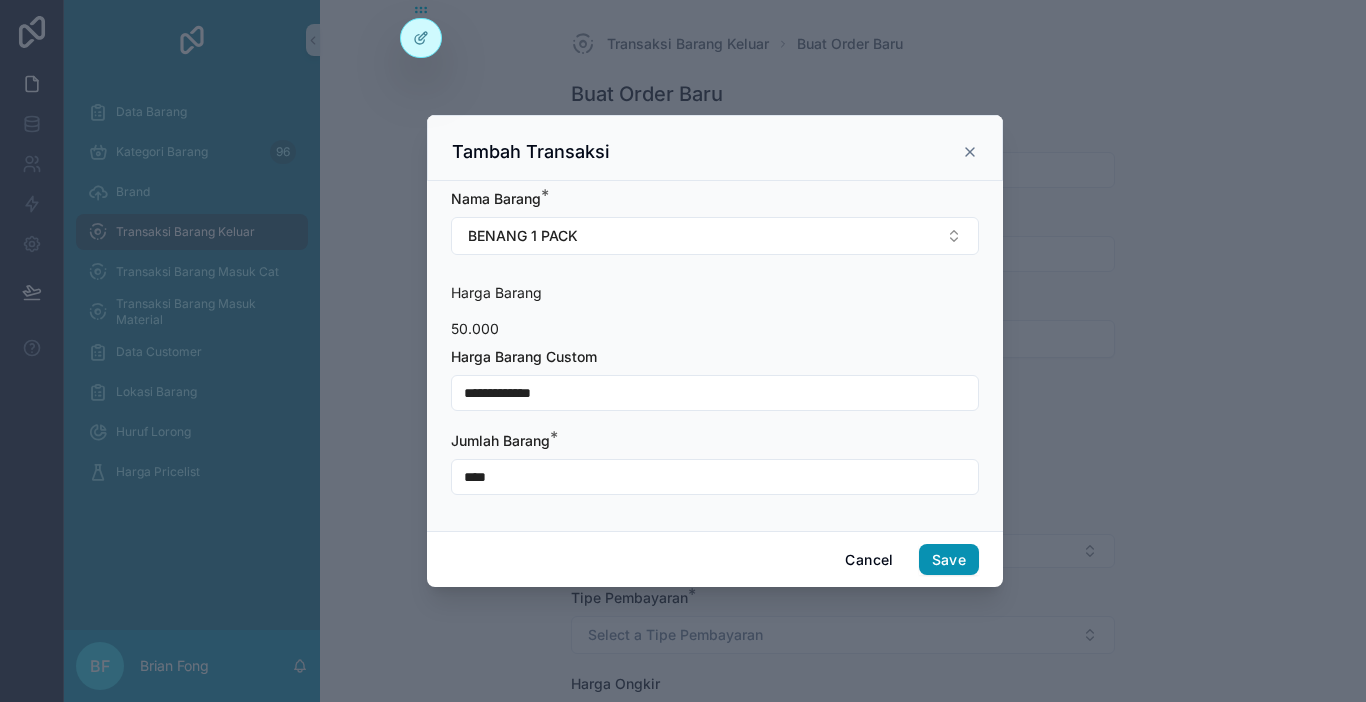 type on "****" 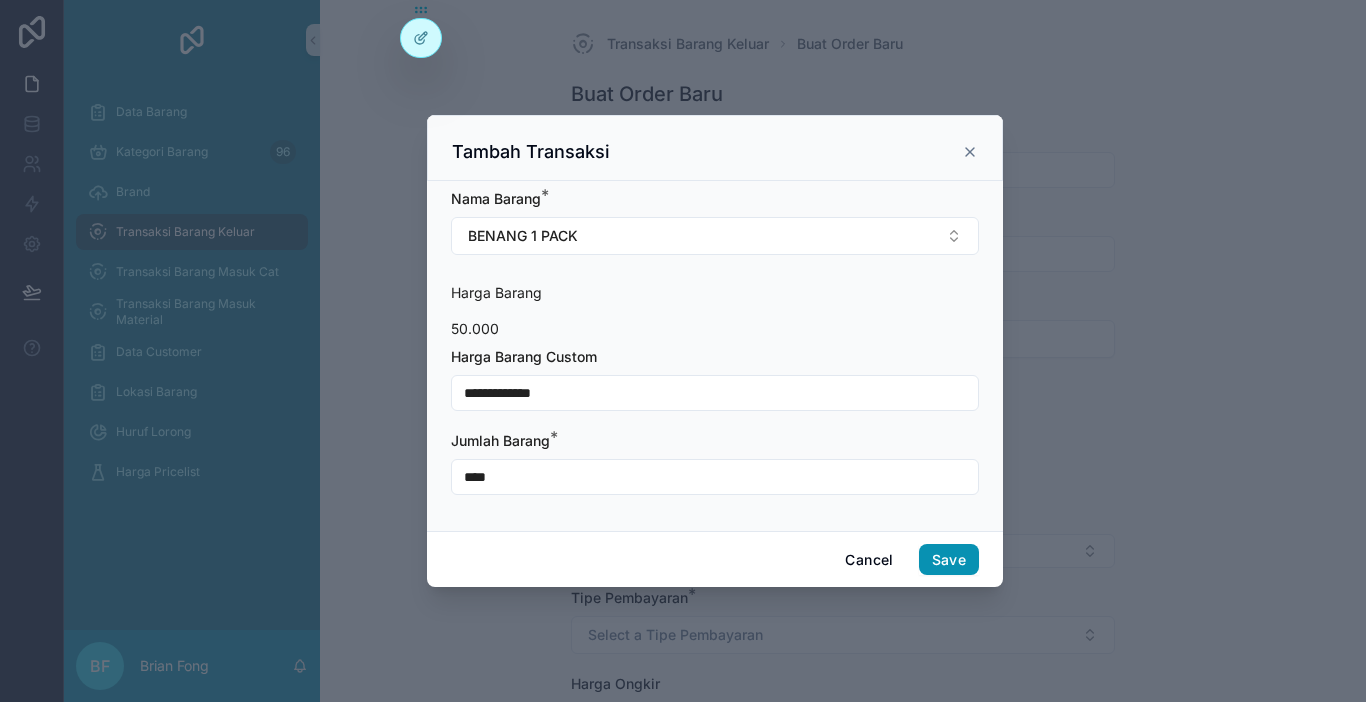 click on "Save" at bounding box center (949, 560) 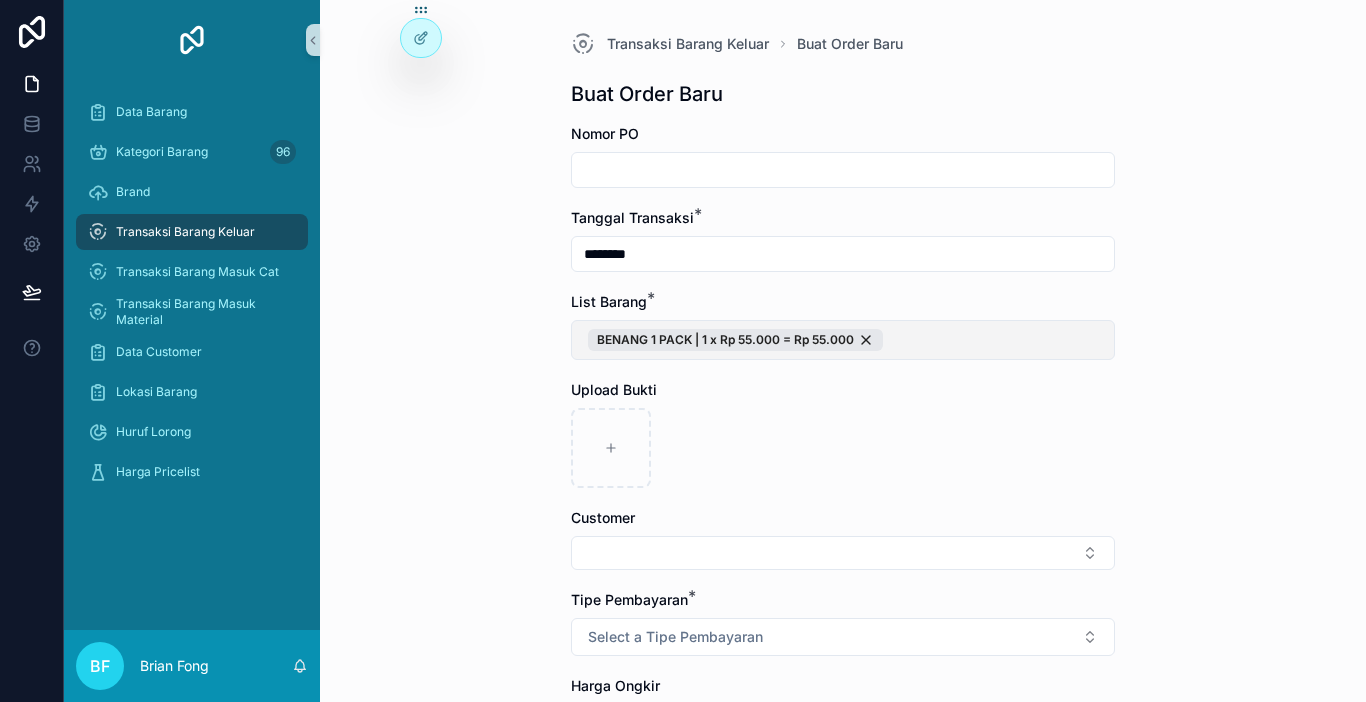 click on "BENANG 1 PACK | 1 x Rp 55.000 = Rp 55.000" at bounding box center (843, 340) 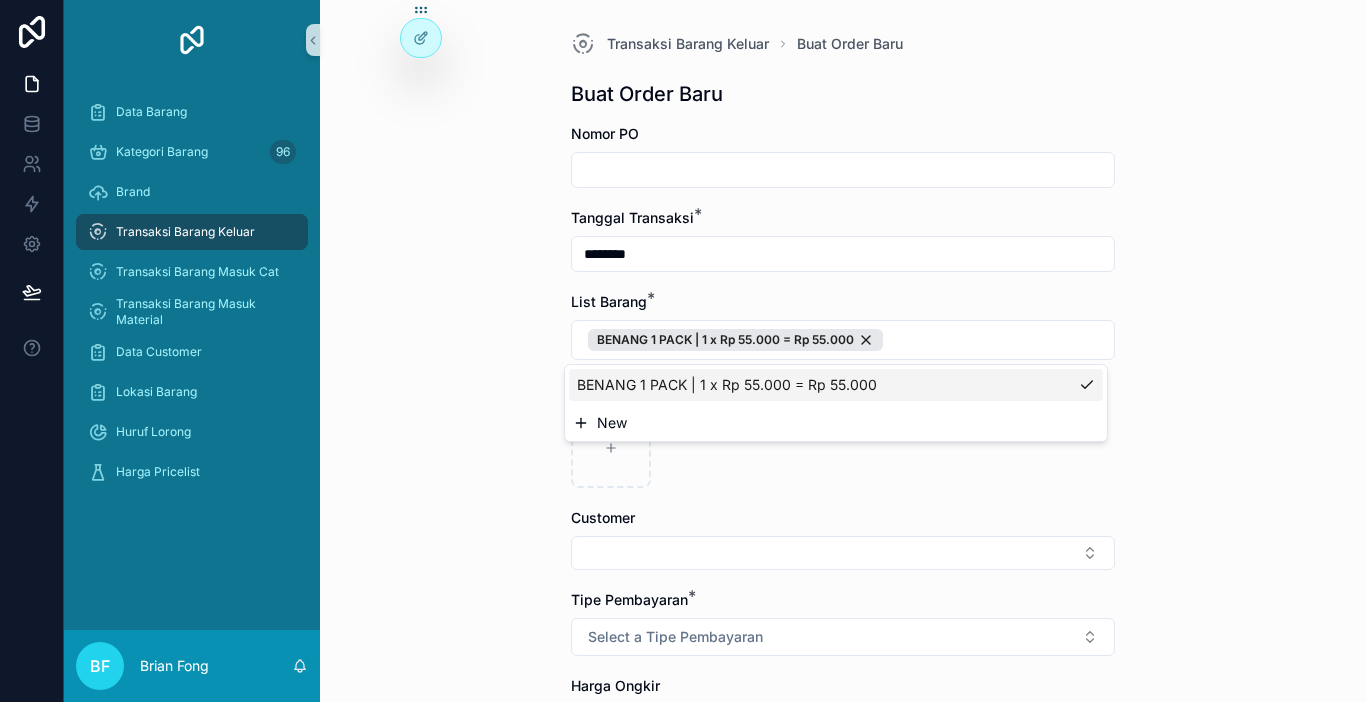 click on "New" at bounding box center (836, 423) 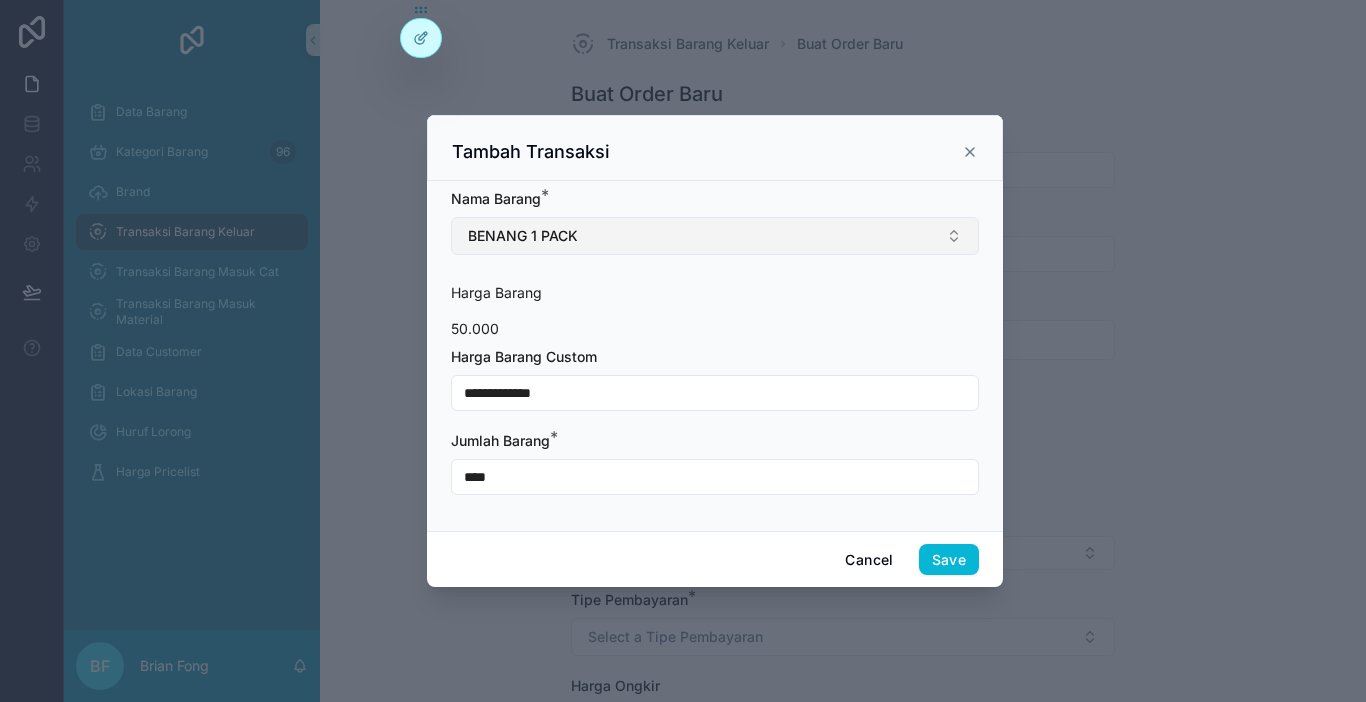 click on "BENANG 1 PACK" at bounding box center [715, 236] 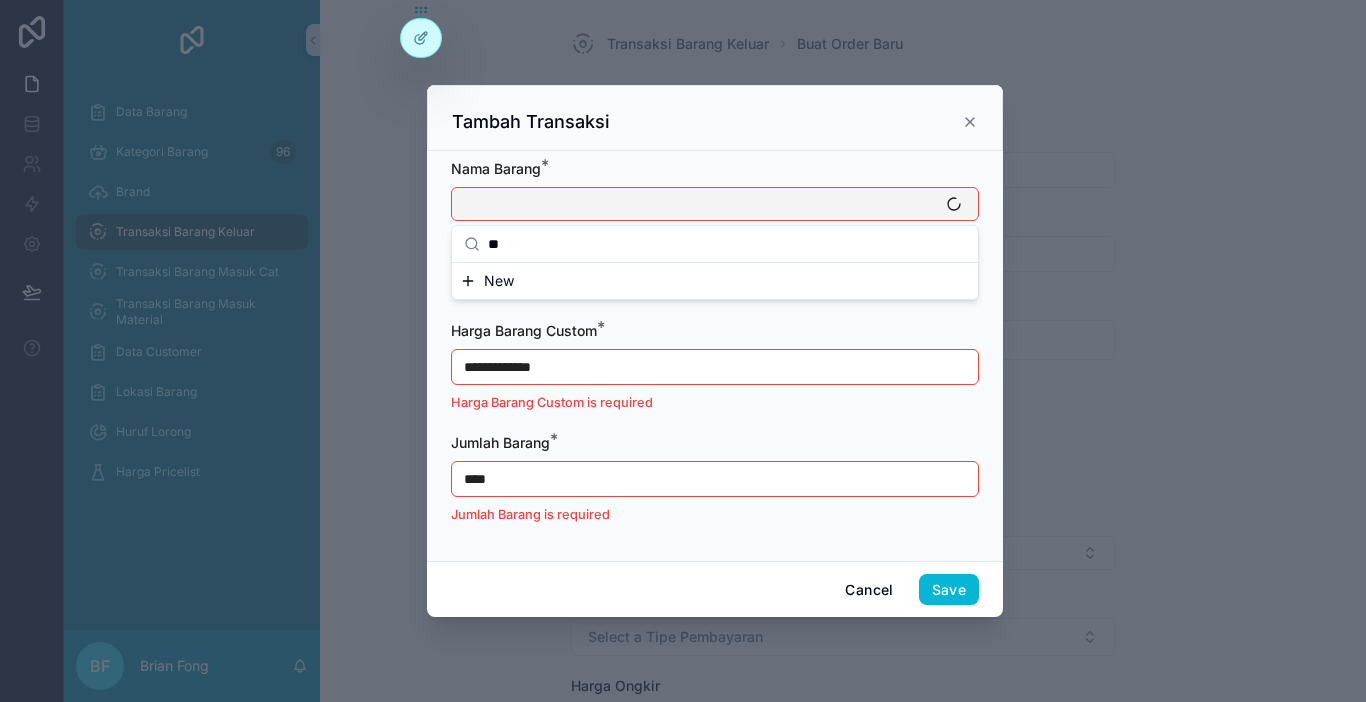 type on "*" 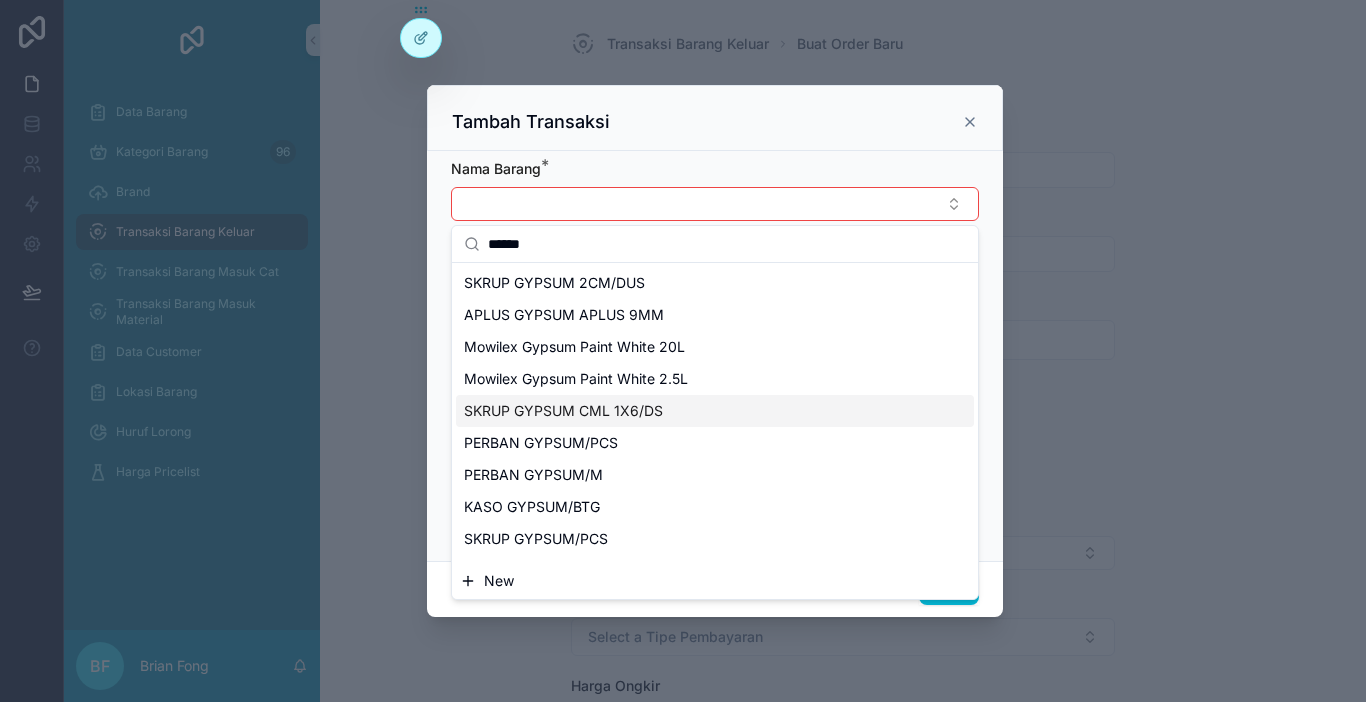 type on "******" 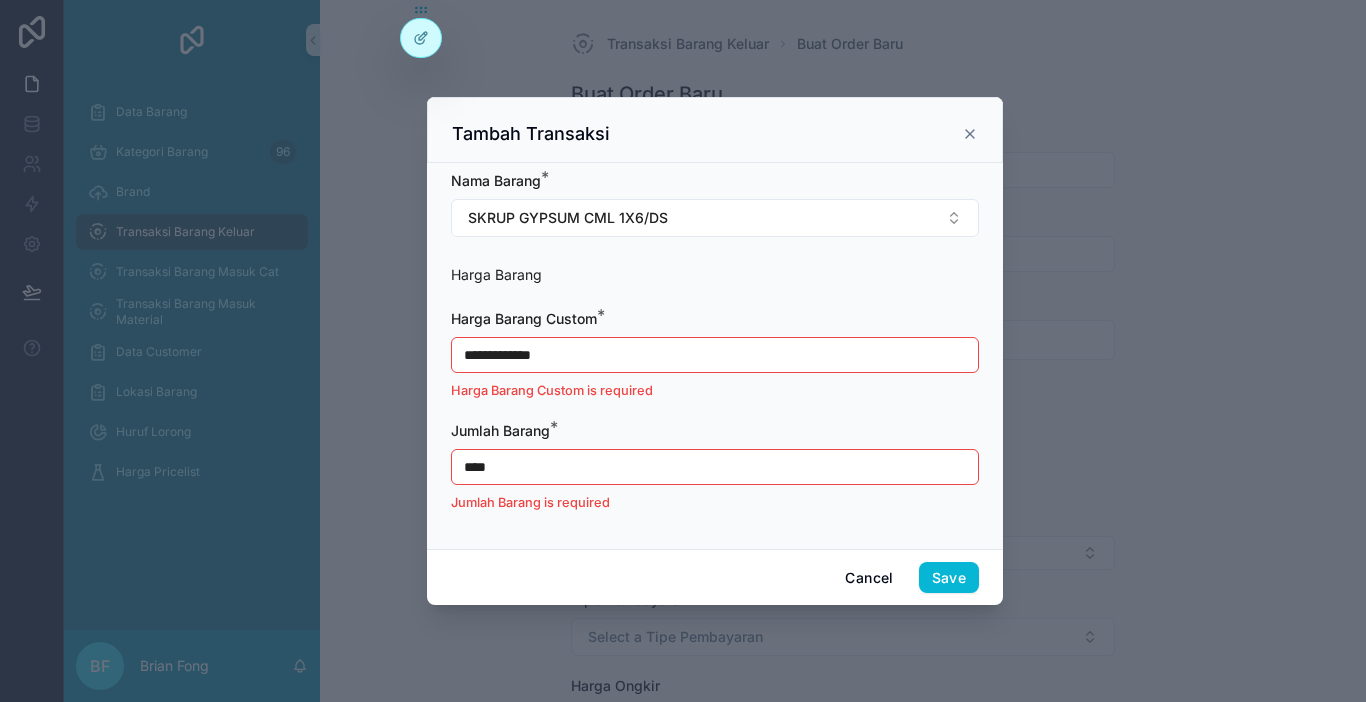 click on "**********" at bounding box center (715, 355) 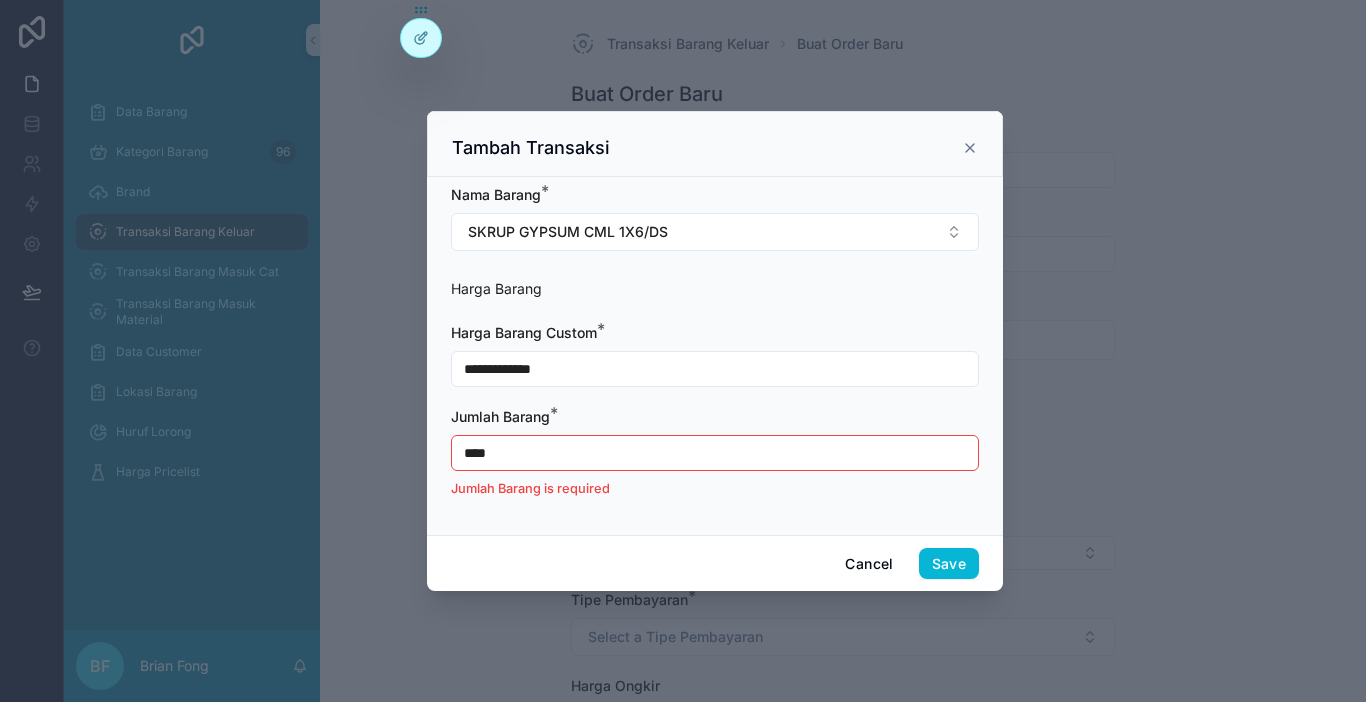 type on "**********" 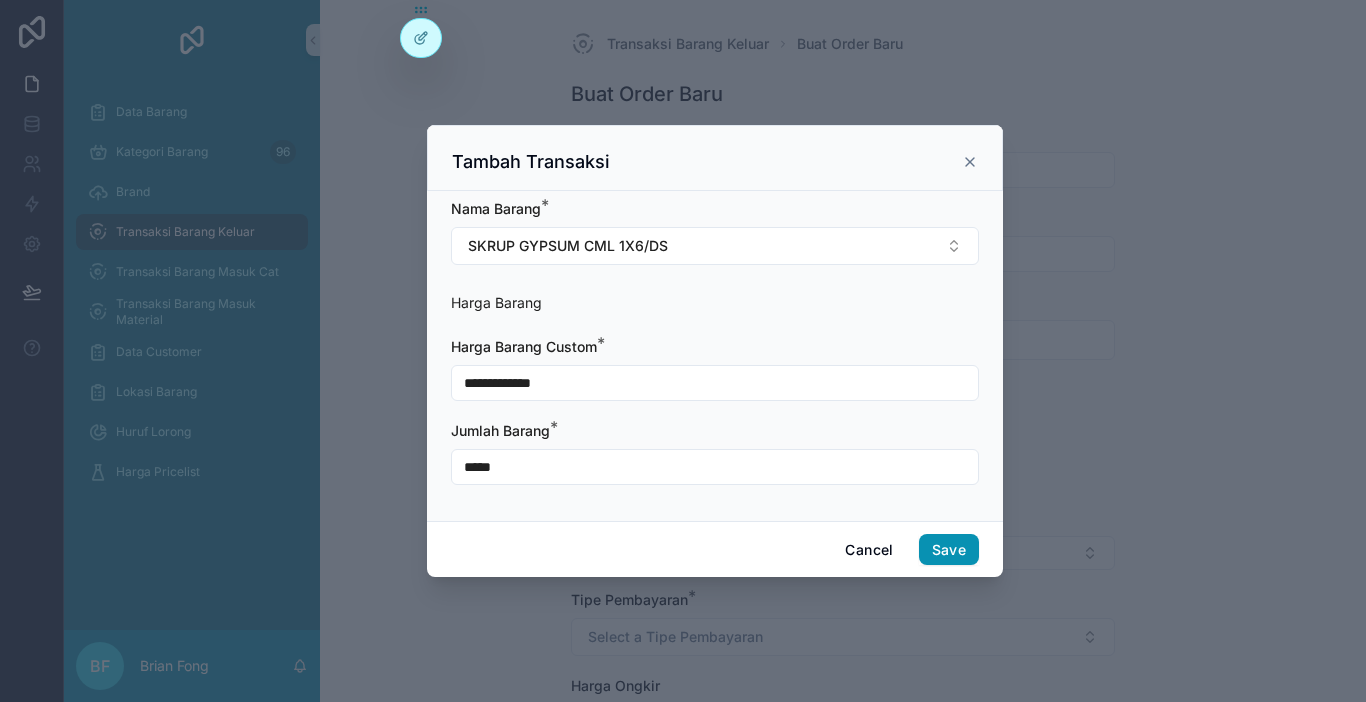 type on "*****" 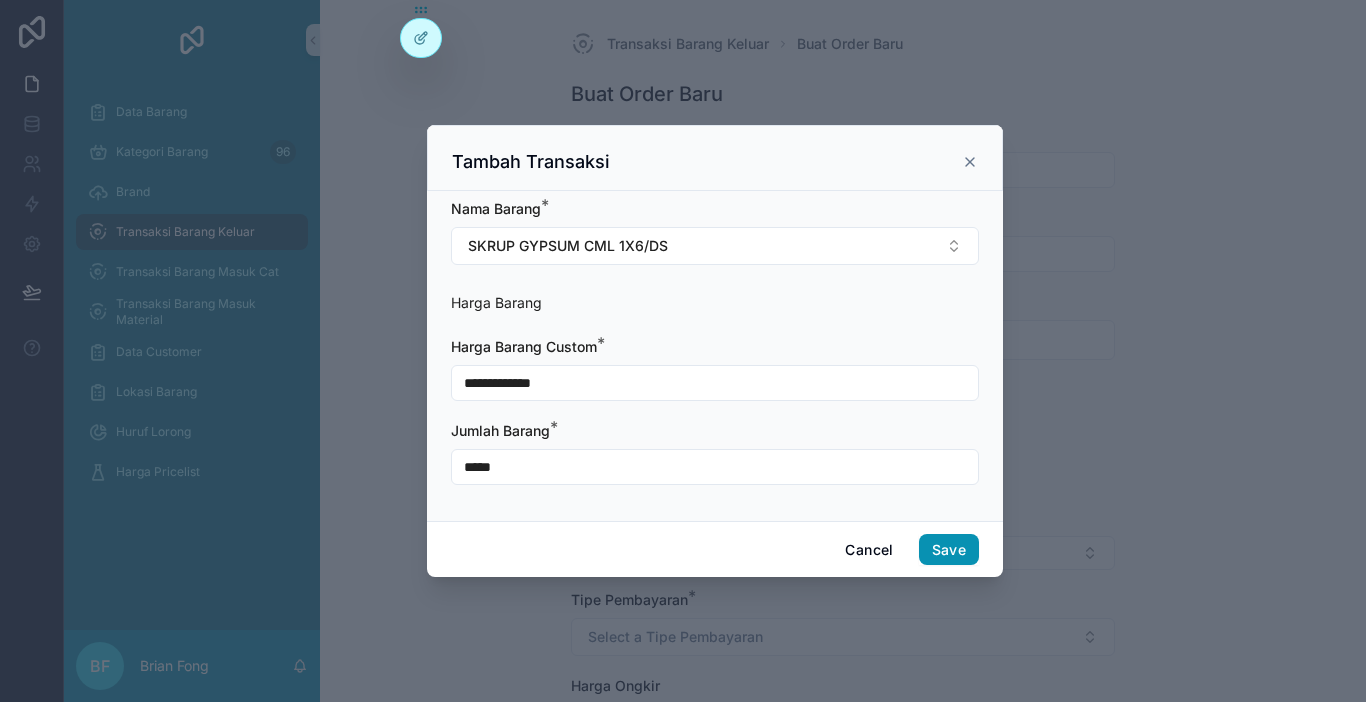 click on "Save" at bounding box center (949, 550) 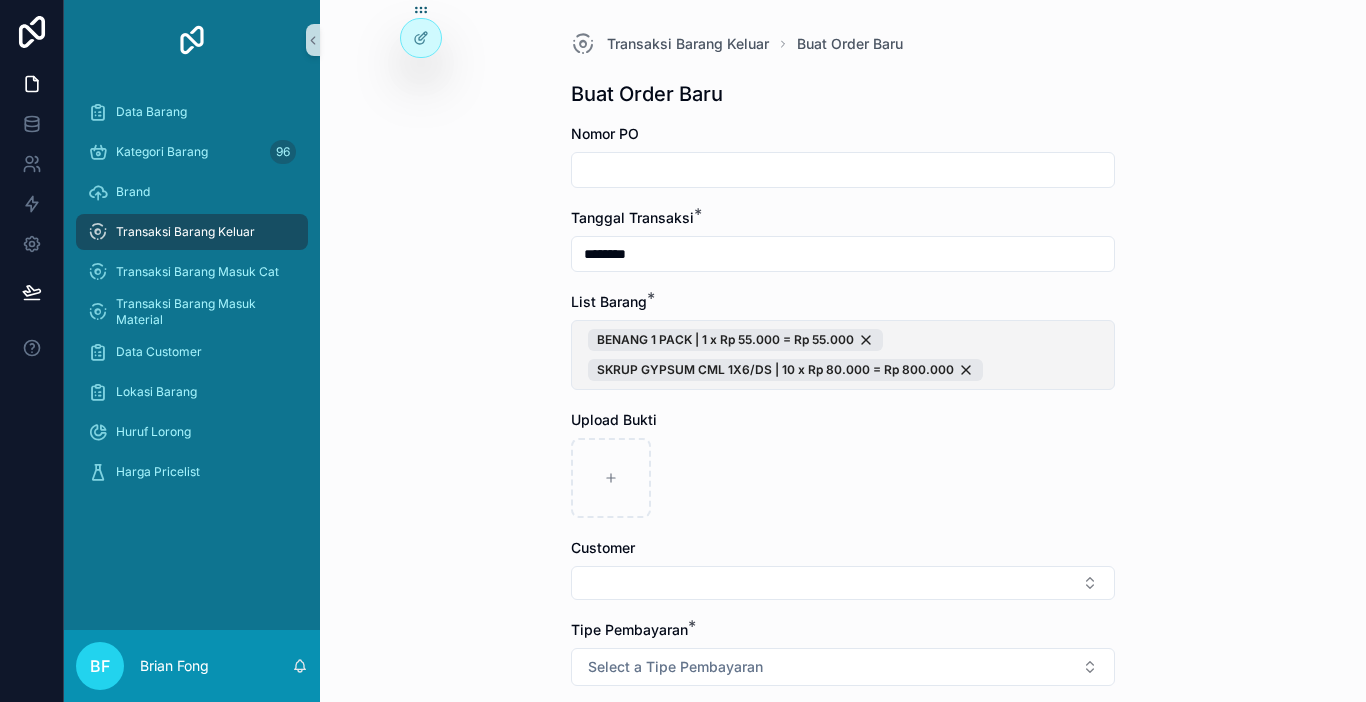 click on "BENANG 1 PACK | 1 x Rp 55.000 = Rp 55.000 SKRUP GYPSUM CML 1X6/DS | 10 x Rp 80.000 = Rp 800.000" at bounding box center (843, 355) 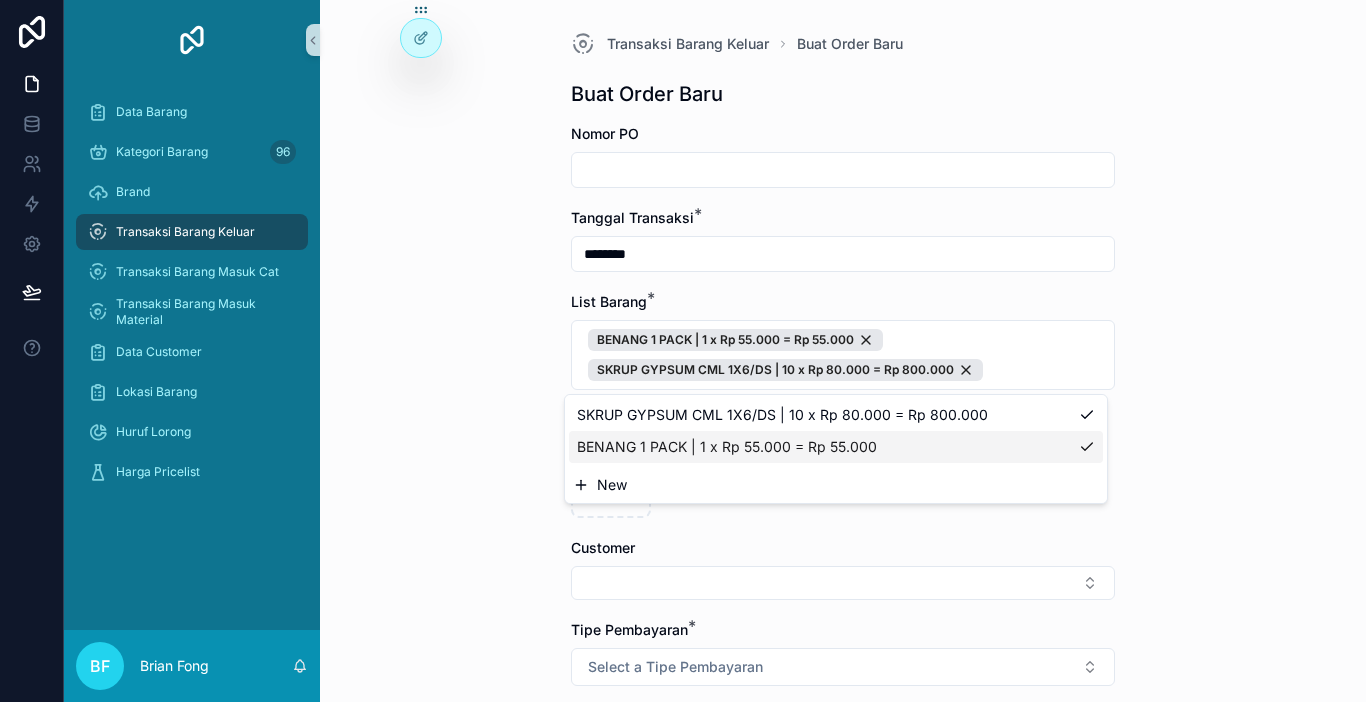 click on "New" at bounding box center (836, 485) 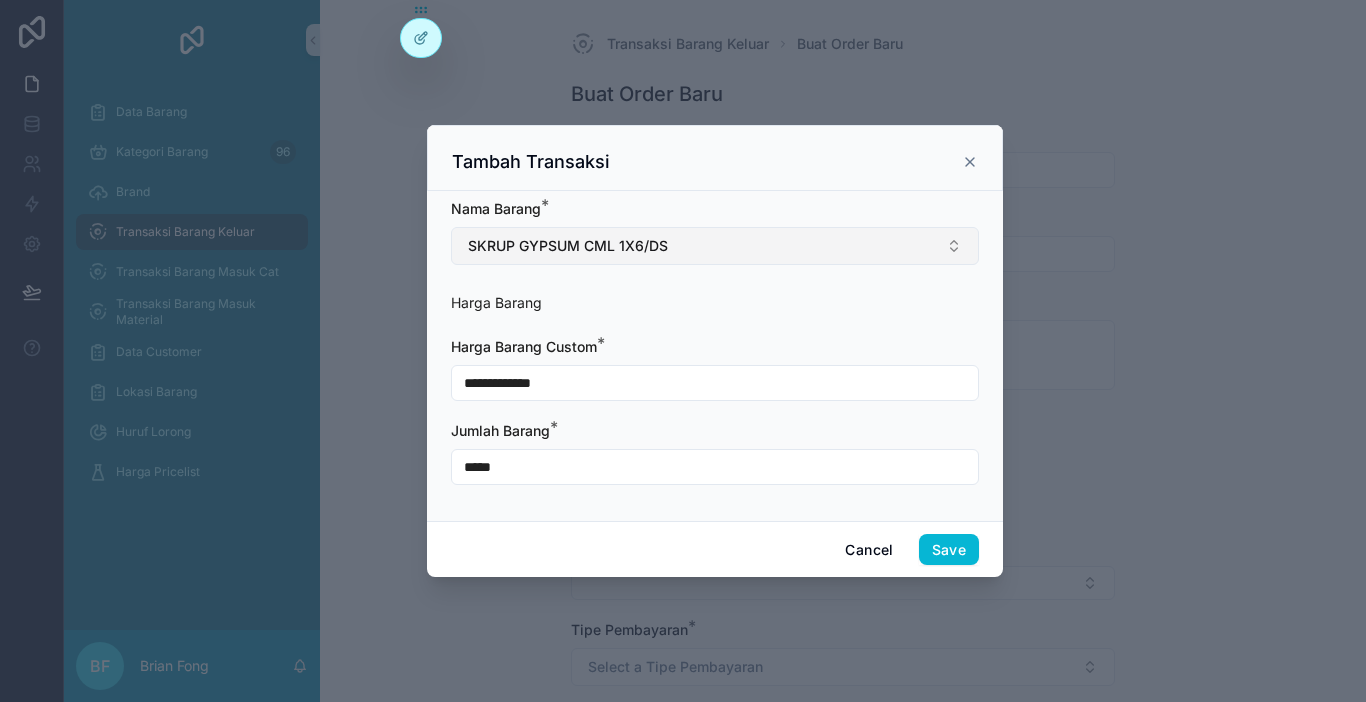 click on "SKRUP GYPSUM CML 1X6/DS" at bounding box center [715, 246] 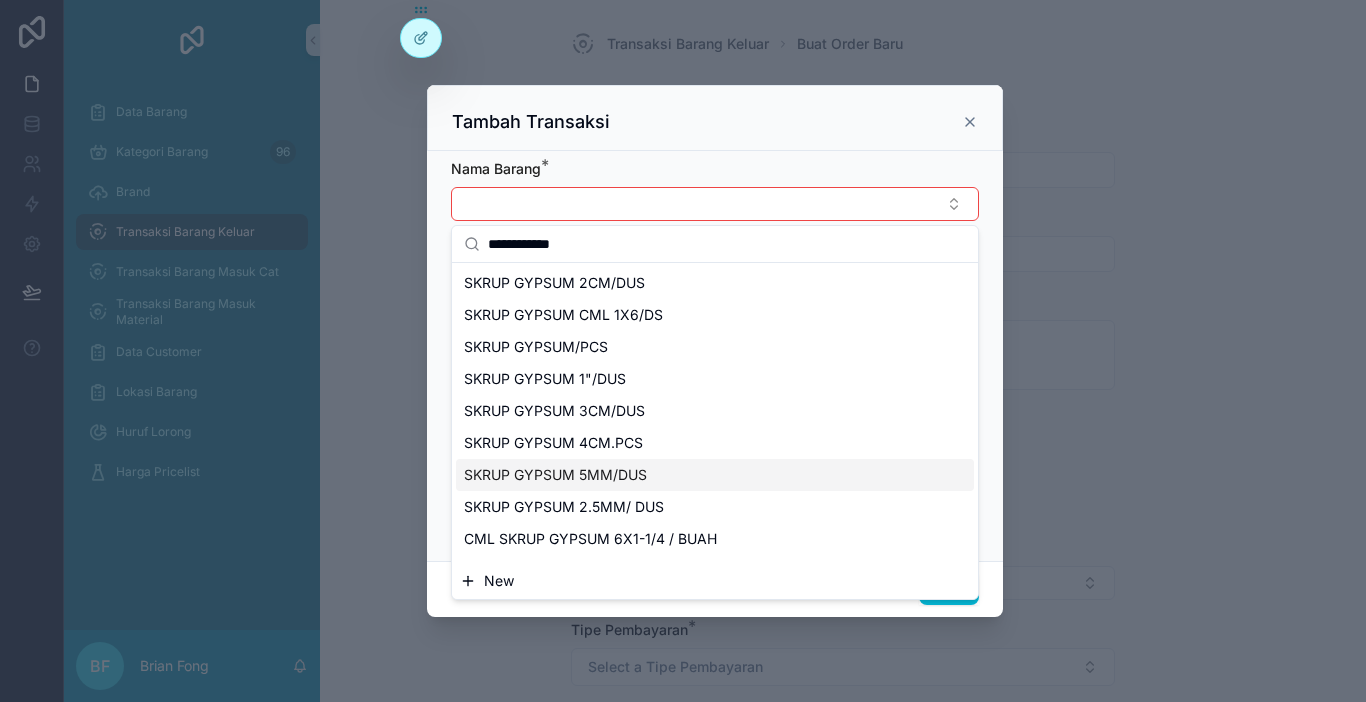 type on "**********" 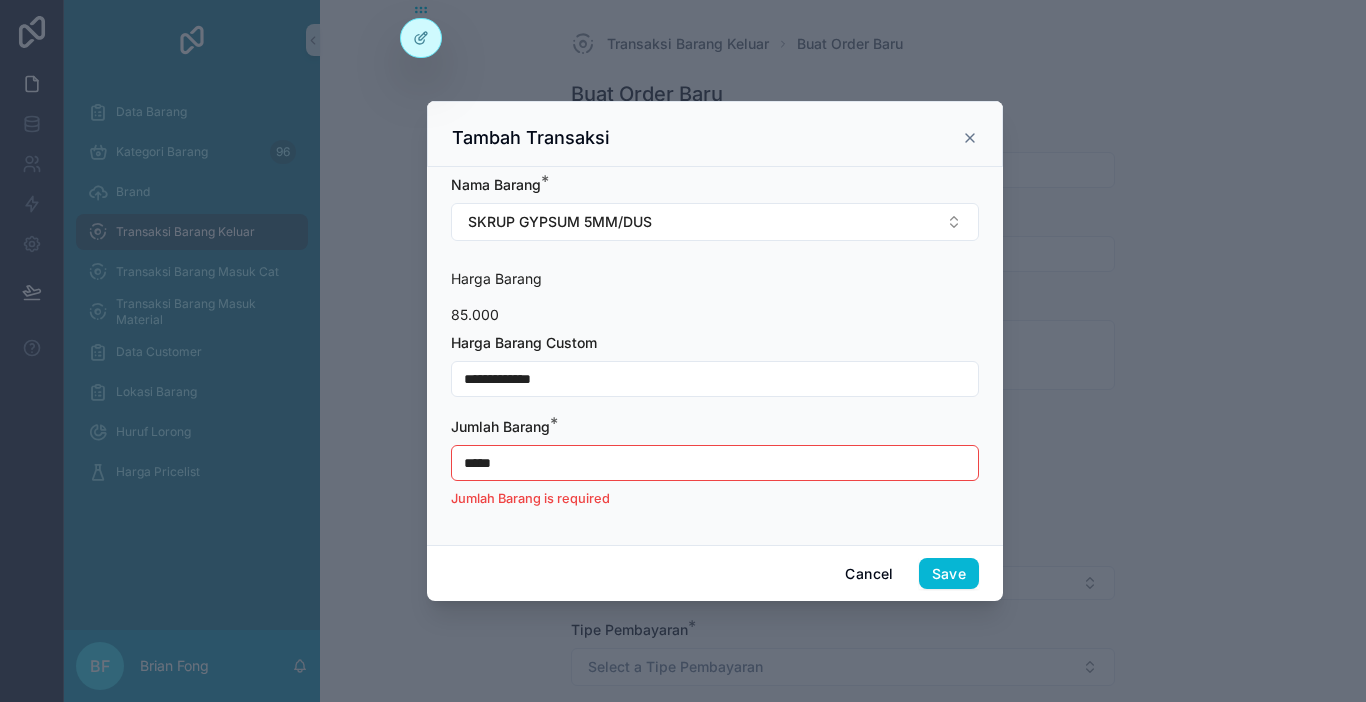 click on "*****" at bounding box center [715, 463] 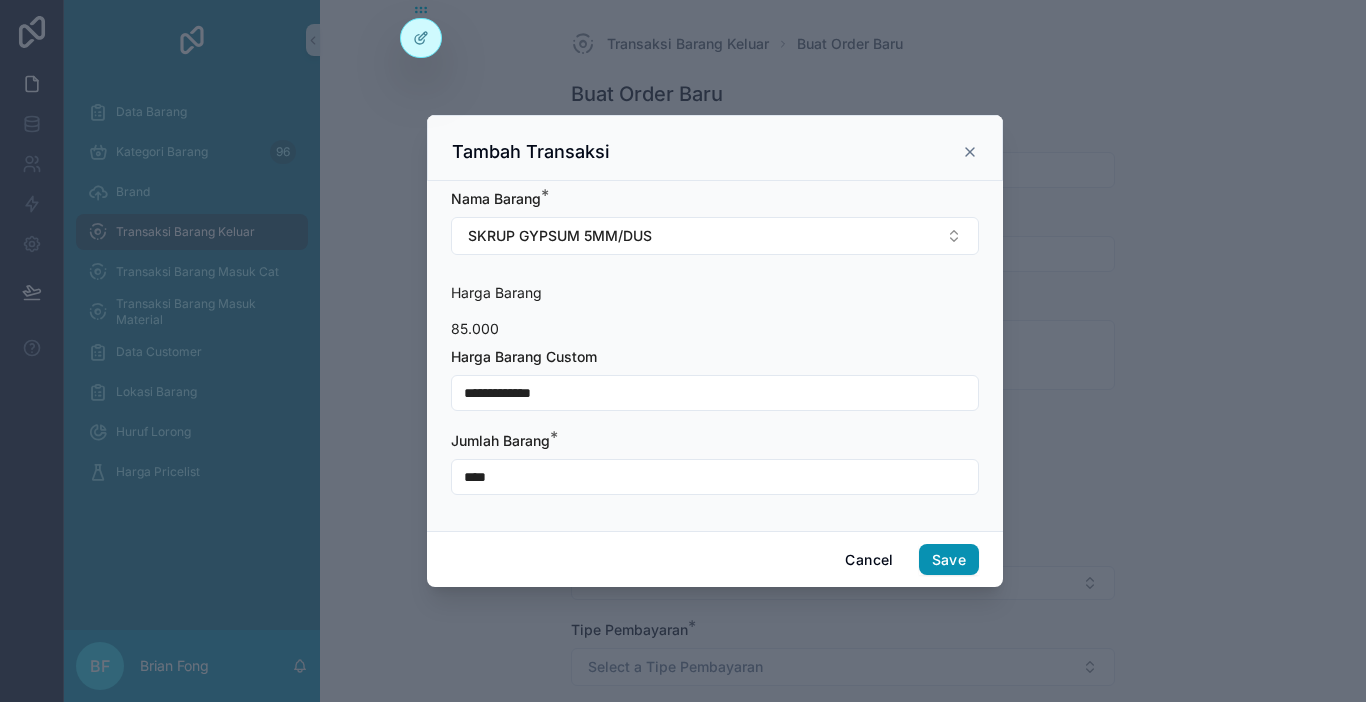 type on "****" 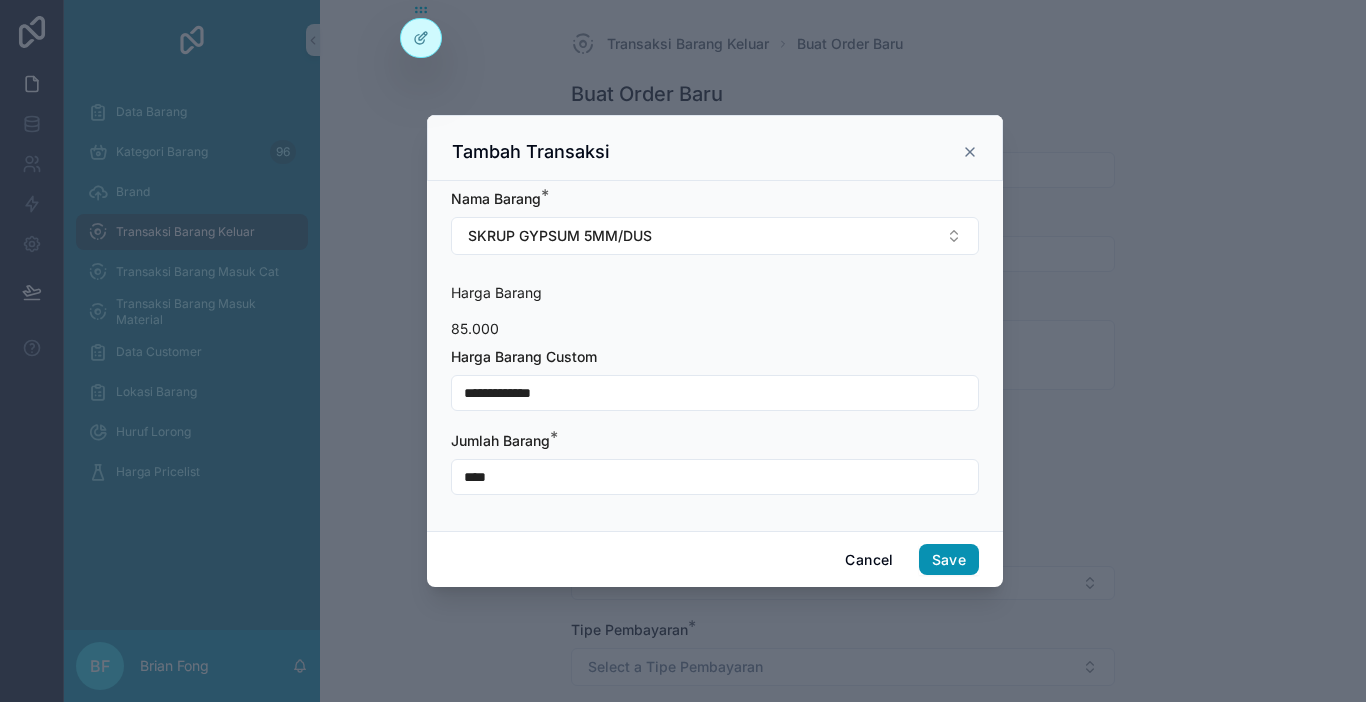 click on "Save" at bounding box center (949, 560) 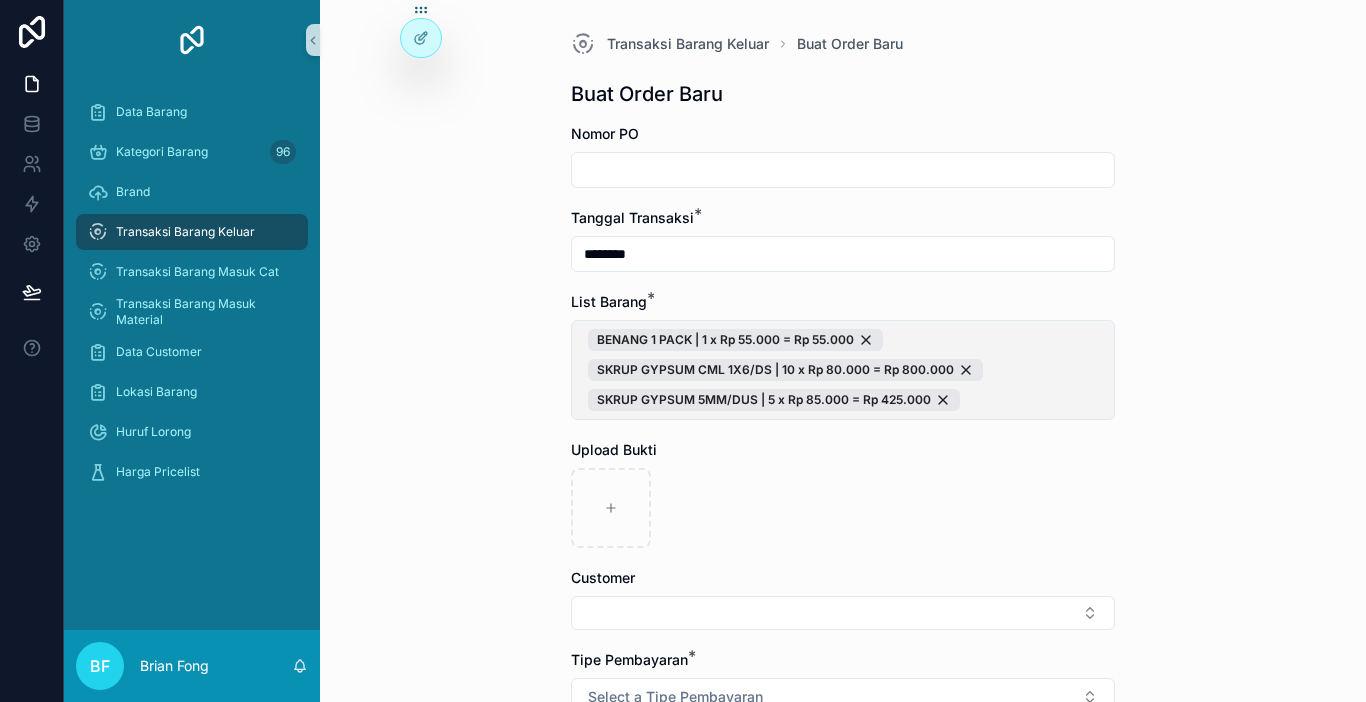 click on "BENANG 1 PACK | 1 x Rp 55.000 = Rp 55.000 SKRUP GYPSUM CML 1X6/DS | 10 x Rp 80.000 = Rp 800.000 SKRUP GYPSUM 5MM/DUS | 5 x Rp 85.000 = Rp 425.000" at bounding box center (843, 370) 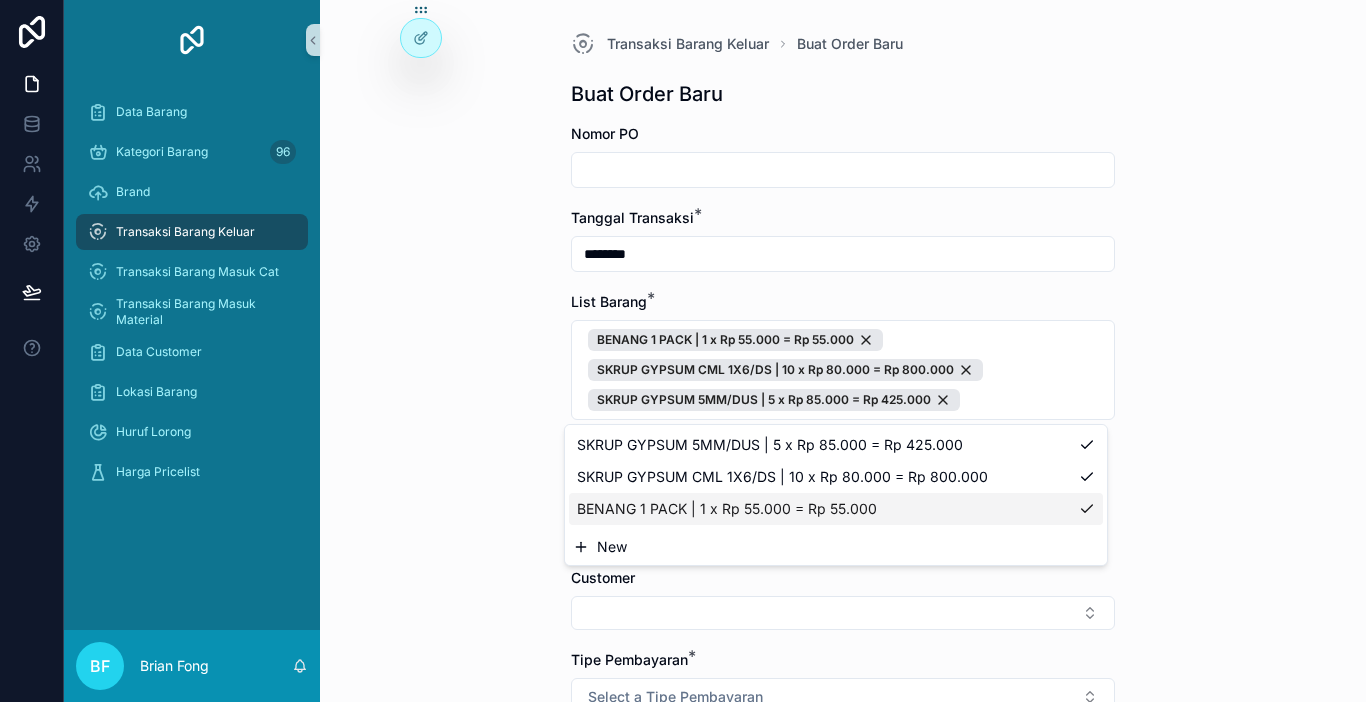 click on "New" at bounding box center (612, 547) 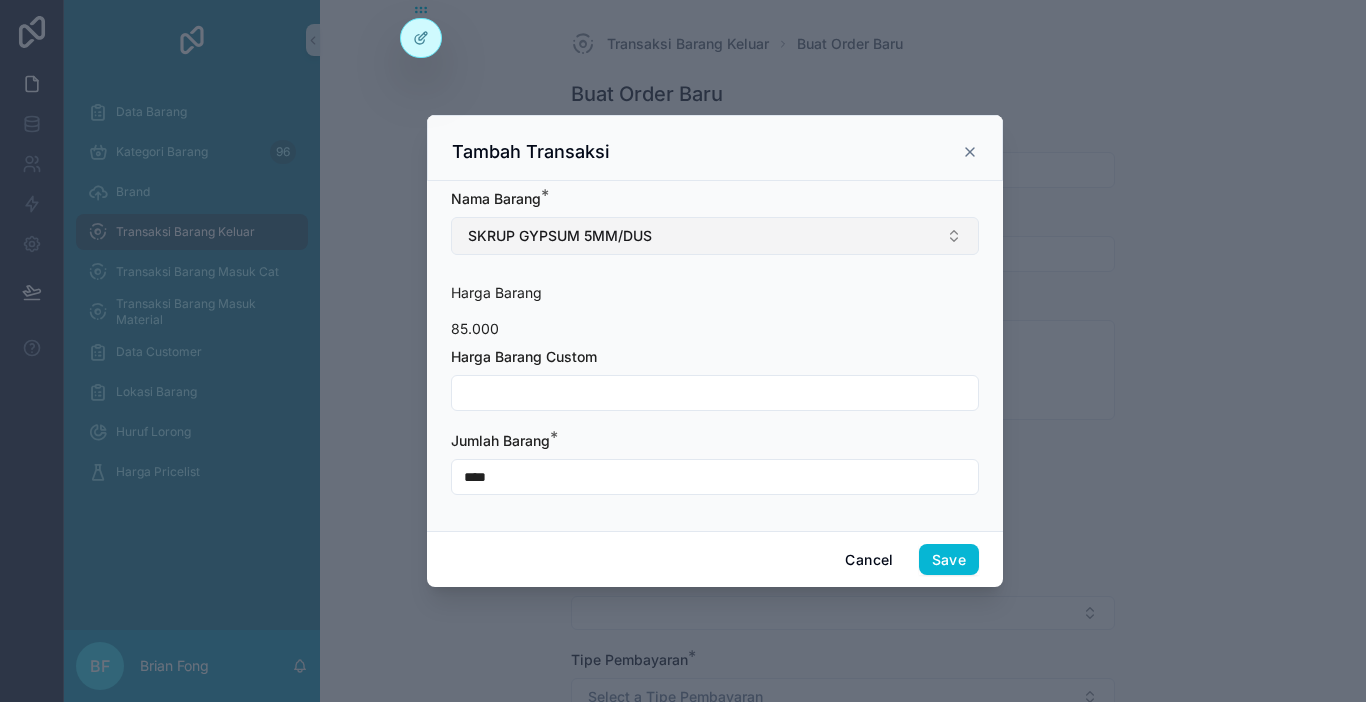 click on "SKRUP GYPSUM 5MM/DUS" at bounding box center [715, 236] 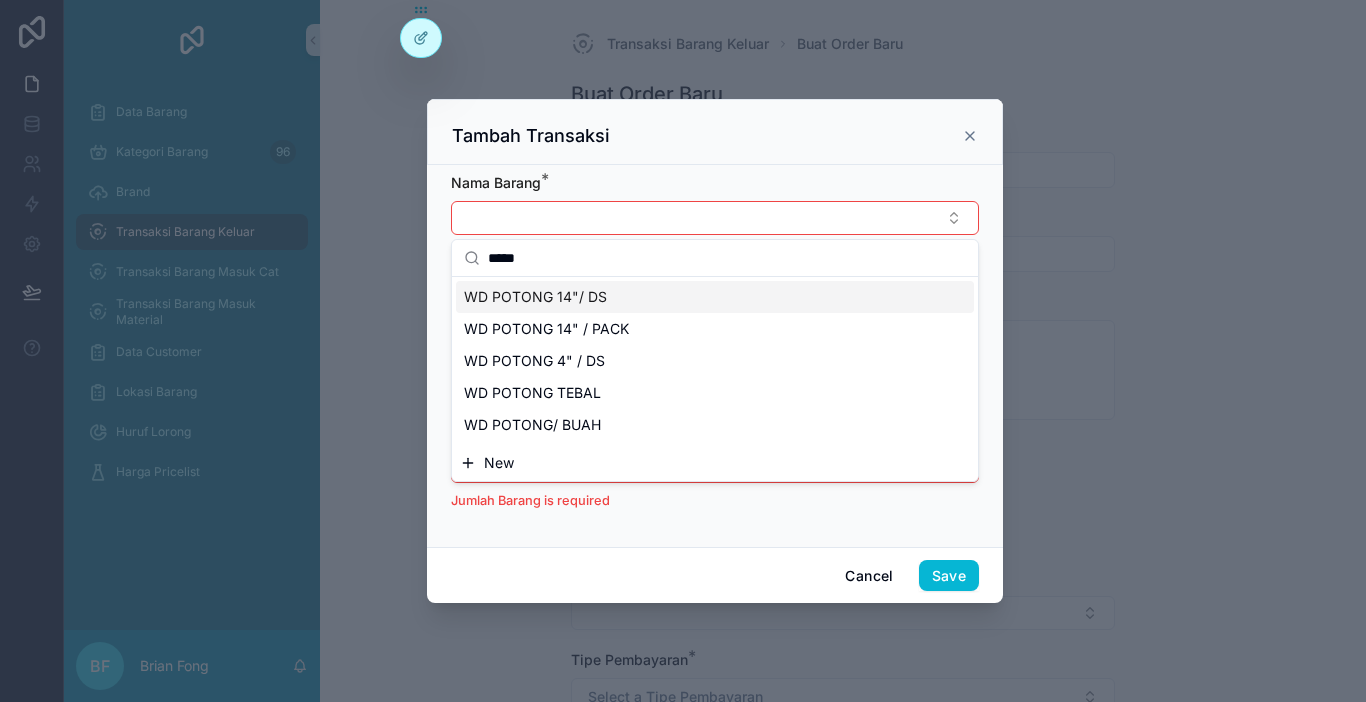 type on "*****" 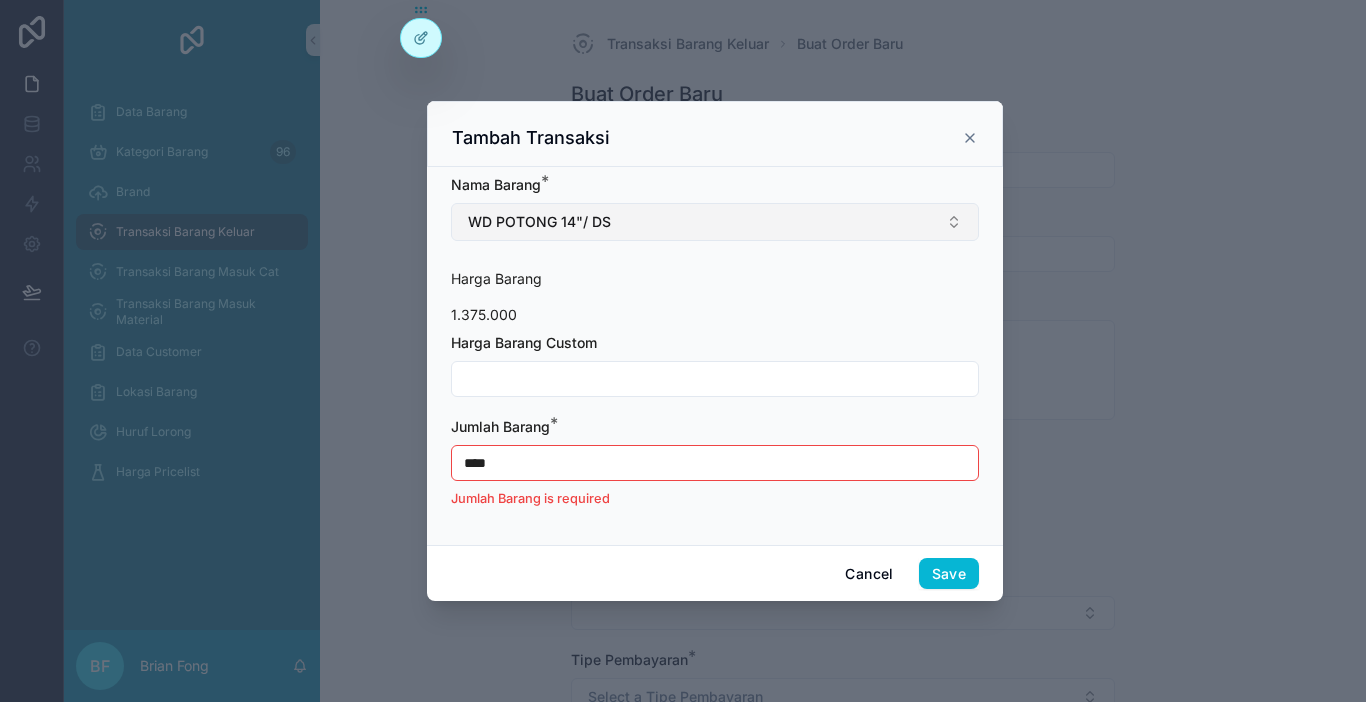 click on "WD POTONG  14"/ DS" at bounding box center (715, 222) 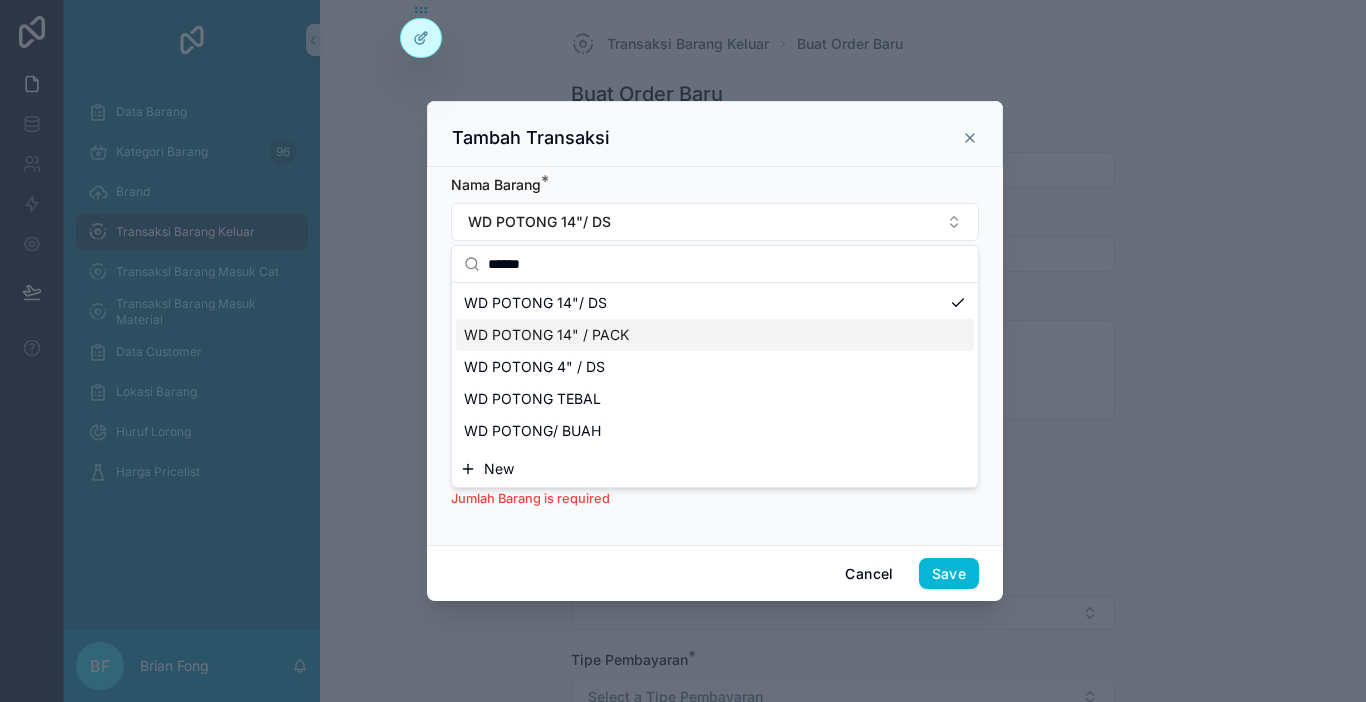 type on "******" 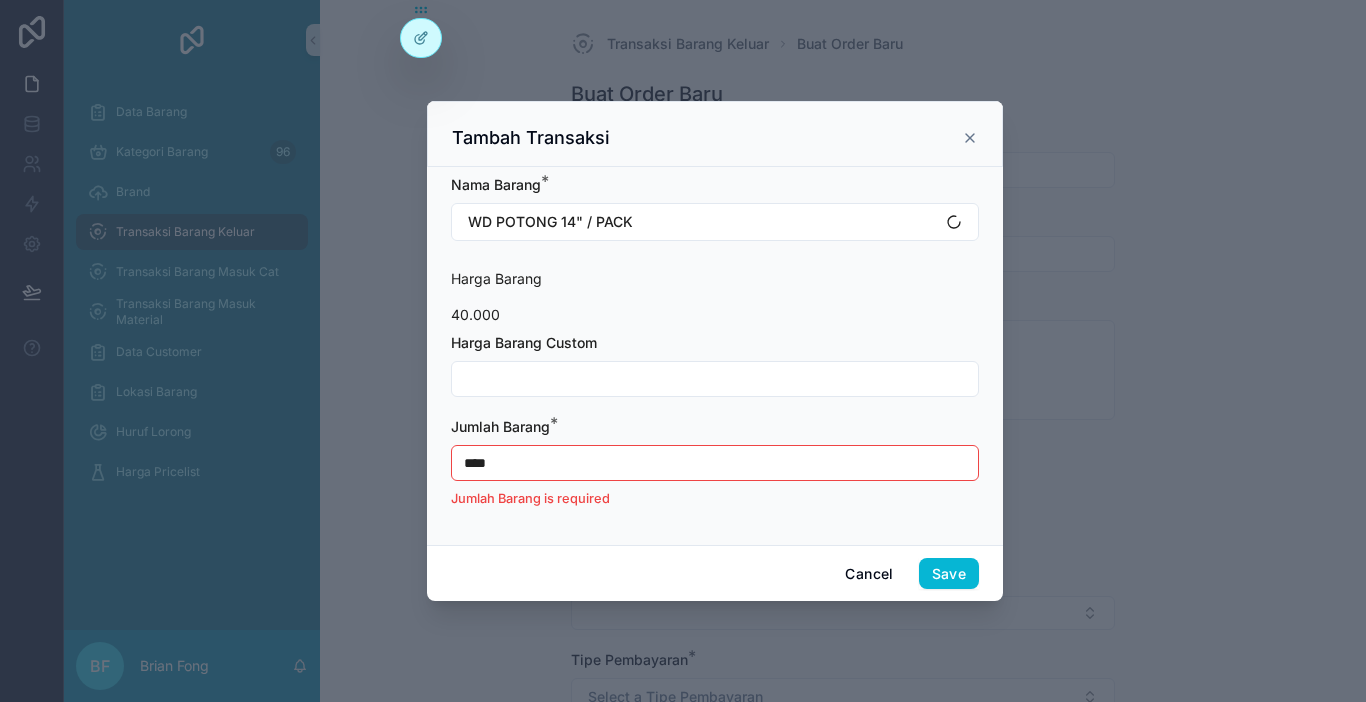 click at bounding box center (715, 379) 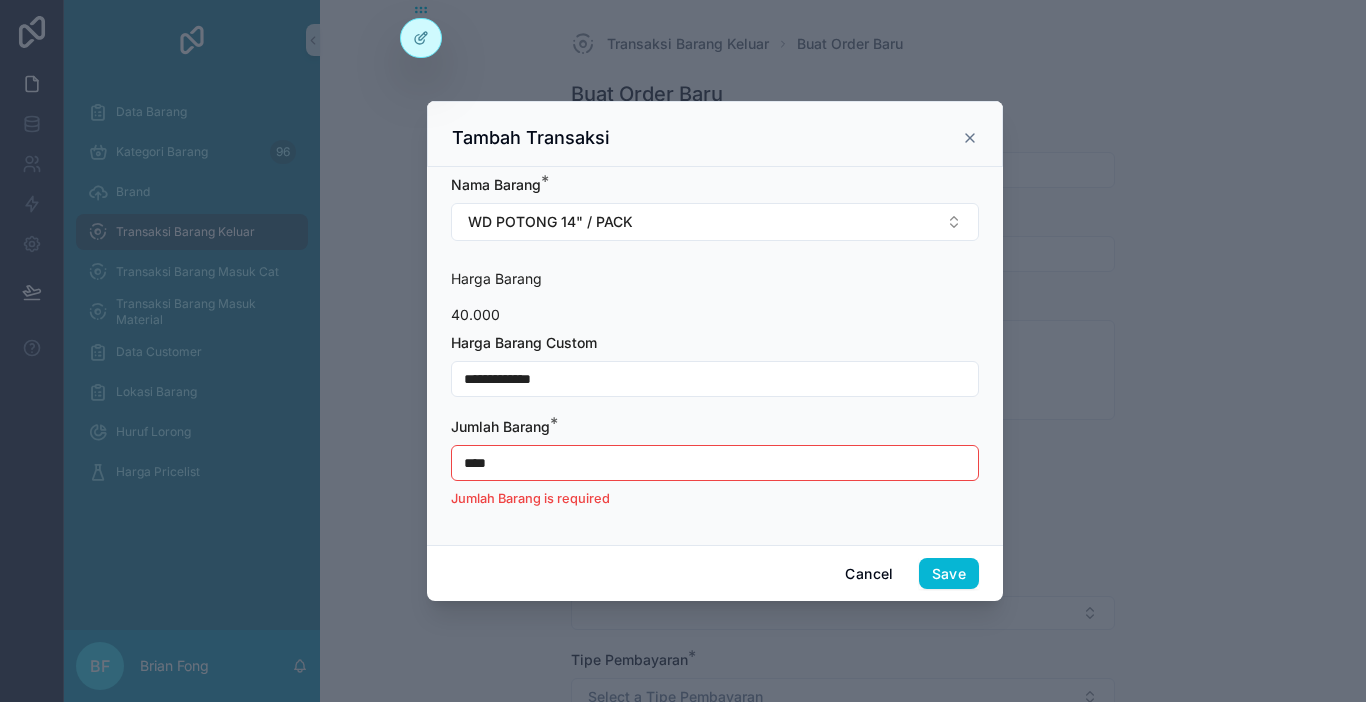 type on "**********" 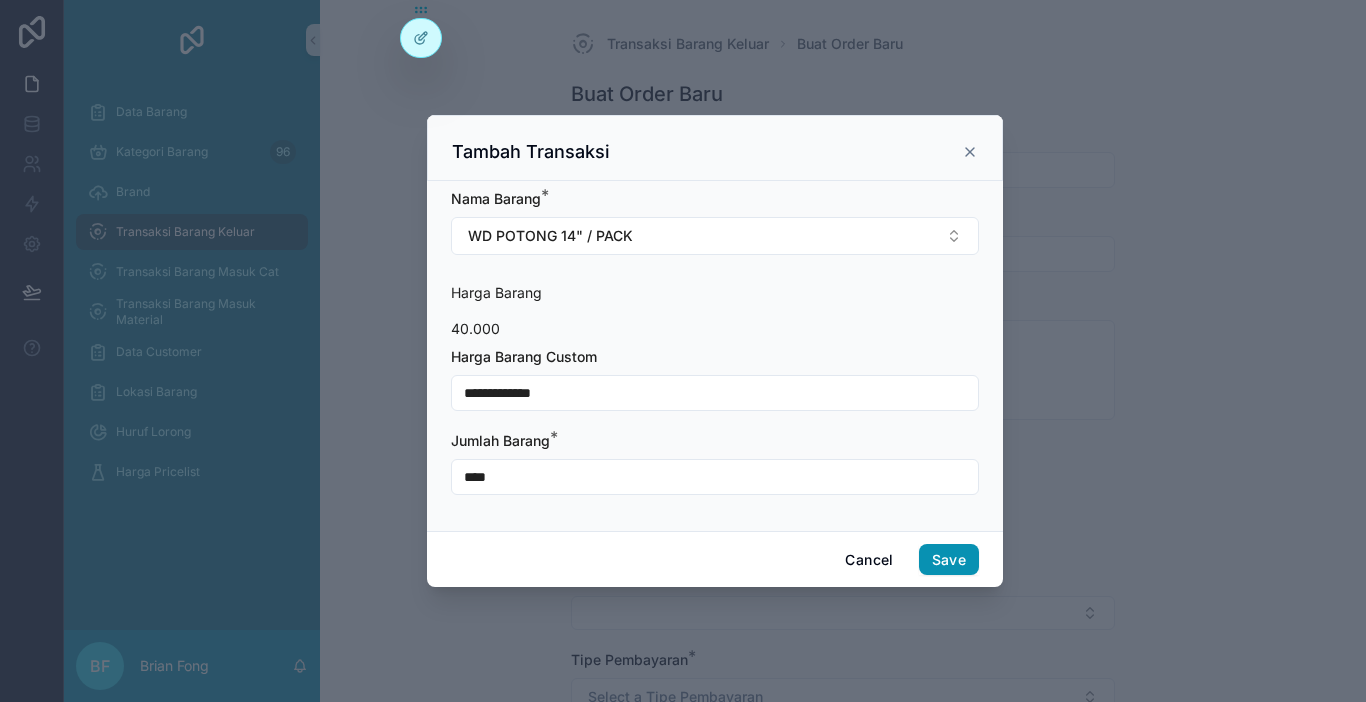 type on "****" 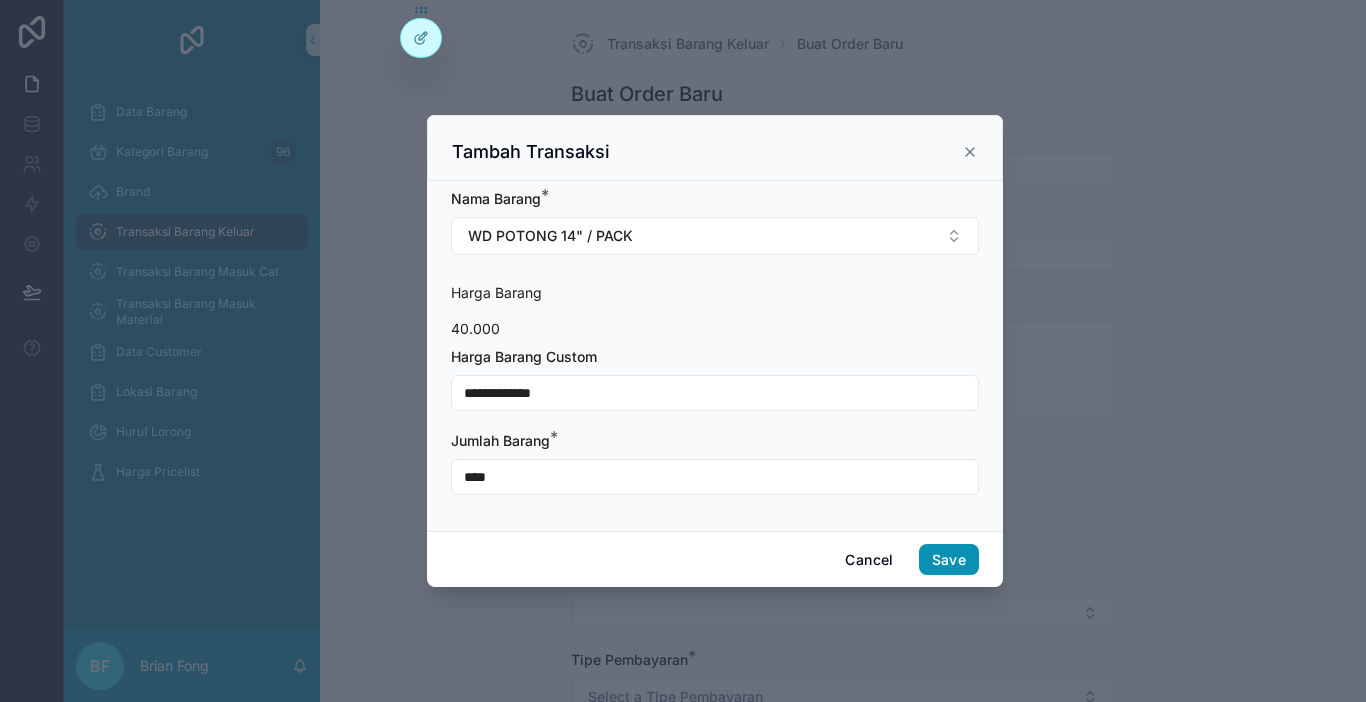 click on "Save" at bounding box center [949, 560] 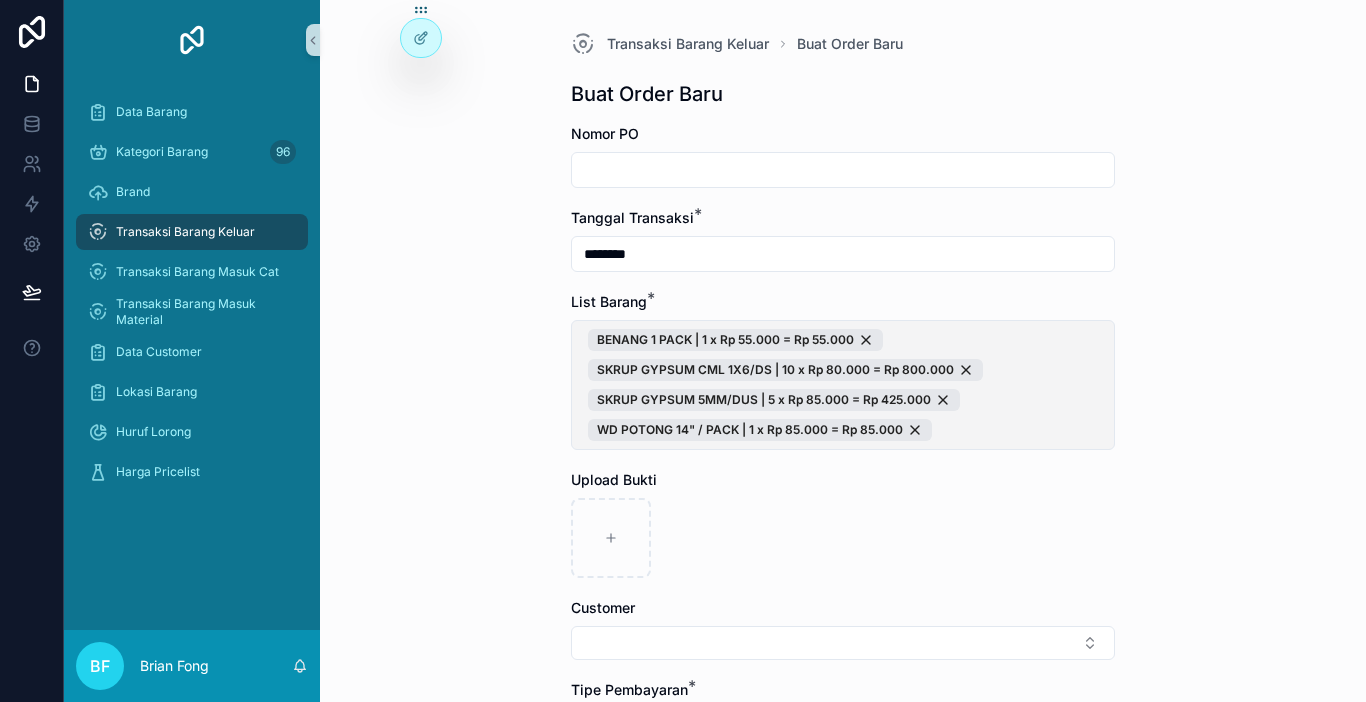 click on "BENANG 1 PACK | 1 x Rp 55.000 = Rp 55.000 SKRUP GYPSUM CML 1X6/DS | 10 x Rp 80.000 = Rp 800.000 SKRUP GYPSUM 5MM/DUS | 5 x Rp 85.000 = Rp 425.000 WD POTONG 14" / PACK | 1 x Rp 85.000 = Rp 85.000" at bounding box center (843, 385) 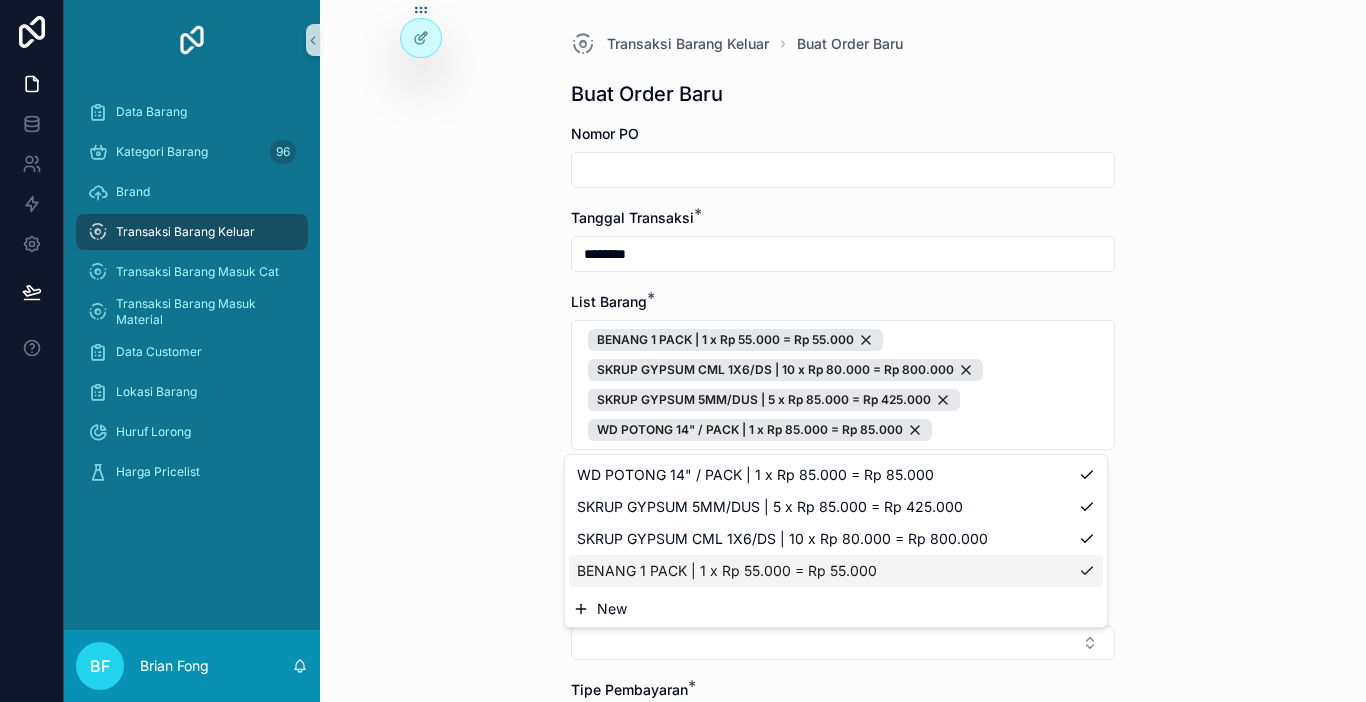click on "New" at bounding box center (836, 609) 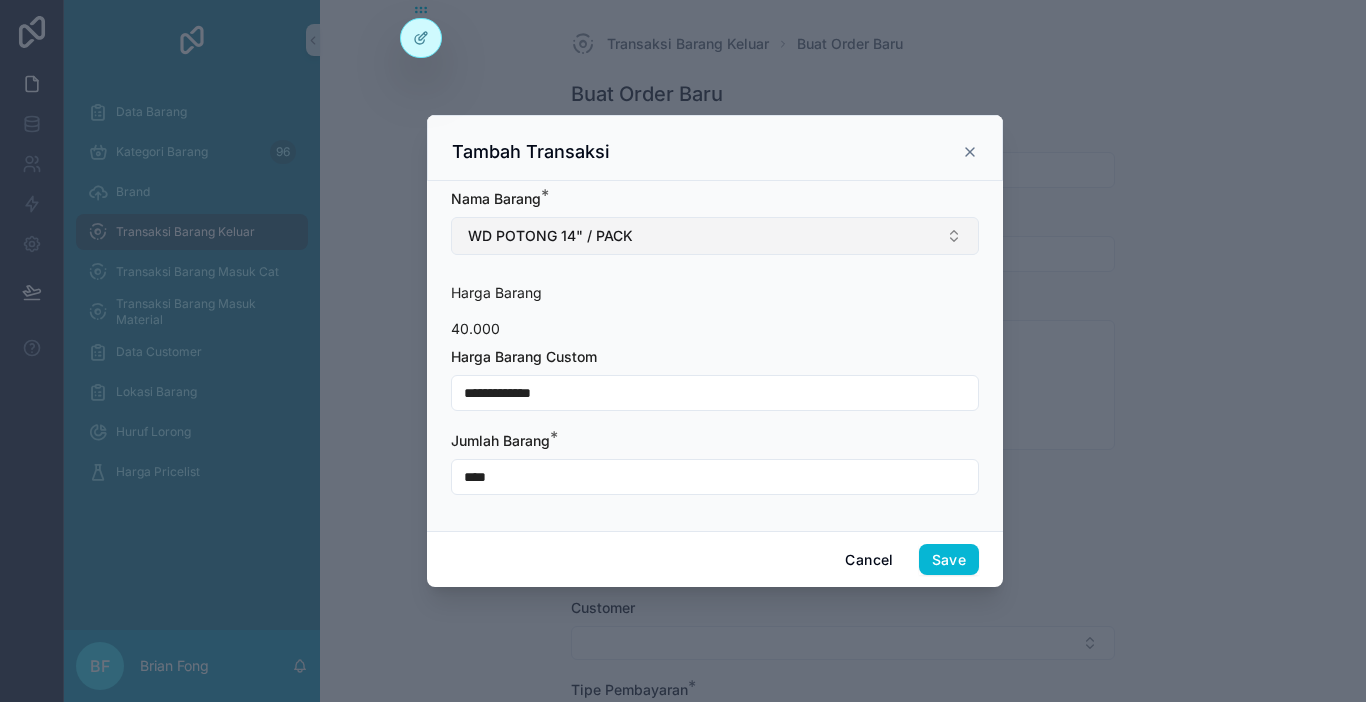 click on "WD POTONG 14" / PACK" at bounding box center (715, 236) 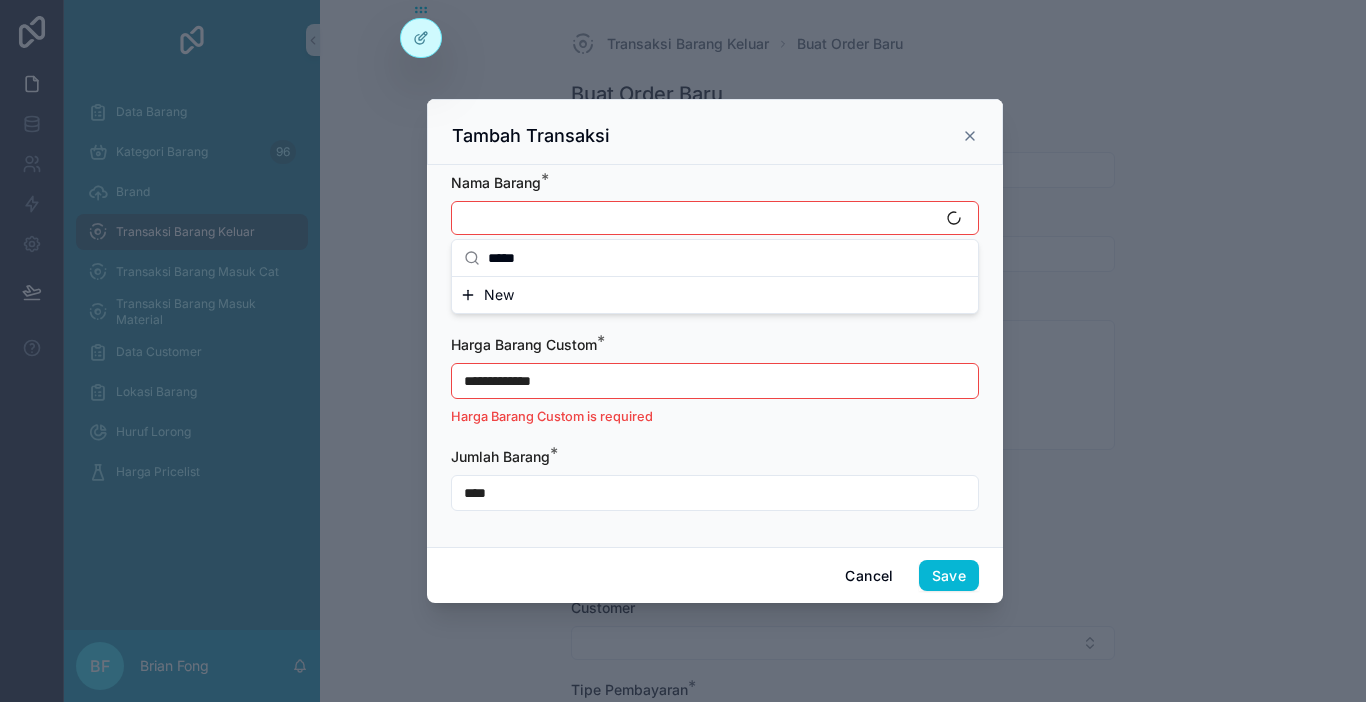 click on "*****" at bounding box center (727, 258) 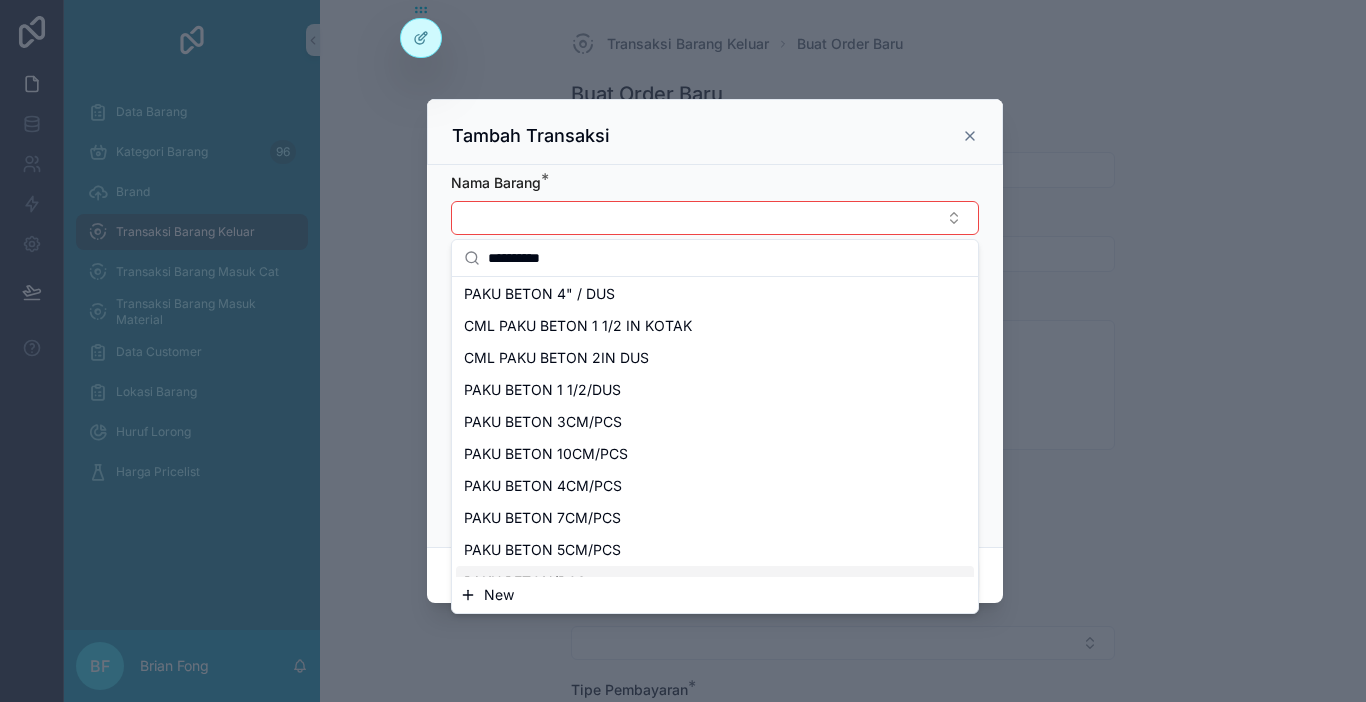 scroll, scrollTop: 0, scrollLeft: 0, axis: both 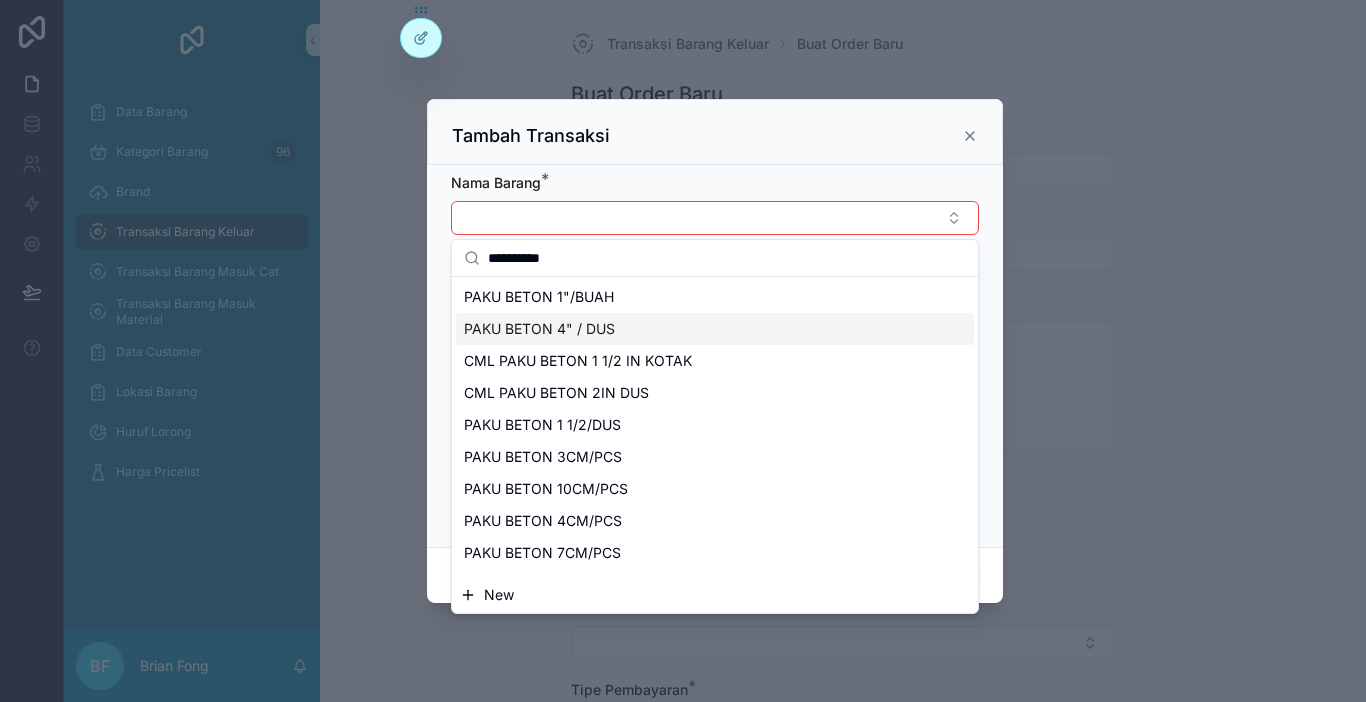 type on "**********" 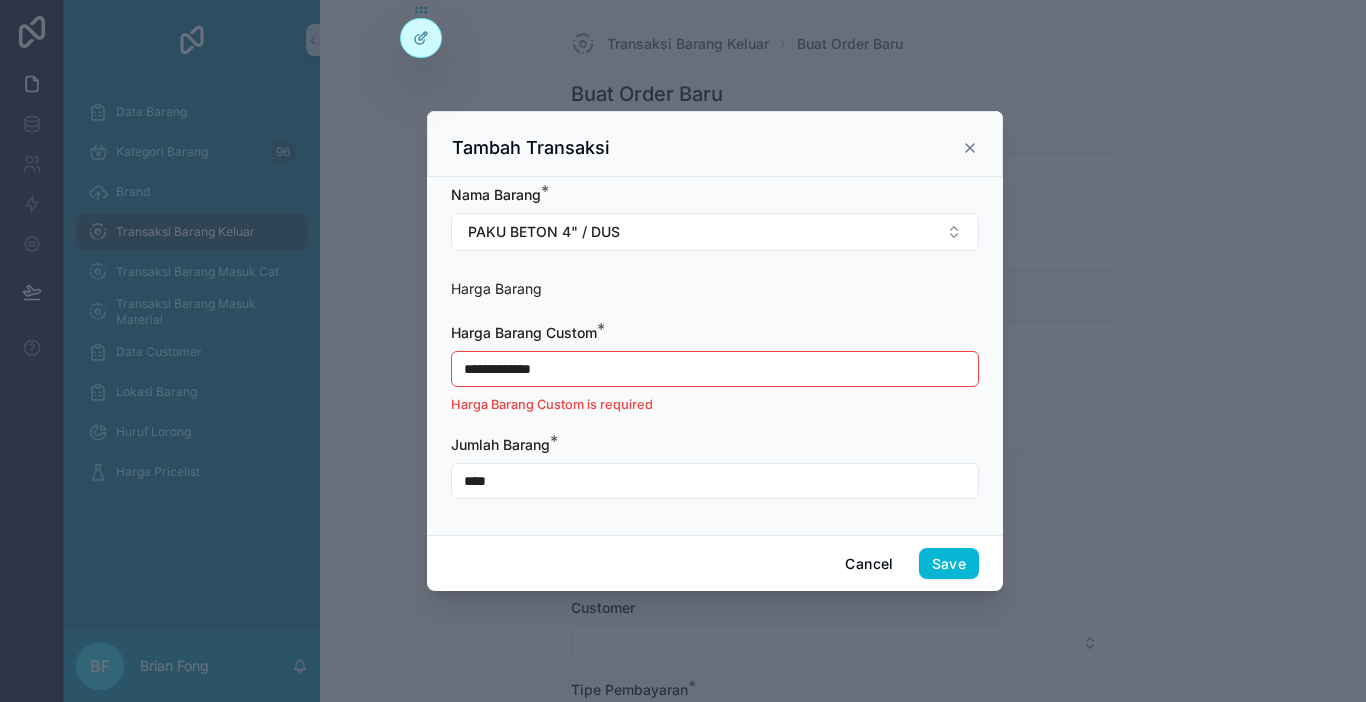 click on "**********" at bounding box center [715, 369] 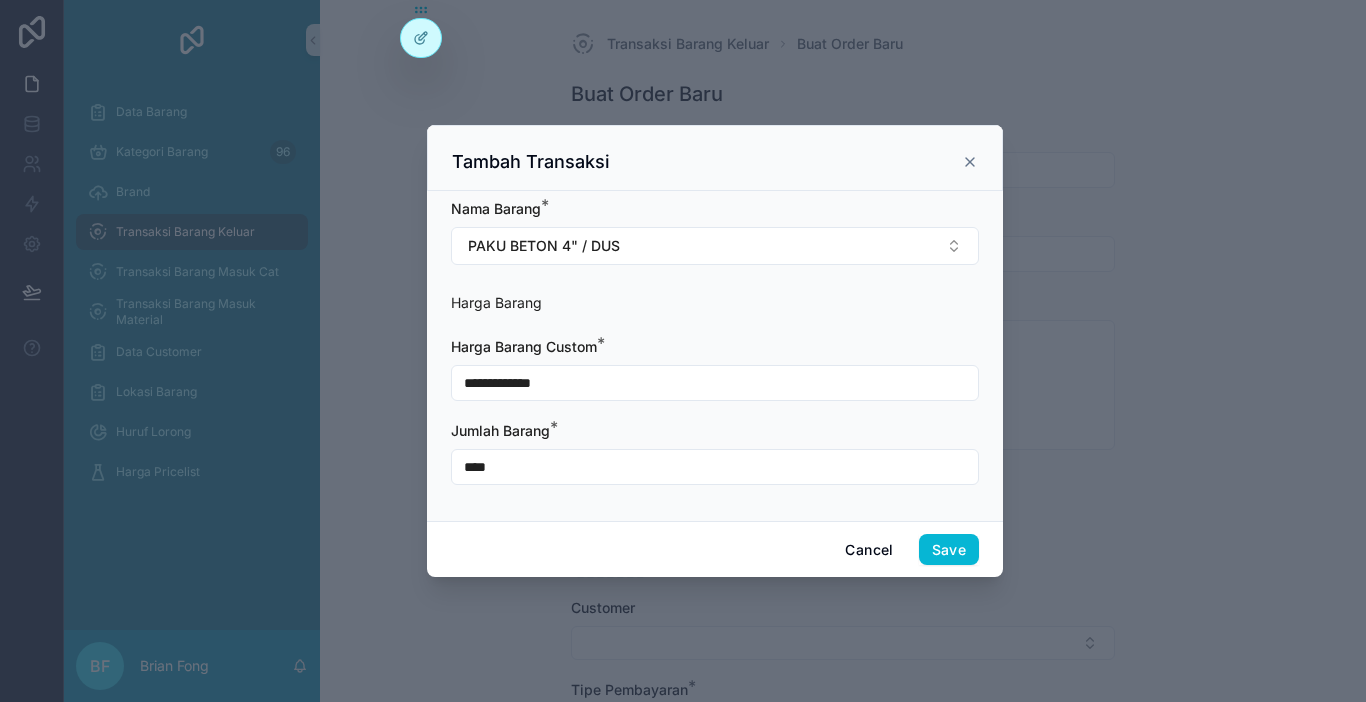 type on "**********" 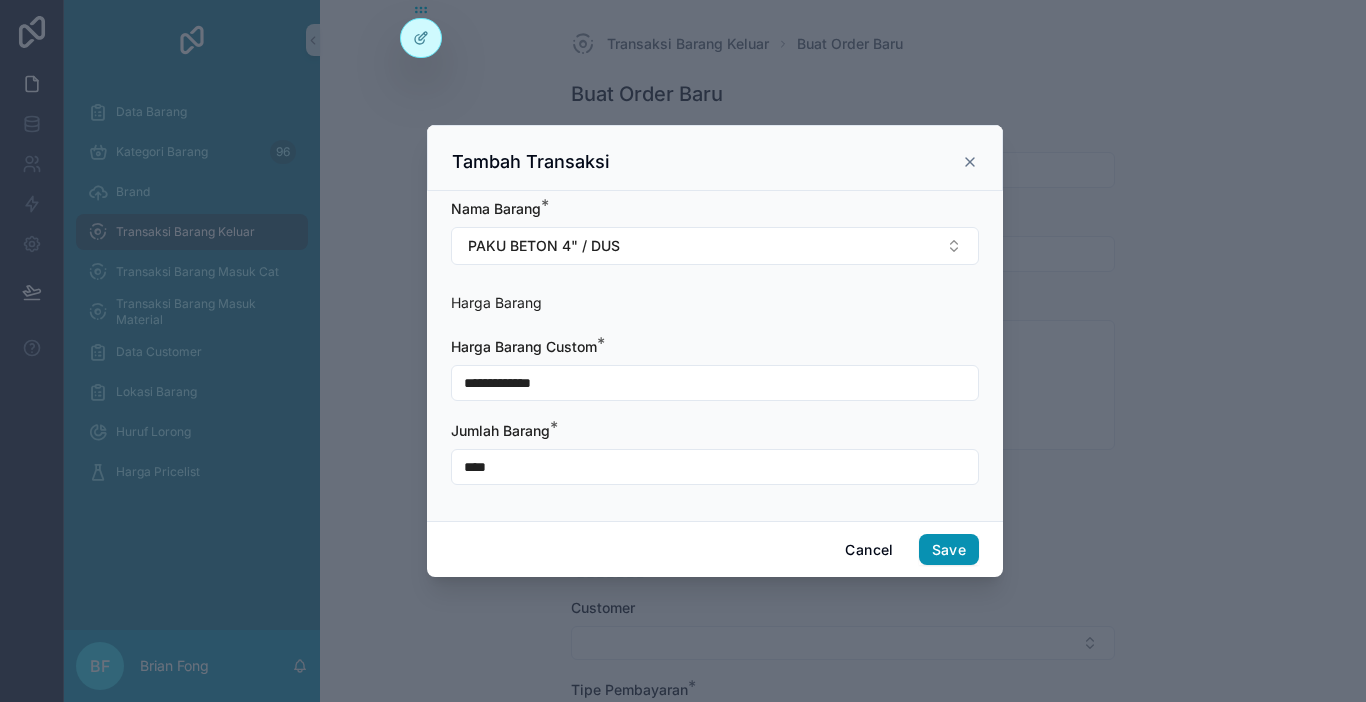 type on "****" 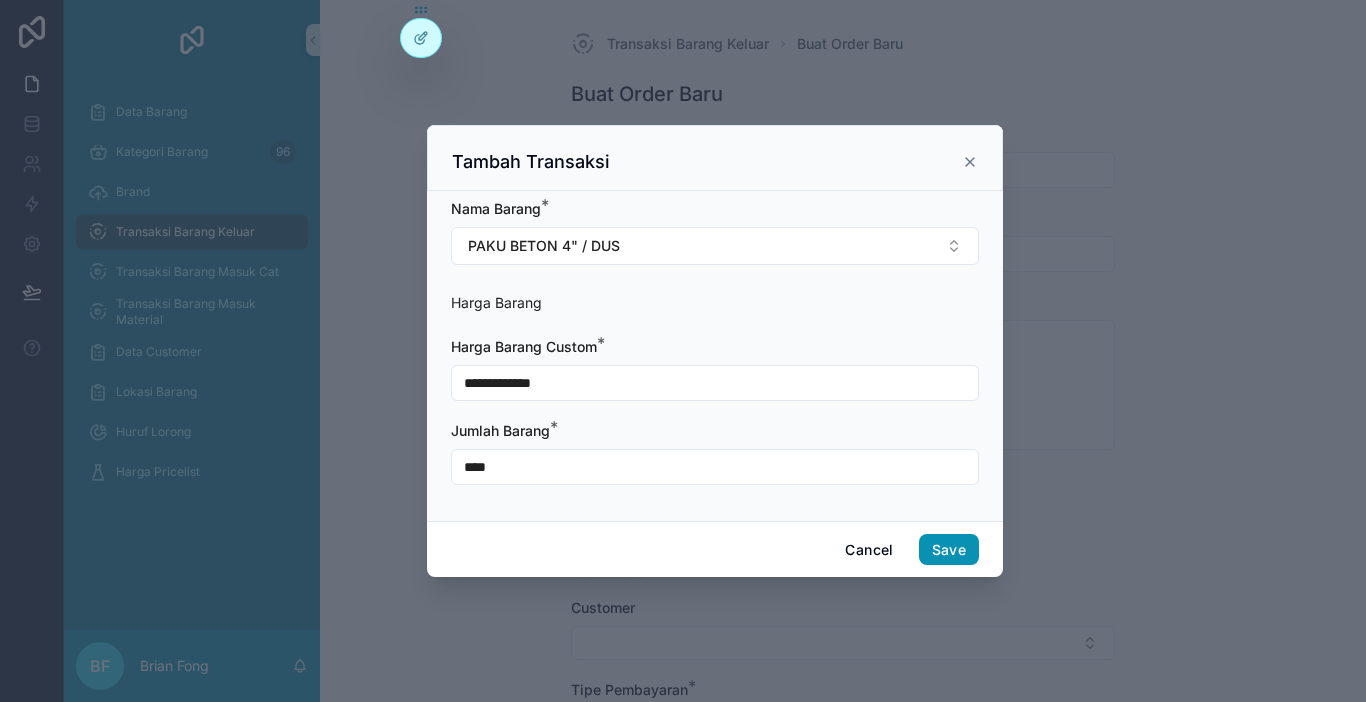 click on "Save" at bounding box center [949, 550] 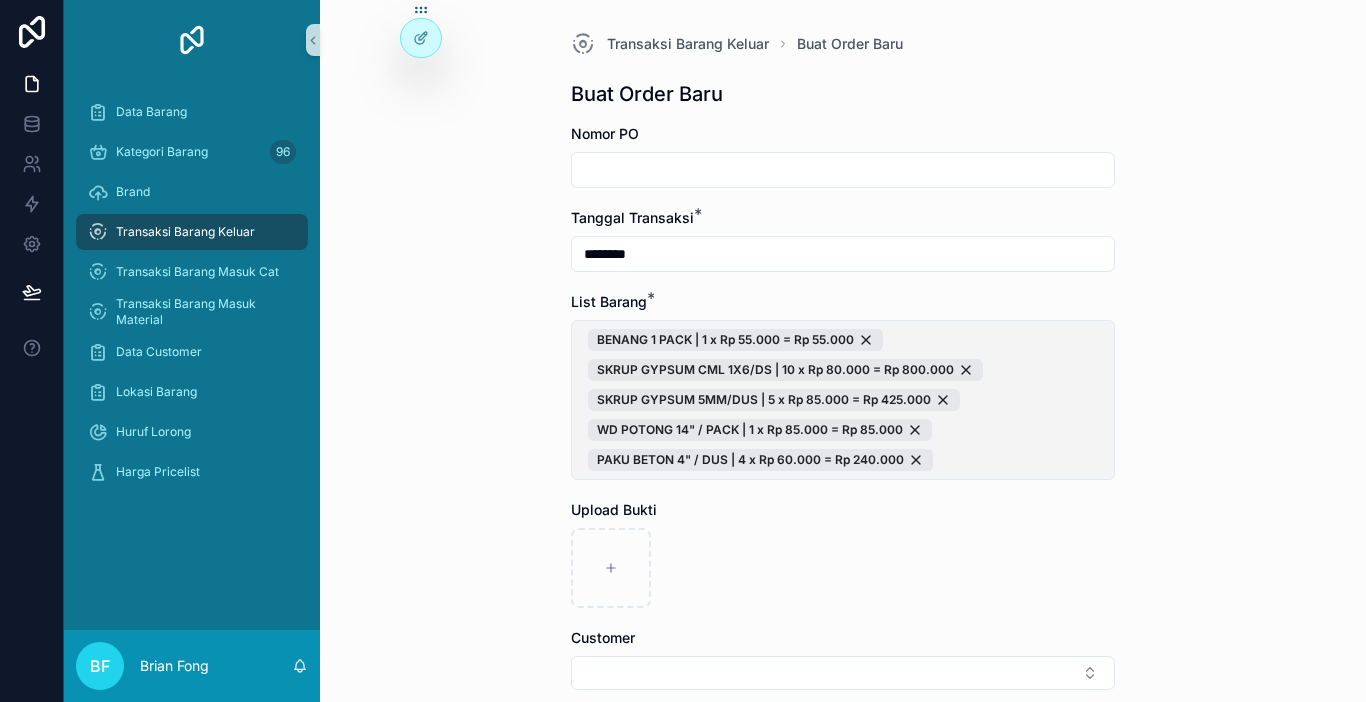 click on "BENANG 1 PACK | 1 x Rp 55.000 = Rp 55.000 SKRUP GYPSUM CML 1X6/DS | 10 x Rp 80.000 = Rp 800.000 SKRUP GYPSUM 5MM/DUS | 5 x Rp 85.000 = Rp 425.000 WD POTONG 14" / PACK | 1 x Rp 85.000 = Rp 85.000 PAKU BETON 4" / DUS | 4 x Rp 60.000 = Rp 240.000" at bounding box center [843, 400] 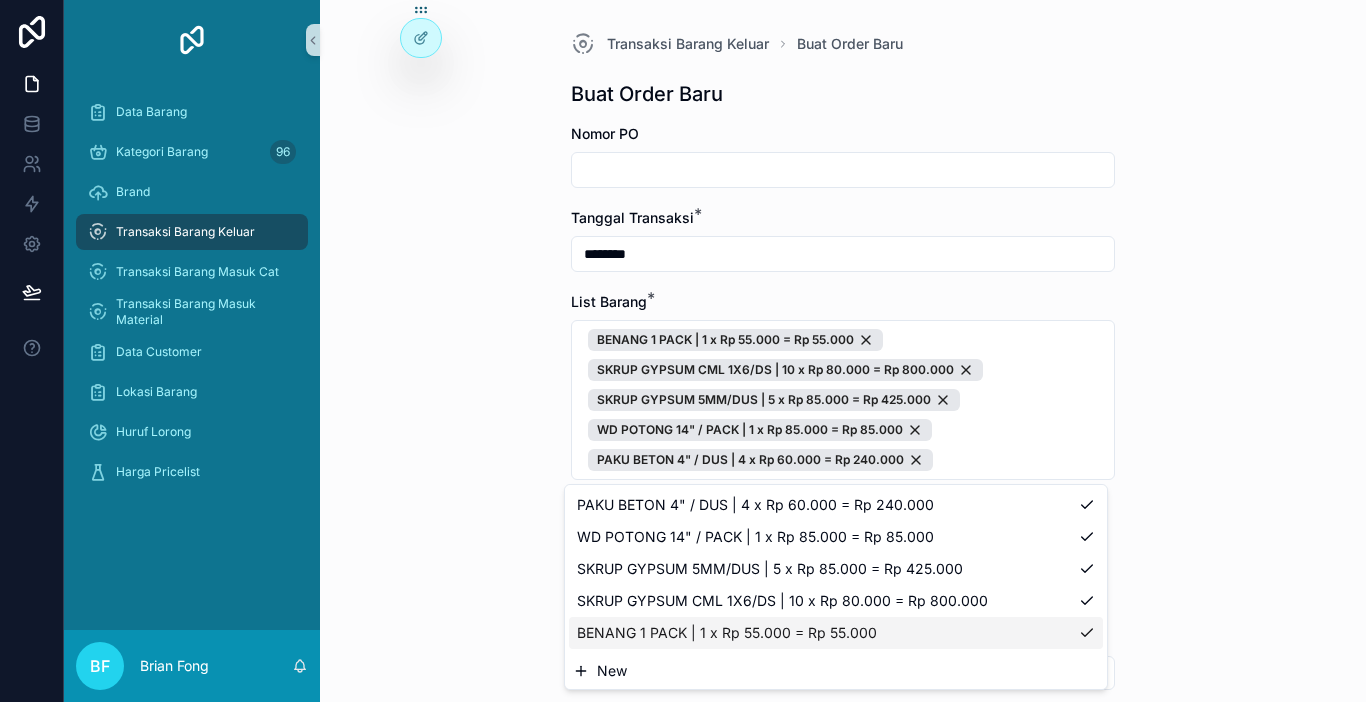 drag, startPoint x: 610, startPoint y: 662, endPoint x: 674, endPoint y: 425, distance: 245.4893 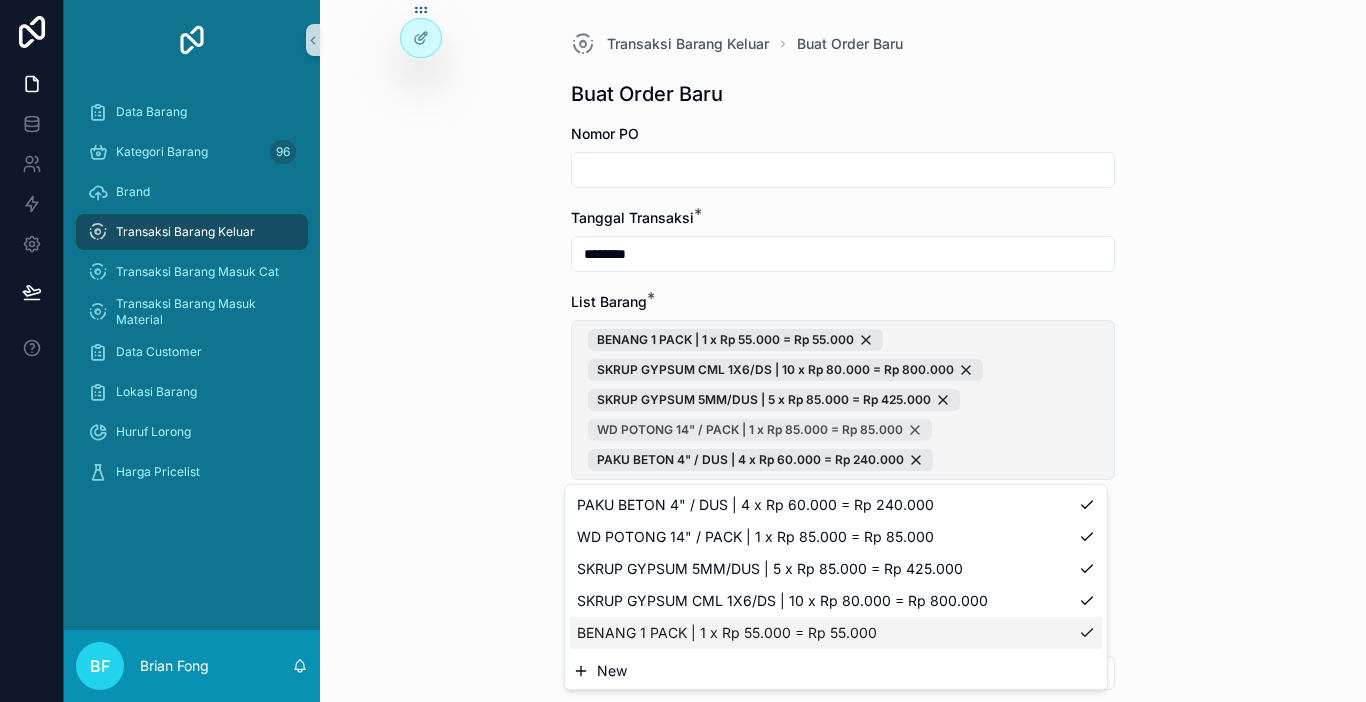 click on "New" at bounding box center (836, 671) 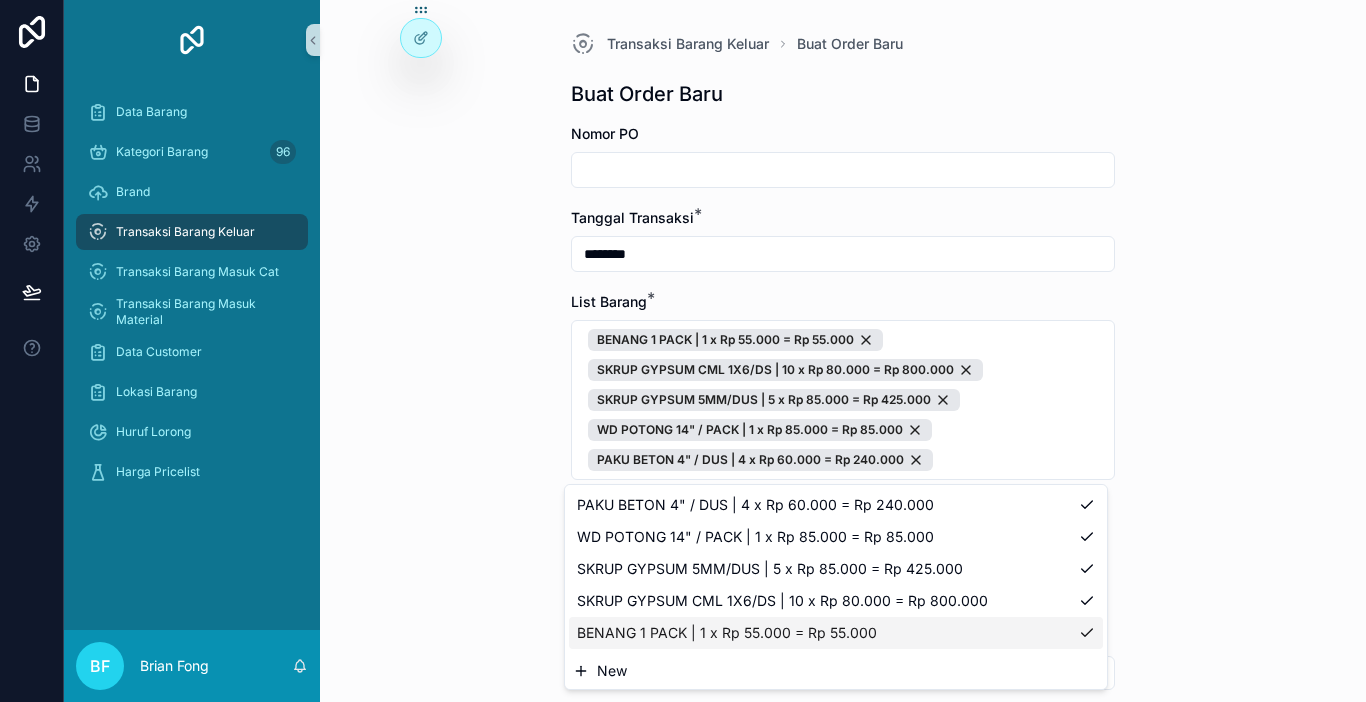 click on "New" at bounding box center (612, 671) 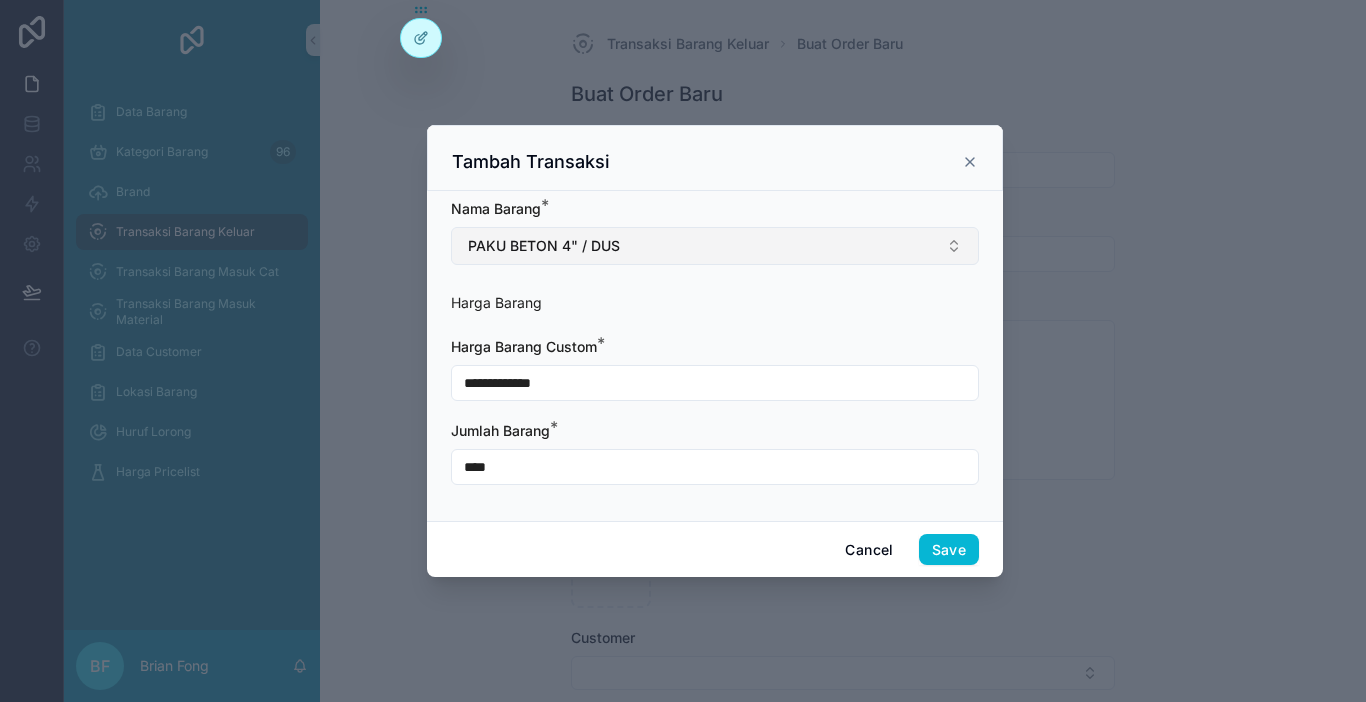 click on "PAKU BETON 4" / DUS" at bounding box center (715, 246) 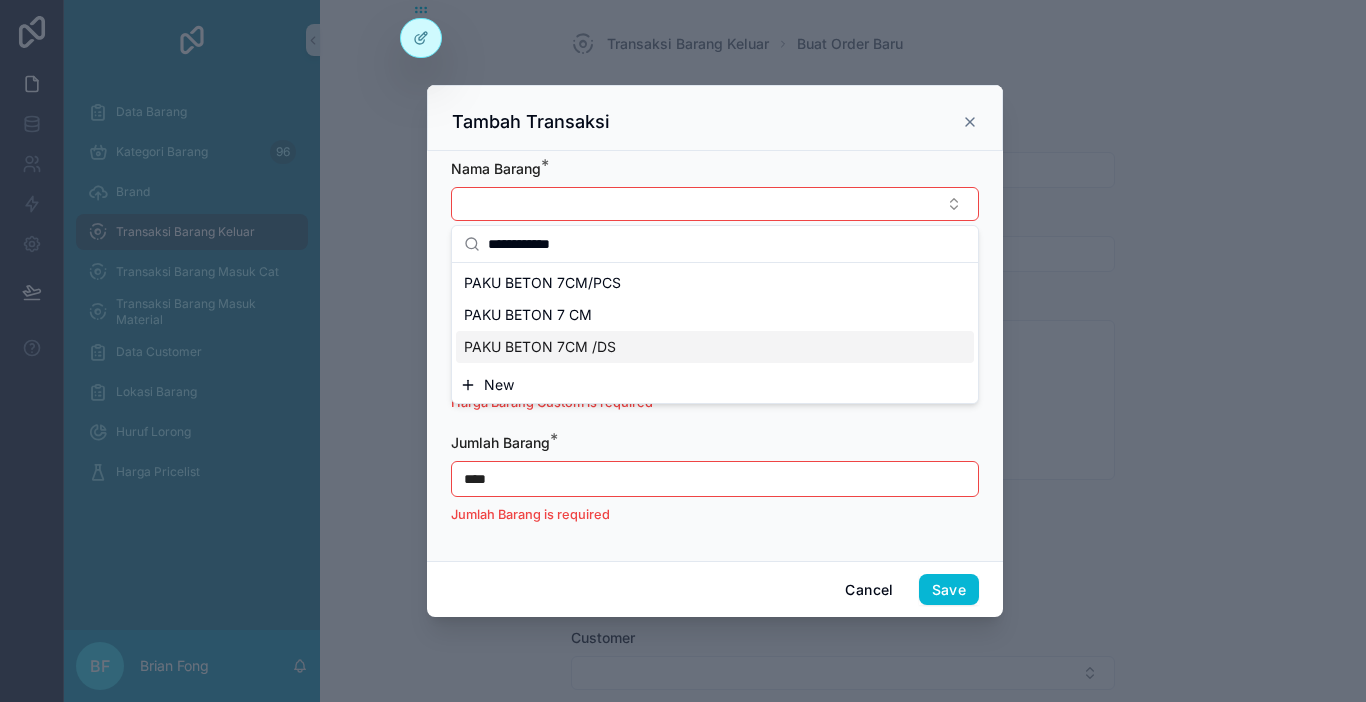 type on "**********" 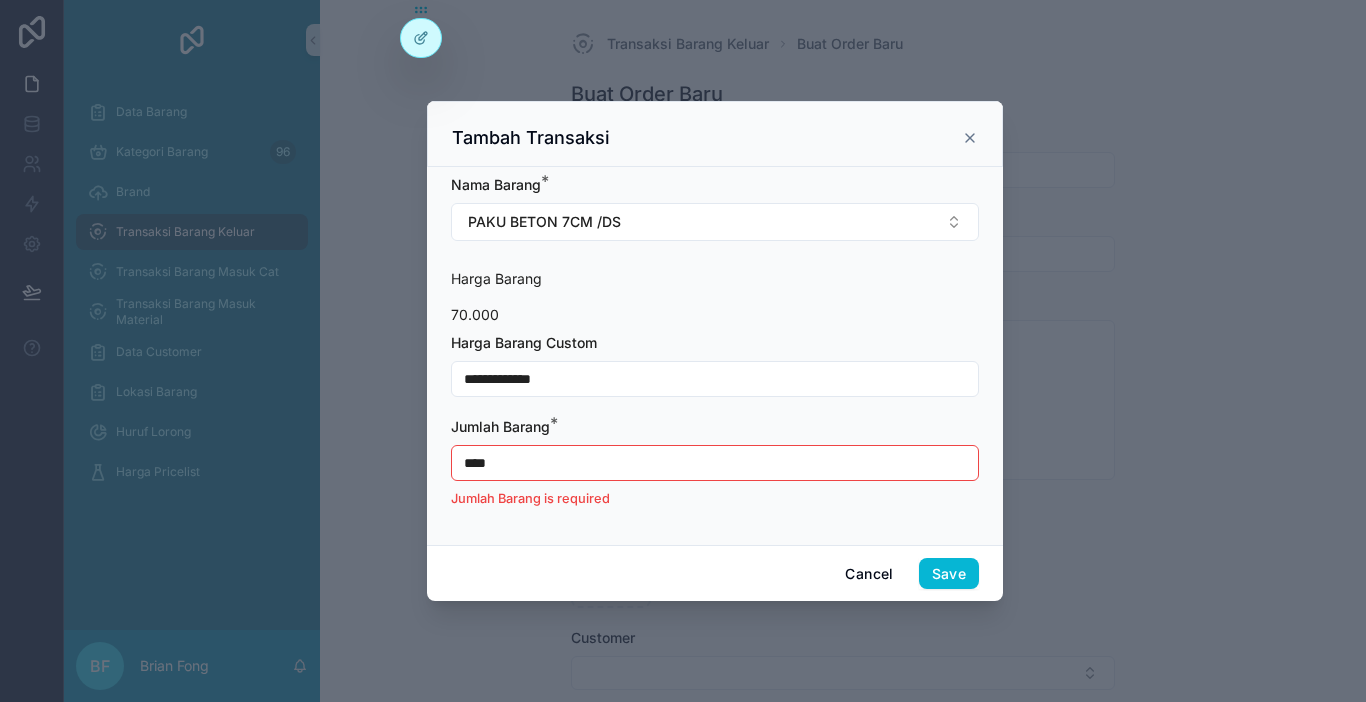 click on "****" at bounding box center (715, 463) 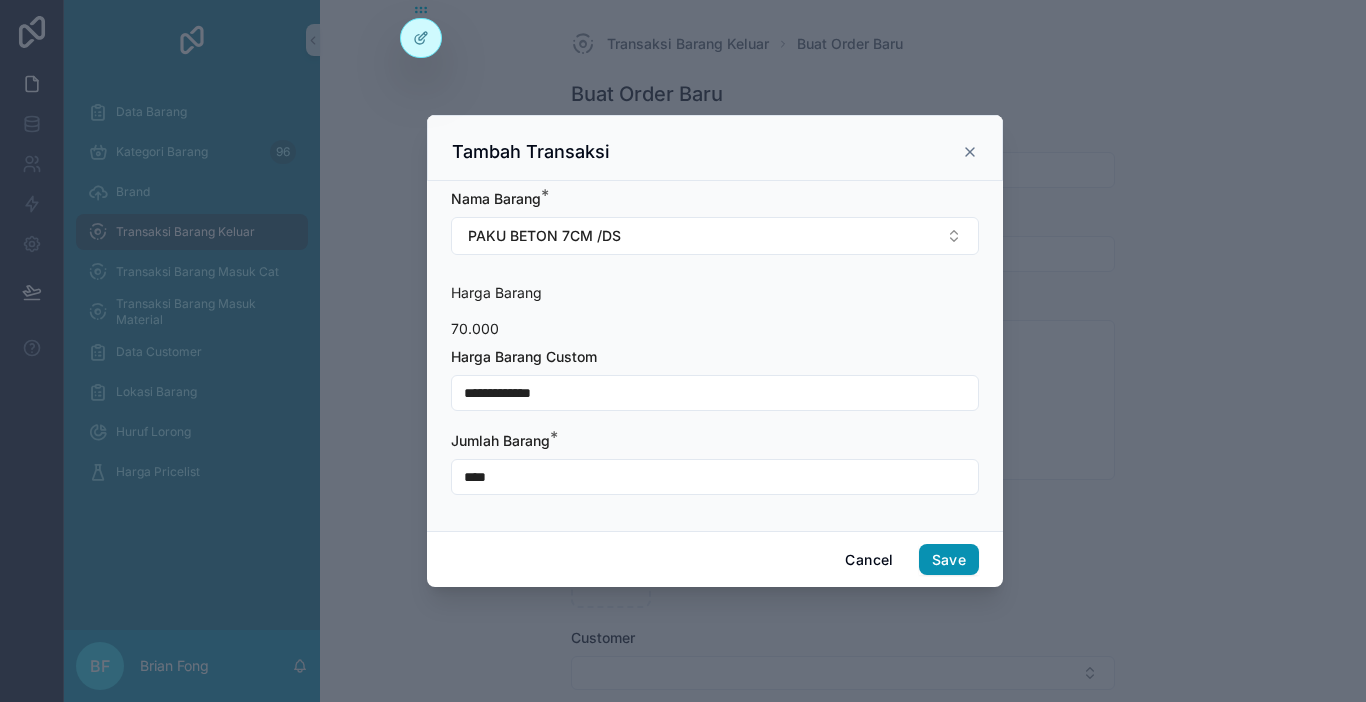 type on "****" 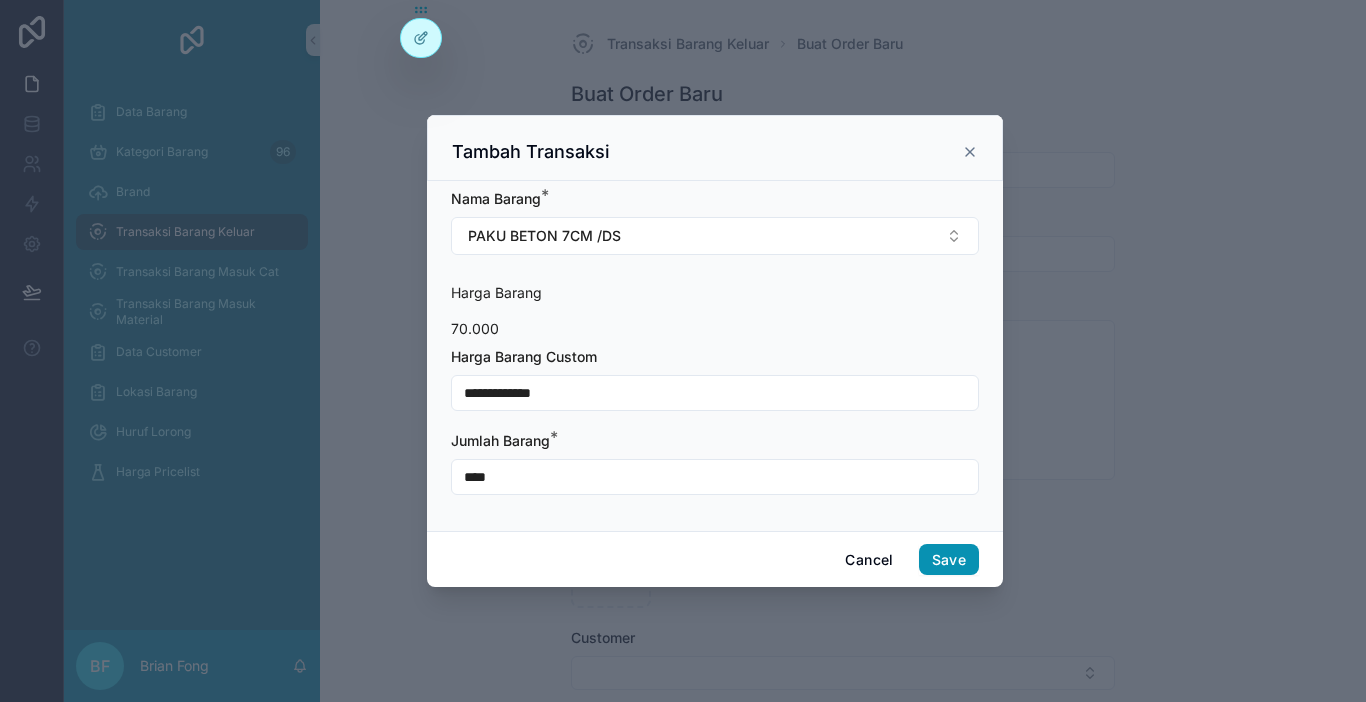 click on "Save" at bounding box center (949, 560) 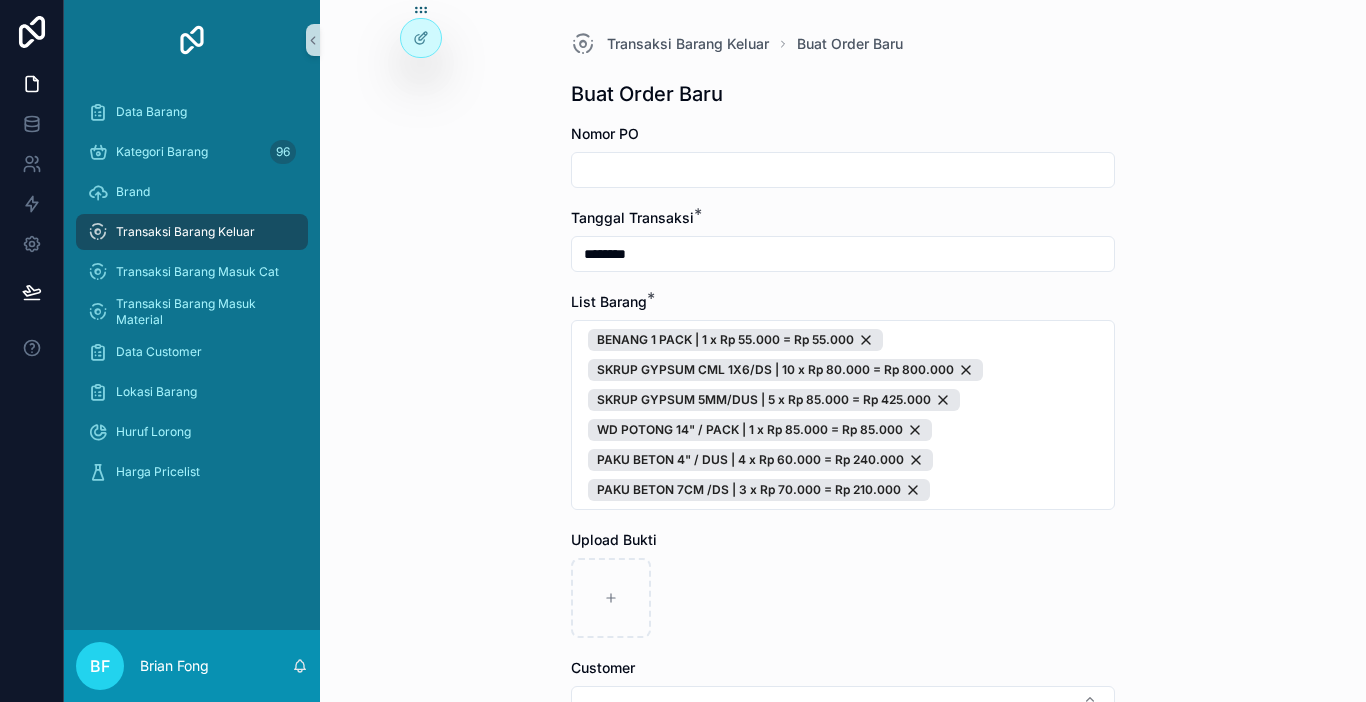 scroll, scrollTop: 100, scrollLeft: 0, axis: vertical 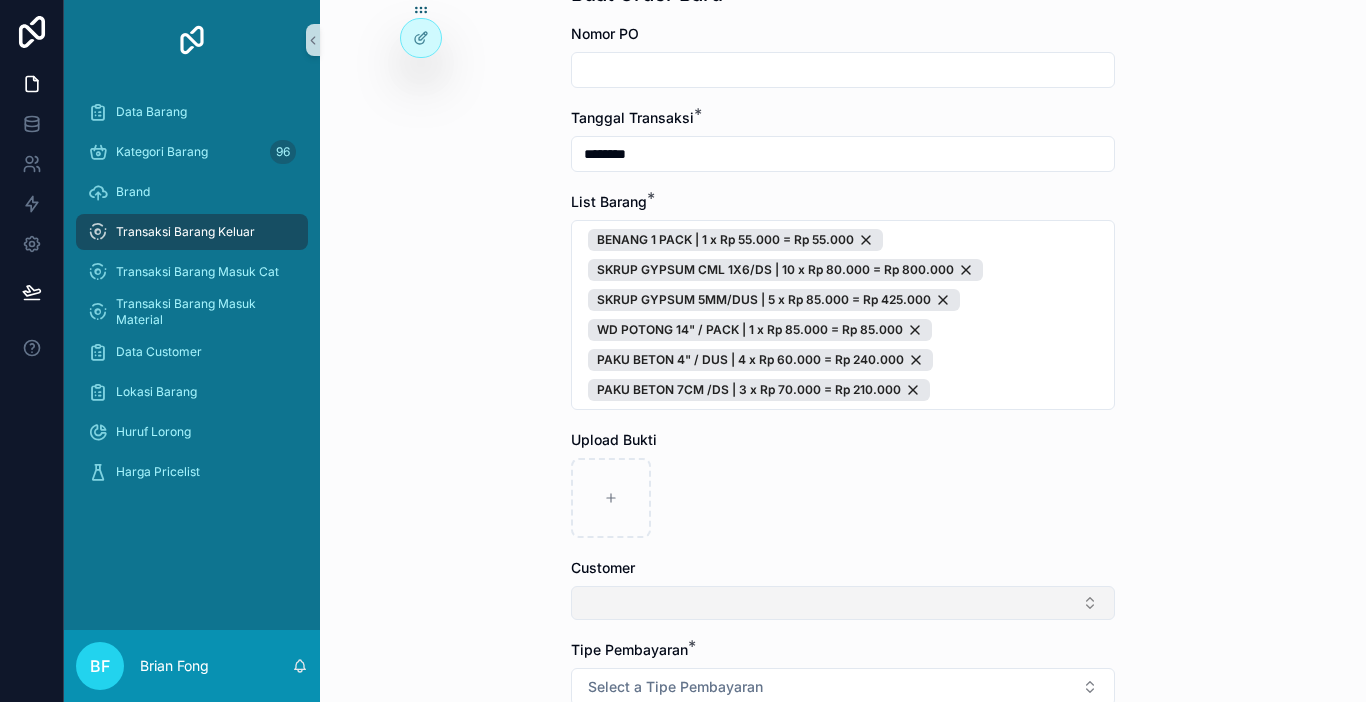 click at bounding box center [843, 603] 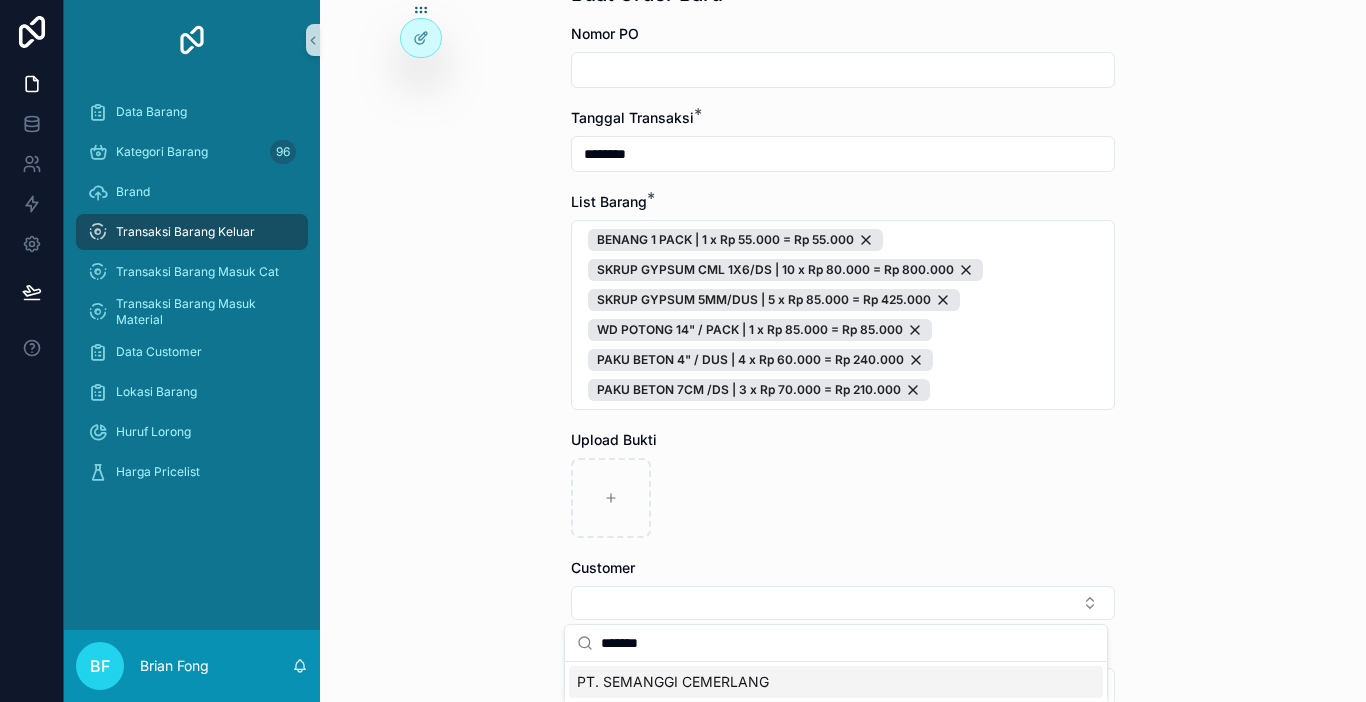 type on "*******" 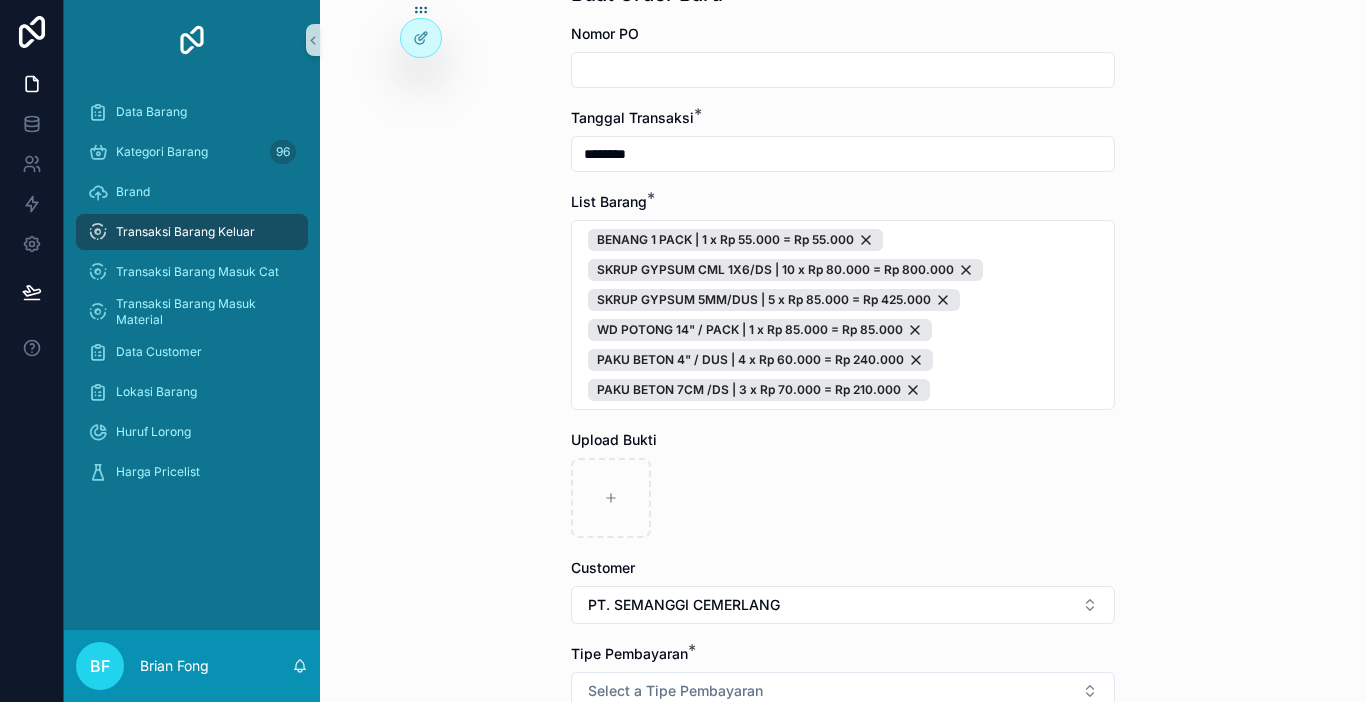 scroll, scrollTop: 200, scrollLeft: 0, axis: vertical 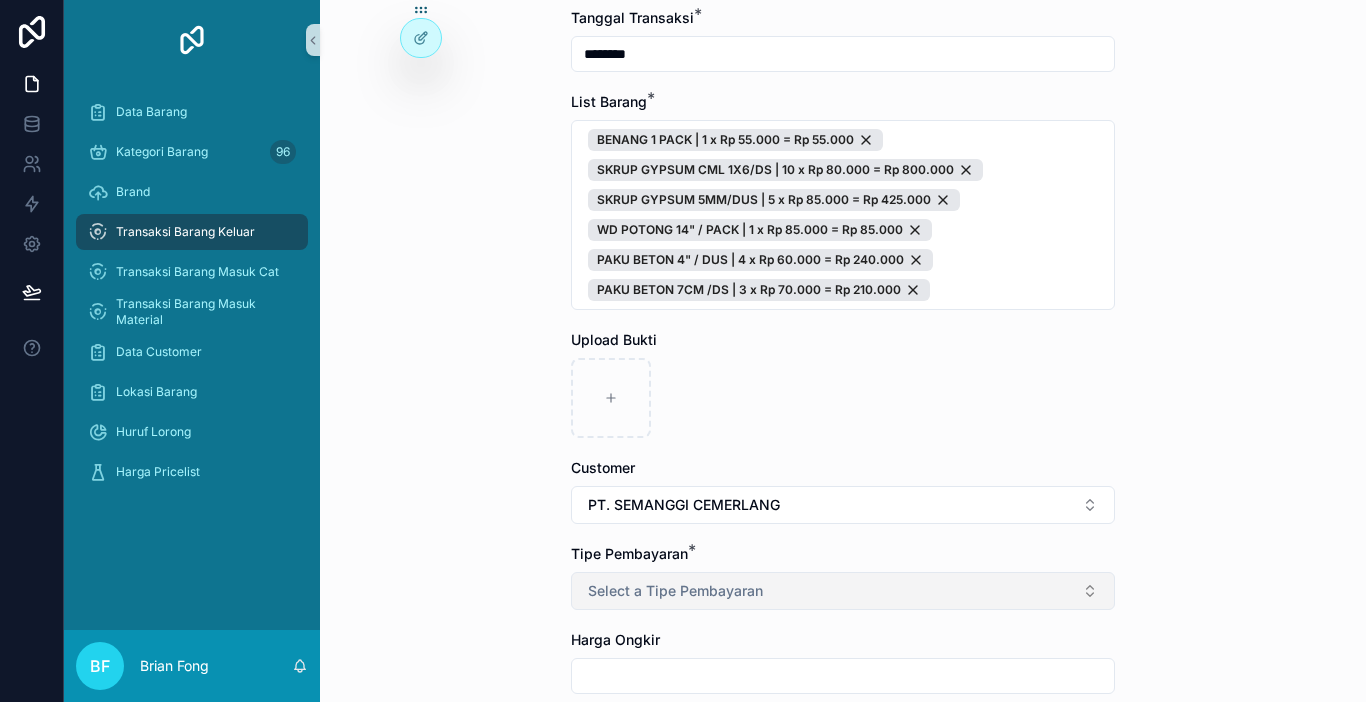 click on "Select a Tipe Pembayaran" at bounding box center [843, 591] 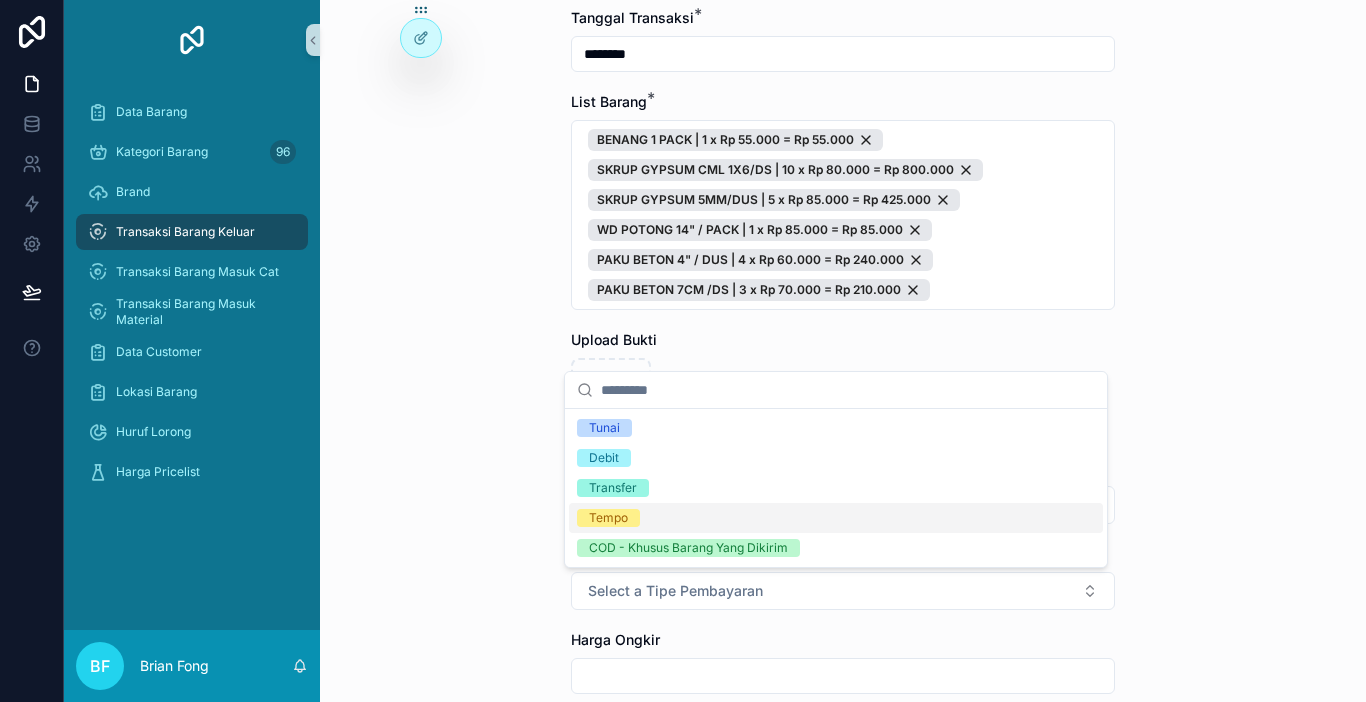 click on "Tempo" at bounding box center (608, 518) 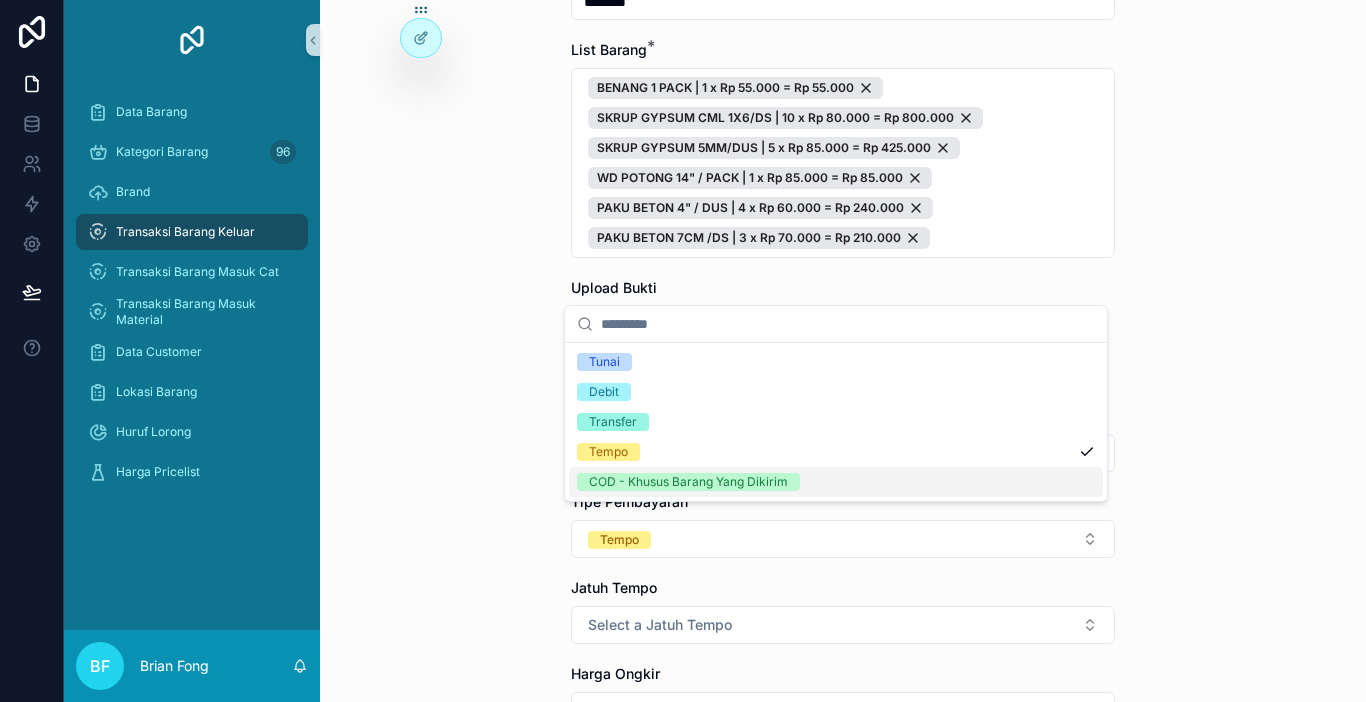 scroll, scrollTop: 300, scrollLeft: 0, axis: vertical 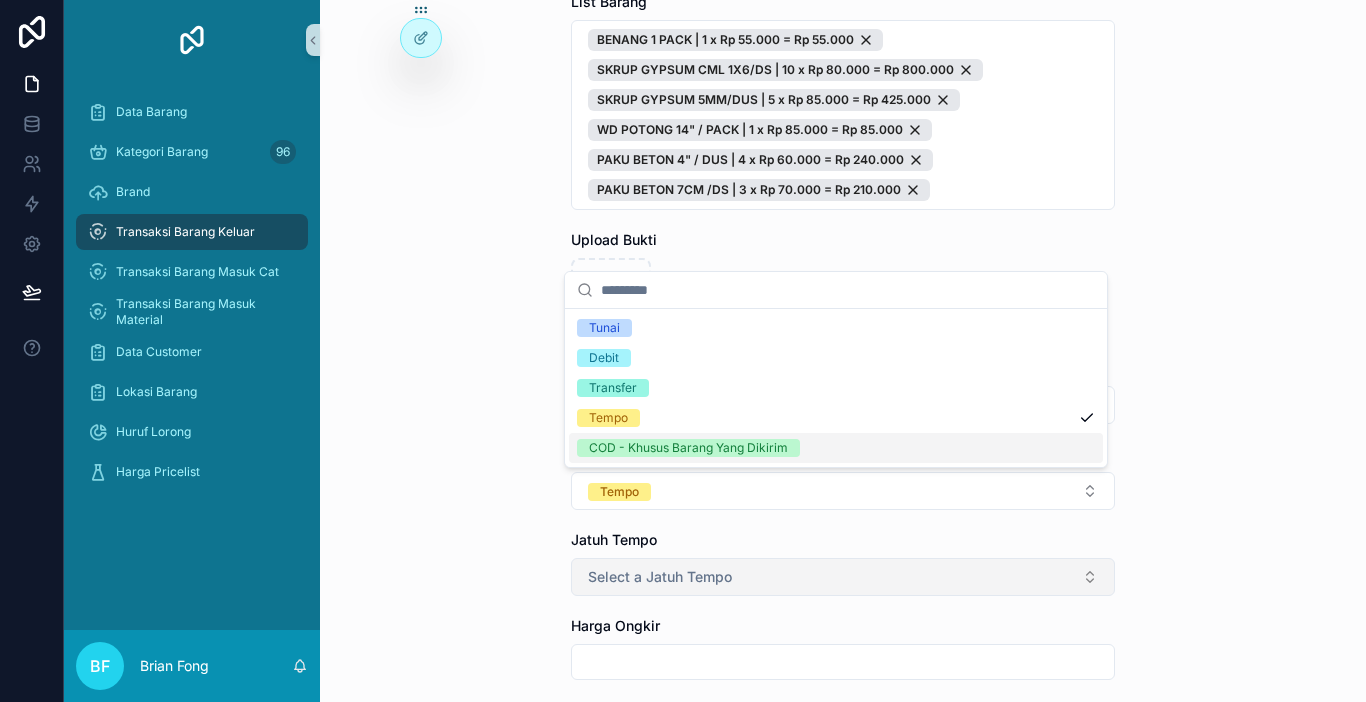 click on "Select a Jatuh Tempo" at bounding box center [660, 577] 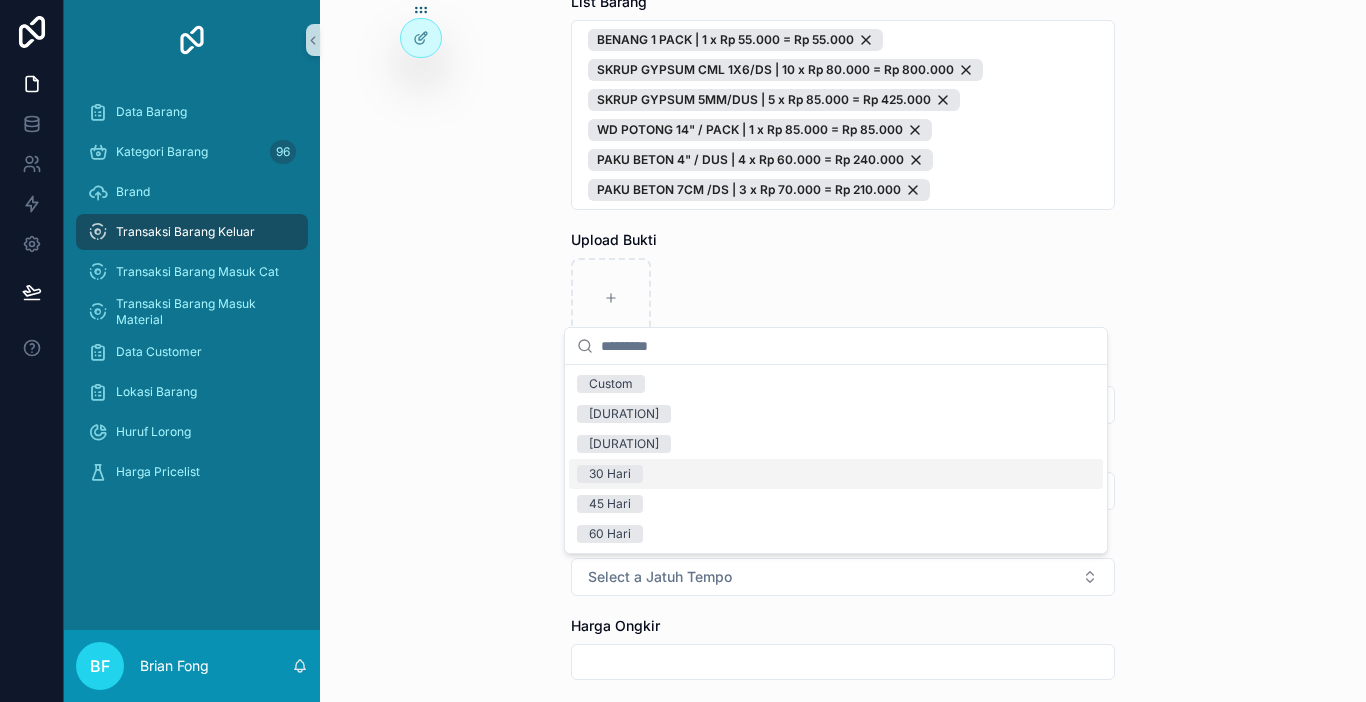 click on "30 Hari" at bounding box center [610, 474] 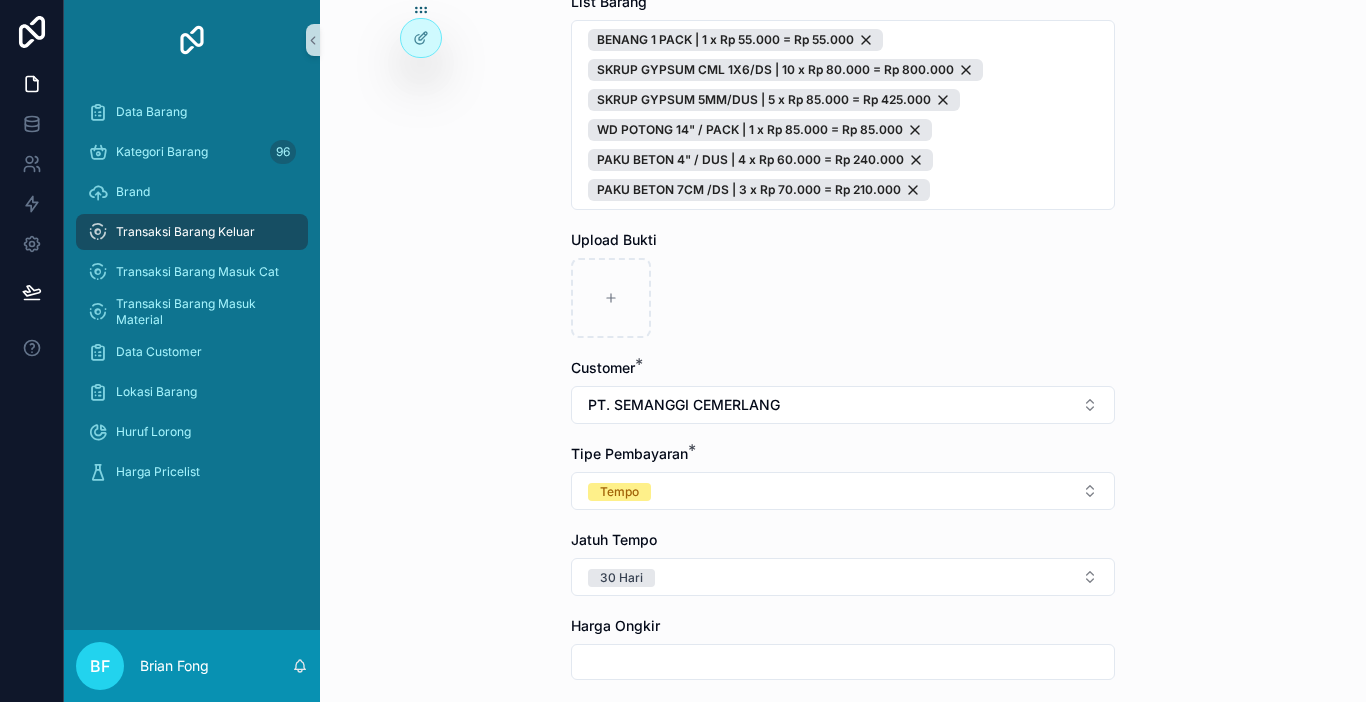 click on "Transaksi Barang Keluar Buat Order Baru Buat Order Baru Nomor PO Tanggal Transaksi * ******** List Barang * BENANG 1 PACK | 1 x Rp 55.000 = Rp 55.000 SKRUP GYPSUM CML 1X6/DS | 10 x Rp 80.000 = Rp 800.000 SKRUP GYPSUM 5MM/DUS | 5 x Rp 85.000 = Rp 425.000 WD POTONG 14" / PACK | 1 x Rp 85.000 = Rp 85.000 PAKU BETON 4" / DUS | 4 x Rp 60.000 = Rp 240.000 PAKU BETON 7CM /DS | 3 x Rp 70.000 = Rp 210.000 Upload Bukti Customer * PT. SEMANGGI CEMERLANG Tipe Pembayaran * Tempo Jatuh Tempo 30 Hari Harga Ongkir Totalkan Transaksi" at bounding box center (843, 351) 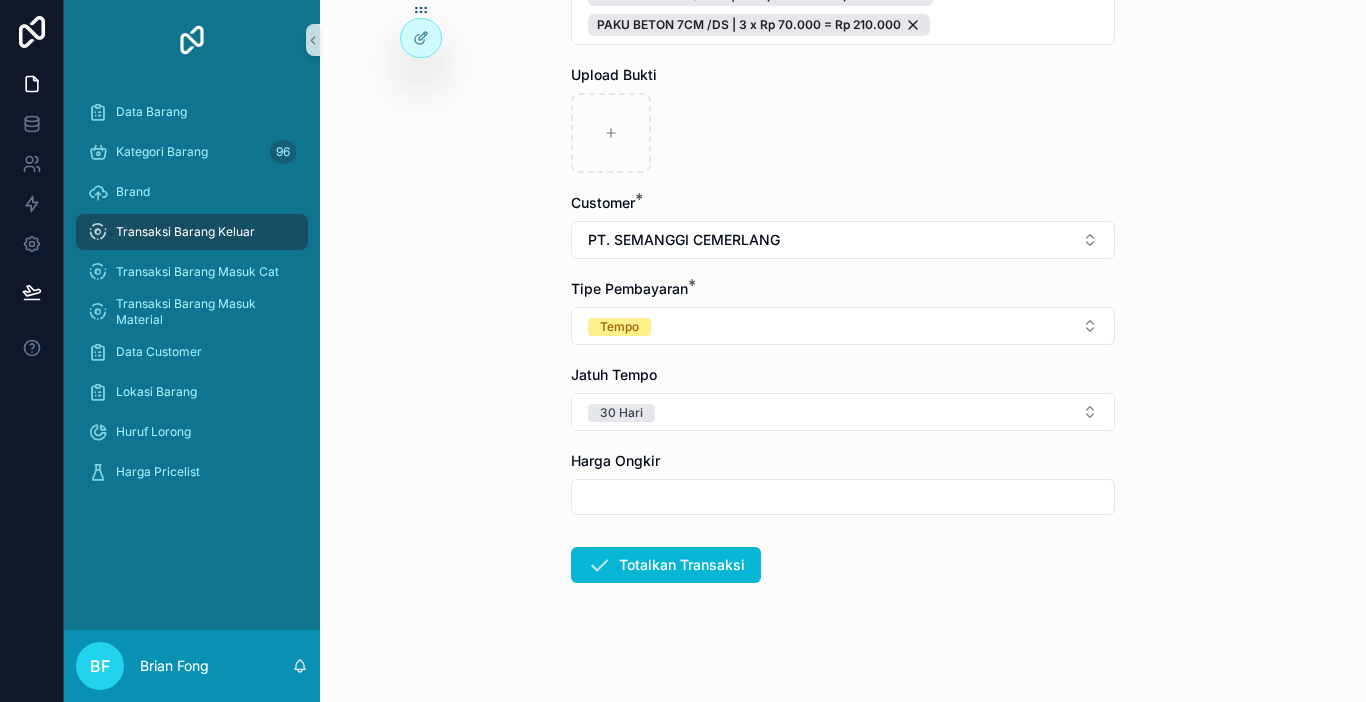 scroll, scrollTop: 474, scrollLeft: 0, axis: vertical 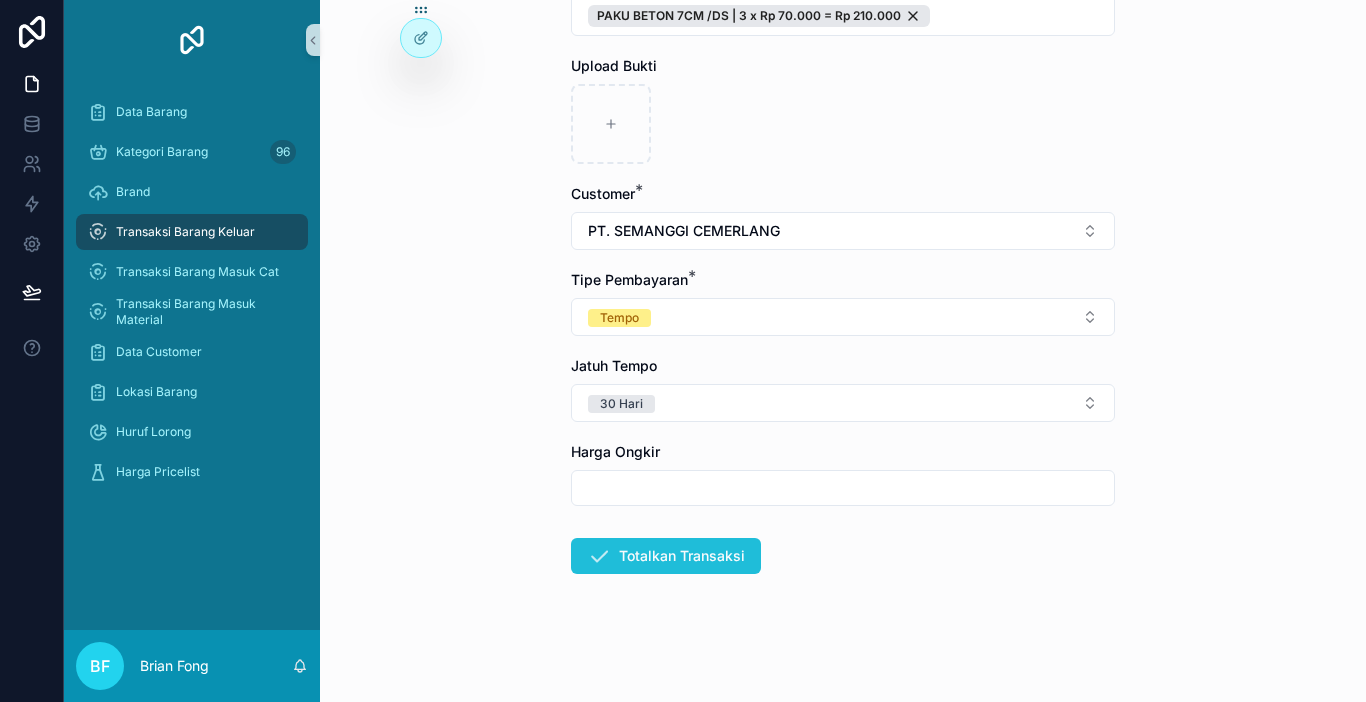 click on "Totalkan Transaksi" at bounding box center [666, 556] 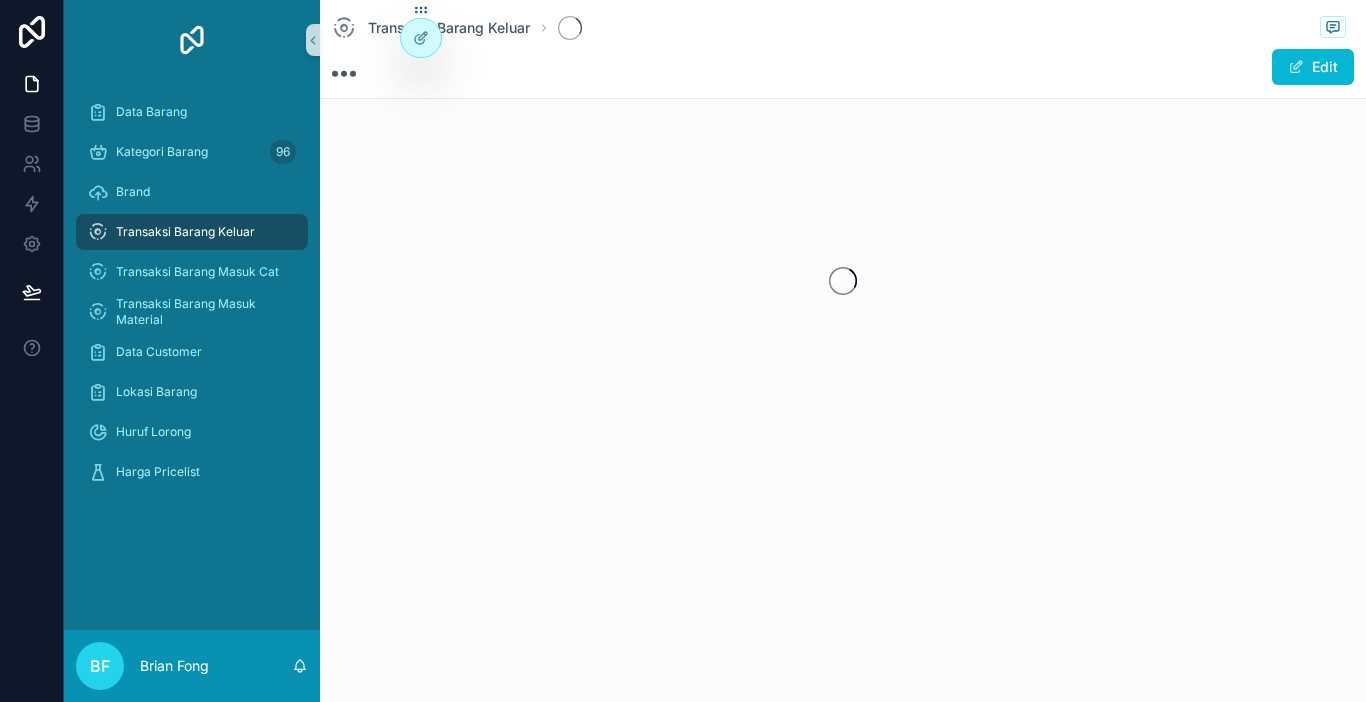 scroll, scrollTop: 0, scrollLeft: 0, axis: both 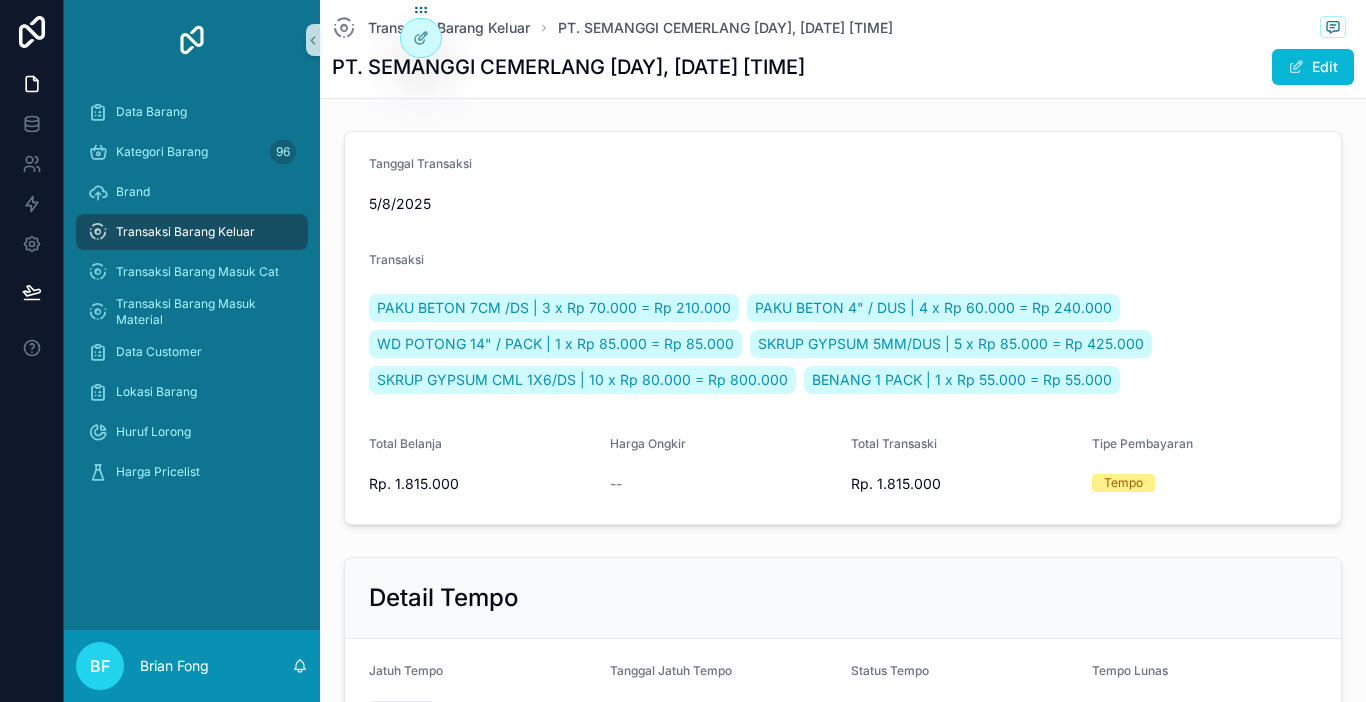 click on "Transaksi Barang Keluar" at bounding box center [192, 232] 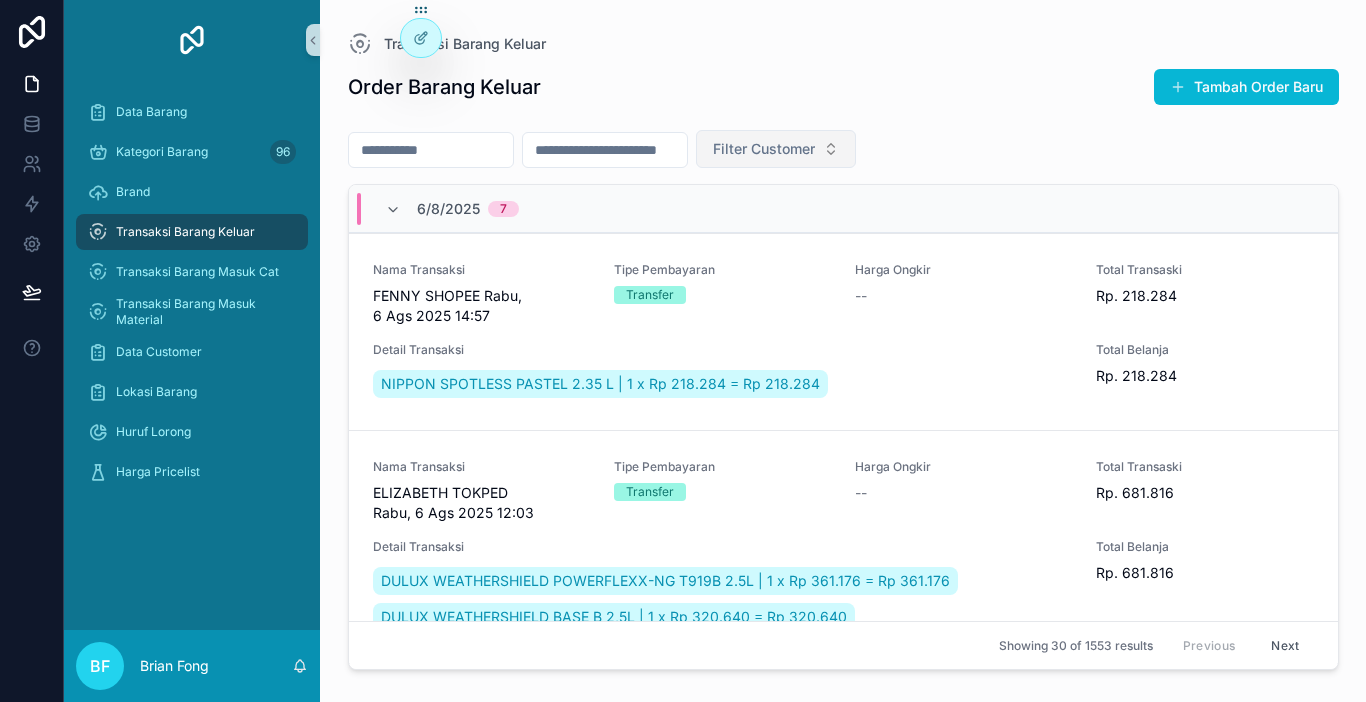 click on "Filter Customer" at bounding box center (764, 149) 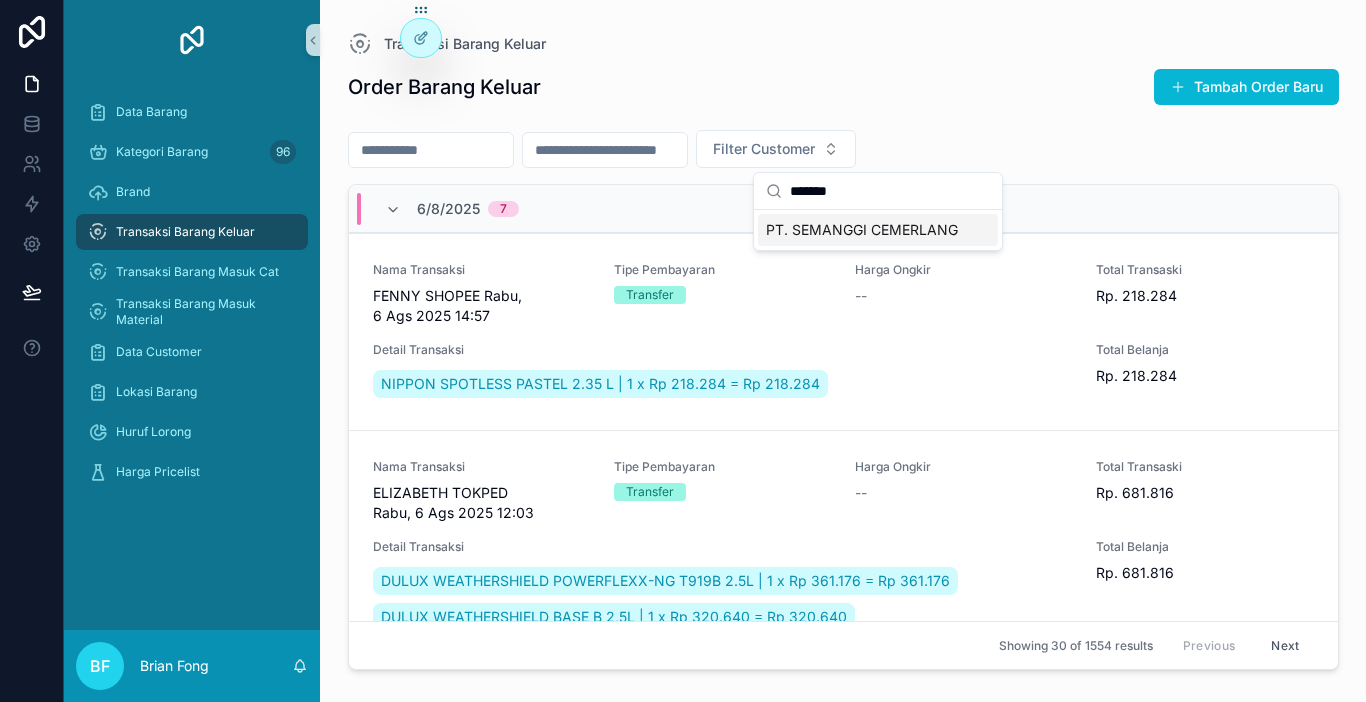 type on "*******" 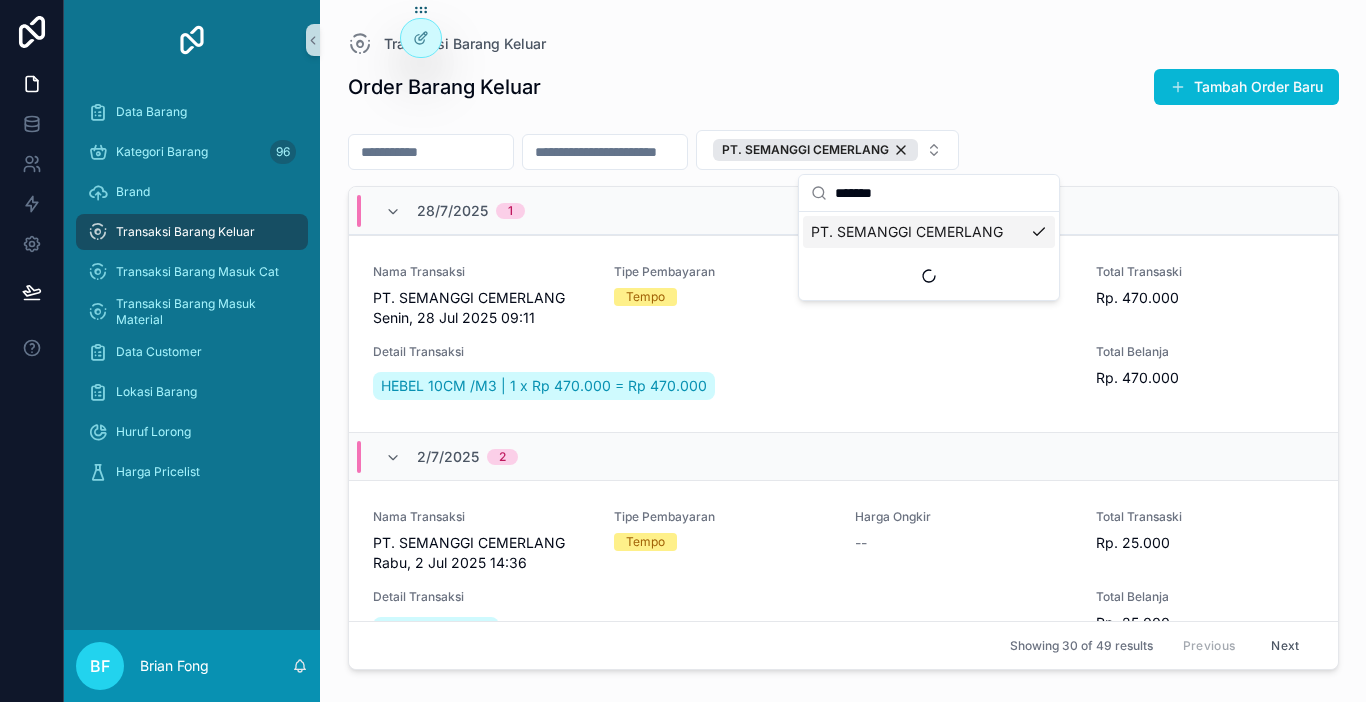 click at bounding box center [431, 152] 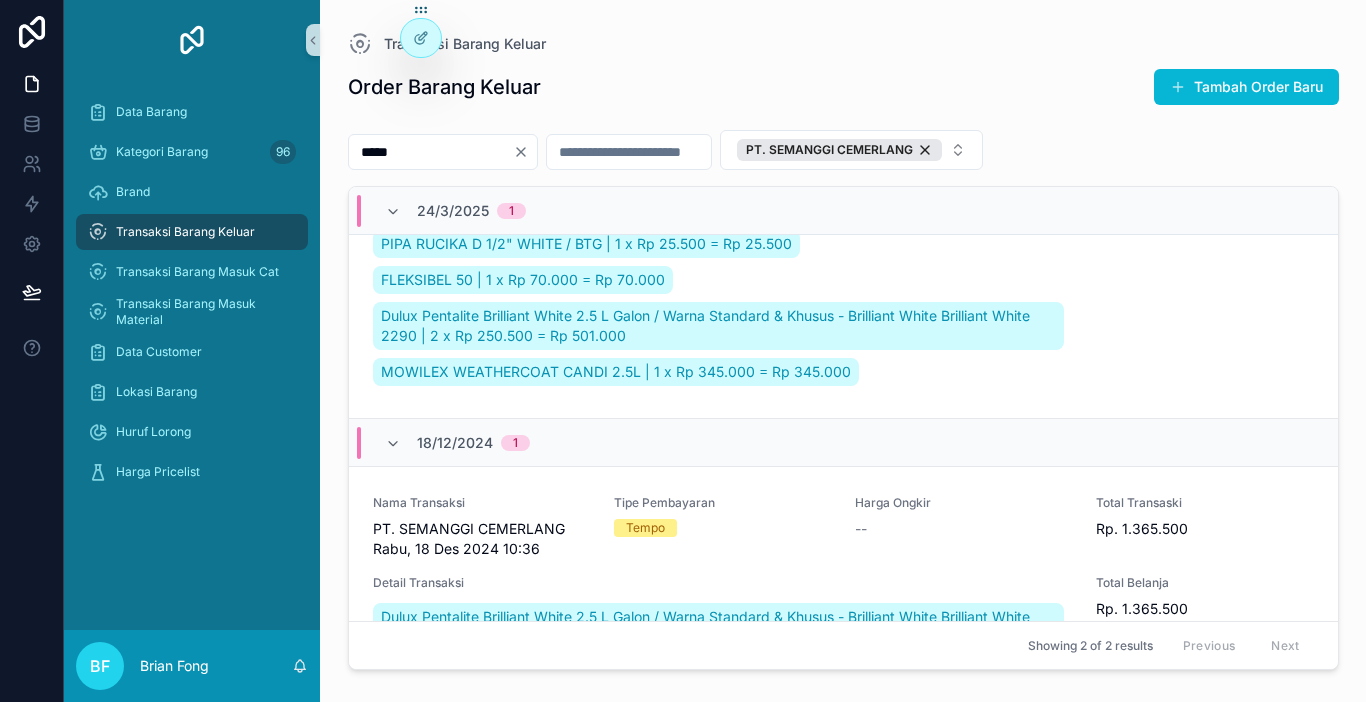 scroll, scrollTop: 320, scrollLeft: 0, axis: vertical 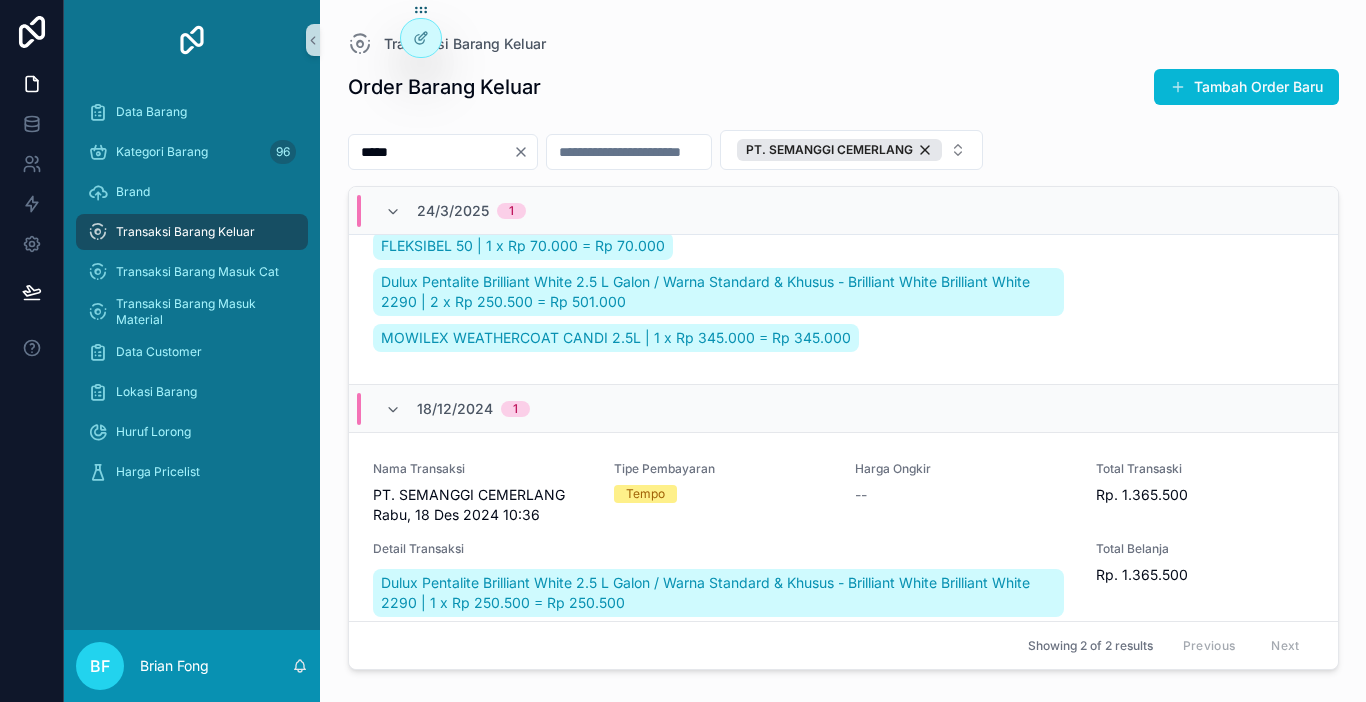type on "*****" 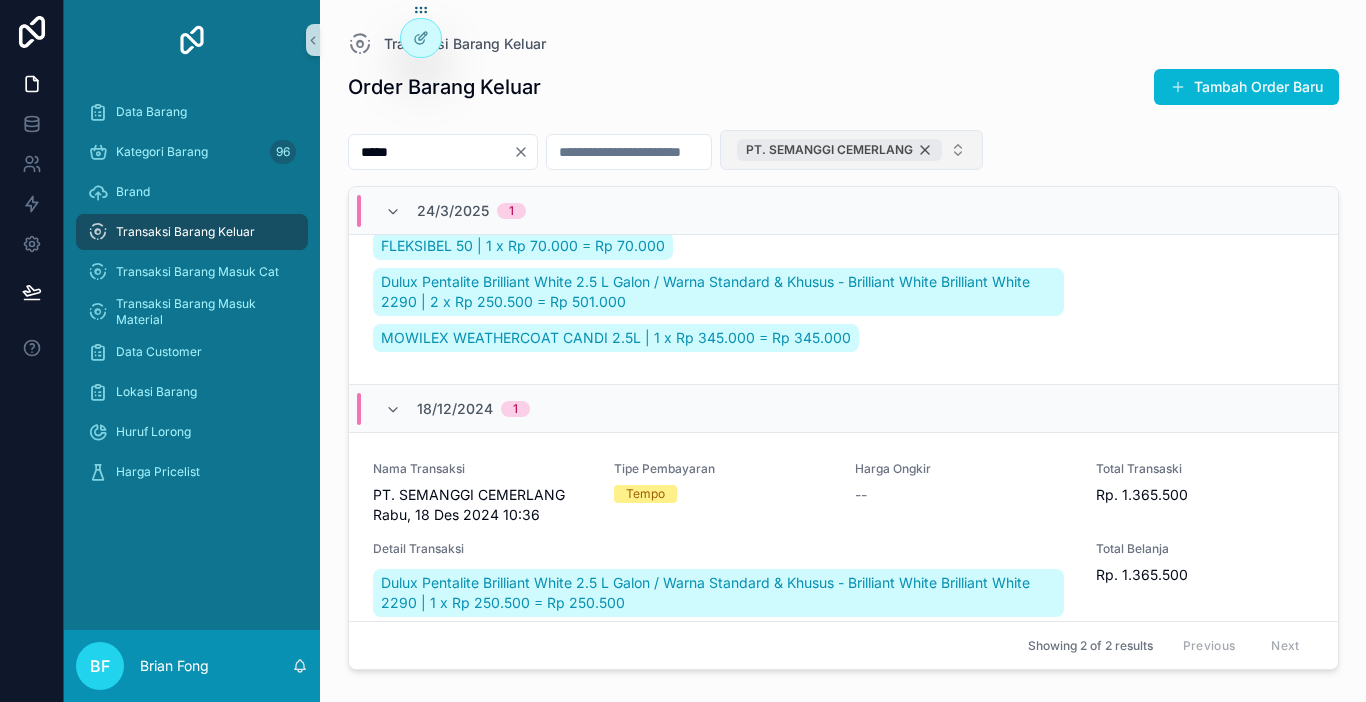 click on "PT. SEMANGGI CEMERLANG" at bounding box center [839, 150] 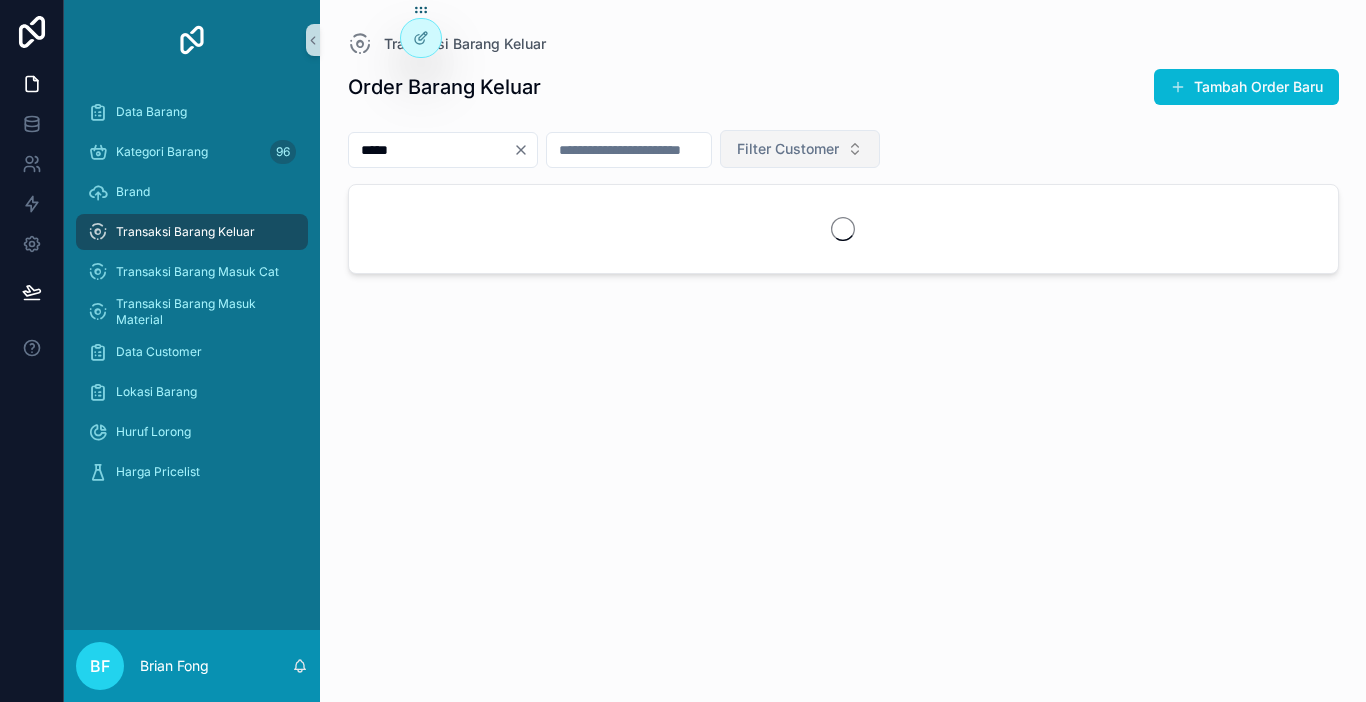 click on "Filter Customer" at bounding box center (788, 149) 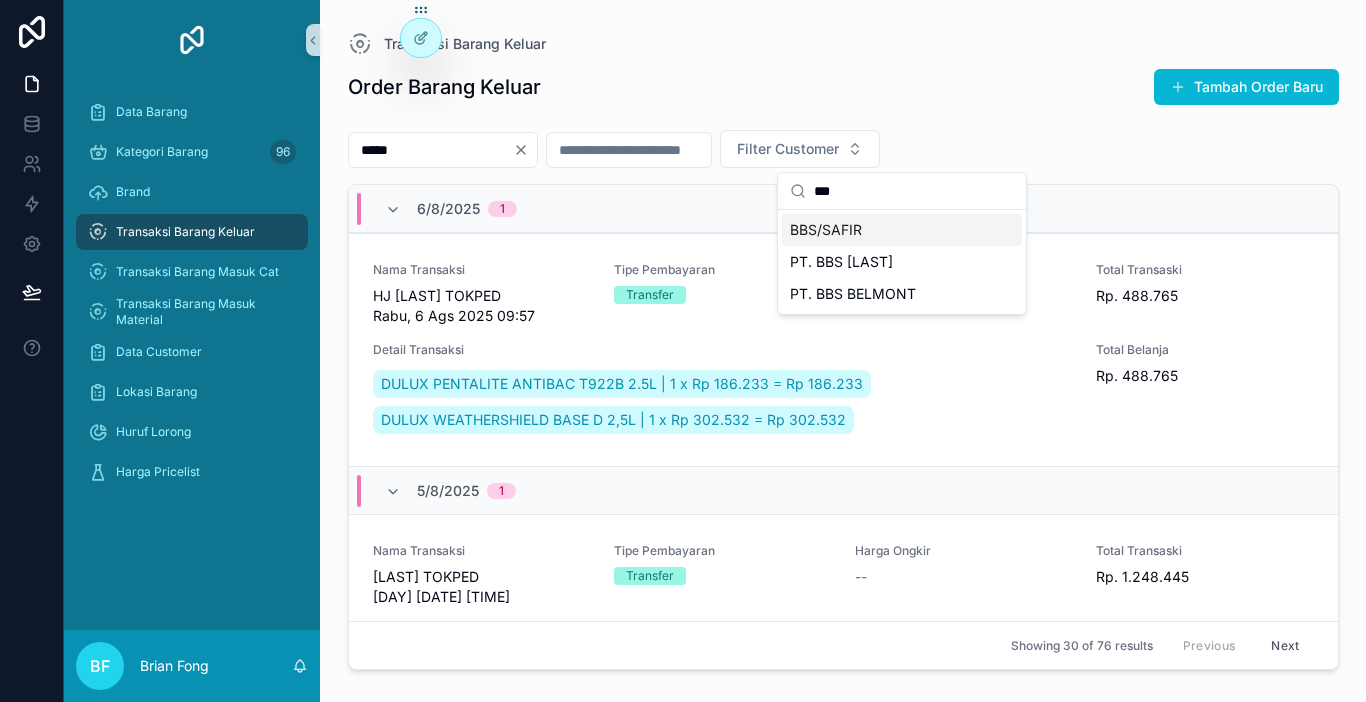 click on "BBS/SAFIR" at bounding box center [902, 230] 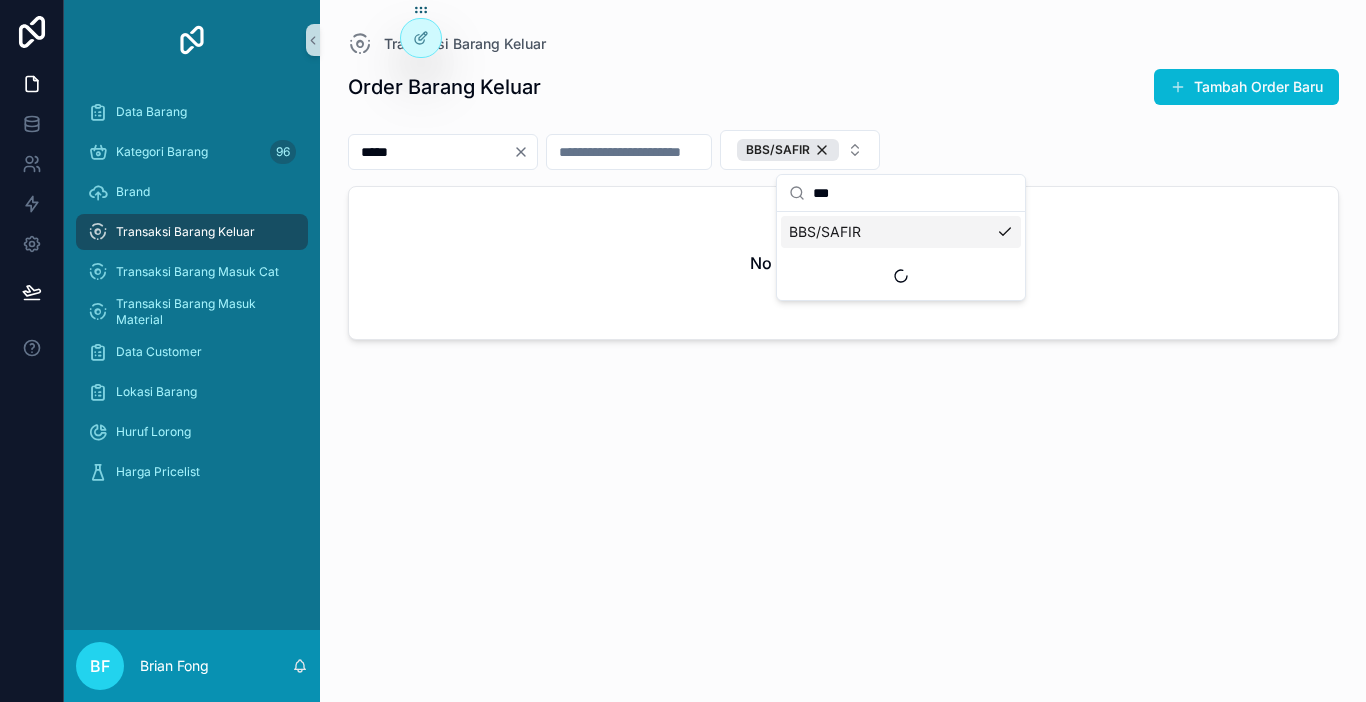 click on "***" at bounding box center [913, 193] 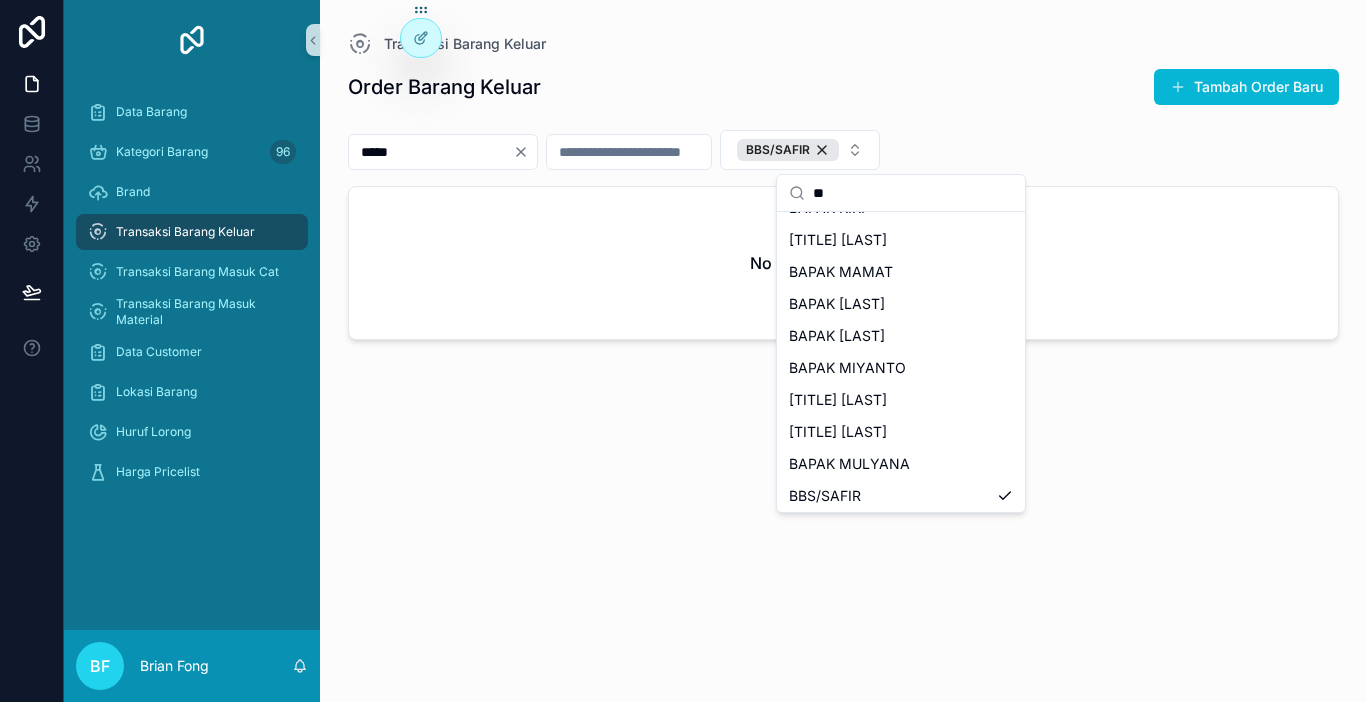scroll, scrollTop: 0, scrollLeft: 0, axis: both 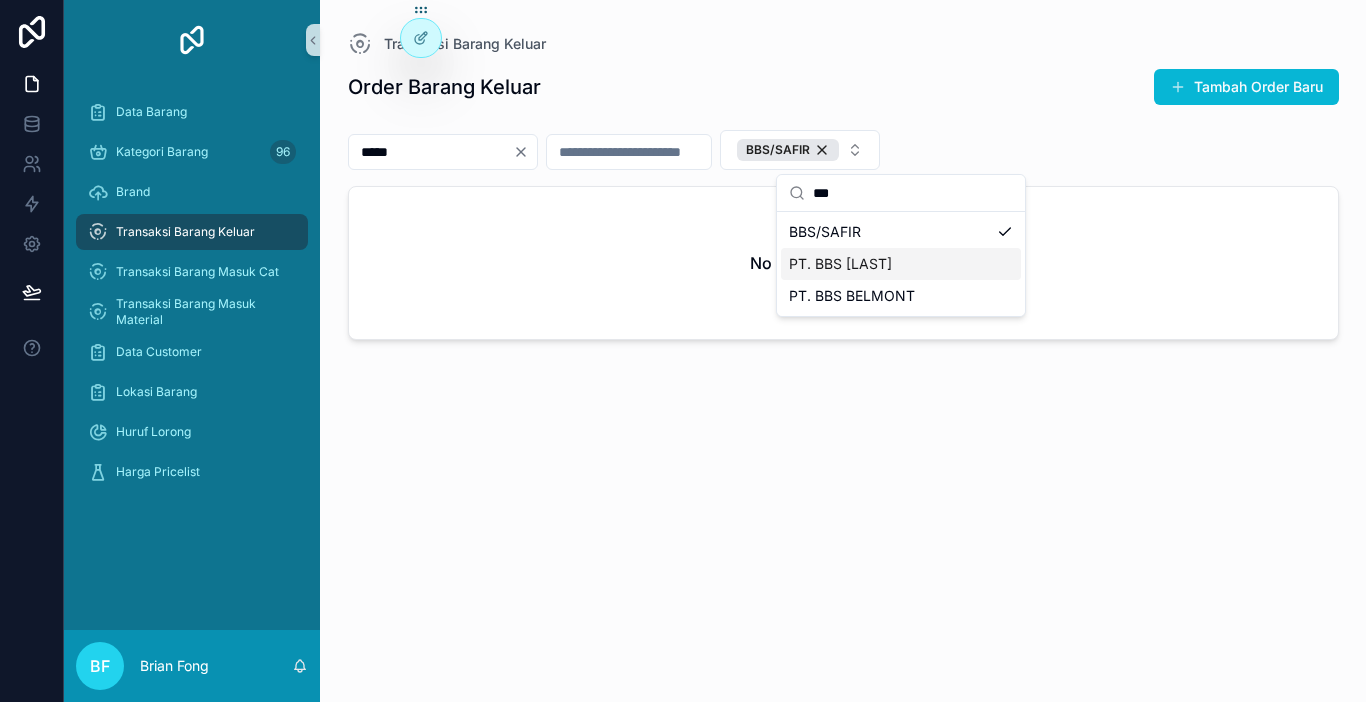 click on "PT. BBS [LAST]" at bounding box center (901, 264) 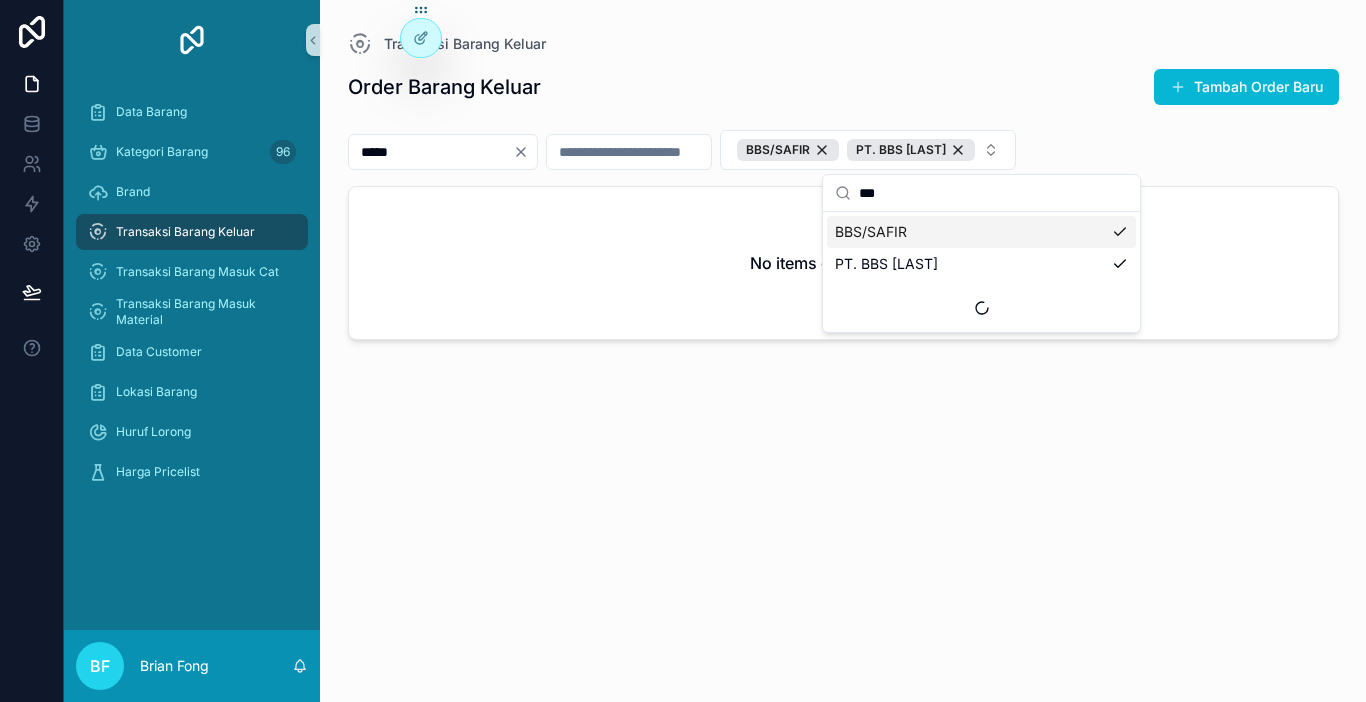 click on "***" at bounding box center [993, 193] 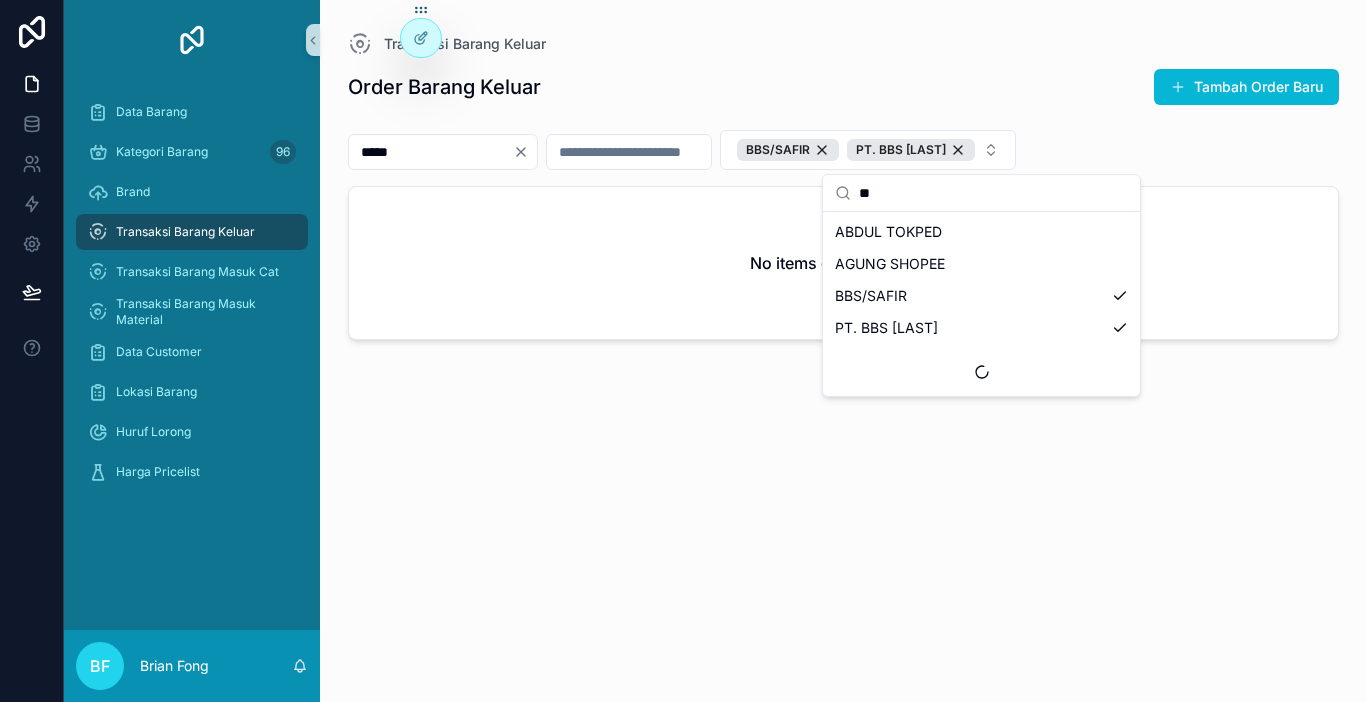 scroll, scrollTop: 0, scrollLeft: 0, axis: both 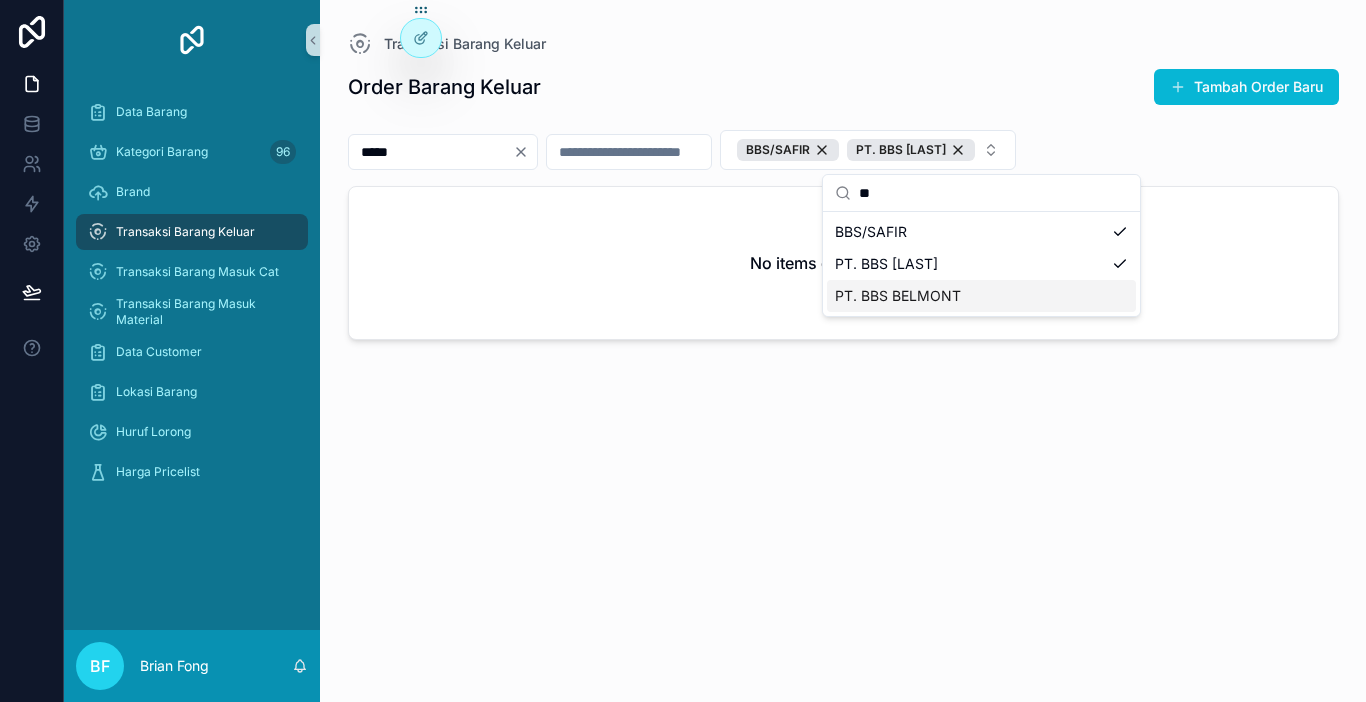 type on "**" 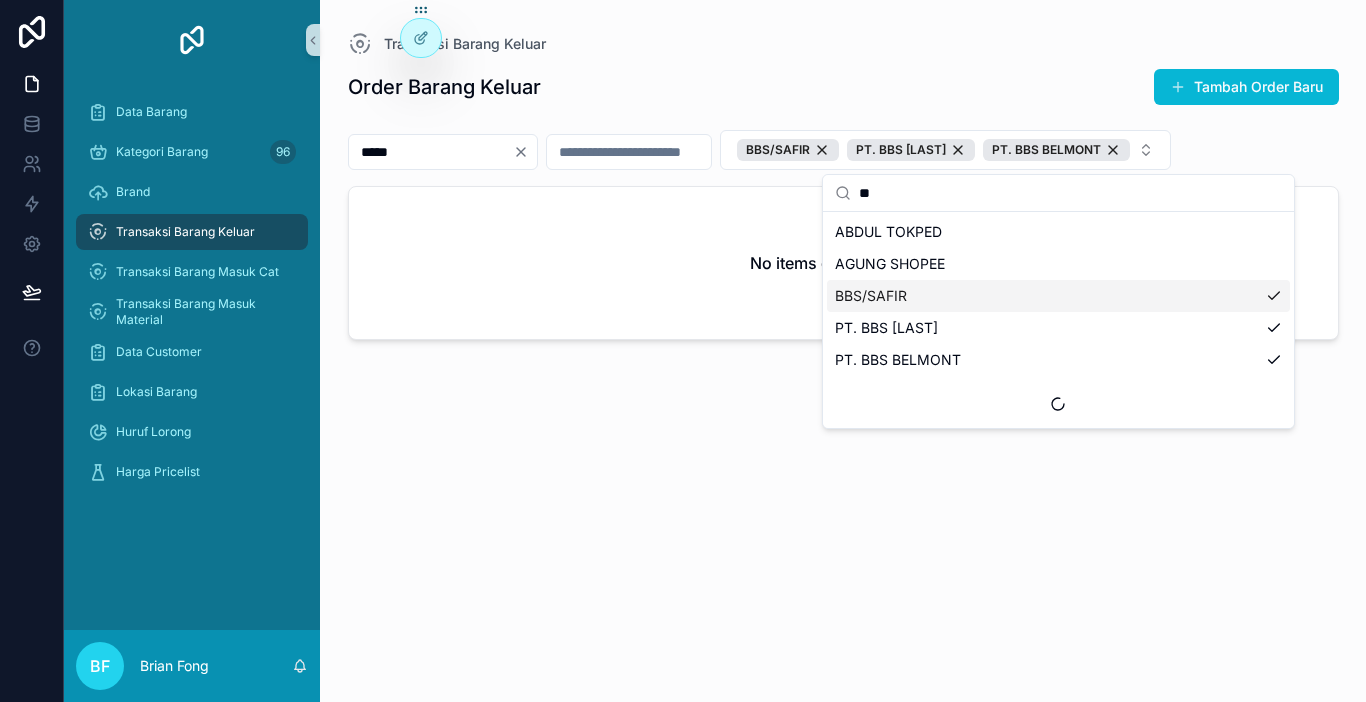 click on "*****" at bounding box center [431, 152] 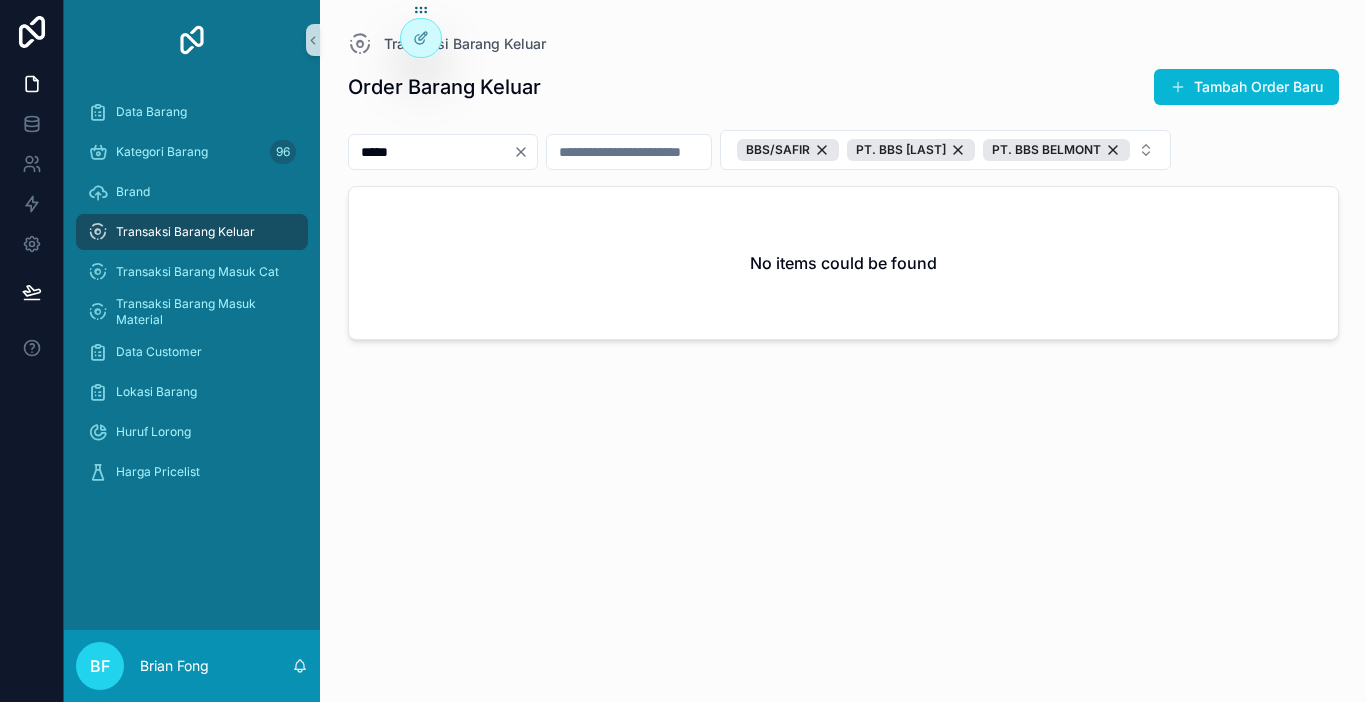 click on "*****" at bounding box center (431, 152) 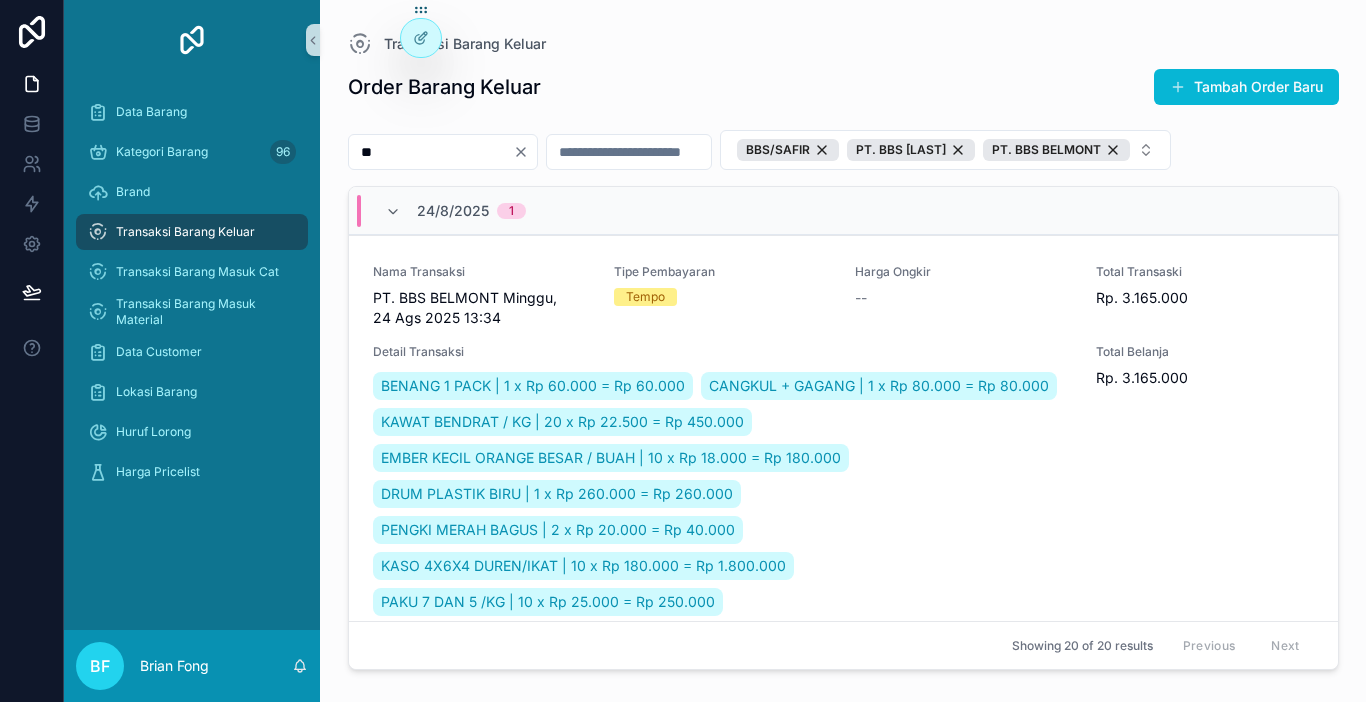 type on "**" 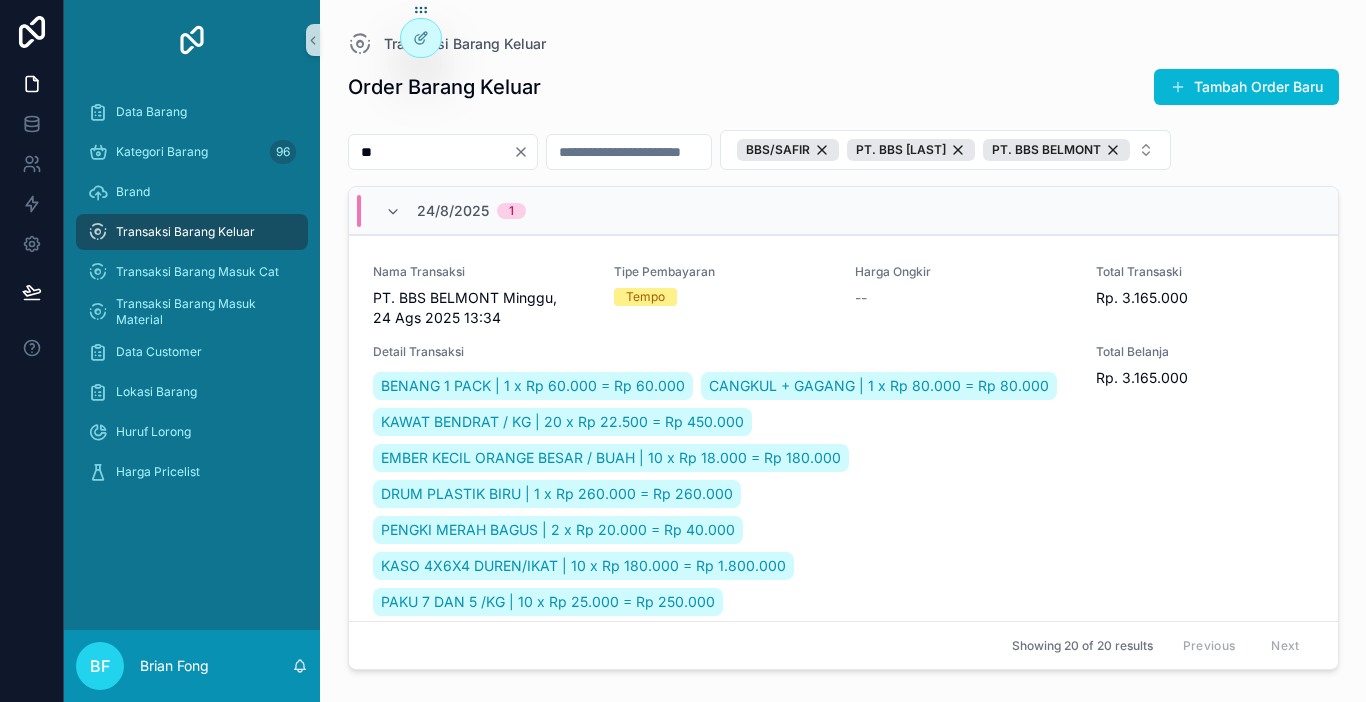 drag, startPoint x: 579, startPoint y: 150, endPoint x: 557, endPoint y: 152, distance: 22.090721 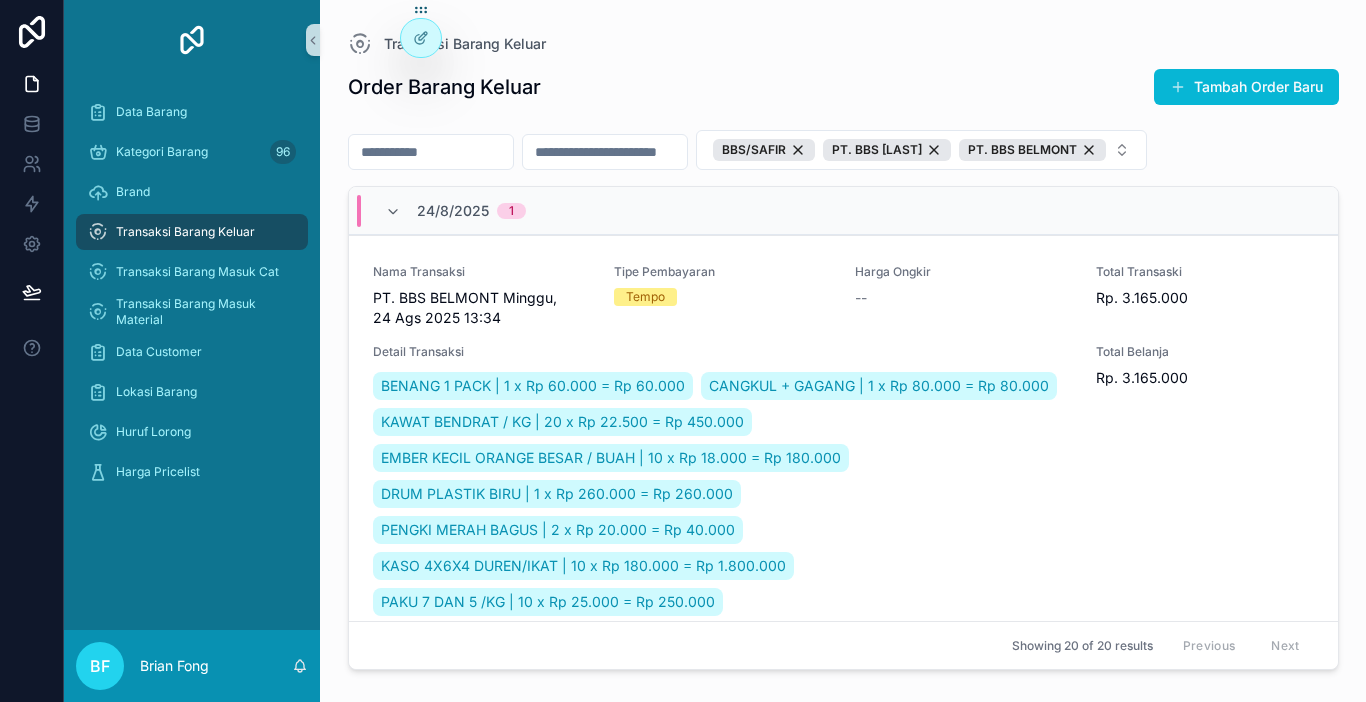 click at bounding box center (431, 152) 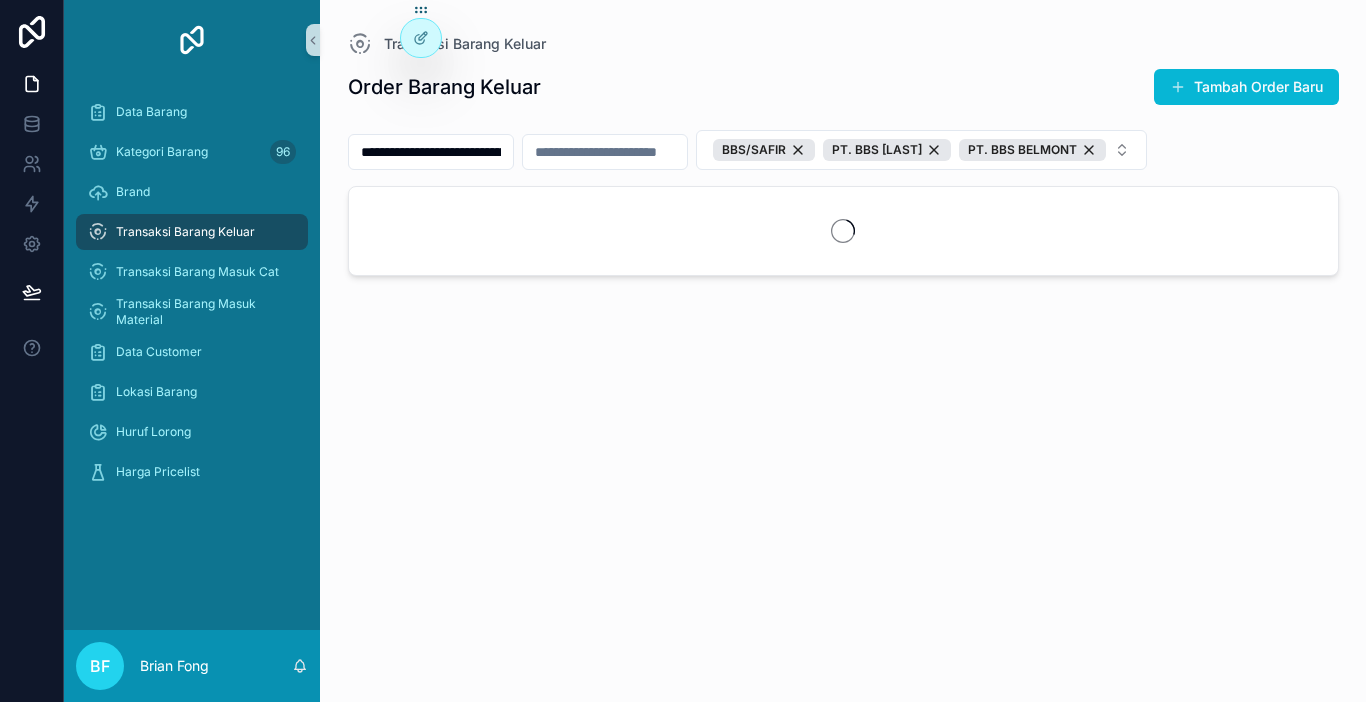 scroll, scrollTop: 0, scrollLeft: 134, axis: horizontal 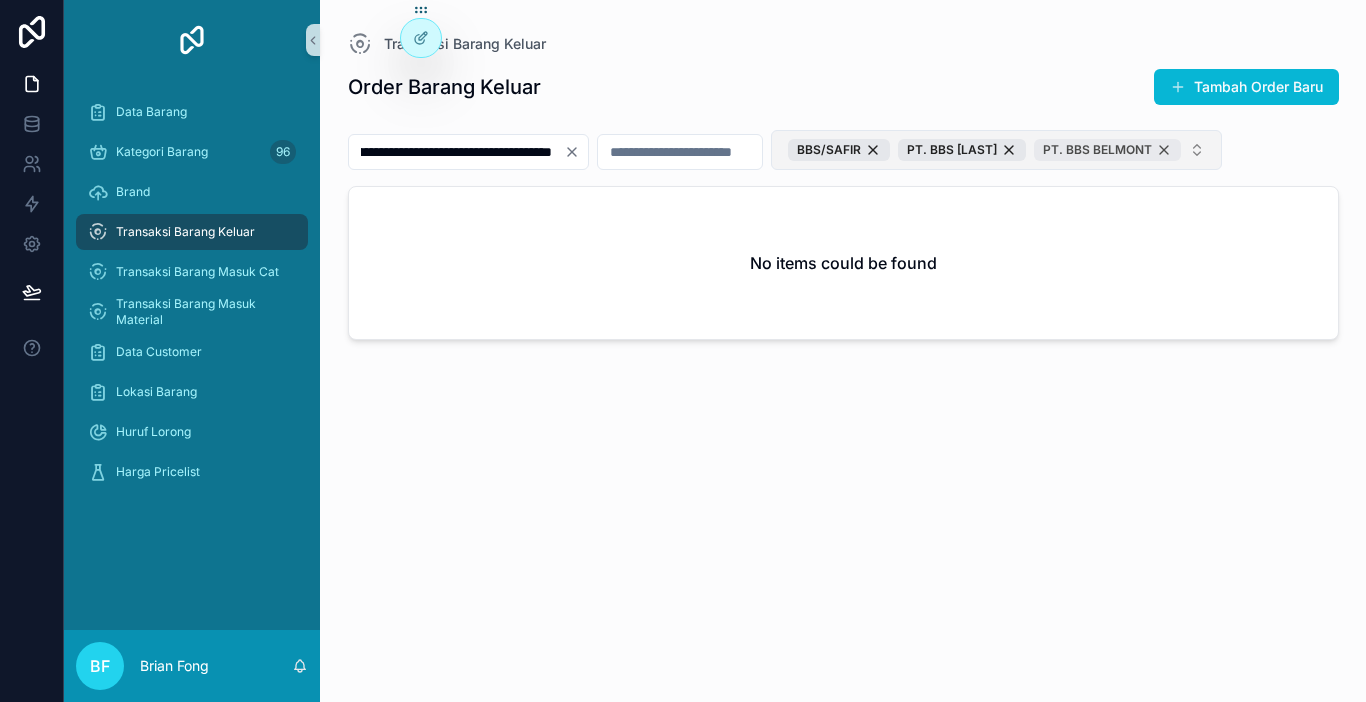 type on "**********" 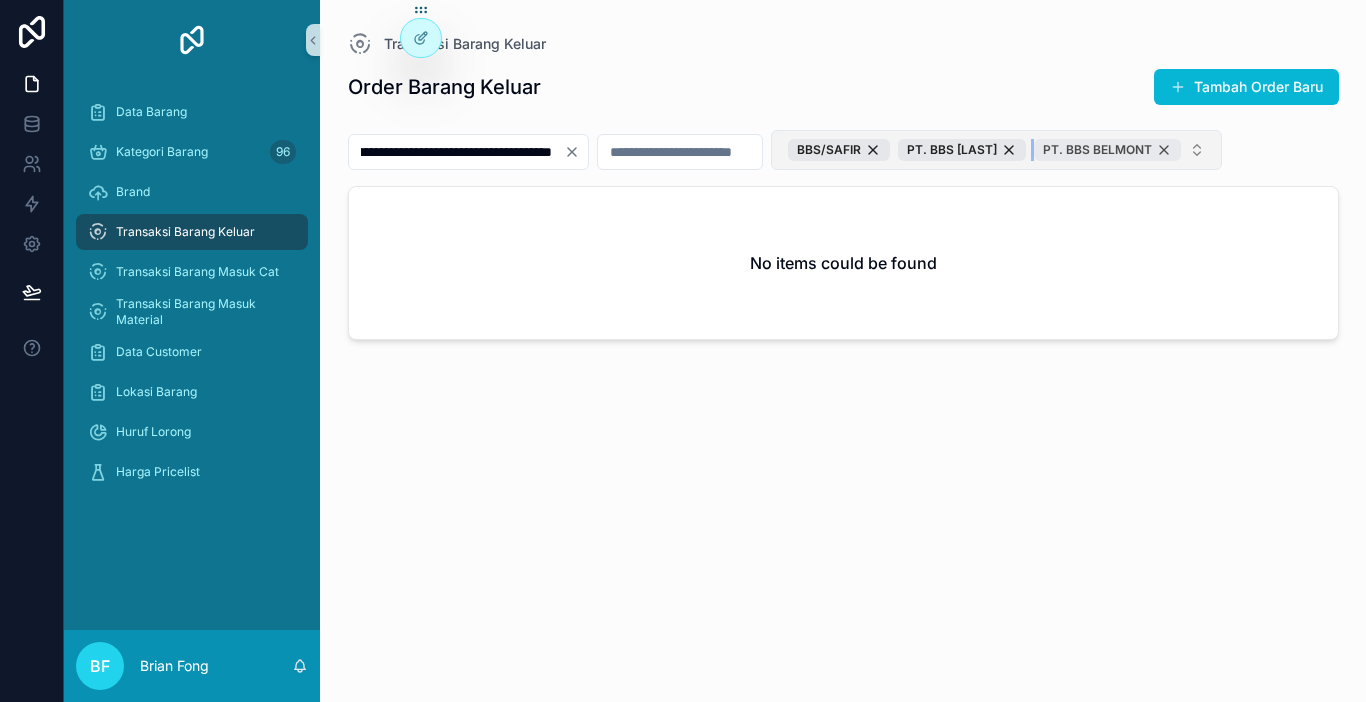 click on "PT. BBS BELMONT" at bounding box center [1107, 150] 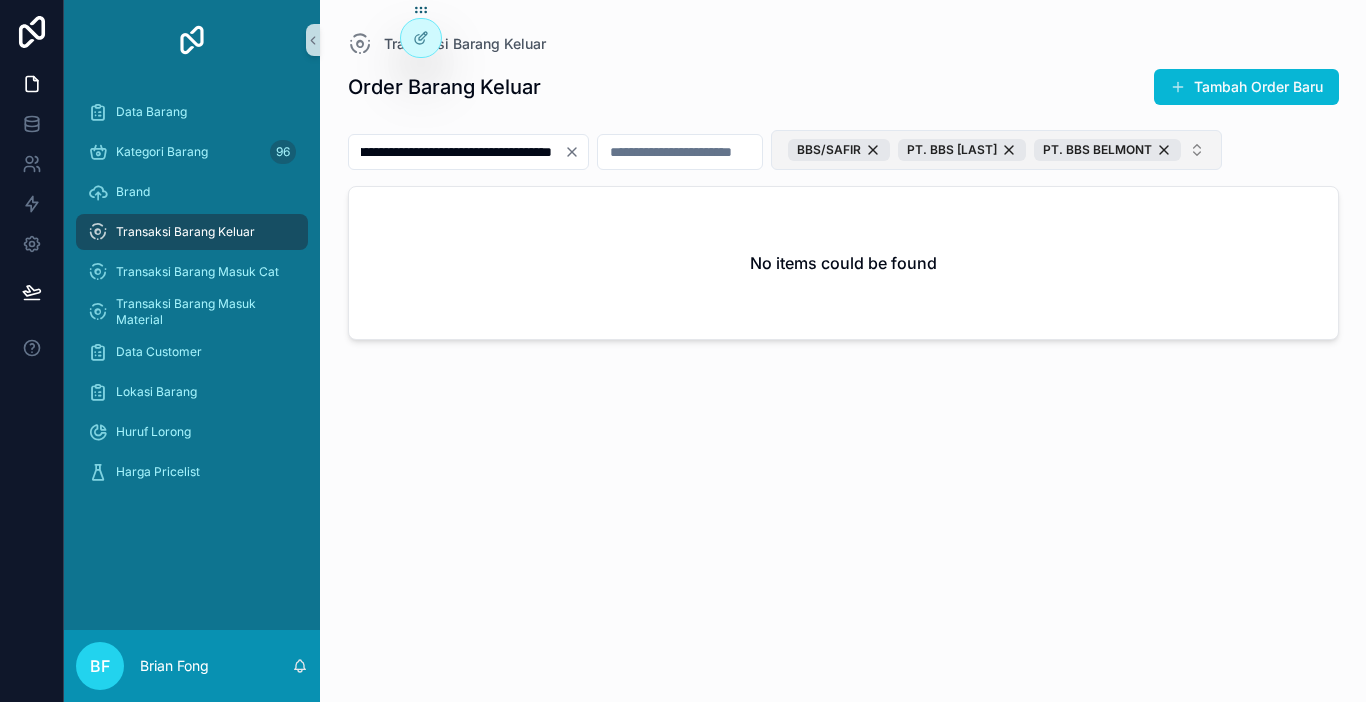 scroll, scrollTop: 0, scrollLeft: 0, axis: both 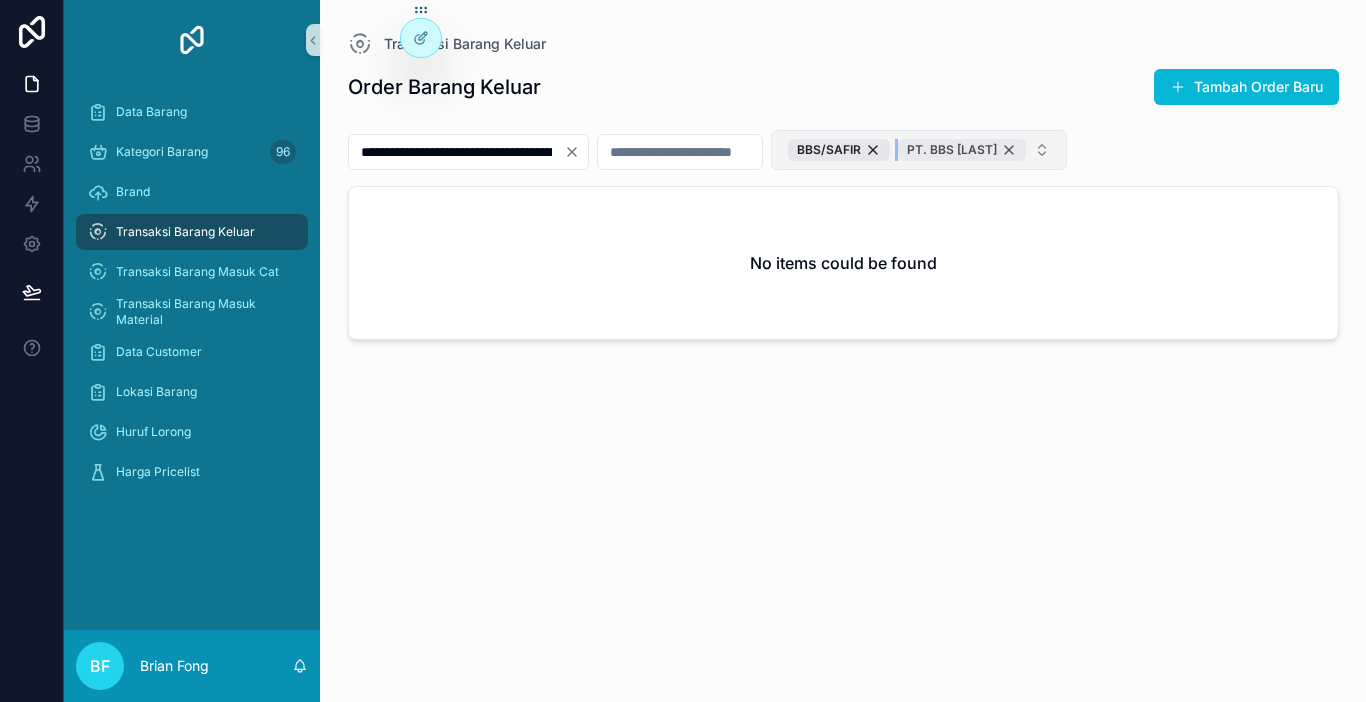 click on "PT. BBS [LAST]" at bounding box center (962, 150) 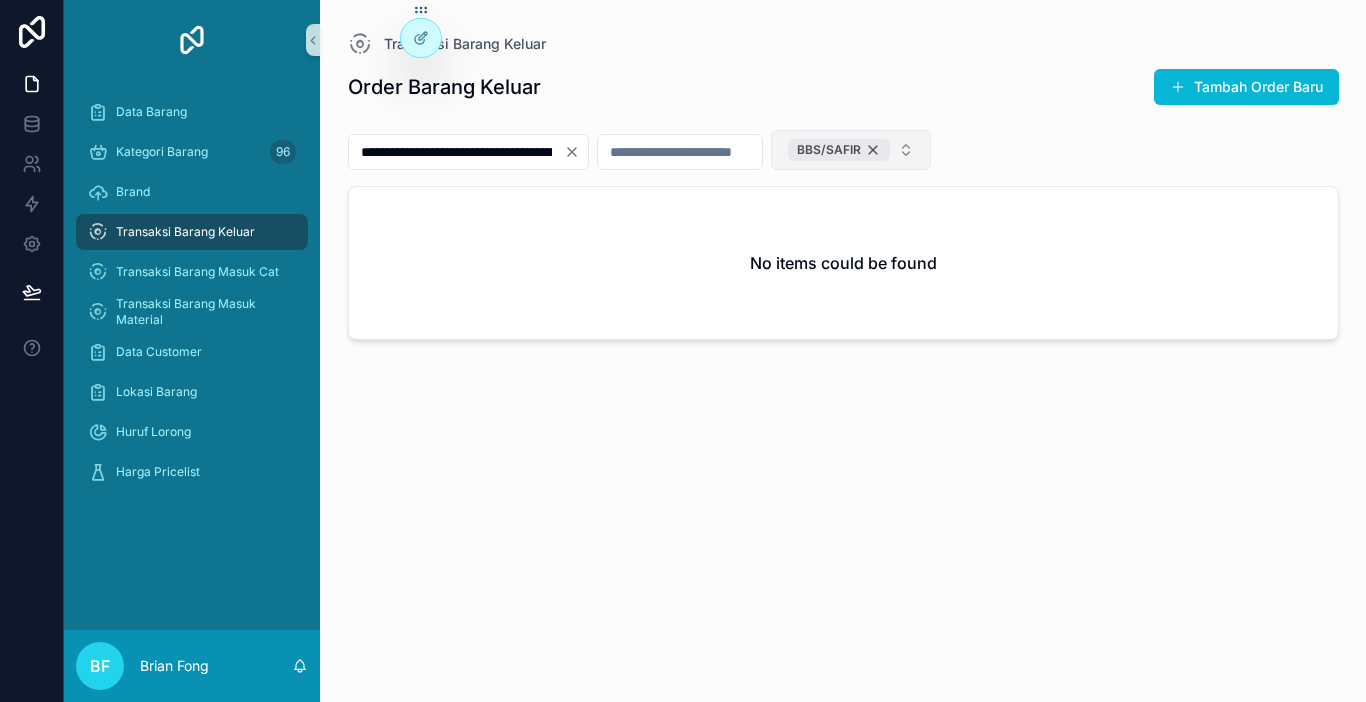 click on "BBS/SAFIR" at bounding box center [839, 150] 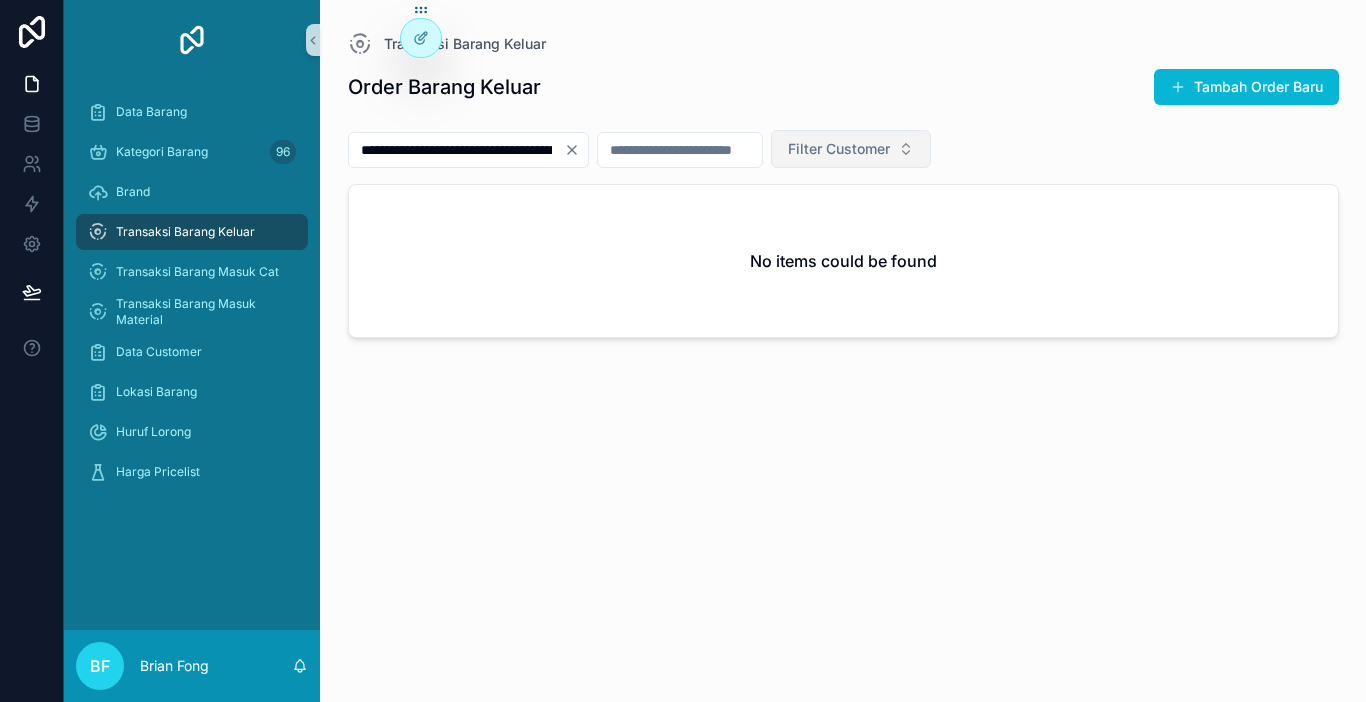click 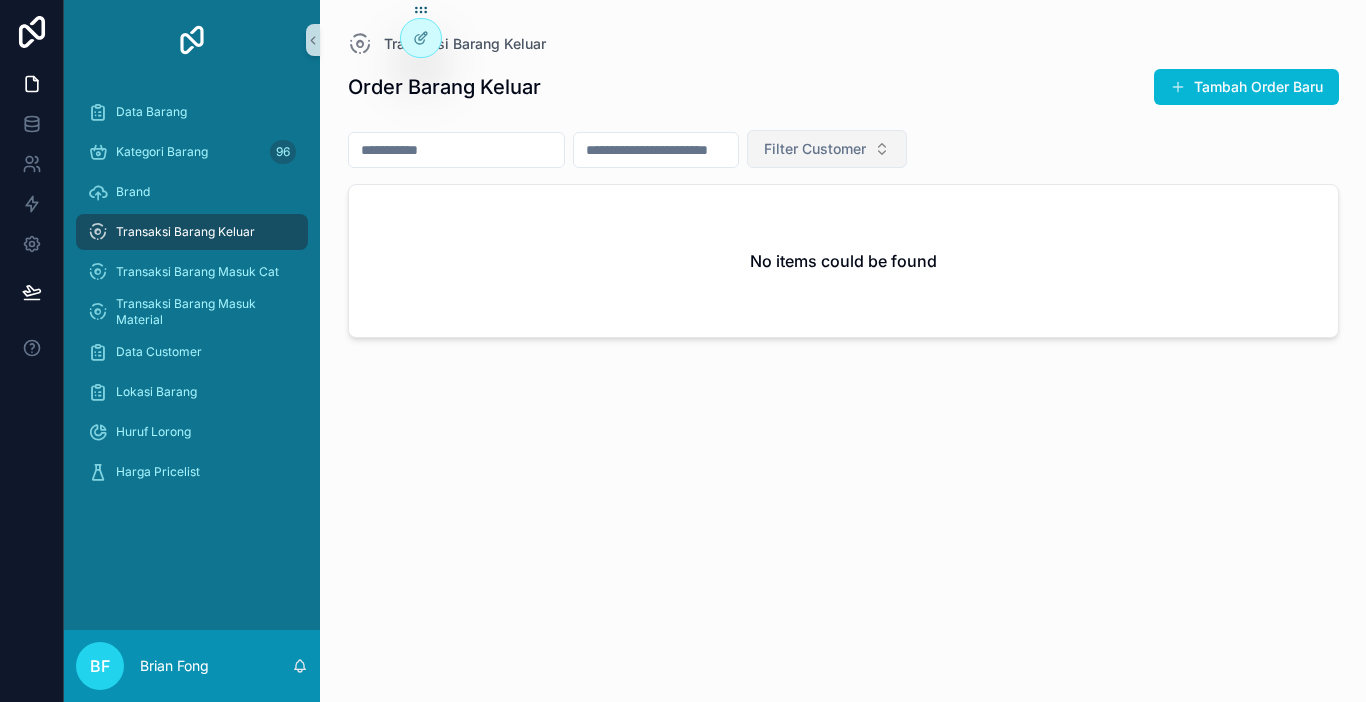 click at bounding box center (456, 150) 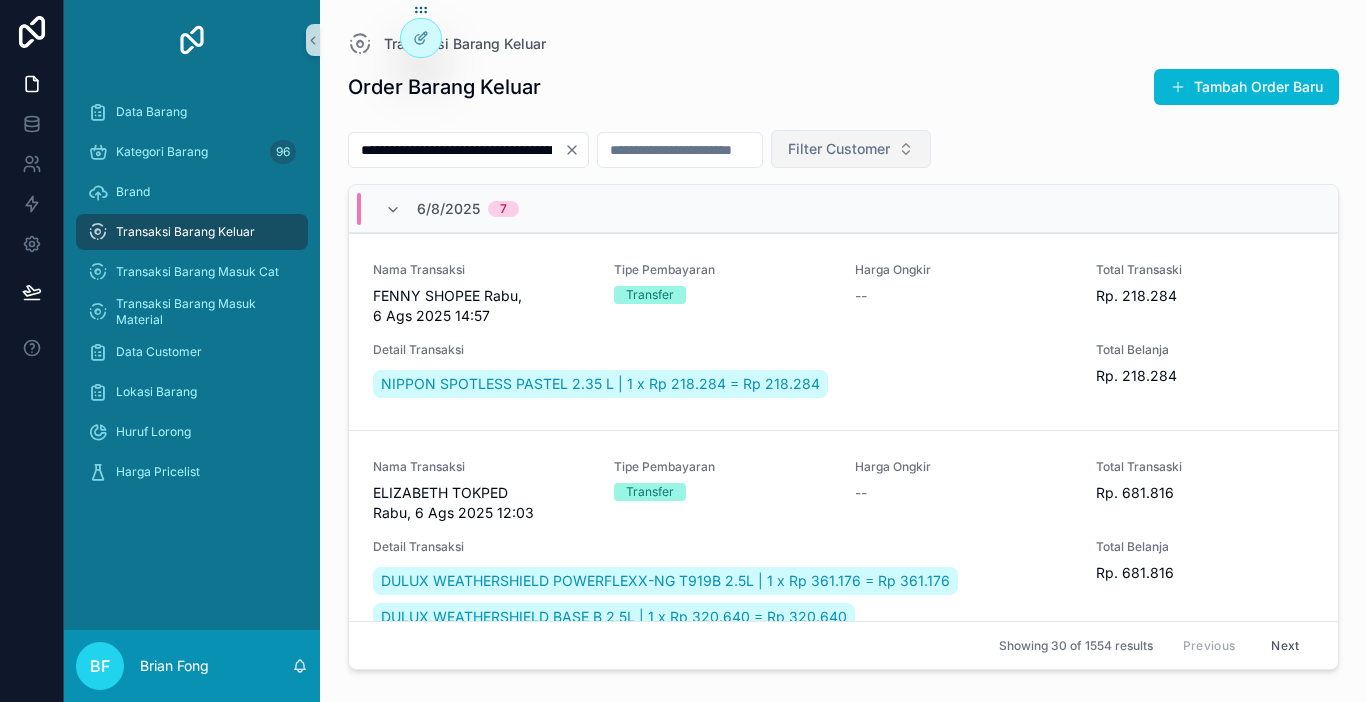 scroll, scrollTop: 0, scrollLeft: 134, axis: horizontal 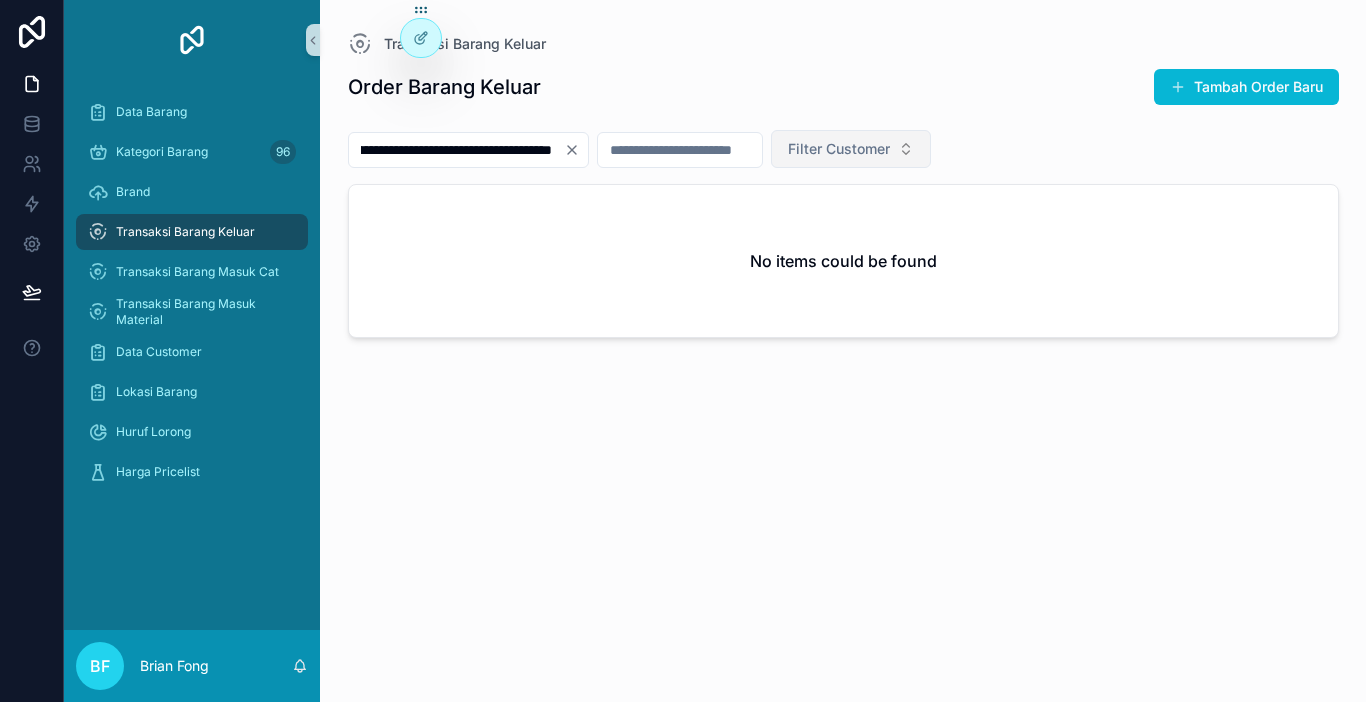 type on "**********" 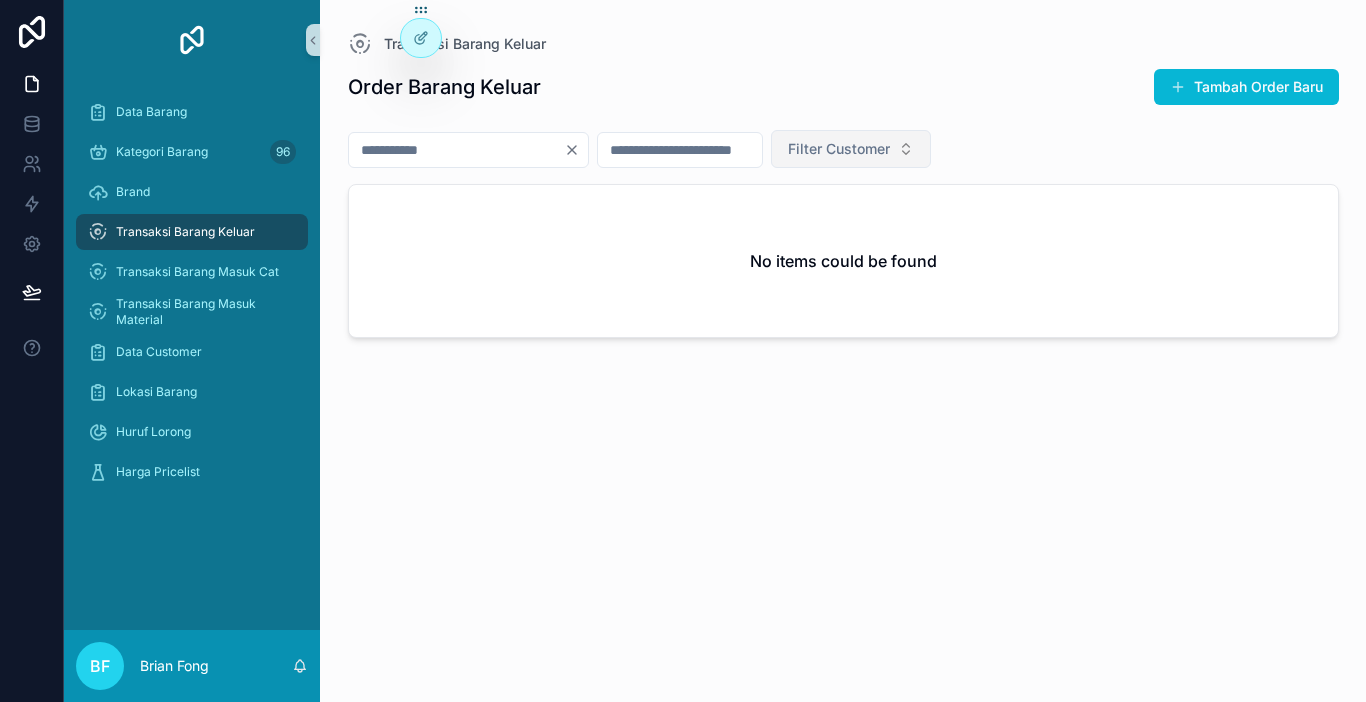 scroll, scrollTop: 0, scrollLeft: 0, axis: both 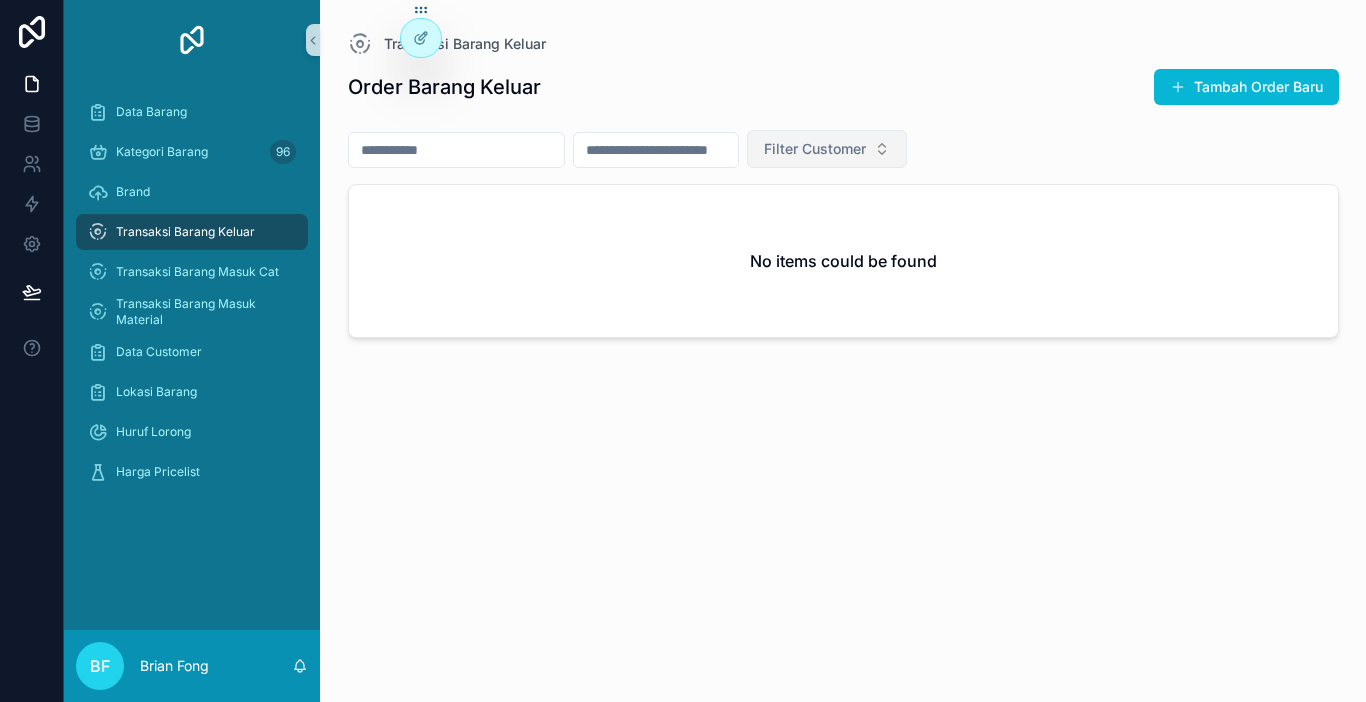 click at bounding box center [456, 150] 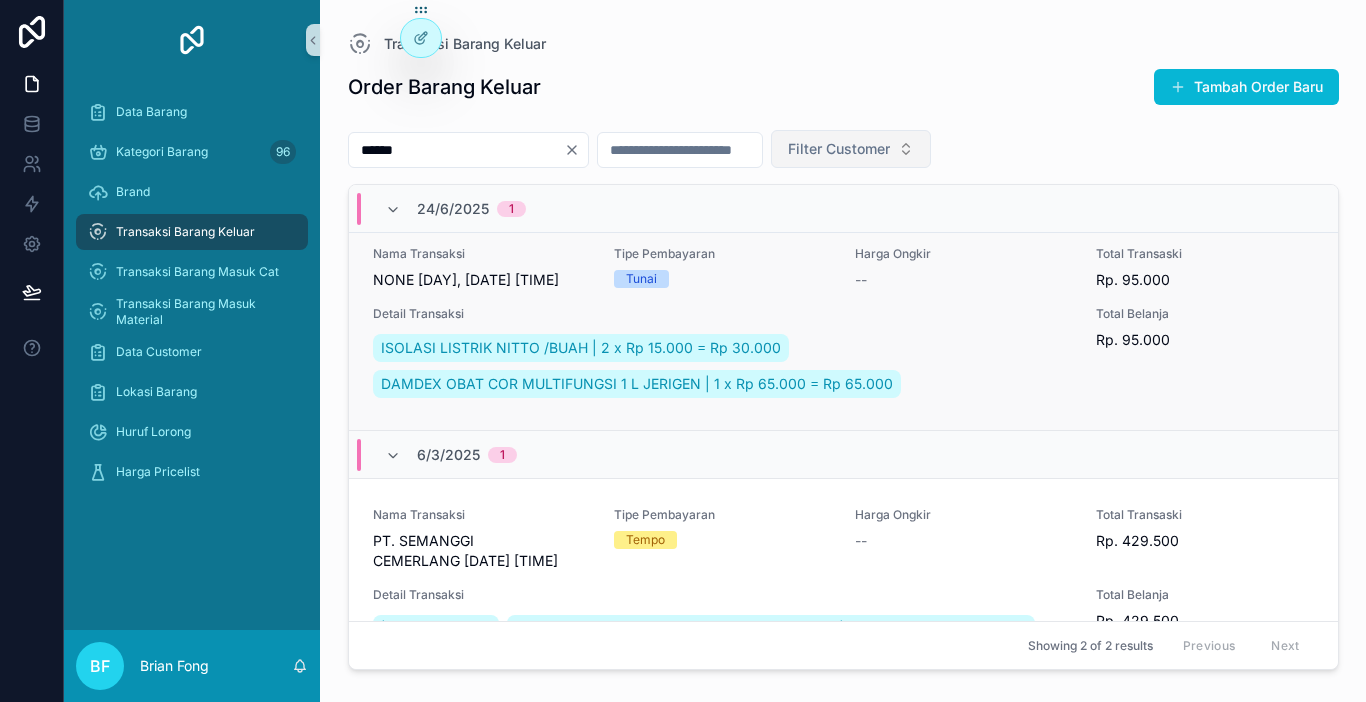 scroll, scrollTop: 0, scrollLeft: 0, axis: both 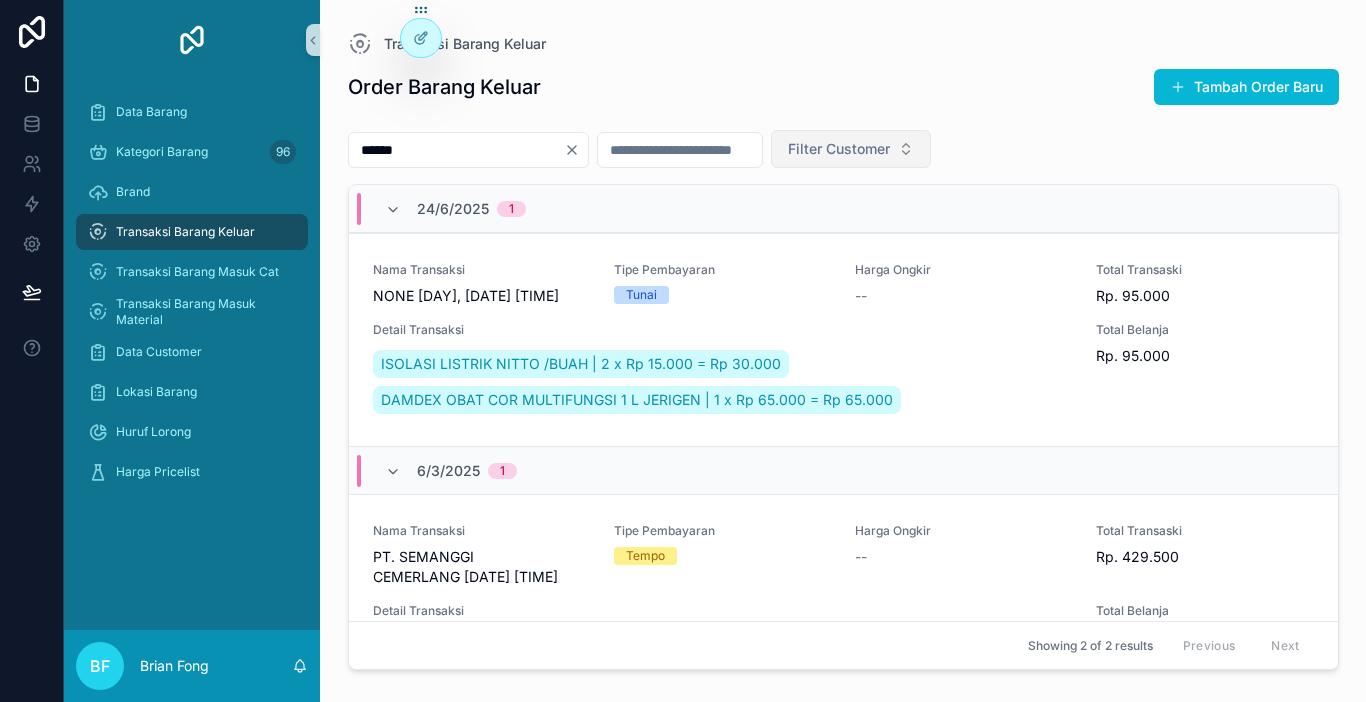 type on "******" 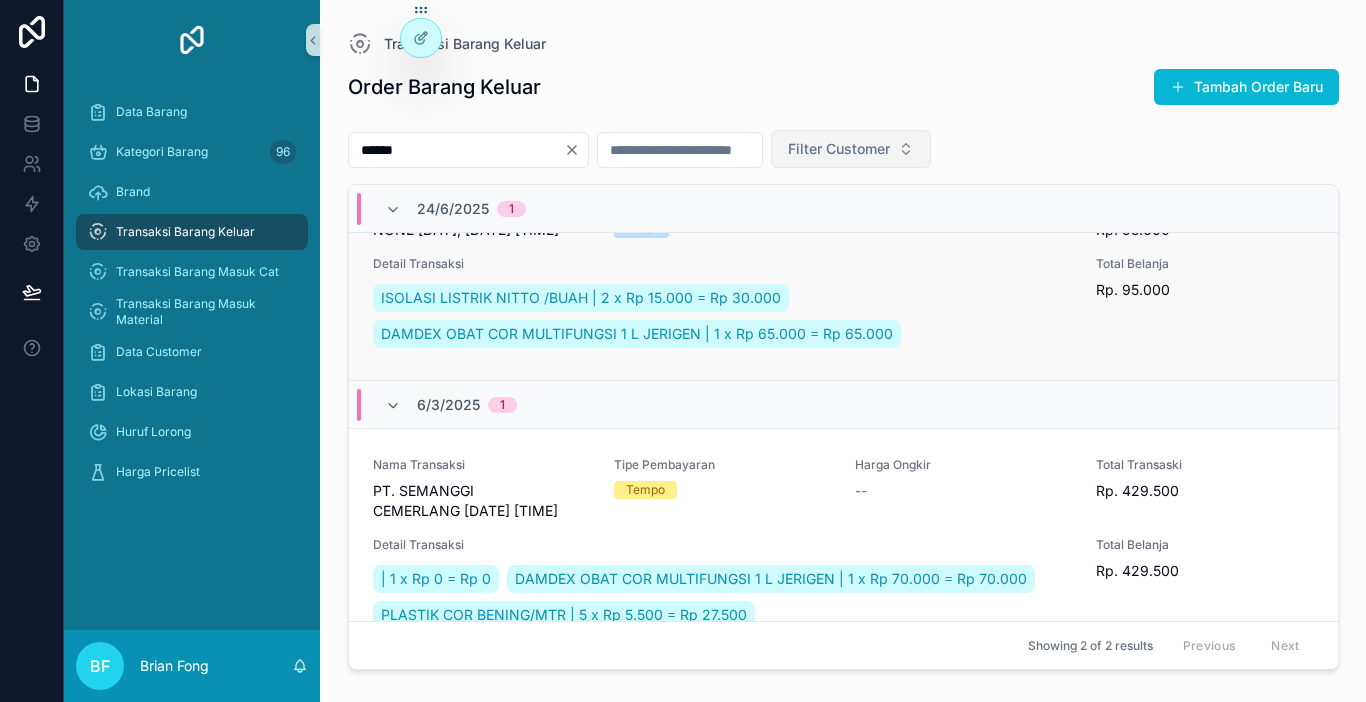 scroll, scrollTop: 100, scrollLeft: 0, axis: vertical 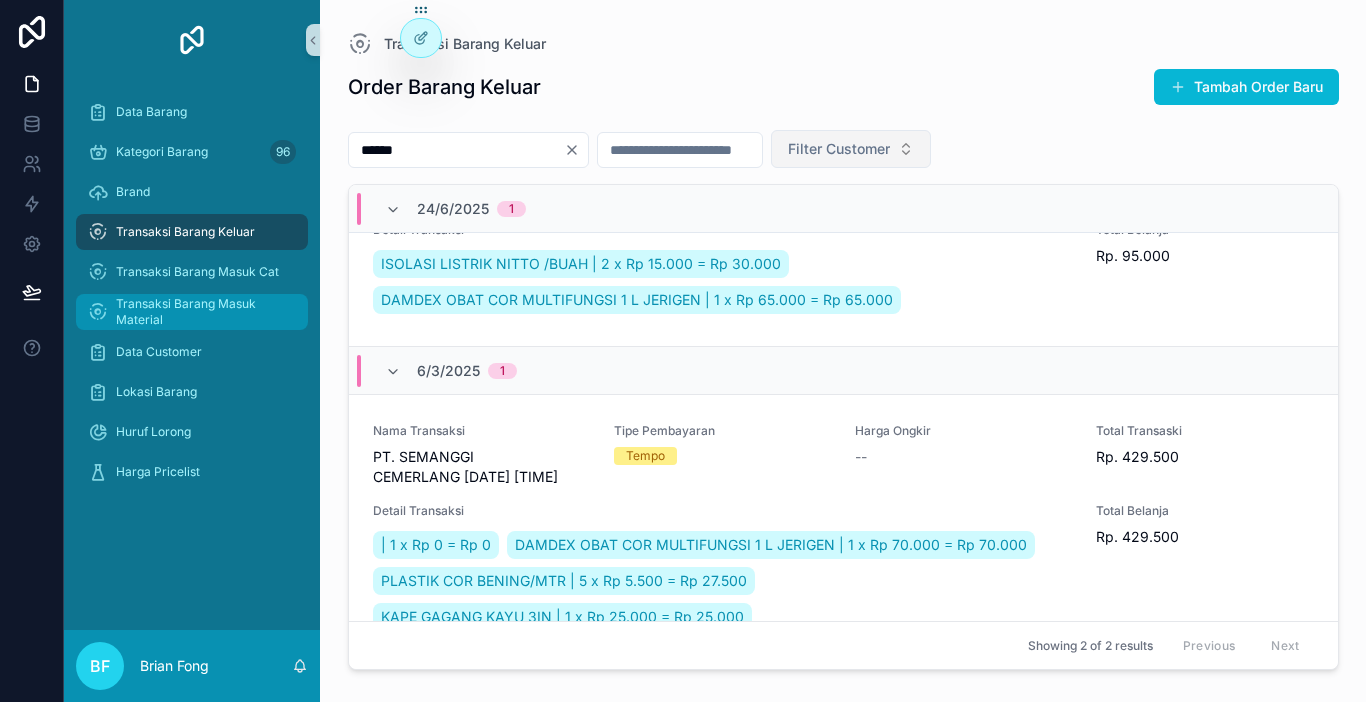 drag, startPoint x: 235, startPoint y: 292, endPoint x: 208, endPoint y: 306, distance: 30.413813 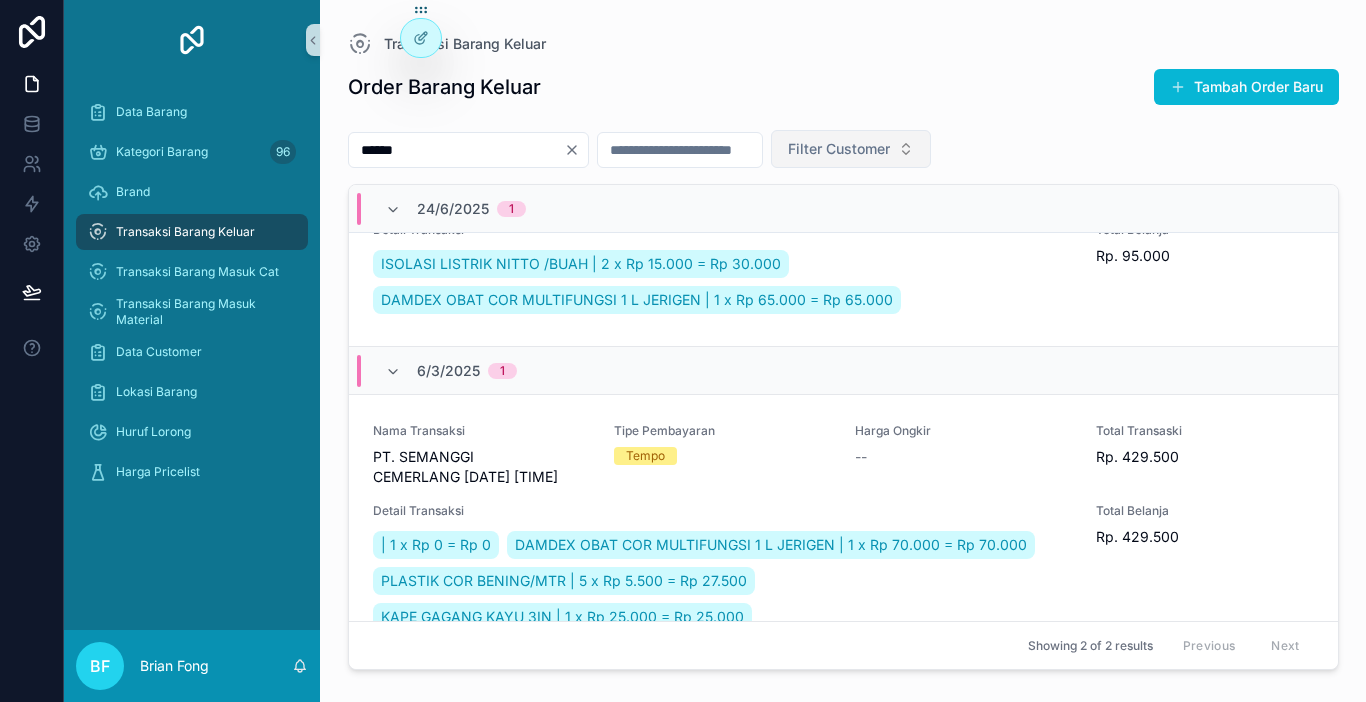 click 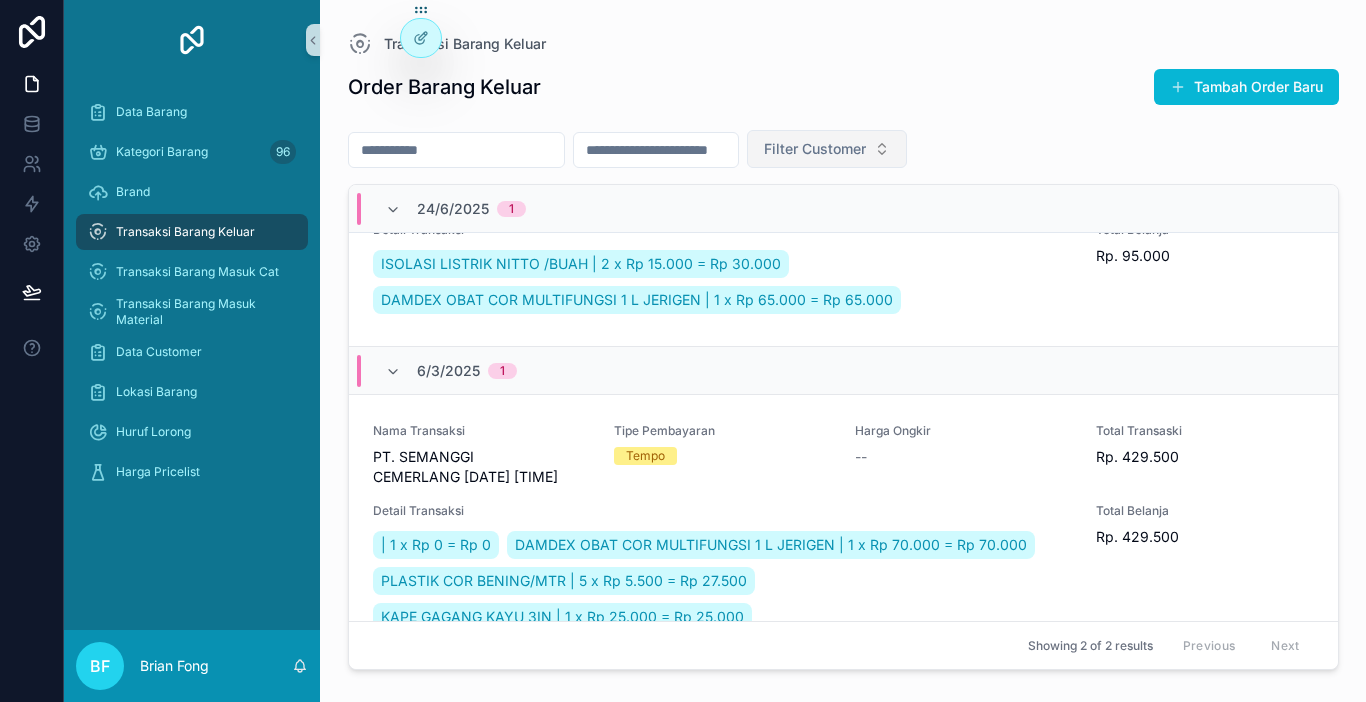 click at bounding box center (456, 150) 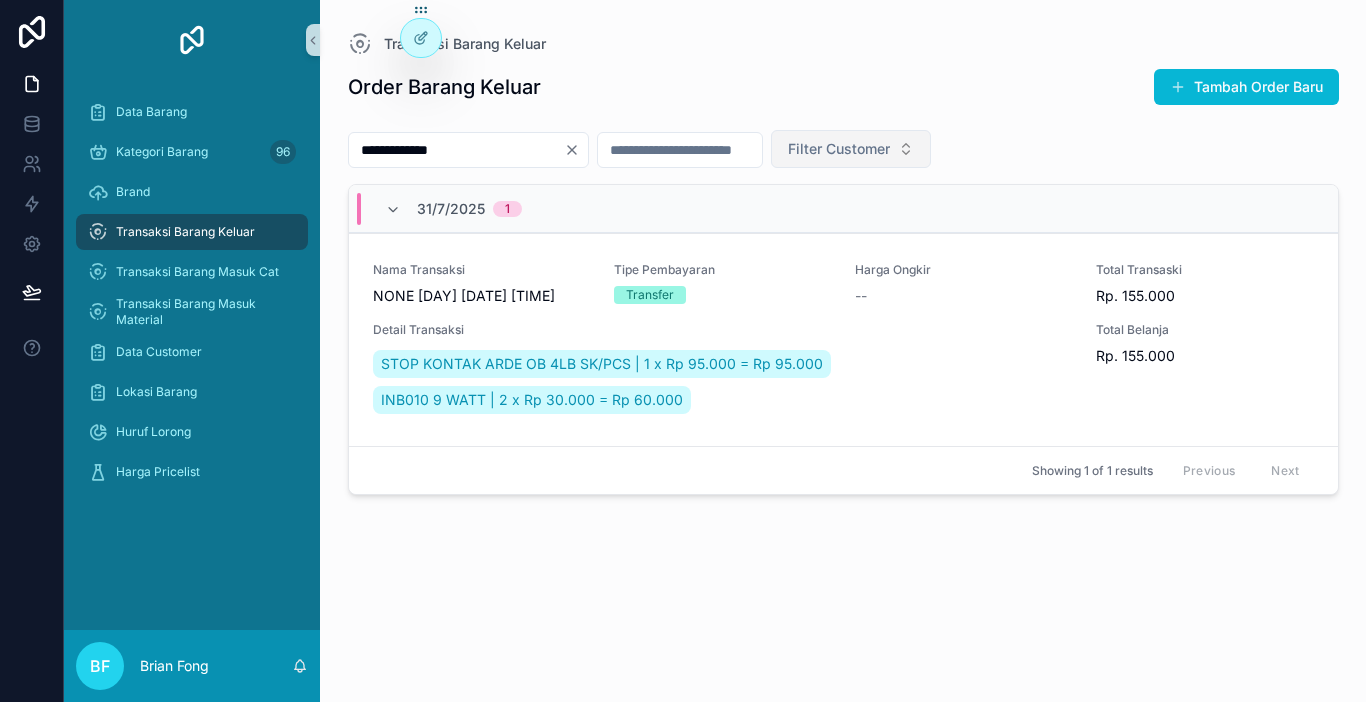 type on "**********" 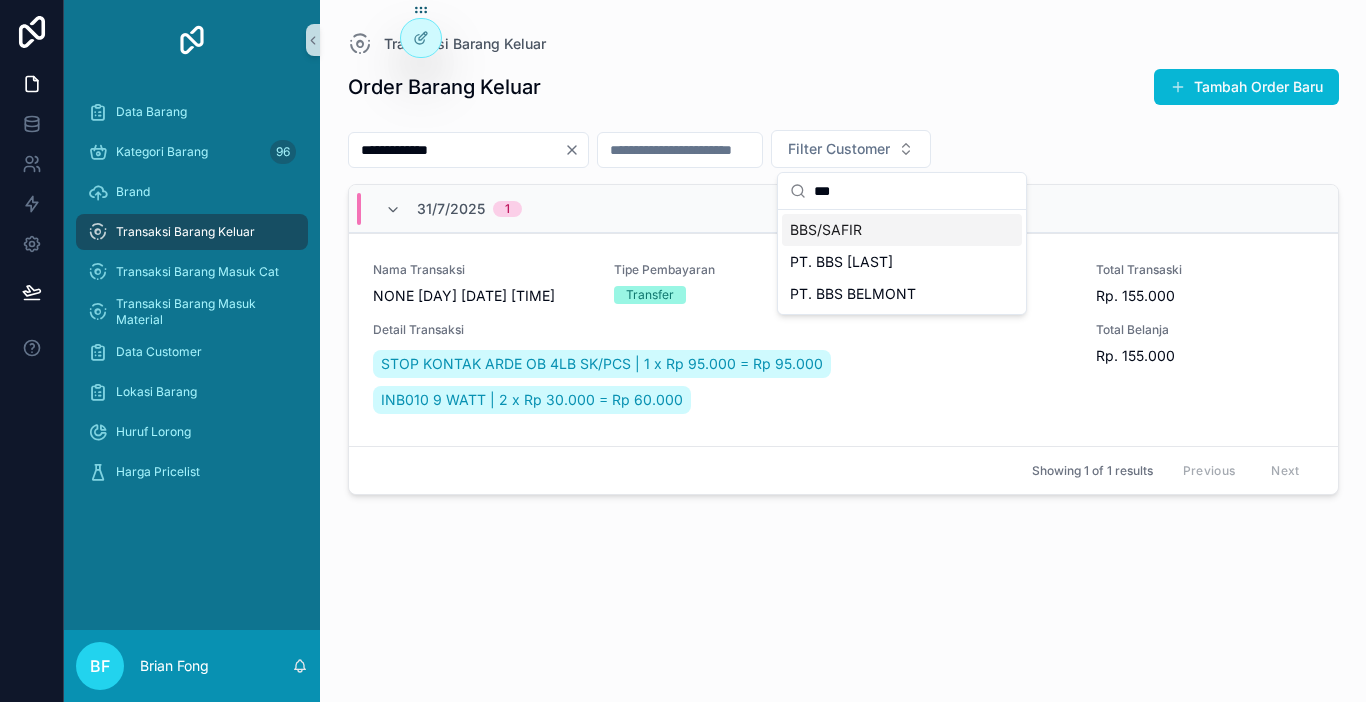 click on "BBS/SAFIR" at bounding box center [902, 230] 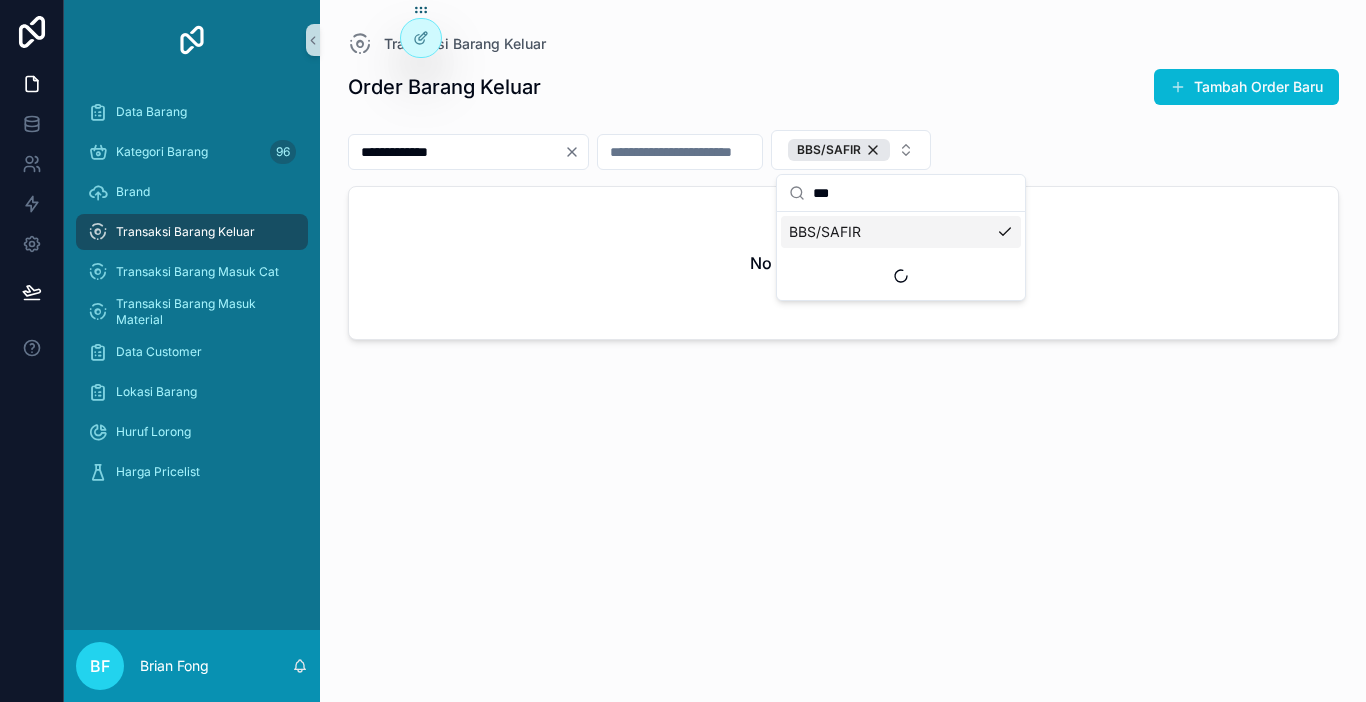click on "***" at bounding box center (913, 193) 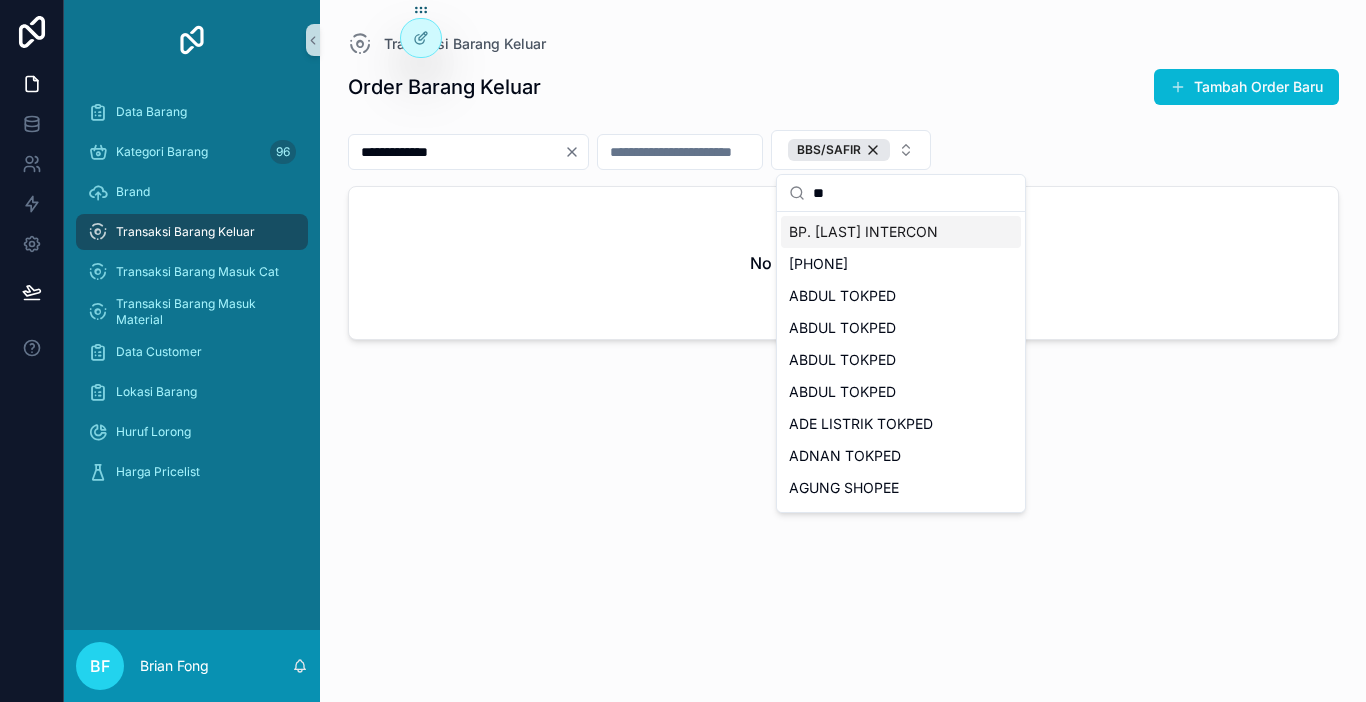scroll, scrollTop: 0, scrollLeft: 0, axis: both 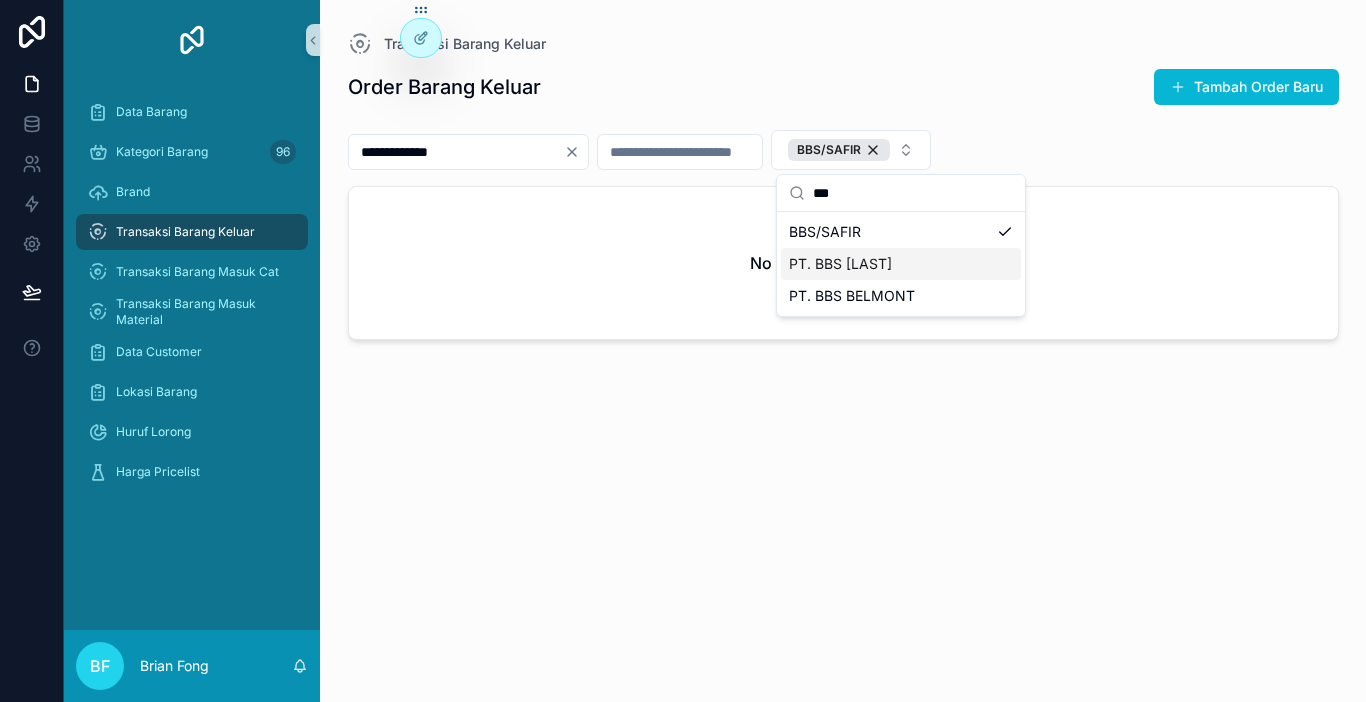 click on "PT. BBS [LAST]" at bounding box center [840, 264] 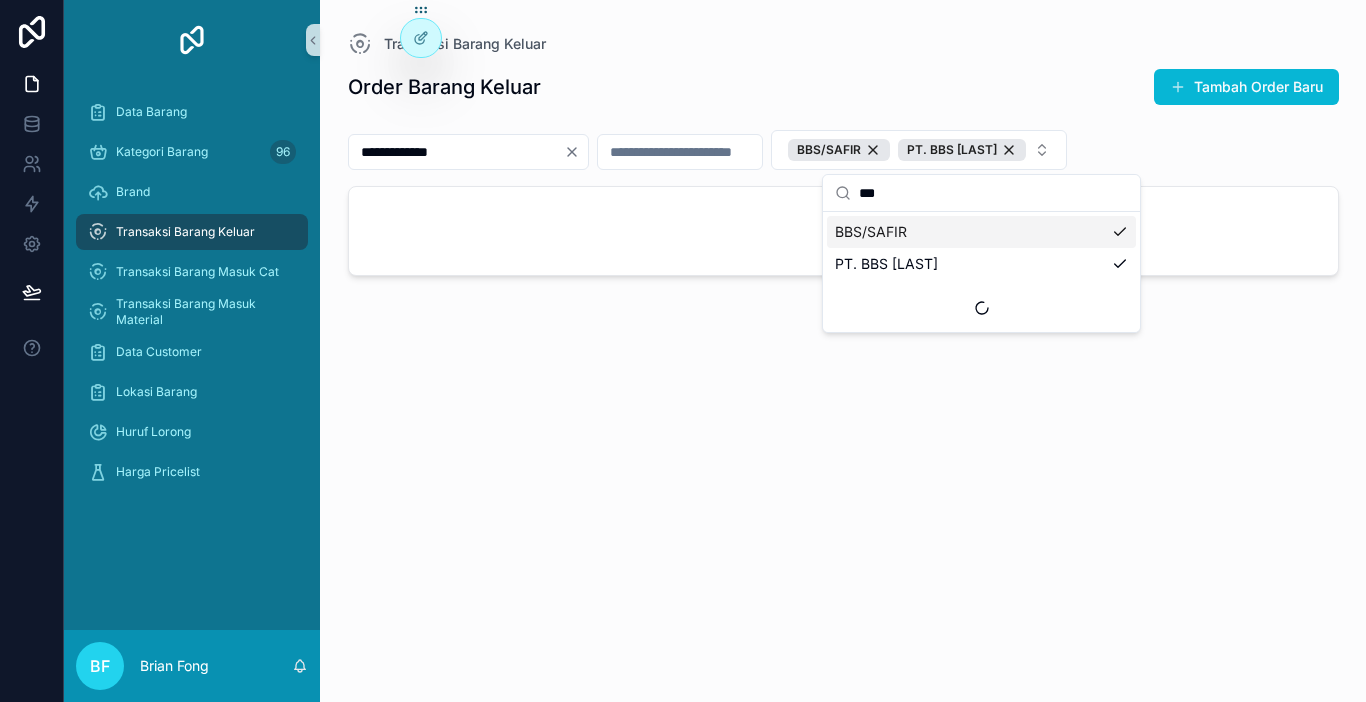 click on "***" at bounding box center [993, 193] 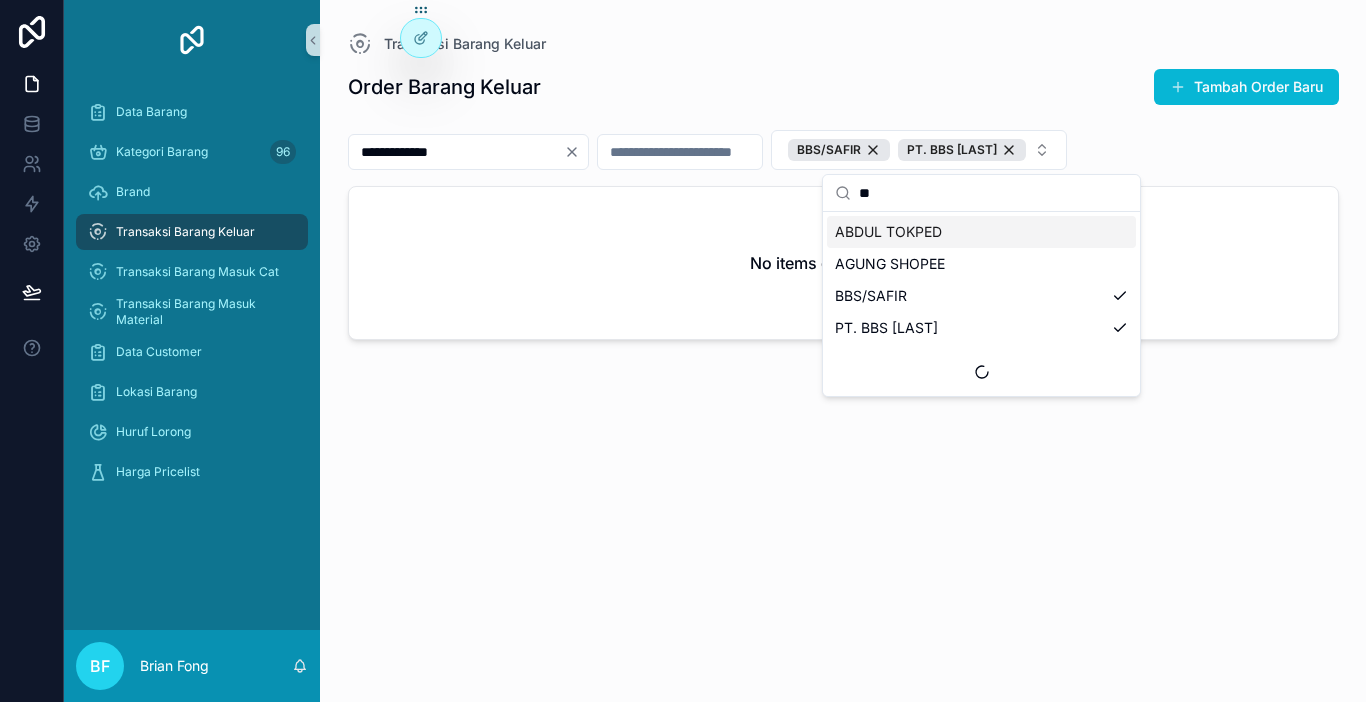scroll, scrollTop: 0, scrollLeft: 0, axis: both 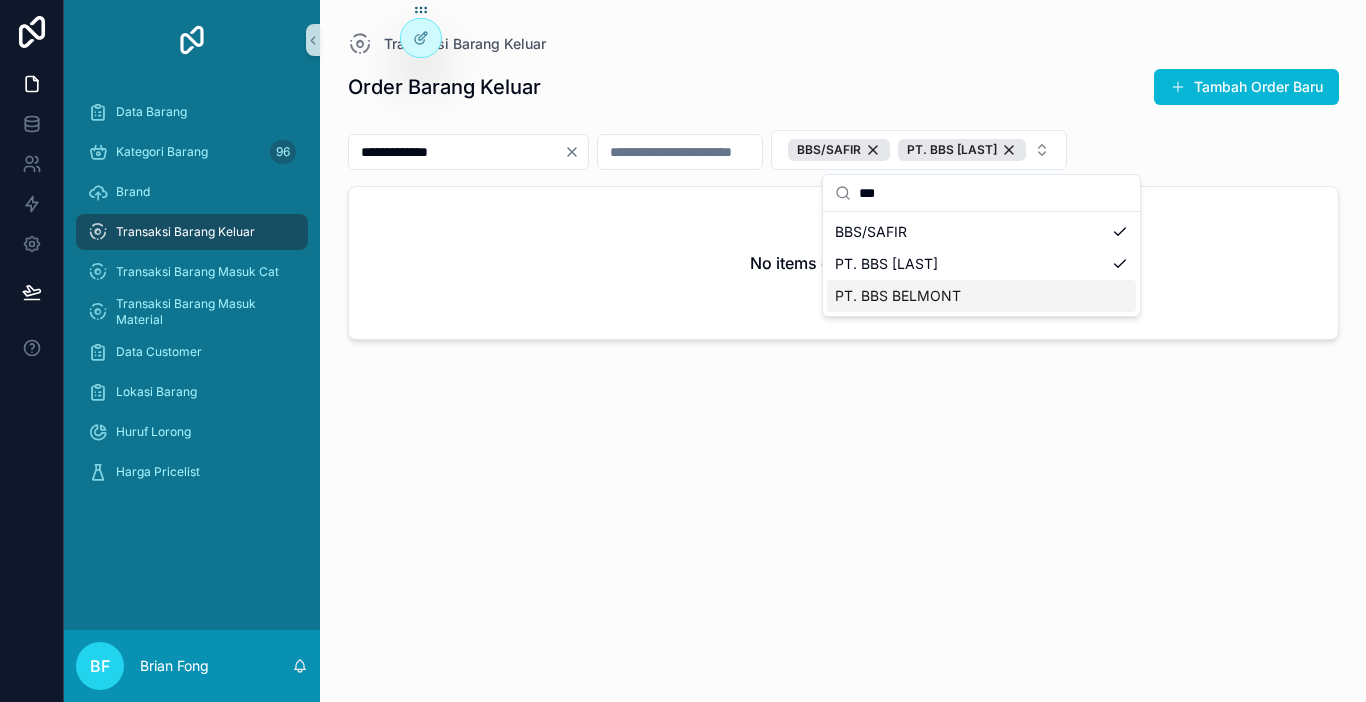 click on "PT. BBS BELMONT" at bounding box center [898, 296] 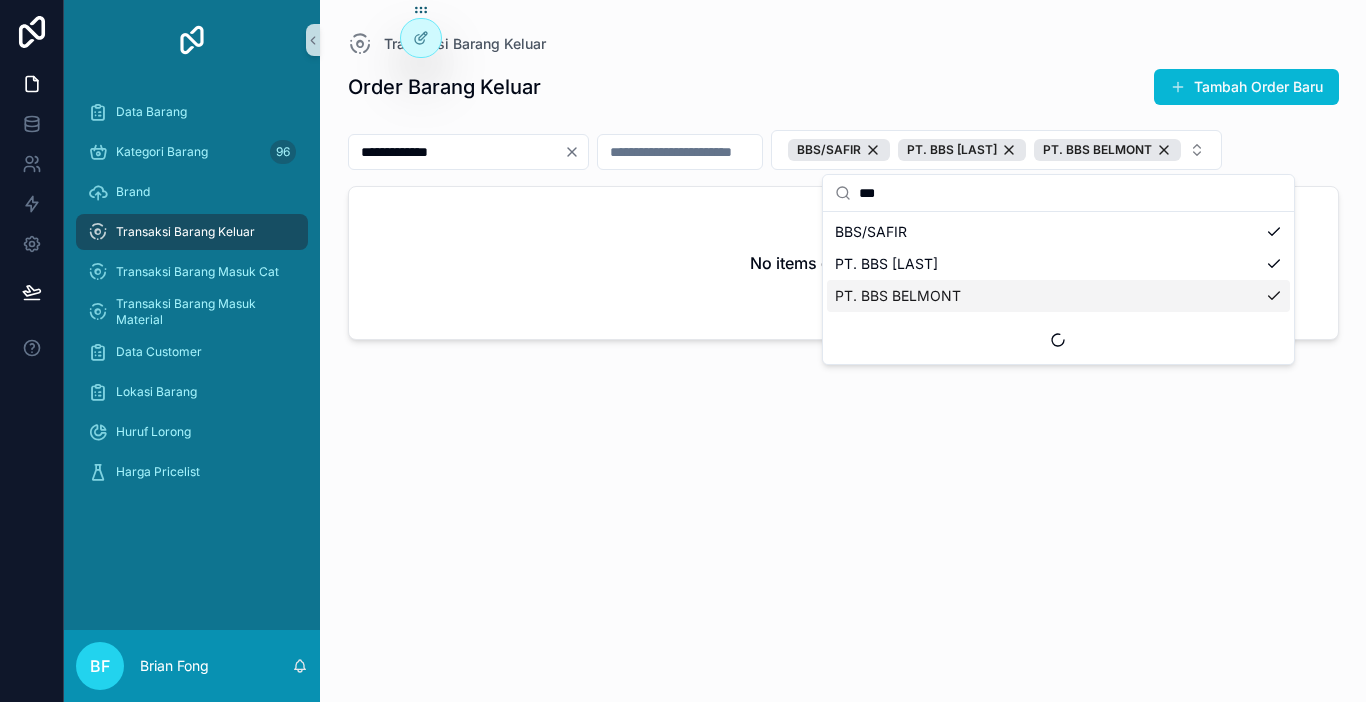 click 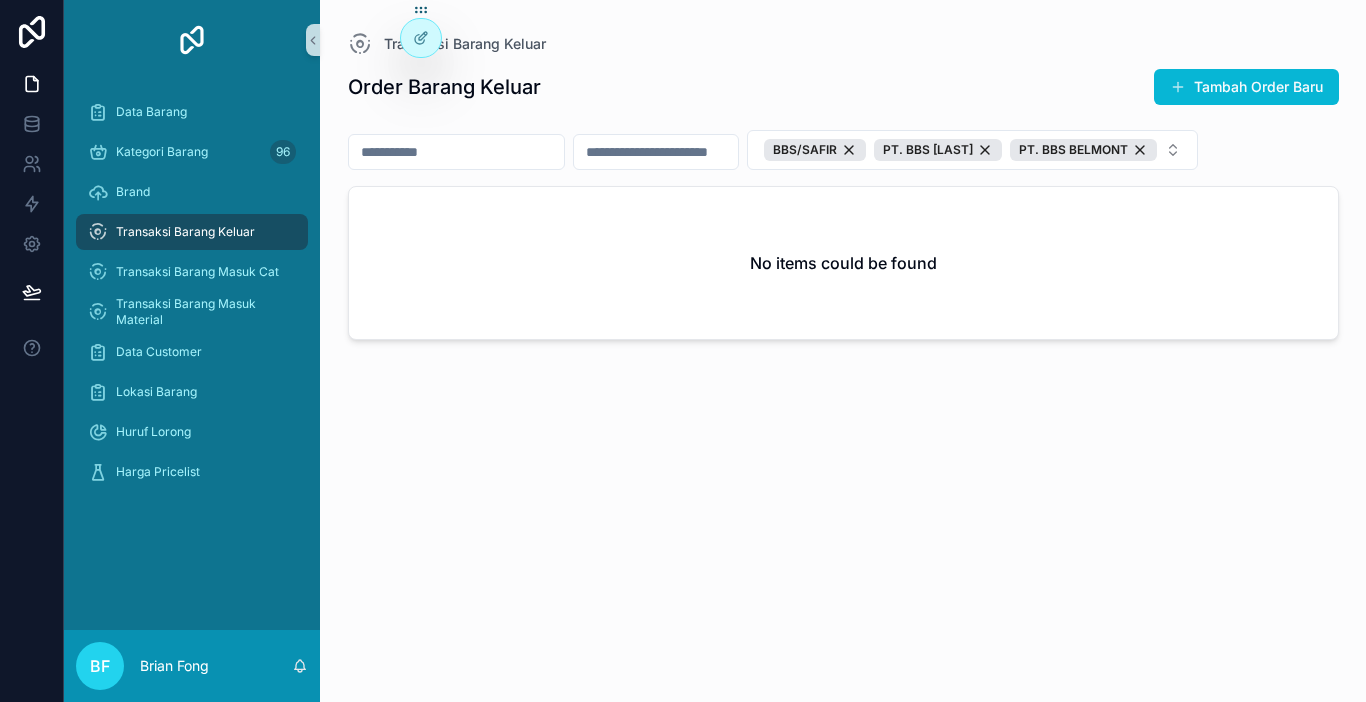 click at bounding box center (456, 152) 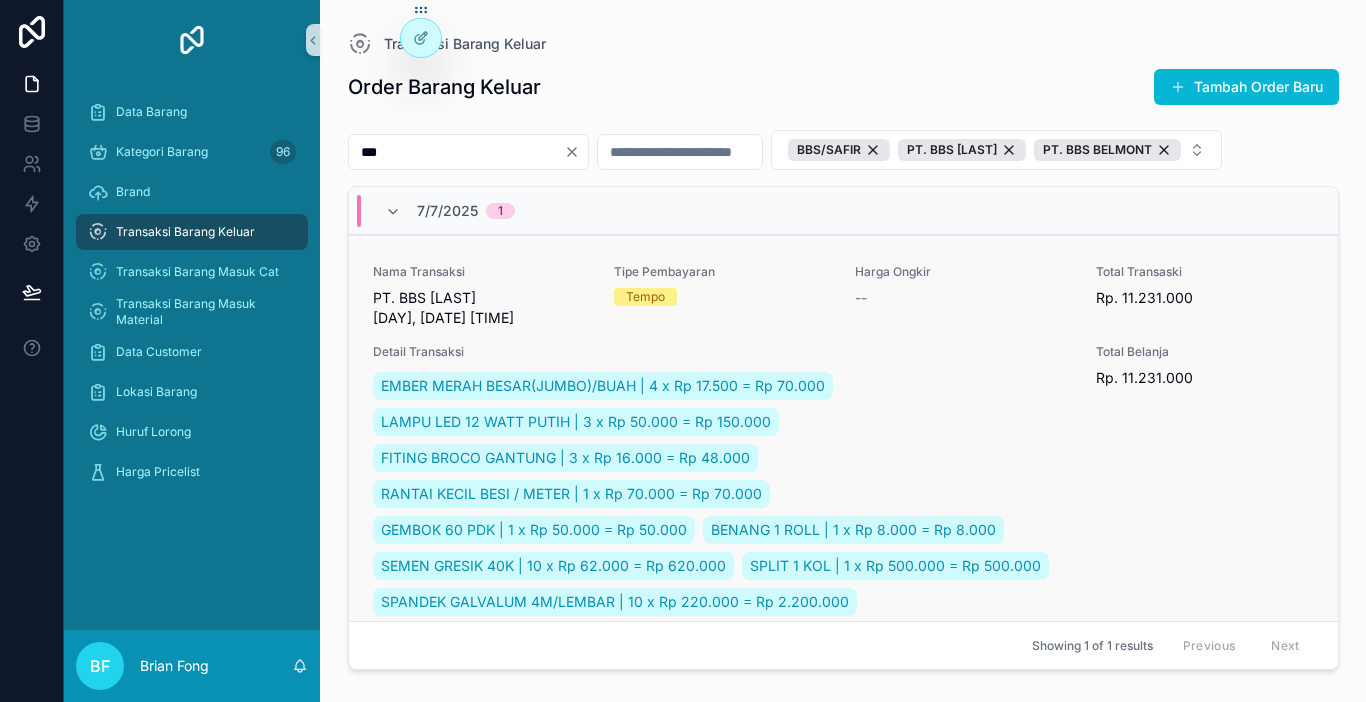 scroll, scrollTop: 100, scrollLeft: 0, axis: vertical 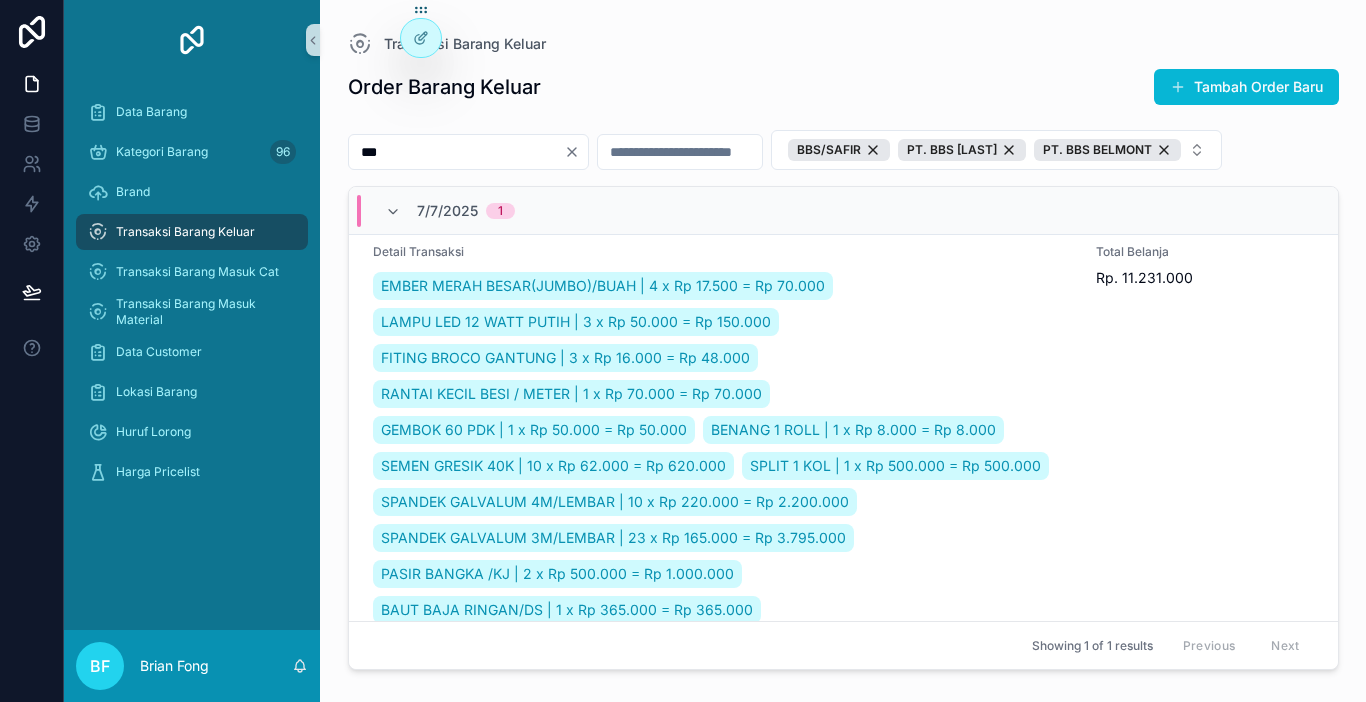 type on "***" 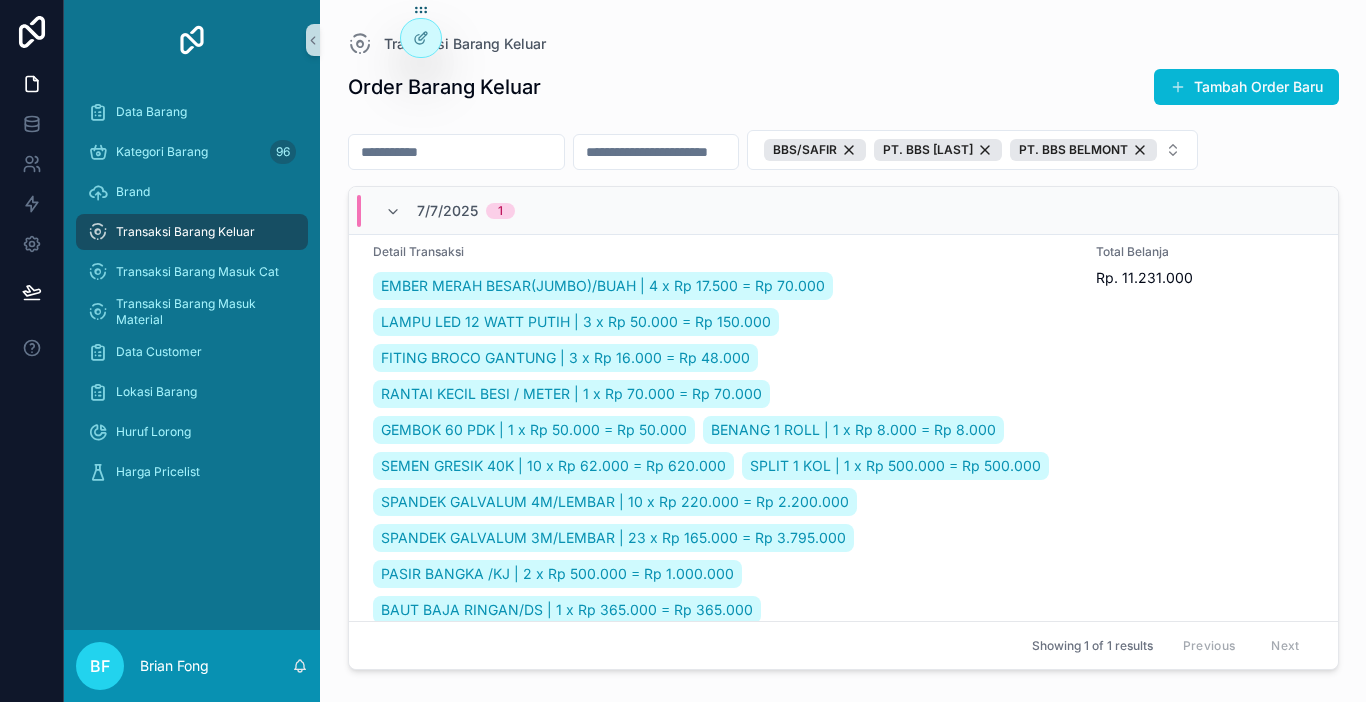 click at bounding box center [456, 152] 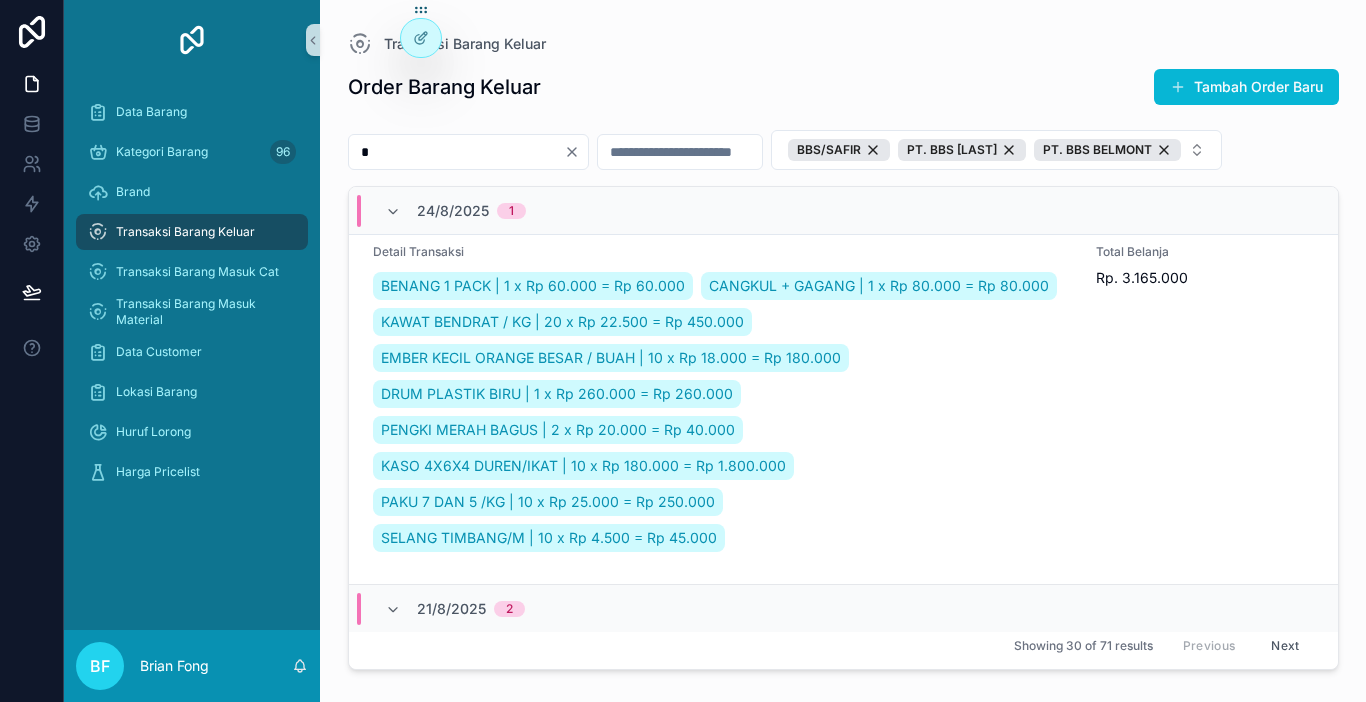 scroll, scrollTop: 0, scrollLeft: 0, axis: both 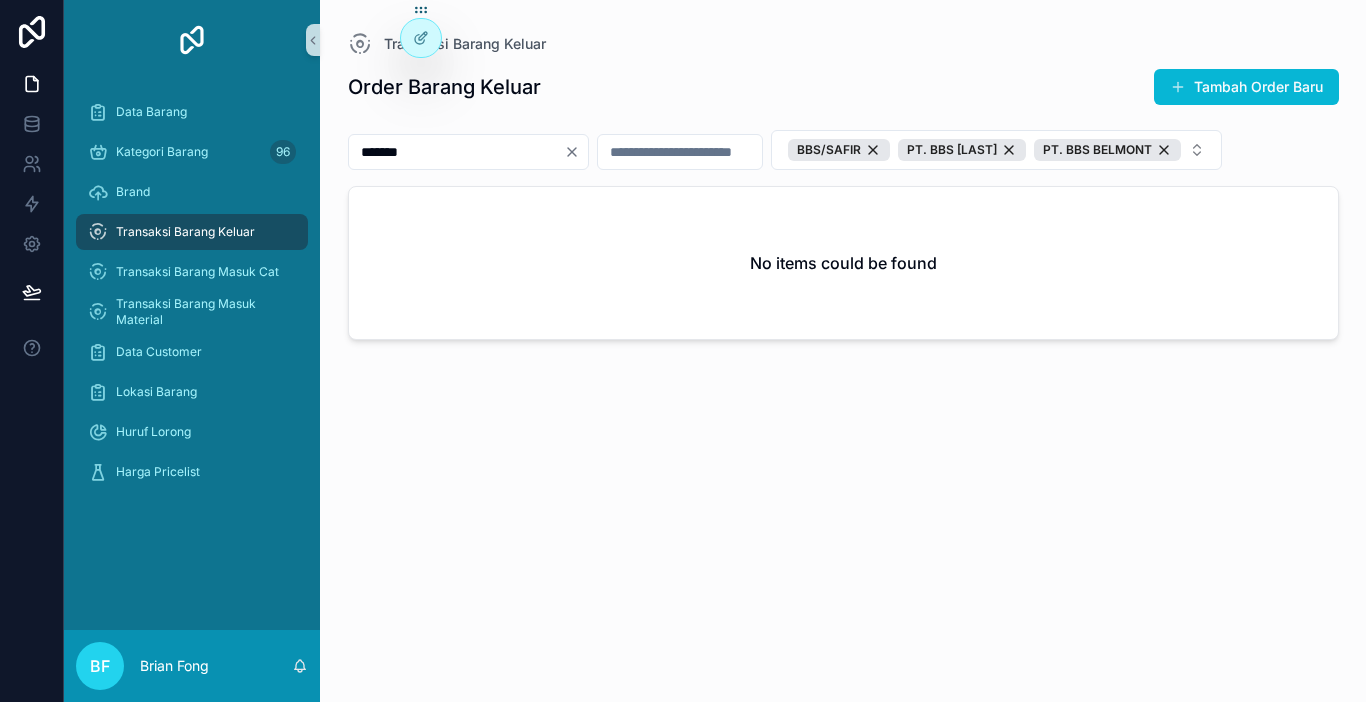 click on "*******" at bounding box center [456, 152] 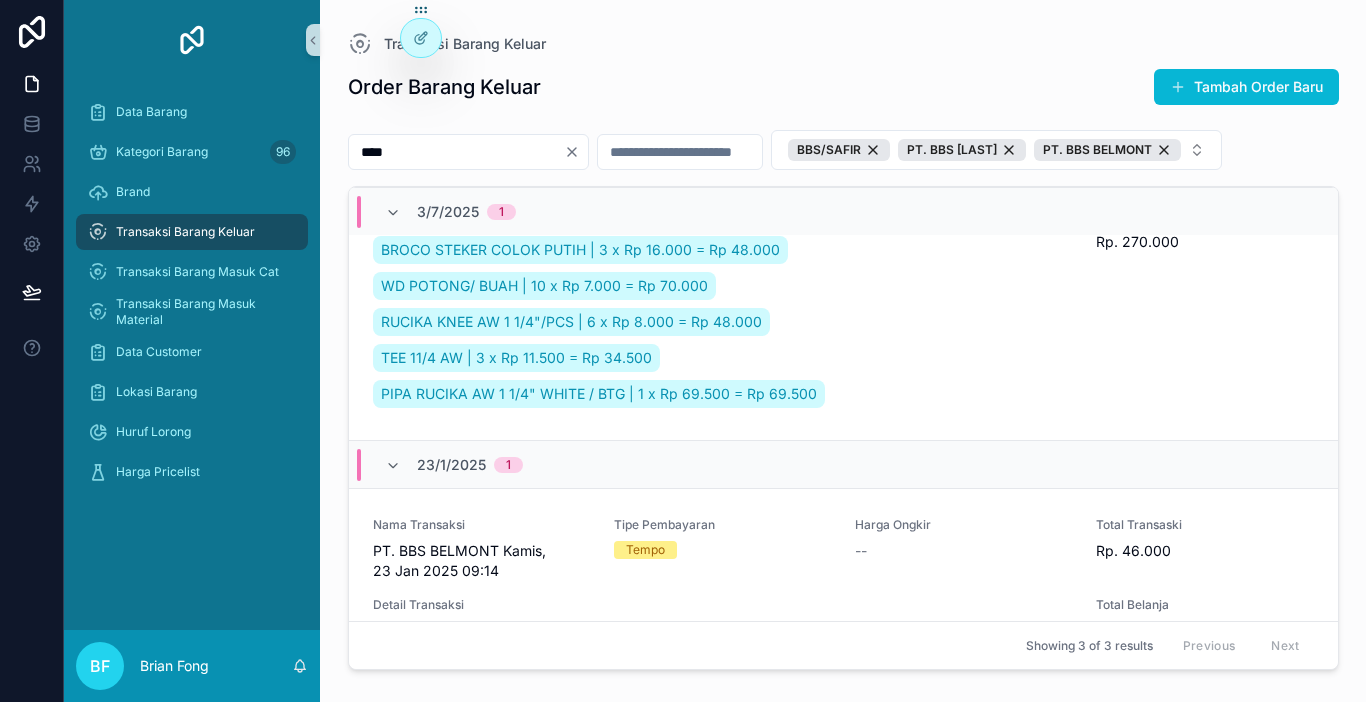 scroll, scrollTop: 733, scrollLeft: 0, axis: vertical 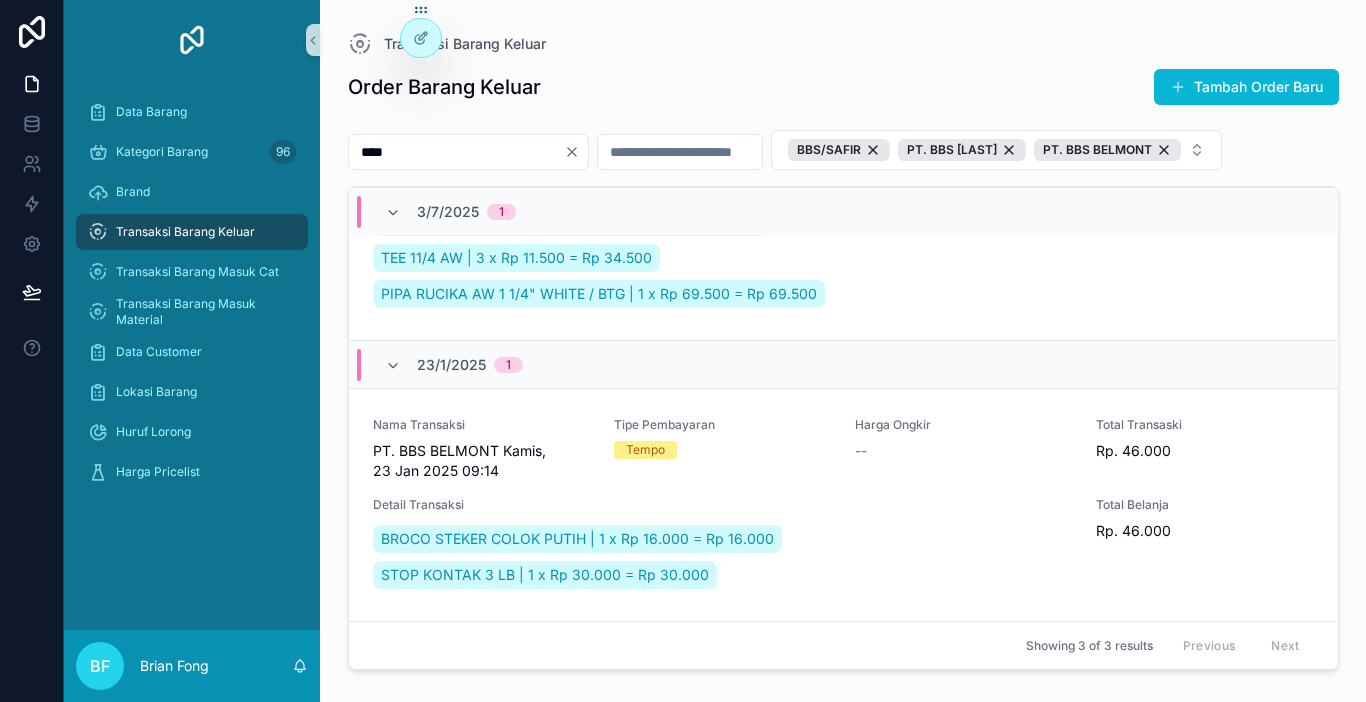 type on "****" 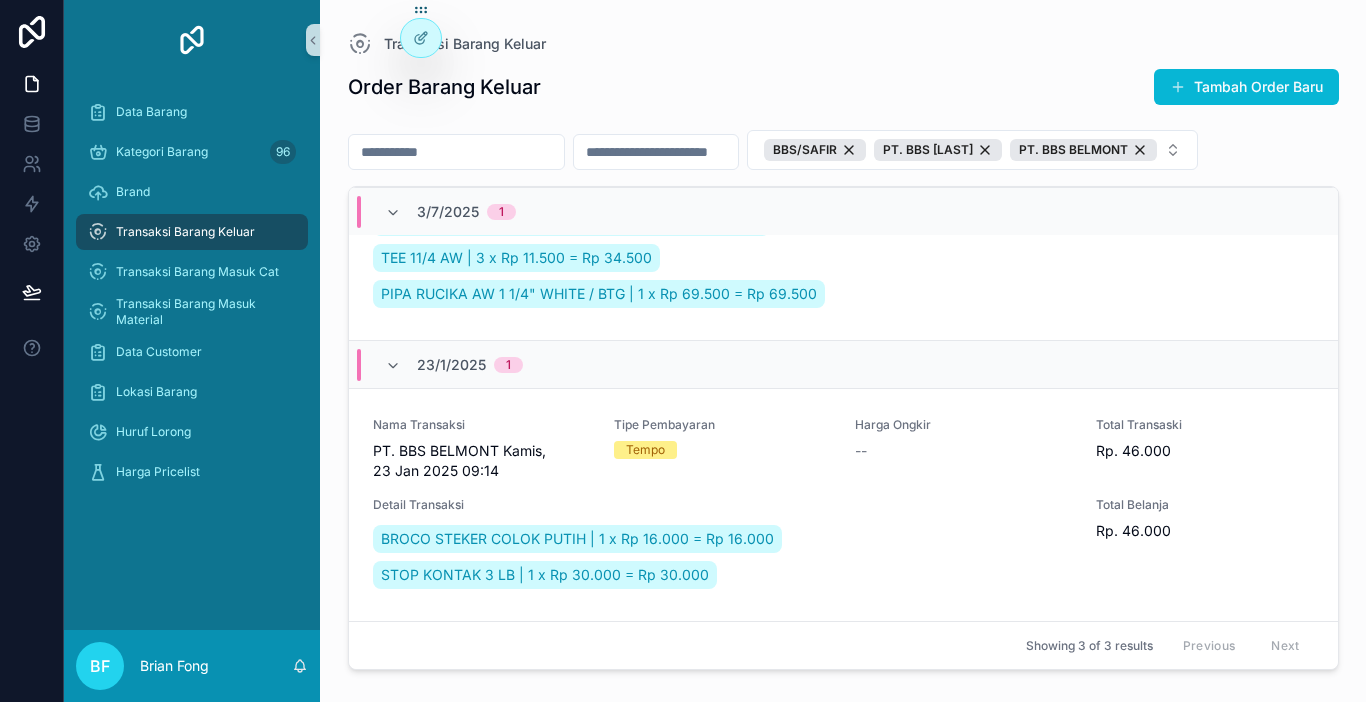 click at bounding box center [456, 152] 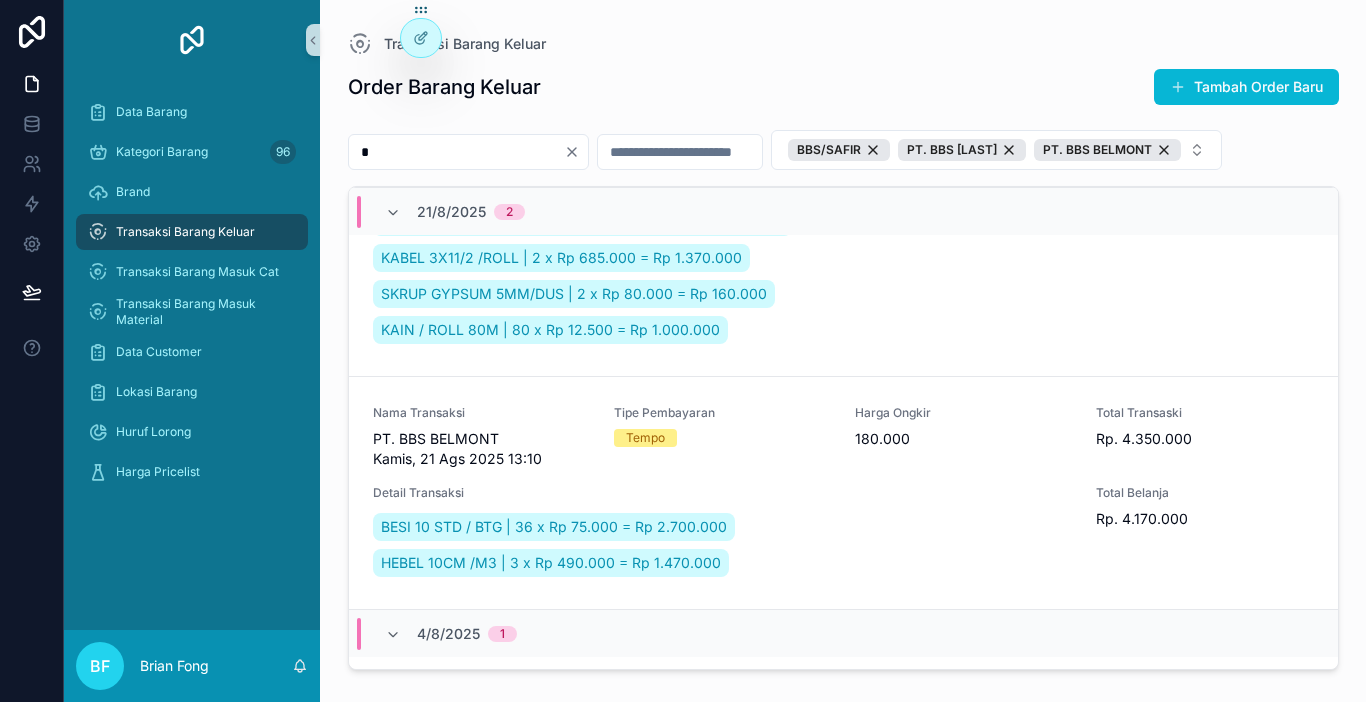 scroll, scrollTop: 769, scrollLeft: 0, axis: vertical 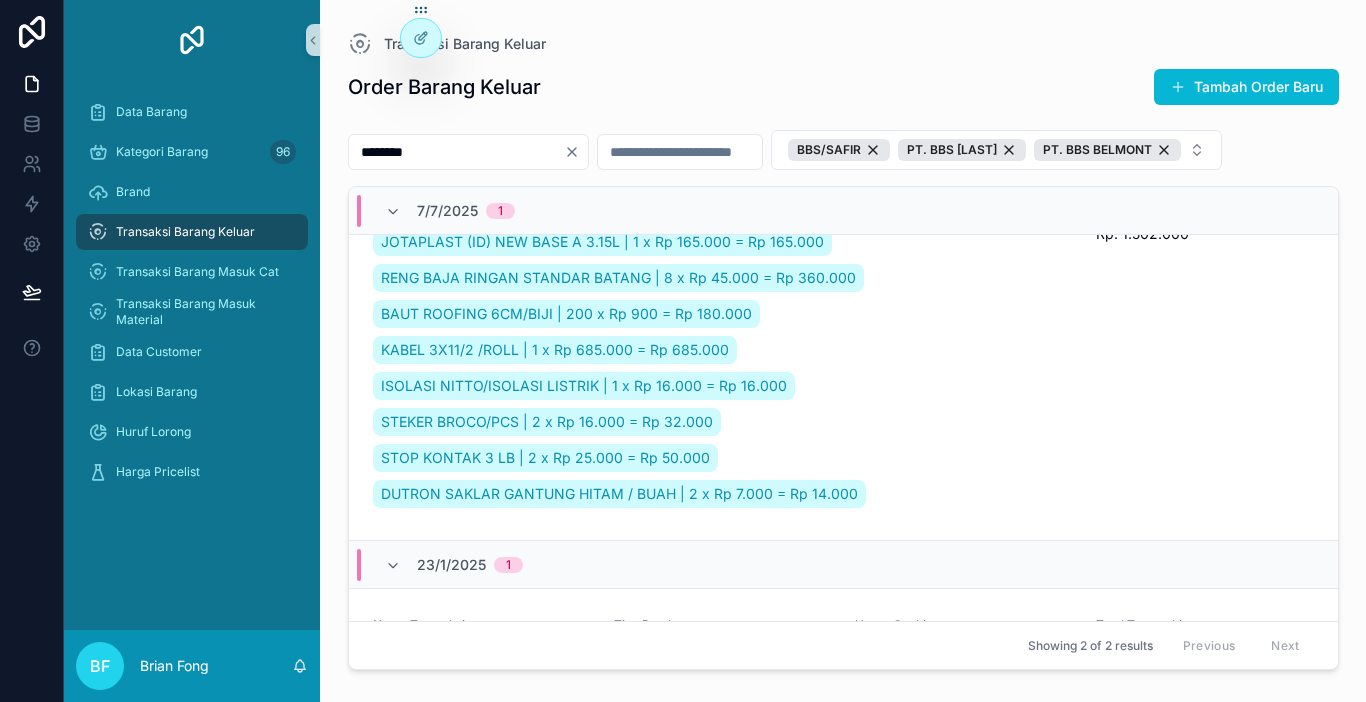 click on "********" at bounding box center [456, 152] 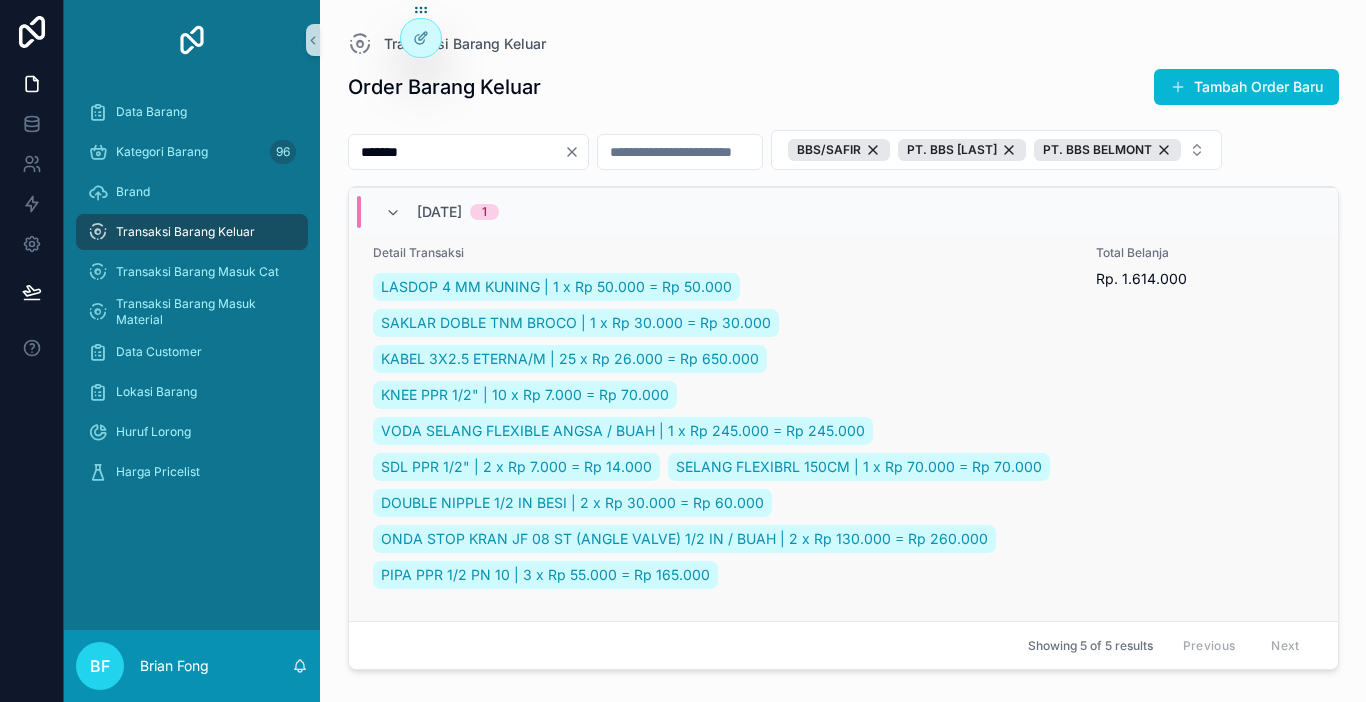 scroll, scrollTop: 1987, scrollLeft: 0, axis: vertical 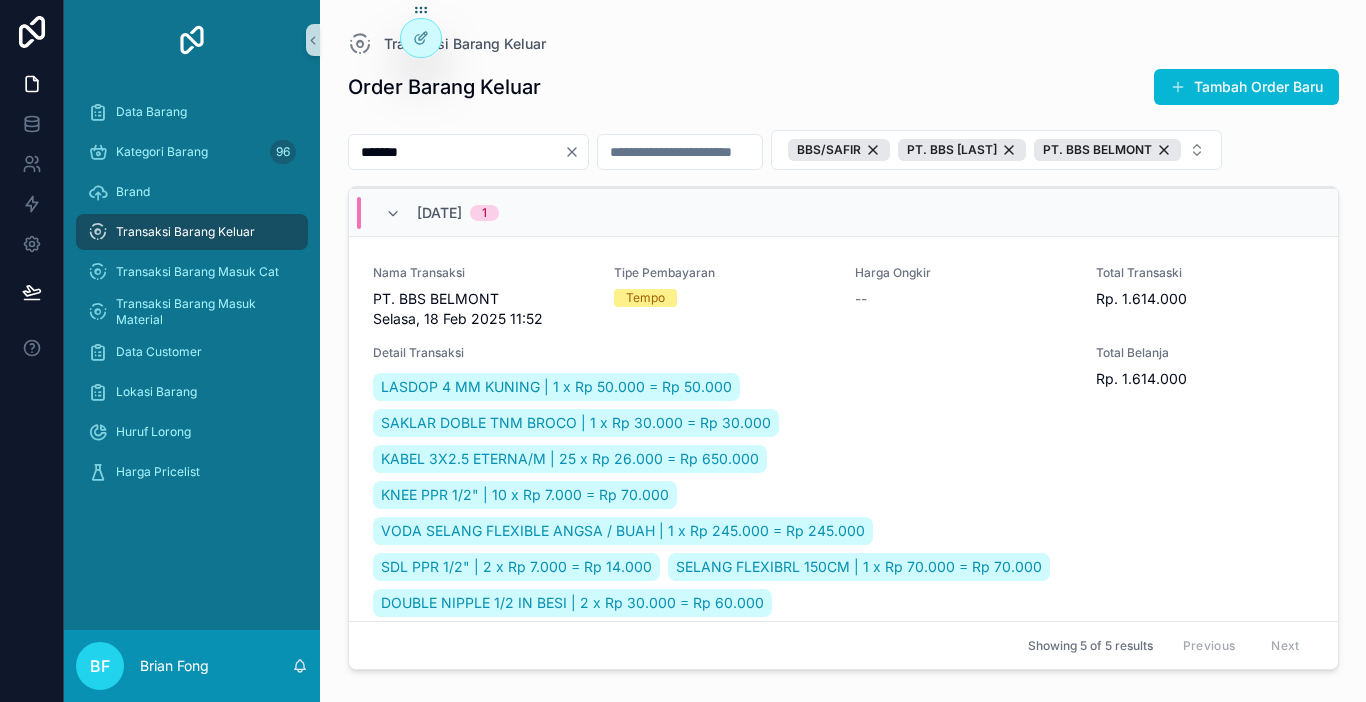 type on "*******" 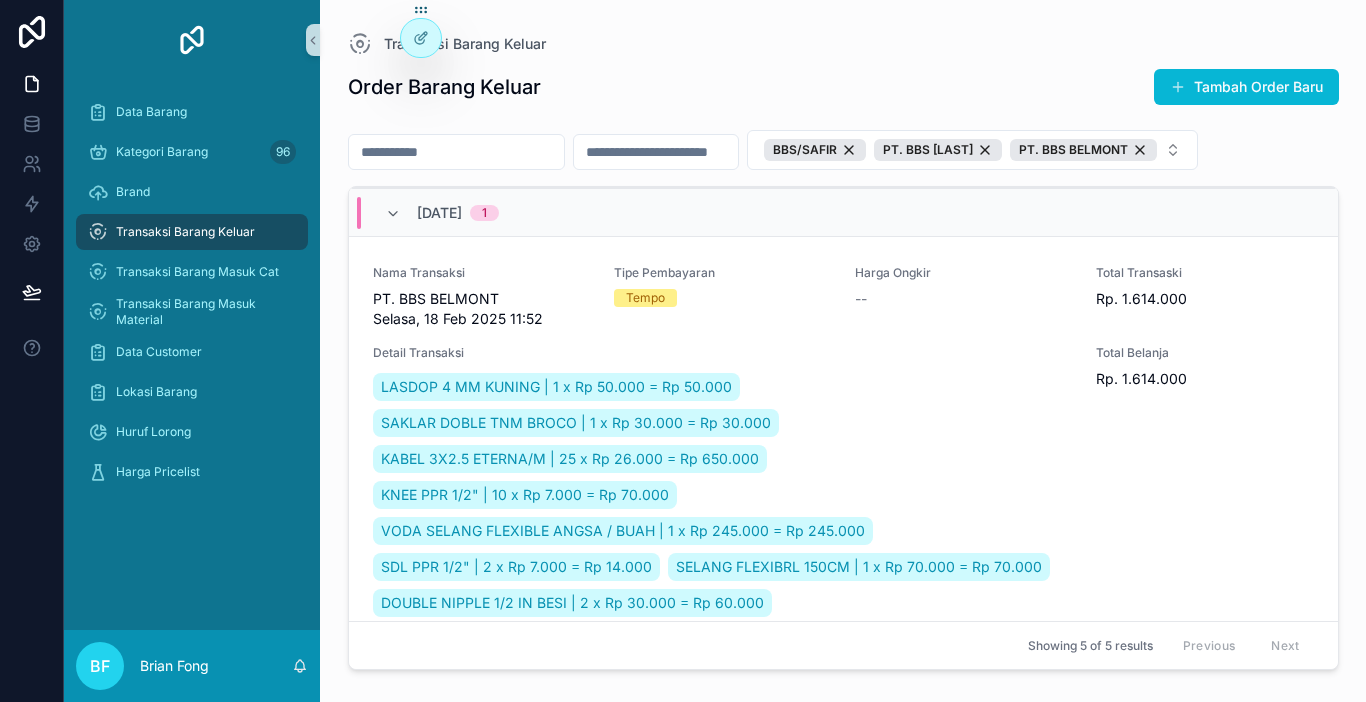 click at bounding box center [456, 152] 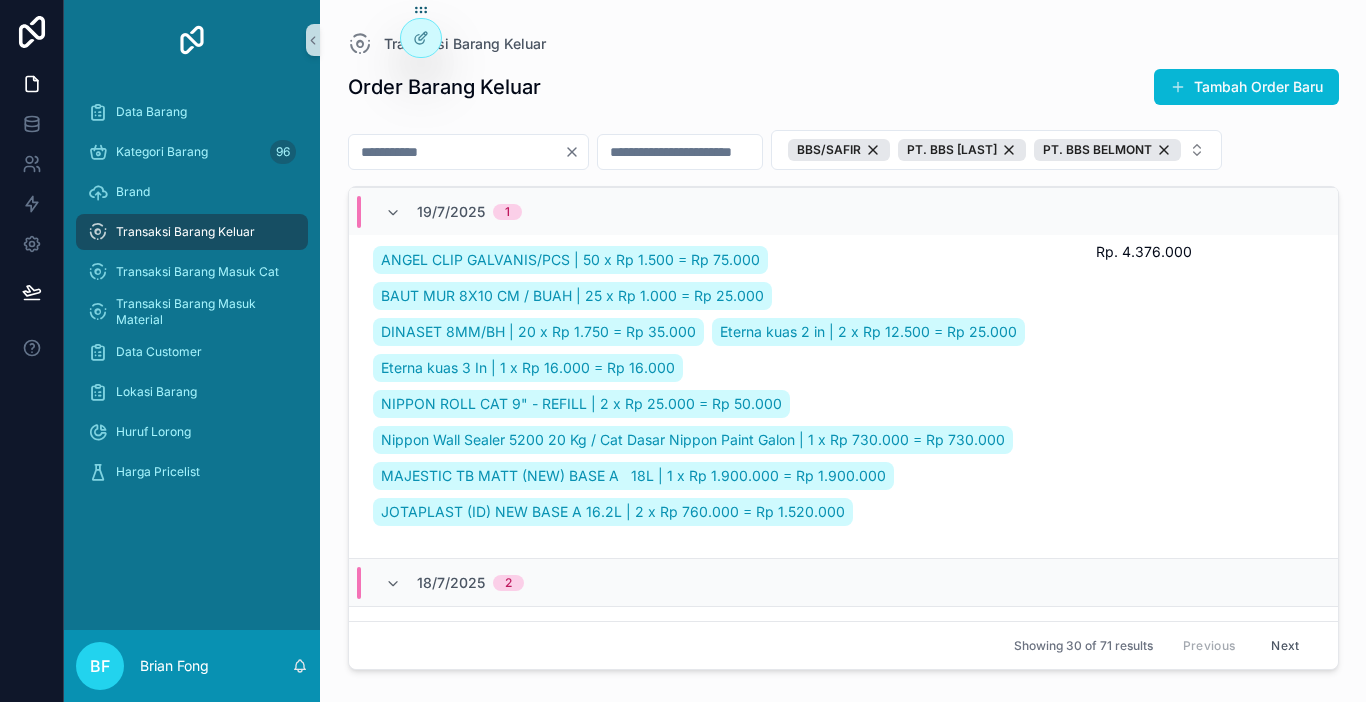 scroll, scrollTop: 2277, scrollLeft: 0, axis: vertical 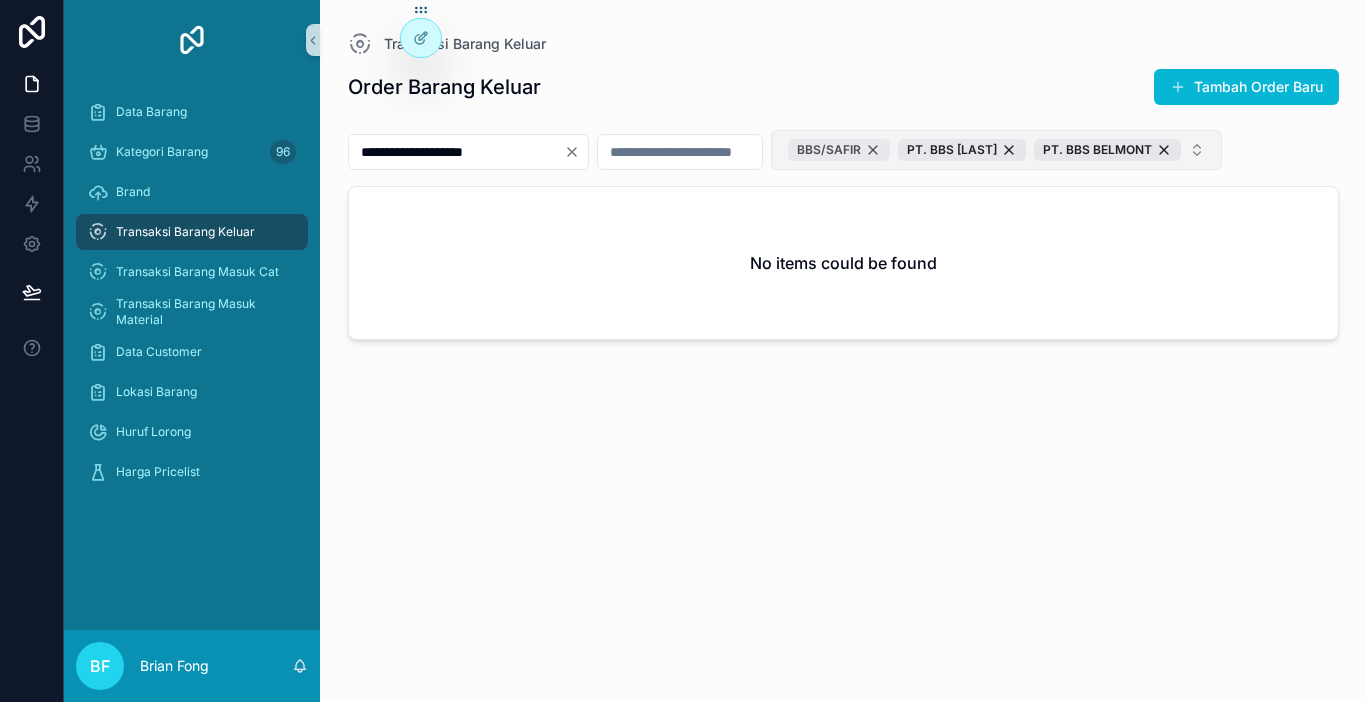 type on "**********" 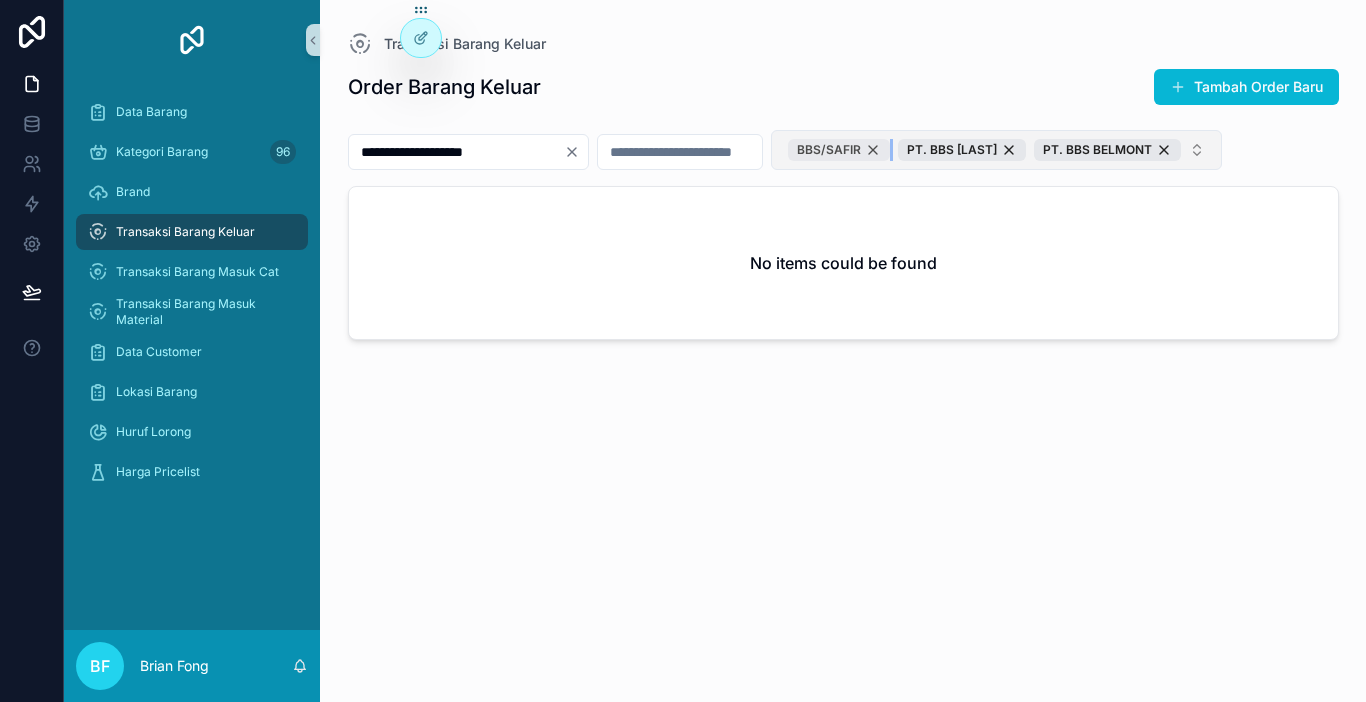 click on "BBS/SAFIR" at bounding box center (839, 150) 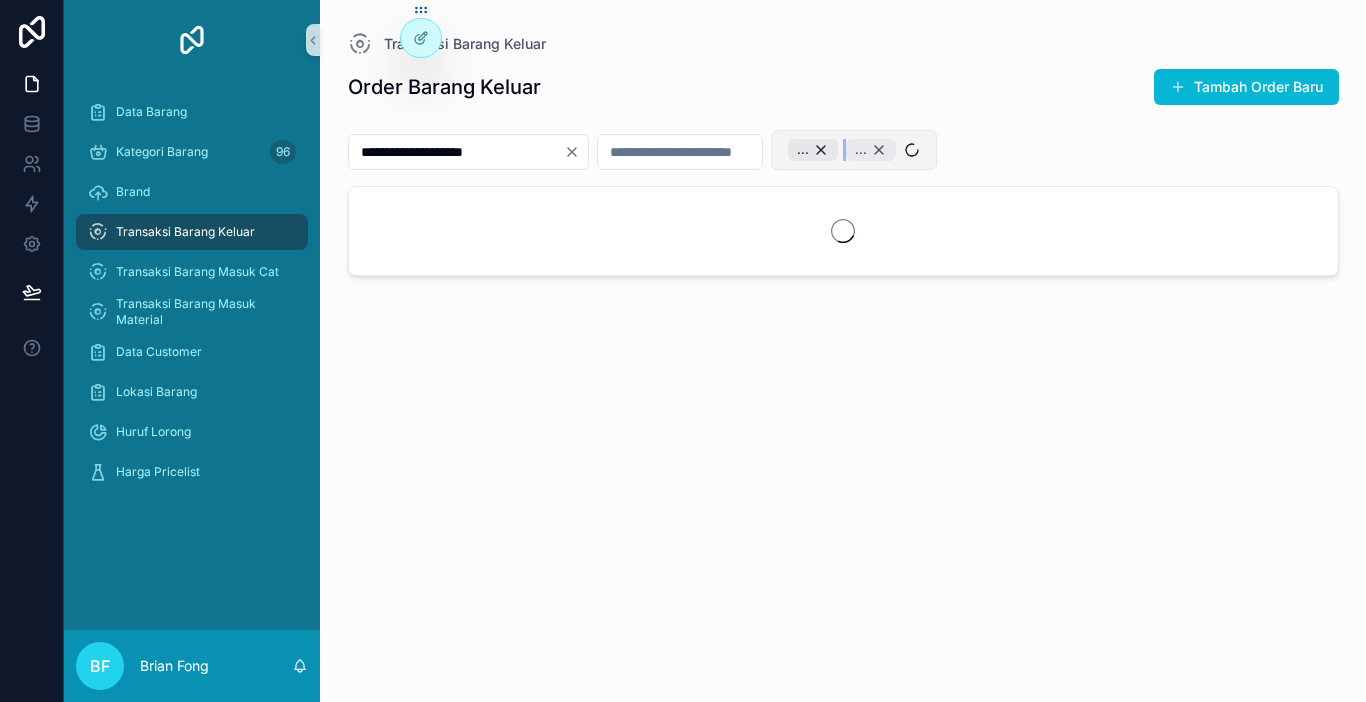 click on "... ..." at bounding box center (842, 150) 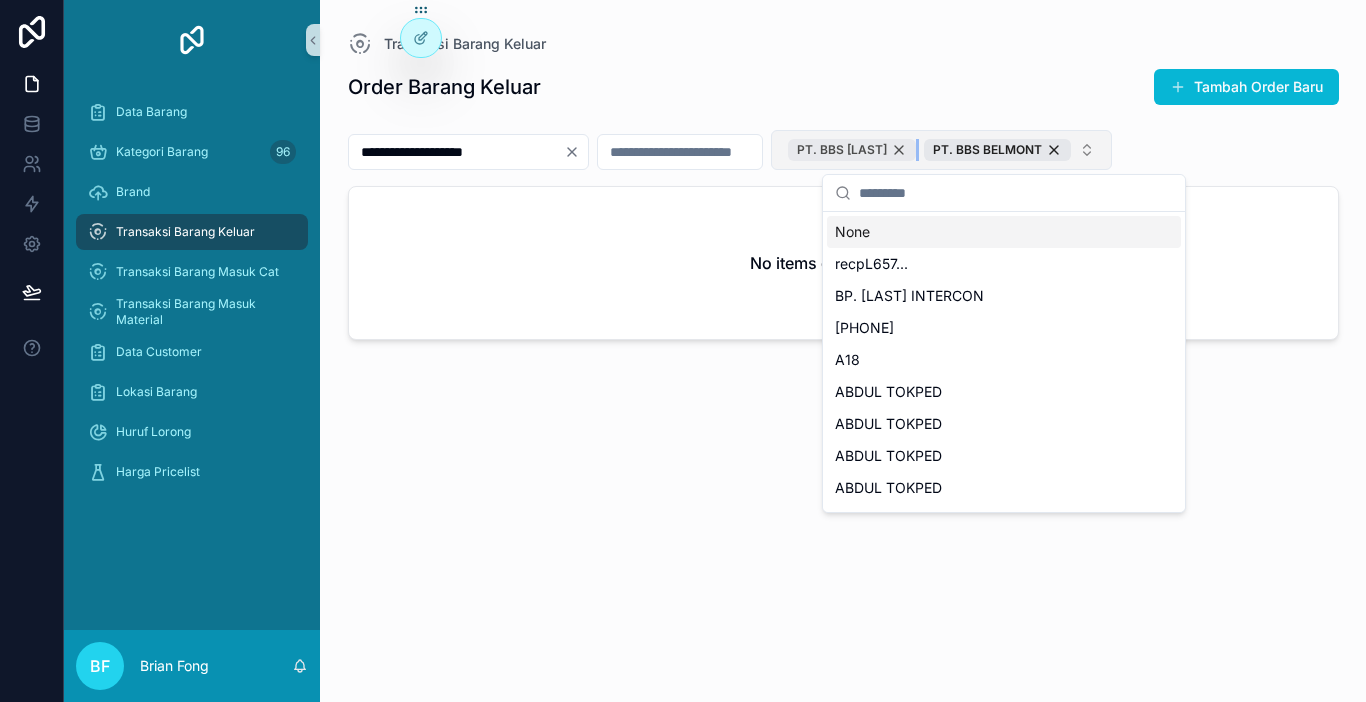 click on "PT. BBS [LAST]" at bounding box center [852, 150] 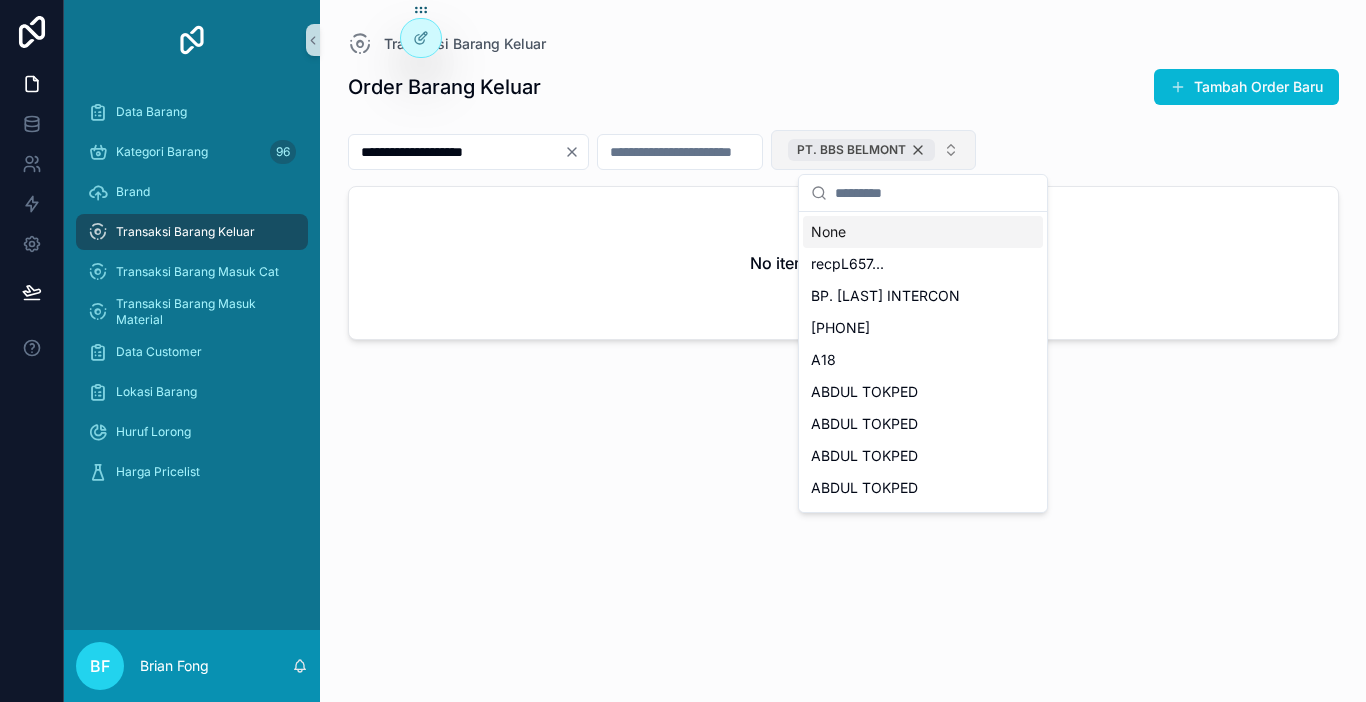 click on "PT. BBS BELMONT" at bounding box center (861, 150) 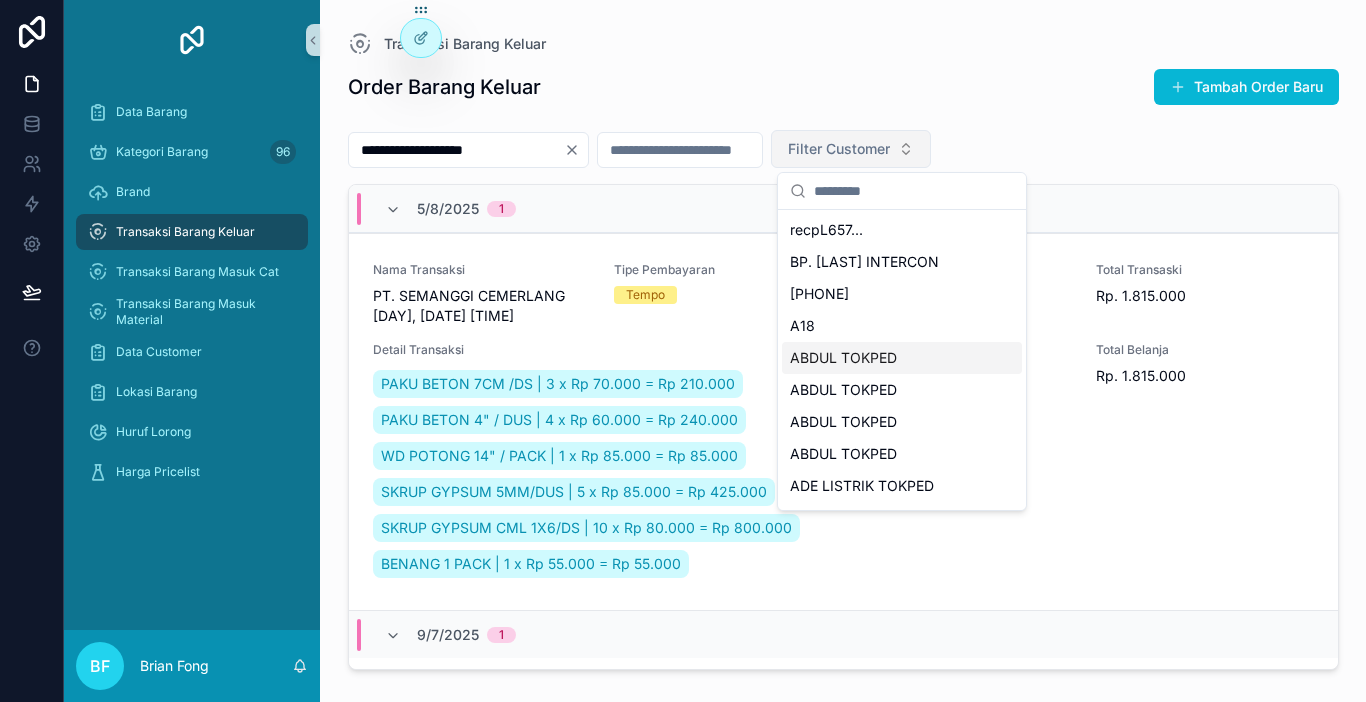 click on "Transaksi Barang Keluar" at bounding box center [843, 44] 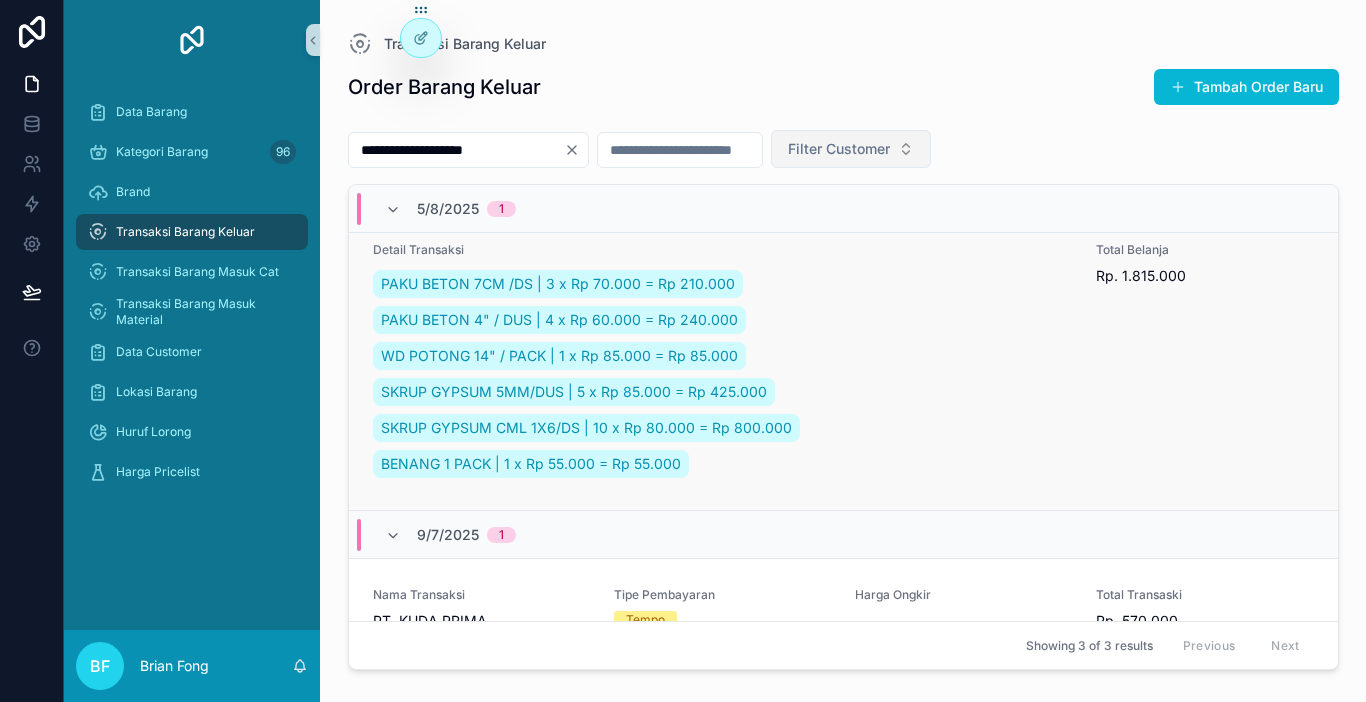 scroll, scrollTop: 0, scrollLeft: 0, axis: both 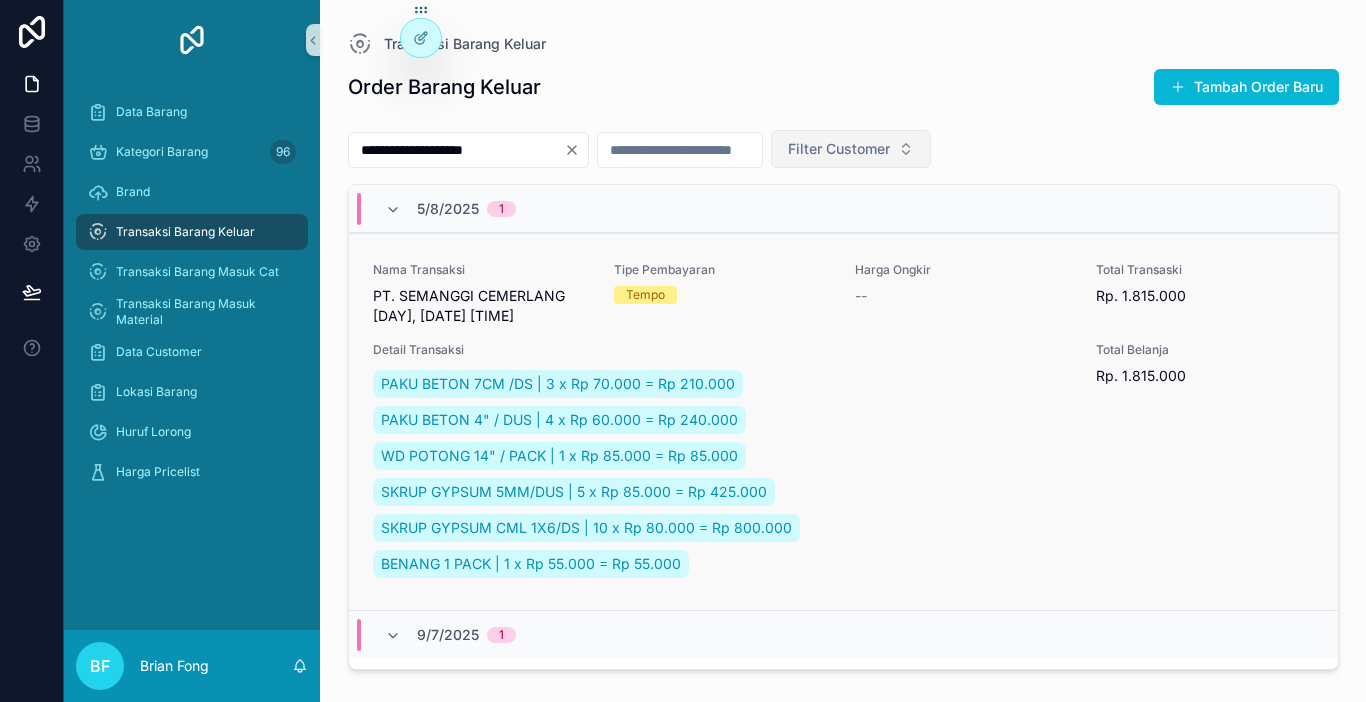 click on "PT. SEMANGGI CEMERLANG [DAY], [DATE] [TIME]" at bounding box center [481, 306] 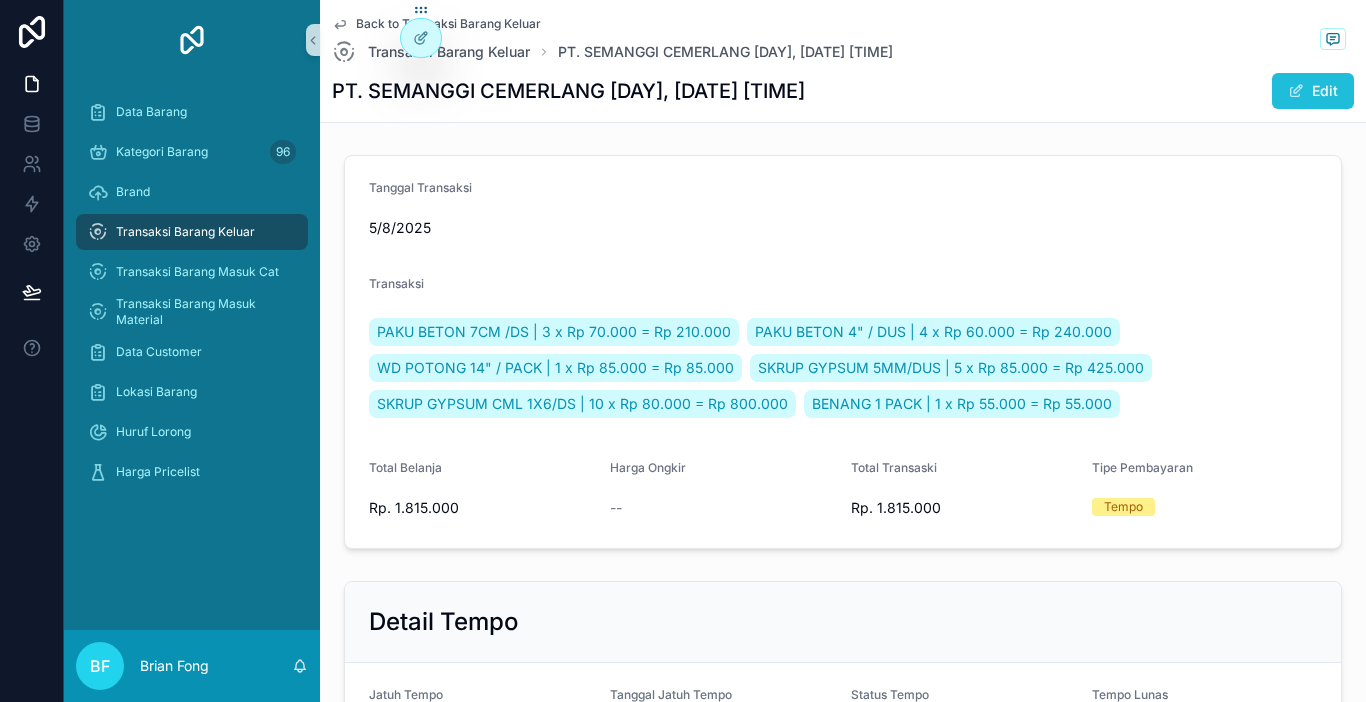 click at bounding box center [1296, 91] 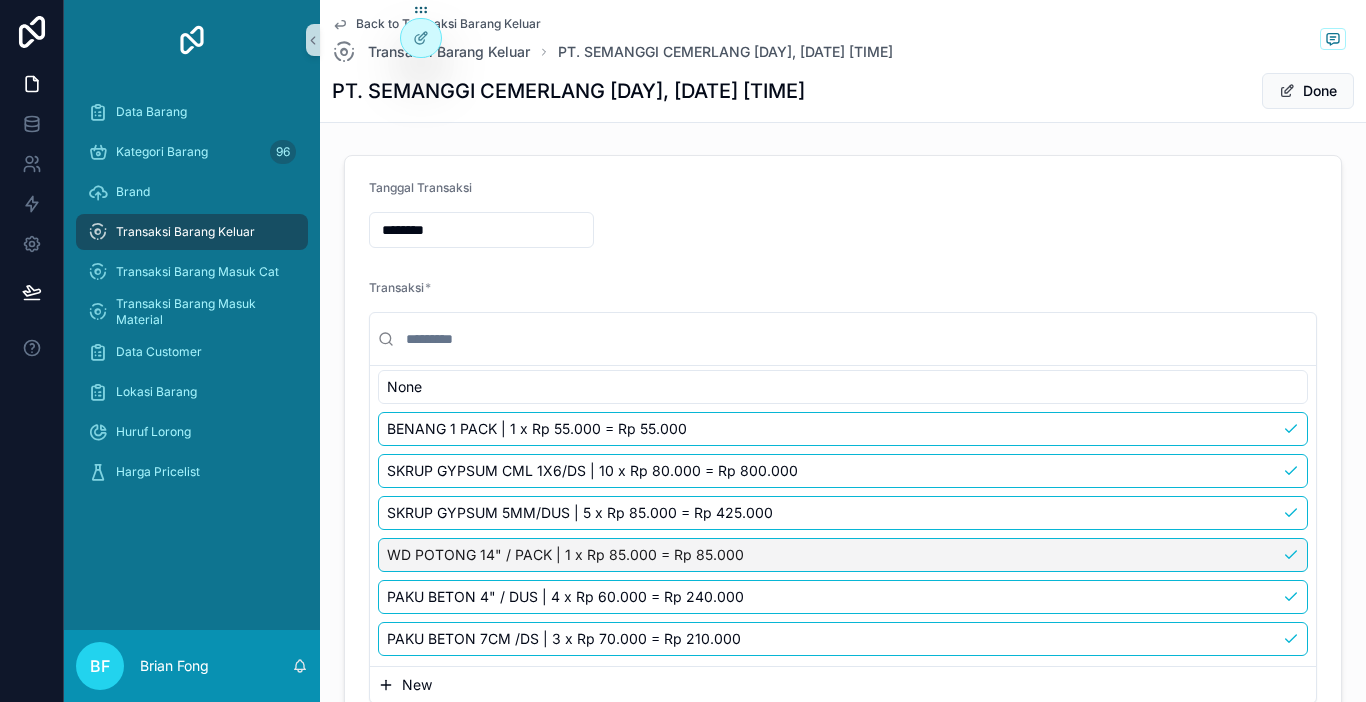 scroll, scrollTop: 10, scrollLeft: 0, axis: vertical 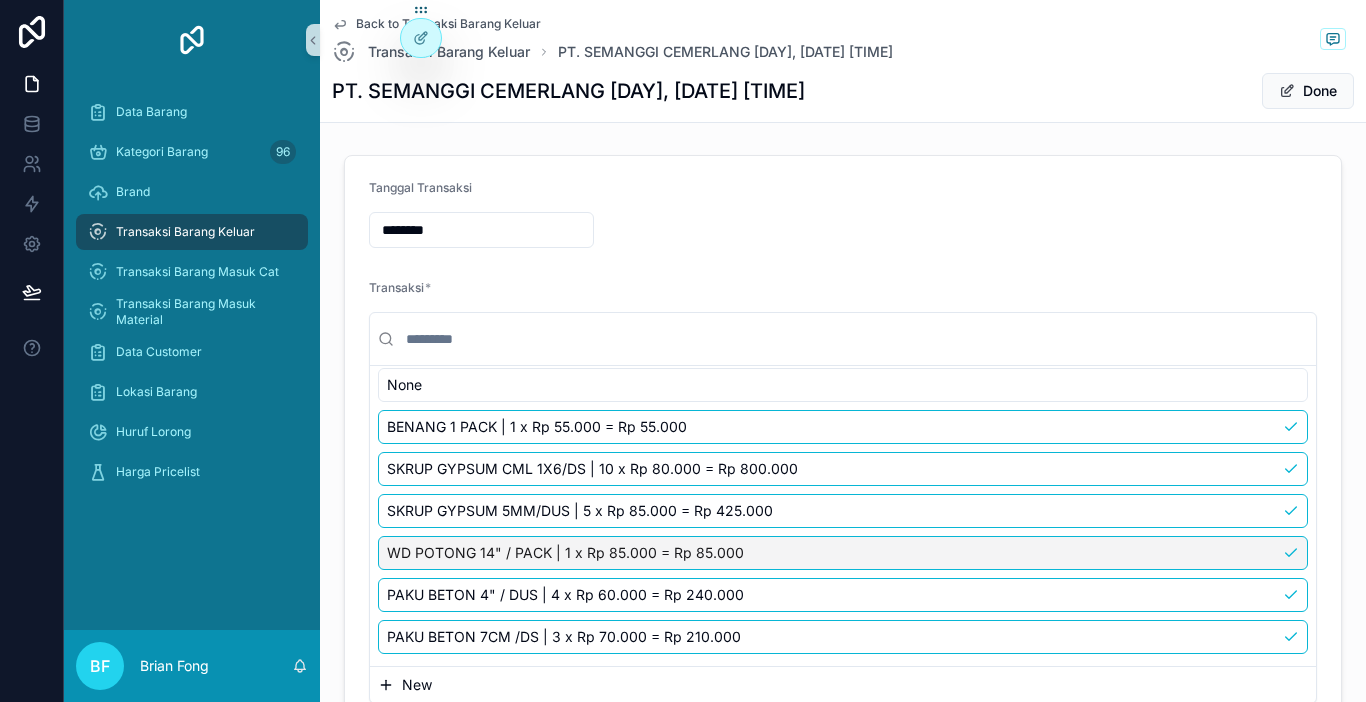click on "WD POTONG 14" / PACK | 1 x Rp 85.000 = Rp 85.000" at bounding box center (565, 553) 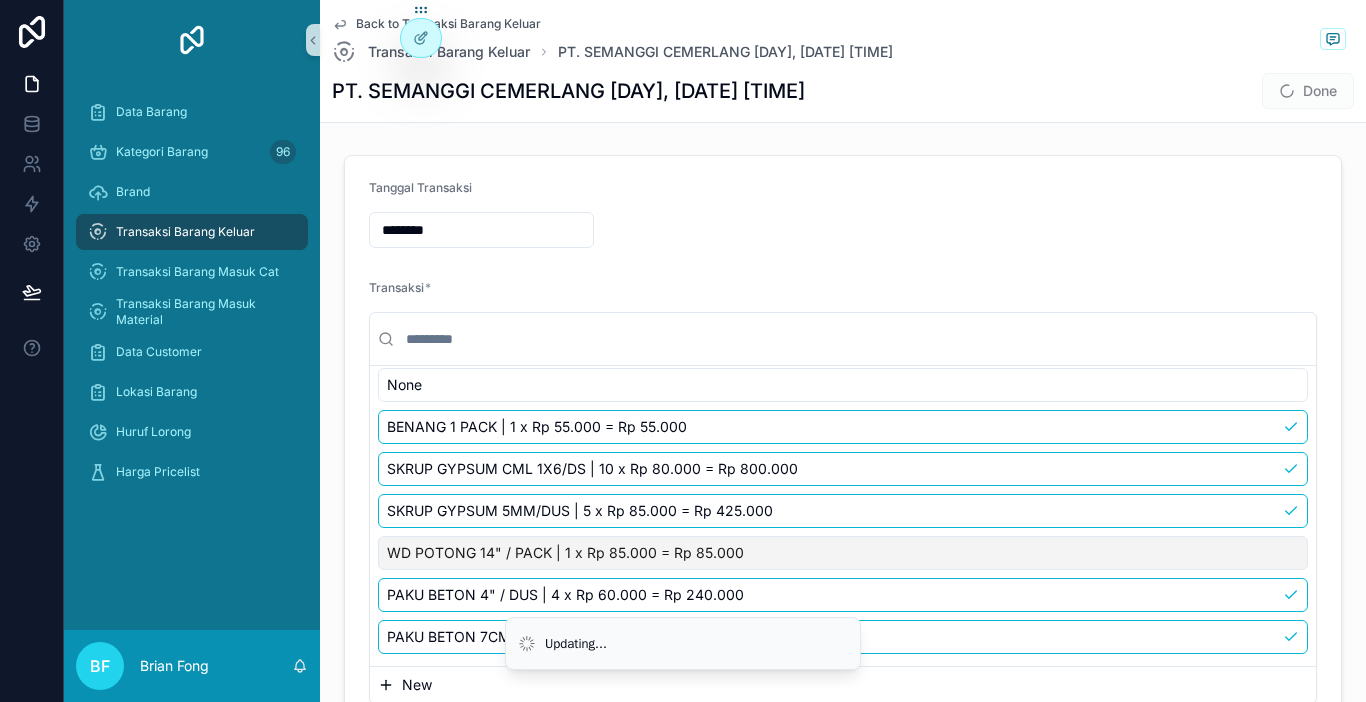 scroll, scrollTop: 100, scrollLeft: 0, axis: vertical 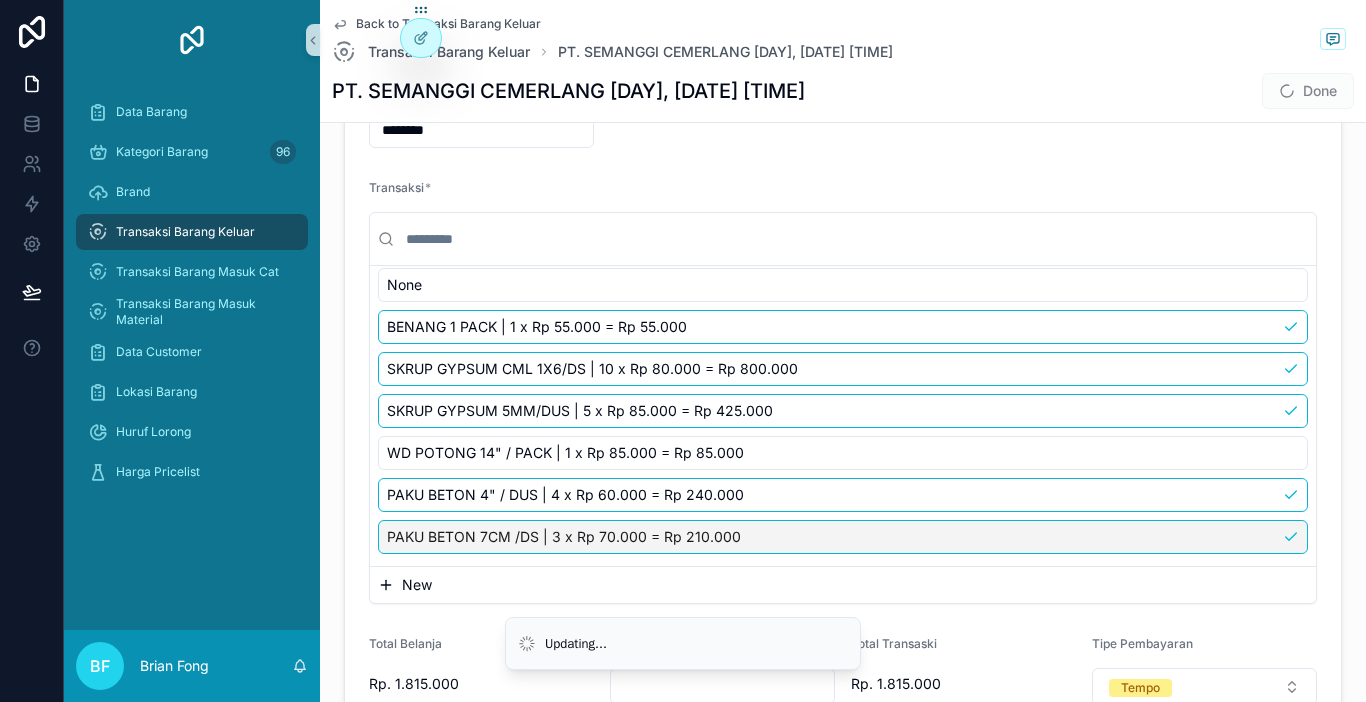 click on "New" at bounding box center [843, 585] 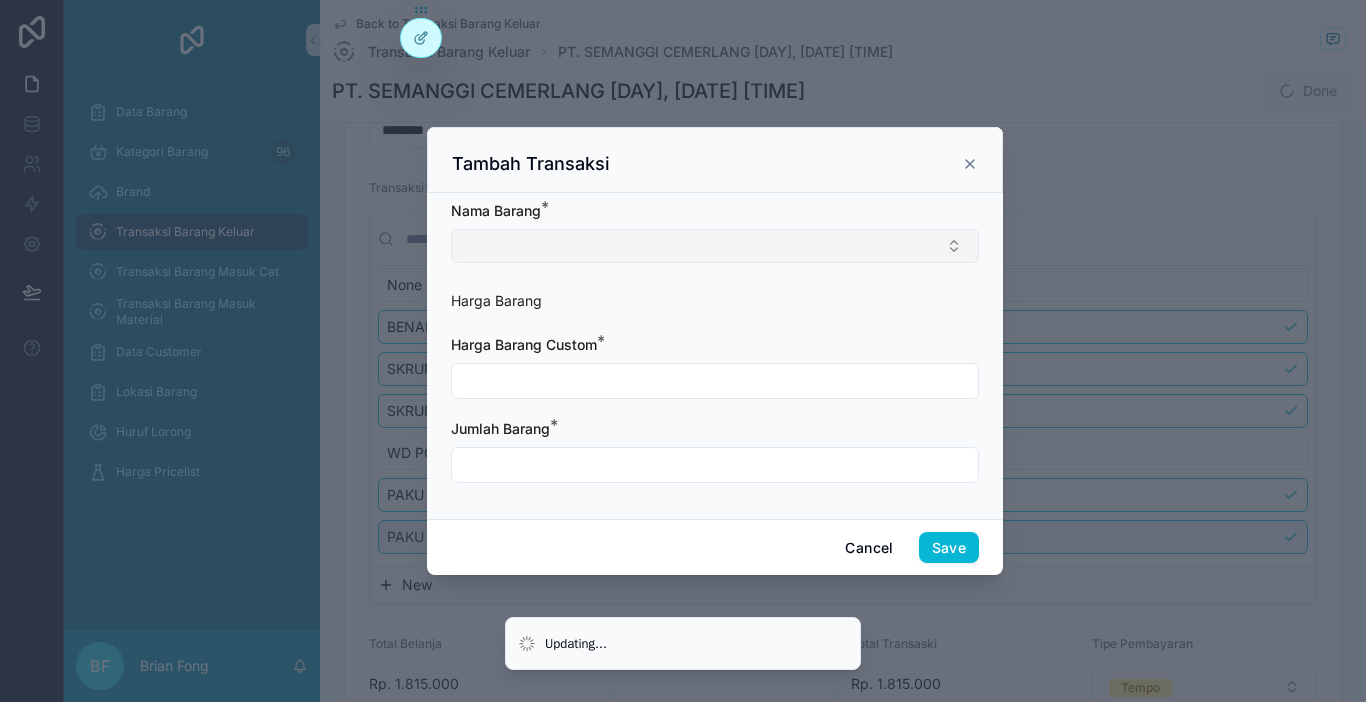 click at bounding box center [715, 246] 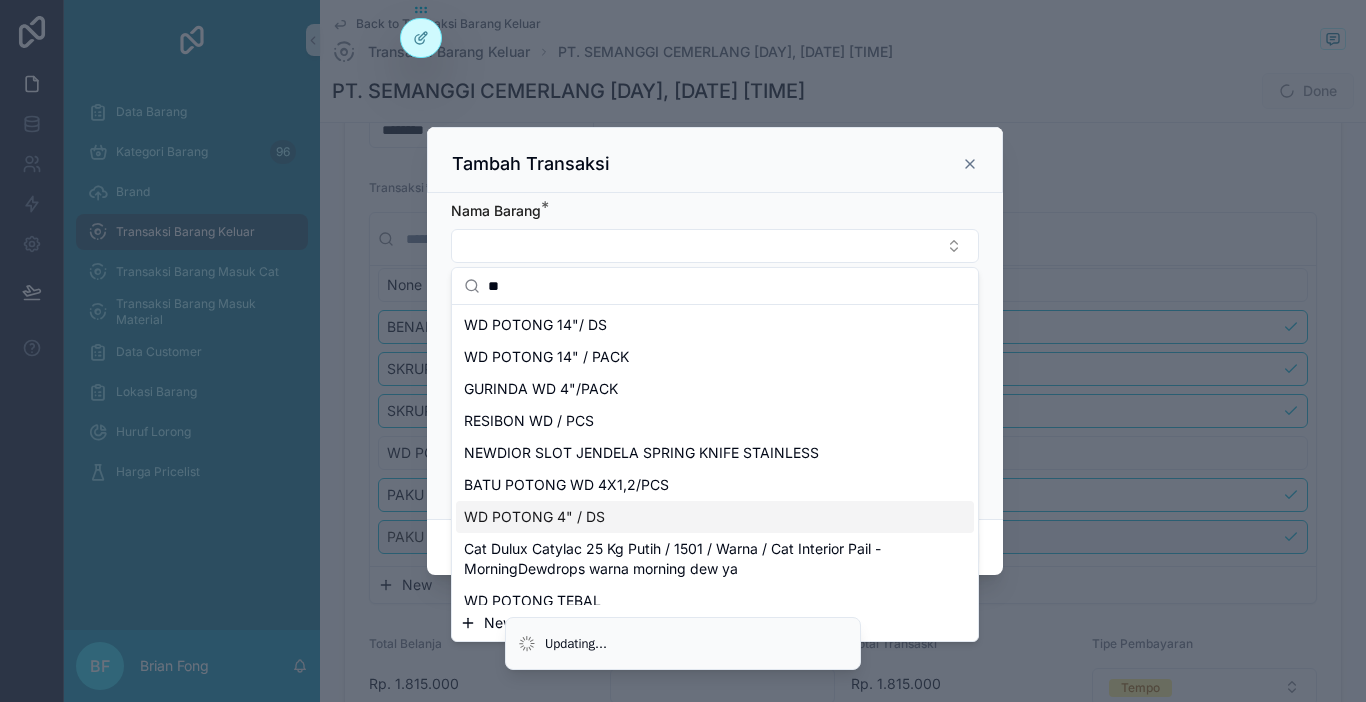 type on "**" 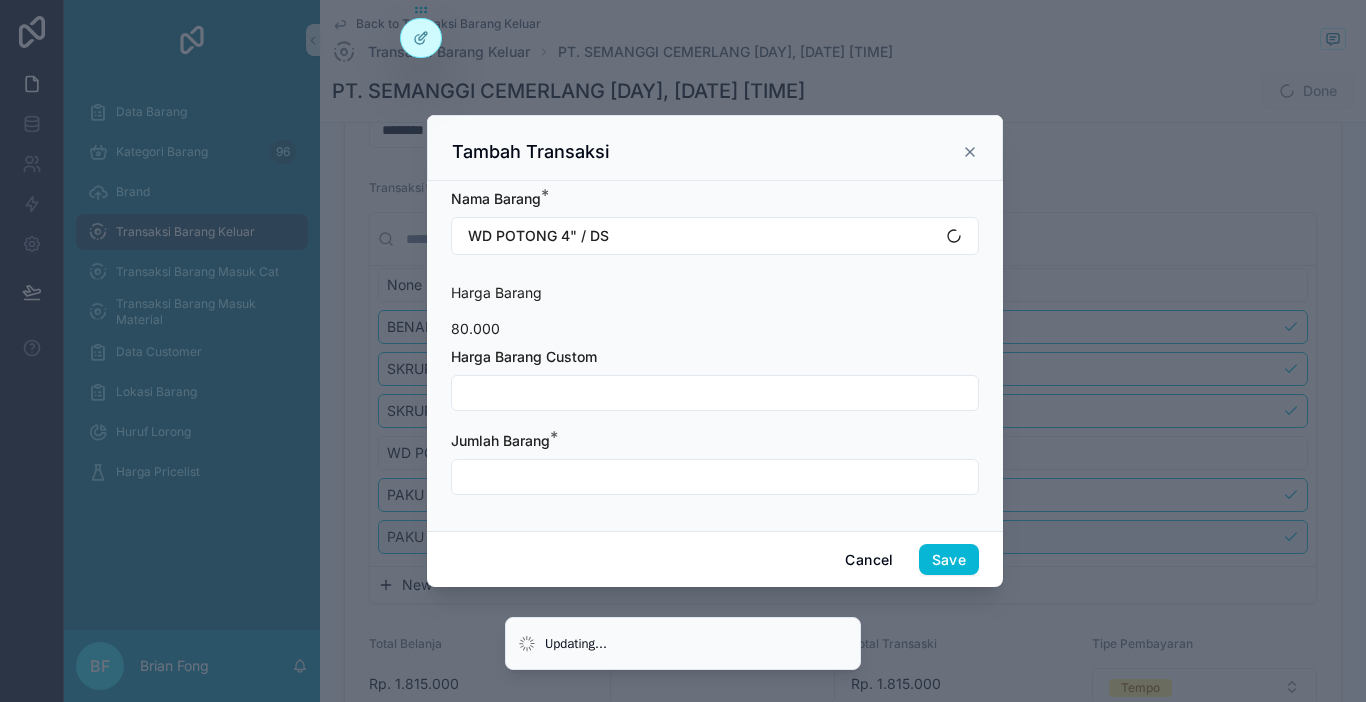 click at bounding box center [715, 393] 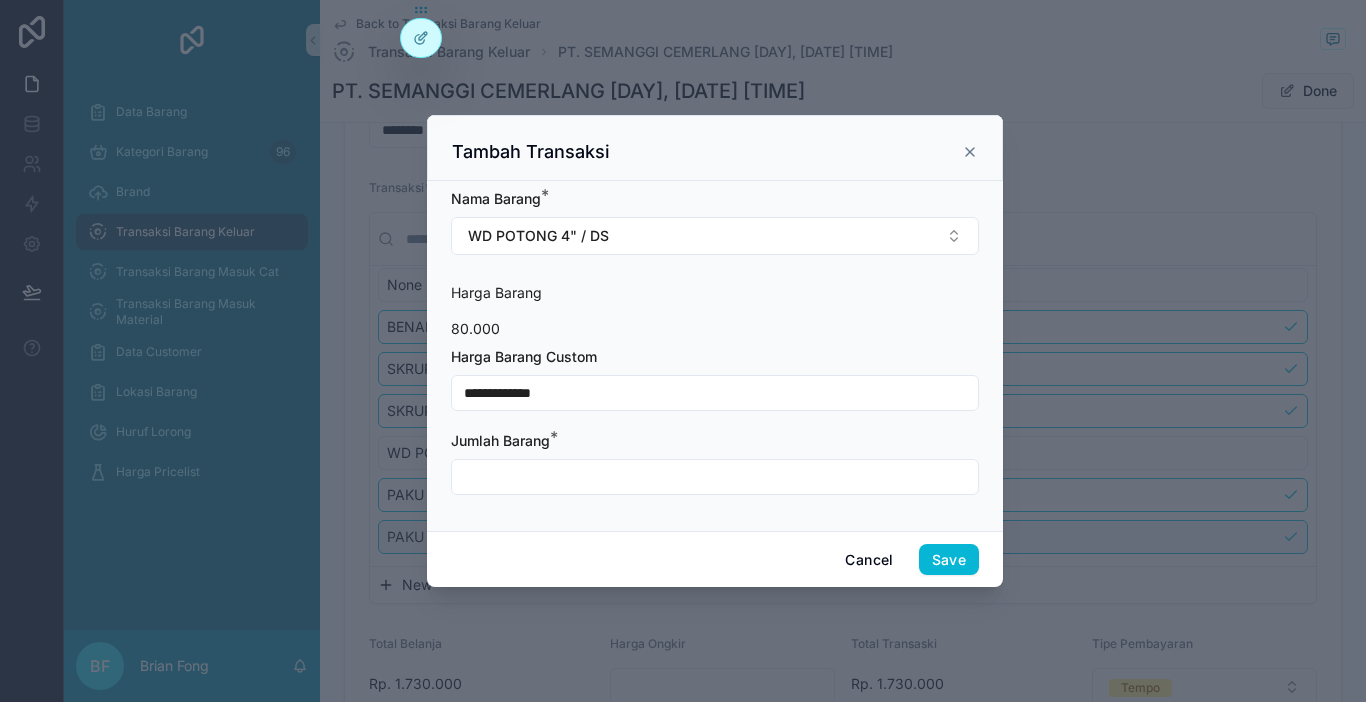type on "**********" 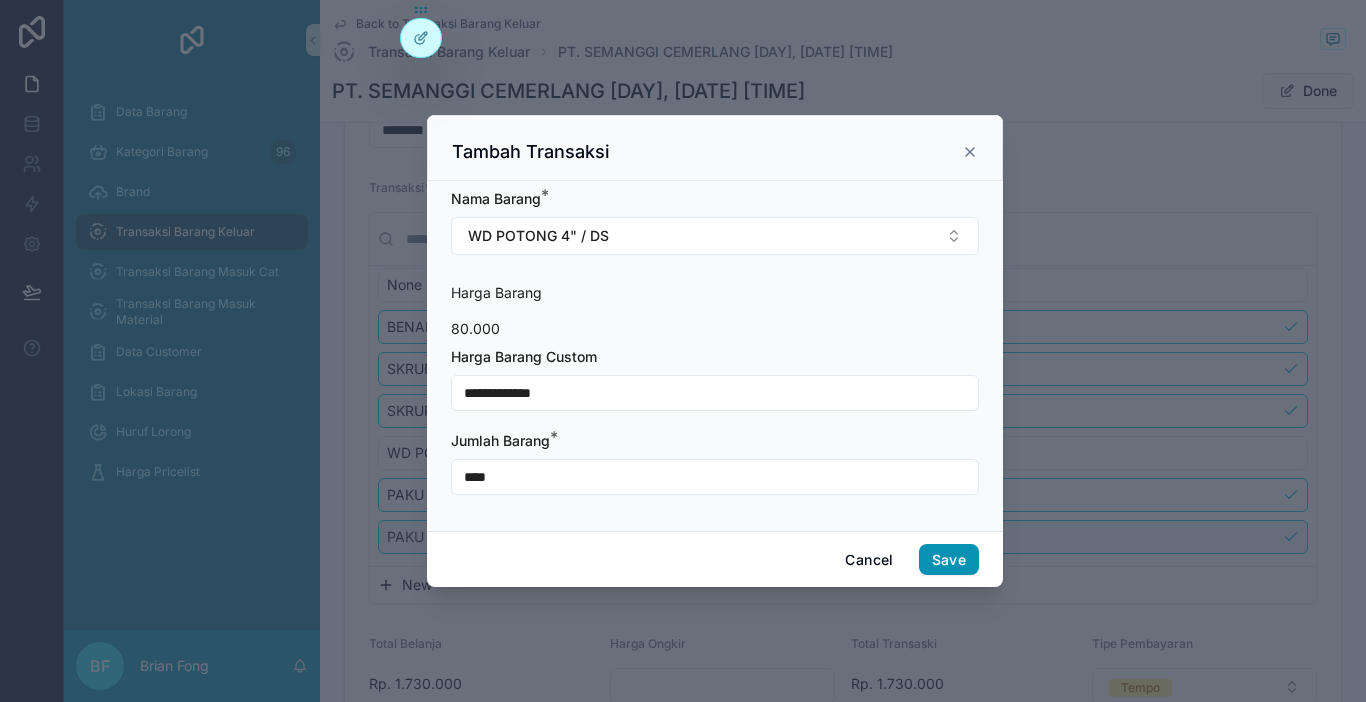 type on "****" 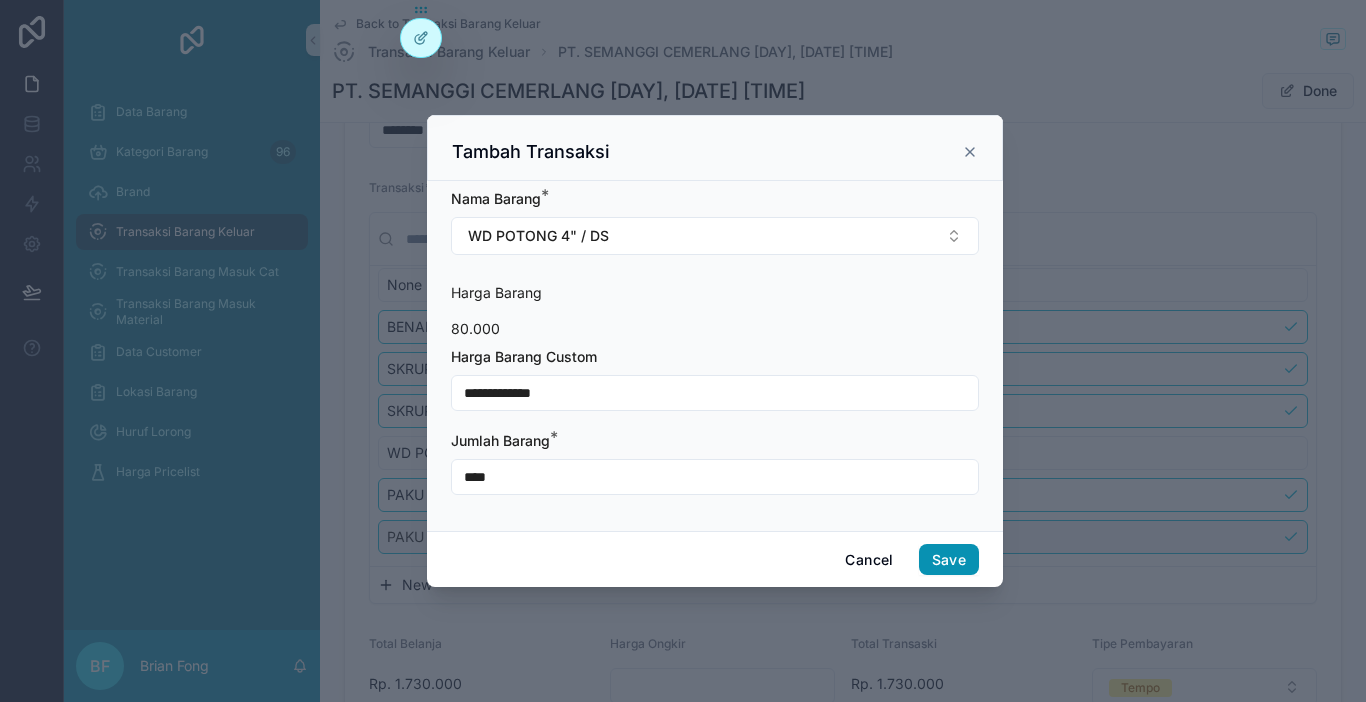 click on "Save" at bounding box center [949, 560] 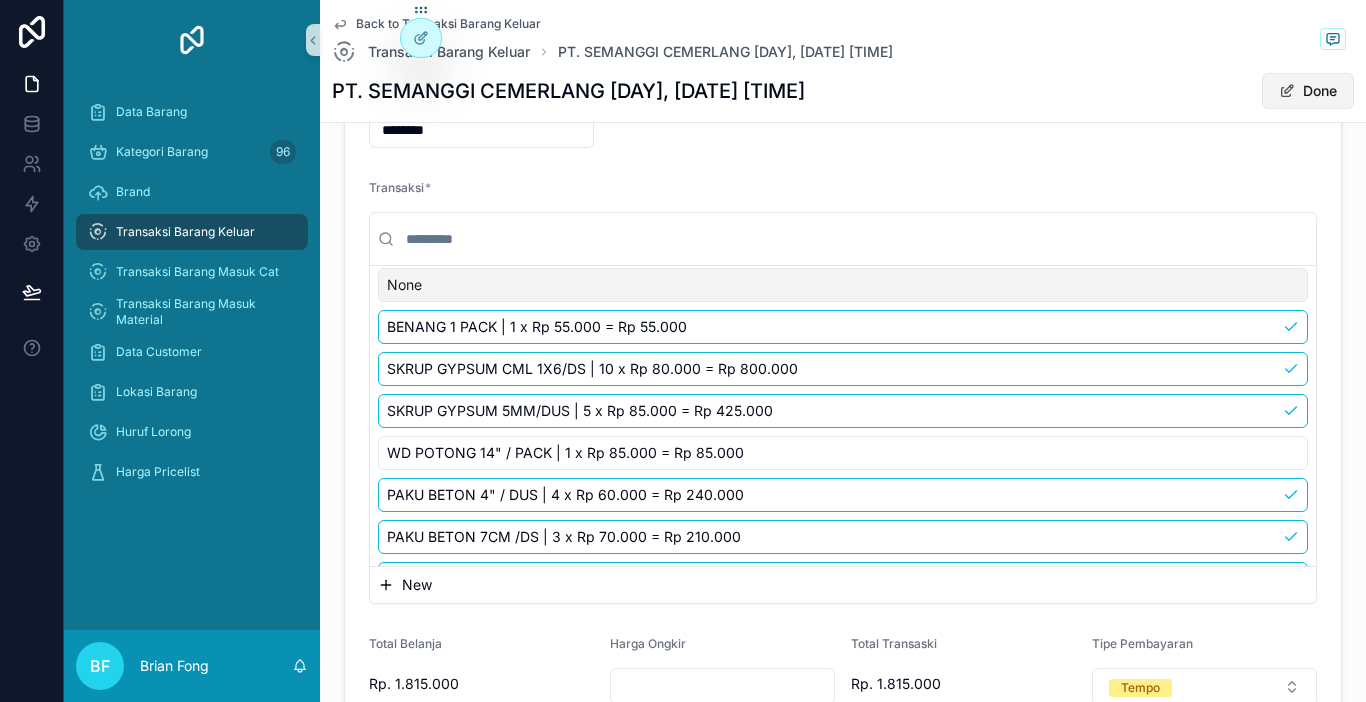 click on "Done" at bounding box center (1308, 91) 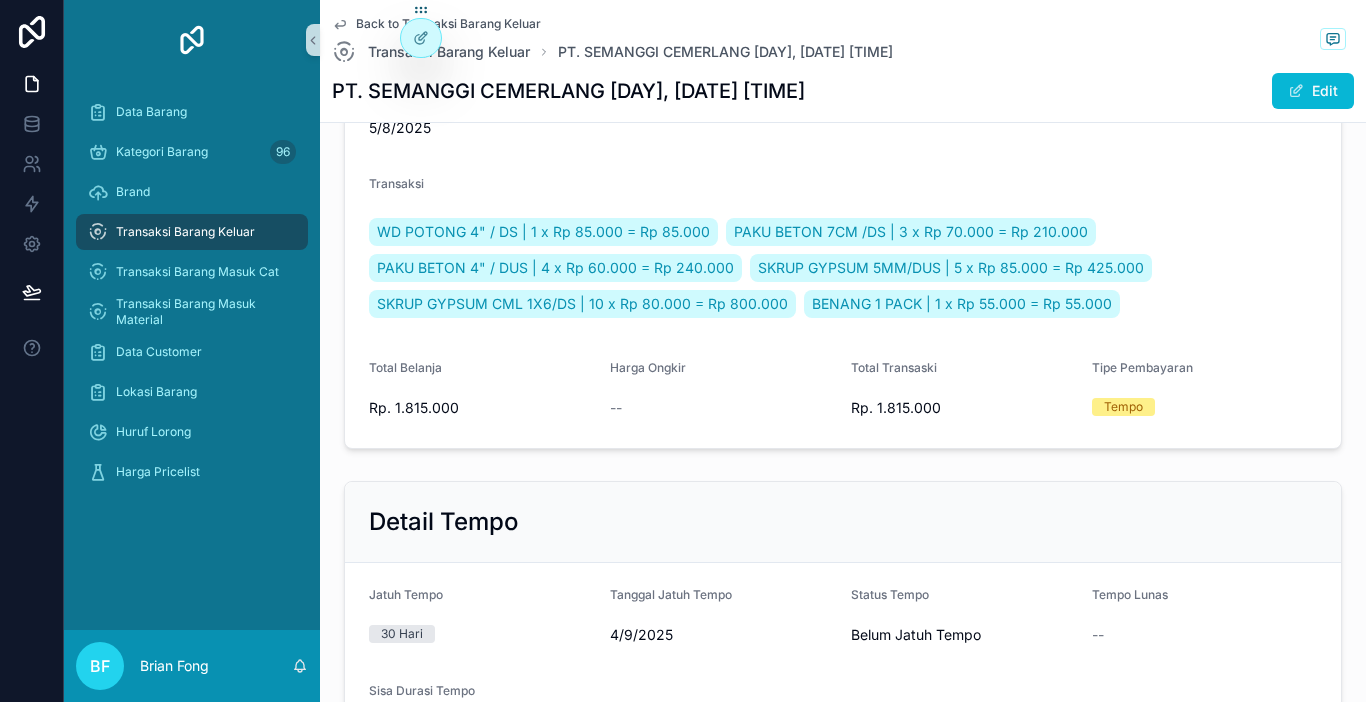 click on "Transaksi Barang Keluar" at bounding box center [185, 232] 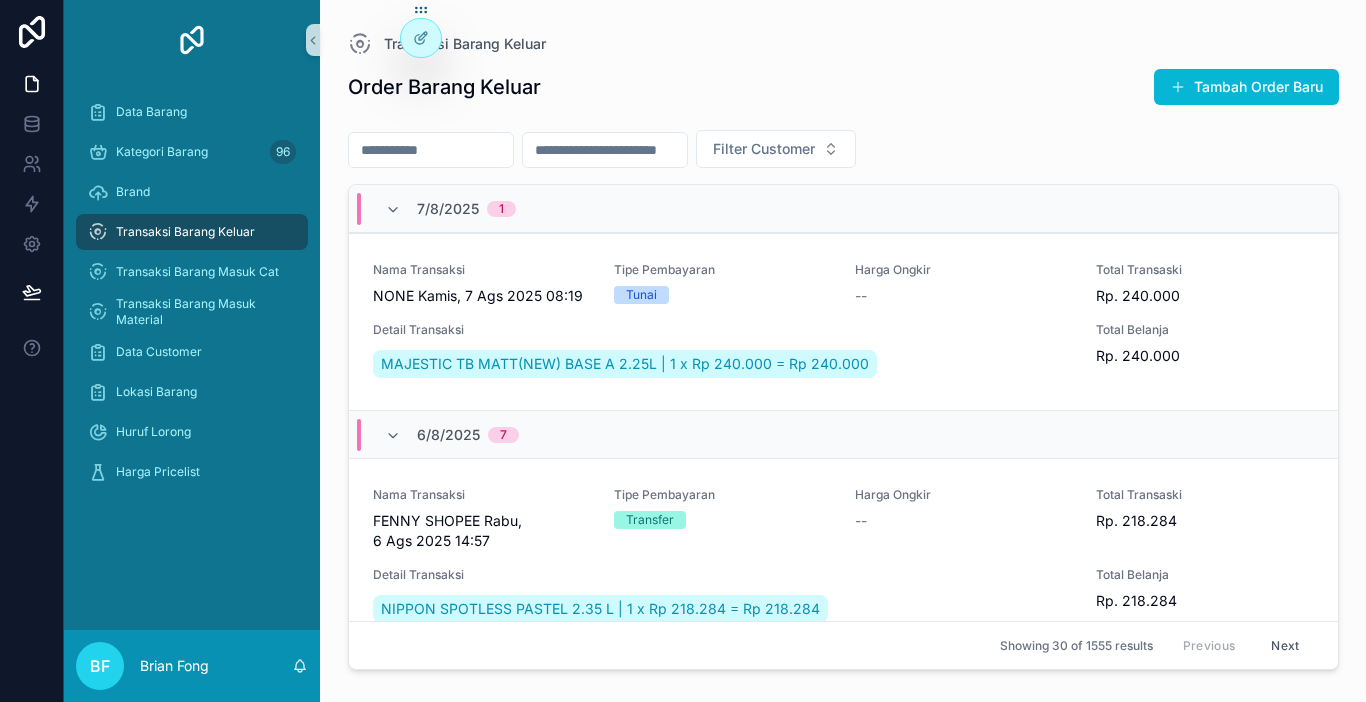 scroll, scrollTop: 0, scrollLeft: 0, axis: both 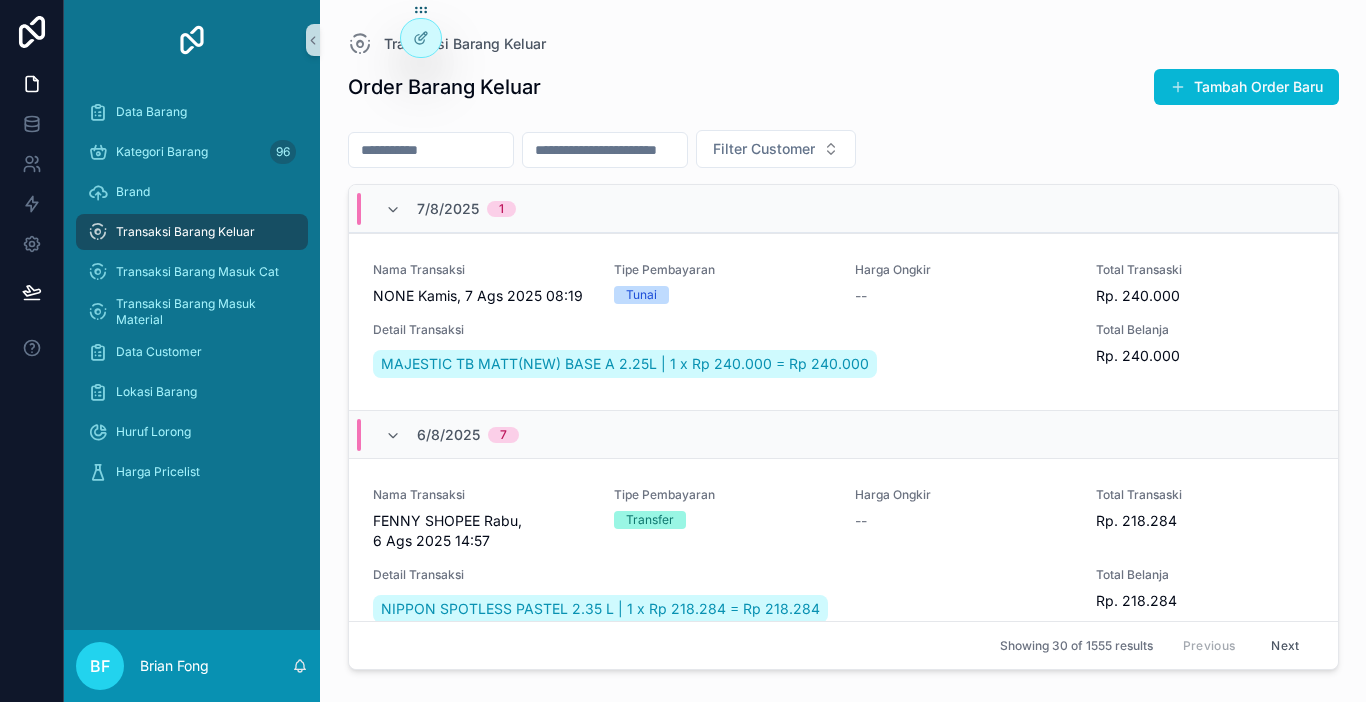 click at bounding box center [431, 150] 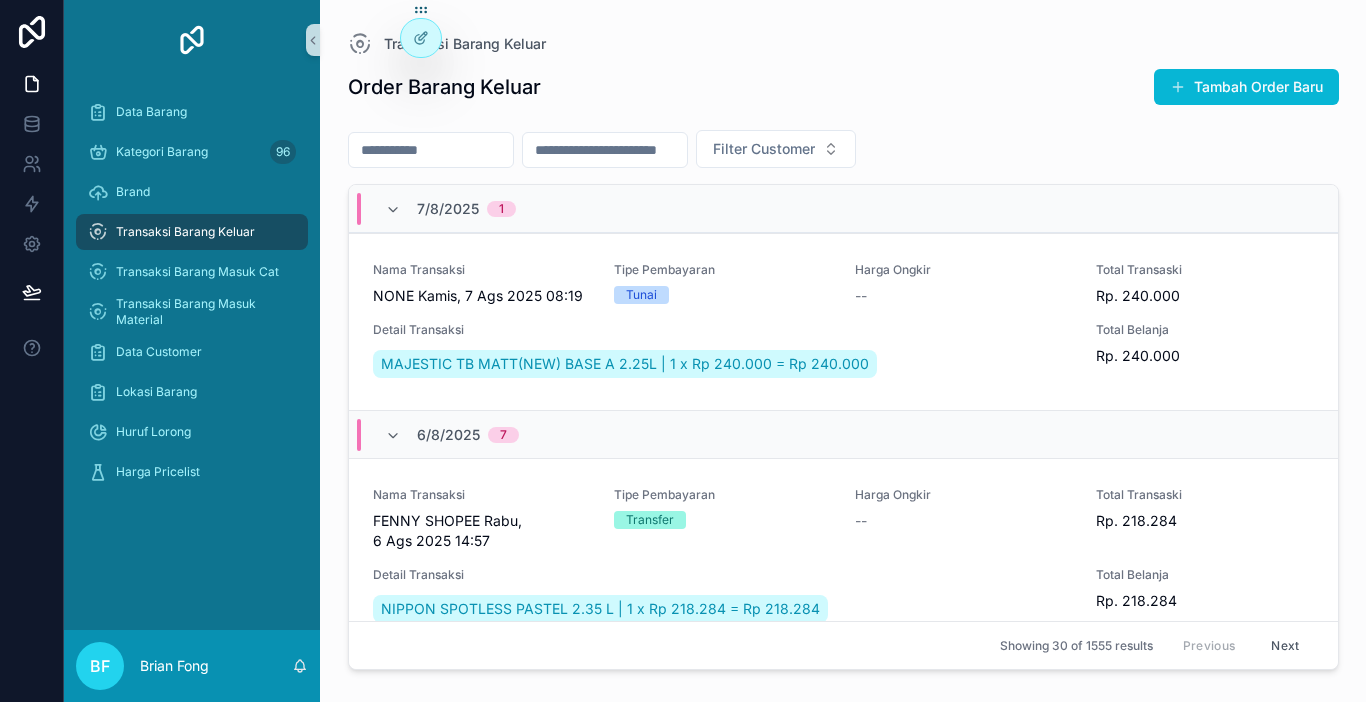 paste on "**********" 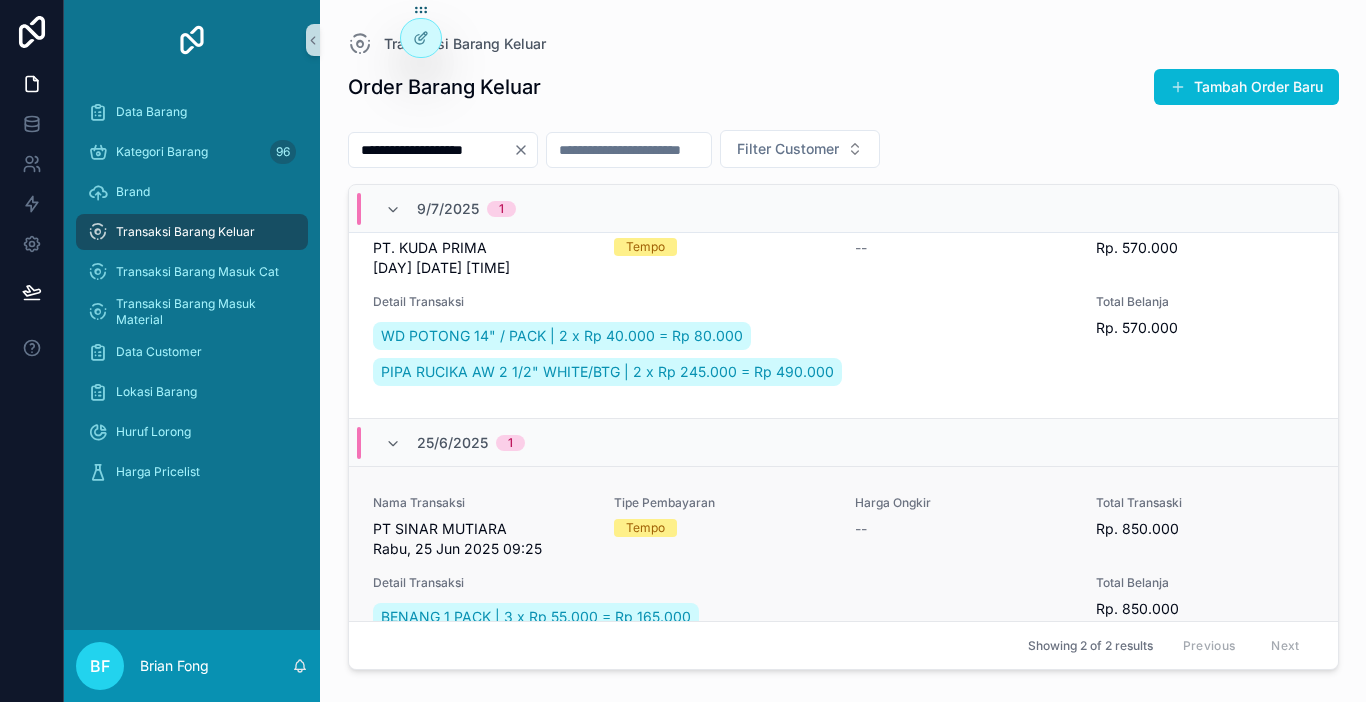 scroll, scrollTop: 0, scrollLeft: 0, axis: both 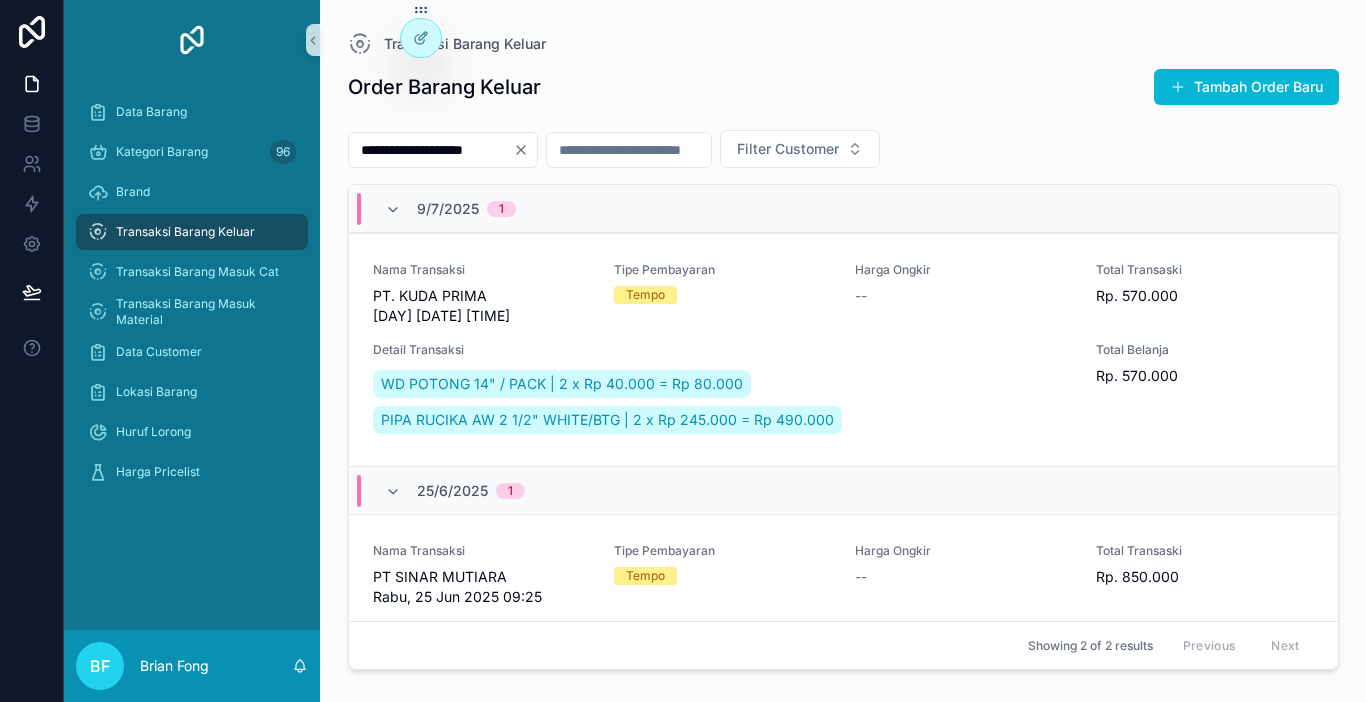type on "**********" 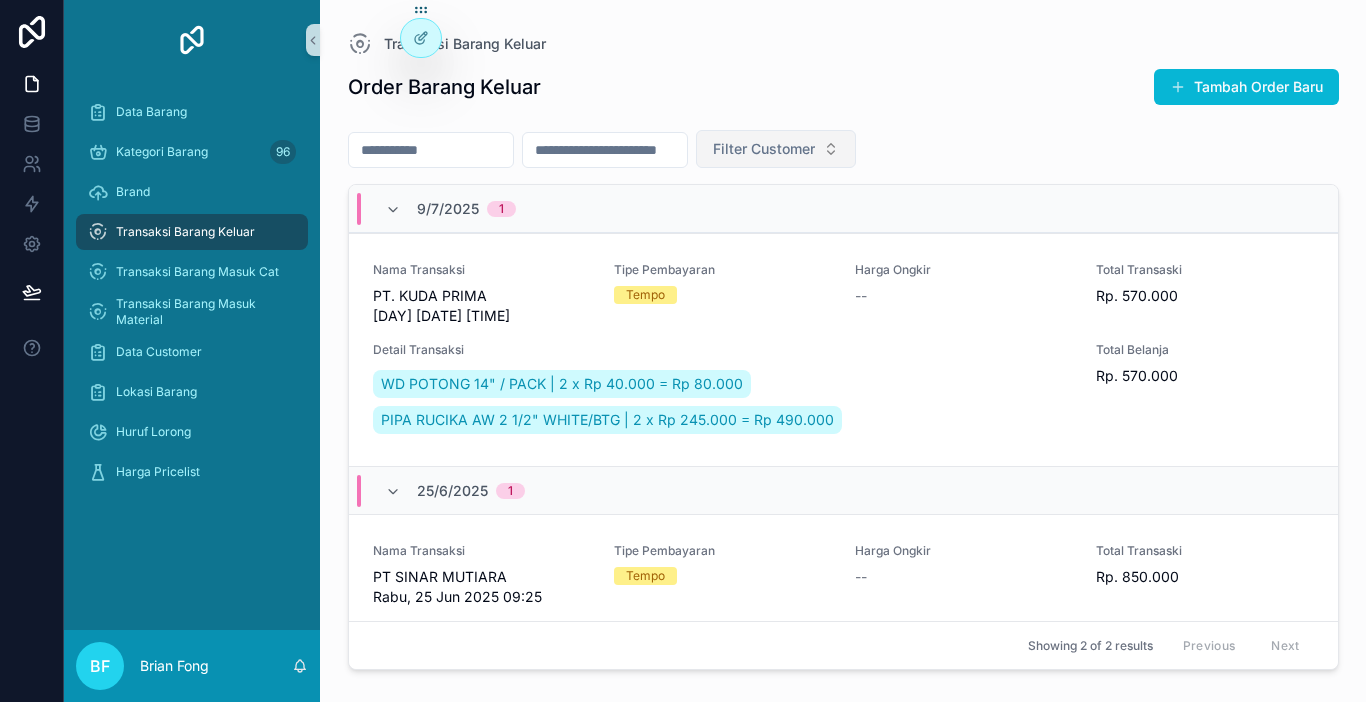 click on "Filter Customer" at bounding box center [776, 149] 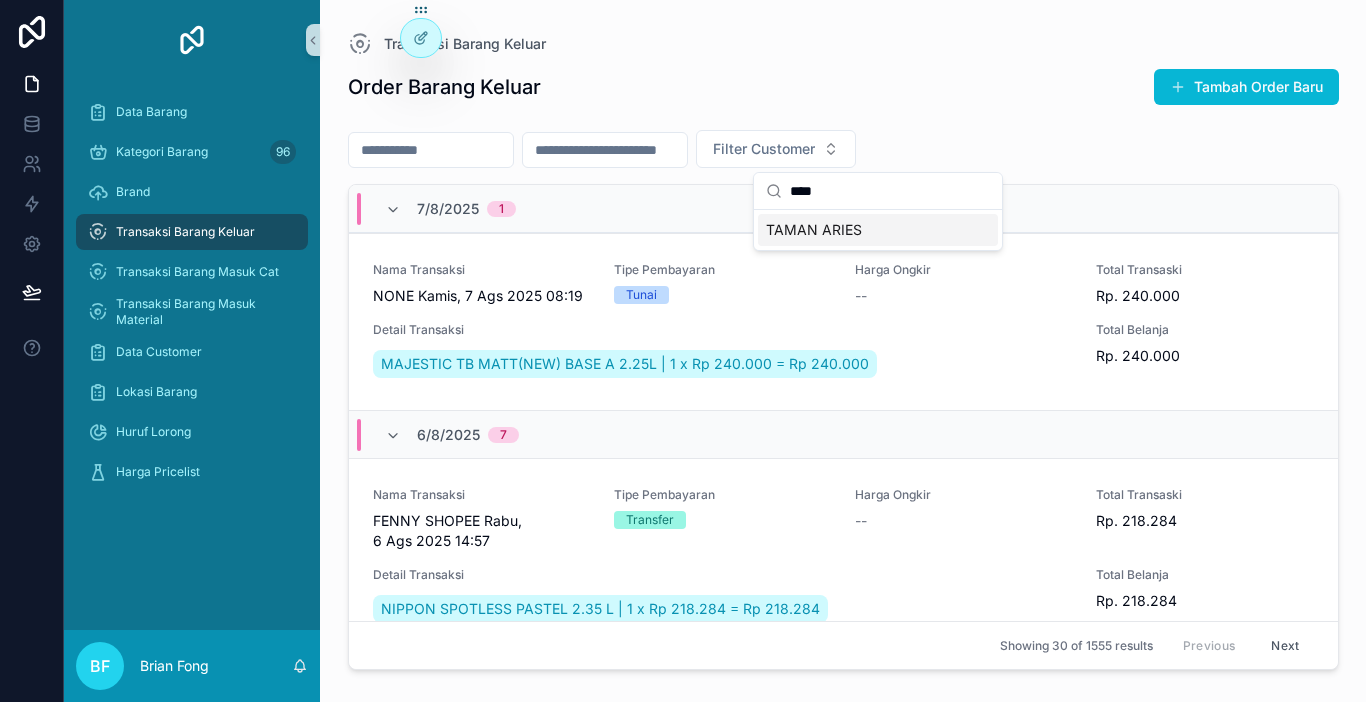 click on "TAMAN ARIES" at bounding box center (814, 230) 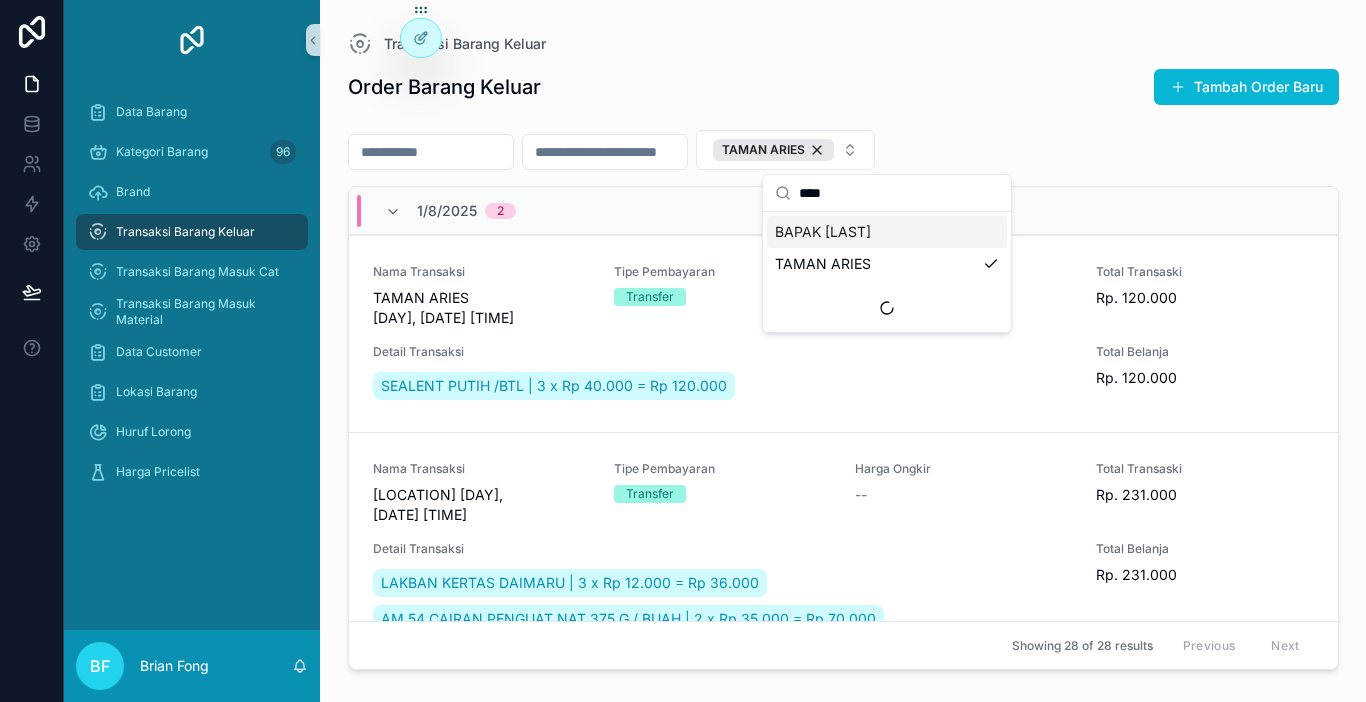click on "****" at bounding box center (899, 193) 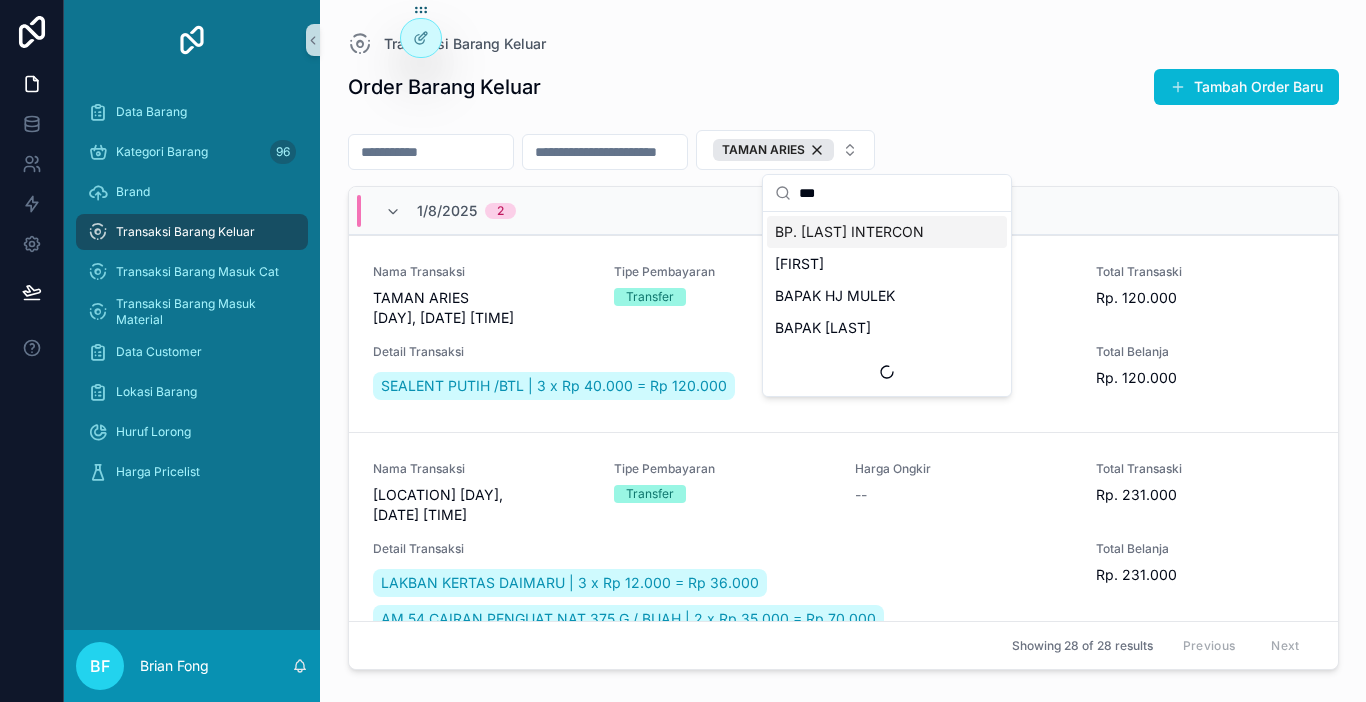 scroll, scrollTop: 0, scrollLeft: 0, axis: both 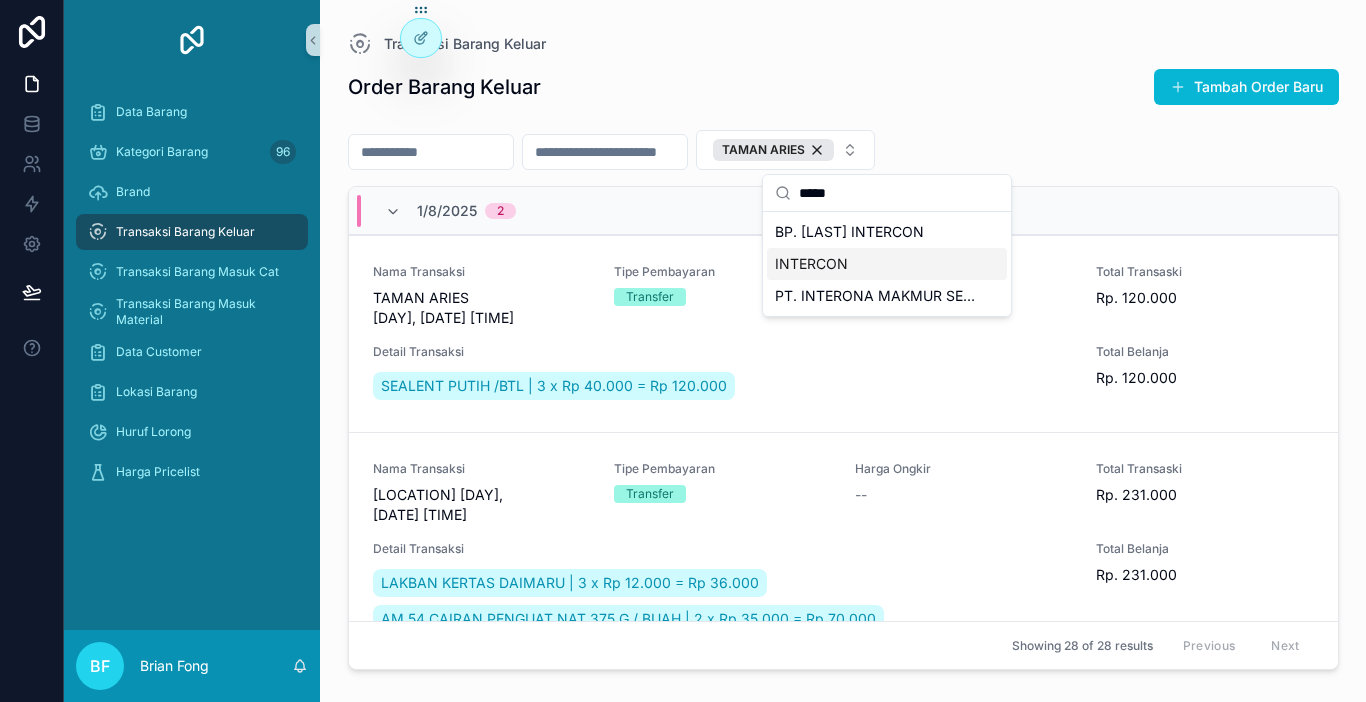 click on "INTERCON" at bounding box center [887, 264] 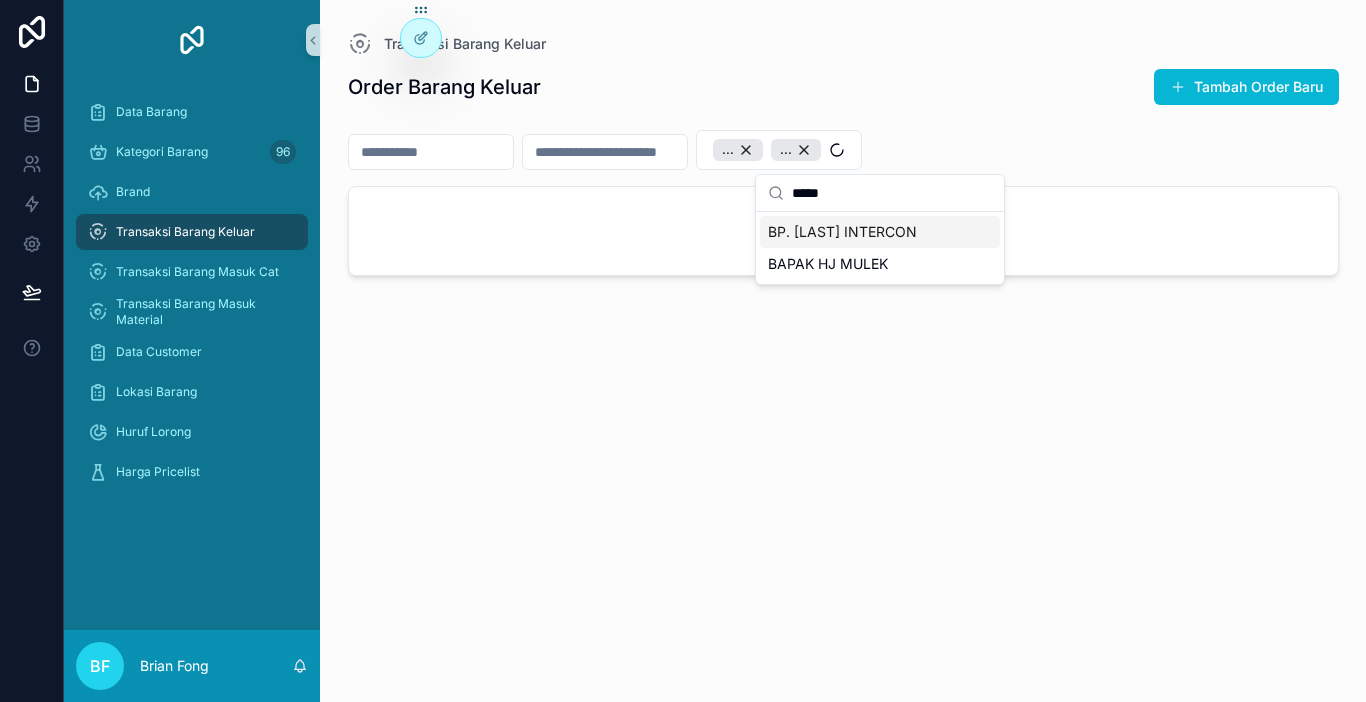 click on "*****" at bounding box center [892, 193] 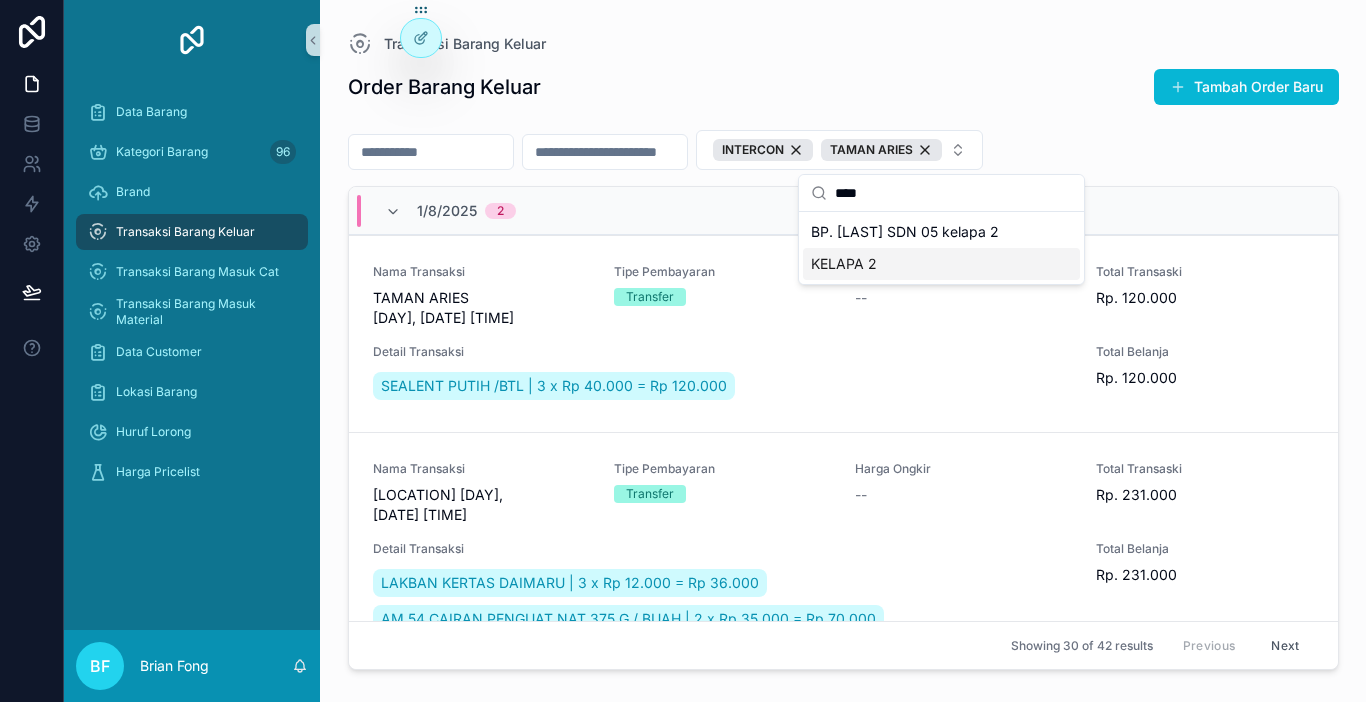 type on "****" 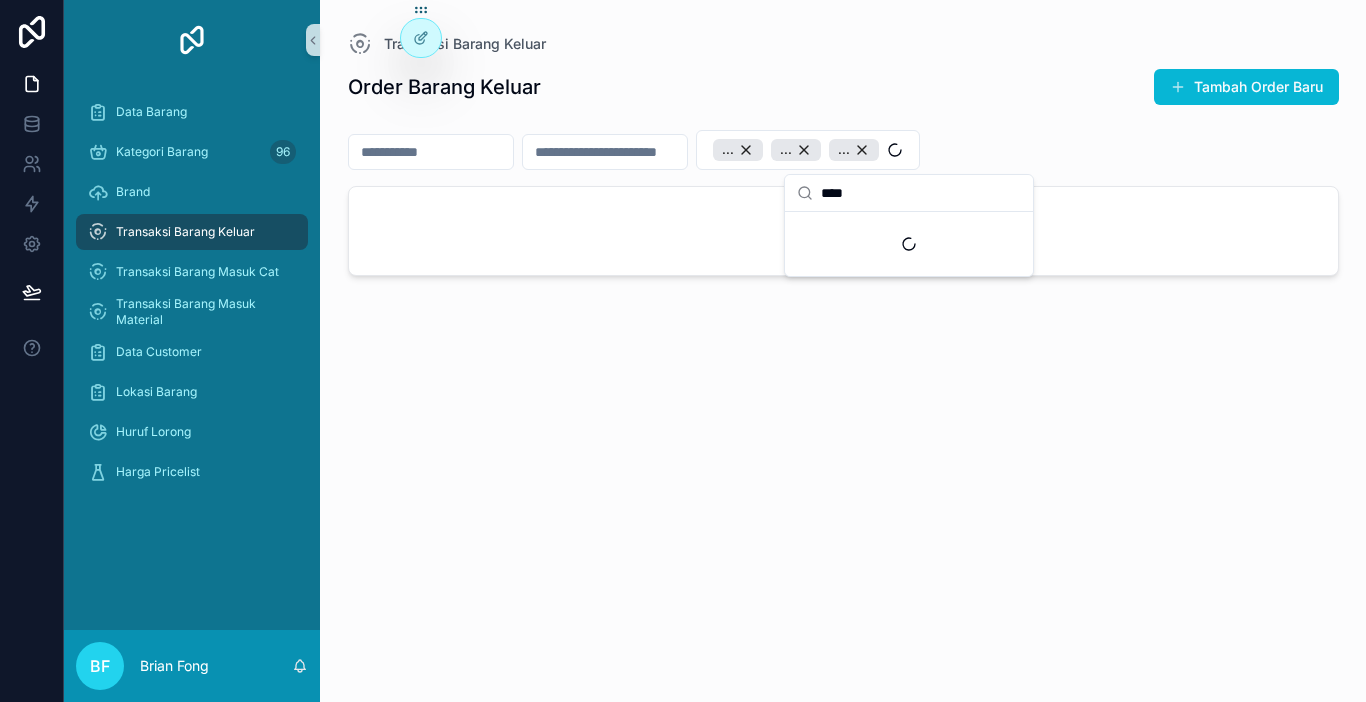 click at bounding box center [431, 152] 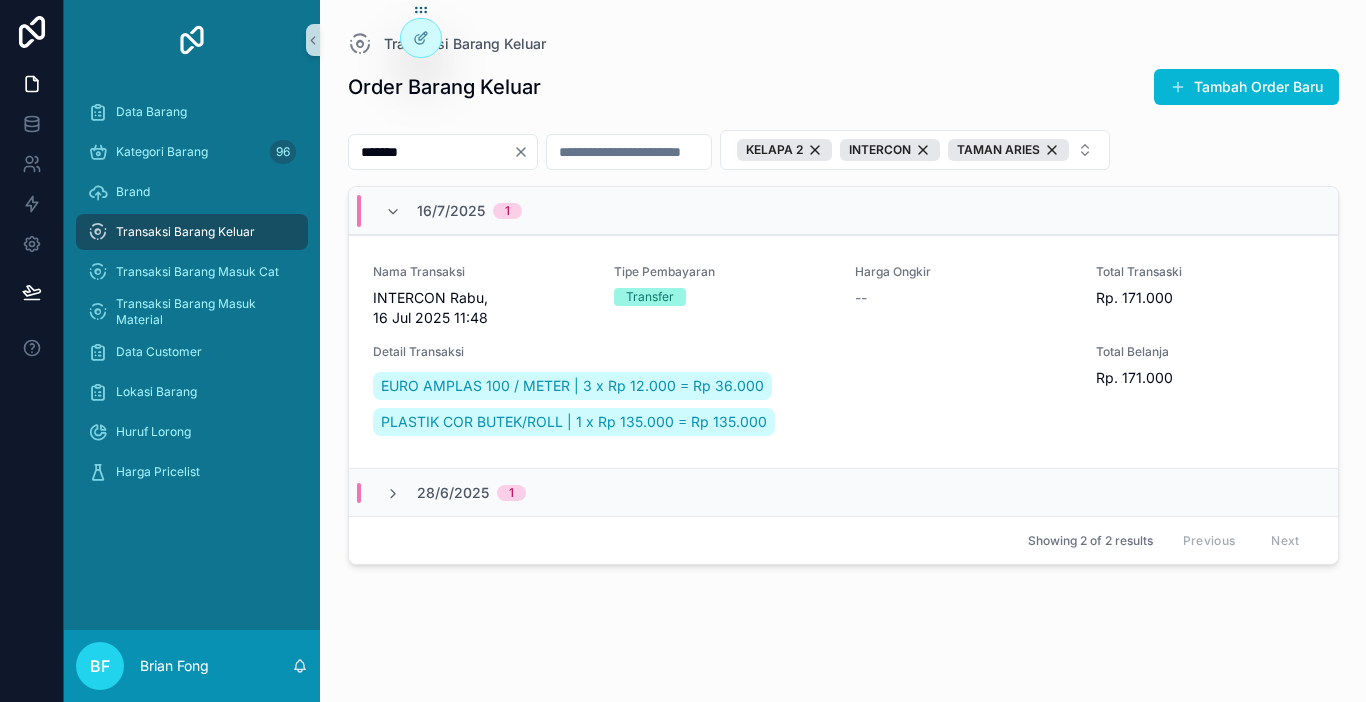 type on "*******" 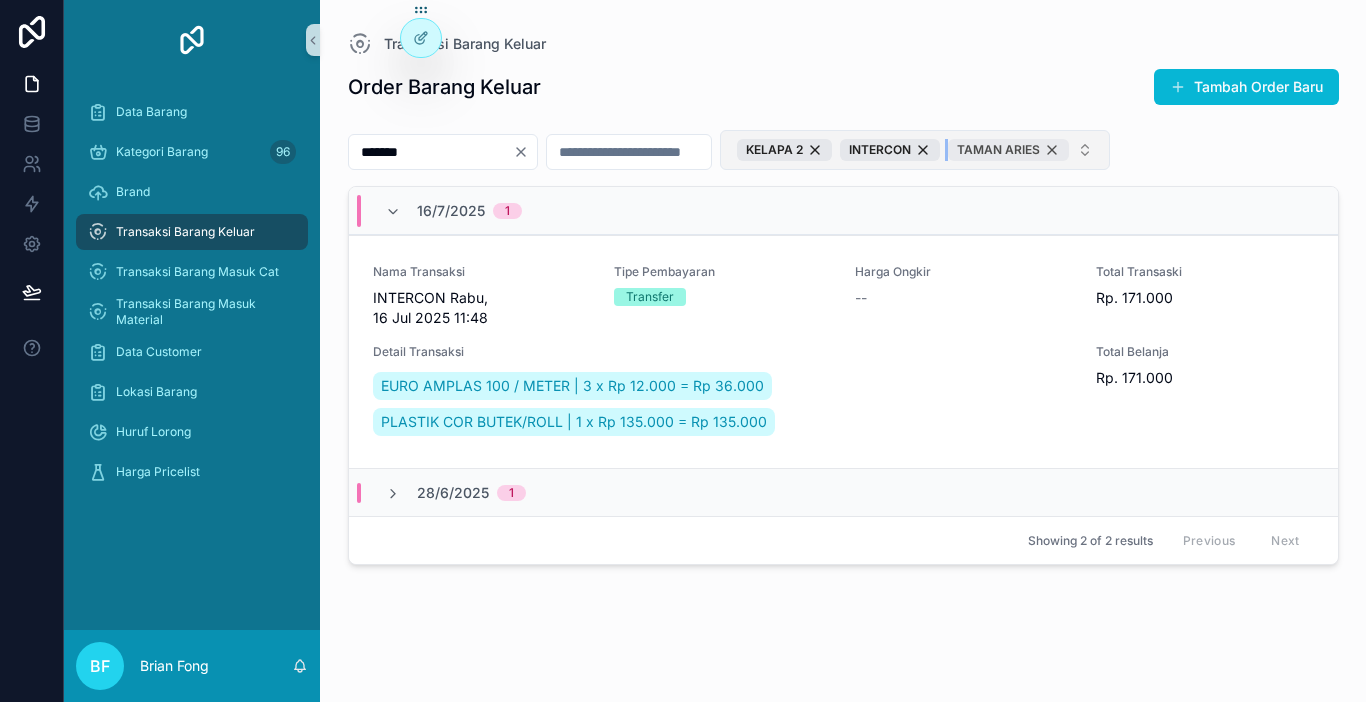 click on "TAMAN ARIES" at bounding box center (1008, 150) 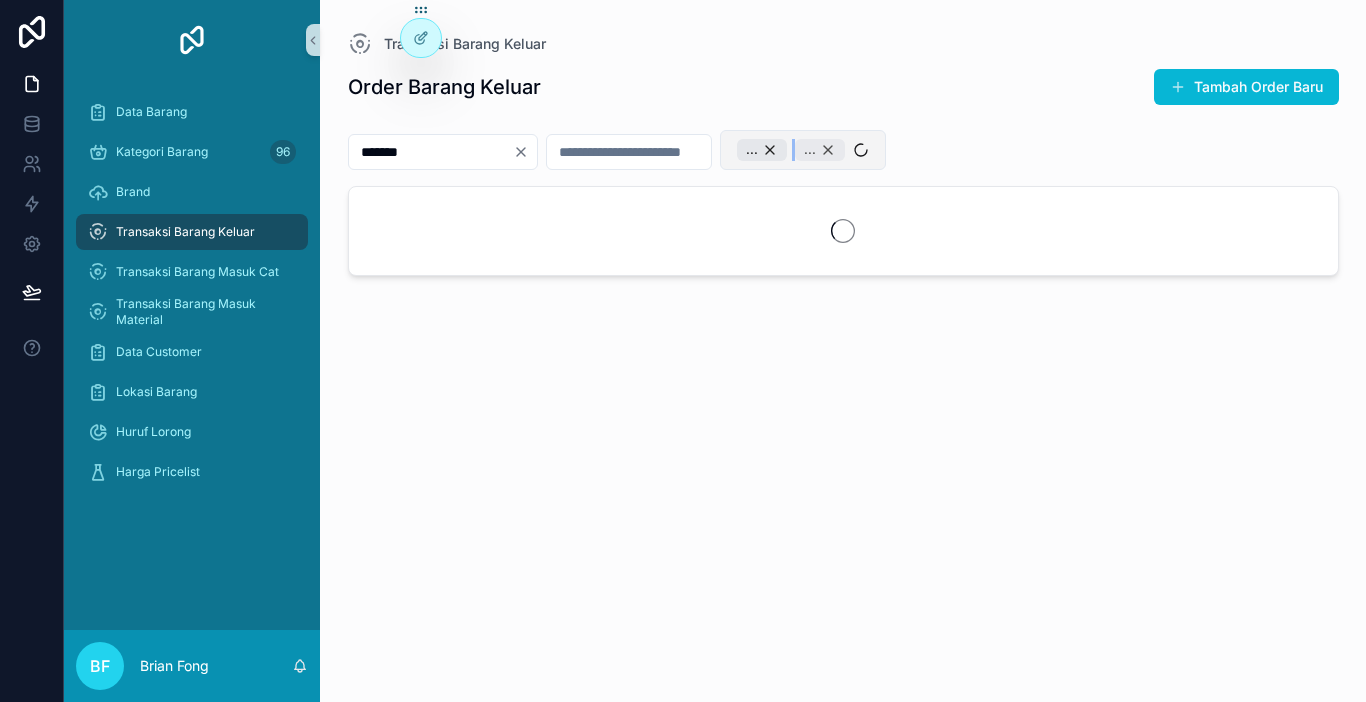 click on "..." at bounding box center (820, 150) 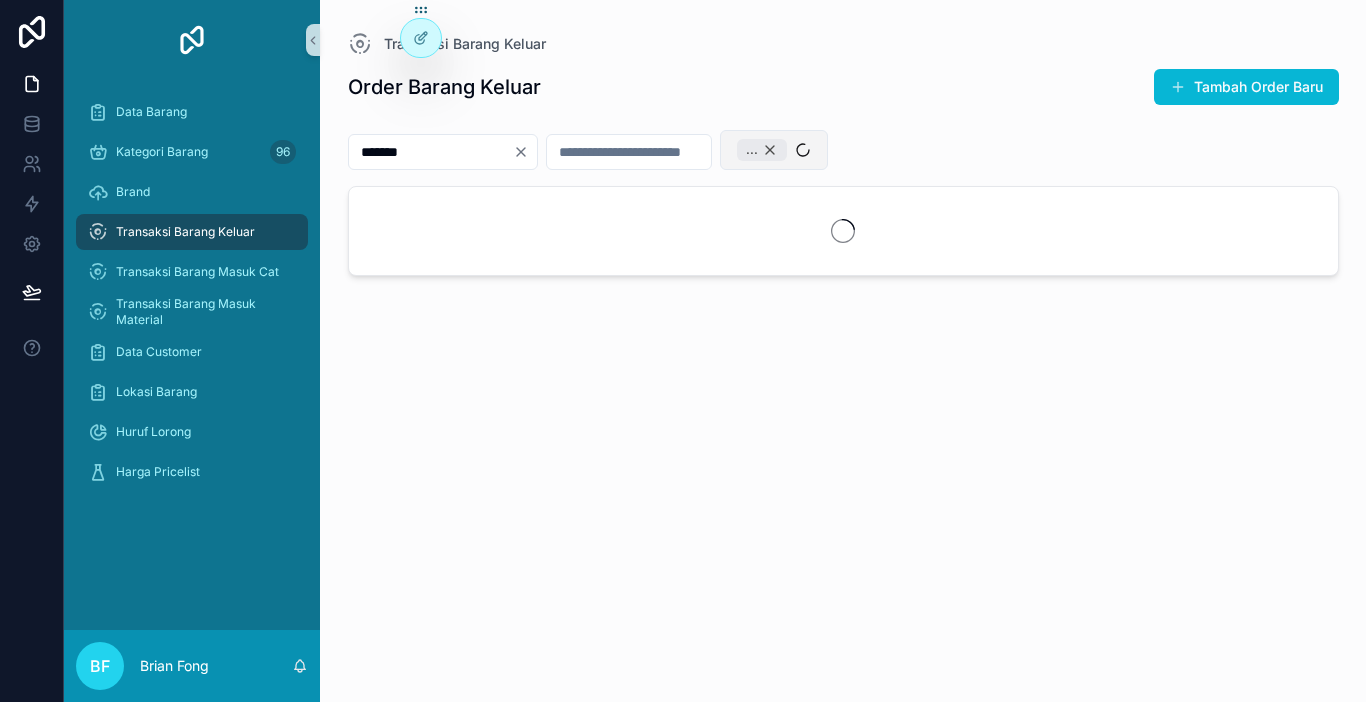 click on "..." at bounding box center (752, 150) 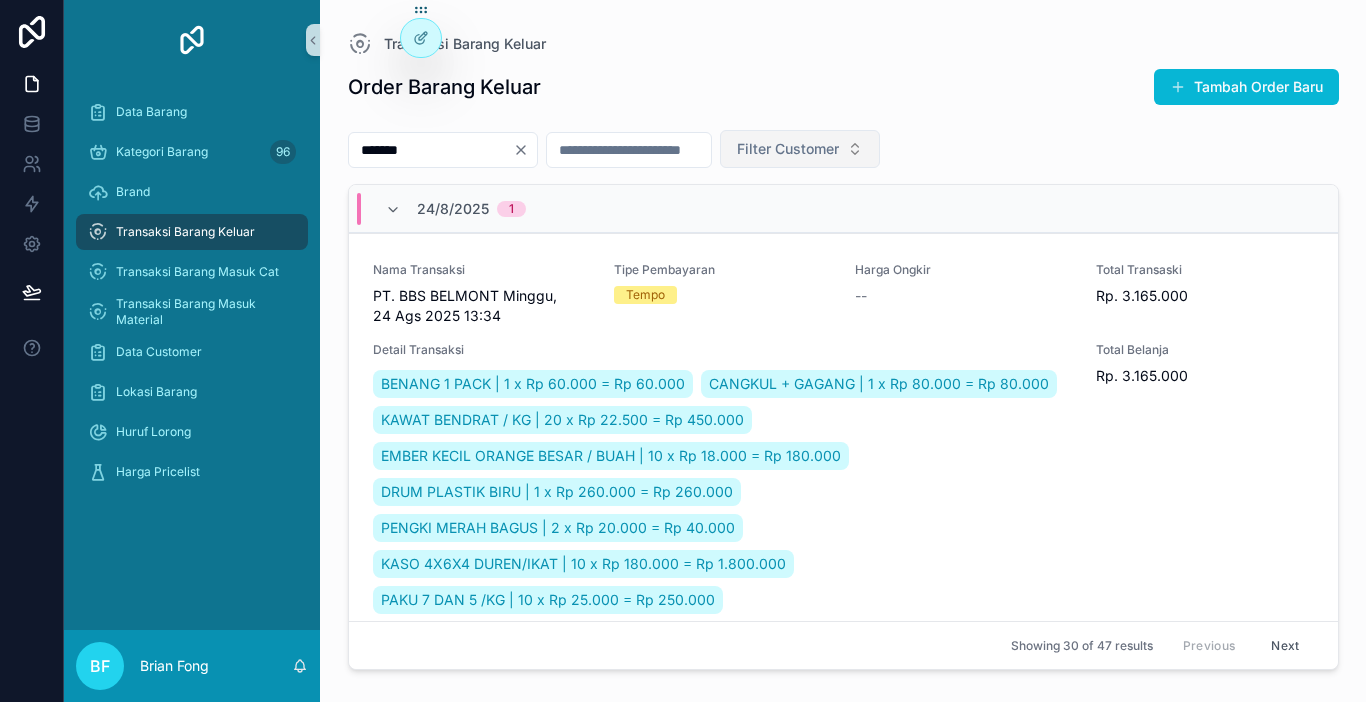 click 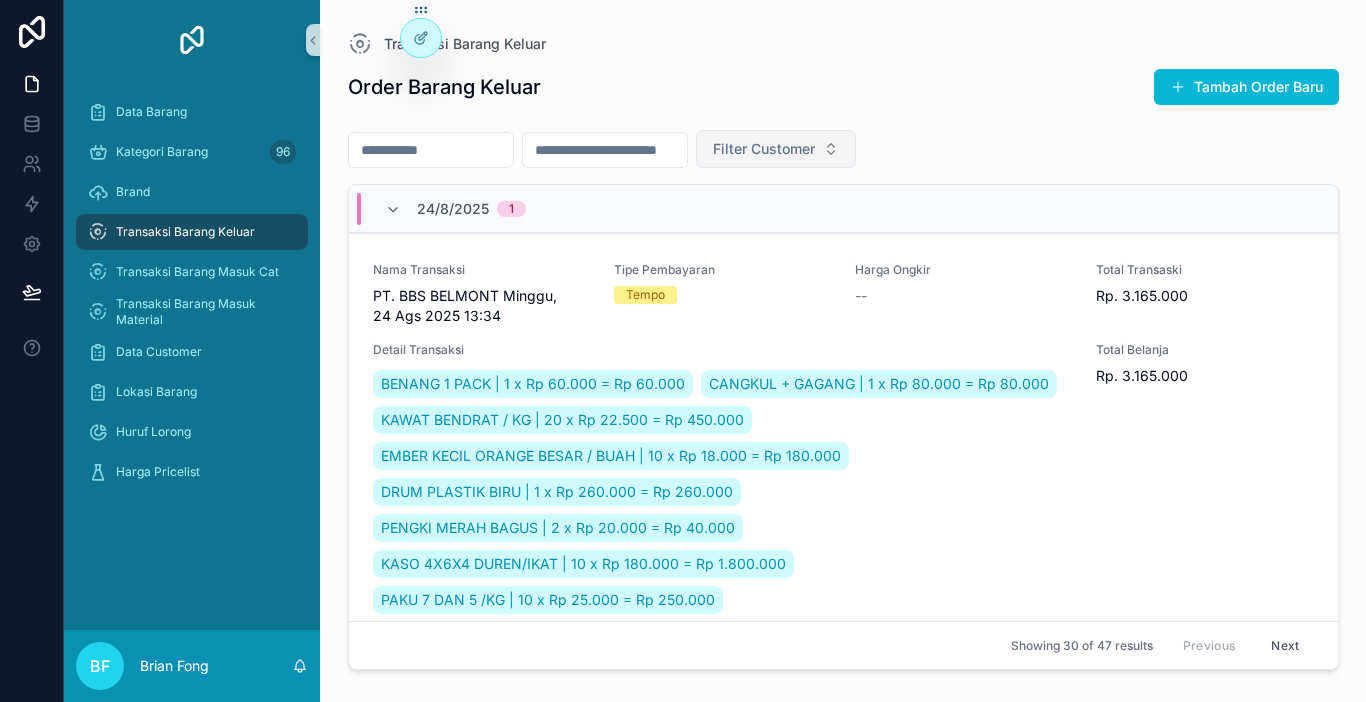 click at bounding box center (605, 150) 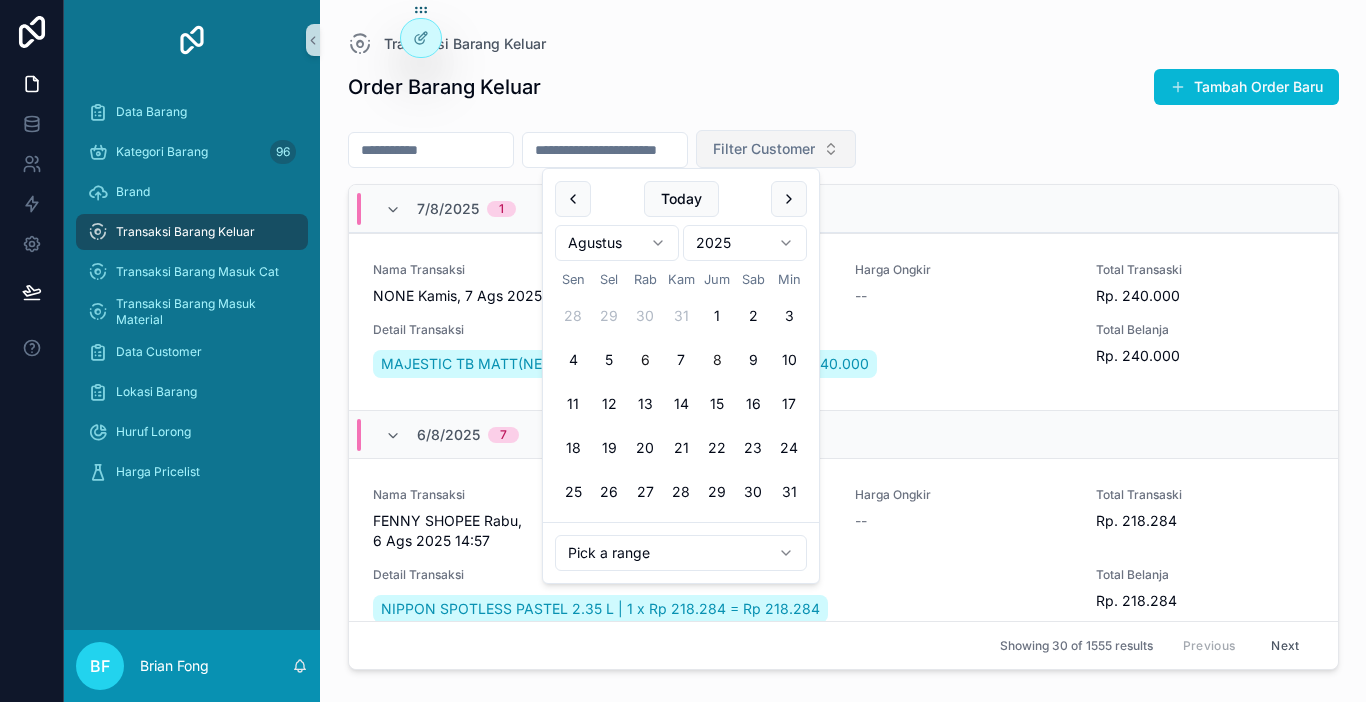 click on "6" at bounding box center (645, 360) 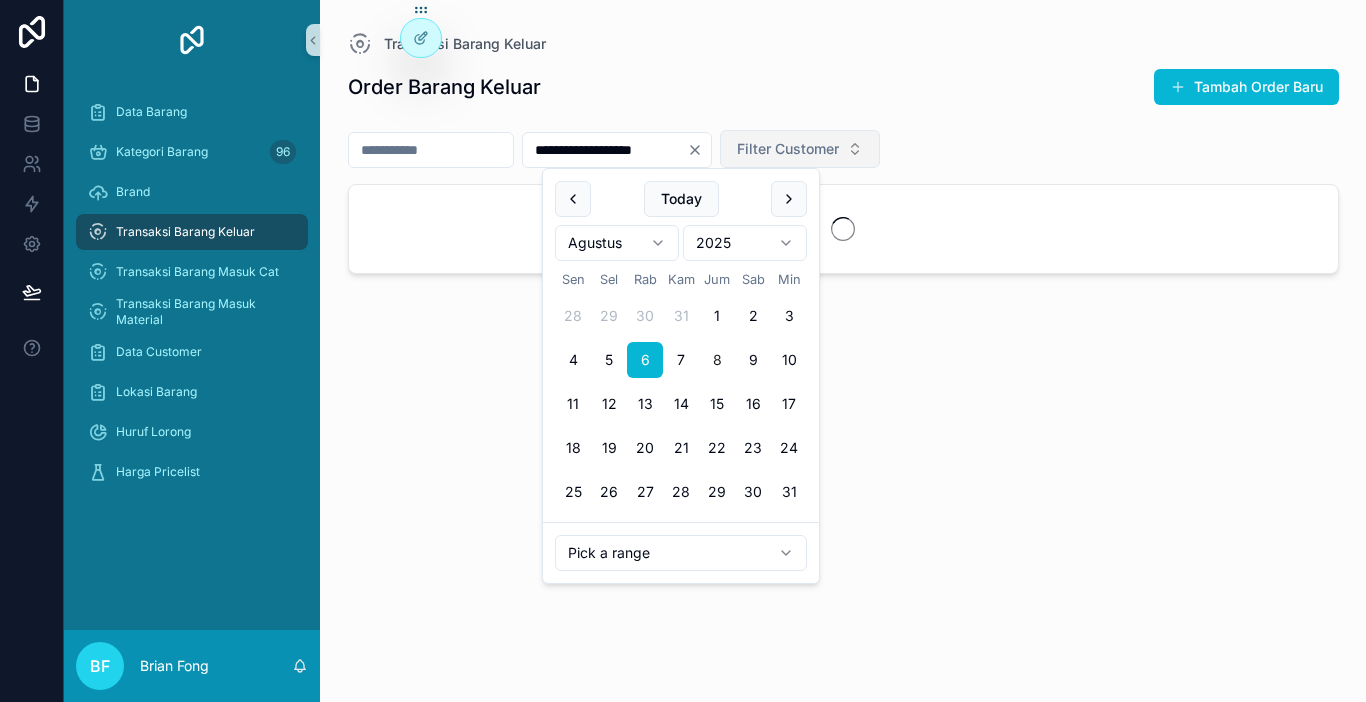 click on "Order Barang Keluar Tambah Order Baru" at bounding box center [843, 87] 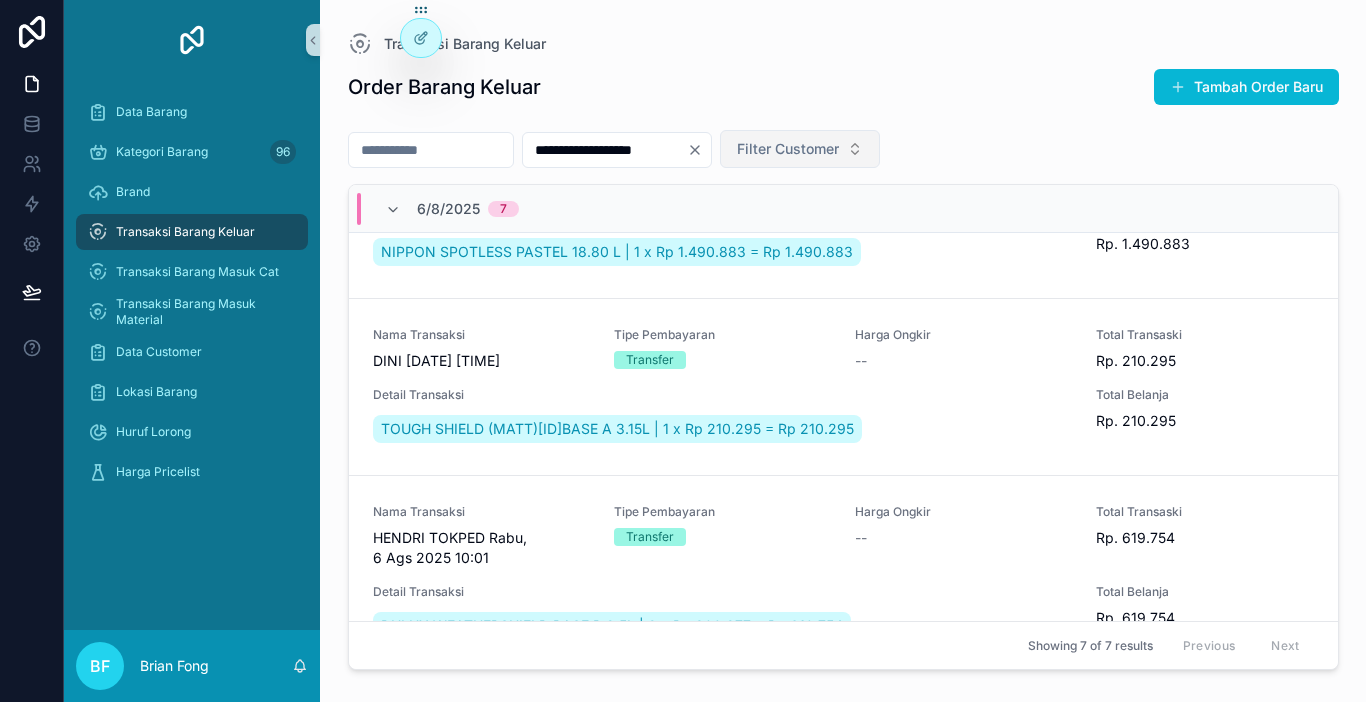 scroll, scrollTop: 600, scrollLeft: 0, axis: vertical 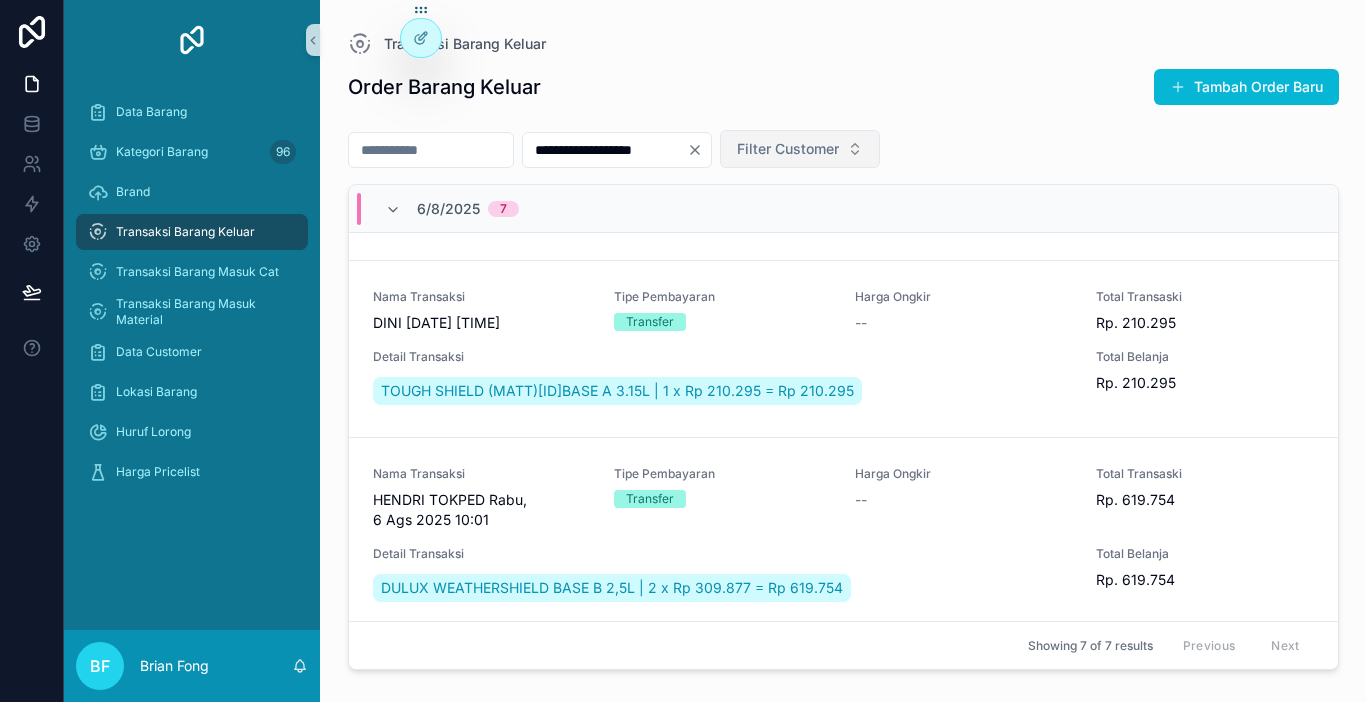 click on "Transaksi Barang Keluar" at bounding box center [192, 232] 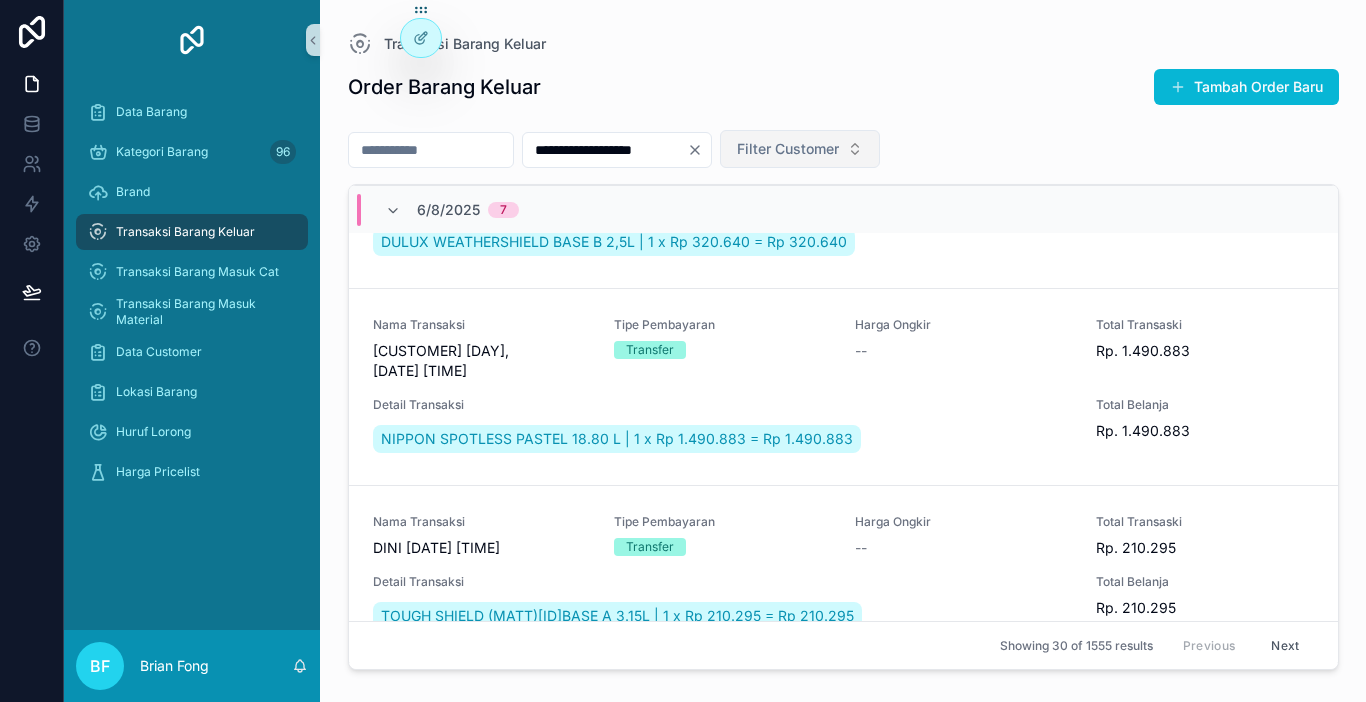 scroll, scrollTop: 580, scrollLeft: 0, axis: vertical 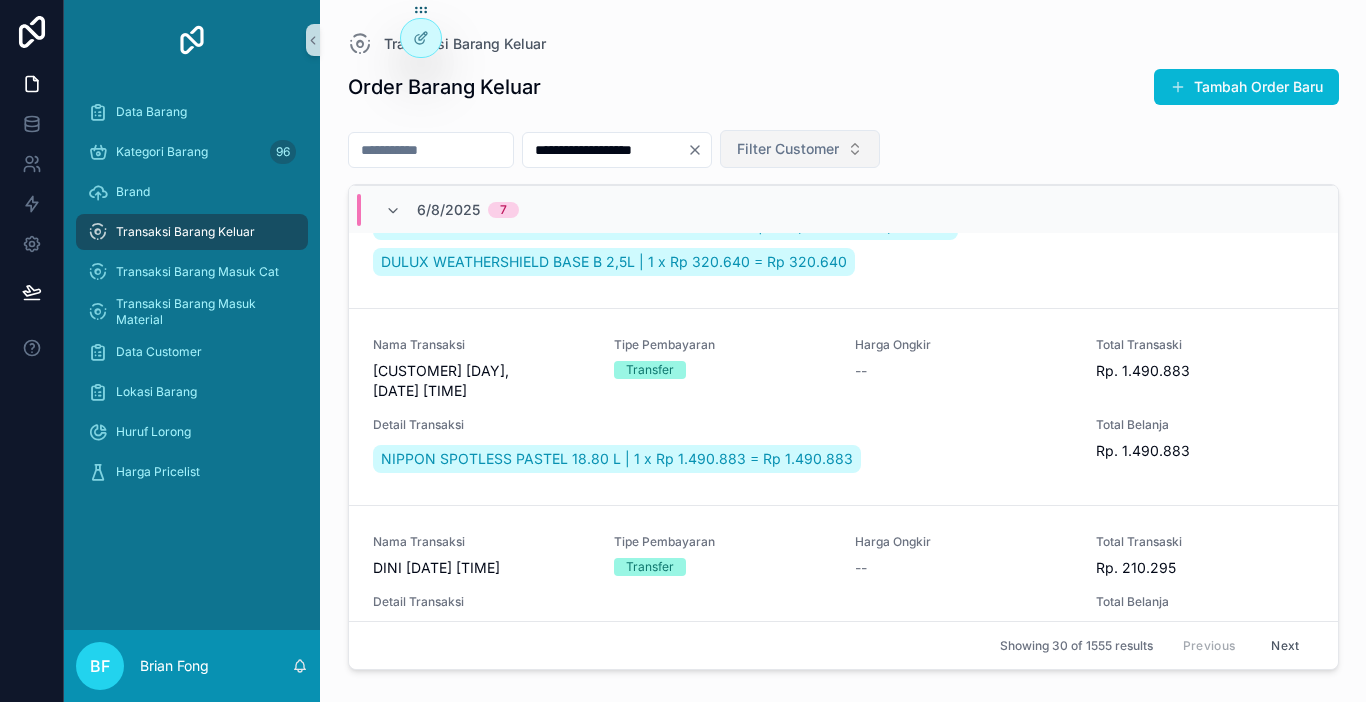 click on "Transaksi Barang Keluar" at bounding box center [185, 232] 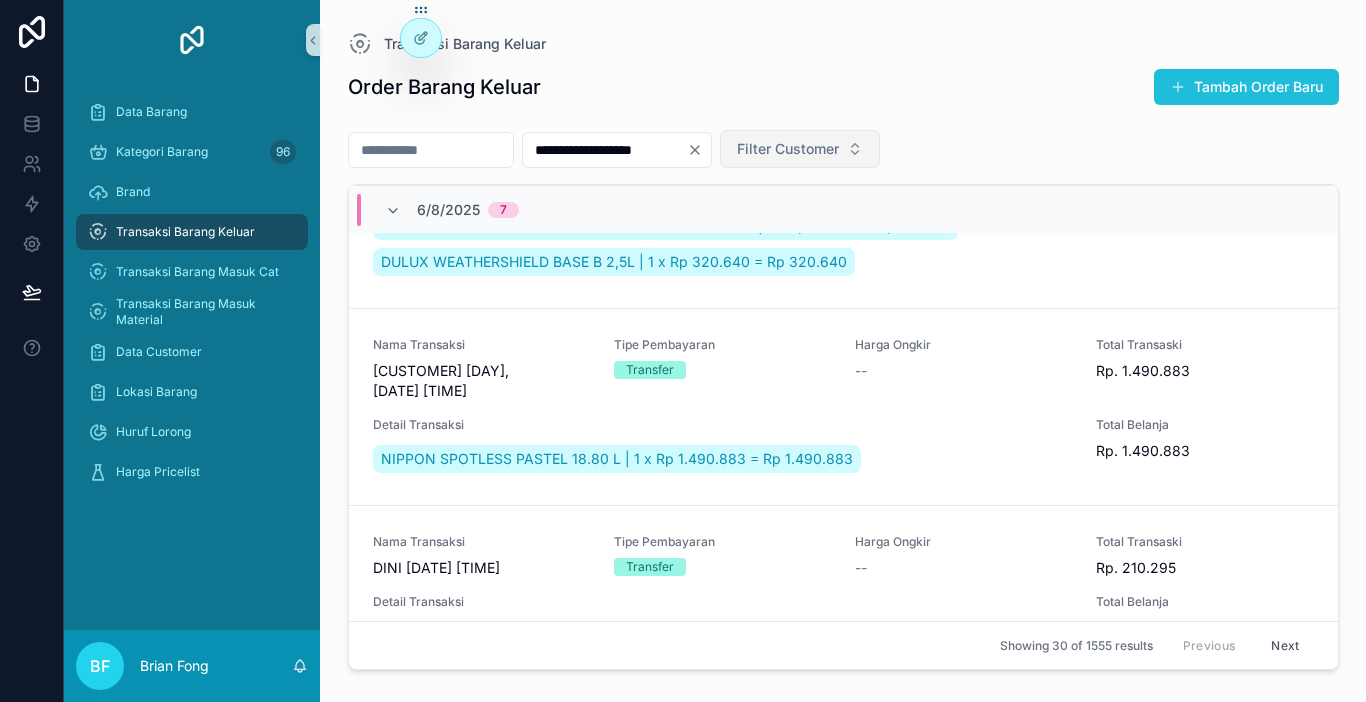 click on "Tambah Order Baru" at bounding box center [1246, 87] 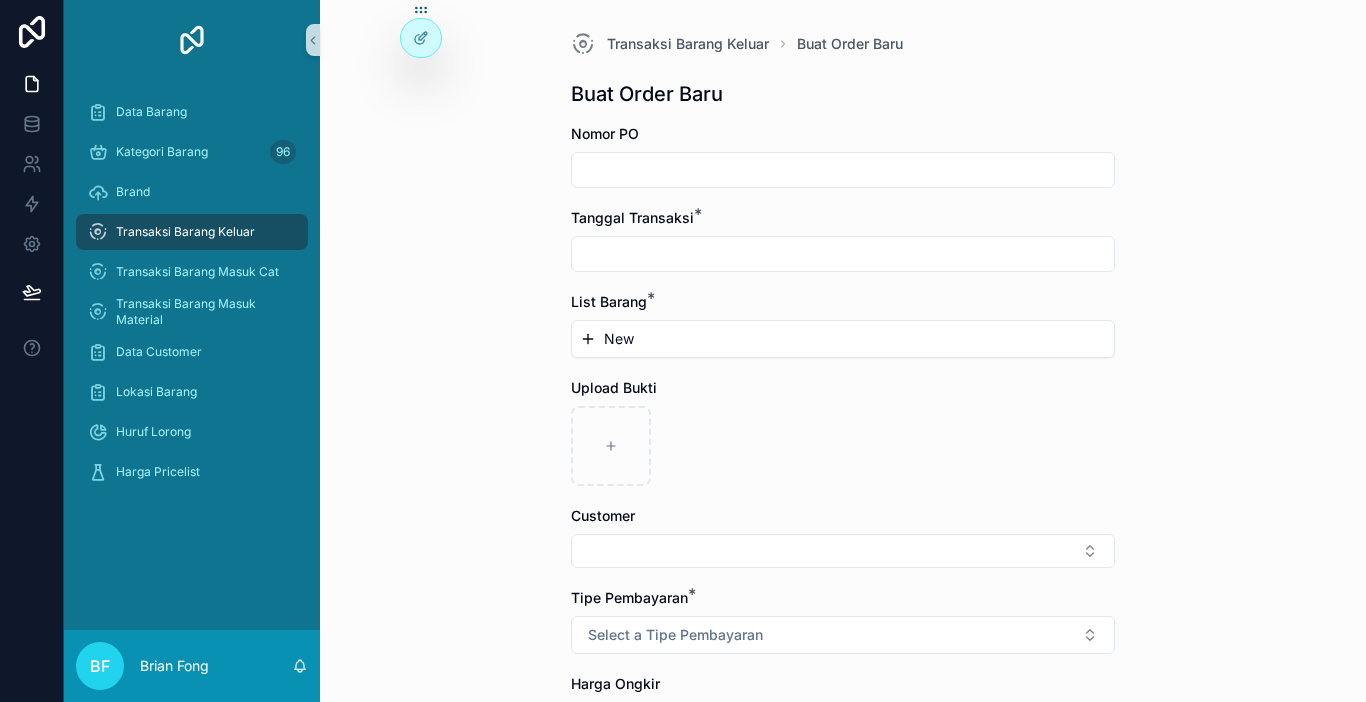 click on "Nomor PO Tanggal Transaksi * List Barang * New Upload Bukti Customer Tipe Pembayaran * Select a Tipe Pembayaran Harga Ongkir Totalkan Transaksi" at bounding box center [843, 529] 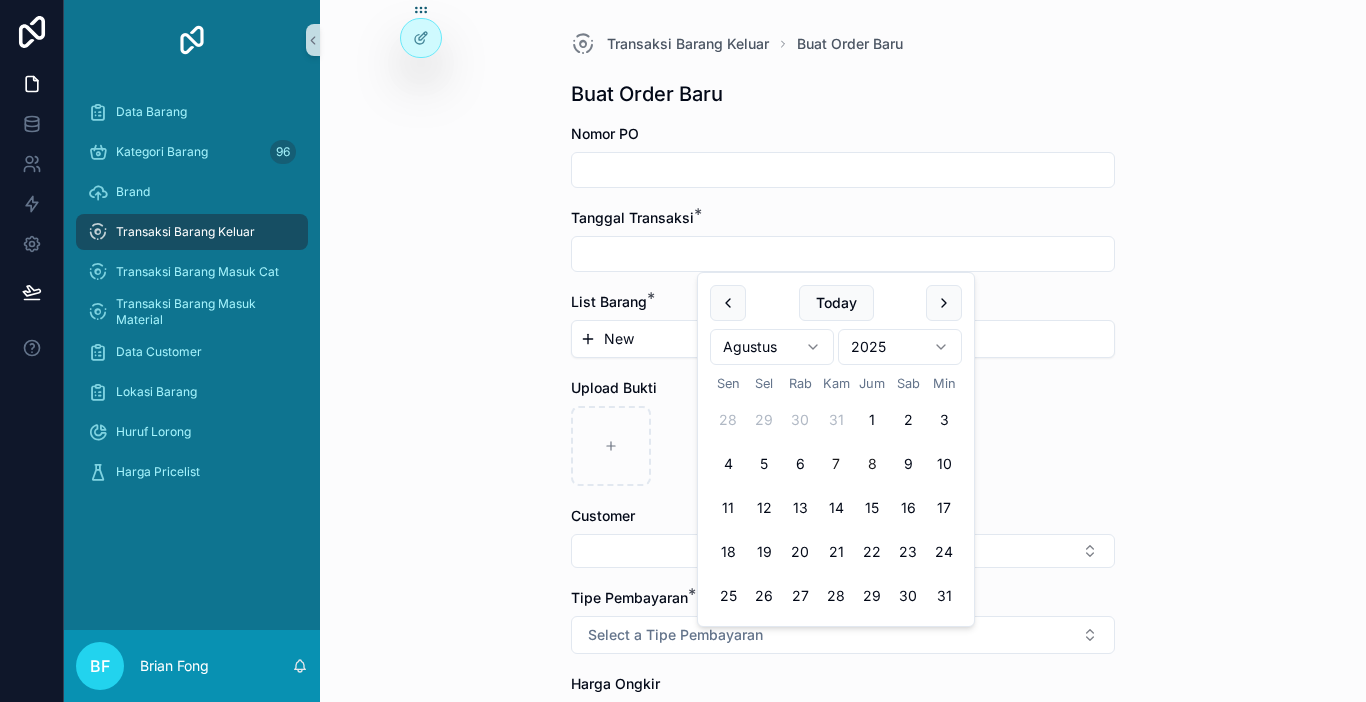 click on "7" at bounding box center [836, 464] 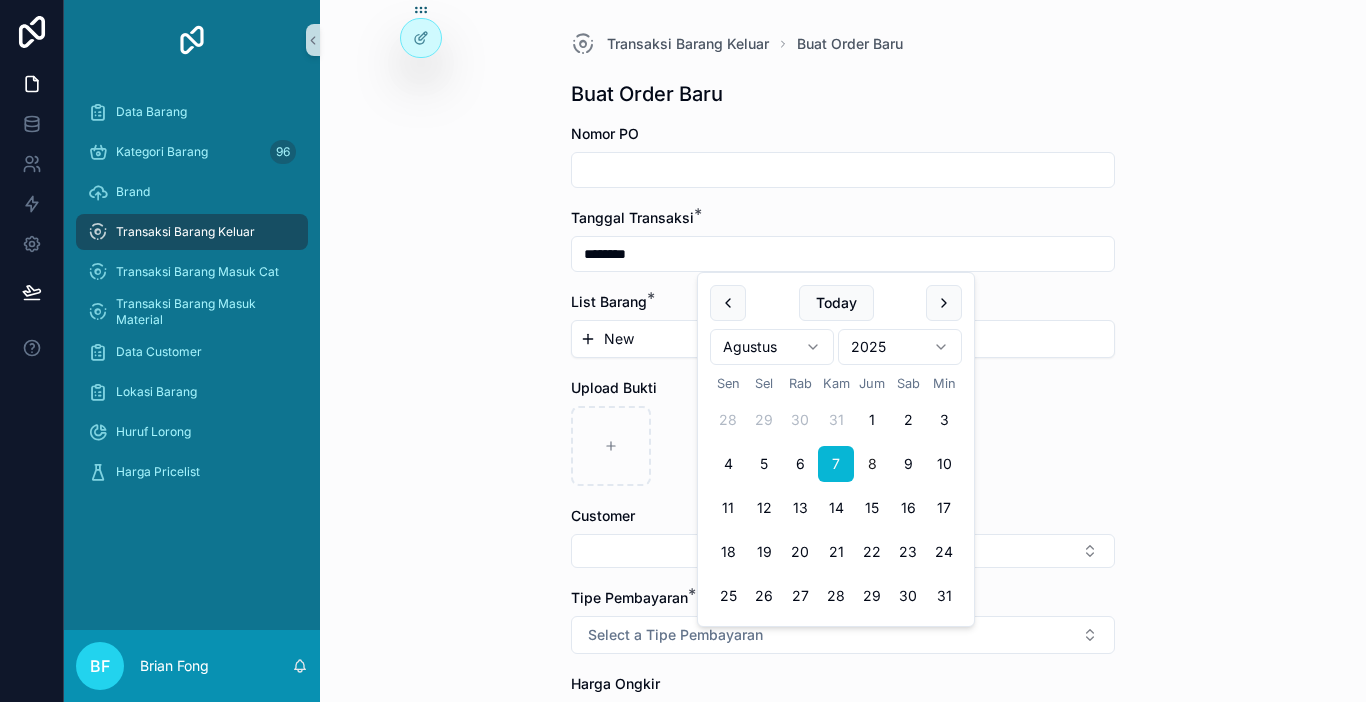 click on "New" at bounding box center (843, 339) 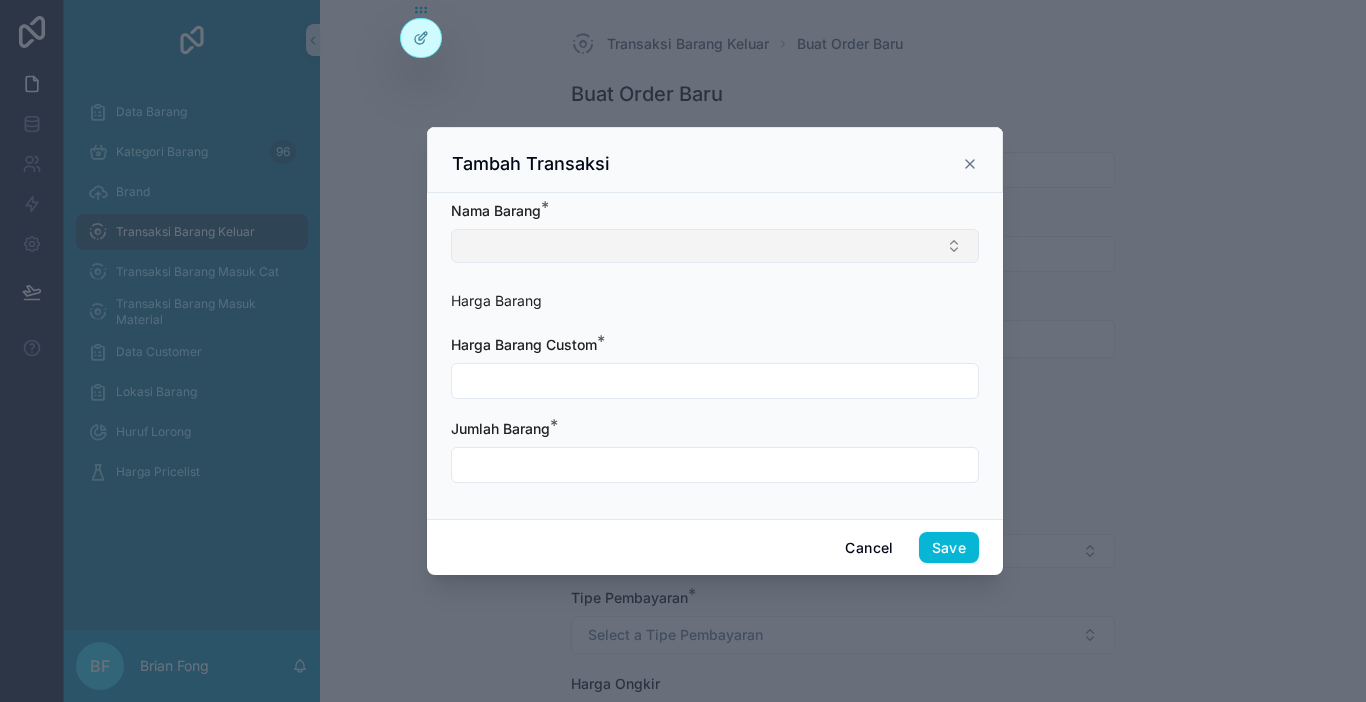 click at bounding box center (715, 246) 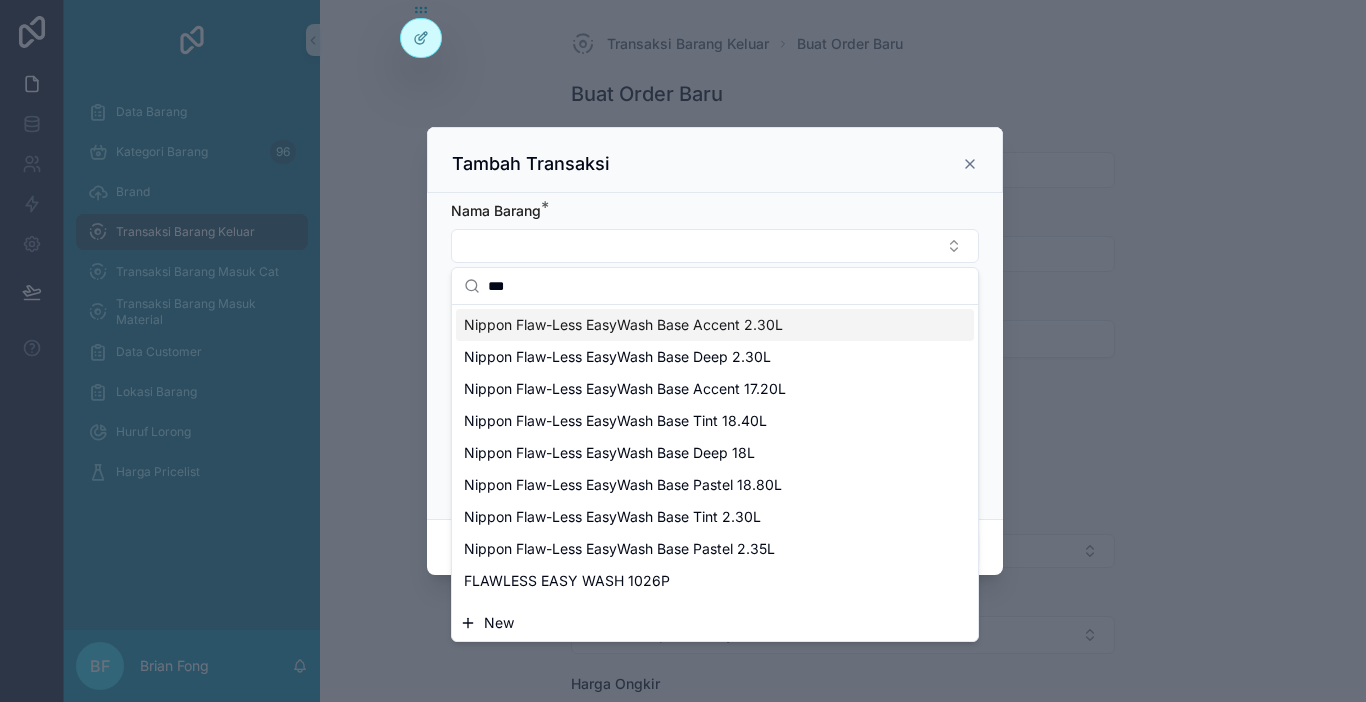click on "***" at bounding box center (727, 286) 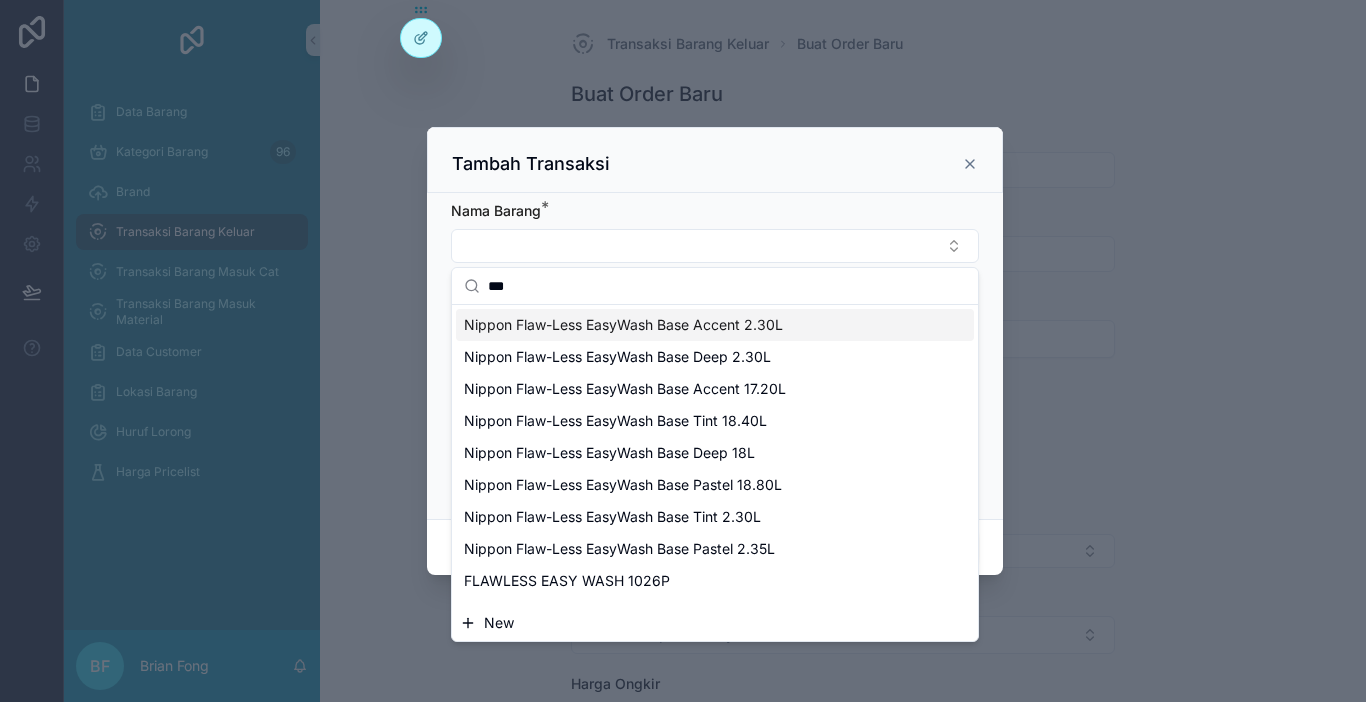 paste on "**********" 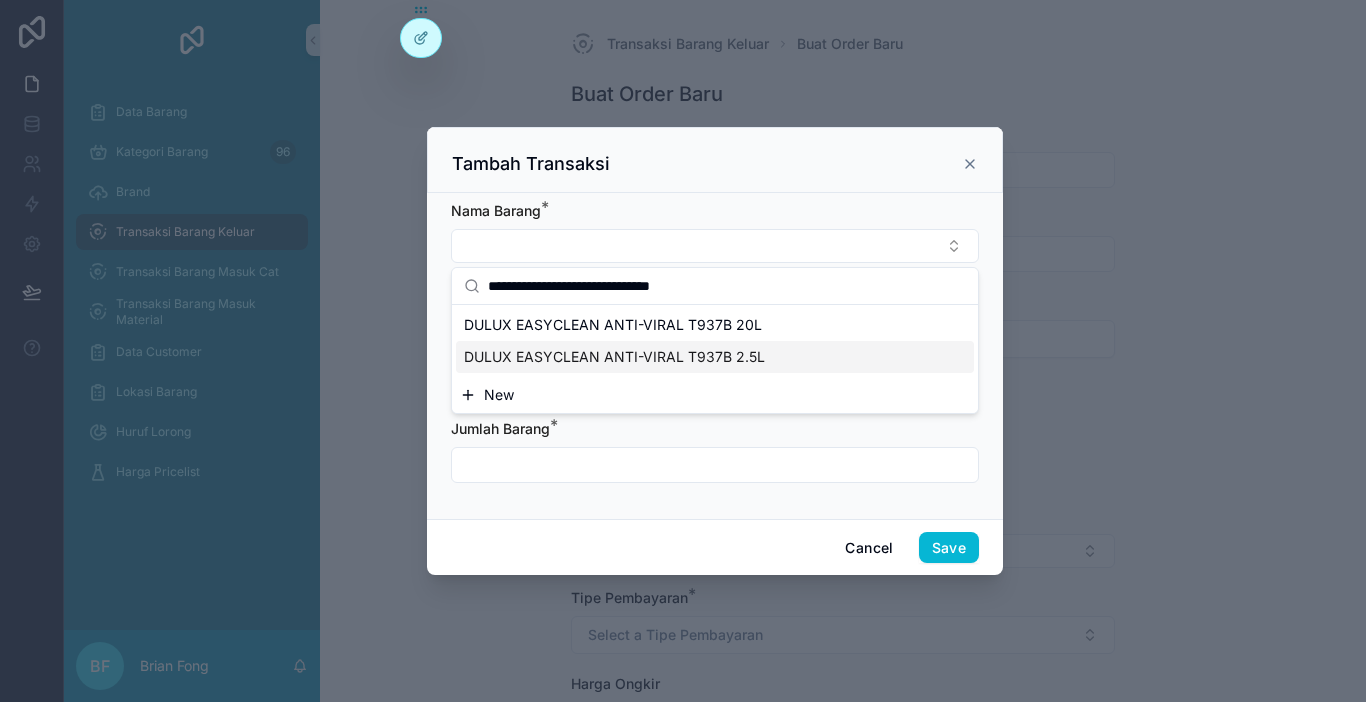 type on "**********" 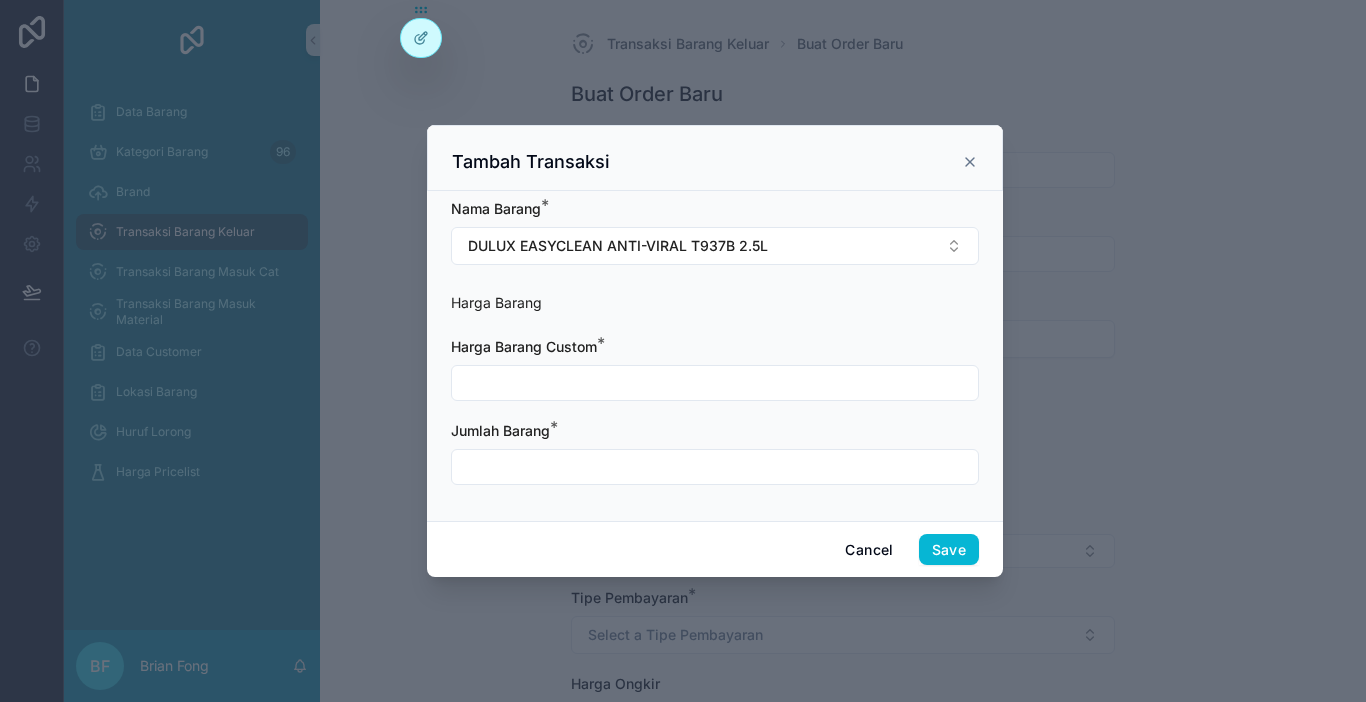 click at bounding box center [715, 383] 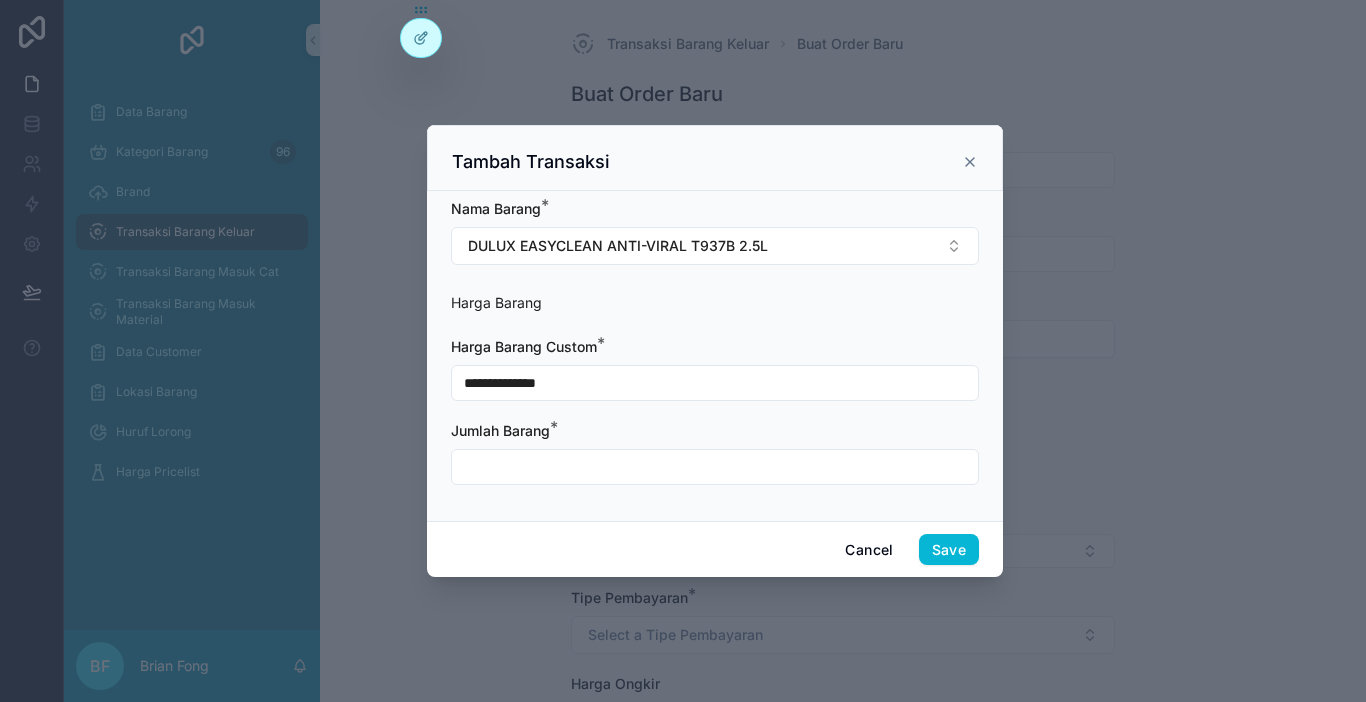 type on "**********" 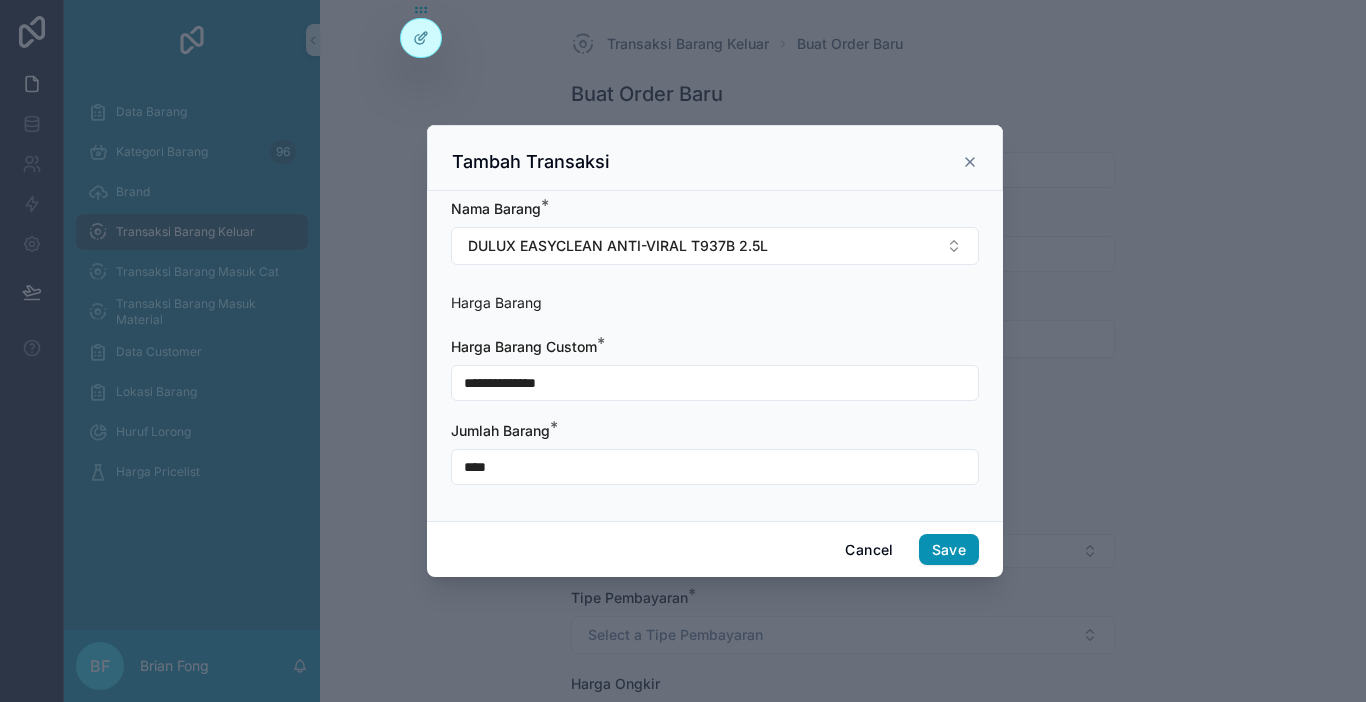 type on "****" 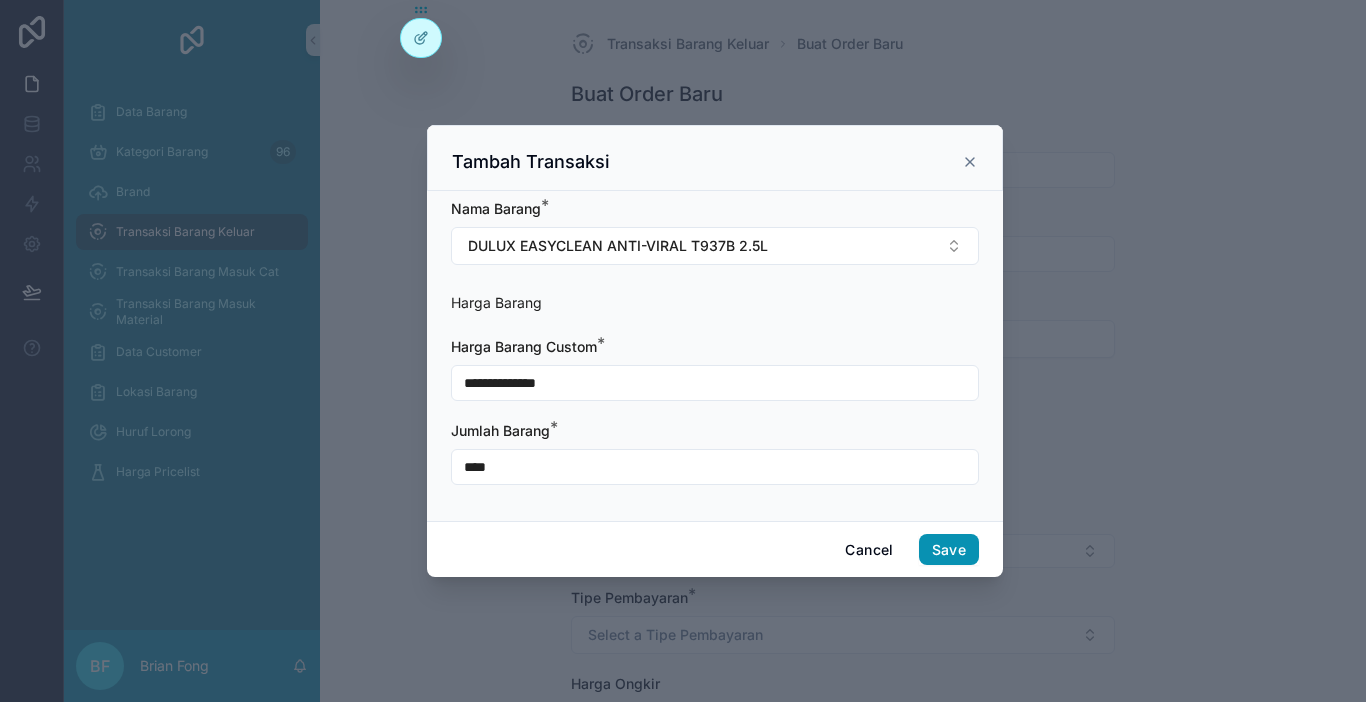 click on "Save" at bounding box center [949, 550] 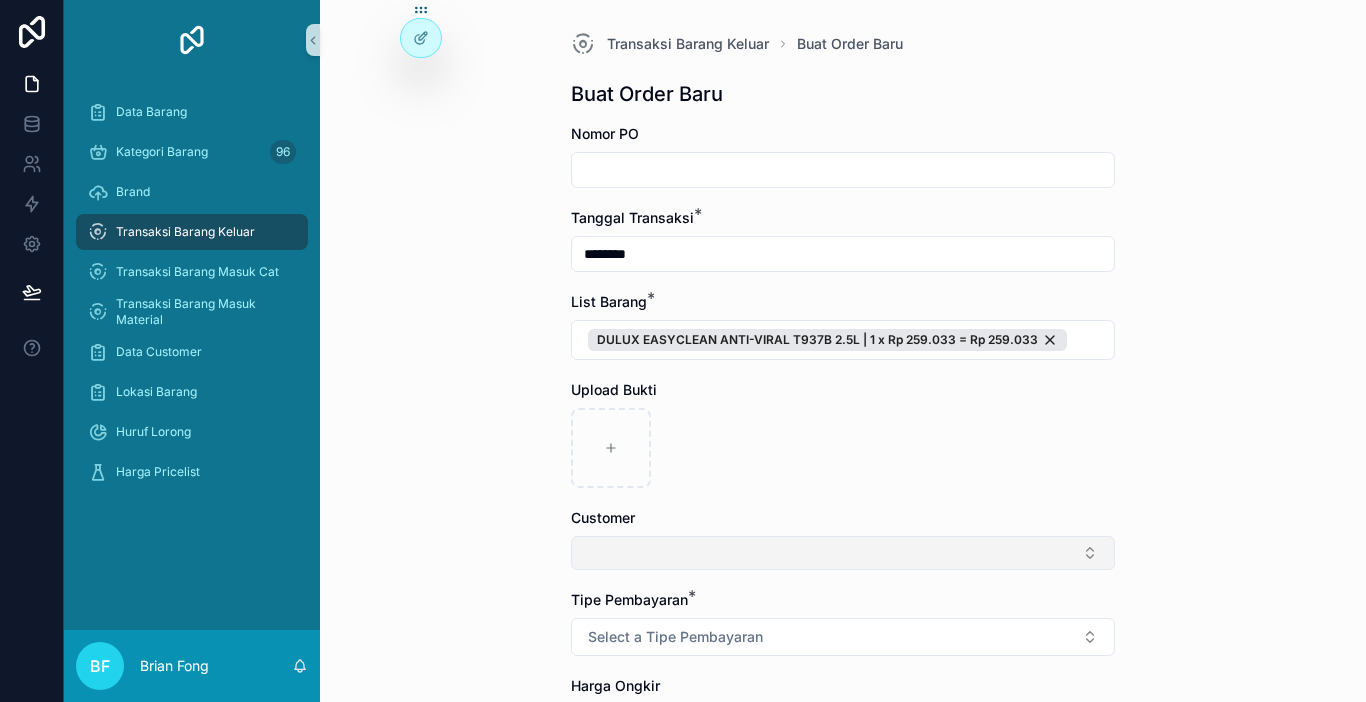 click at bounding box center (843, 553) 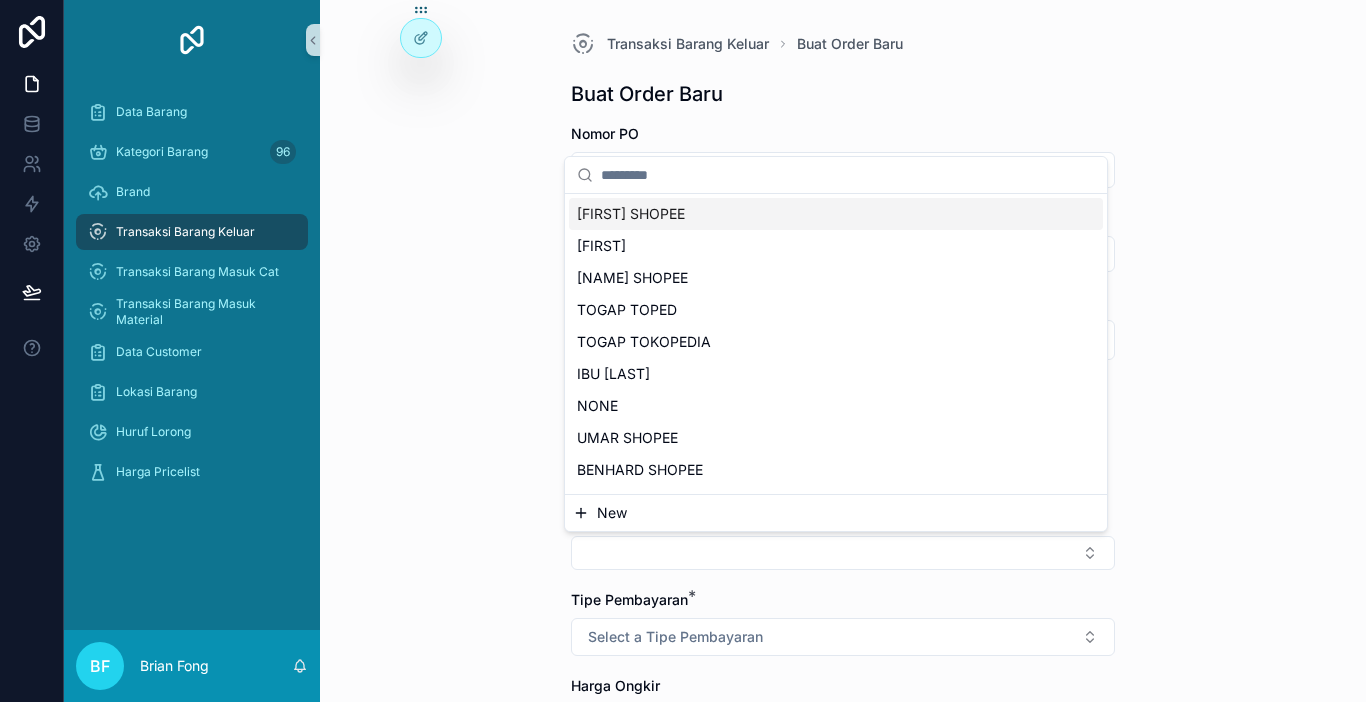 click on "New" at bounding box center [836, 513] 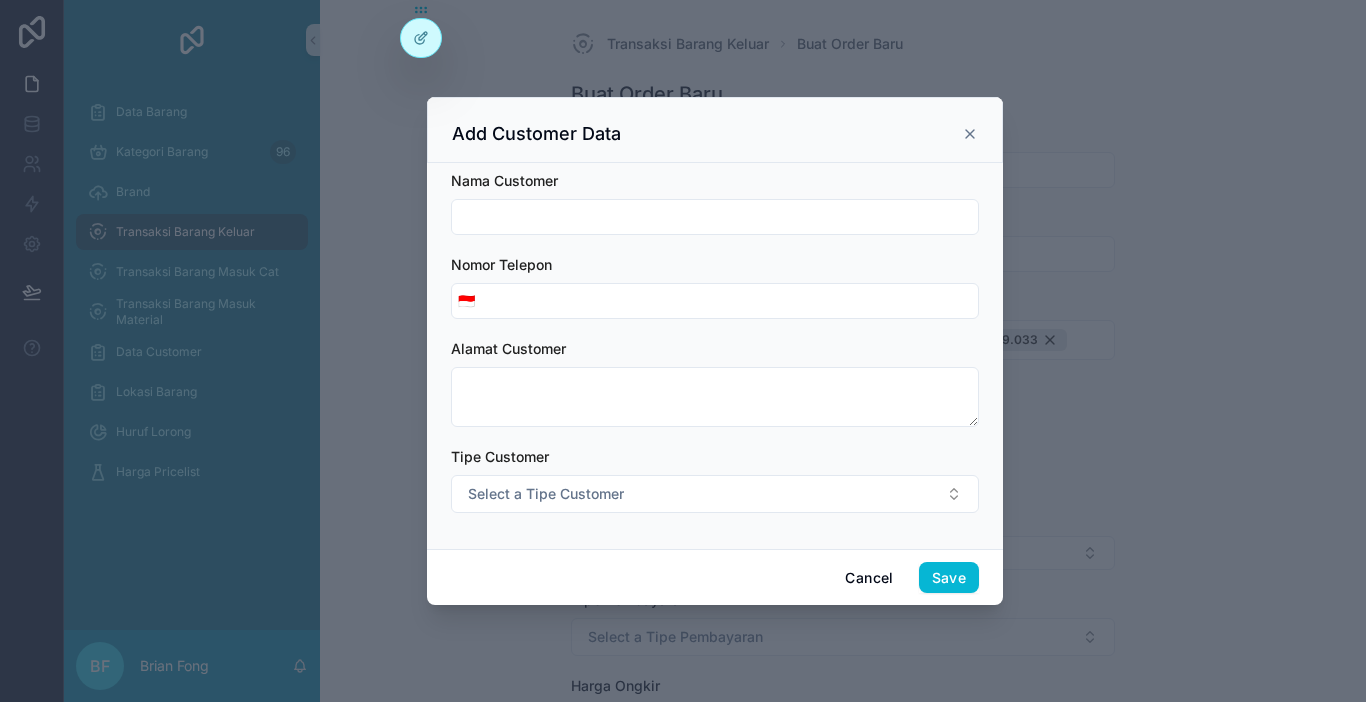 click at bounding box center [715, 217] 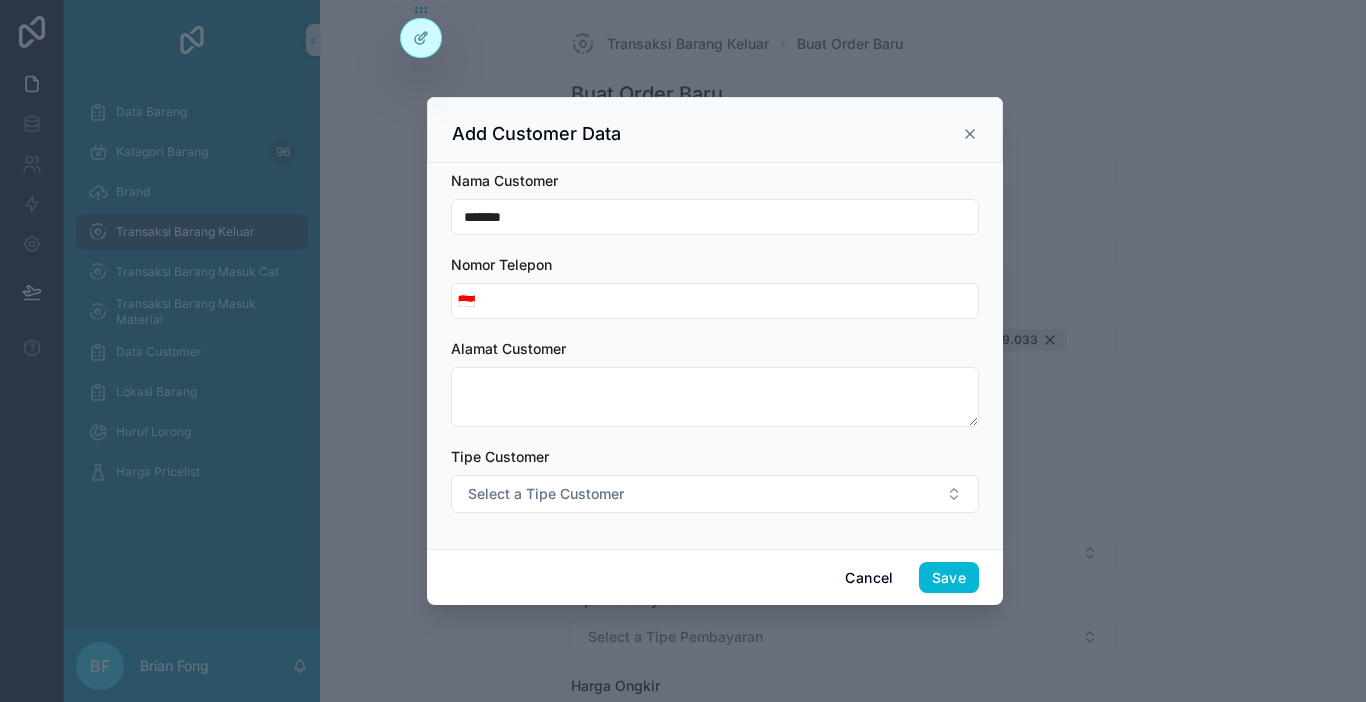 type on "**********" 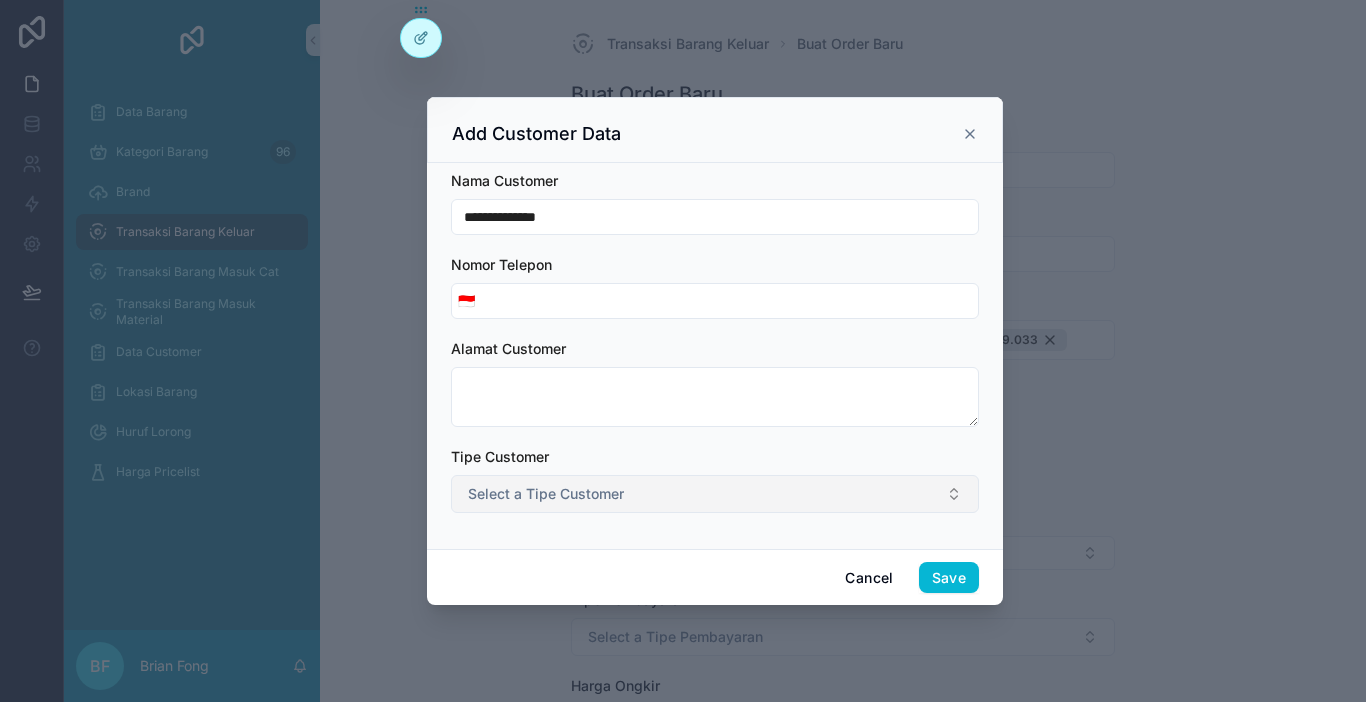 click on "Select a Tipe Customer" at bounding box center [546, 494] 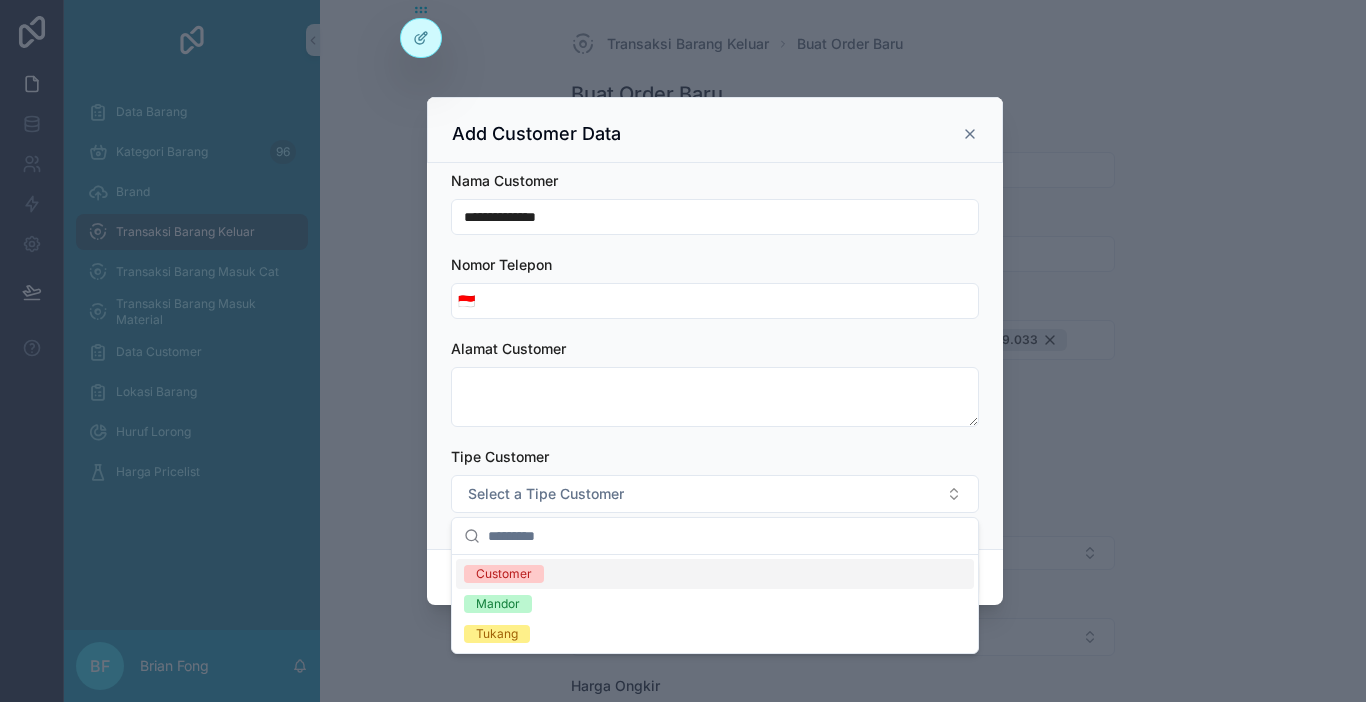 click on "Customer" at bounding box center [504, 574] 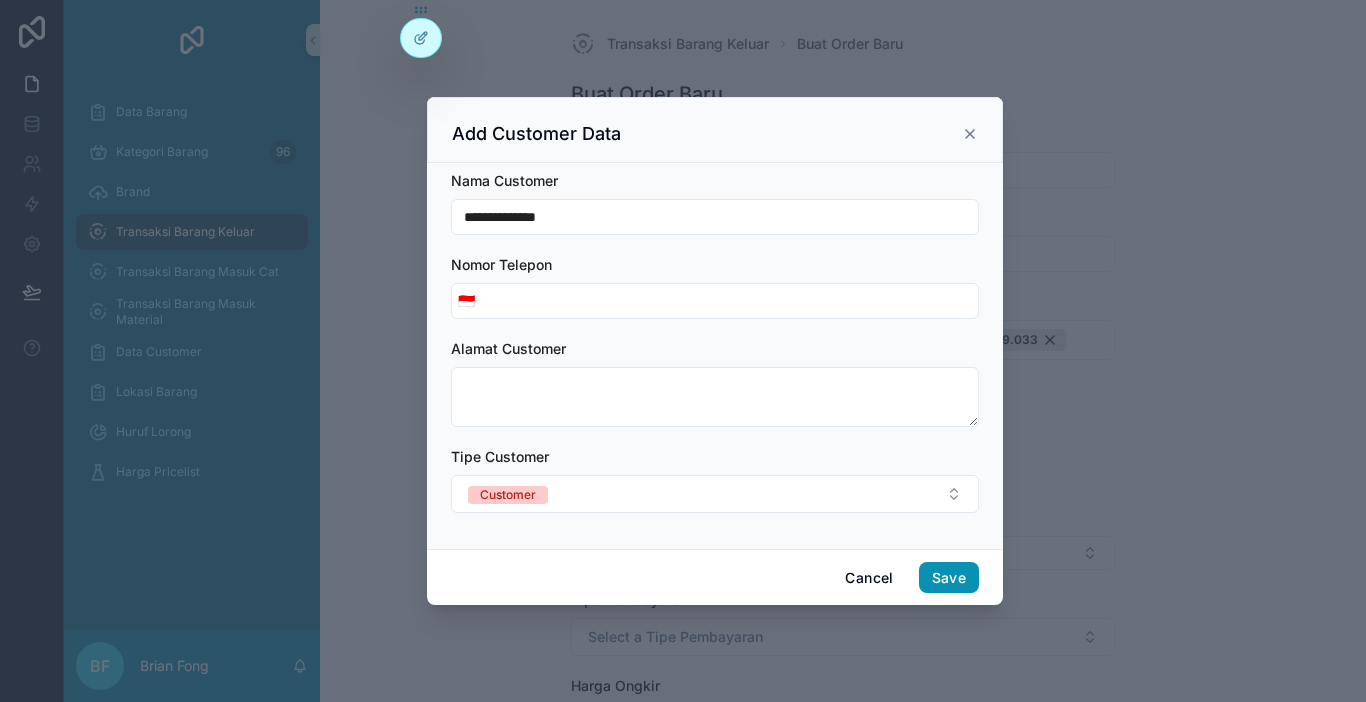 click on "Save" at bounding box center (949, 578) 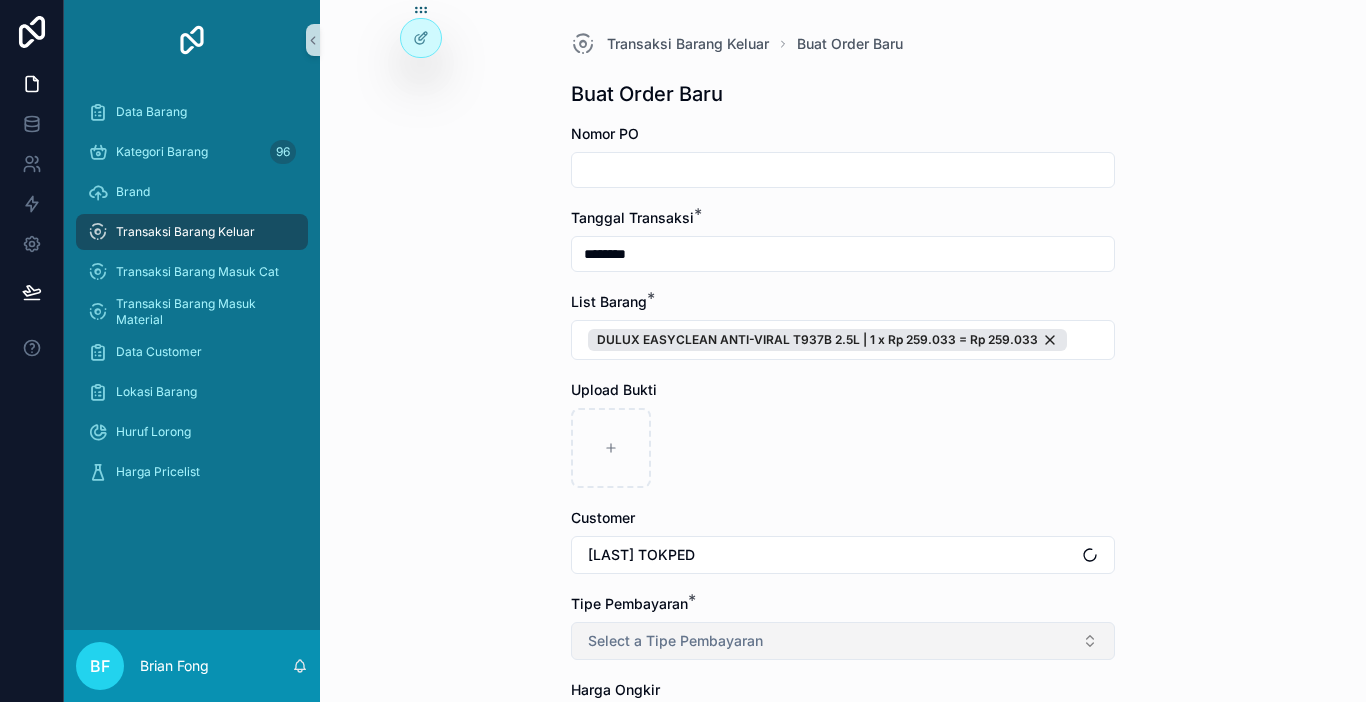 click on "Select a Tipe Pembayaran" at bounding box center (843, 641) 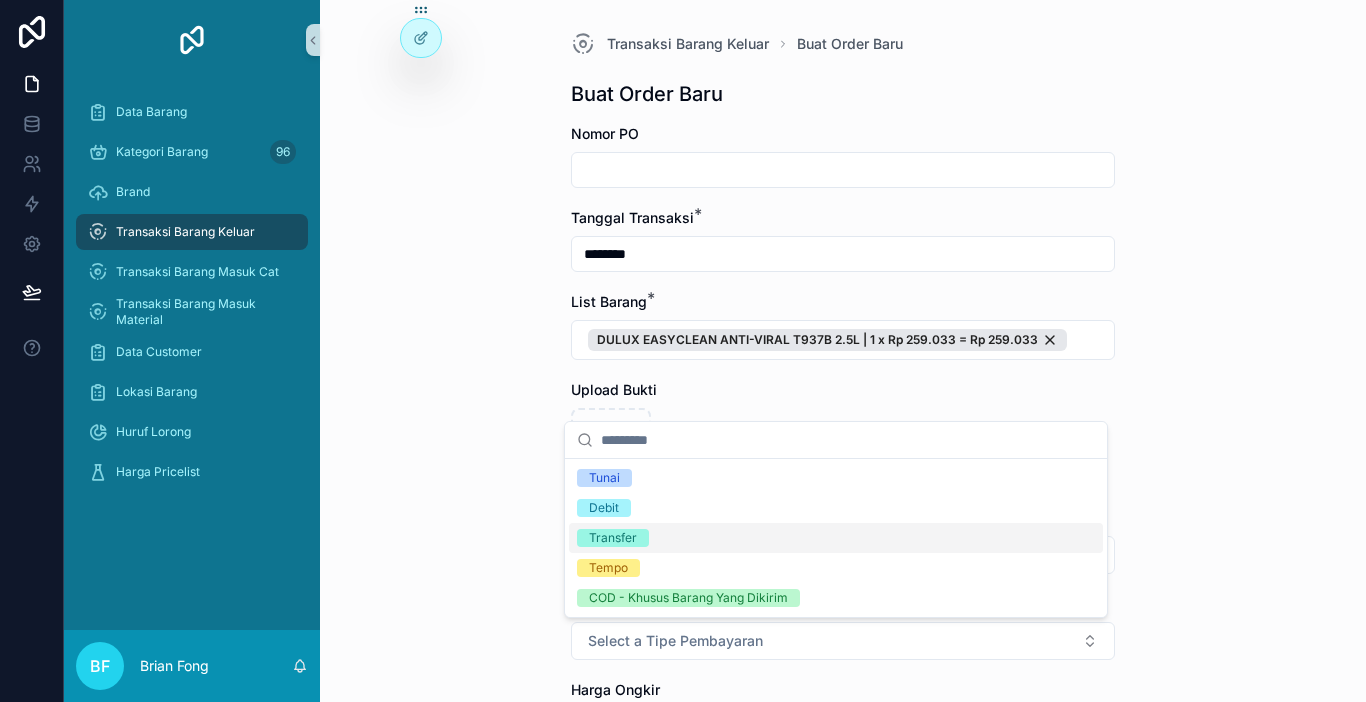click on "Transfer" at bounding box center [613, 538] 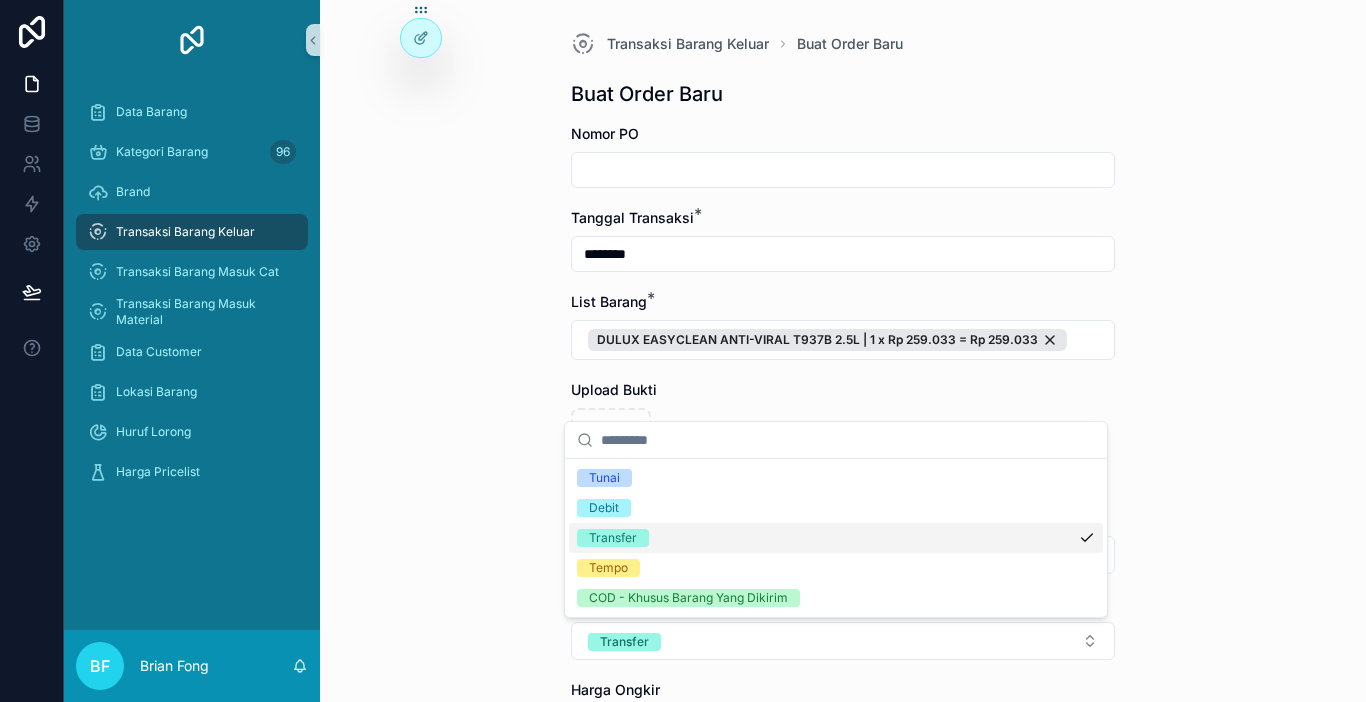 click on "Transaksi Barang Keluar Buat Order Baru Buat Order Baru Nomor PO Tanggal Transaksi * ******** List Barang * DULUX EASYCLEAN ANTI-VIRAL T937B 2.5L | 1 x Rp 259.033 = Rp 259.033 Upload Bukti Customer [CUSTOMER] TOKPED Tipe Pembayaran * Transfer Harga Ongkir Totalkan Transaksi" at bounding box center (843, 351) 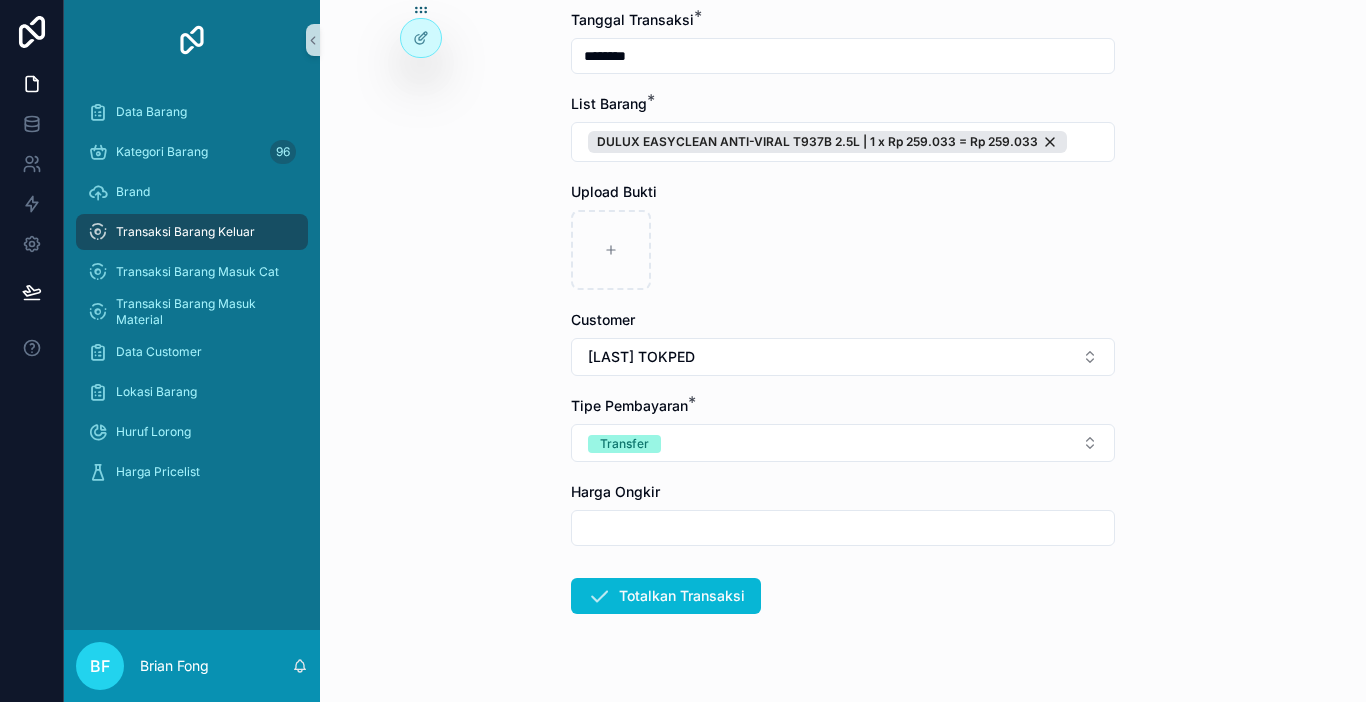 scroll, scrollTop: 200, scrollLeft: 0, axis: vertical 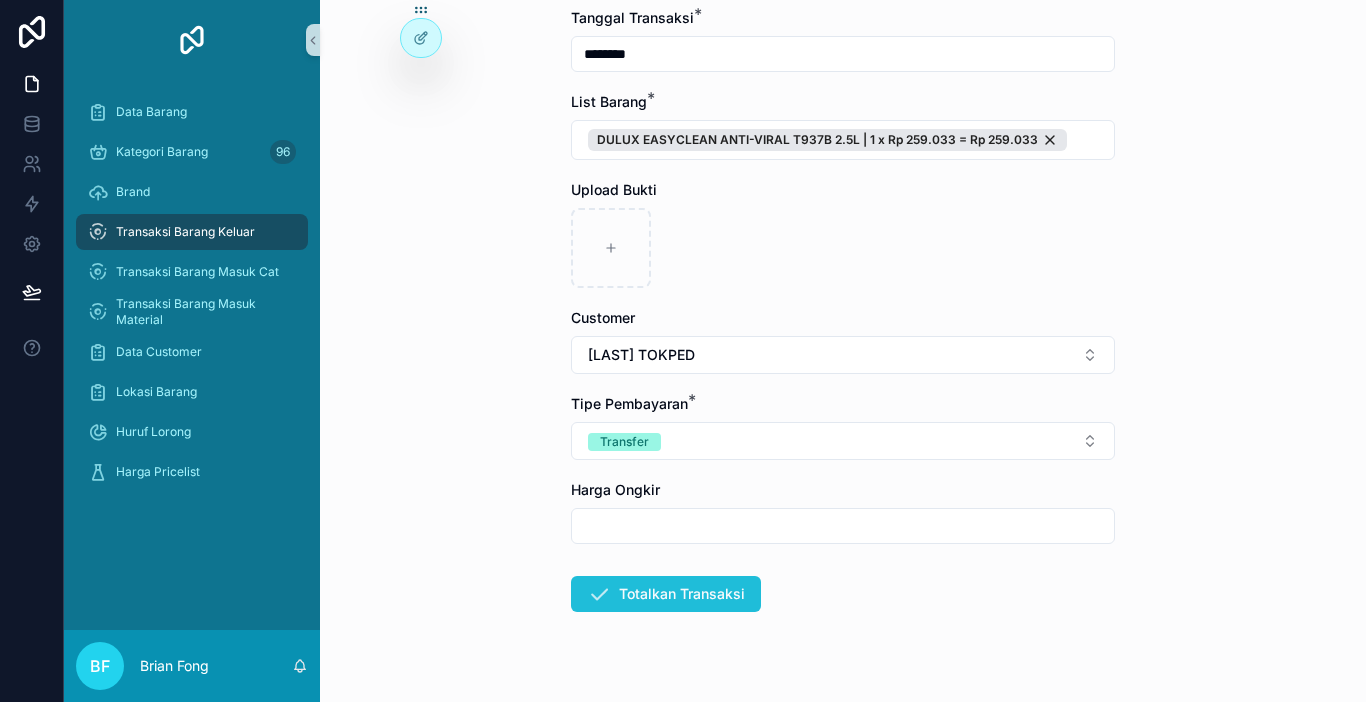 click on "Totalkan Transaksi" at bounding box center (666, 594) 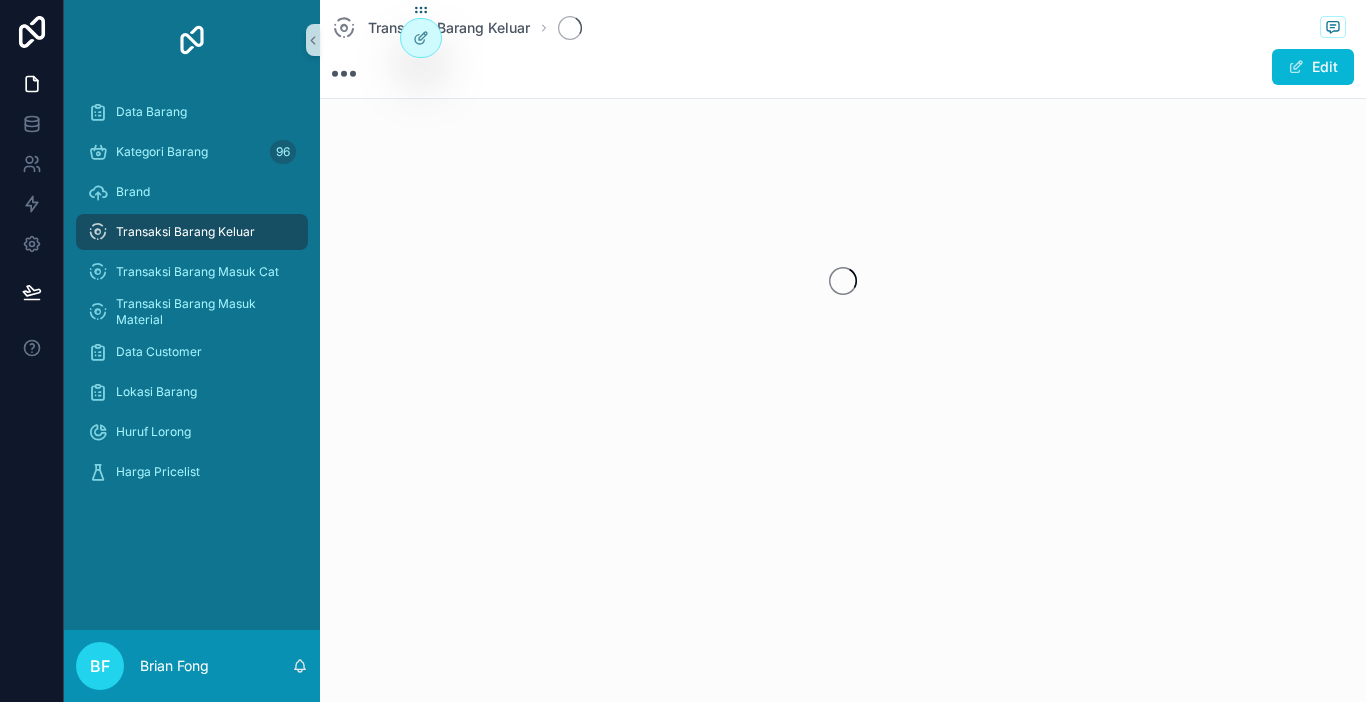 scroll, scrollTop: 0, scrollLeft: 0, axis: both 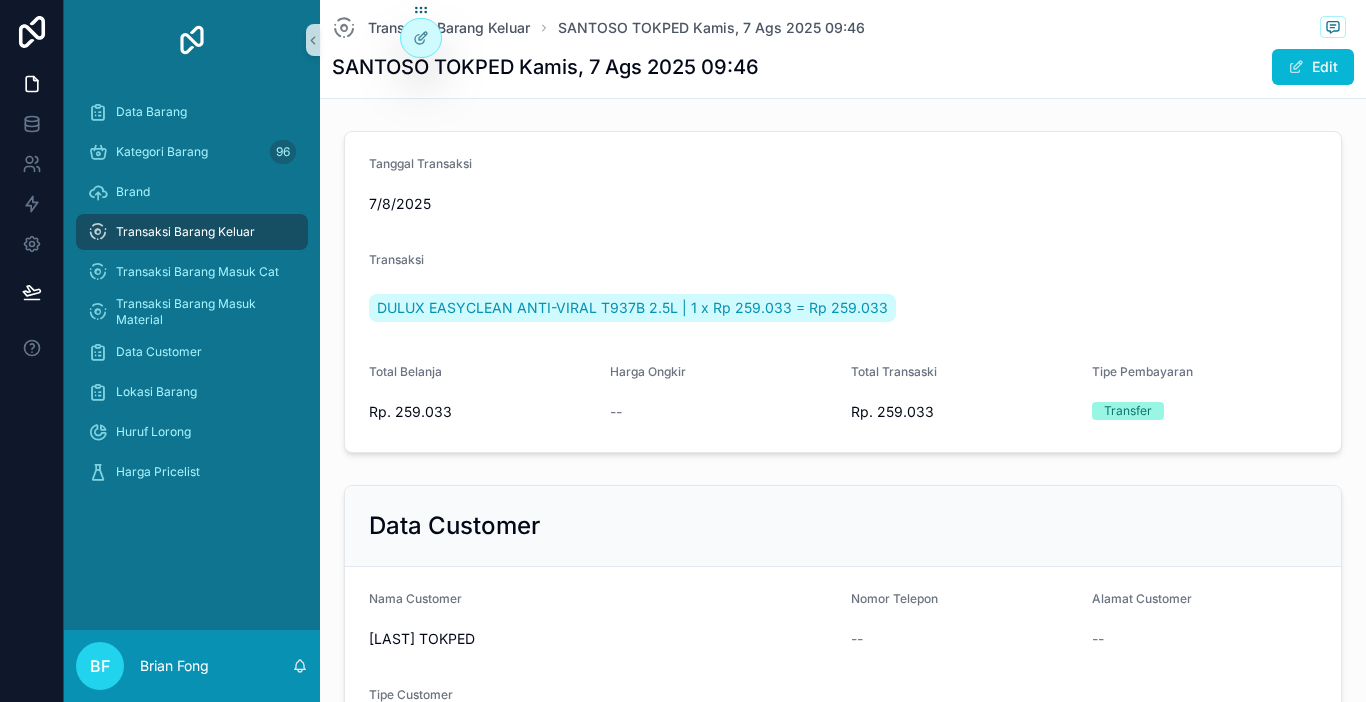 click on "Transaksi Barang Keluar" at bounding box center (185, 232) 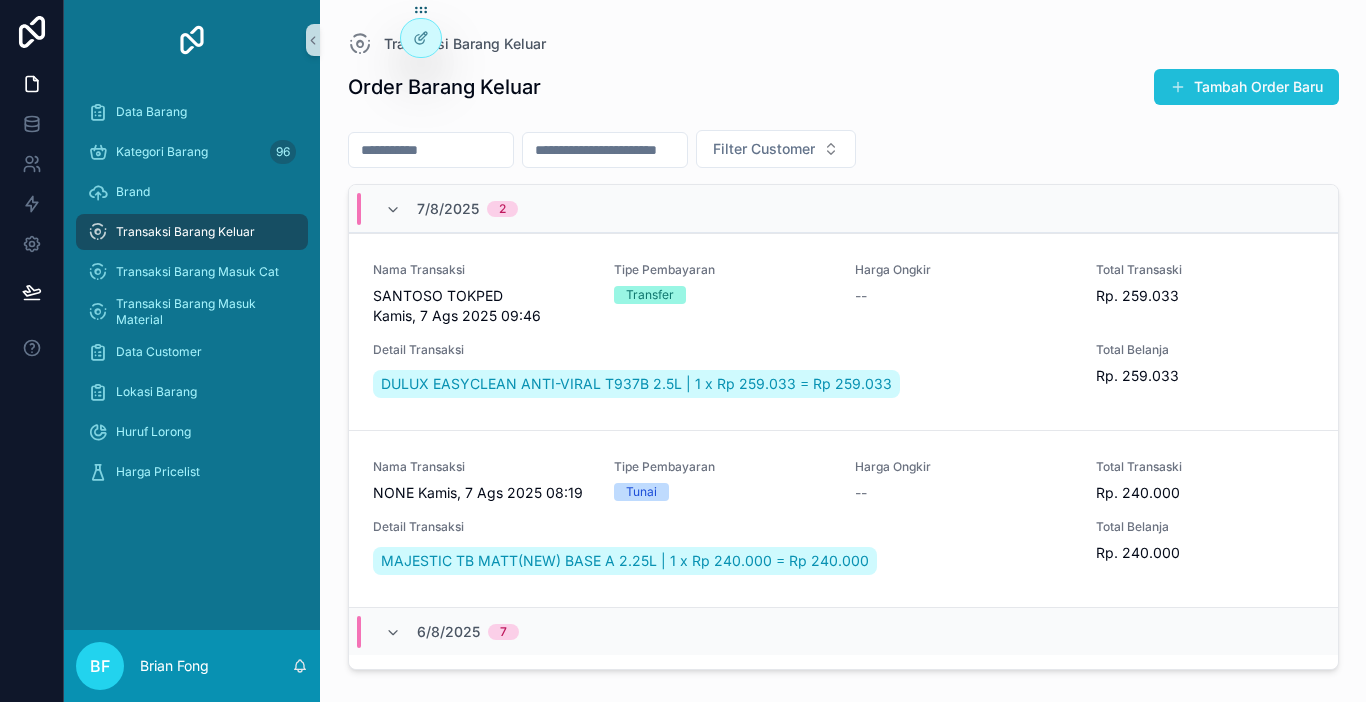 click on "Tambah Order Baru" at bounding box center (1246, 87) 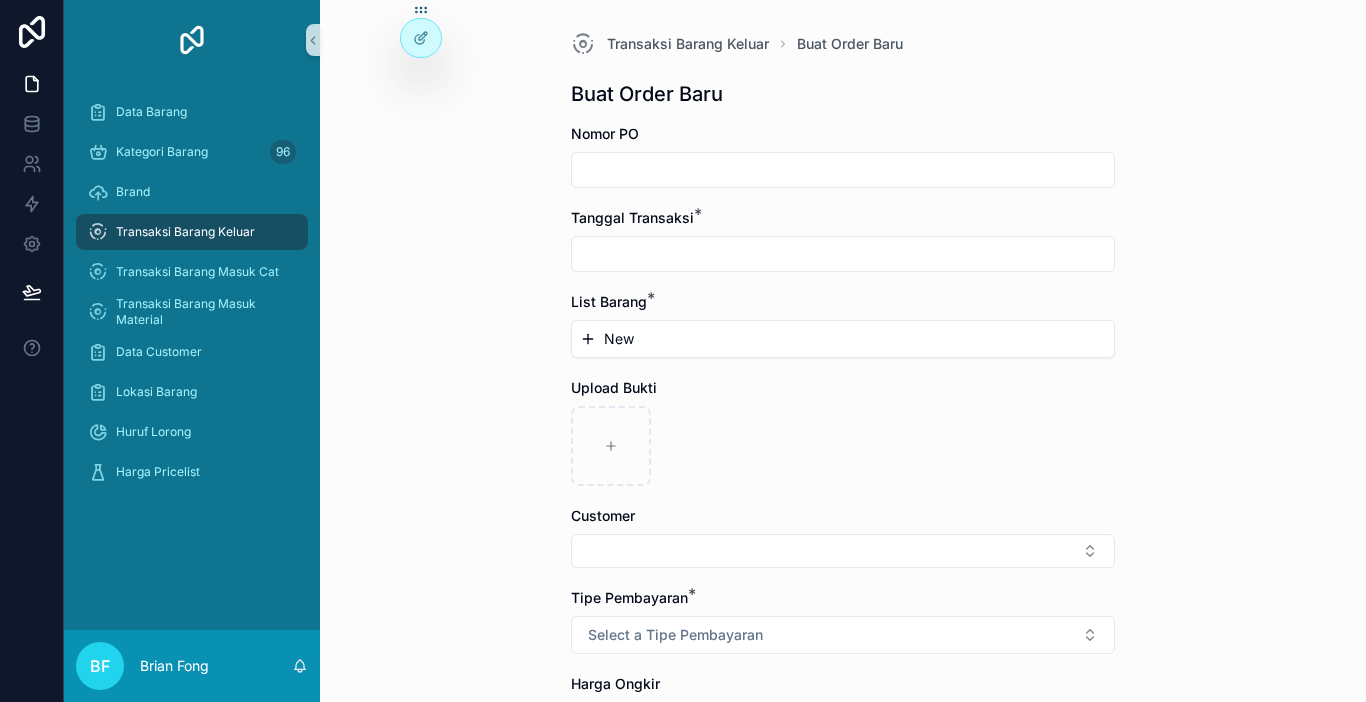 click at bounding box center (843, 254) 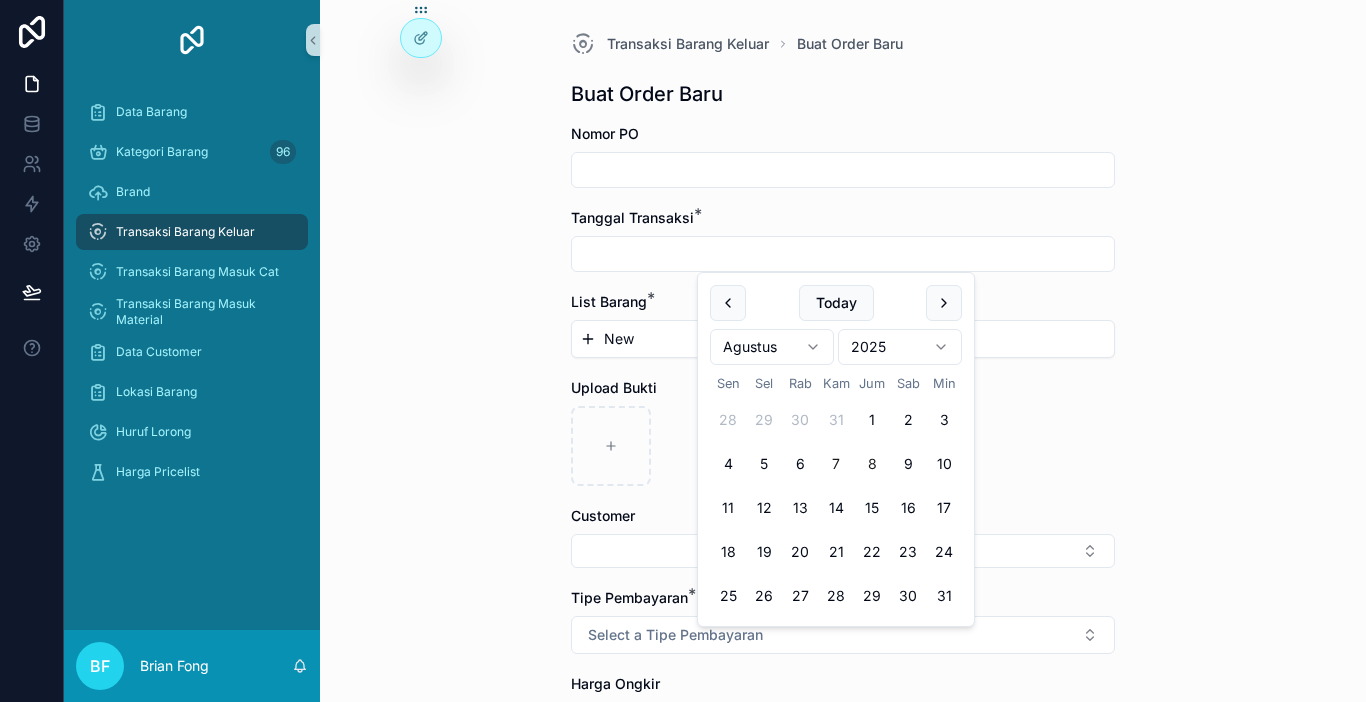 click on "7" at bounding box center (836, 464) 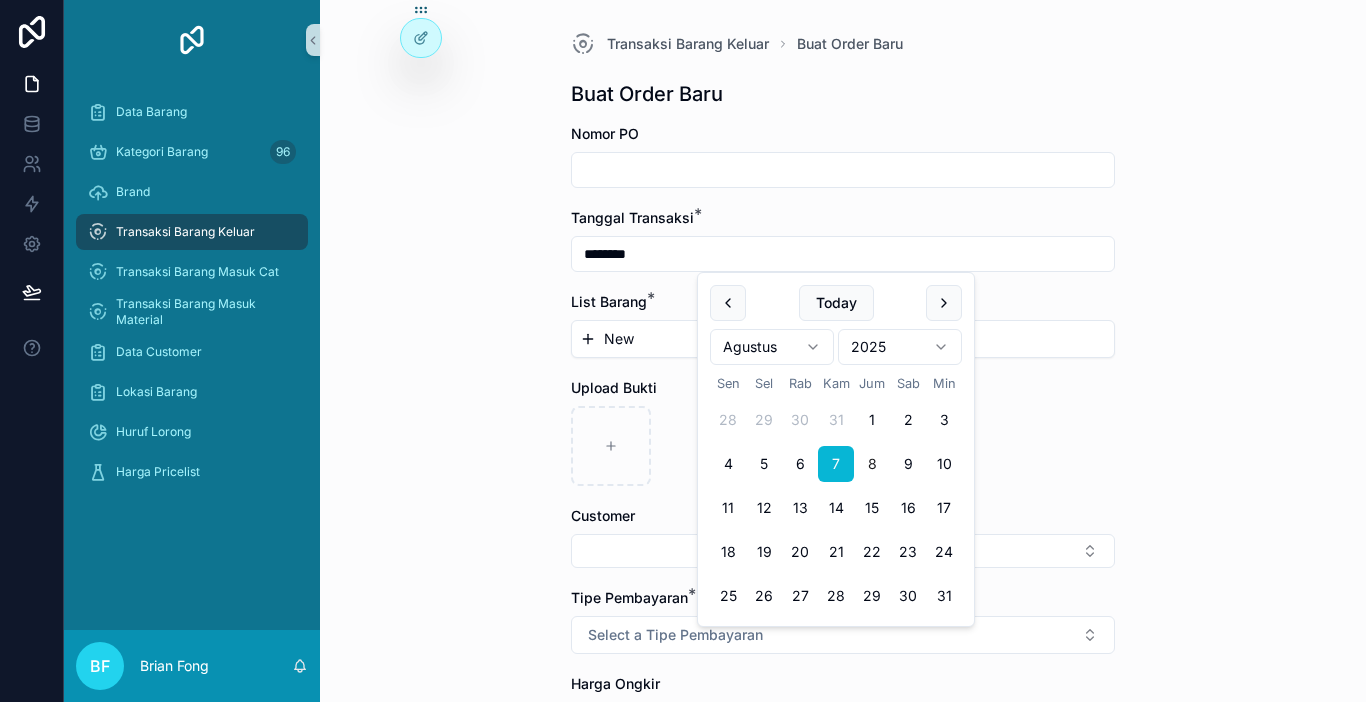 click on "New" at bounding box center [843, 339] 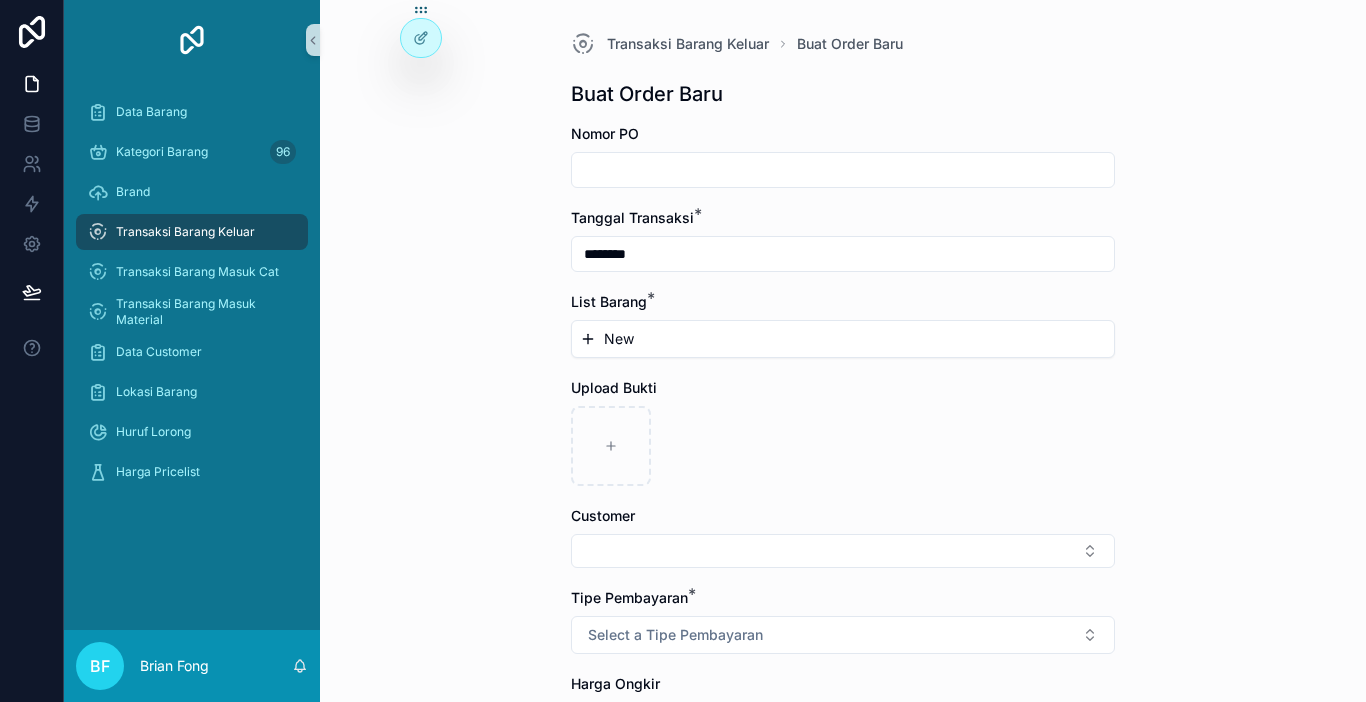 click on "New" at bounding box center [843, 339] 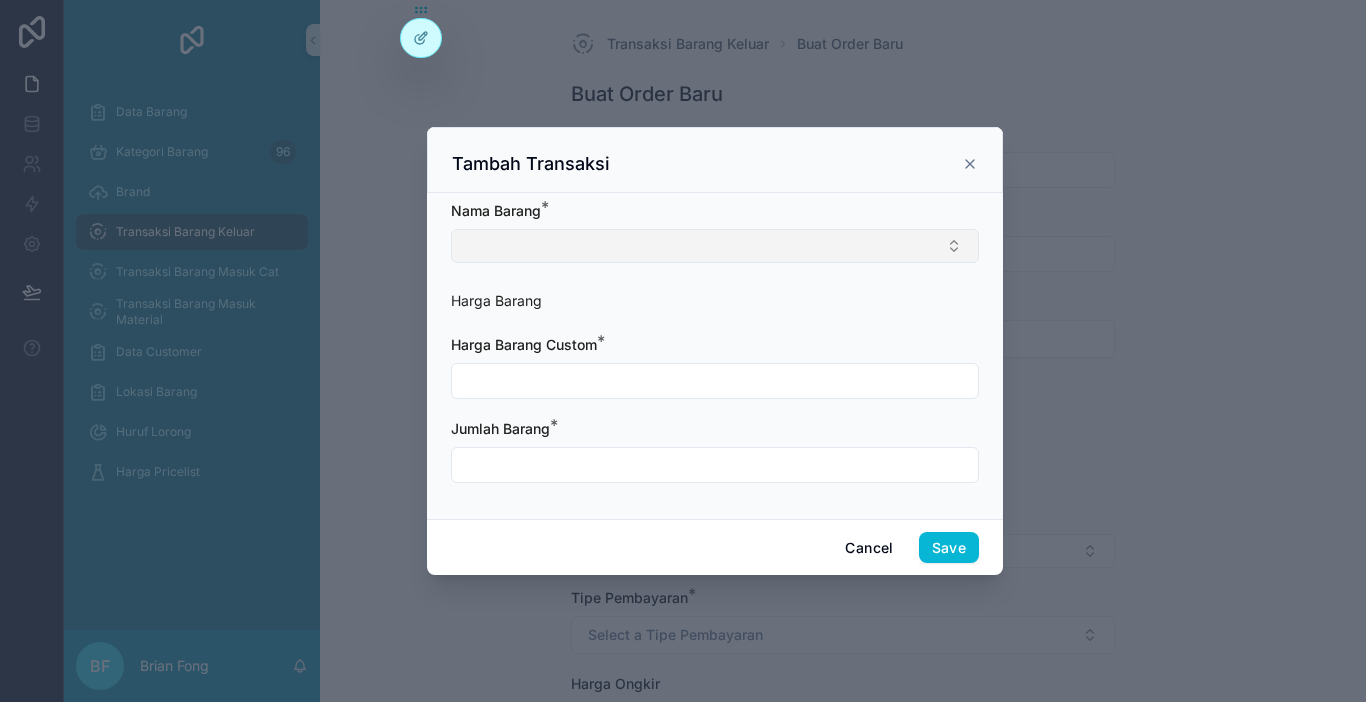 click at bounding box center [715, 246] 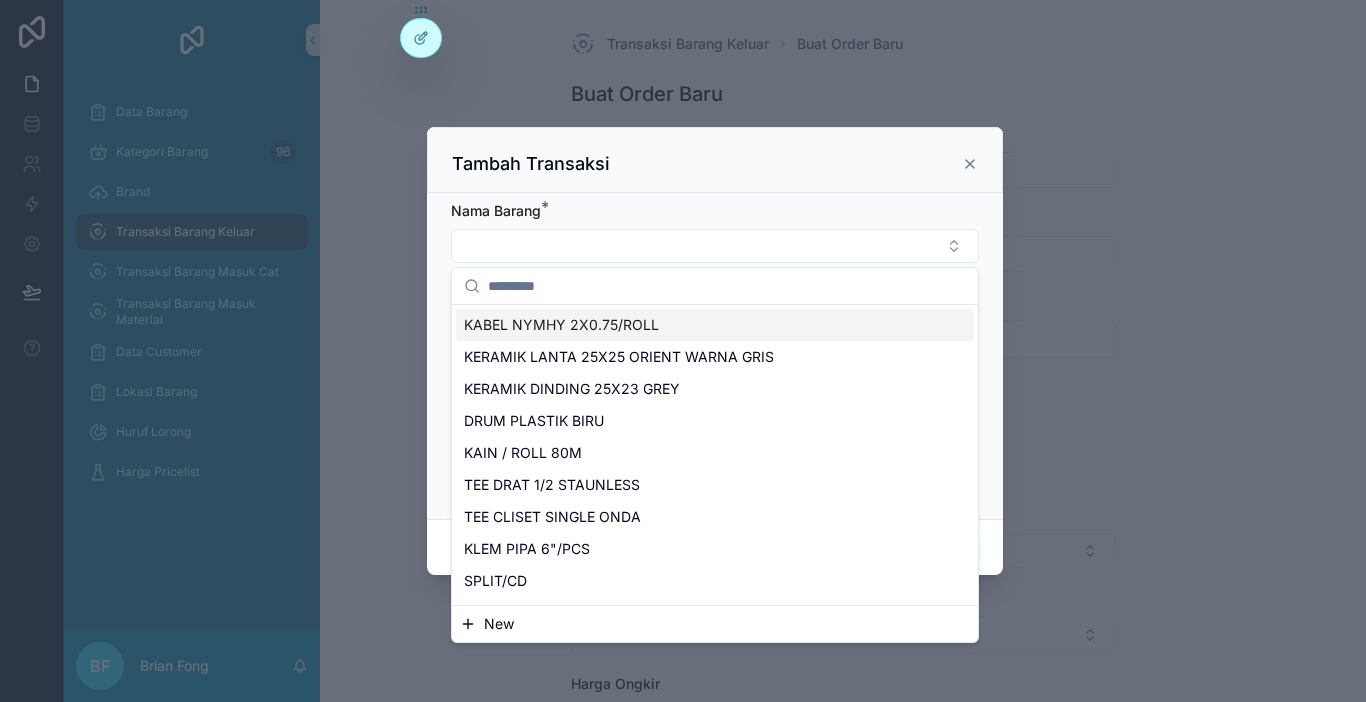 paste on "**********" 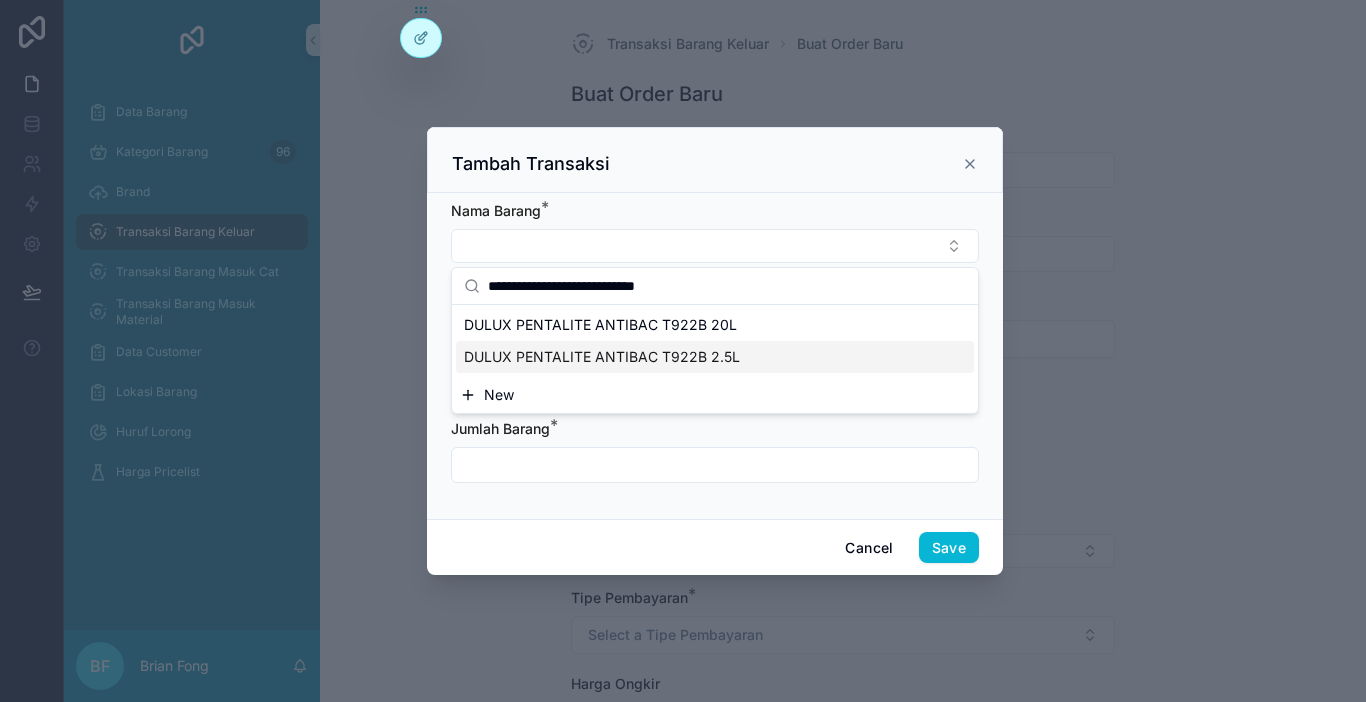 type on "**********" 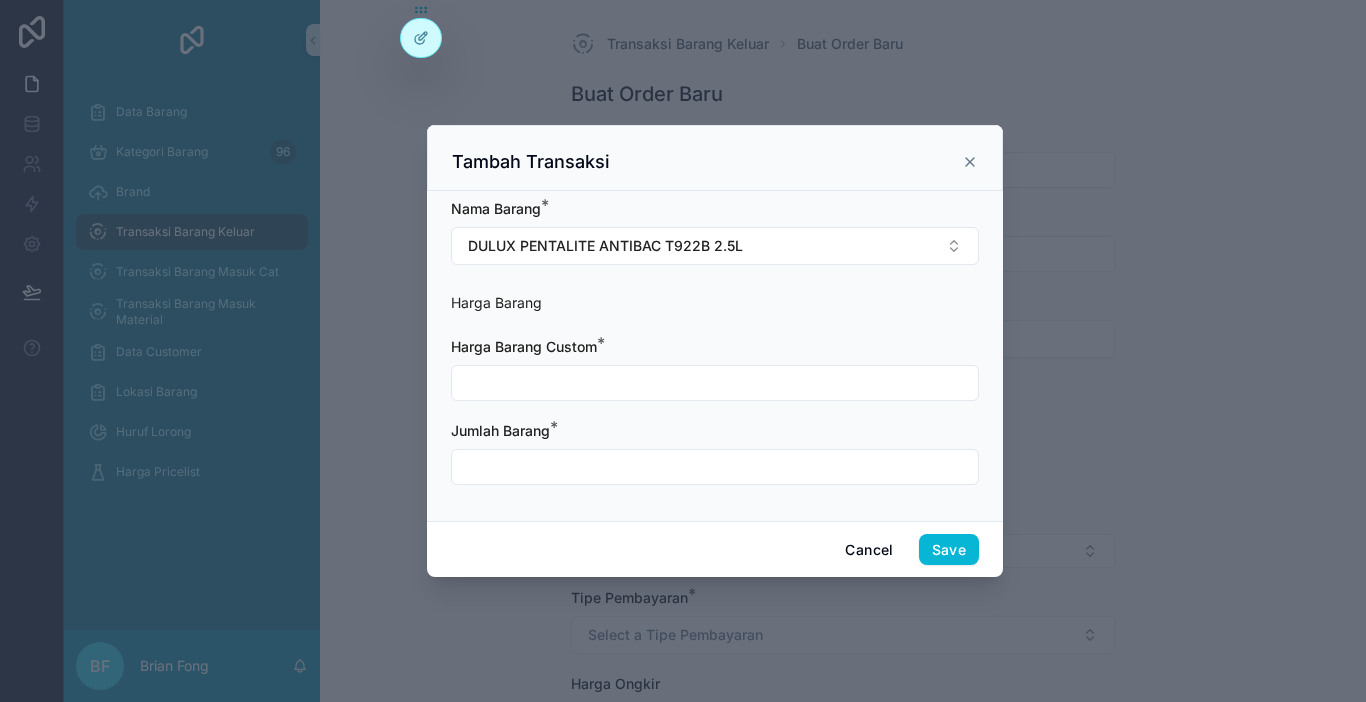 click at bounding box center [715, 383] 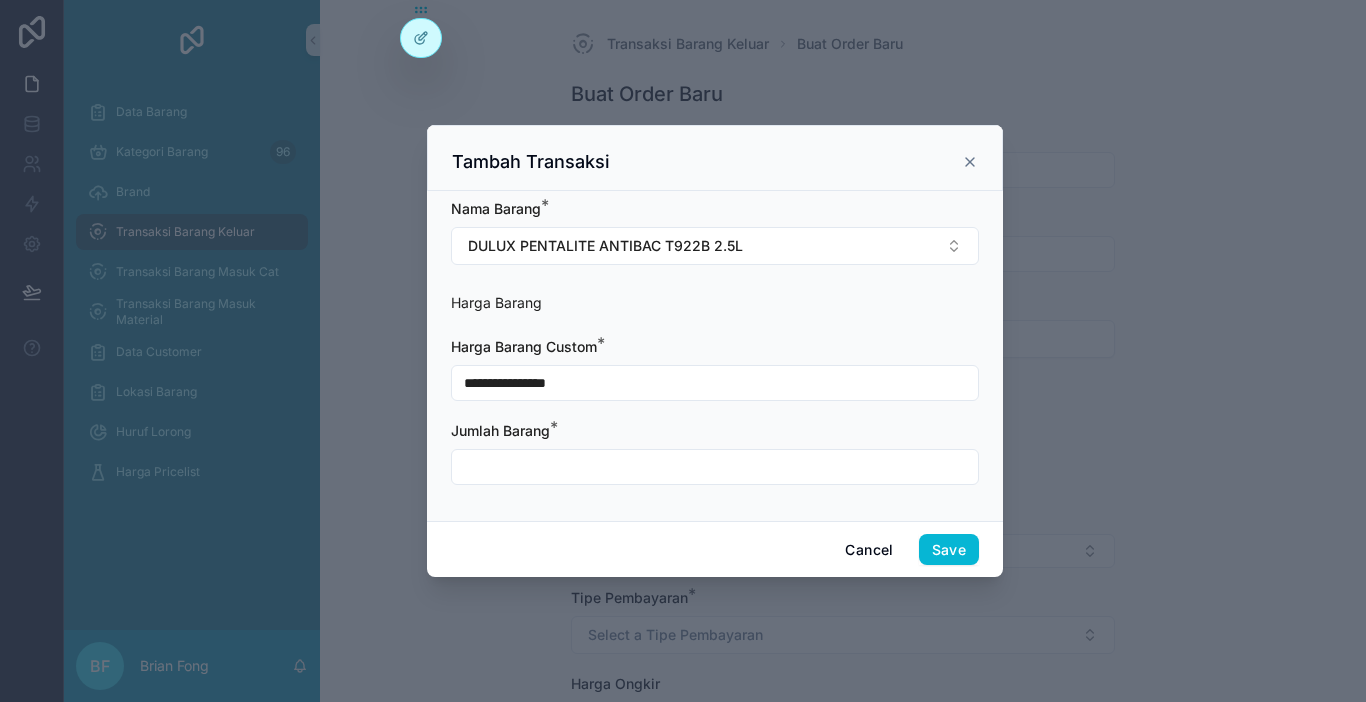 type on "**********" 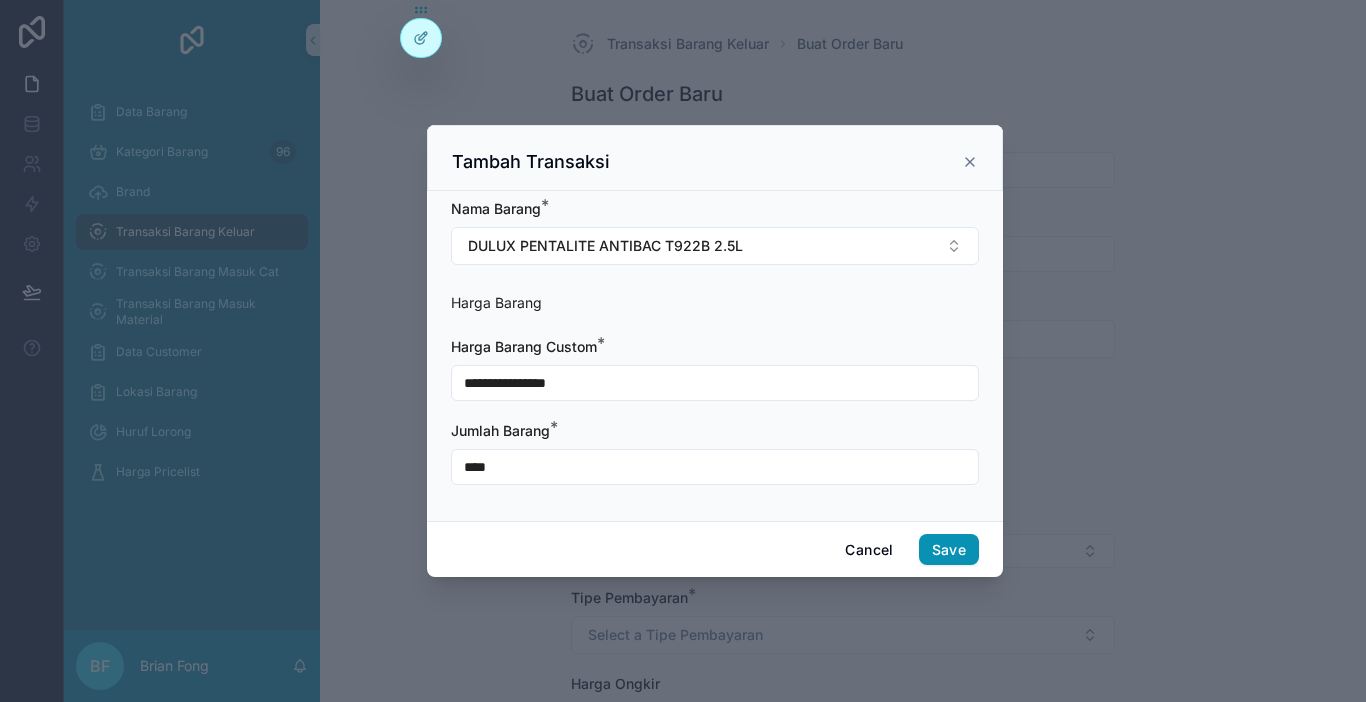 type on "****" 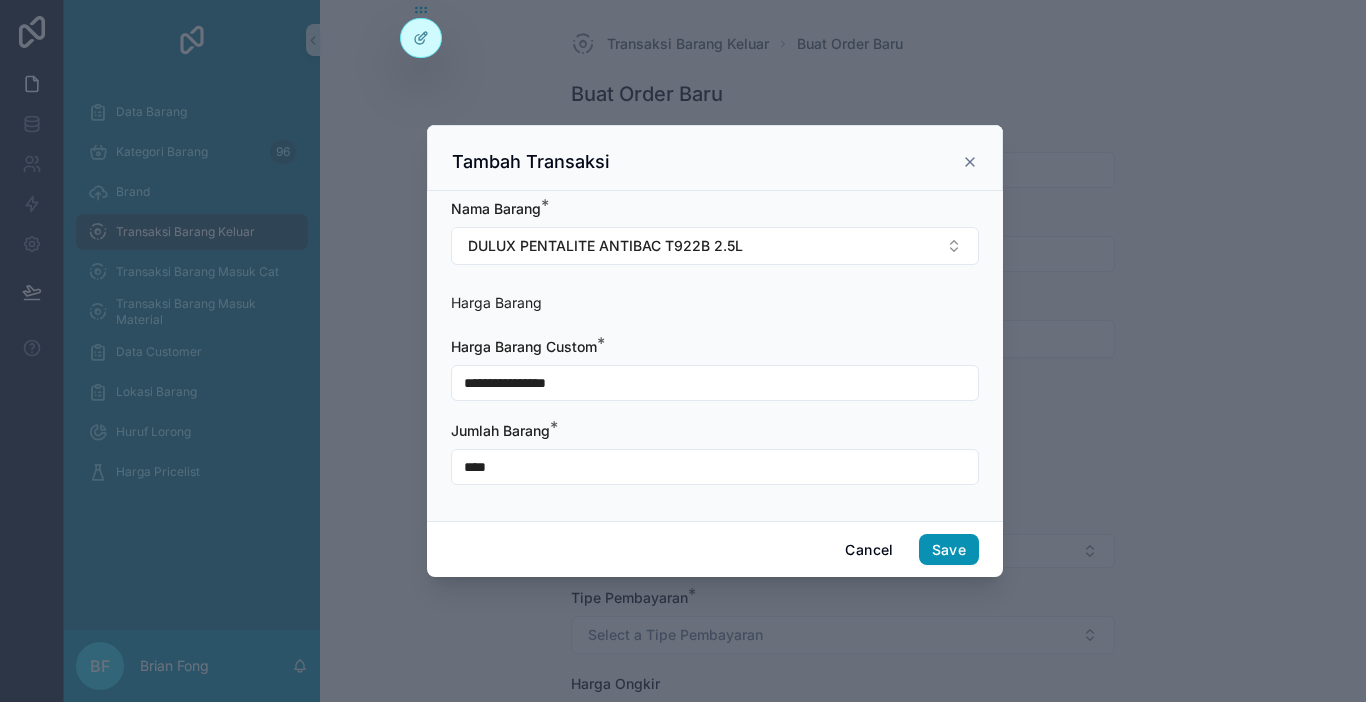 click on "Save" at bounding box center (949, 550) 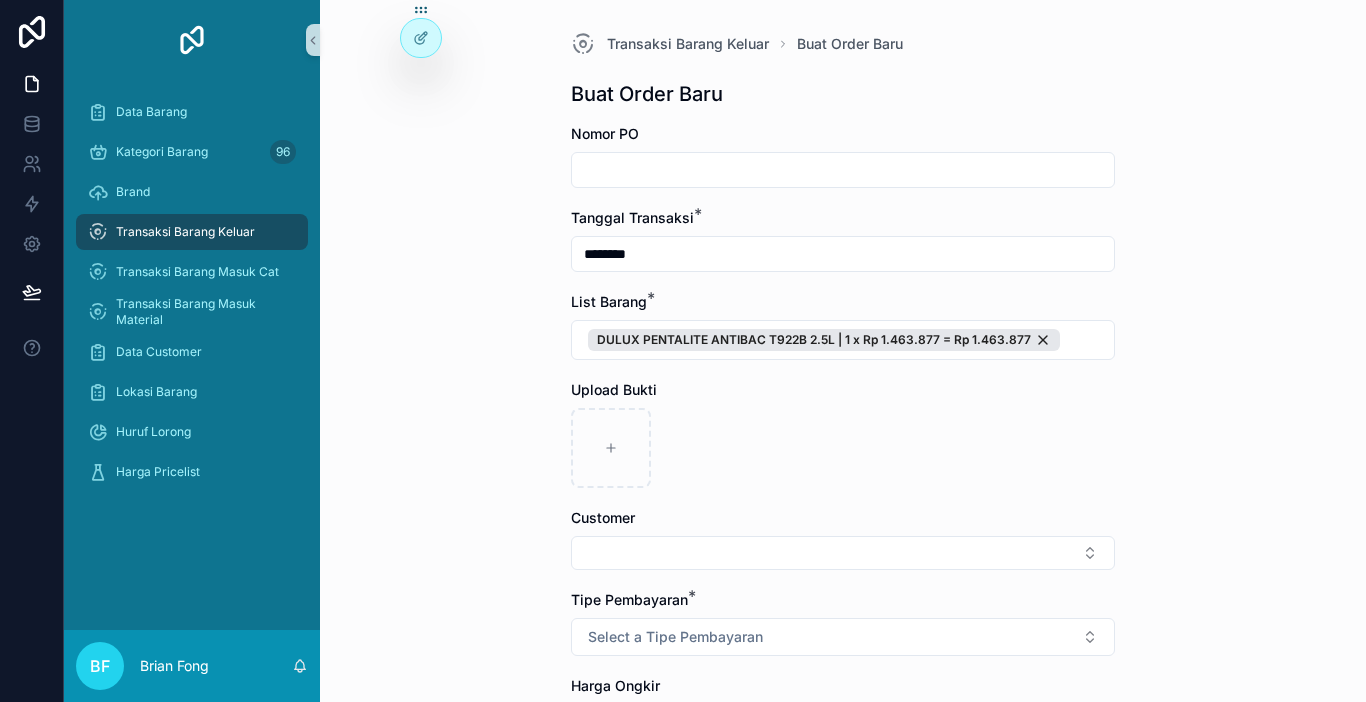 click at bounding box center (843, 553) 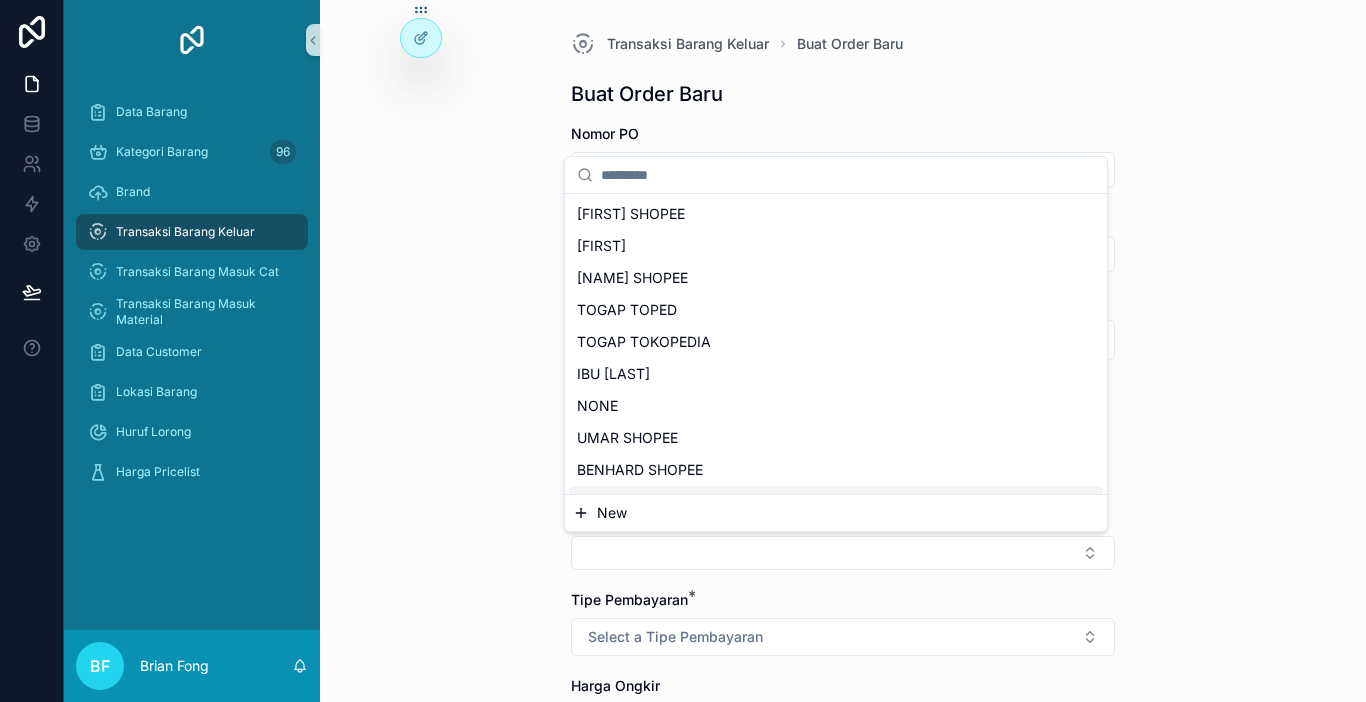 click on "New" at bounding box center [836, 513] 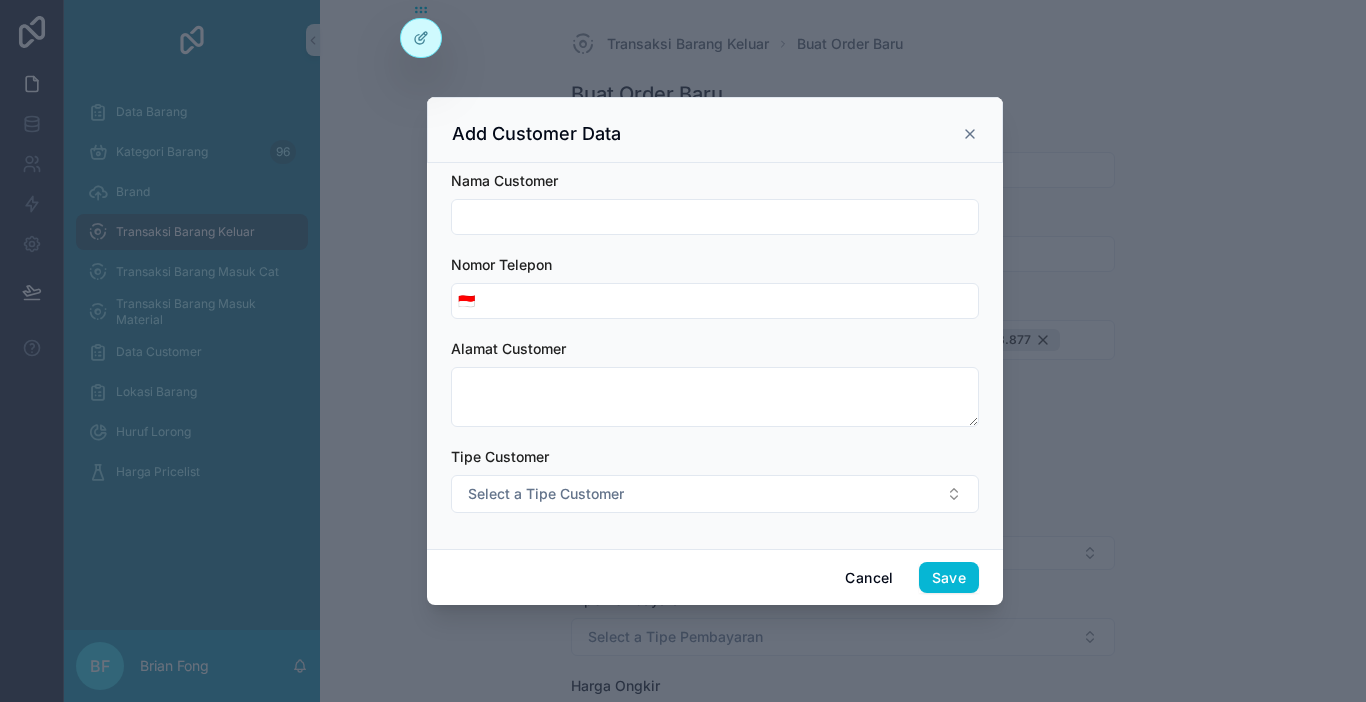 click at bounding box center (715, 217) 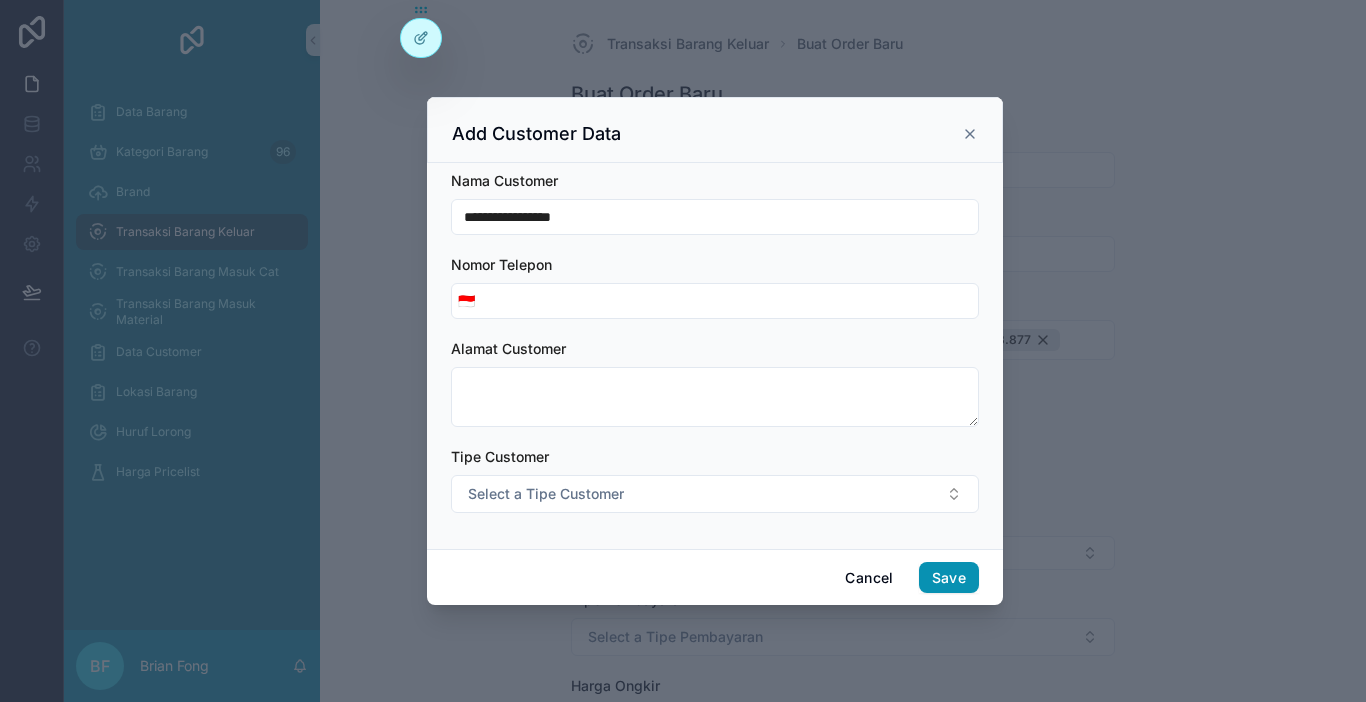 type on "**********" 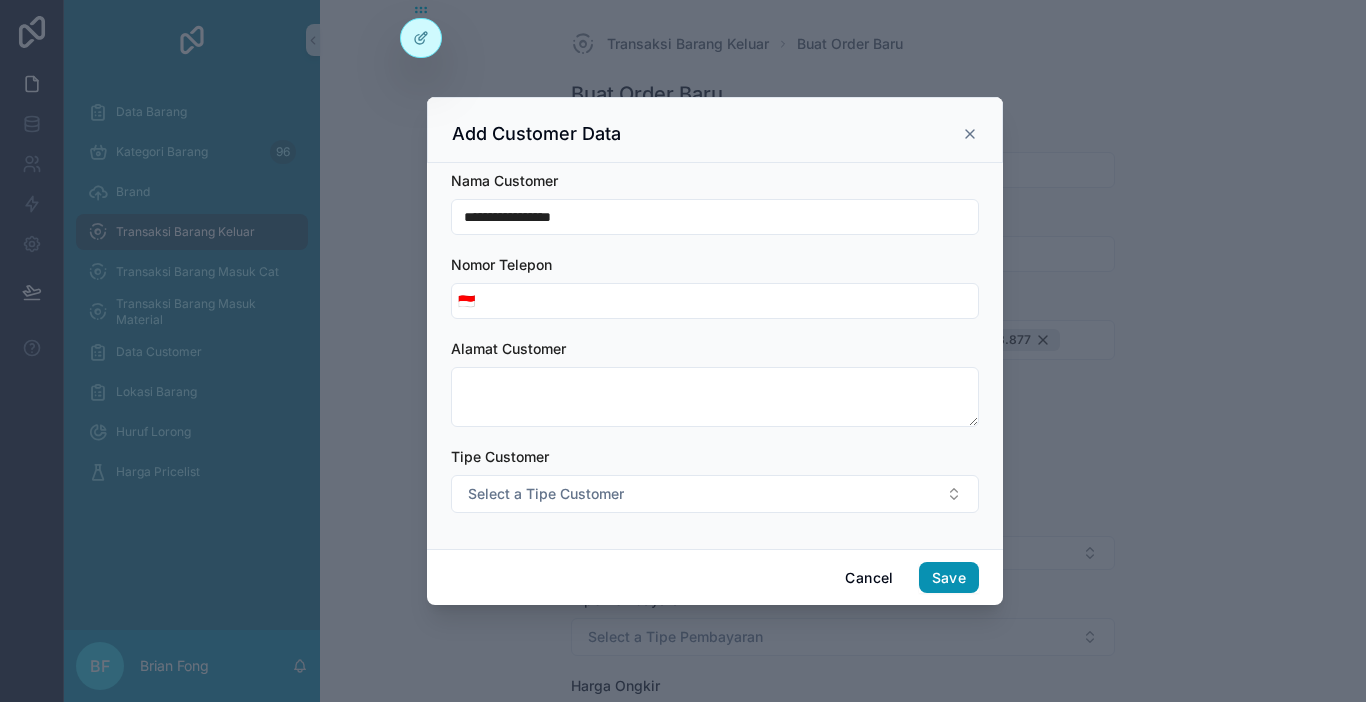 click on "Save" at bounding box center [949, 578] 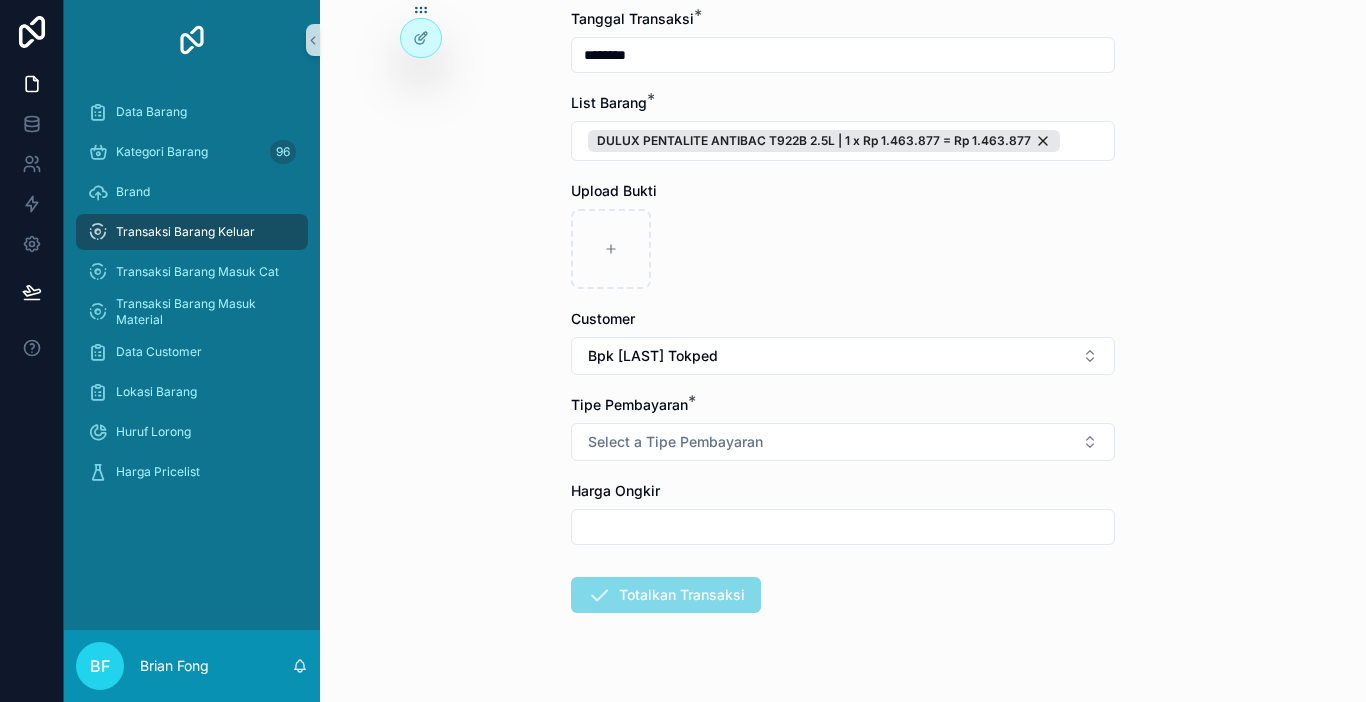 scroll, scrollTop: 200, scrollLeft: 0, axis: vertical 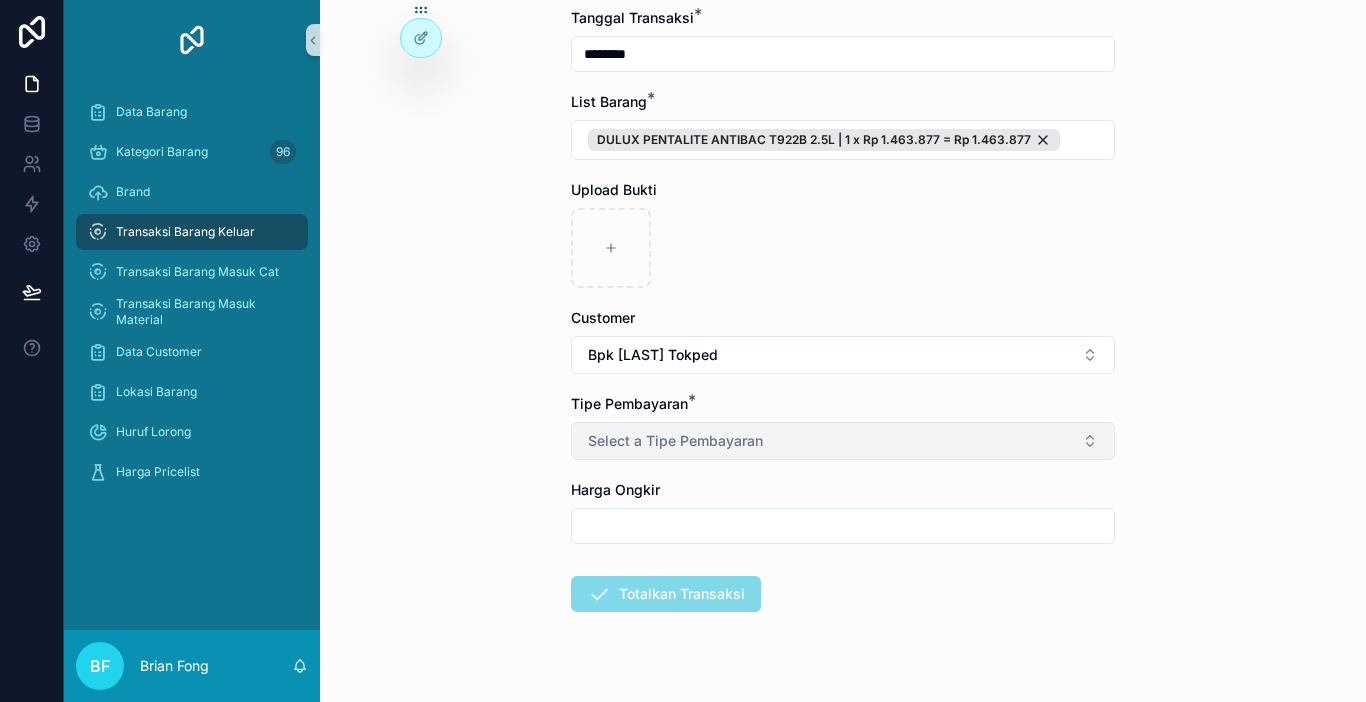 click on "Select a Tipe Pembayaran" at bounding box center [843, 441] 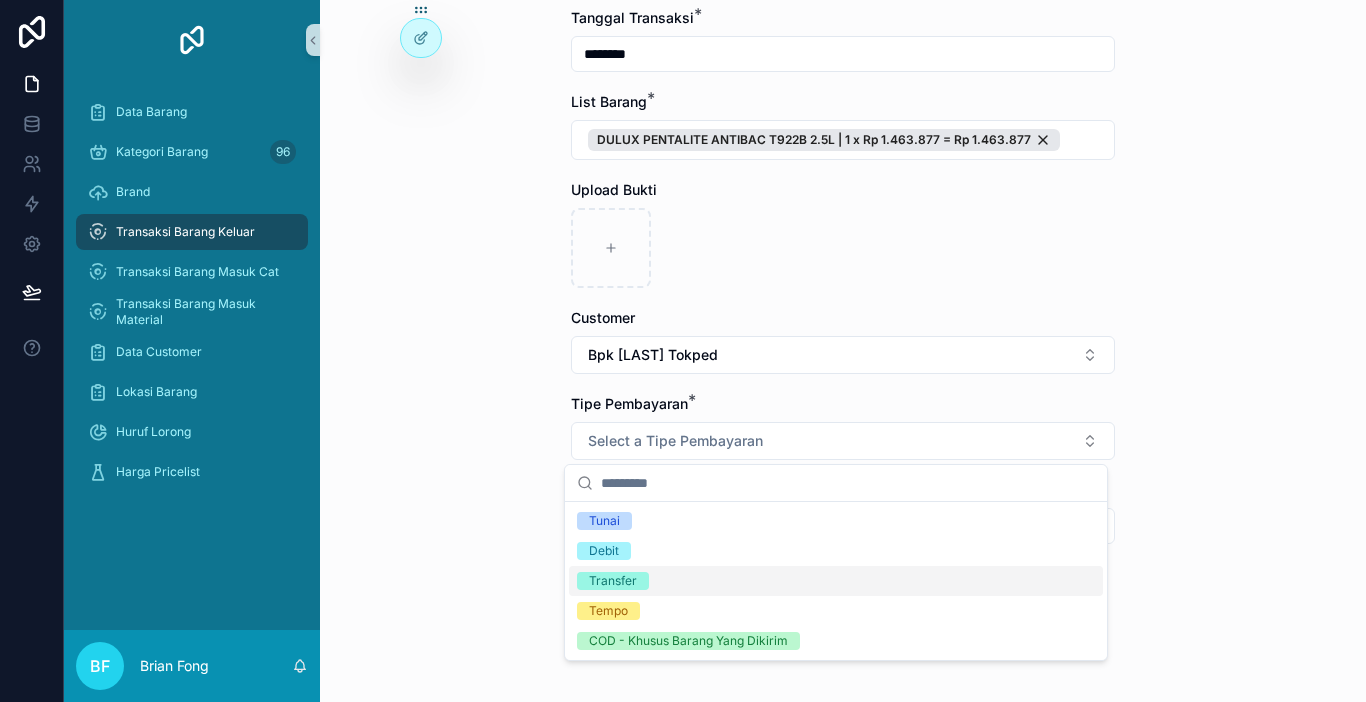 click on "Transfer" at bounding box center [613, 581] 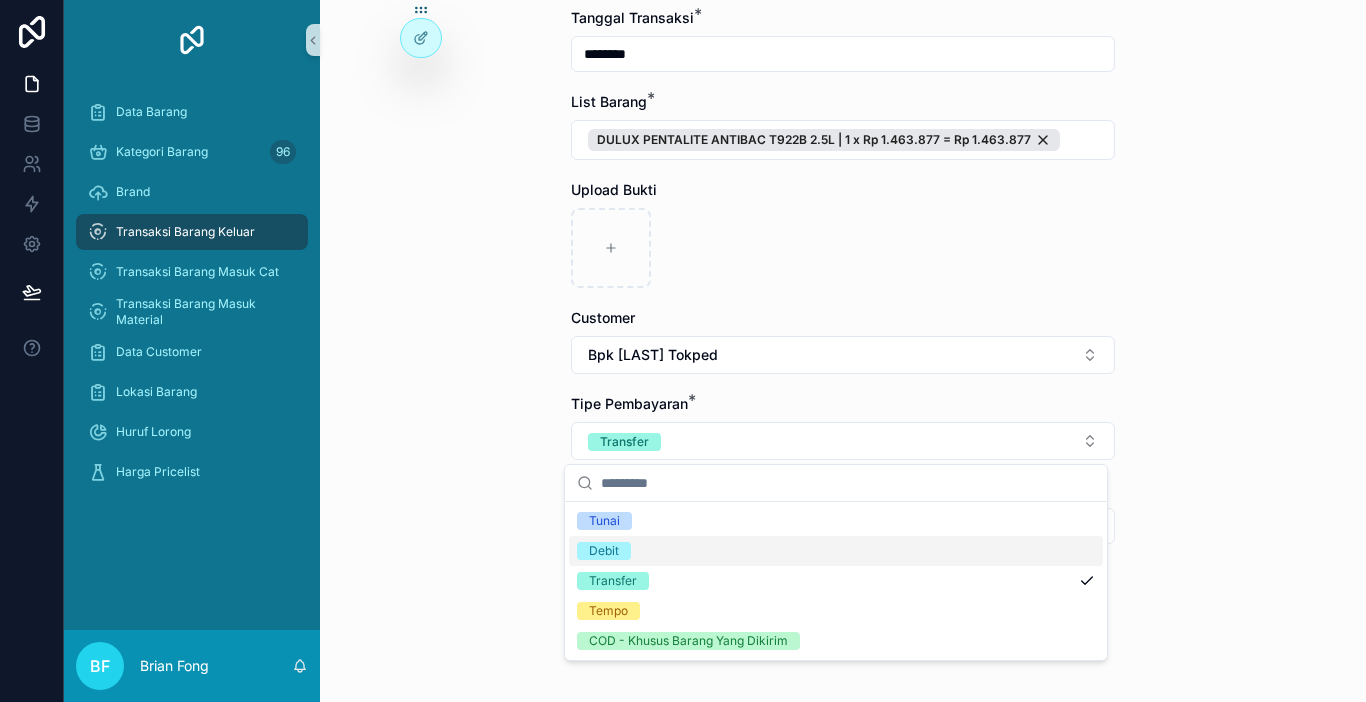 click on "Transaksi Barang Keluar Buat Order Baru Buat Order Baru Nomor PO Tanggal Transaksi * ******** List Barang * DULUX PENTALITE ANTIBAC T922B 2.5L | 1 x Rp 1.463.877 = Rp 1.463.877 Upload Bukti Customer Bpk Syarif Tokped Tipe Pembayaran * Transfer Harga Ongkir Totalkan Transaksi" at bounding box center (843, 351) 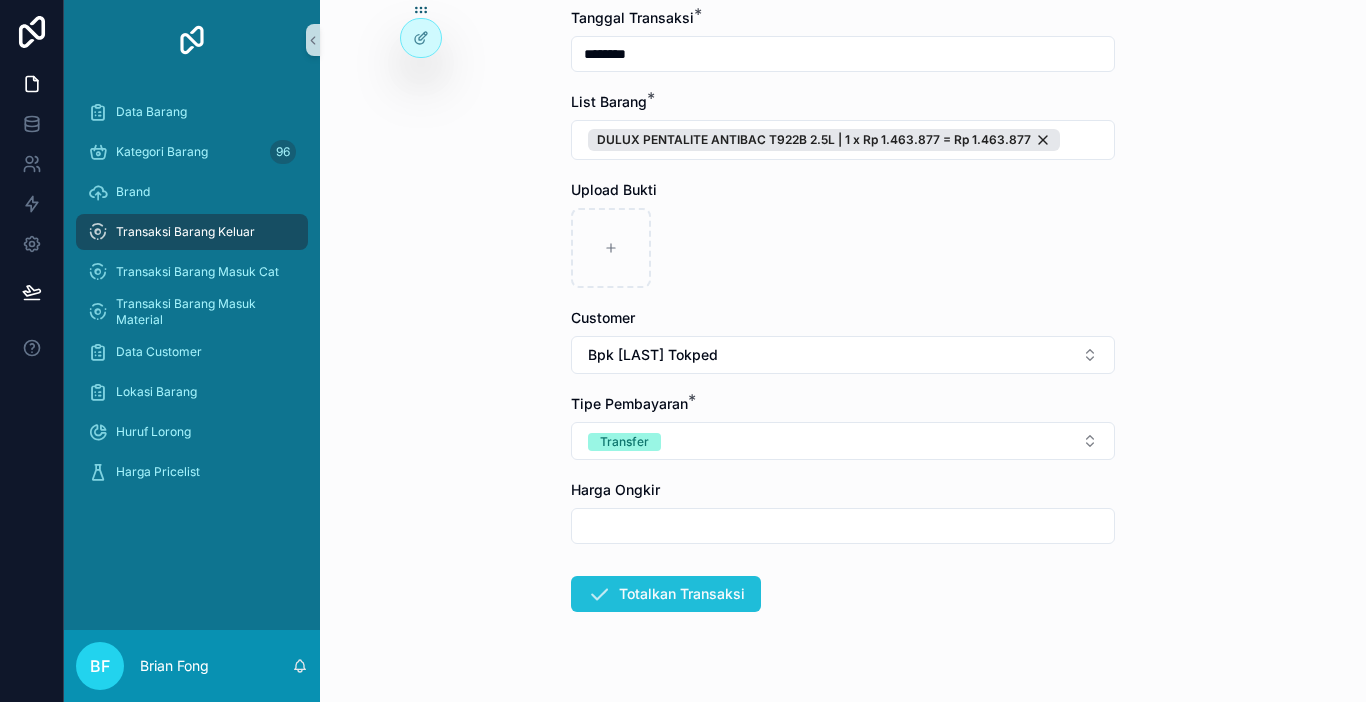click on "Totalkan Transaksi" at bounding box center [666, 594] 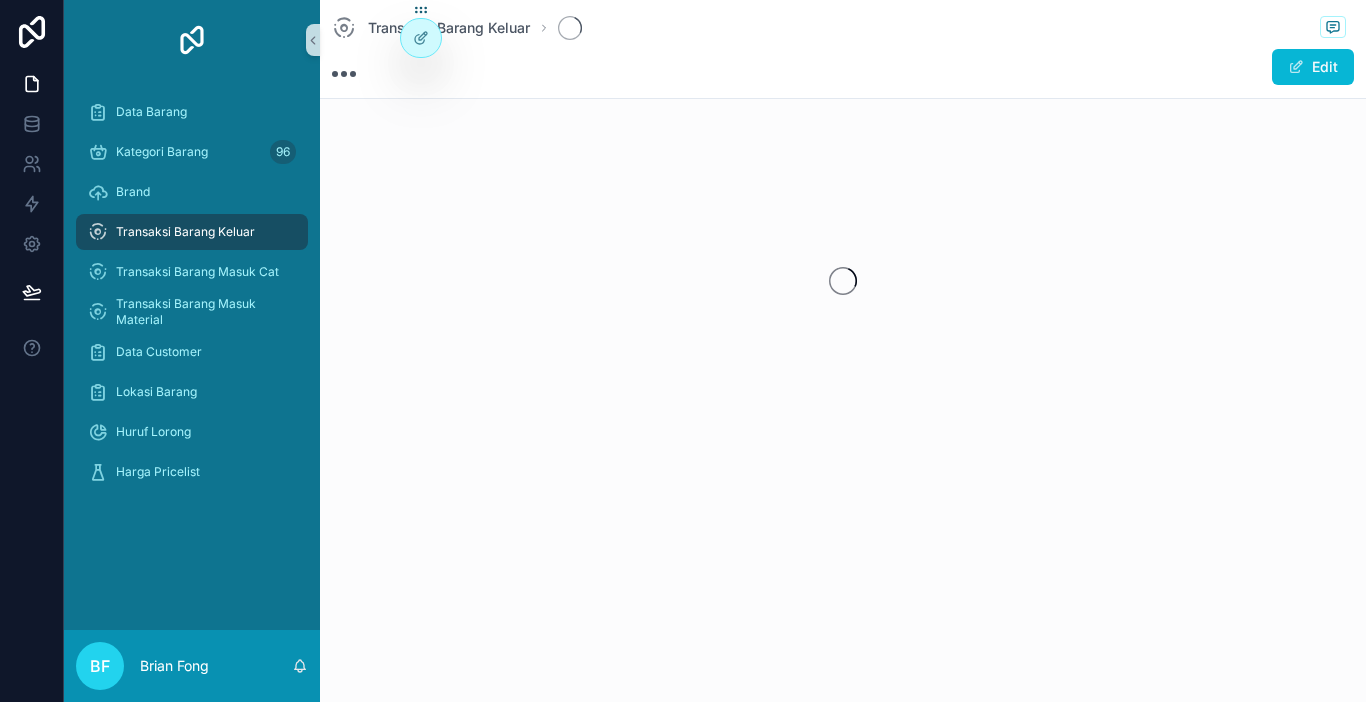 scroll, scrollTop: 0, scrollLeft: 0, axis: both 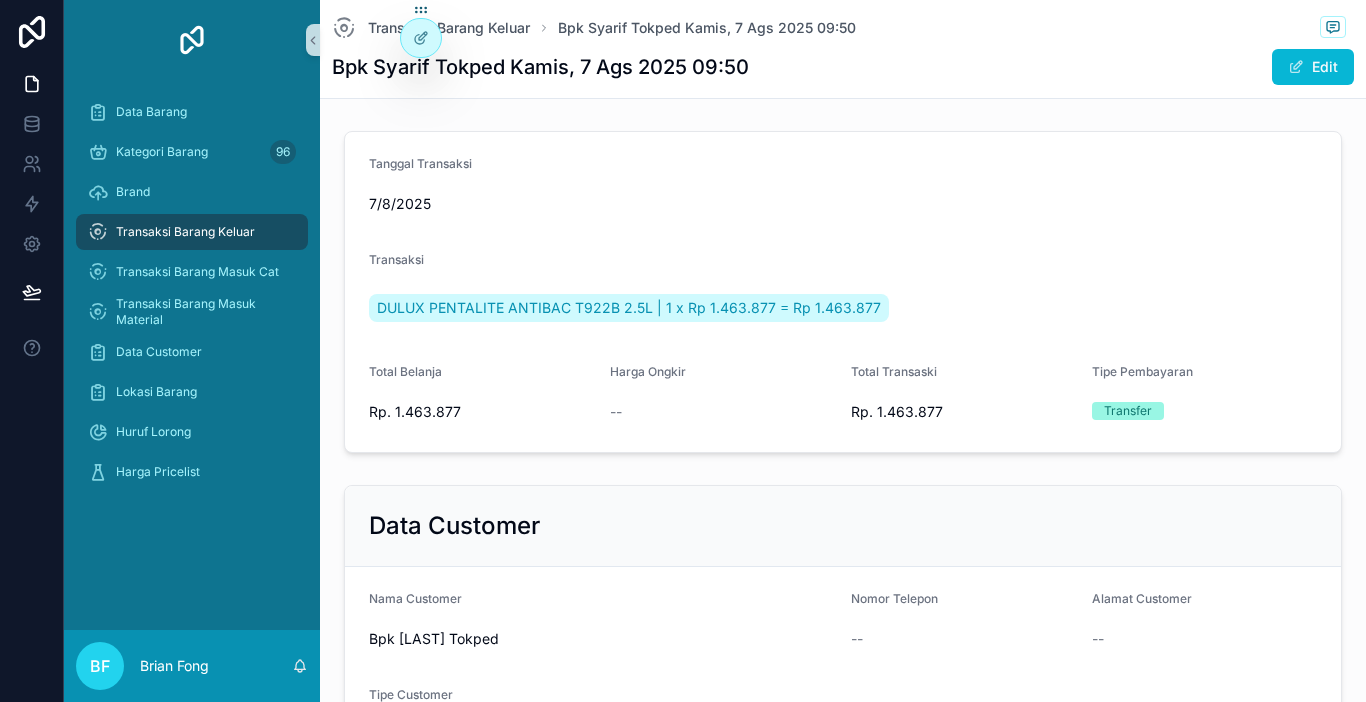 click on "Transaksi Barang Keluar" at bounding box center (185, 232) 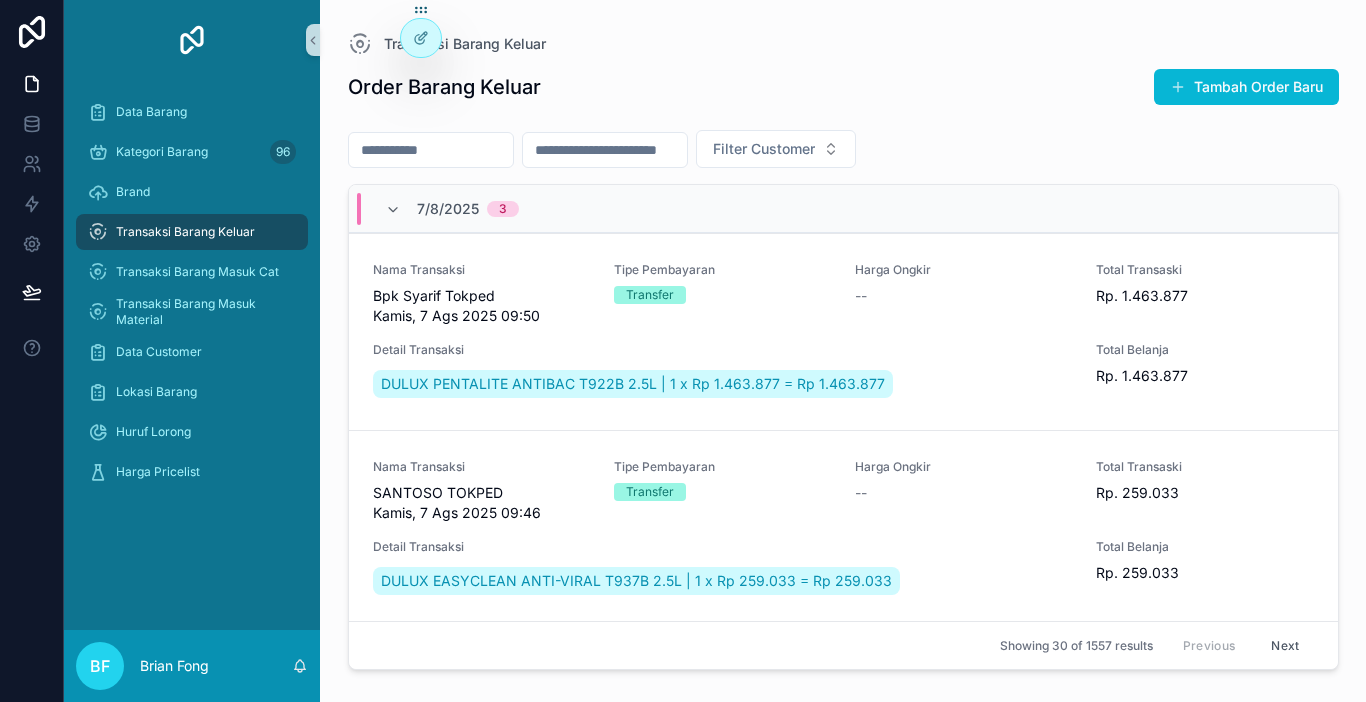 click on "Transaksi Barang Keluar" at bounding box center (185, 232) 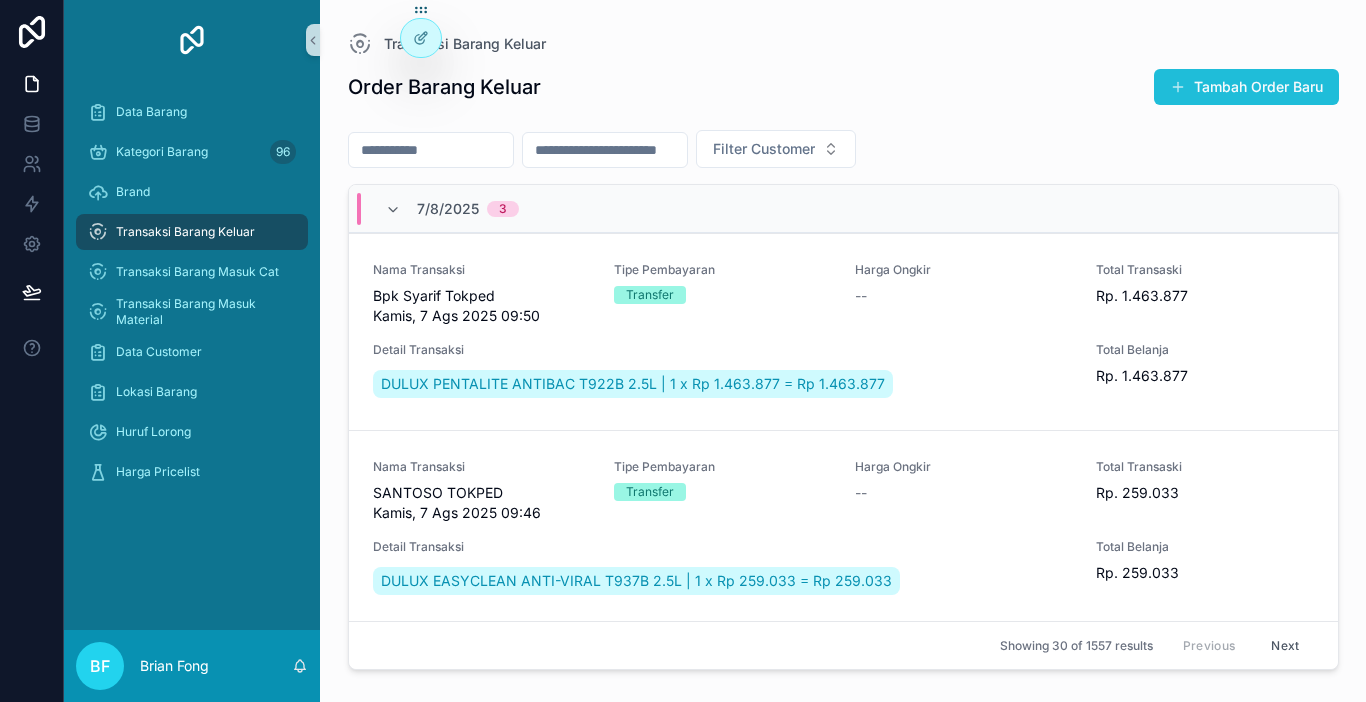 click on "Tambah Order Baru" at bounding box center (1246, 87) 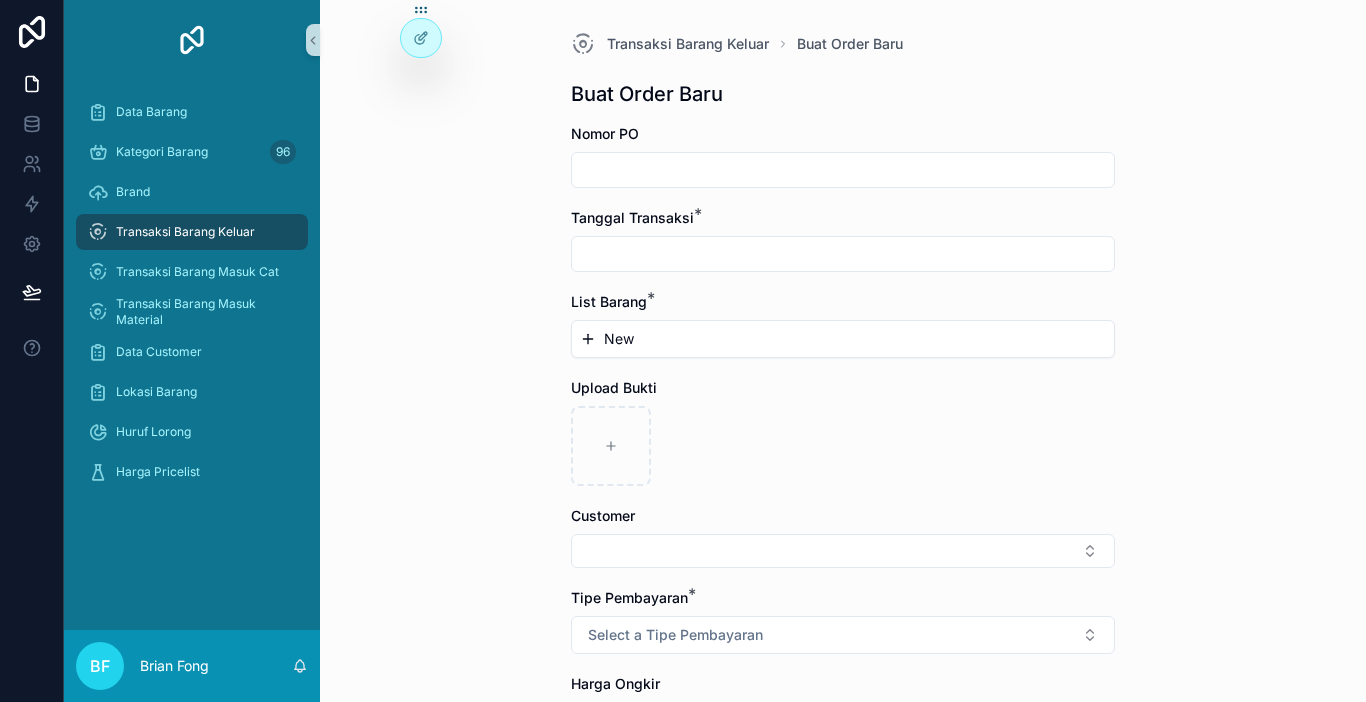 click at bounding box center [843, 254] 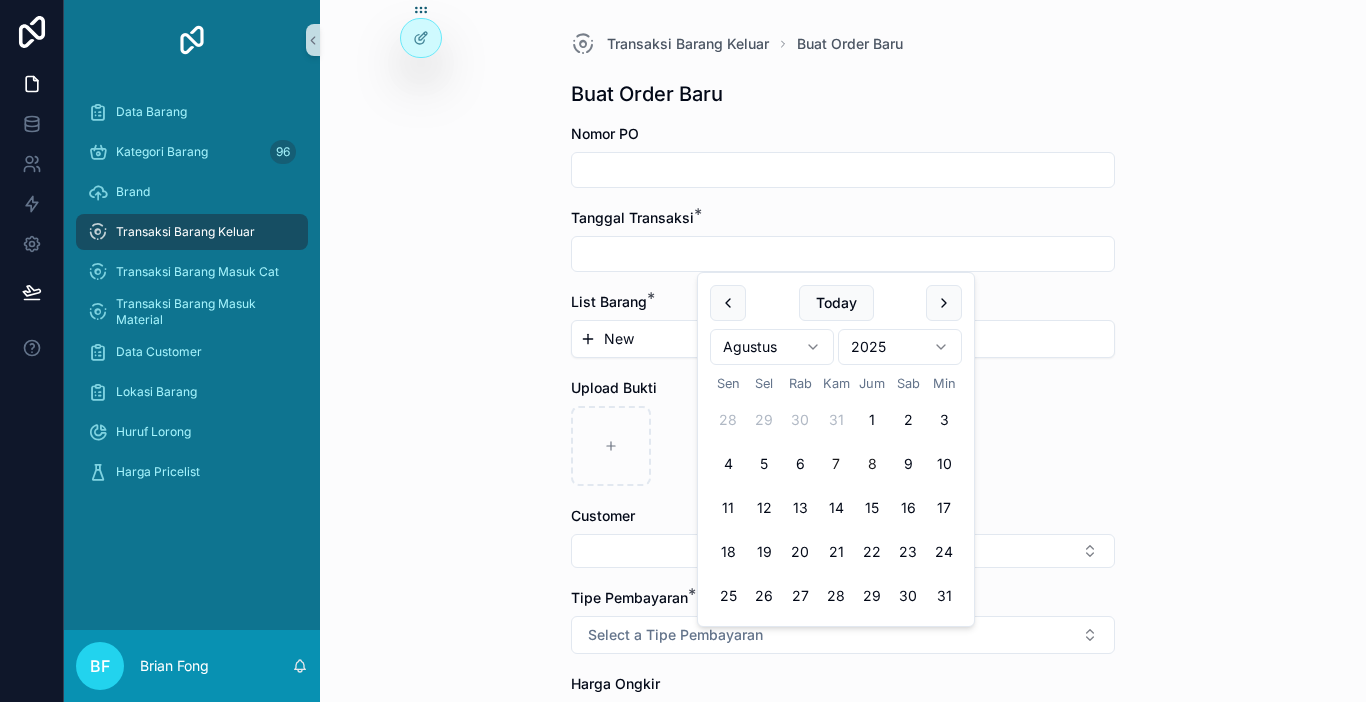 click on "7" at bounding box center [836, 464] 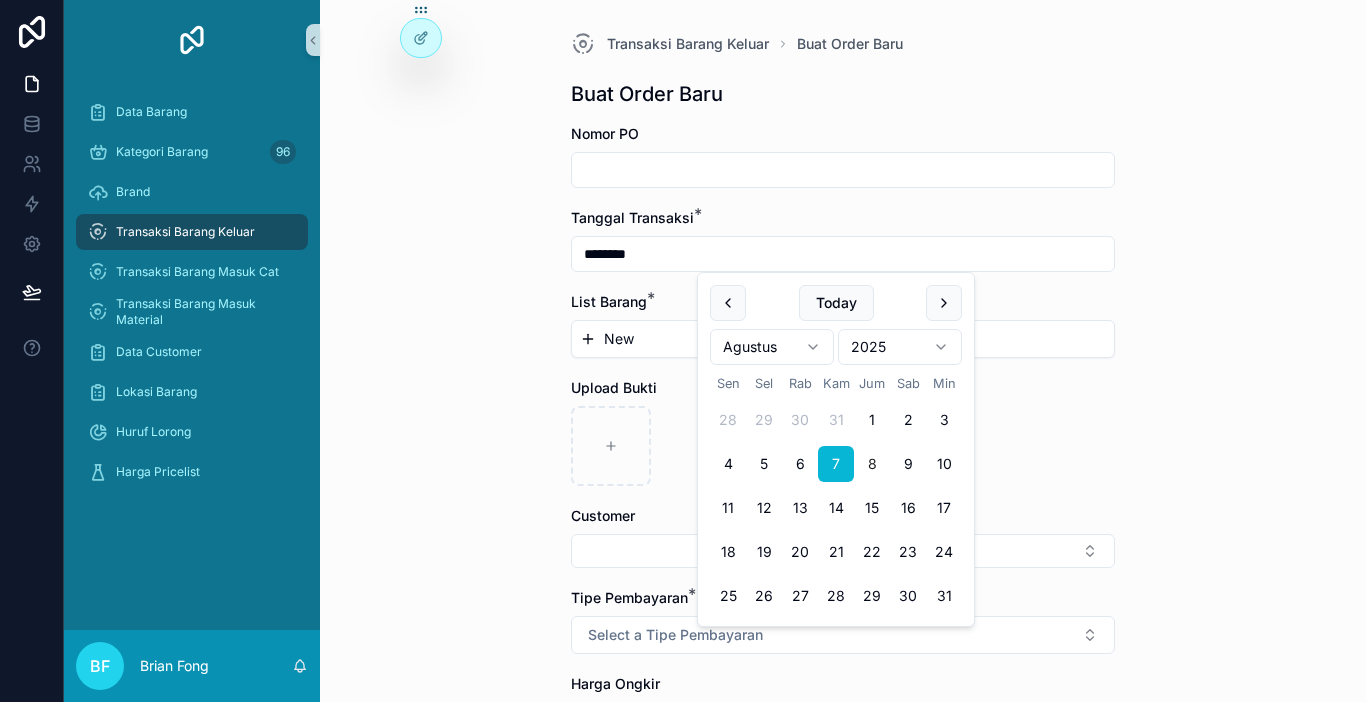 type on "********" 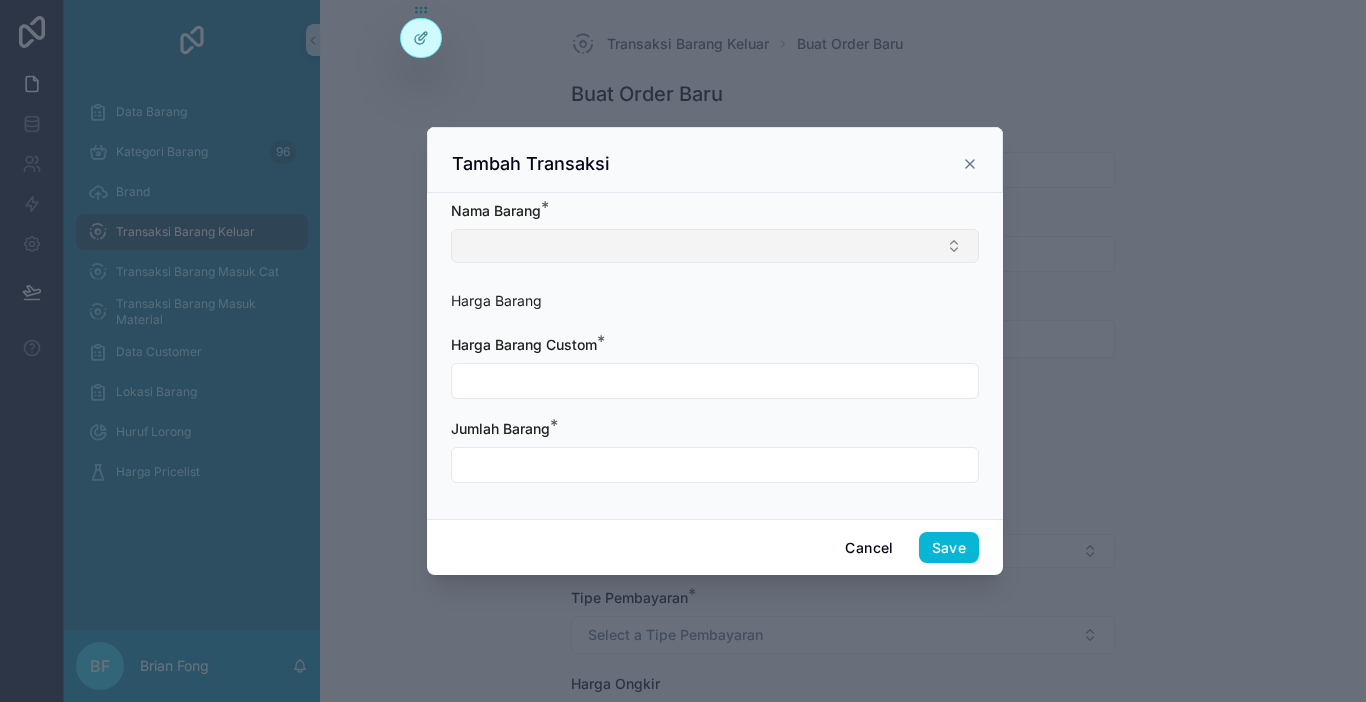 click at bounding box center (715, 246) 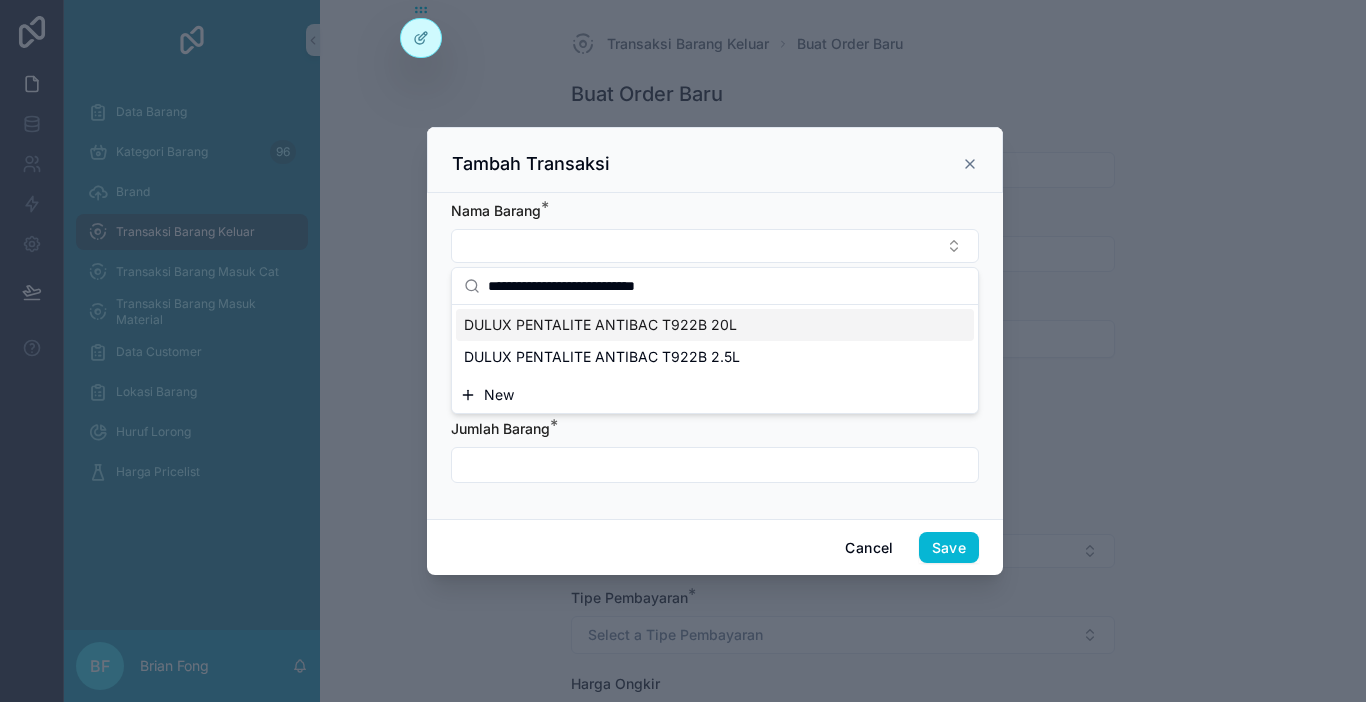 type on "**********" 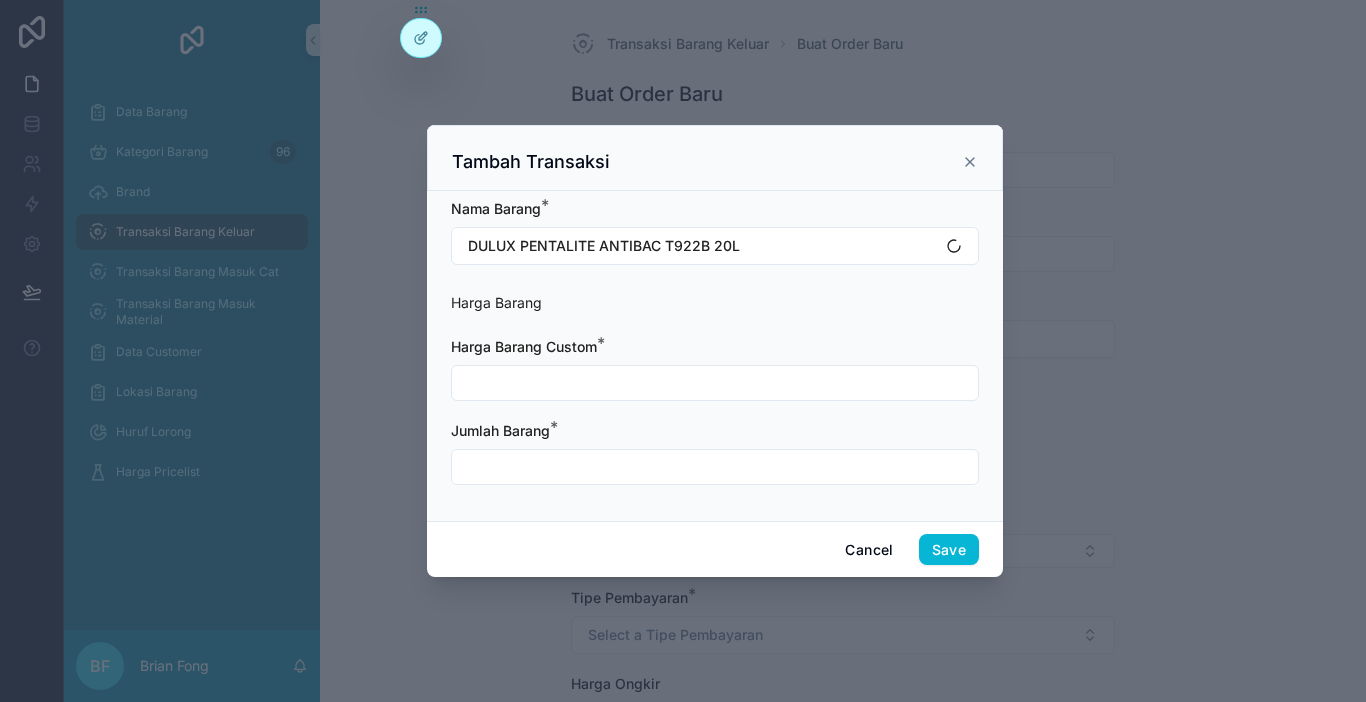click at bounding box center [715, 383] 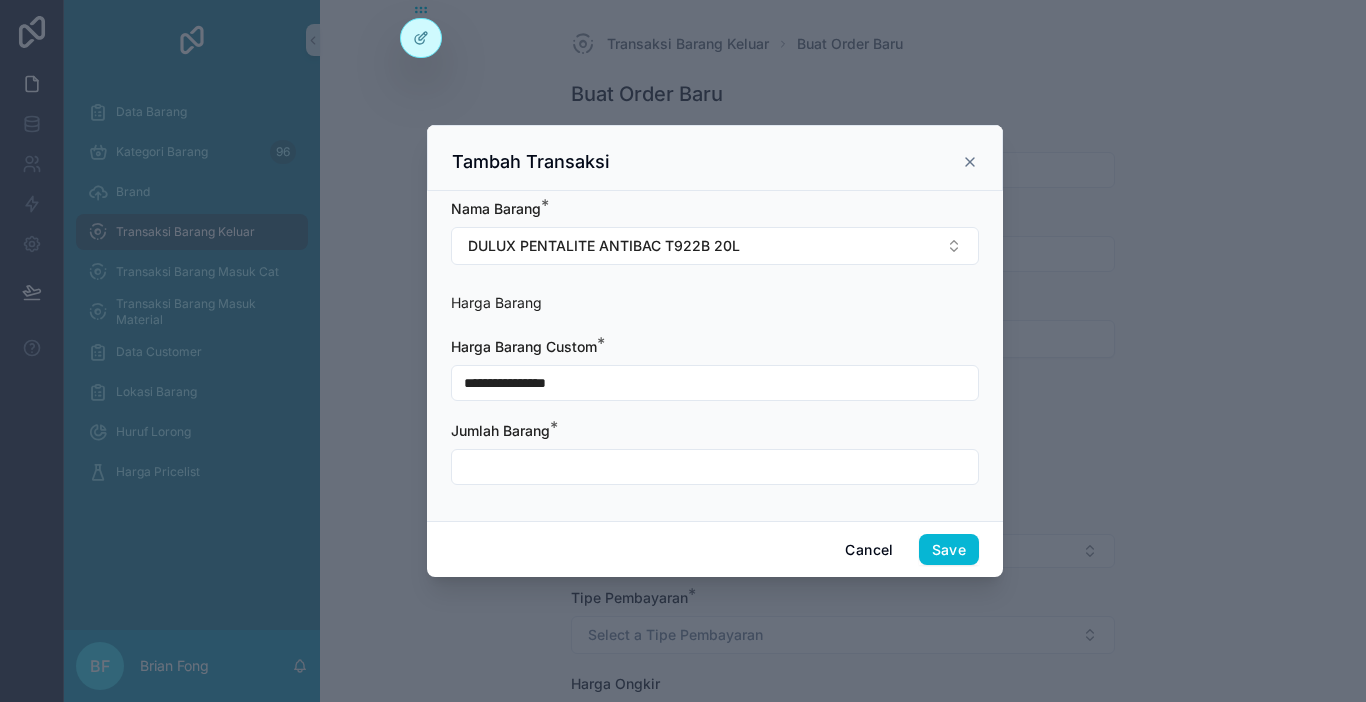 type on "**********" 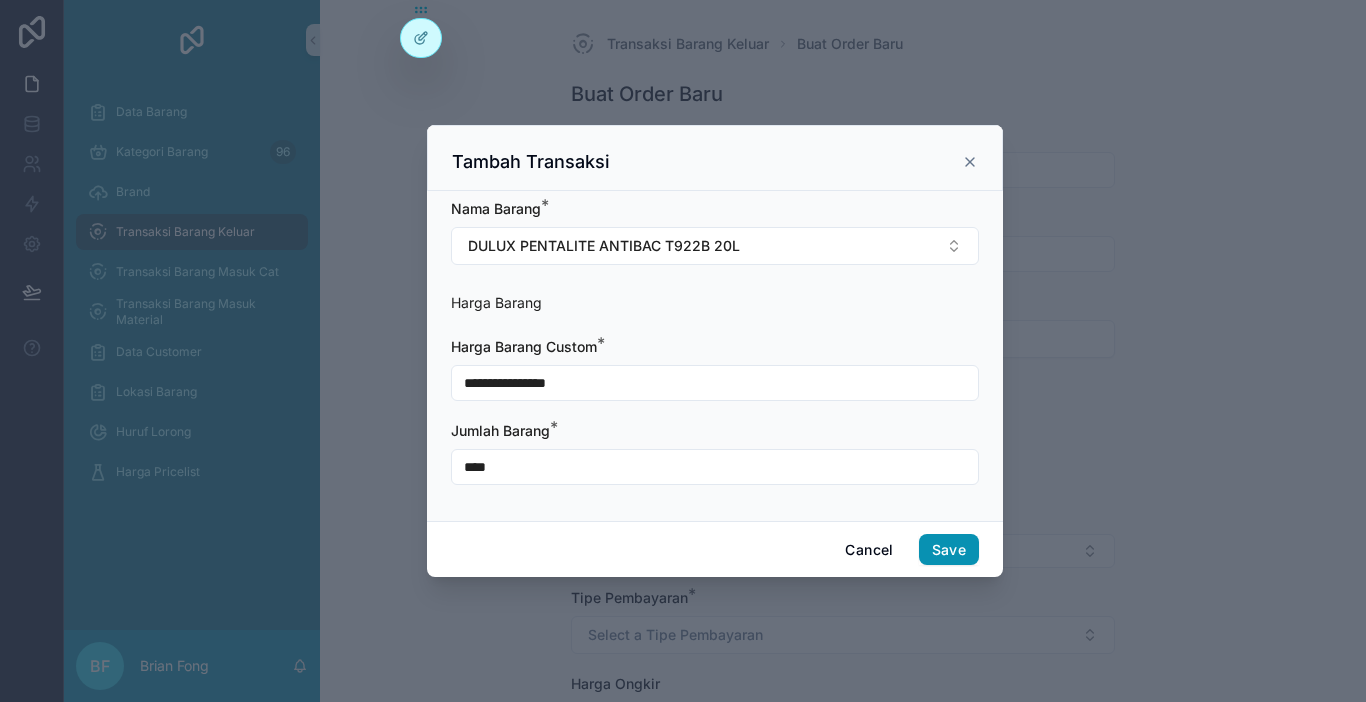 type on "****" 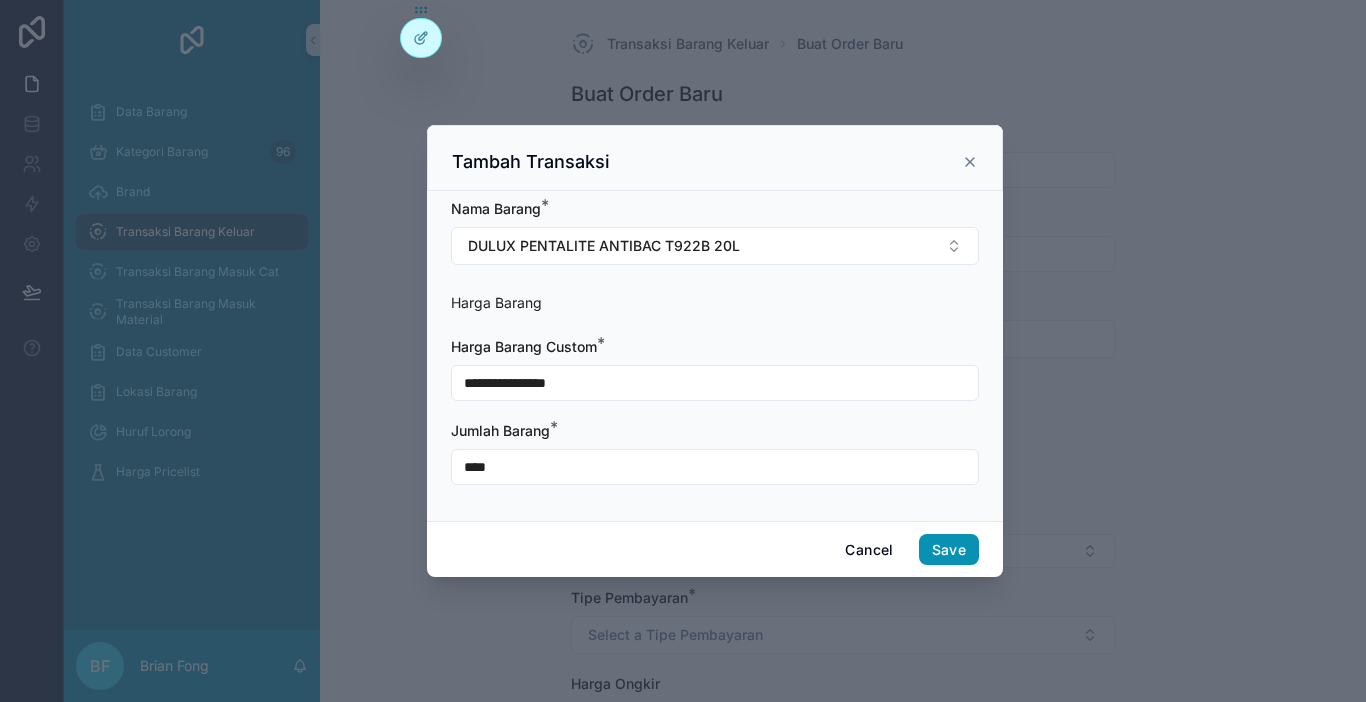 click on "Save" at bounding box center (949, 550) 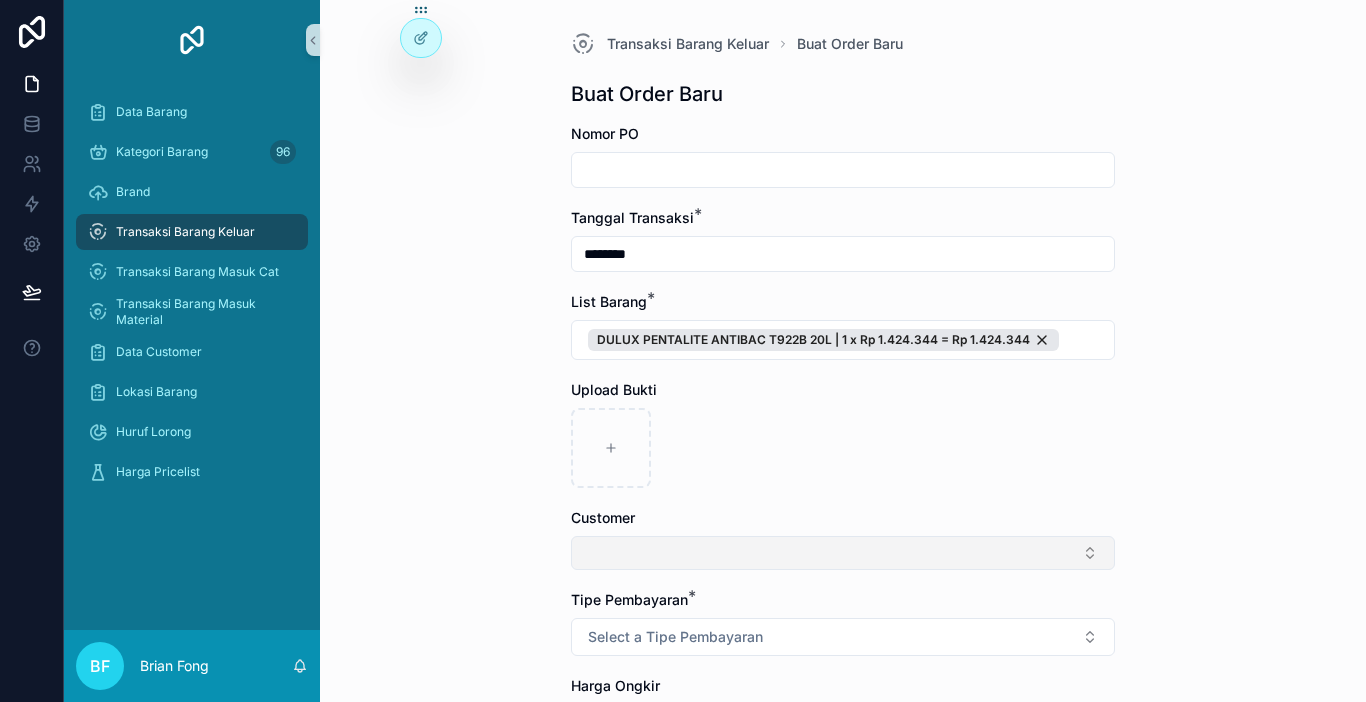 click at bounding box center (843, 553) 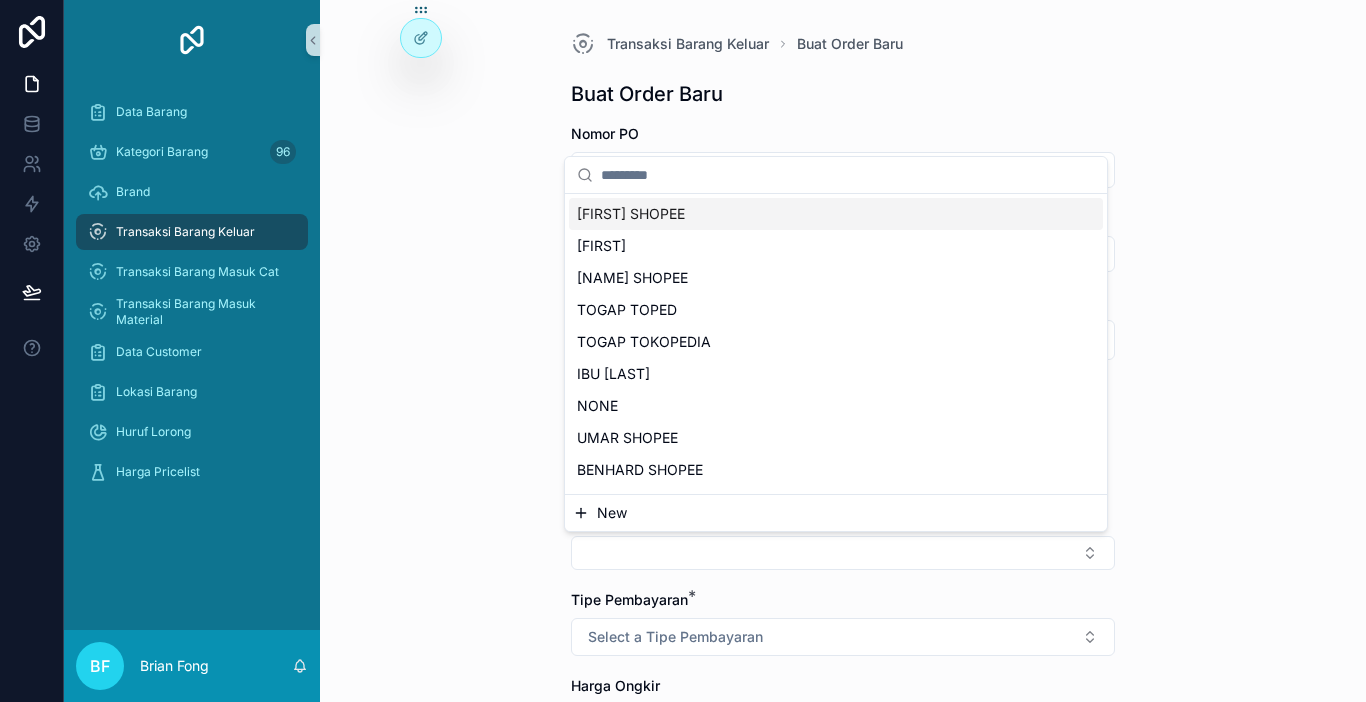 click on "New" at bounding box center [836, 513] 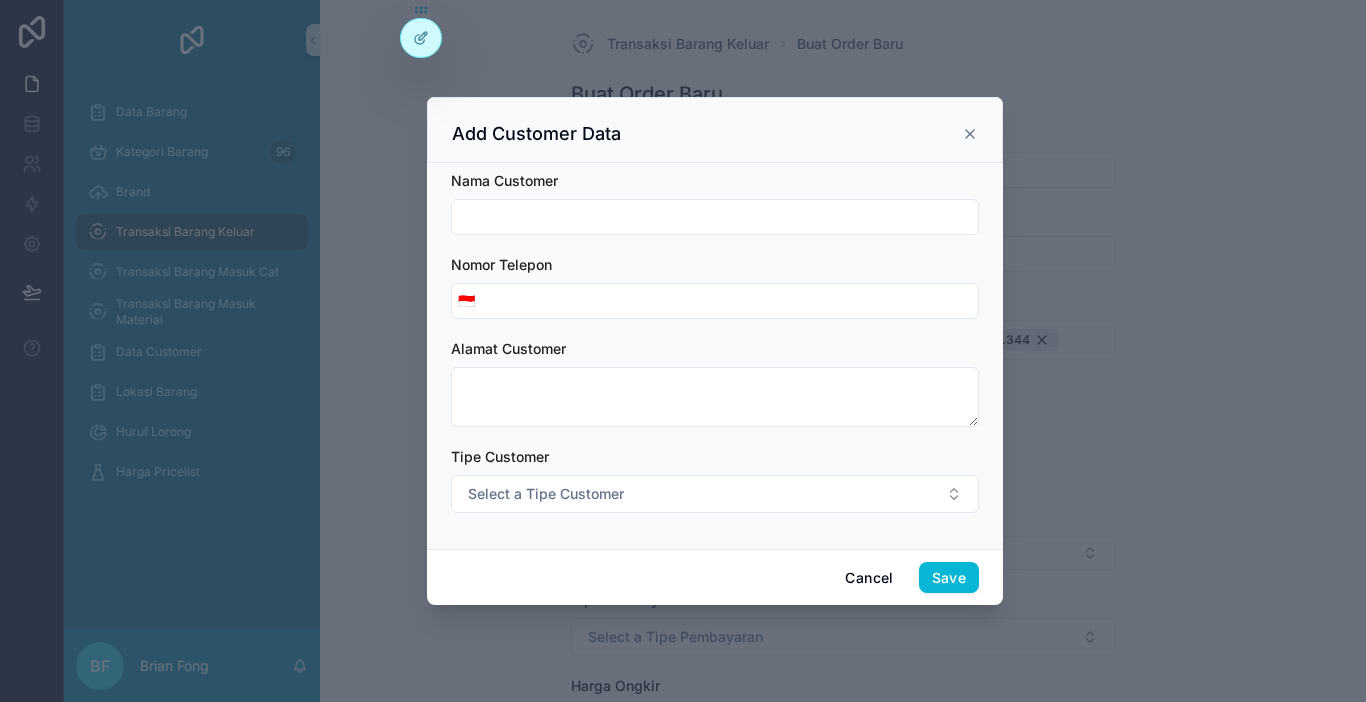 click at bounding box center [715, 217] 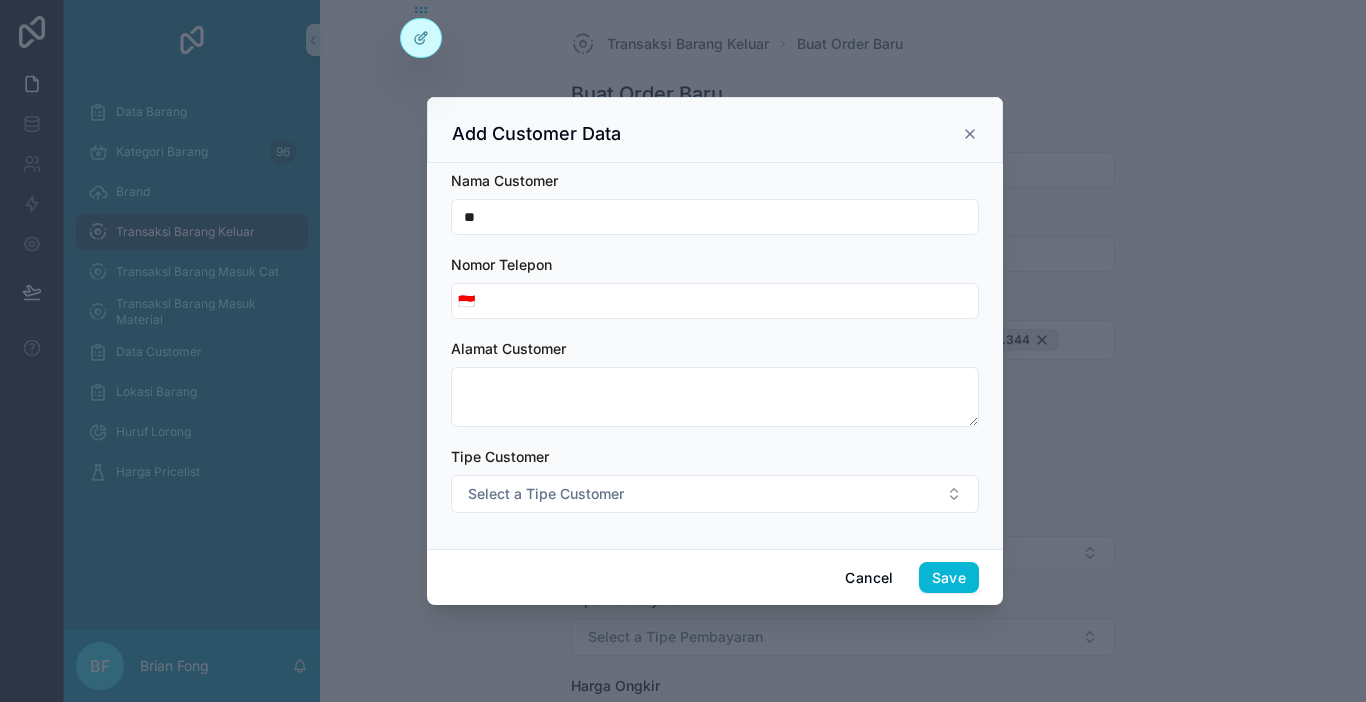 type on "*" 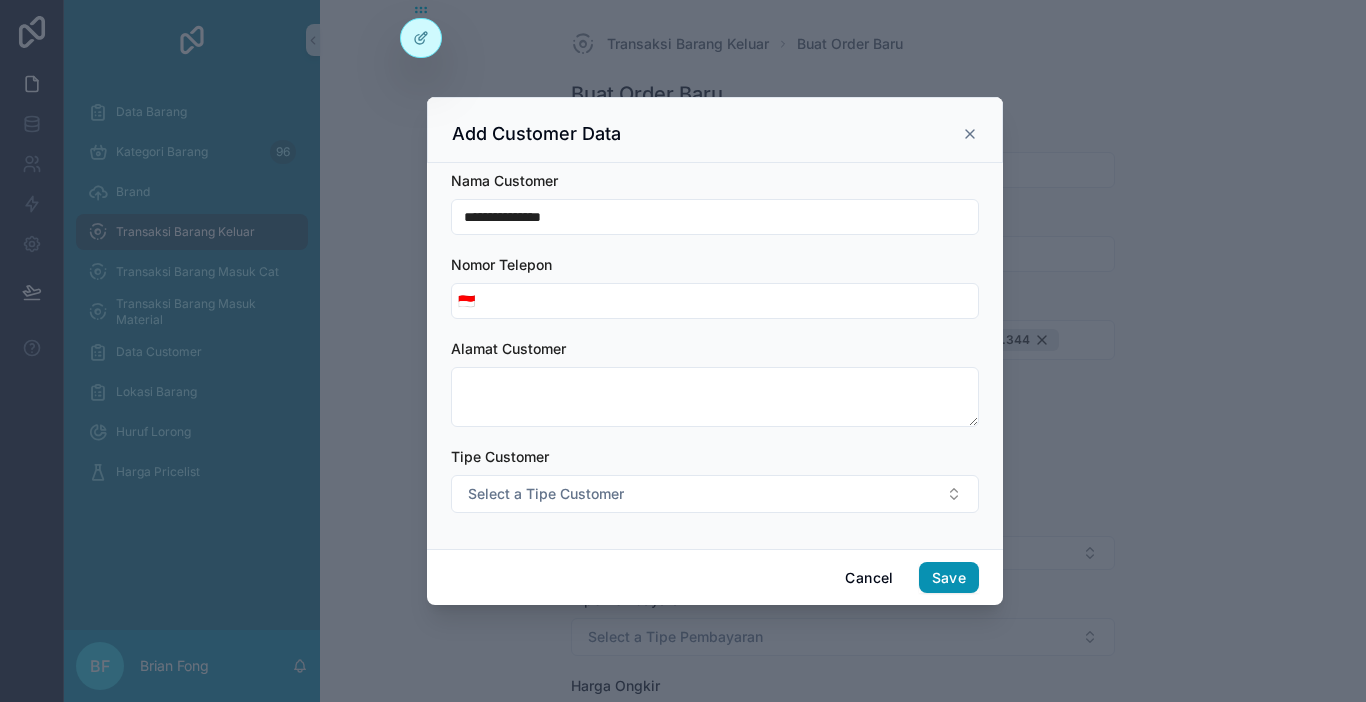 type on "**********" 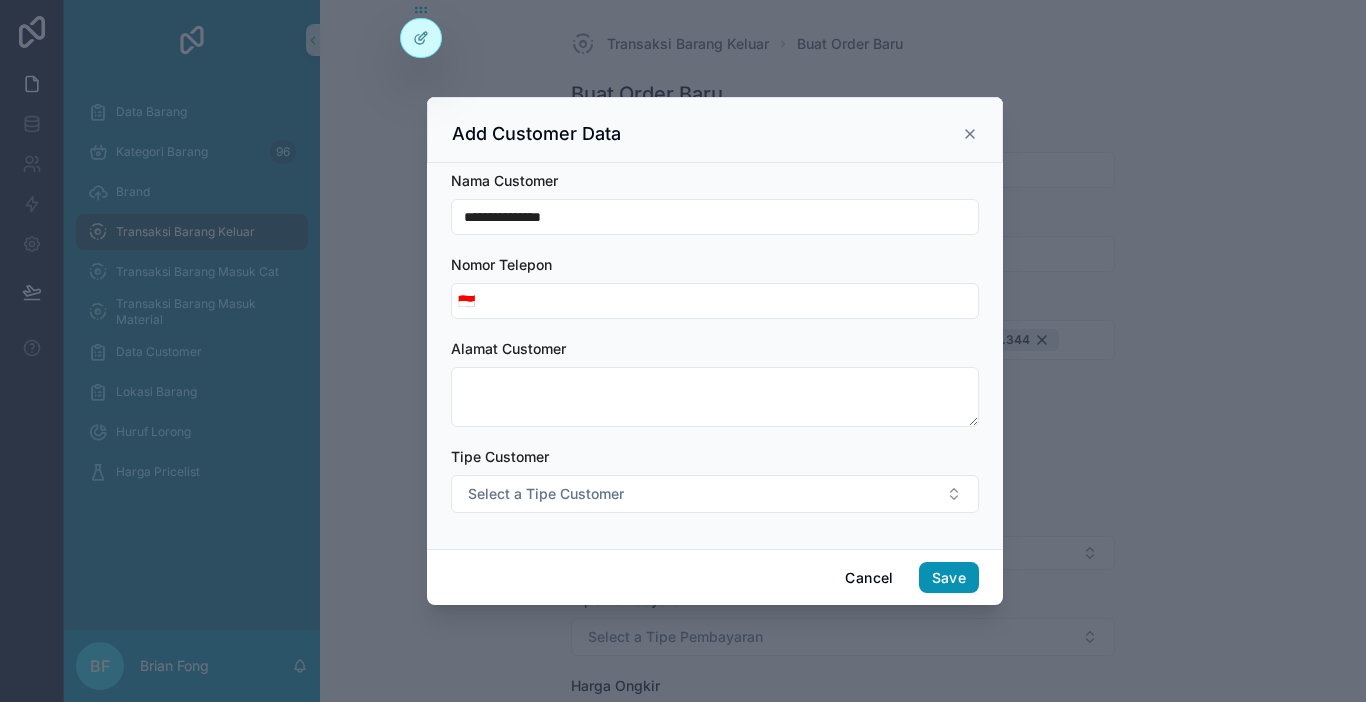 click on "Save" at bounding box center [949, 578] 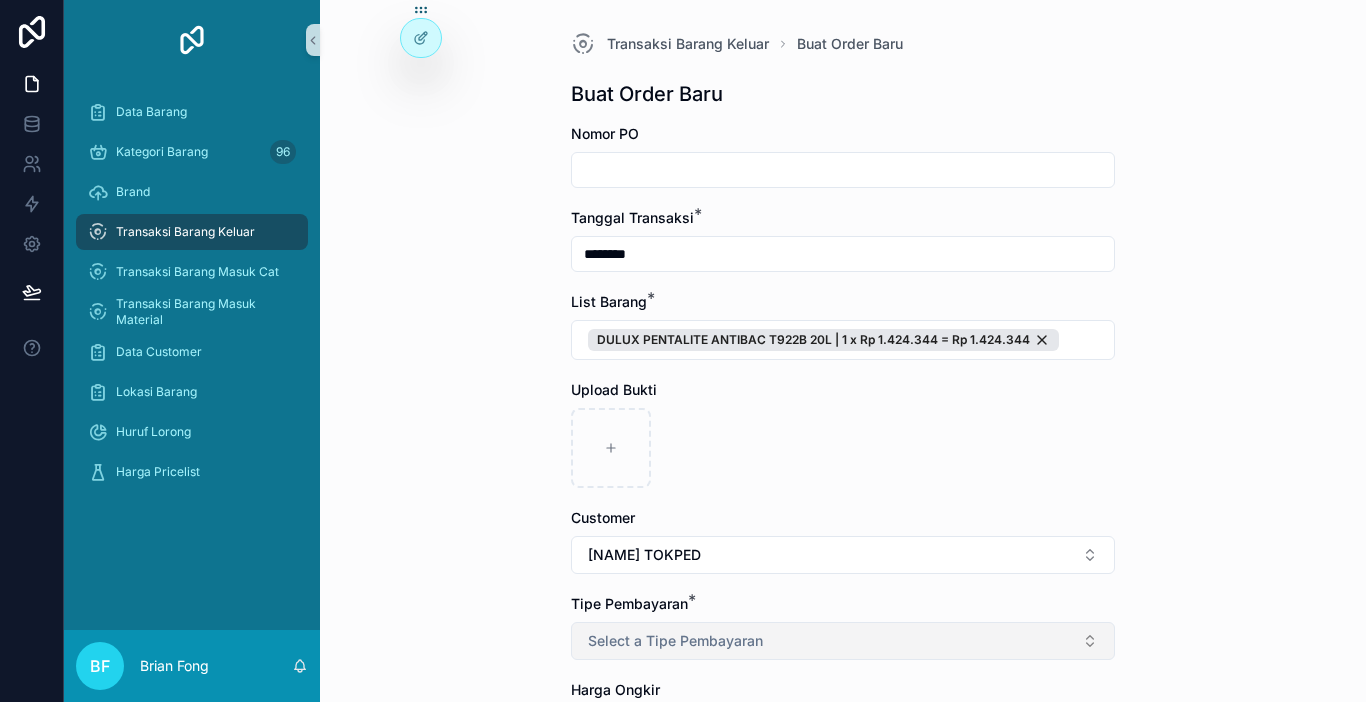 click on "Select a Tipe Pembayaran" at bounding box center [843, 641] 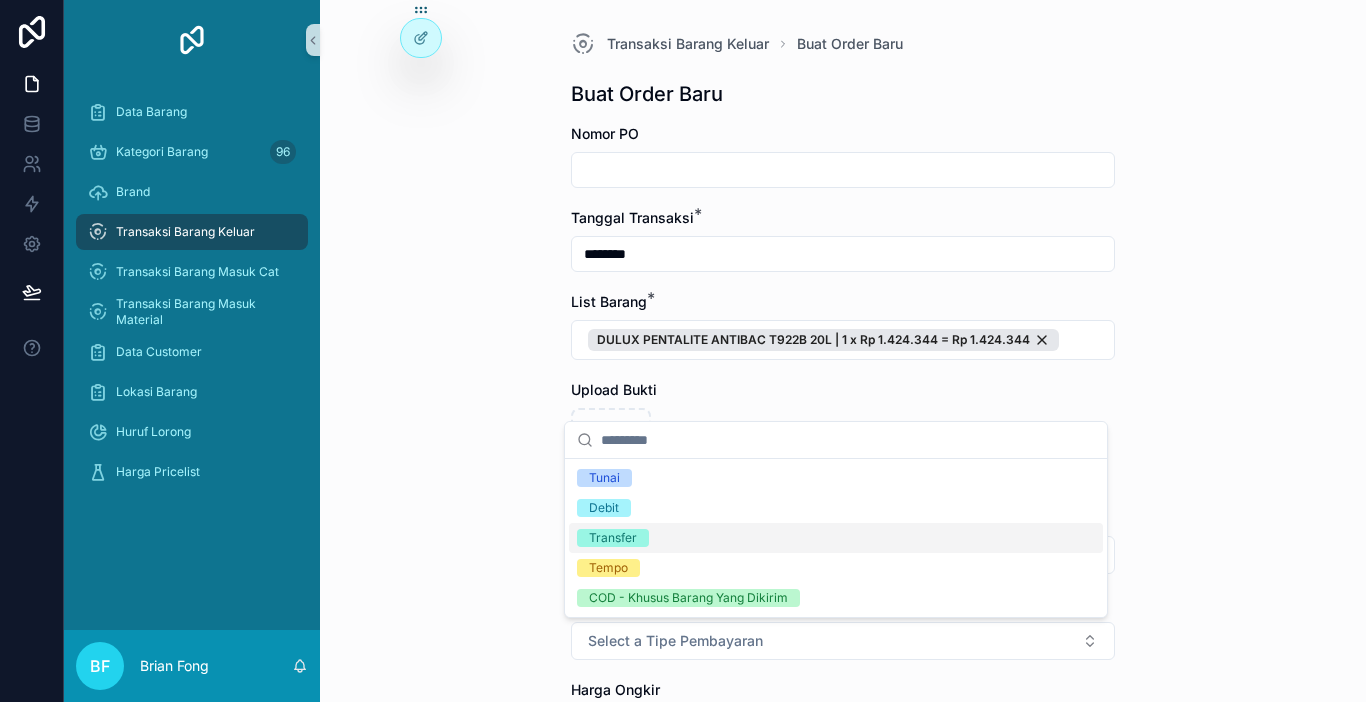 click on "Transfer" at bounding box center [836, 538] 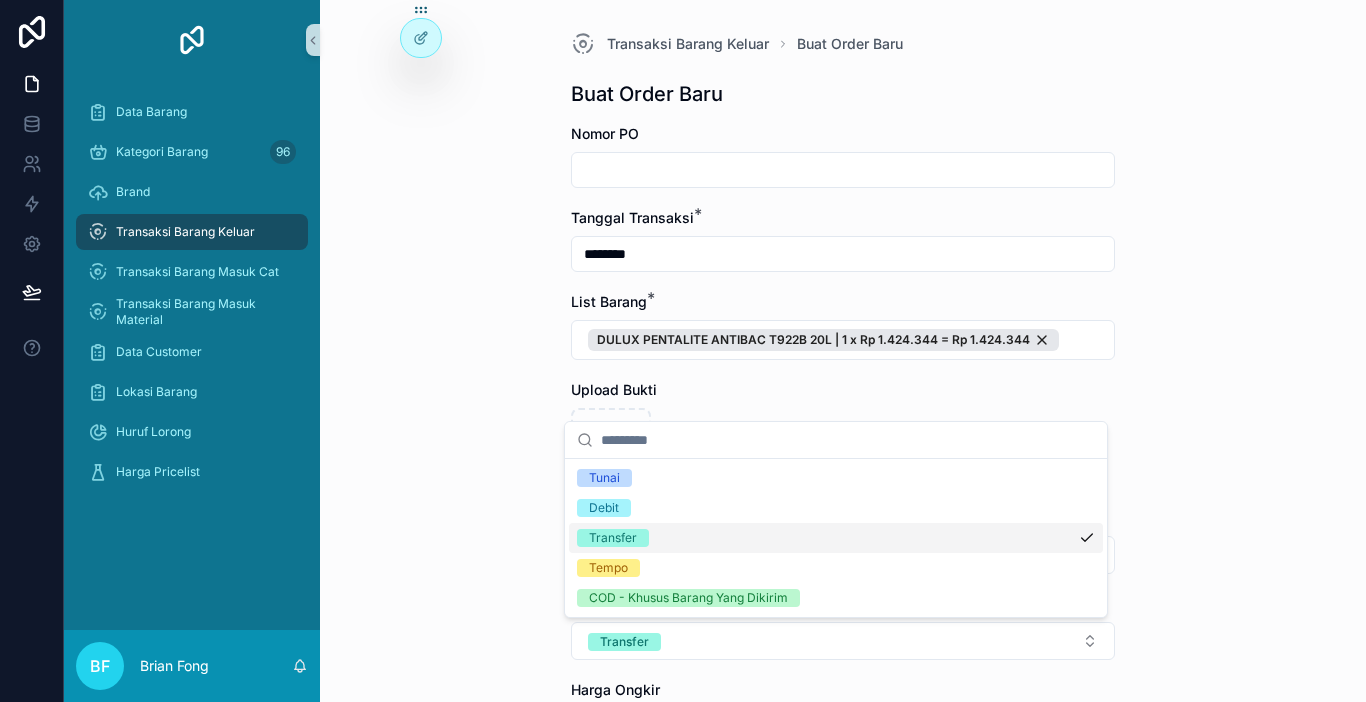 click on "Transaksi Barang Keluar Buat Order Baru Buat Order Baru Nomor PO Tanggal Transaksi * ******** List Barang * DULUX PENTALITE ANTIBAC T922B 20L | 1 x Rp 1.424.344 = Rp 1.424.344 Upload Bukti Customer [FIRST] TOKPED Tipe Pembayaran * Transfer Harga Ongkir Totalkan Transaksi" at bounding box center [843, 351] 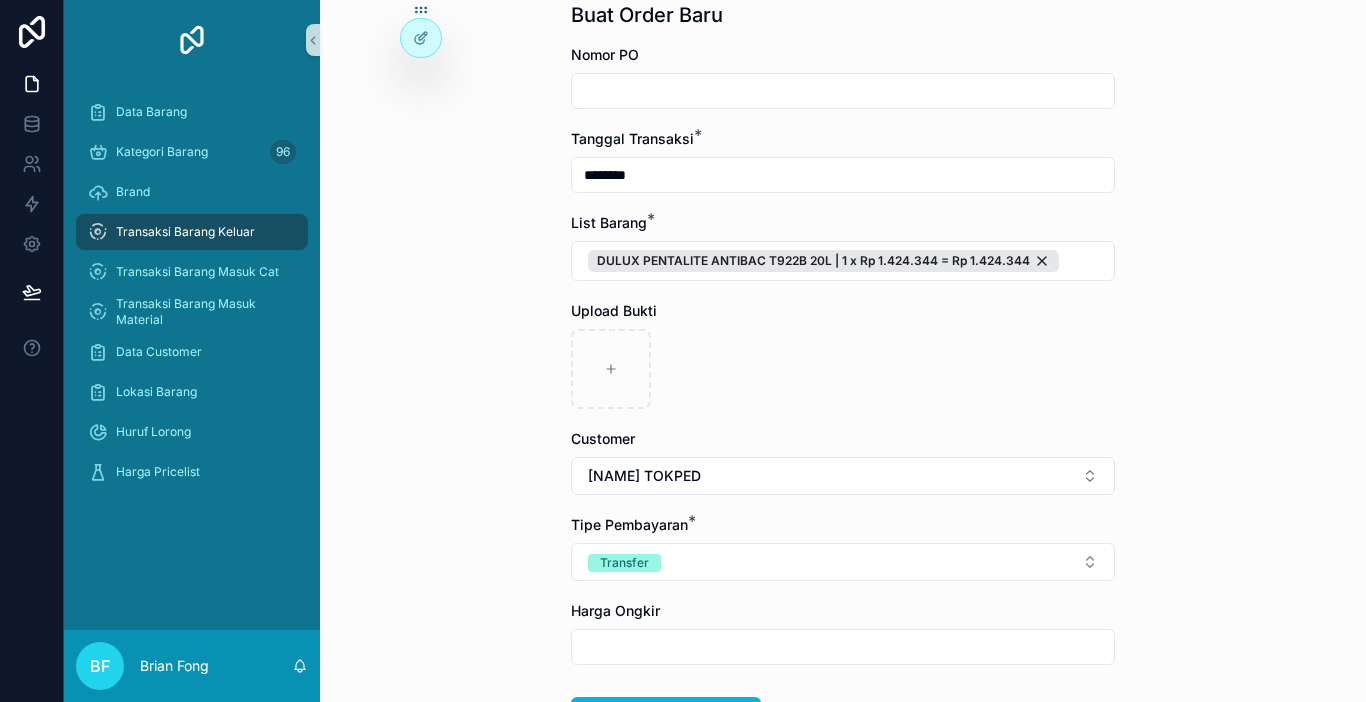 scroll, scrollTop: 200, scrollLeft: 0, axis: vertical 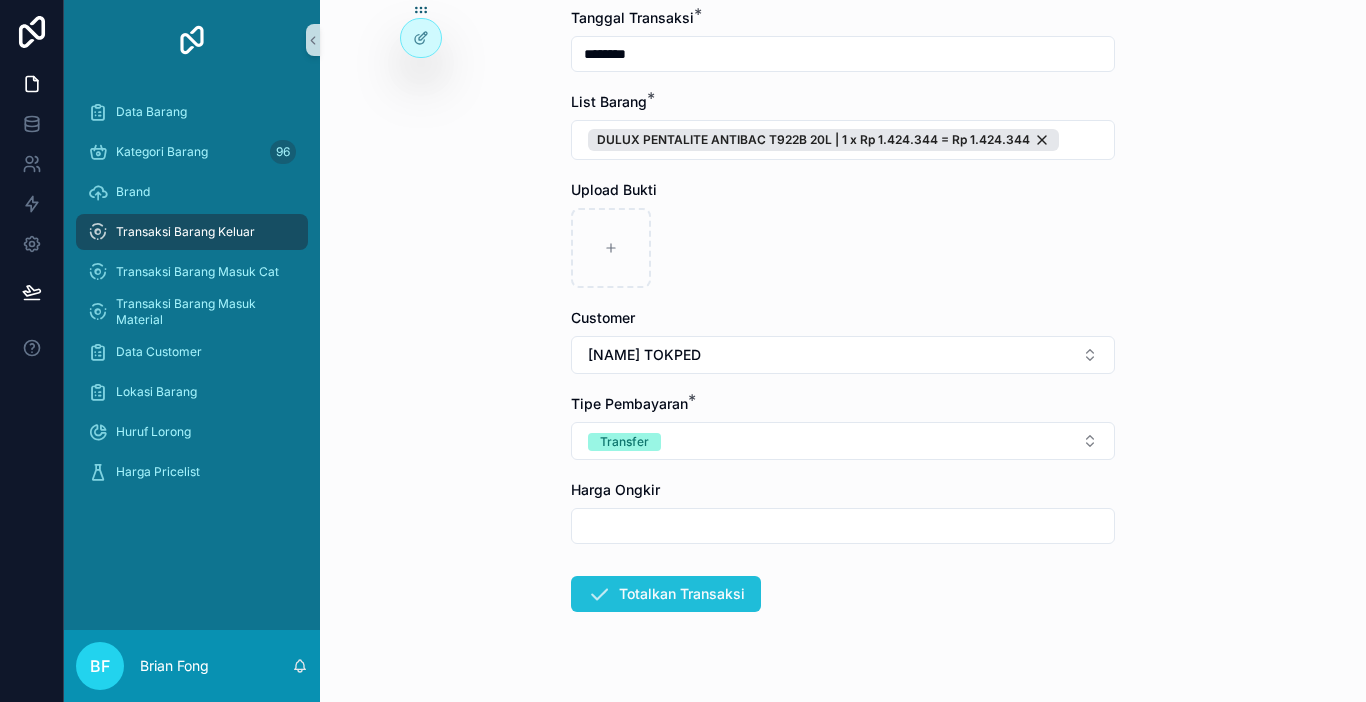 click on "Totalkan Transaksi" at bounding box center (666, 594) 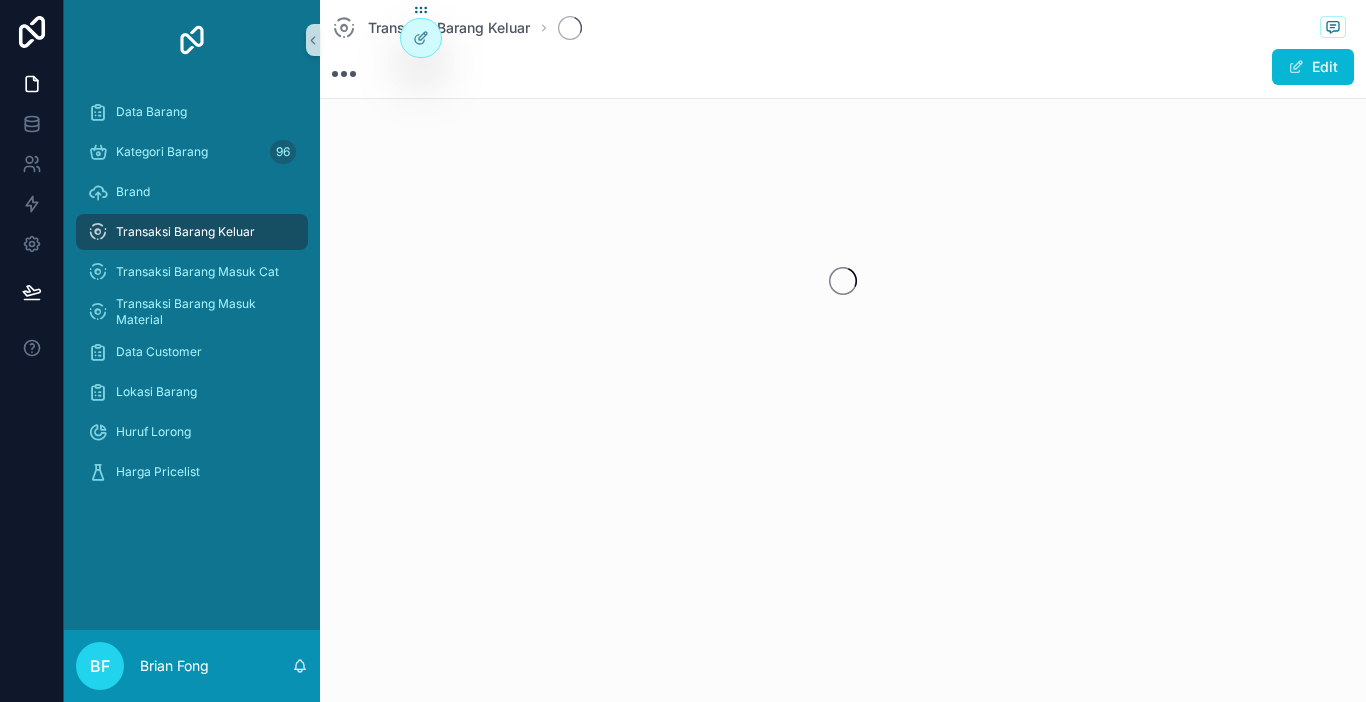 scroll, scrollTop: 0, scrollLeft: 0, axis: both 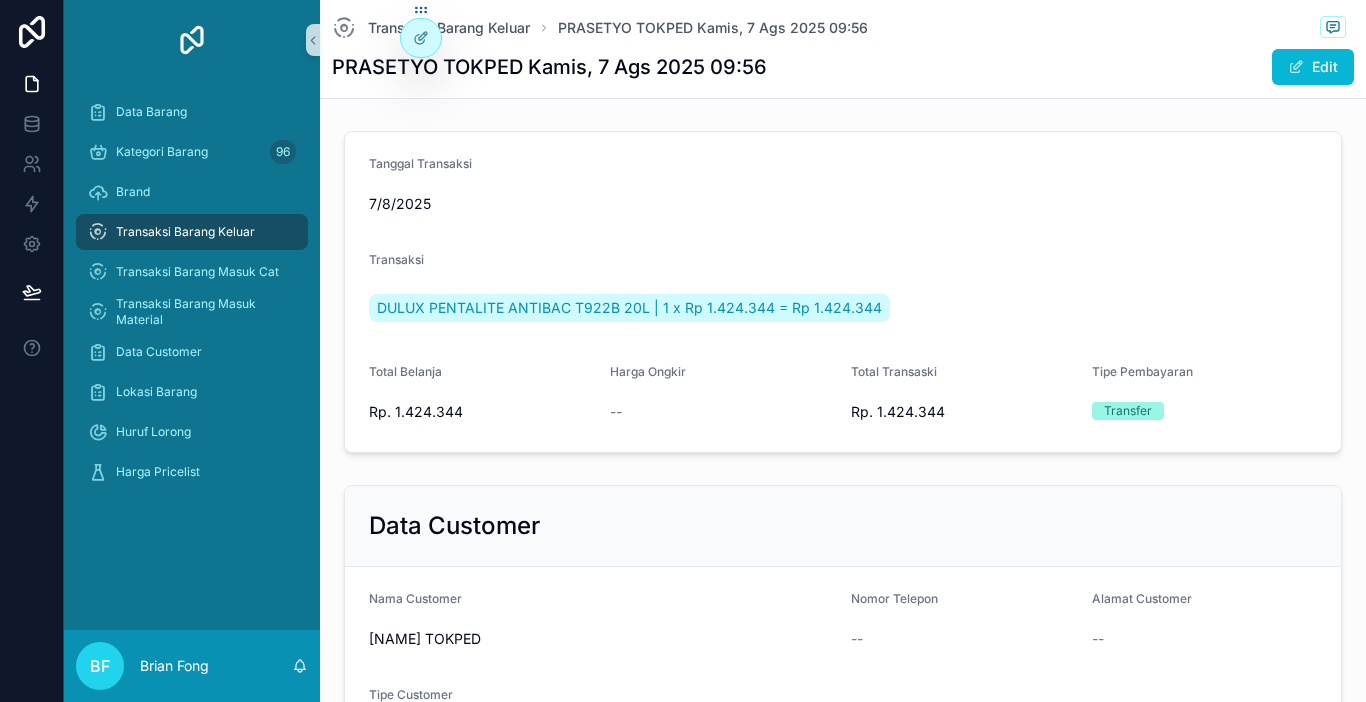 click on "Transaksi Barang Keluar" at bounding box center (185, 232) 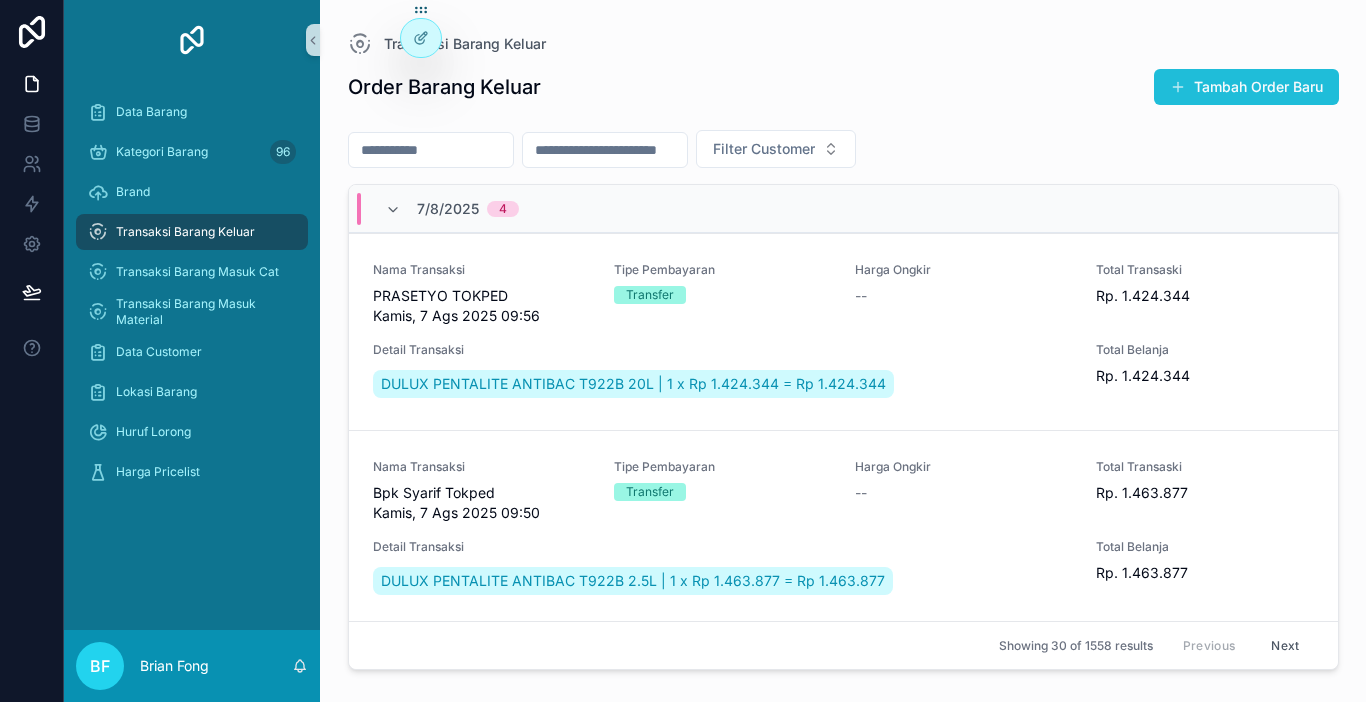 click on "Tambah Order Baru" at bounding box center (1246, 87) 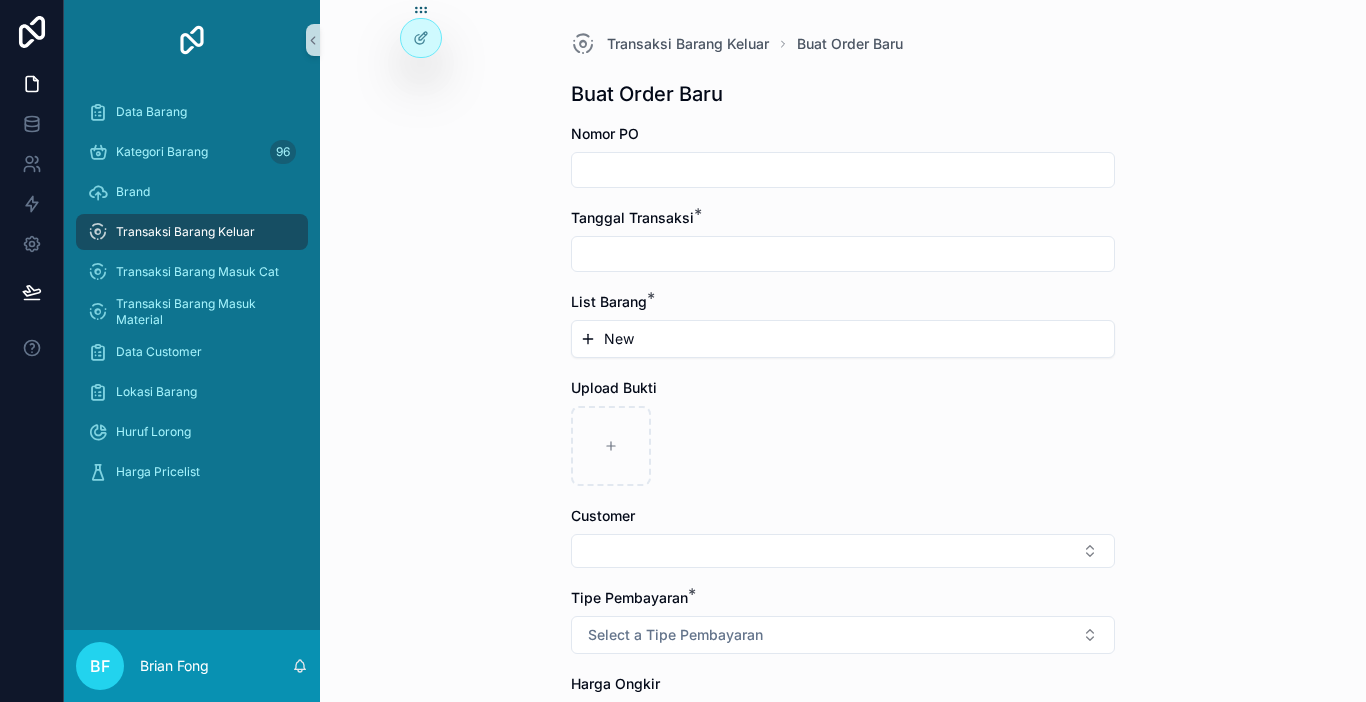 click at bounding box center (843, 254) 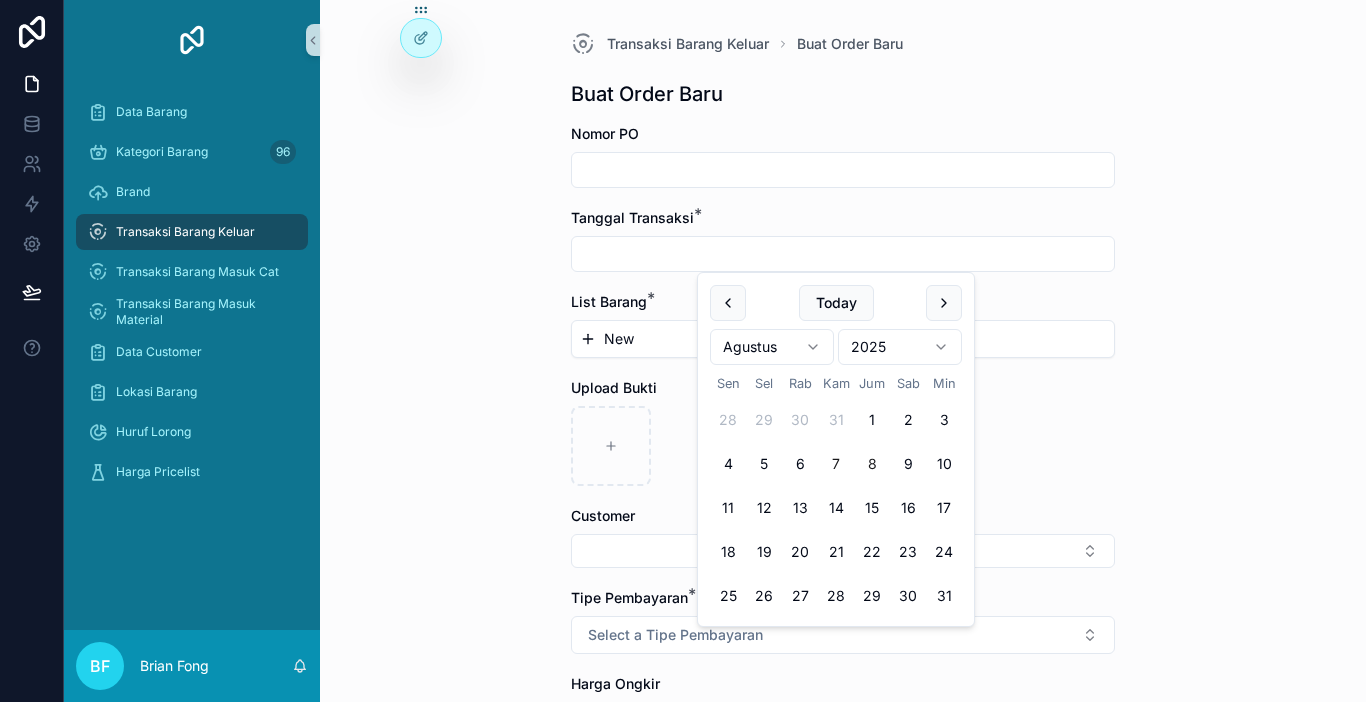 click on "7" at bounding box center (836, 464) 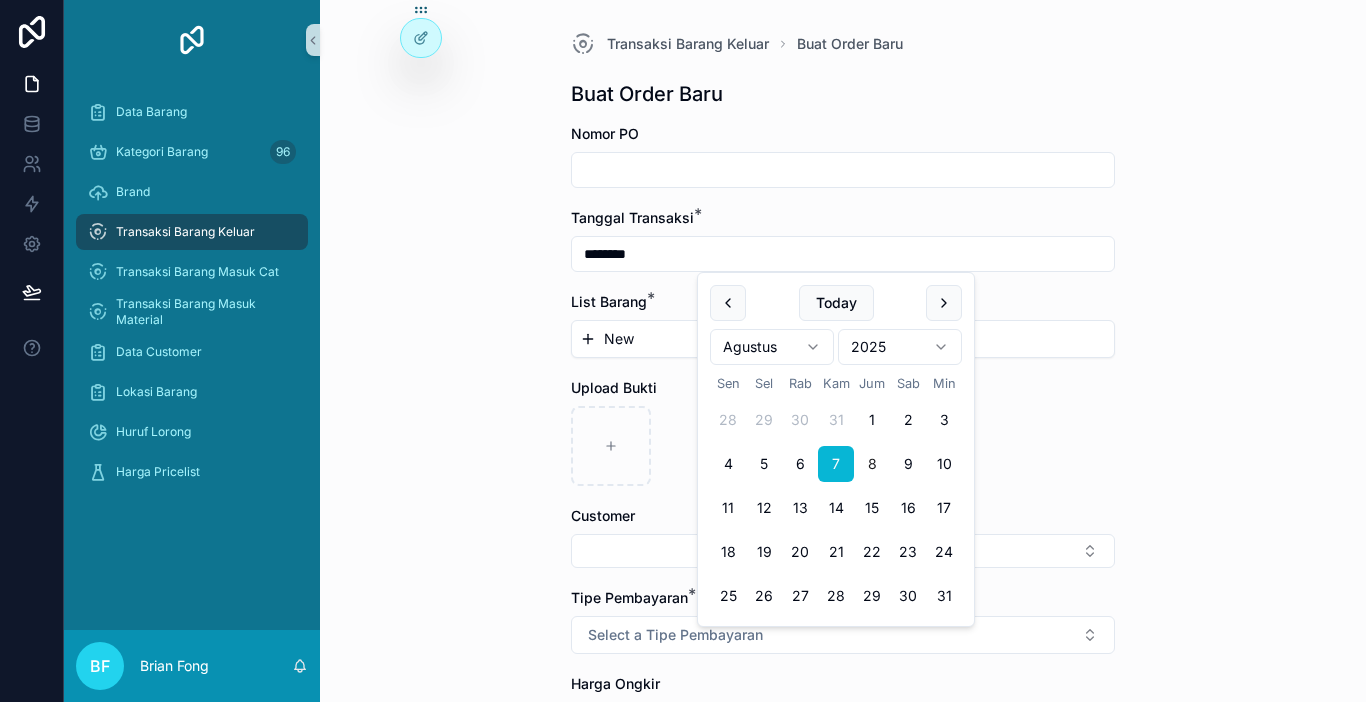 click on "New" at bounding box center [843, 339] 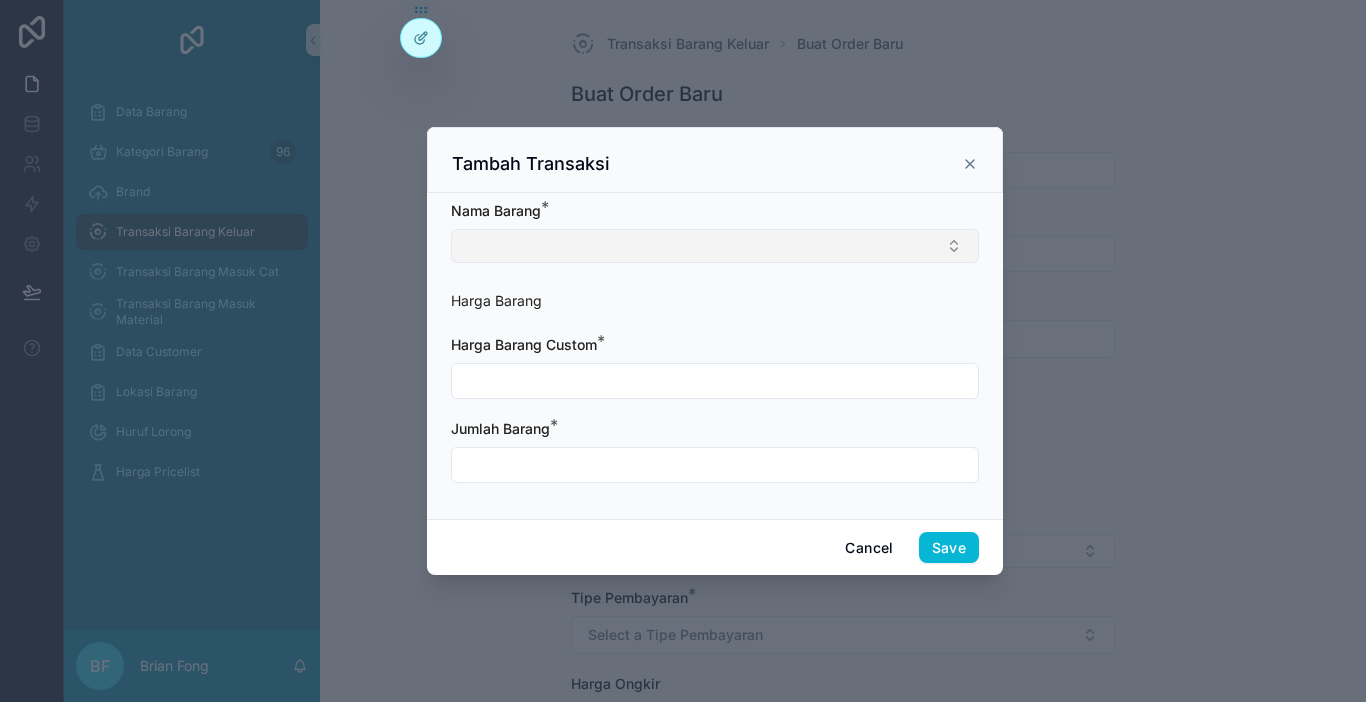 click at bounding box center (715, 246) 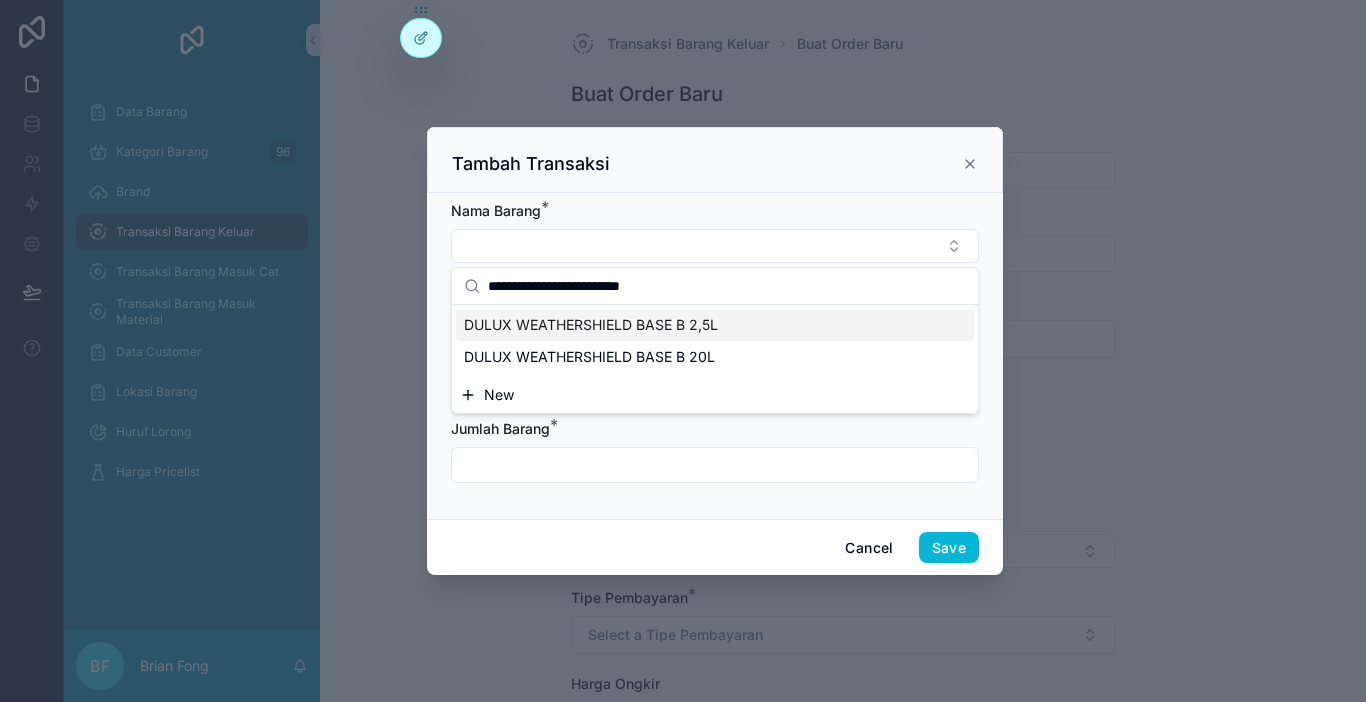 type on "**********" 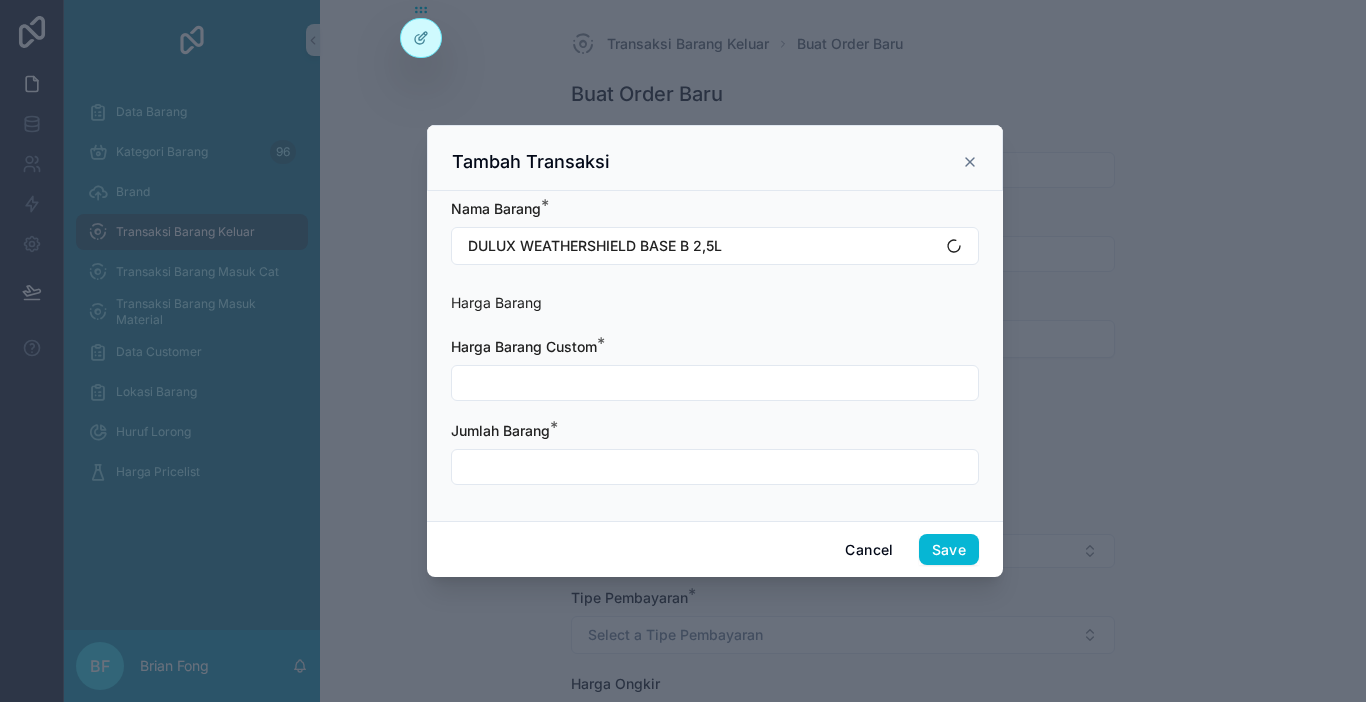 click at bounding box center (715, 383) 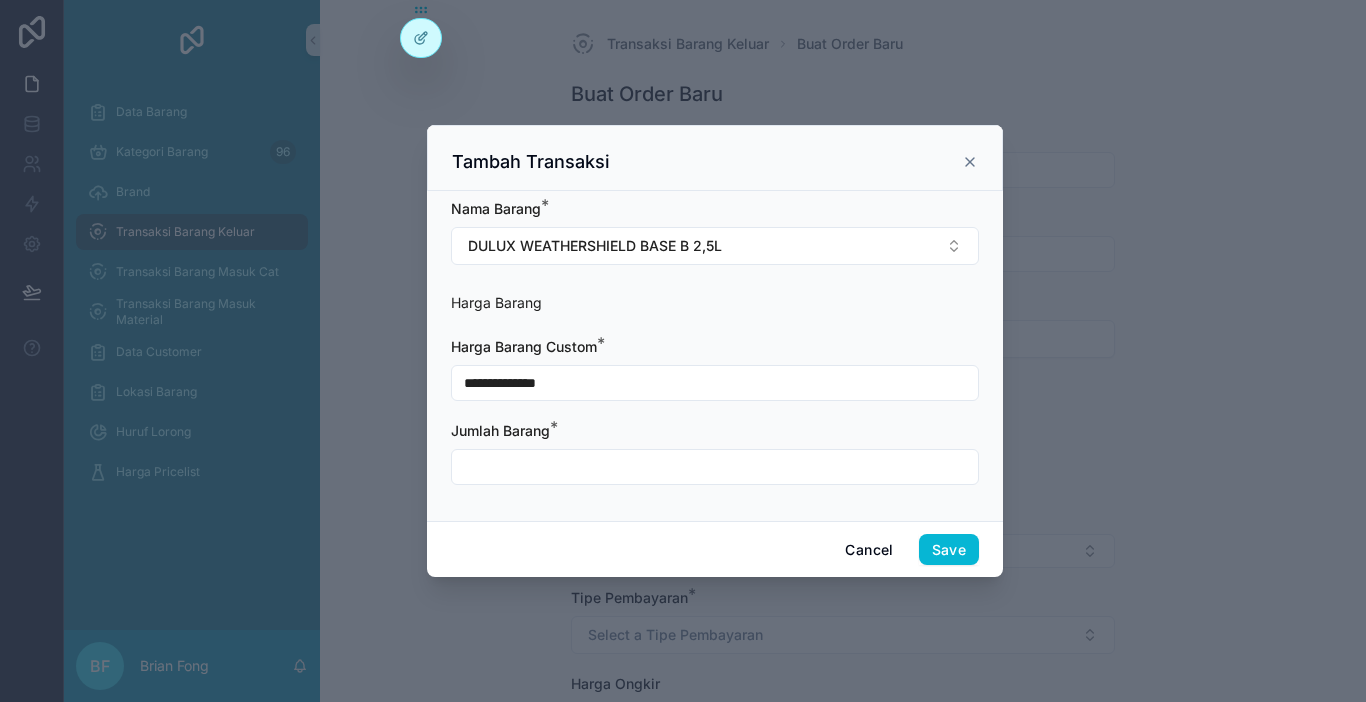 type on "**********" 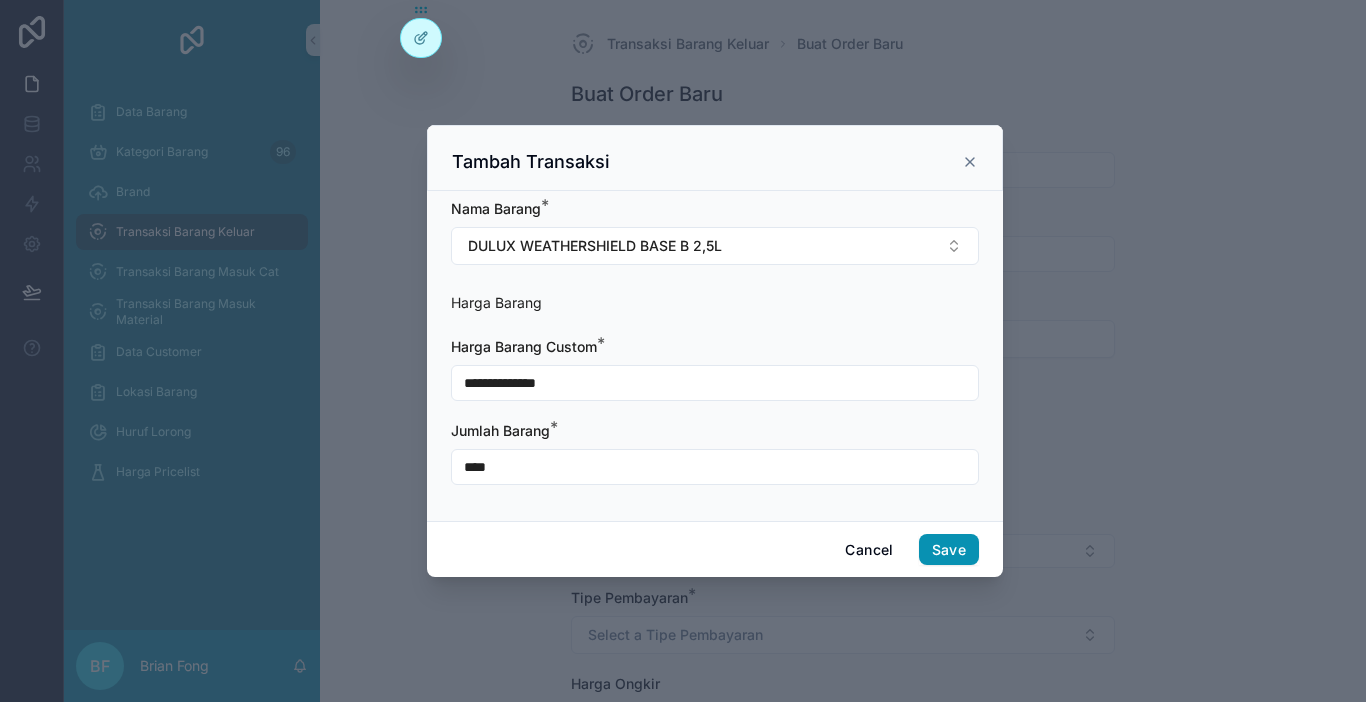 type on "****" 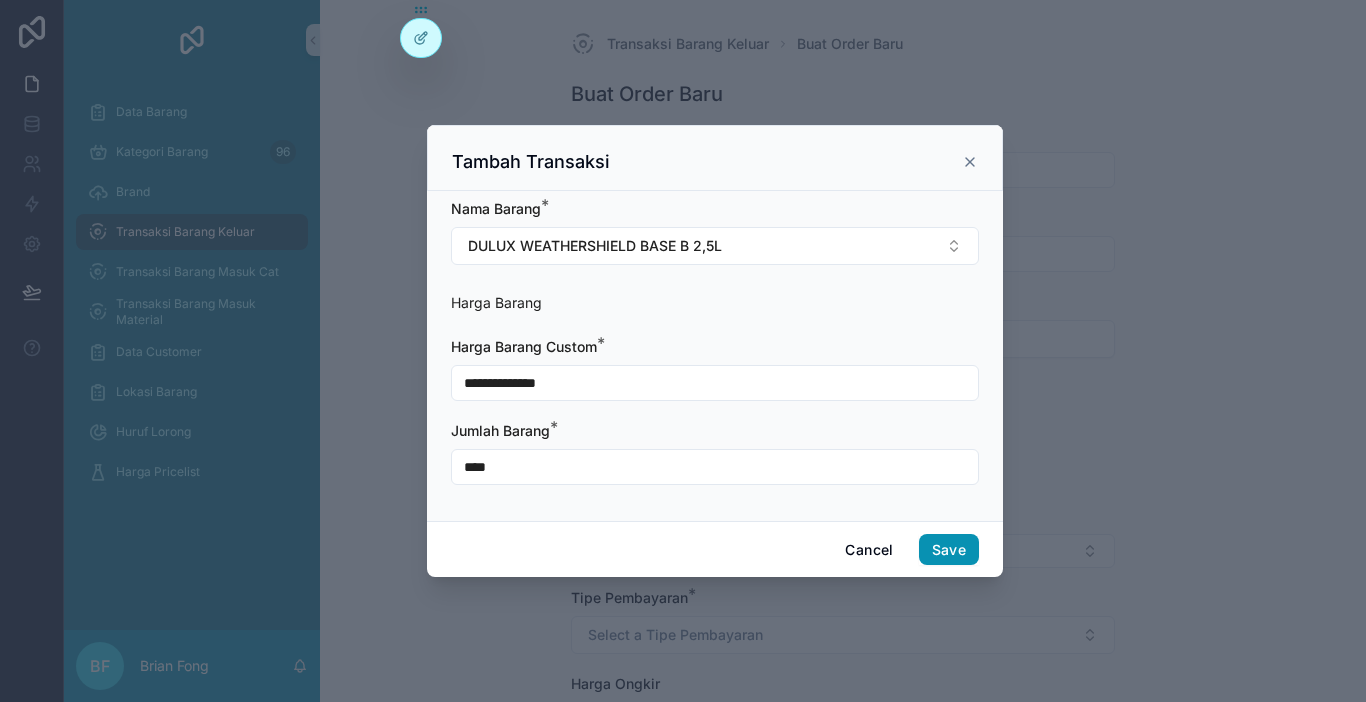 click on "Save" at bounding box center (949, 550) 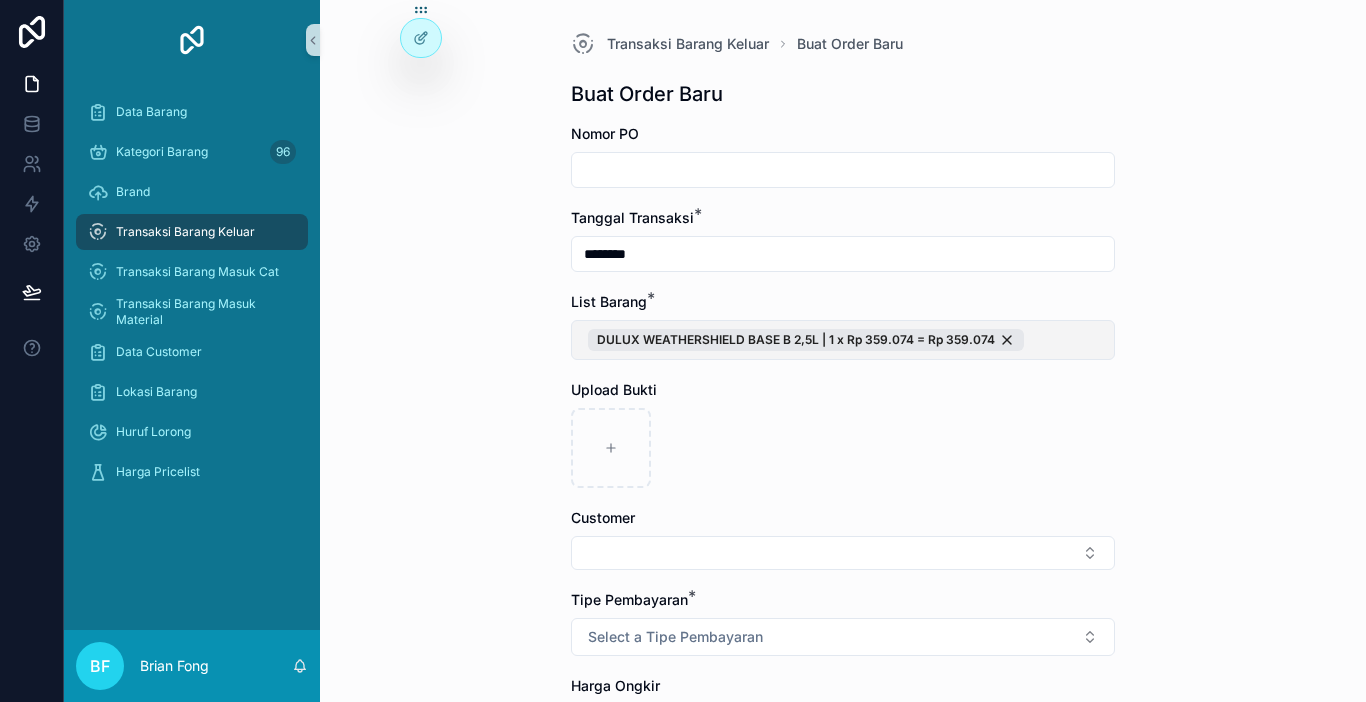 click on "DULUX WEATHERSHIELD BASE B 2,5L | 1 x Rp 359.074 = Rp 359.074" at bounding box center [843, 340] 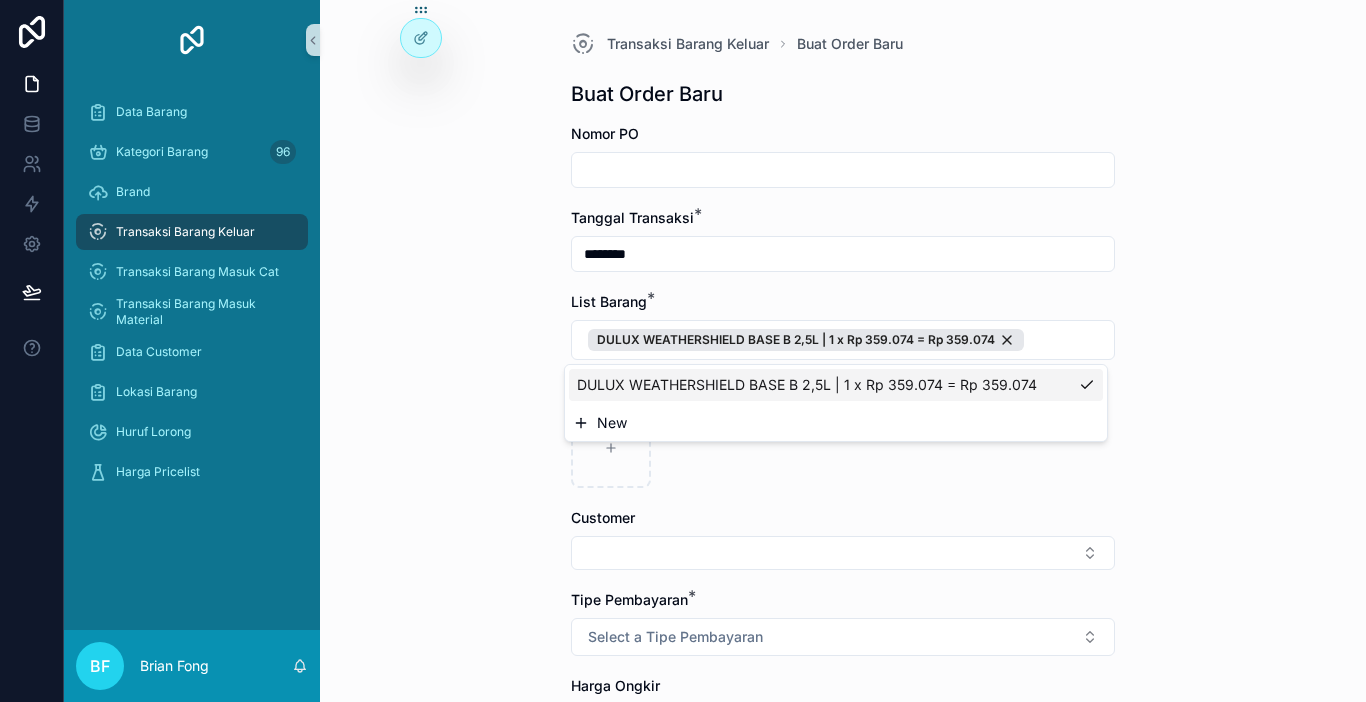 click on "New" at bounding box center (836, 423) 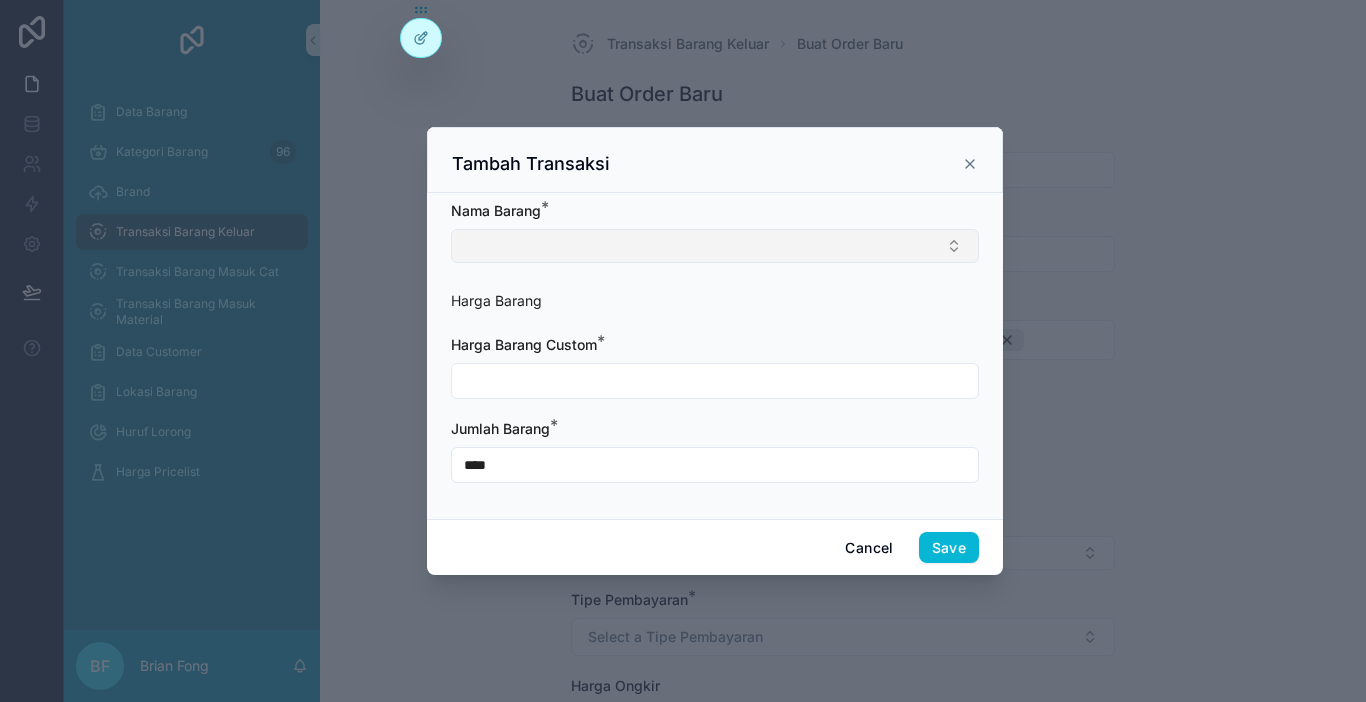 click at bounding box center [715, 246] 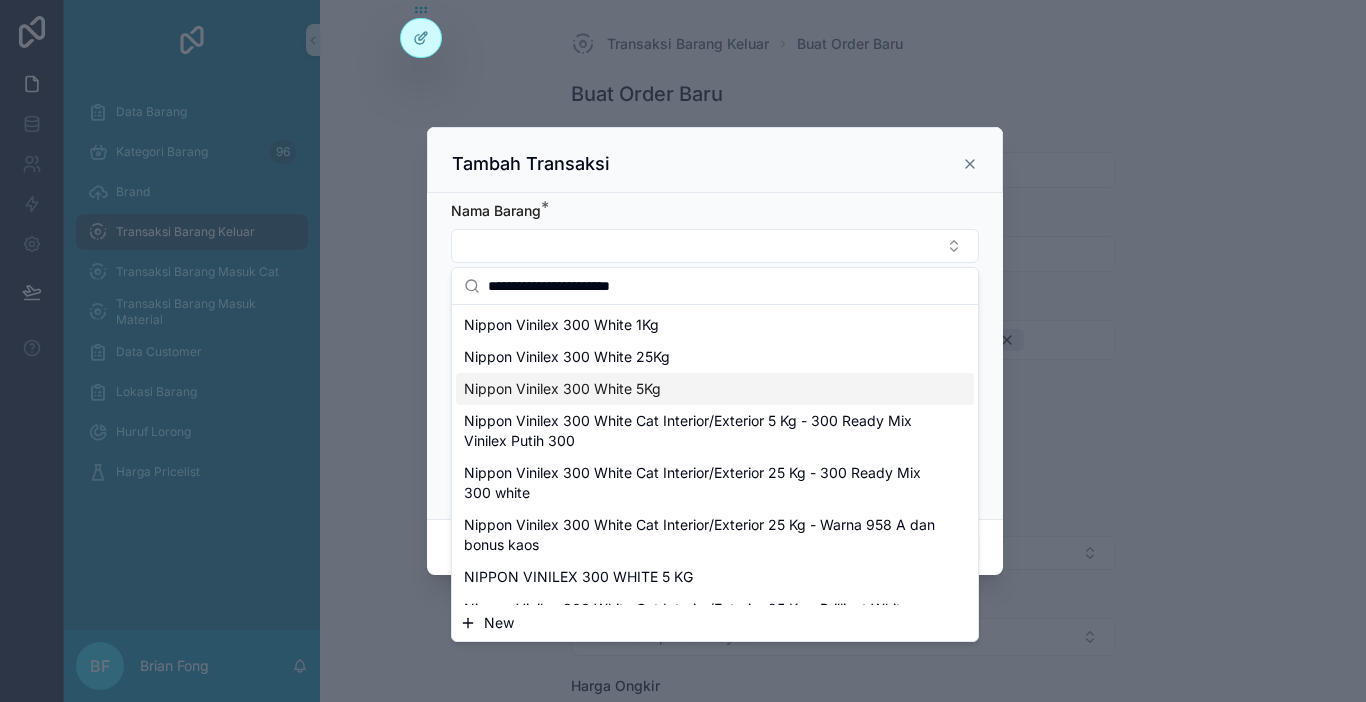 type on "**********" 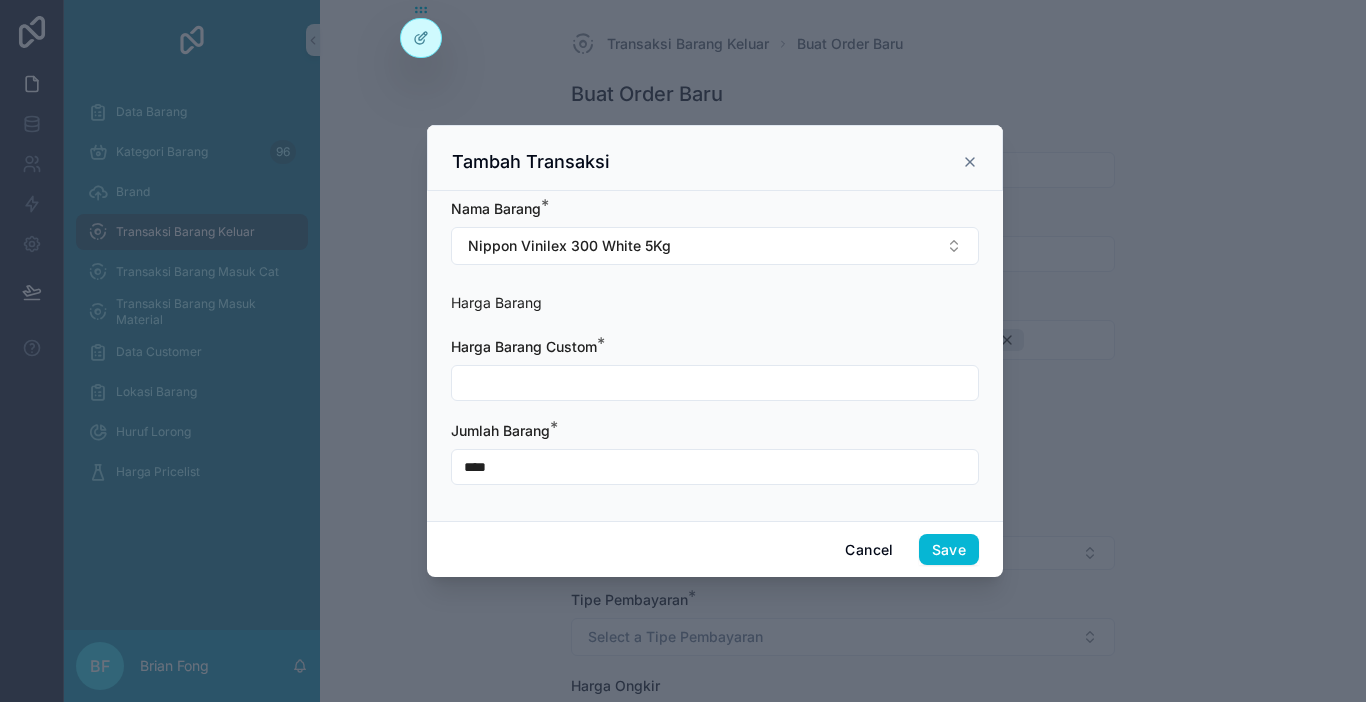 click at bounding box center [715, 383] 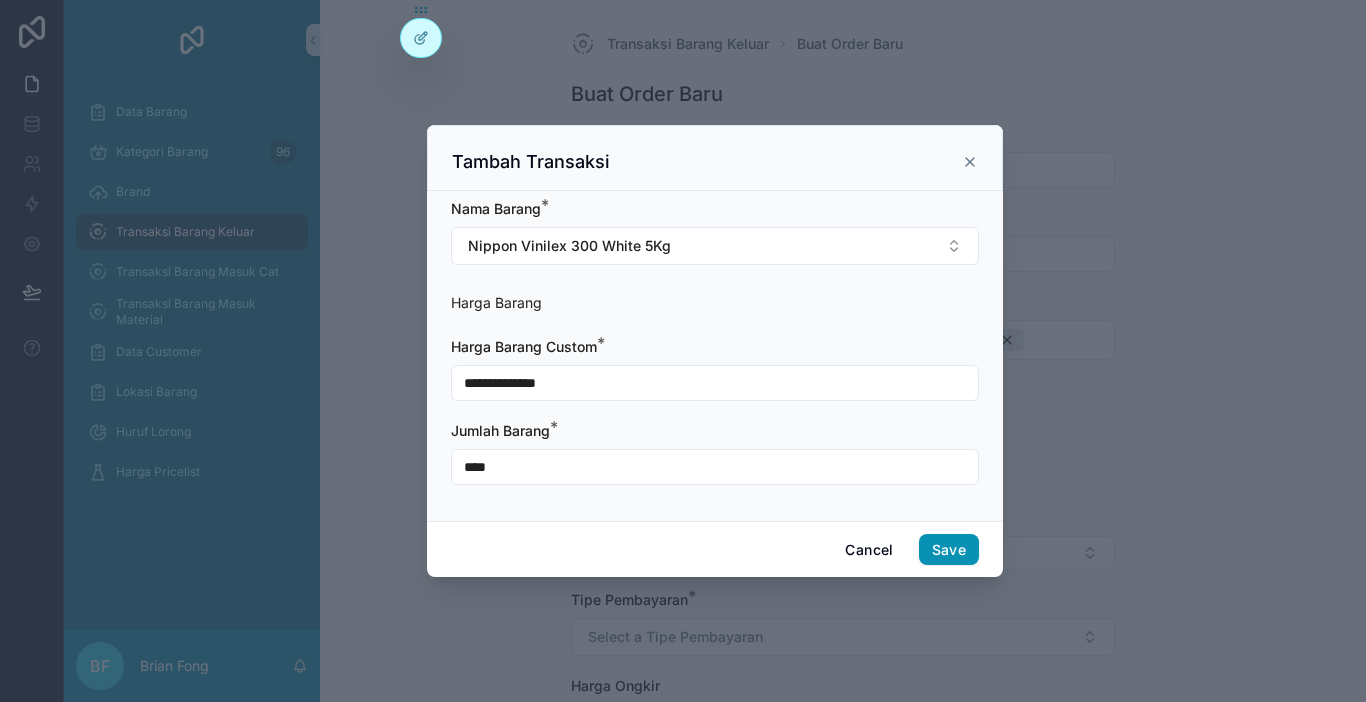 type on "**********" 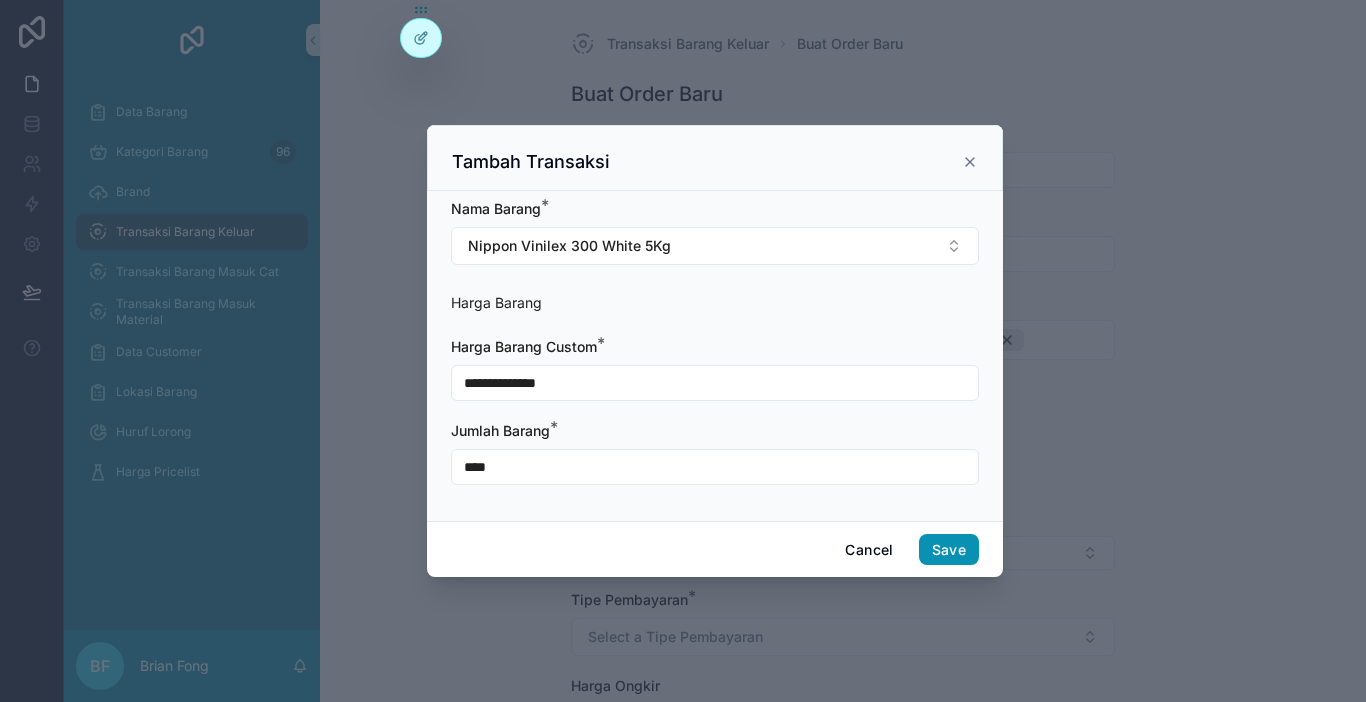 click on "Save" at bounding box center (949, 550) 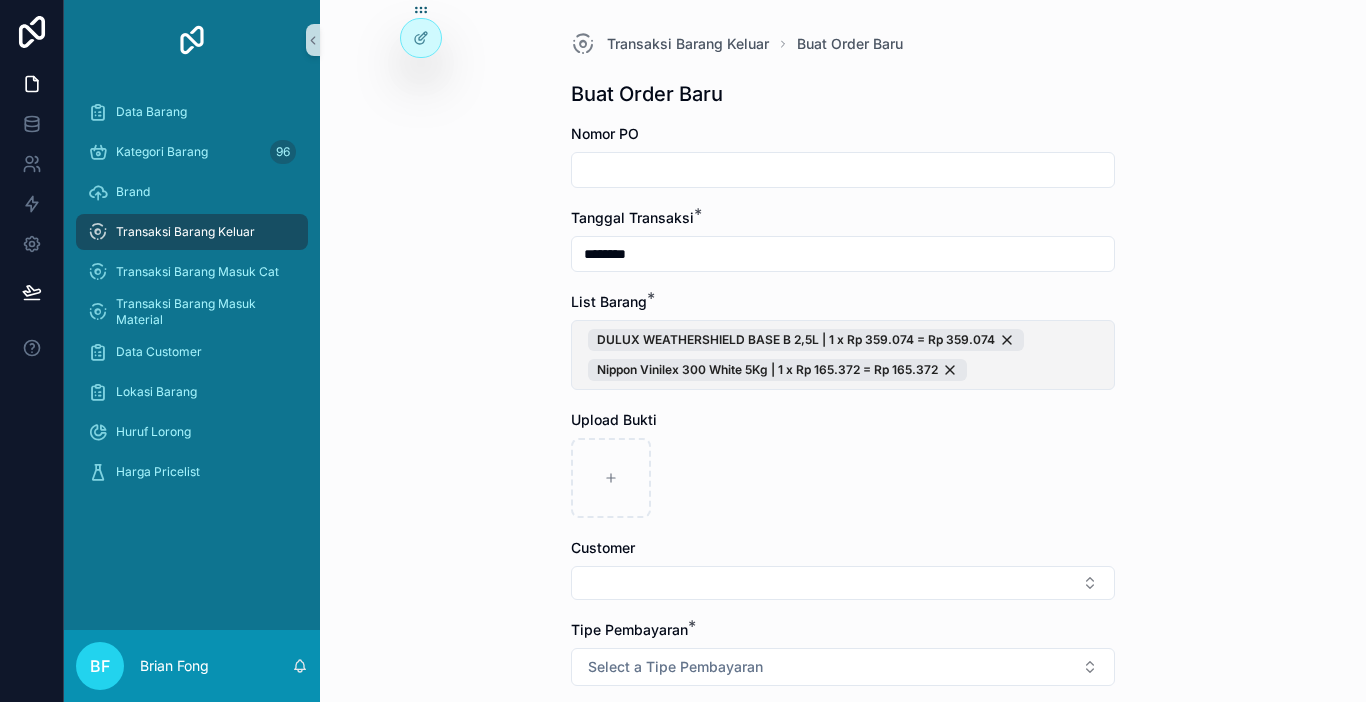 click on "DULUX WEATHERSHIELD BASE B 2,5L | 1 x Rp 359.074 = Rp 359.074 Nippon Vinilex 300 White 5Kg | 1 x Rp 165.372 = Rp 165.372" at bounding box center [843, 355] 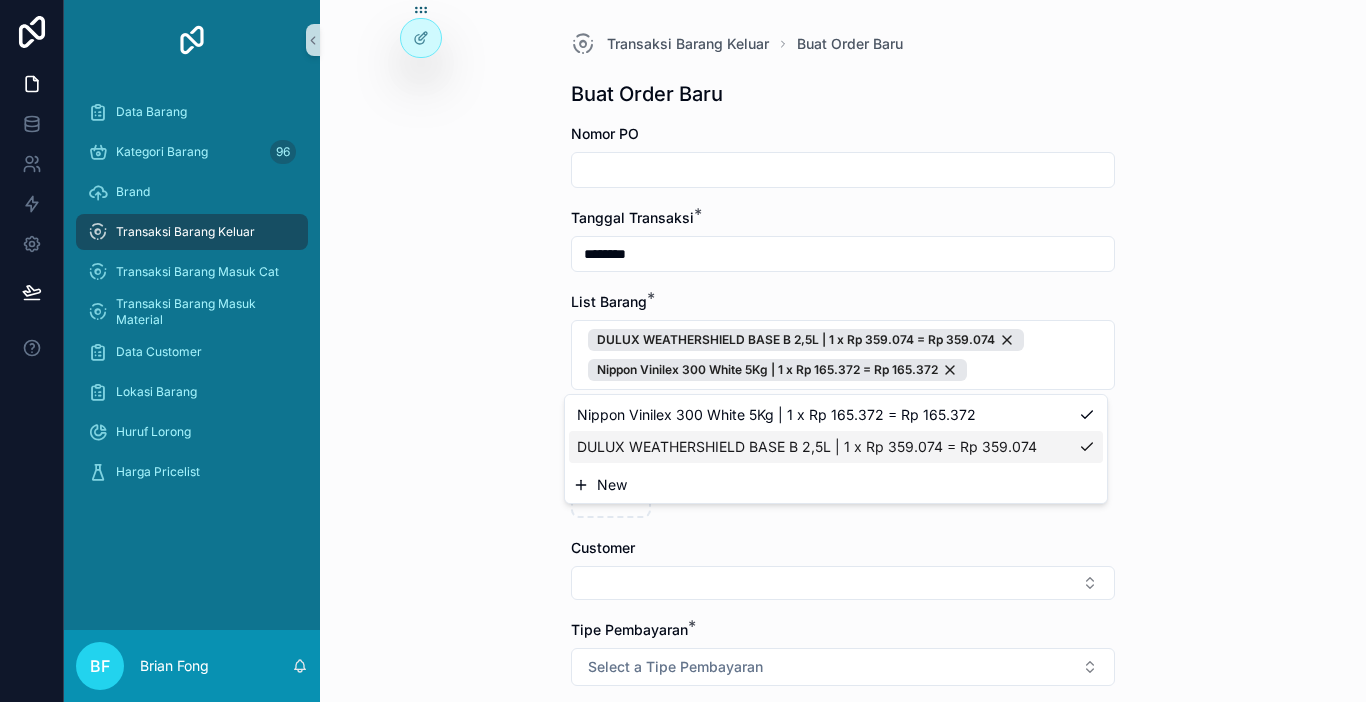 click on "New" at bounding box center (836, 485) 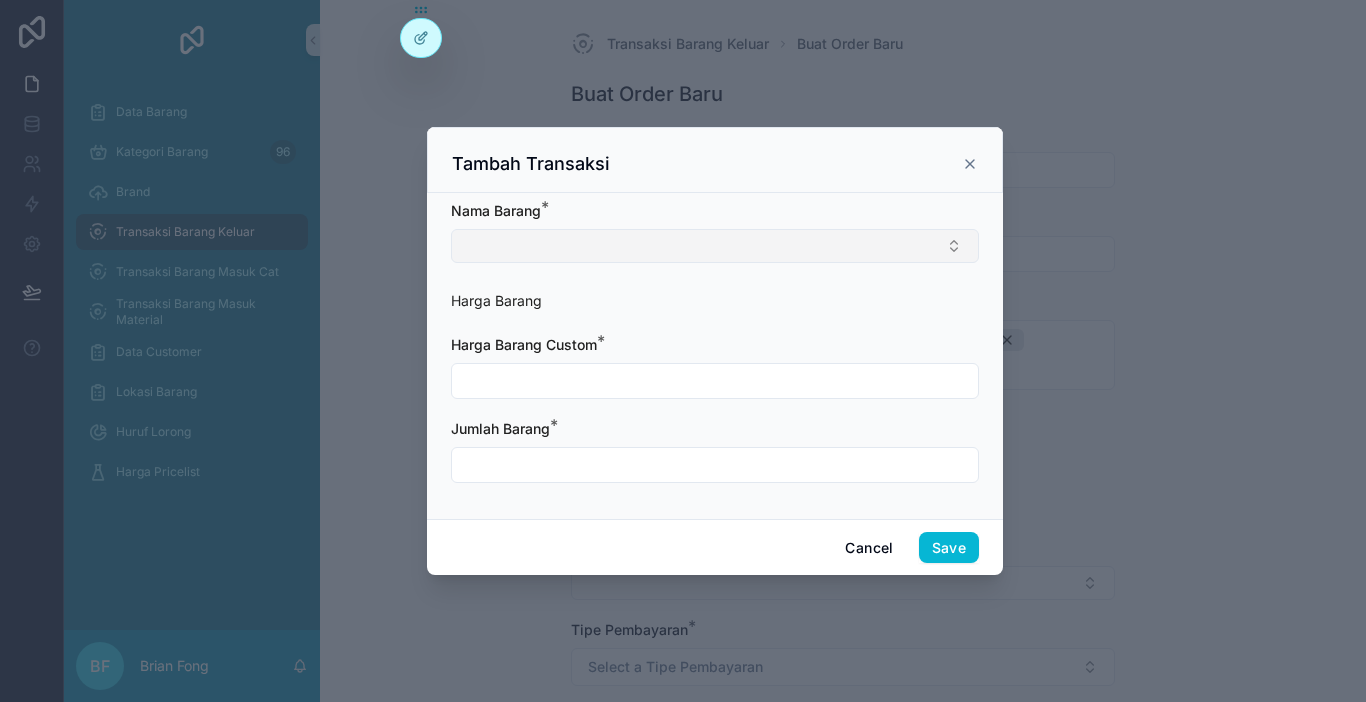 click at bounding box center (715, 246) 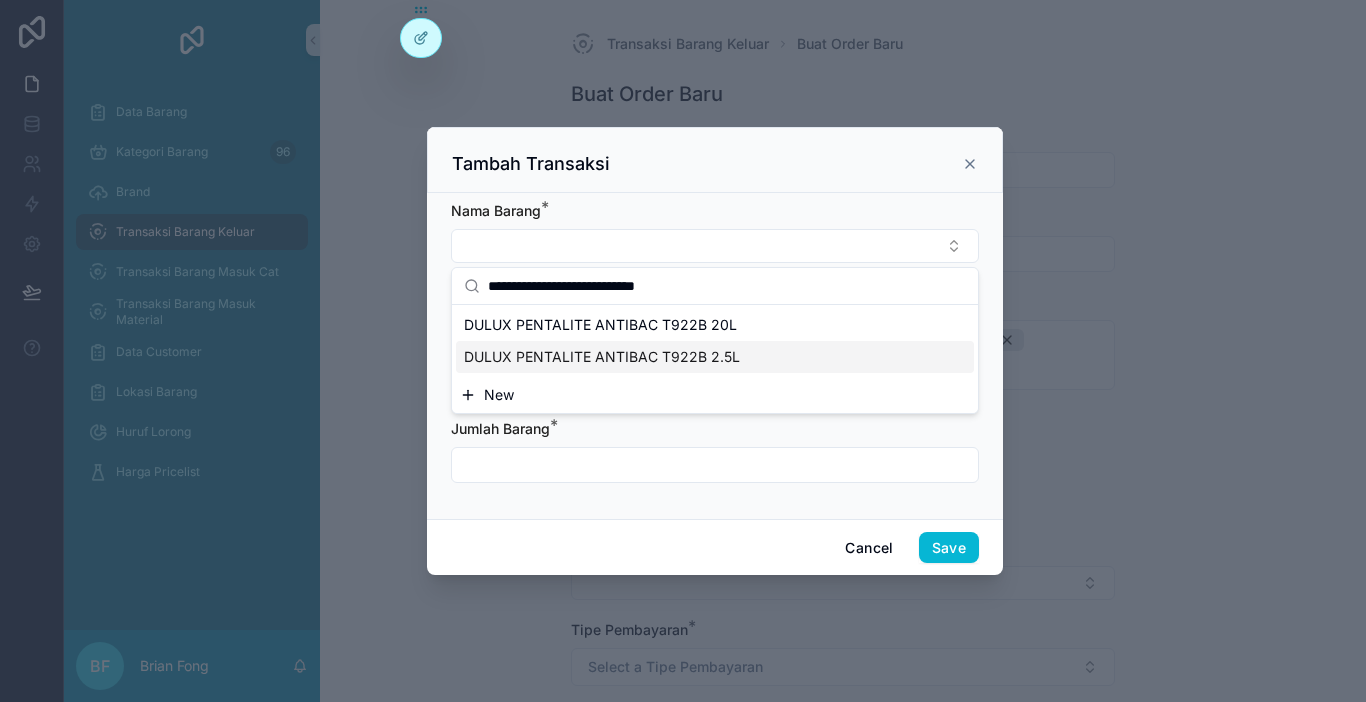 type on "**********" 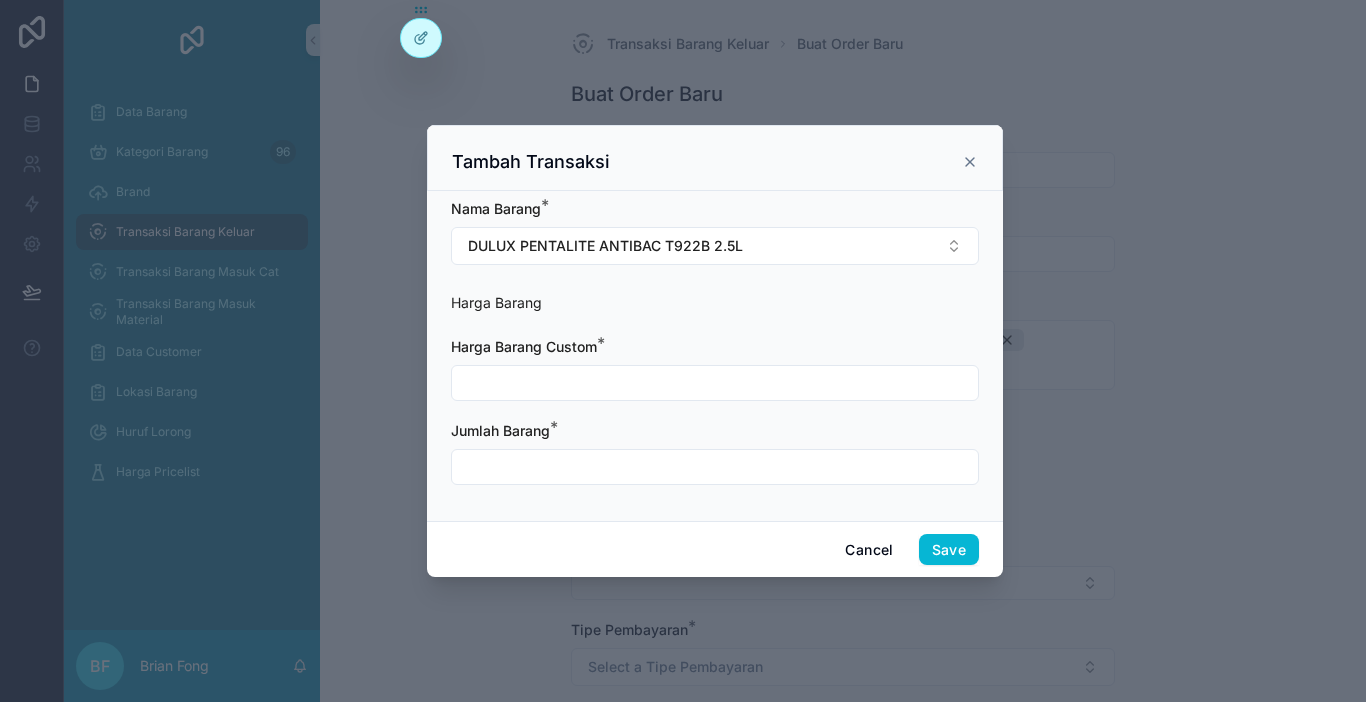 click at bounding box center (715, 383) 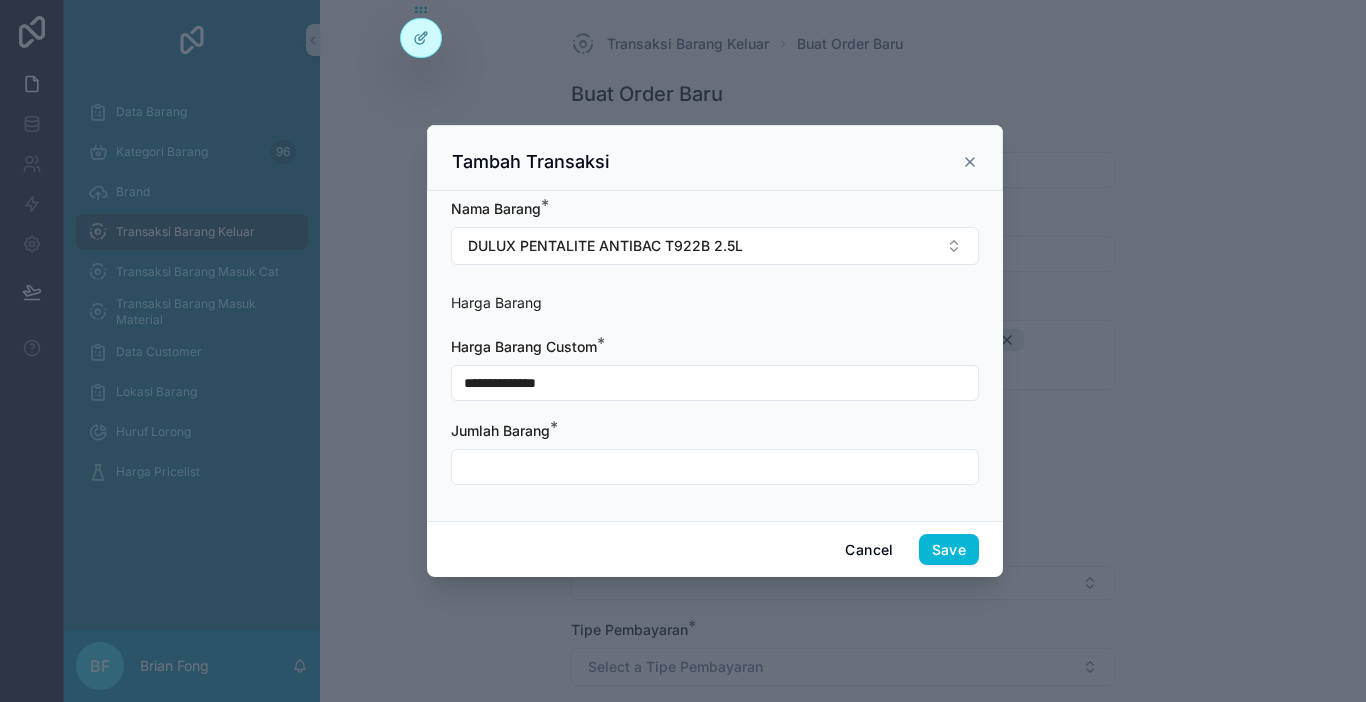 type on "**********" 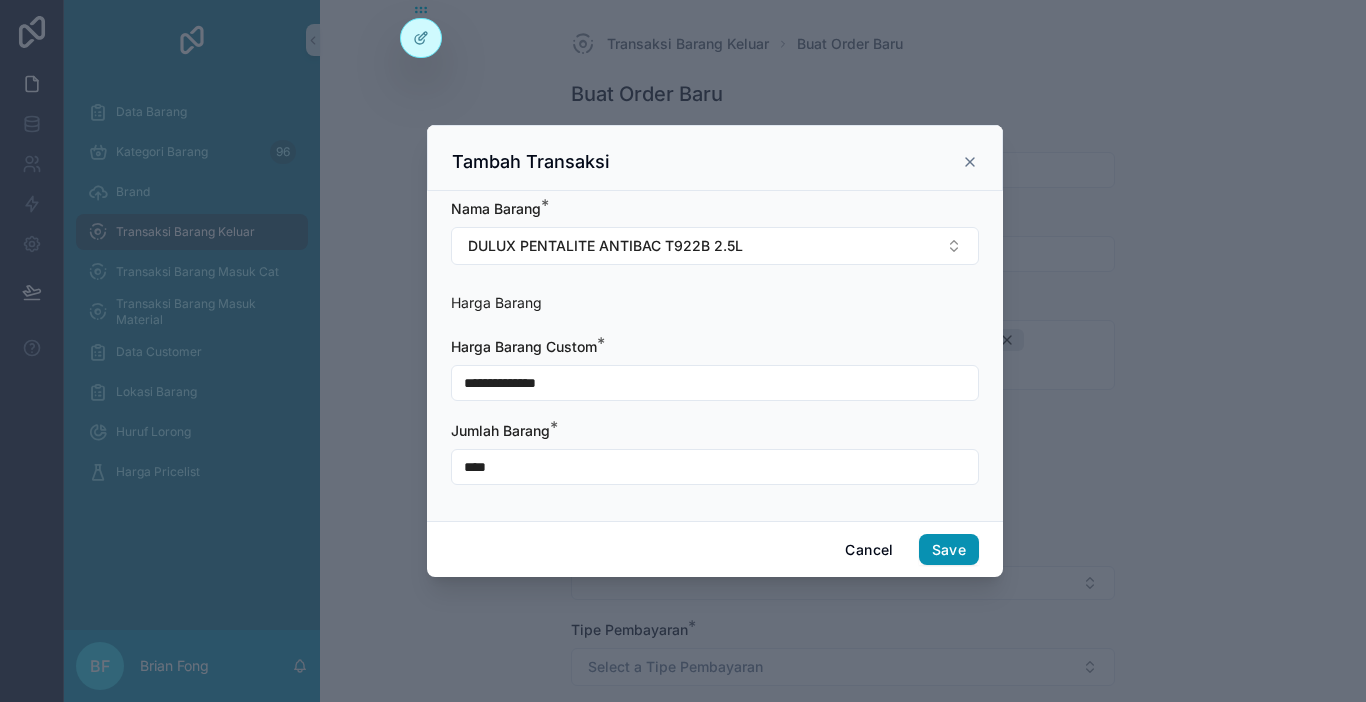 type on "****" 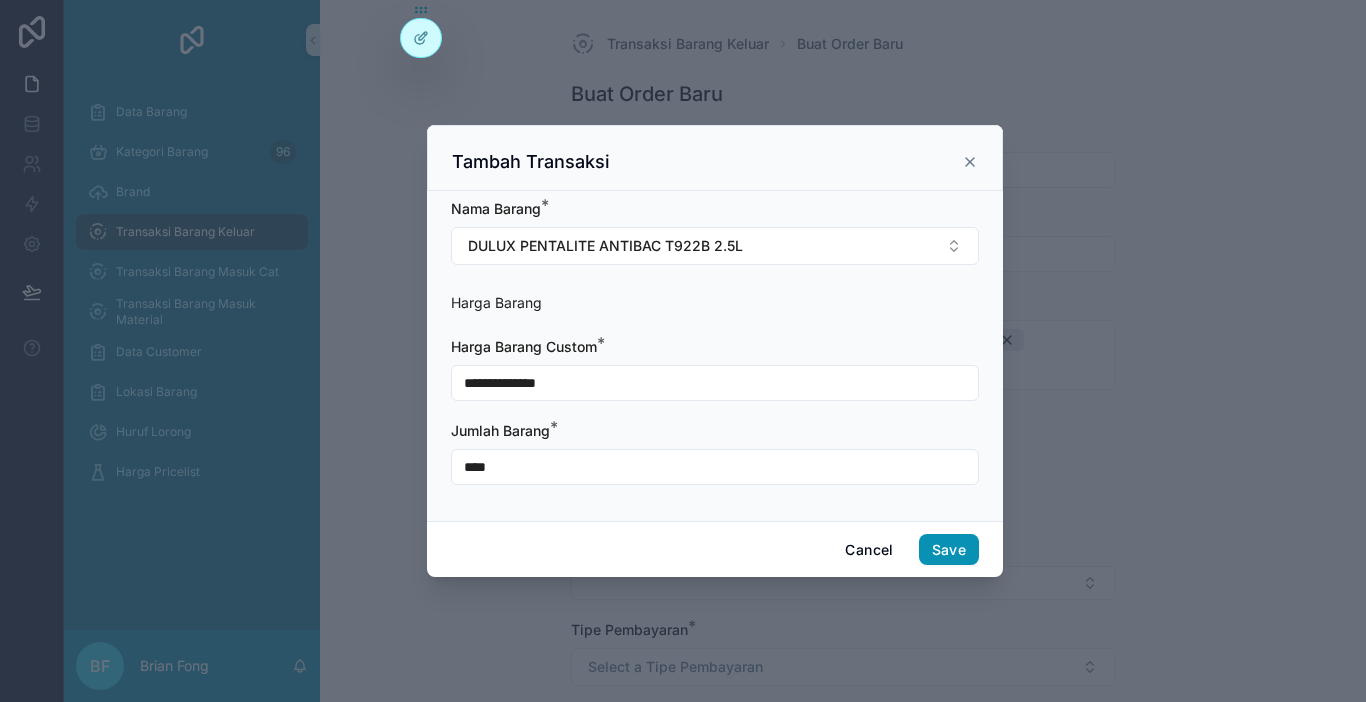 click on "Save" at bounding box center [949, 550] 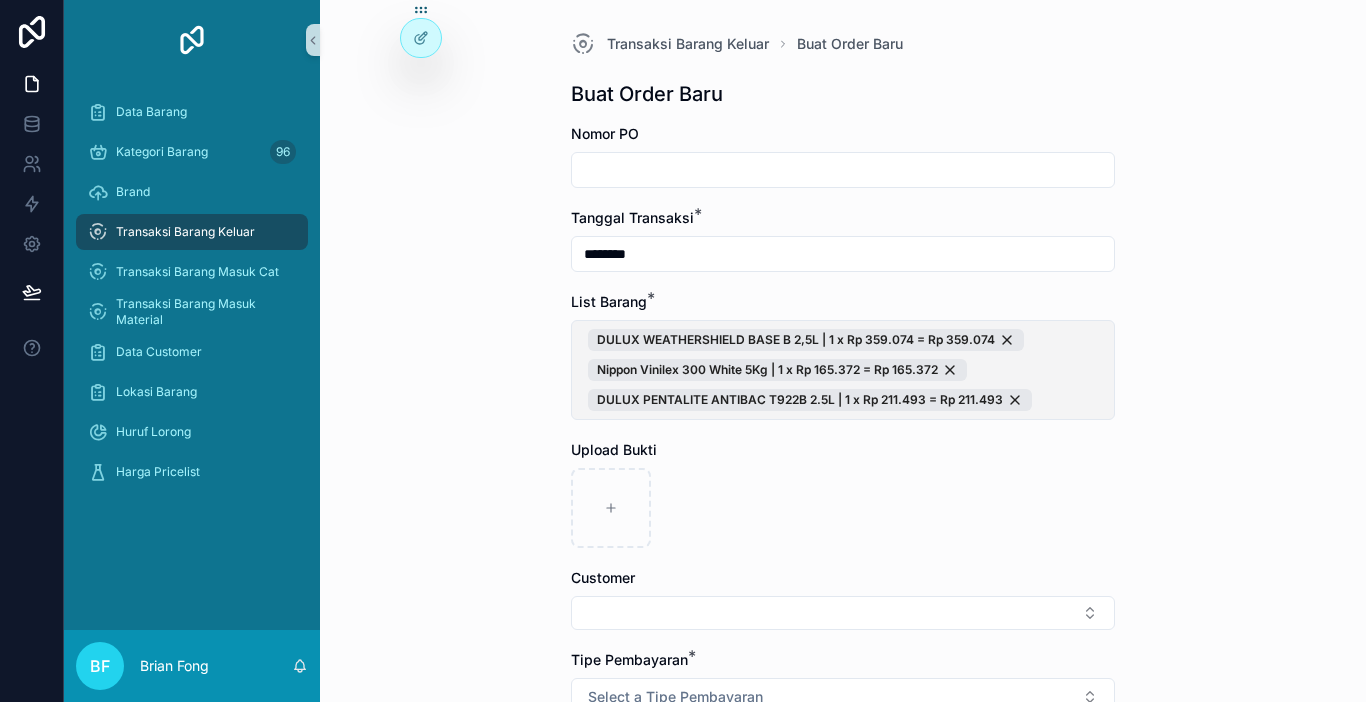 click on "DULUX WEATHERSHIELD BASE B 2,5L | 1 x Rp 359.074 = Rp 359.074 Nippon Vinilex 300 White 5Kg | 1 x Rp 165.372 = Rp 165.372 DULUX PENTALITE ANTIBAC T922B 2.5L | 1 x Rp 211.493 = Rp 211.493" at bounding box center [843, 370] 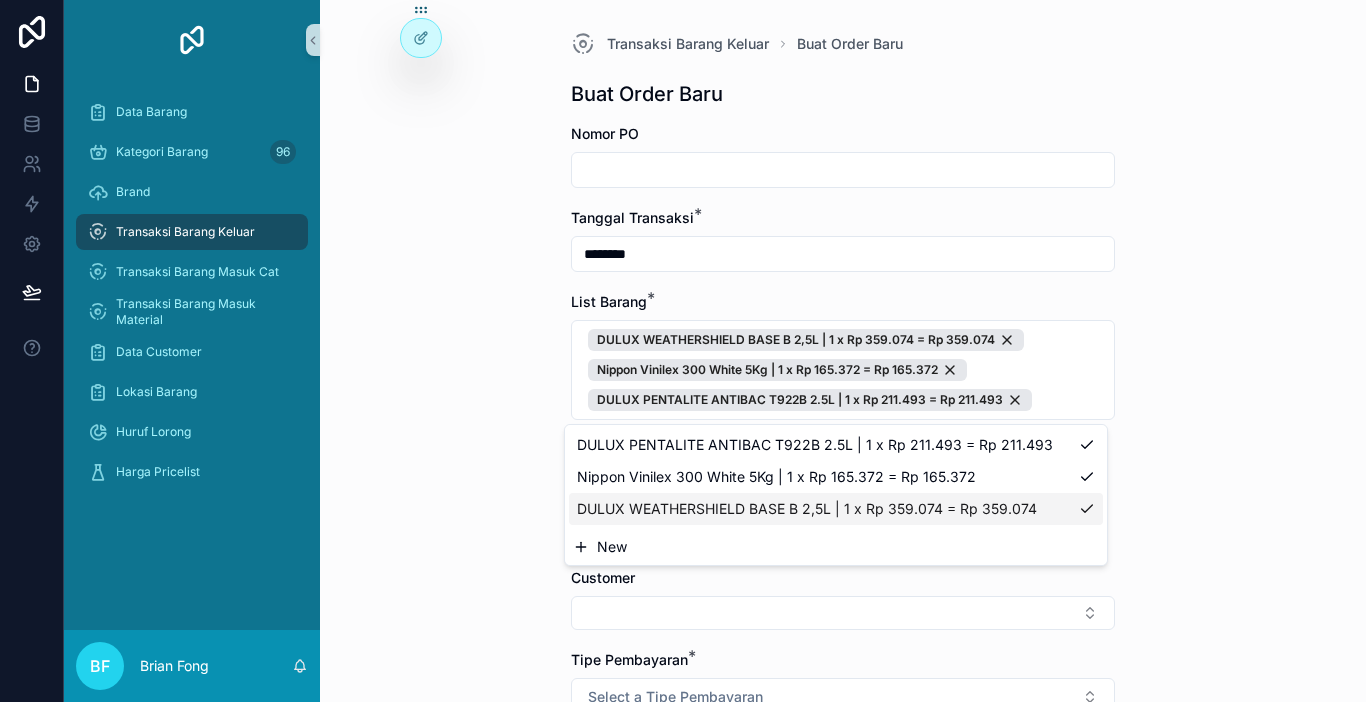 click on "New" at bounding box center (836, 547) 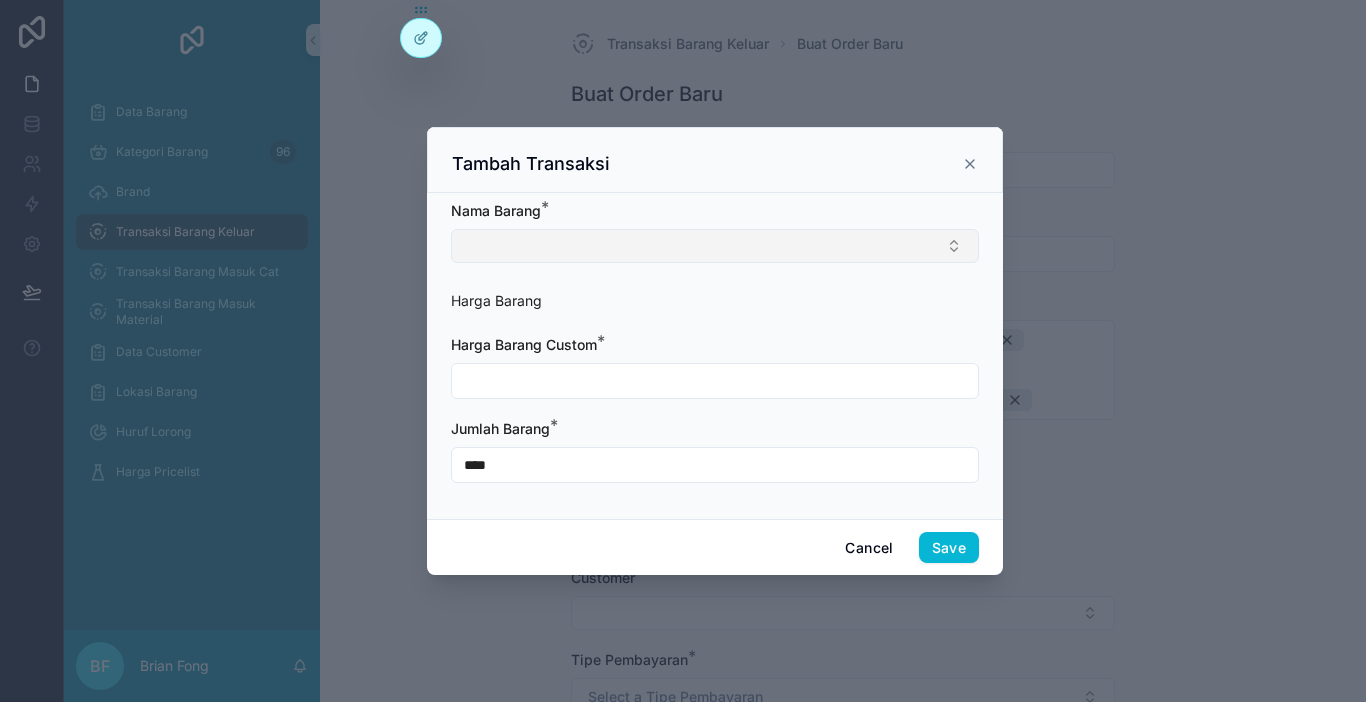 click at bounding box center (715, 246) 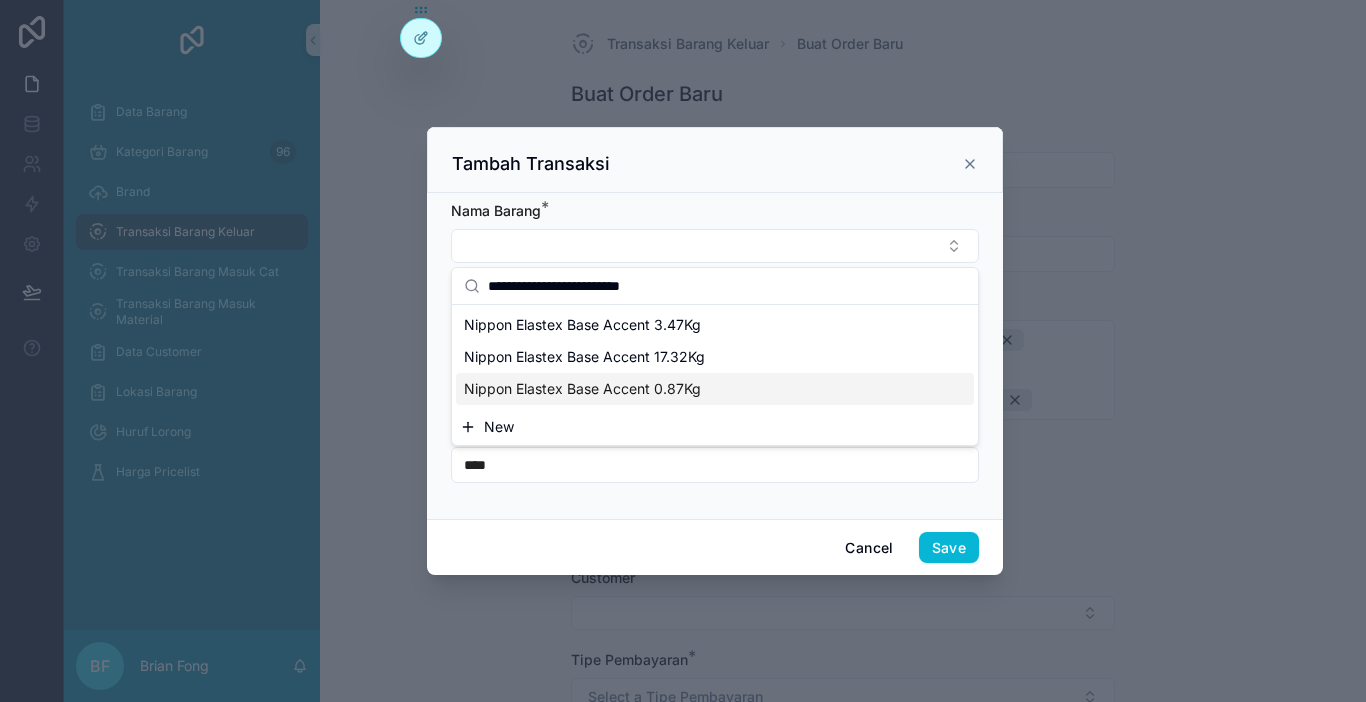 type on "**********" 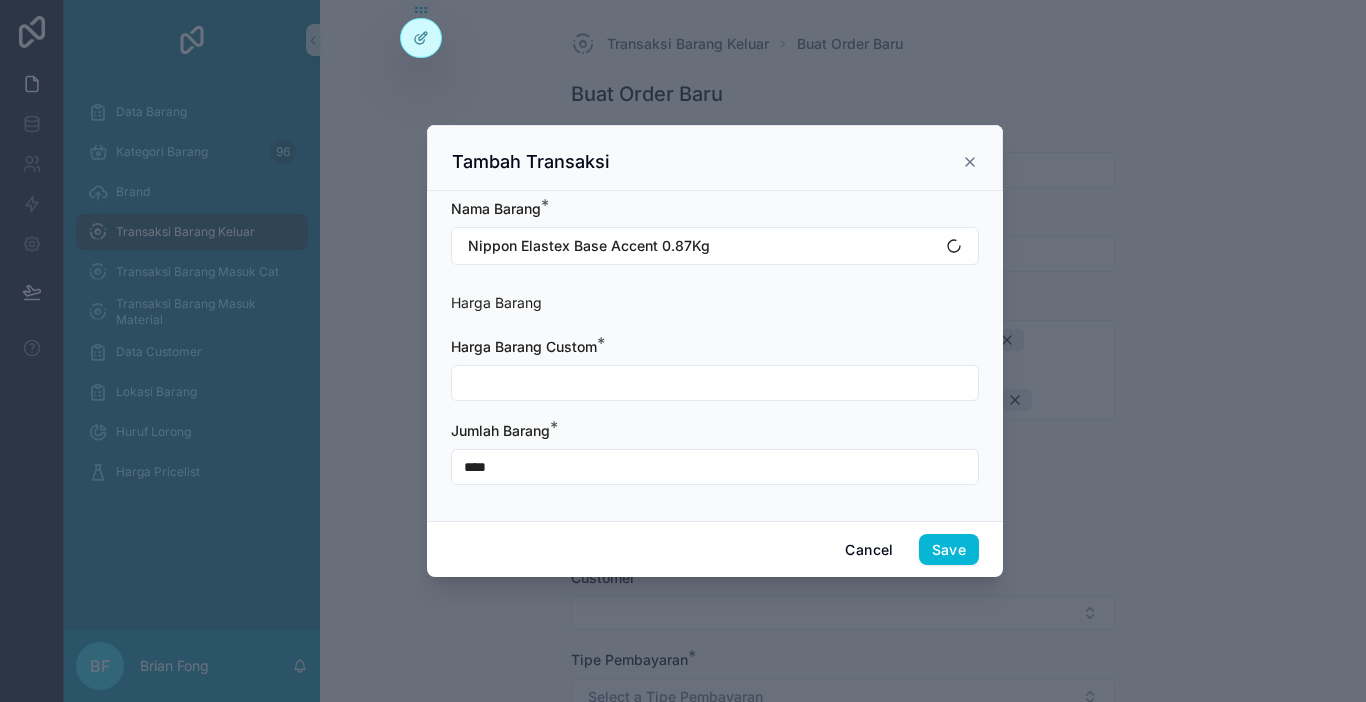 click at bounding box center [715, 383] 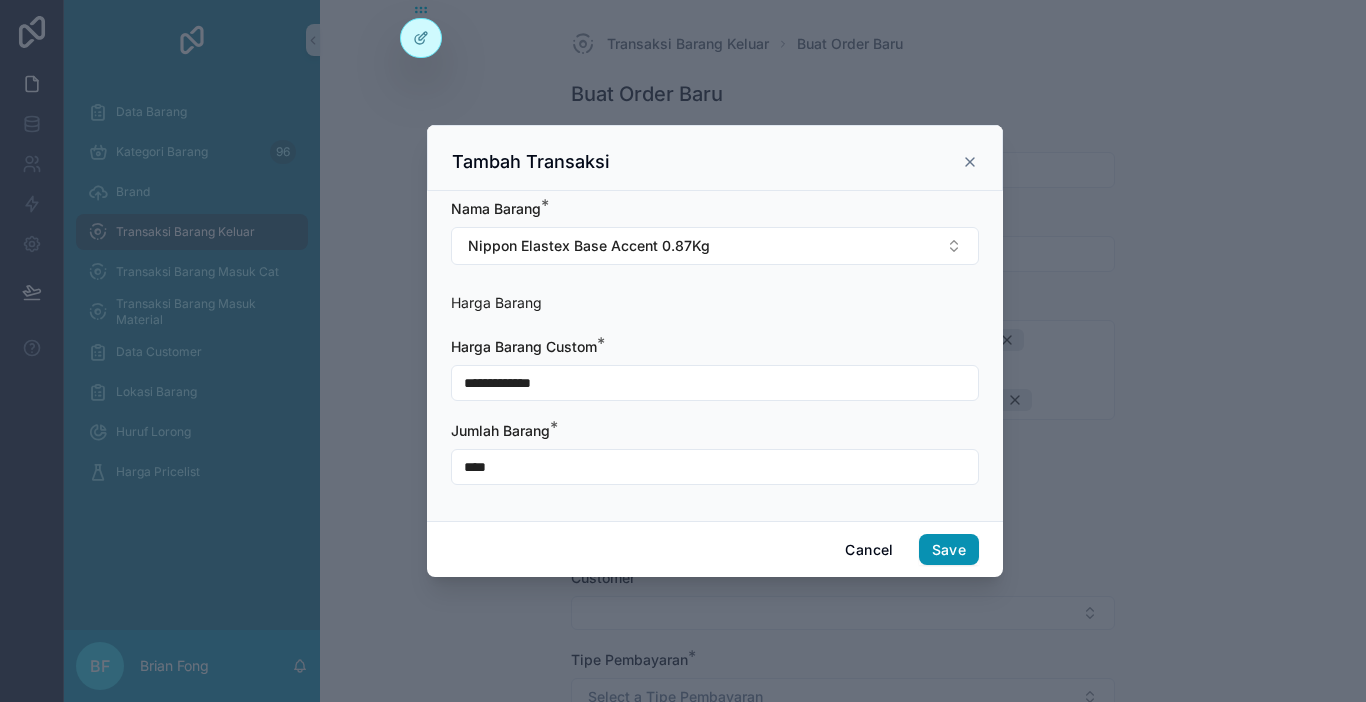type on "**********" 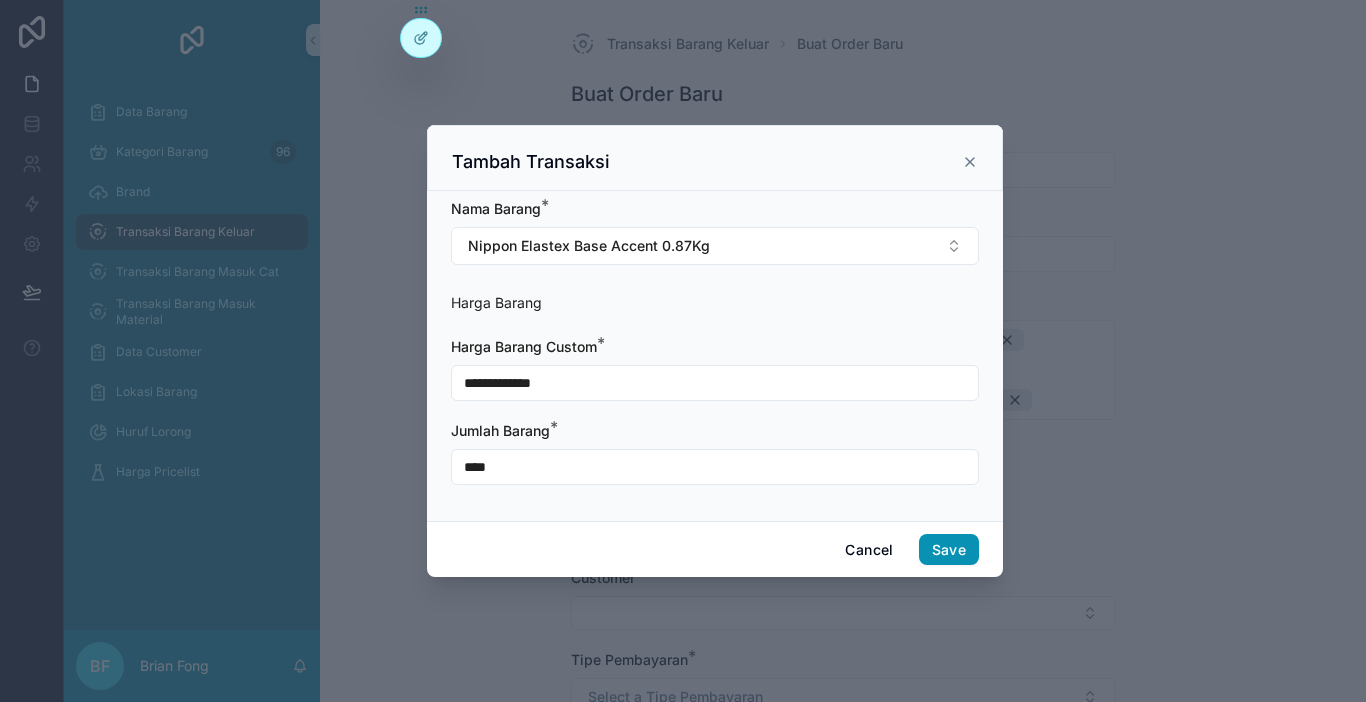 click on "Save" at bounding box center (949, 550) 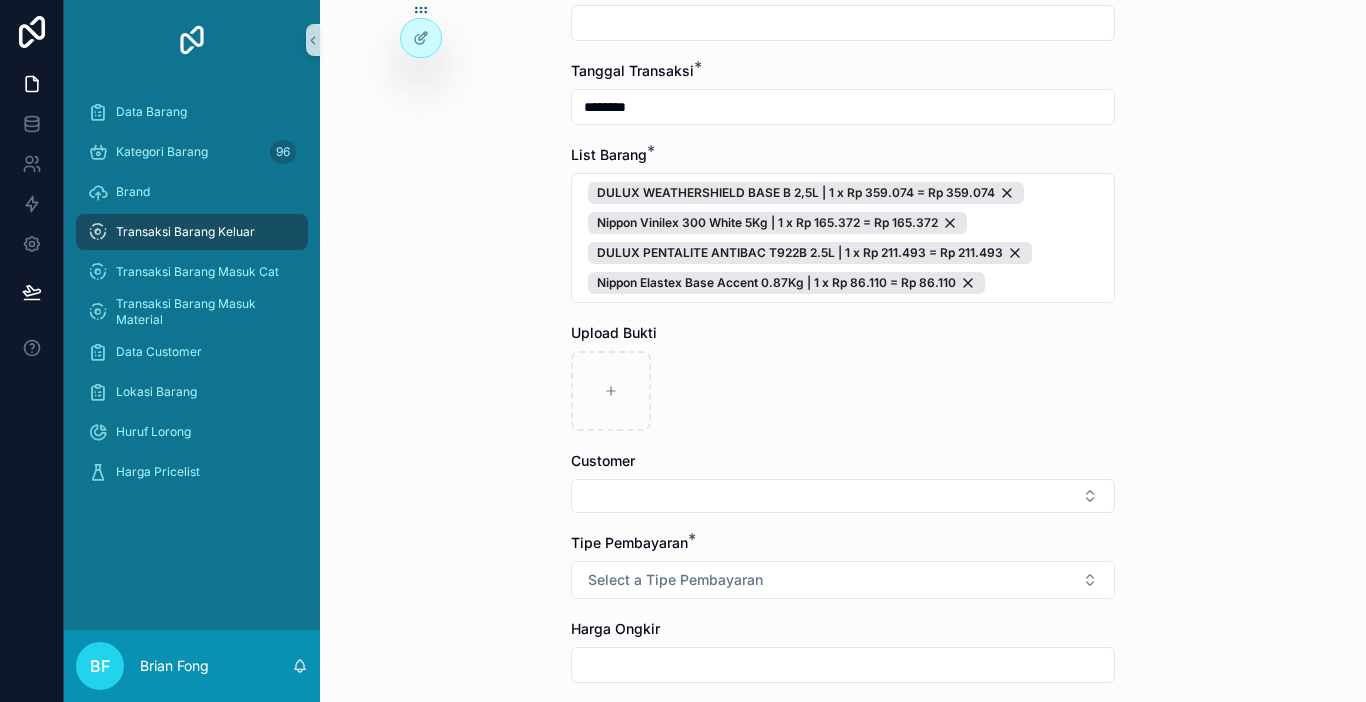 scroll, scrollTop: 200, scrollLeft: 0, axis: vertical 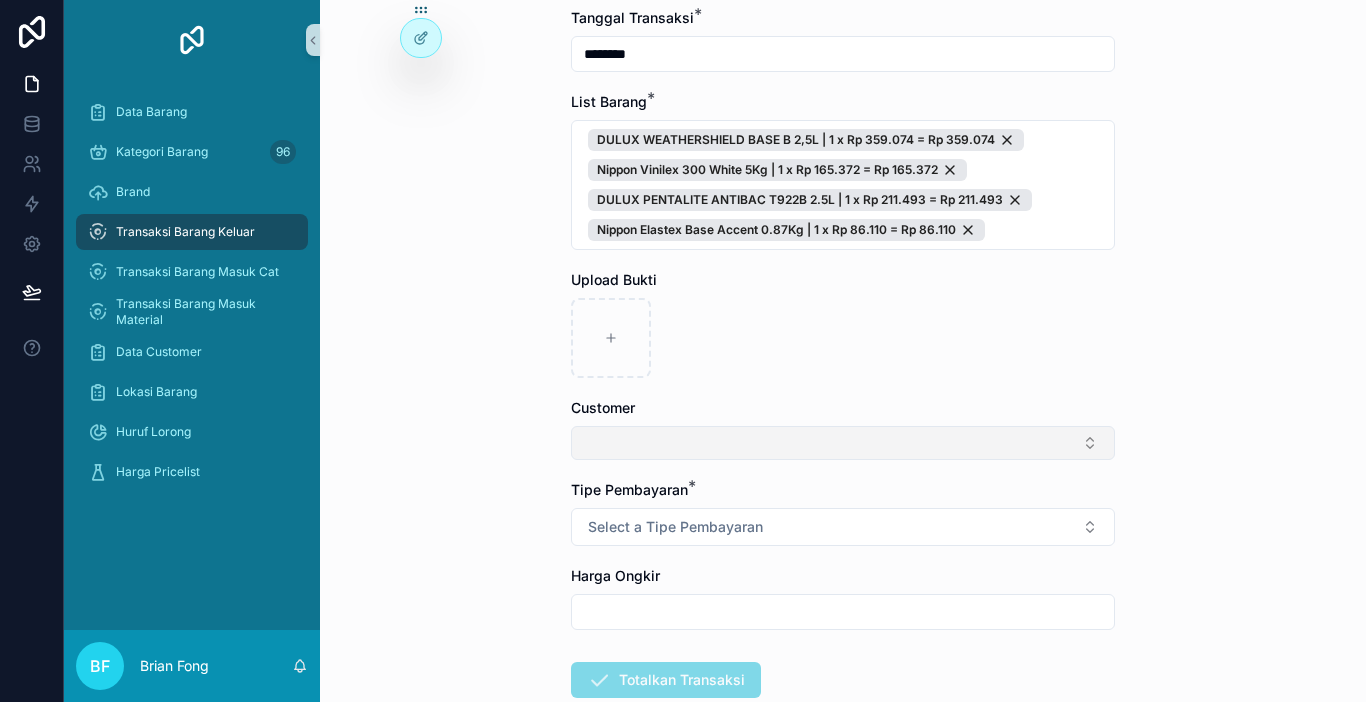 click at bounding box center (843, 443) 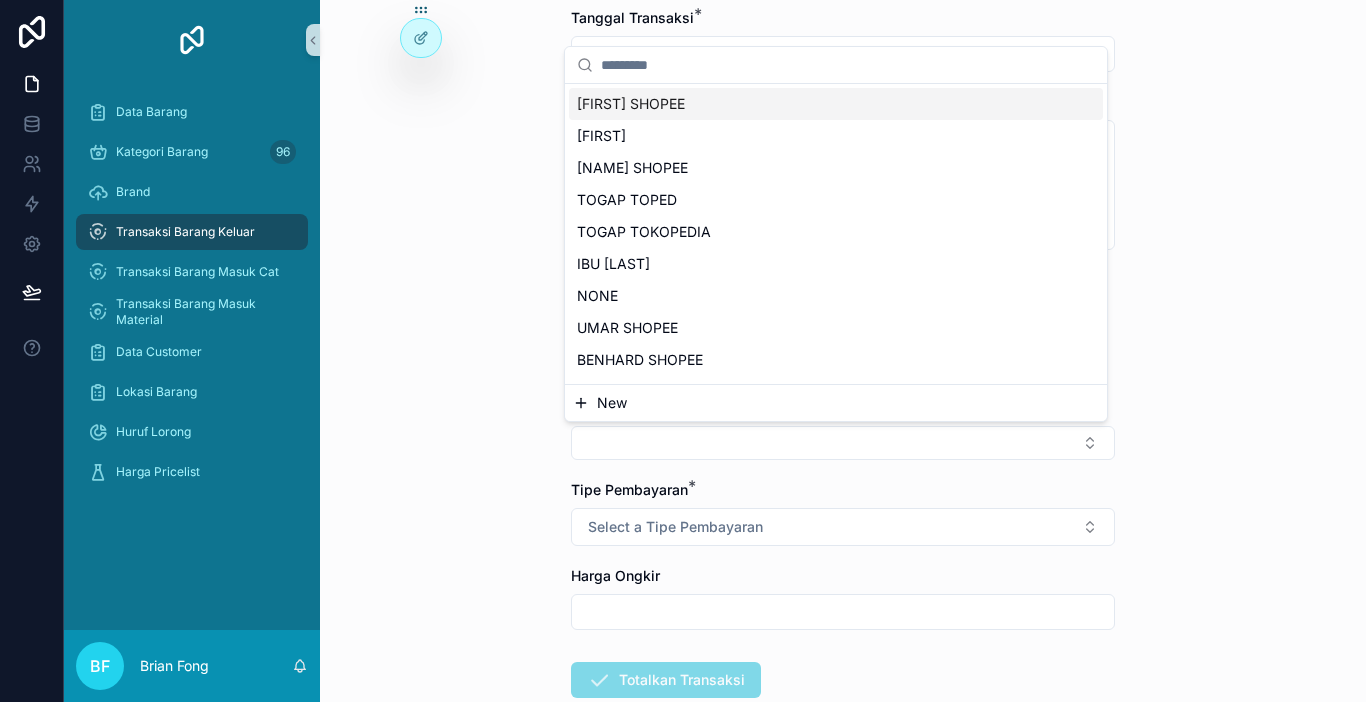 click on "New" at bounding box center [612, 403] 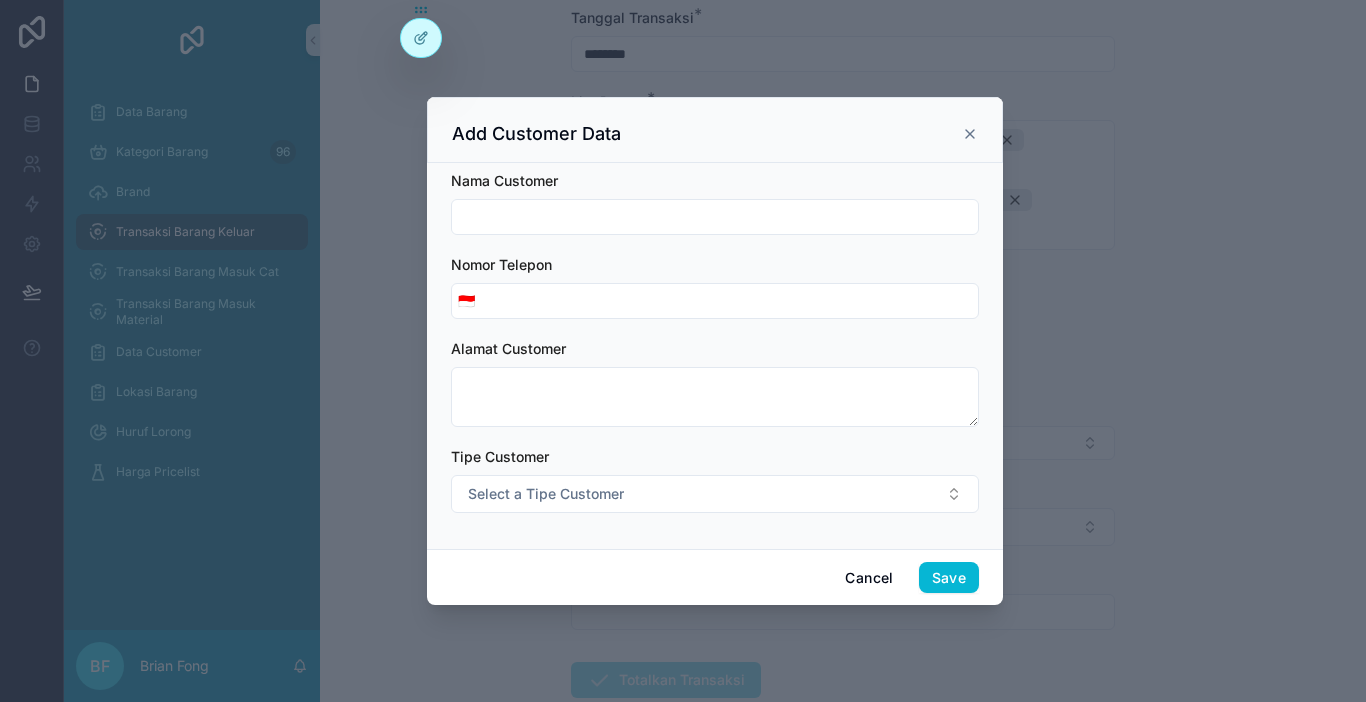 click at bounding box center [715, 217] 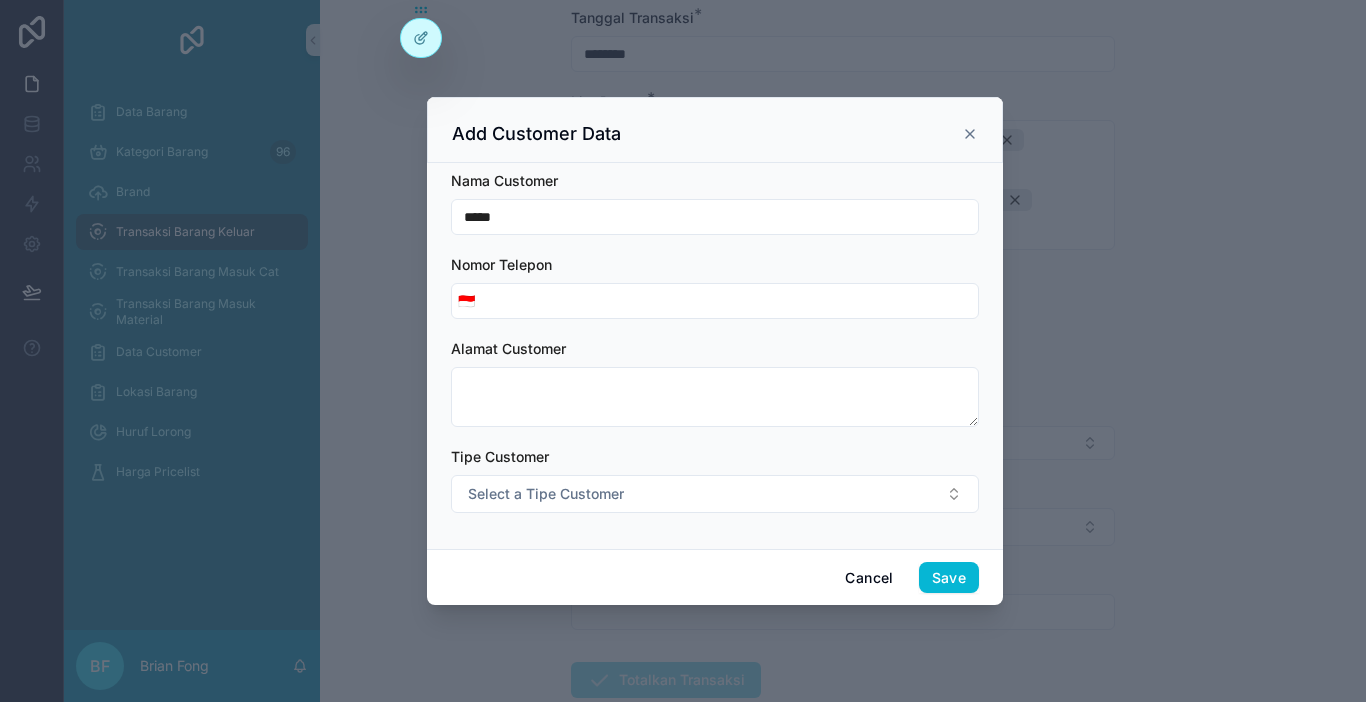 type on "**********" 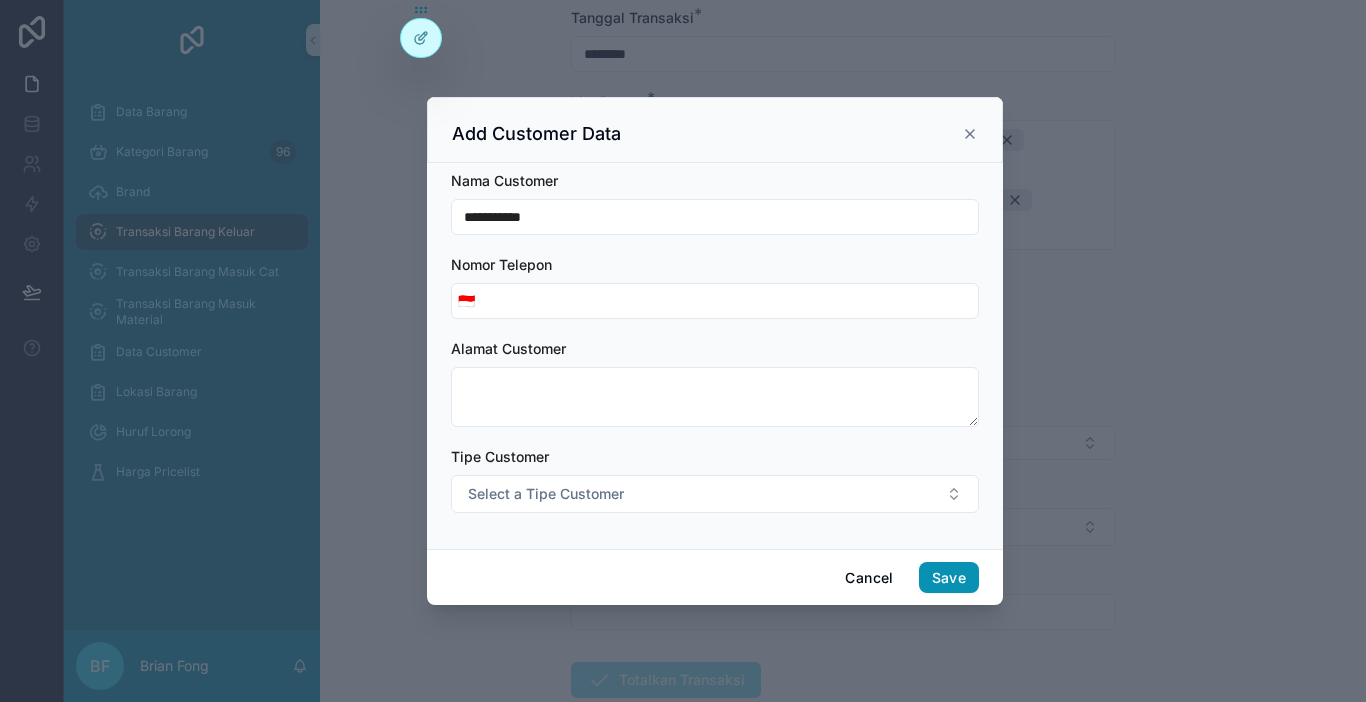 click on "Save" at bounding box center [949, 578] 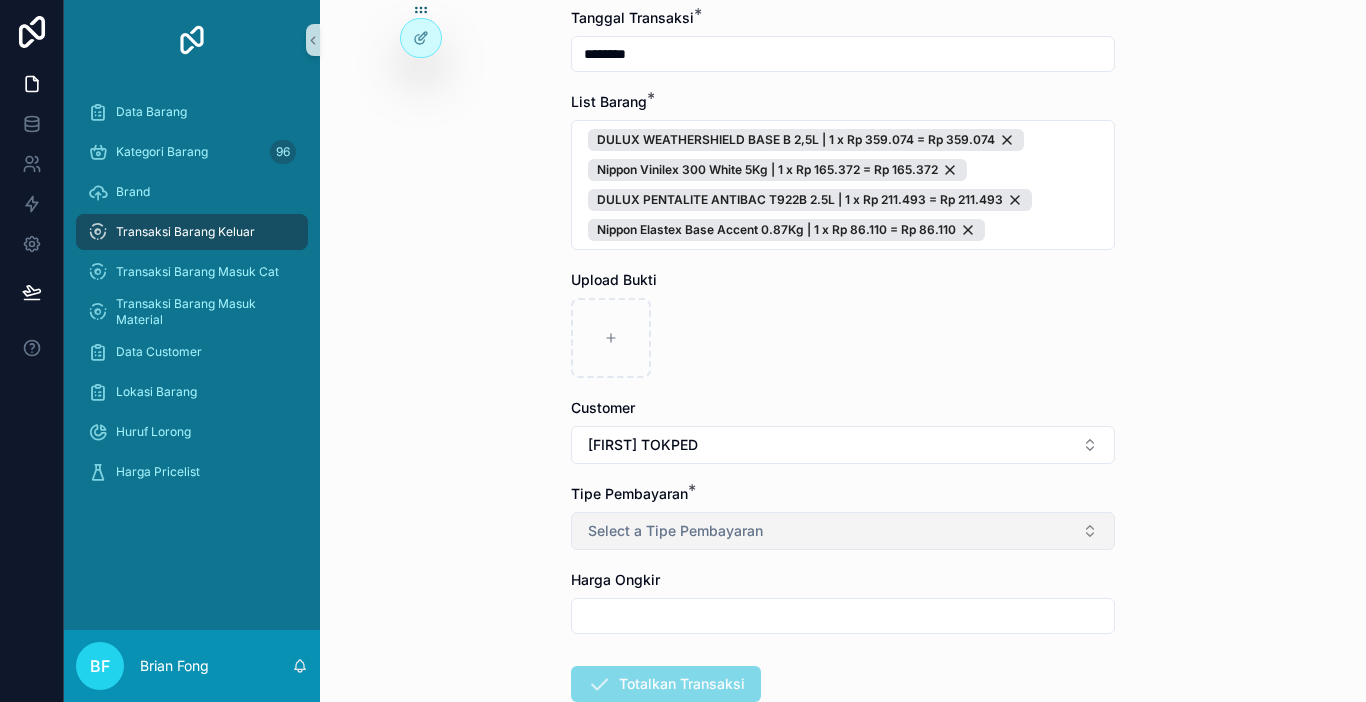 click on "Select a Tipe Pembayaran" at bounding box center (675, 531) 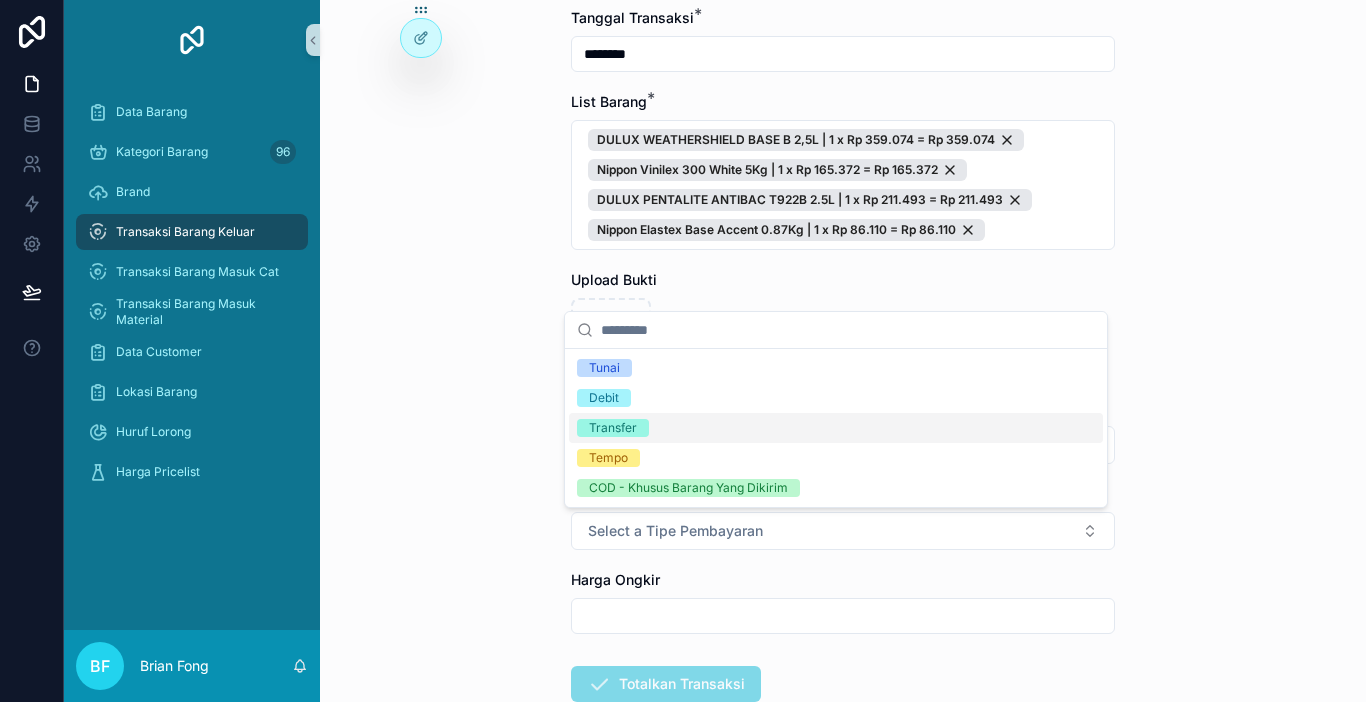 click on "Transfer" at bounding box center (613, 428) 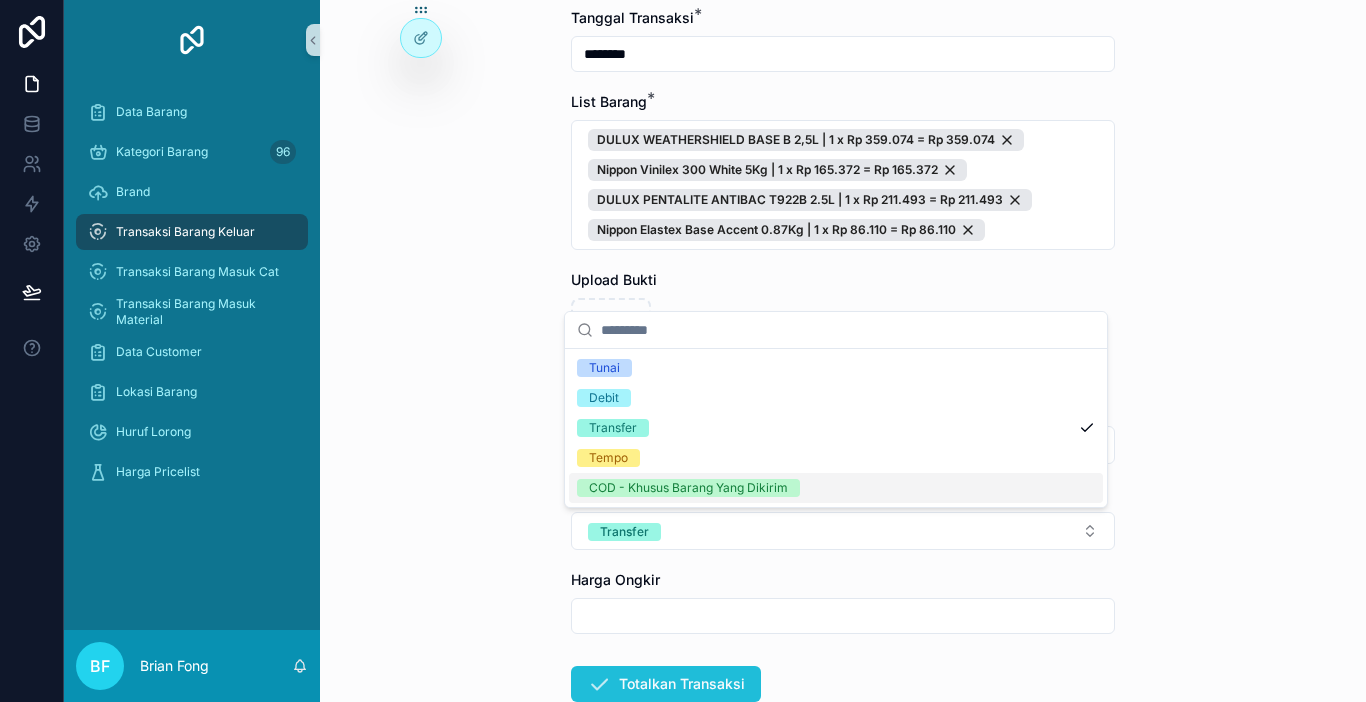 click on "Totalkan Transaksi" at bounding box center [666, 684] 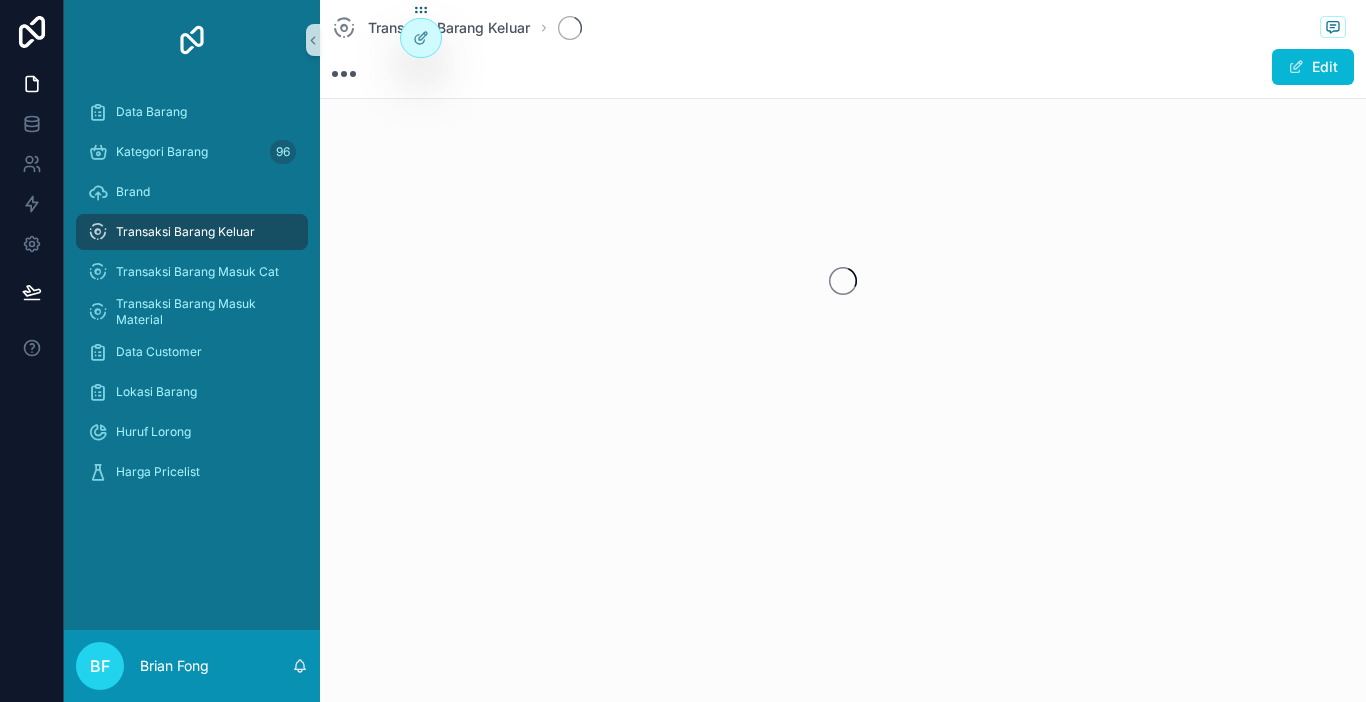 scroll, scrollTop: 0, scrollLeft: 0, axis: both 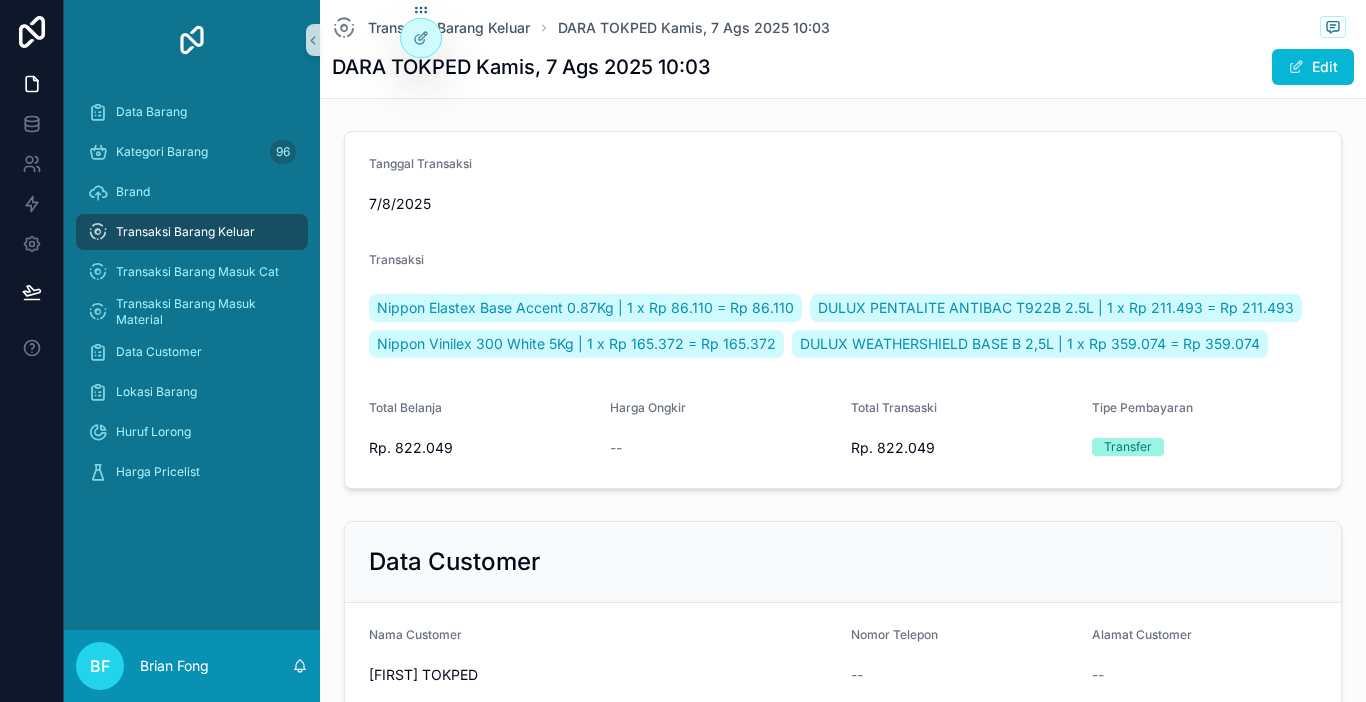 click on "Transaksi Barang Keluar" at bounding box center (192, 232) 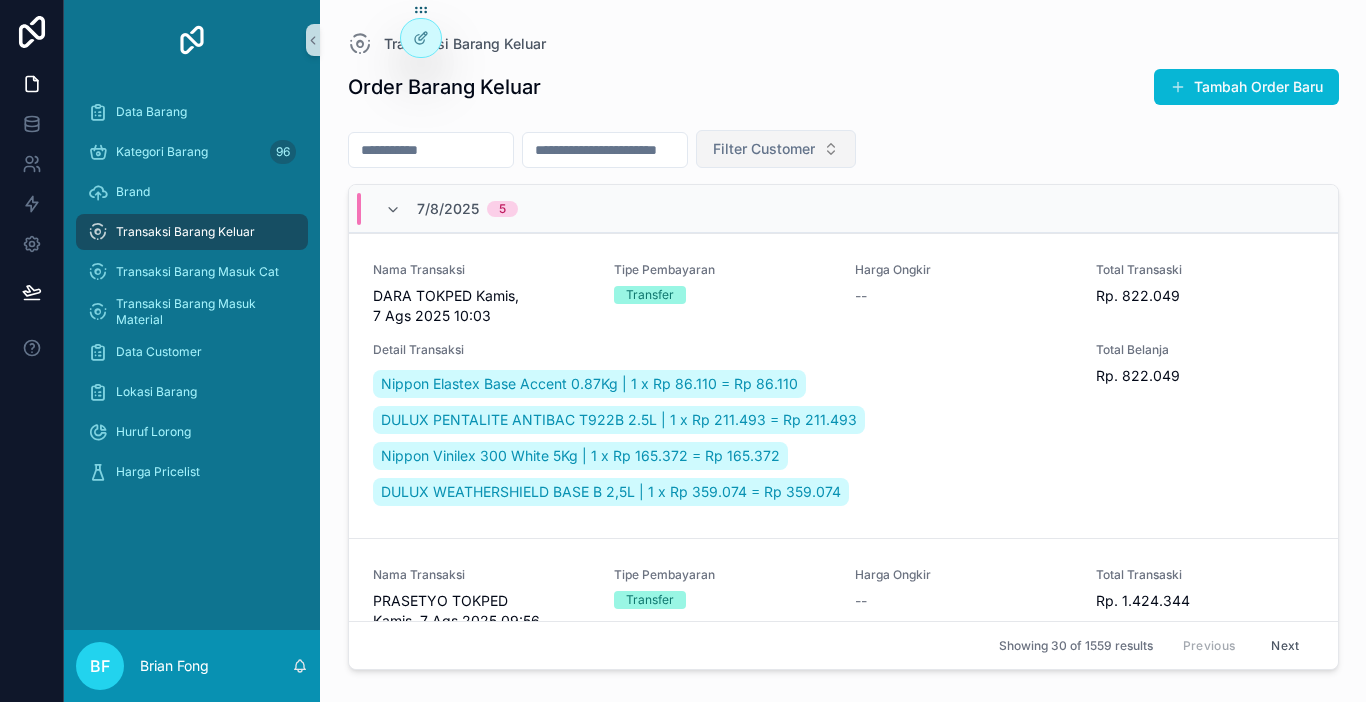 click on "Filter Customer" at bounding box center [764, 149] 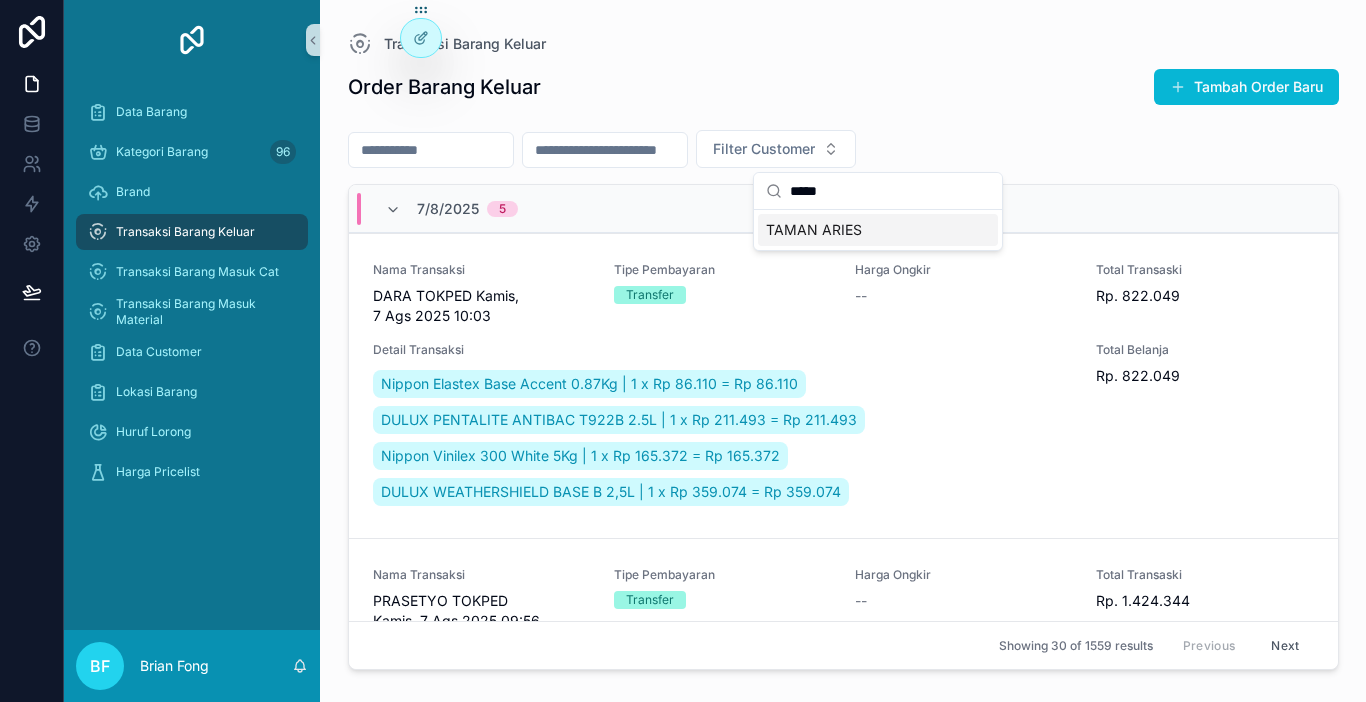 type on "*****" 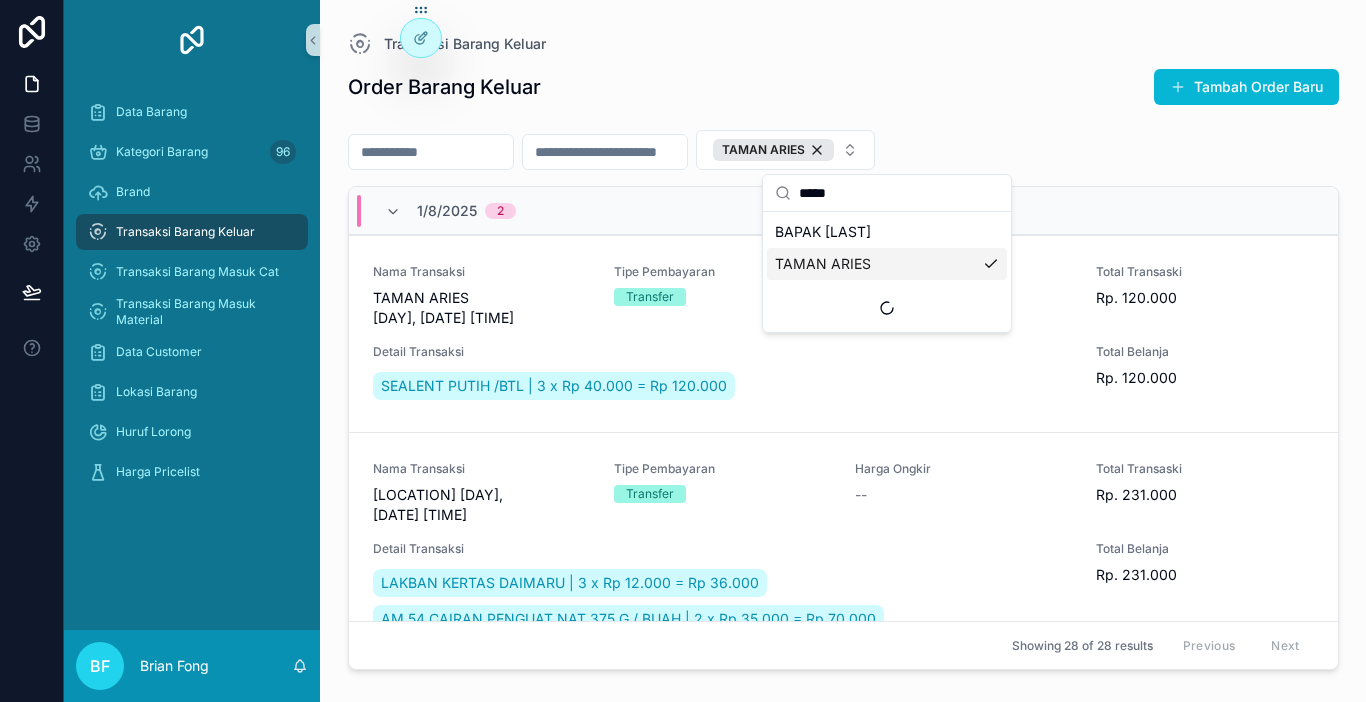 click at bounding box center [431, 152] 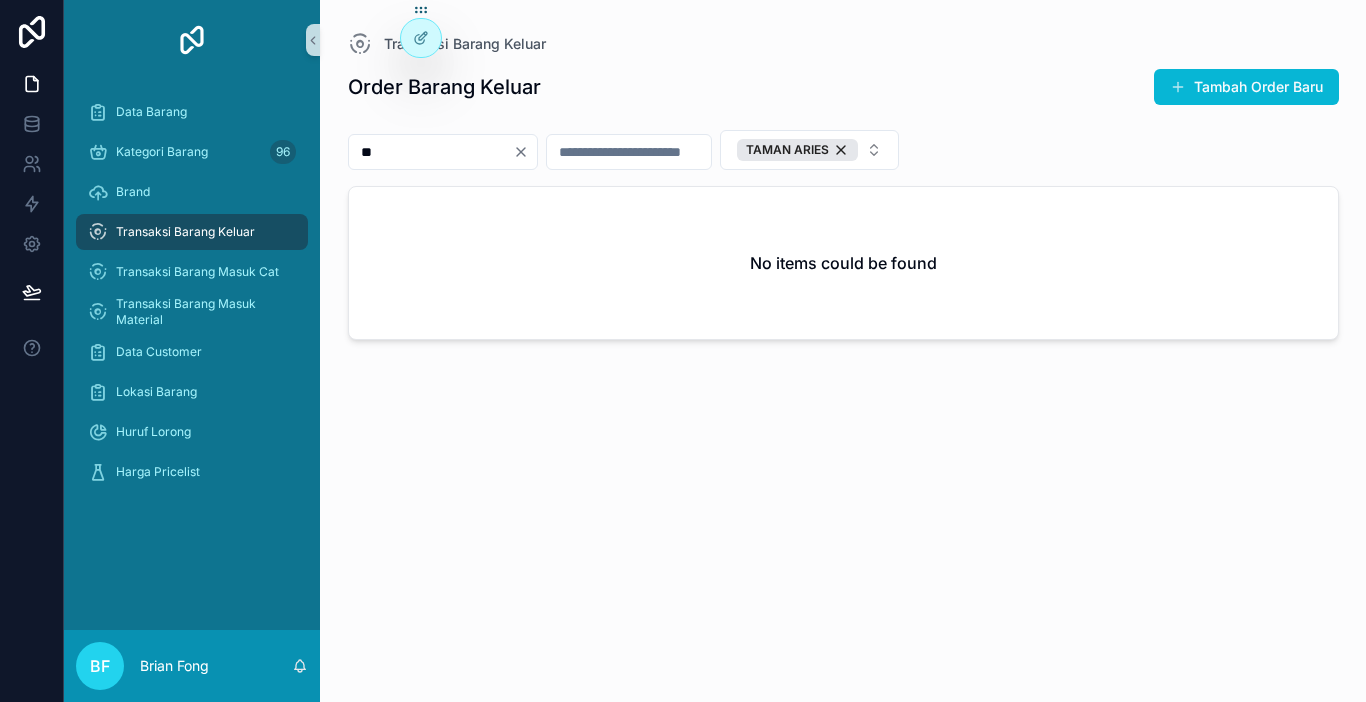 type on "*" 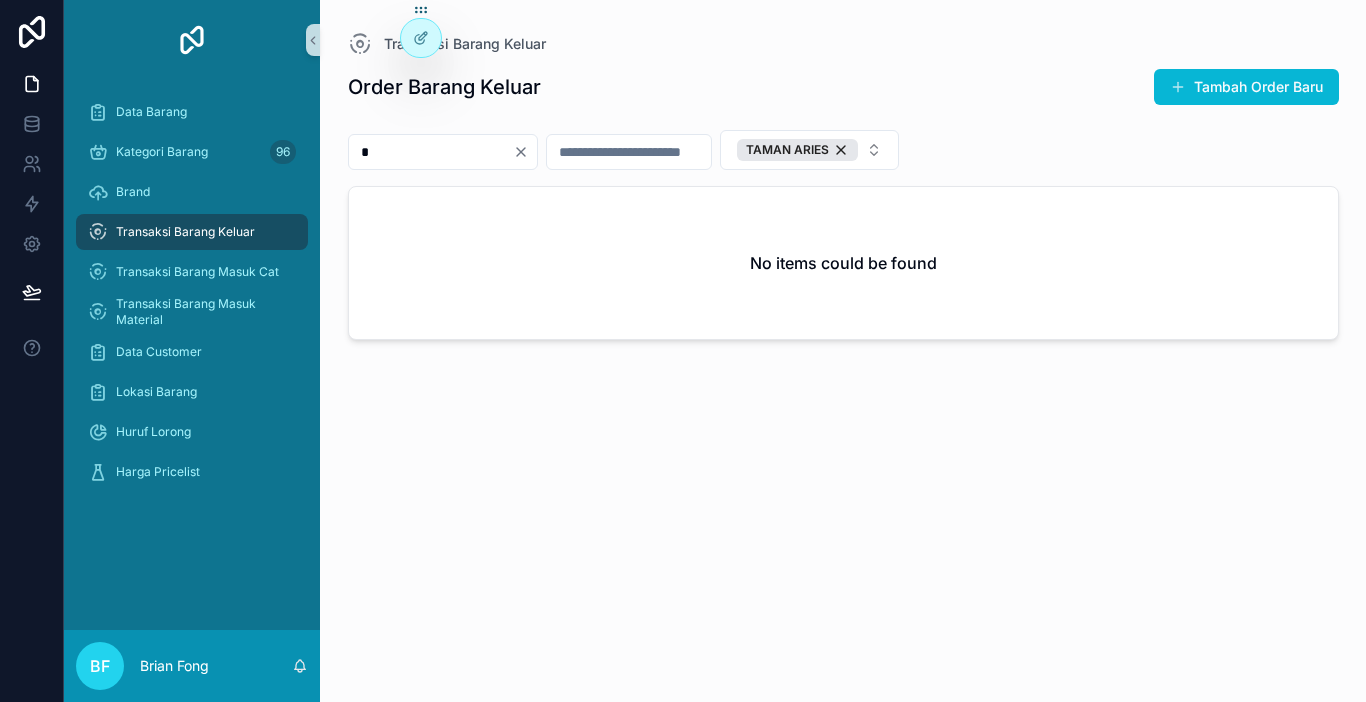 type 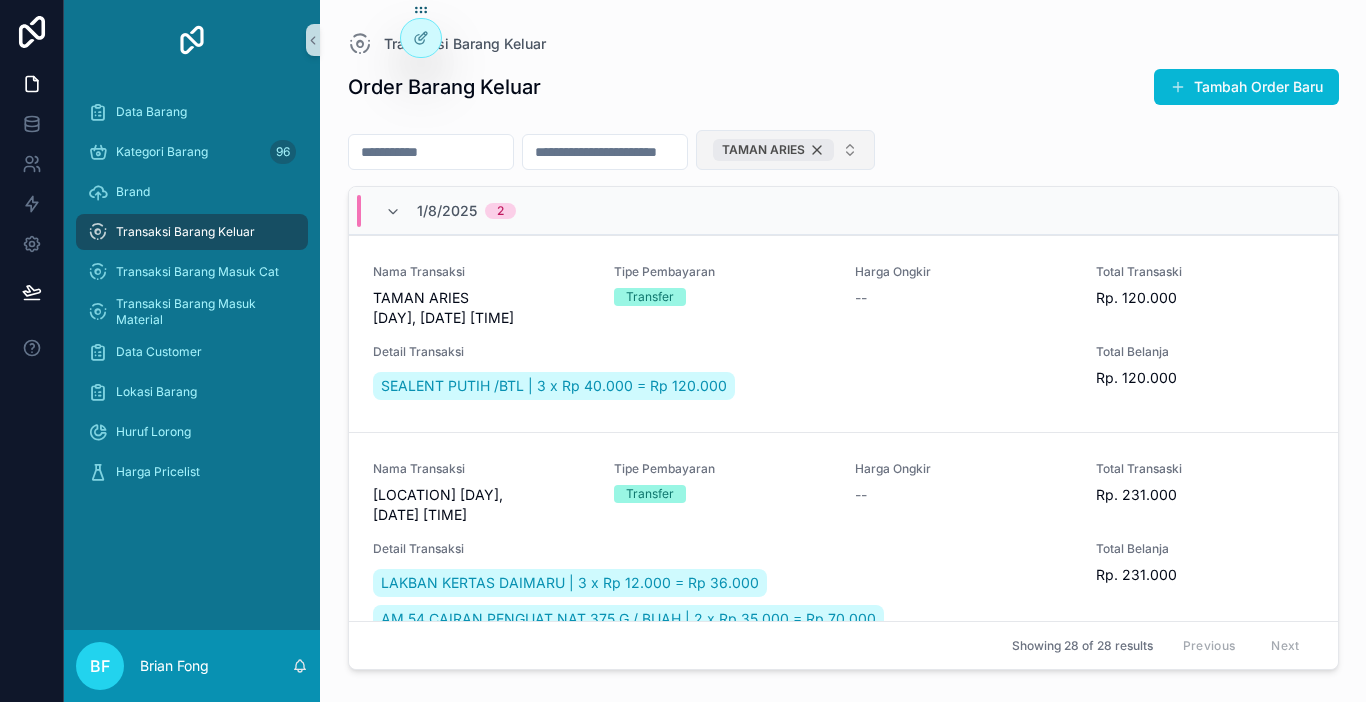 click on "TAMAN ARIES" at bounding box center (773, 150) 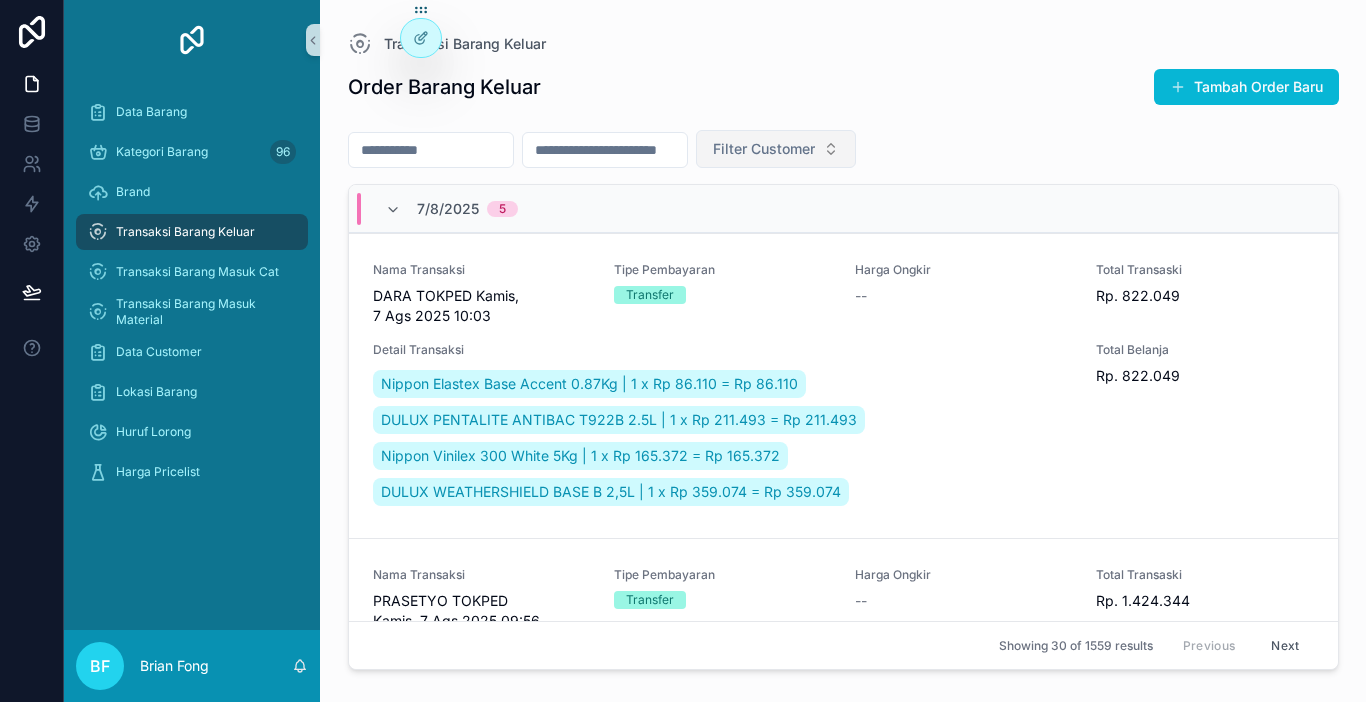 click on "Filter Customer" at bounding box center [764, 149] 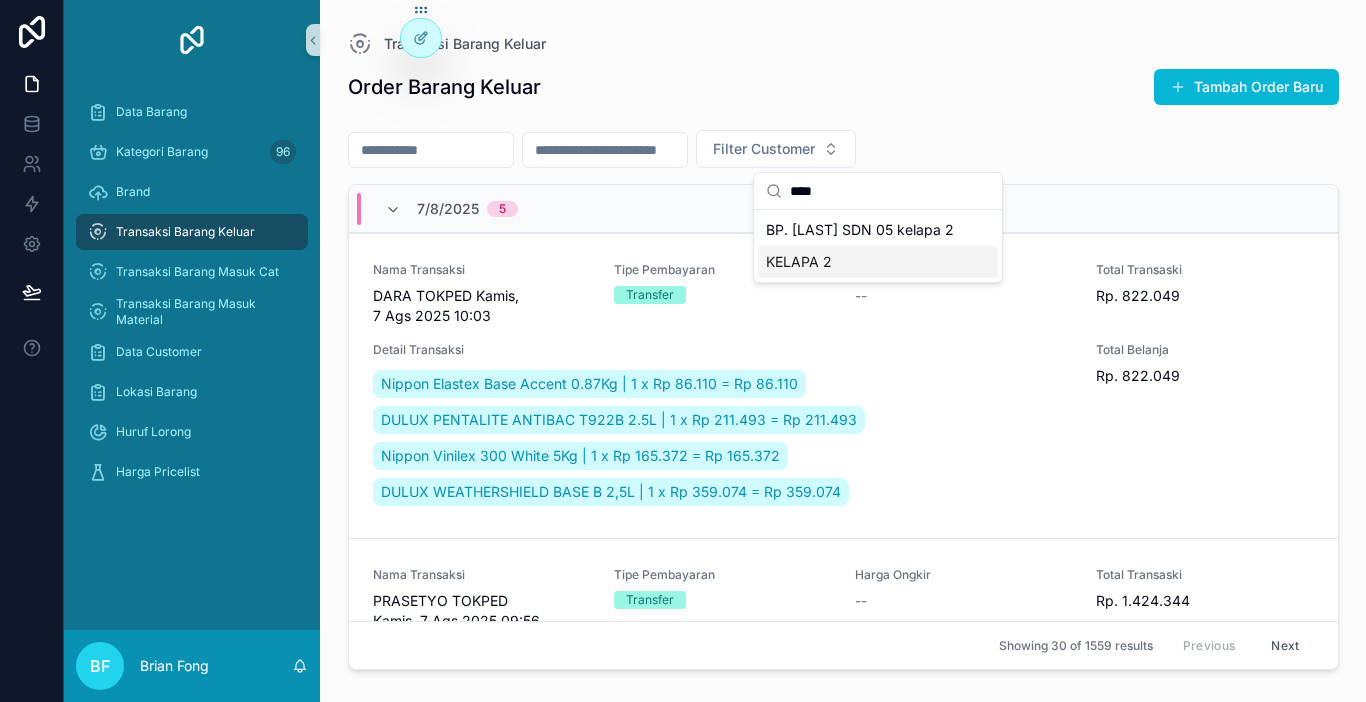 type on "****" 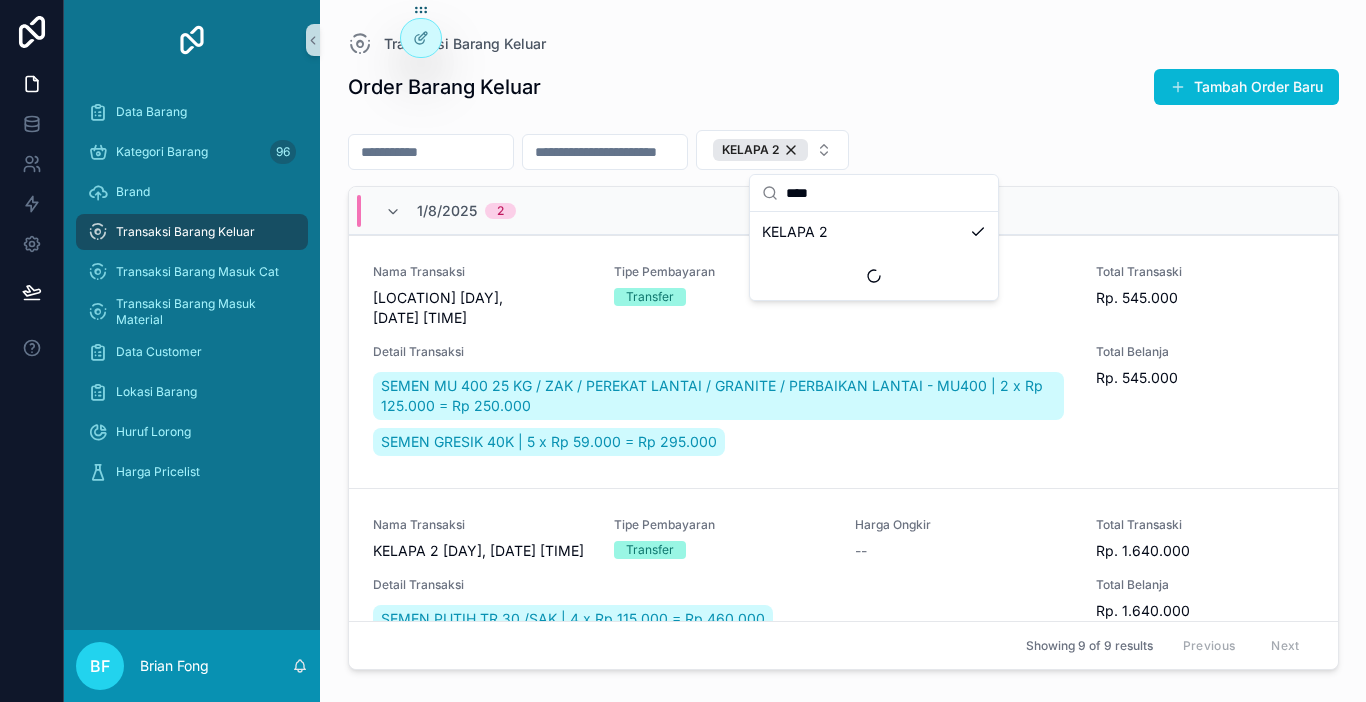 click at bounding box center (431, 152) 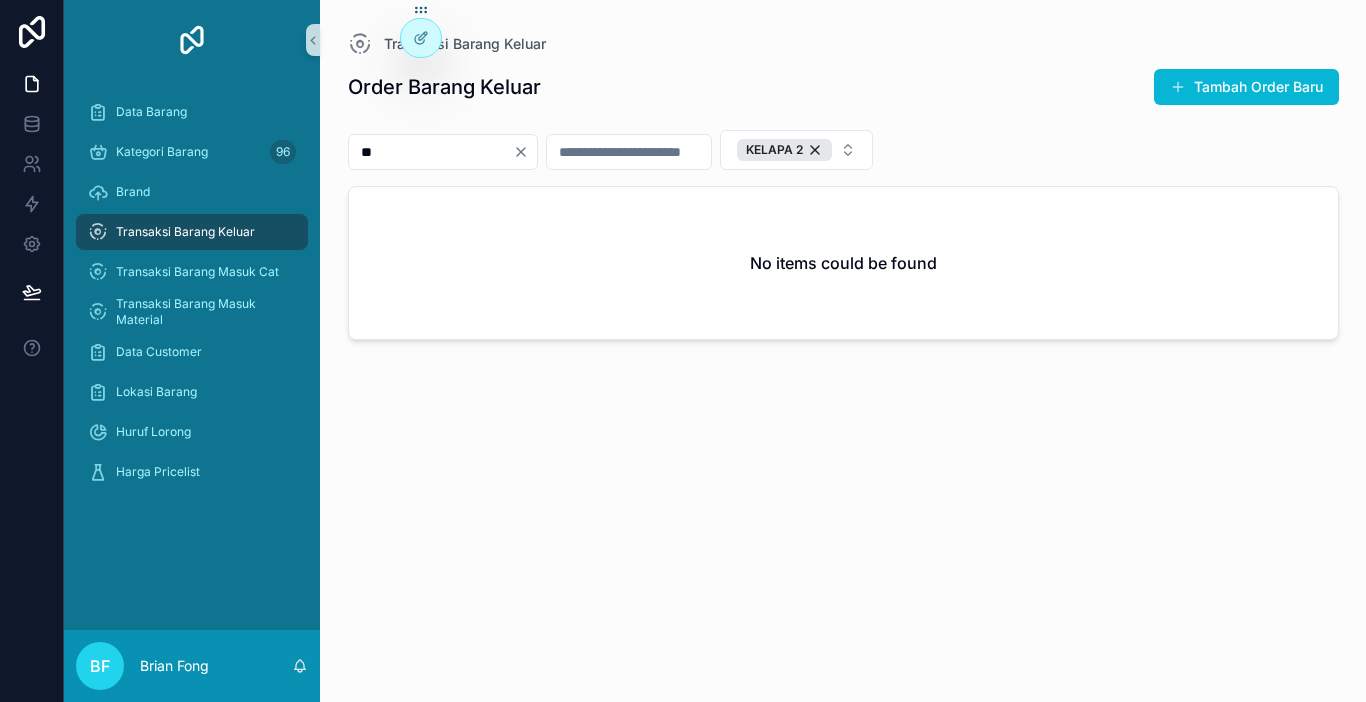 type on "*" 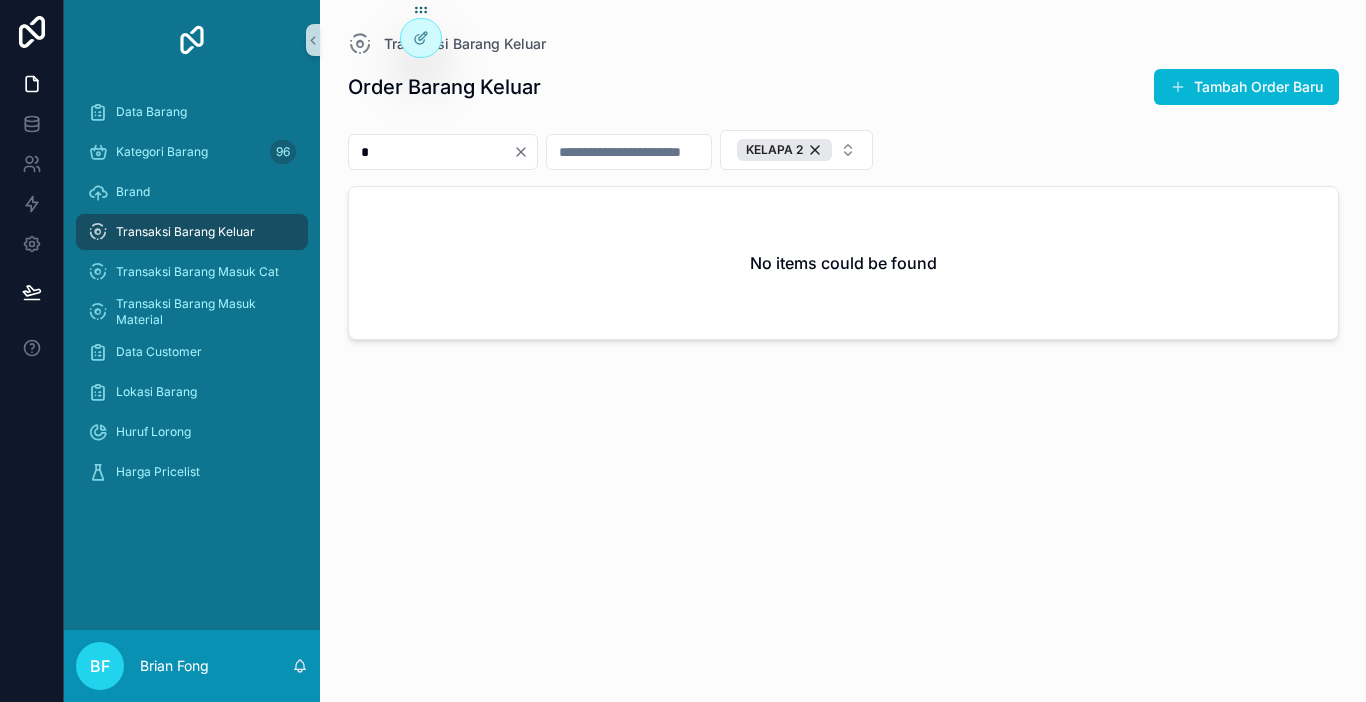 type 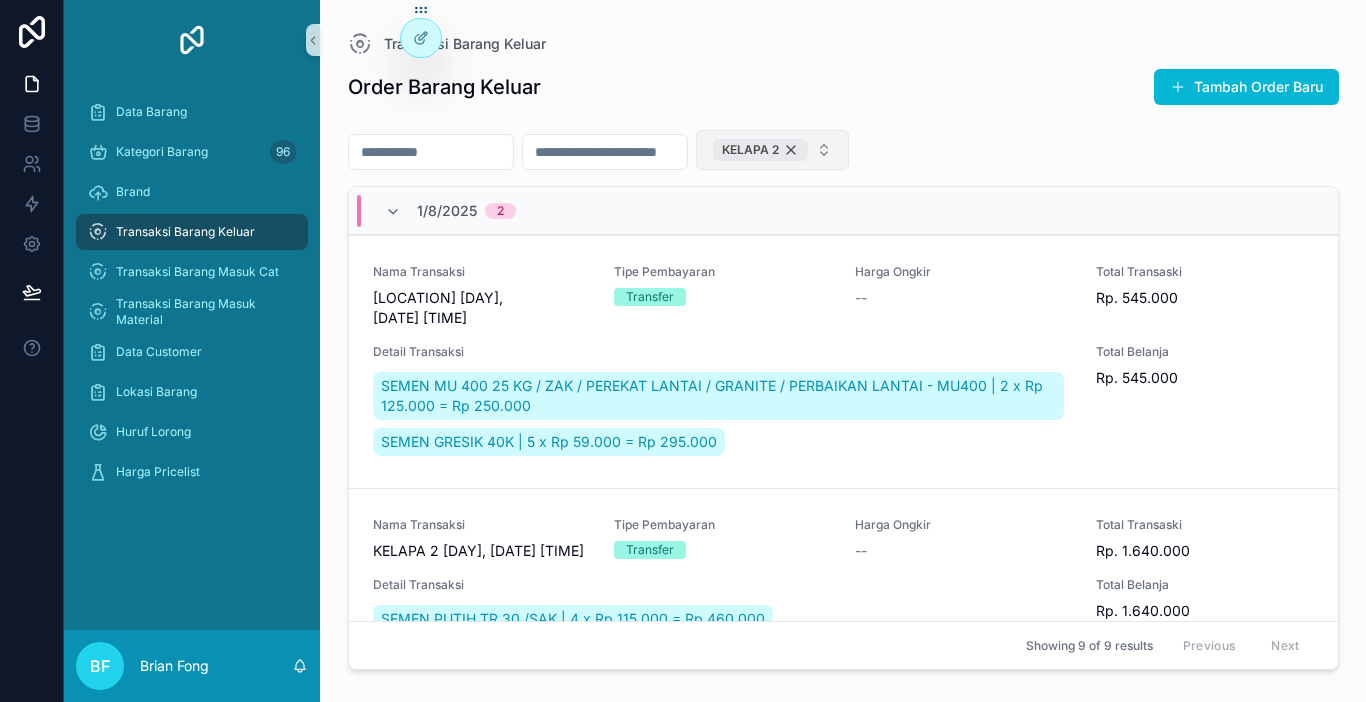click on "KELAPA 2" at bounding box center (760, 150) 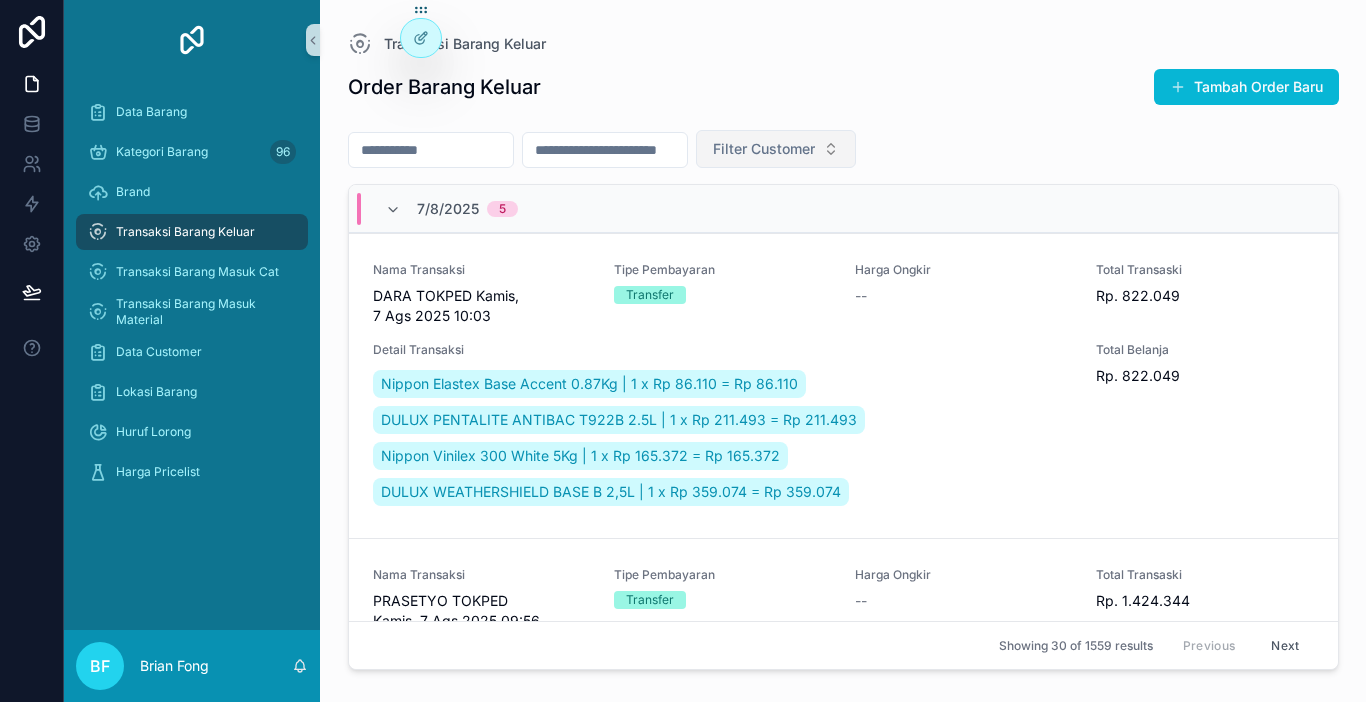 click on "Filter Customer" at bounding box center [764, 149] 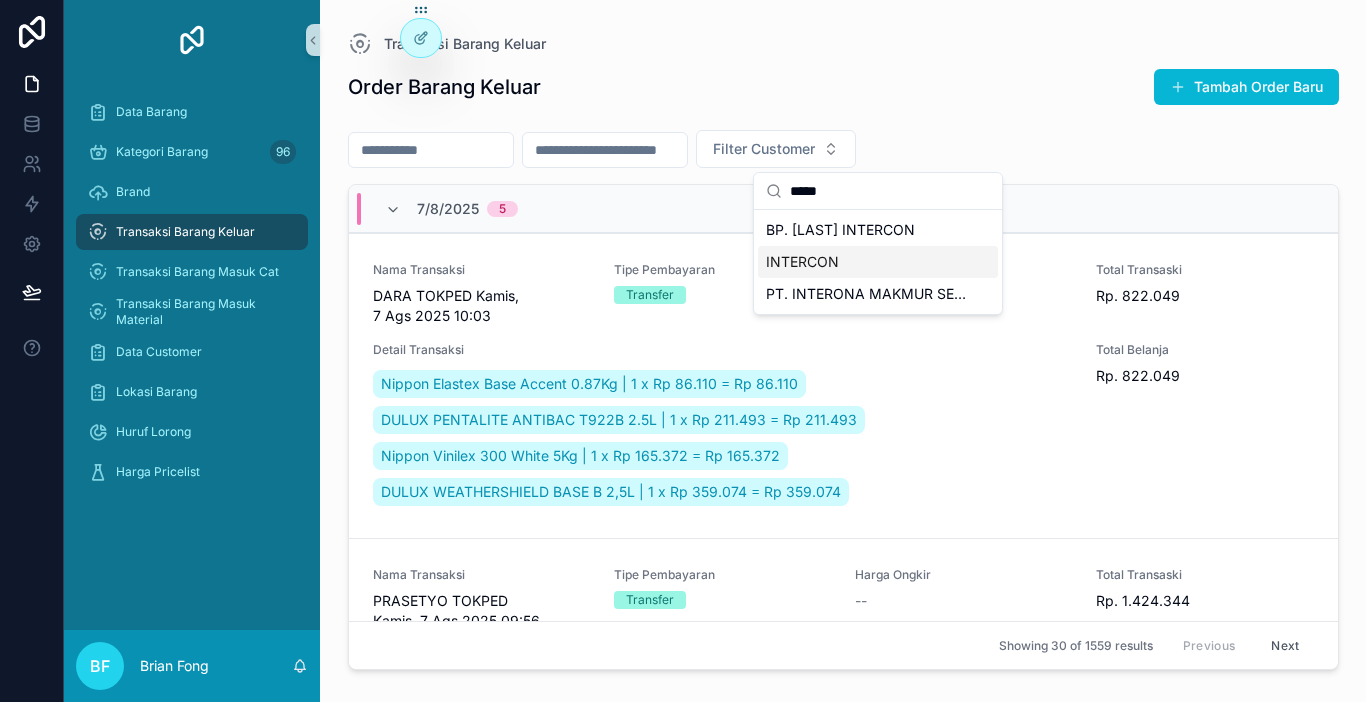 type on "*****" 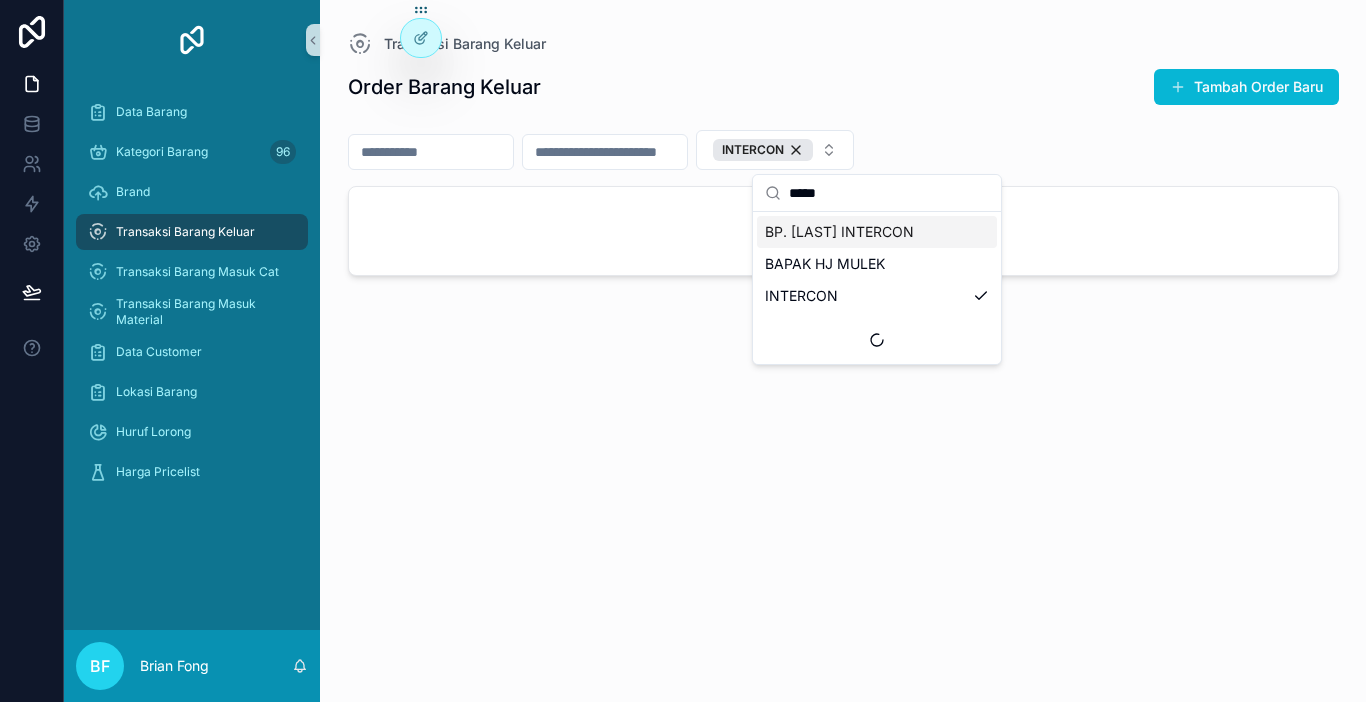 click at bounding box center [431, 152] 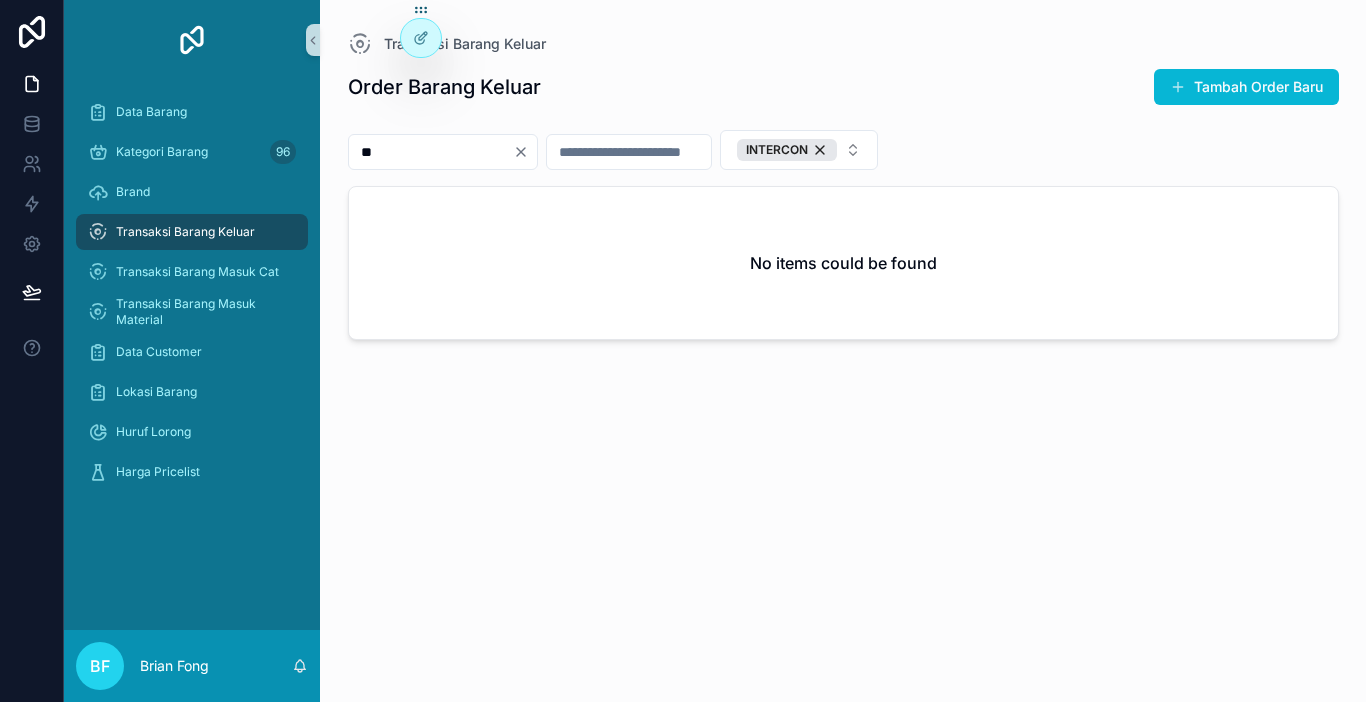 type on "*" 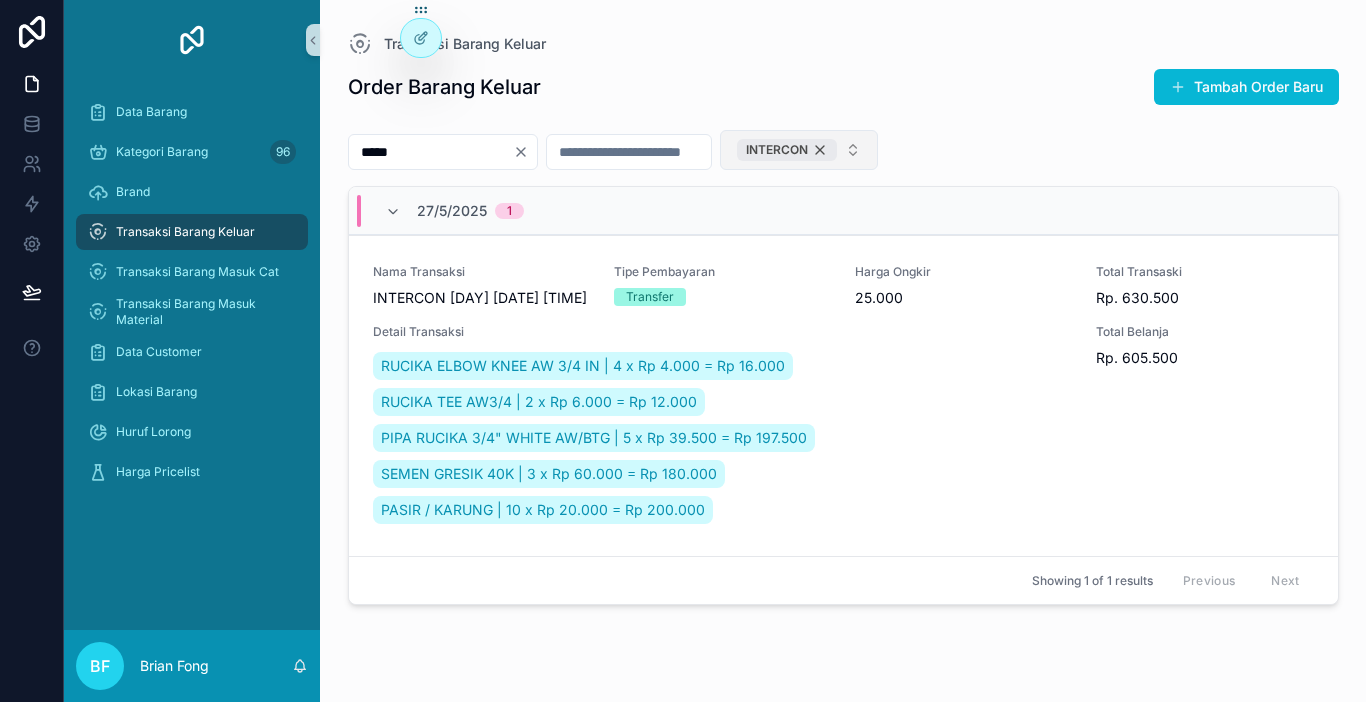 type on "*****" 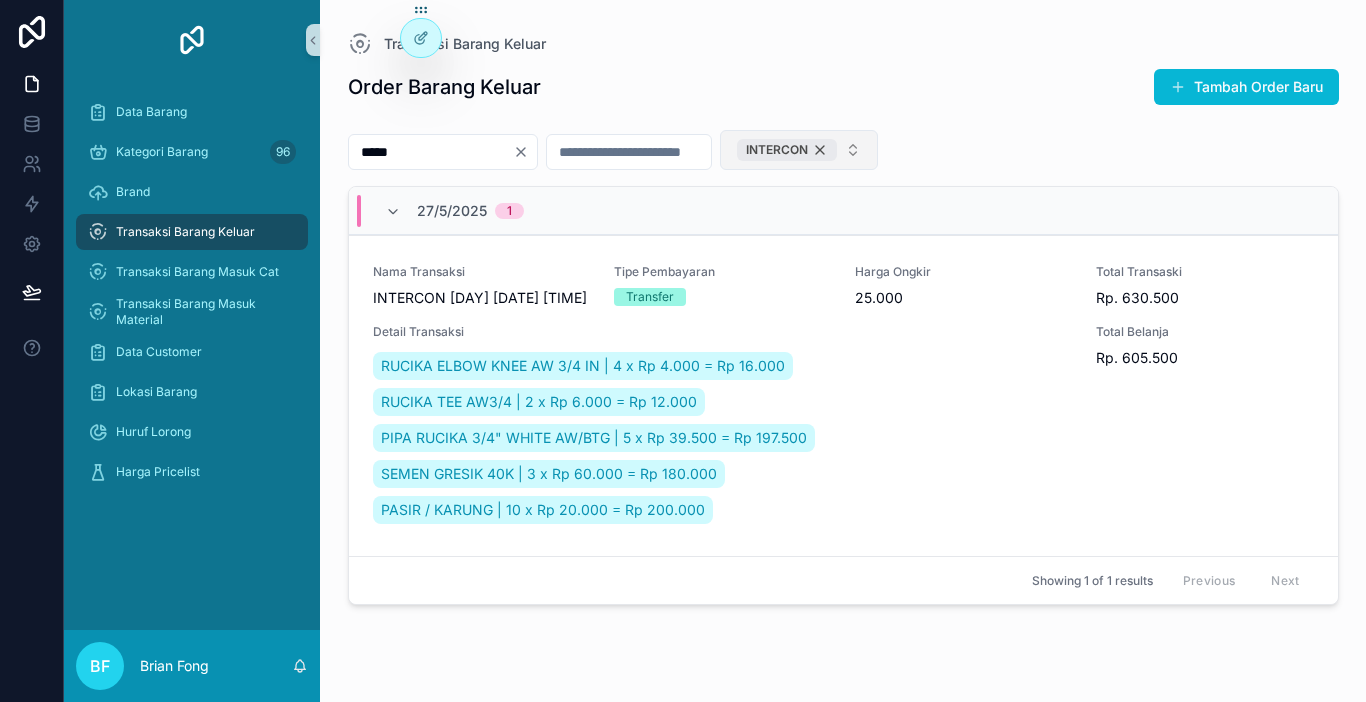 click on "INTERCON" at bounding box center (787, 150) 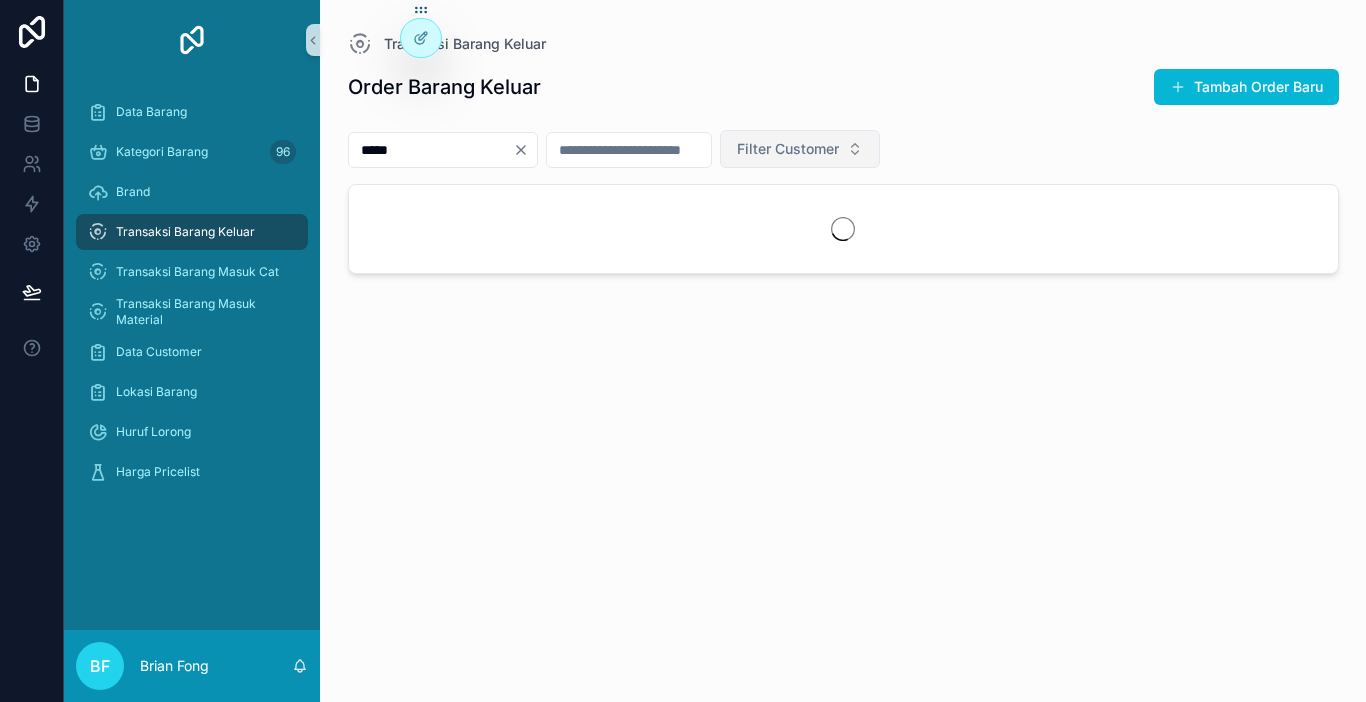click on "Filter Customer" at bounding box center (788, 149) 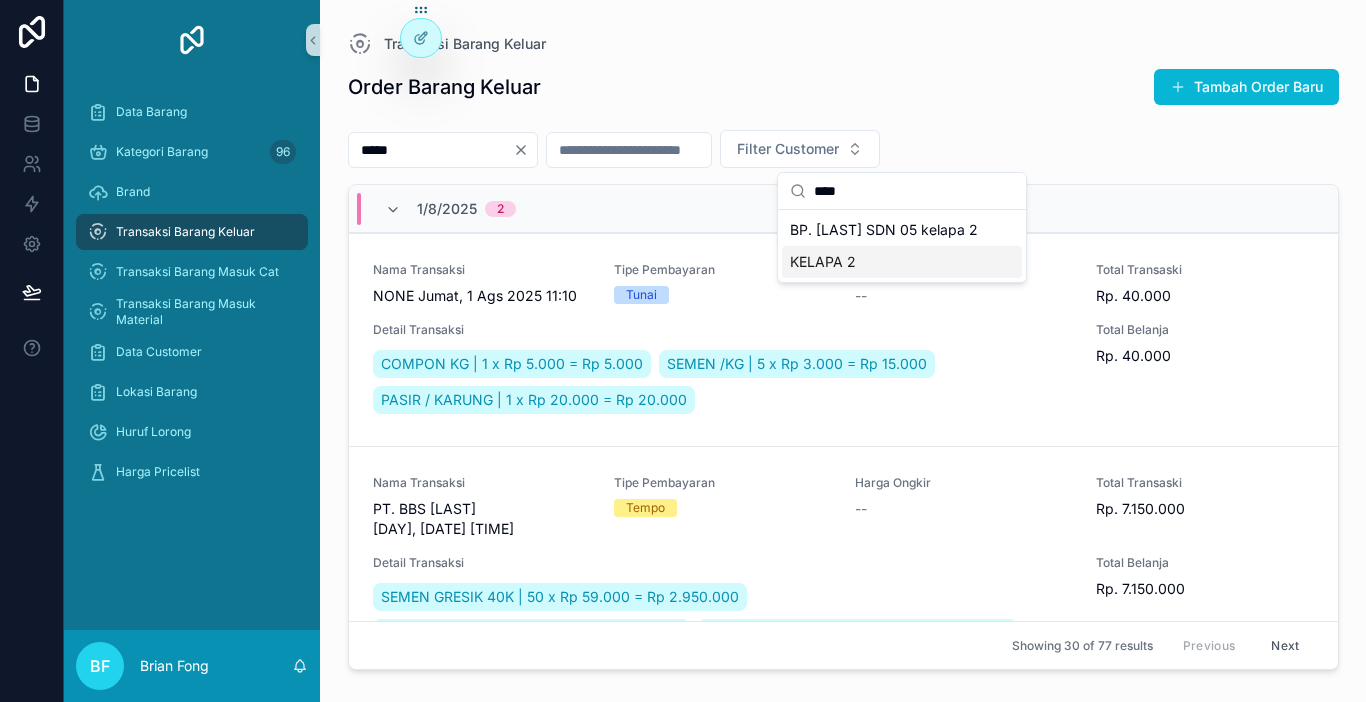 click on "KELAPA 2" at bounding box center [902, 262] 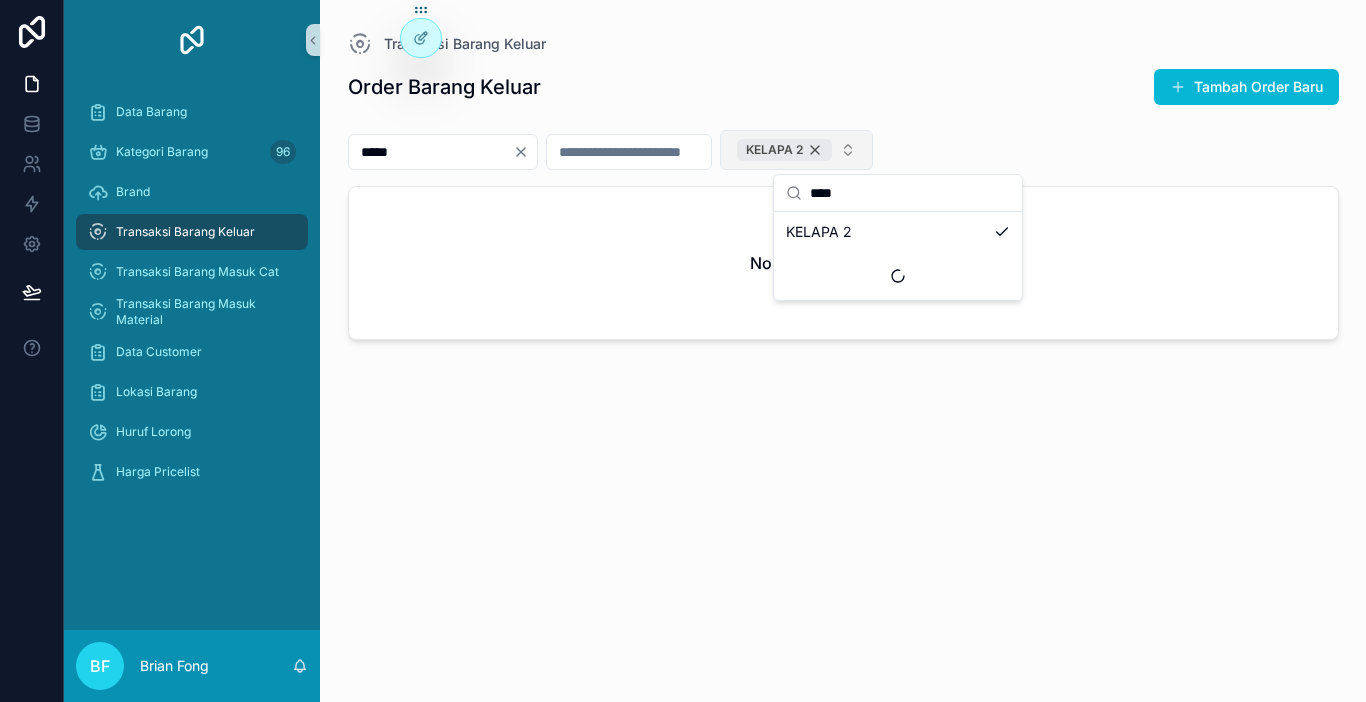 click on "KELAPA 2" at bounding box center (784, 150) 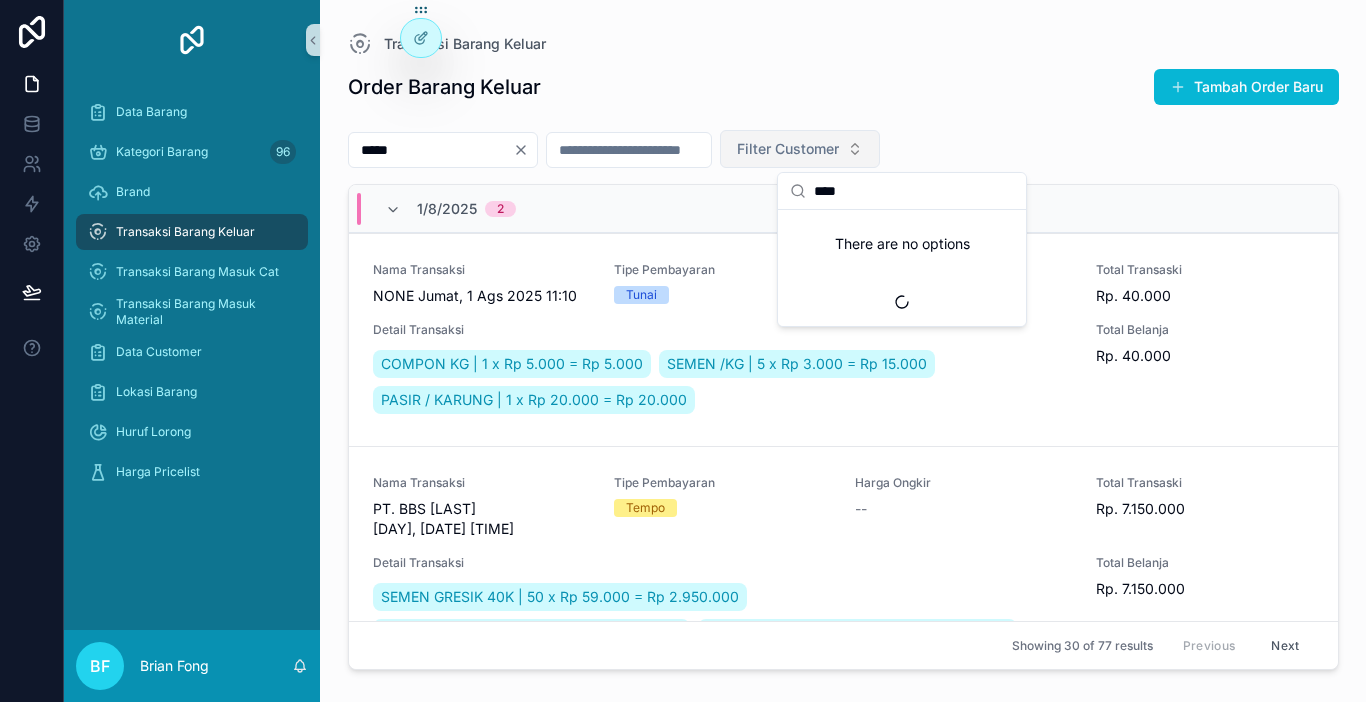 click on "****" at bounding box center (914, 191) 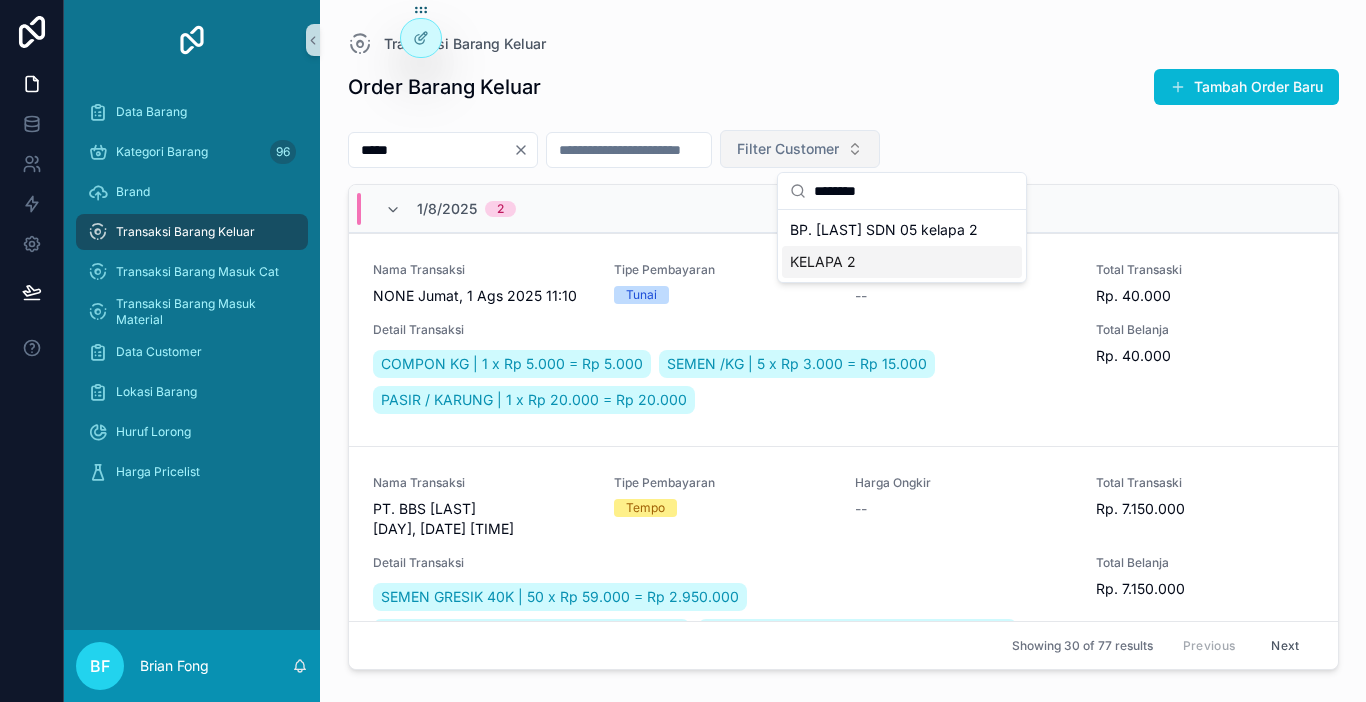 type on "********" 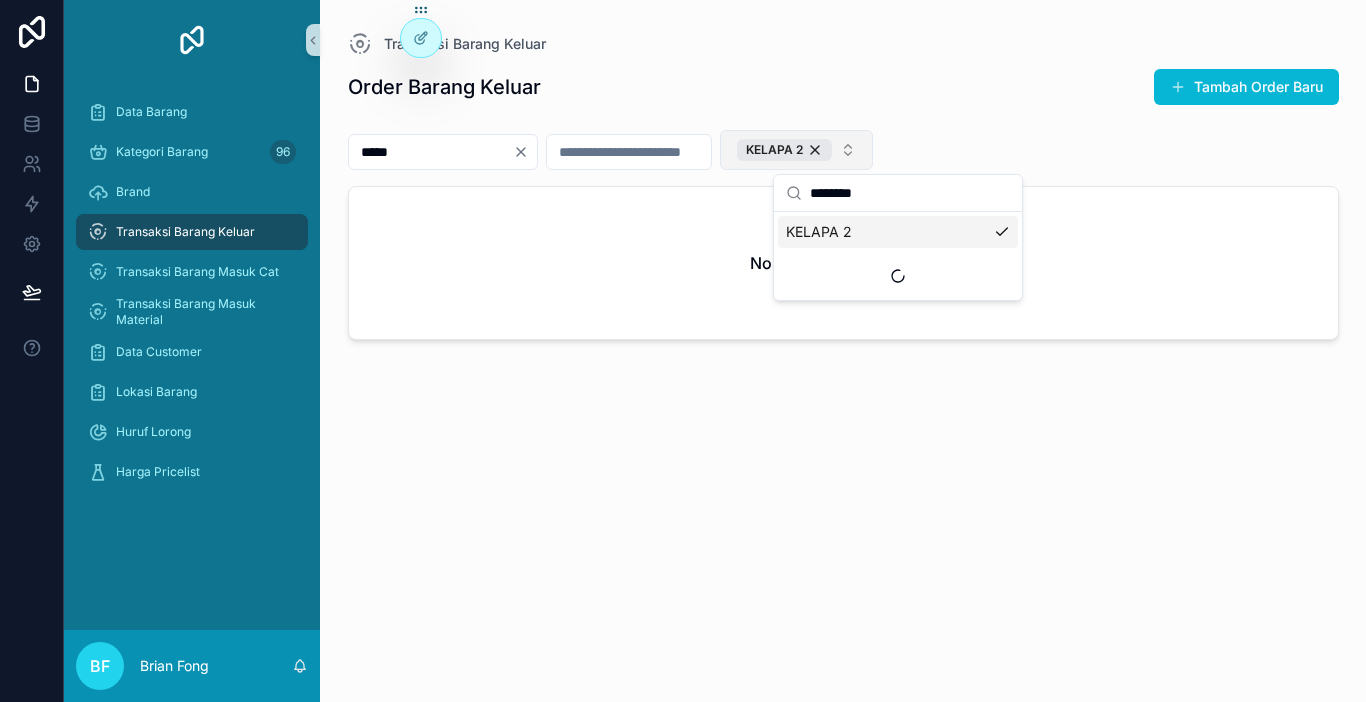 click on "KELAPA 2" at bounding box center [796, 150] 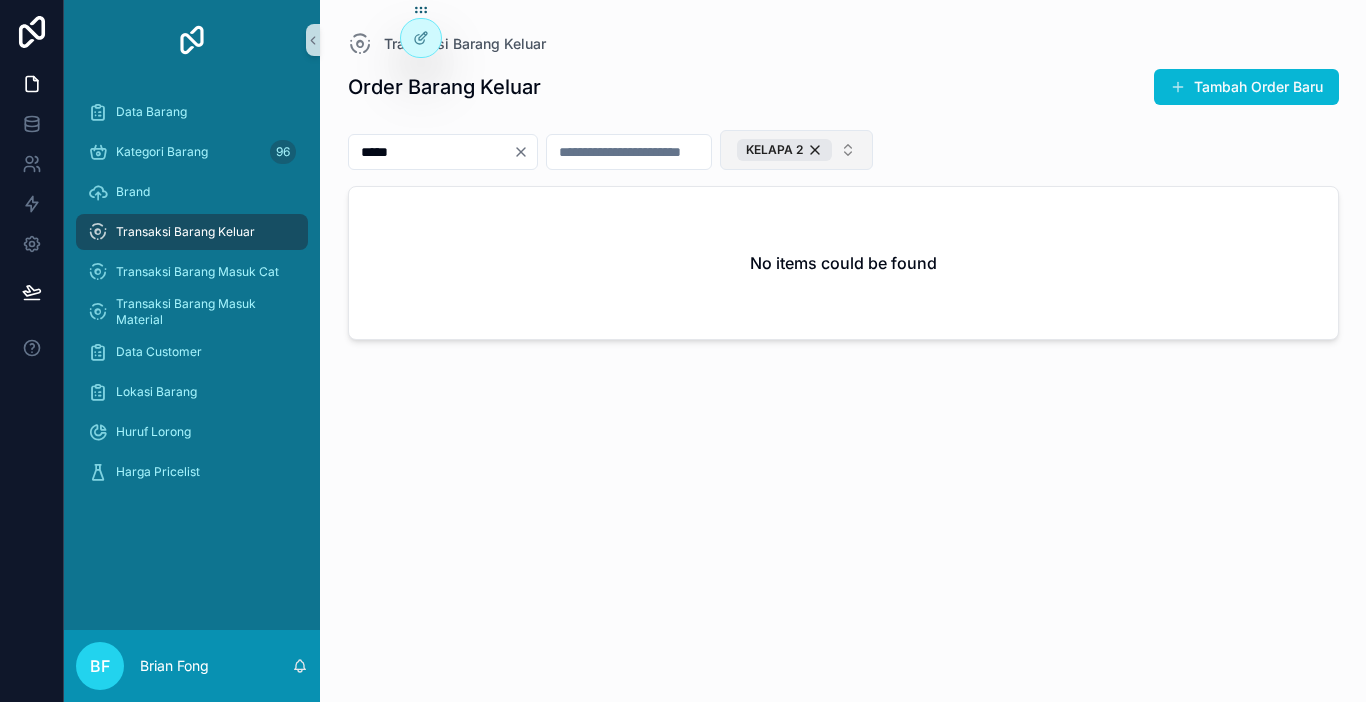 click on "KELAPA 2" at bounding box center (796, 150) 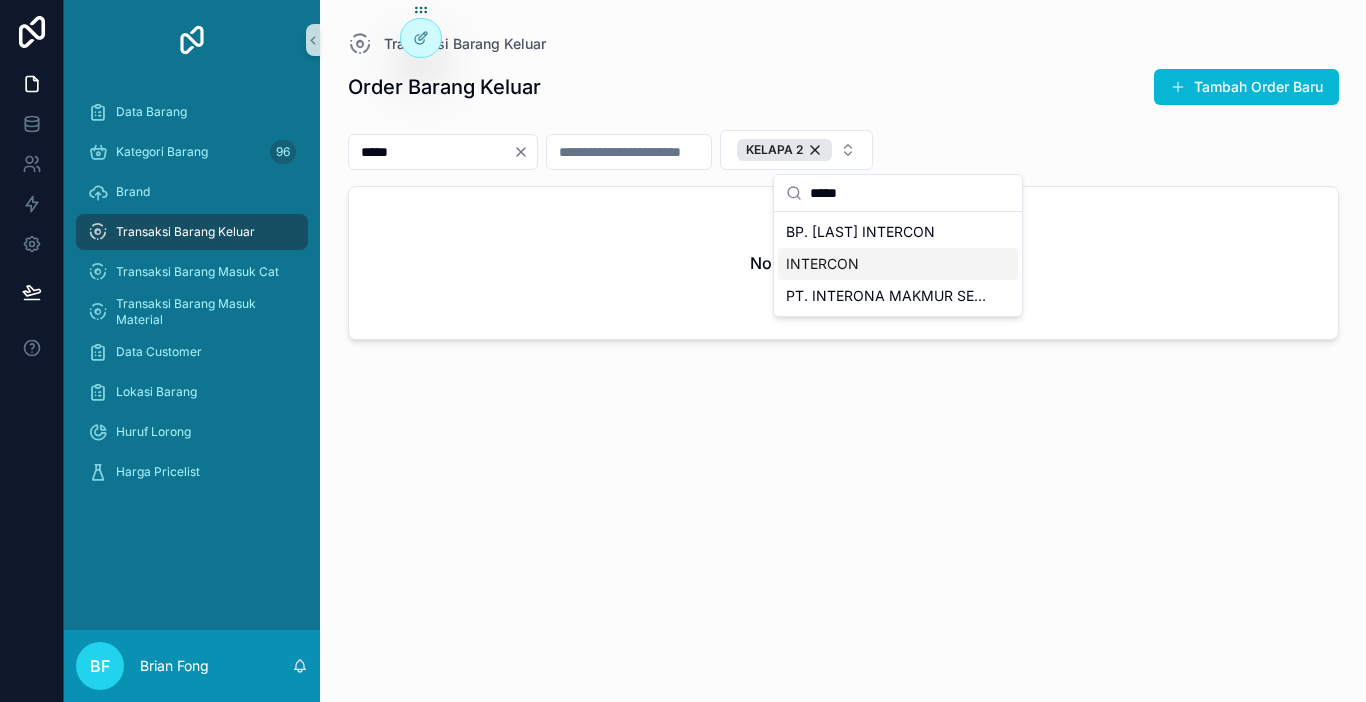 type on "*****" 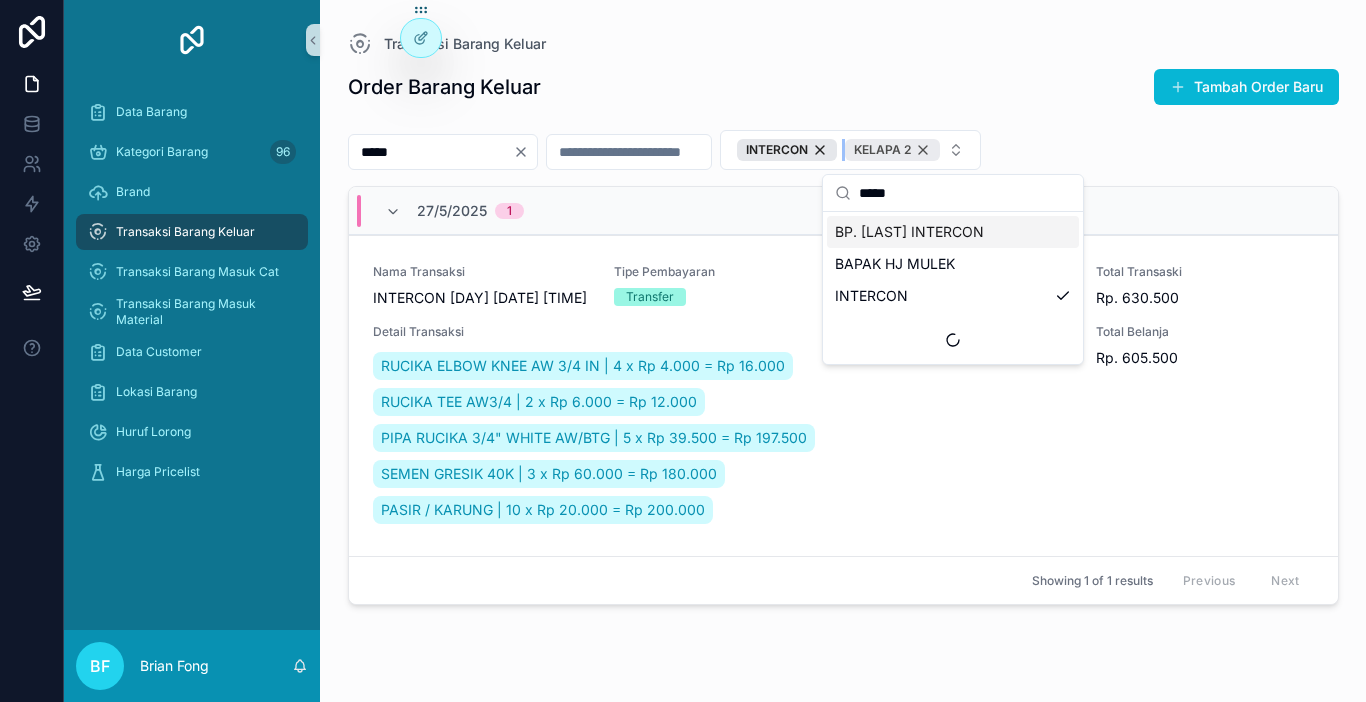 click on "KELAPA 2" at bounding box center (892, 150) 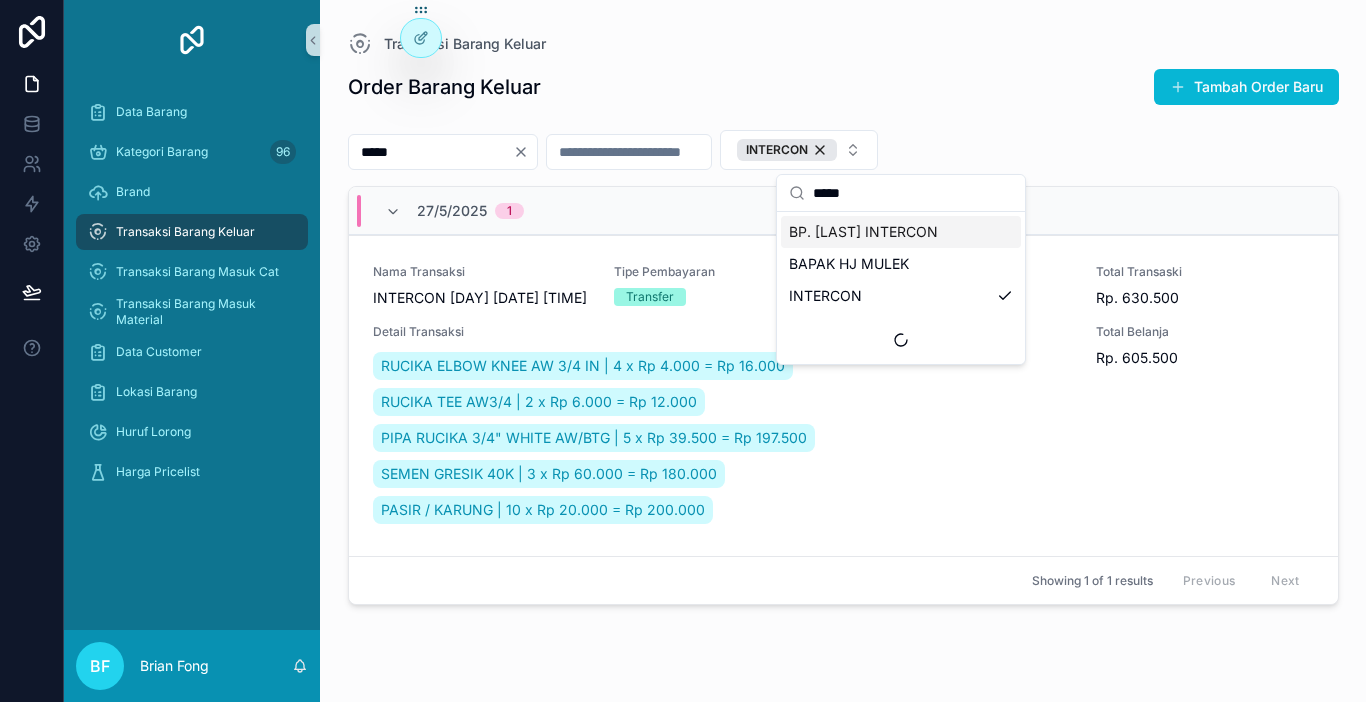 click on "INTERCON" at bounding box center [787, 150] 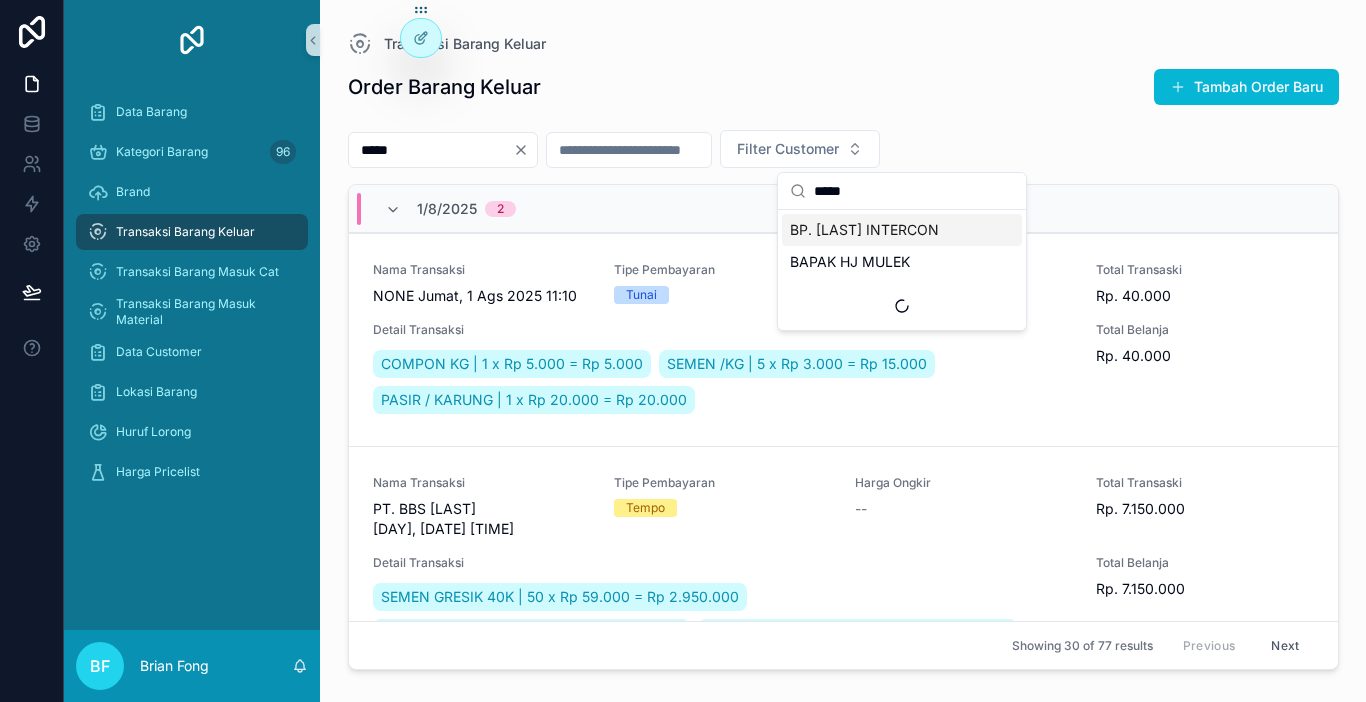 click on "Filter Customer" at bounding box center [788, 149] 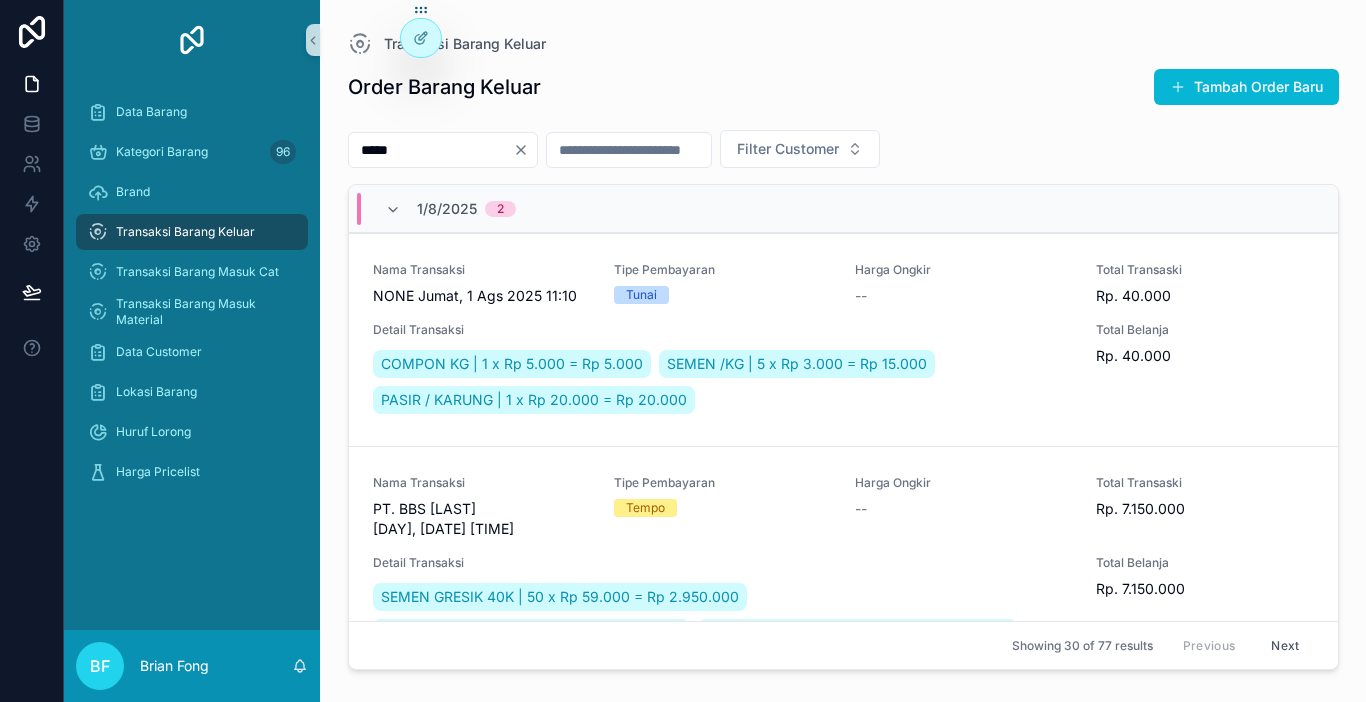 click on "Filter Customer" at bounding box center (788, 149) 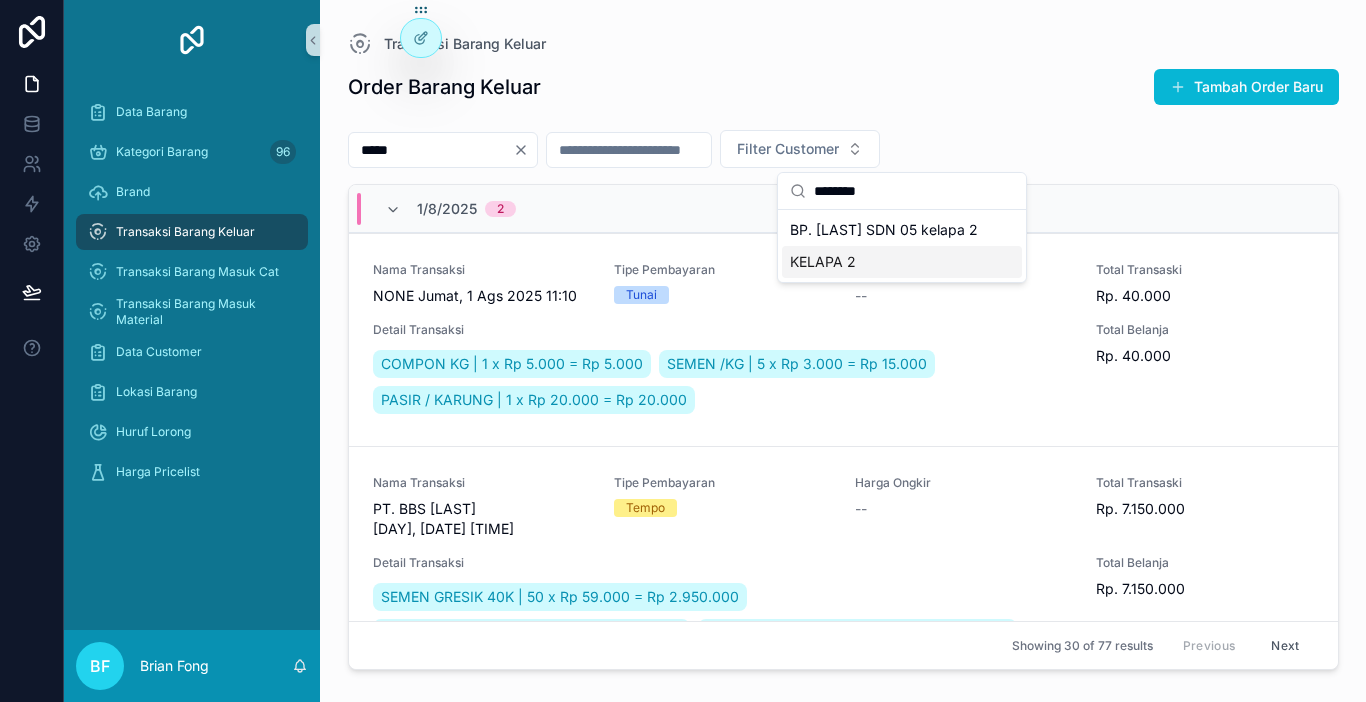 type on "********" 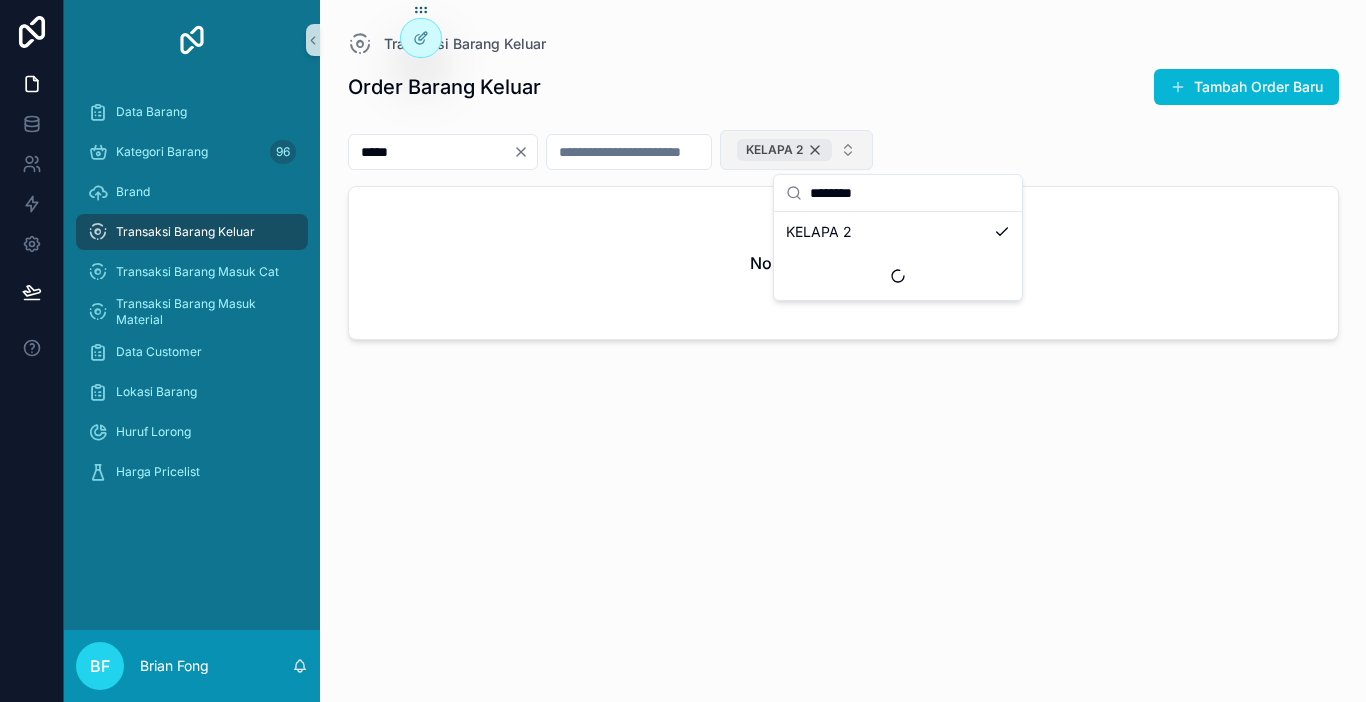 click on "KELAPA 2" at bounding box center (784, 150) 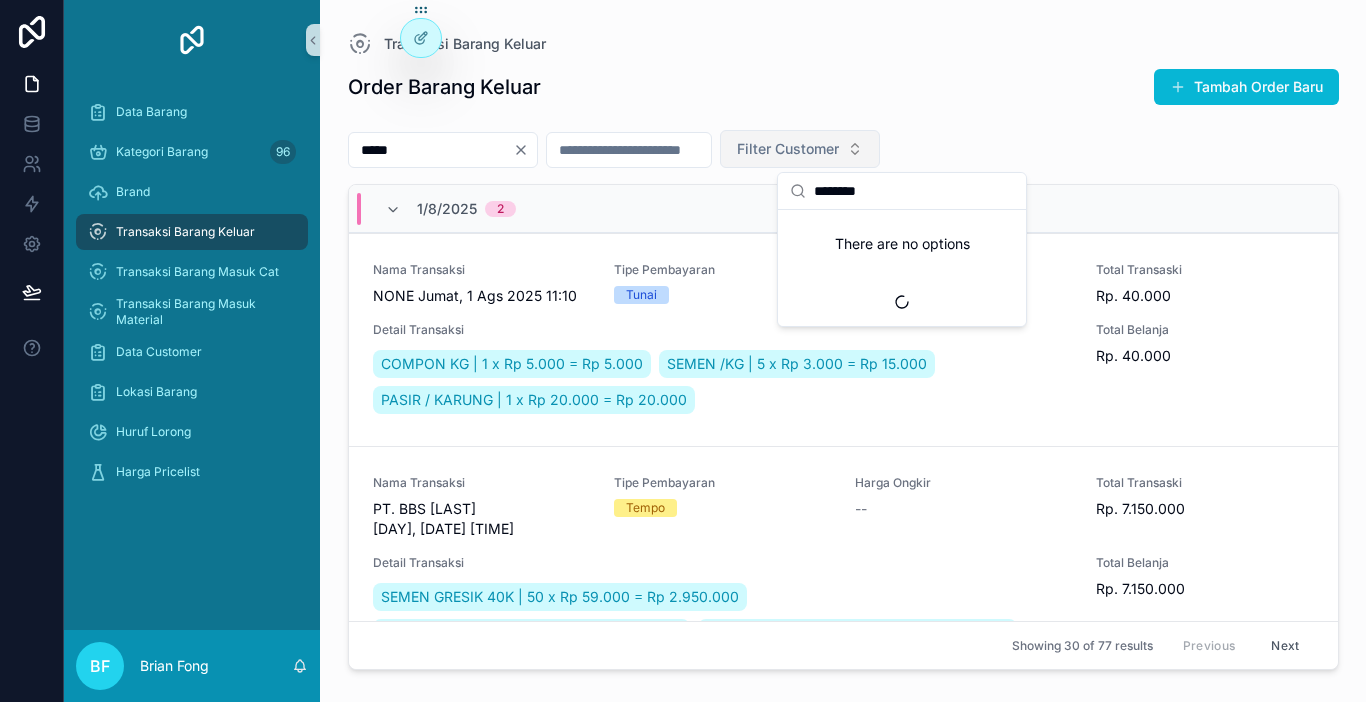 click on "Filter Customer" at bounding box center [800, 149] 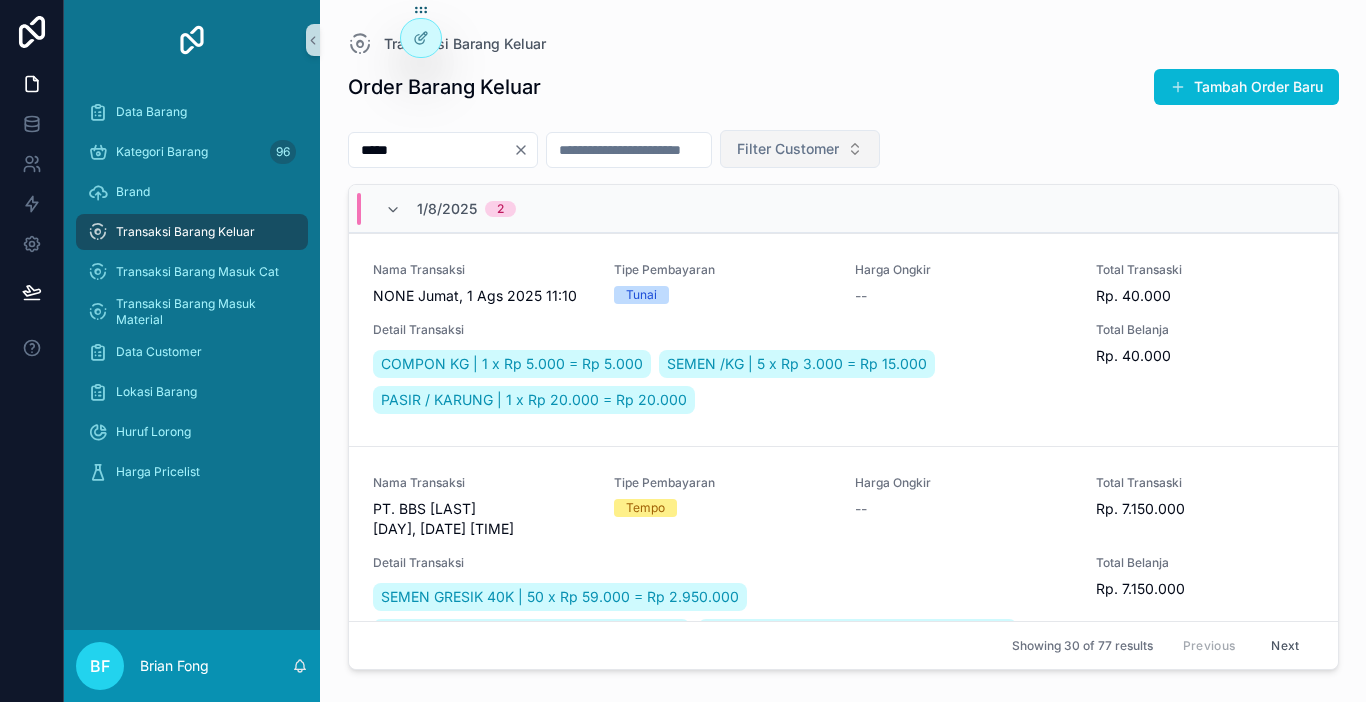 click on "Filter Customer" at bounding box center [800, 149] 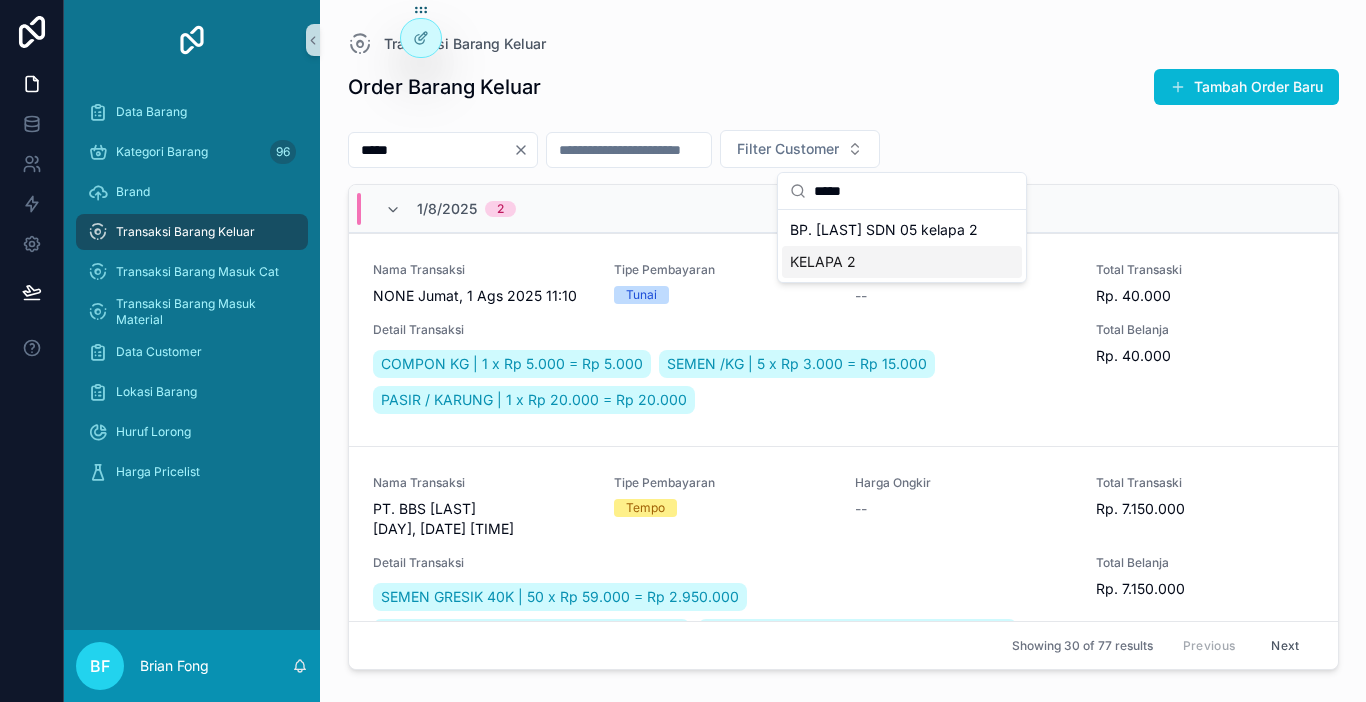 type on "*****" 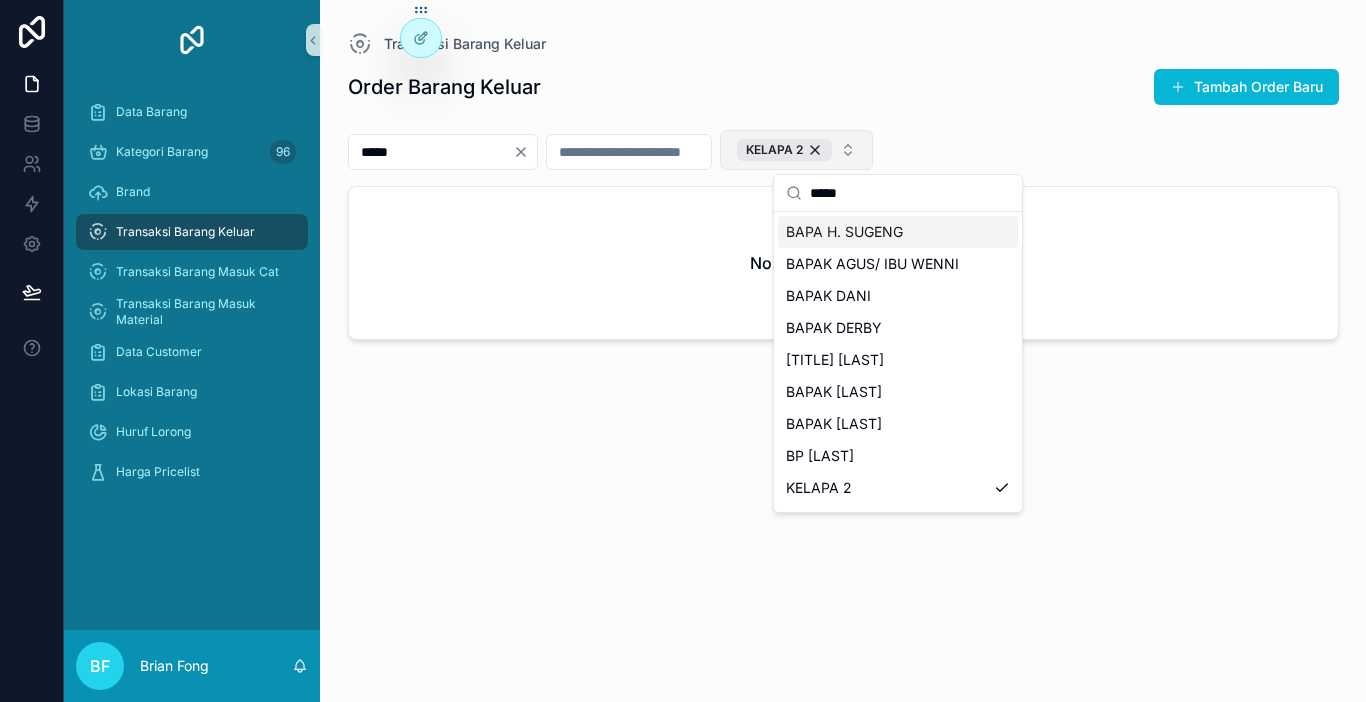 click on "KELAPA 2" at bounding box center [796, 150] 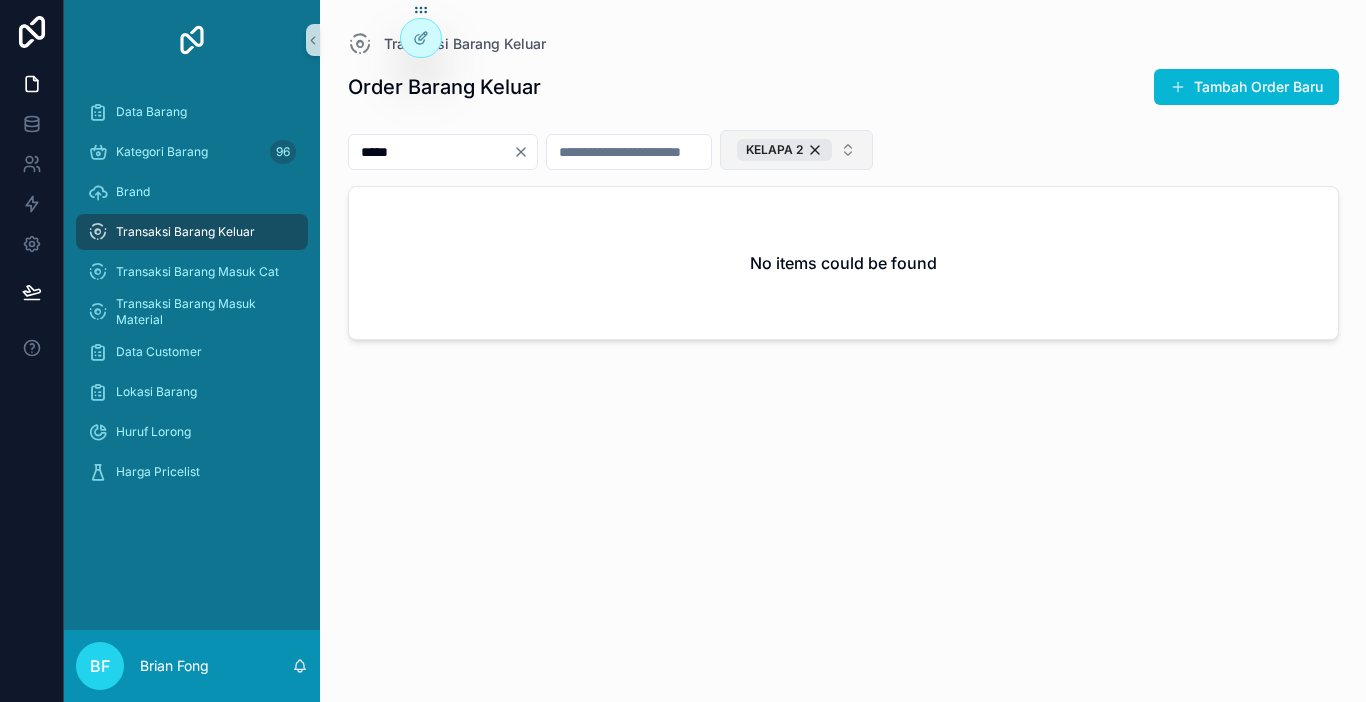 click on "KELAPA 2" at bounding box center [796, 150] 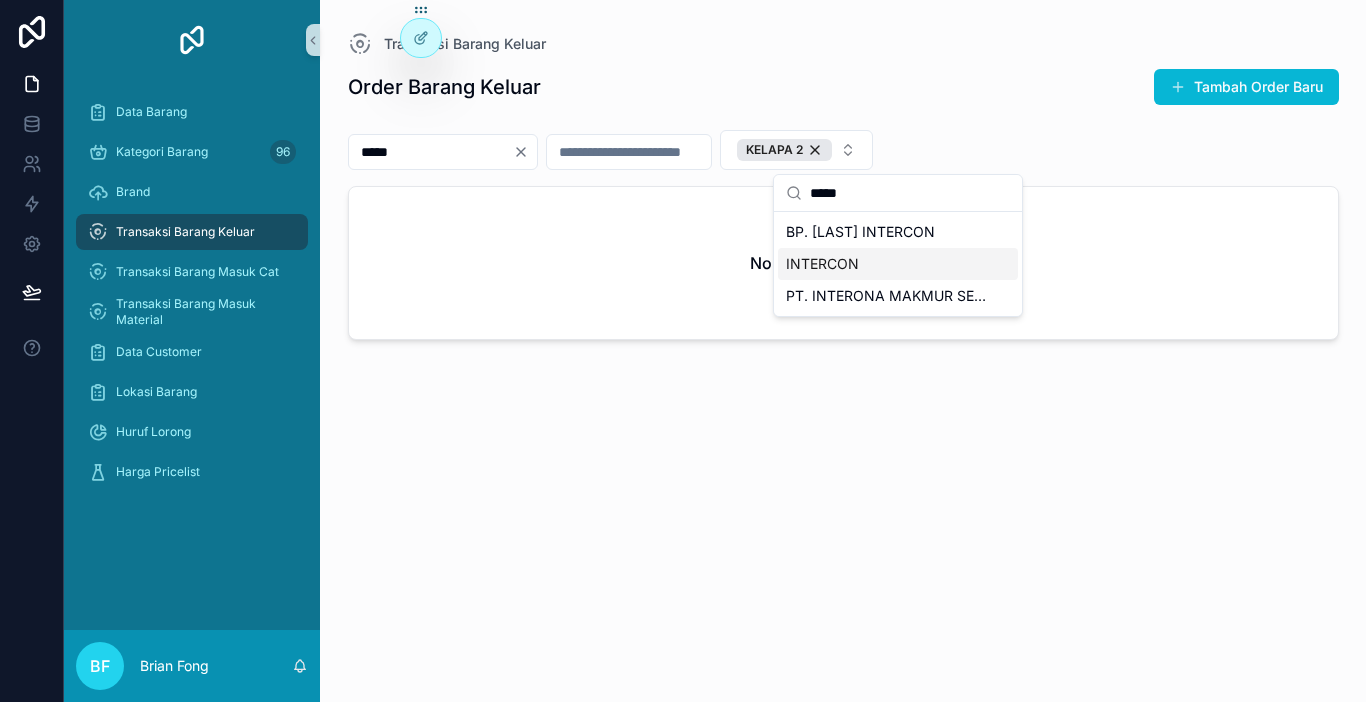 click on "INTERCON" at bounding box center (898, 264) 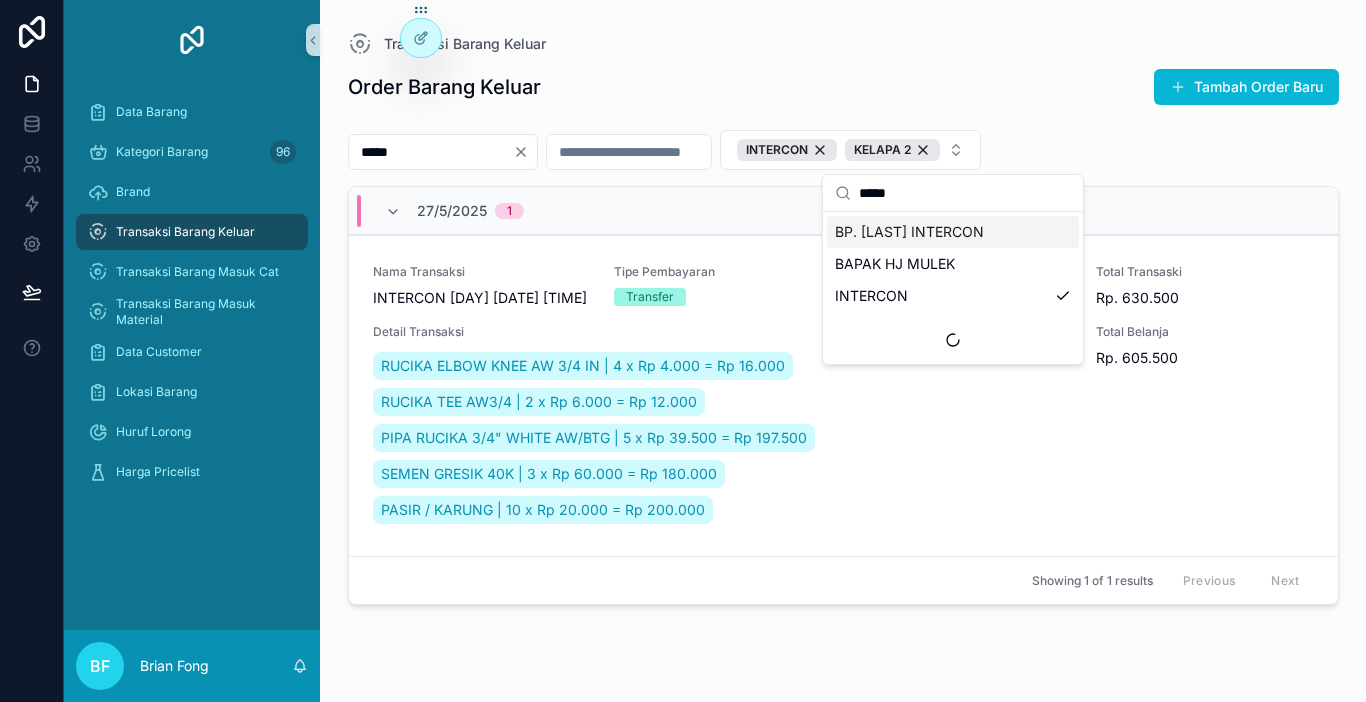 click on "*****" at bounding box center (965, 193) 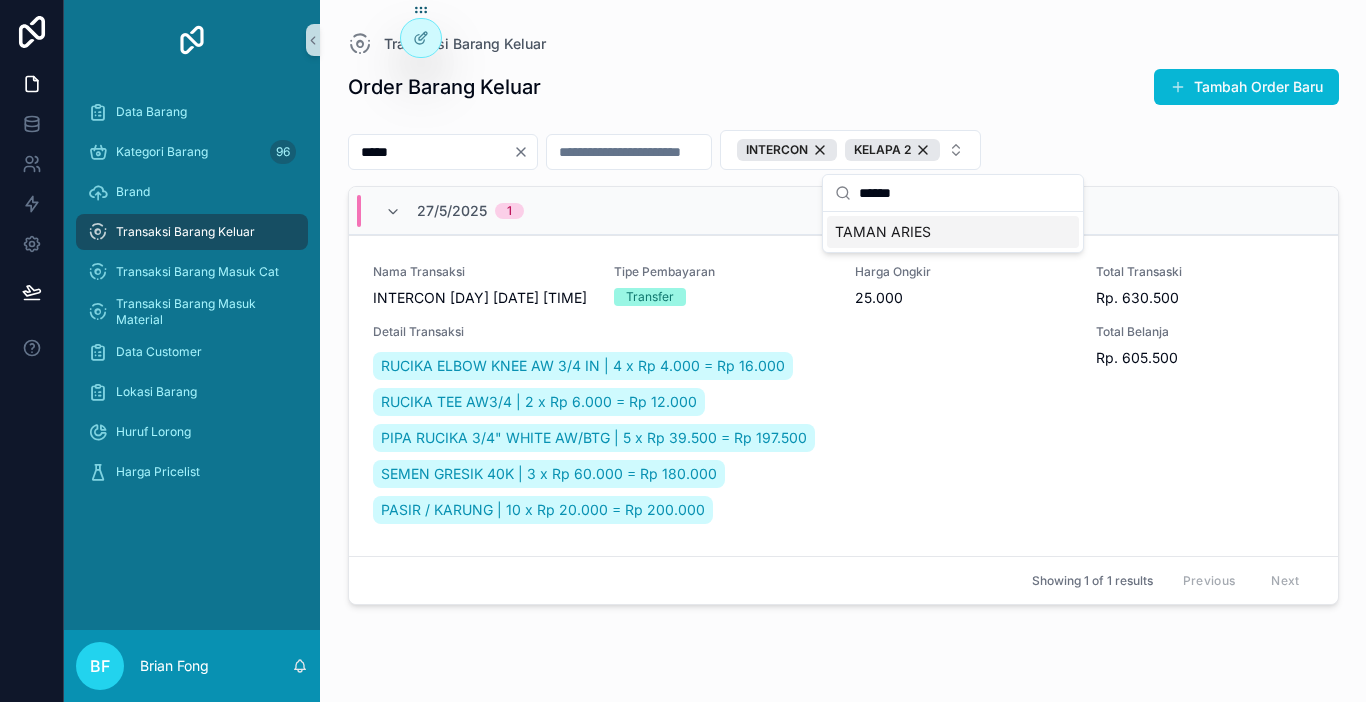 type on "*****" 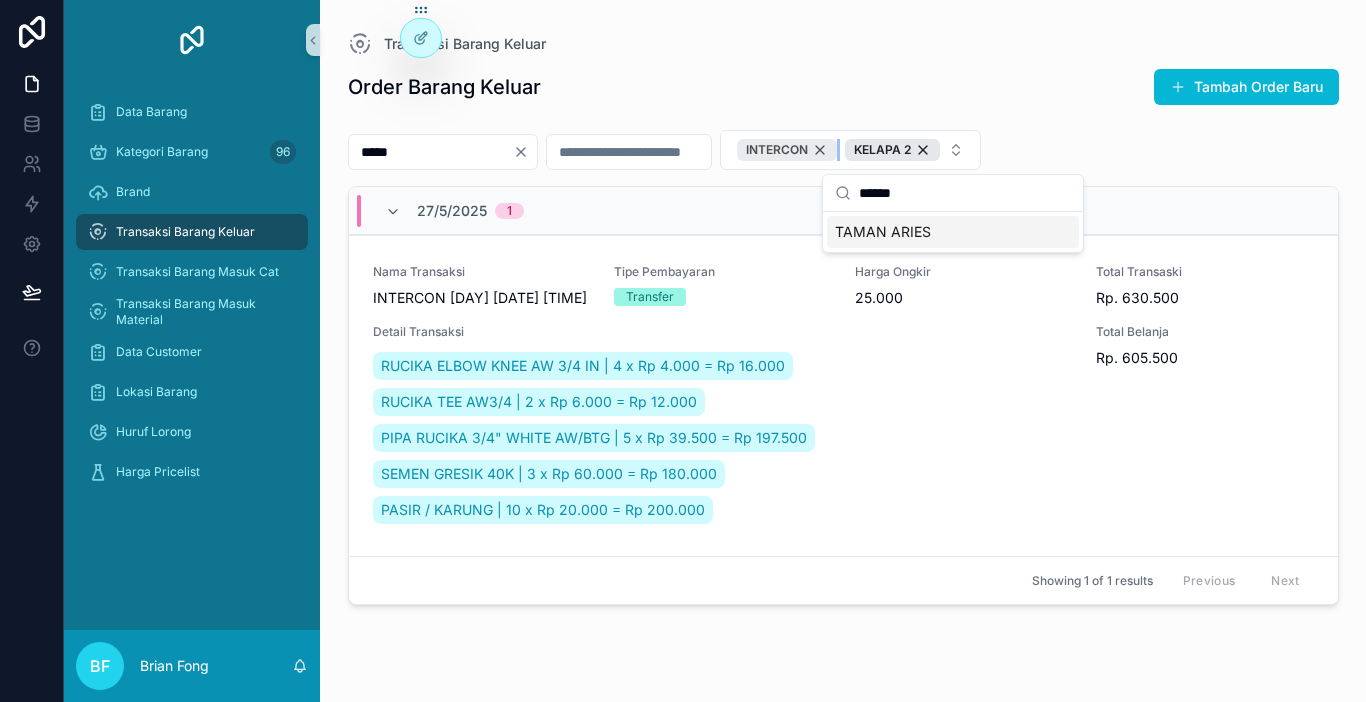 click on "INTERCON" at bounding box center (787, 150) 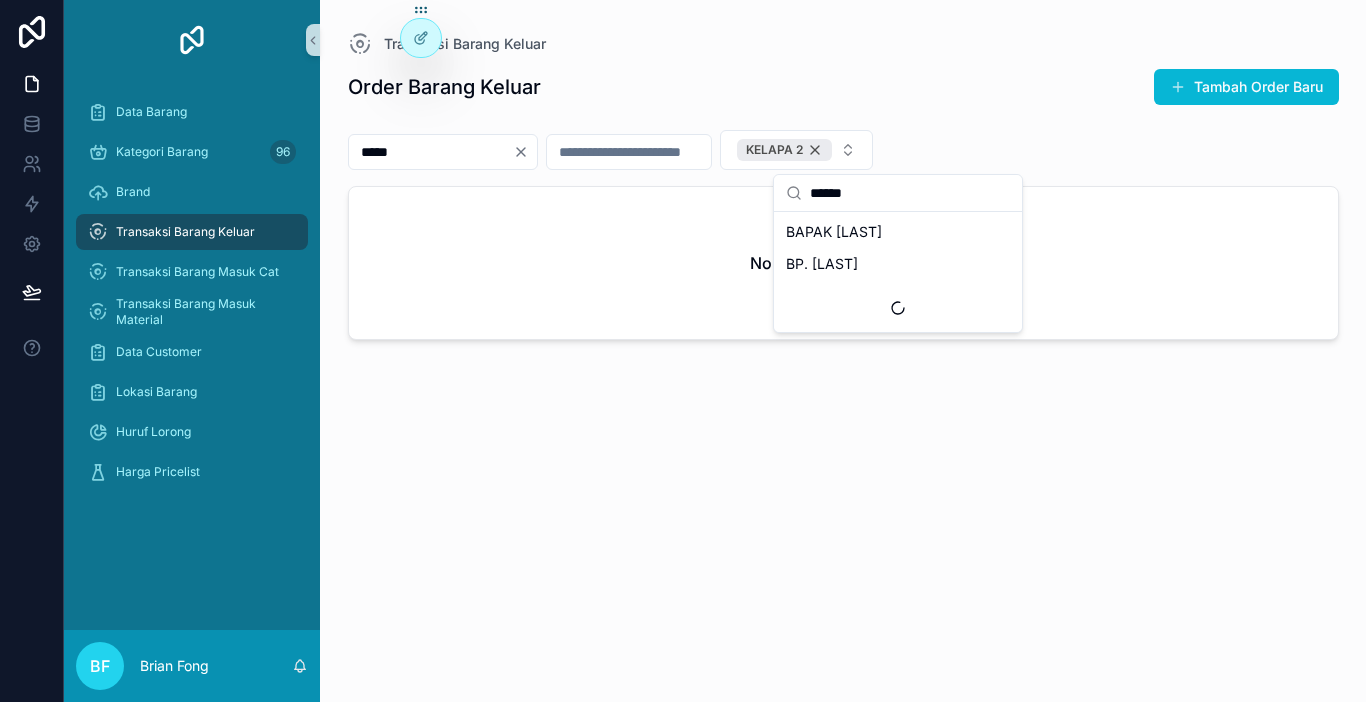 click on "KELAPA 2" at bounding box center (784, 150) 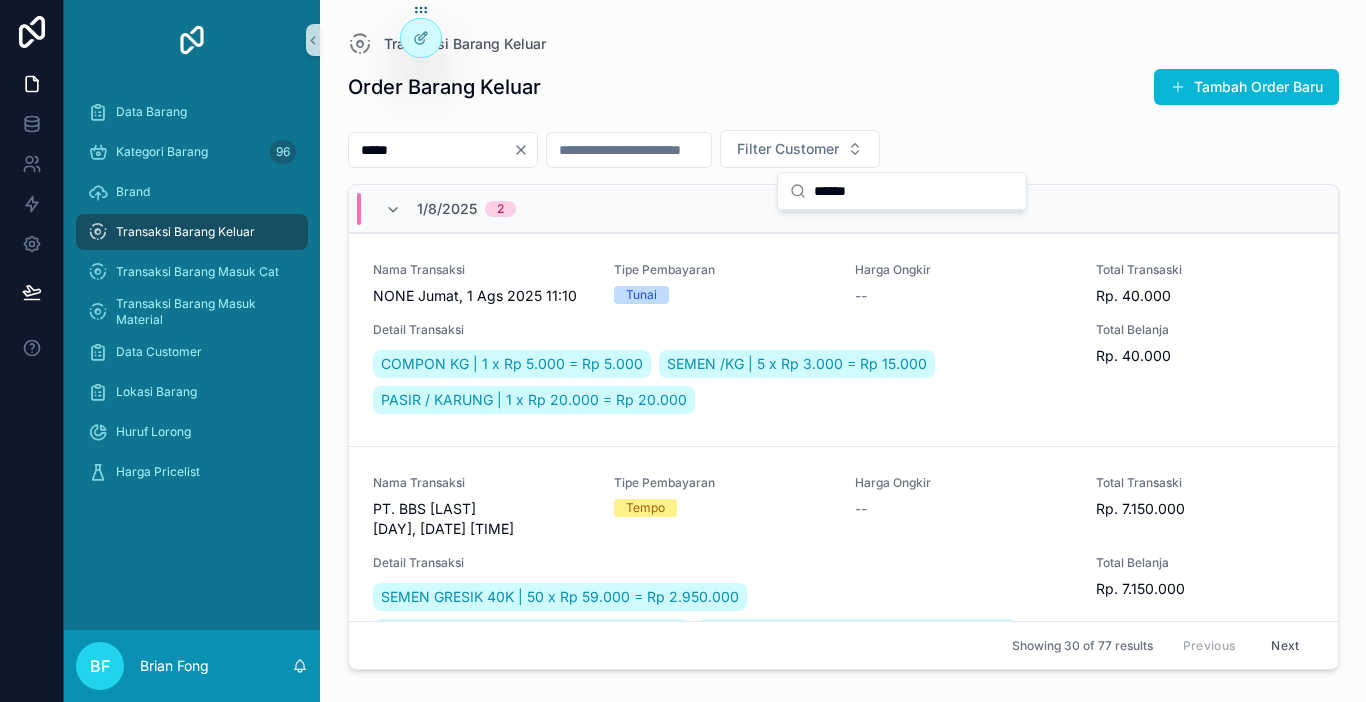 click 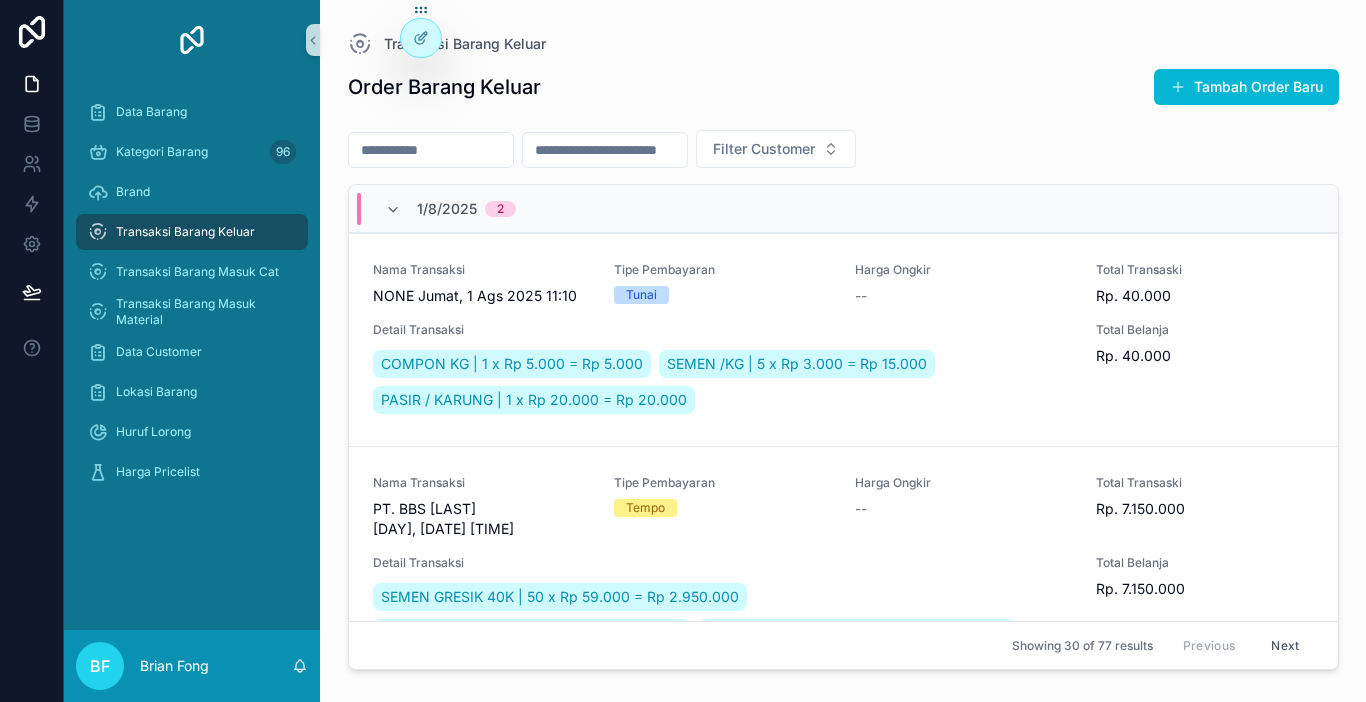click at bounding box center (431, 150) 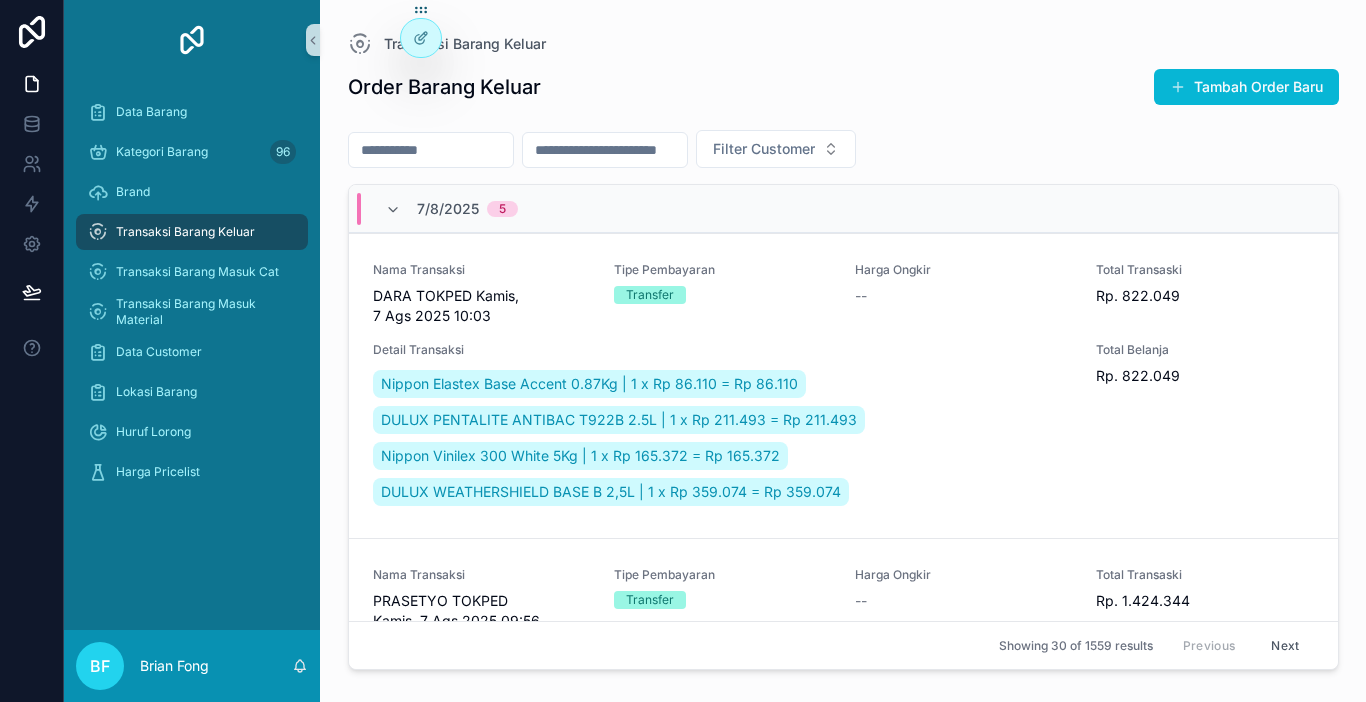 click on "Transaksi Barang Keluar" at bounding box center [192, 232] 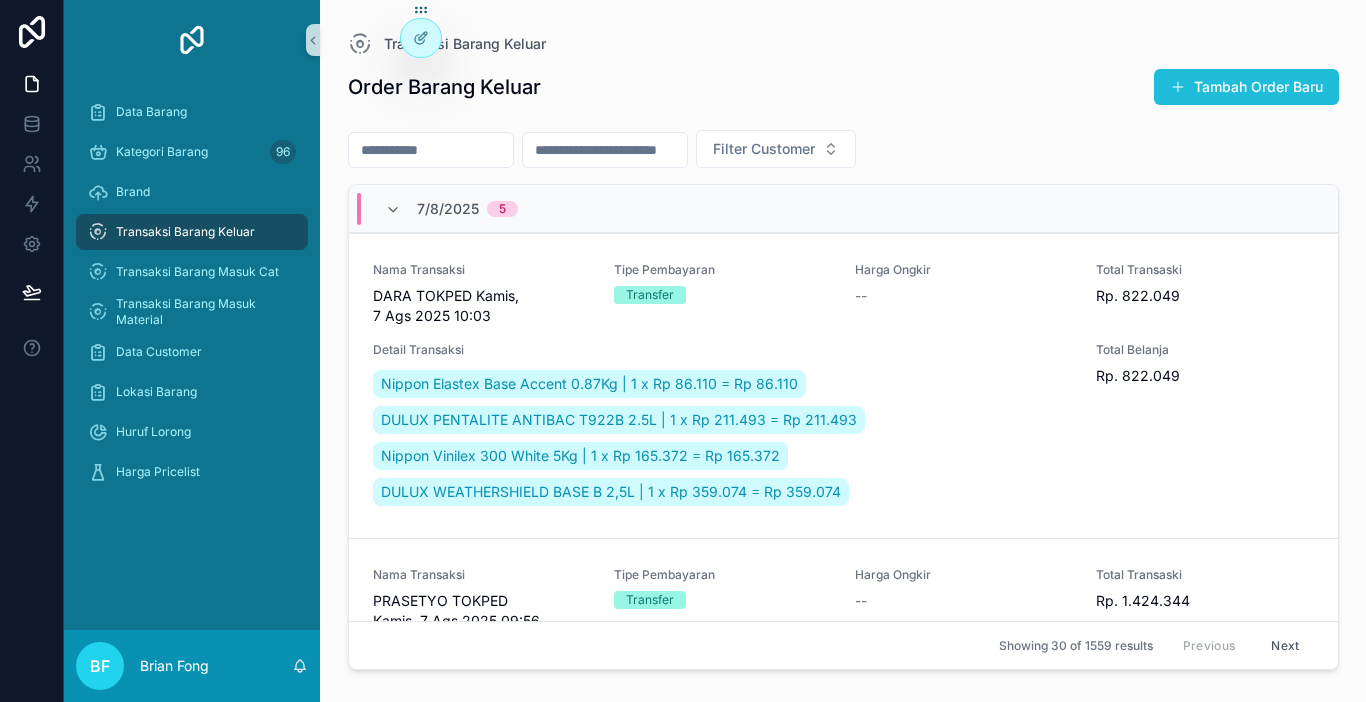 click at bounding box center (1178, 87) 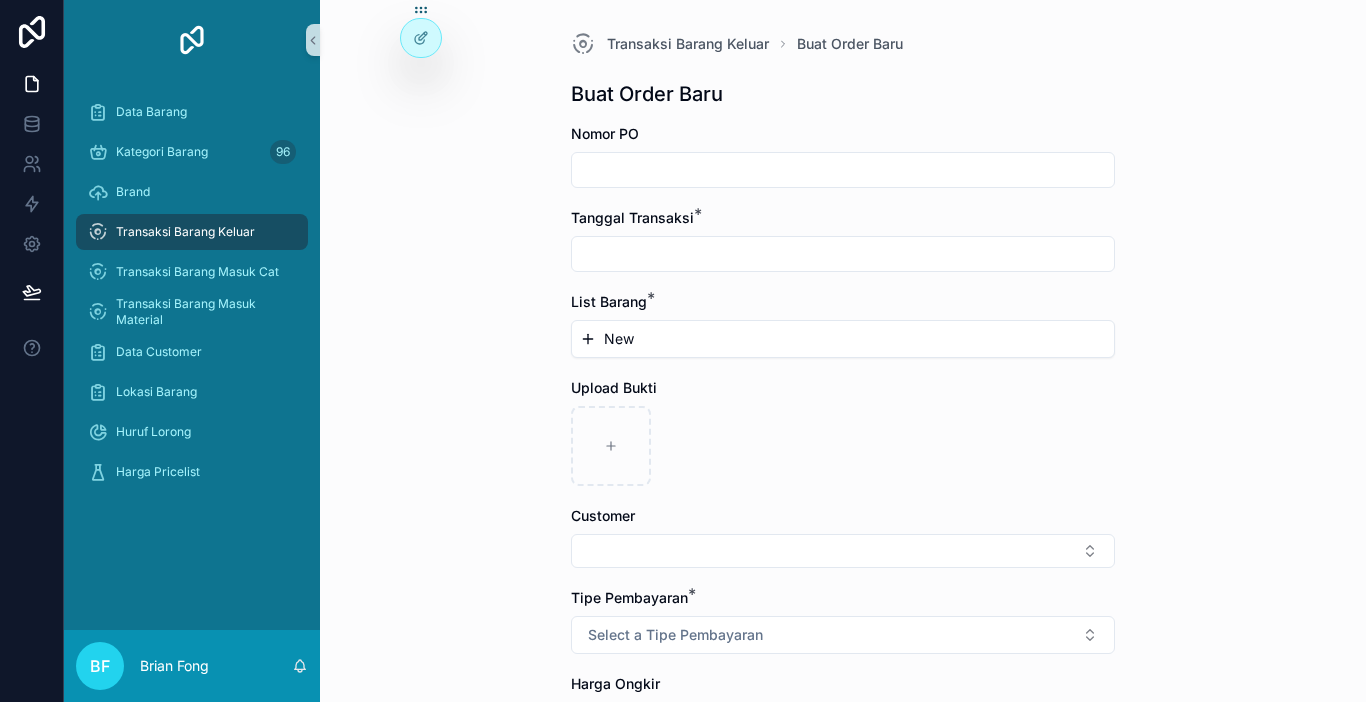 click at bounding box center [843, 170] 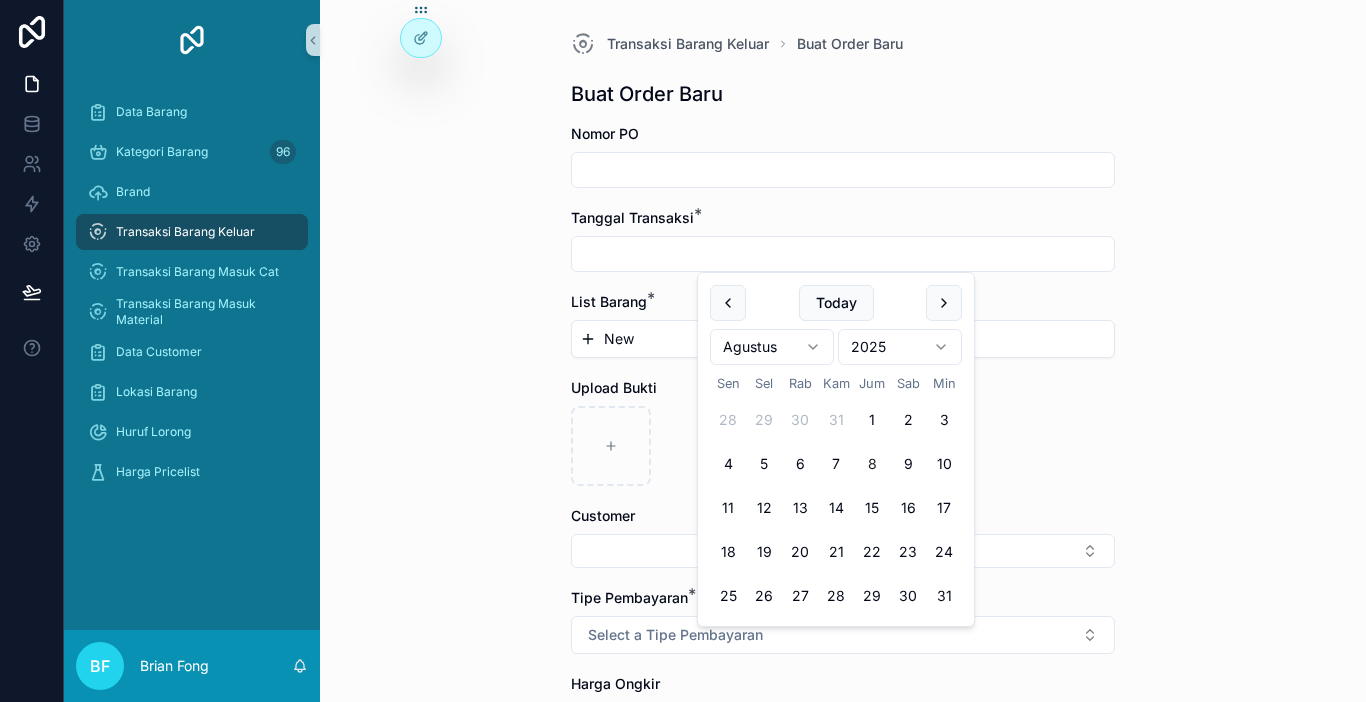 click on "8" at bounding box center [872, 464] 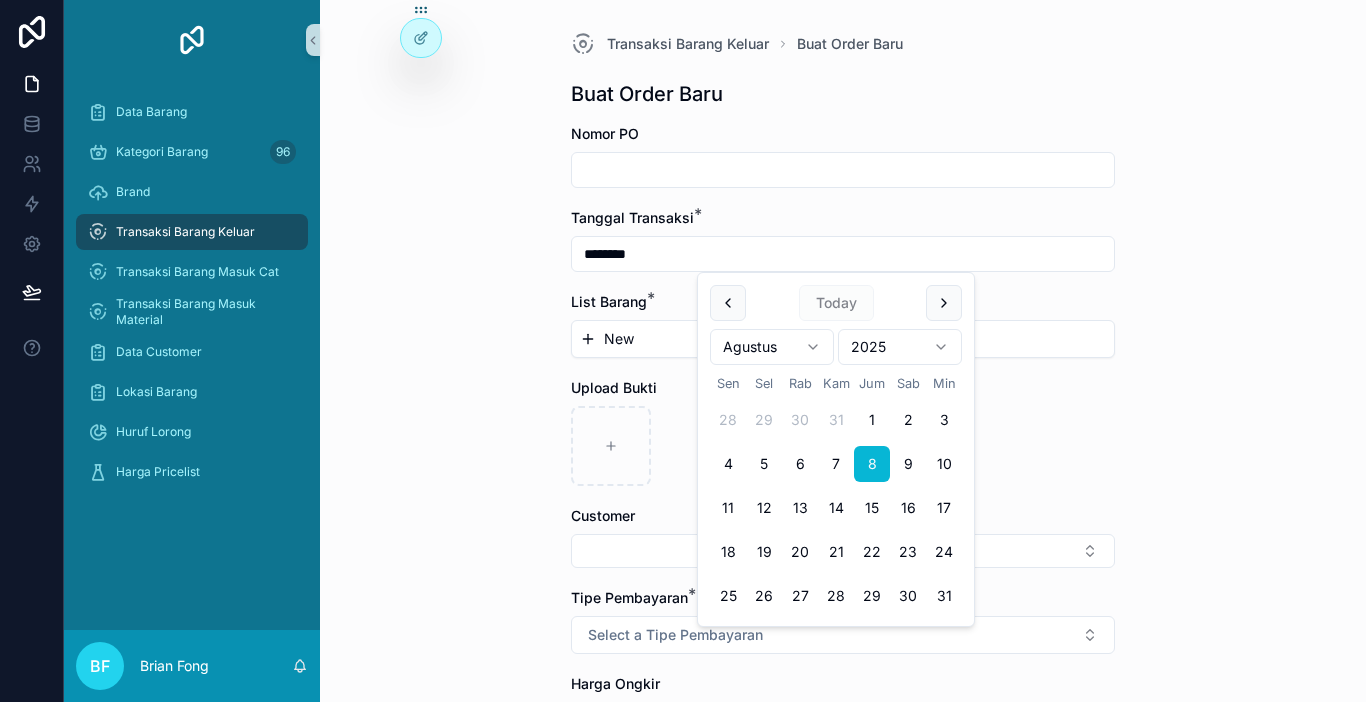 type on "********" 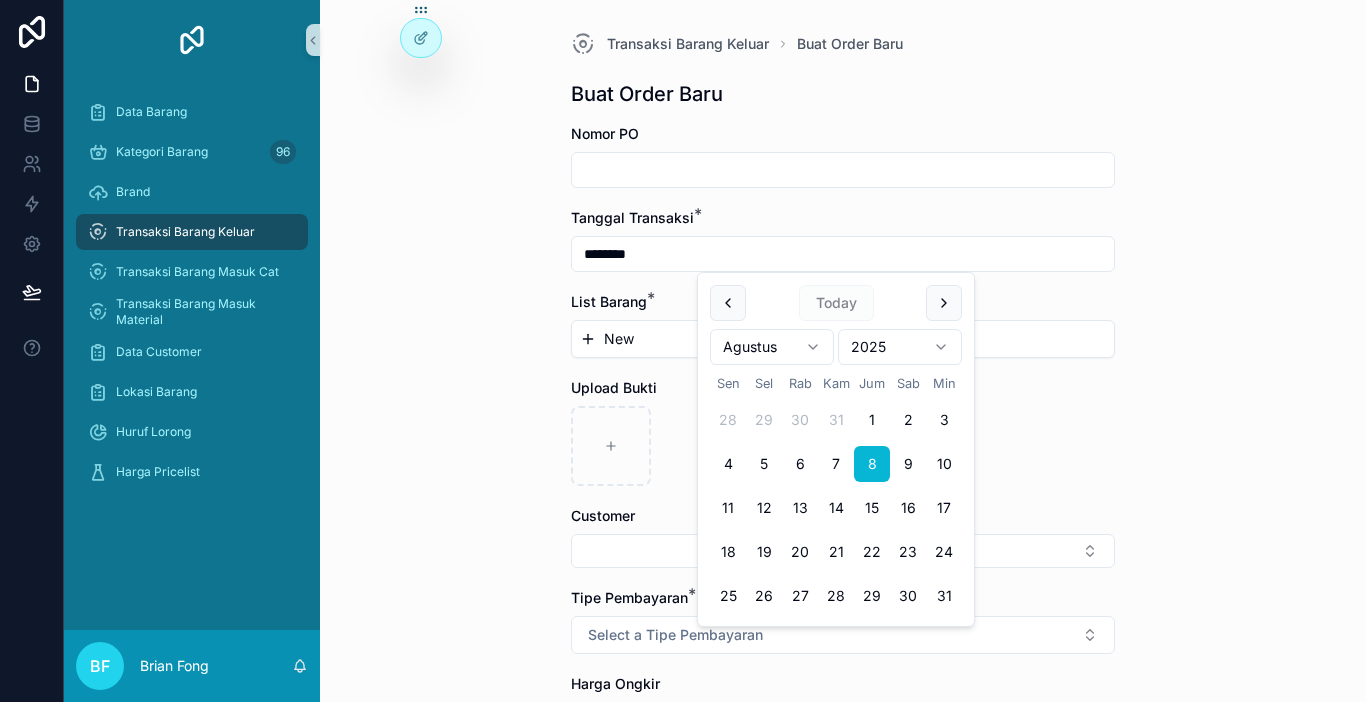 click on "New" at bounding box center [619, 339] 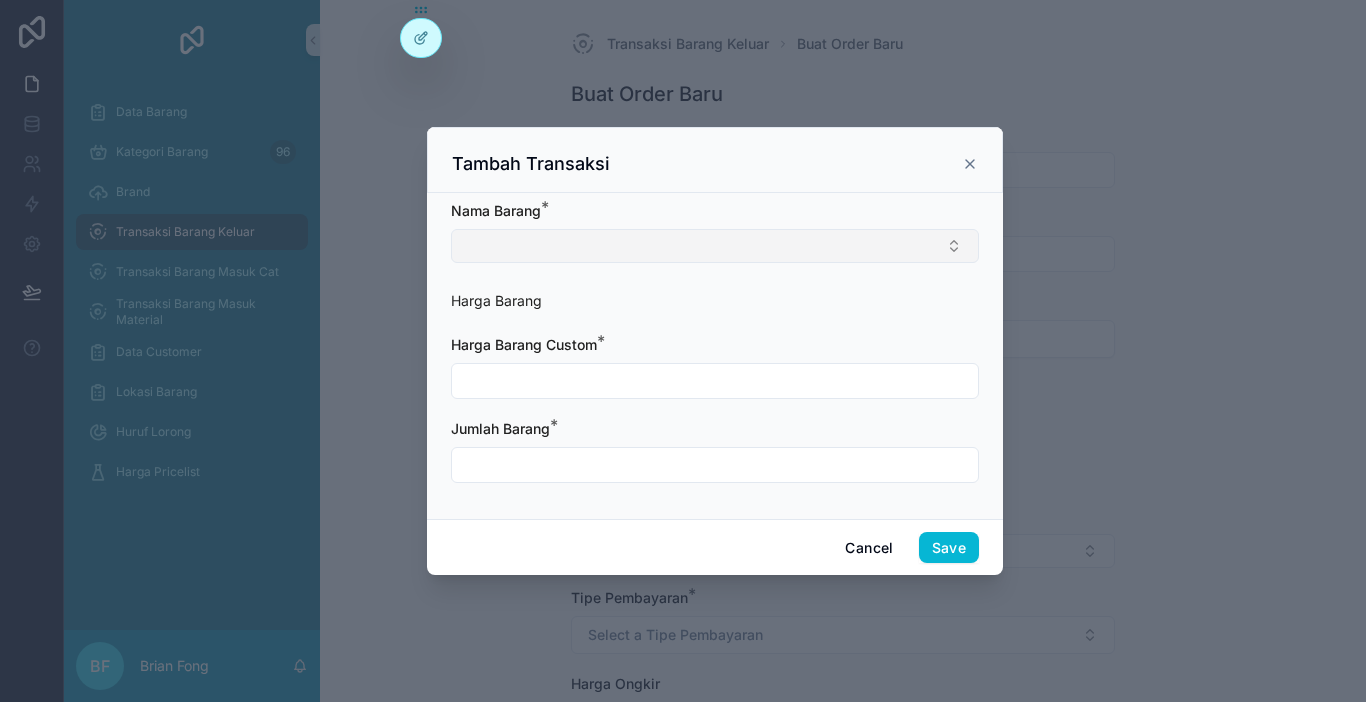 click at bounding box center (715, 246) 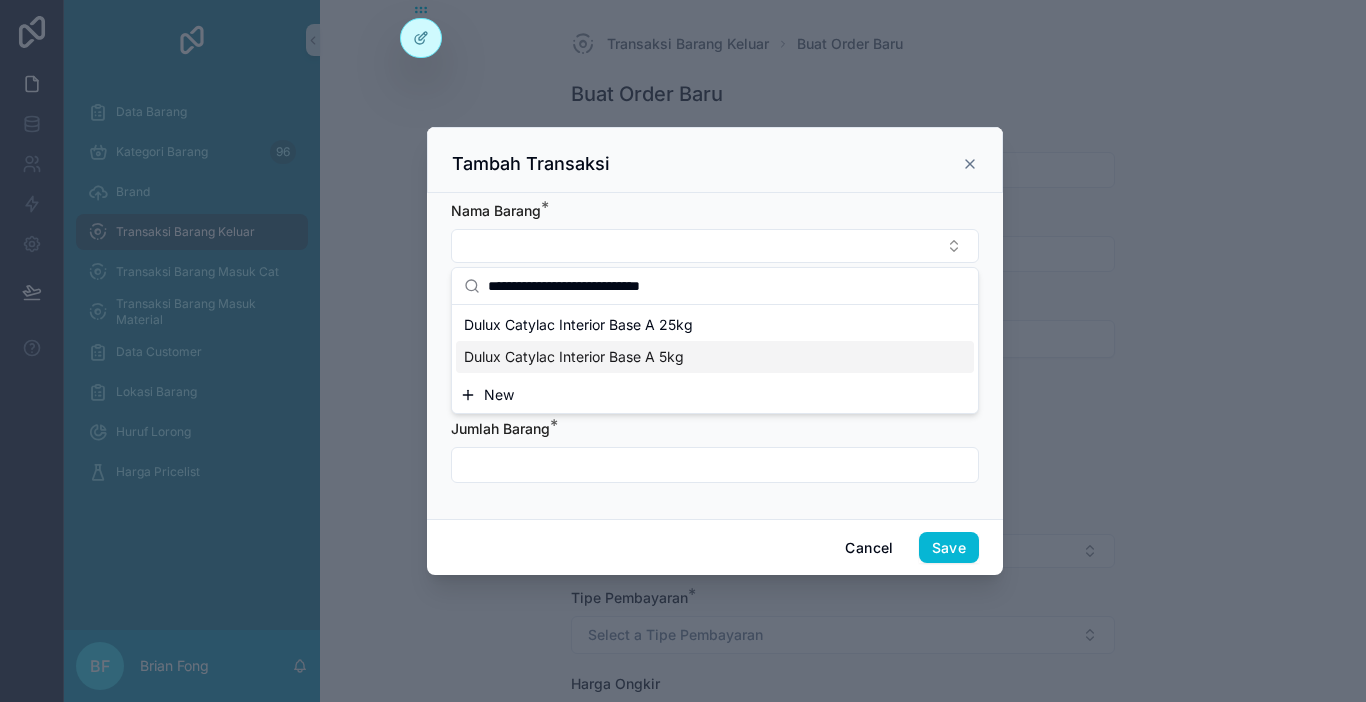 type on "**********" 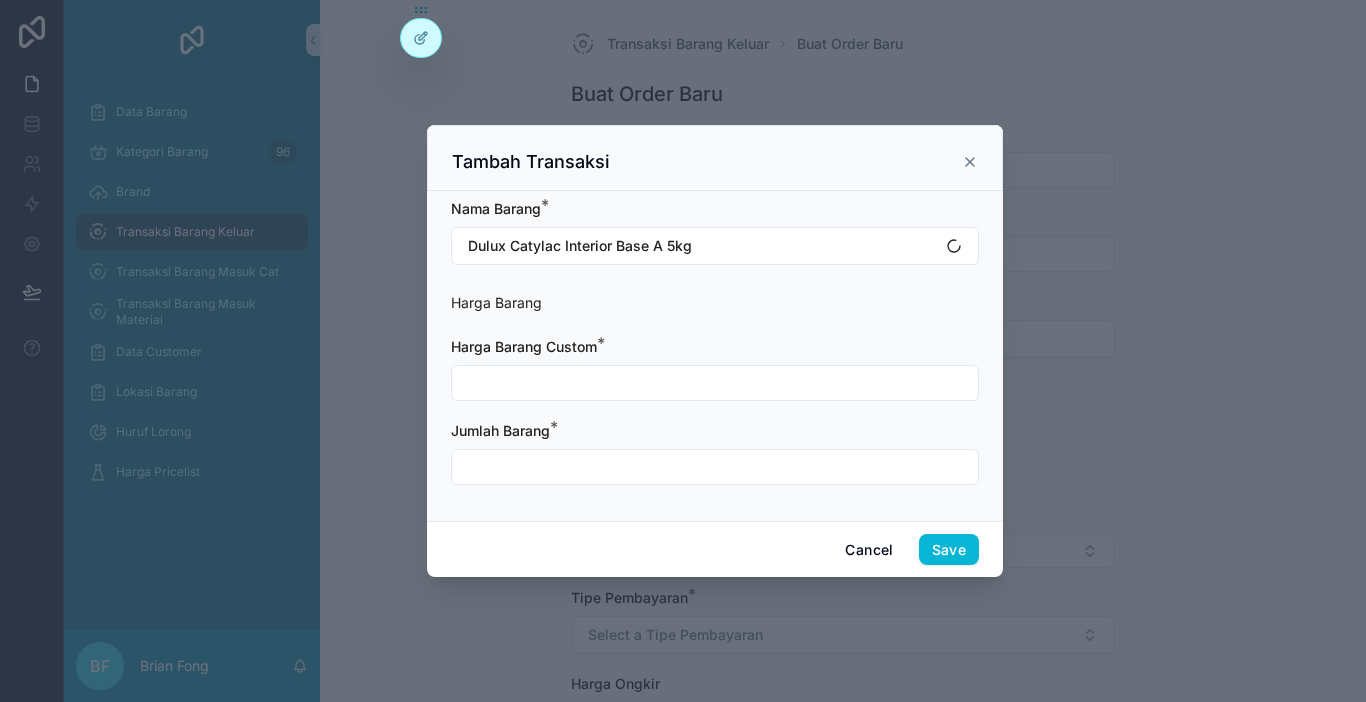 click at bounding box center [715, 383] 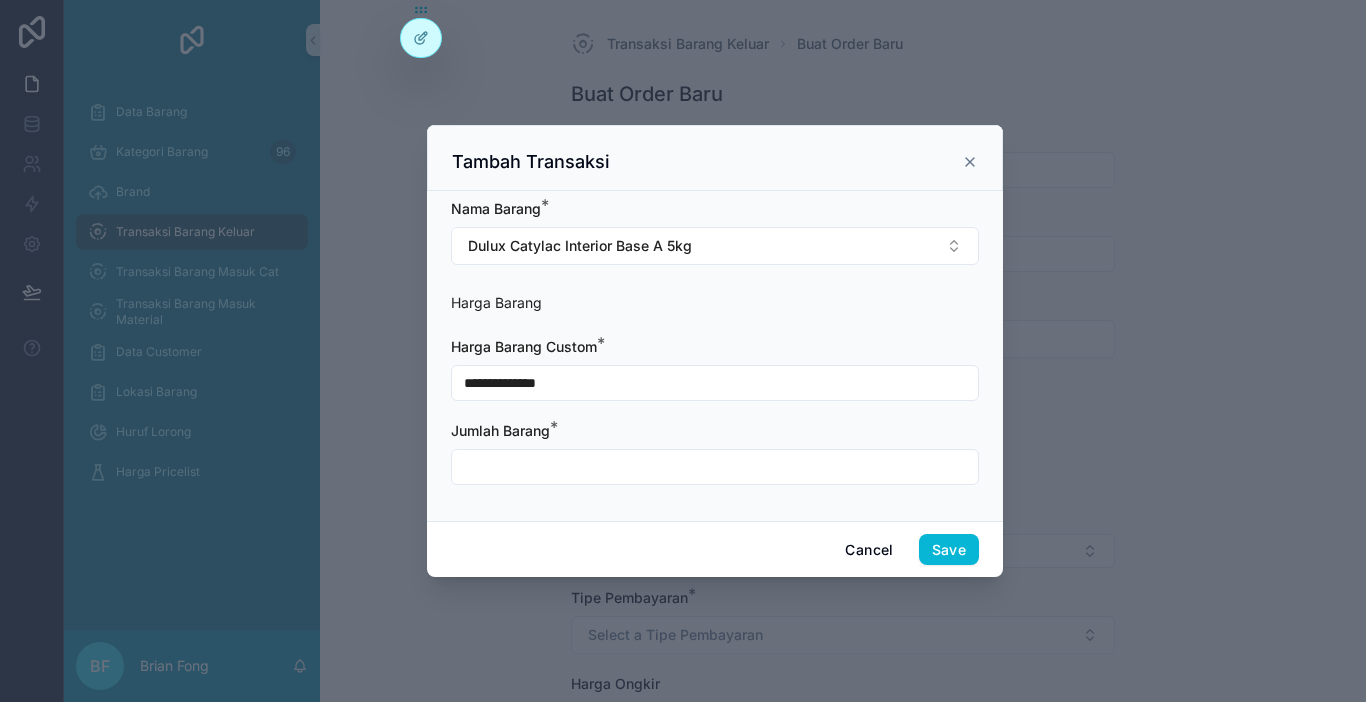 type on "**********" 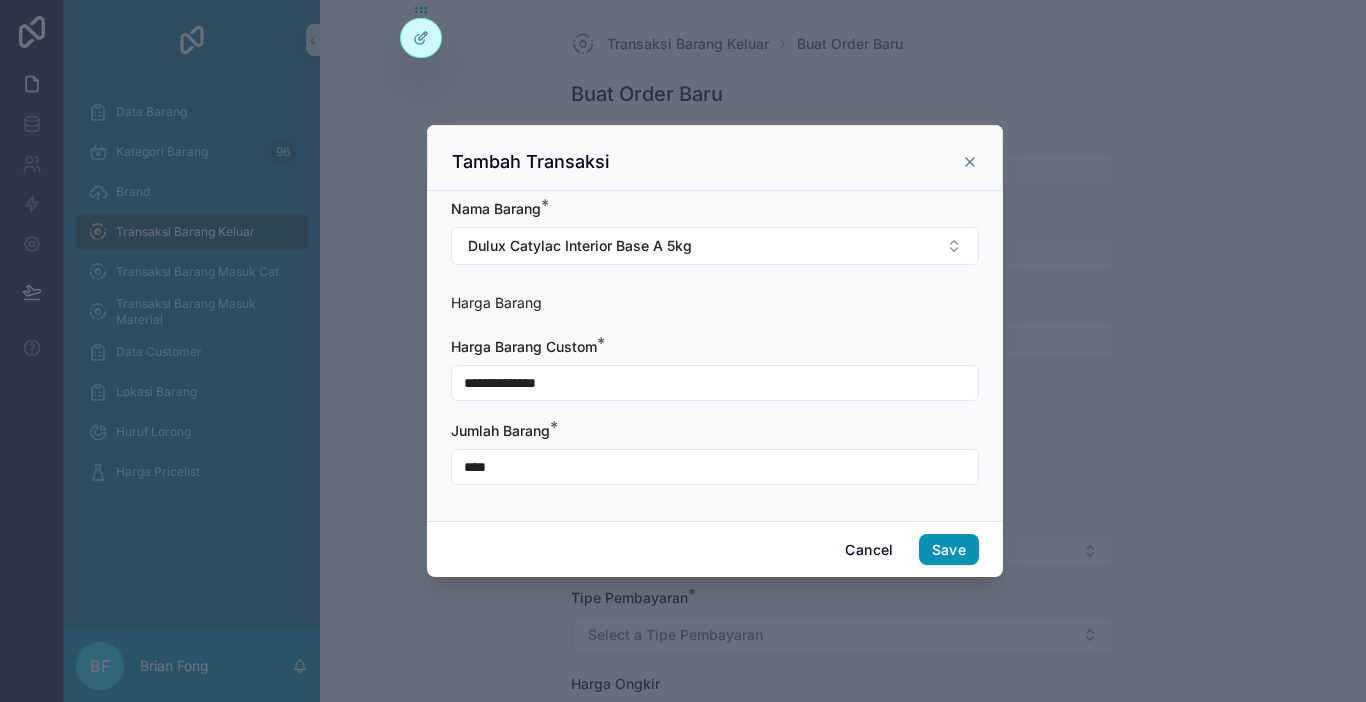 type on "****" 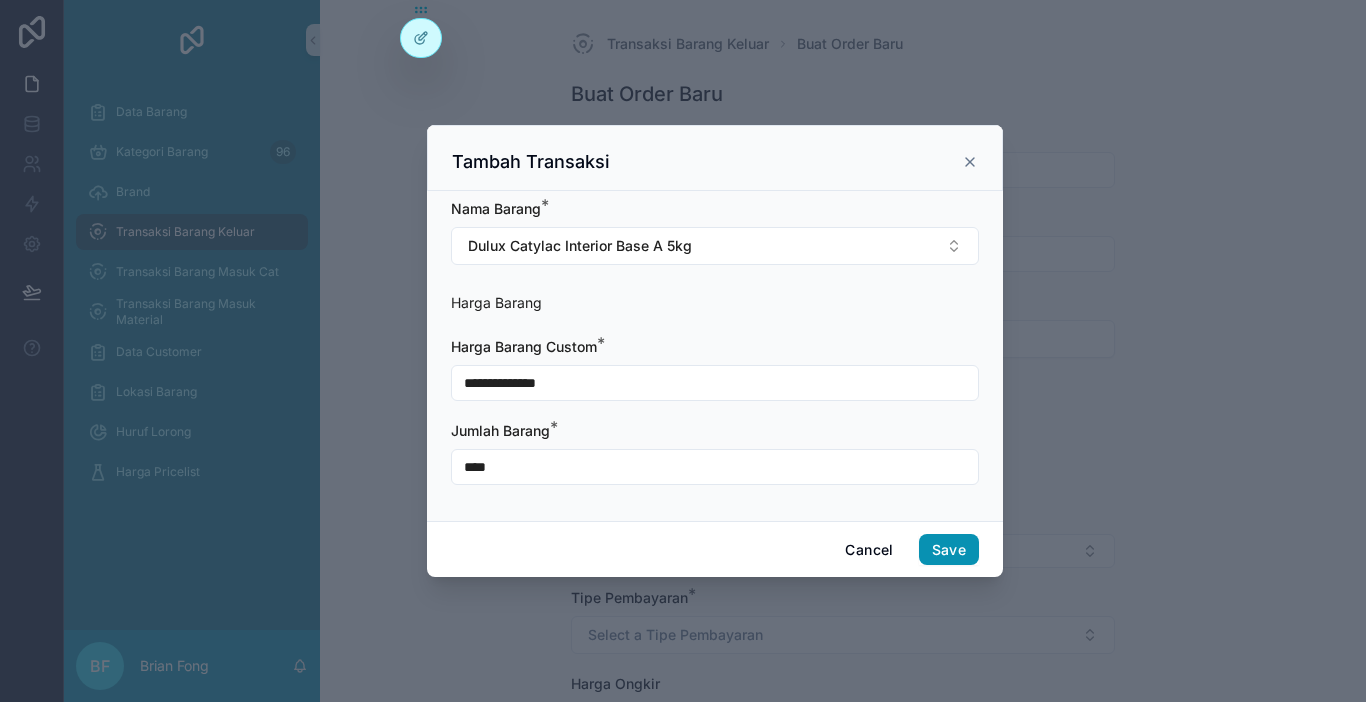 click on "Save" at bounding box center [949, 550] 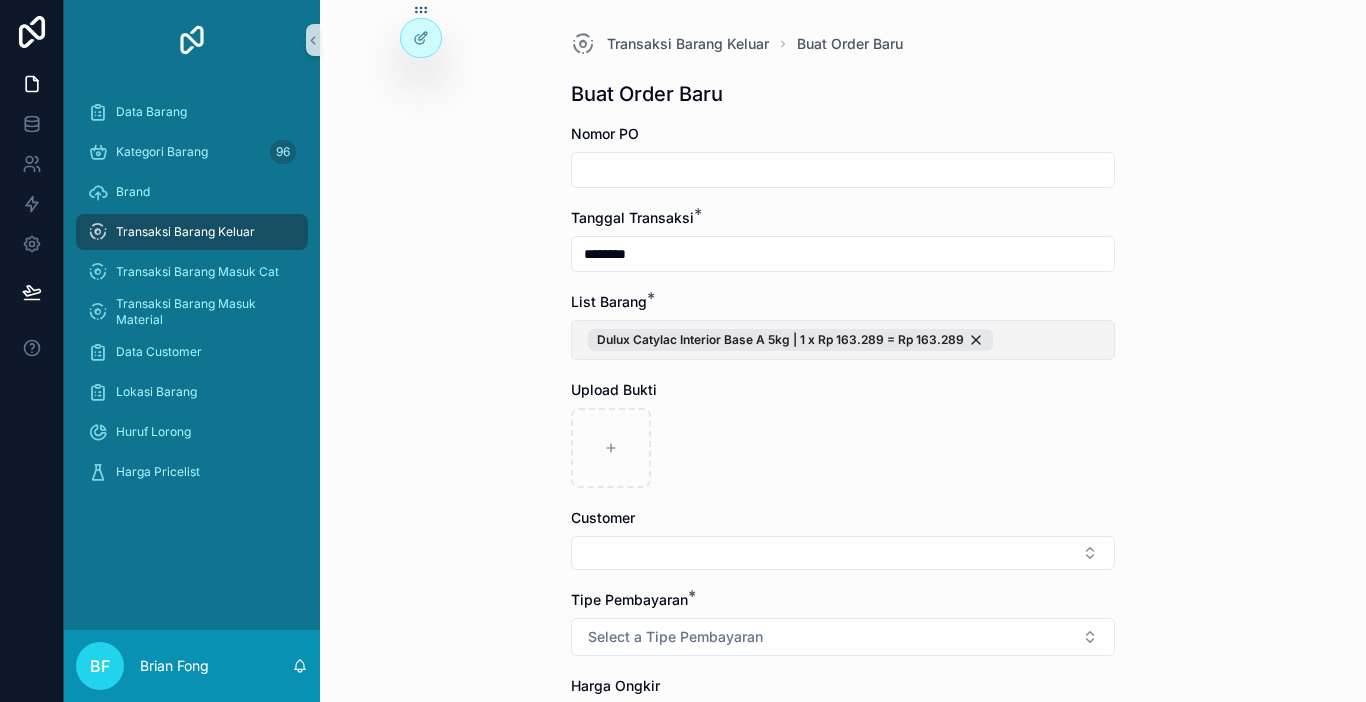 click on "Dulux Catylac Interior Base A 5kg | 1 x Rp 163.289 = Rp 163.289" at bounding box center (843, 340) 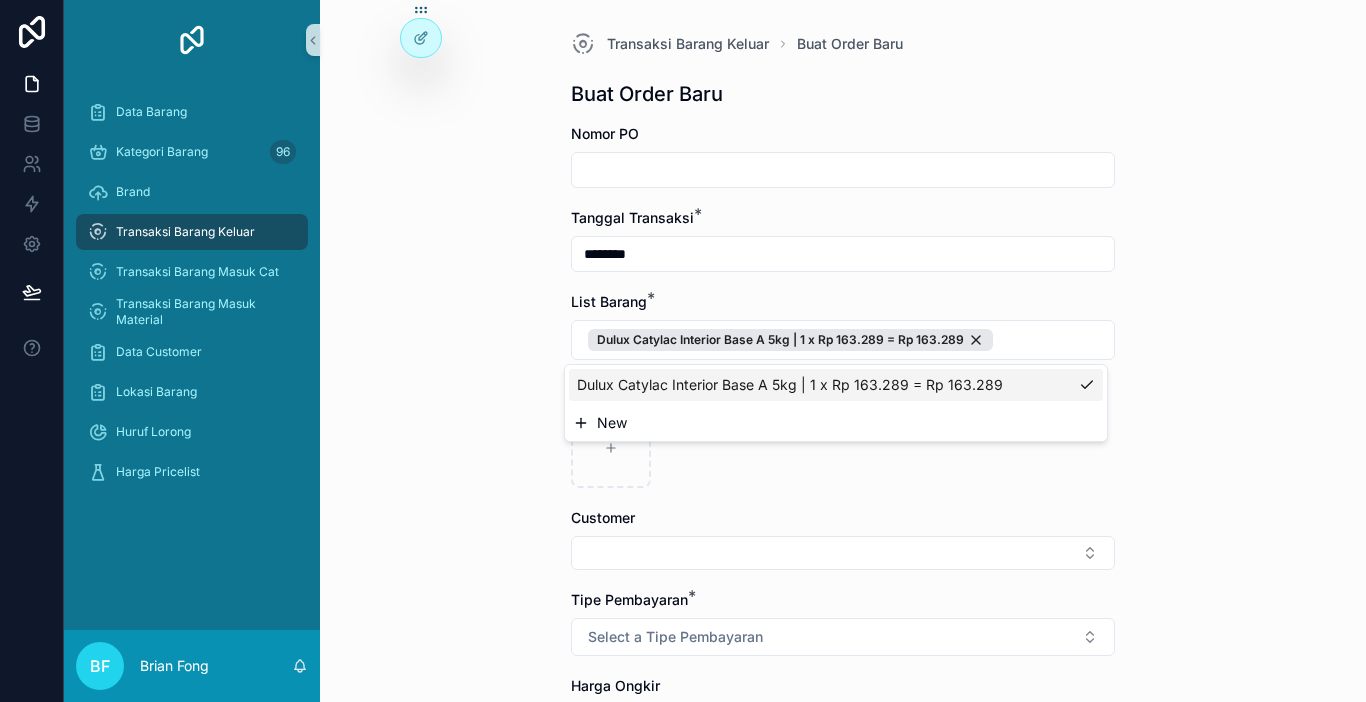 click on "New" at bounding box center [836, 423] 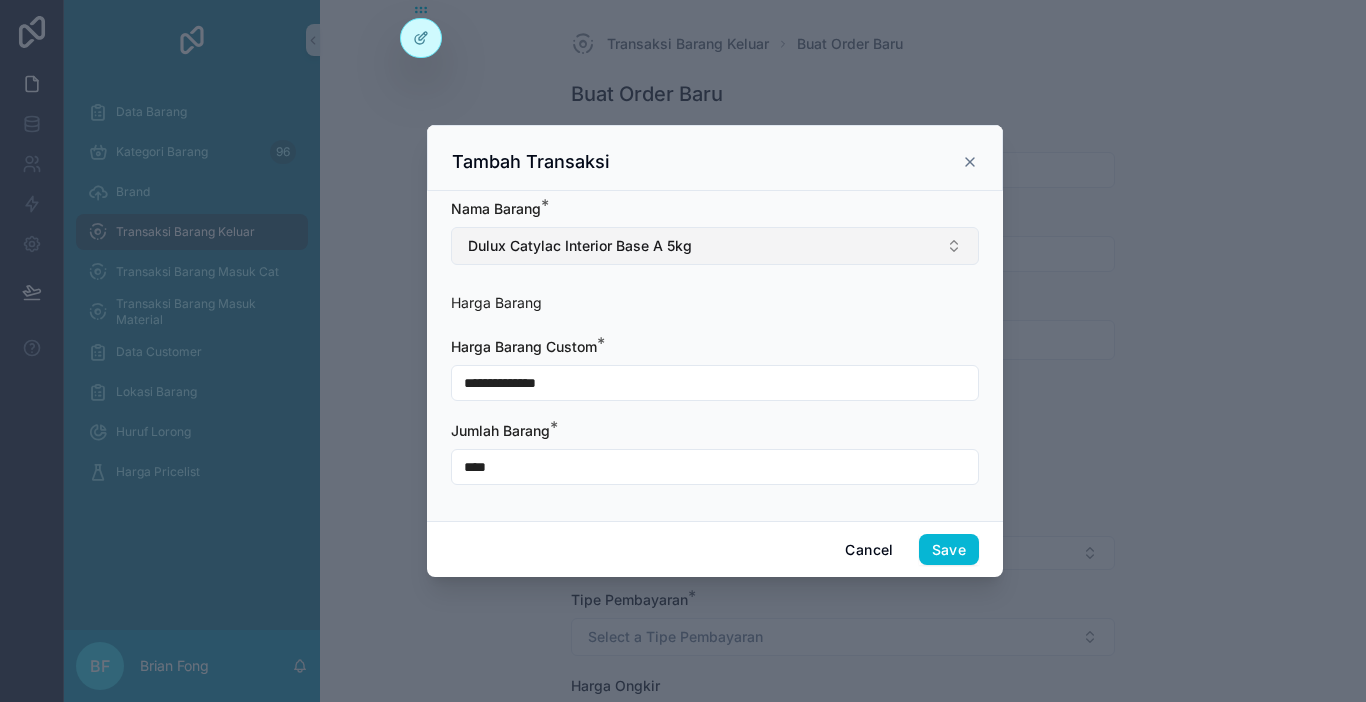 click on "Dulux Catylac Interior Base A 5kg" at bounding box center [715, 246] 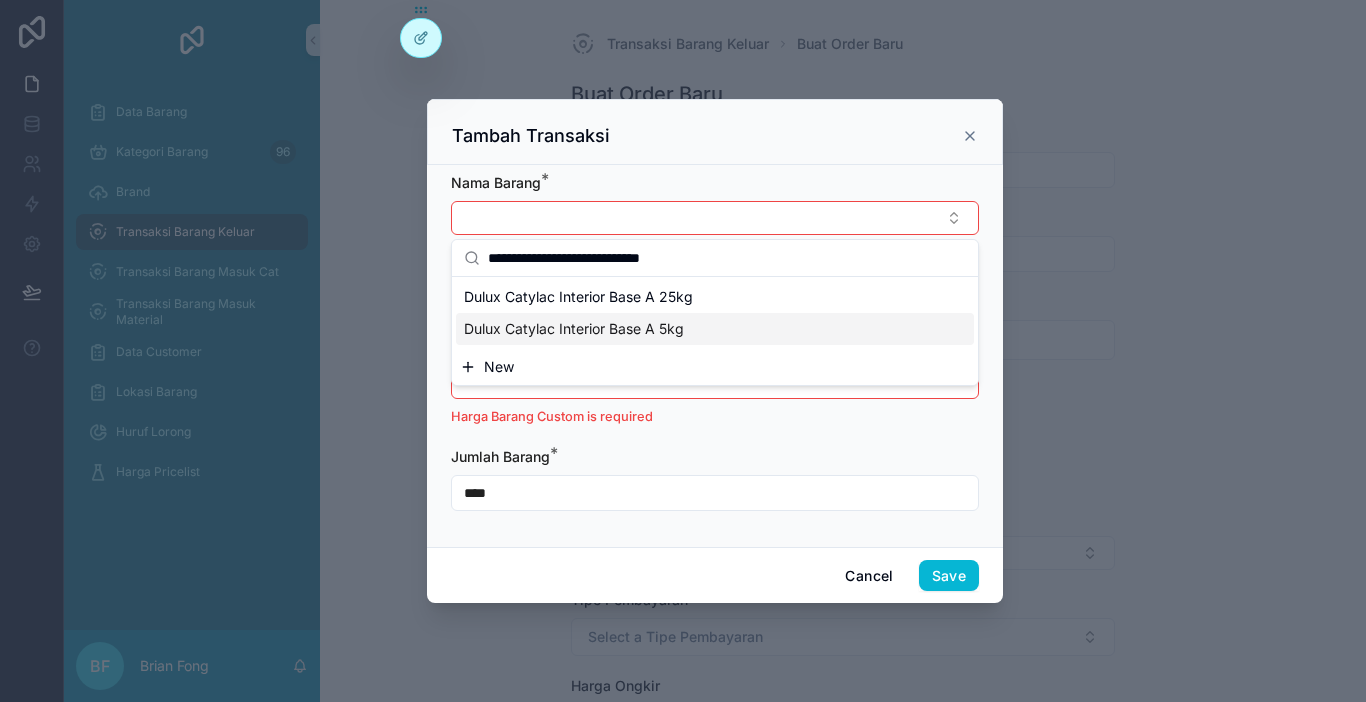 type on "**********" 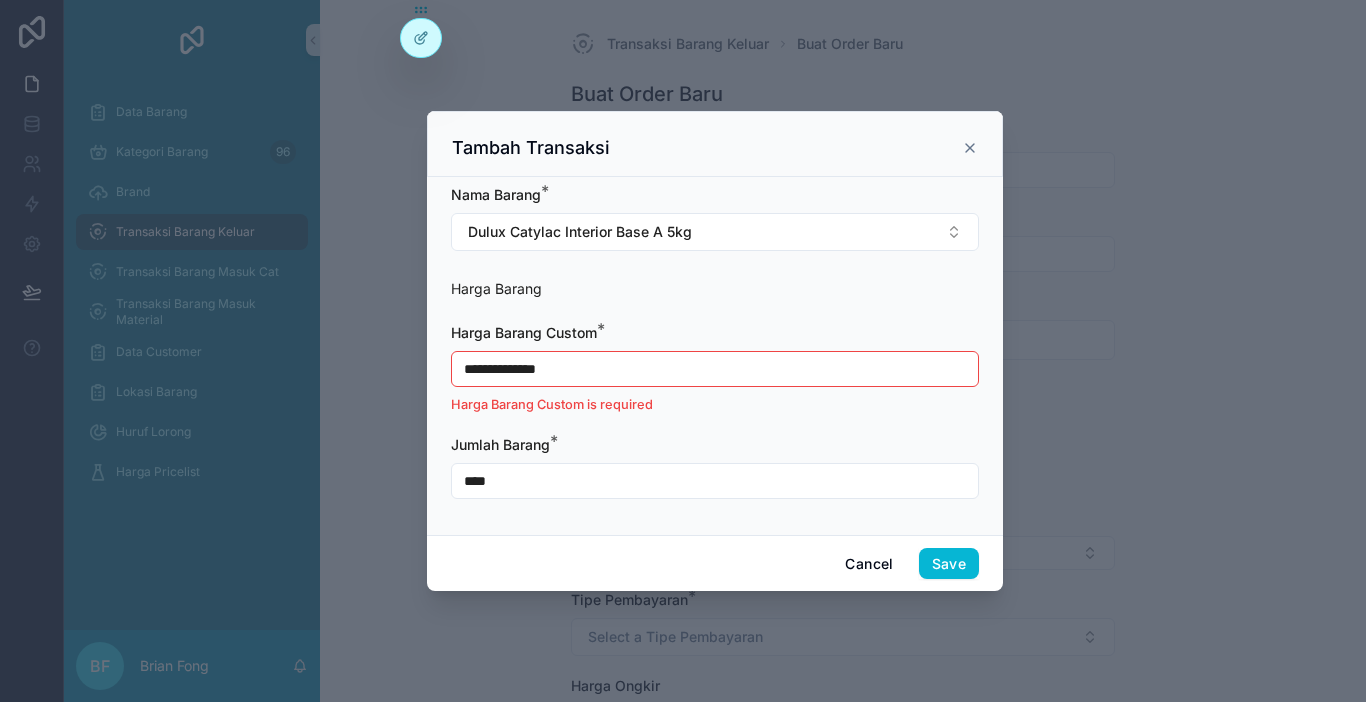 click on "**********" at bounding box center (715, 369) 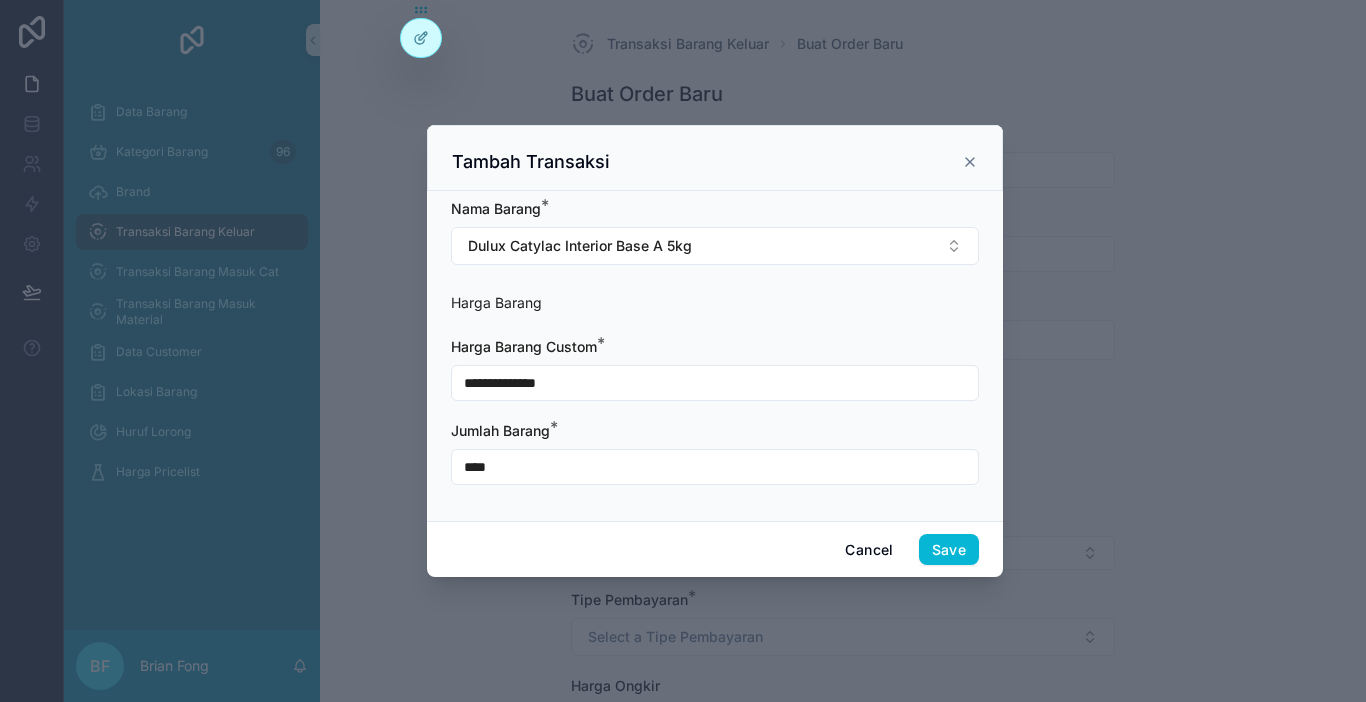 type on "**********" 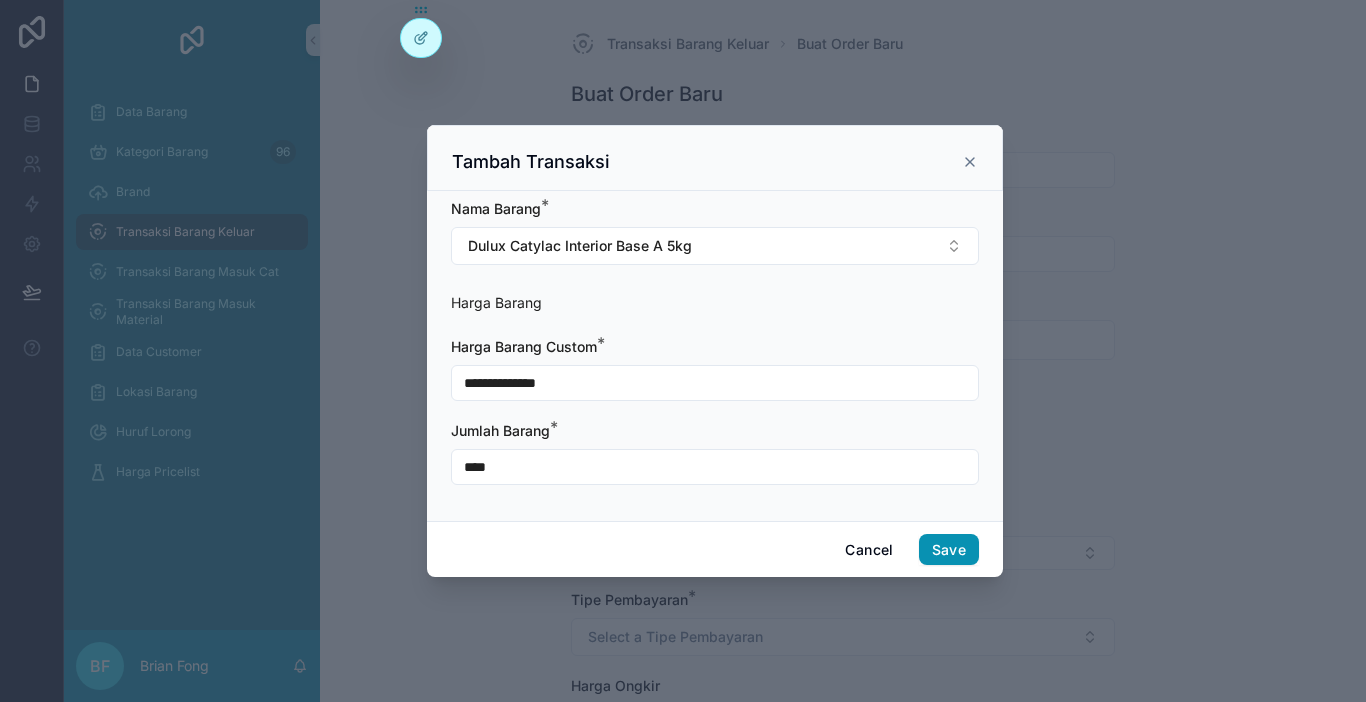 type on "****" 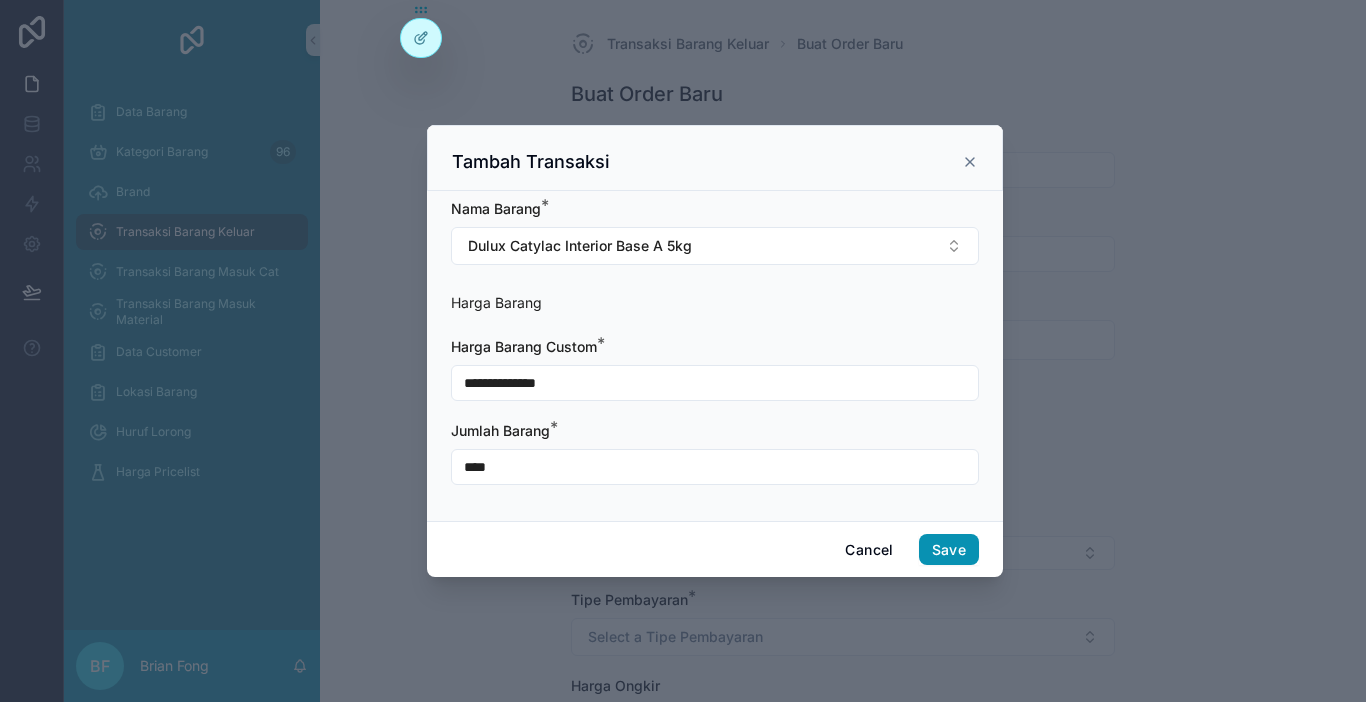 click on "Save" at bounding box center (949, 550) 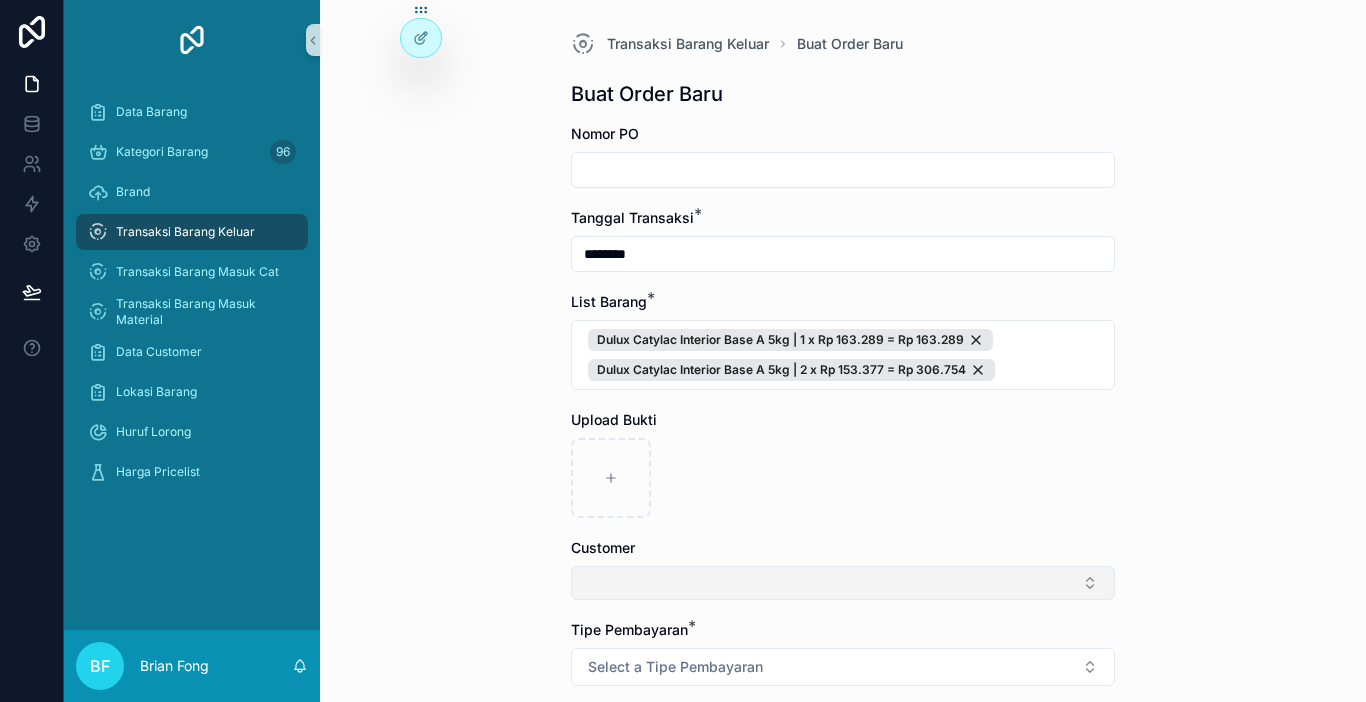 click at bounding box center (843, 583) 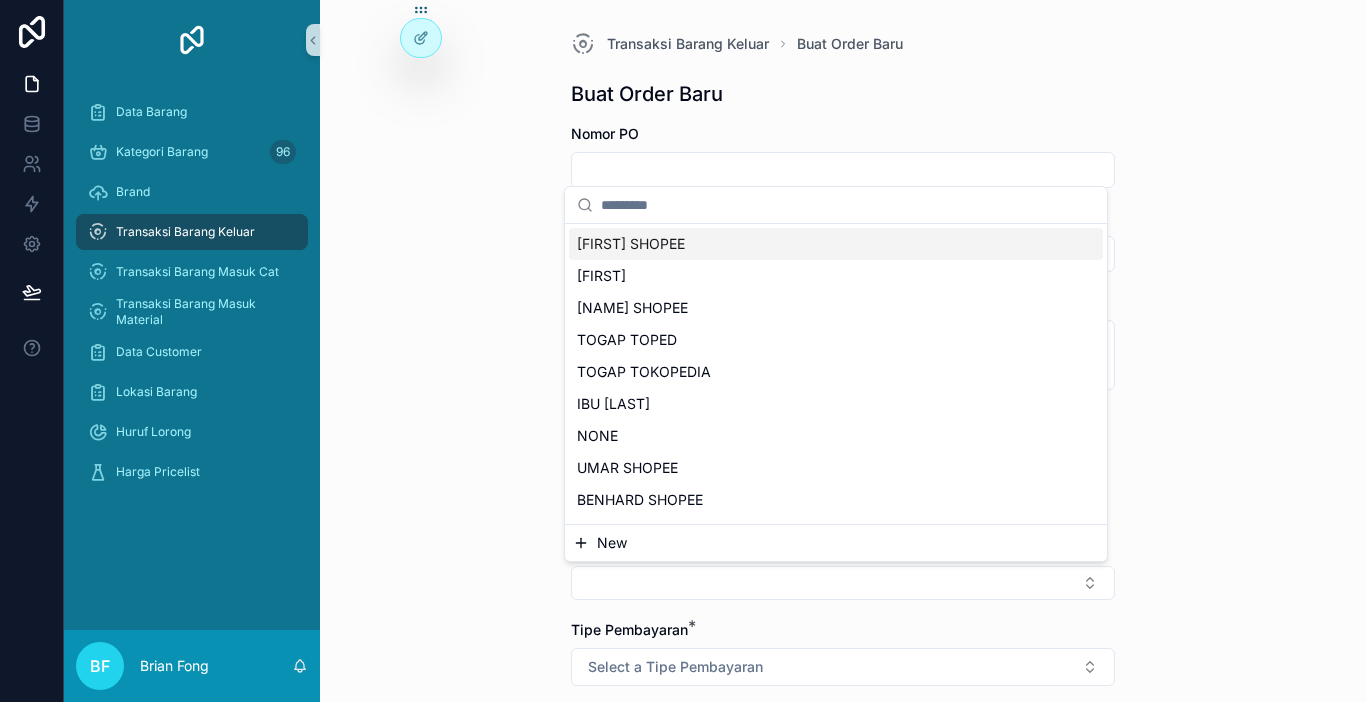 click on "New" at bounding box center [836, 543] 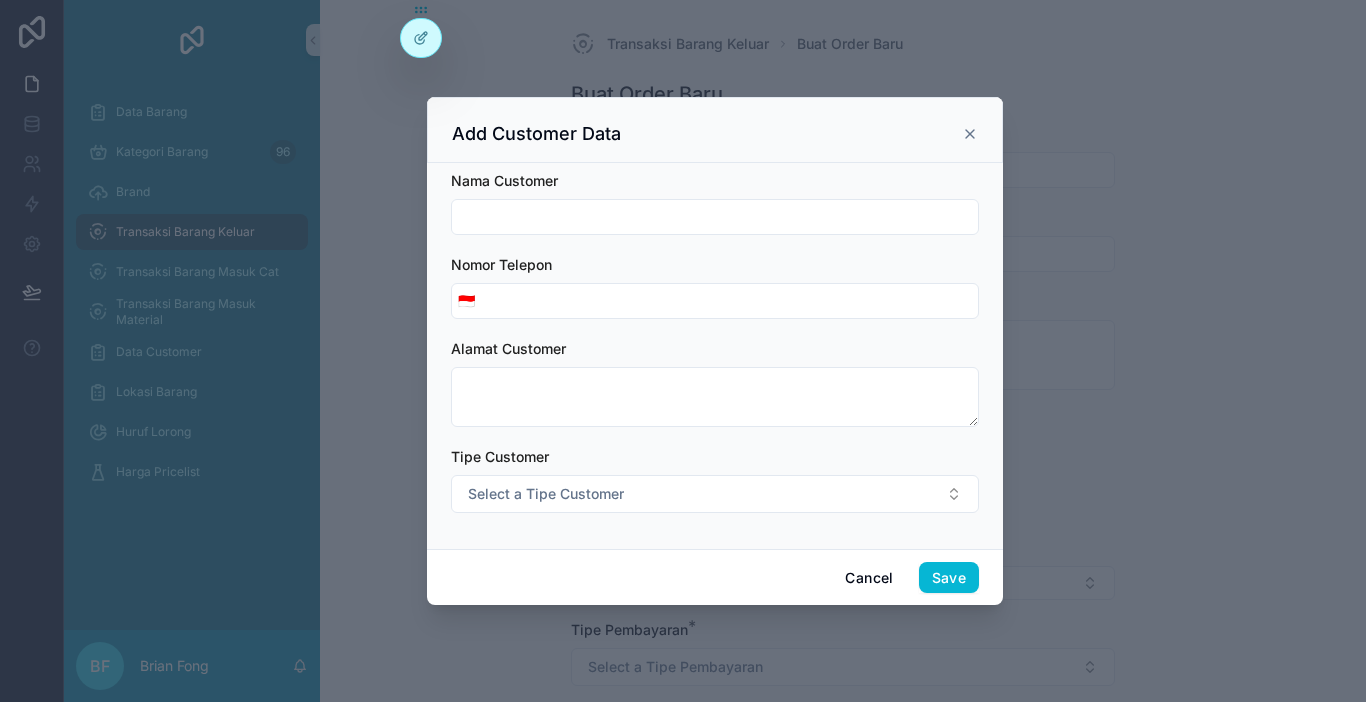 click at bounding box center [715, 217] 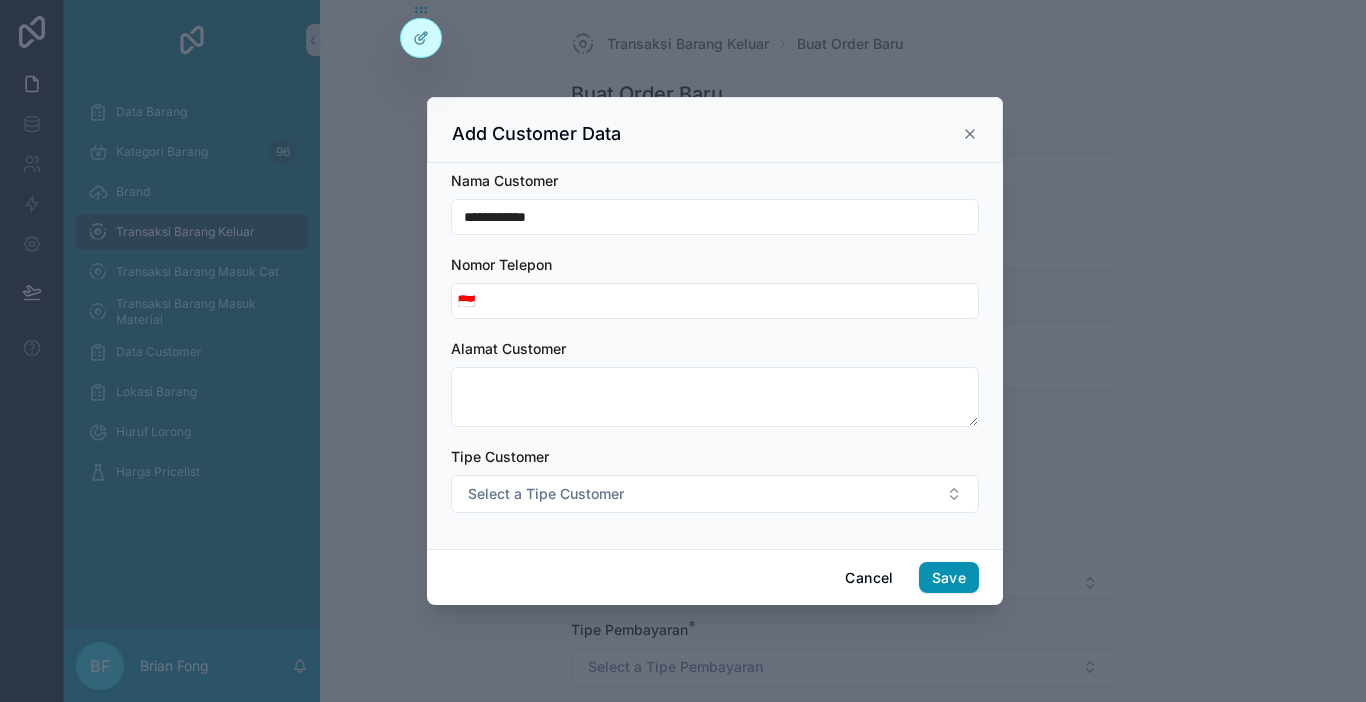 type on "**********" 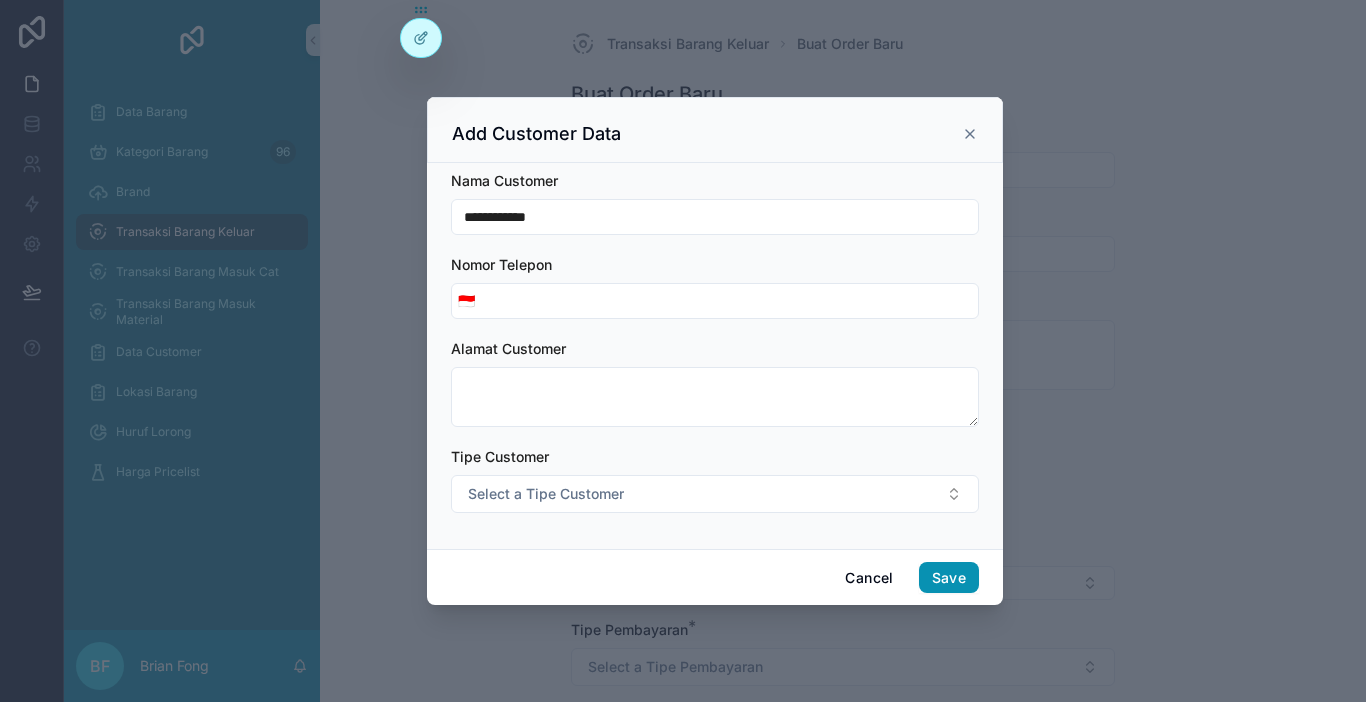 click on "Save" at bounding box center [949, 578] 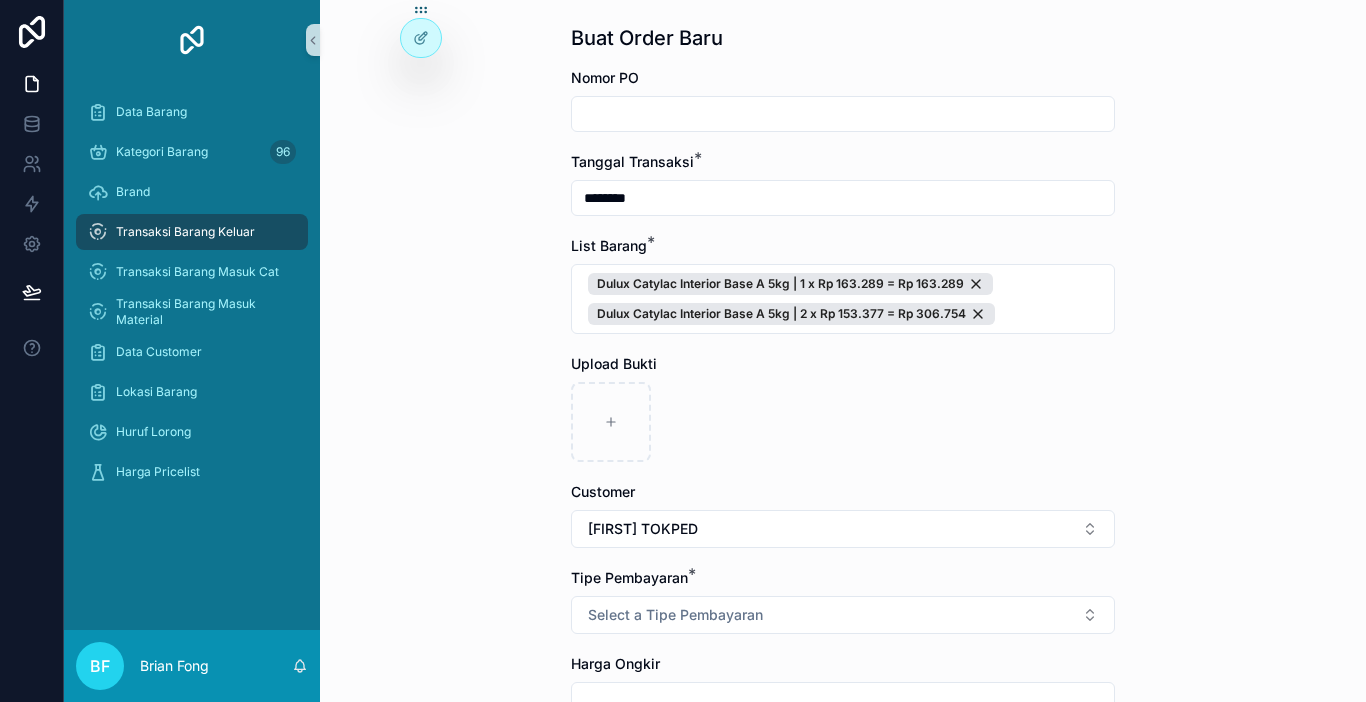 scroll, scrollTop: 100, scrollLeft: 0, axis: vertical 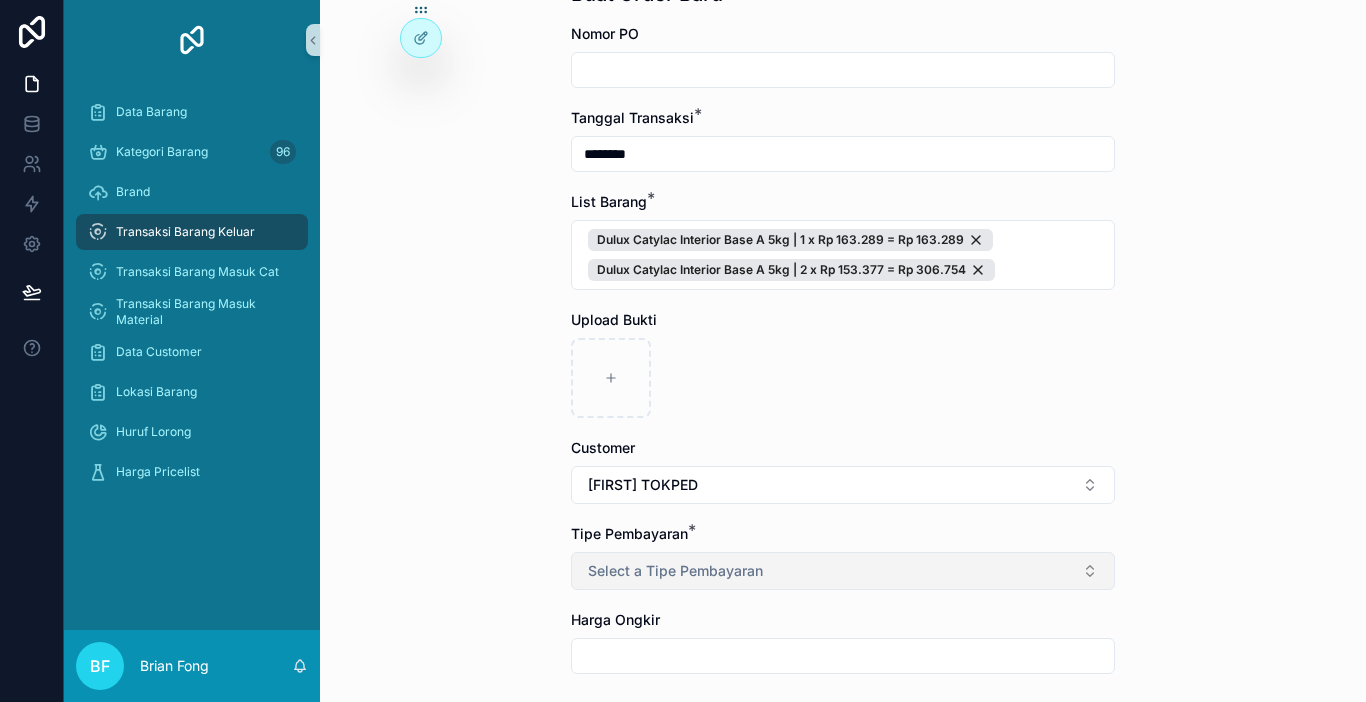 click on "Select a Tipe Pembayaran" at bounding box center (843, 571) 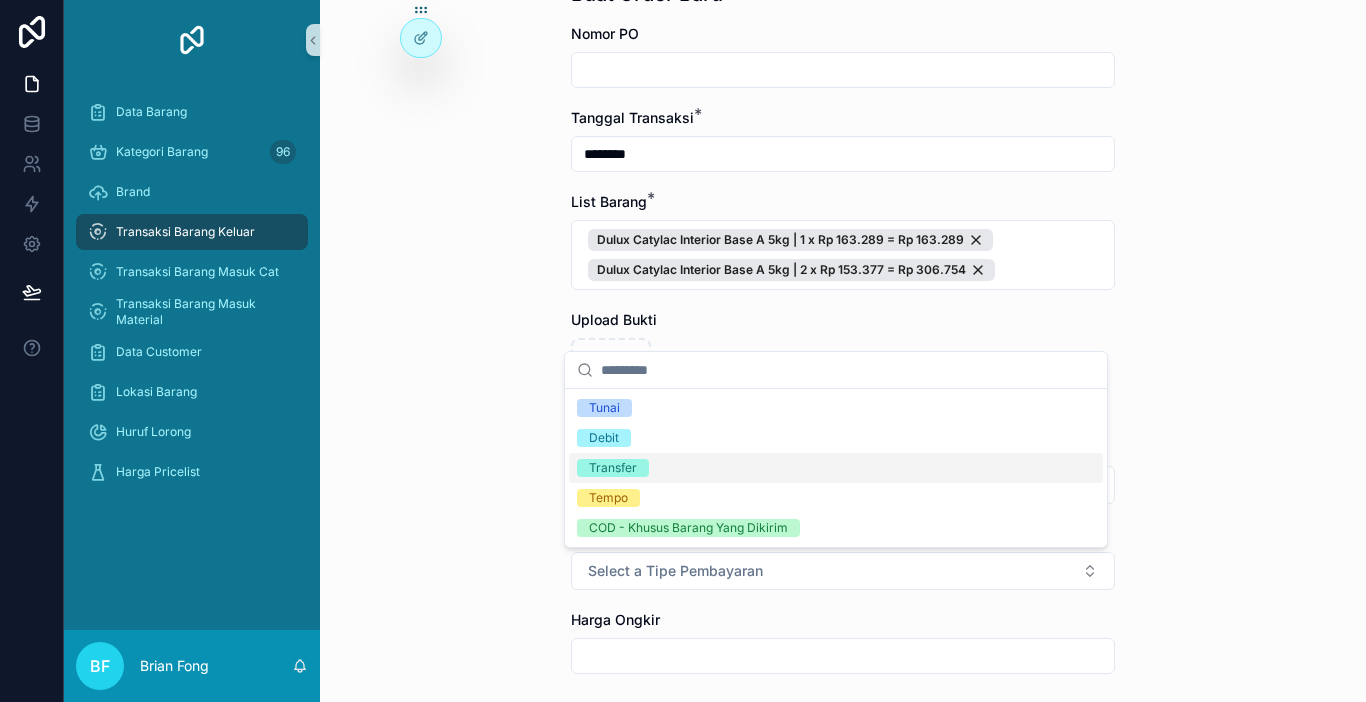 click on "Transfer" at bounding box center (836, 468) 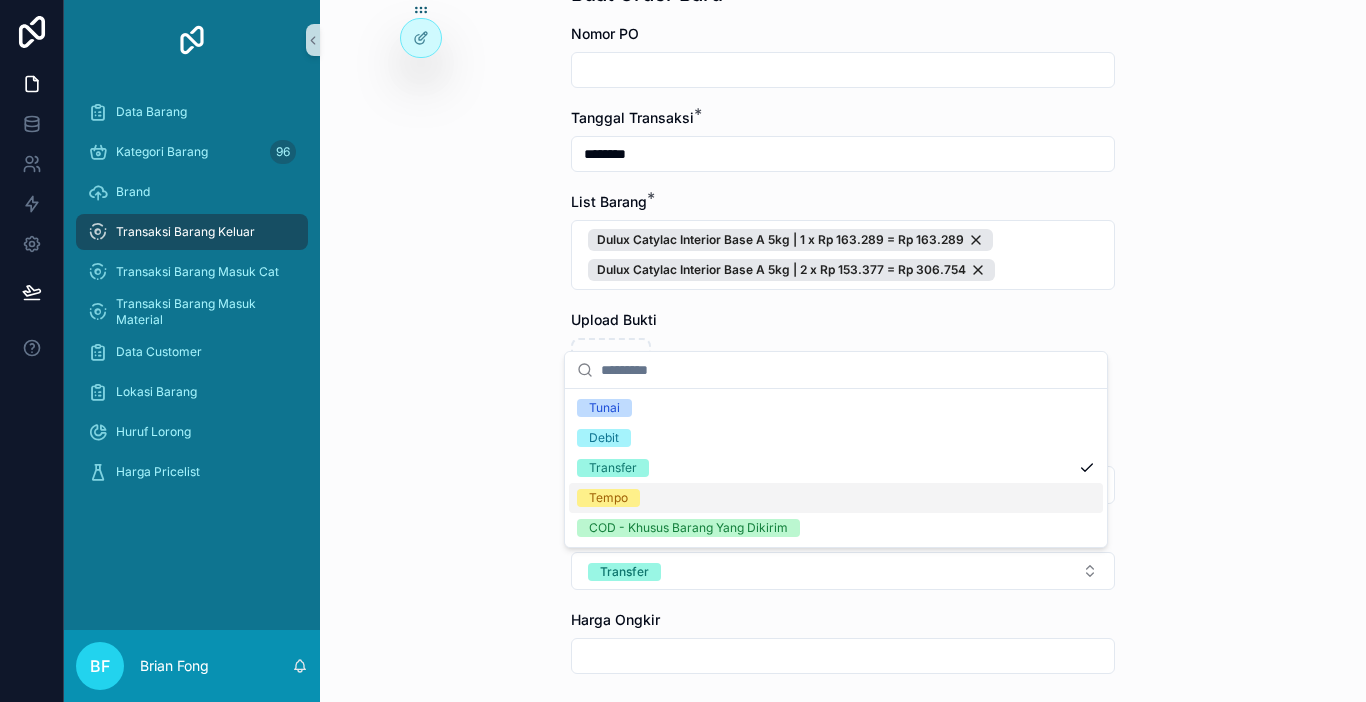 click on "Transaksi Barang Keluar Buat Order Baru Buat Order Baru Nomor PO Tanggal Transaksi * ******** List Barang * Dulux Catylac Interior Base A 5kg | 1 x Rp 163.289 = Rp 163.289 Dulux Catylac Interior Base A 5kg | 2 x Rp 153.377 = Rp 306.754 Upload Bukti Customer [FIRST] TOKPED Tipe Pembayaran * Transfer Harga Ongkir Totalkan Transaksi" at bounding box center [843, 251] 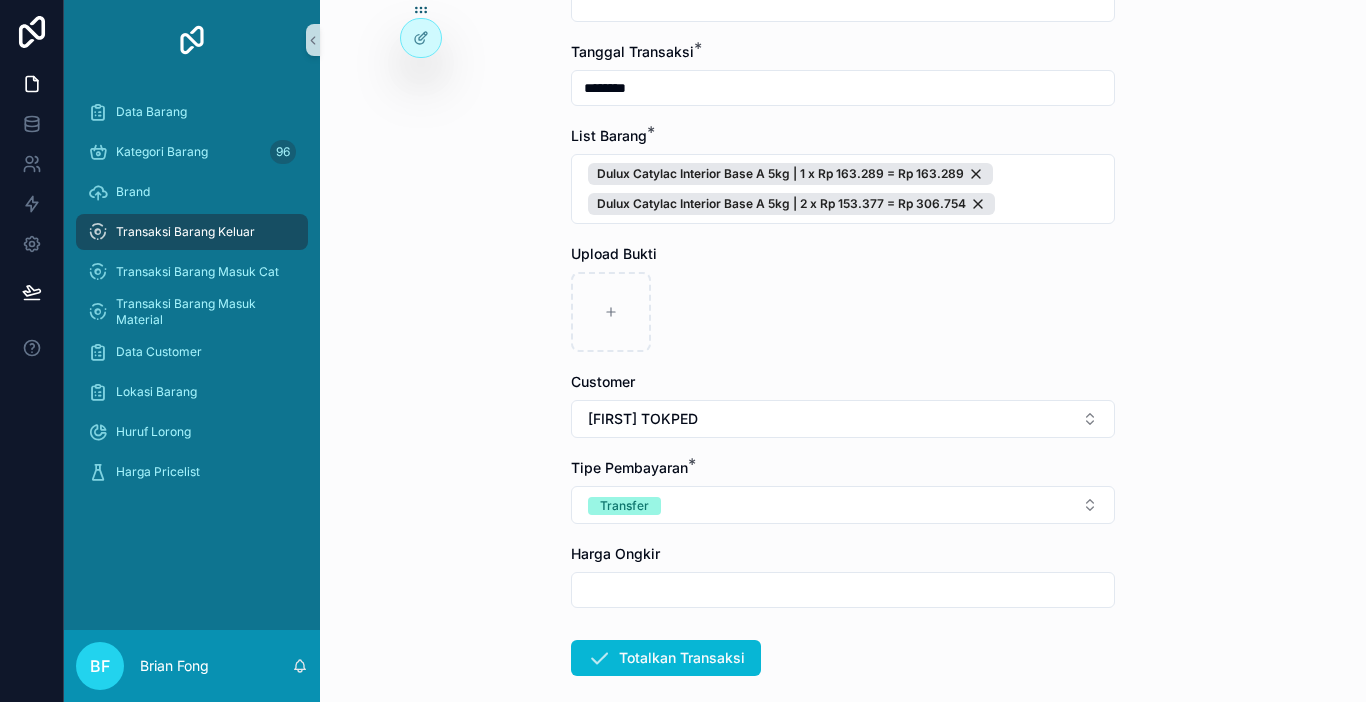 scroll, scrollTop: 200, scrollLeft: 0, axis: vertical 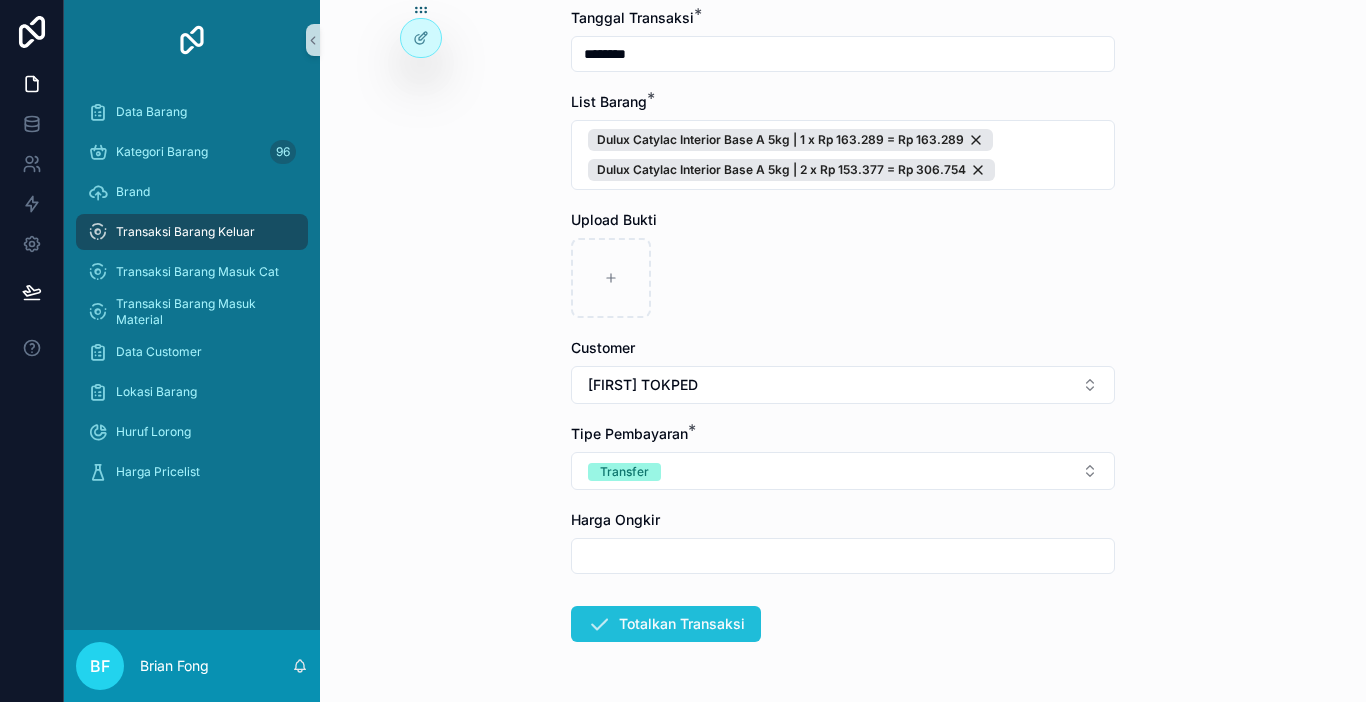 click on "Totalkan Transaksi" at bounding box center [666, 624] 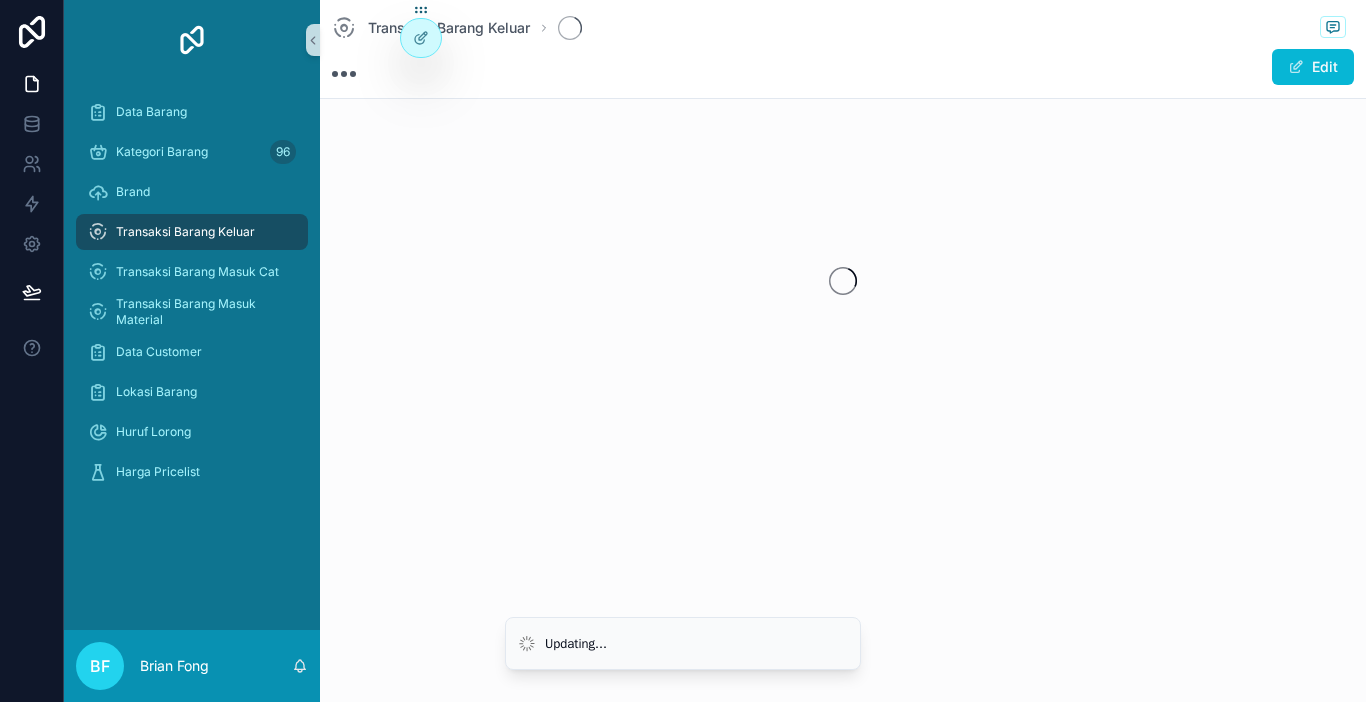 scroll, scrollTop: 0, scrollLeft: 0, axis: both 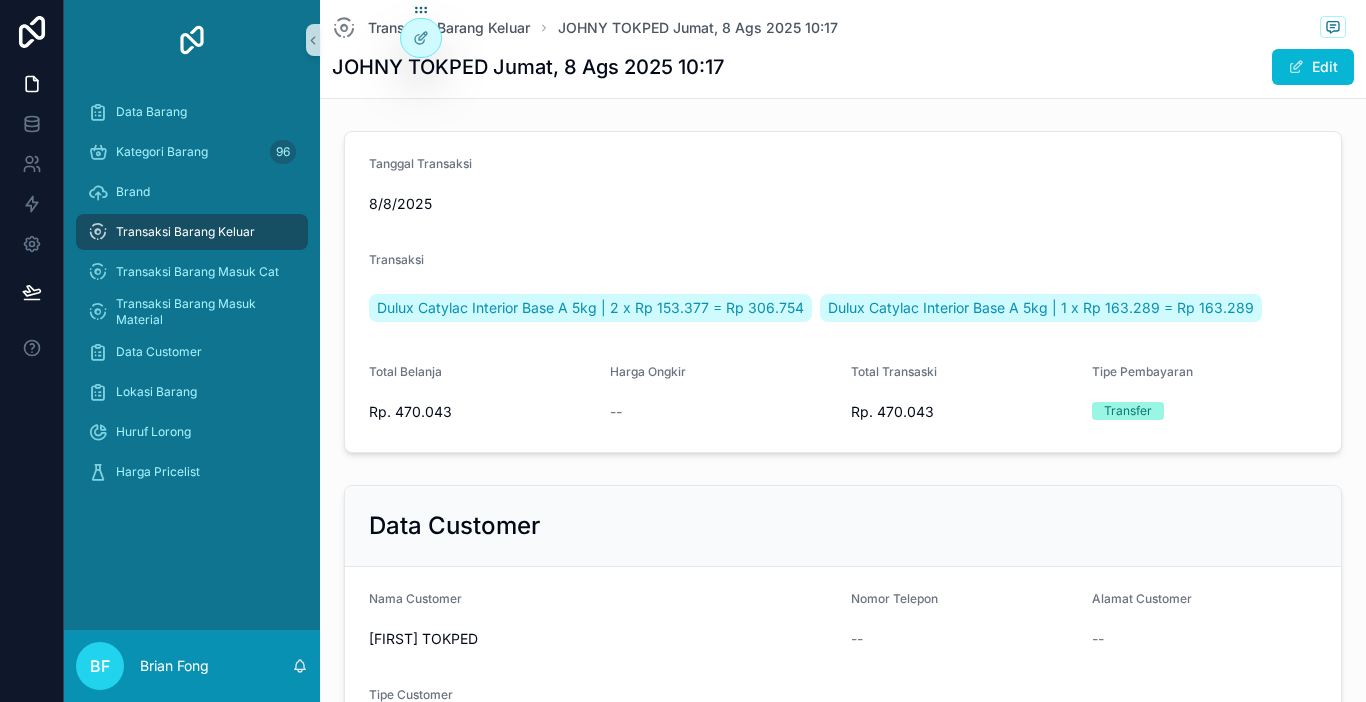 click on "Transaksi Barang Keluar" at bounding box center (192, 232) 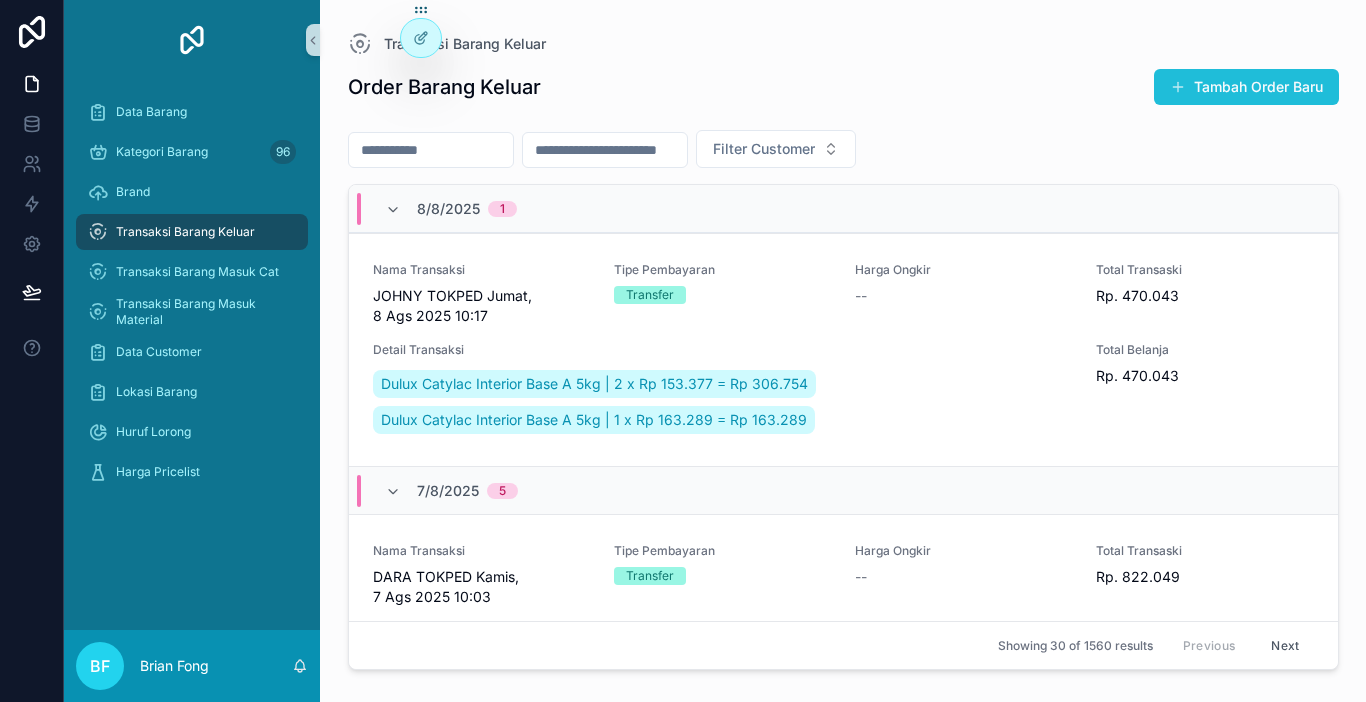 click on "Tambah Order Baru" at bounding box center (1246, 87) 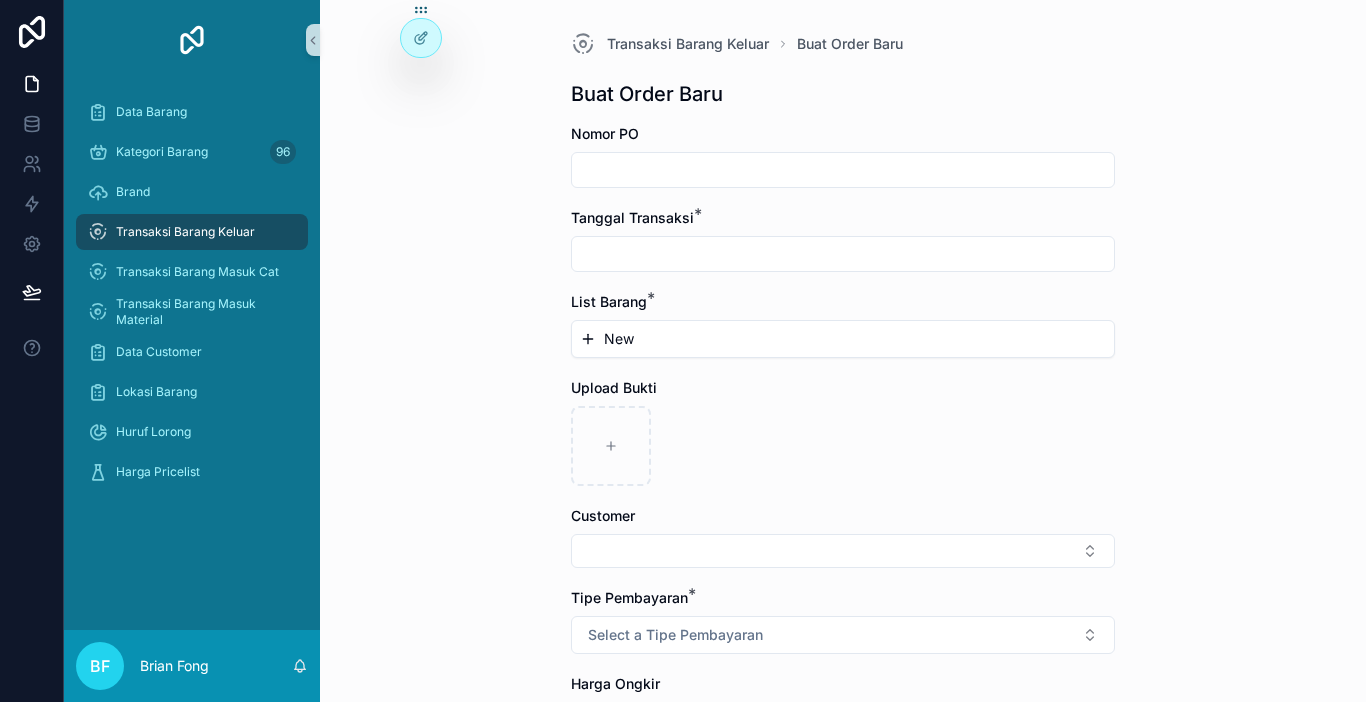 click at bounding box center (843, 170) 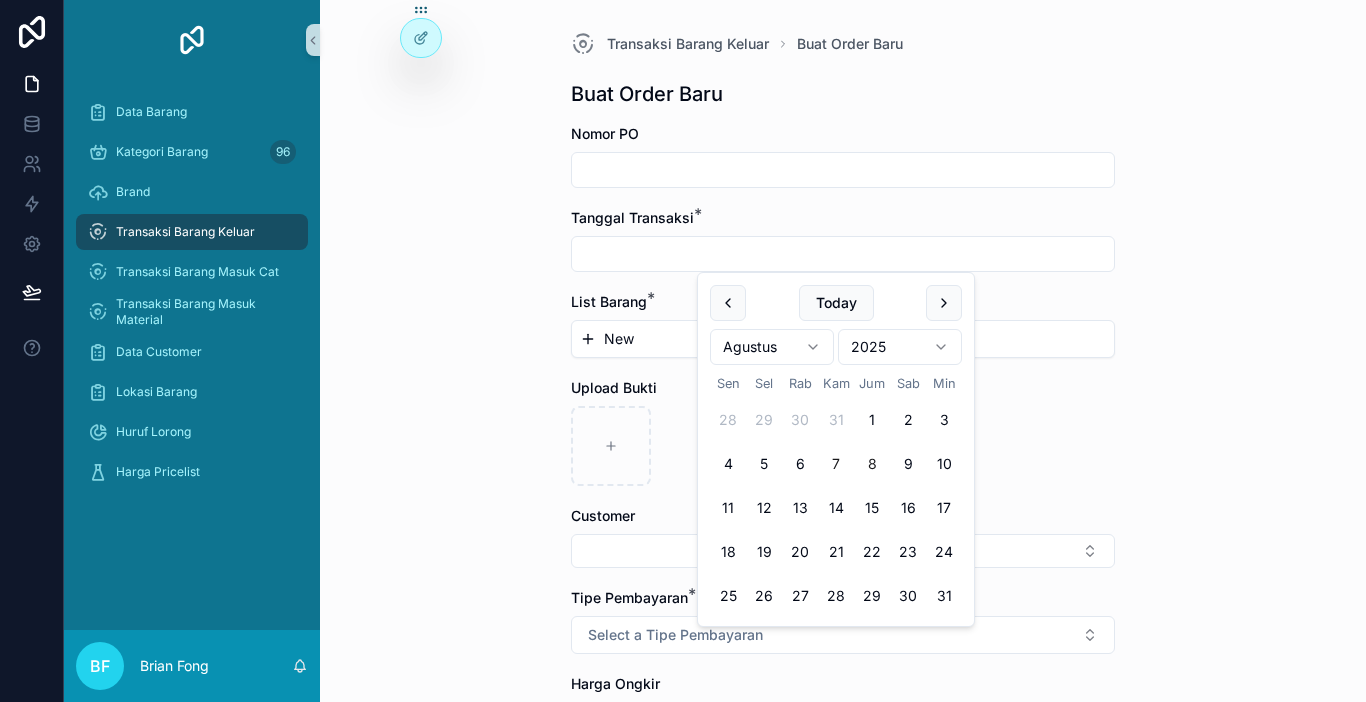 click on "7" at bounding box center [836, 464] 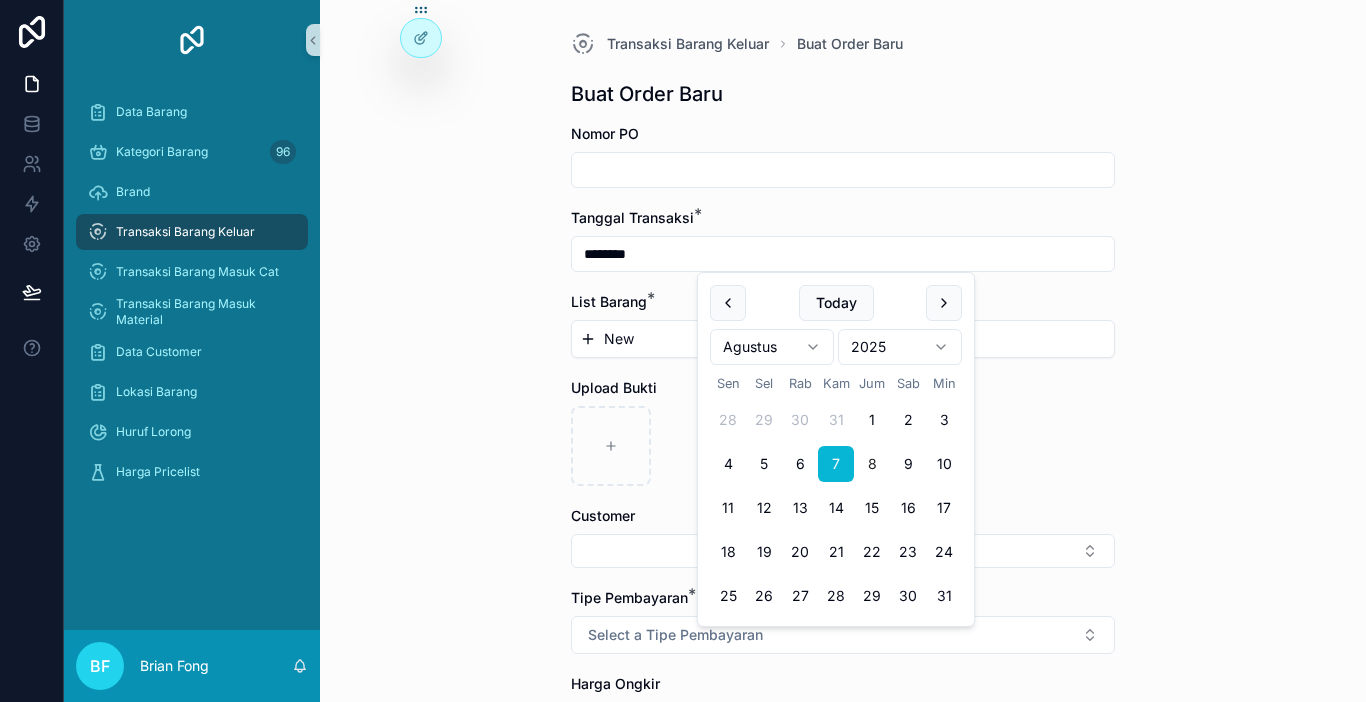 click on "New" at bounding box center (843, 339) 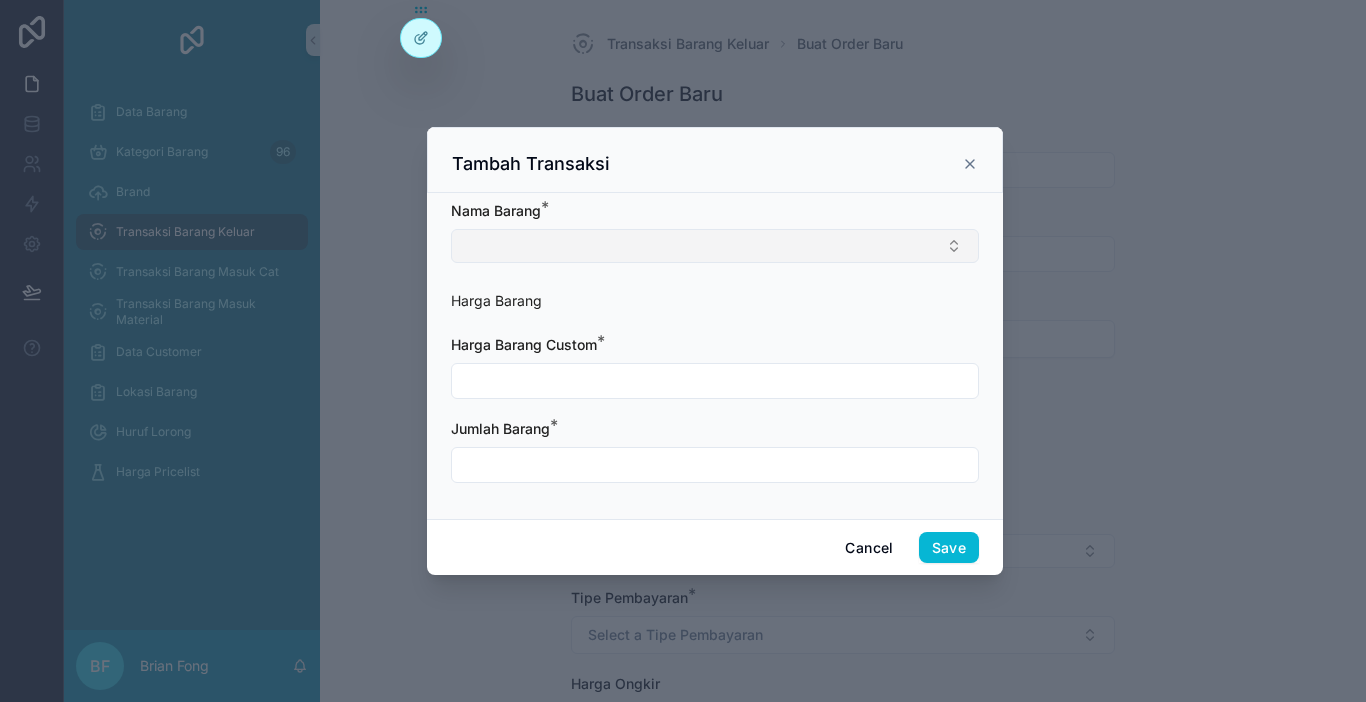 click at bounding box center (715, 246) 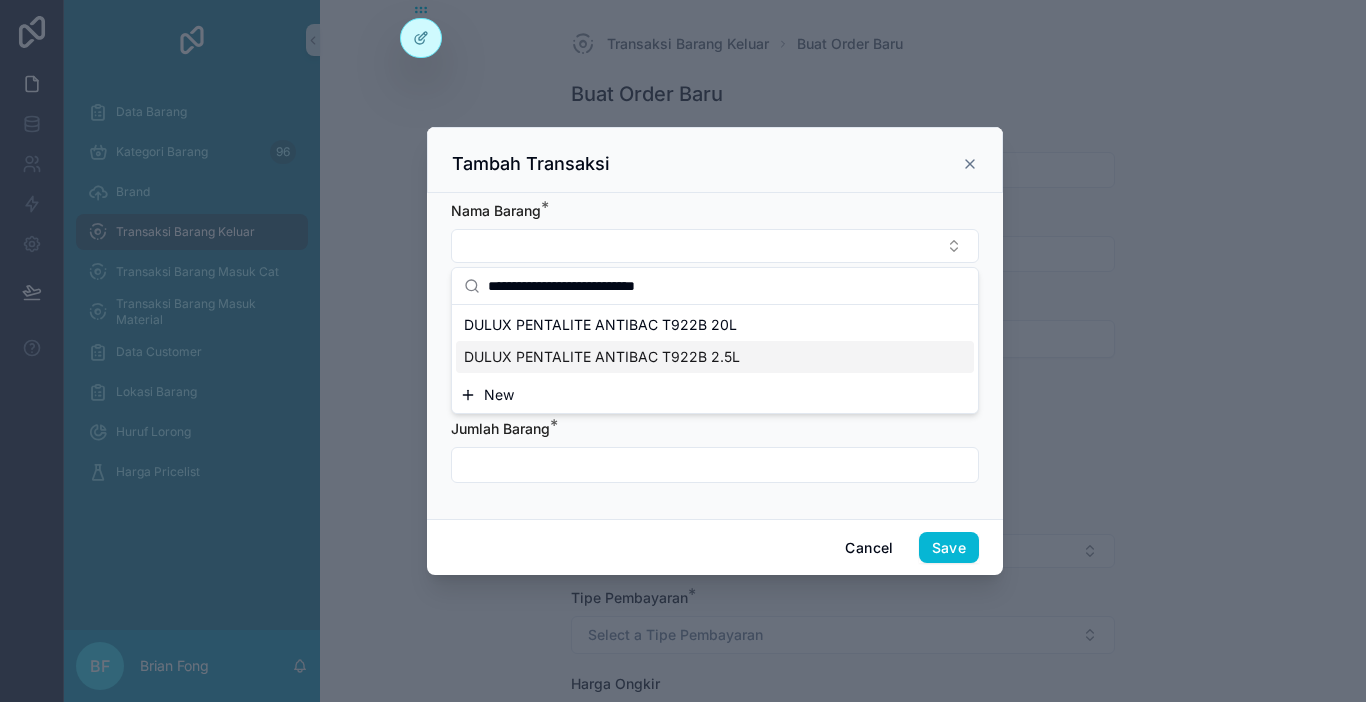 type on "**********" 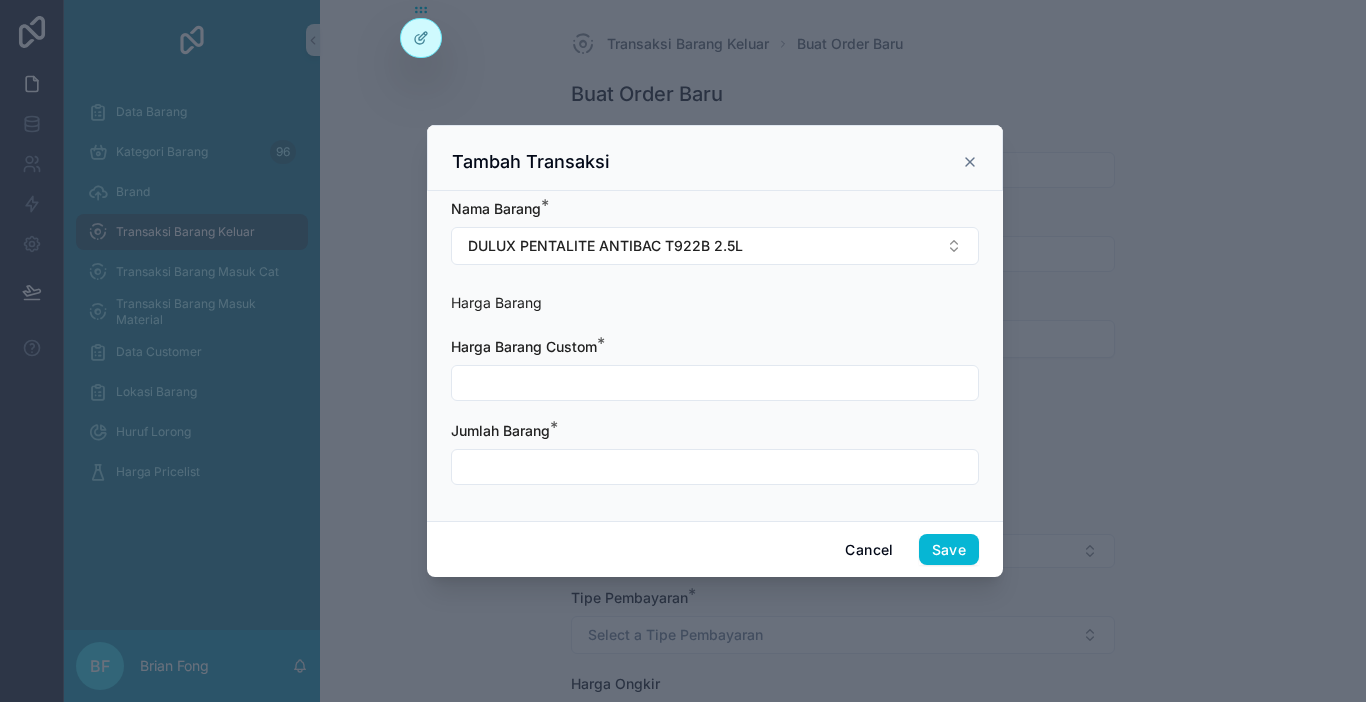 click at bounding box center [715, 383] 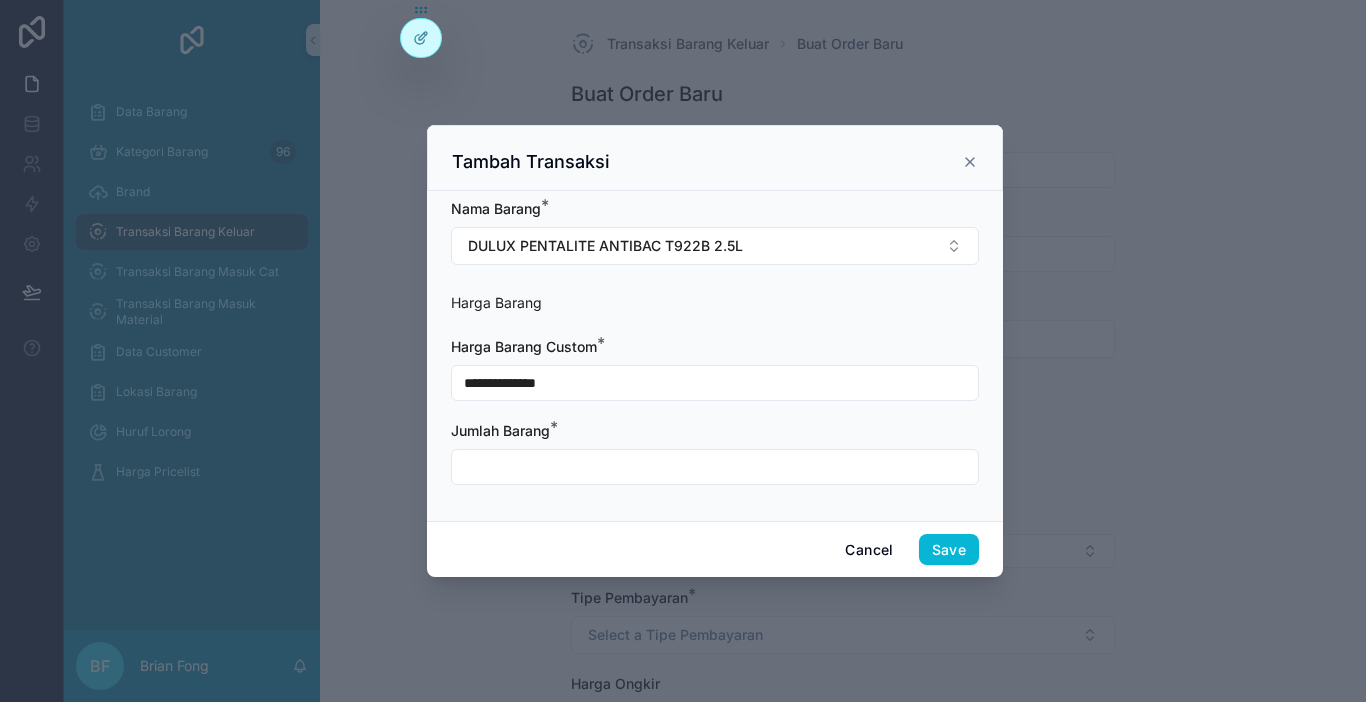 type on "**********" 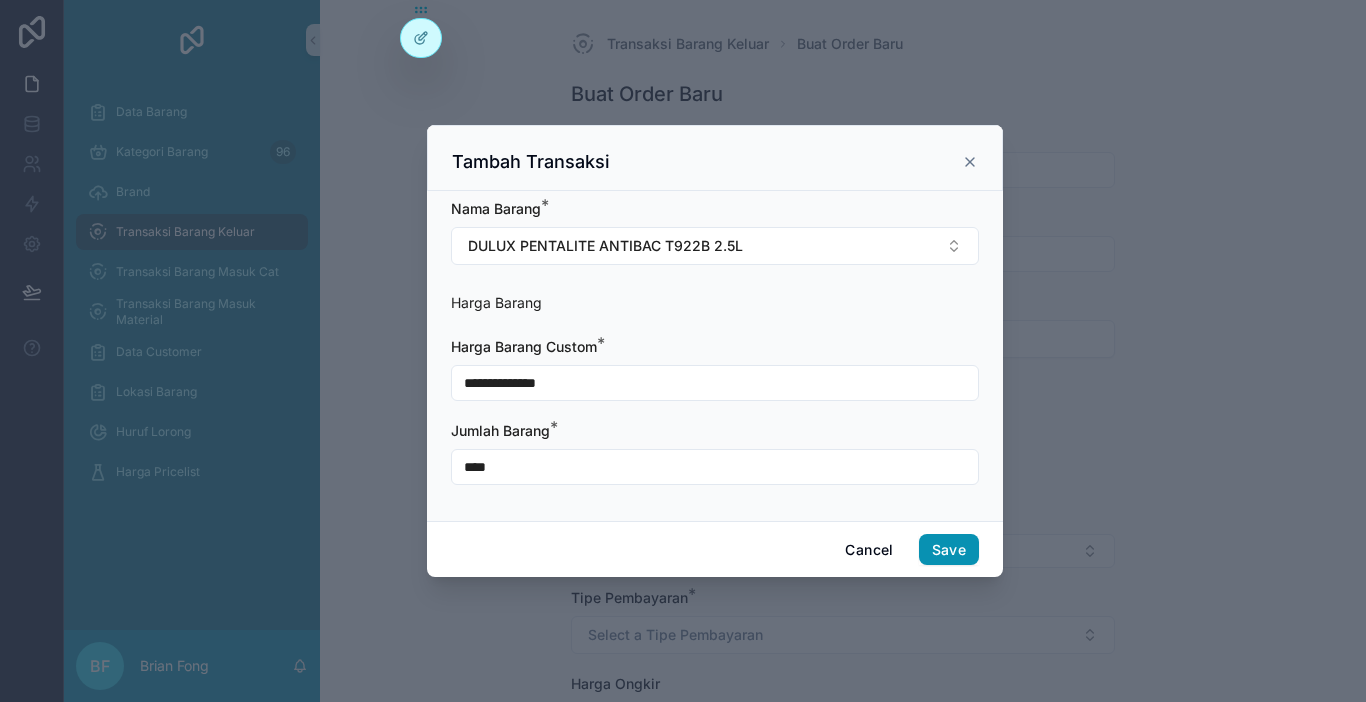 type on "****" 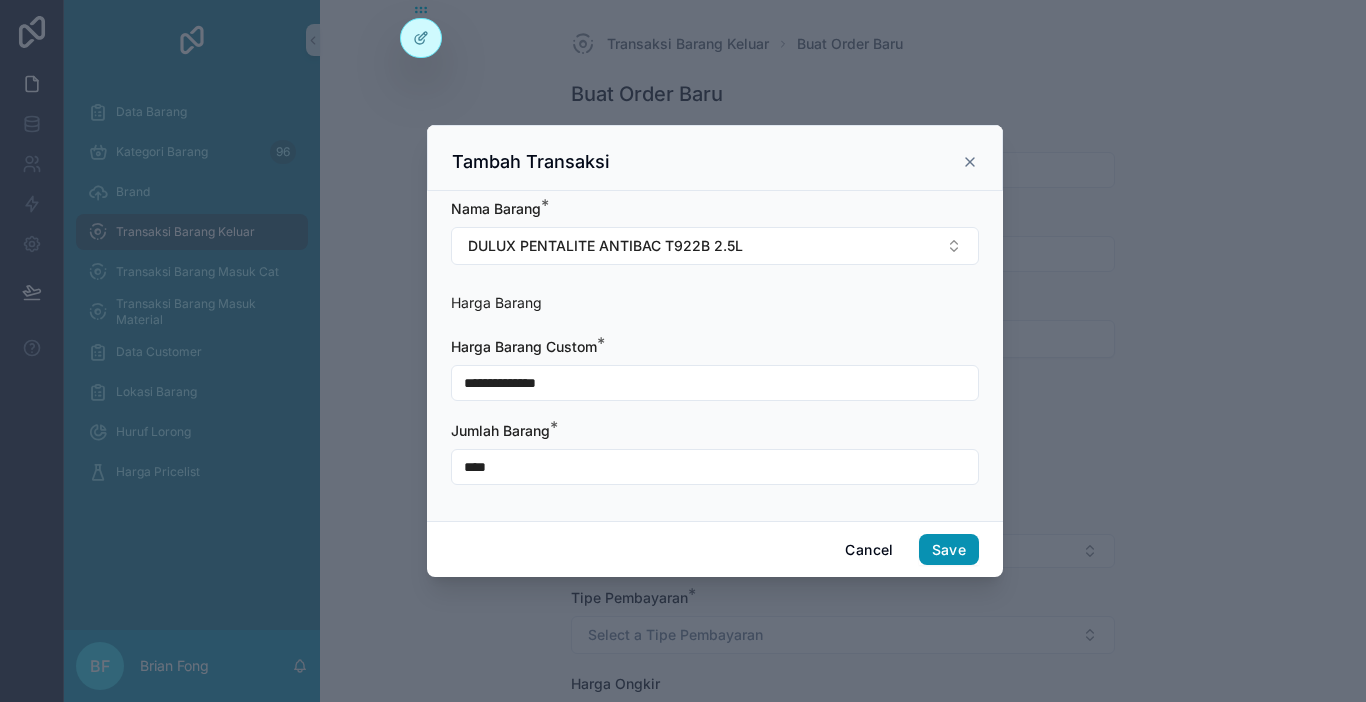 click on "Save" at bounding box center [949, 550] 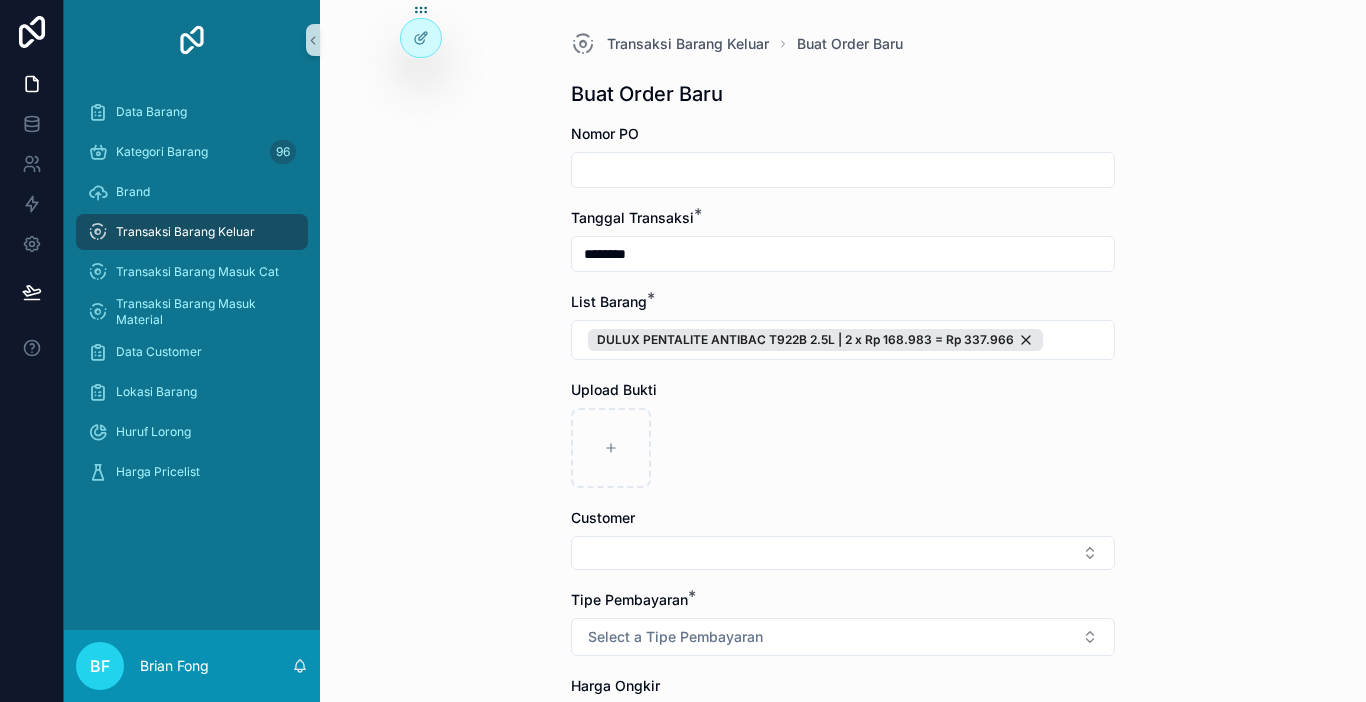 click at bounding box center [843, 553] 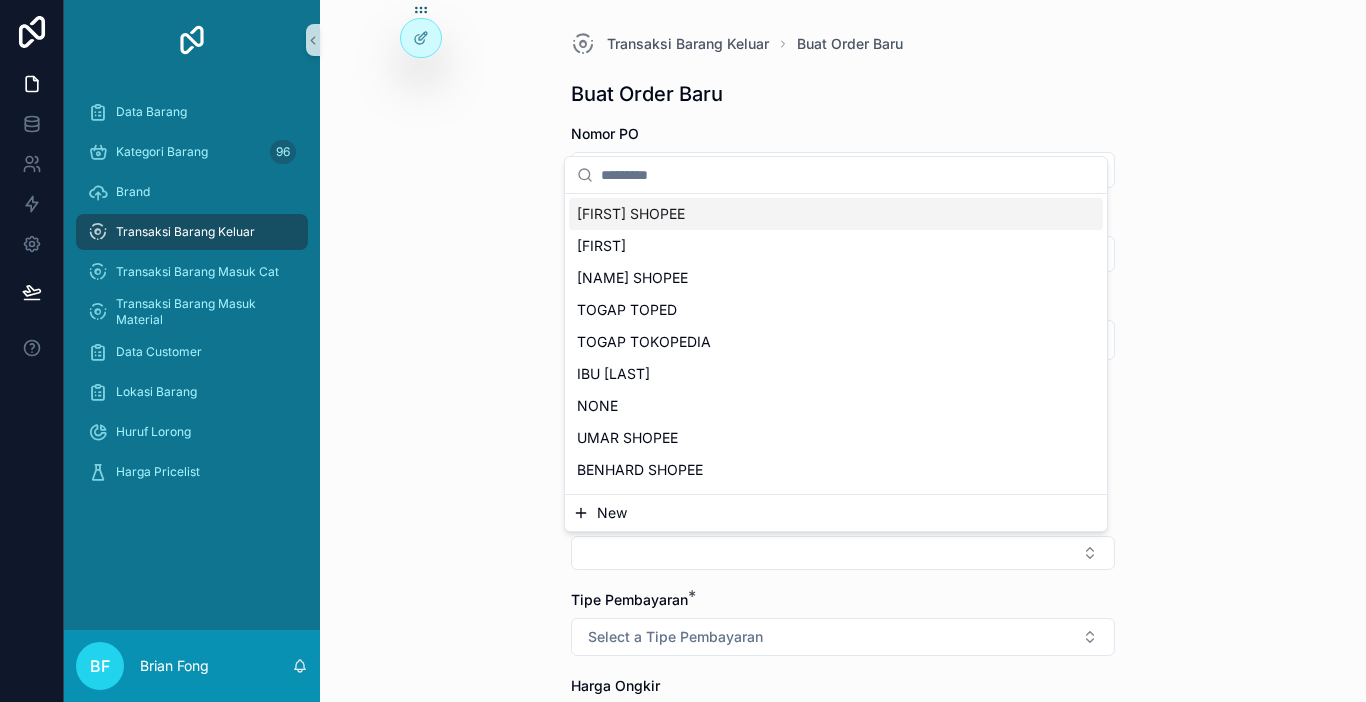 click on "New" at bounding box center (836, 513) 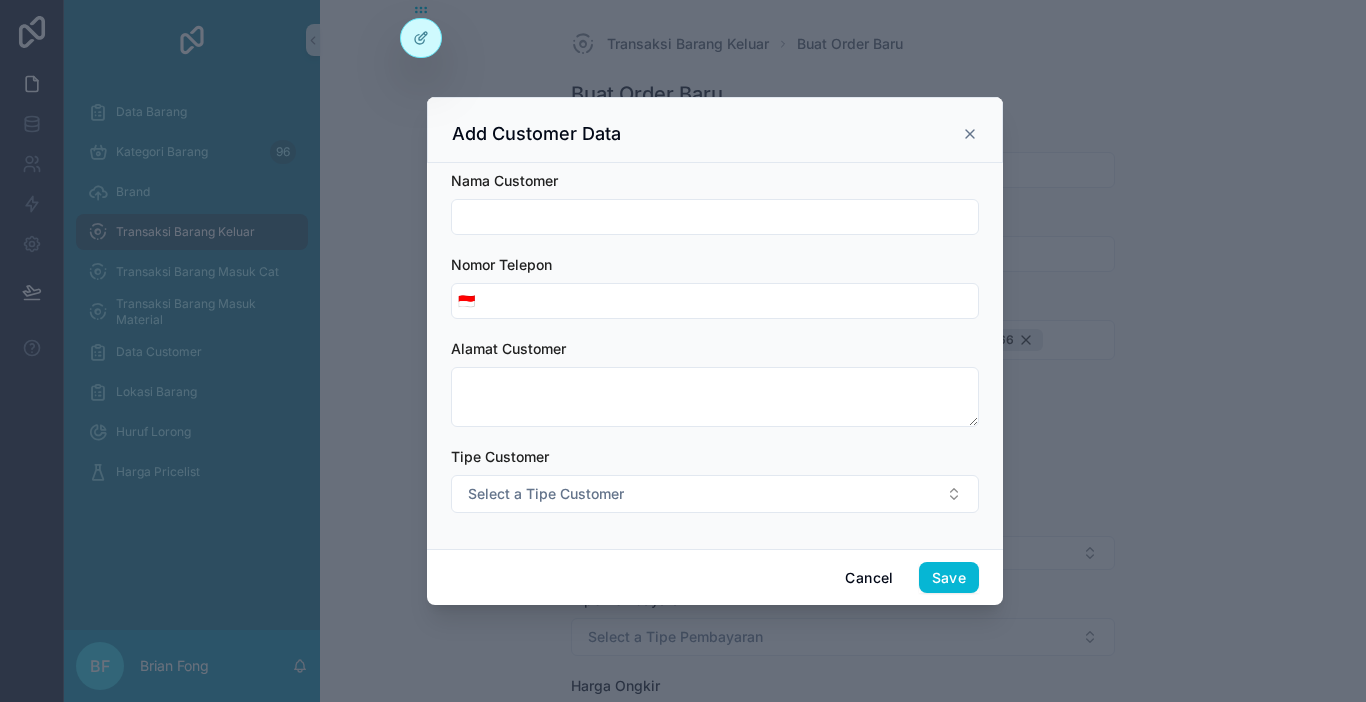 click at bounding box center (715, 217) 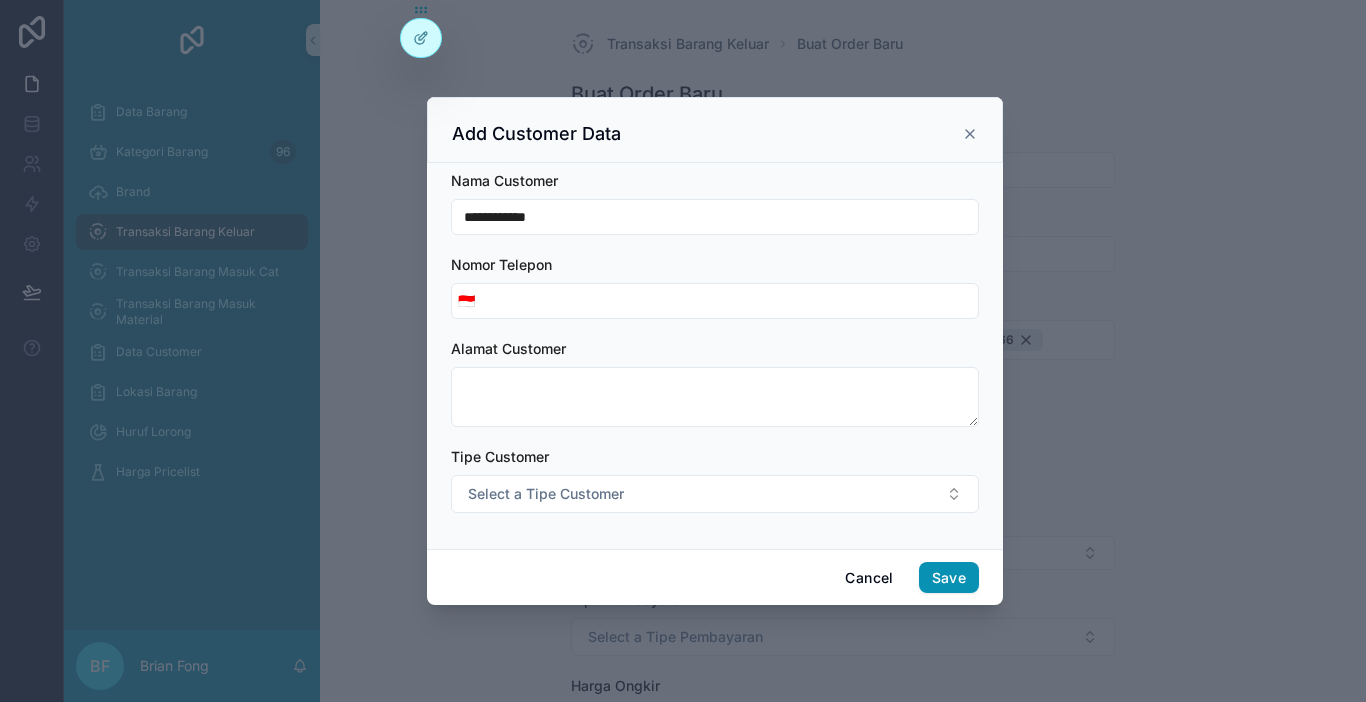 type on "**********" 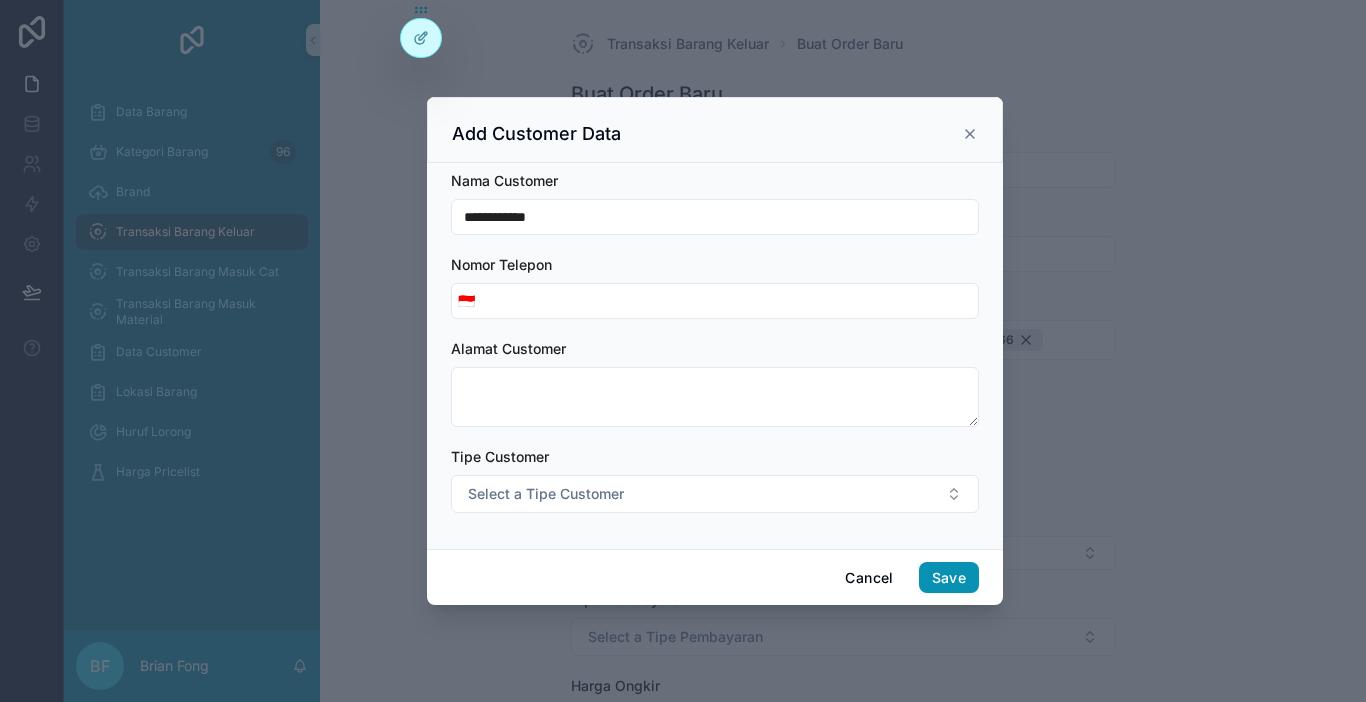 click on "Save" at bounding box center [949, 578] 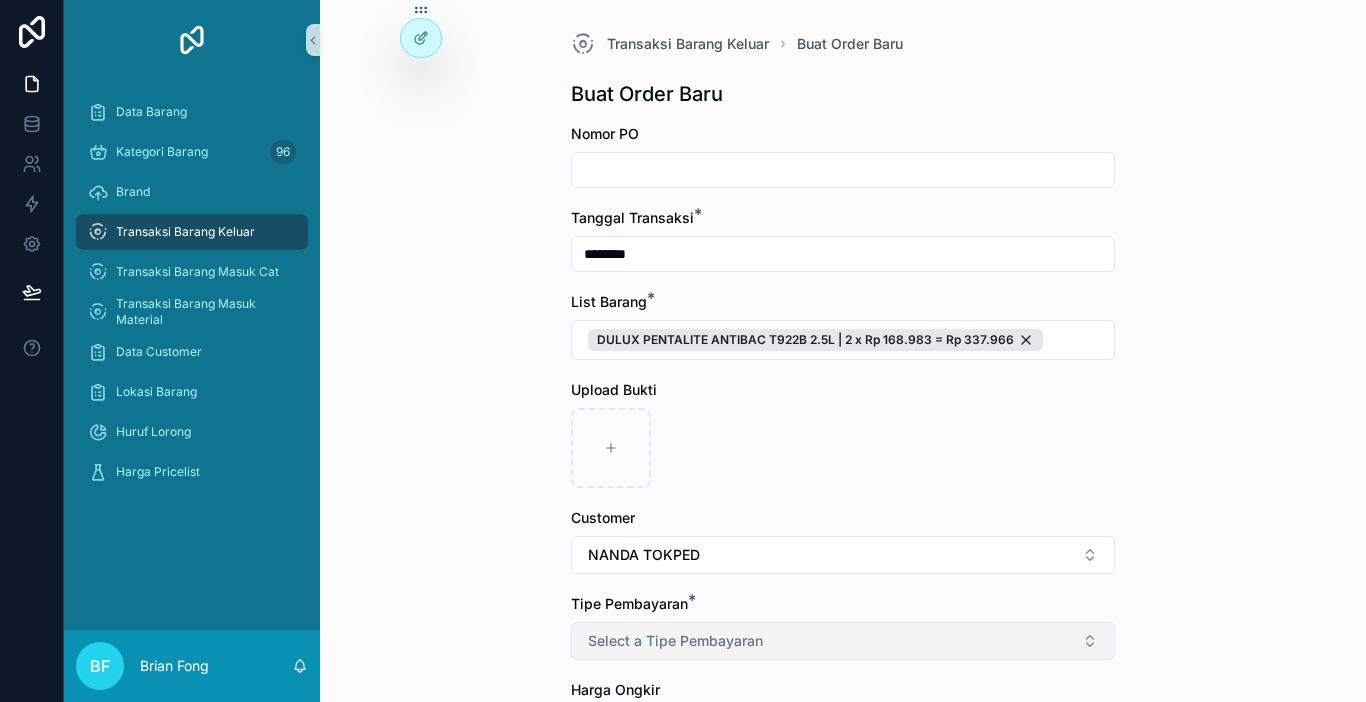 click on "Select a Tipe Pembayaran" at bounding box center (843, 641) 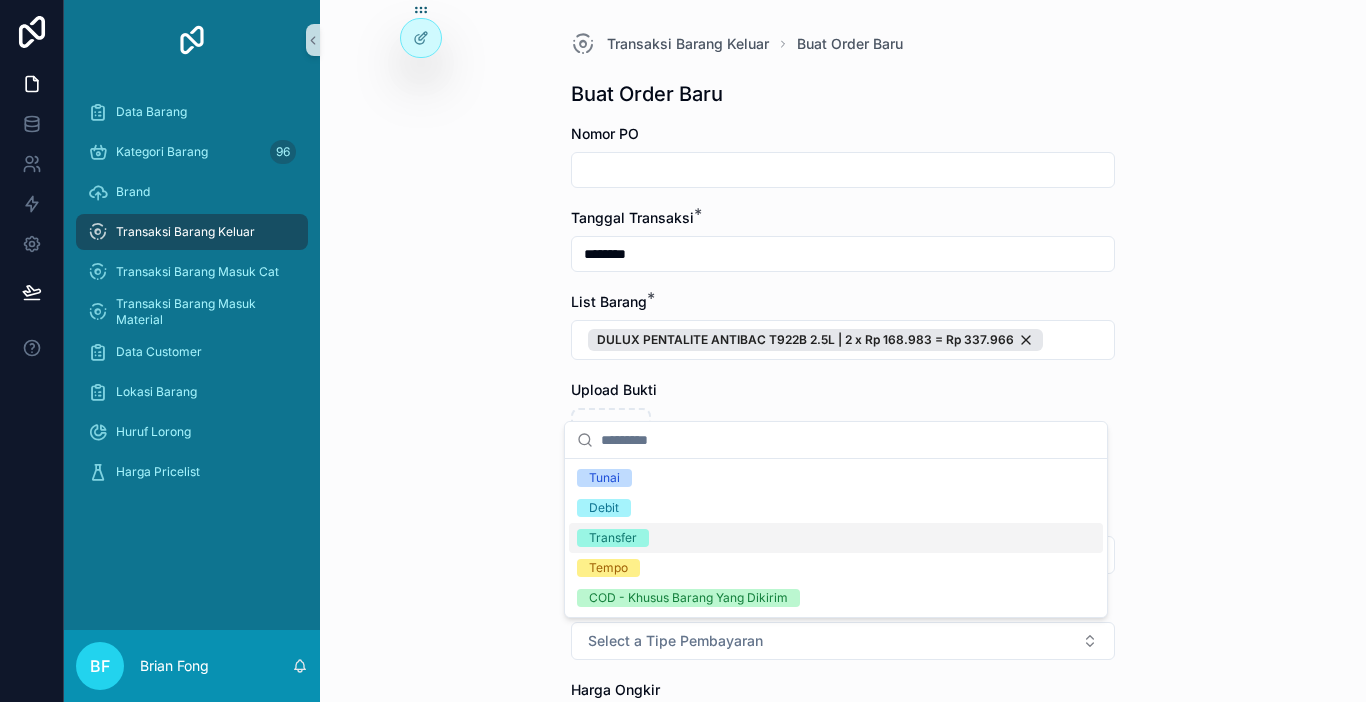 drag, startPoint x: 637, startPoint y: 545, endPoint x: 595, endPoint y: 546, distance: 42.0119 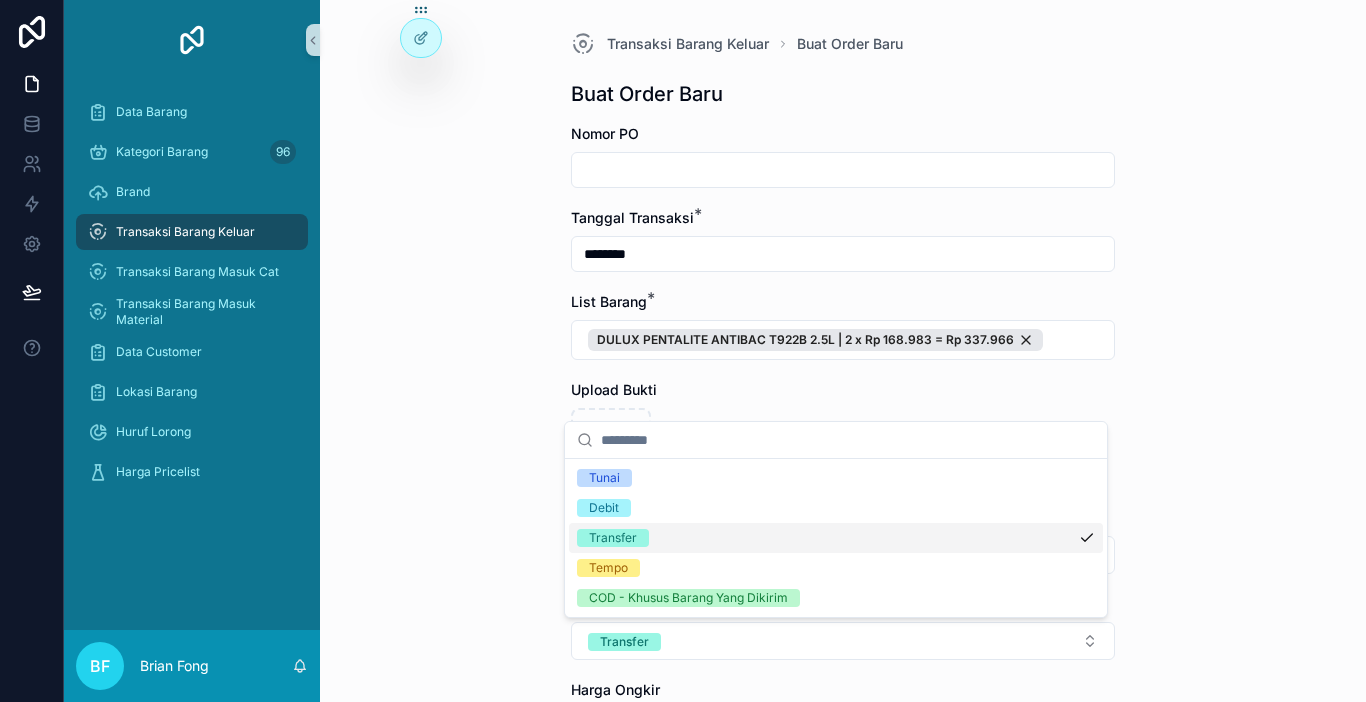 click on "Transaksi Barang Keluar Buat Order Baru Buat Order Baru Nomor PO Tanggal Transaksi * ******** List Barang * DULUX PENTALITE ANTIBAC T922B 2.5L | 2 x Rp 168.983 = Rp 337.966 Upload Bukti Customer NANDA TOKPED Tipe Pembayaran * Transfer Harga Ongkir Totalkan Transaksi" at bounding box center [843, 351] 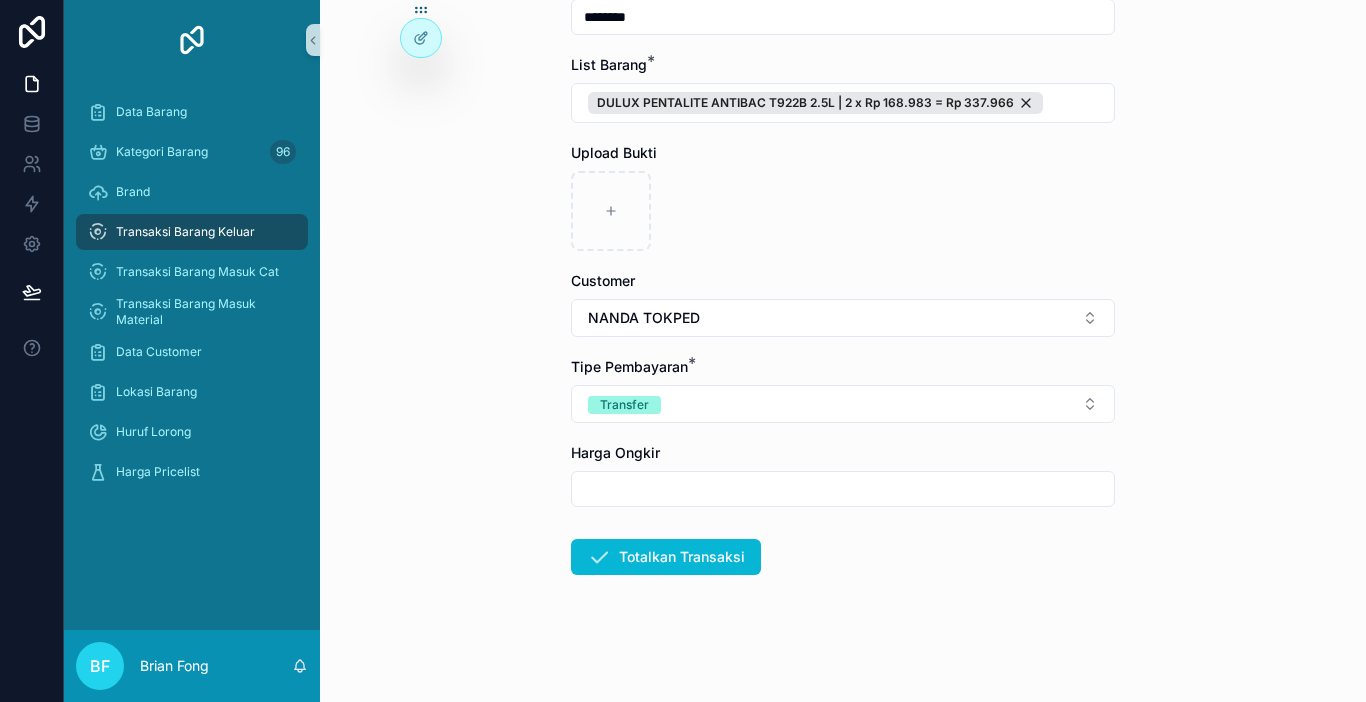 scroll, scrollTop: 238, scrollLeft: 0, axis: vertical 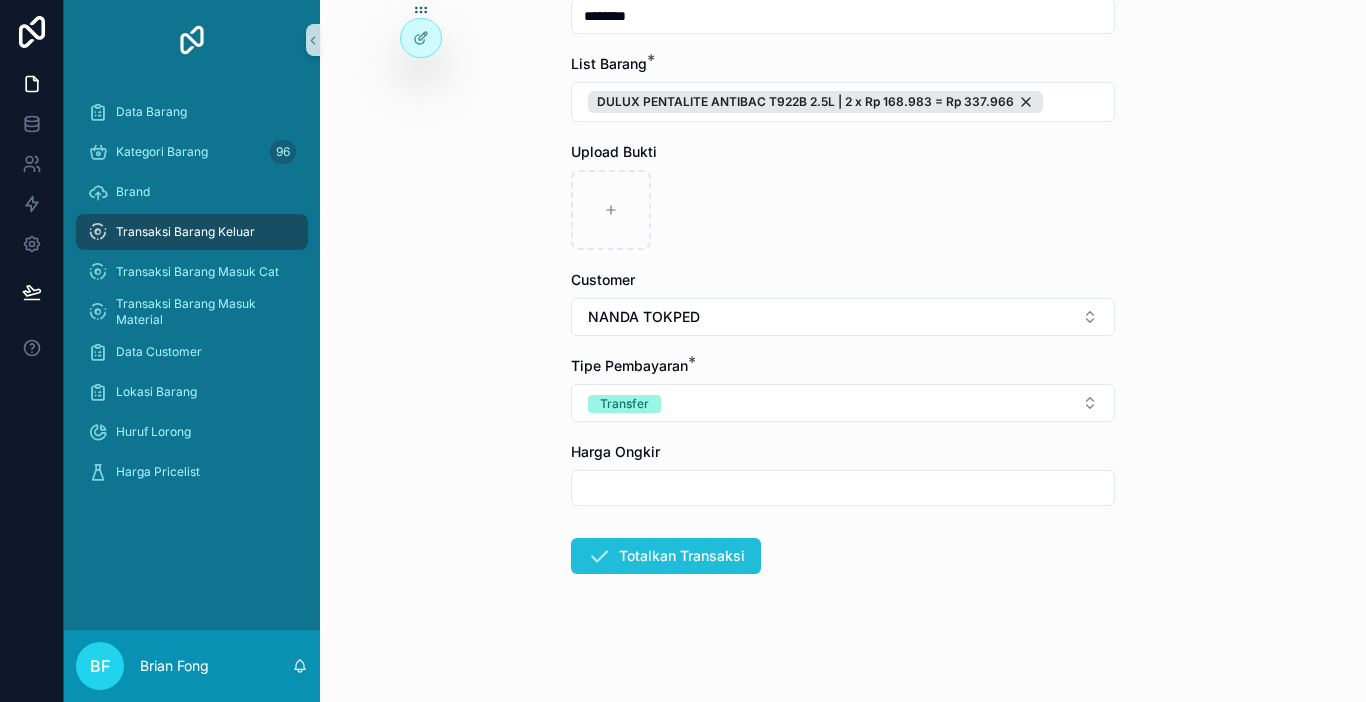 click at bounding box center [599, 556] 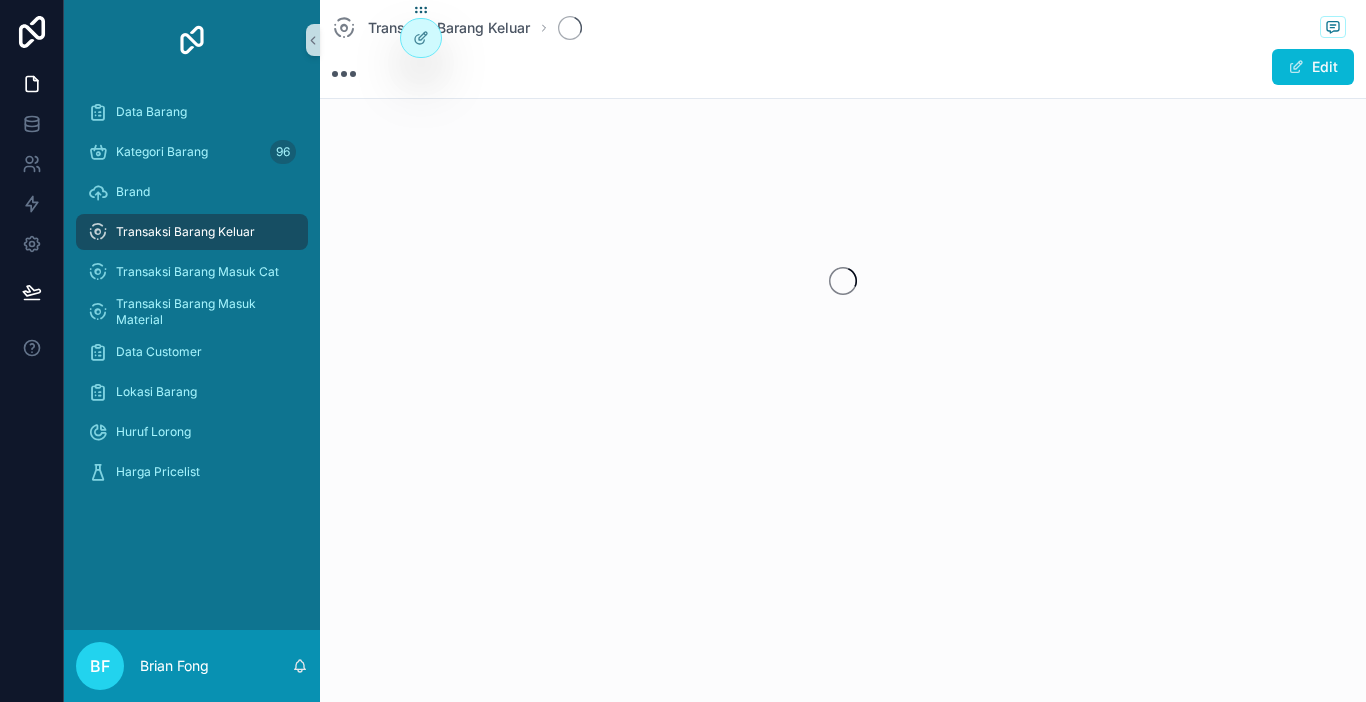 scroll, scrollTop: 0, scrollLeft: 0, axis: both 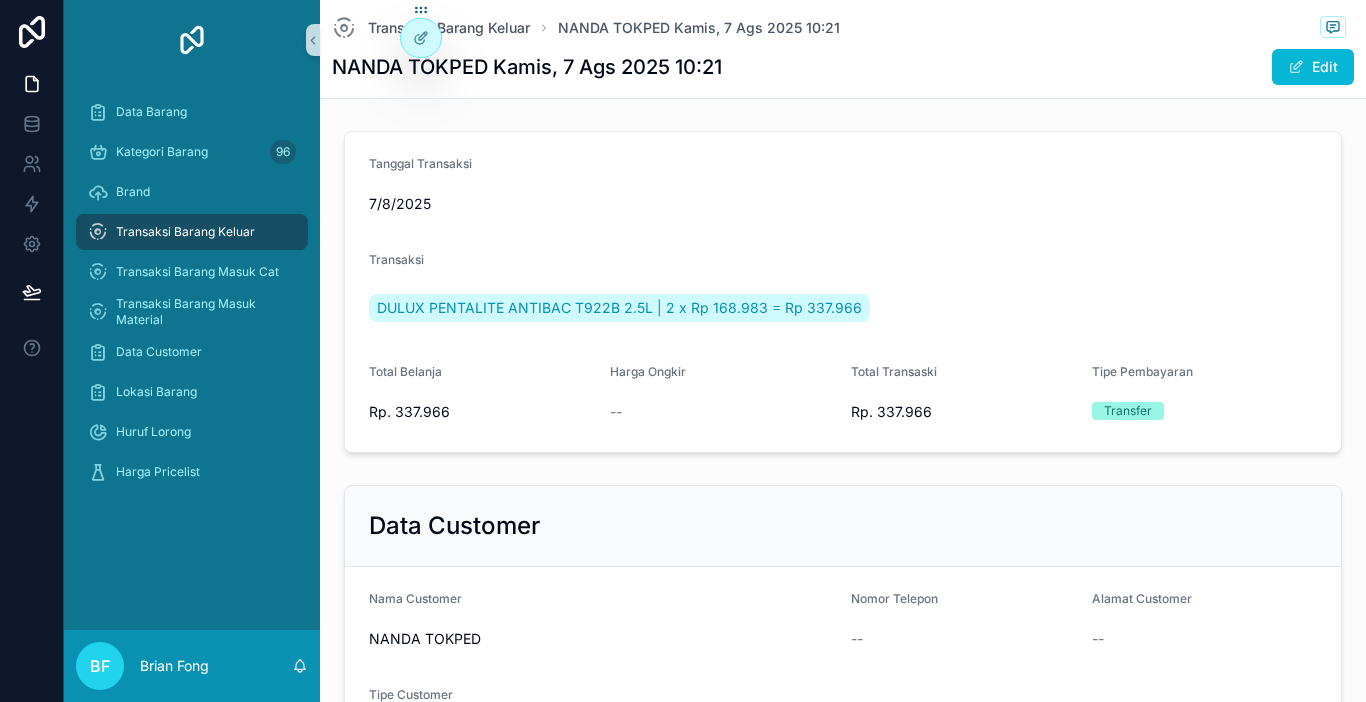 click on "Transaksi Barang Keluar" at bounding box center [192, 232] 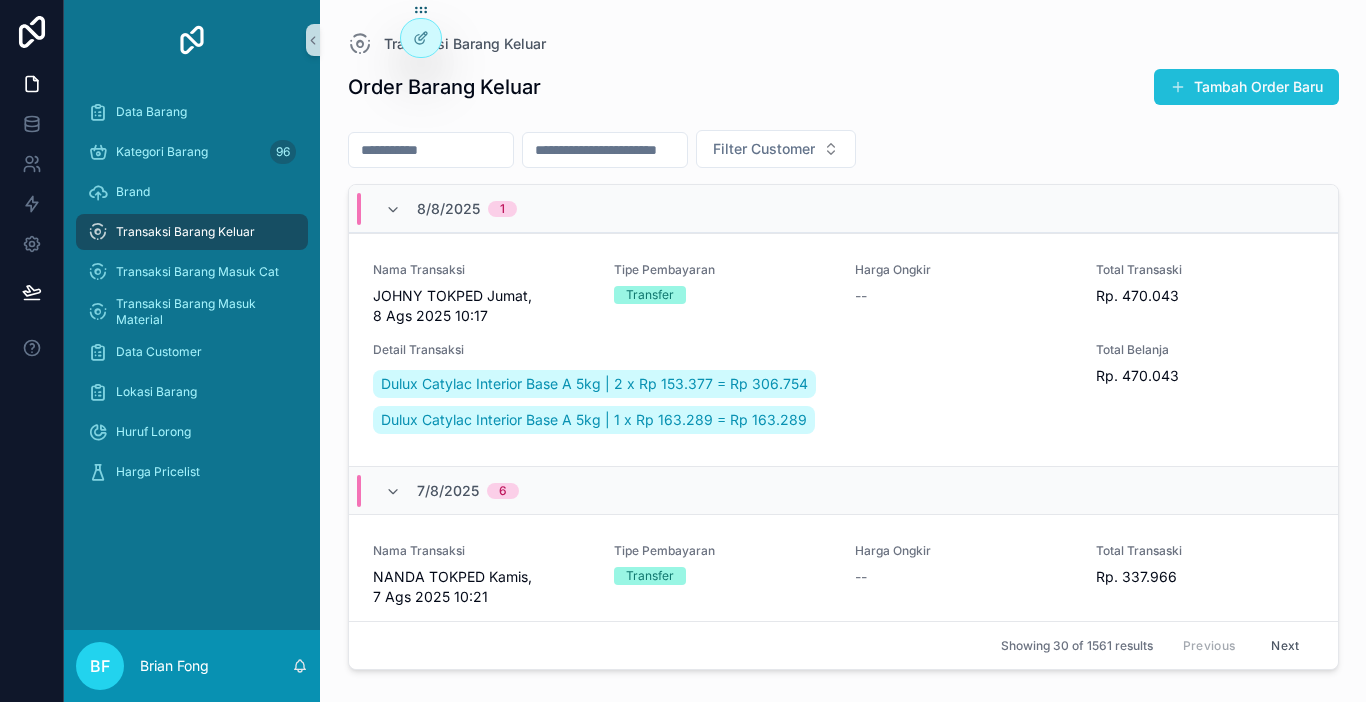 click on "Tambah Order Baru" at bounding box center [1246, 87] 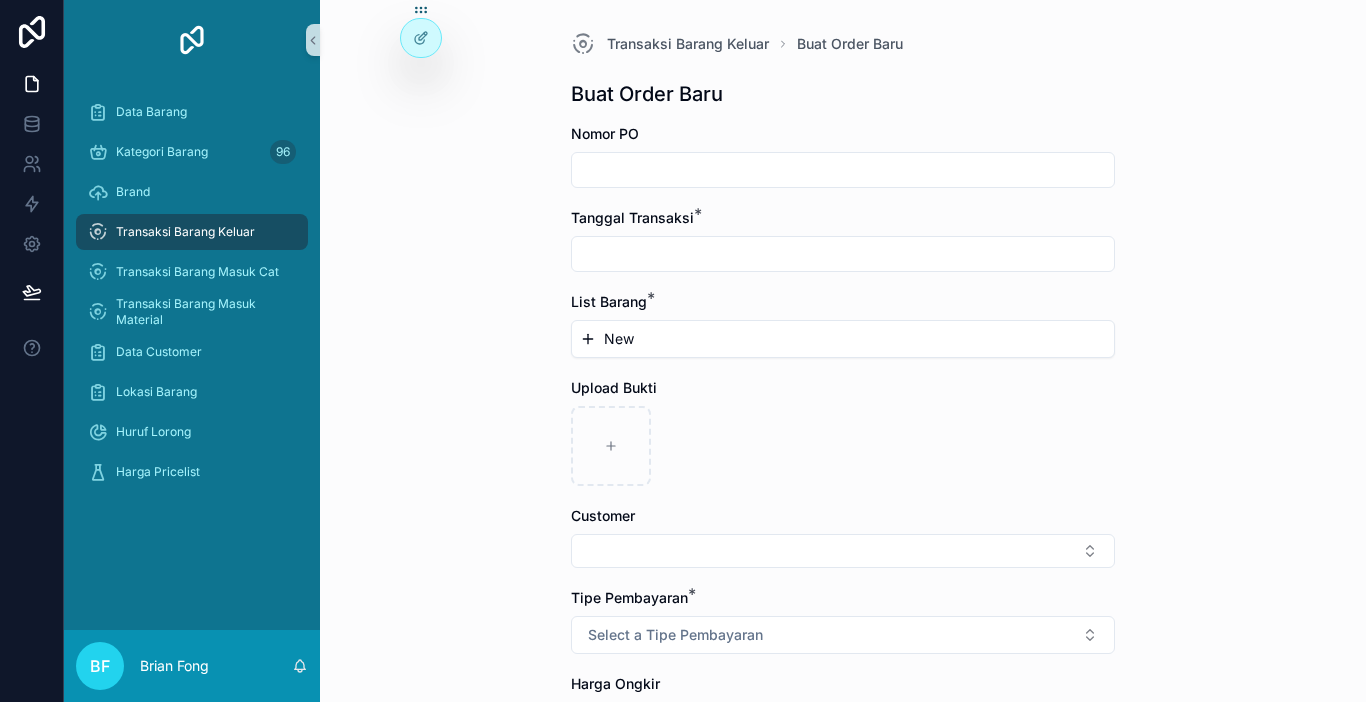 click at bounding box center [843, 254] 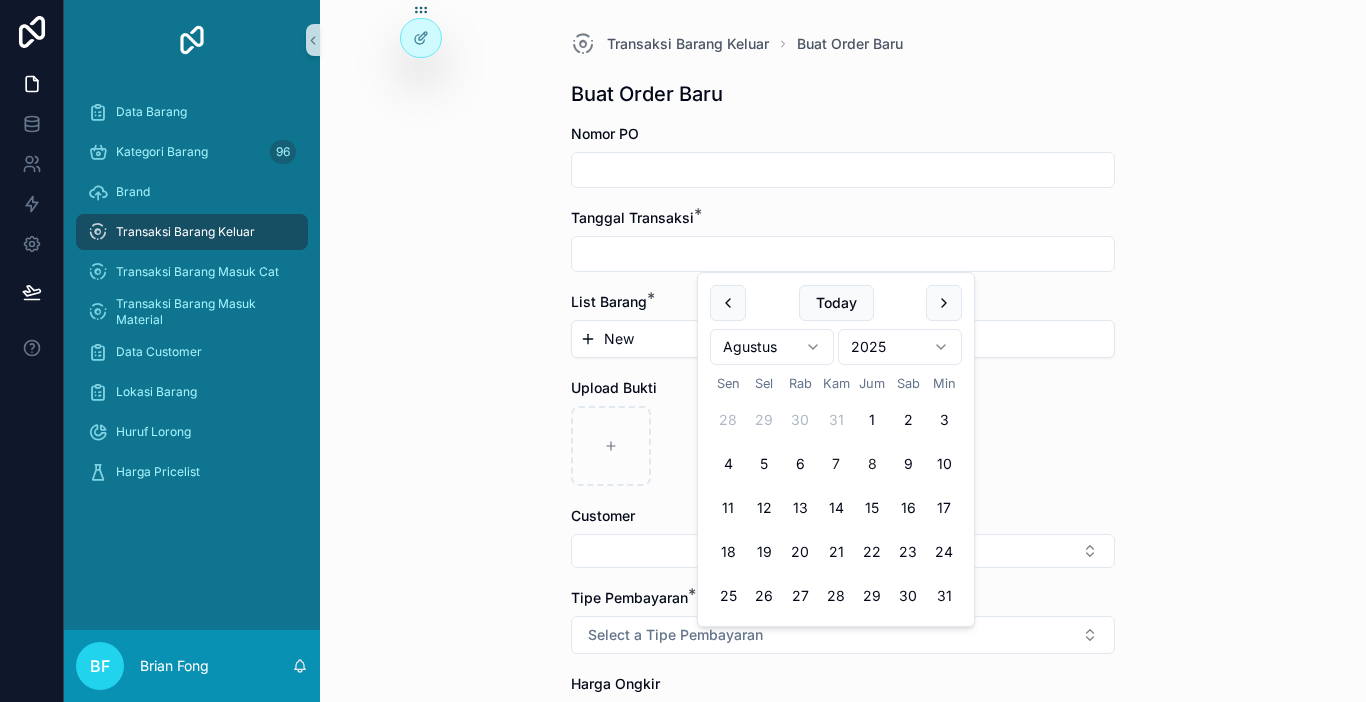 click on "7" at bounding box center (836, 464) 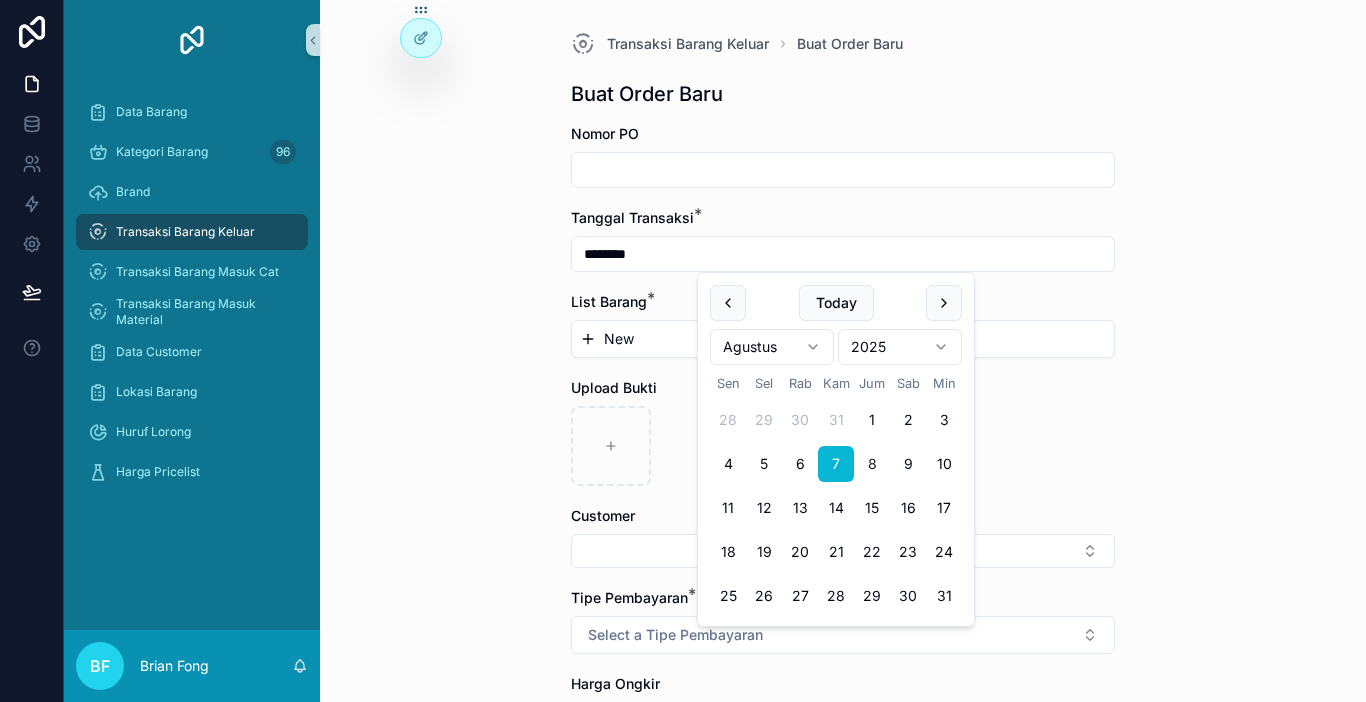 click on "New" at bounding box center (843, 339) 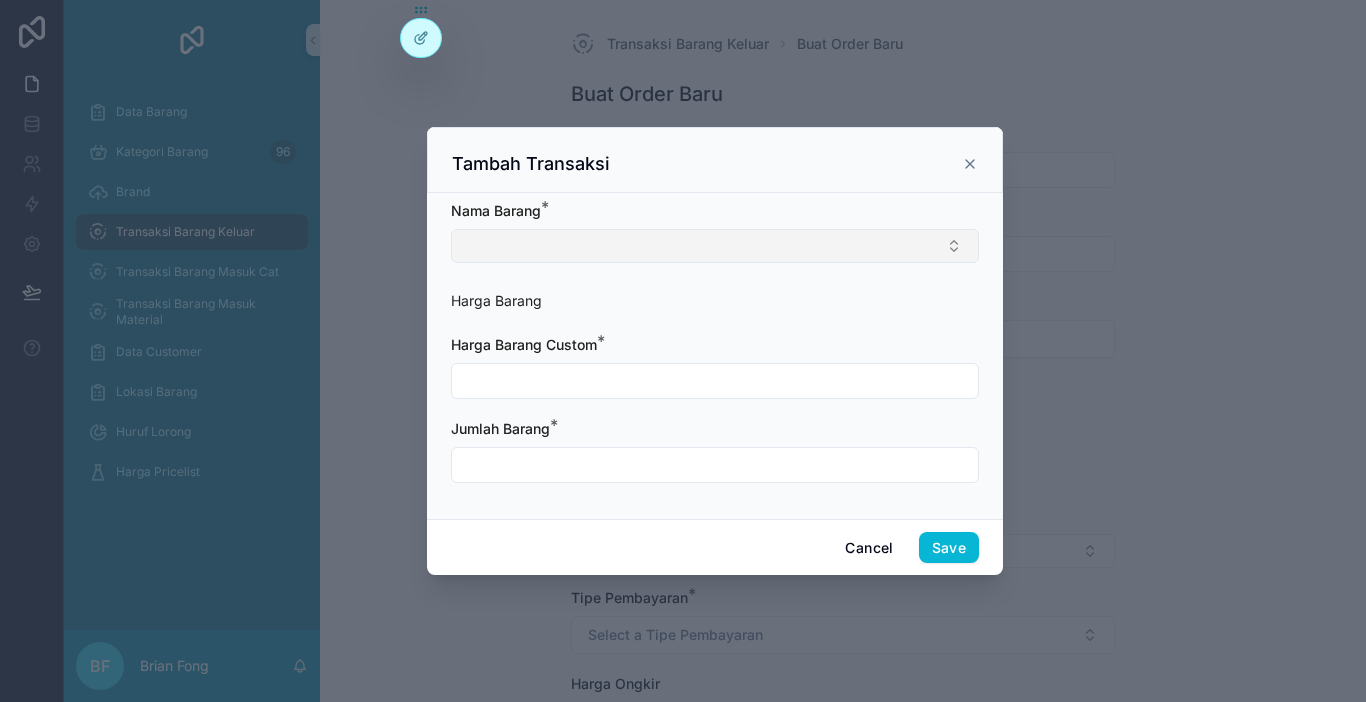 click at bounding box center (715, 246) 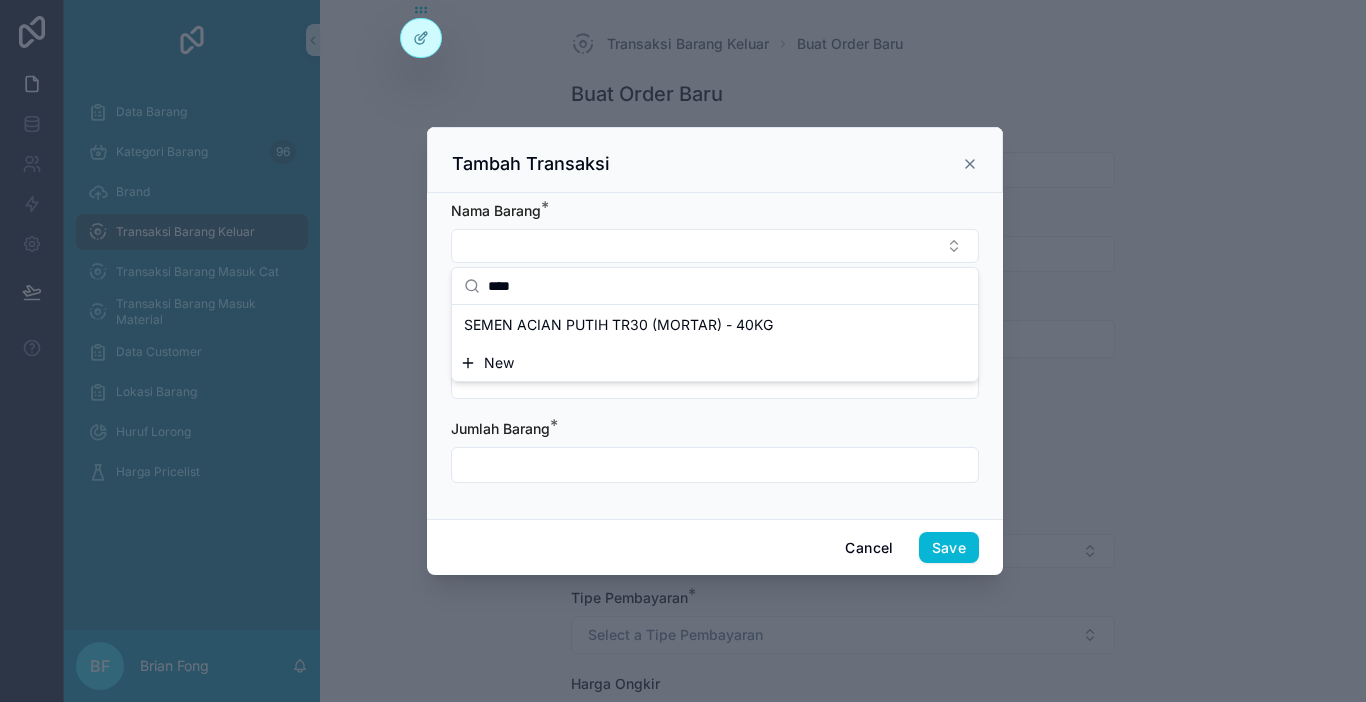 type on "****" 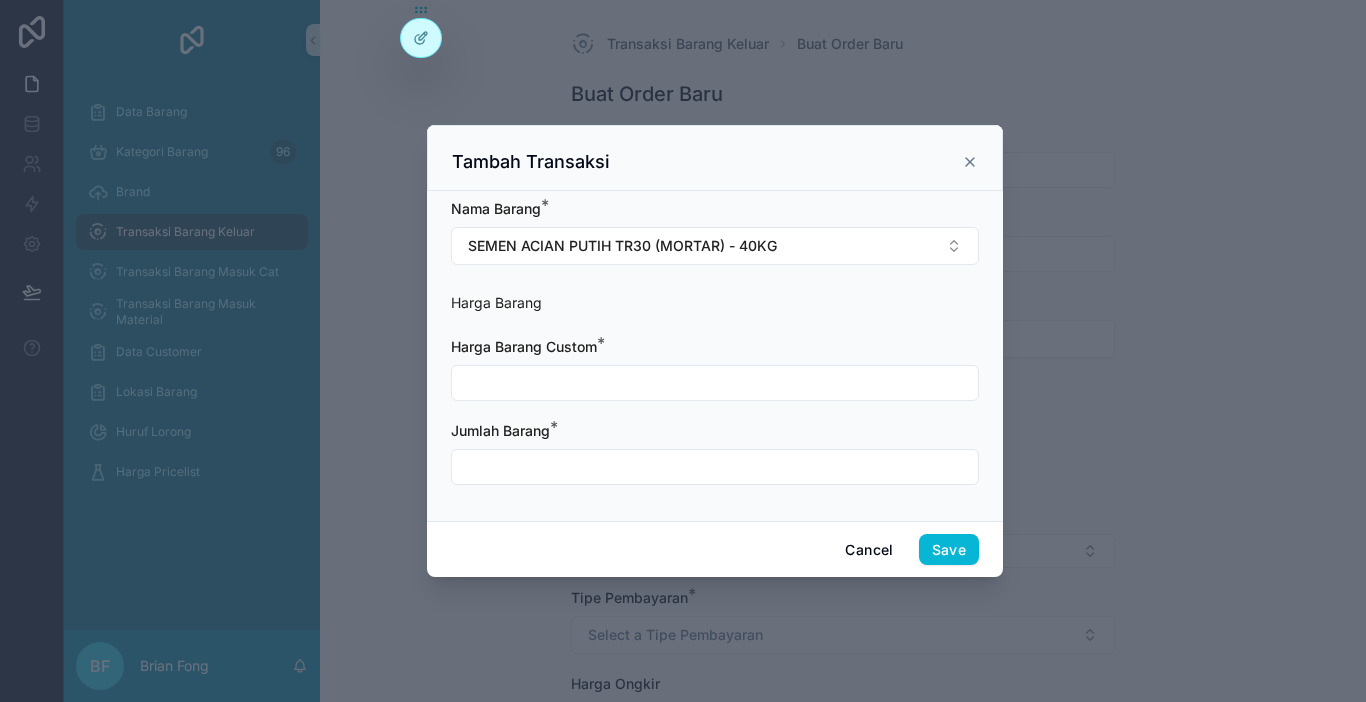 click at bounding box center (715, 383) 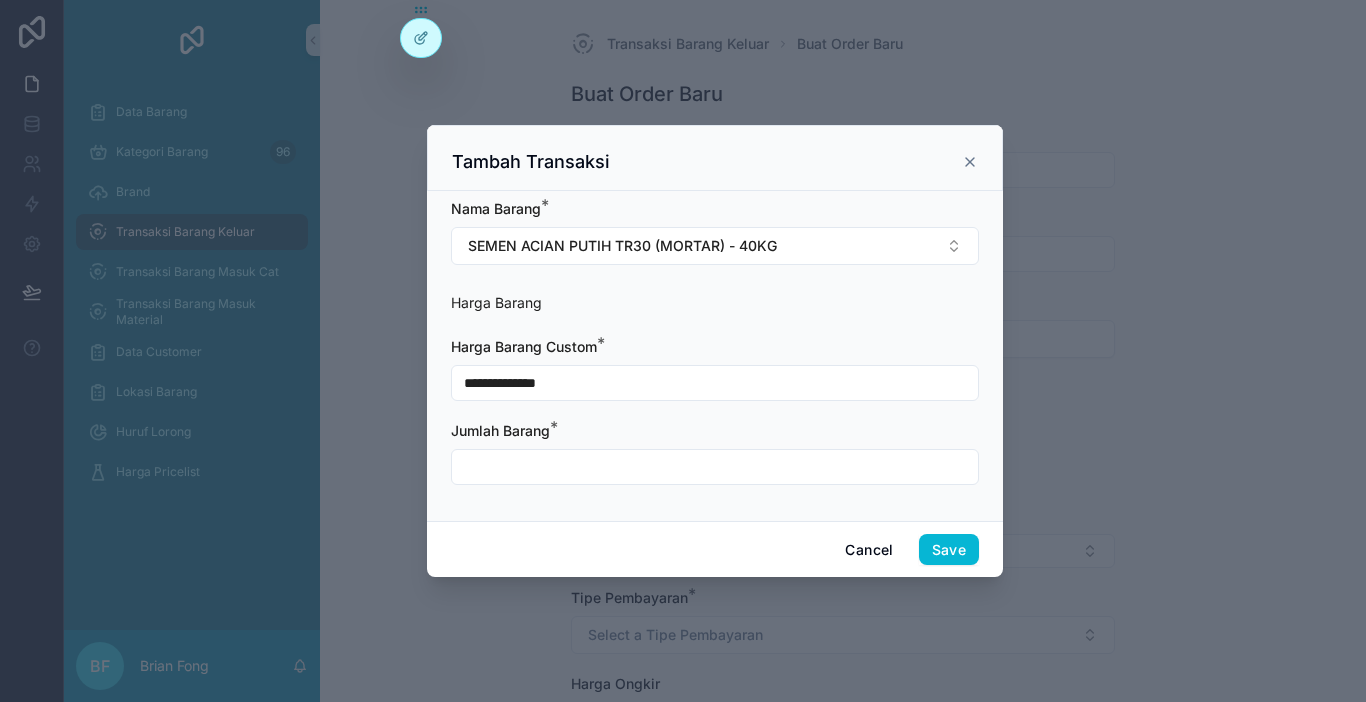 type on "**********" 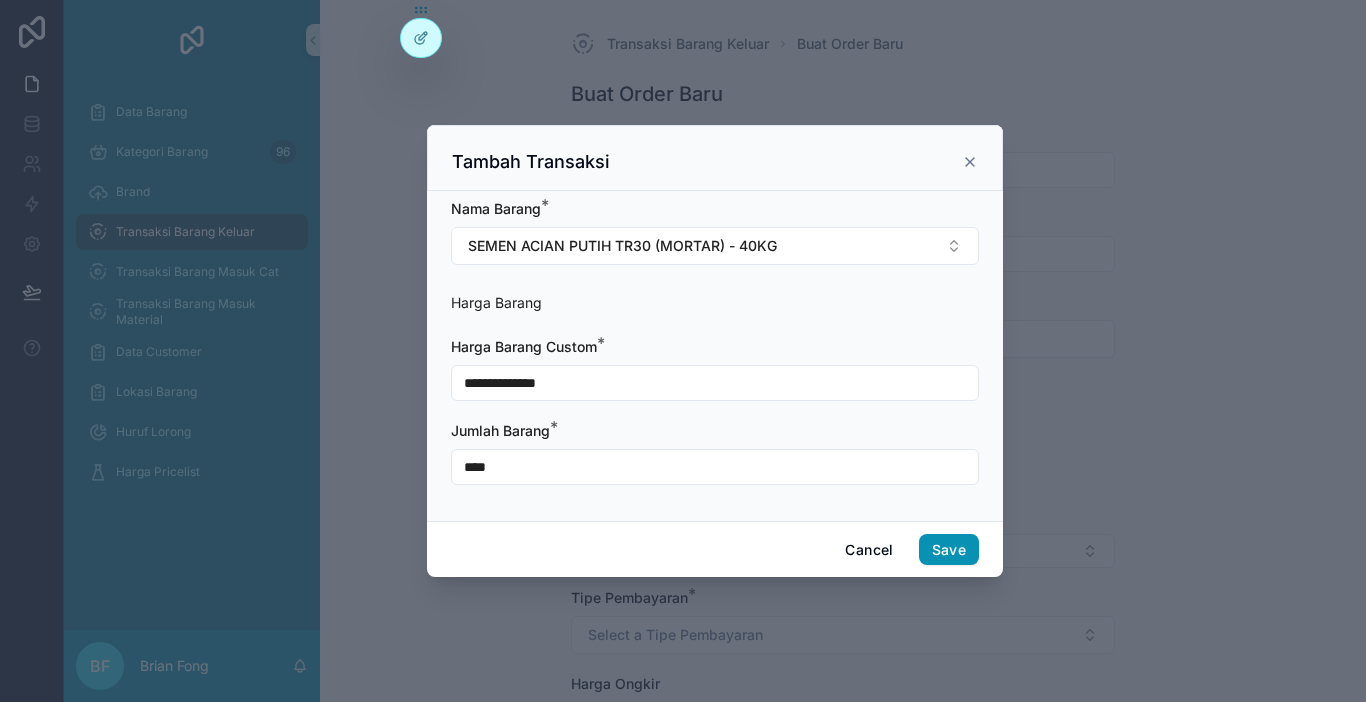 type on "****" 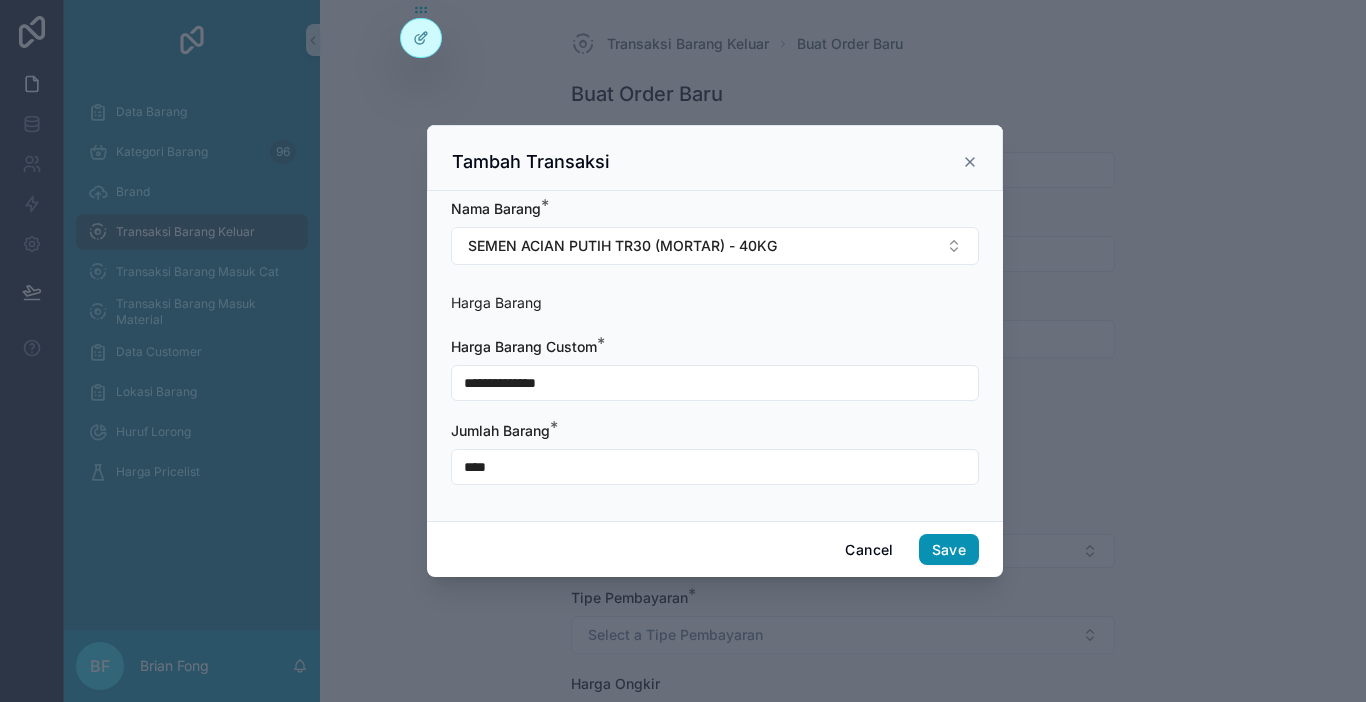 click on "Save" at bounding box center [949, 550] 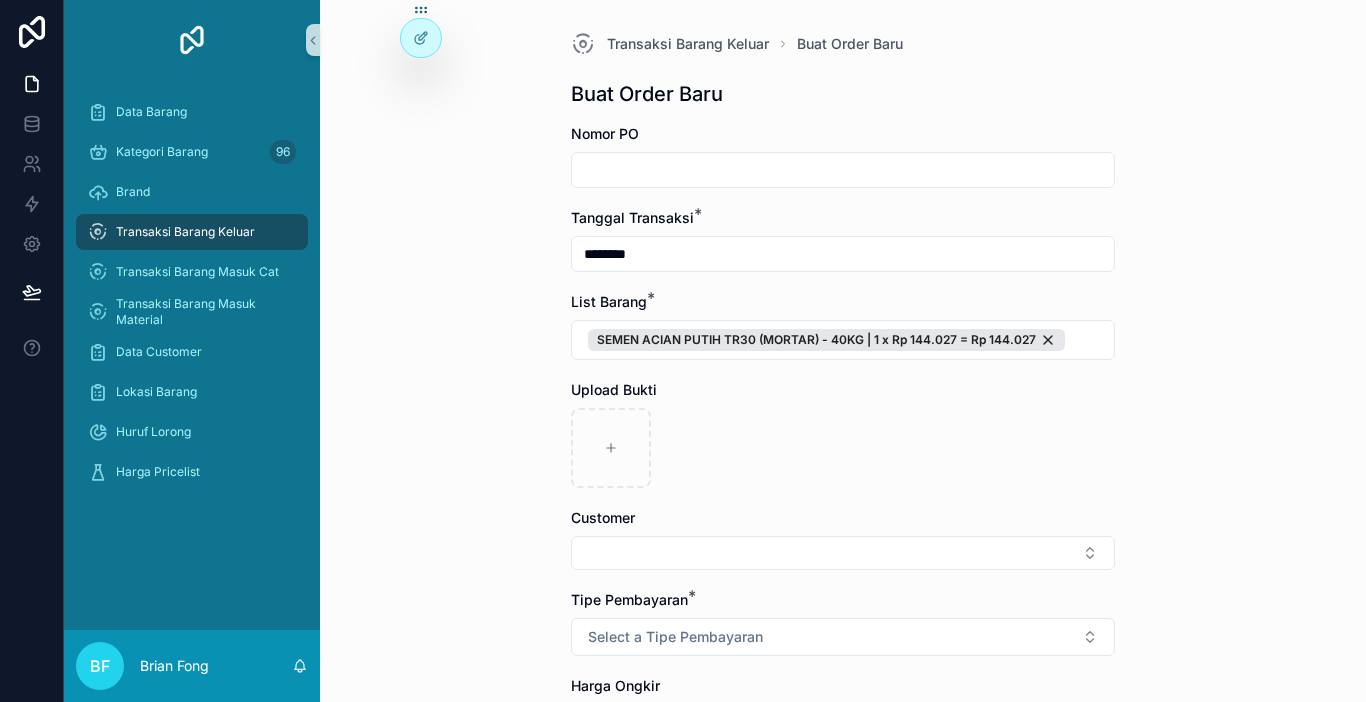 click at bounding box center [843, 553] 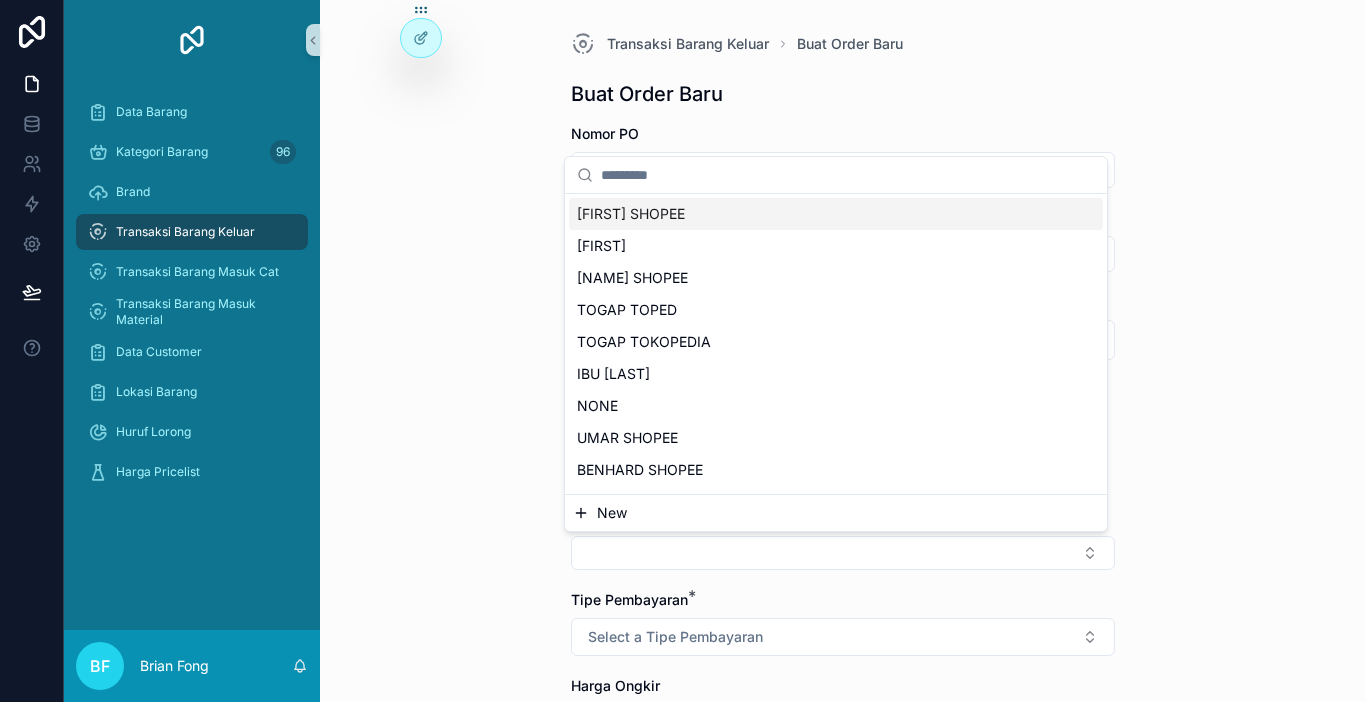 click on "New" at bounding box center [836, 513] 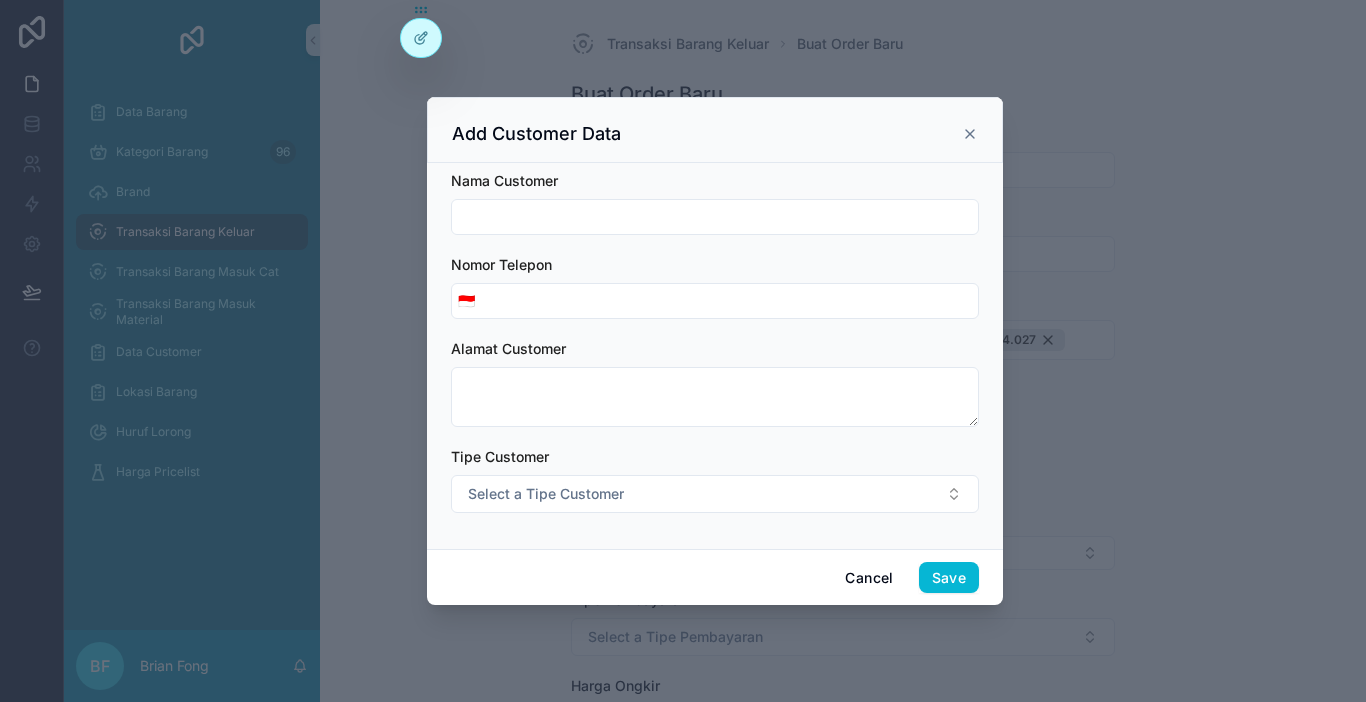 click at bounding box center [715, 217] 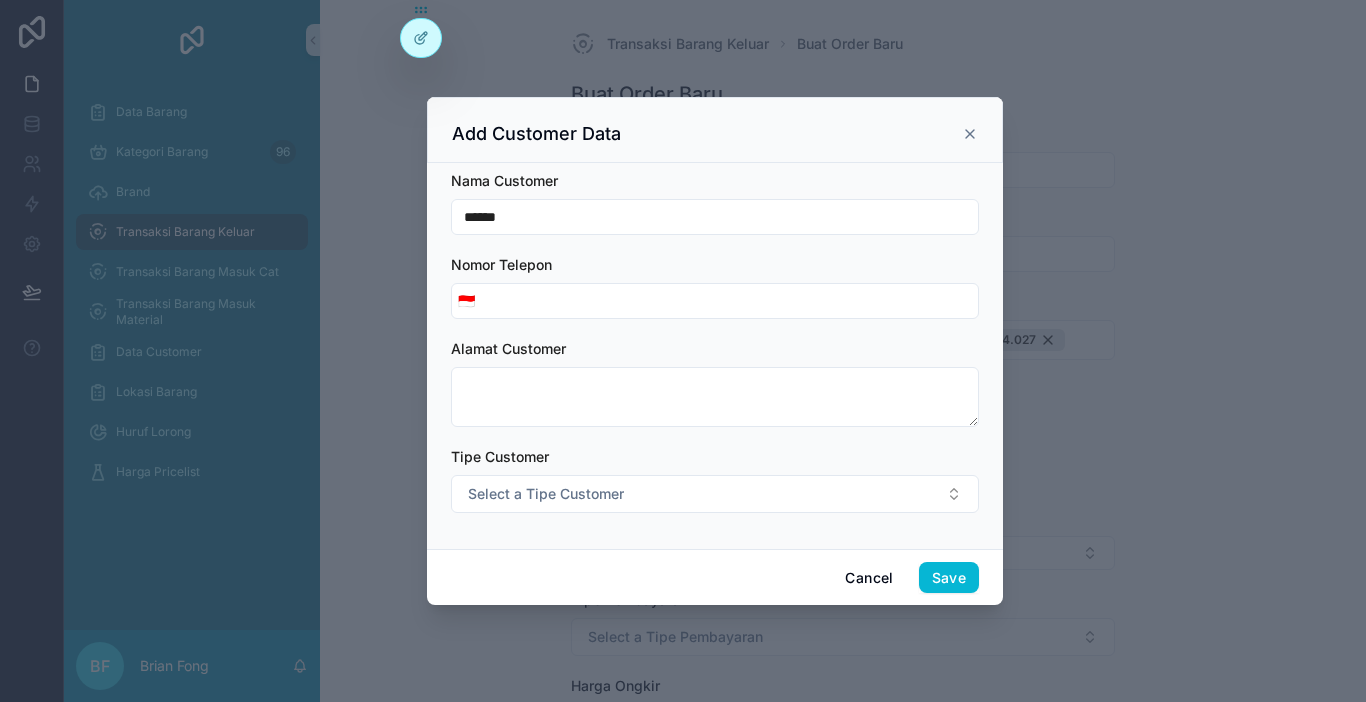 type on "**********" 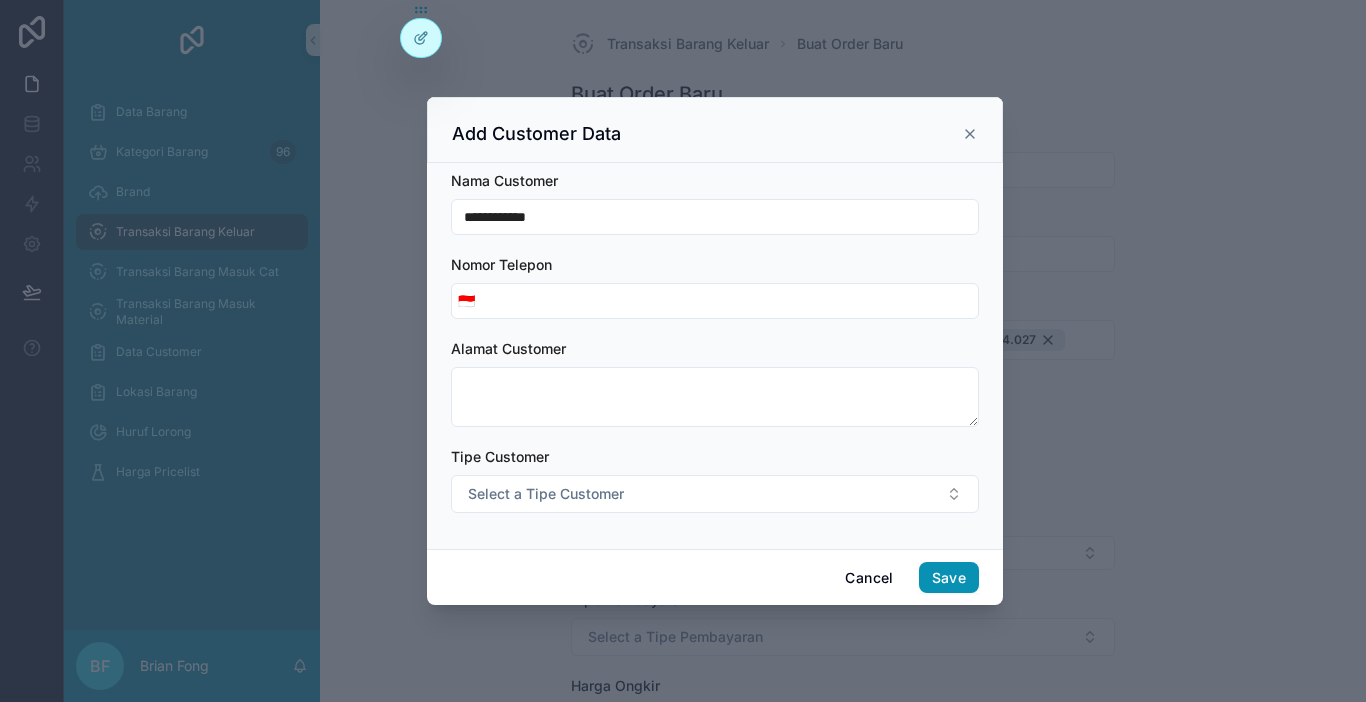 click on "Save" at bounding box center [949, 578] 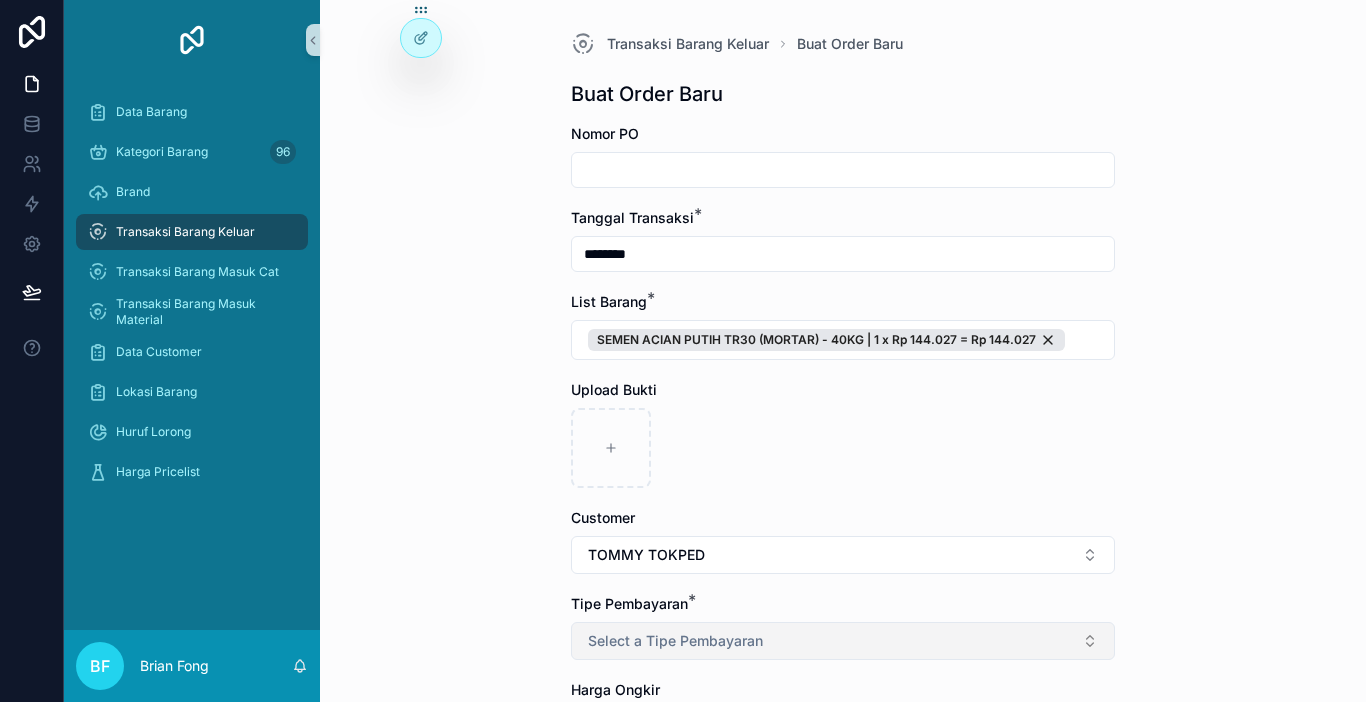 click on "Select a Tipe Pembayaran" at bounding box center (843, 641) 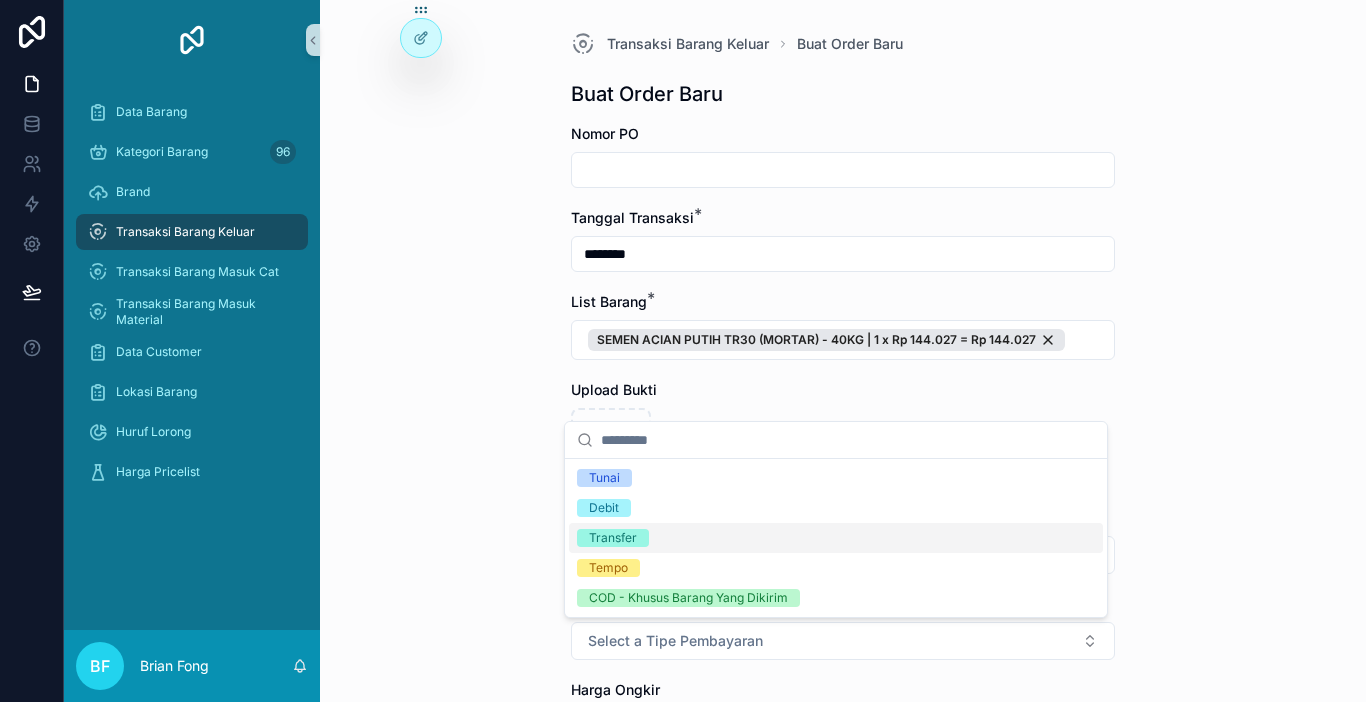 click on "Transfer" at bounding box center (613, 538) 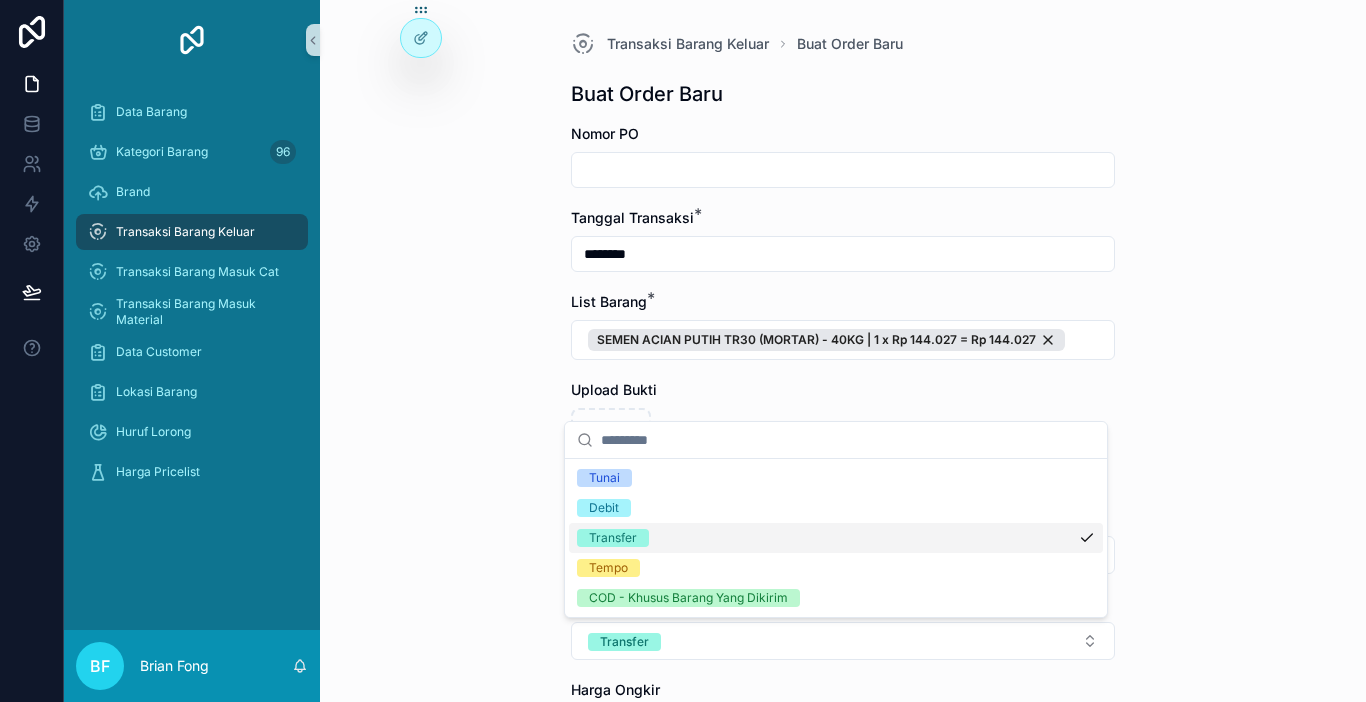 click on "Transaksi Barang Keluar Buat Order Baru Buat Order Baru Nomor PO Tanggal Transaksi * ******** List Barang * SEMEN ACIAN PUTIH TR30 (MORTAR) - 40KG   | 1 x Rp 144.027 = Rp 144.027 Upload Bukti Customer TOMMY TOKPED Tipe Pembayaran * Transfer Harga Ongkir Totalkan Transaksi" at bounding box center (843, 351) 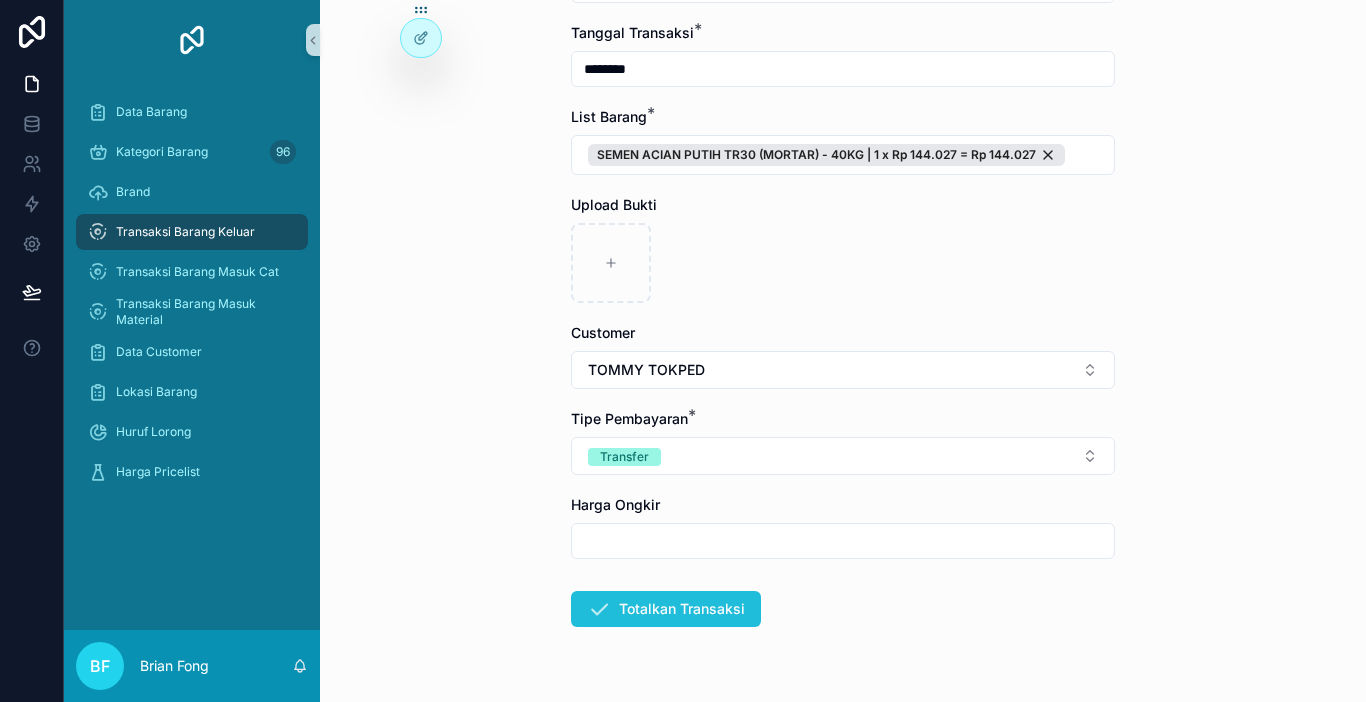 scroll, scrollTop: 200, scrollLeft: 0, axis: vertical 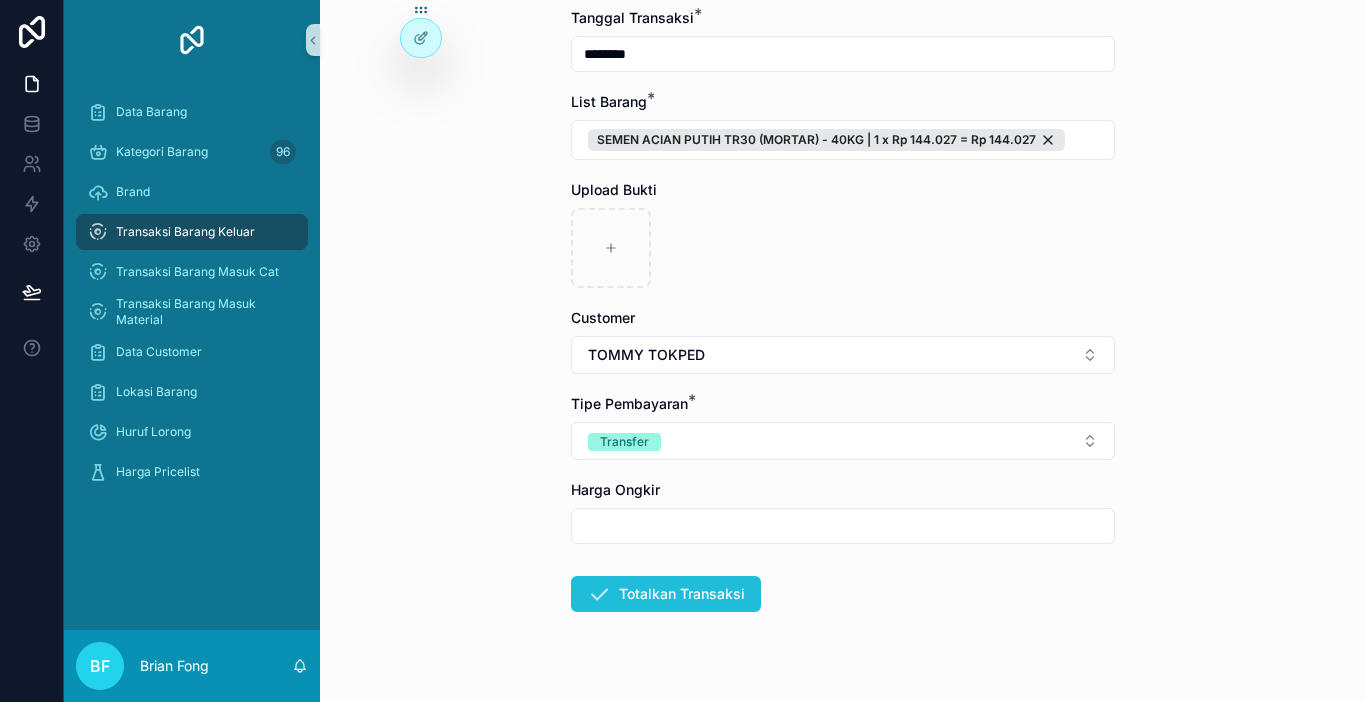 click at bounding box center [599, 594] 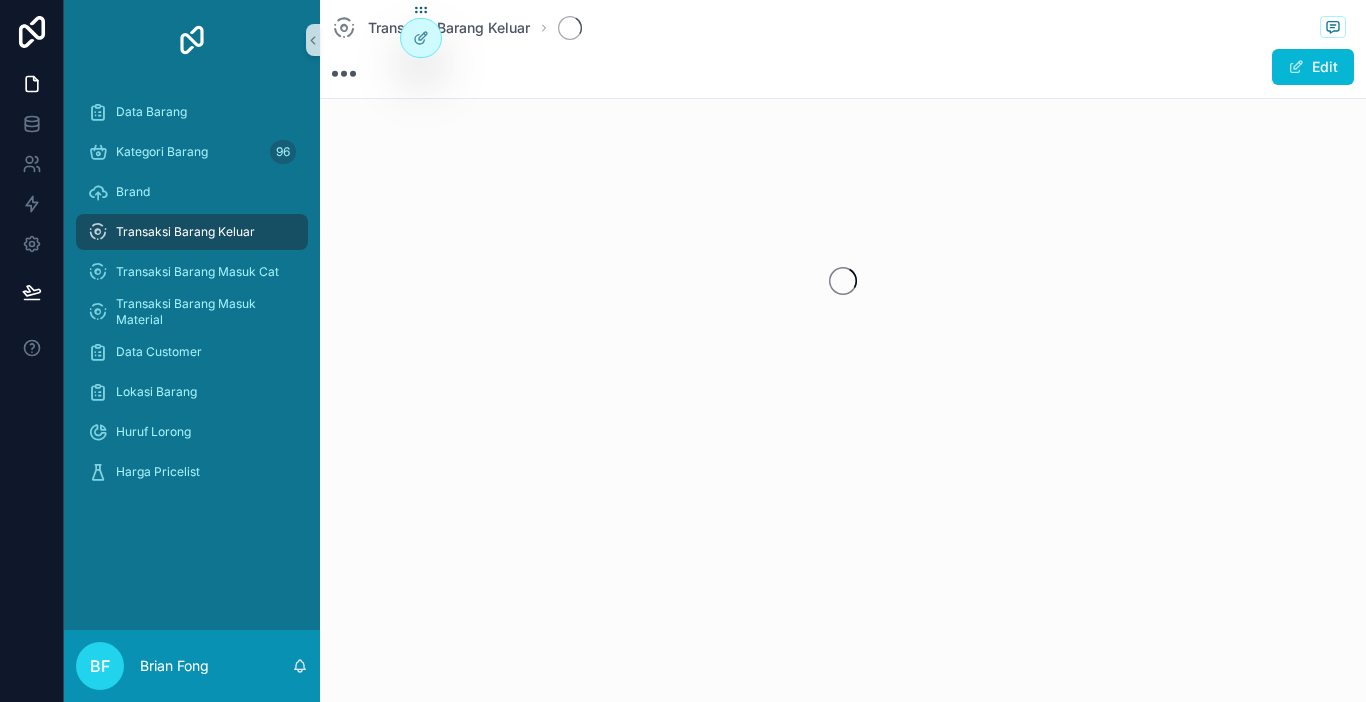scroll, scrollTop: 0, scrollLeft: 0, axis: both 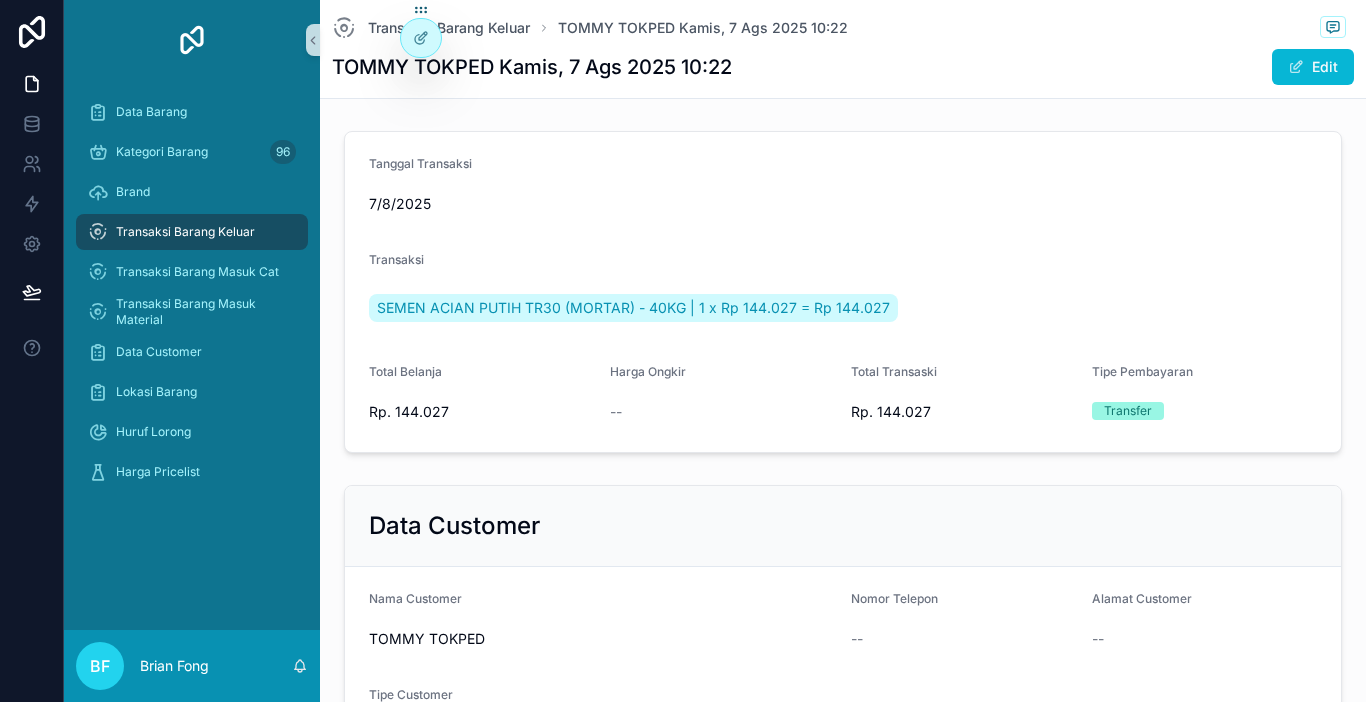 click on "Transaksi Barang Keluar" at bounding box center [192, 232] 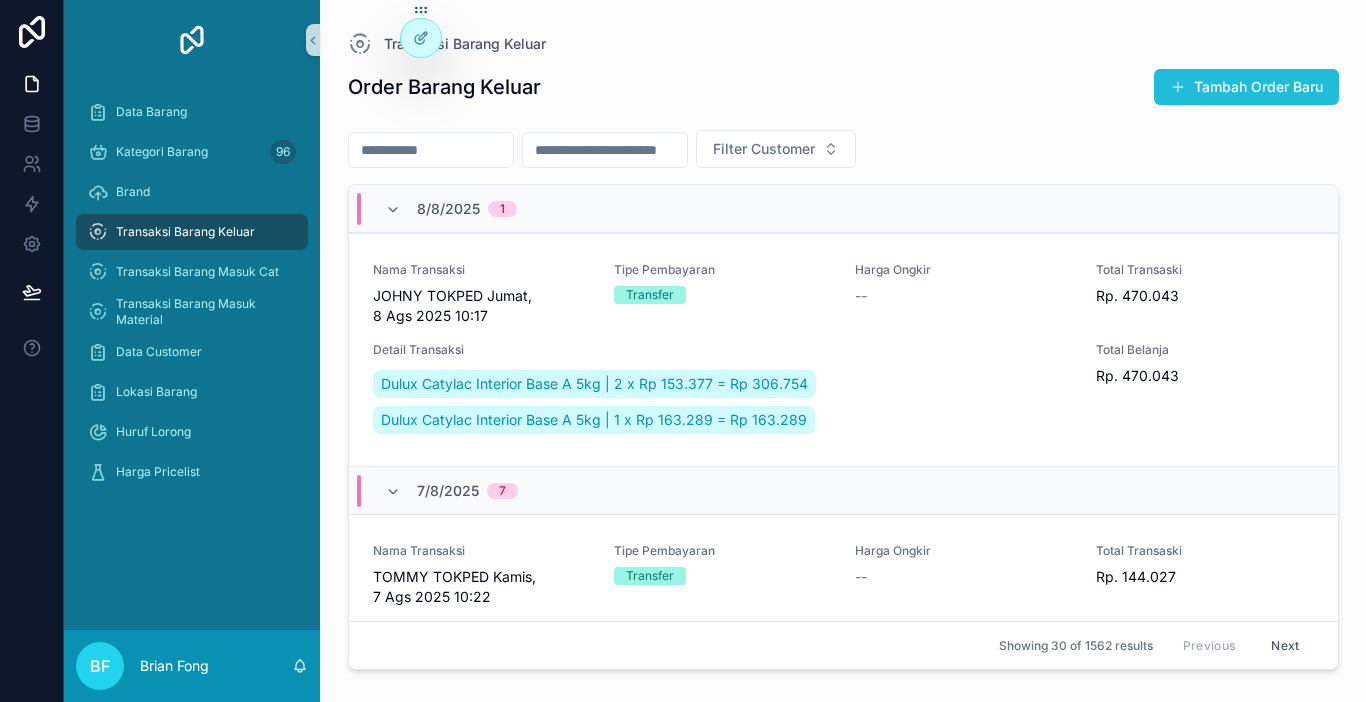 click on "Tambah Order Baru" at bounding box center (1246, 87) 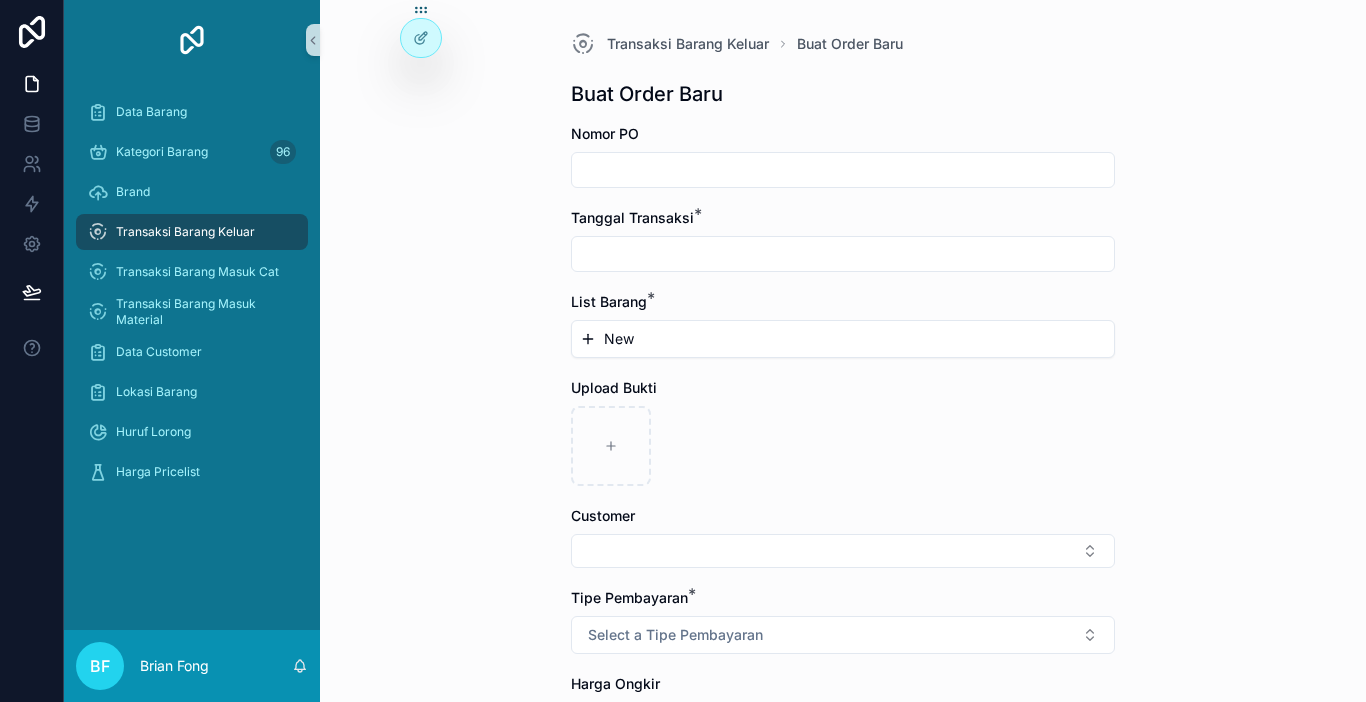 click at bounding box center [843, 254] 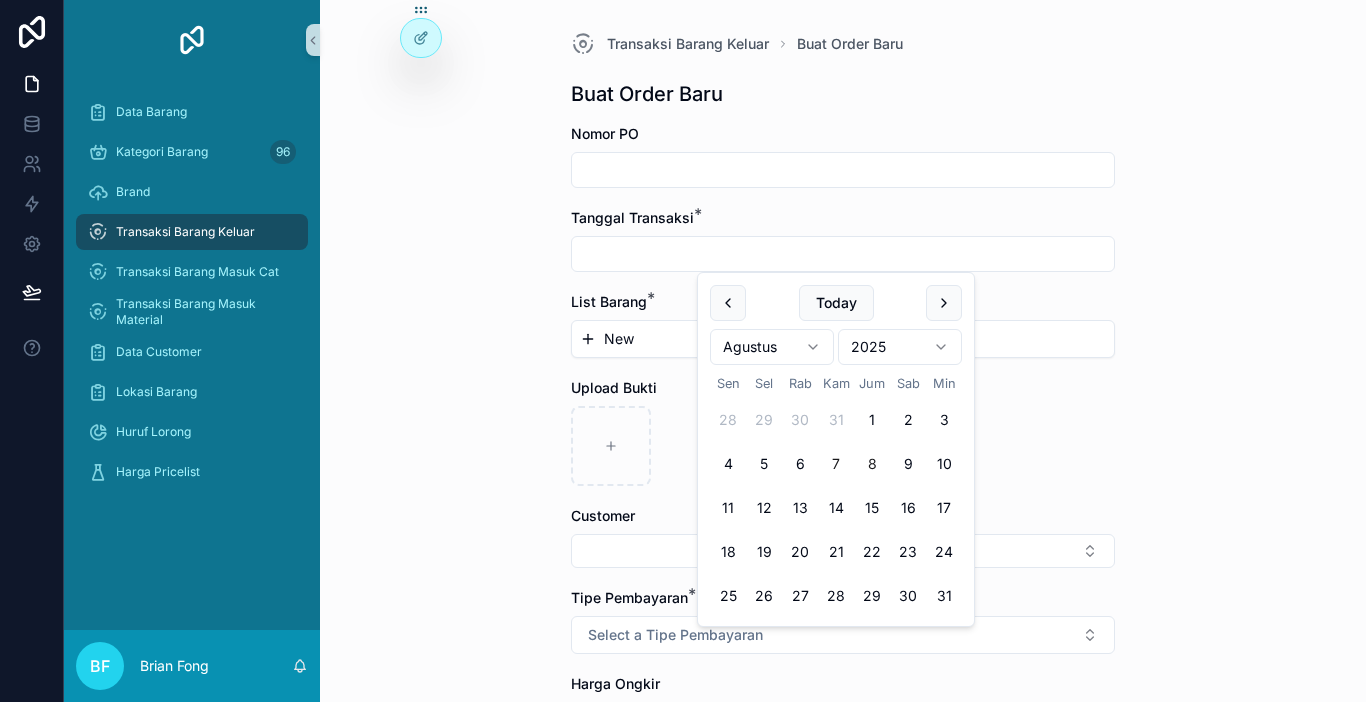 click on "7" at bounding box center (836, 464) 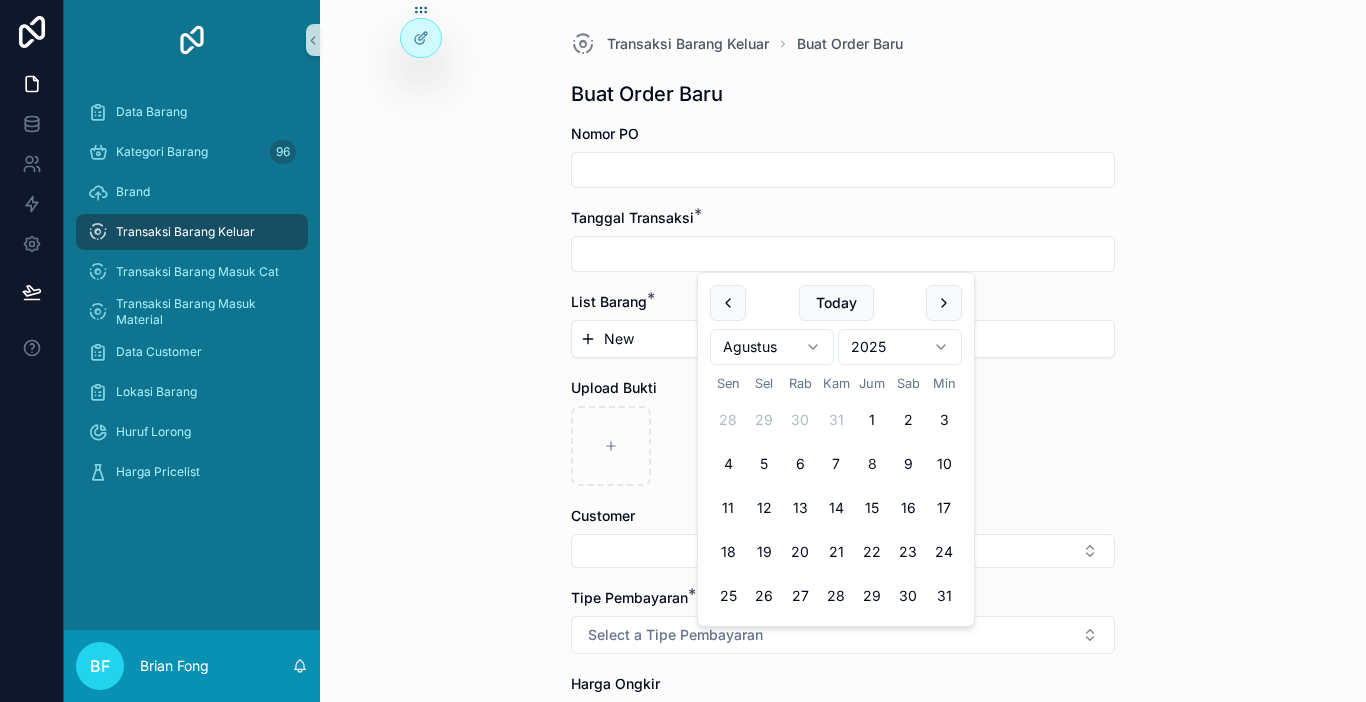 type on "********" 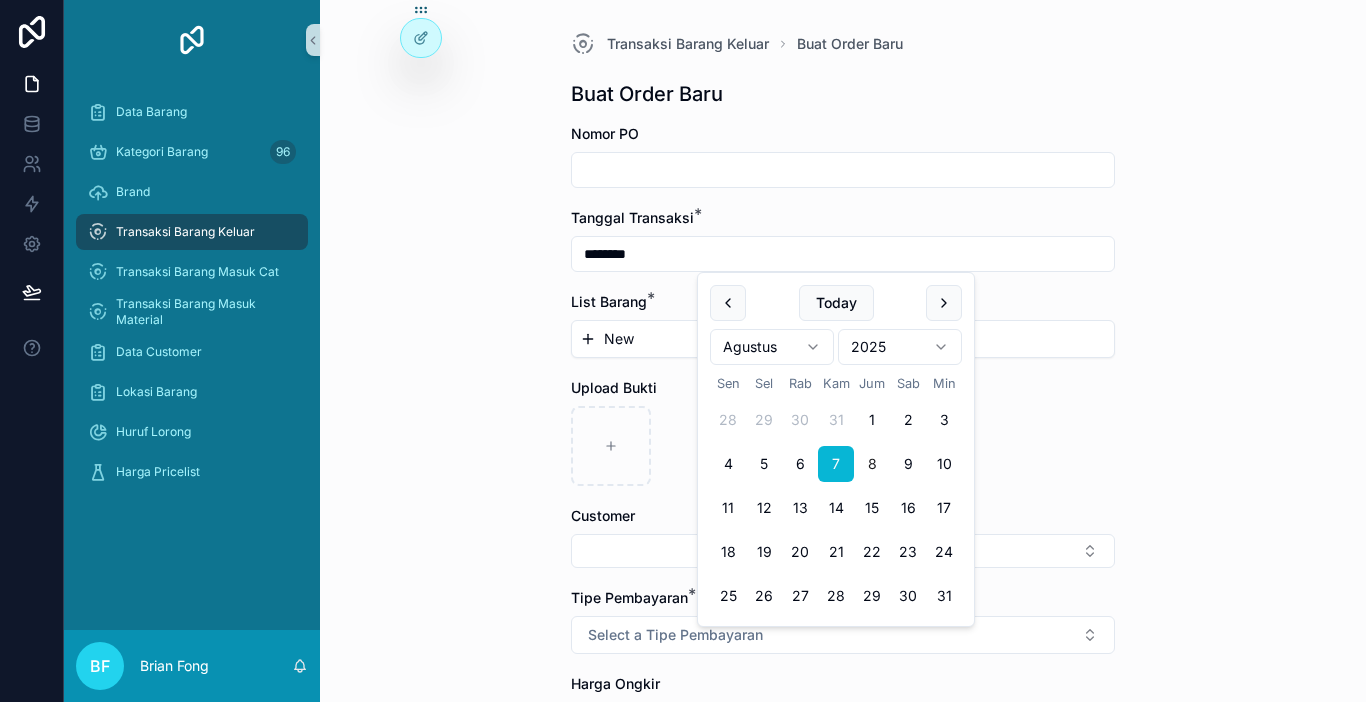 click on "New" at bounding box center (843, 339) 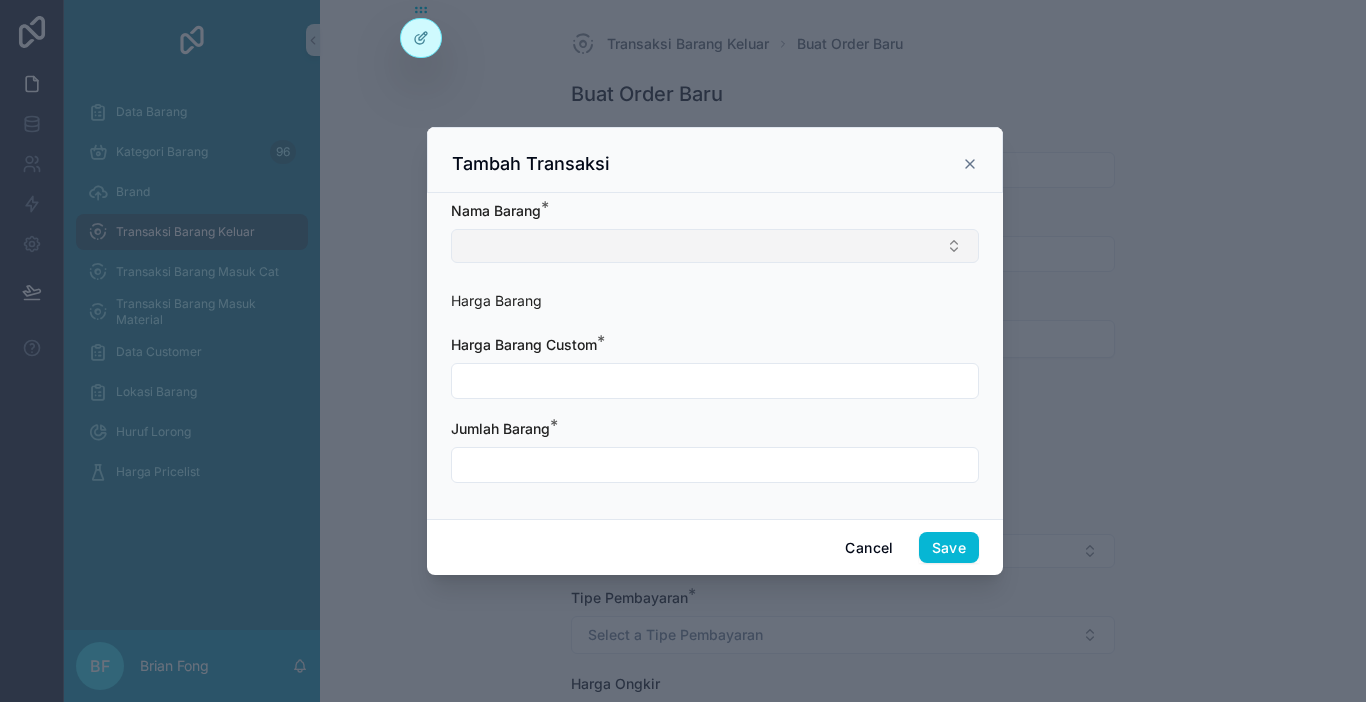 click at bounding box center [715, 246] 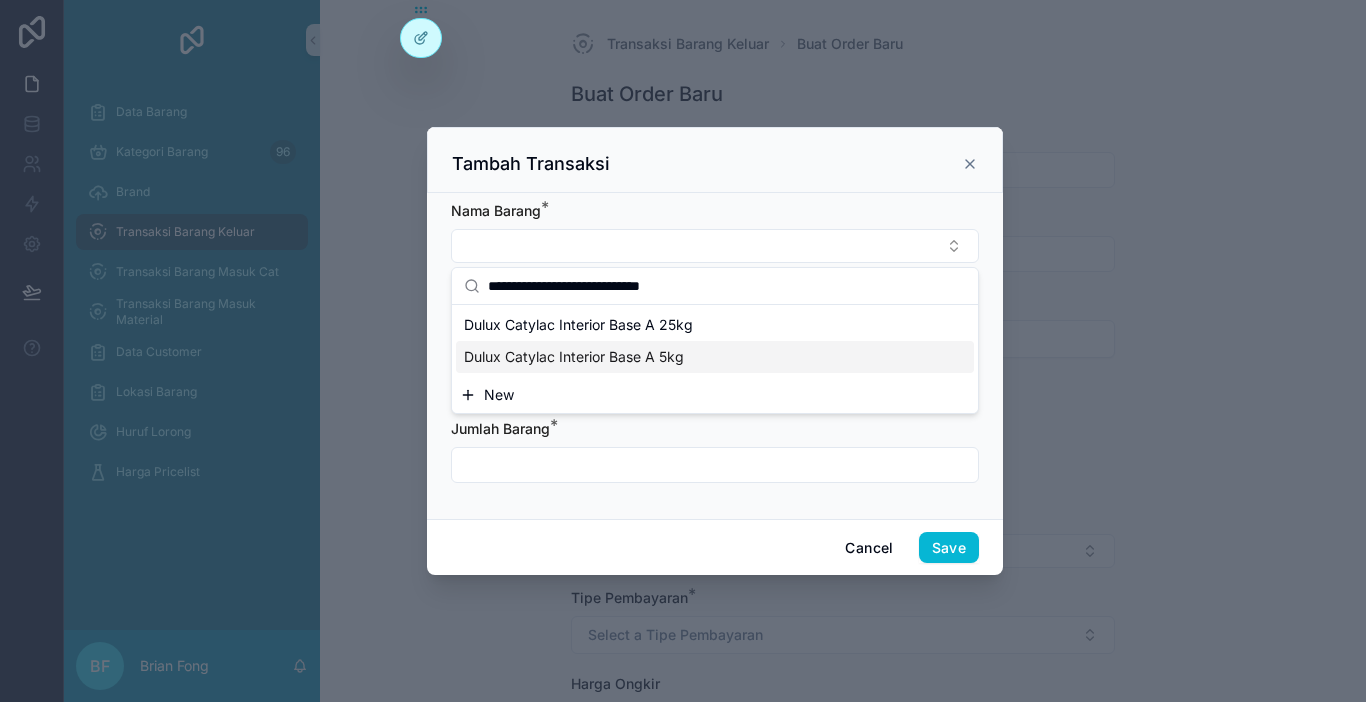 type on "**********" 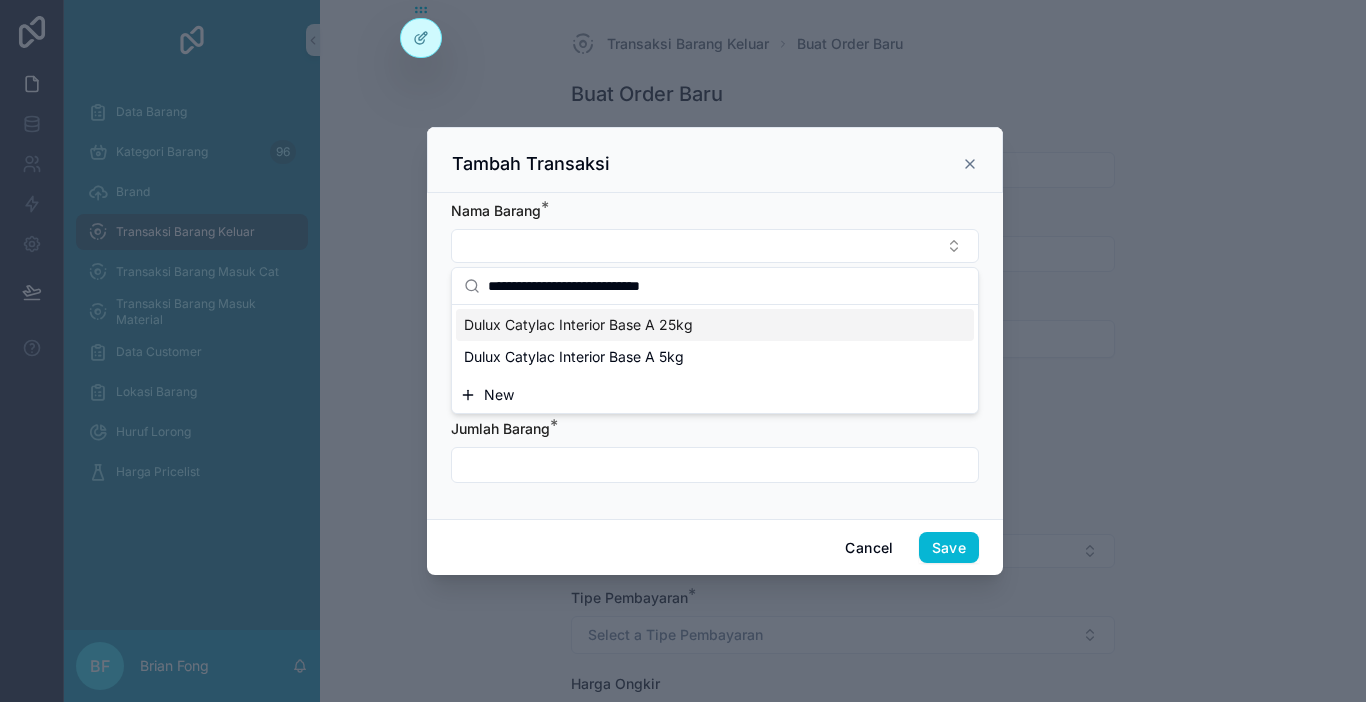 click on "Dulux Catylac Interior Base A 25kg" at bounding box center (578, 325) 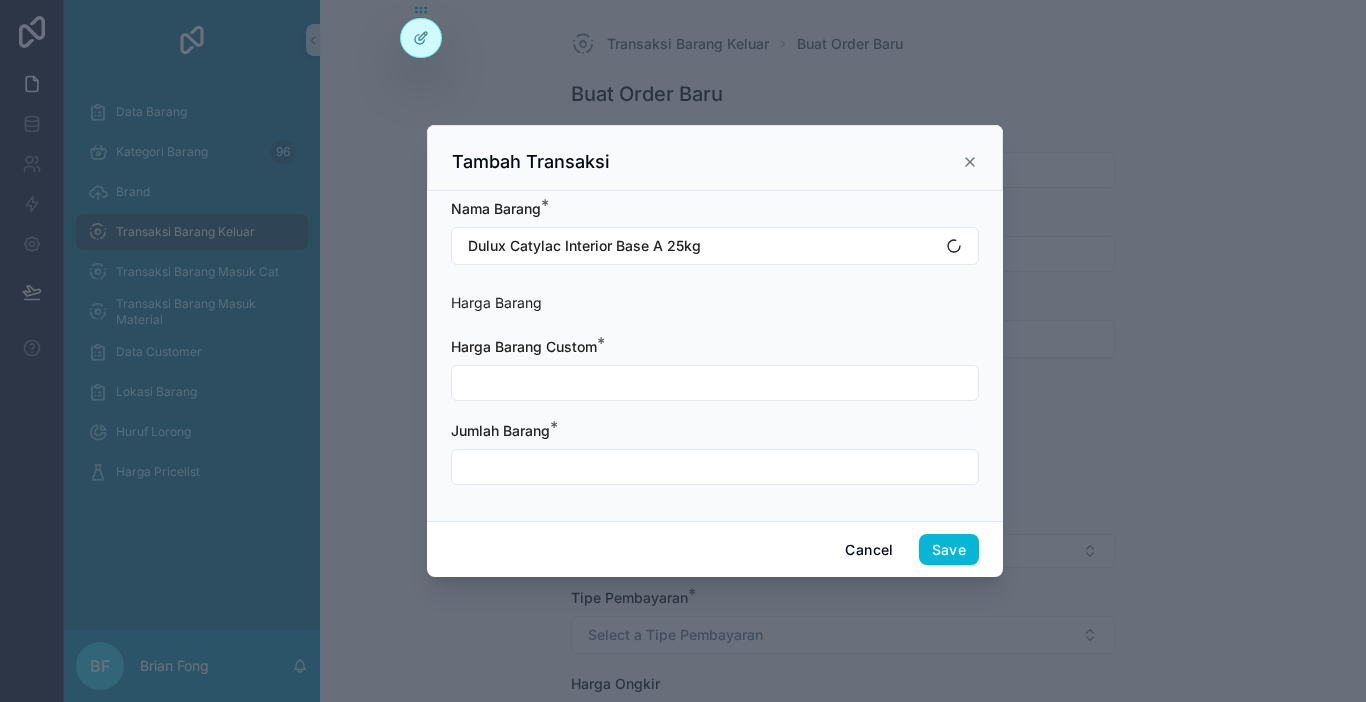 click at bounding box center [715, 383] 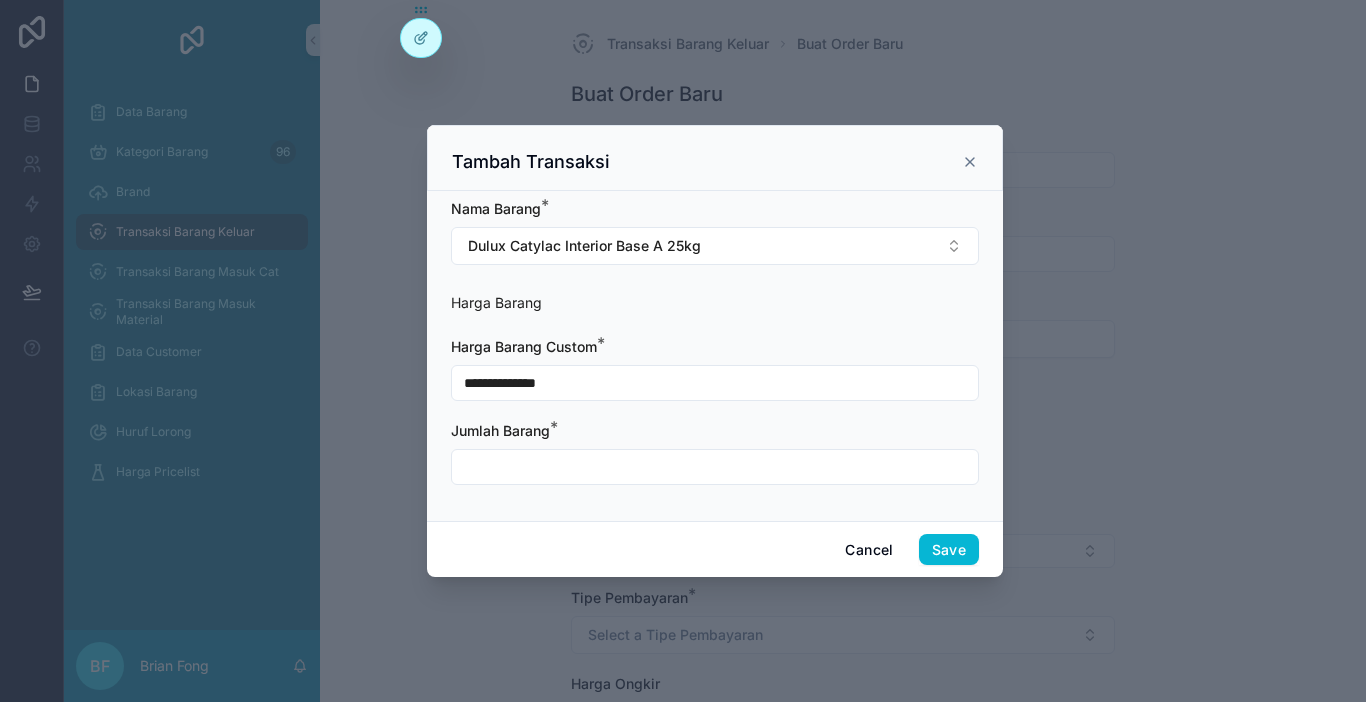 type on "**********" 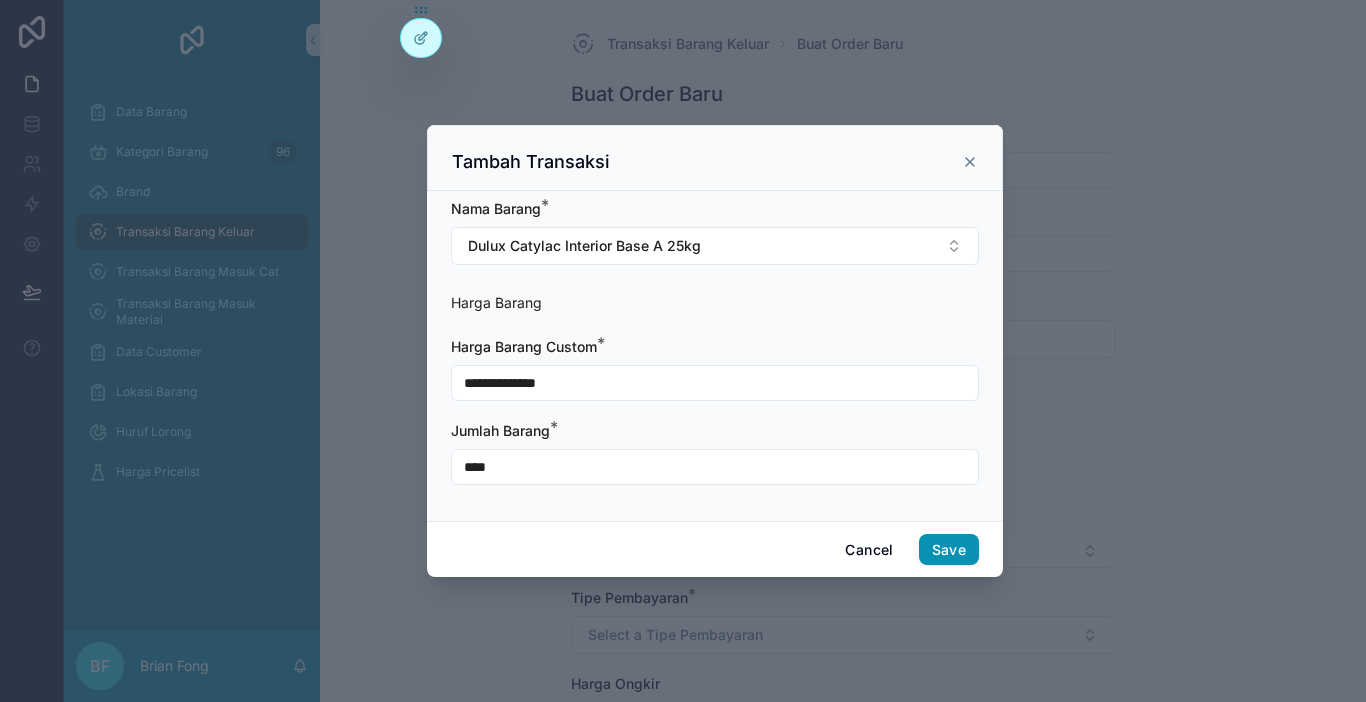 type on "****" 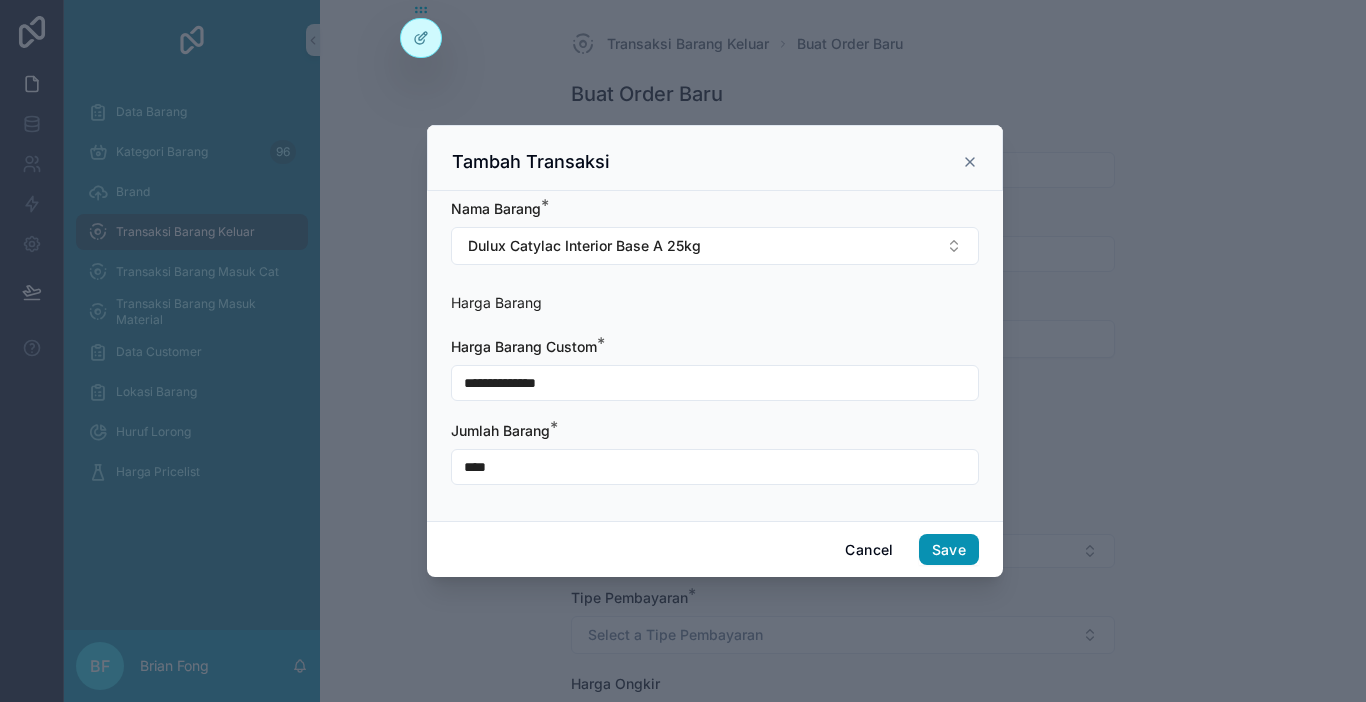 click on "Save" at bounding box center (949, 550) 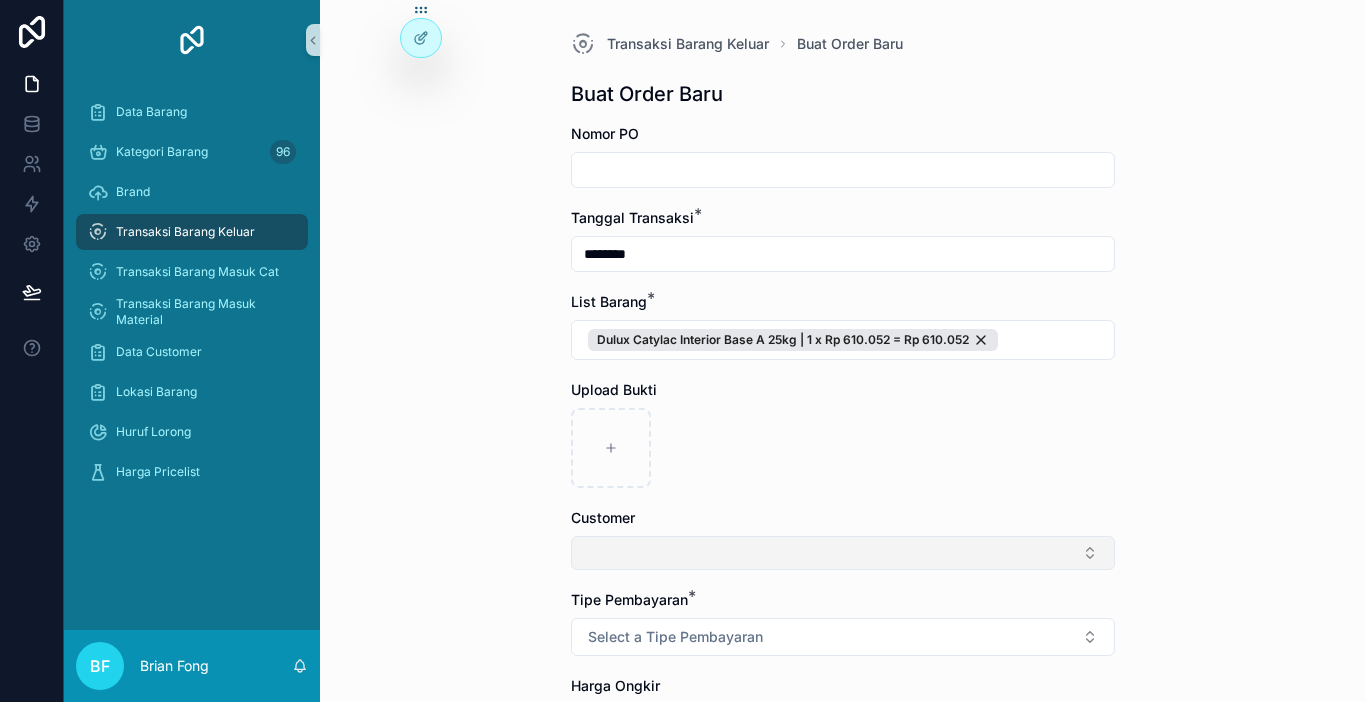 click at bounding box center [843, 553] 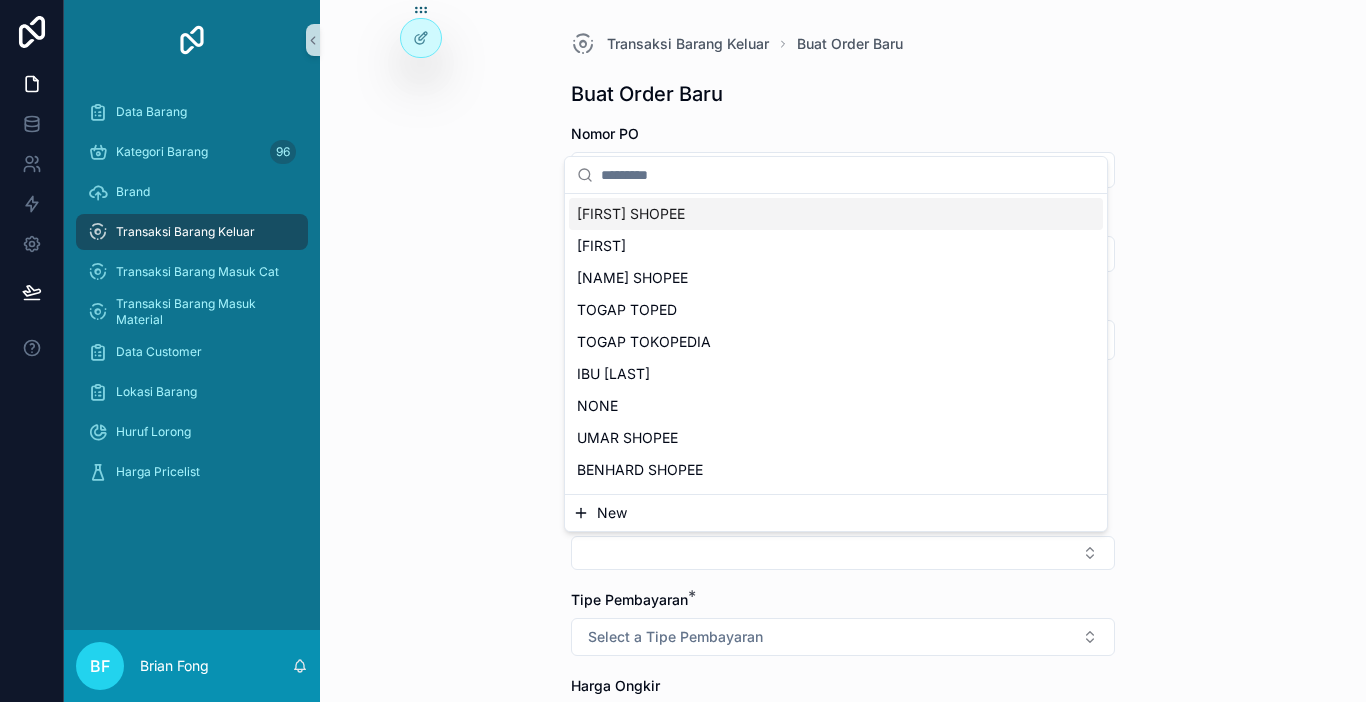 click on "New" at bounding box center (612, 513) 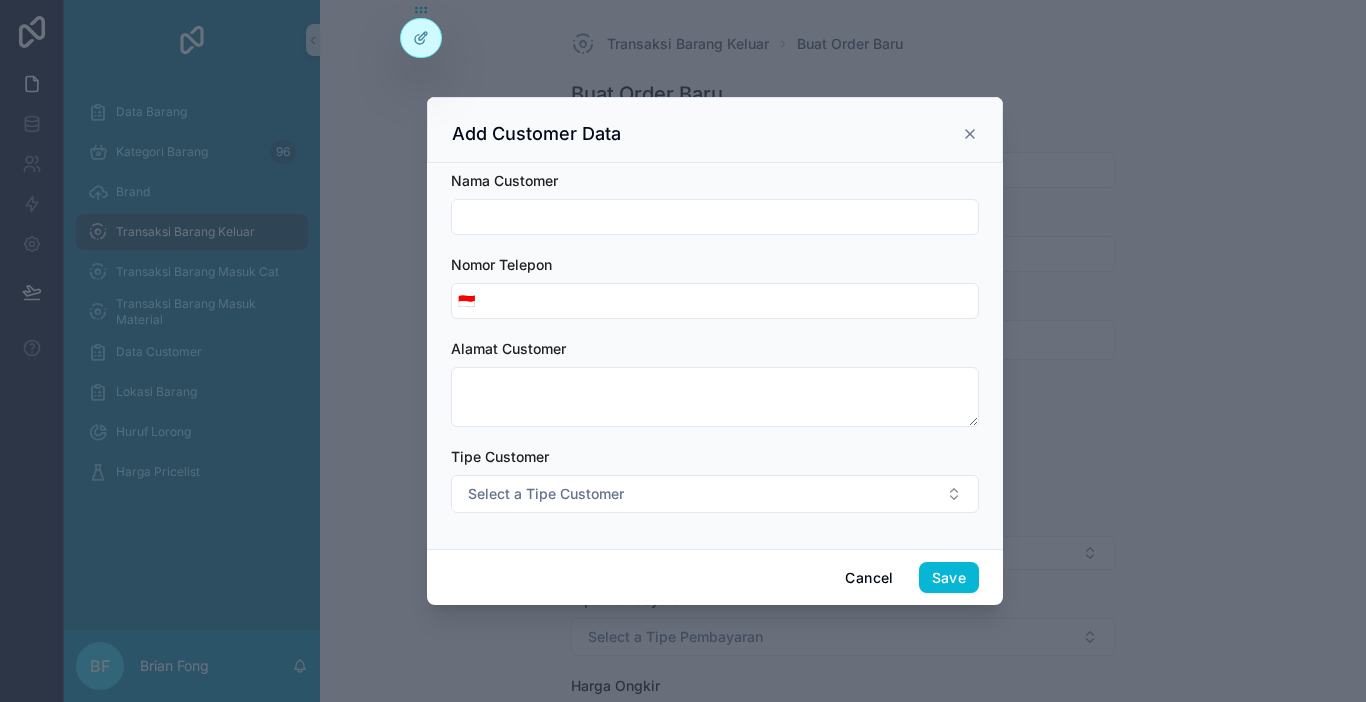 click at bounding box center [715, 217] 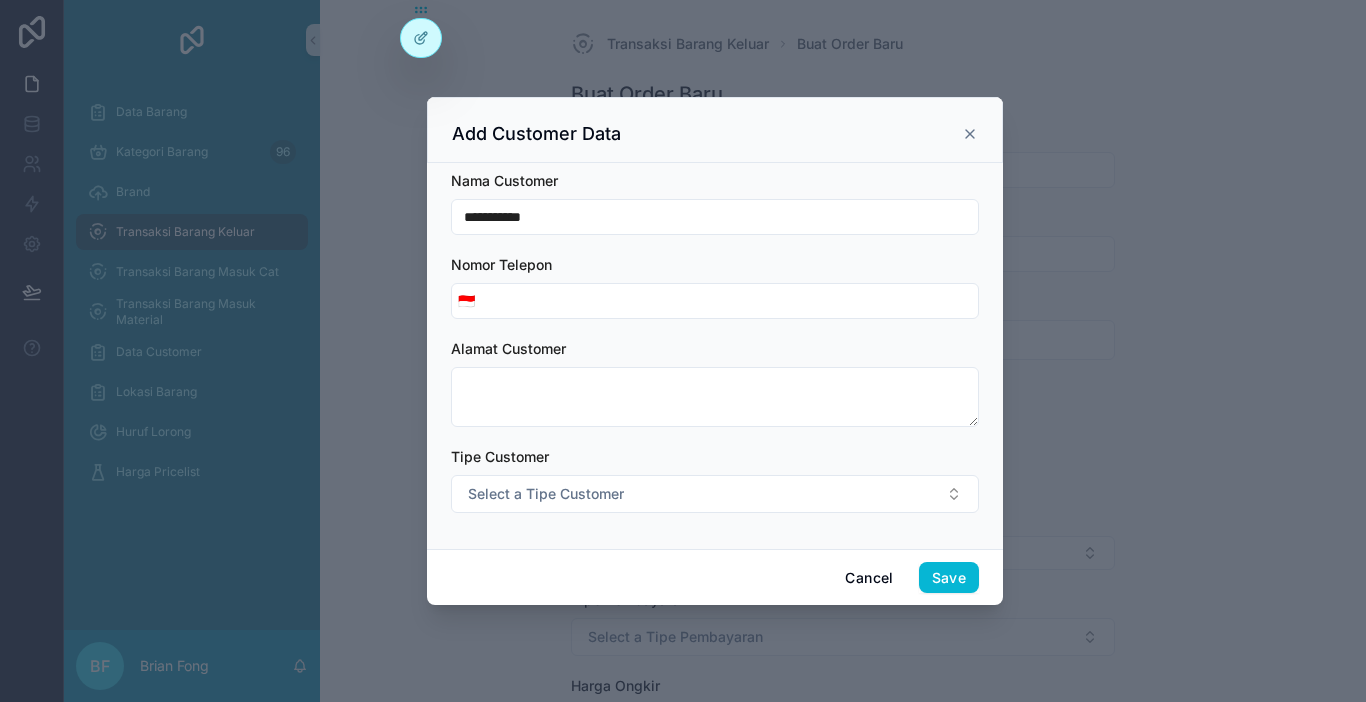 type on "**********" 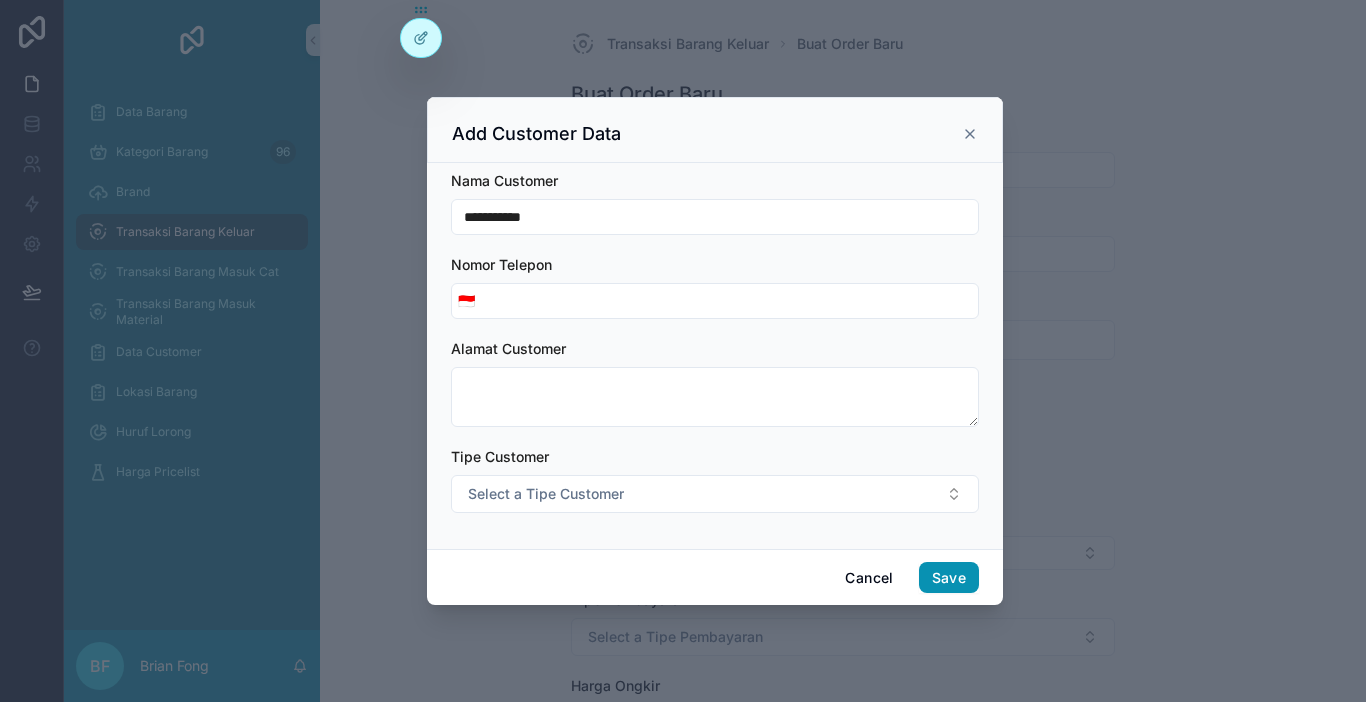 click on "Save" at bounding box center (949, 578) 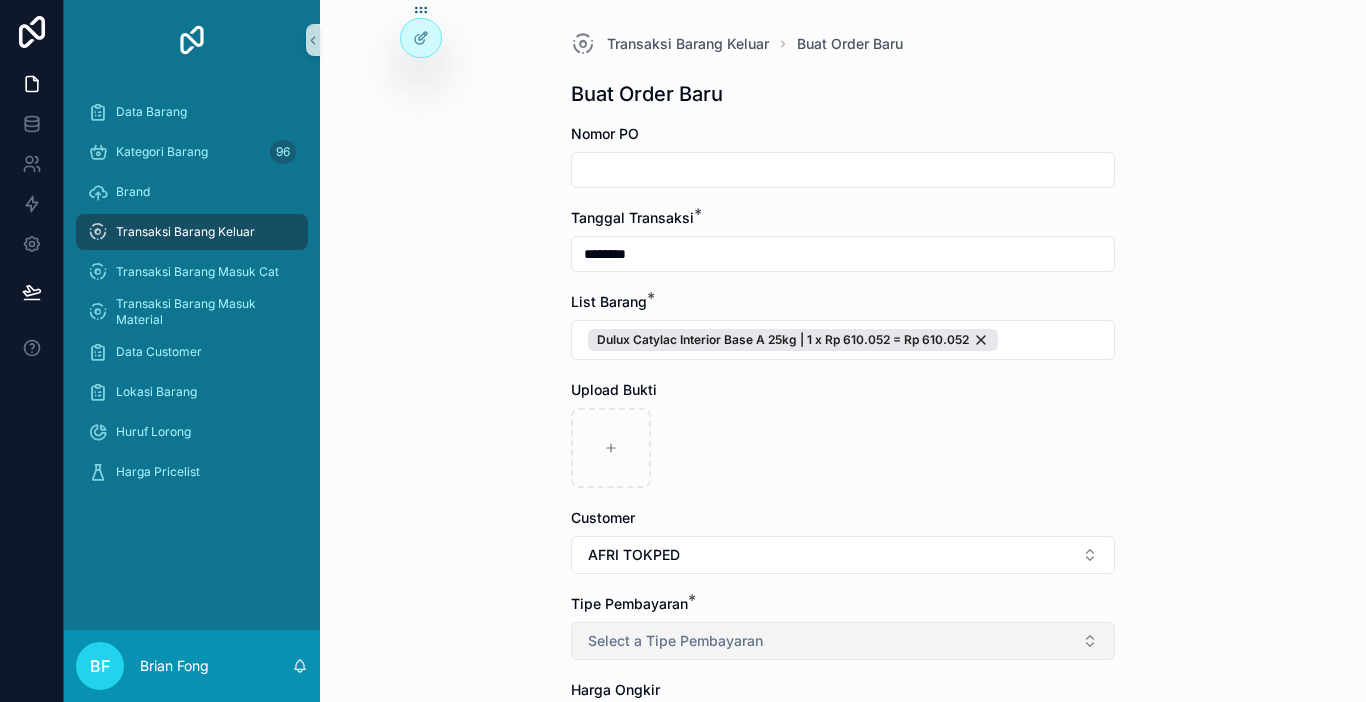 click on "Select a Tipe Pembayaran" at bounding box center [843, 641] 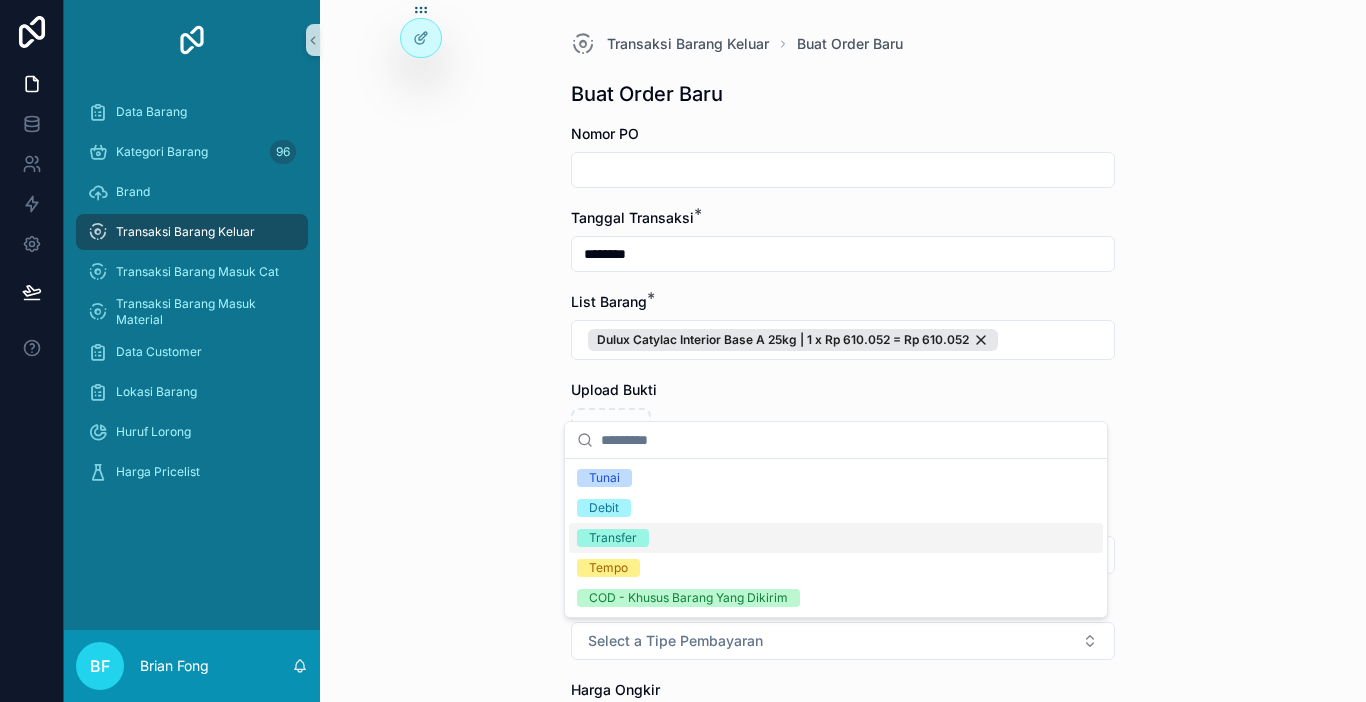click on "Transfer" at bounding box center [836, 538] 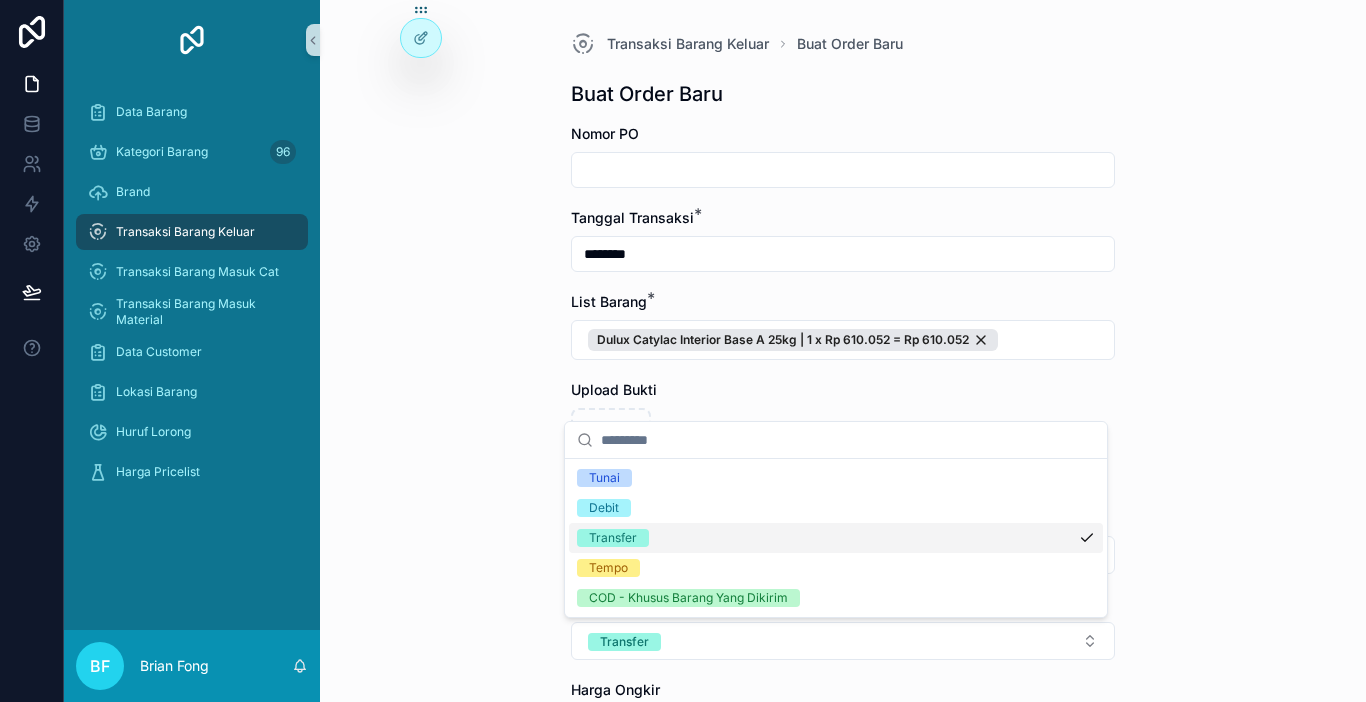 click on "Transaksi Barang Keluar Buat Order Baru Buat Order Baru Nomor PO Tanggal Transaksi * ******** List Barang * Dulux Catylac Interior Base A 25kg | 1 x Rp 610.052 = Rp 610.052 Upload Bukti Customer AFRI TOKPED Tipe Pembayaran * Transfer Harga Ongkir Totalkan Transaksi" at bounding box center (843, 351) 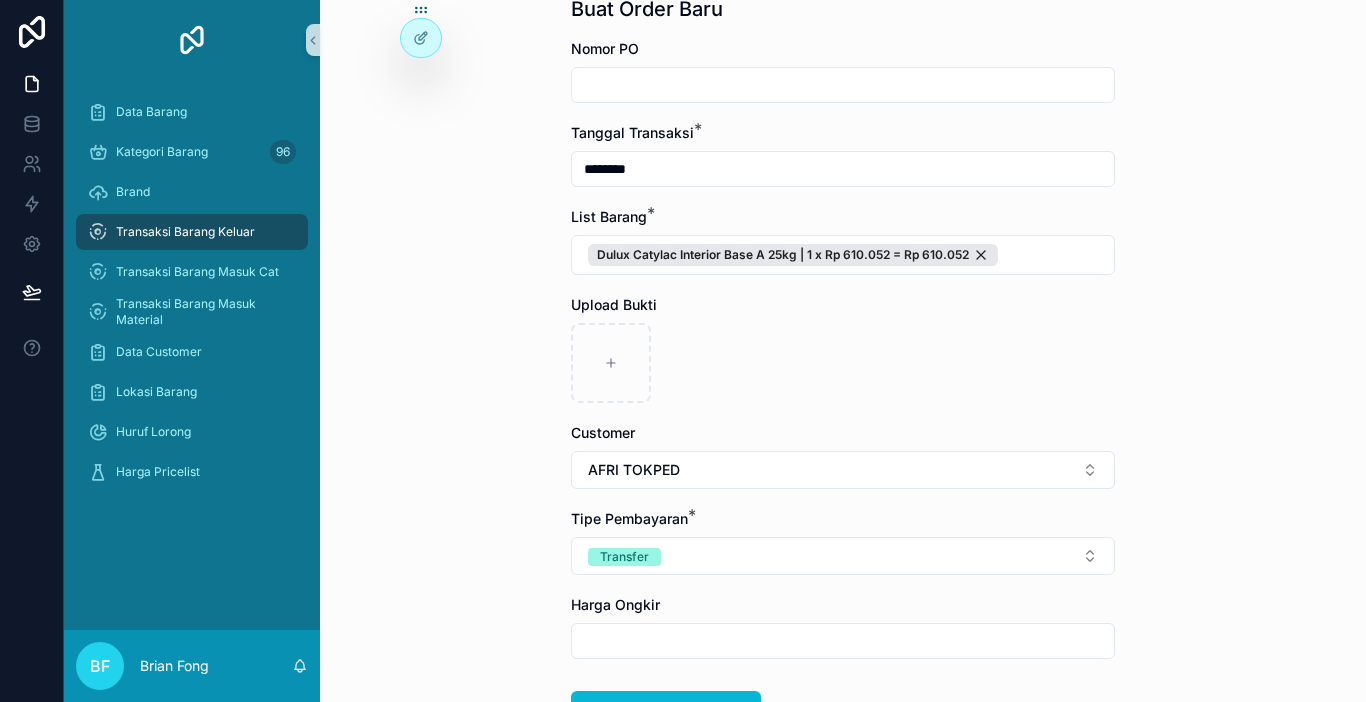 scroll, scrollTop: 200, scrollLeft: 0, axis: vertical 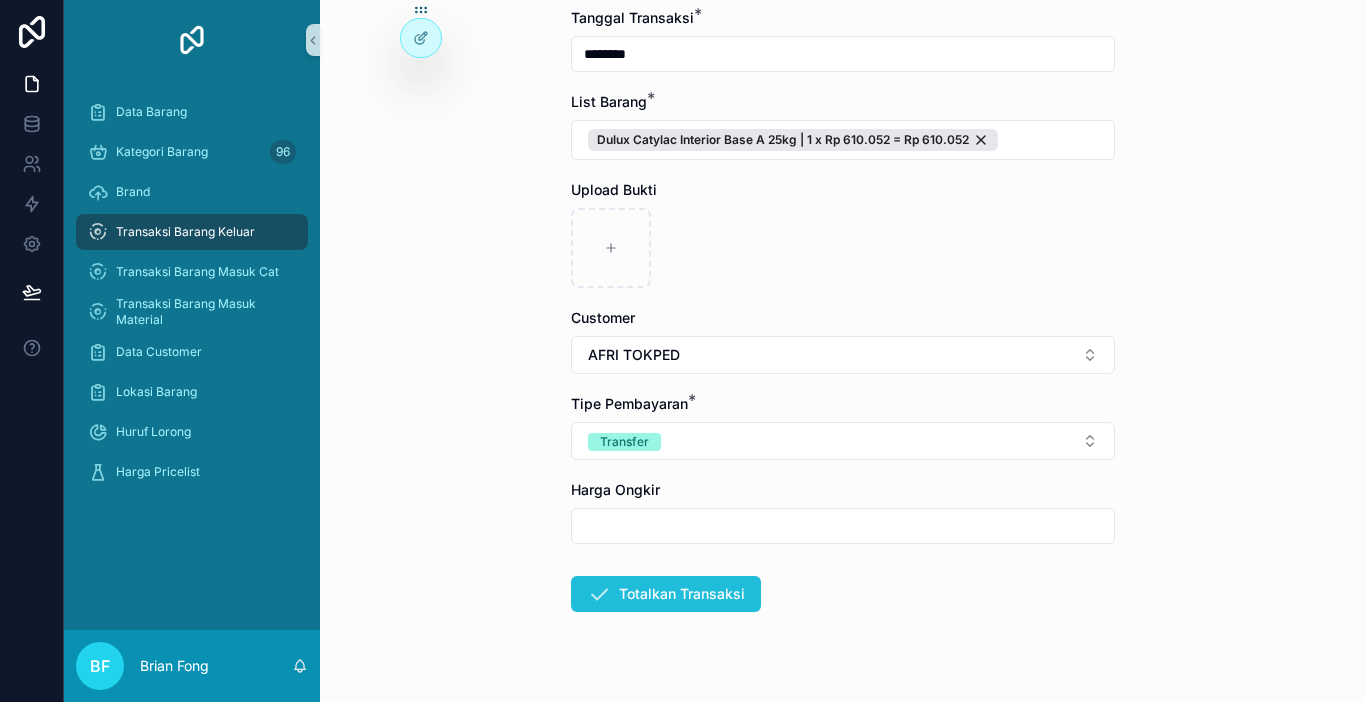 click at bounding box center (599, 594) 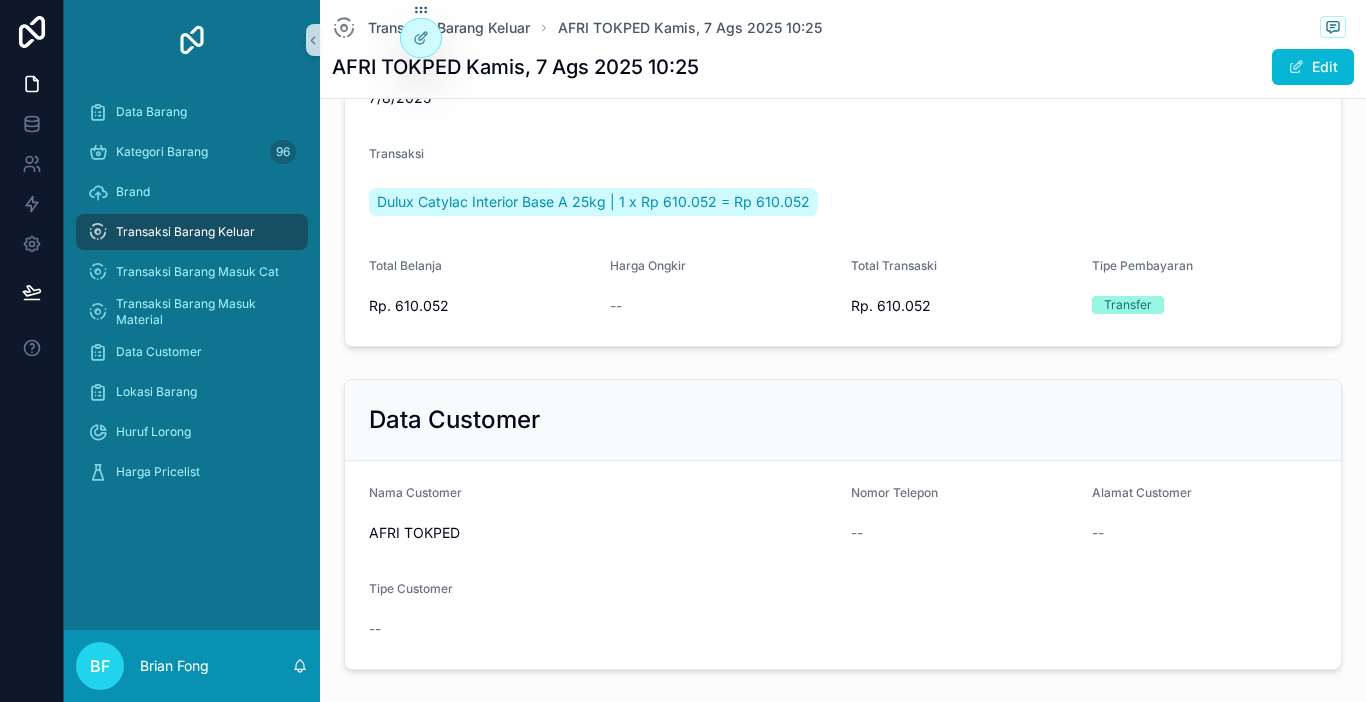 scroll, scrollTop: 0, scrollLeft: 0, axis: both 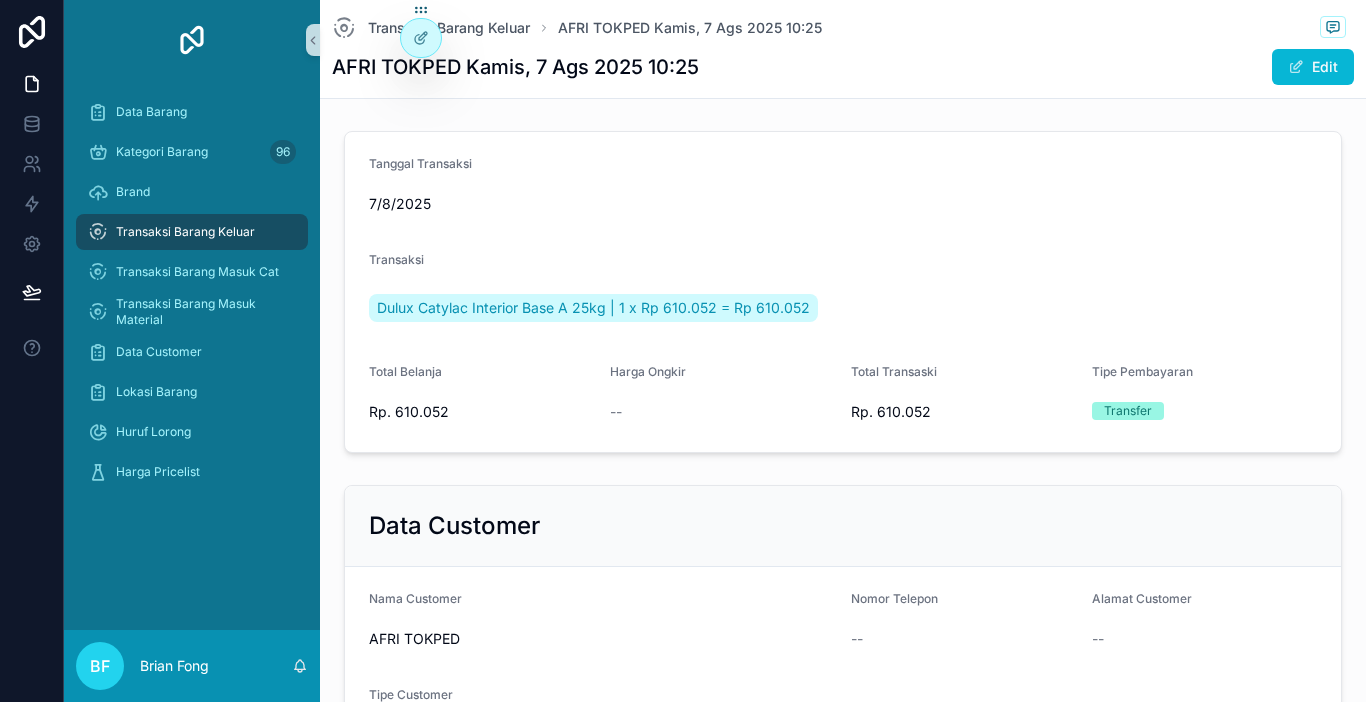 click on "Transaksi Barang Keluar" at bounding box center [192, 232] 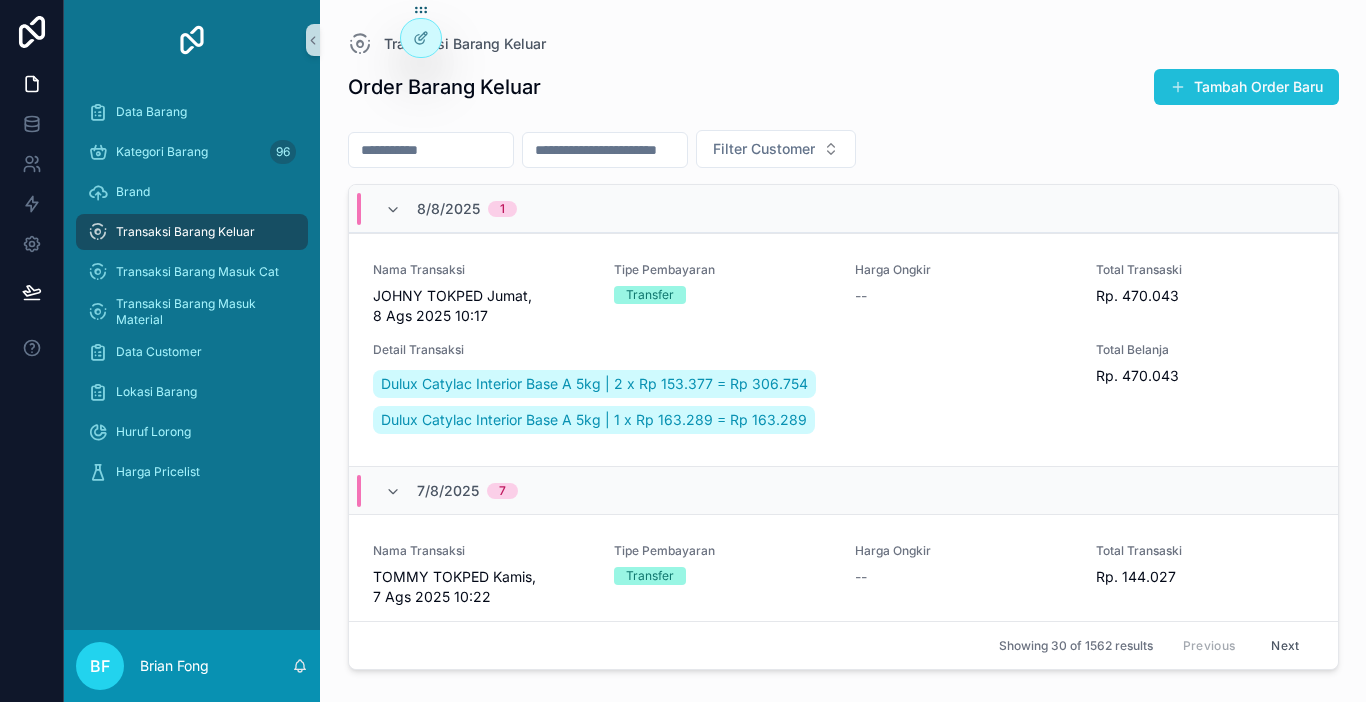 click on "Tambah Order Baru" at bounding box center (1246, 87) 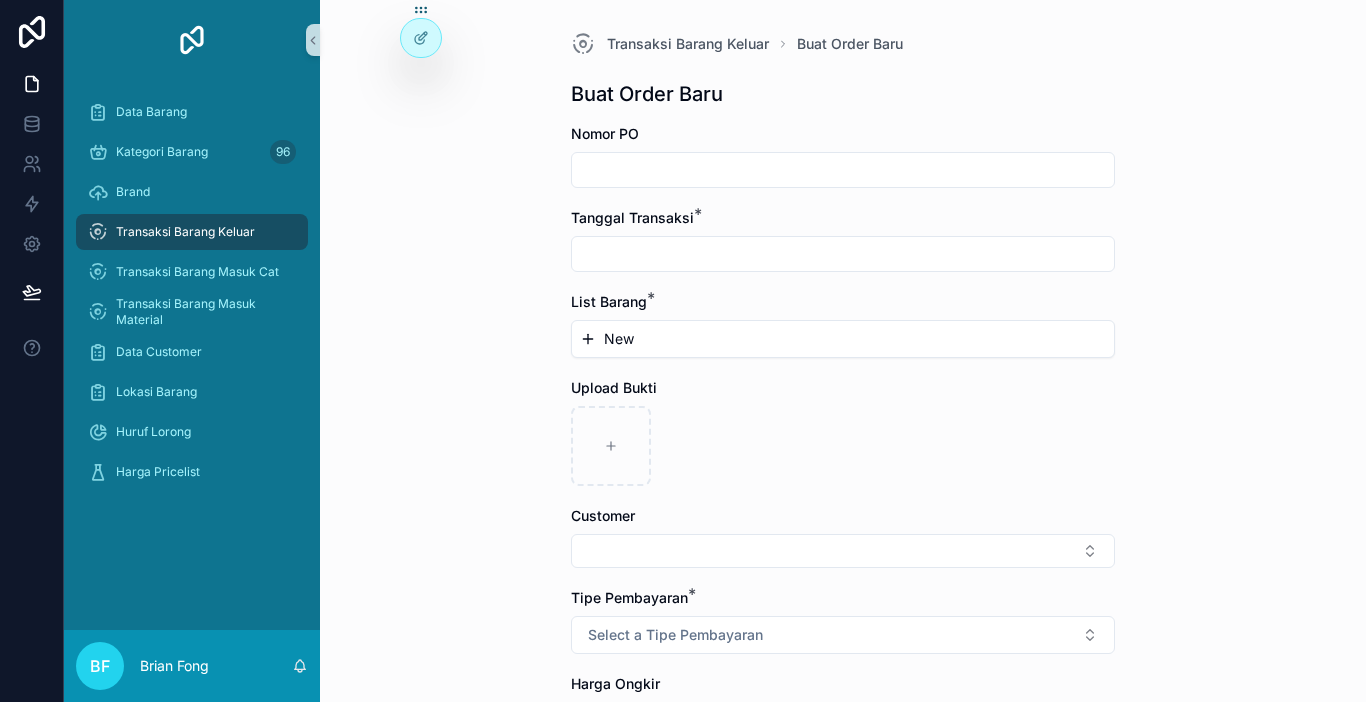 click at bounding box center (843, 170) 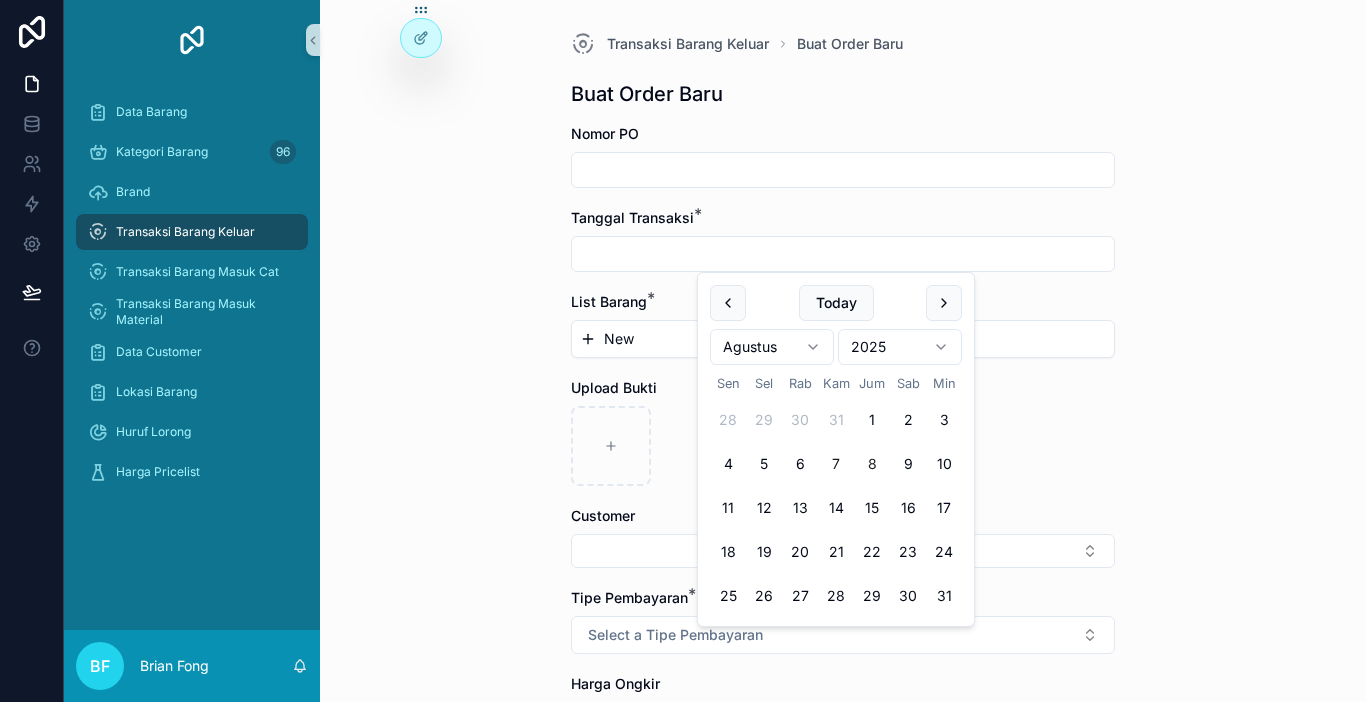 click on "7" at bounding box center [836, 464] 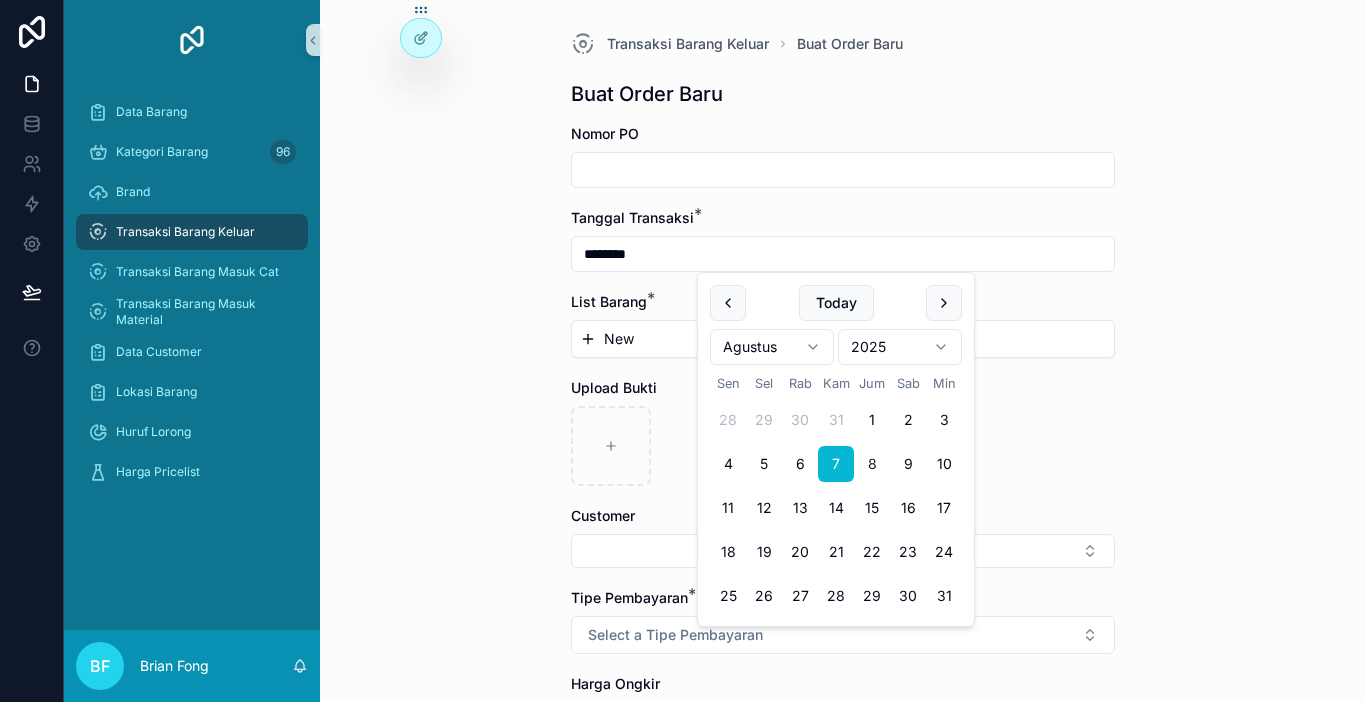 click on "New" at bounding box center (843, 339) 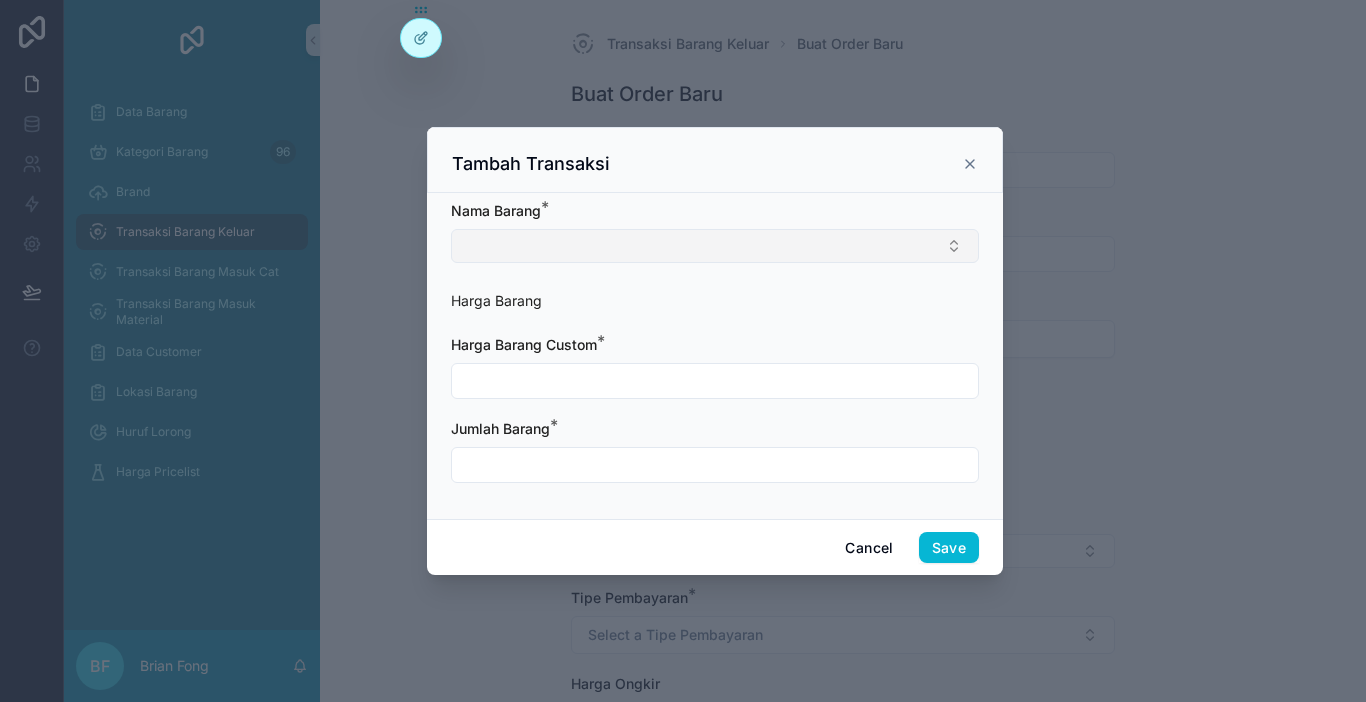 click at bounding box center [715, 246] 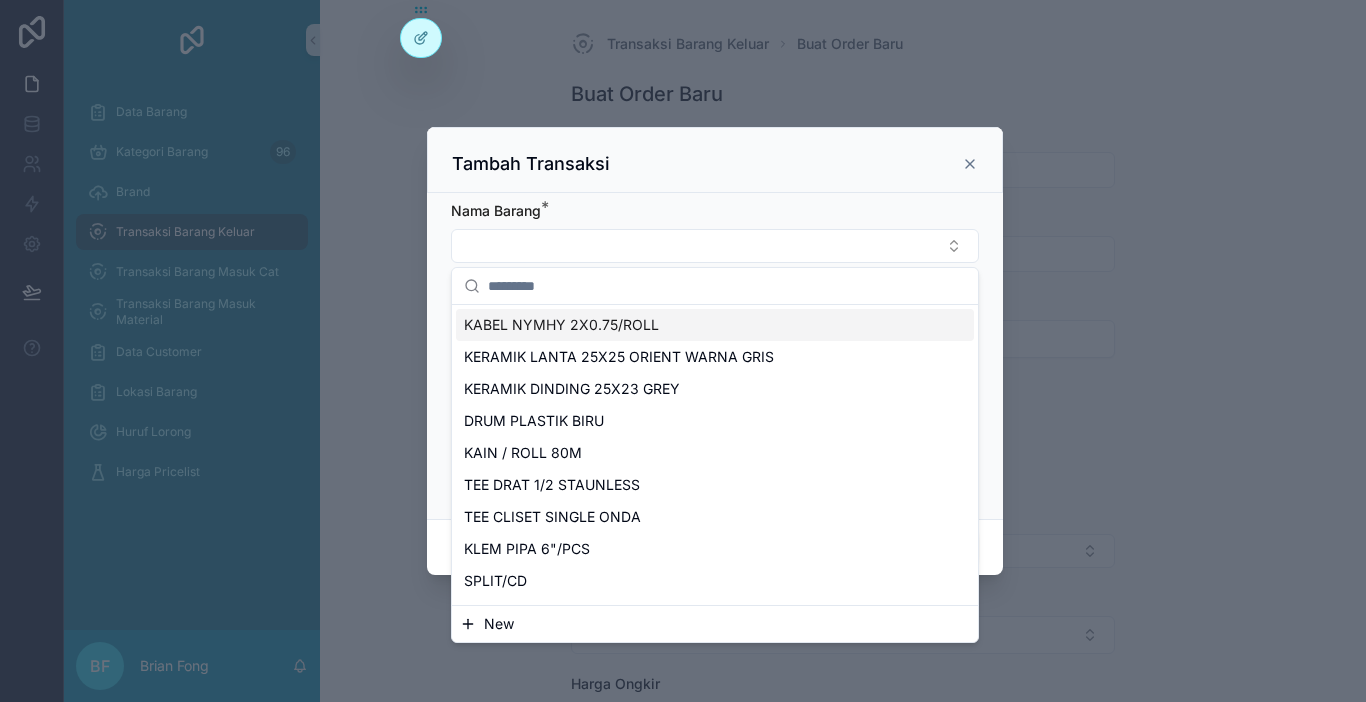 paste on "**********" 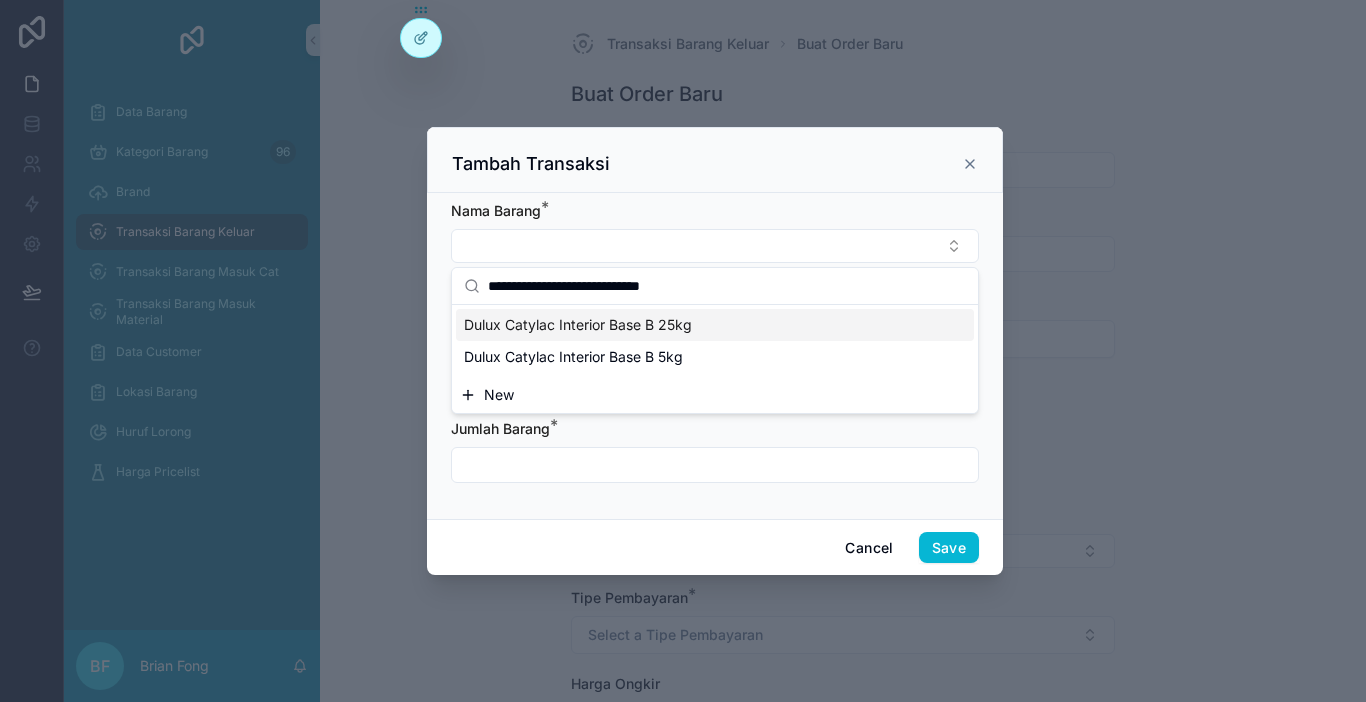 type on "**********" 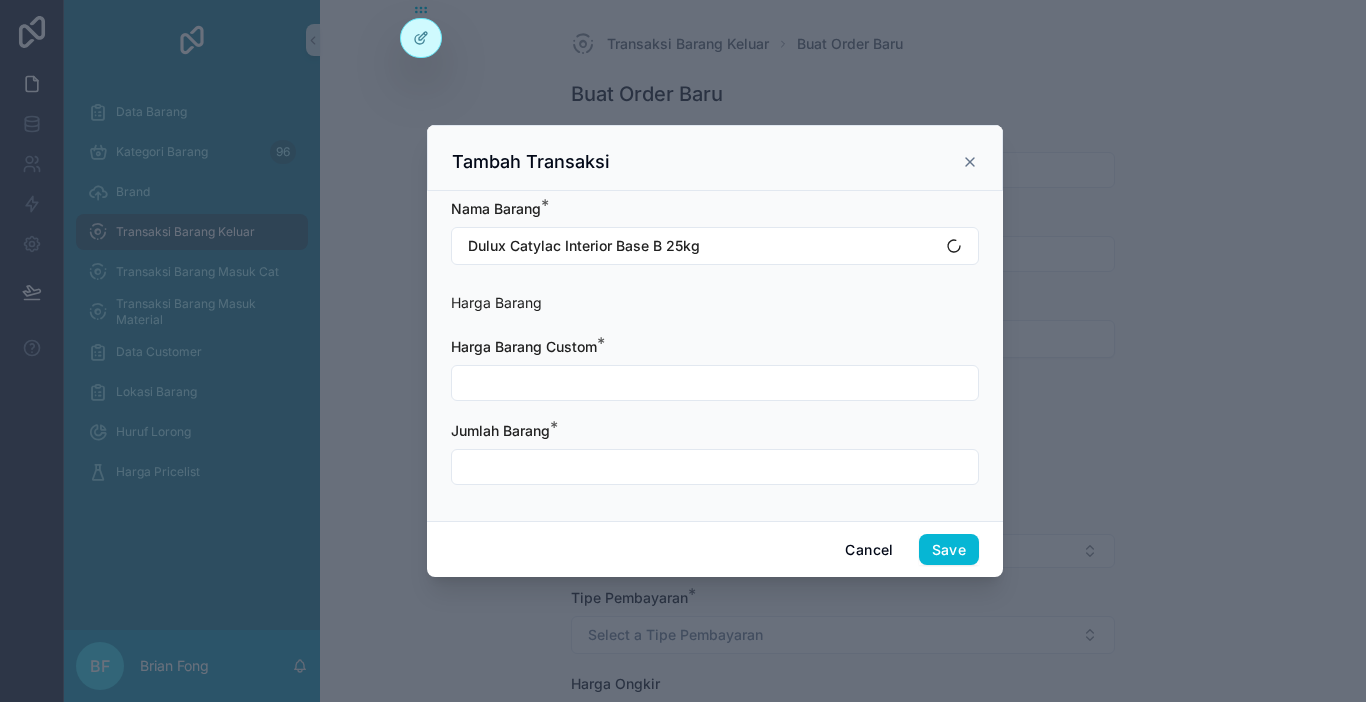 click at bounding box center (715, 383) 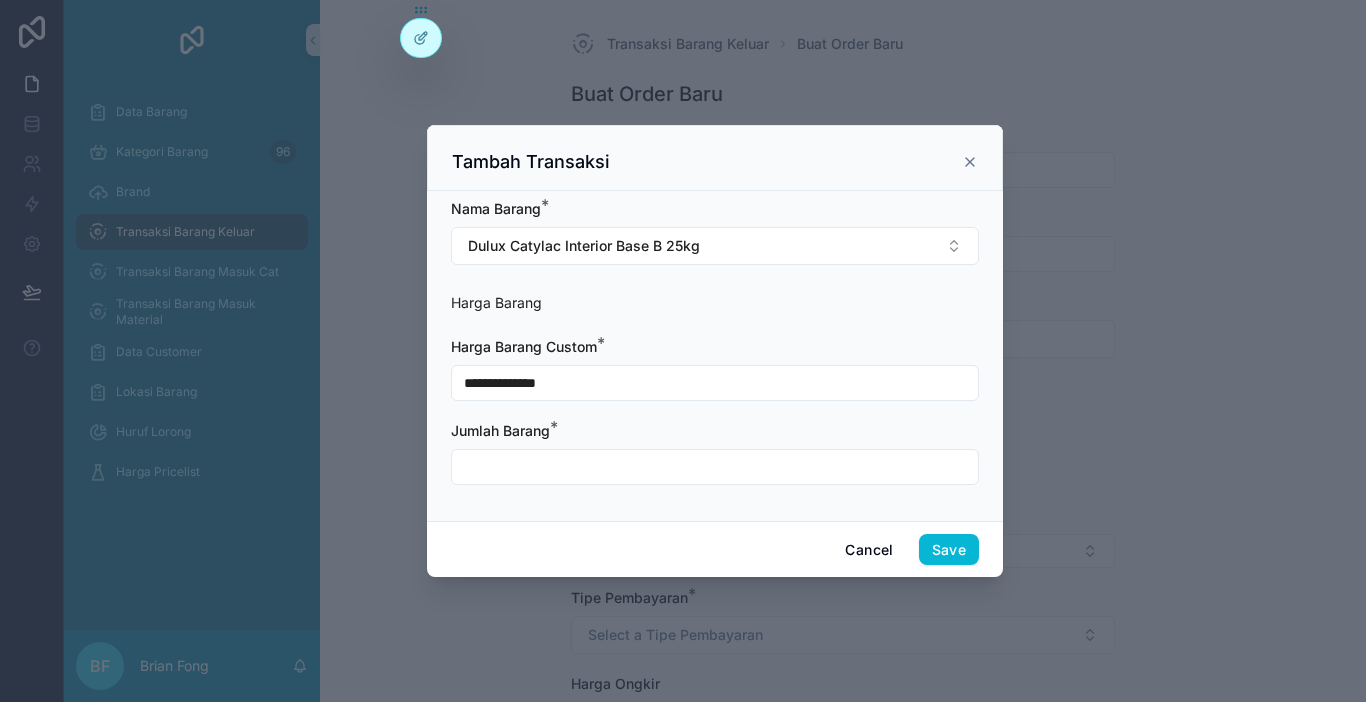 type on "**********" 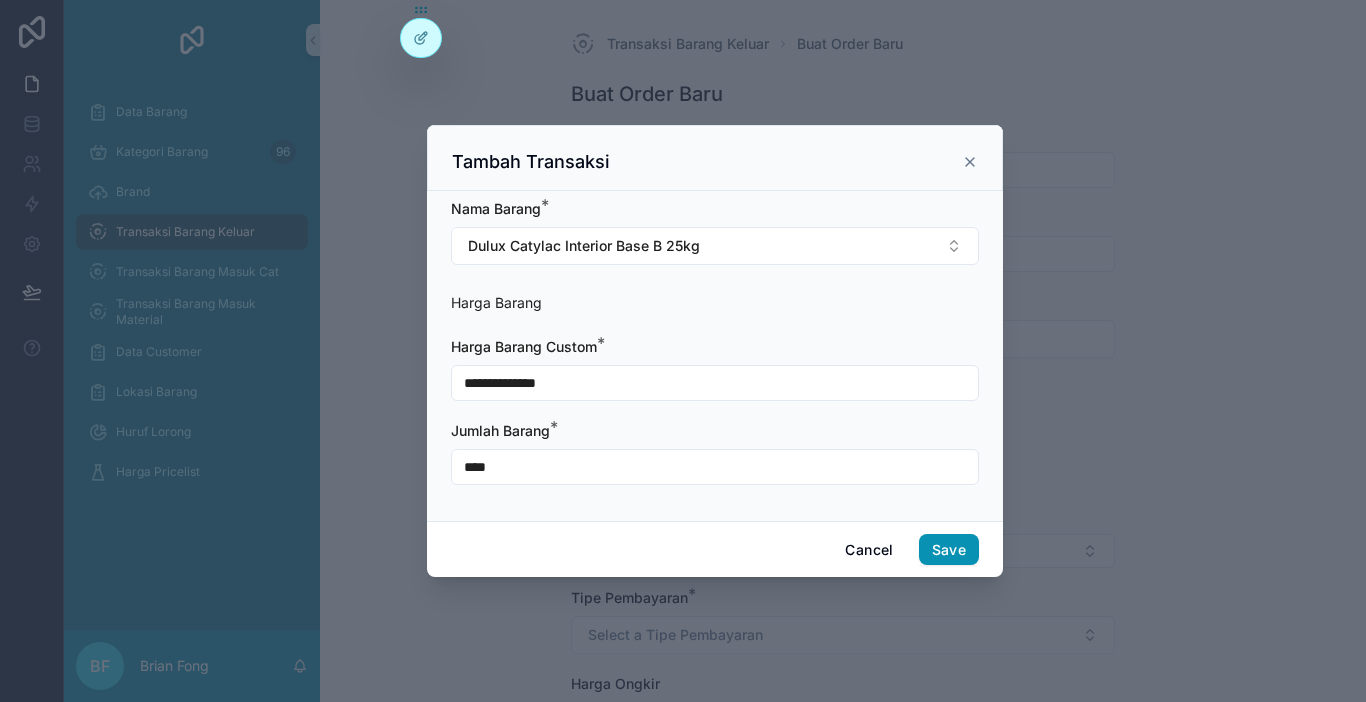 type on "****" 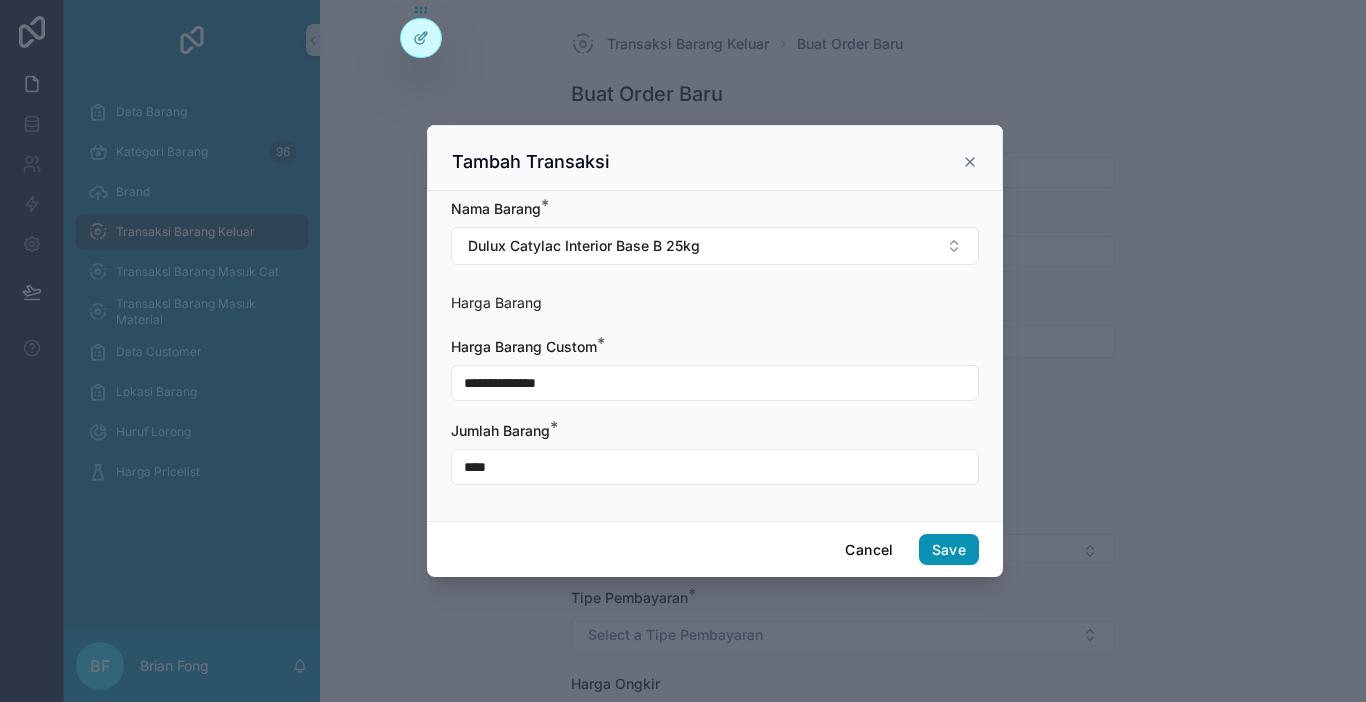 click on "Save" at bounding box center (949, 550) 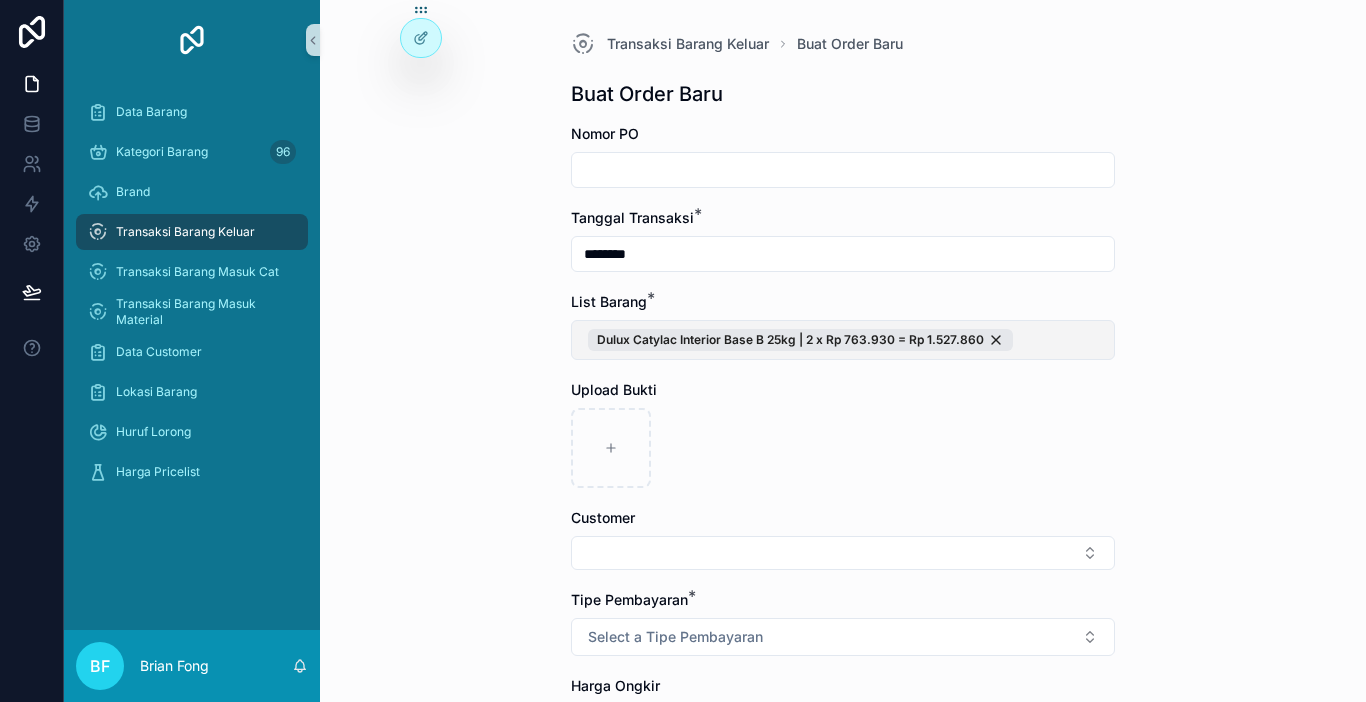 click on "Dulux Catylac Interior Base B 25kg | 2 x Rp 763.930 = Rp 1.527.860" at bounding box center [843, 340] 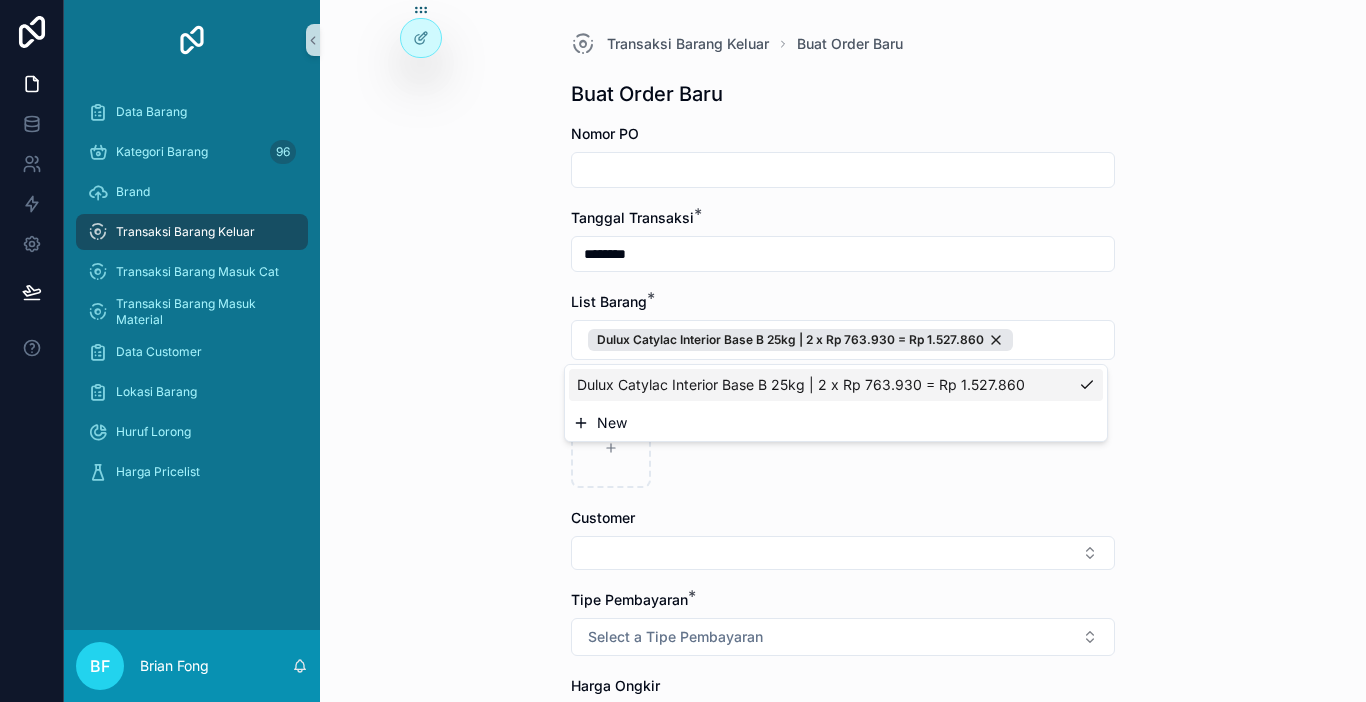 click on "New" at bounding box center [836, 423] 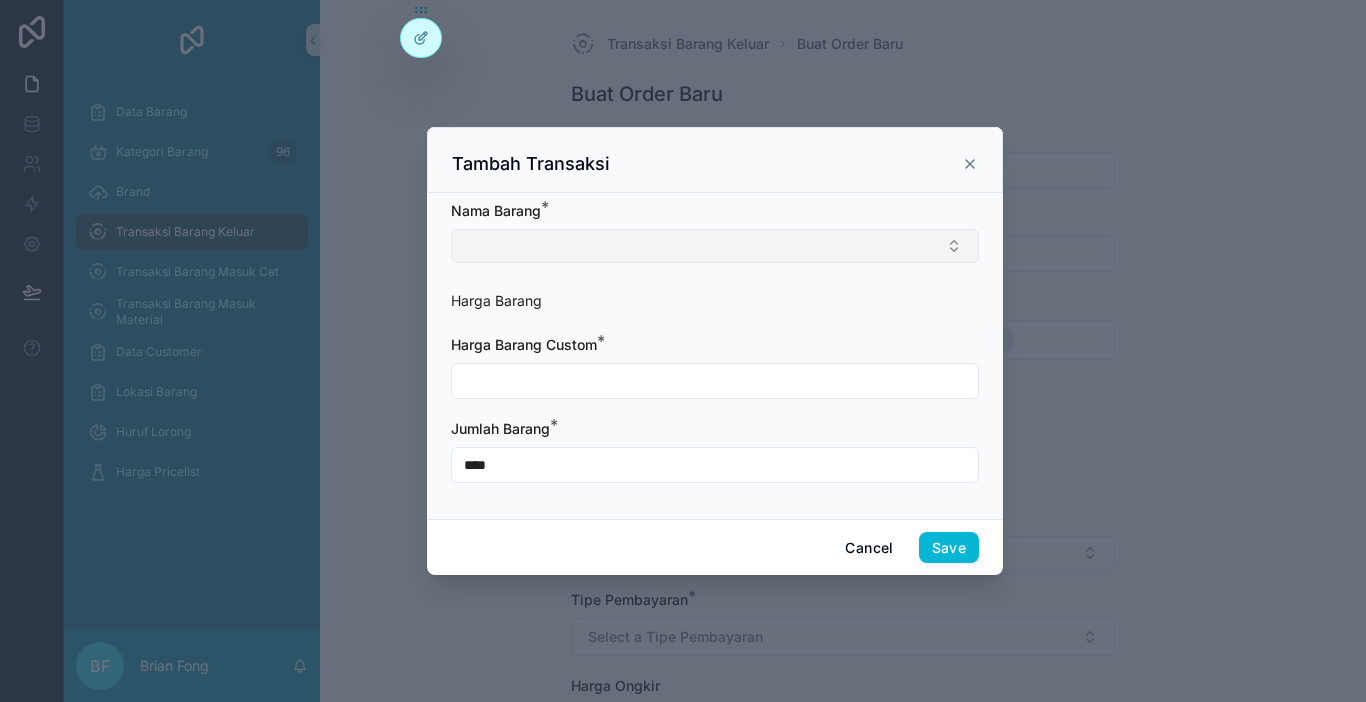 click at bounding box center (715, 246) 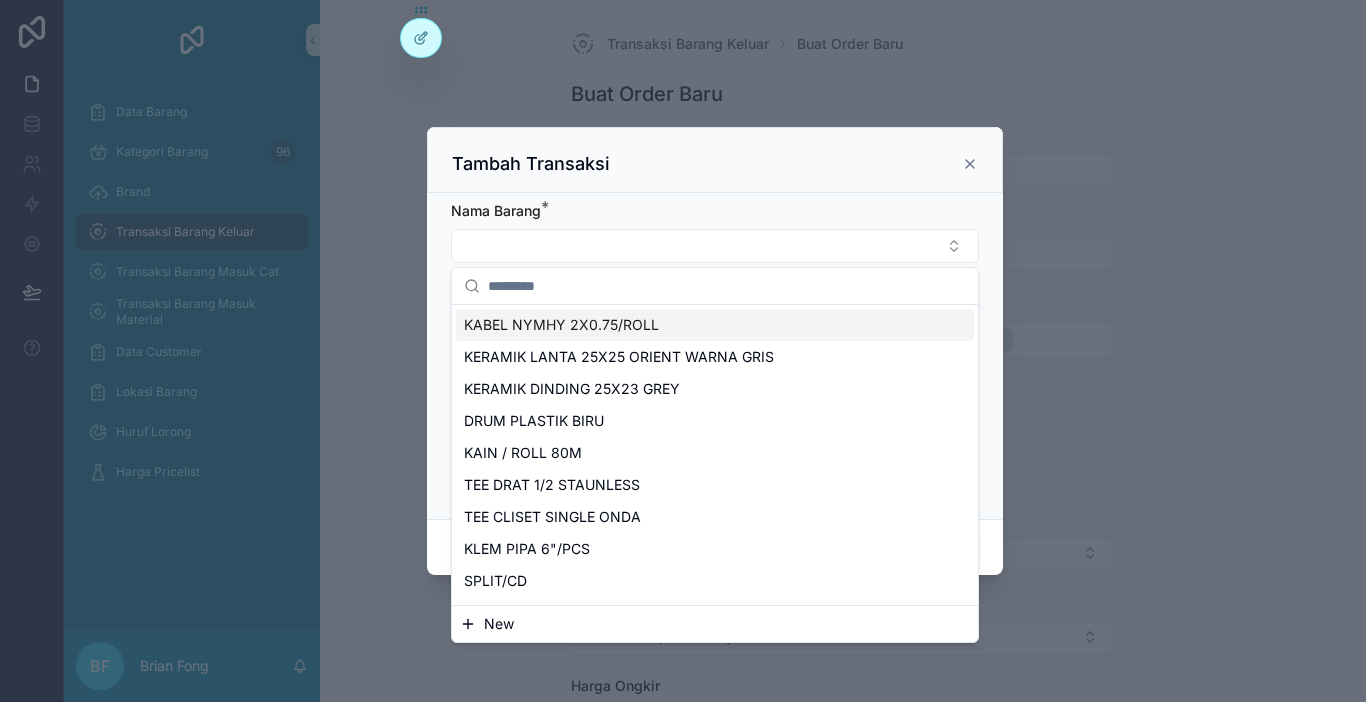 paste on "**********" 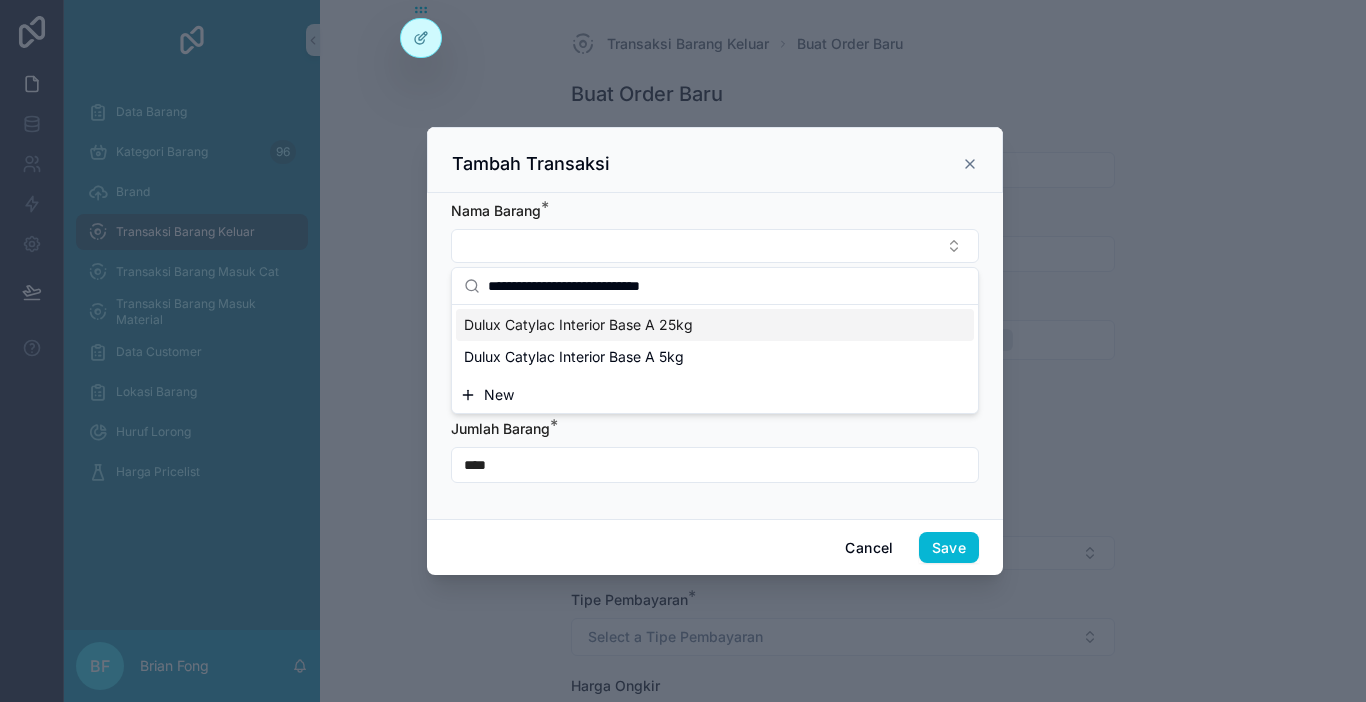 type on "**********" 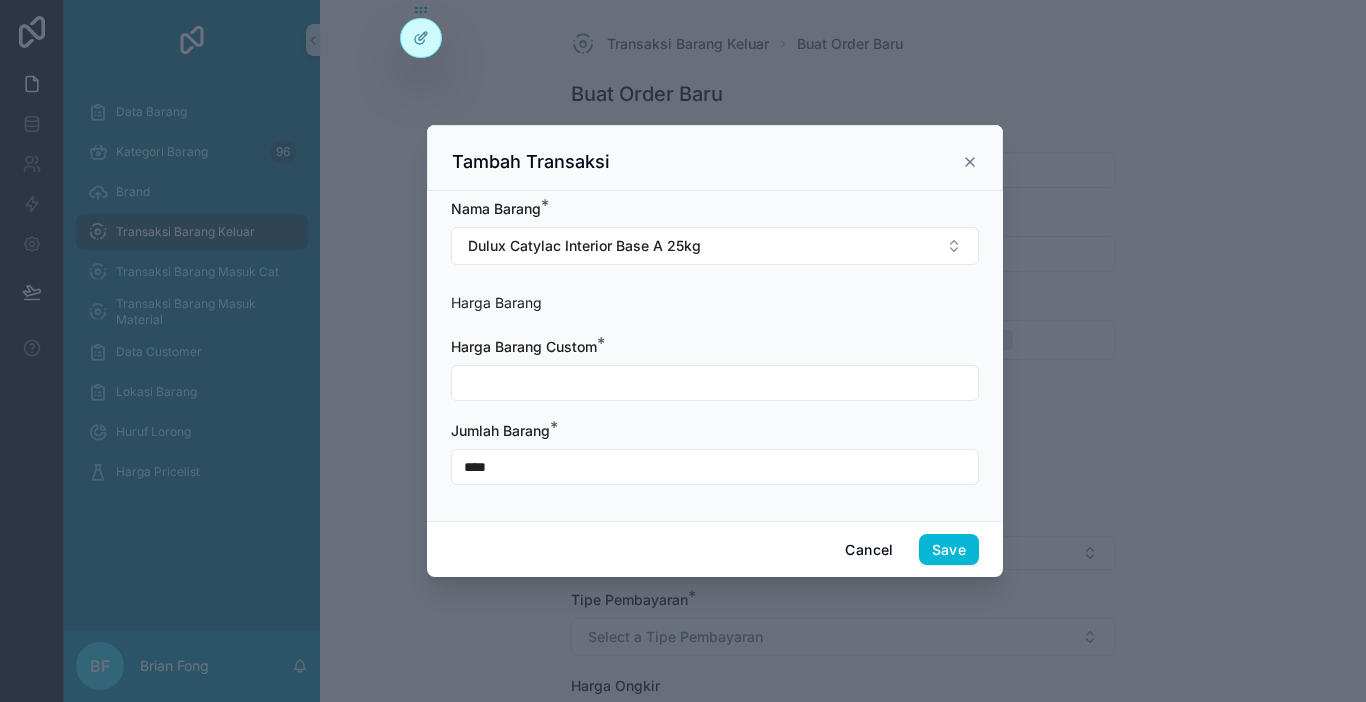 click at bounding box center [715, 383] 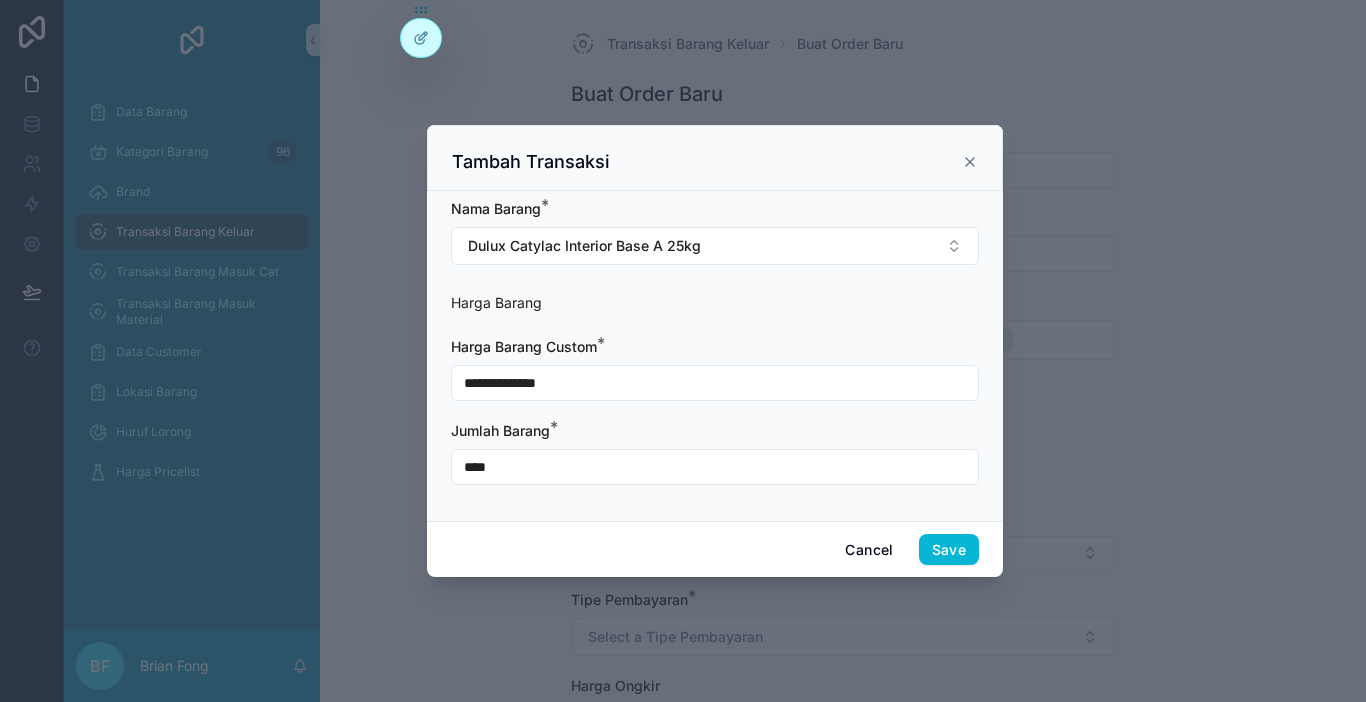 type on "**********" 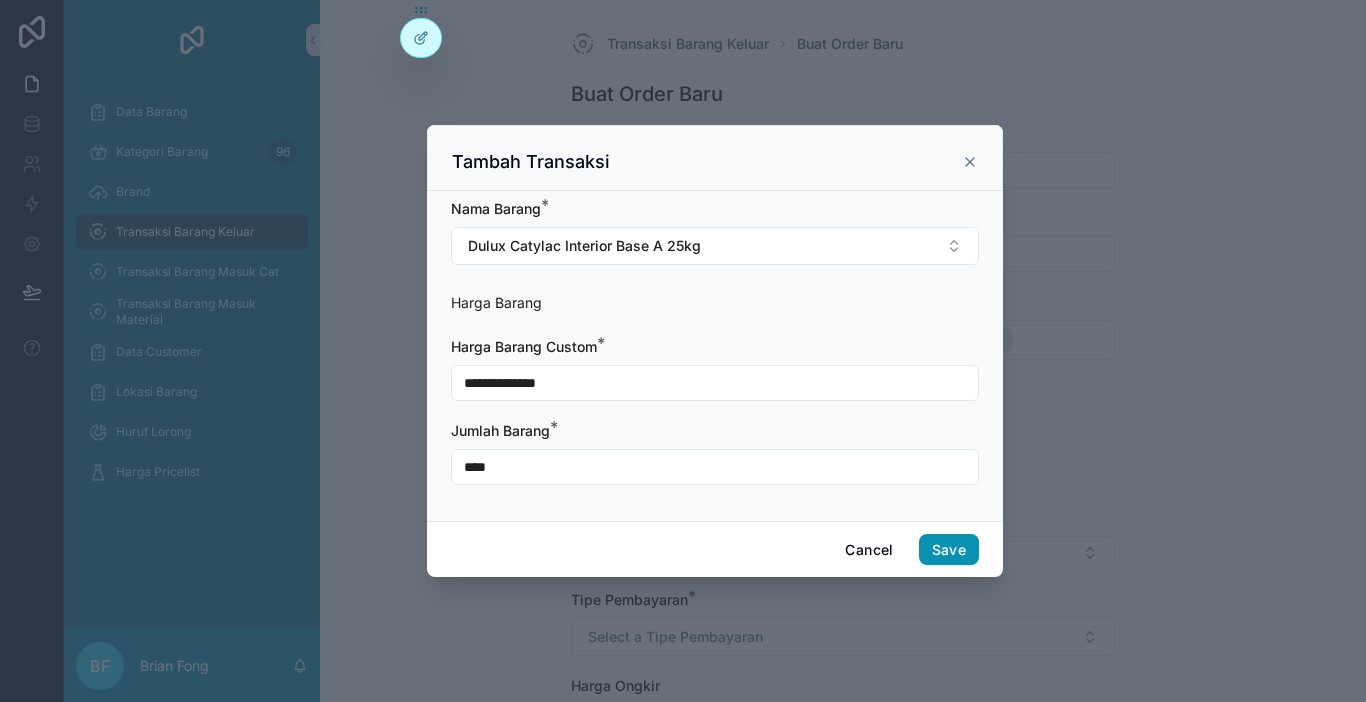 type on "****" 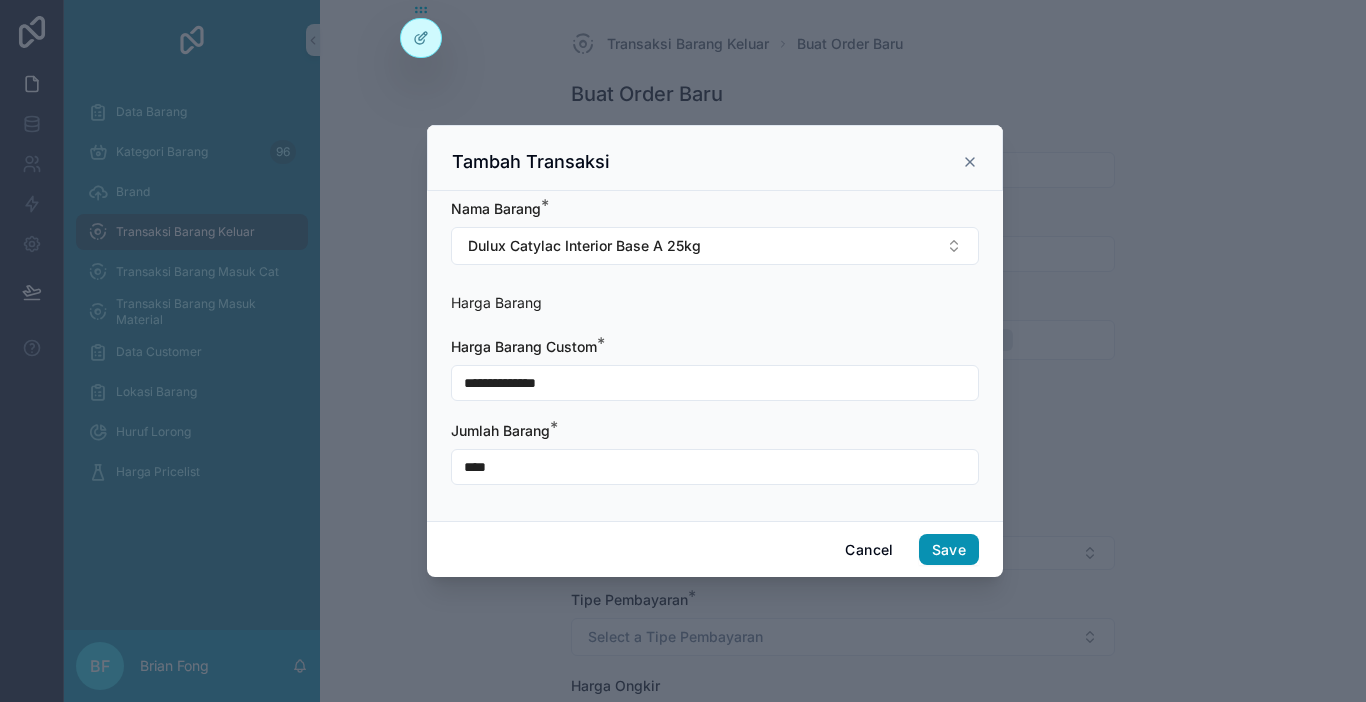 click on "Save" at bounding box center [949, 550] 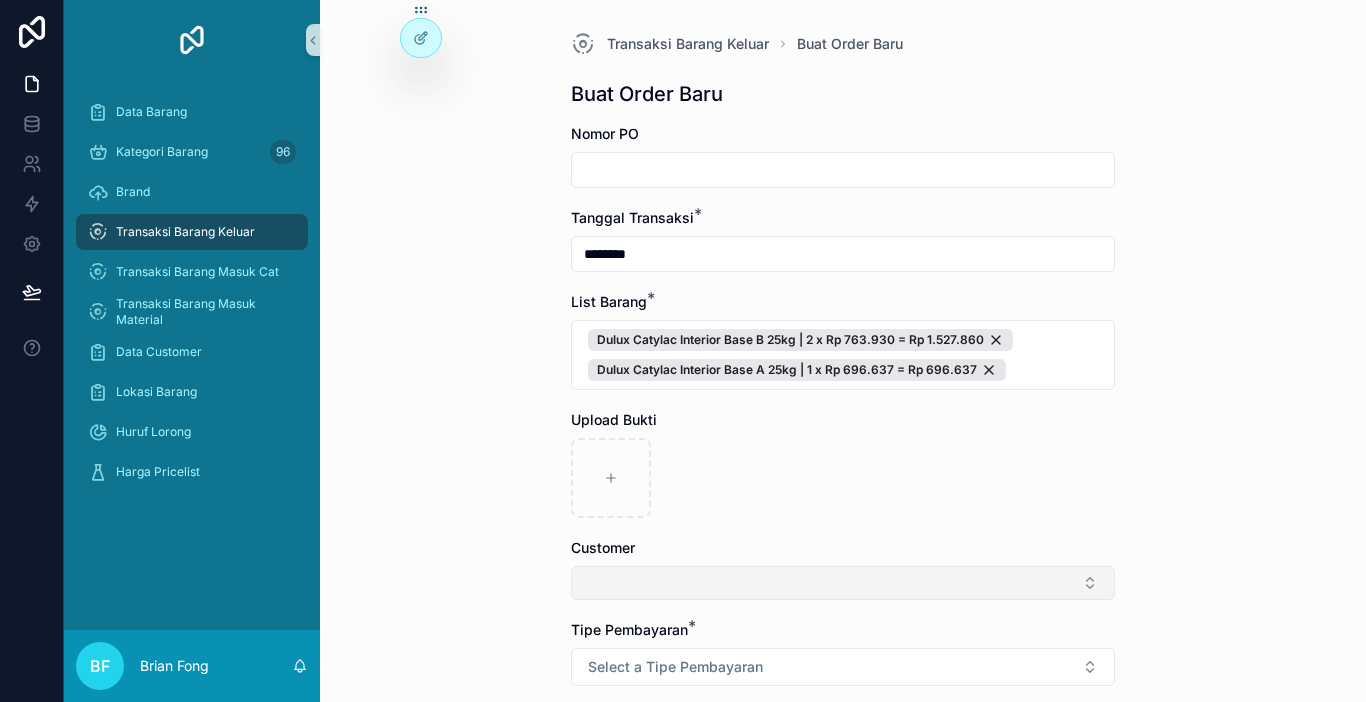 click at bounding box center [843, 583] 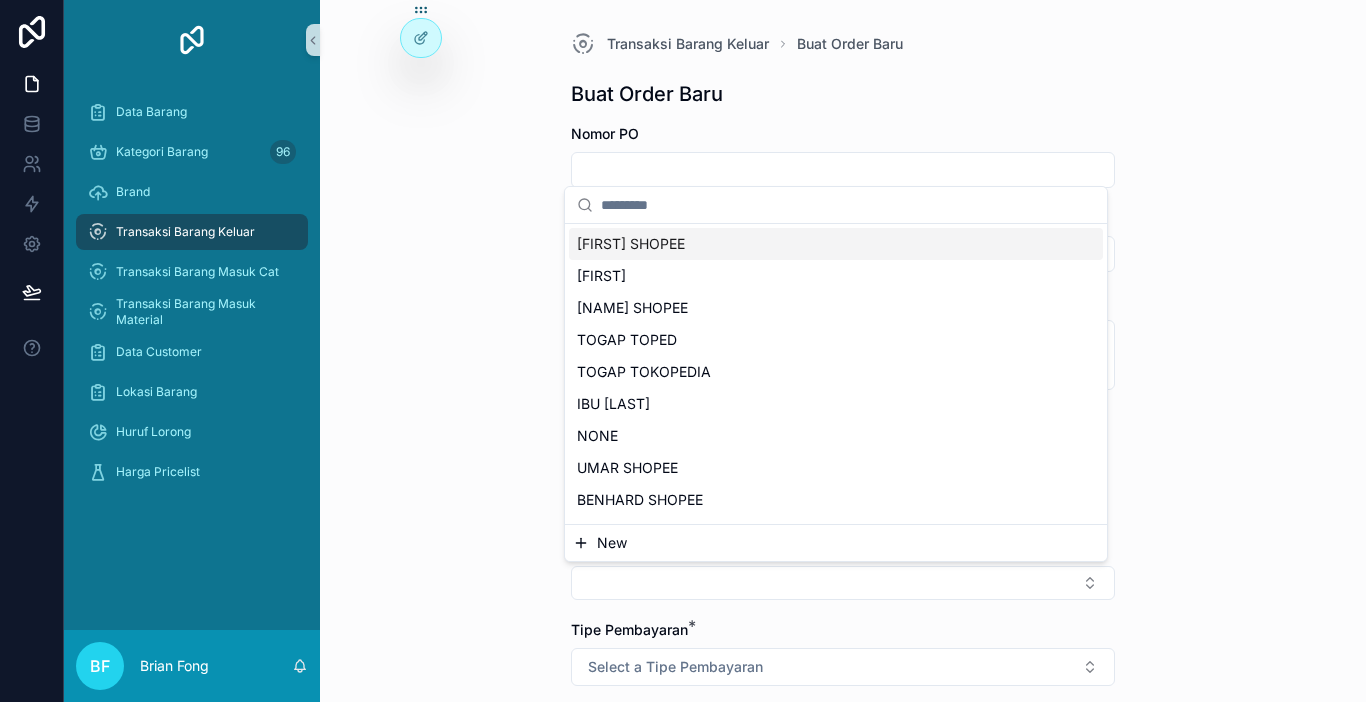 click on "New" at bounding box center [836, 543] 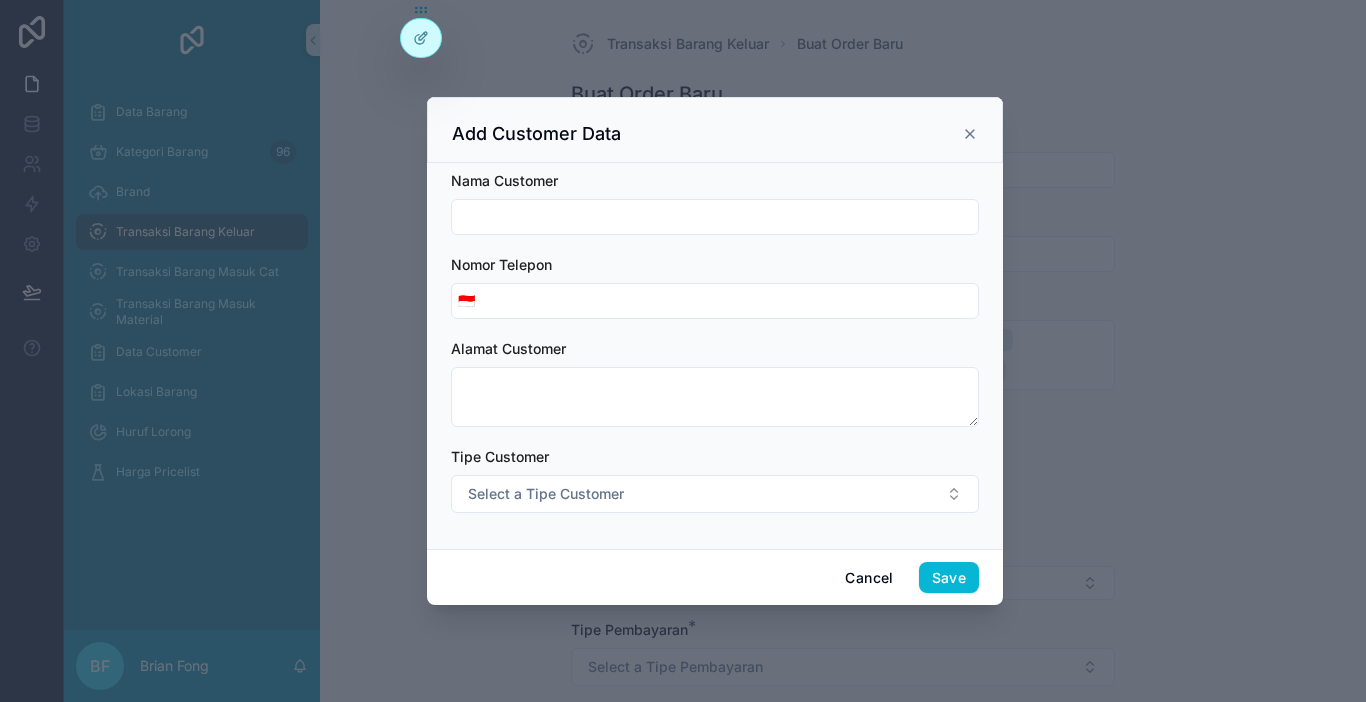 click at bounding box center [715, 217] 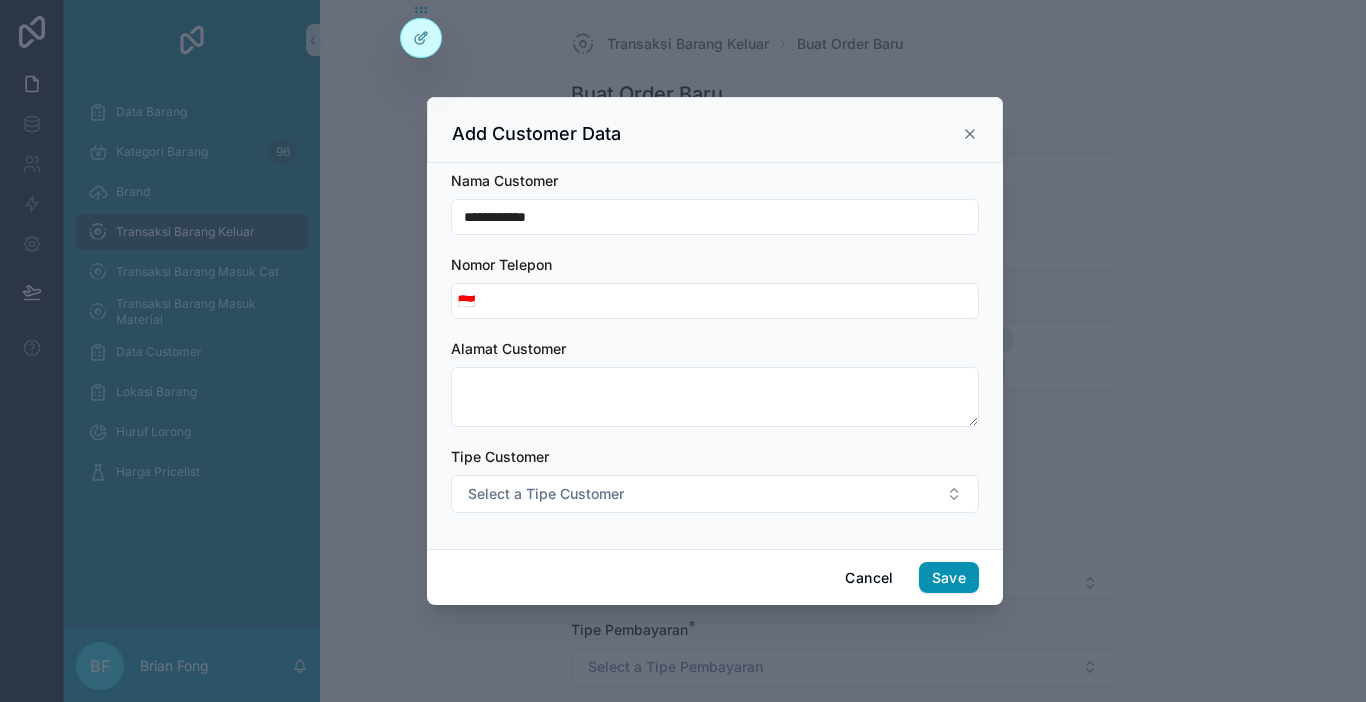 type on "**********" 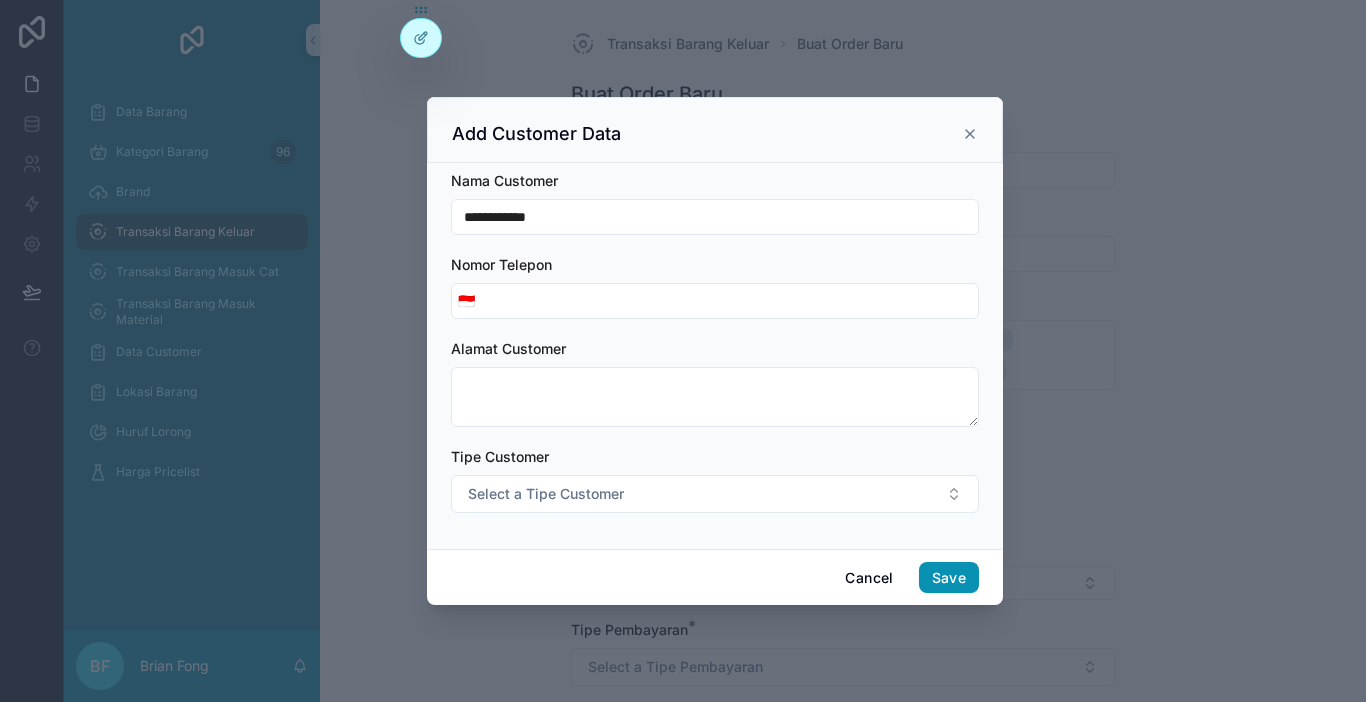 click on "Save" at bounding box center [949, 578] 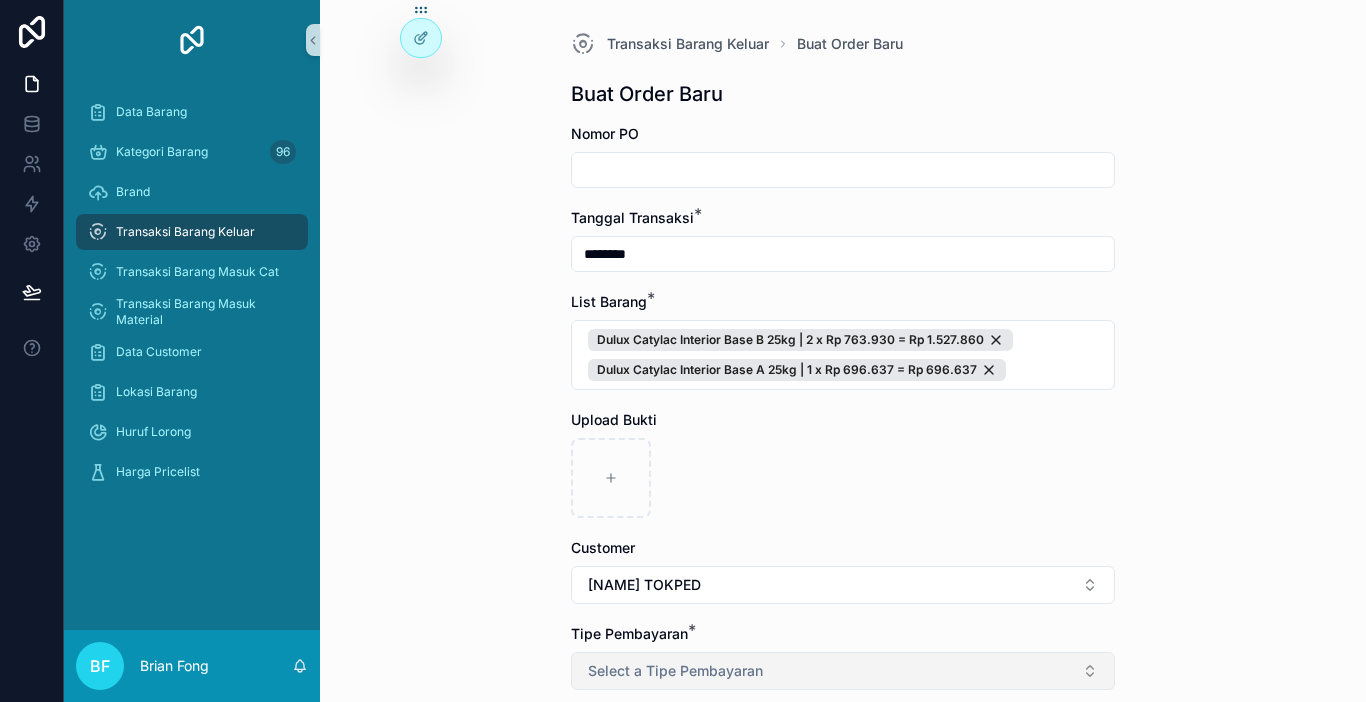 click on "Select a Tipe Pembayaran" at bounding box center (843, 671) 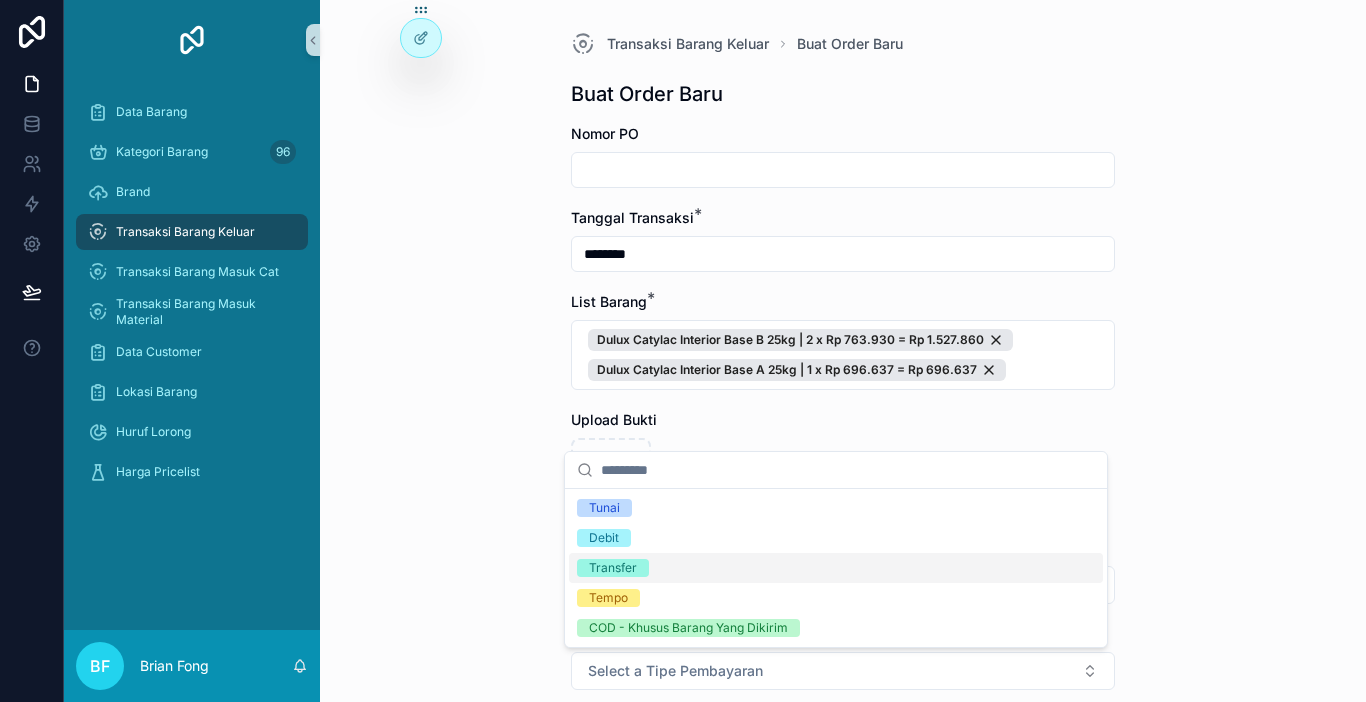 click on "Transfer" at bounding box center [613, 568] 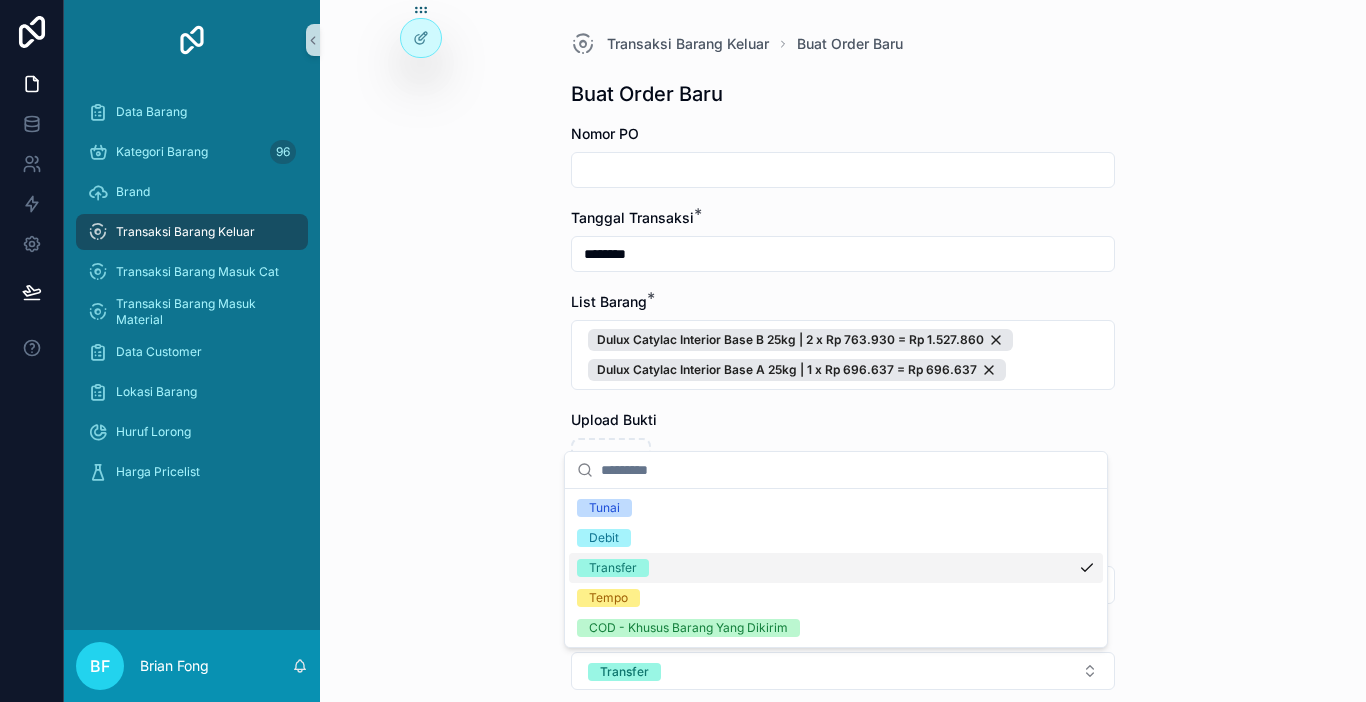 click on "Transaksi Barang Keluar Buat Order Baru Buat Order Baru Nomor PO Tanggal Transaksi * ******** List Barang * Dulux Catylac Interior Base B 25kg | 2 x Rp 763.930 = Rp 1.527.860 Dulux Catylac Interior Base A 25kg | 1 x Rp 696.637 = Rp 696.637 Upload Bukti Customer [CUSTOMER] Tipe Pembayaran * Transfer Harga Ongkir Totalkan Transaksi" at bounding box center (843, 351) 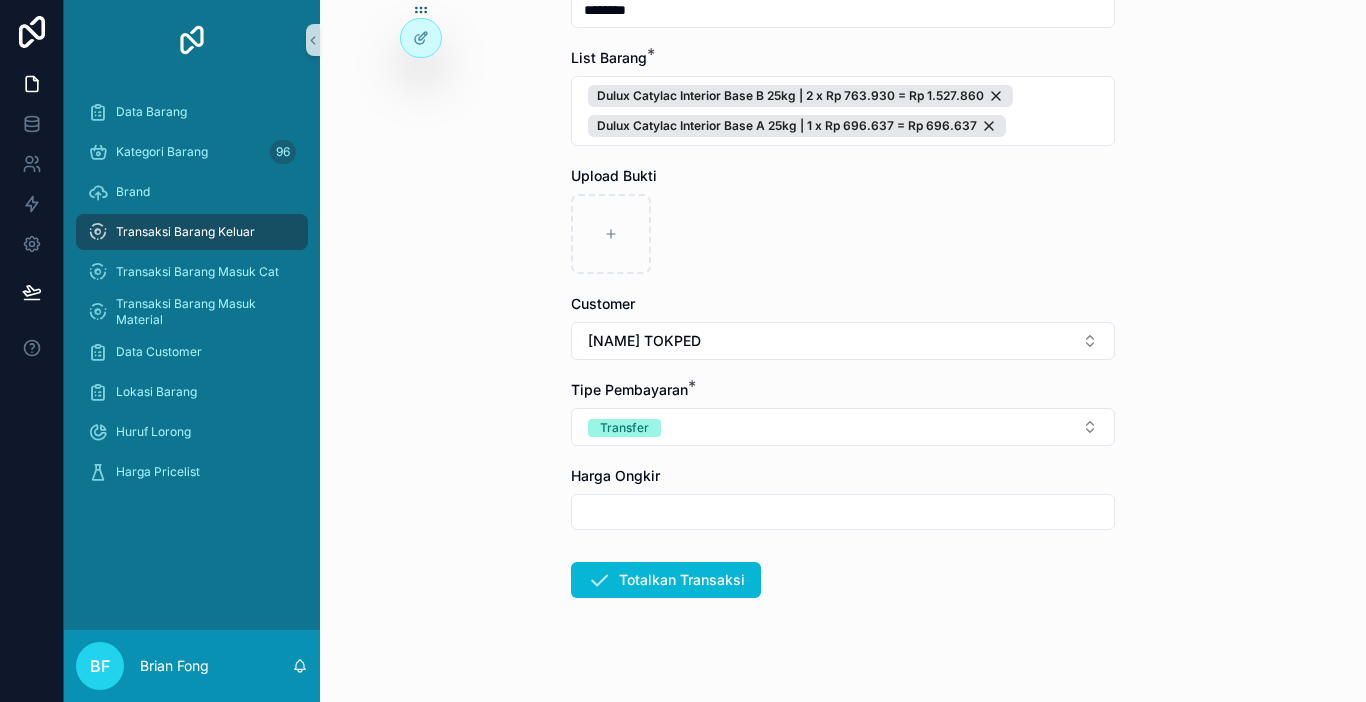 scroll, scrollTop: 268, scrollLeft: 0, axis: vertical 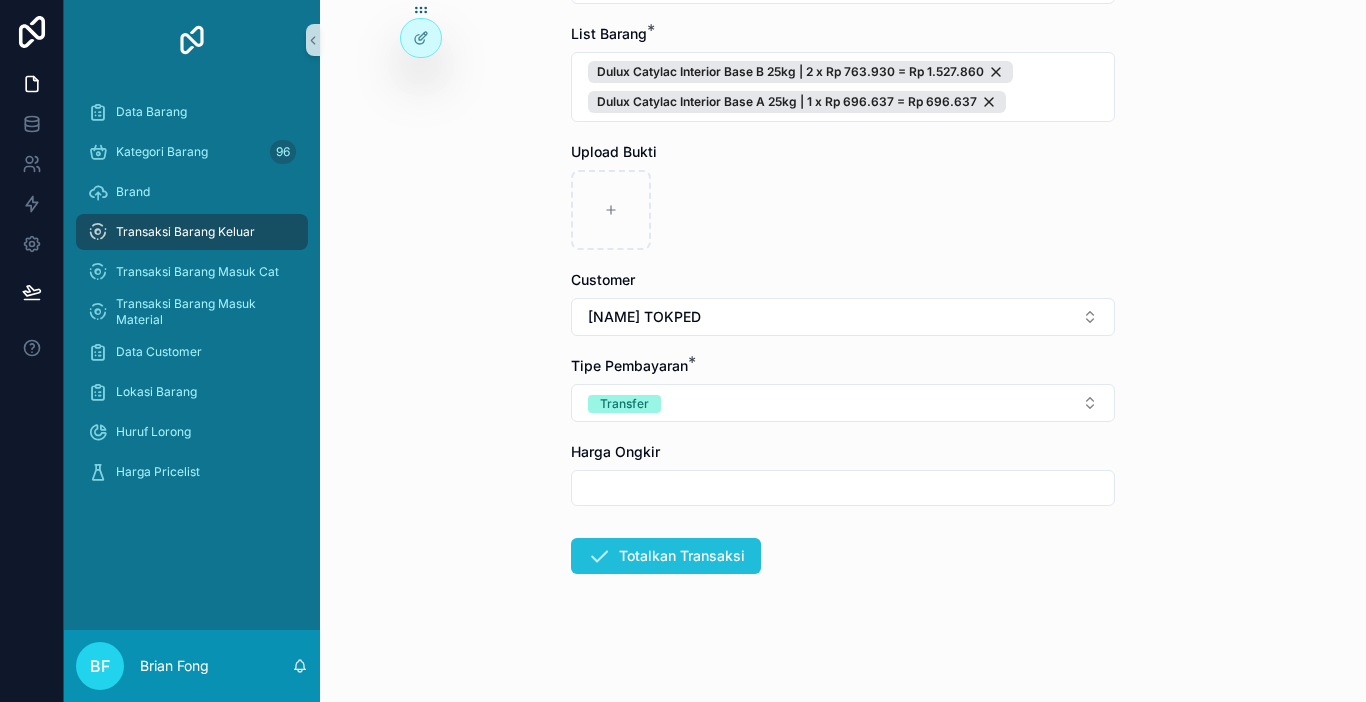 click on "Totalkan Transaksi" at bounding box center (666, 556) 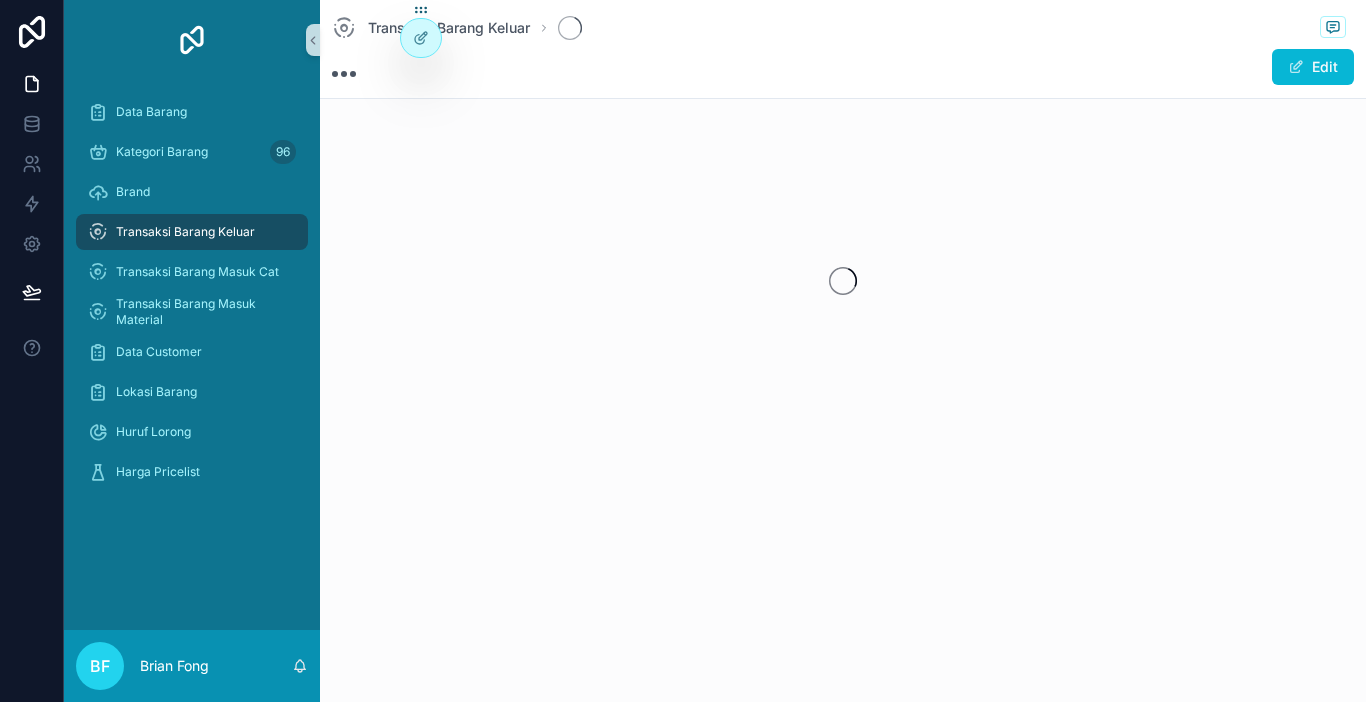 scroll, scrollTop: 0, scrollLeft: 0, axis: both 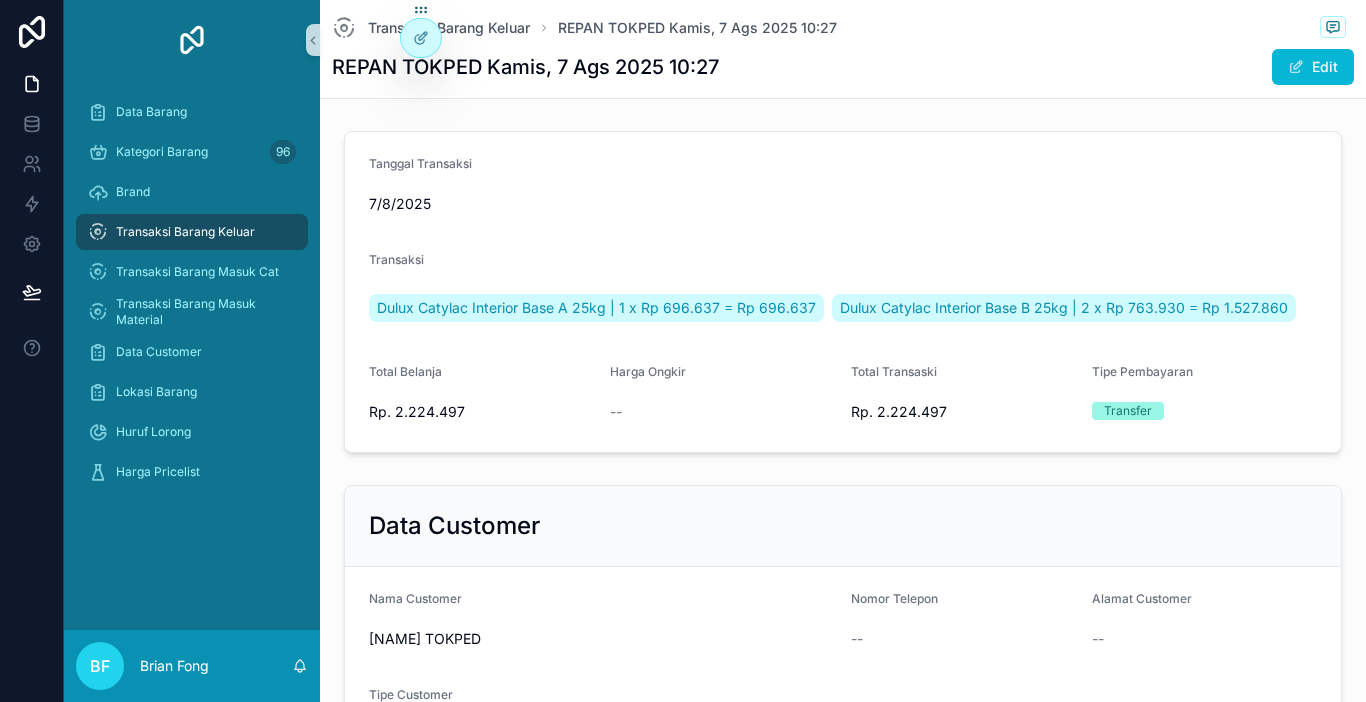 click on "Transaksi Barang Masuk Cat" at bounding box center (192, 272) 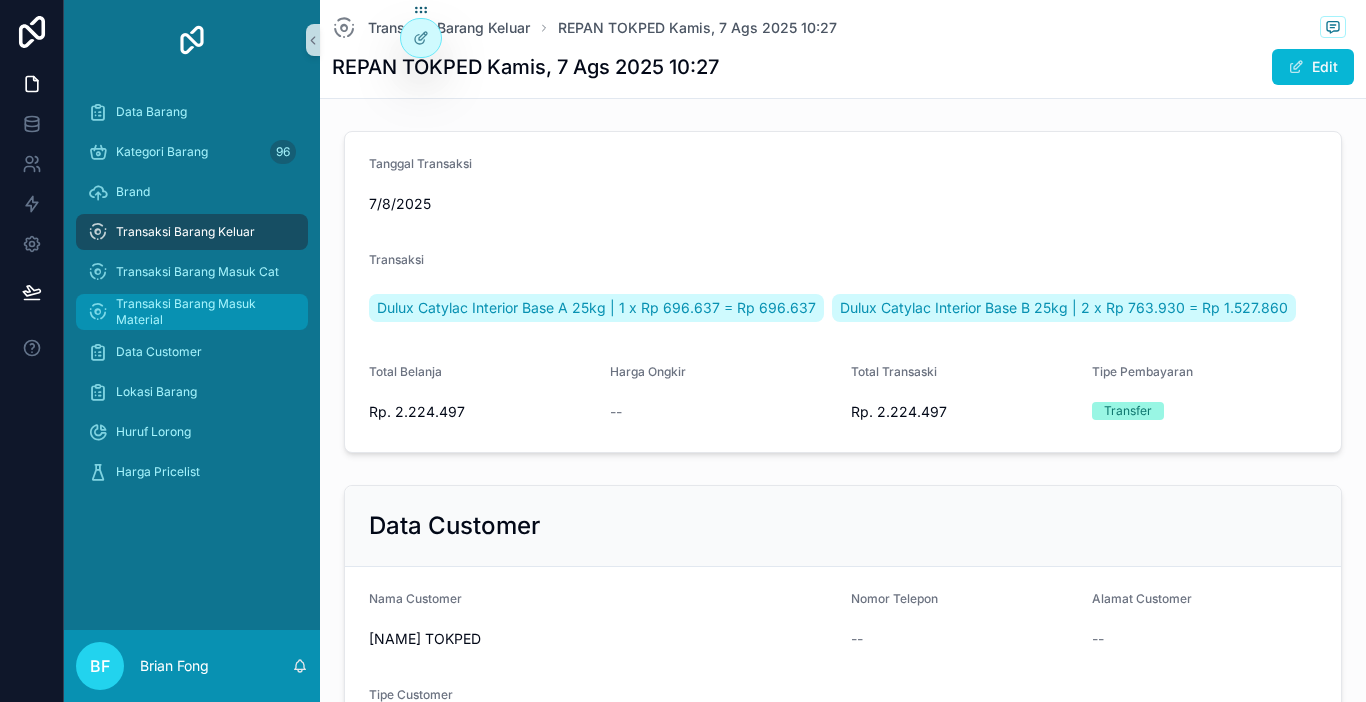 click on "Transaksi Barang Masuk Material" at bounding box center [202, 312] 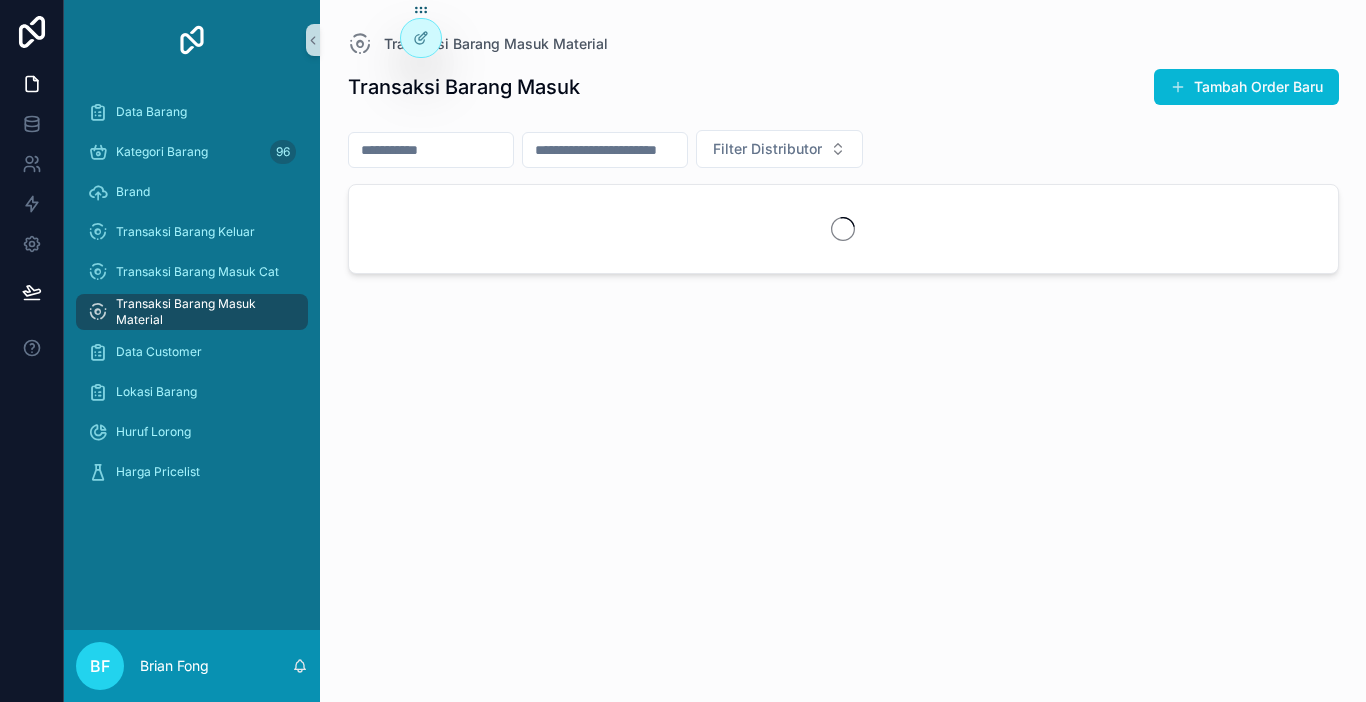 click at bounding box center [431, 150] 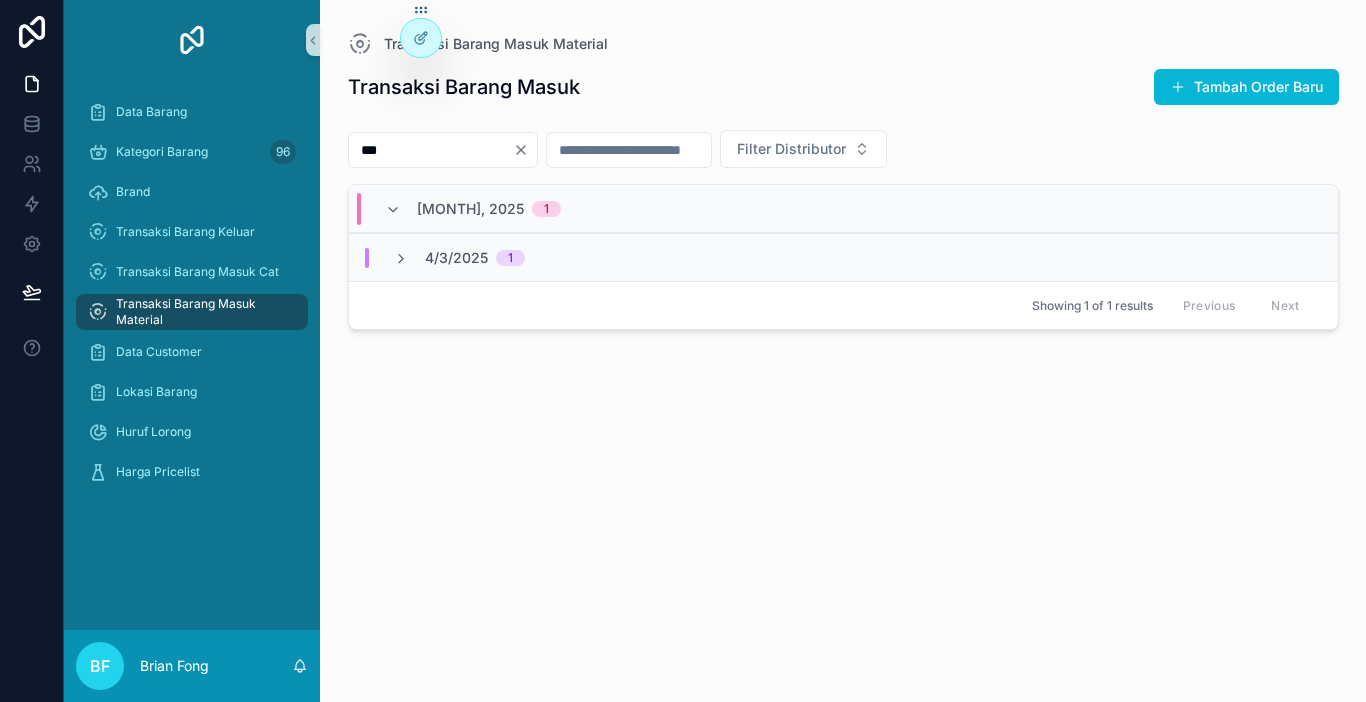 click on "4/3/2025" at bounding box center (456, 258) 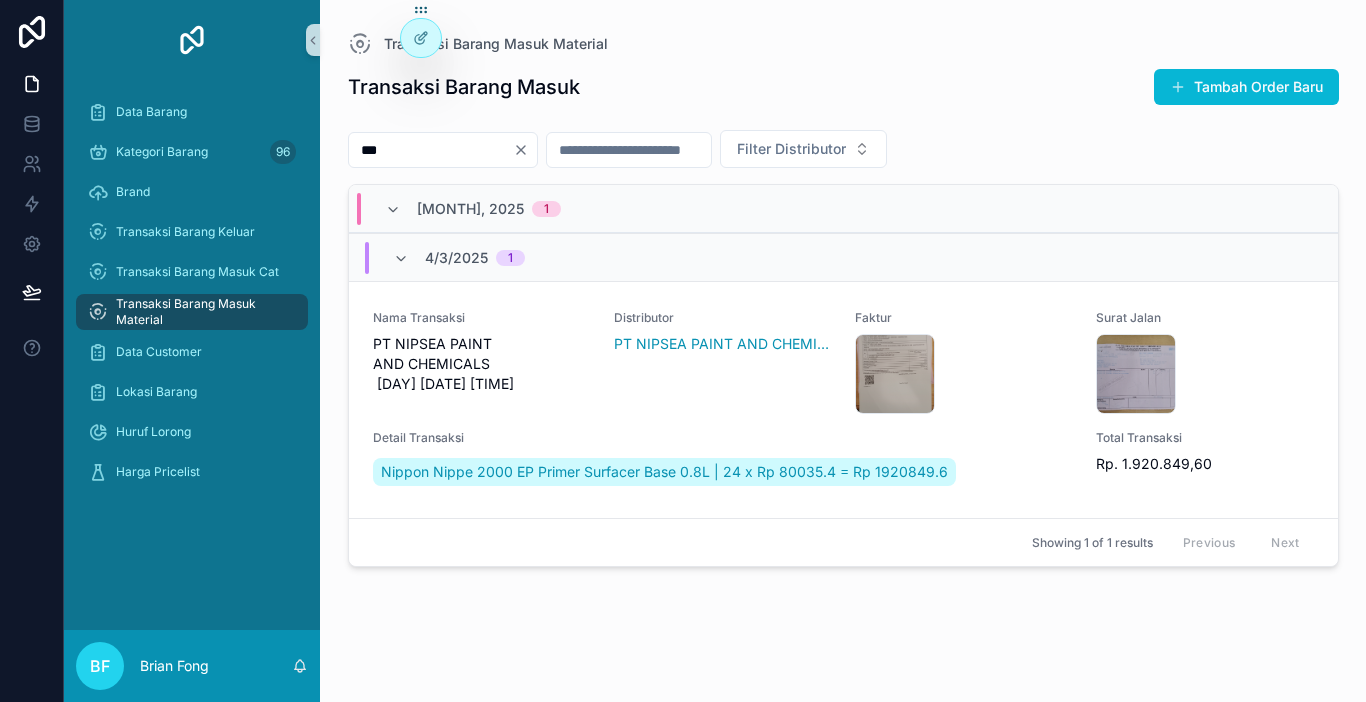 click on "***" at bounding box center [431, 150] 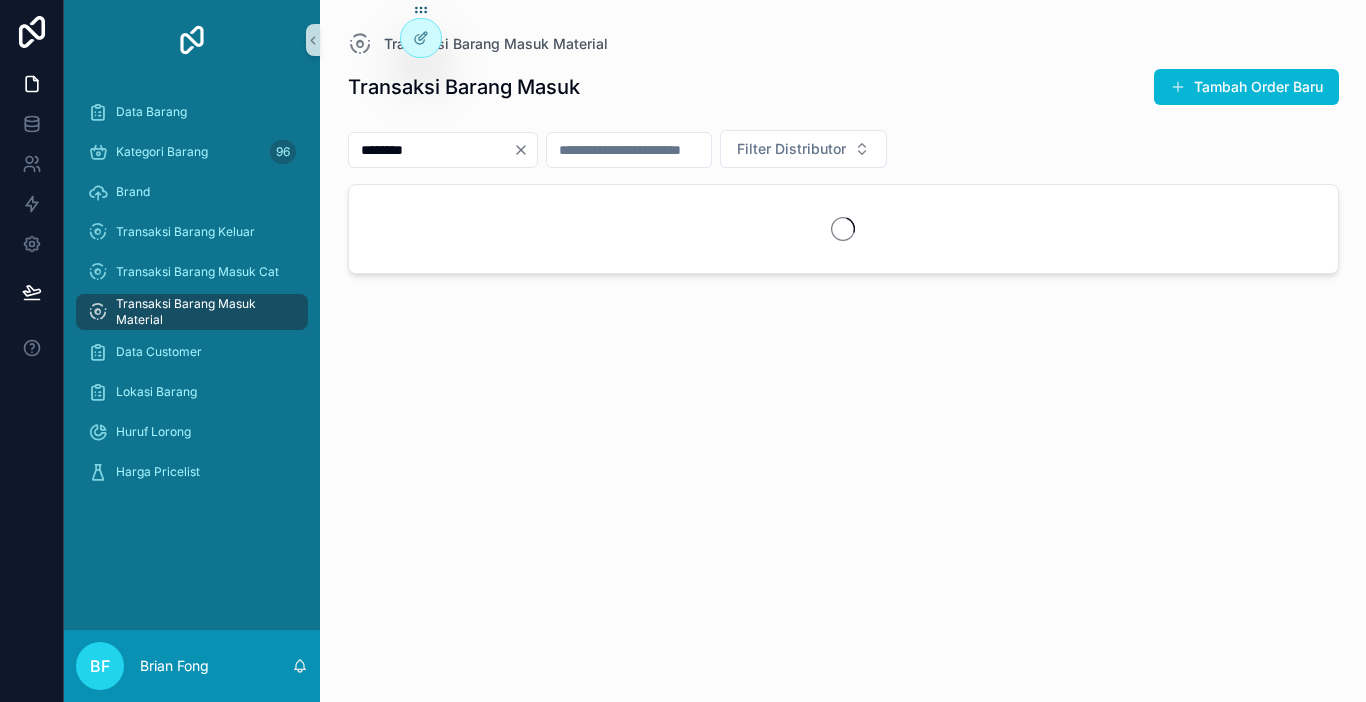 type on "********" 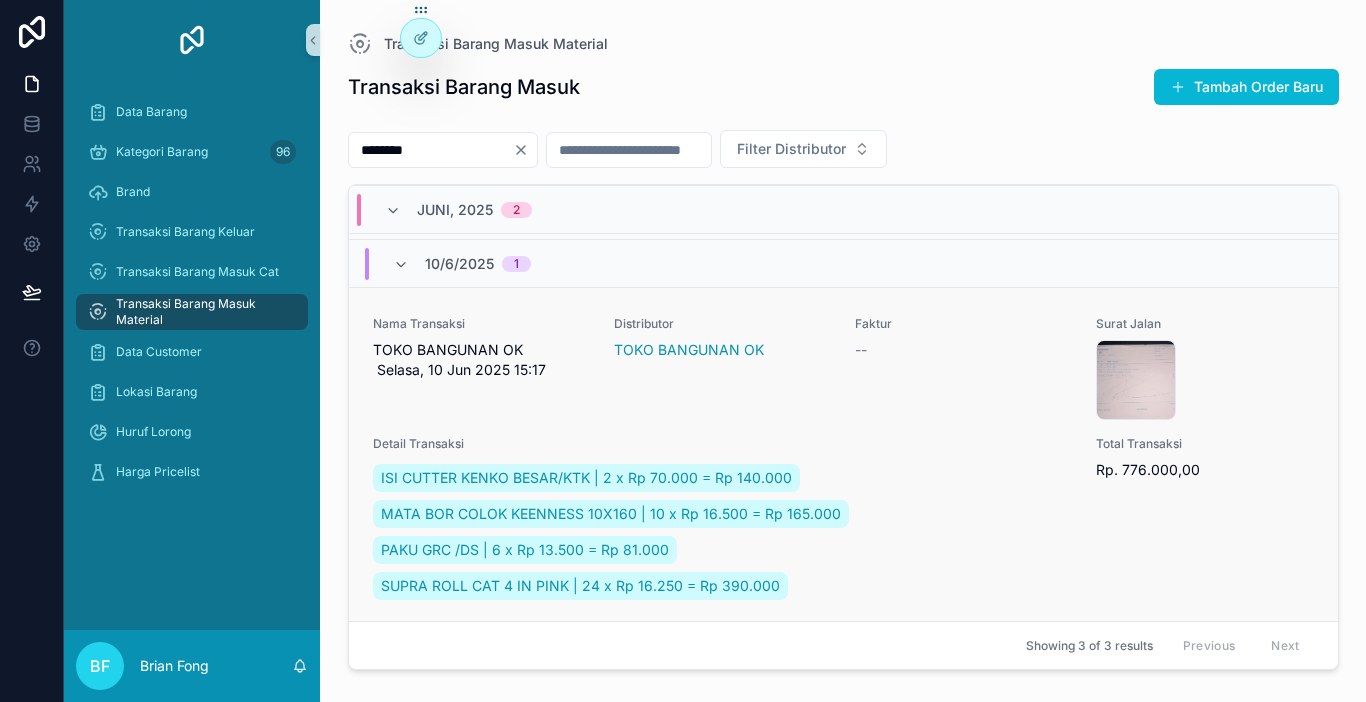 scroll, scrollTop: 911, scrollLeft: 0, axis: vertical 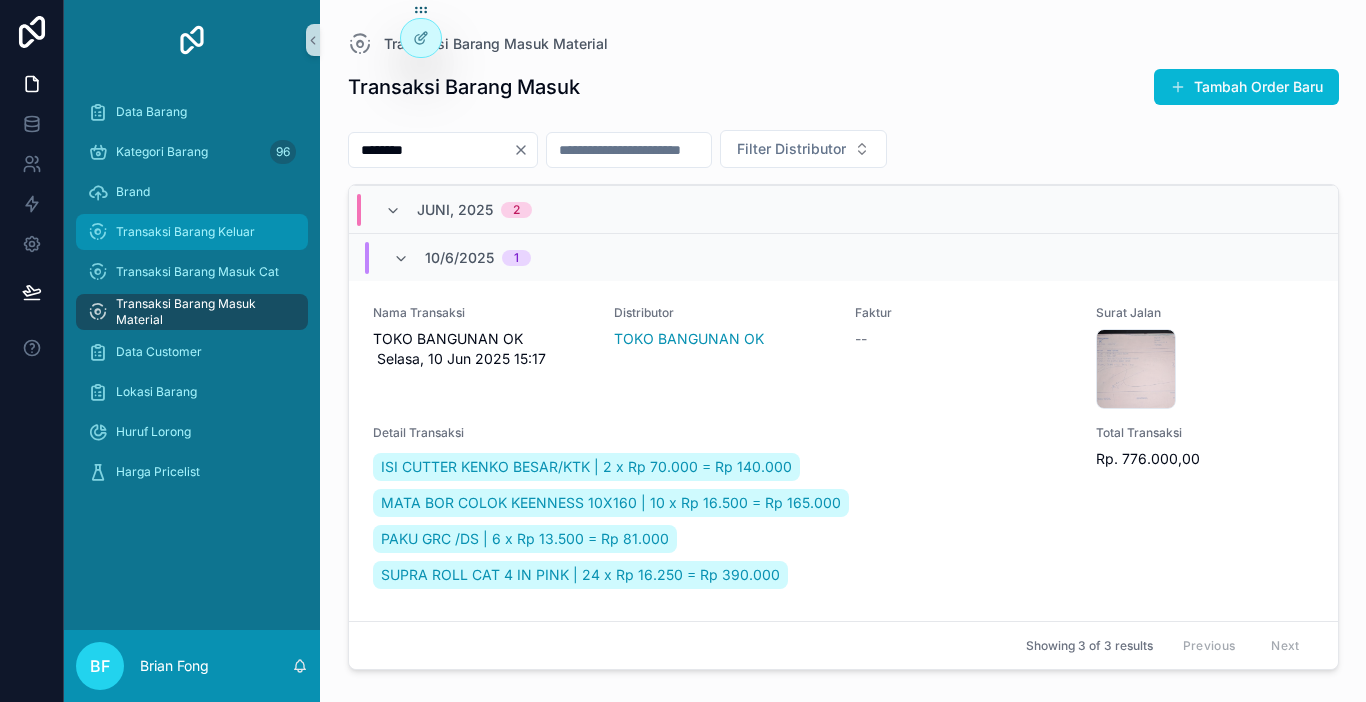 click on "Transaksi Barang Keluar" at bounding box center [185, 232] 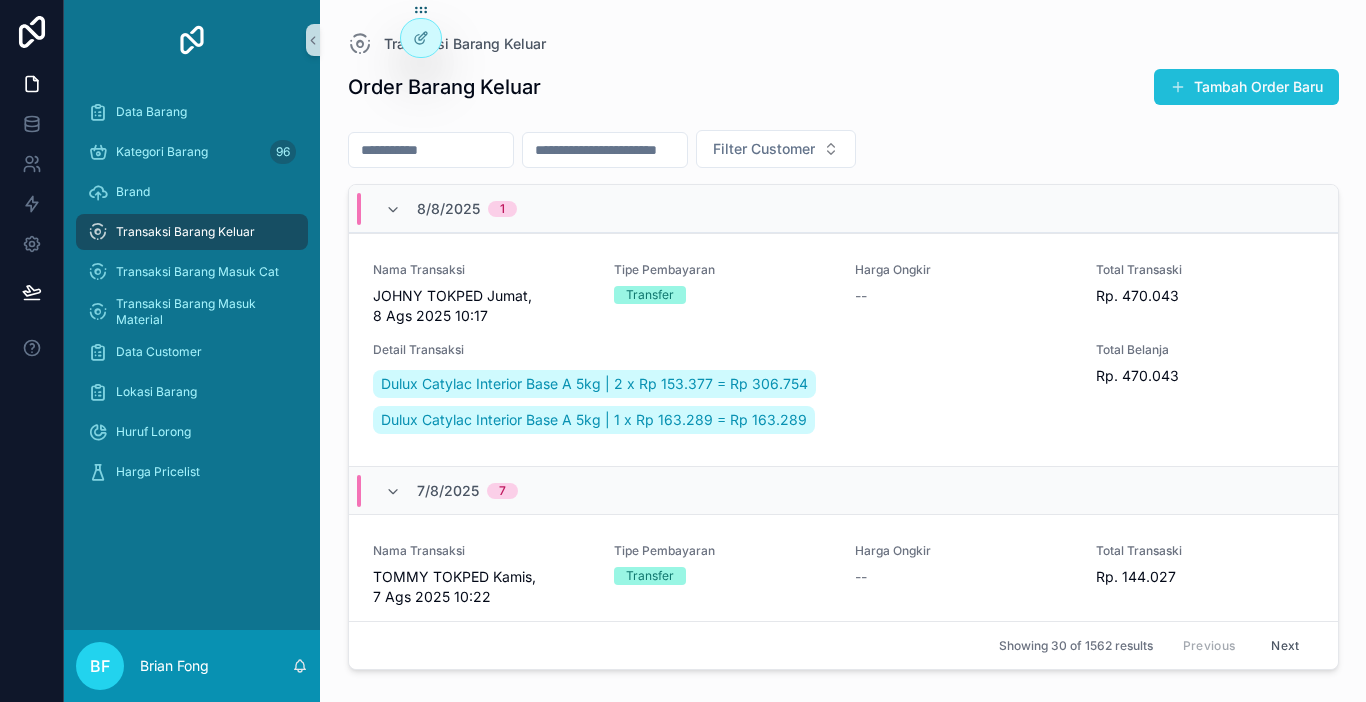 click on "Tambah Order Baru" at bounding box center [1246, 87] 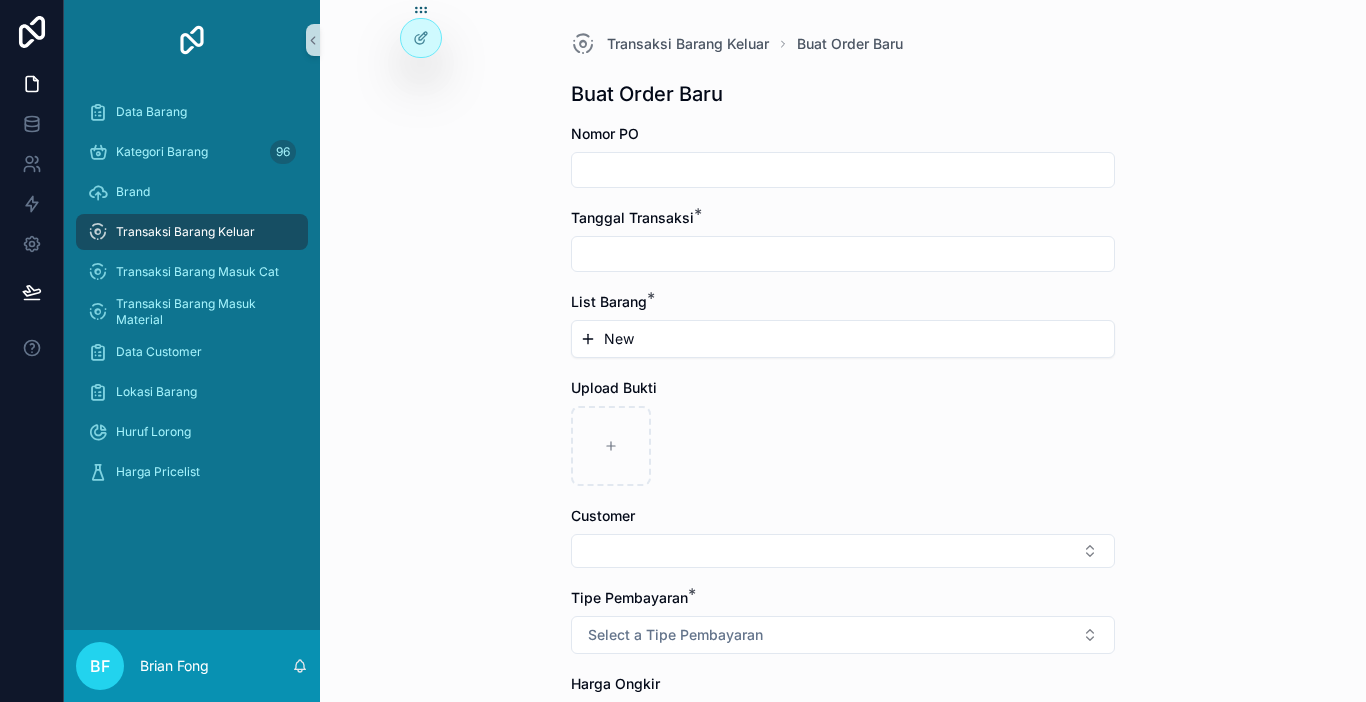 click at bounding box center [843, 254] 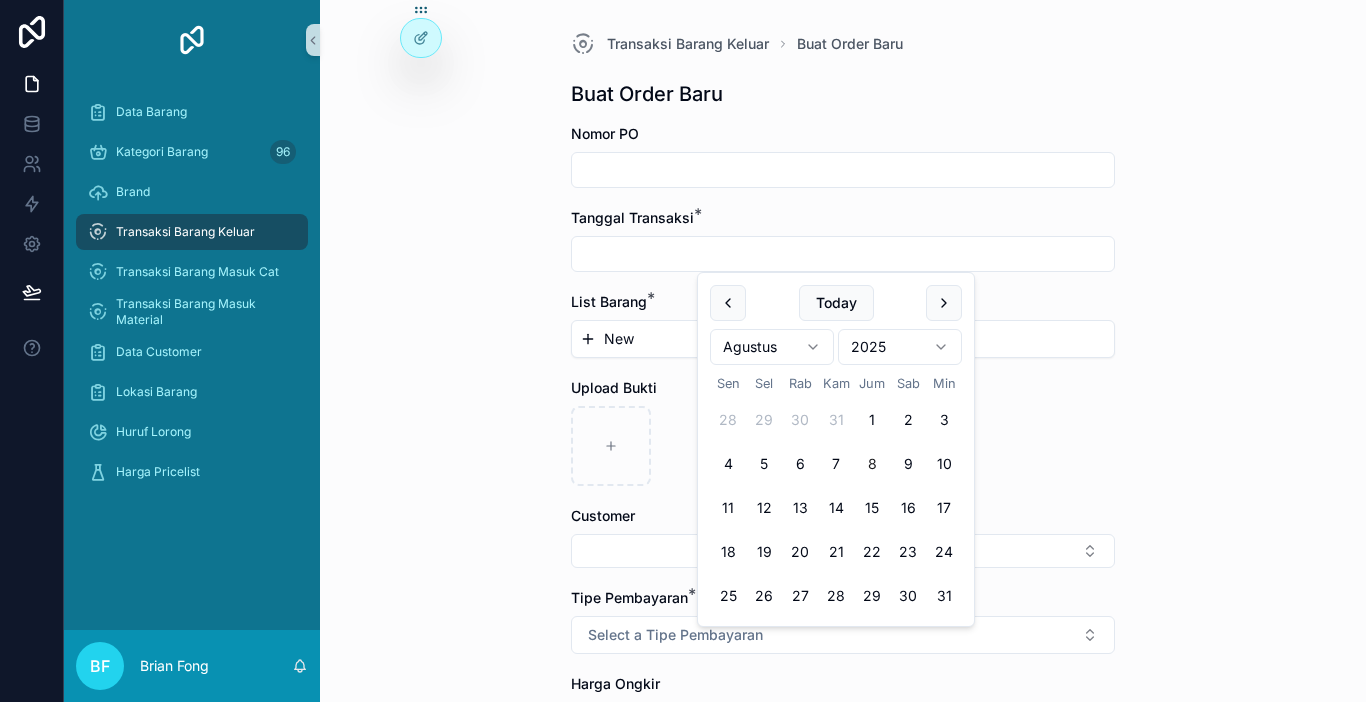 click on "7" at bounding box center (836, 464) 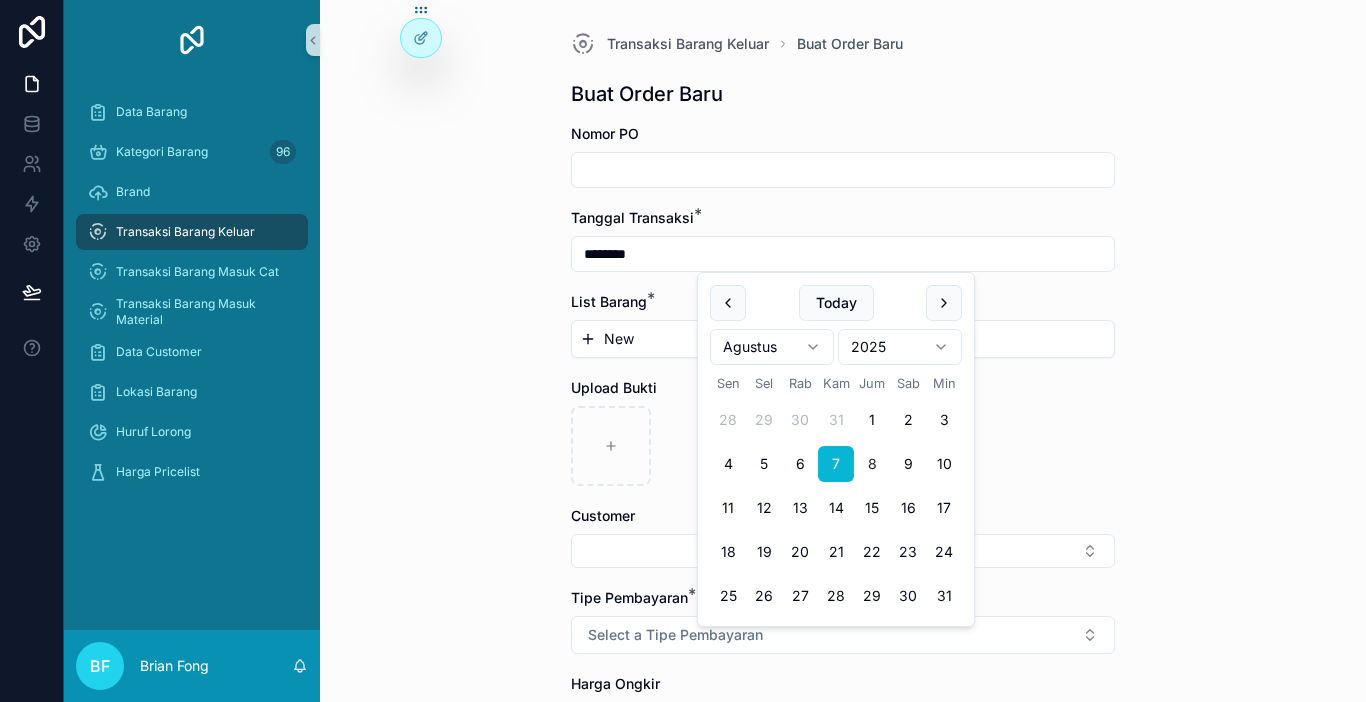 click on "New" at bounding box center (843, 339) 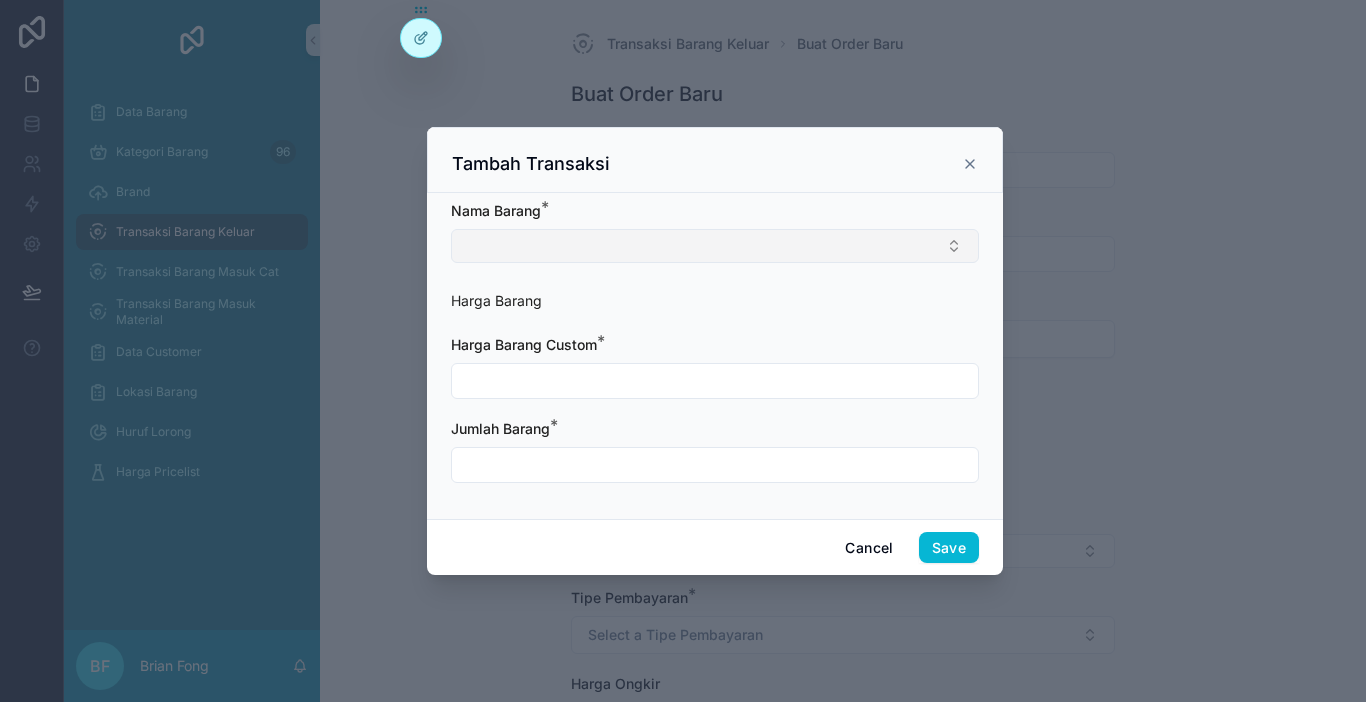 click at bounding box center [715, 246] 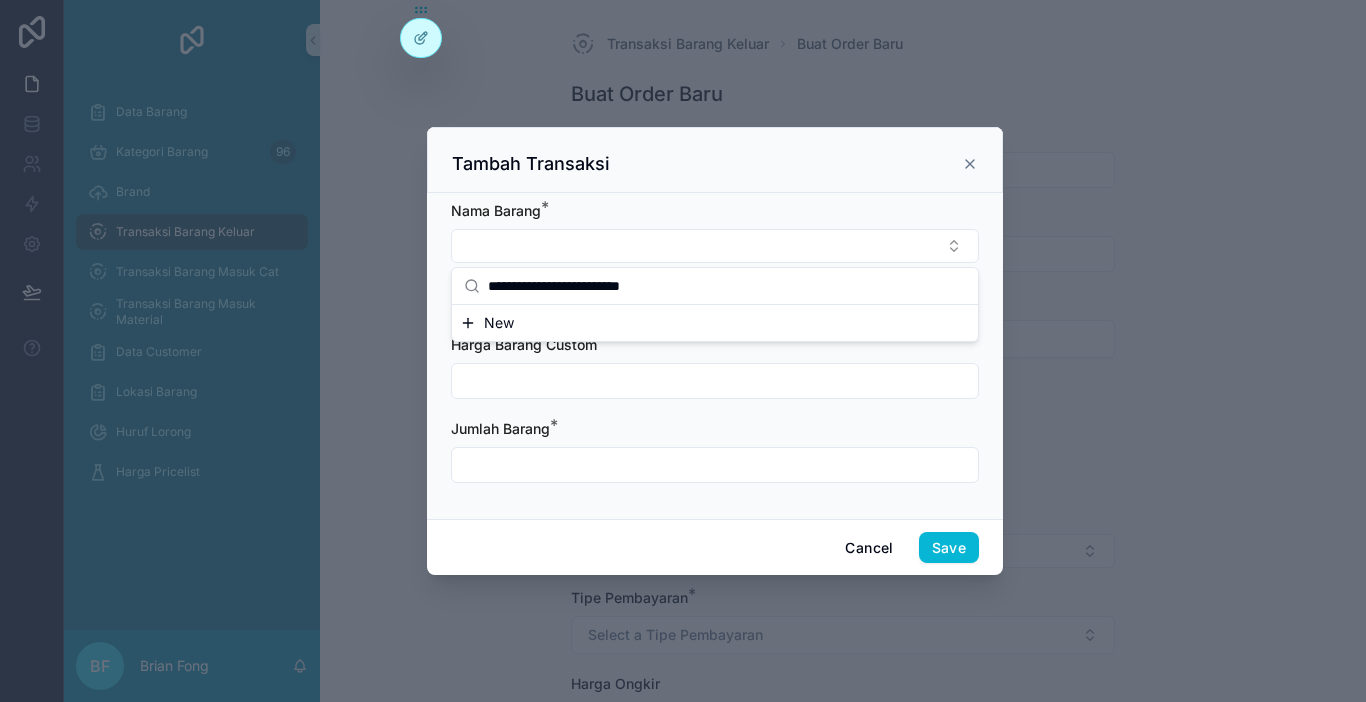 drag, startPoint x: 641, startPoint y: 285, endPoint x: 708, endPoint y: 295, distance: 67.74216 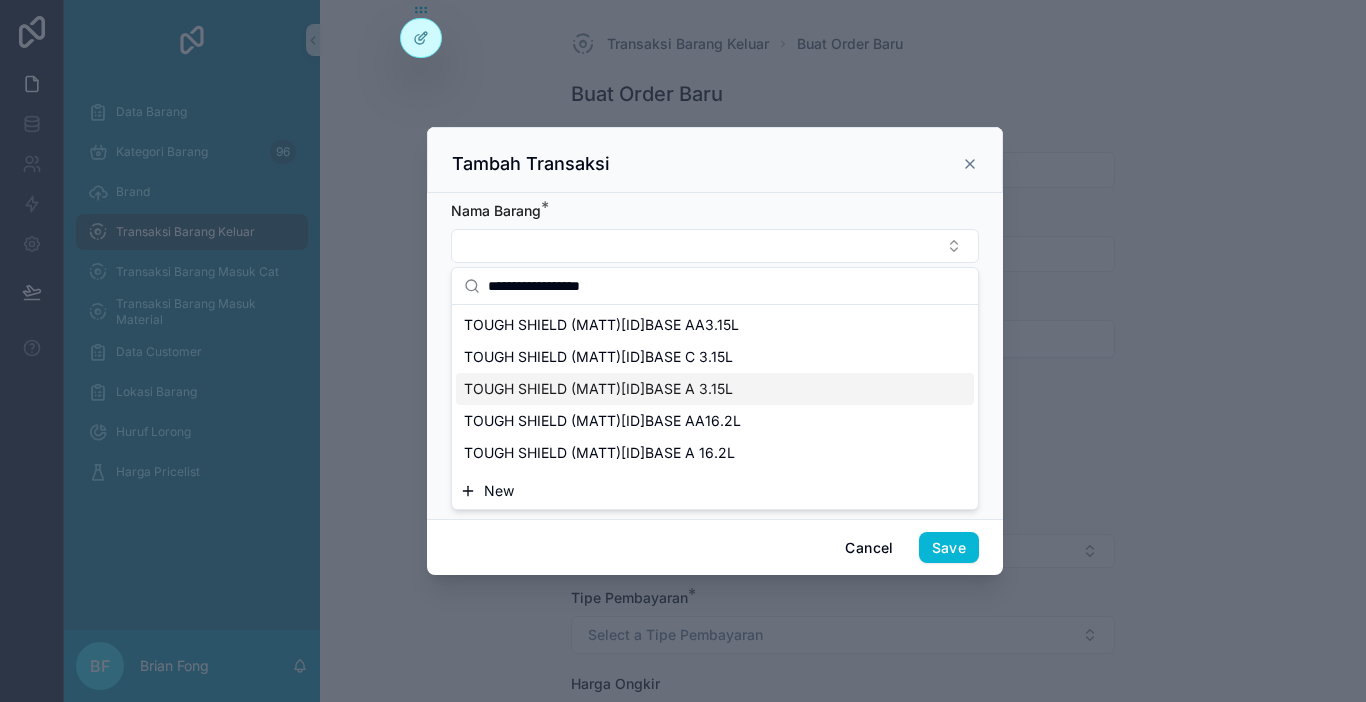 type on "**********" 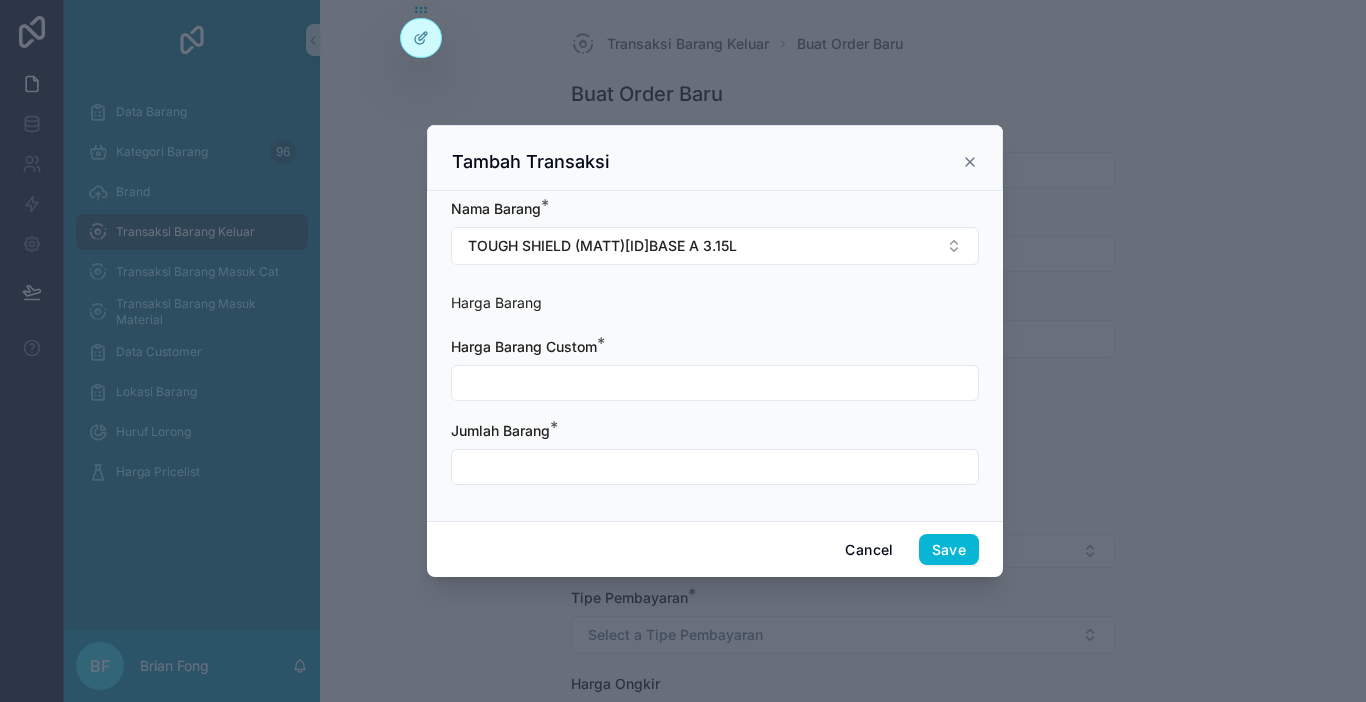 drag, startPoint x: 665, startPoint y: 390, endPoint x: 686, endPoint y: 389, distance: 21.023796 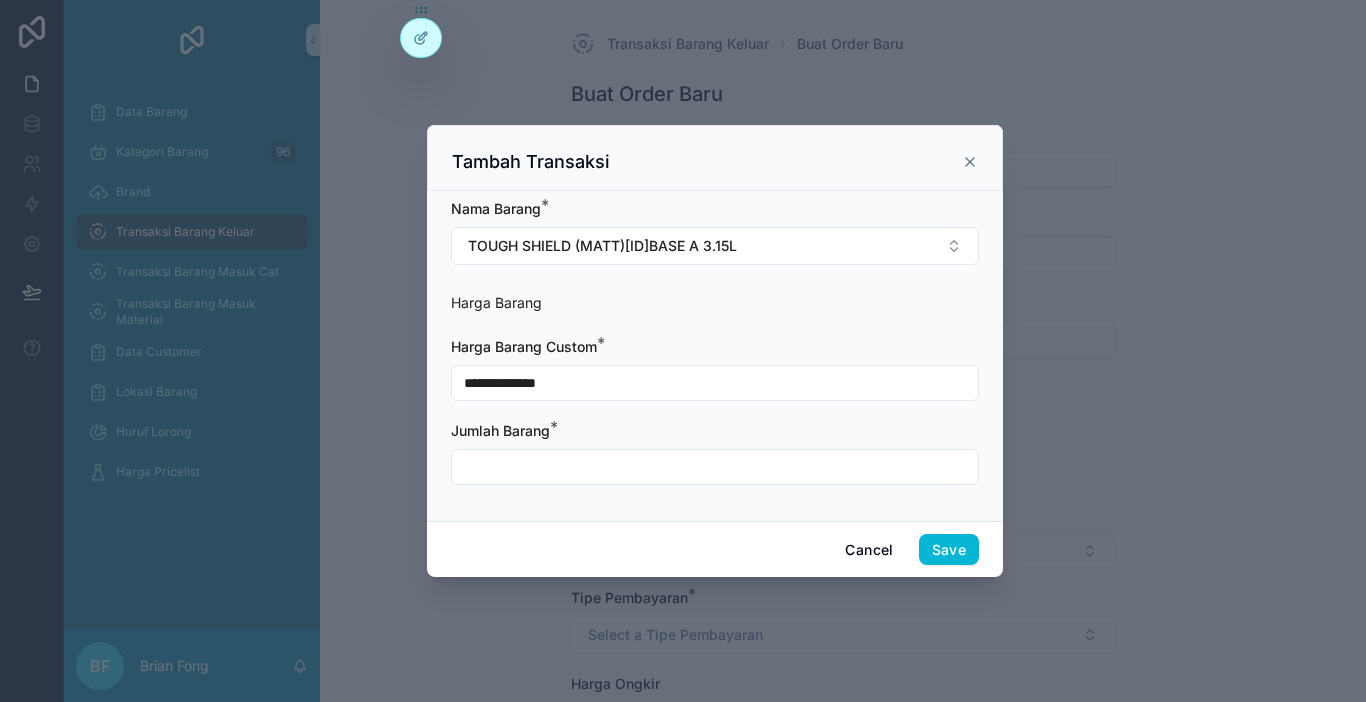 type on "**********" 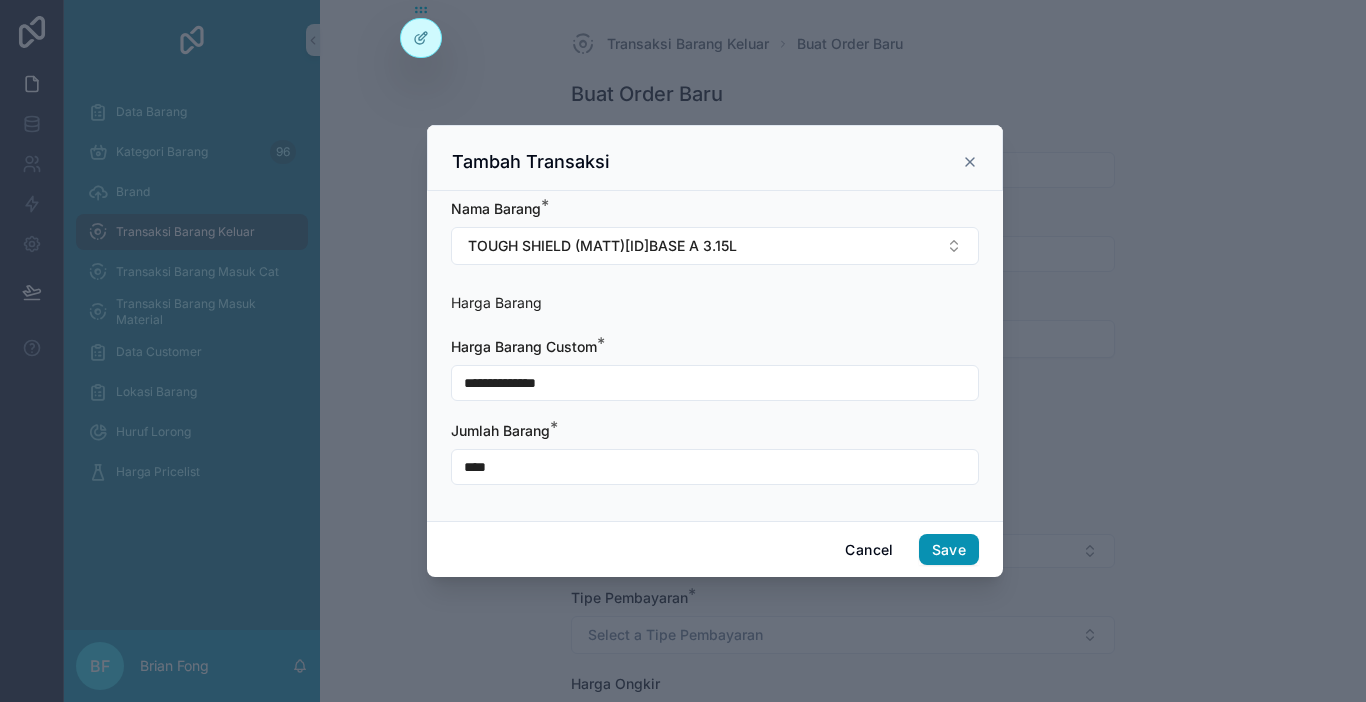 type on "****" 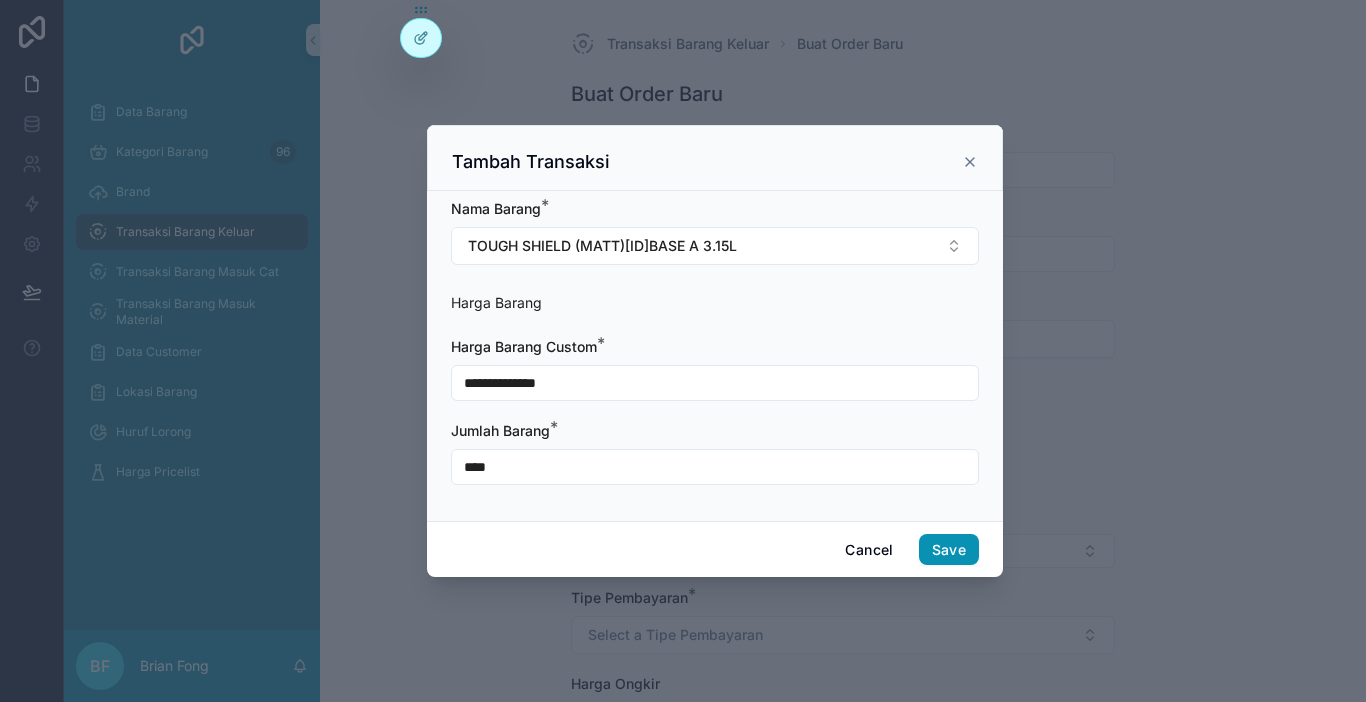 click on "Save" at bounding box center (949, 550) 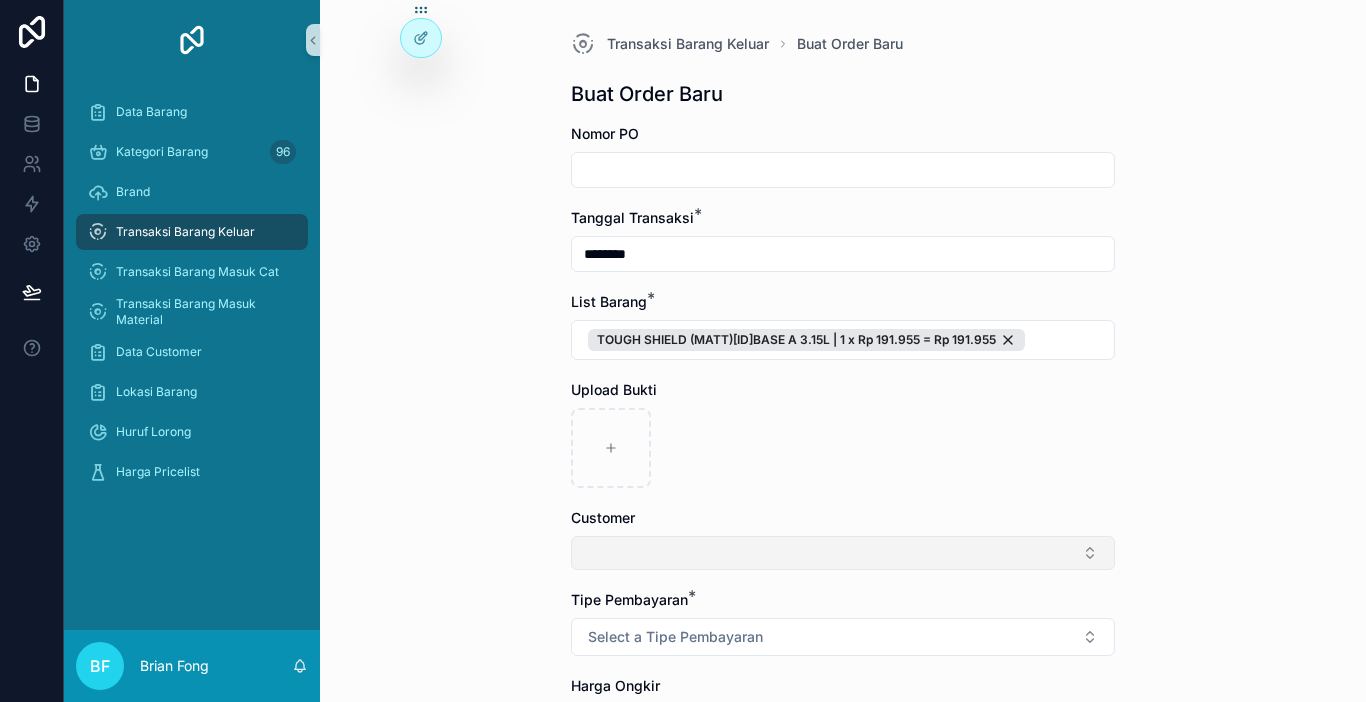 click at bounding box center (843, 553) 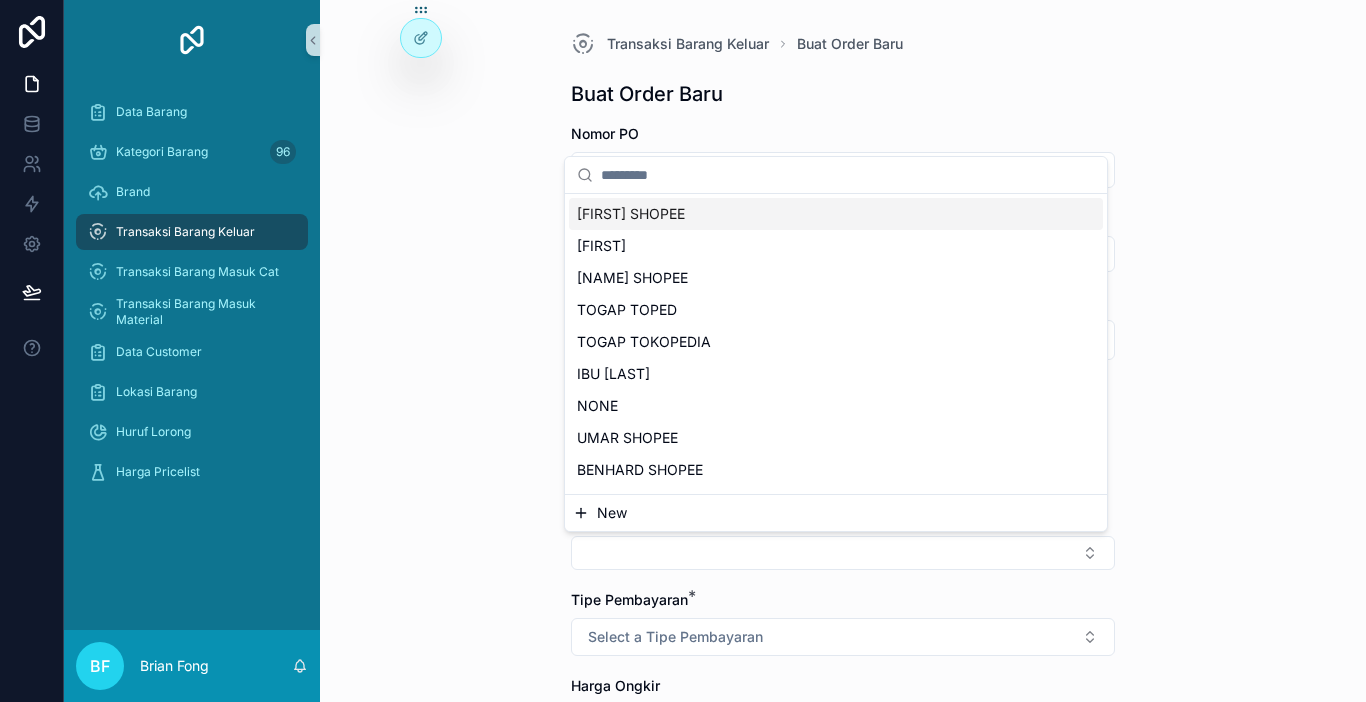 click on "New" at bounding box center (836, 513) 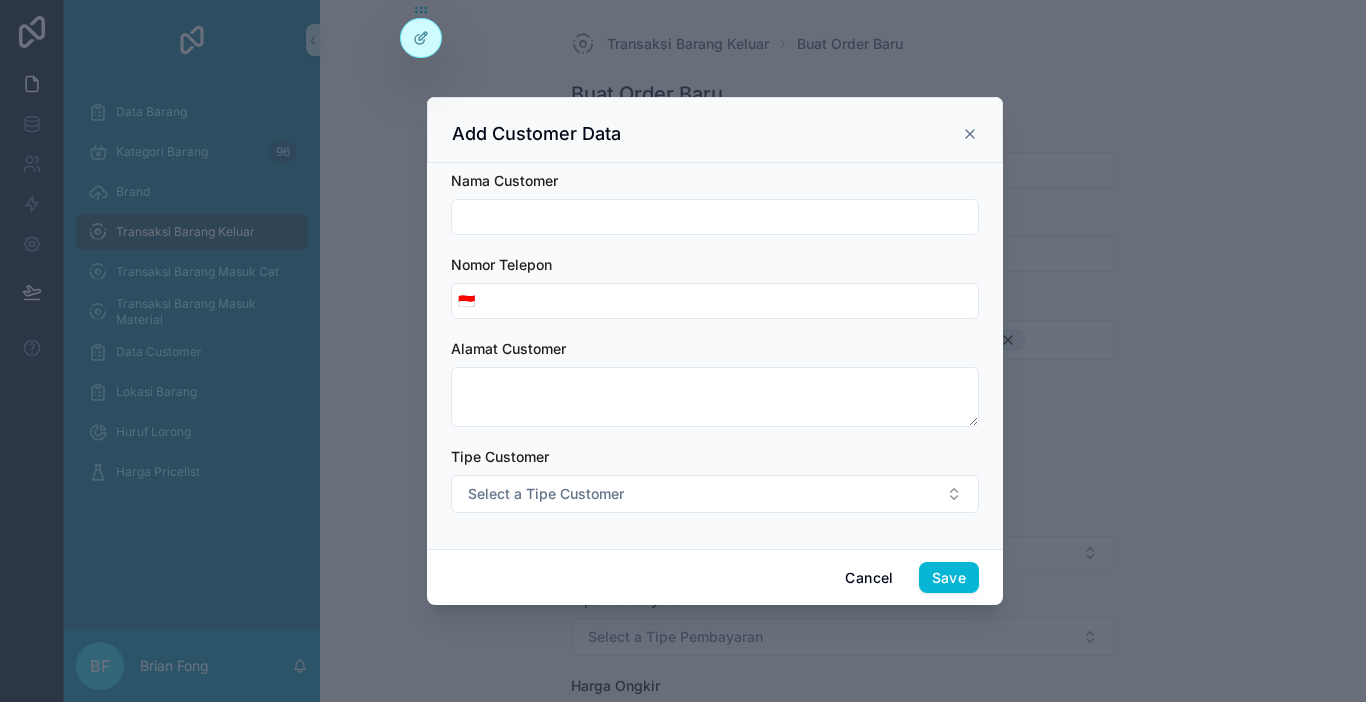 click at bounding box center (715, 217) 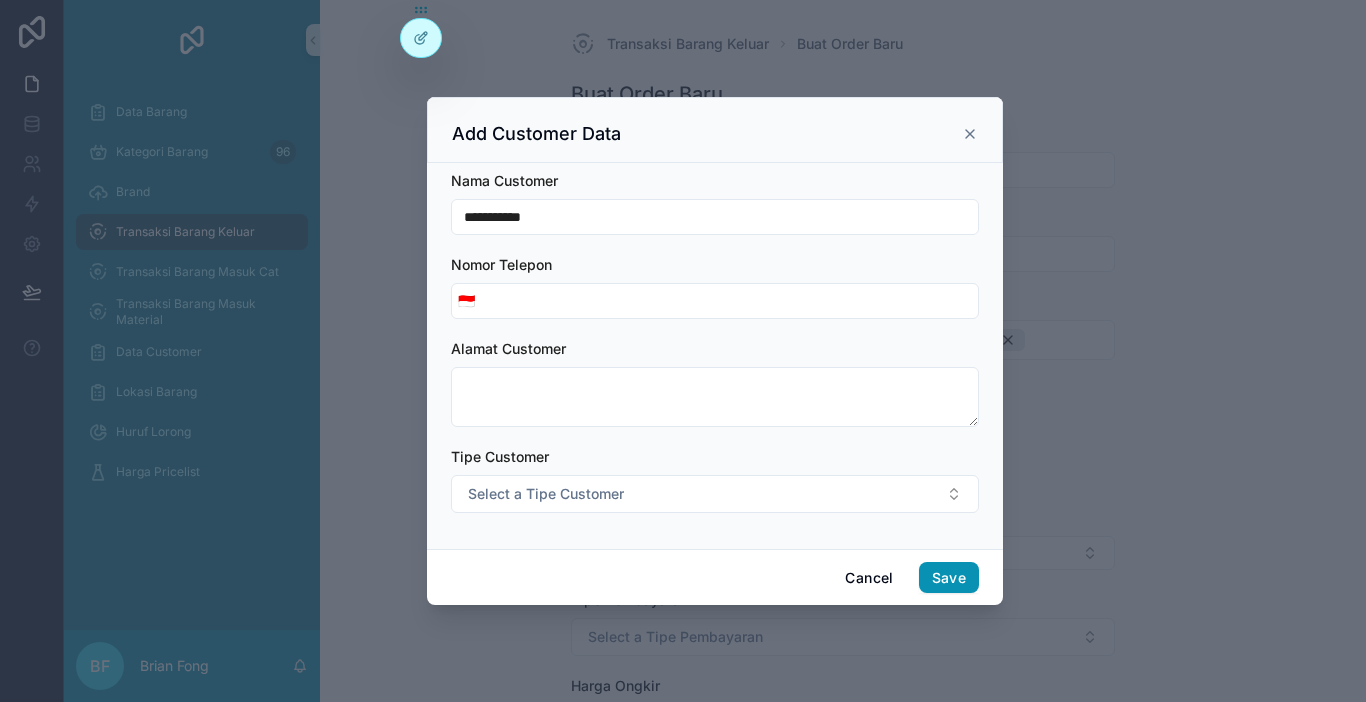 type on "**********" 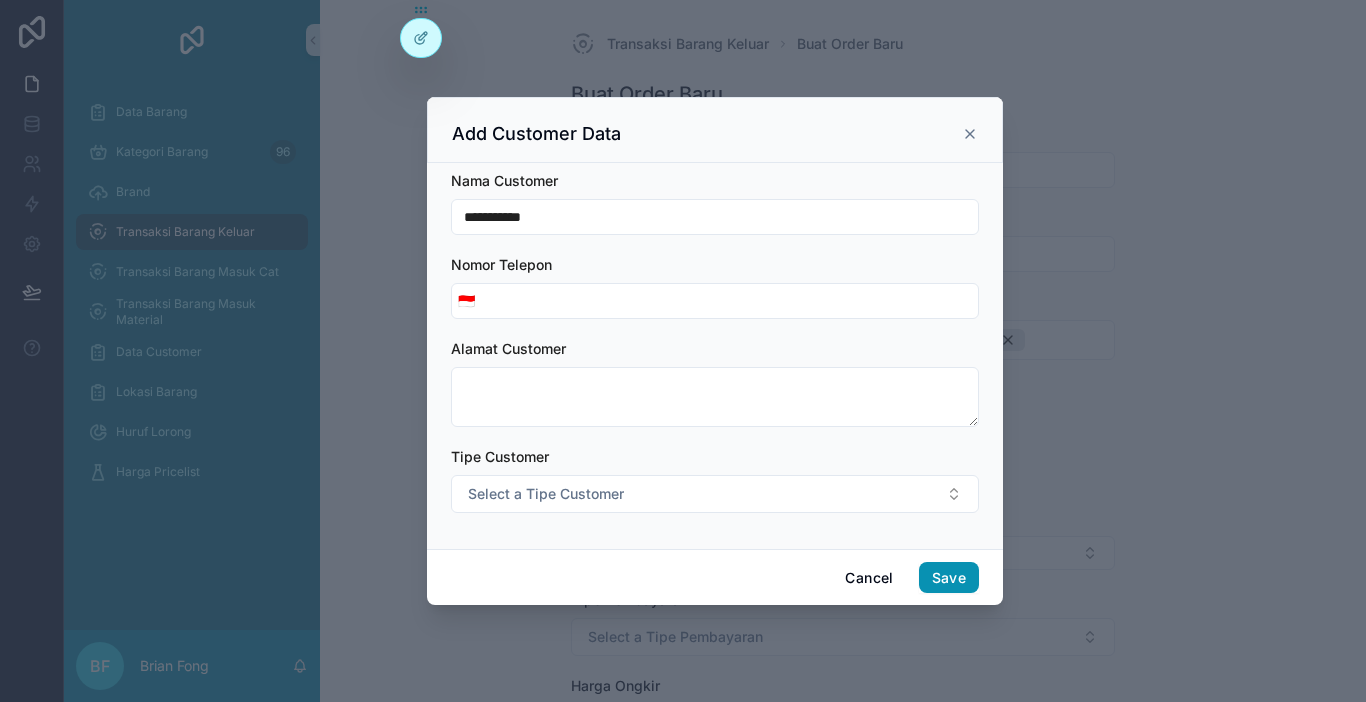 click on "Save" at bounding box center [949, 578] 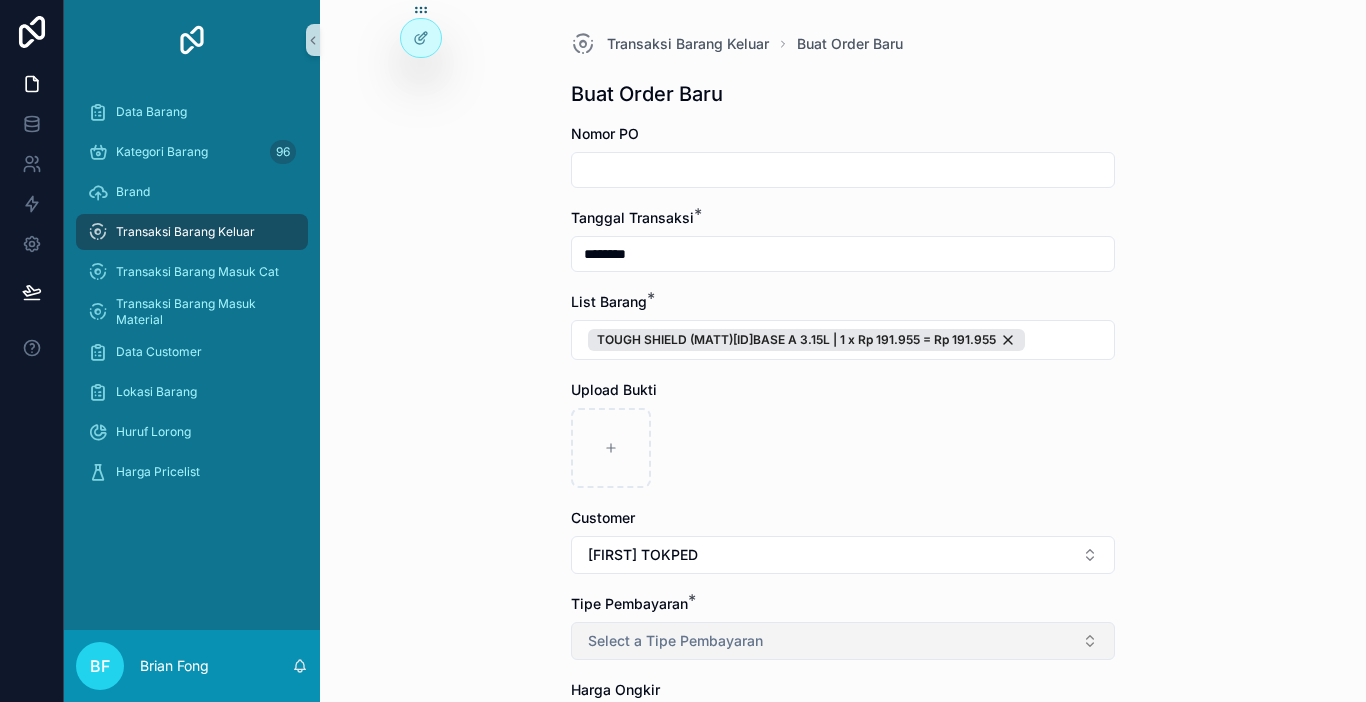 click on "Select a Tipe Pembayaran" at bounding box center (843, 641) 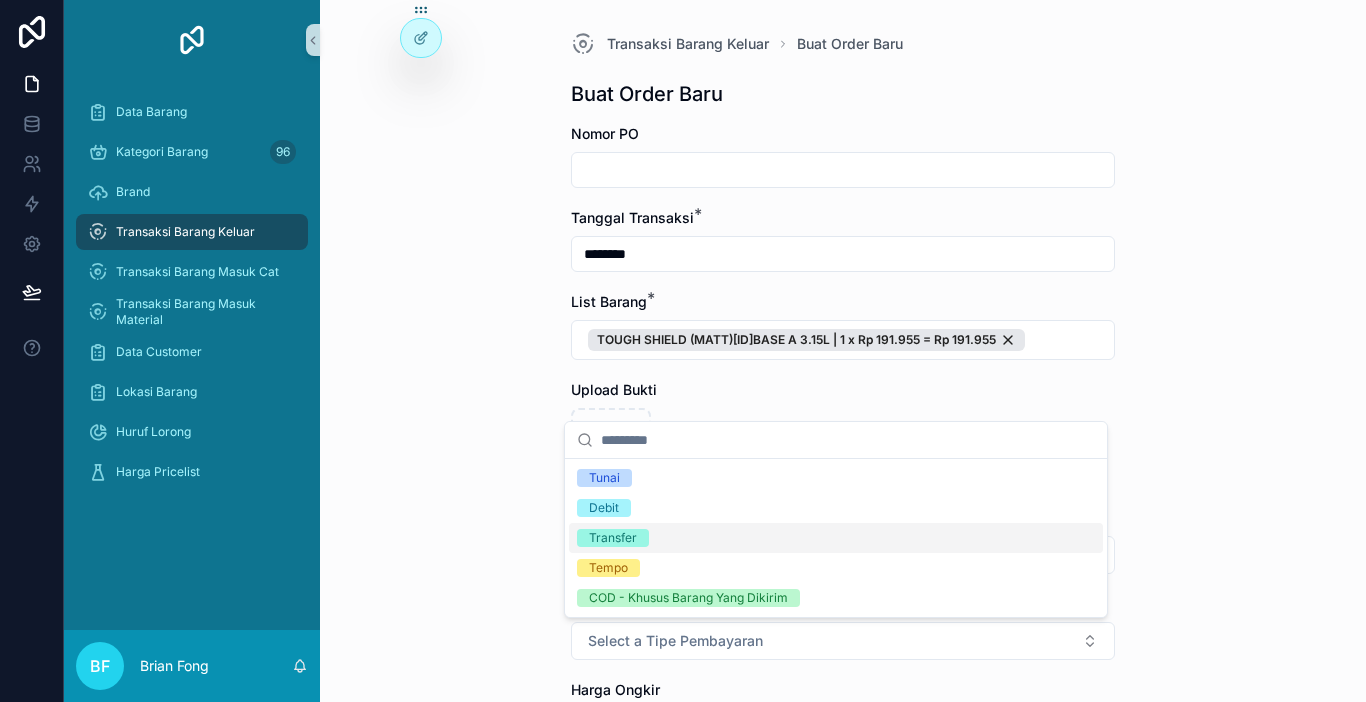 click on "Transfer" at bounding box center (613, 538) 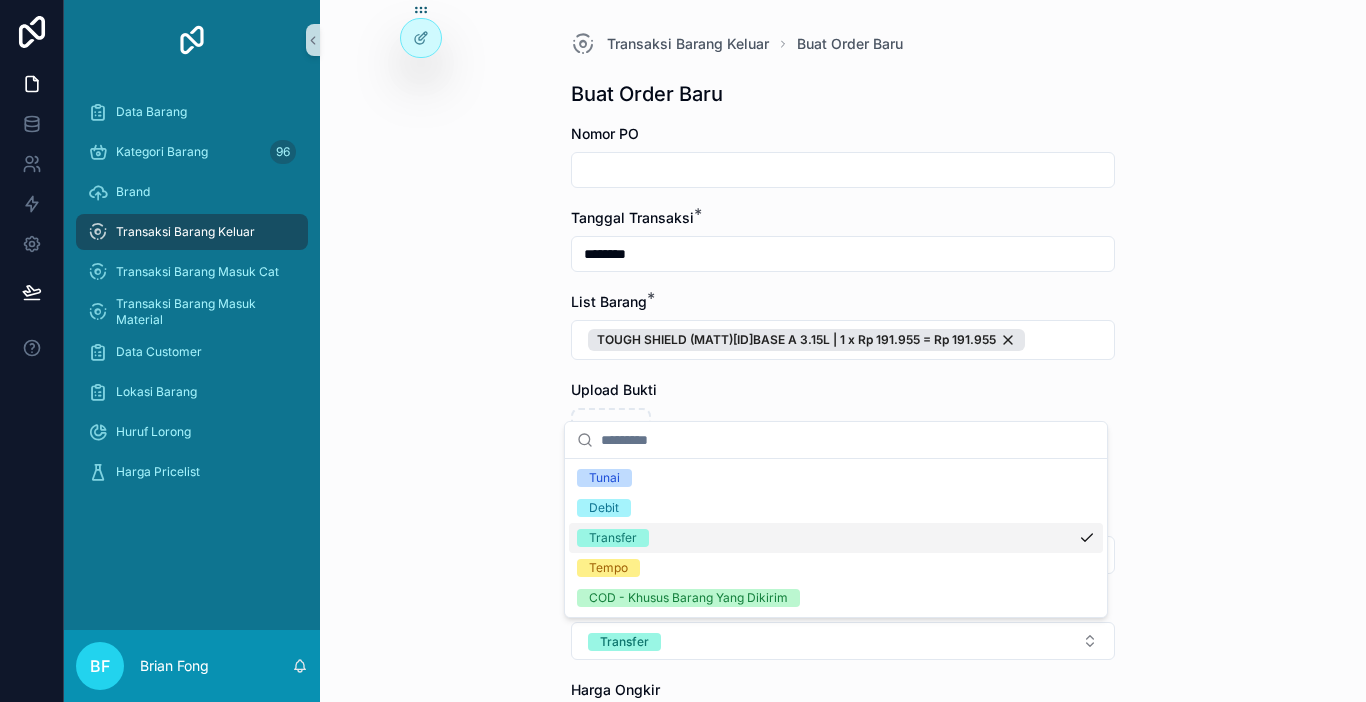 click on "[FIRST] TOKPED" at bounding box center [843, 555] 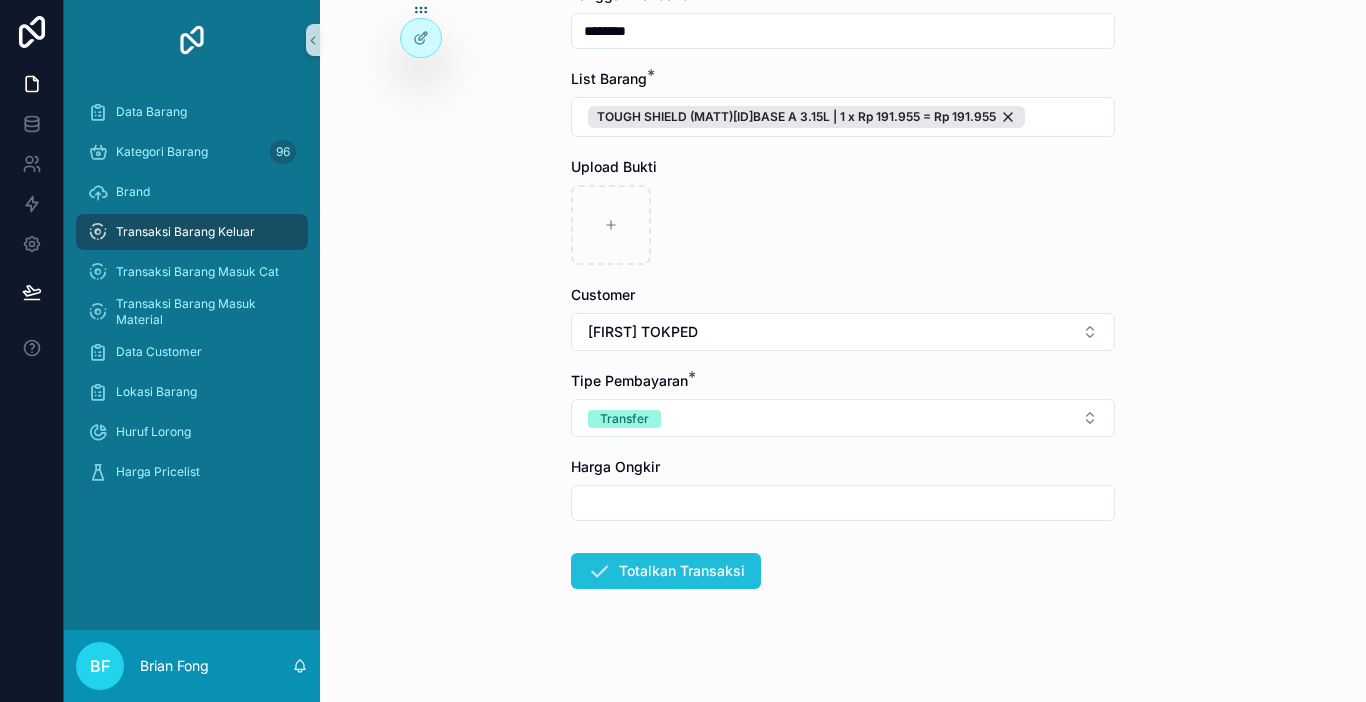 scroll, scrollTop: 238, scrollLeft: 0, axis: vertical 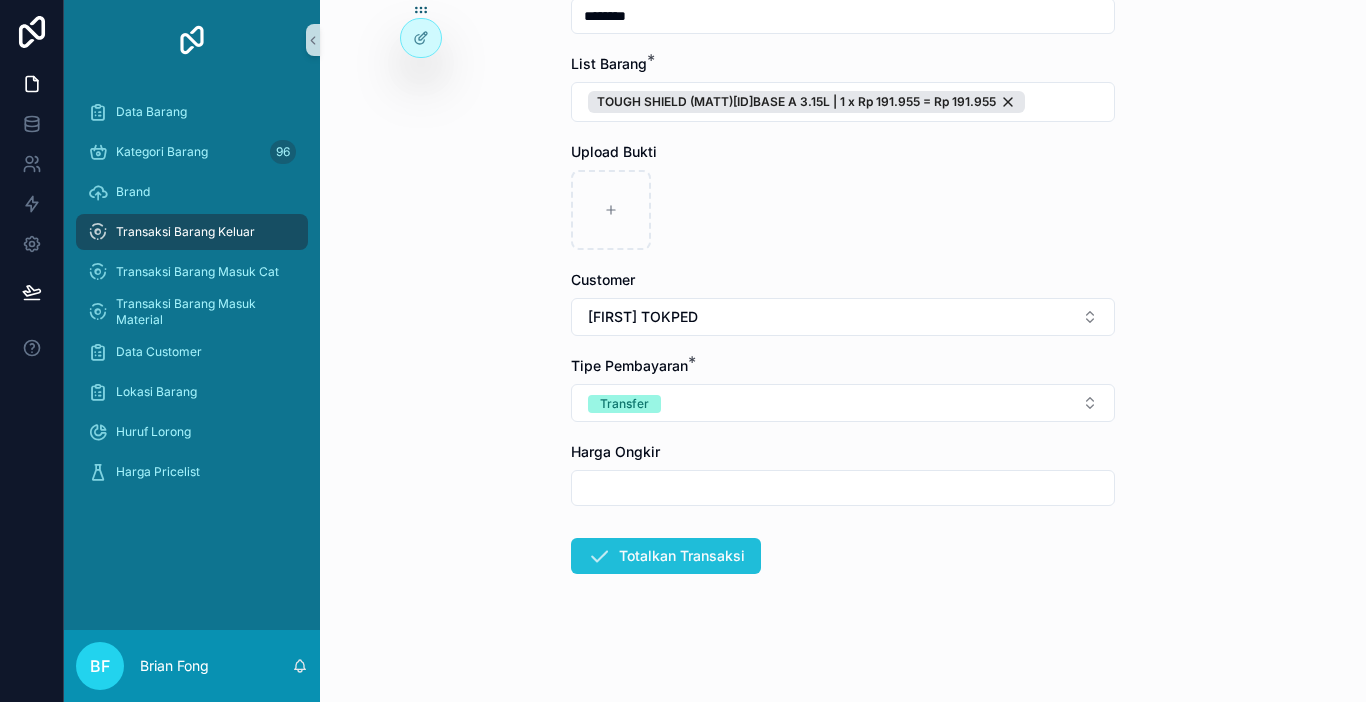 click on "Totalkan Transaksi" at bounding box center (666, 556) 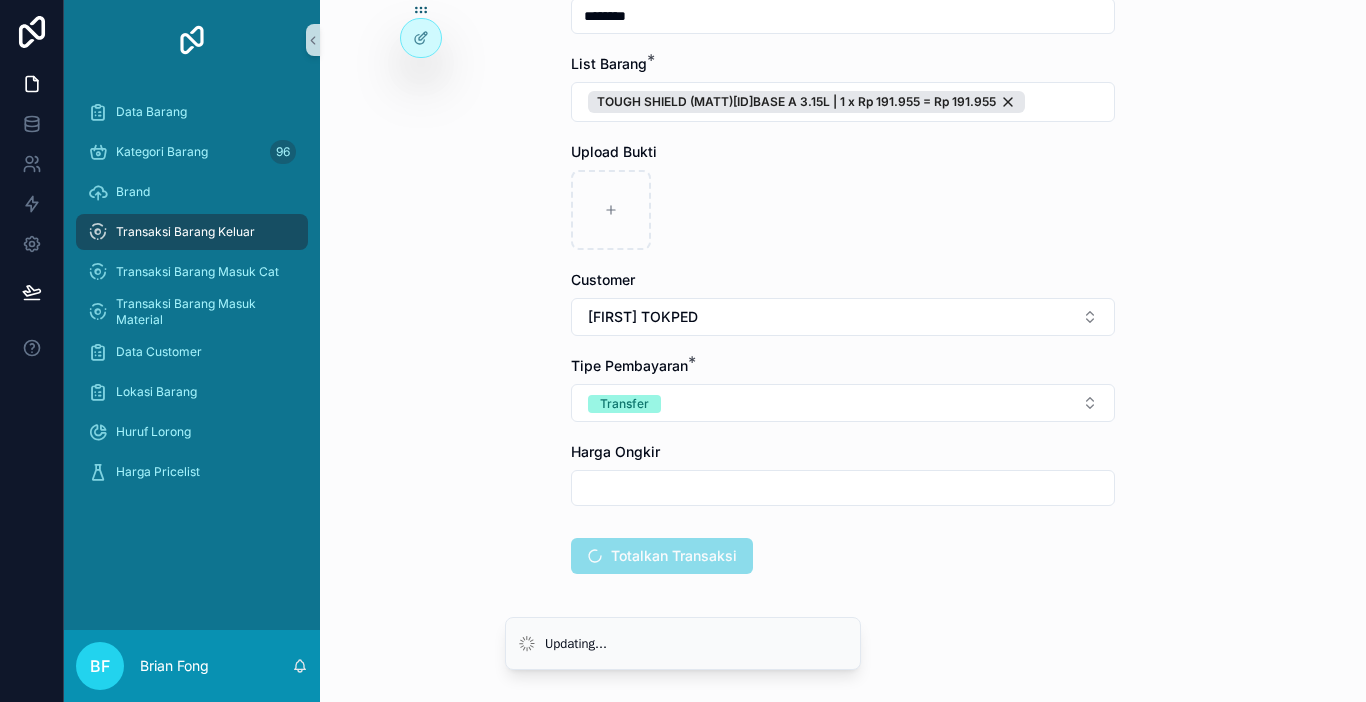 scroll, scrollTop: 0, scrollLeft: 0, axis: both 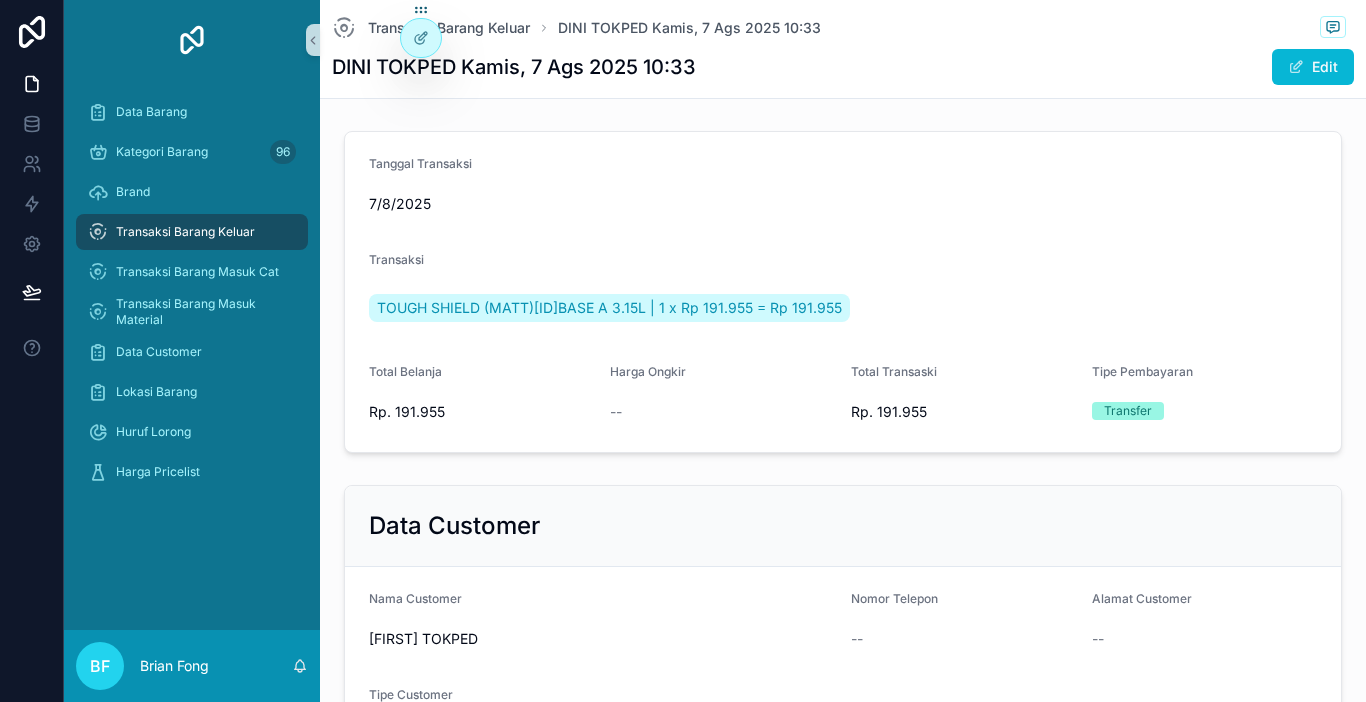 click on "Transaksi Barang Keluar" at bounding box center [192, 232] 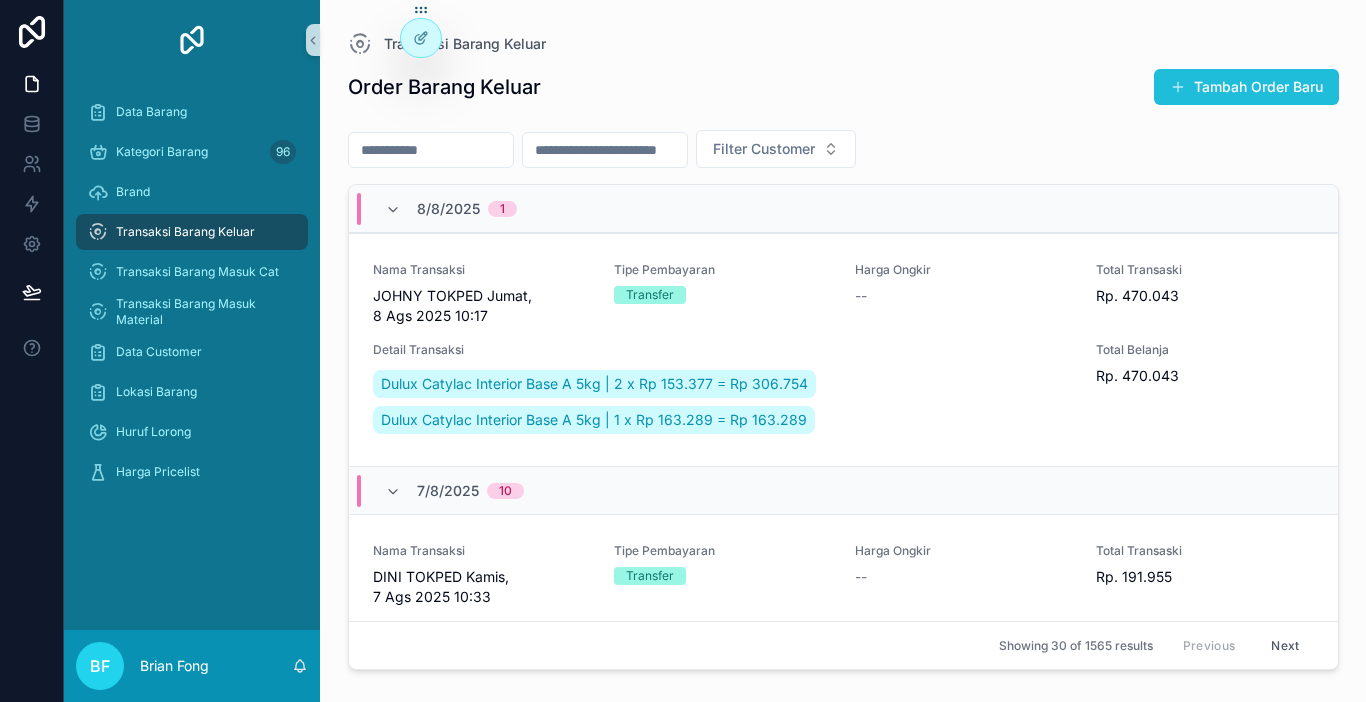 click on "Tambah Order Baru" at bounding box center [1246, 87] 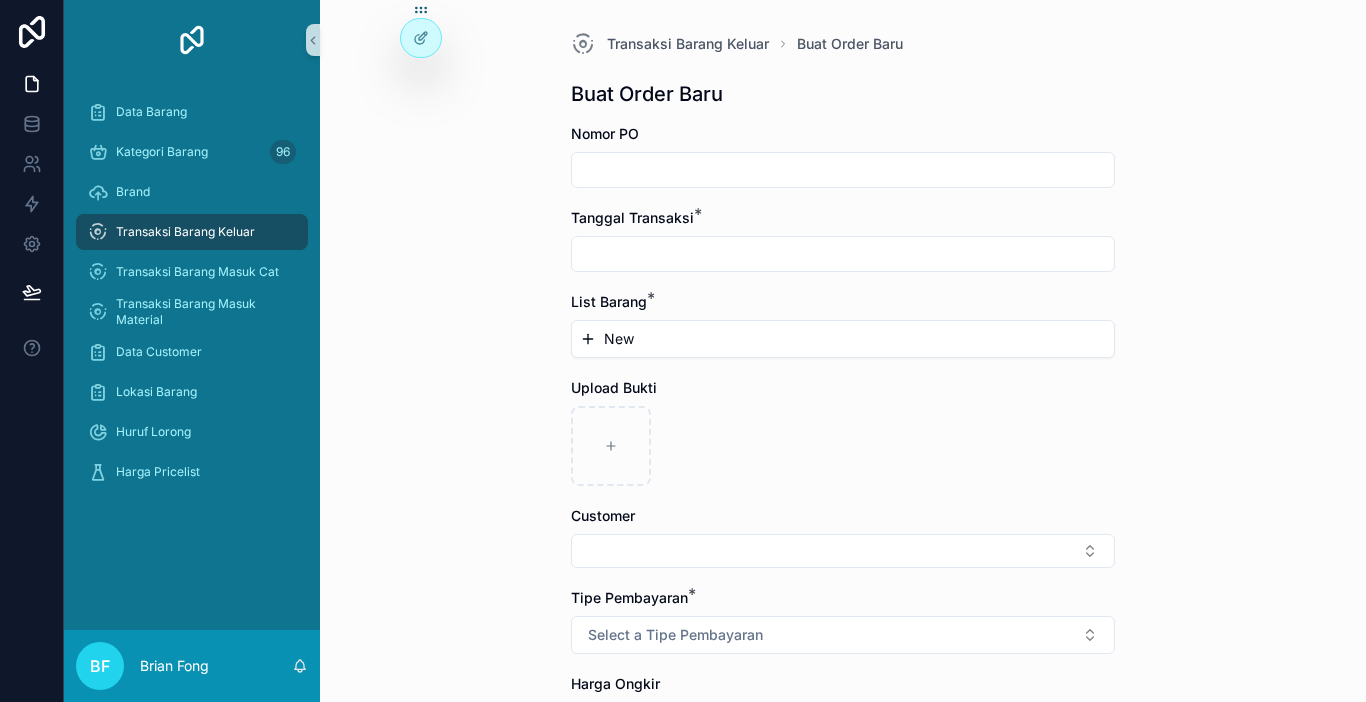 click at bounding box center [843, 254] 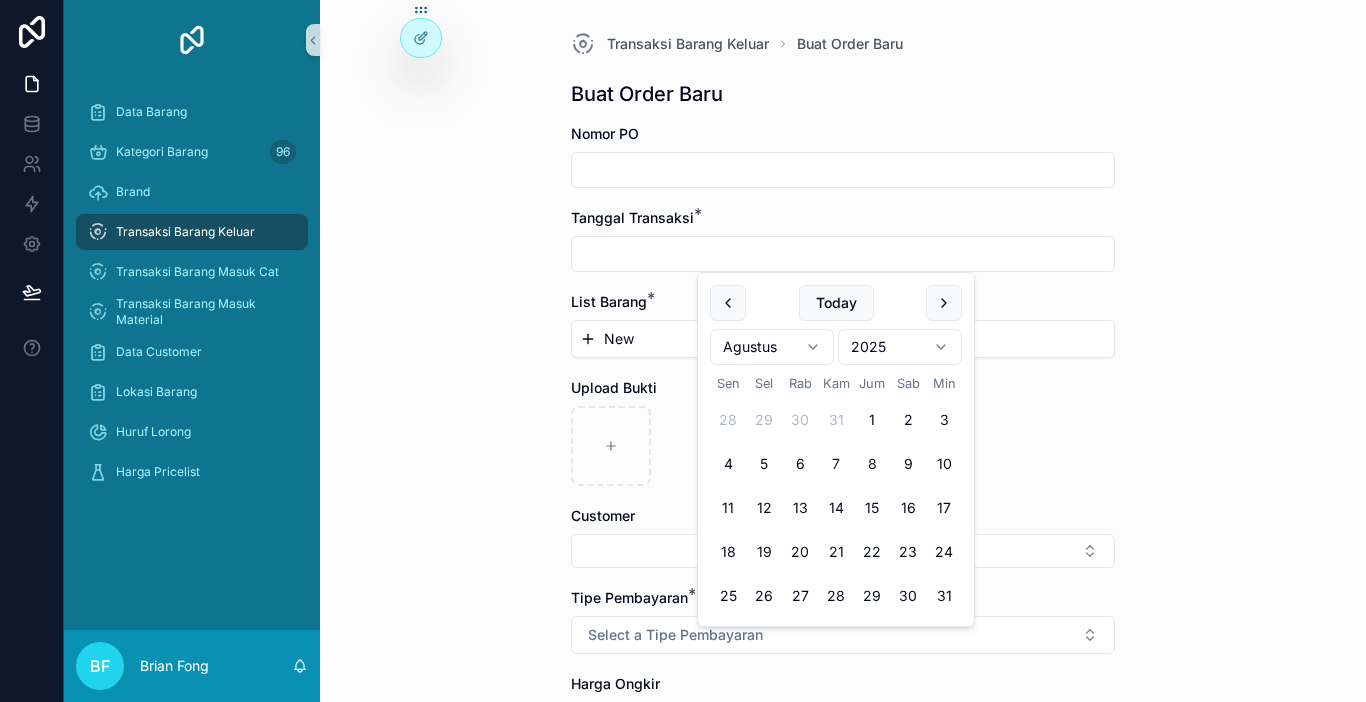 click on "7" at bounding box center [836, 464] 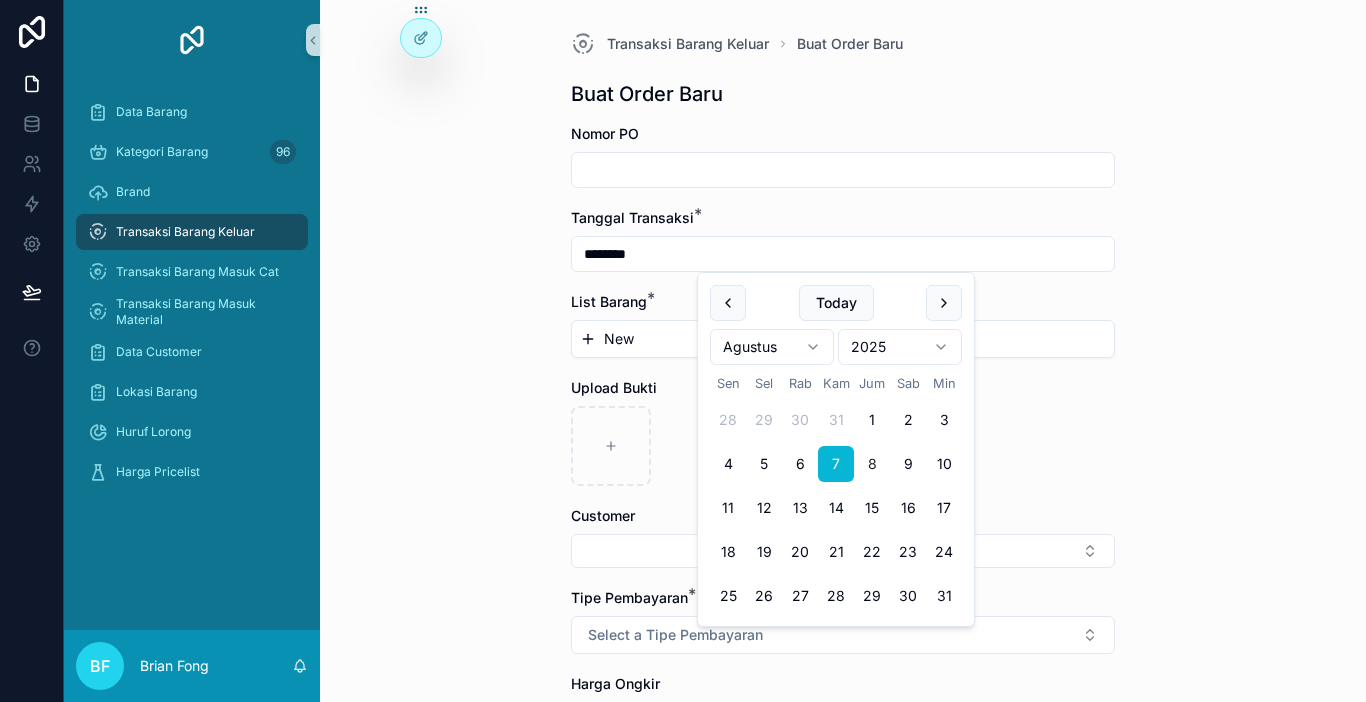 click on "New" at bounding box center (843, 339) 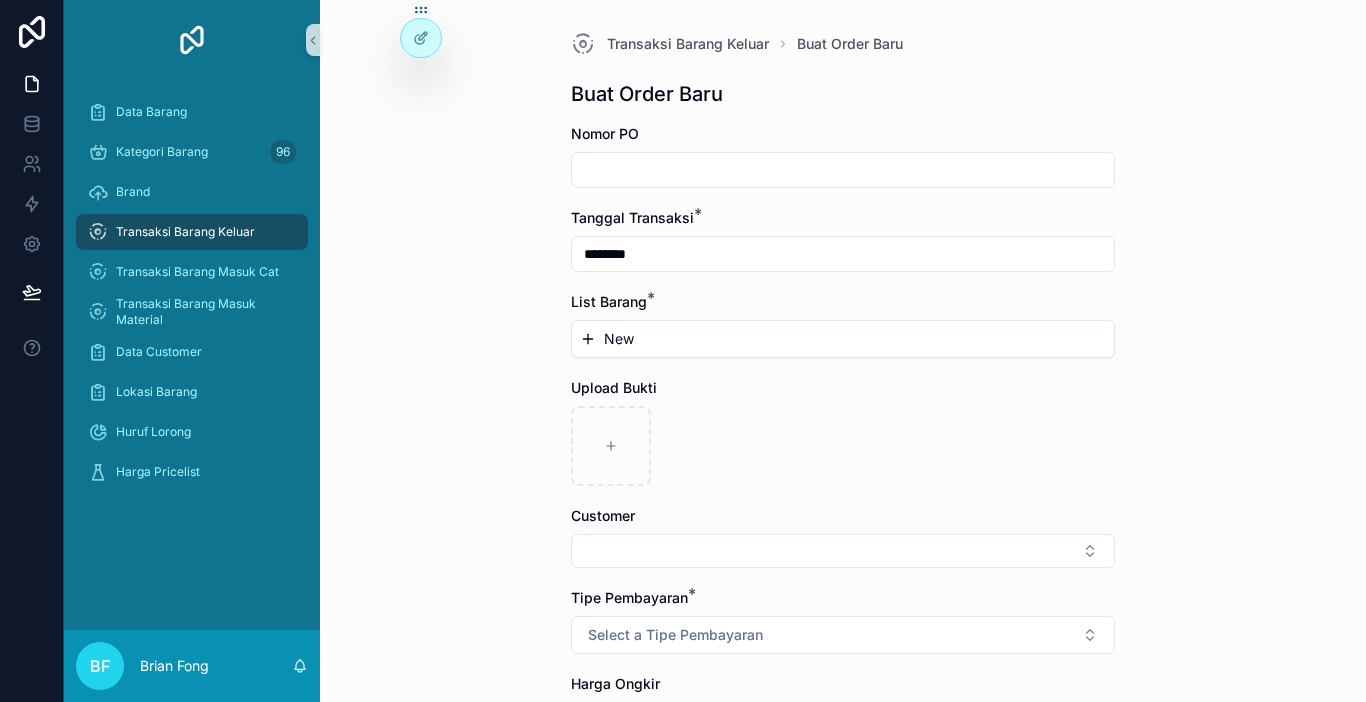 click on "New" at bounding box center (843, 339) 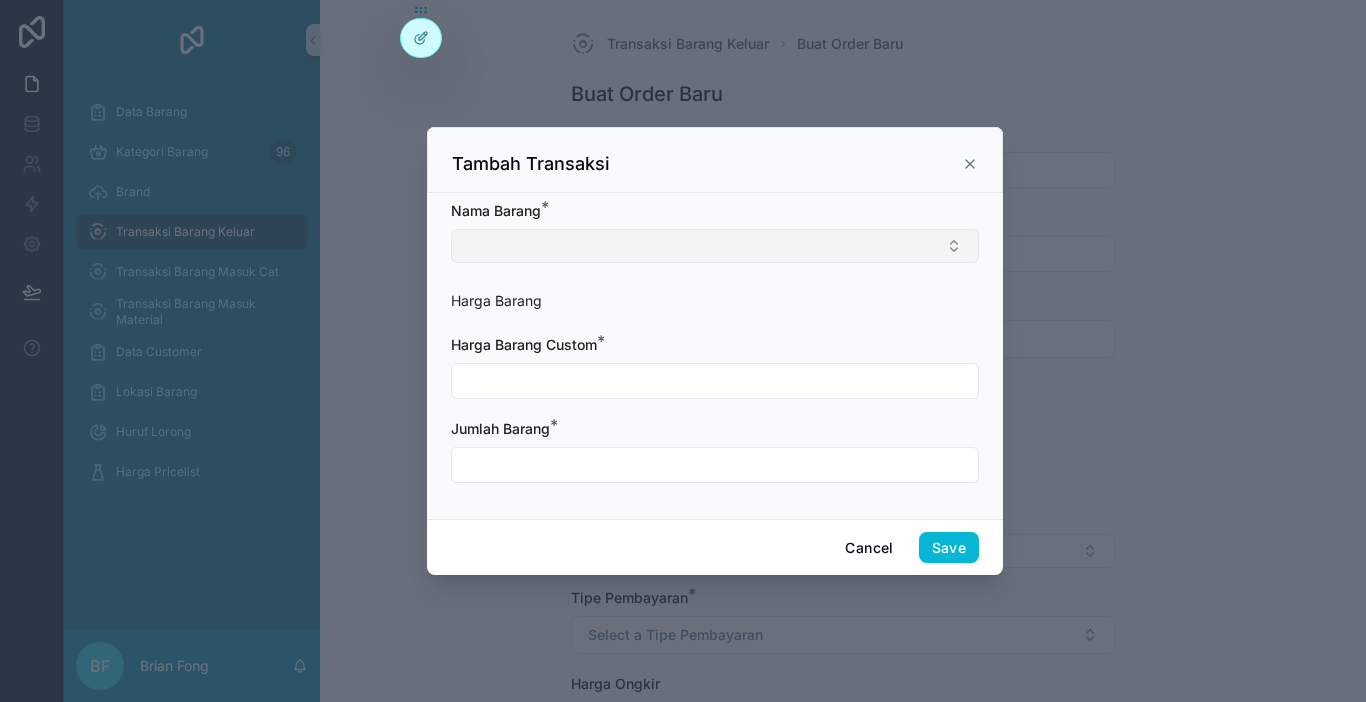 click at bounding box center (715, 246) 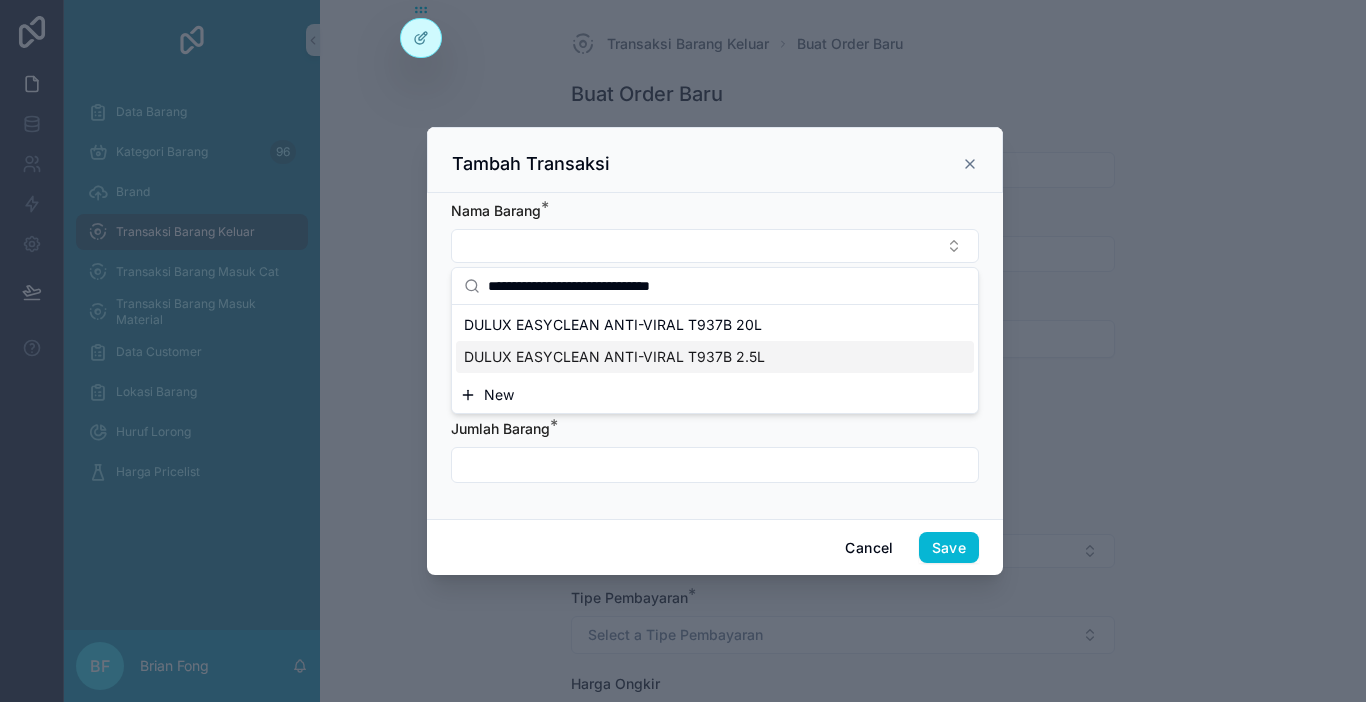 type on "**********" 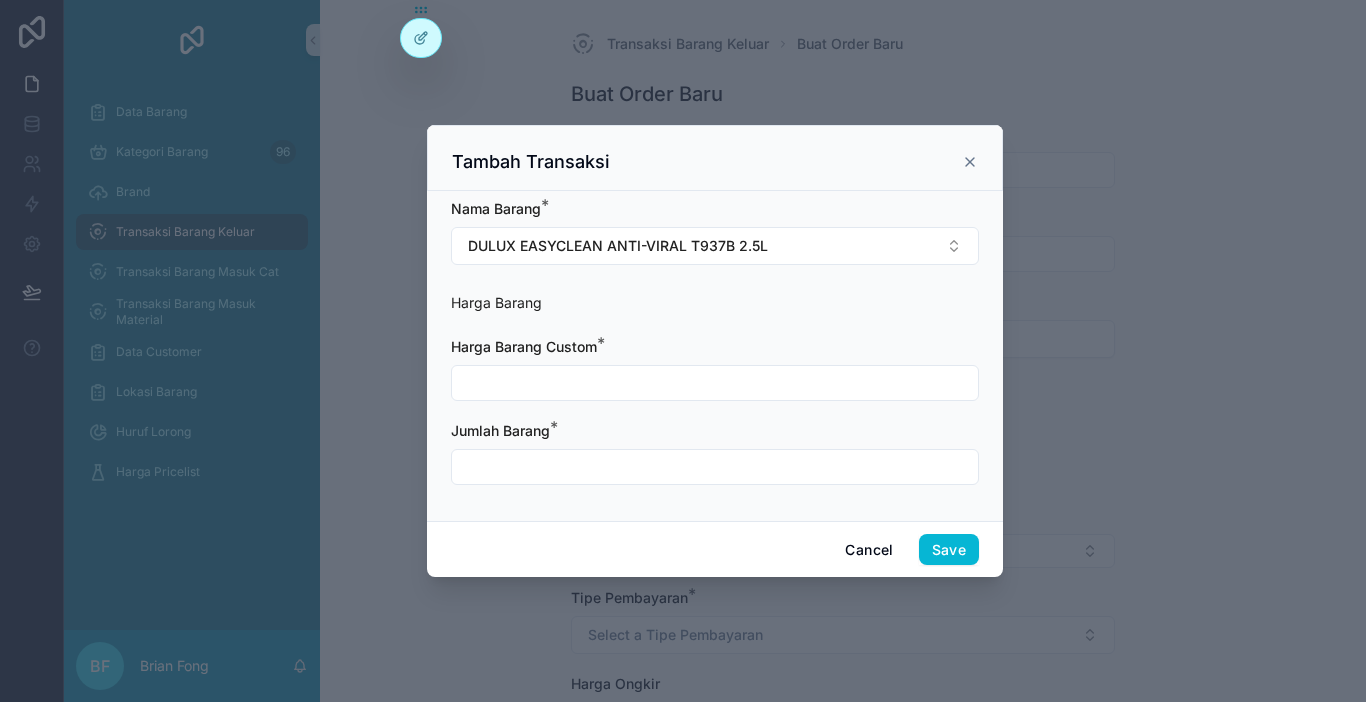 click at bounding box center [715, 383] 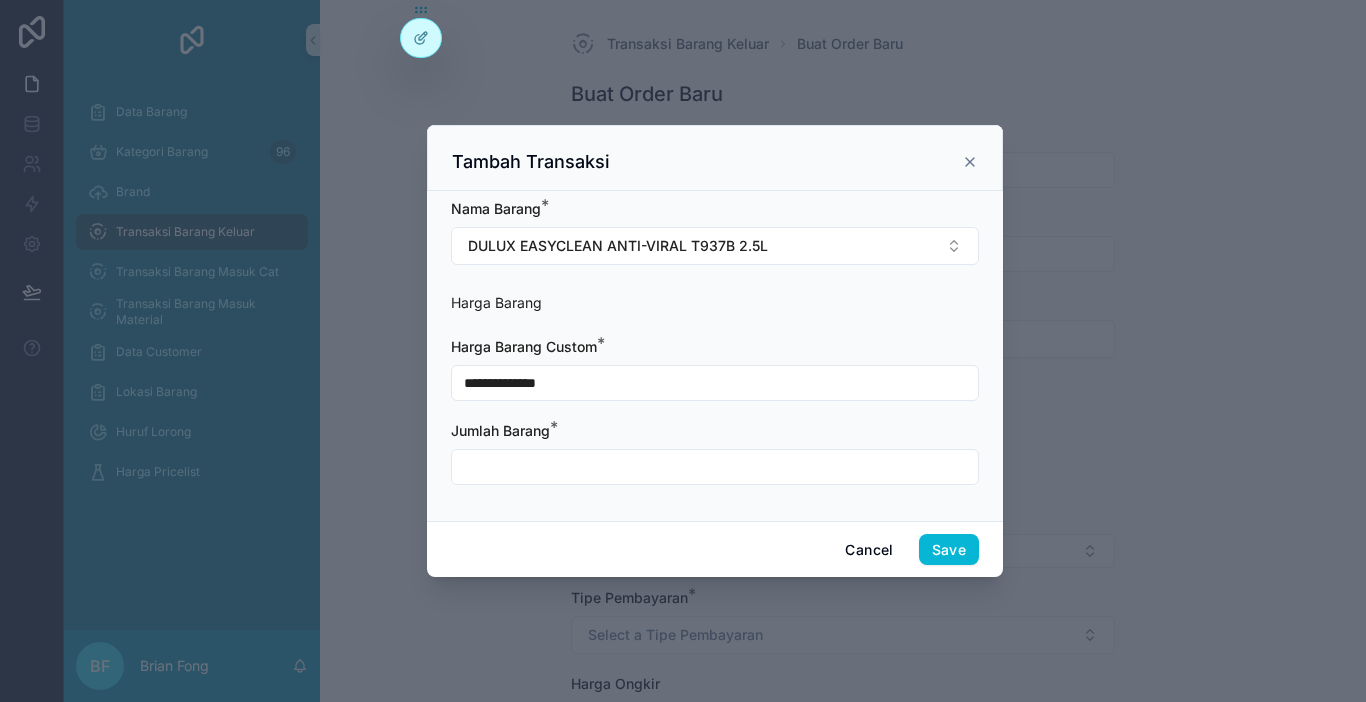 type on "**********" 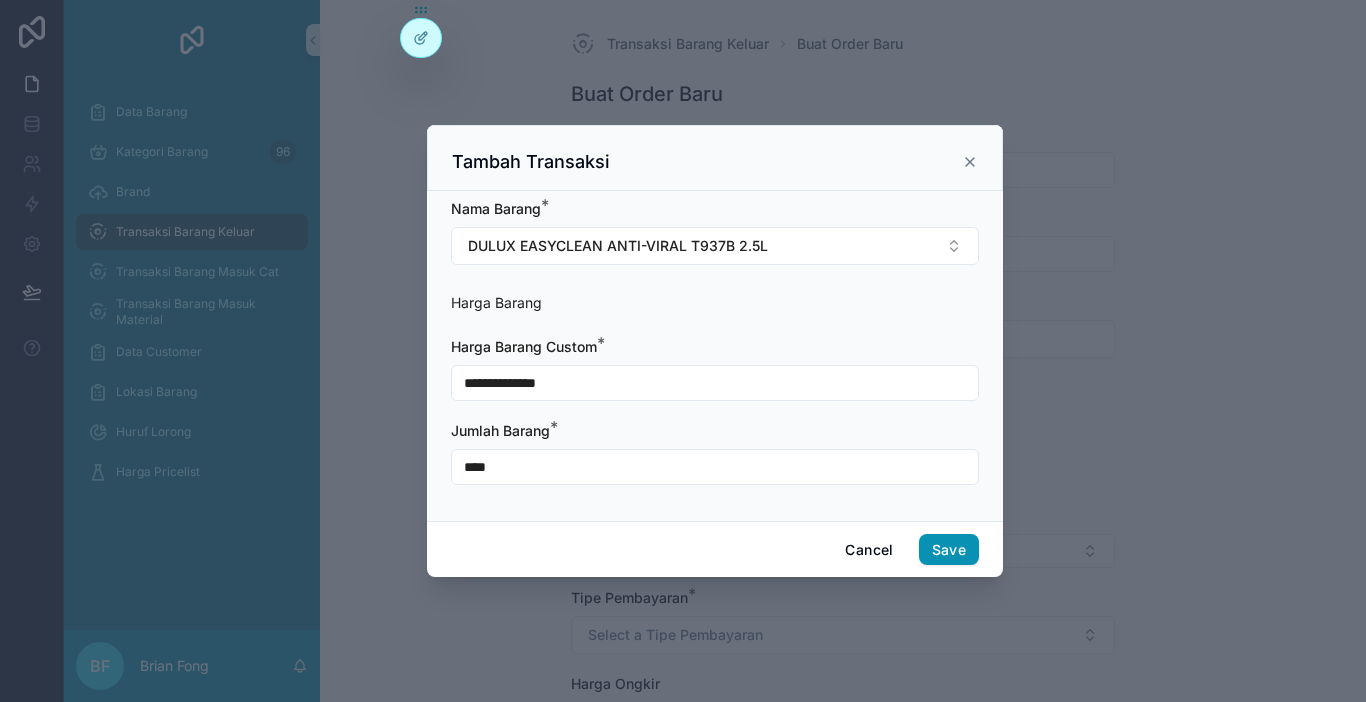 type on "****" 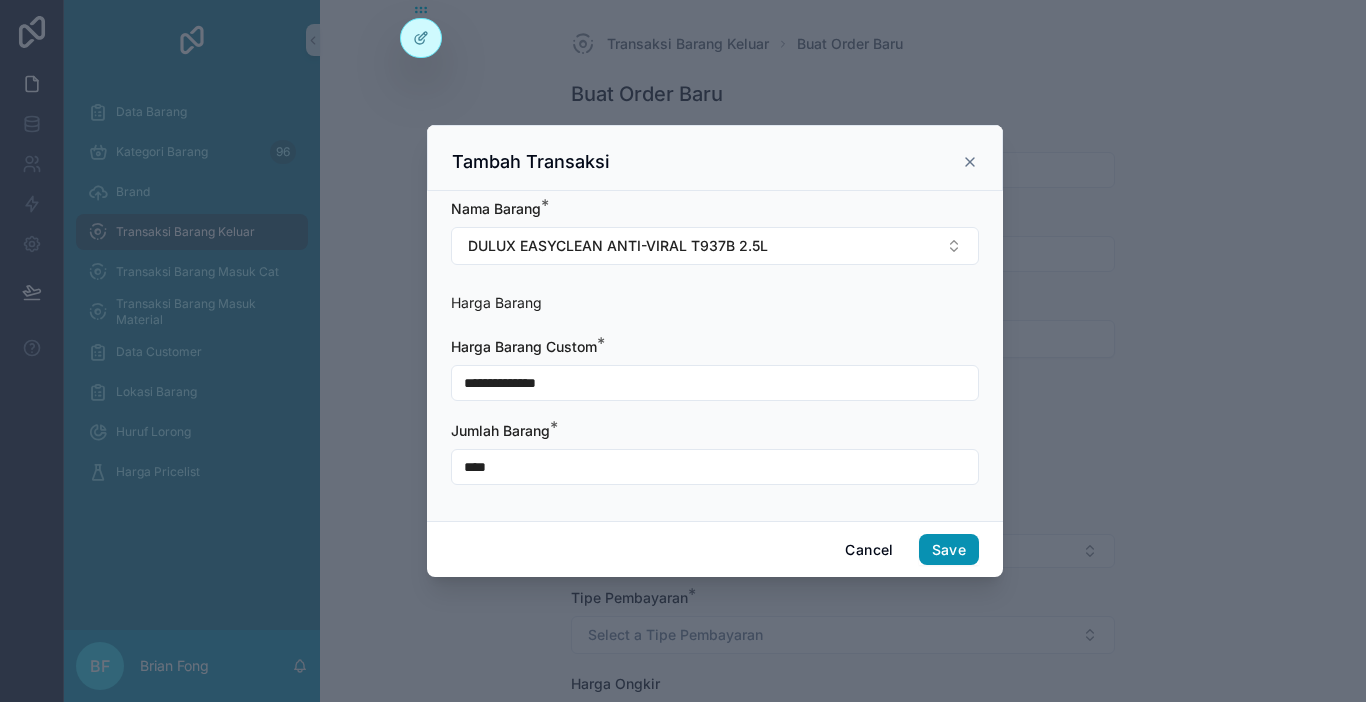 click on "Save" at bounding box center (949, 550) 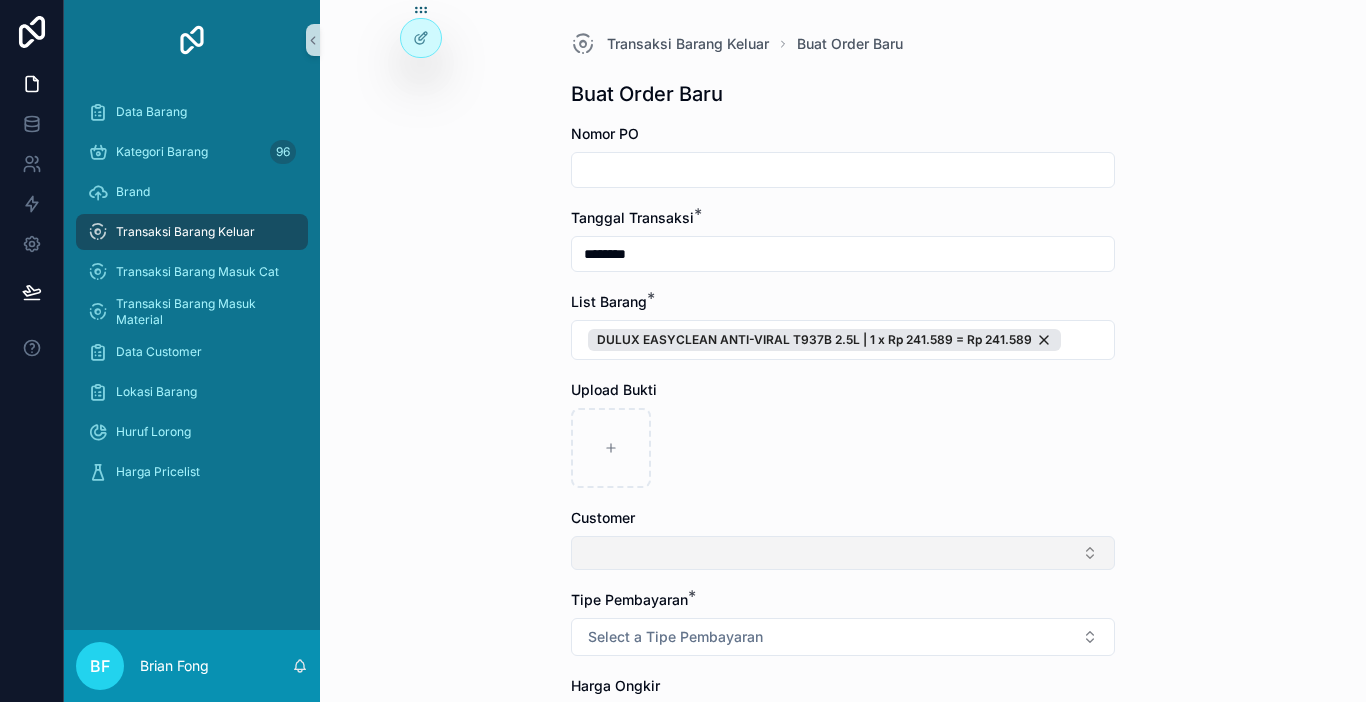 click at bounding box center (843, 553) 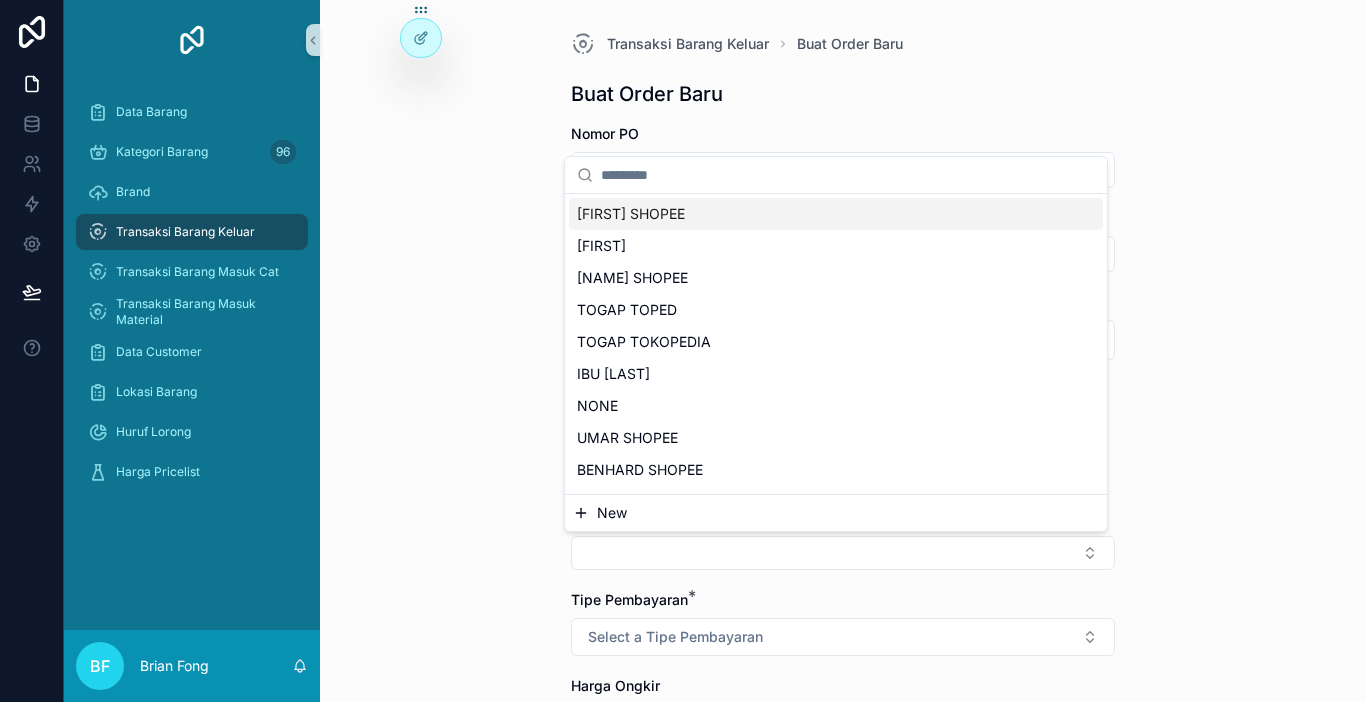 click on "New" at bounding box center (836, 513) 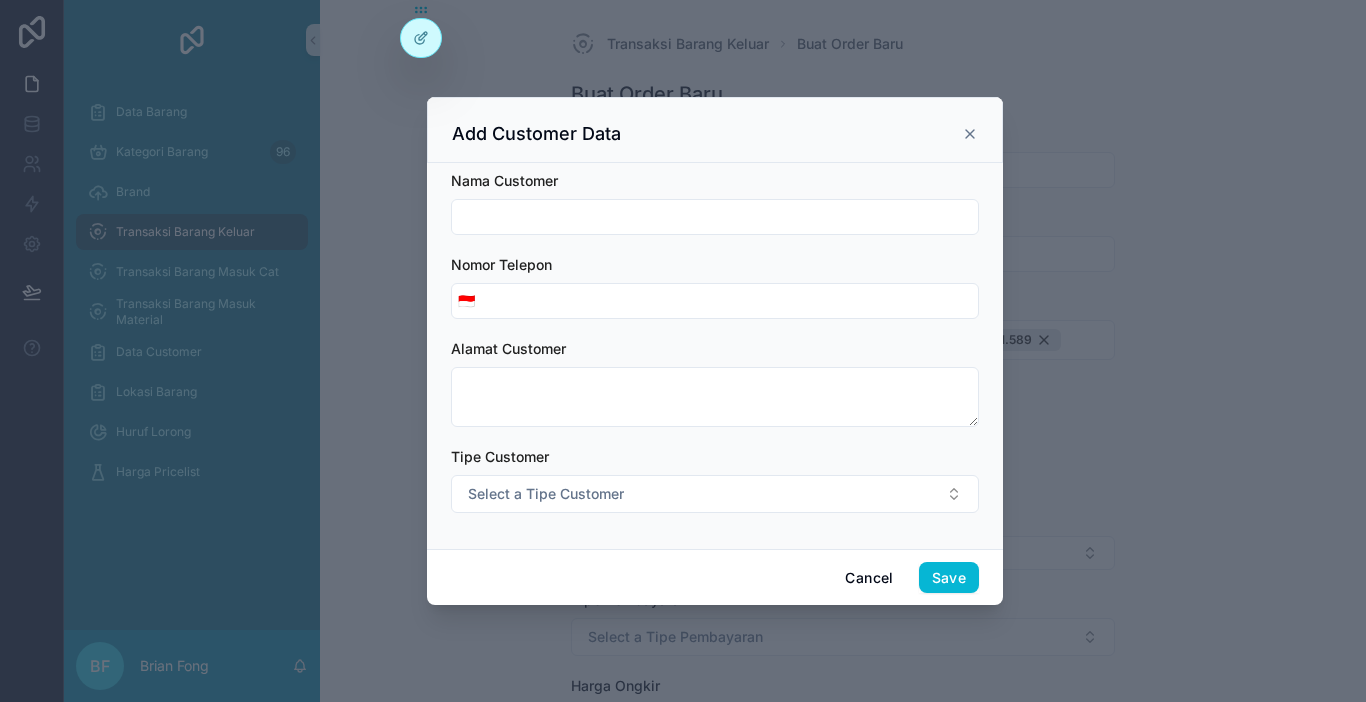 click at bounding box center [715, 217] 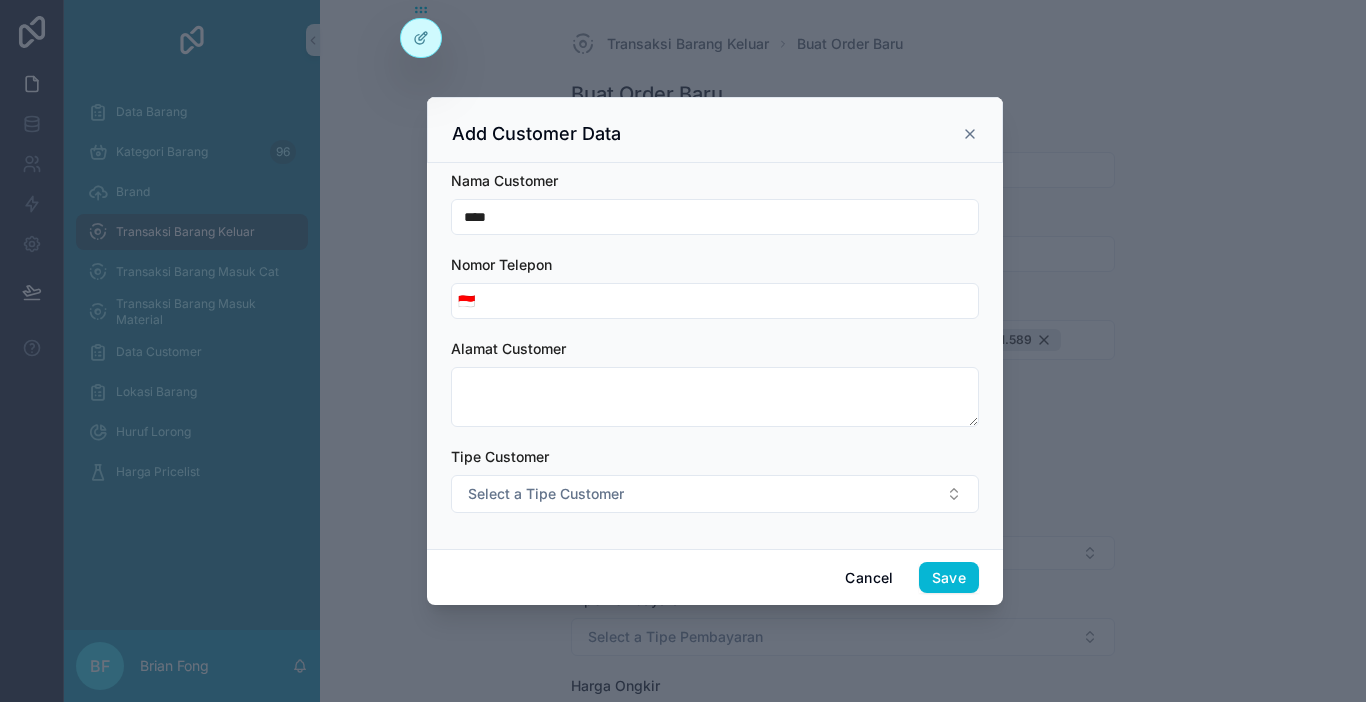 type on "**********" 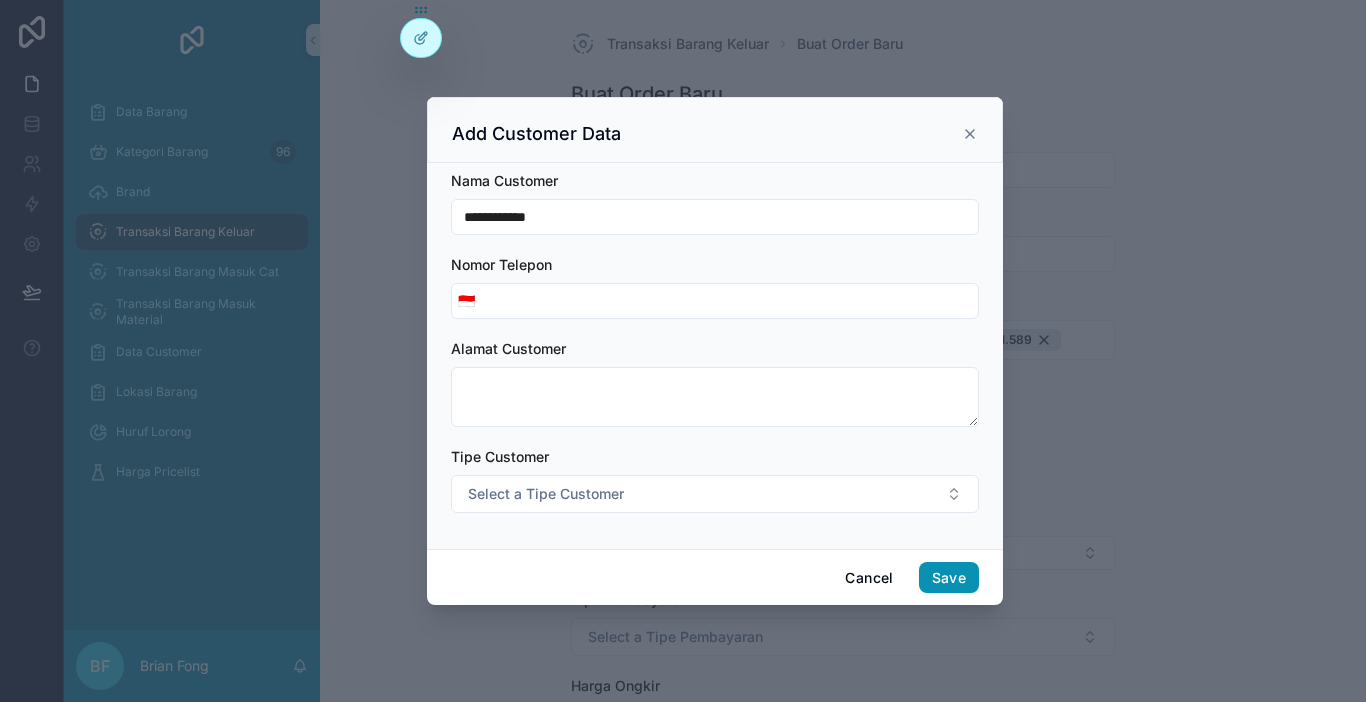 click on "Save" at bounding box center [949, 578] 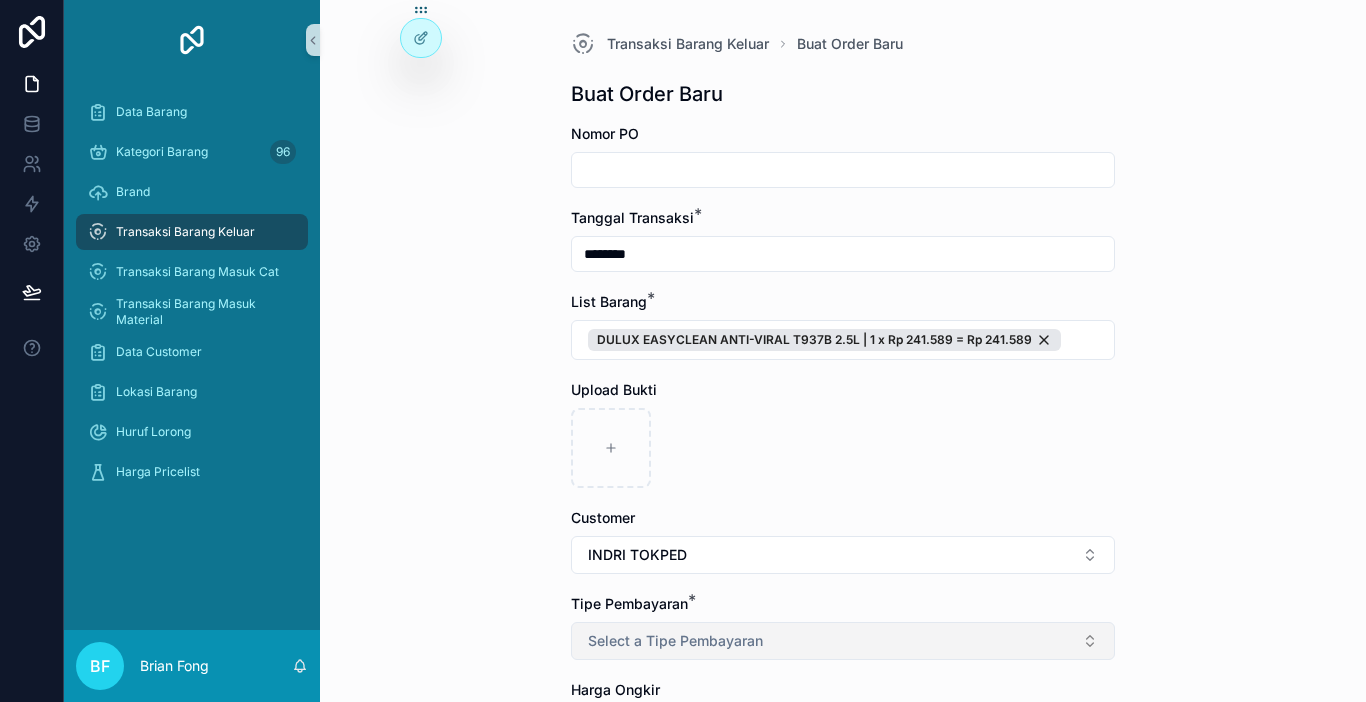 click on "Select a Tipe Pembayaran" at bounding box center (843, 641) 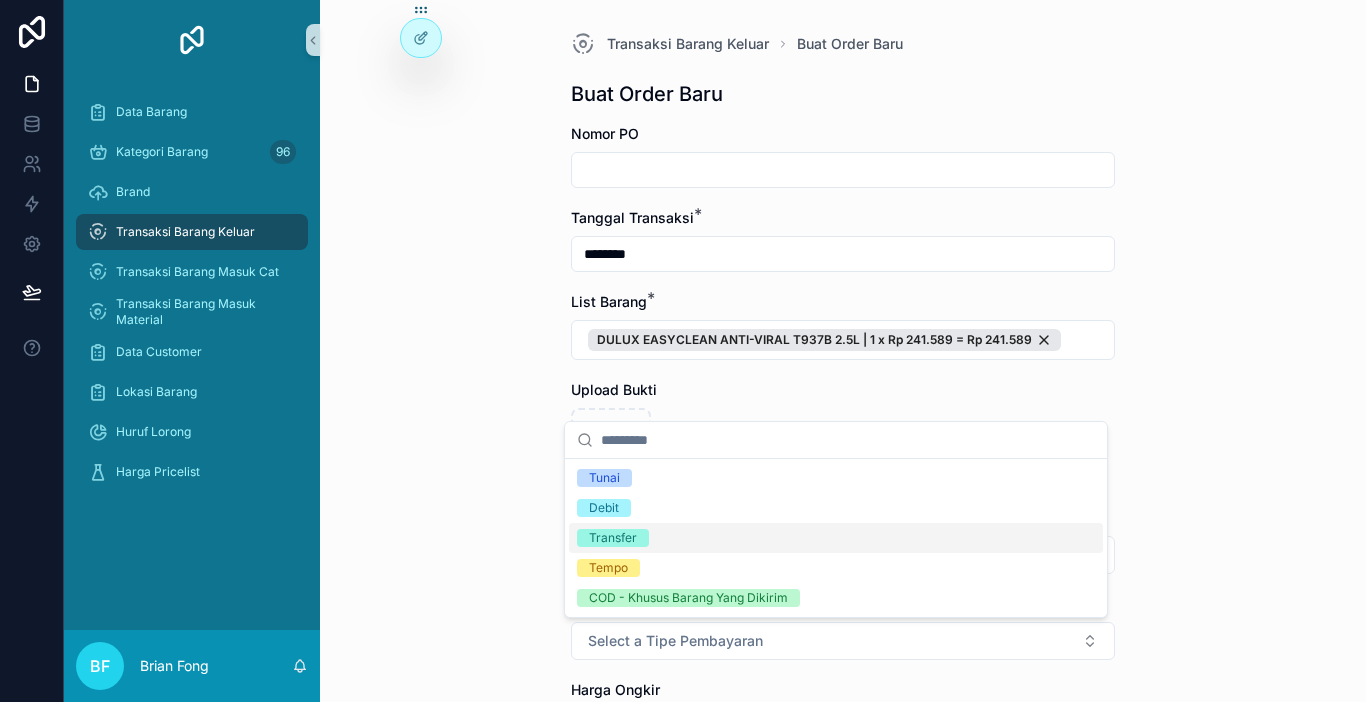click on "Transfer" at bounding box center (836, 538) 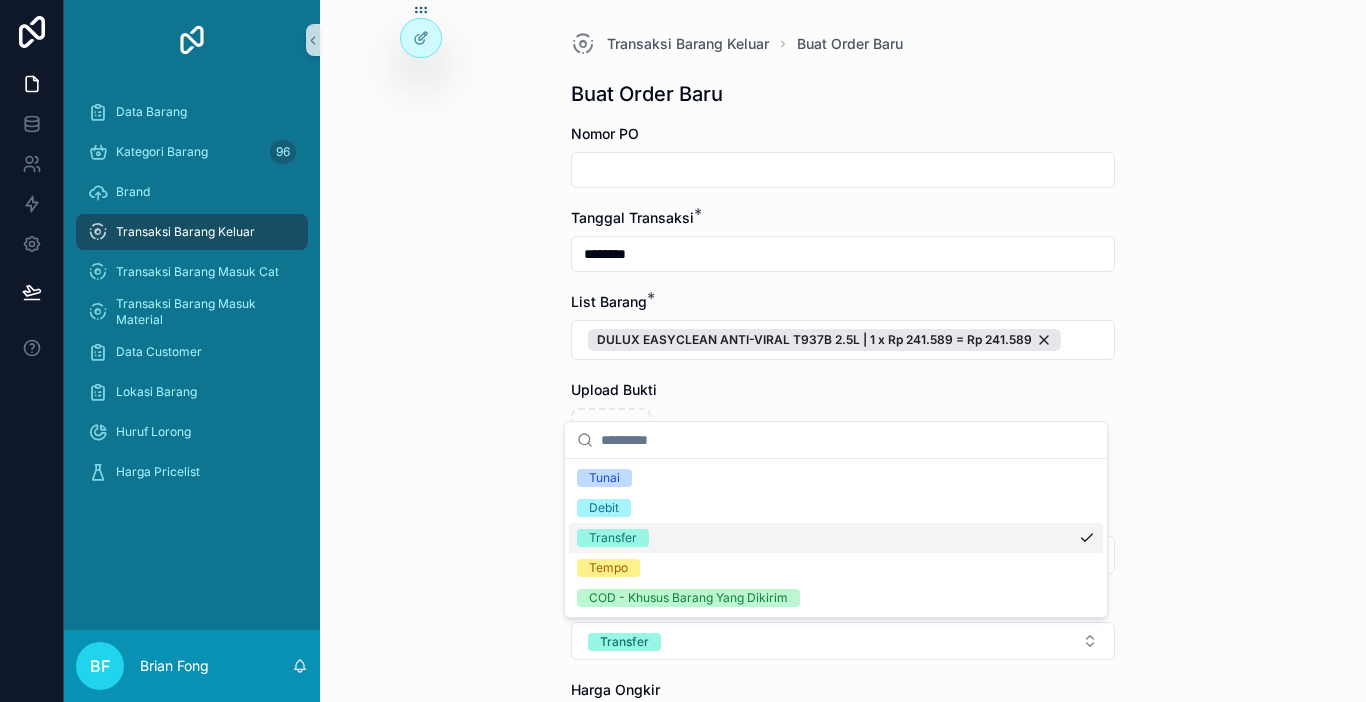 click on "Transaksi Barang Keluar Buat Order Baru Buat Order Baru Nomor PO Tanggal Transaksi * ******** List Barang * DULUX EASYCLEAN ANTI-VIRAL T937B 2.5L | 1 x Rp 241.589 = Rp 241.589 Upload Bukti Customer INDRI TOKPED Tipe Pembayaran * Transfer Harga Ongkir Totalkan Transaksi" at bounding box center (843, 351) 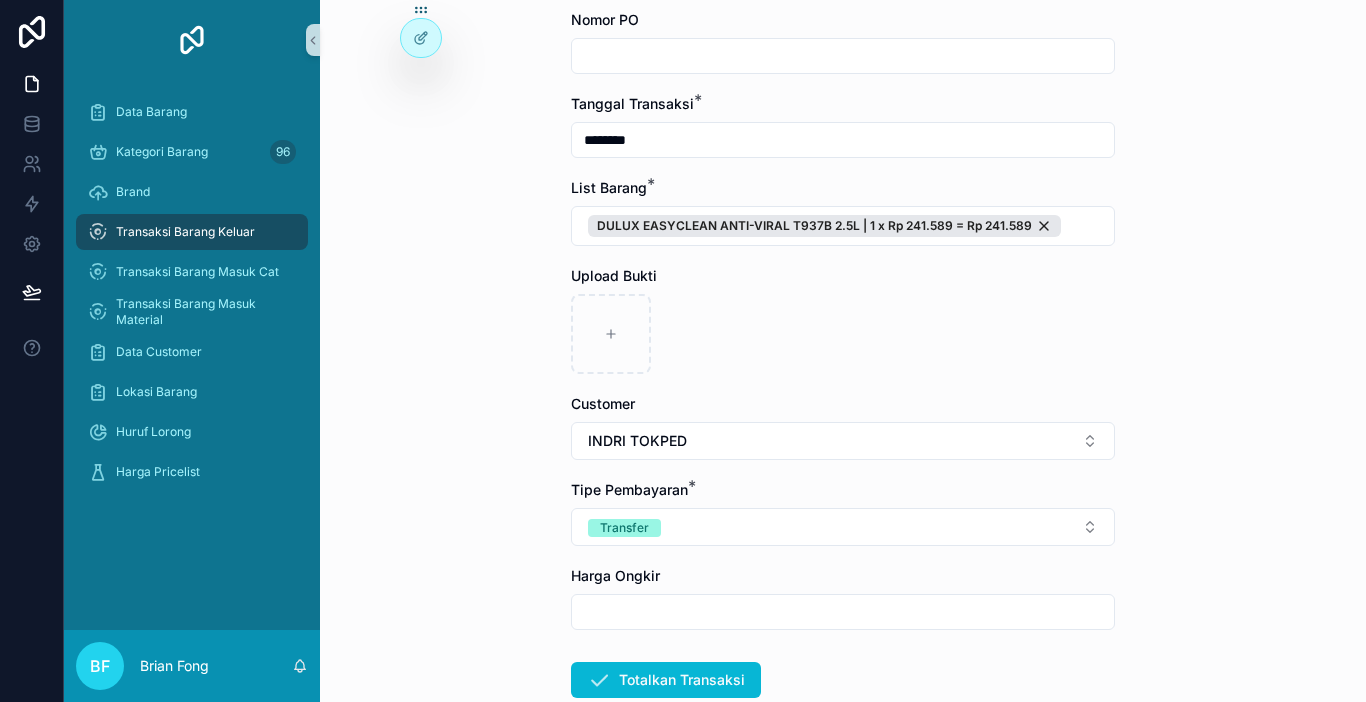 scroll, scrollTop: 200, scrollLeft: 0, axis: vertical 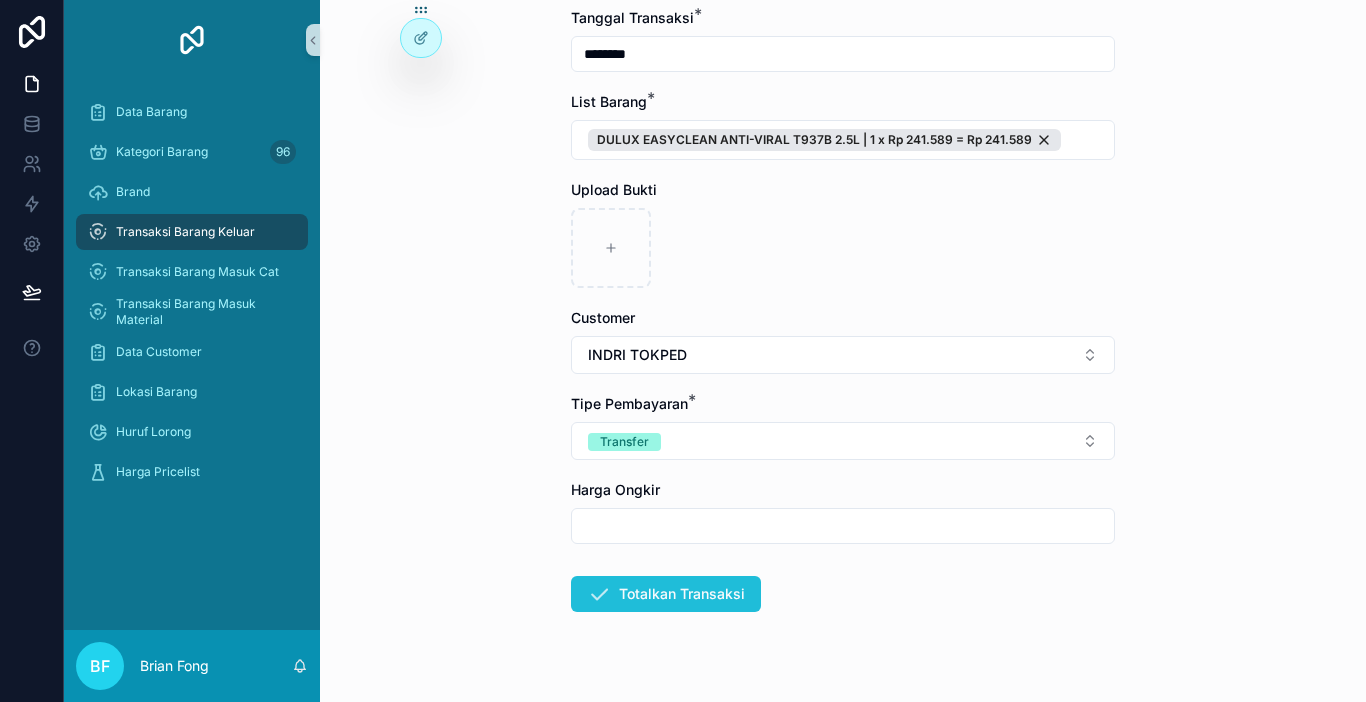click on "Totalkan Transaksi" at bounding box center [666, 594] 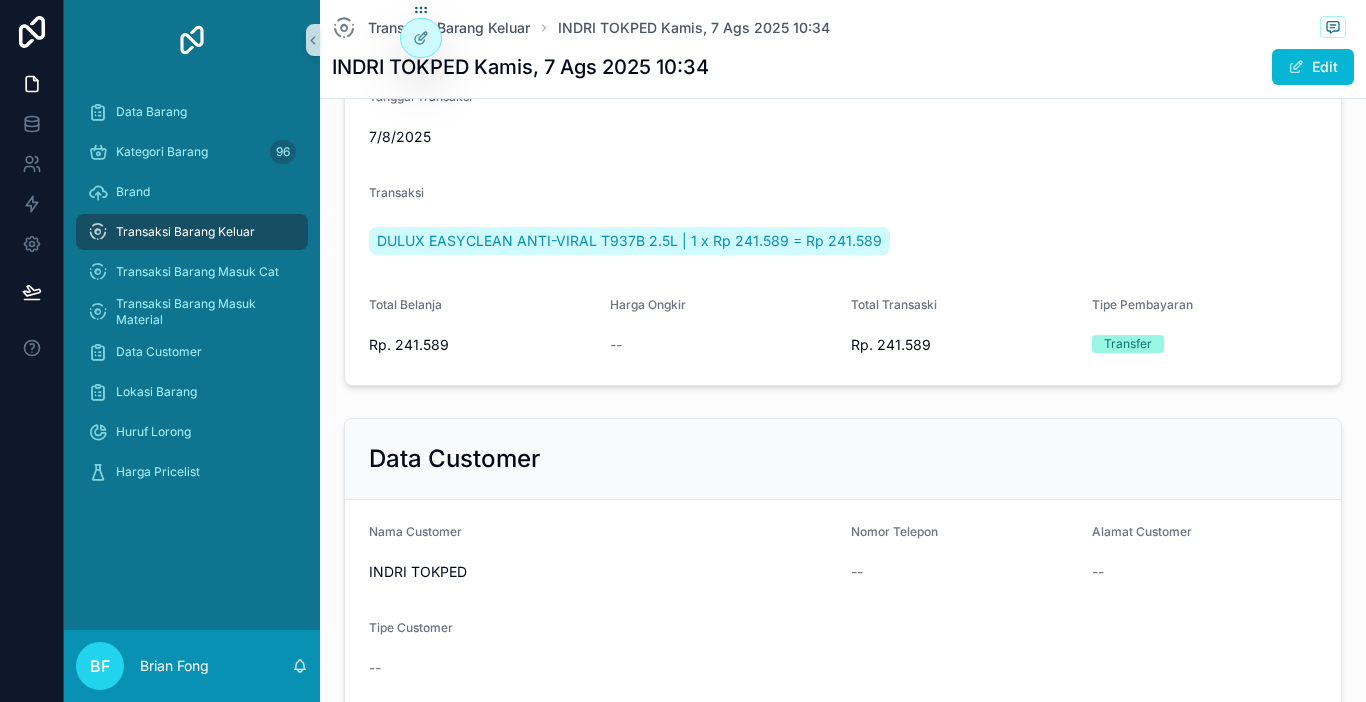 scroll, scrollTop: 100, scrollLeft: 0, axis: vertical 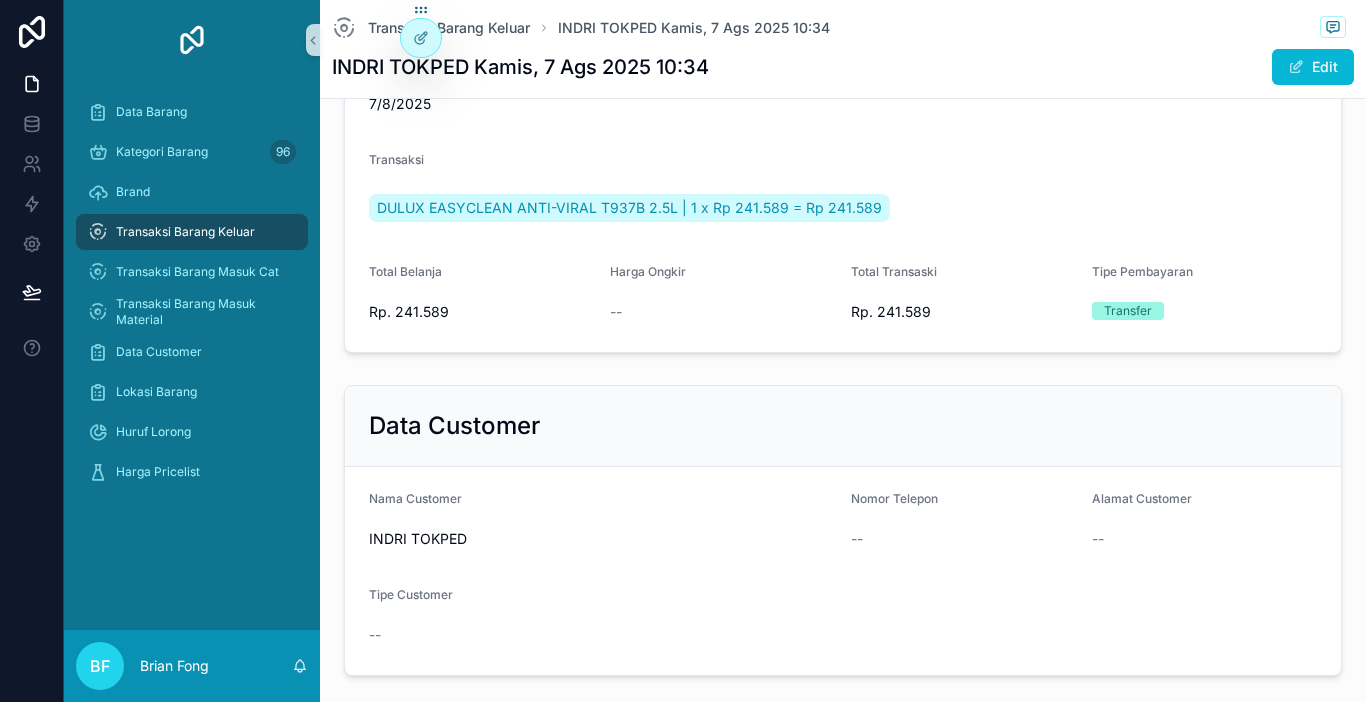 click on "Transaksi Barang Keluar" at bounding box center [192, 232] 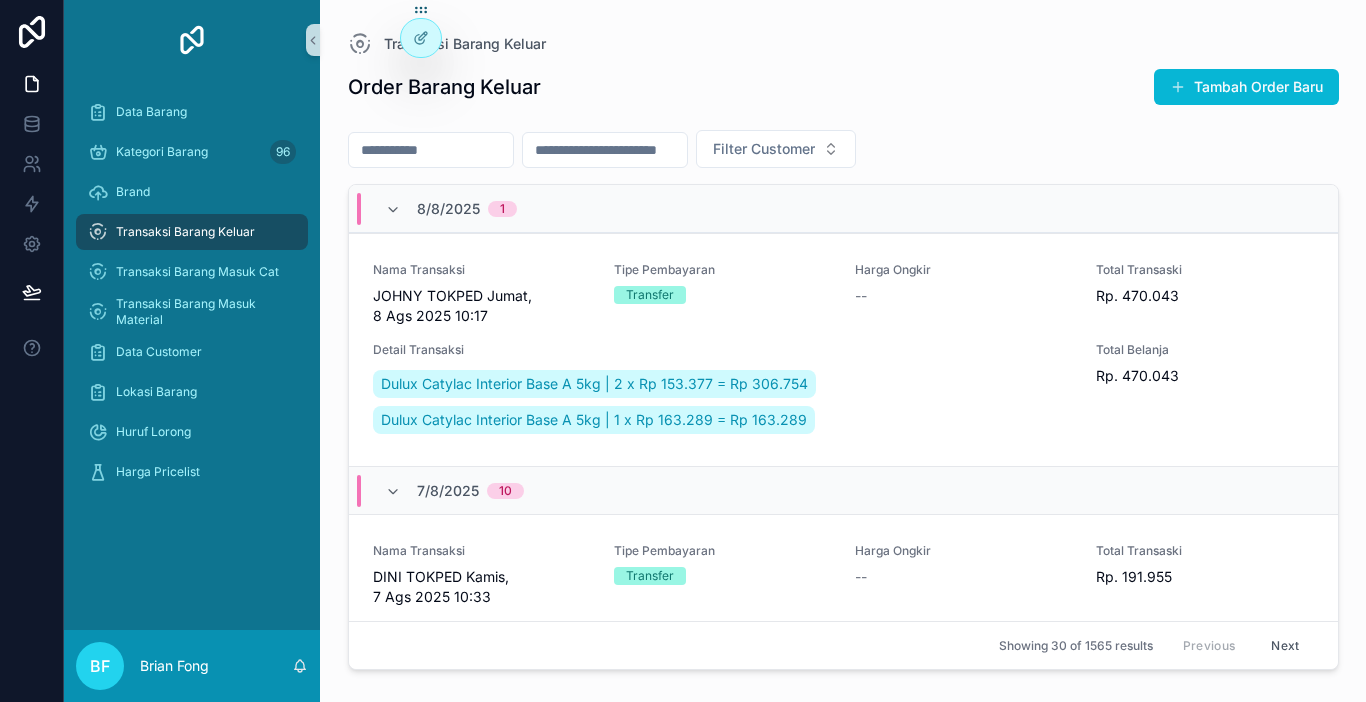 scroll, scrollTop: 0, scrollLeft: 0, axis: both 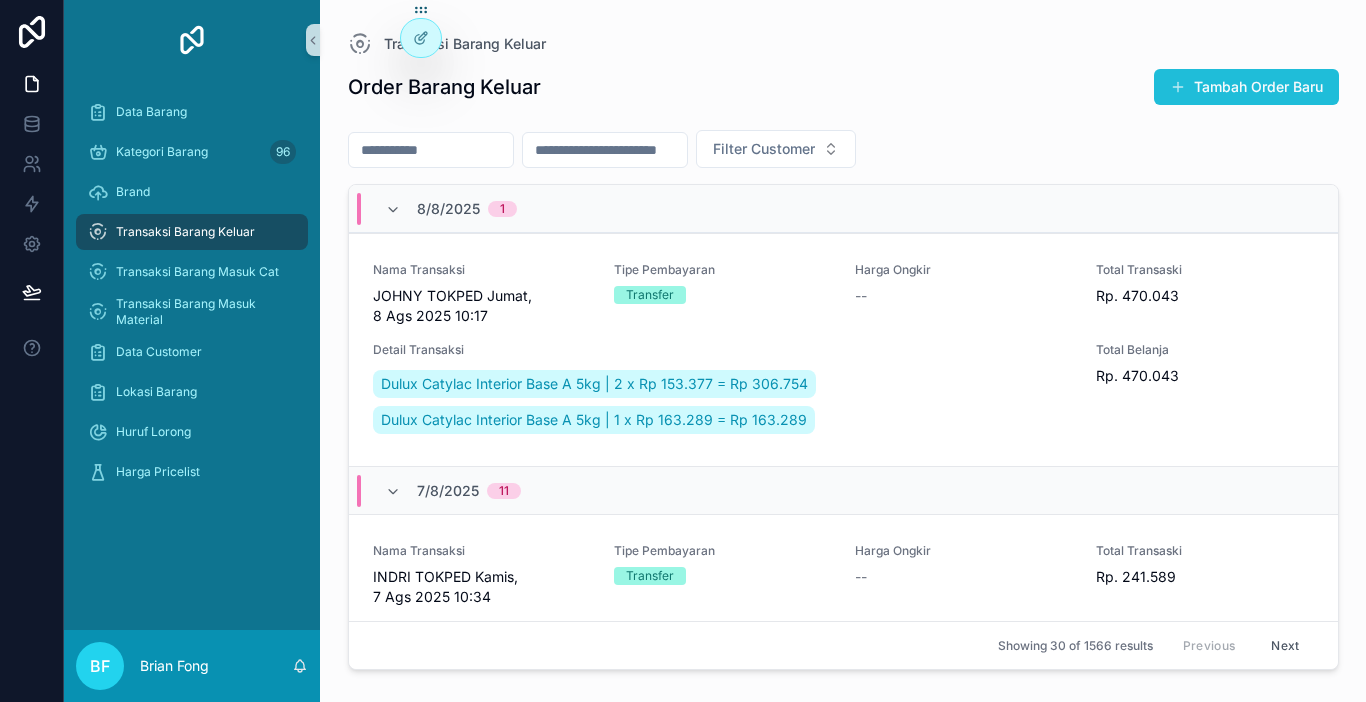 click on "Tambah Order Baru" at bounding box center (1246, 87) 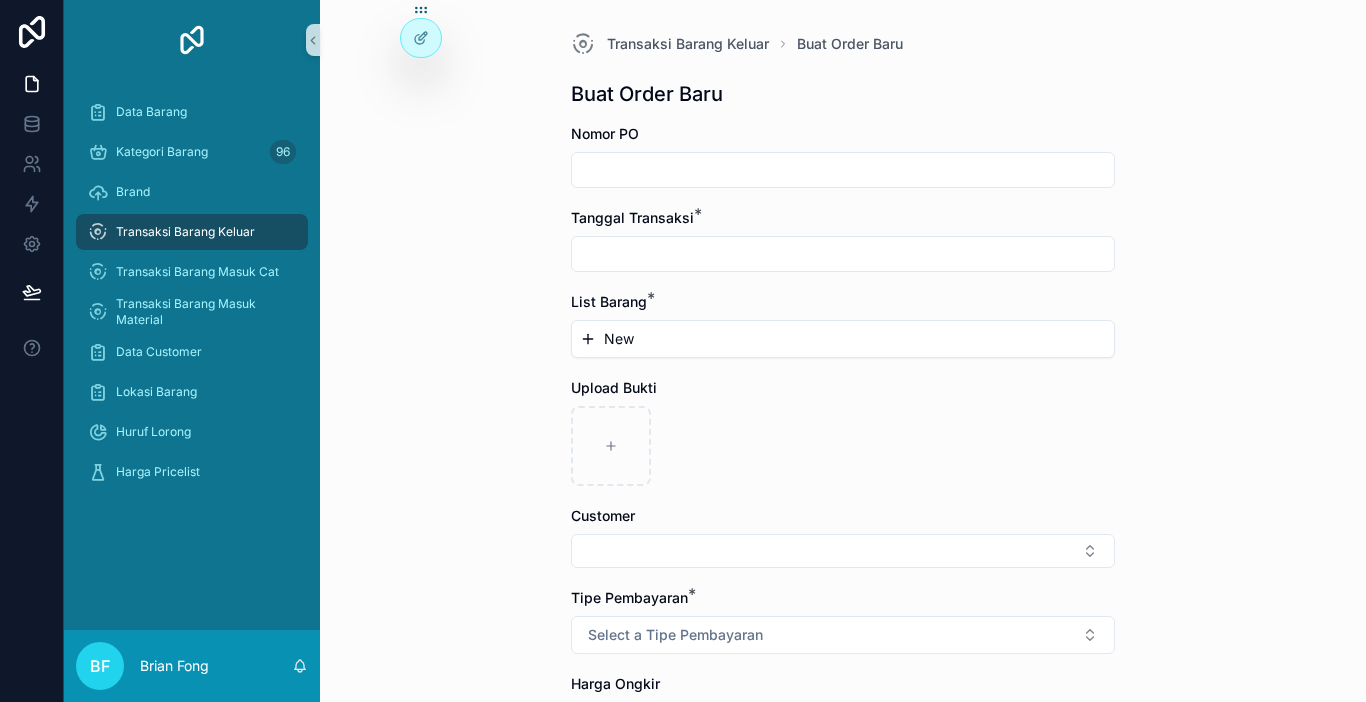 click at bounding box center (843, 254) 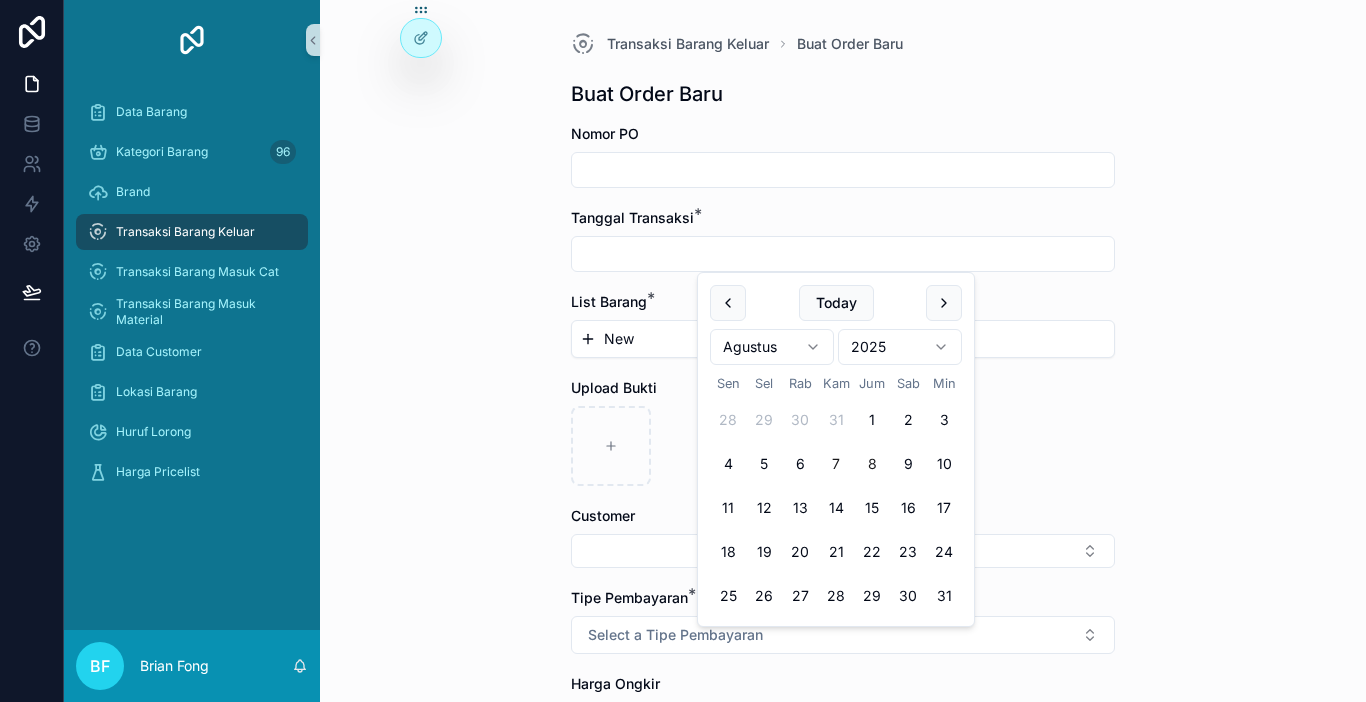 click on "7" at bounding box center (836, 464) 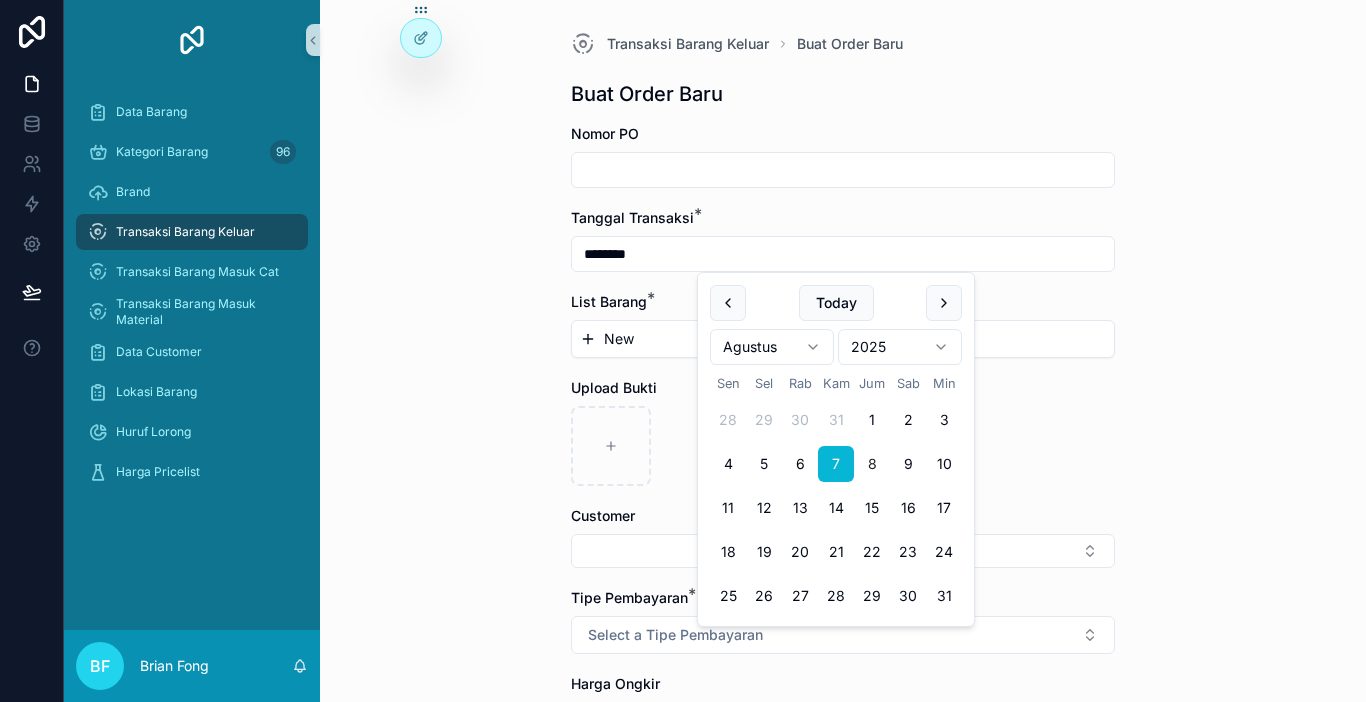 type on "********" 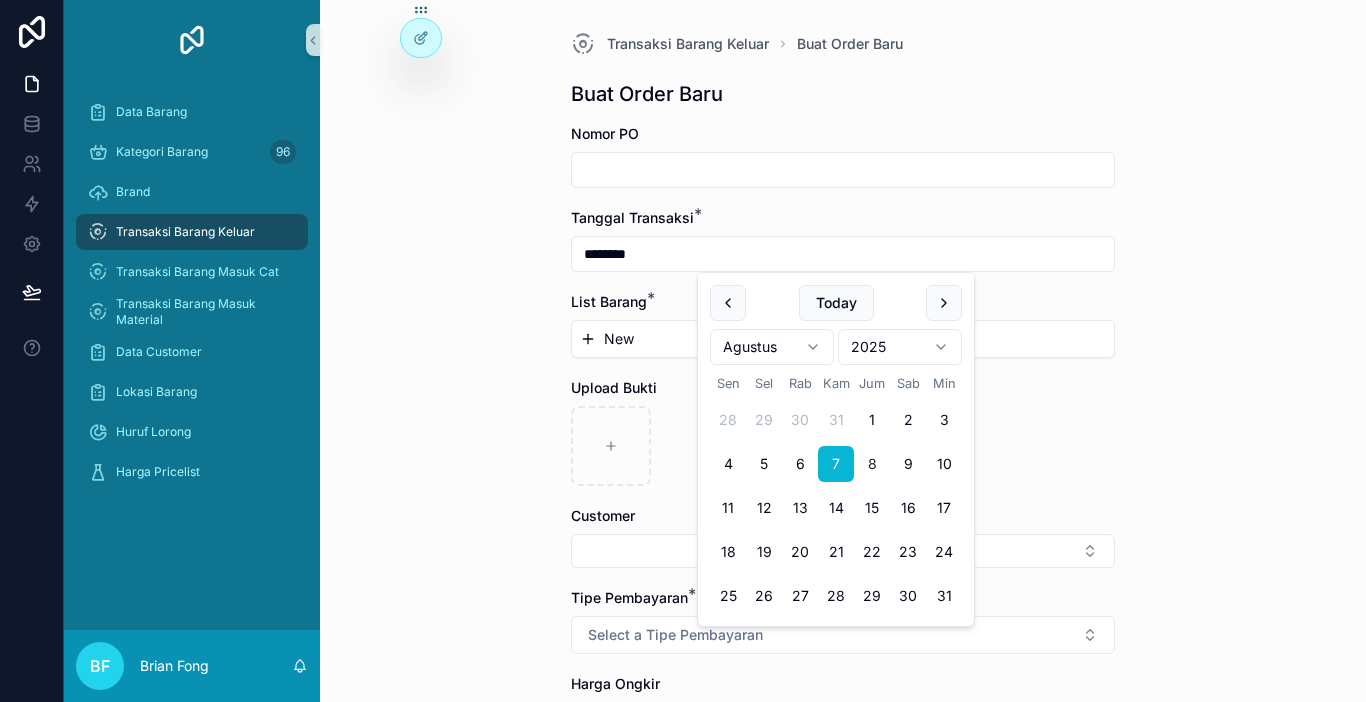 click on "New" at bounding box center (843, 339) 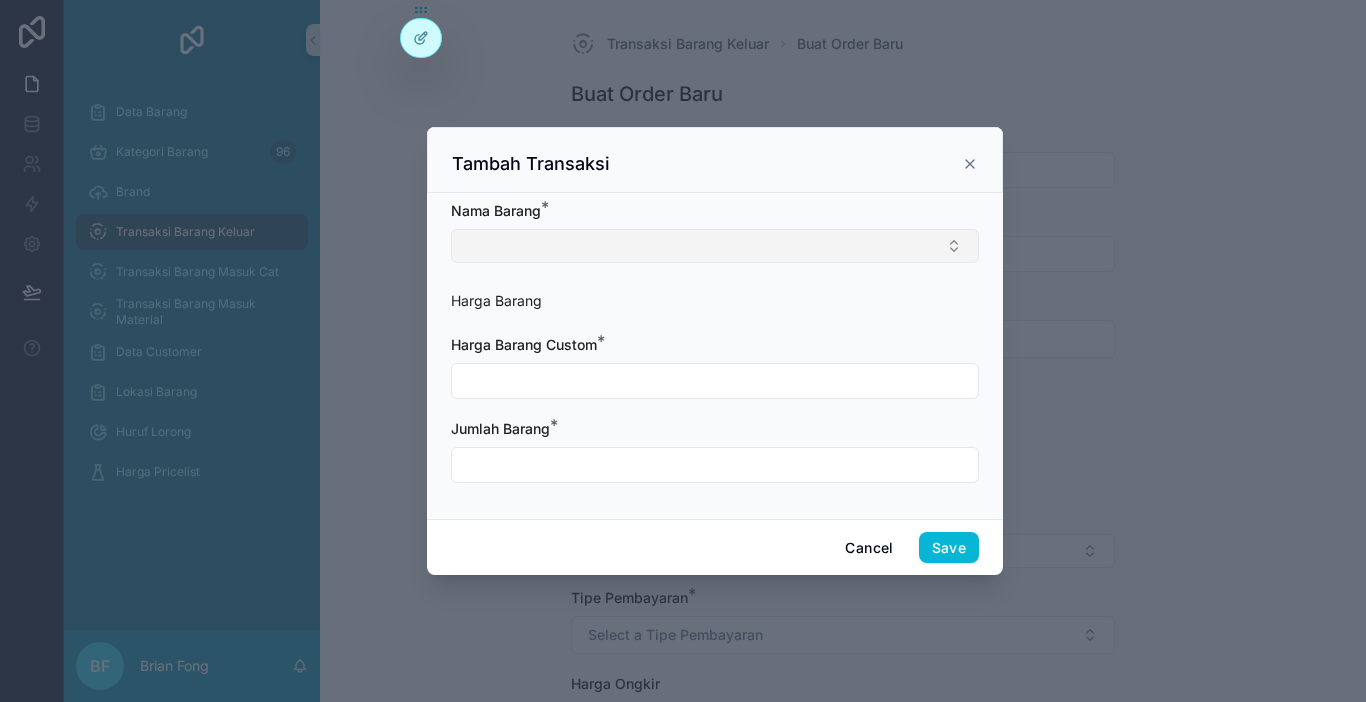 click at bounding box center (715, 246) 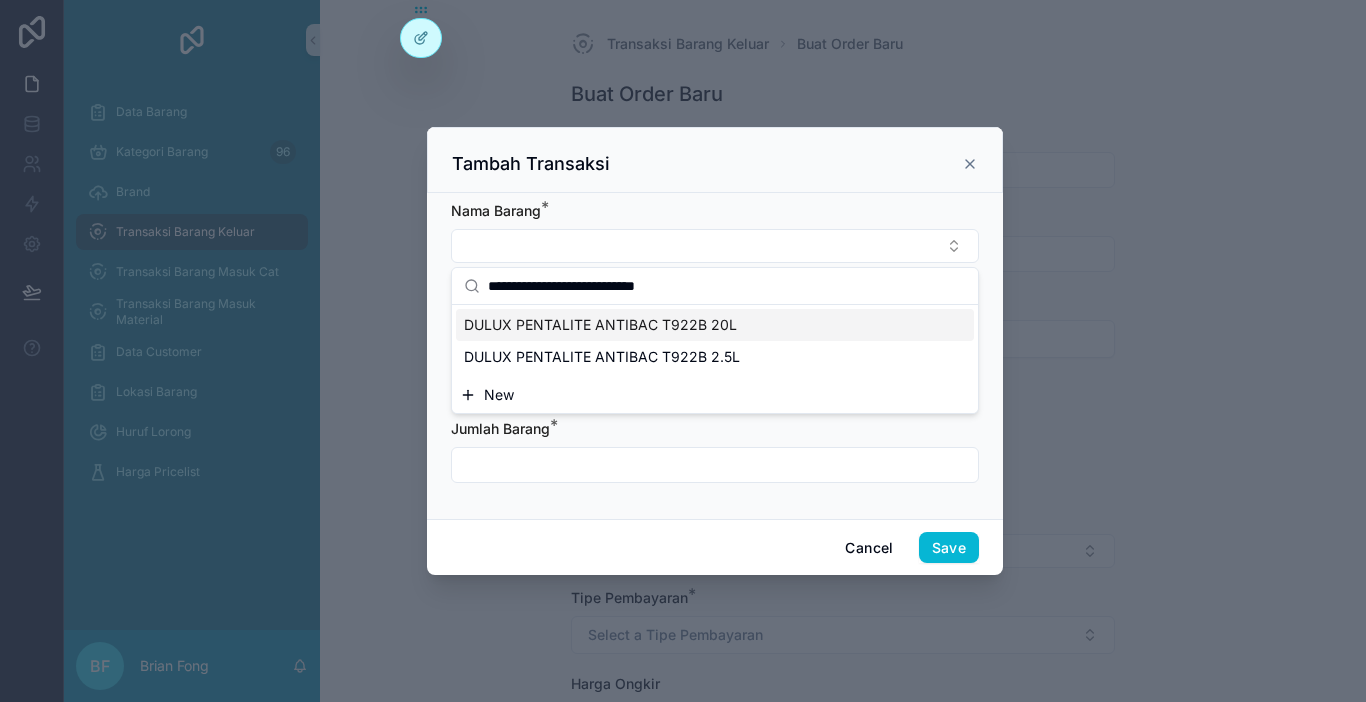 type on "**********" 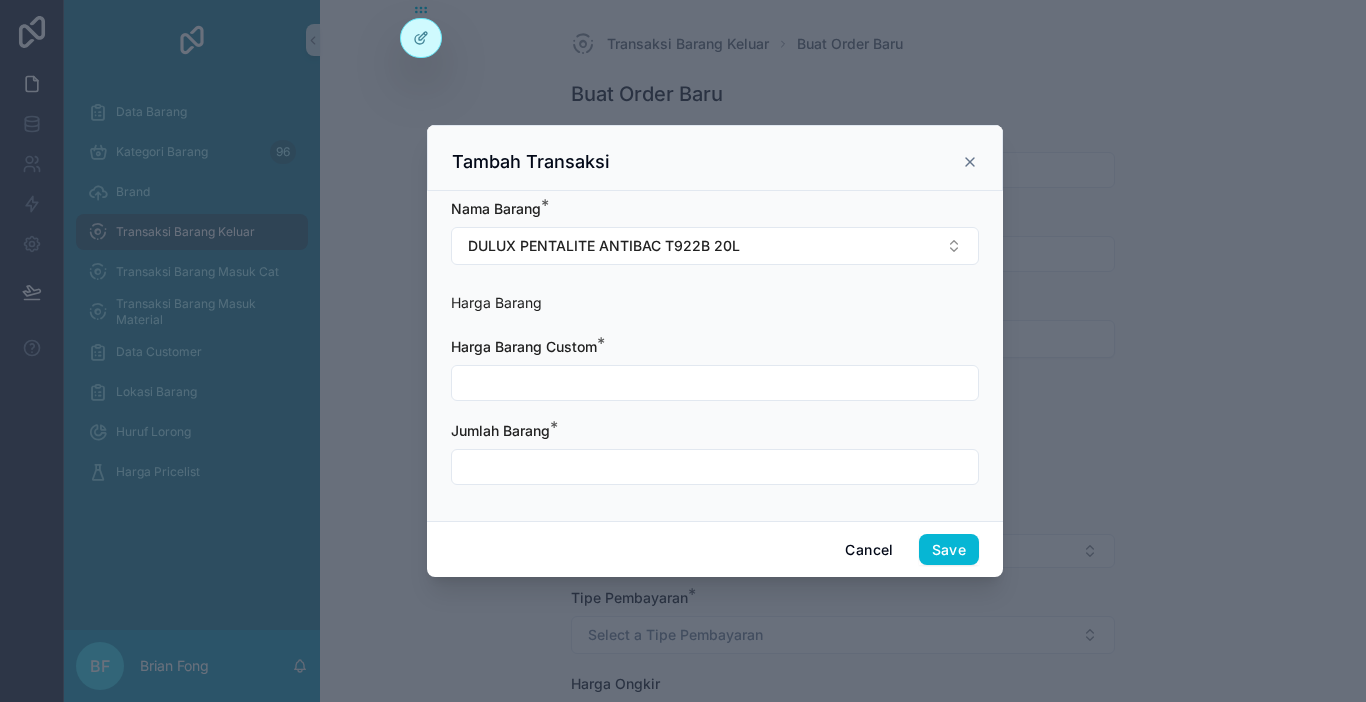 click at bounding box center (715, 383) 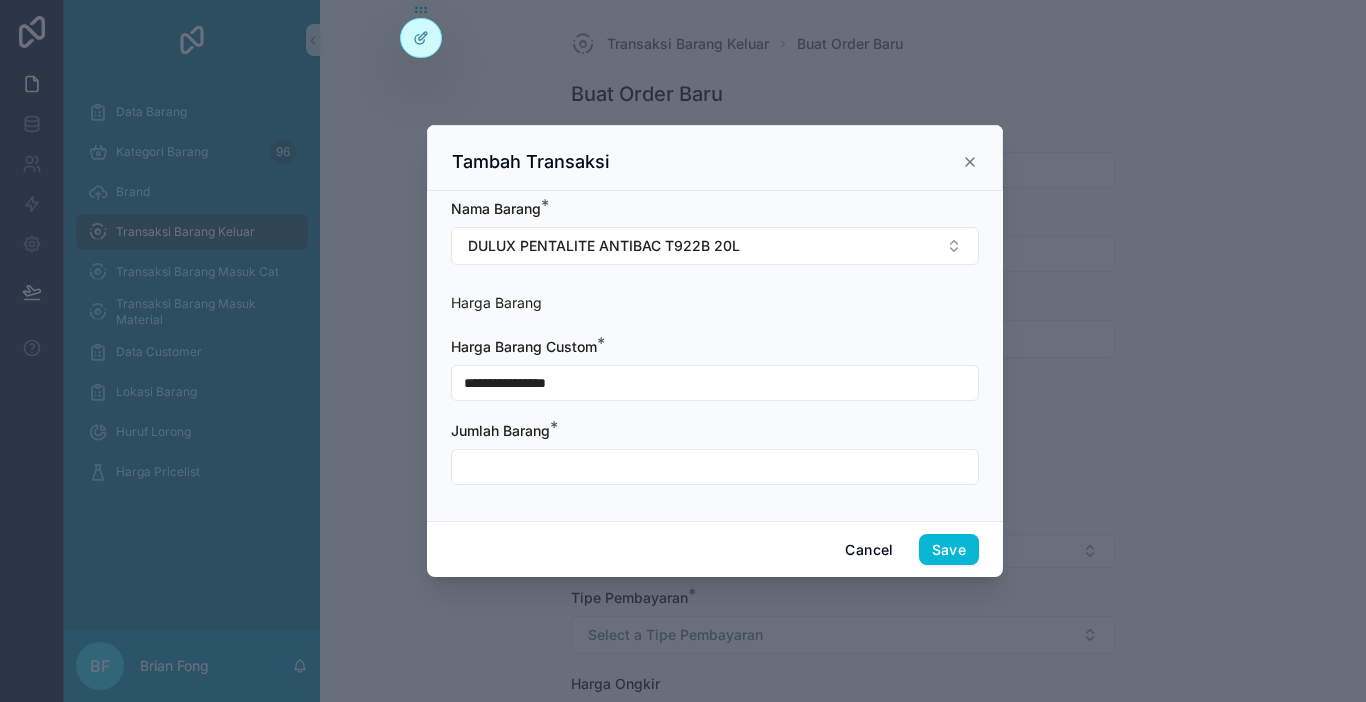 type on "**********" 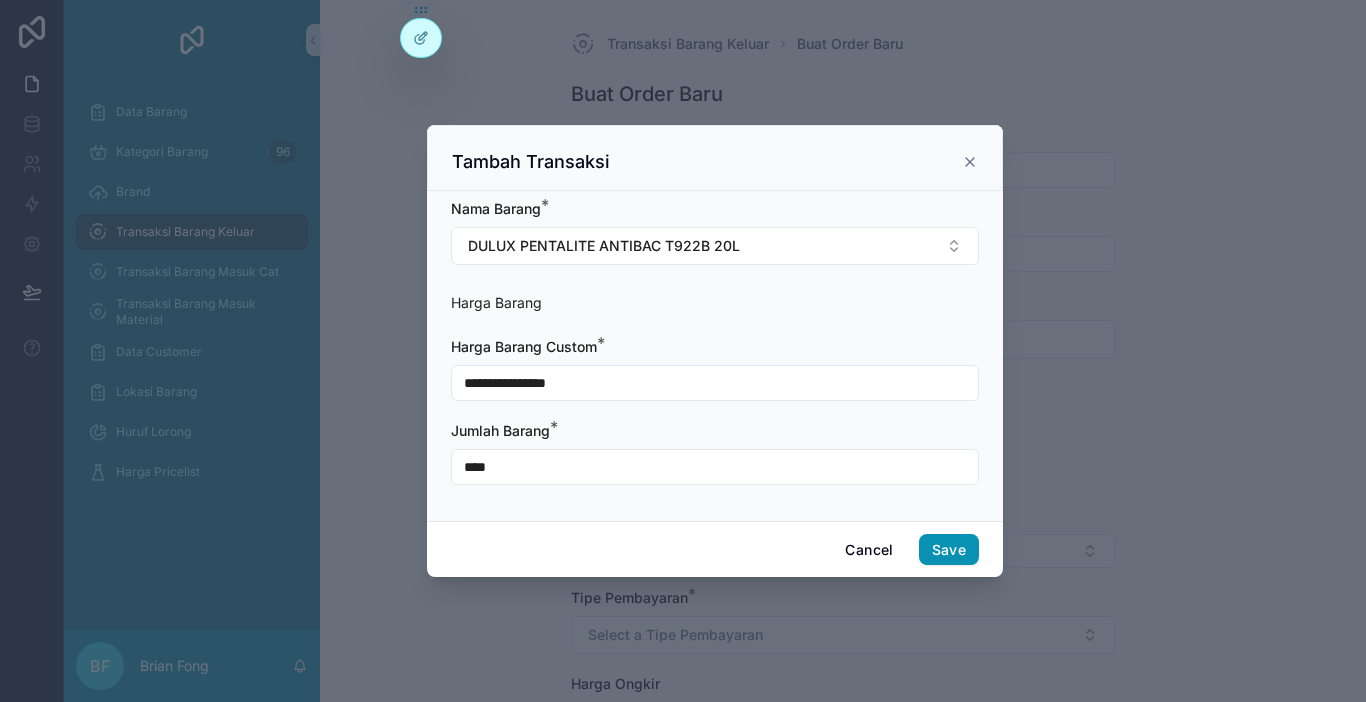 type on "****" 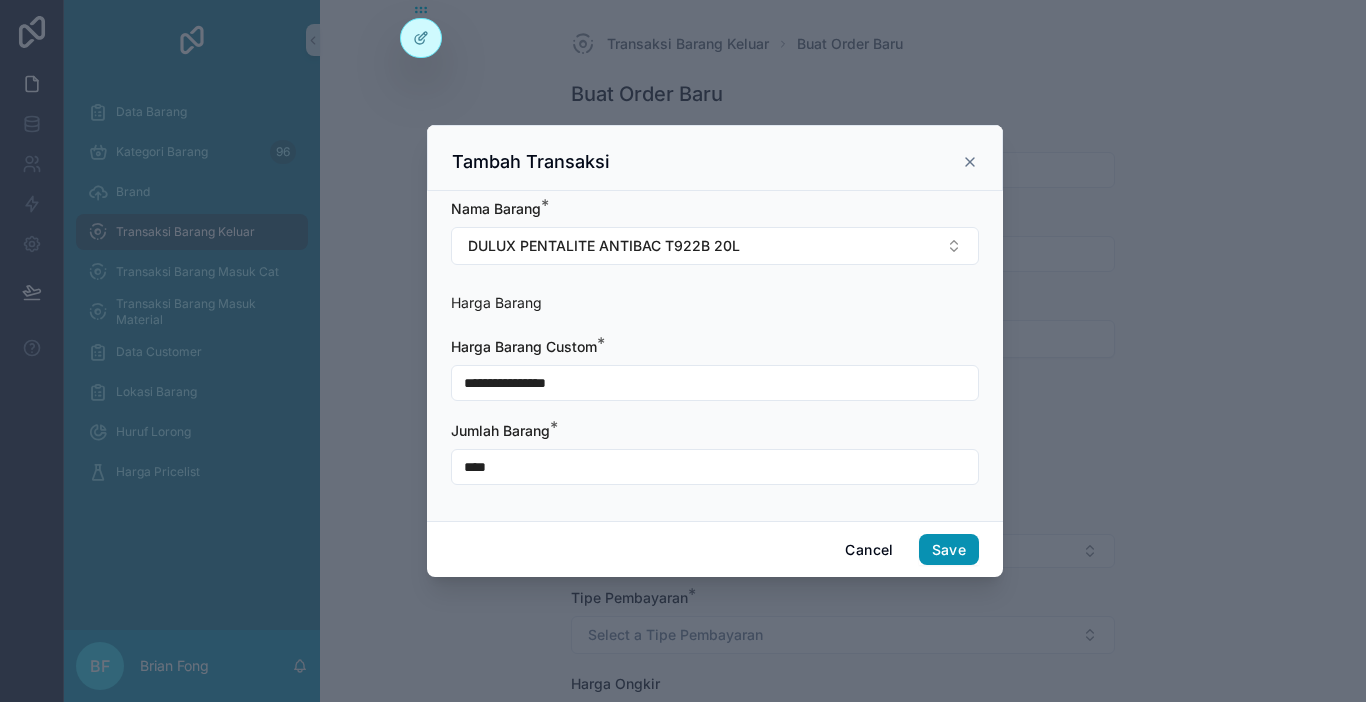 click on "Save" at bounding box center (949, 550) 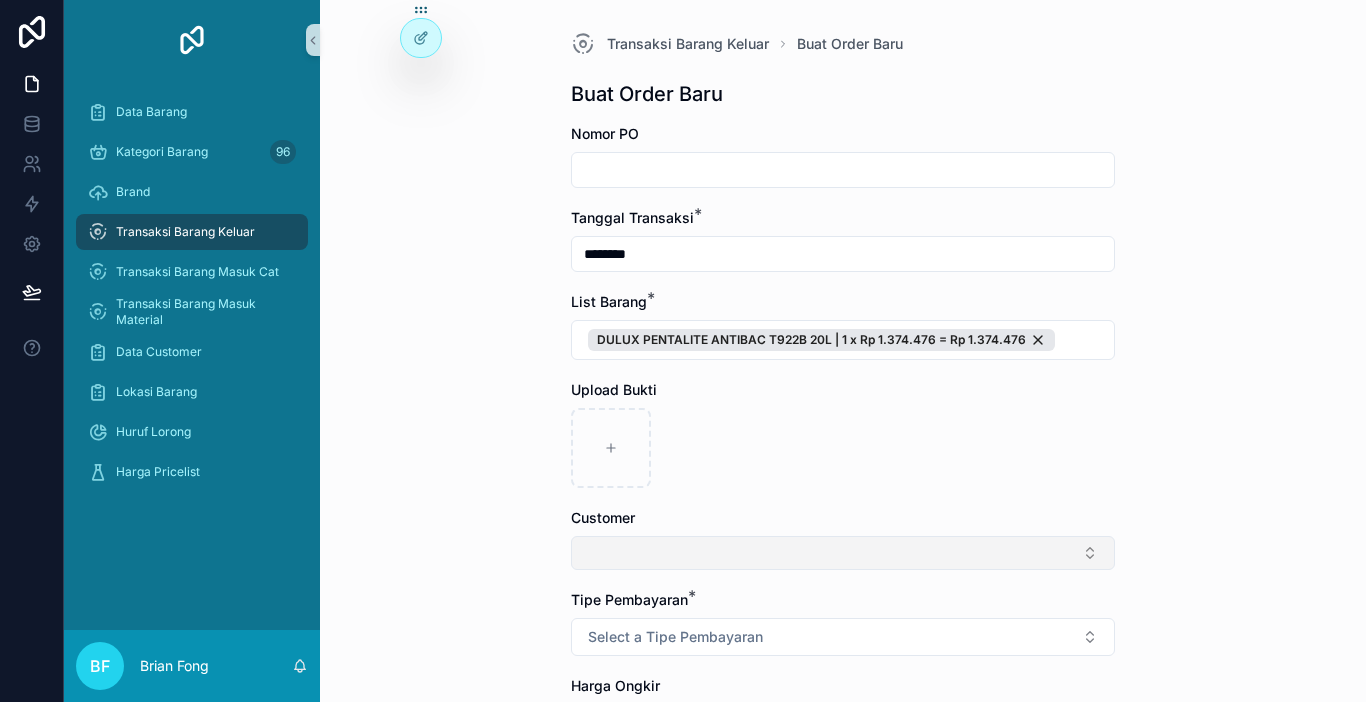 click at bounding box center (843, 553) 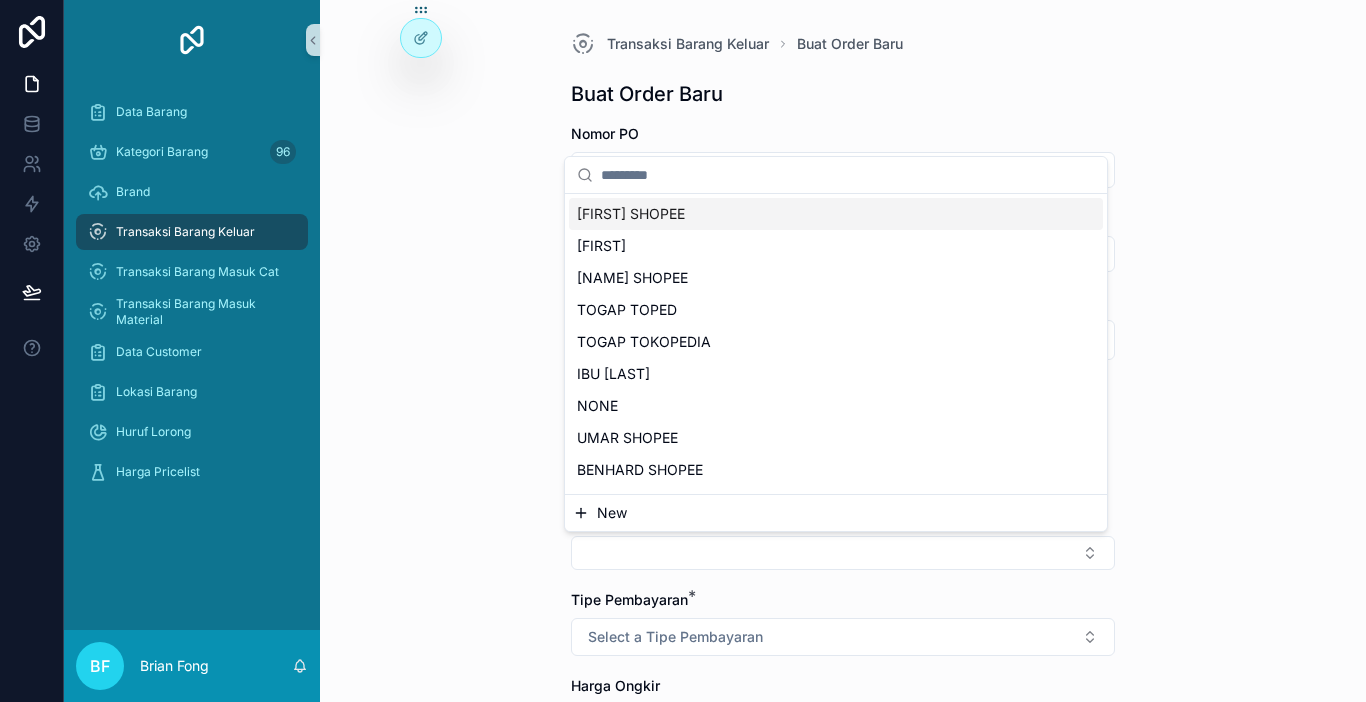 click on "New" at bounding box center (836, 513) 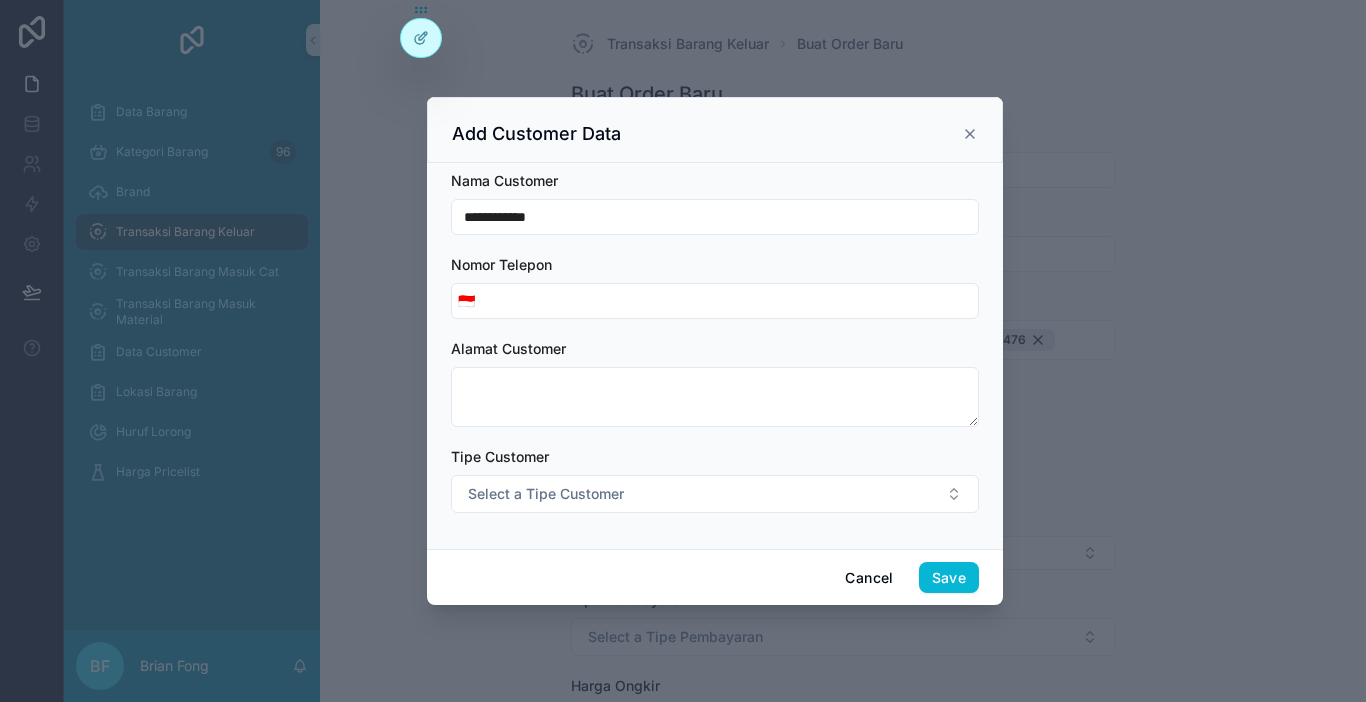 click on "**********" at bounding box center [715, 217] 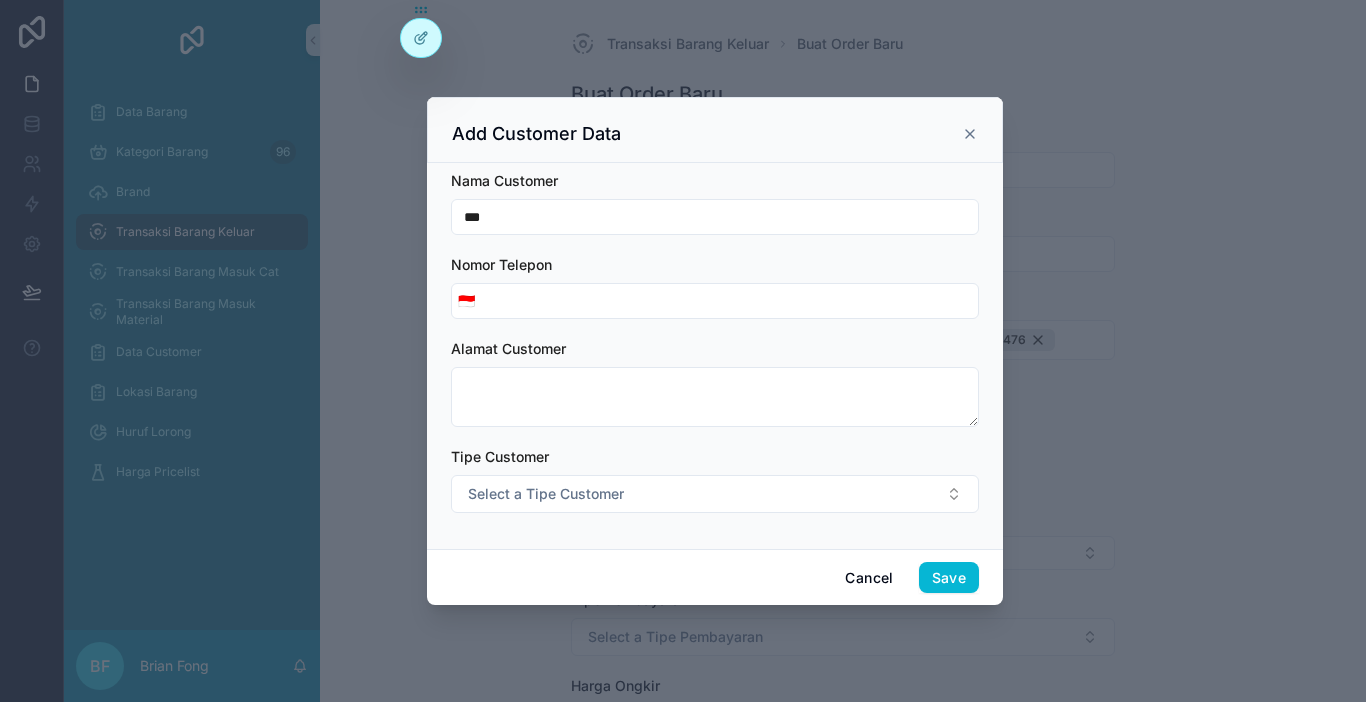 type on "**********" 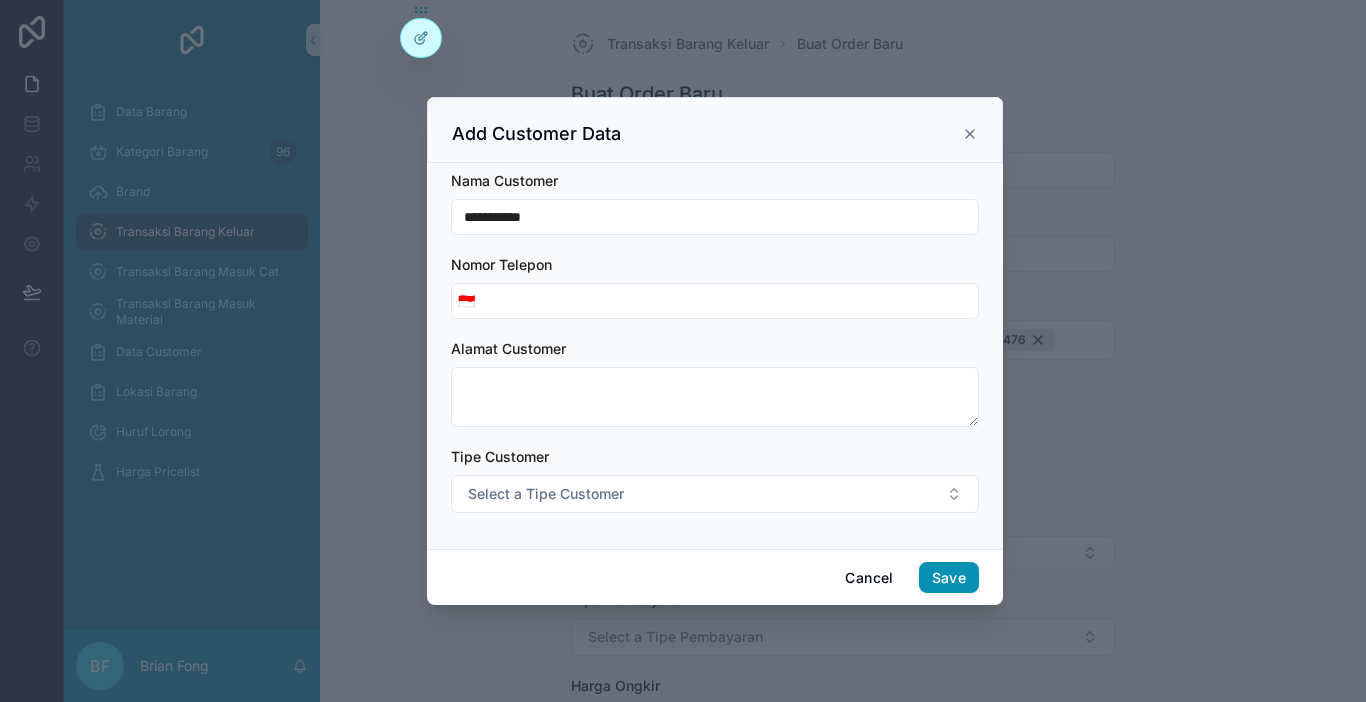 click on "Save" at bounding box center (949, 578) 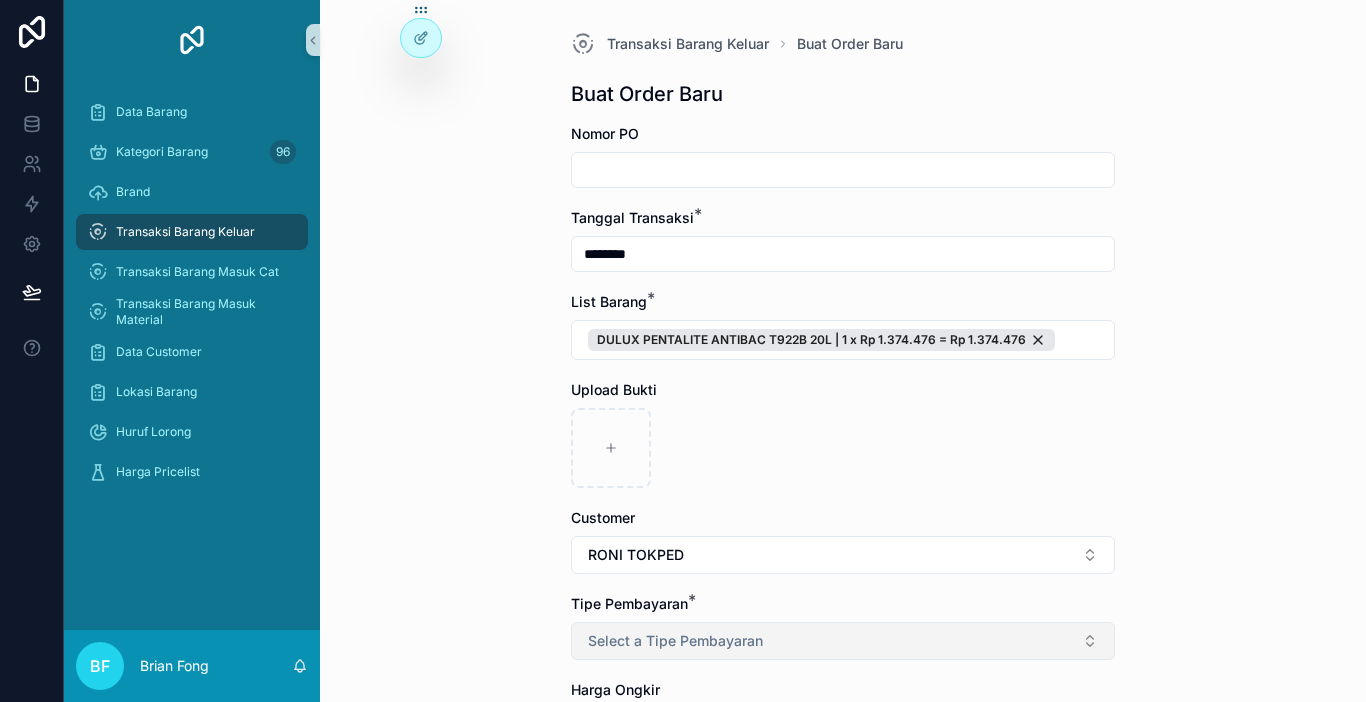 click on "Select a Tipe Pembayaran" at bounding box center [843, 641] 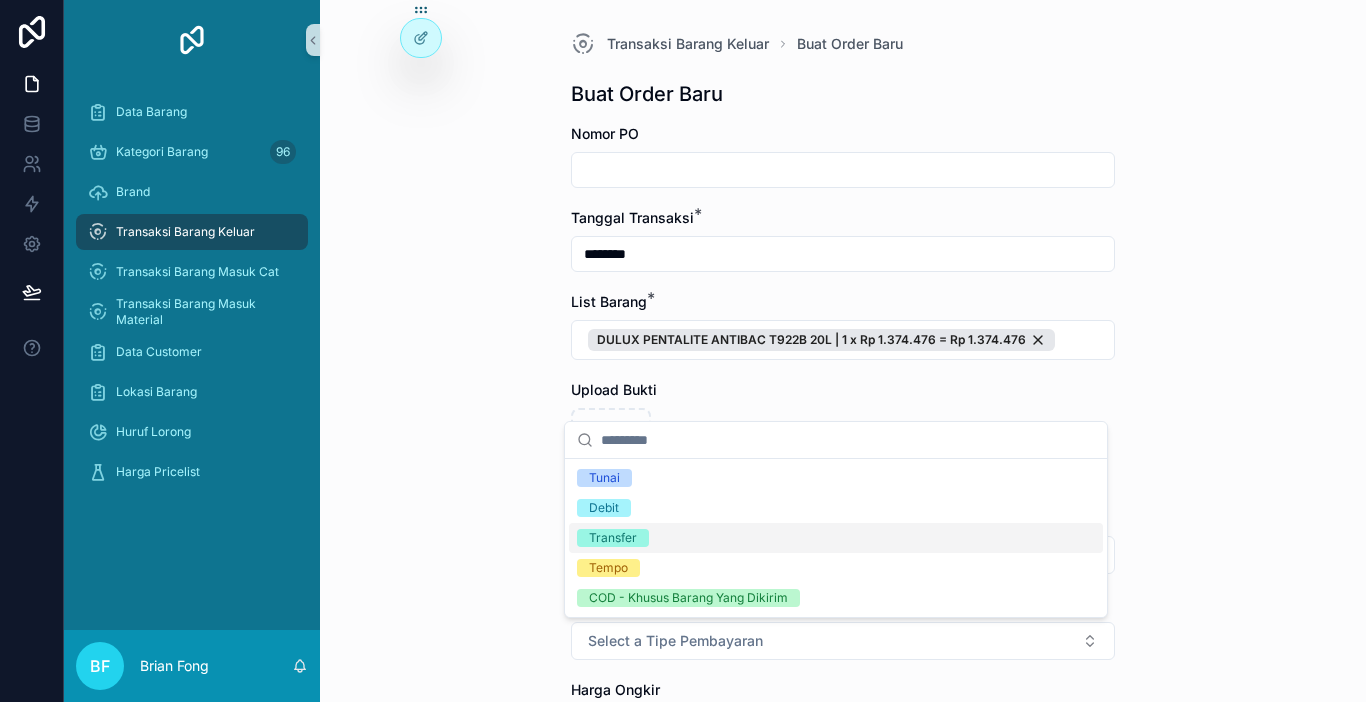 click on "Transfer" at bounding box center [836, 538] 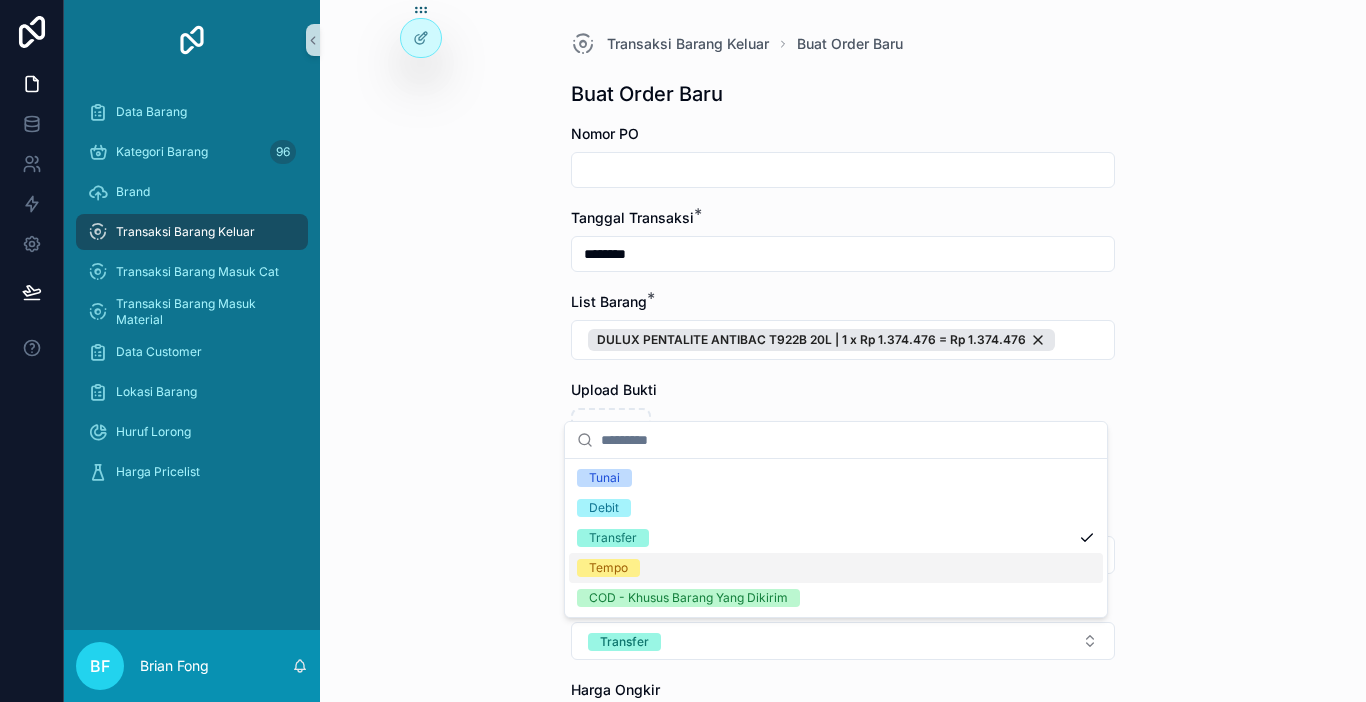 click on "Transaksi Barang Keluar Buat Order Baru Buat Order Baru Nomor PO Tanggal Transaksi * ******** List Barang * DULUX PENTALITE ANTIBAC T922B 20L | 1 x Rp 1.374.476 = Rp 1.374.476 Upload Bukti Customer RONI TOKPED Tipe Pembayaran * Transfer Harga Ongkir Totalkan Transaksi" at bounding box center [843, 351] 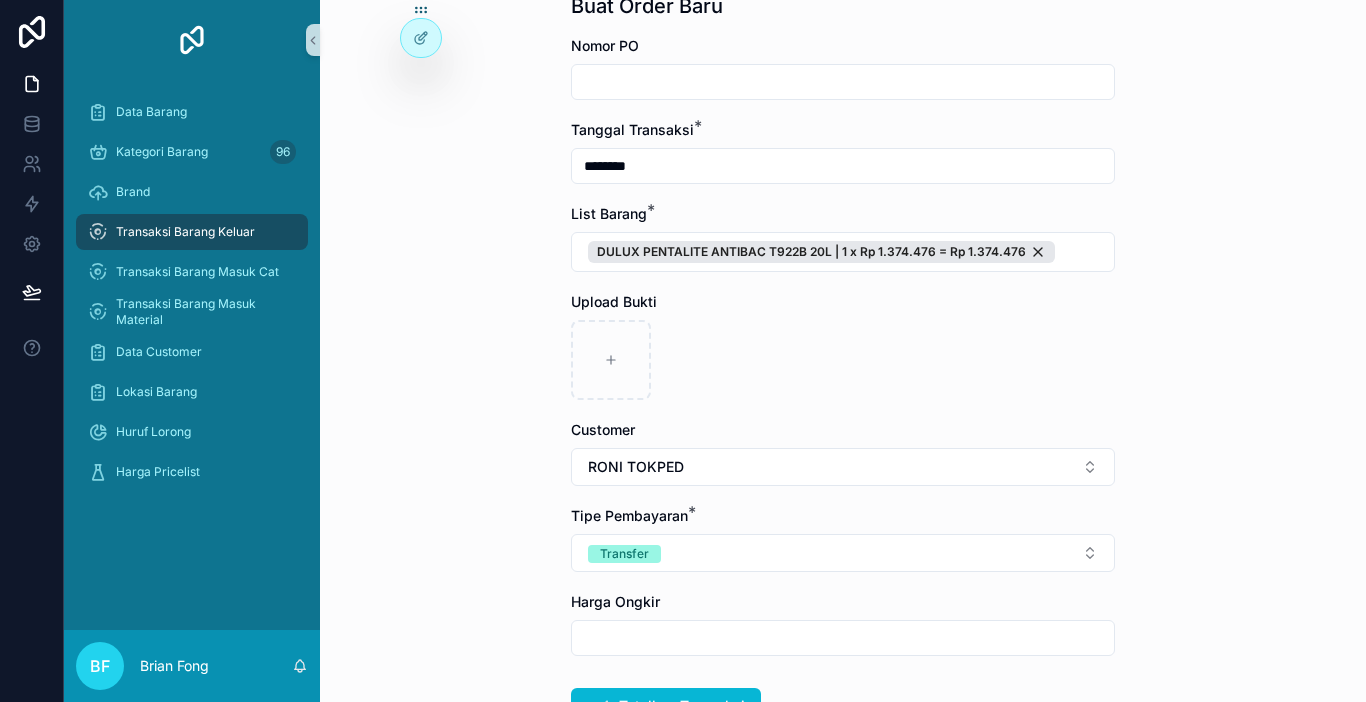 scroll, scrollTop: 238, scrollLeft: 0, axis: vertical 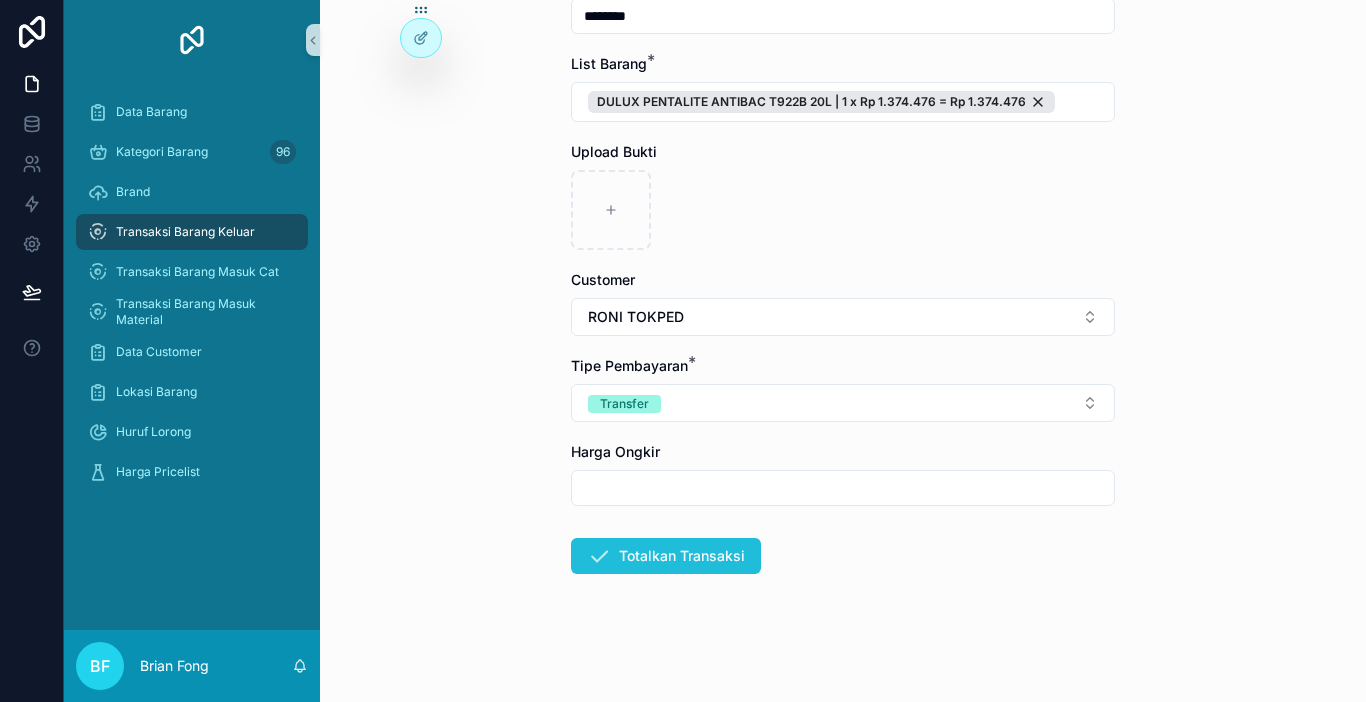 click on "Totalkan Transaksi" at bounding box center (666, 556) 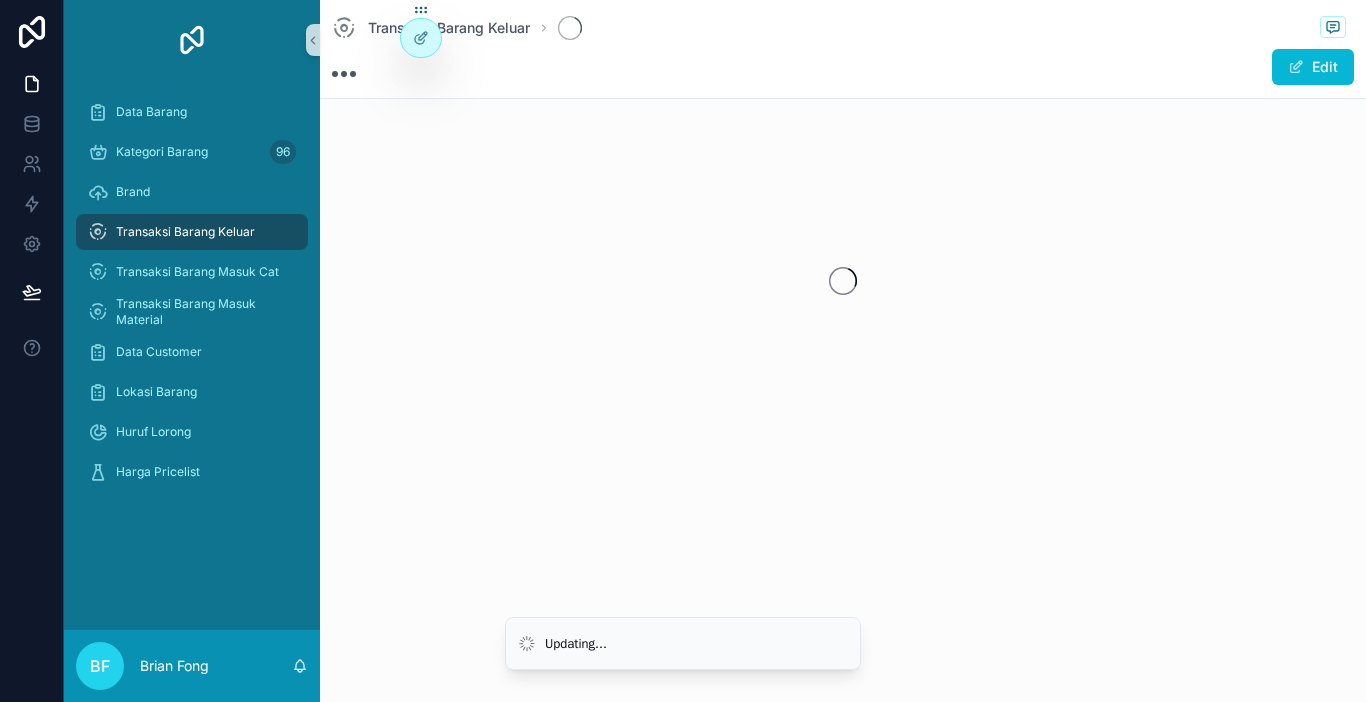 scroll, scrollTop: 0, scrollLeft: 0, axis: both 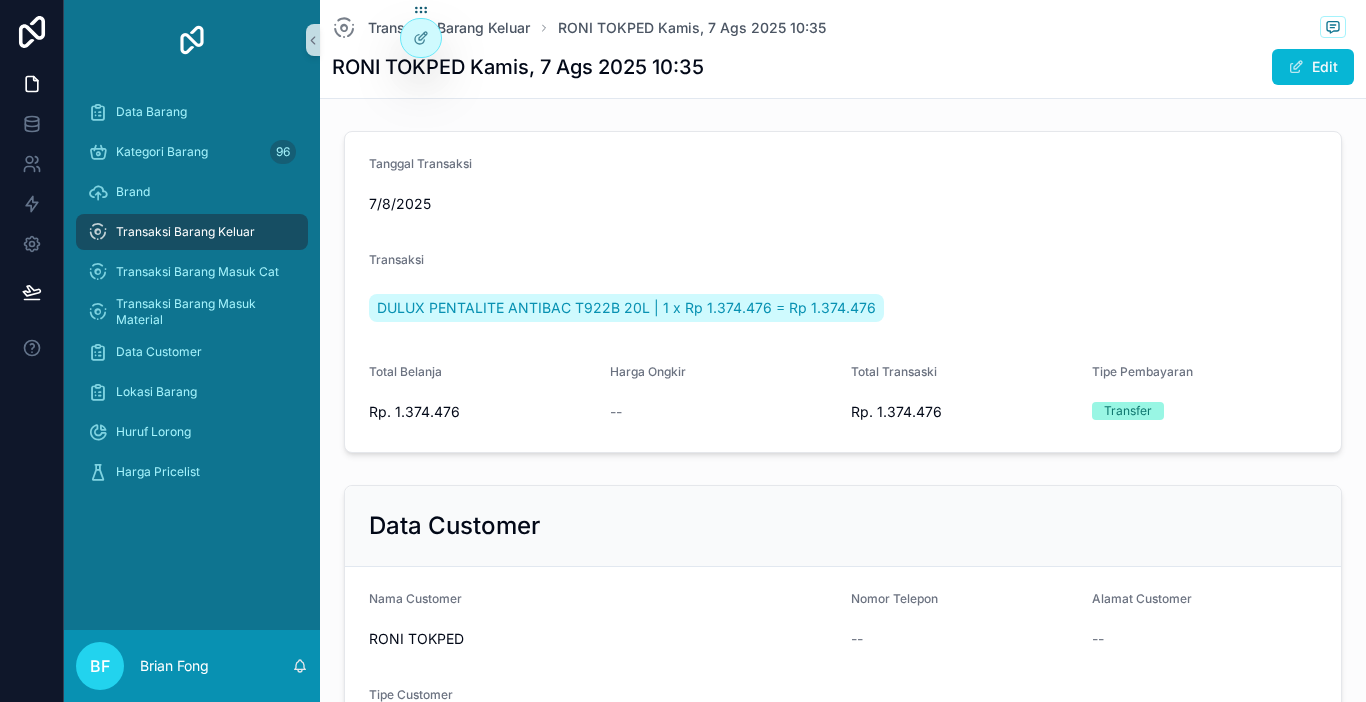 click on "Transaksi Barang Keluar" at bounding box center [192, 232] 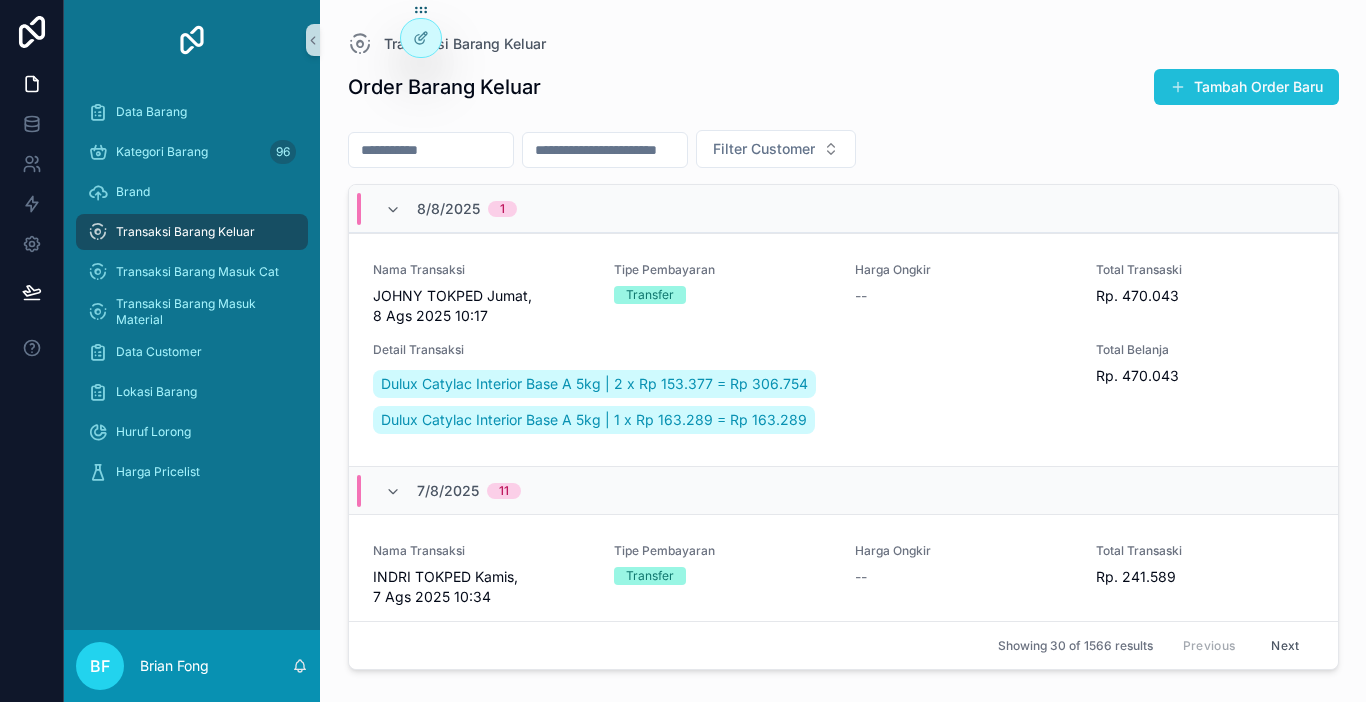 click on "Tambah Order Baru" at bounding box center [1246, 87] 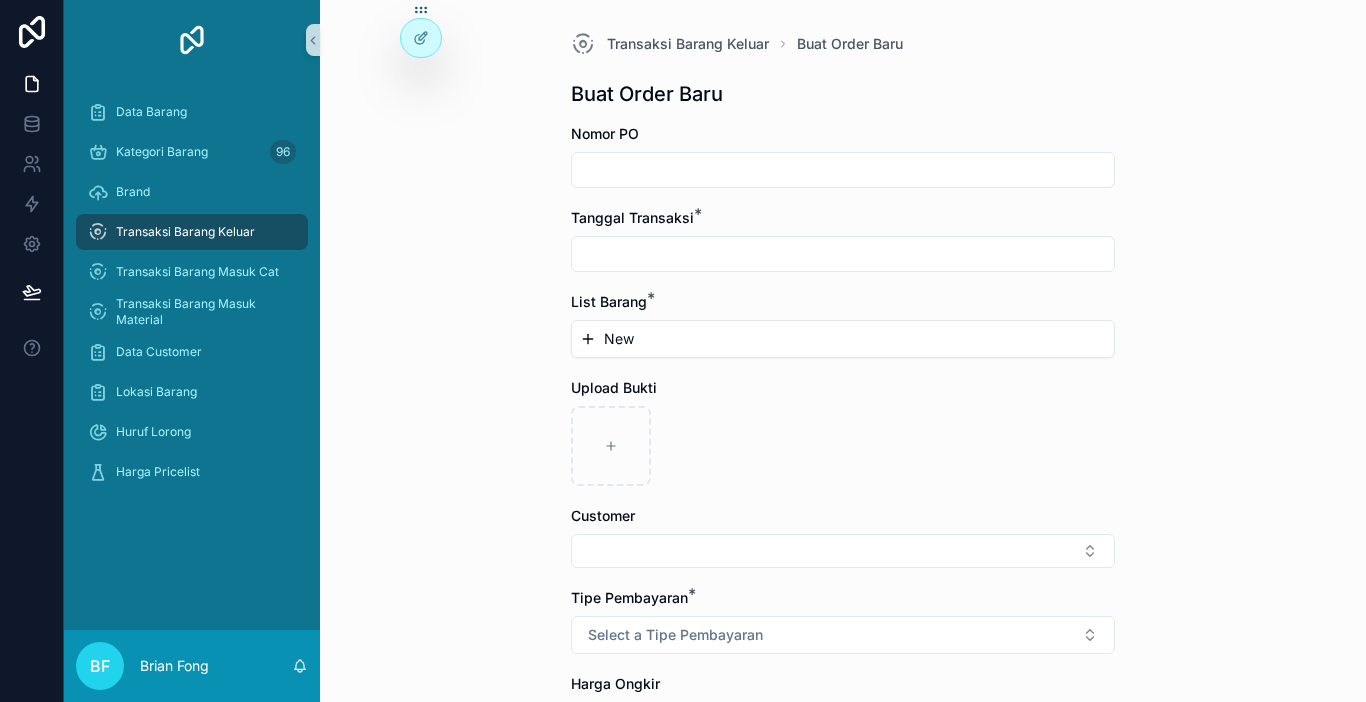 click at bounding box center (843, 254) 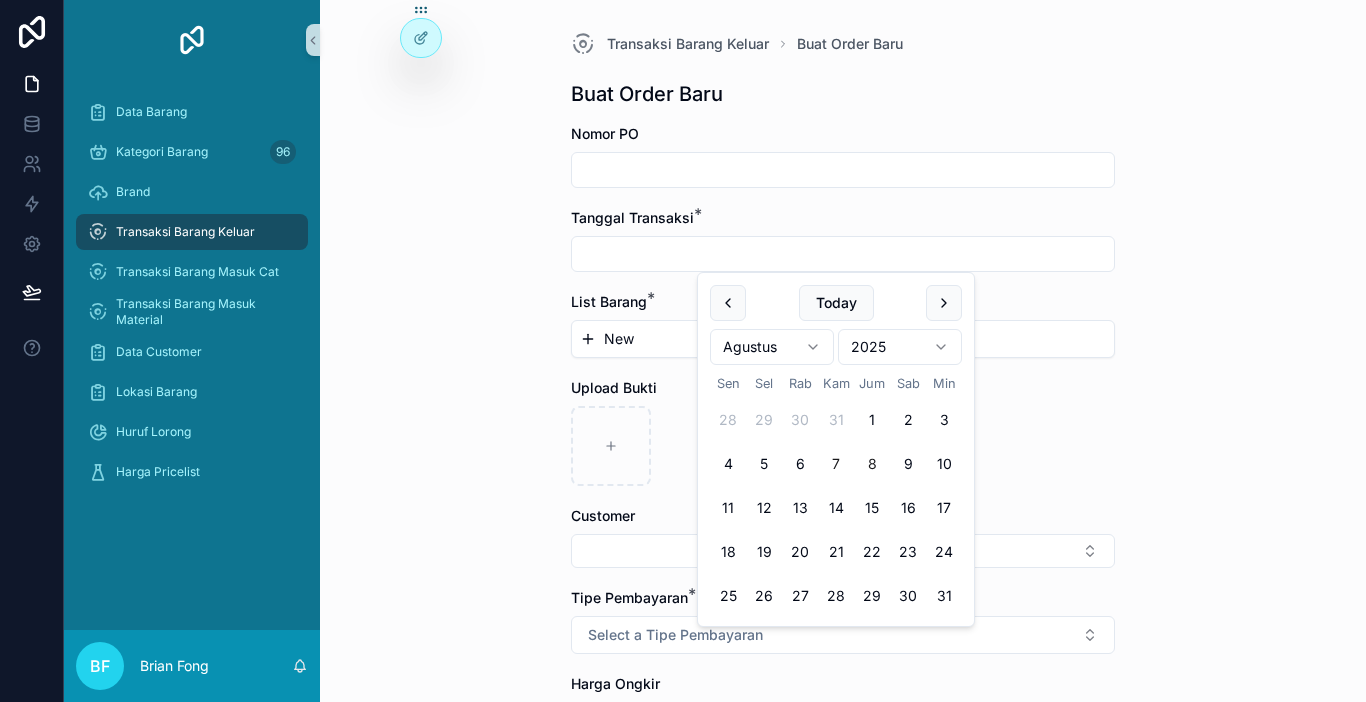 click on "7" at bounding box center (836, 464) 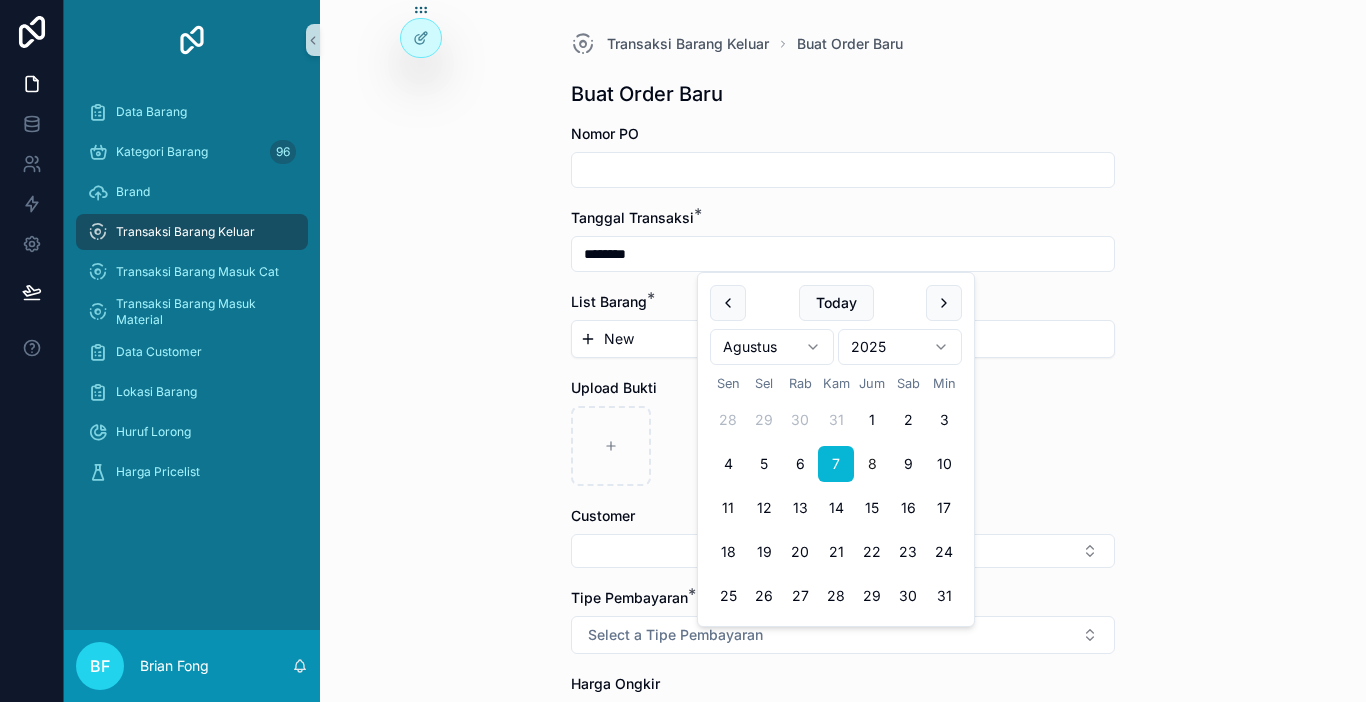 type on "********" 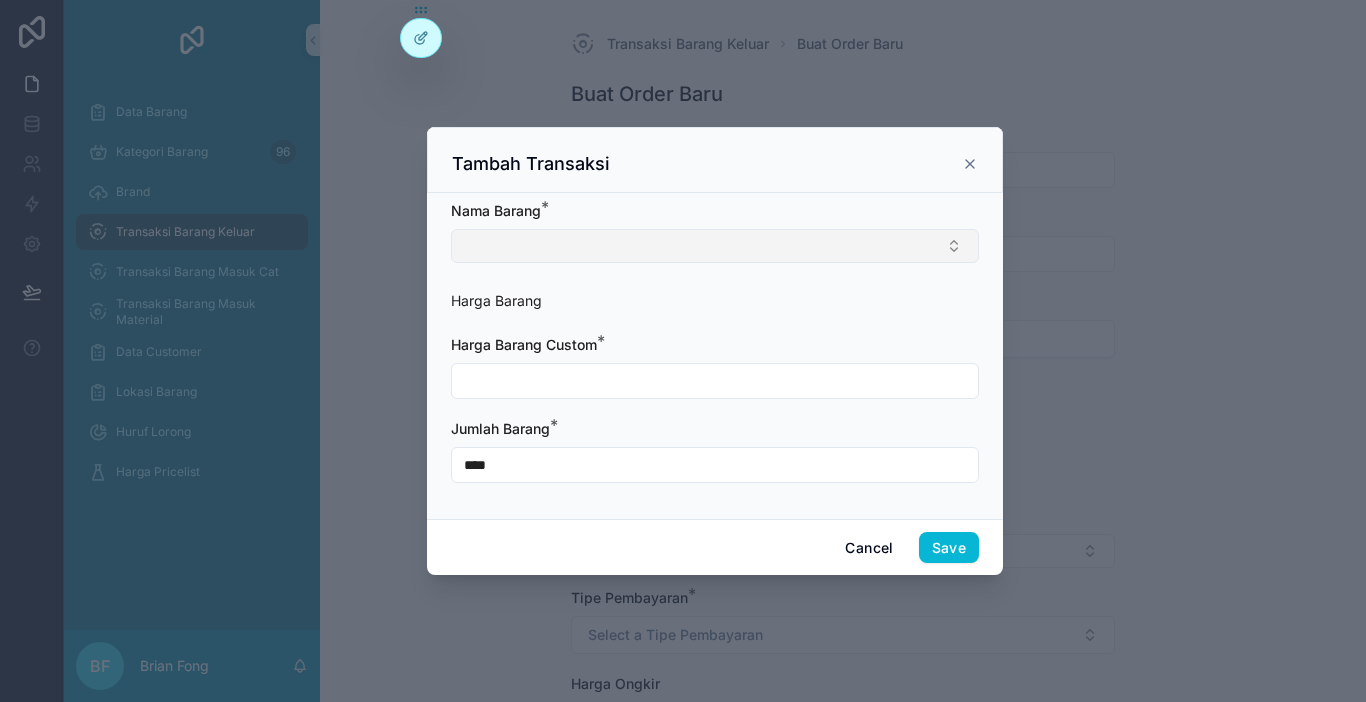 click at bounding box center [715, 246] 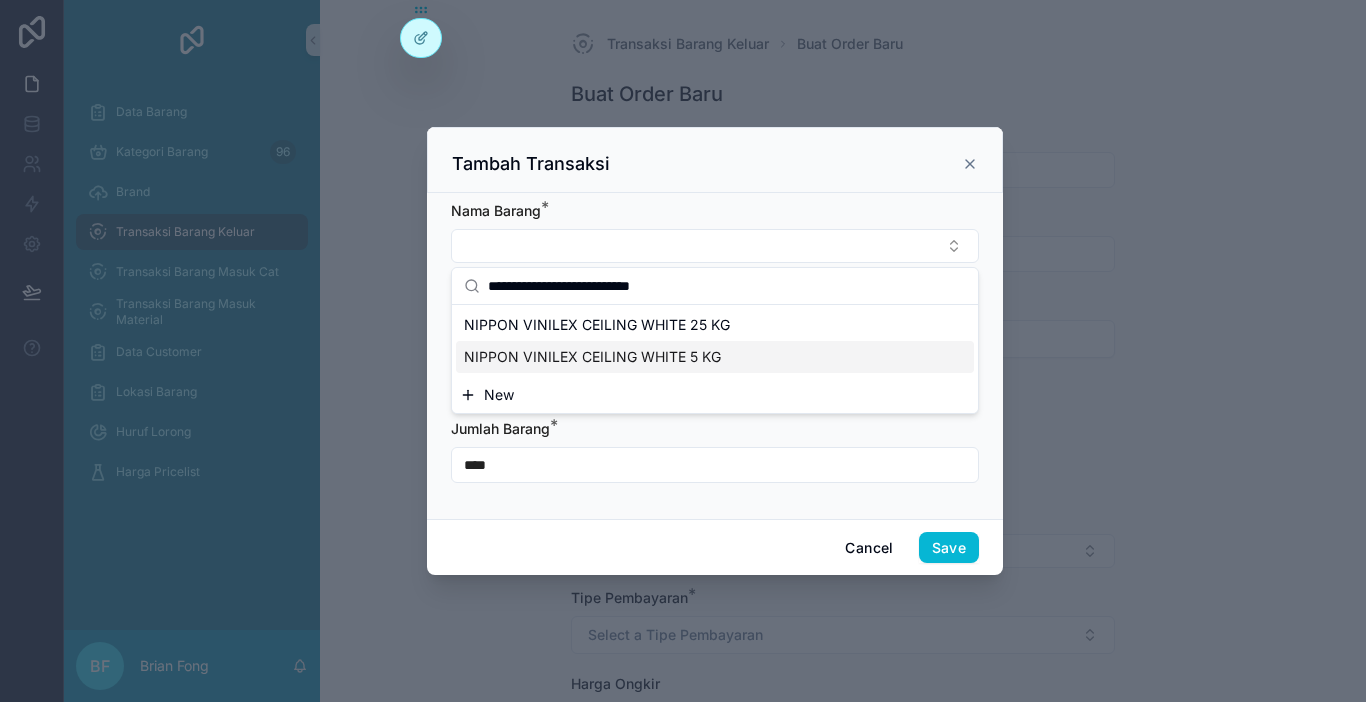 type on "**********" 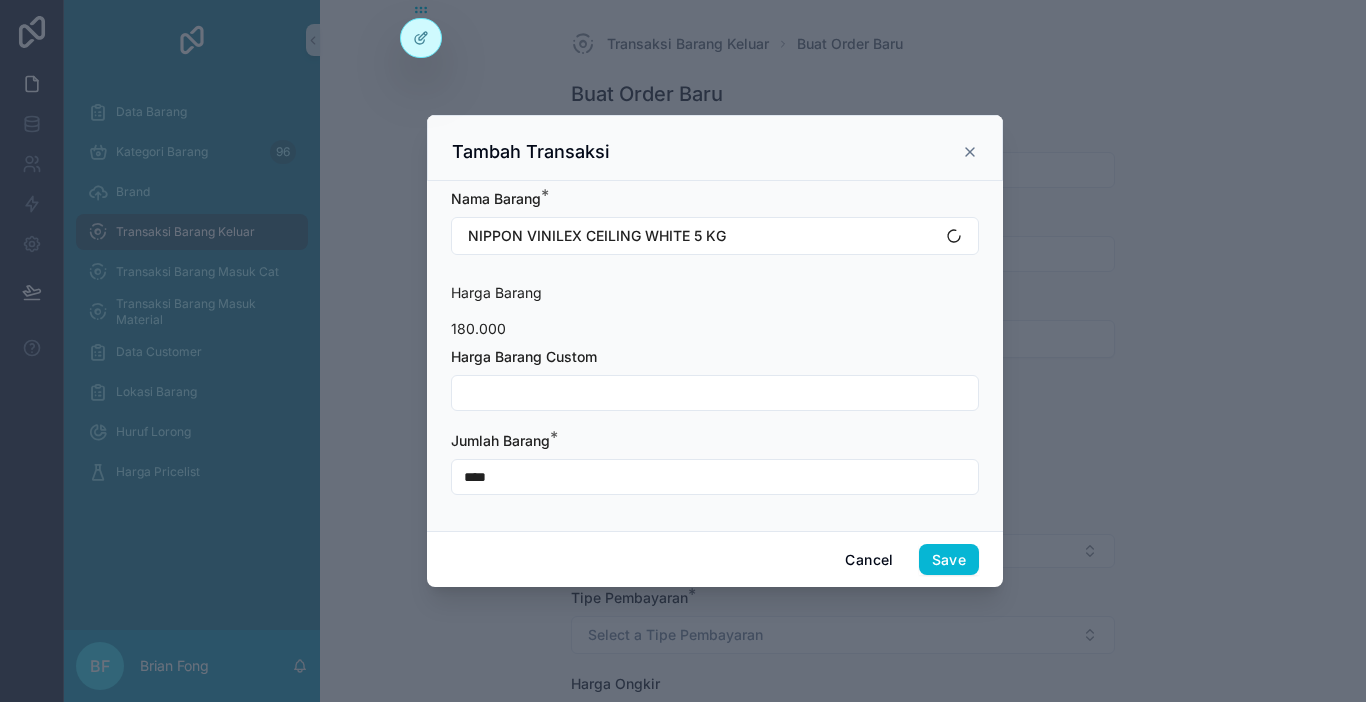 click at bounding box center (715, 393) 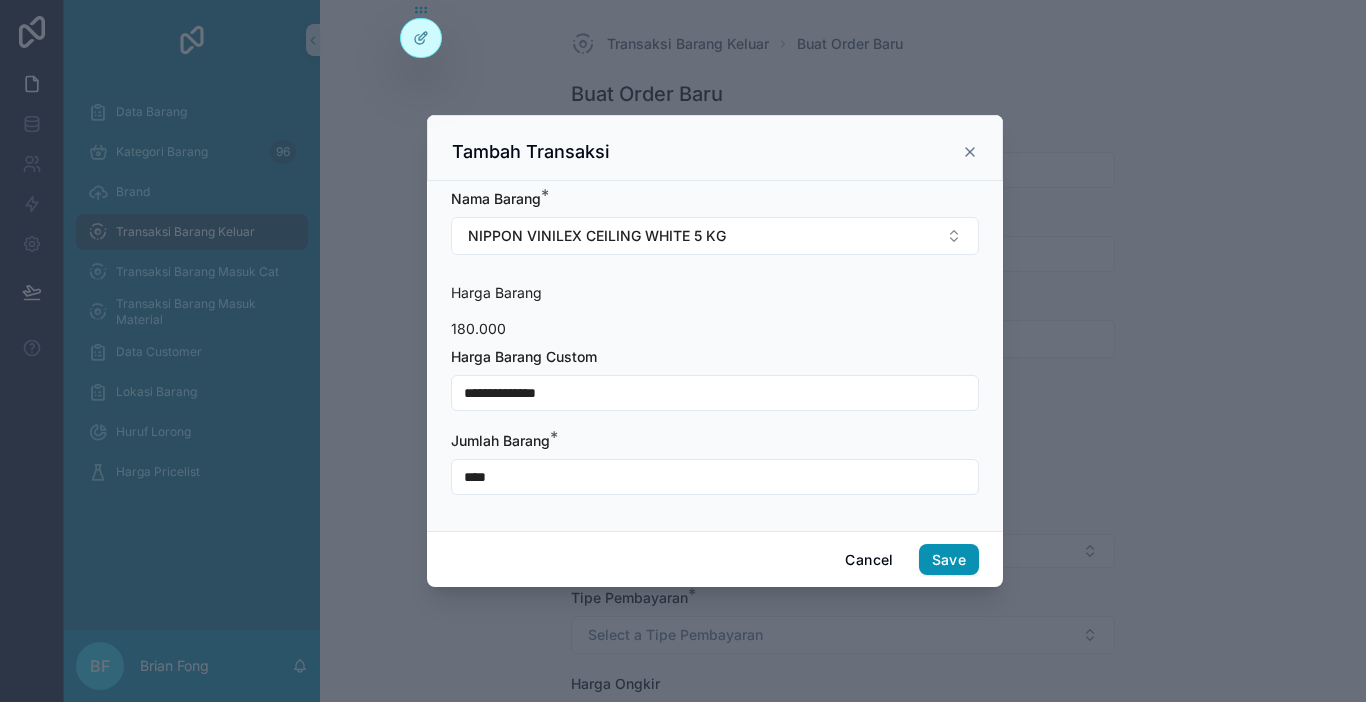 type on "**********" 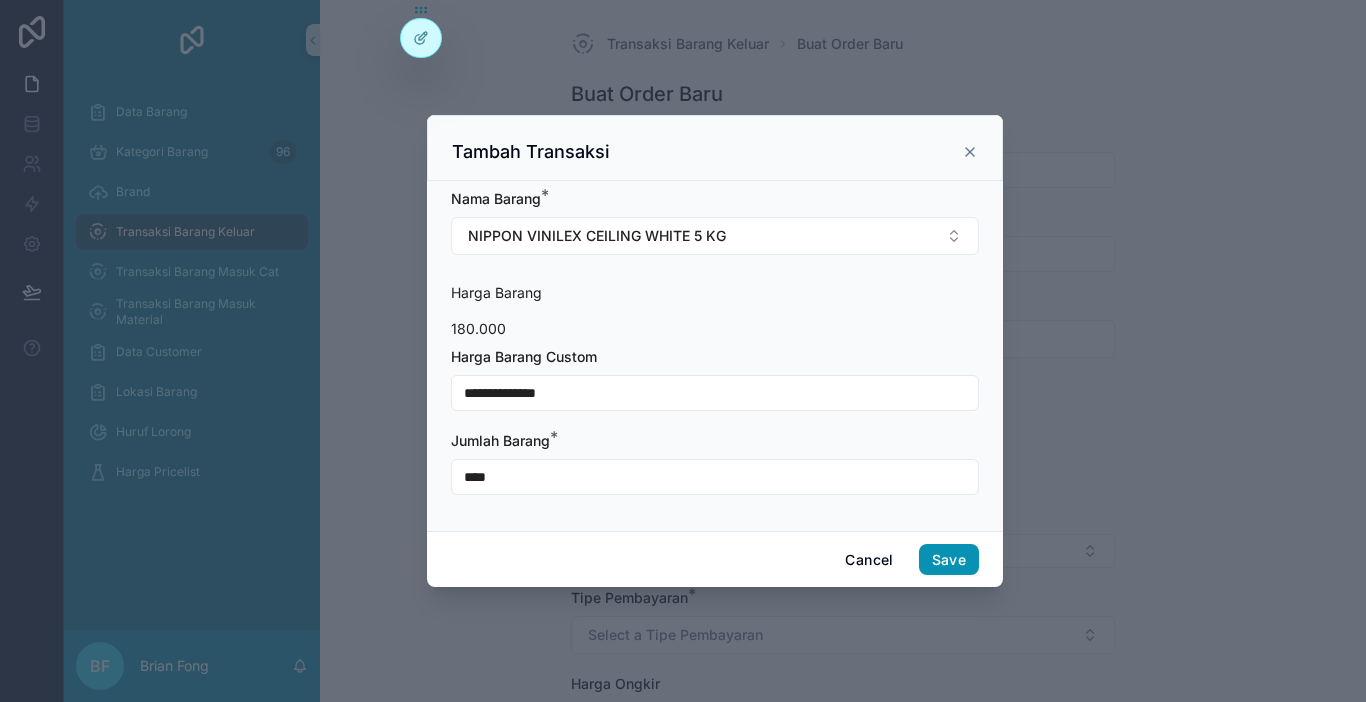 click on "Save" at bounding box center (949, 560) 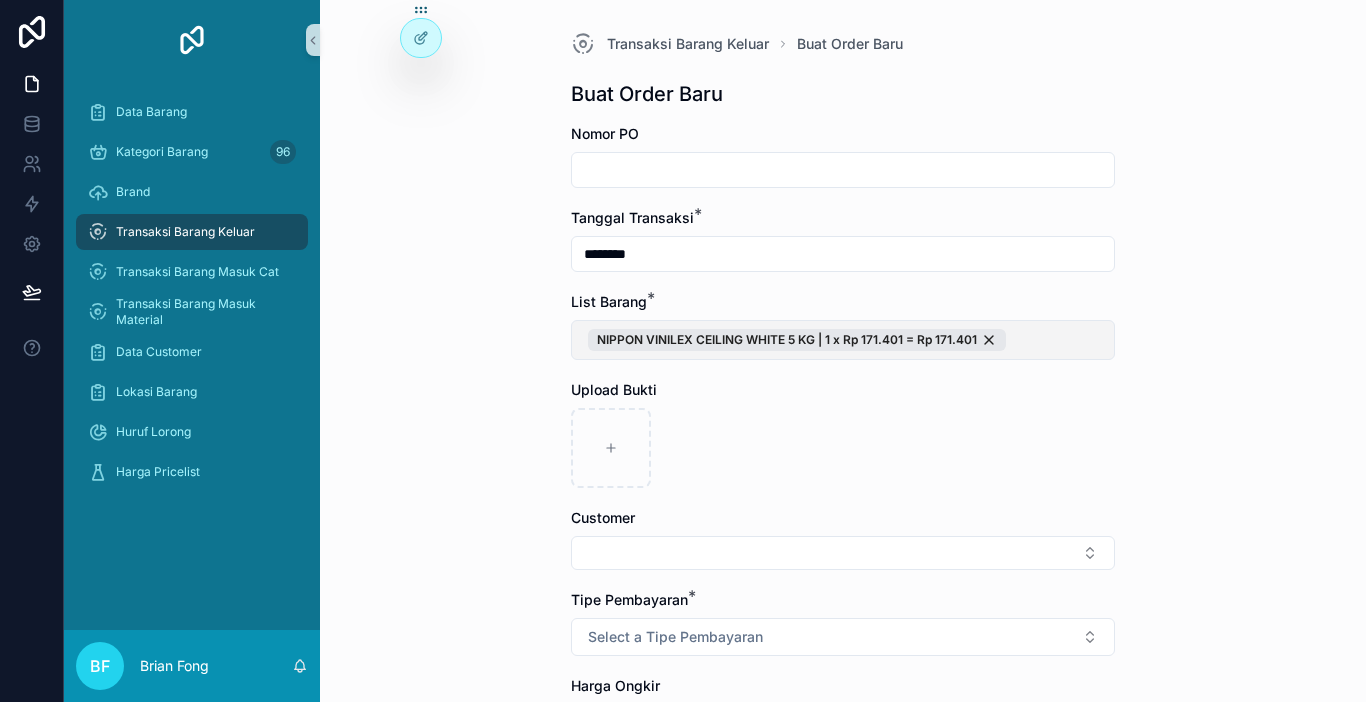 click on "NIPPON VINILEX CEILING WHITE 5 KG | 1 x Rp 171.401 = Rp 171.401" at bounding box center (843, 340) 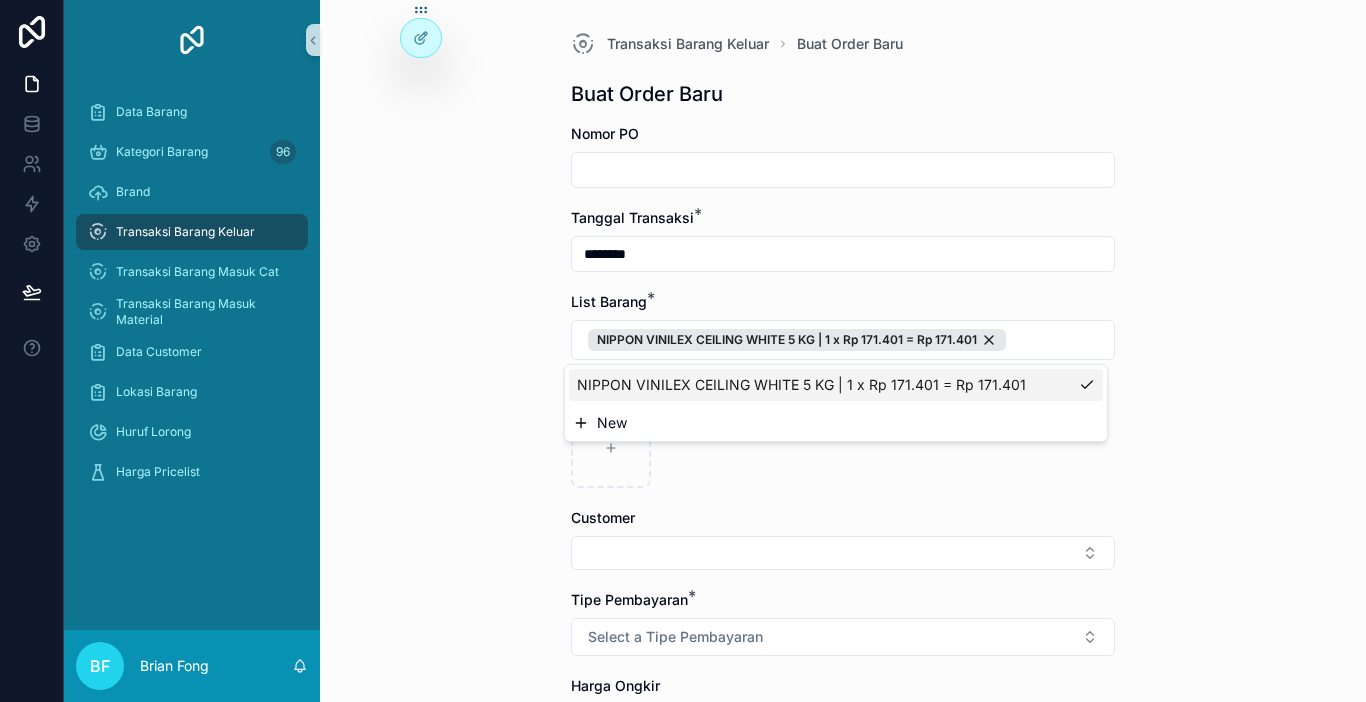 click on "New" at bounding box center (836, 423) 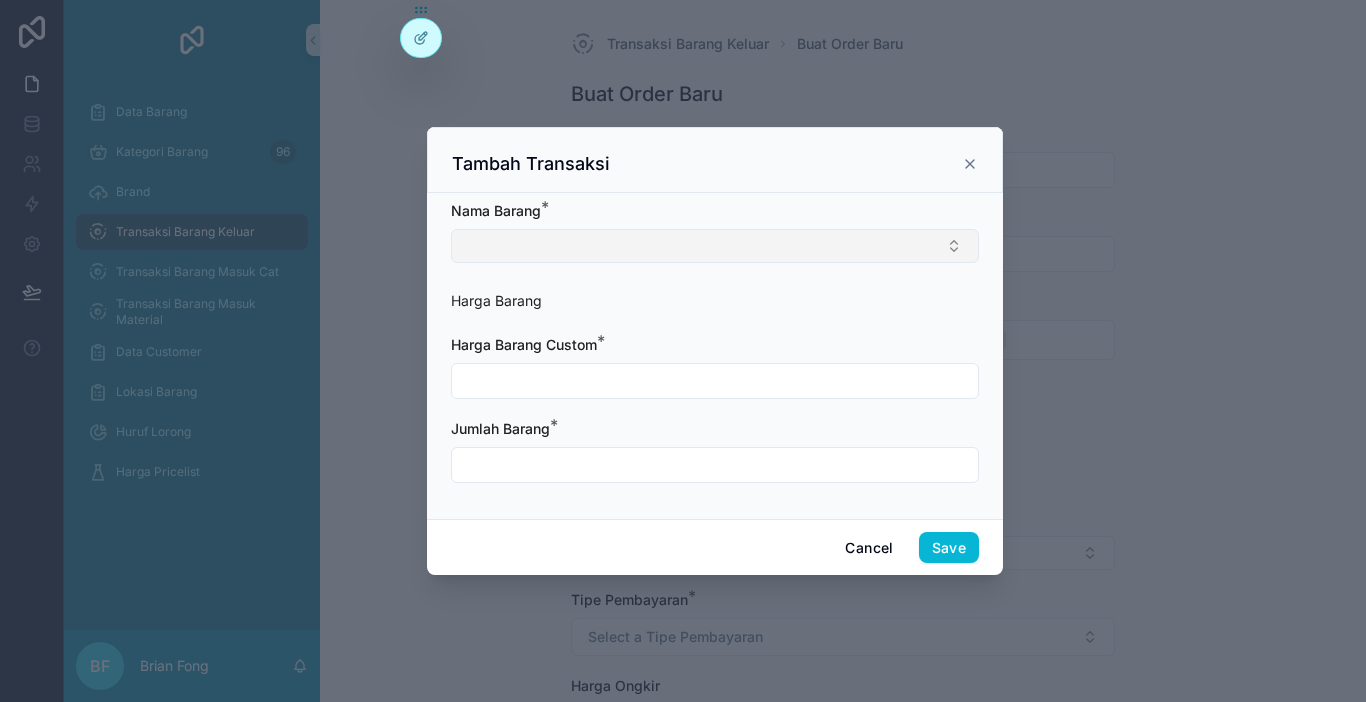 click at bounding box center [715, 246] 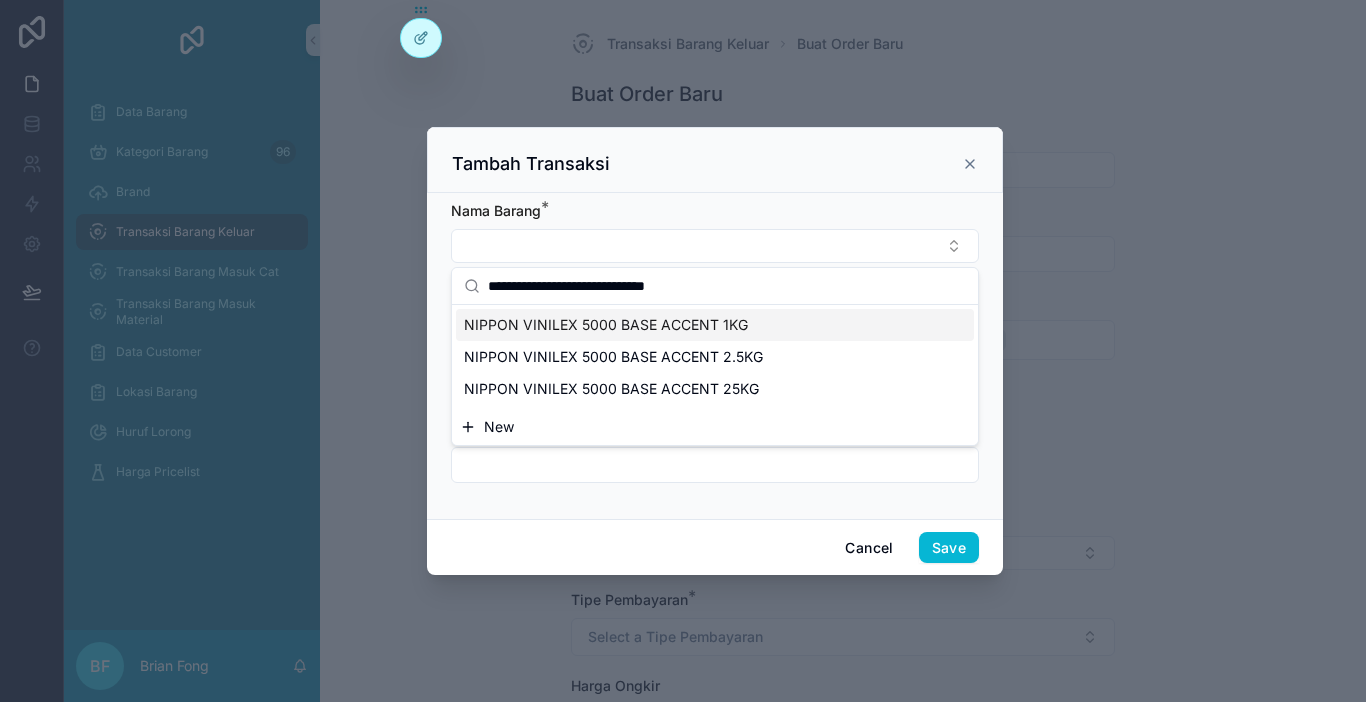 type on "**********" 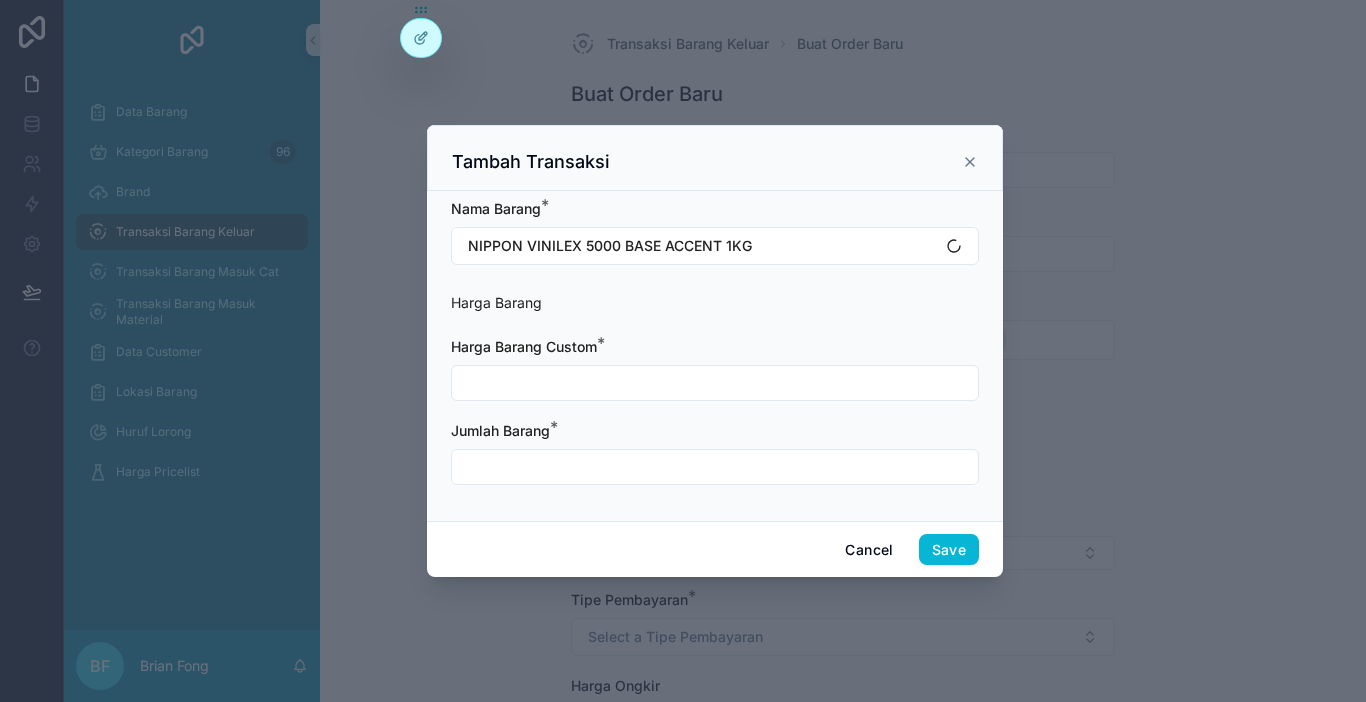 click at bounding box center (715, 383) 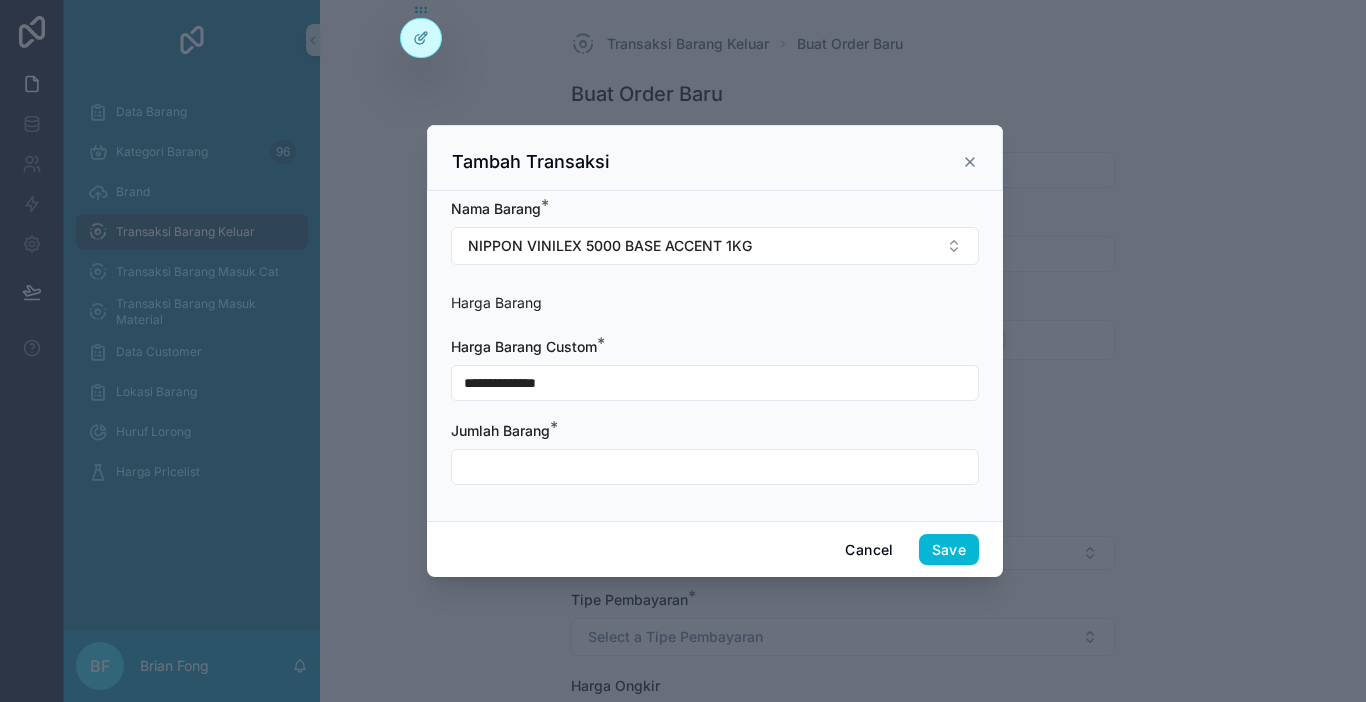 type on "**********" 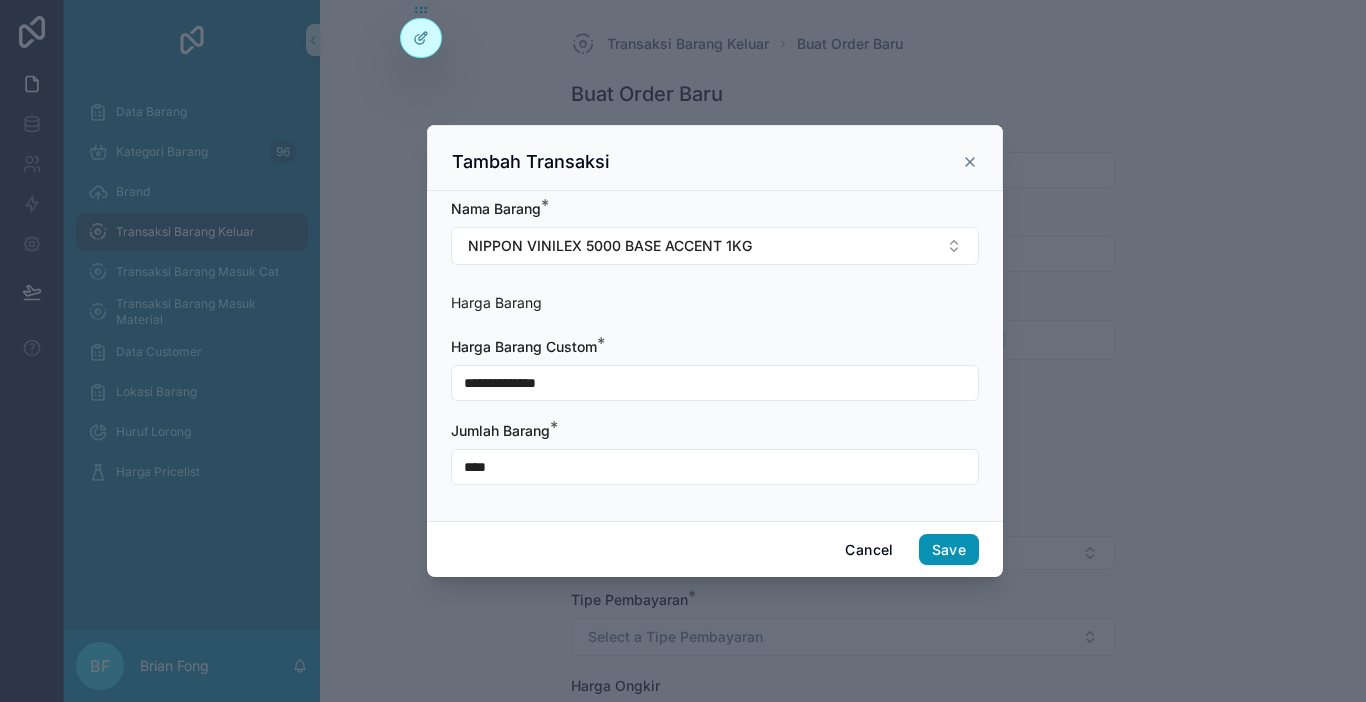 type on "****" 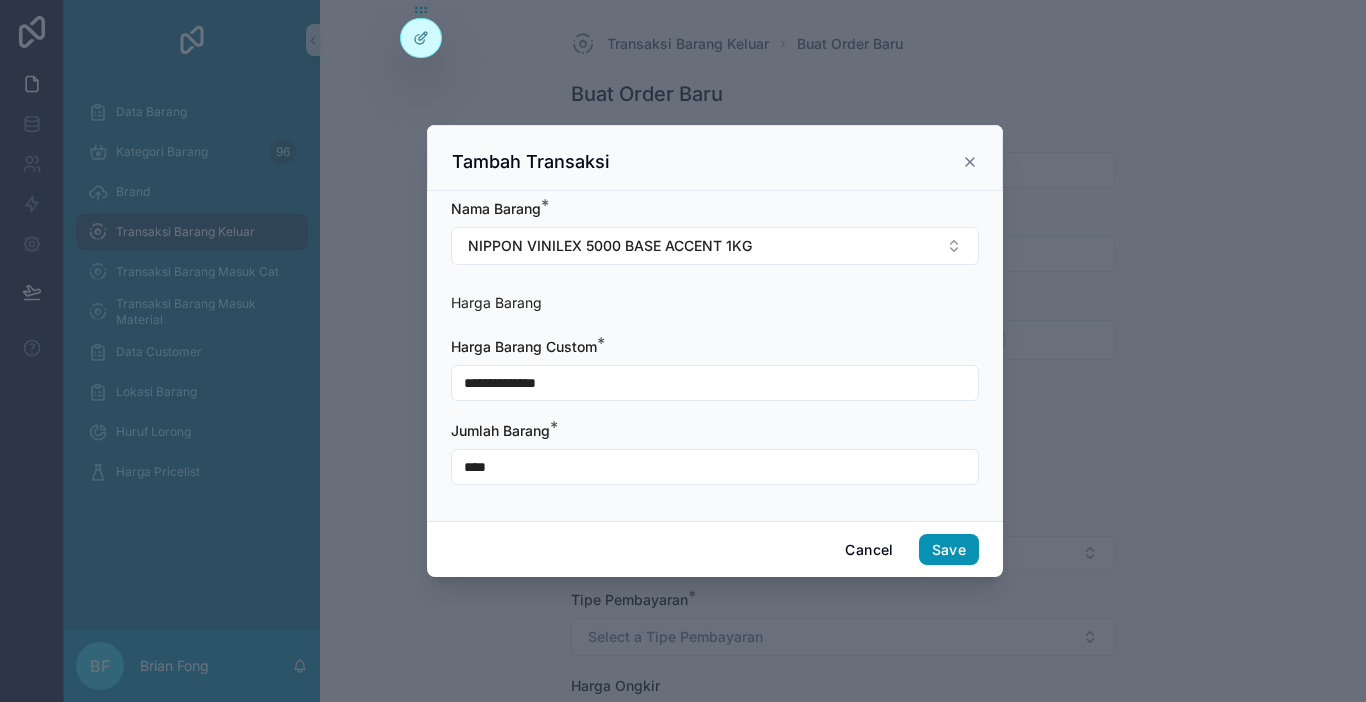 click on "Save" at bounding box center (949, 550) 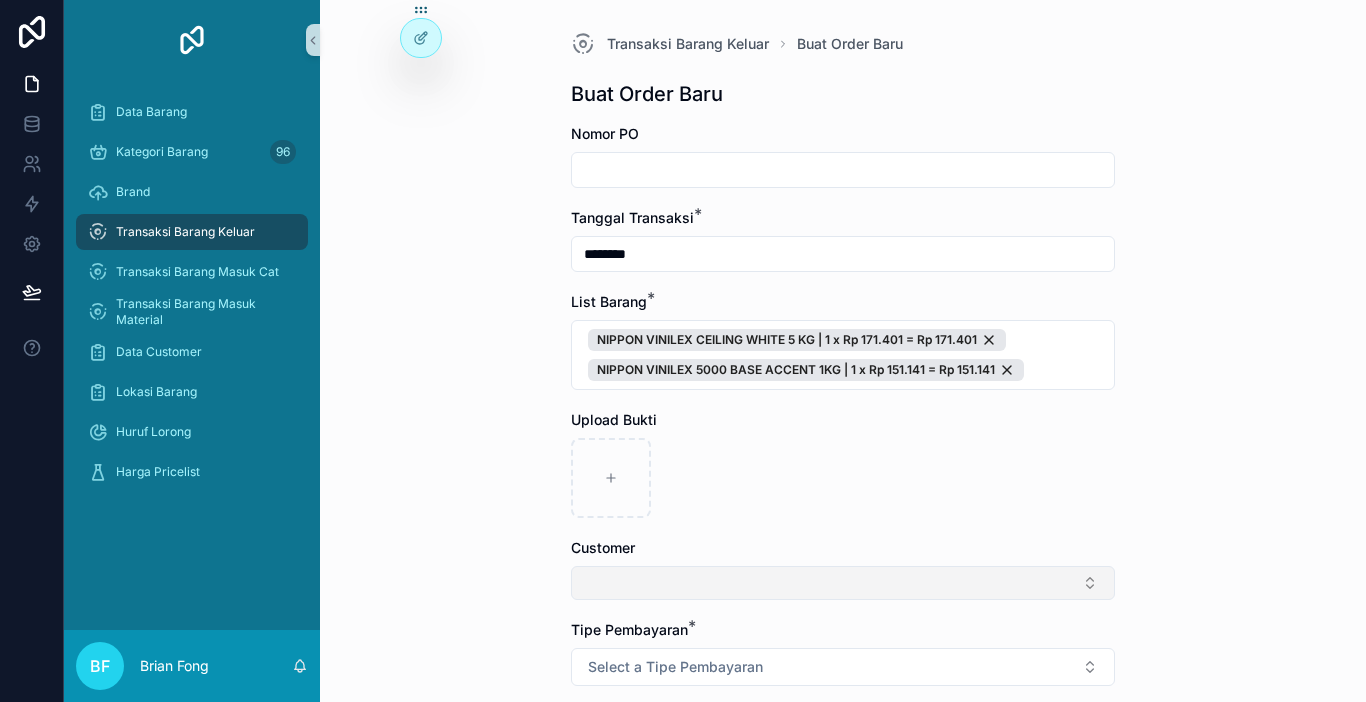 click at bounding box center (843, 583) 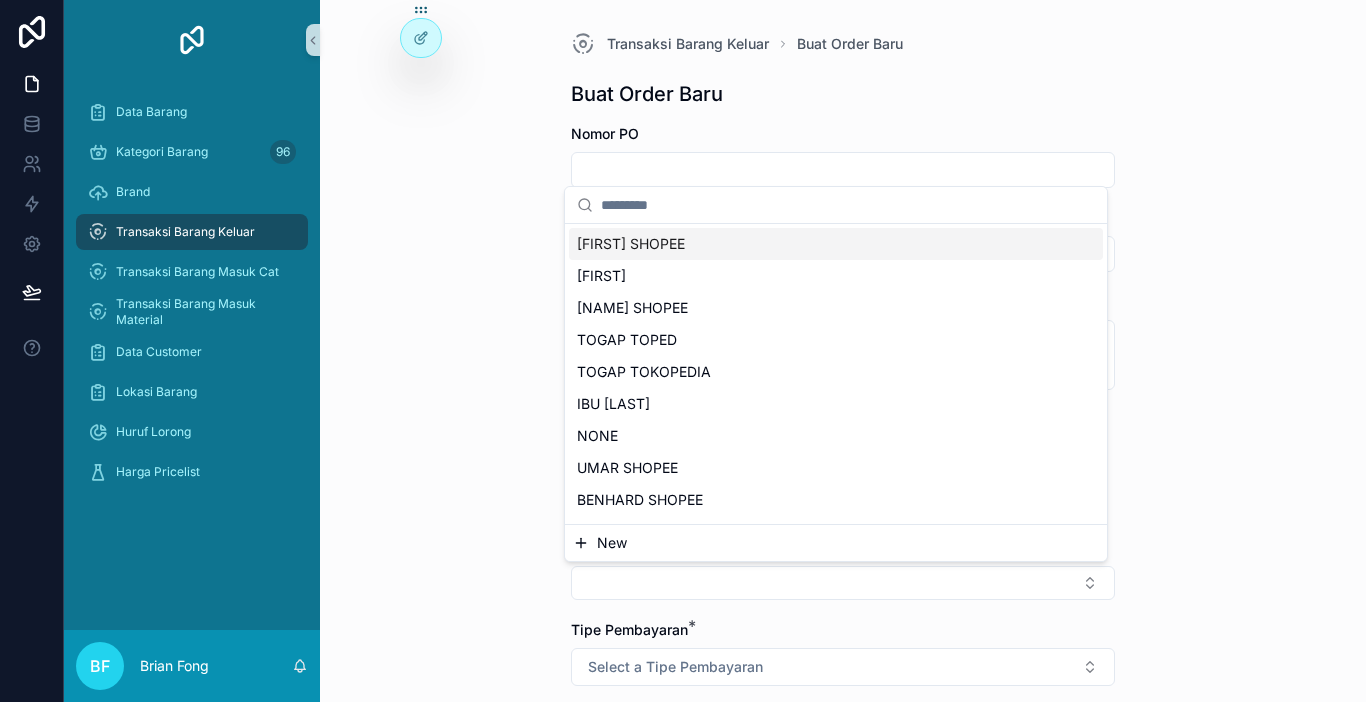click on "New" at bounding box center [836, 543] 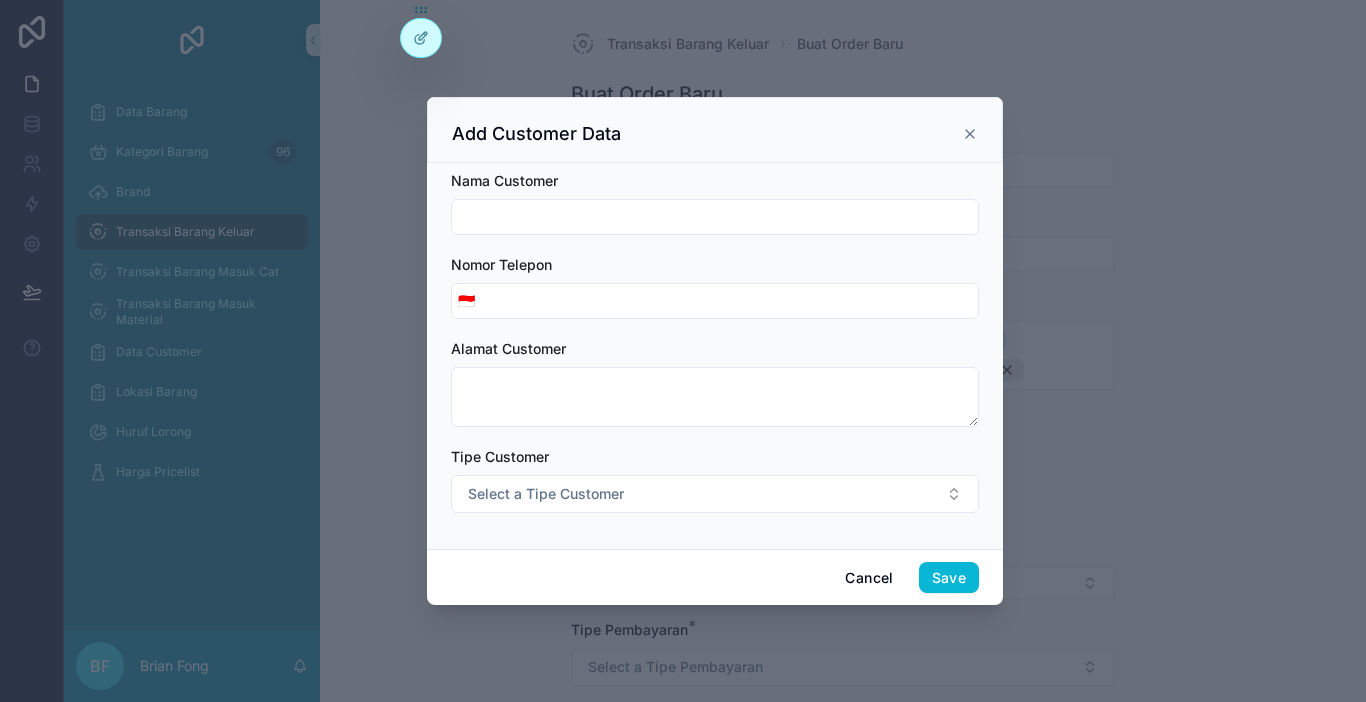 click at bounding box center (715, 217) 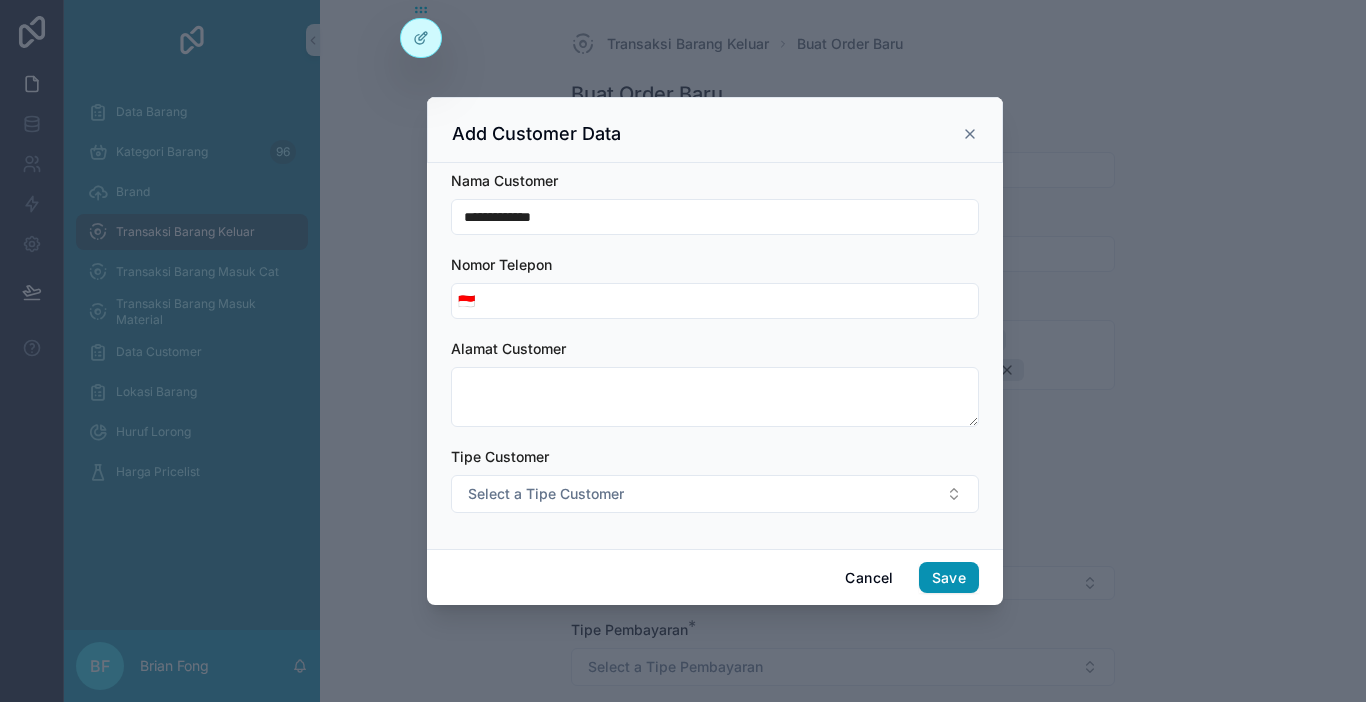 type on "**********" 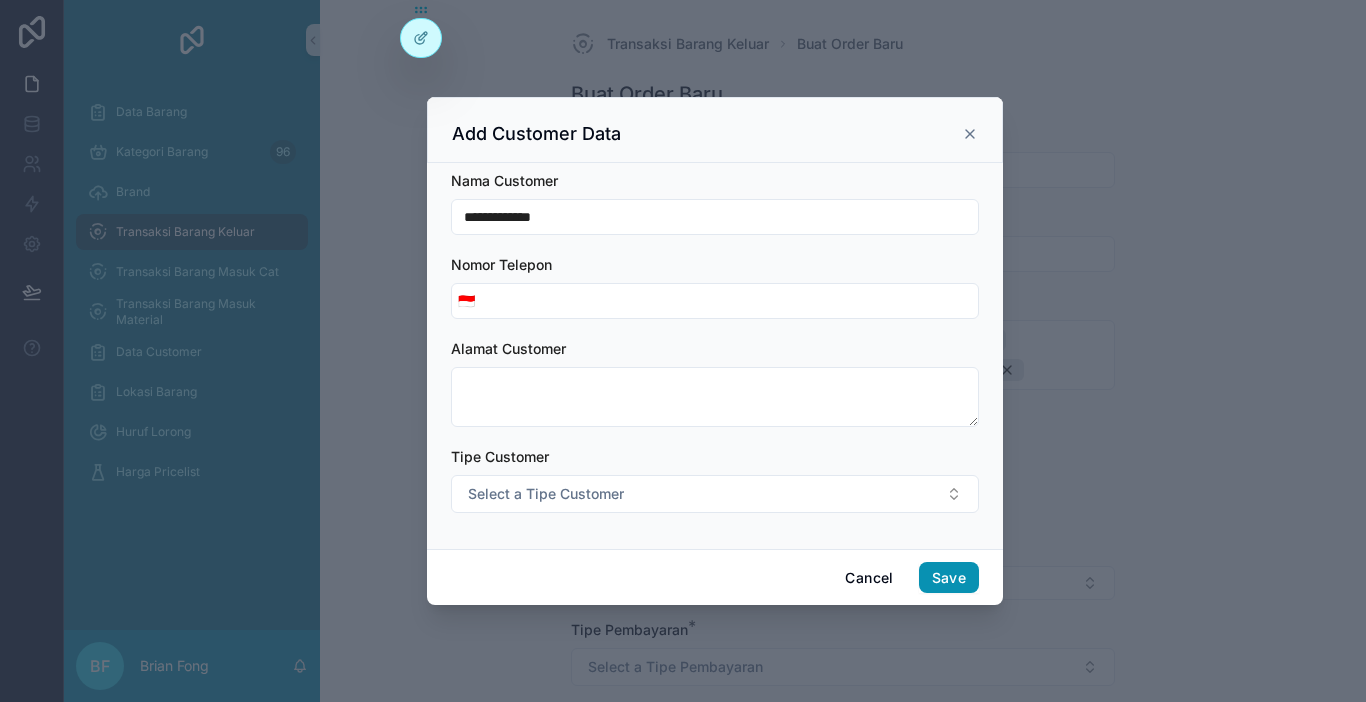 click on "Save" at bounding box center [949, 578] 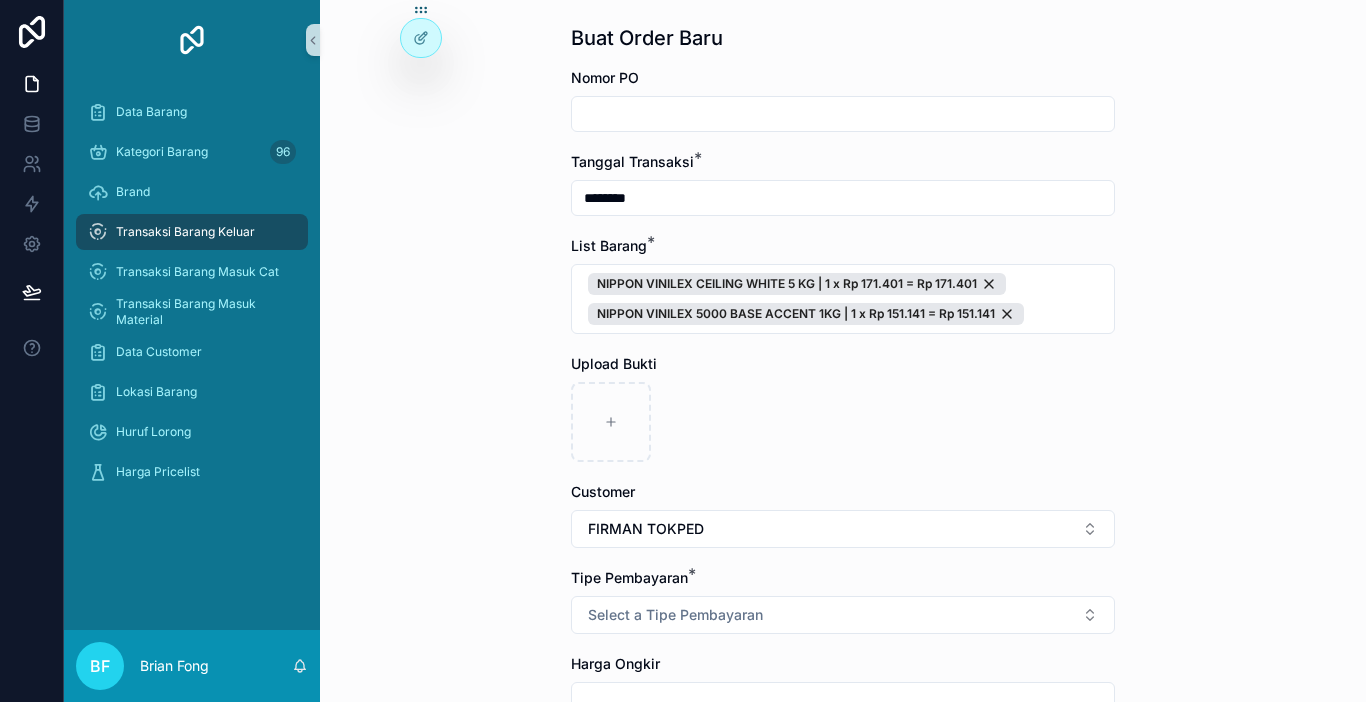 scroll, scrollTop: 100, scrollLeft: 0, axis: vertical 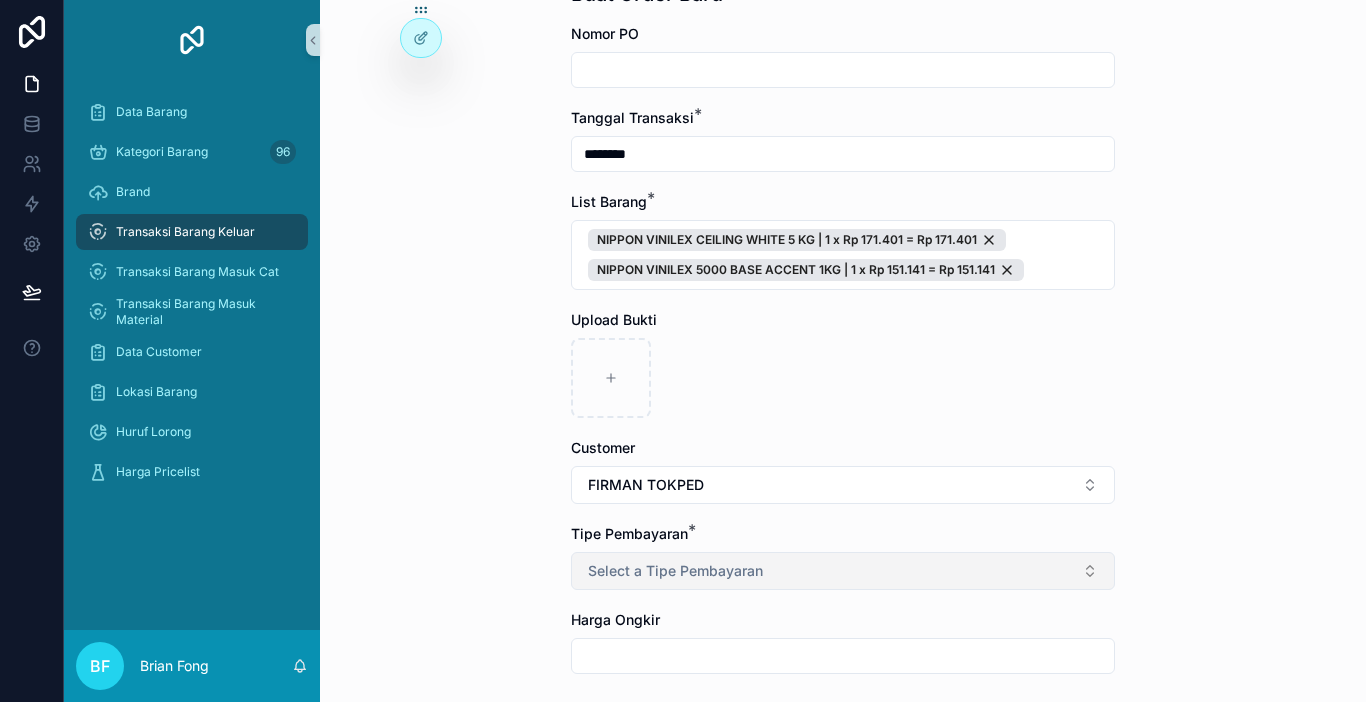 click on "Select a Tipe Pembayaran" at bounding box center (843, 571) 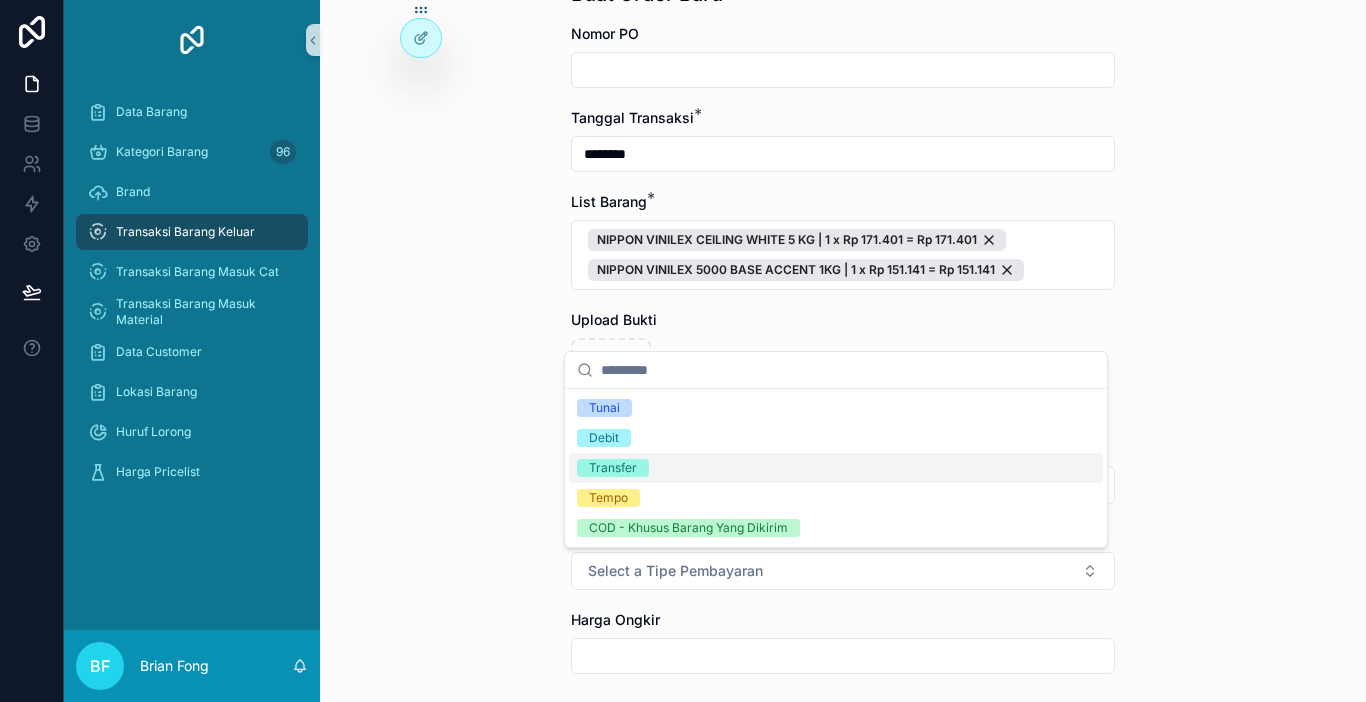 click on "Transfer" at bounding box center (836, 468) 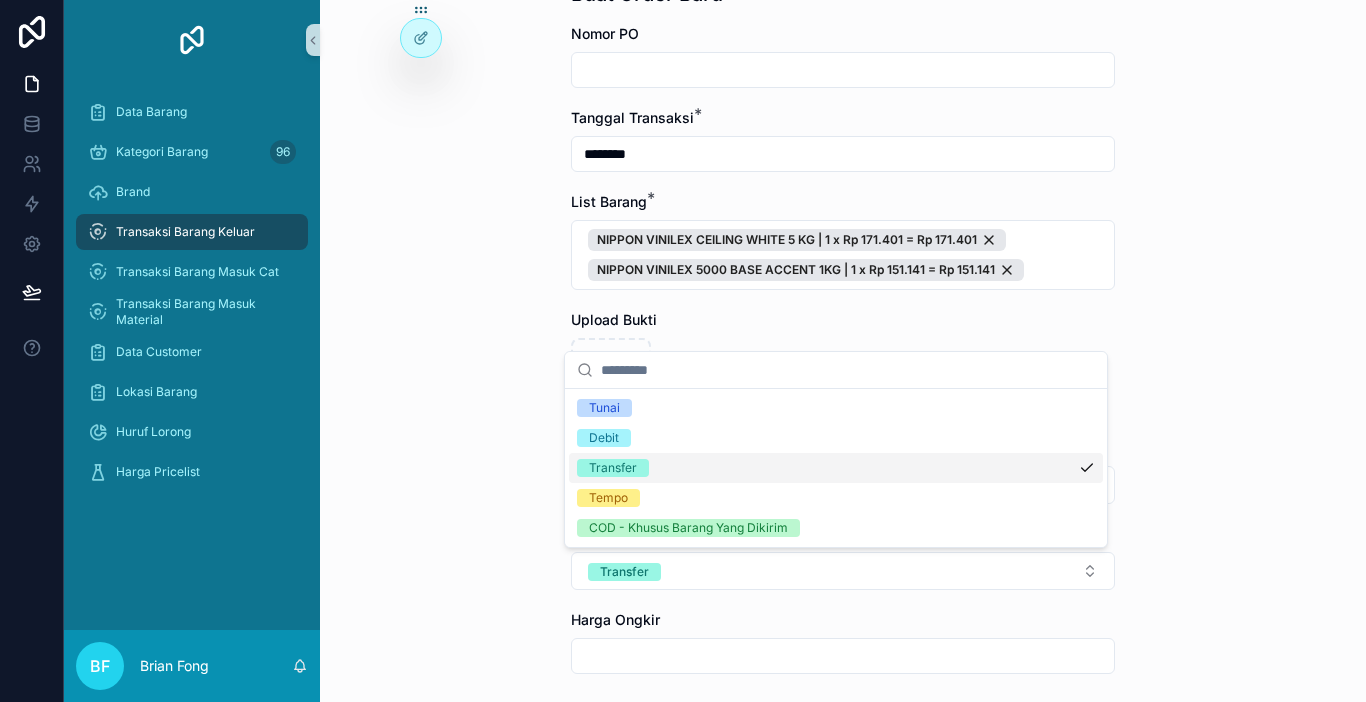 click on "Transaksi Barang Keluar Buat Order Baru Buat Order Baru Nomor PO Tanggal Transaksi * ******** List Barang * NIPPON VINILEX CEILING WHITE 5 KG | 1 x Rp 171.401 = Rp 171.401 NIPPON VINILEX 5000 BASE ACCENT 1KG | 1 x Rp 151.141 = Rp 151.141 Upload Bukti Customer [FIRST] TOKPED Tipe Pembayaran * Transfer Harga Ongkir Totalkan Transaksi" at bounding box center (843, 251) 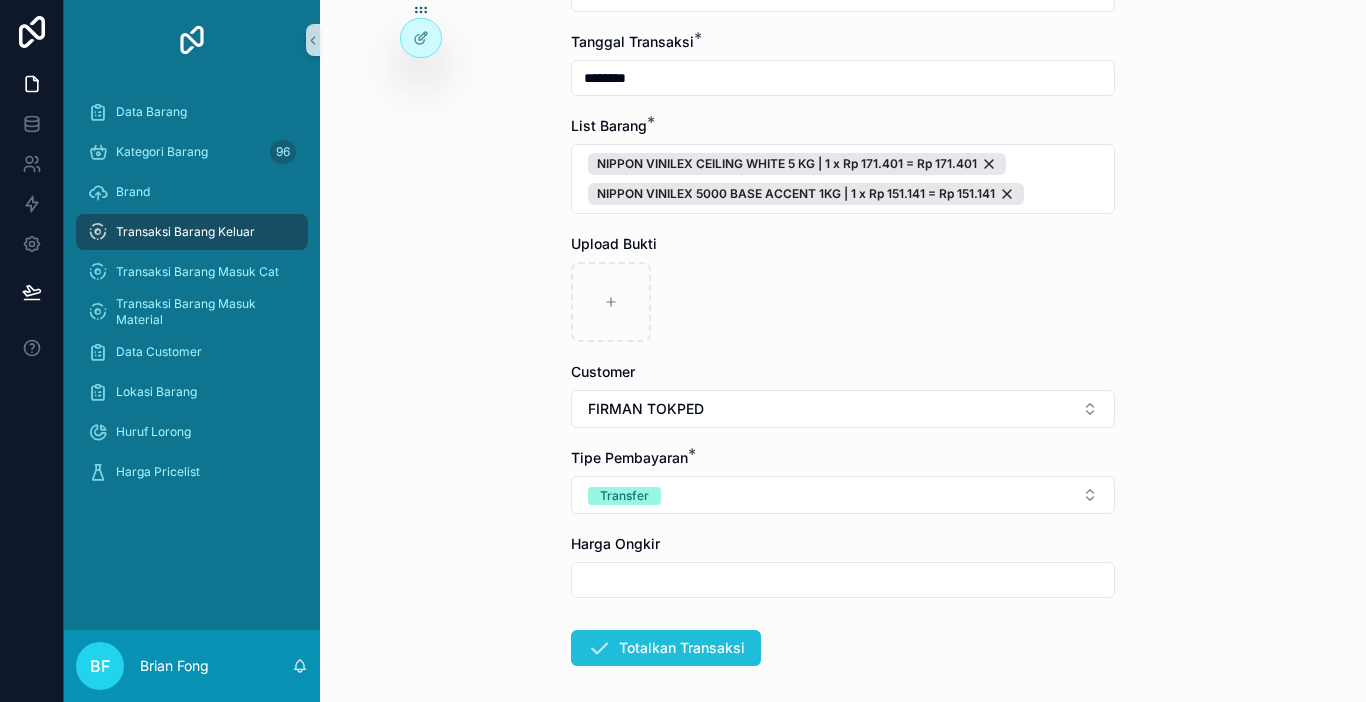 scroll, scrollTop: 268, scrollLeft: 0, axis: vertical 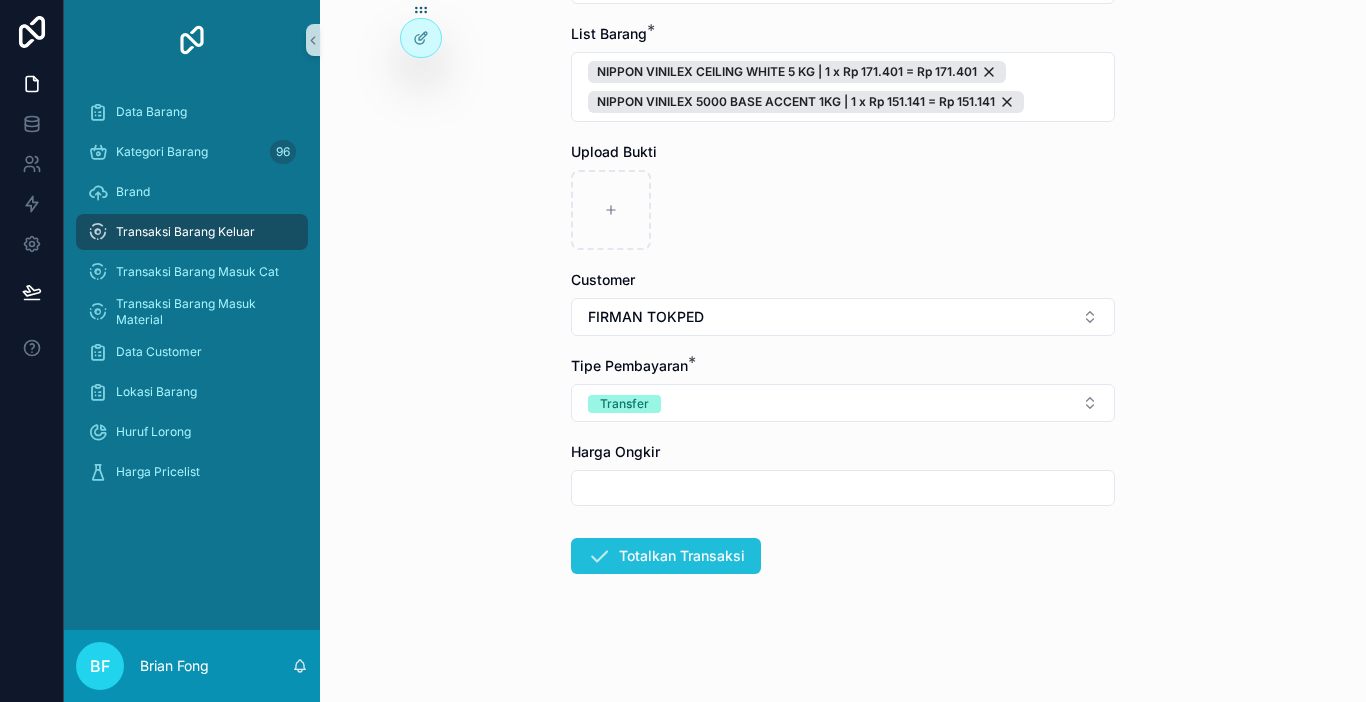 click on "Totalkan Transaksi" at bounding box center (666, 556) 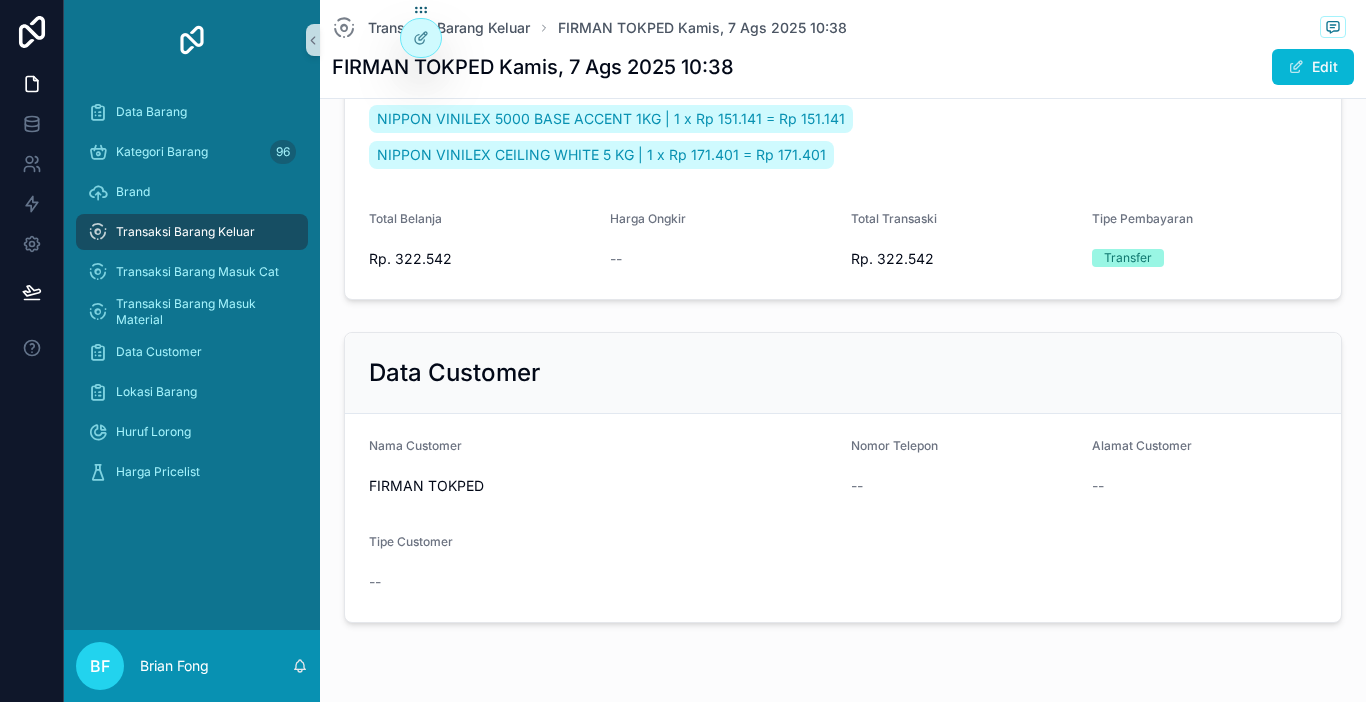 scroll, scrollTop: 246, scrollLeft: 0, axis: vertical 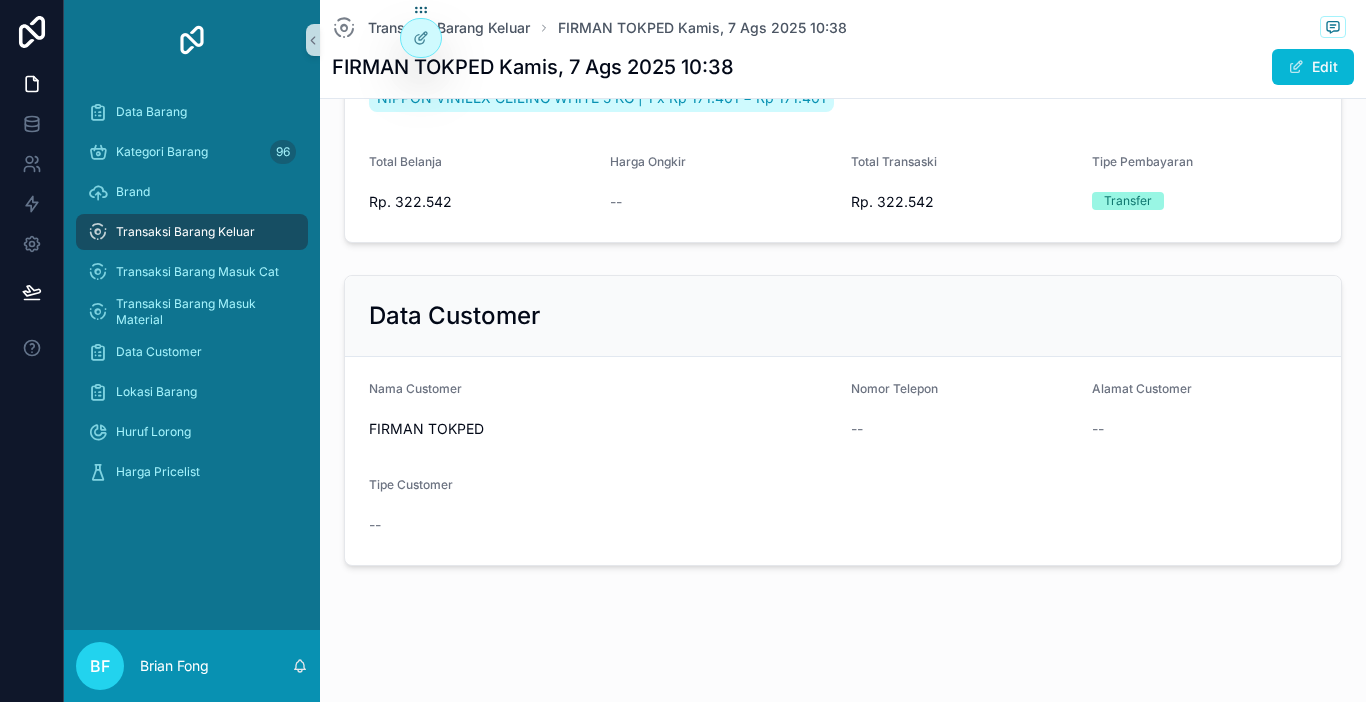 click on "Transaksi Barang Keluar" at bounding box center (185, 232) 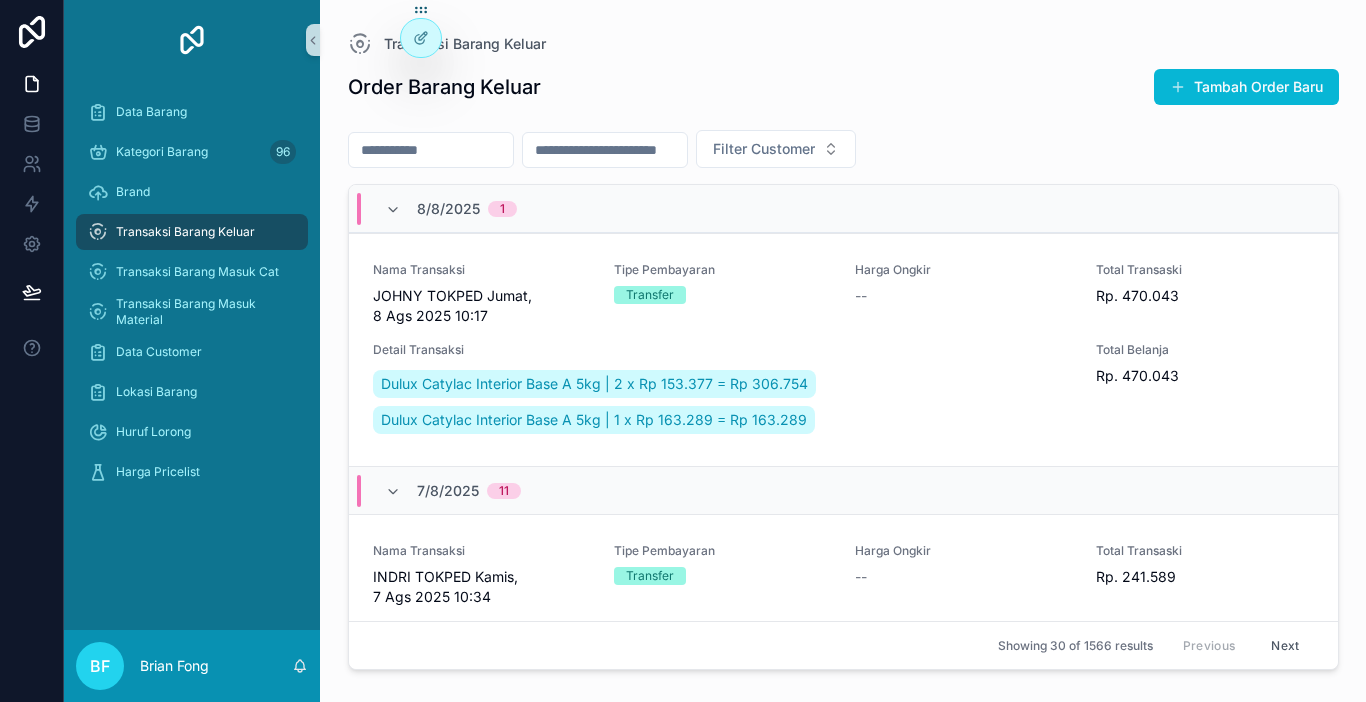 scroll, scrollTop: 0, scrollLeft: 0, axis: both 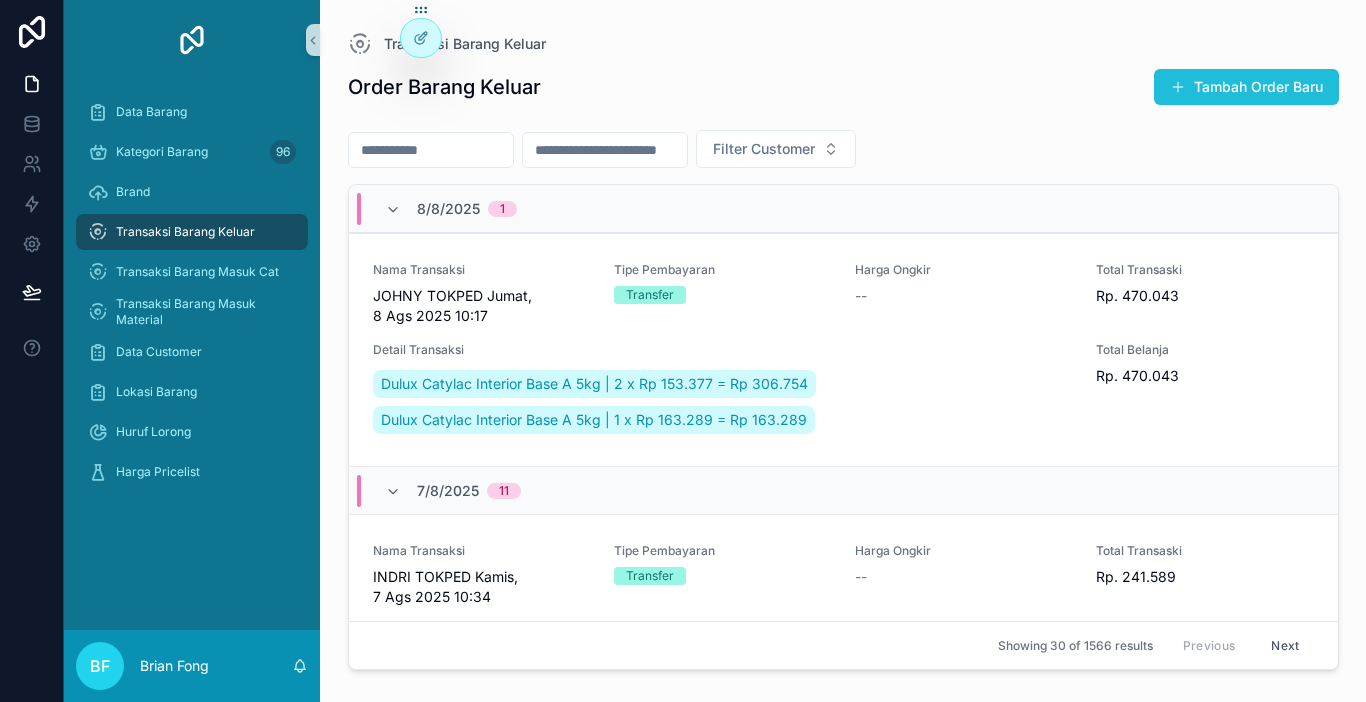 click at bounding box center [1178, 87] 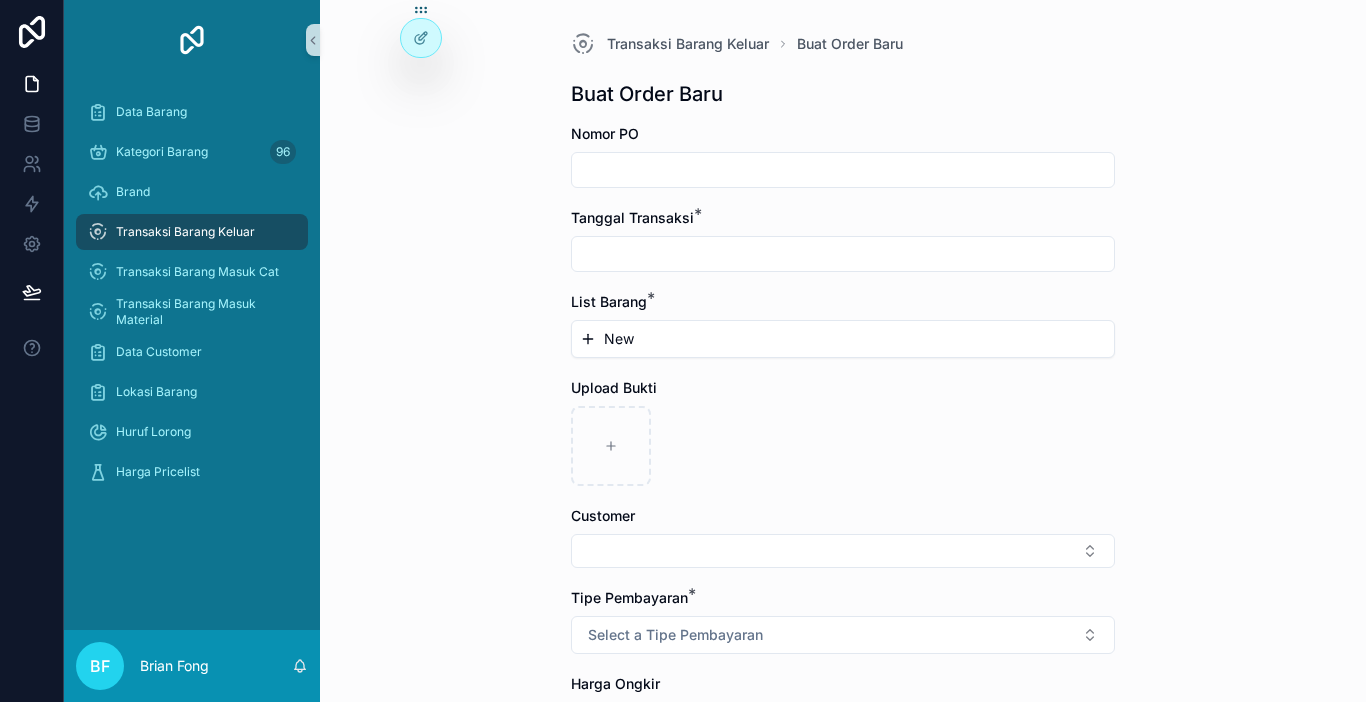 click on "New" at bounding box center (843, 339) 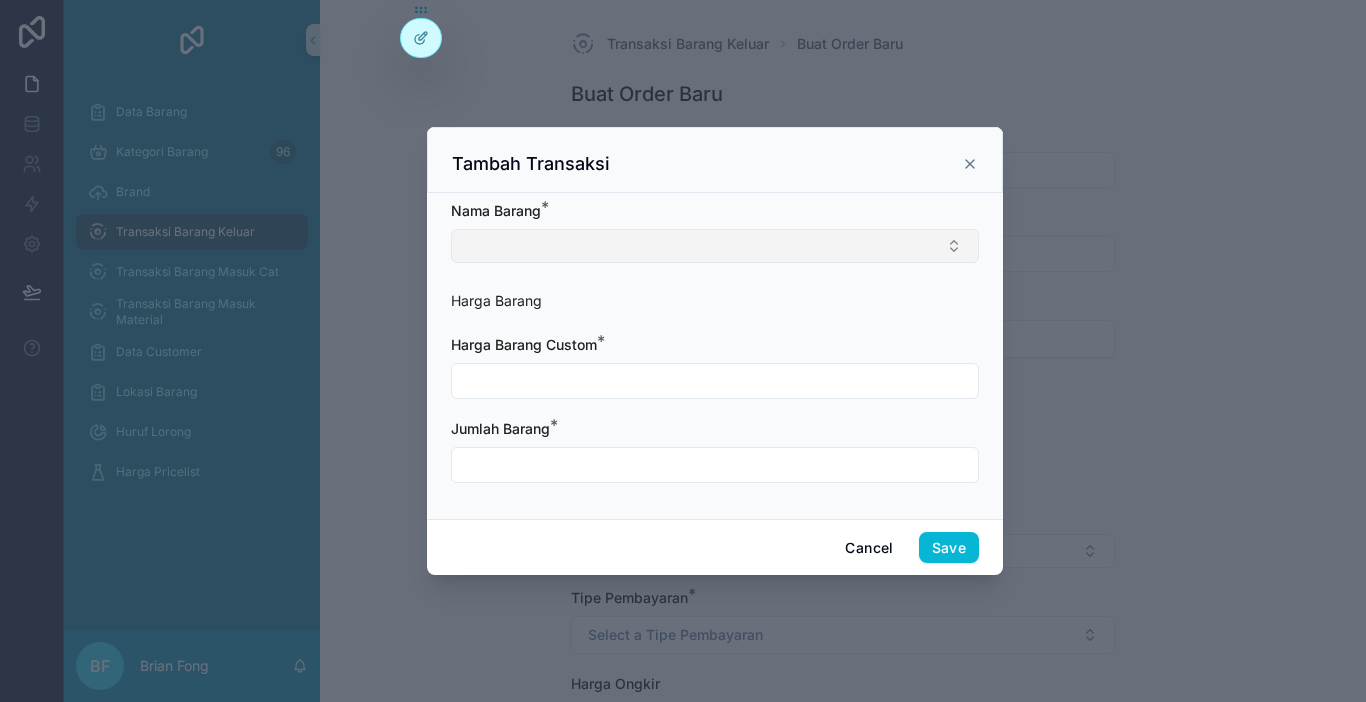 click at bounding box center (715, 246) 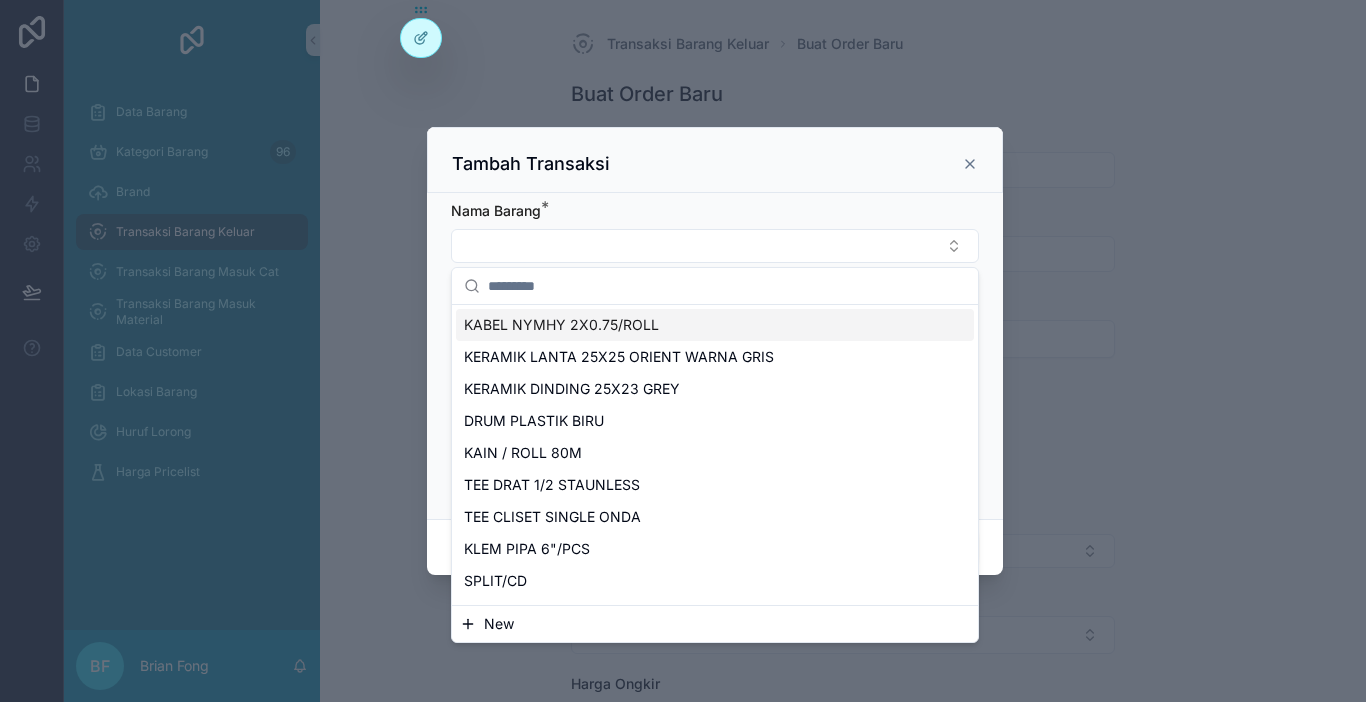 paste on "**********" 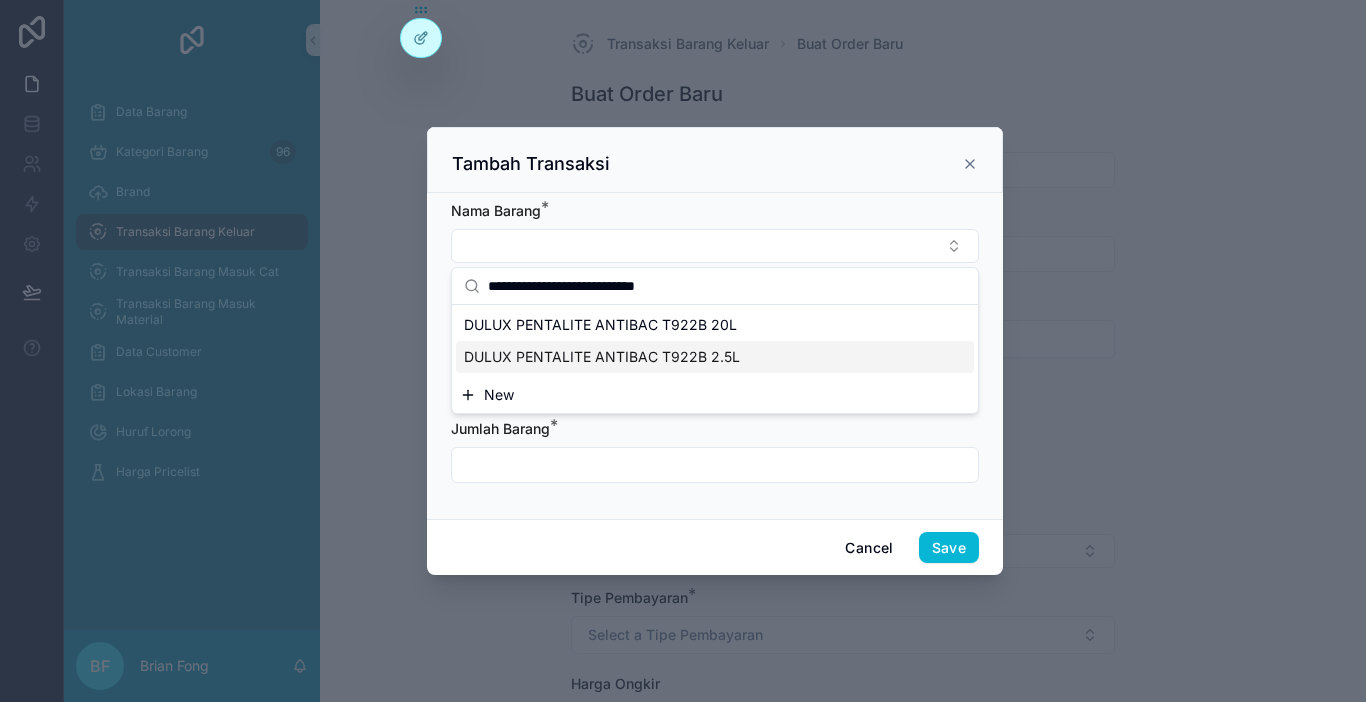 type on "**********" 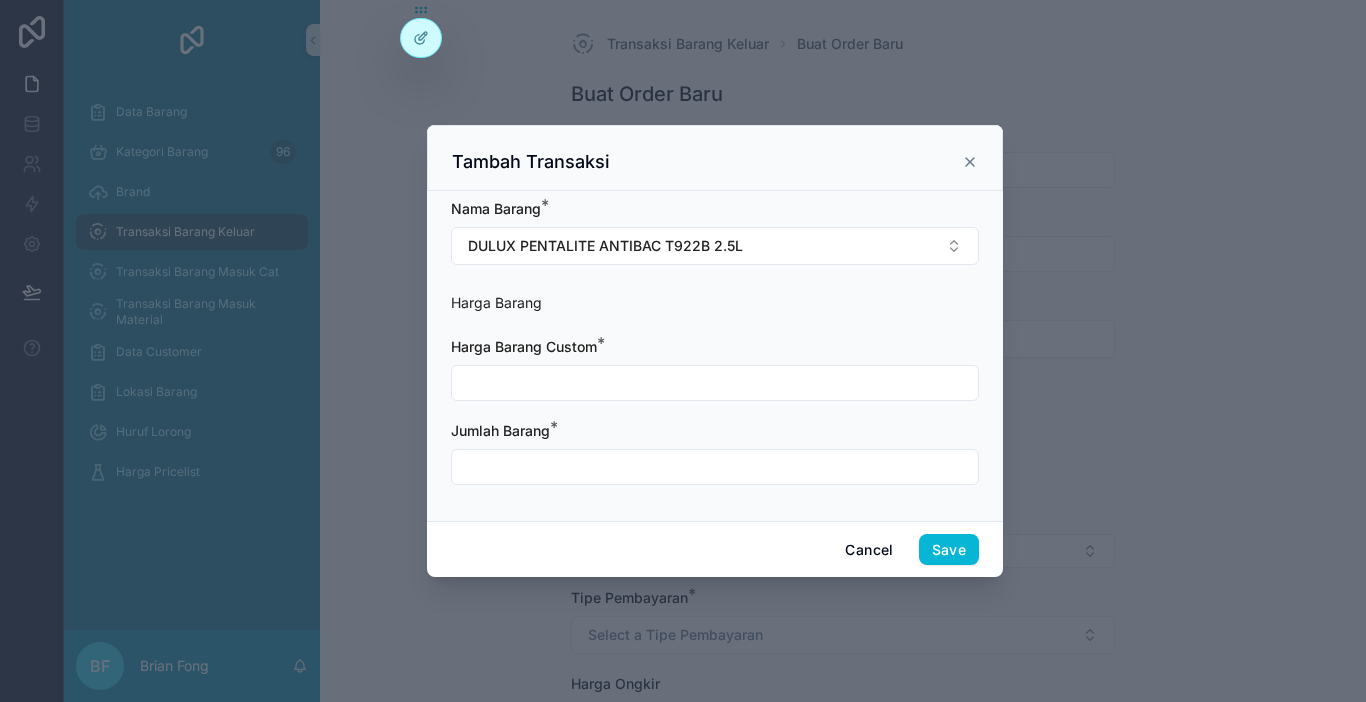 click at bounding box center (715, 383) 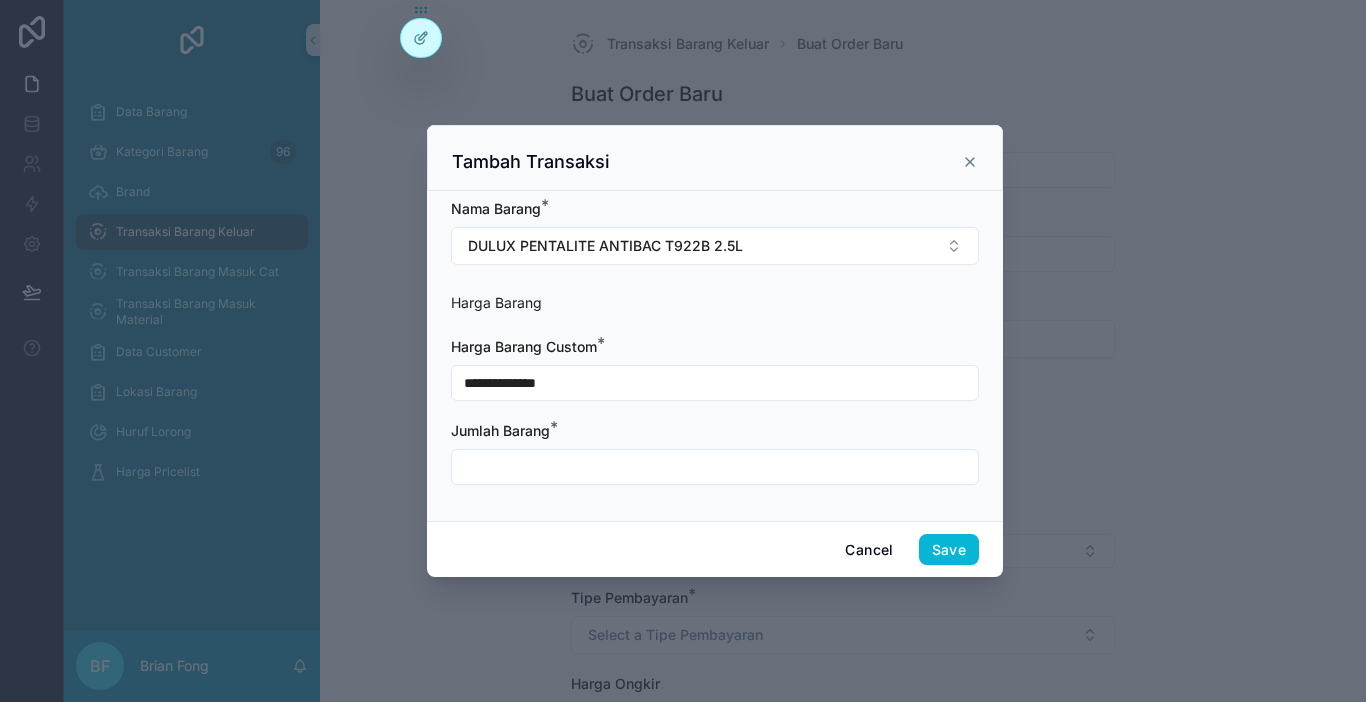 type on "**********" 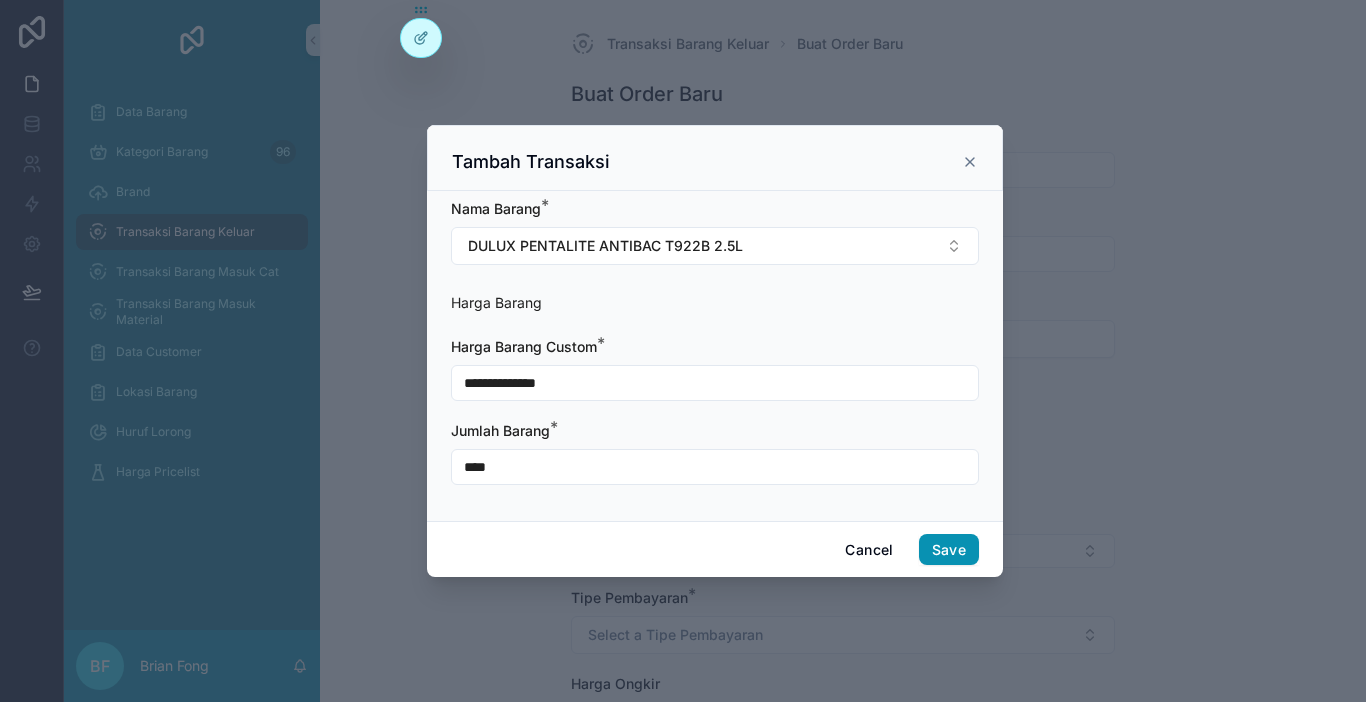 type on "****" 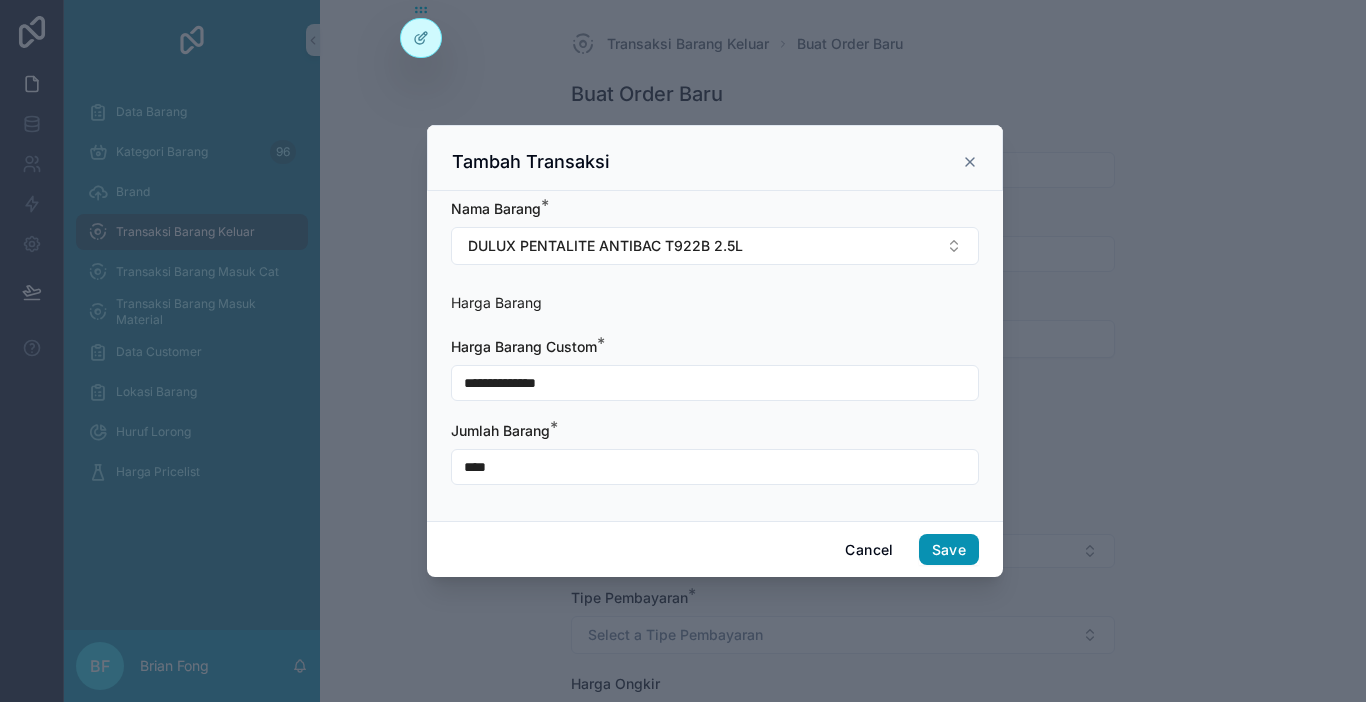 click on "Save" at bounding box center (949, 550) 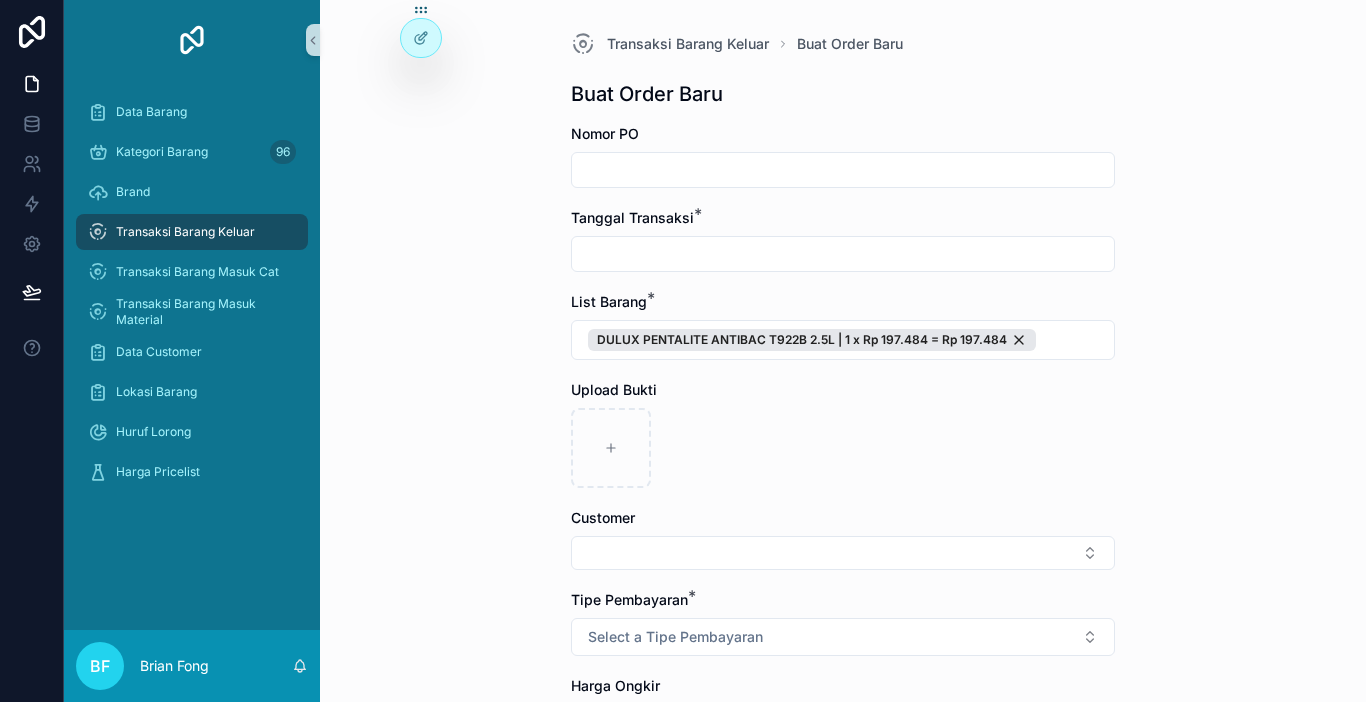 click at bounding box center (843, 553) 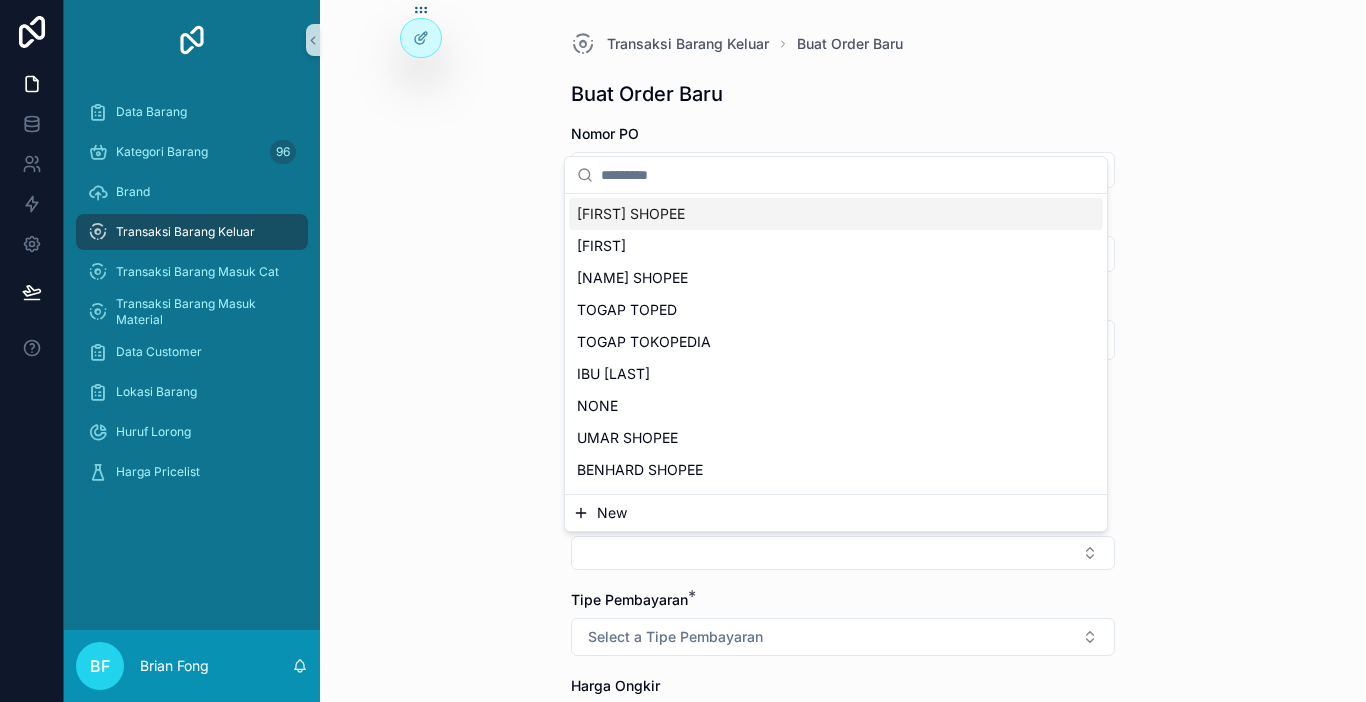 click on "New" at bounding box center (836, 513) 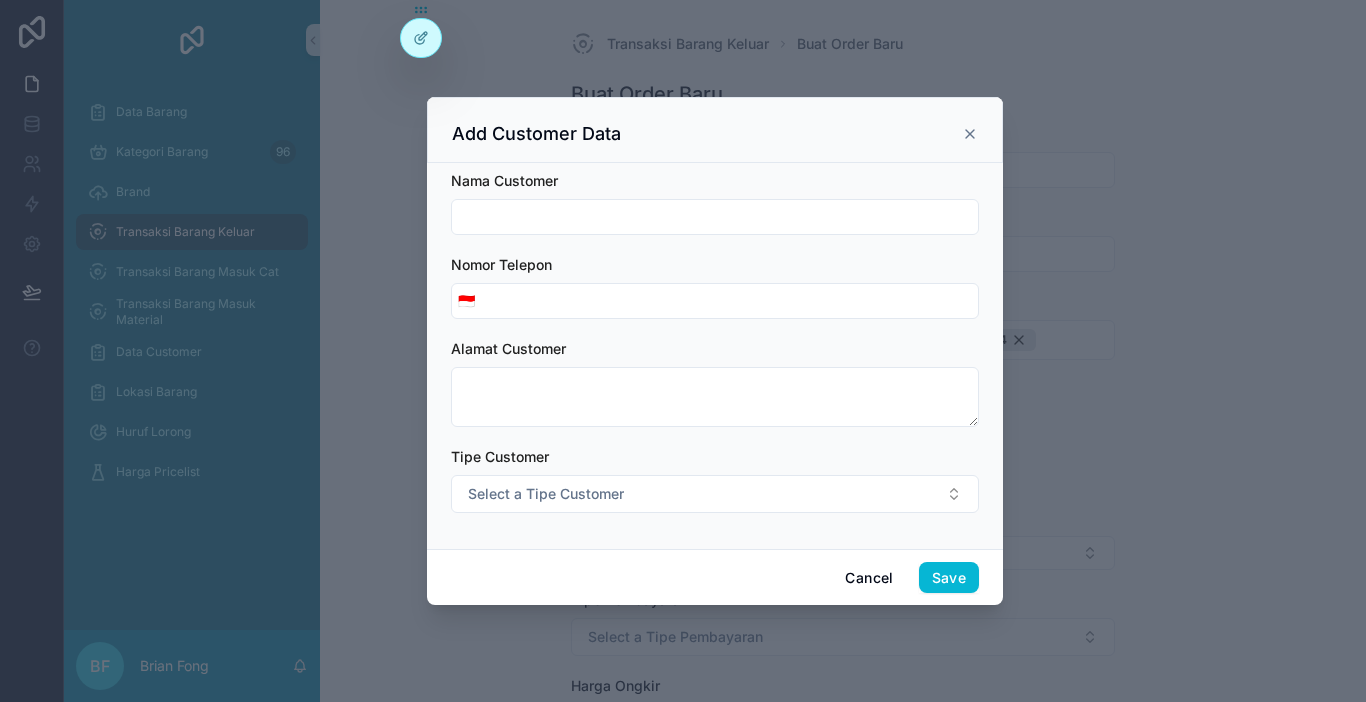 click at bounding box center (715, 217) 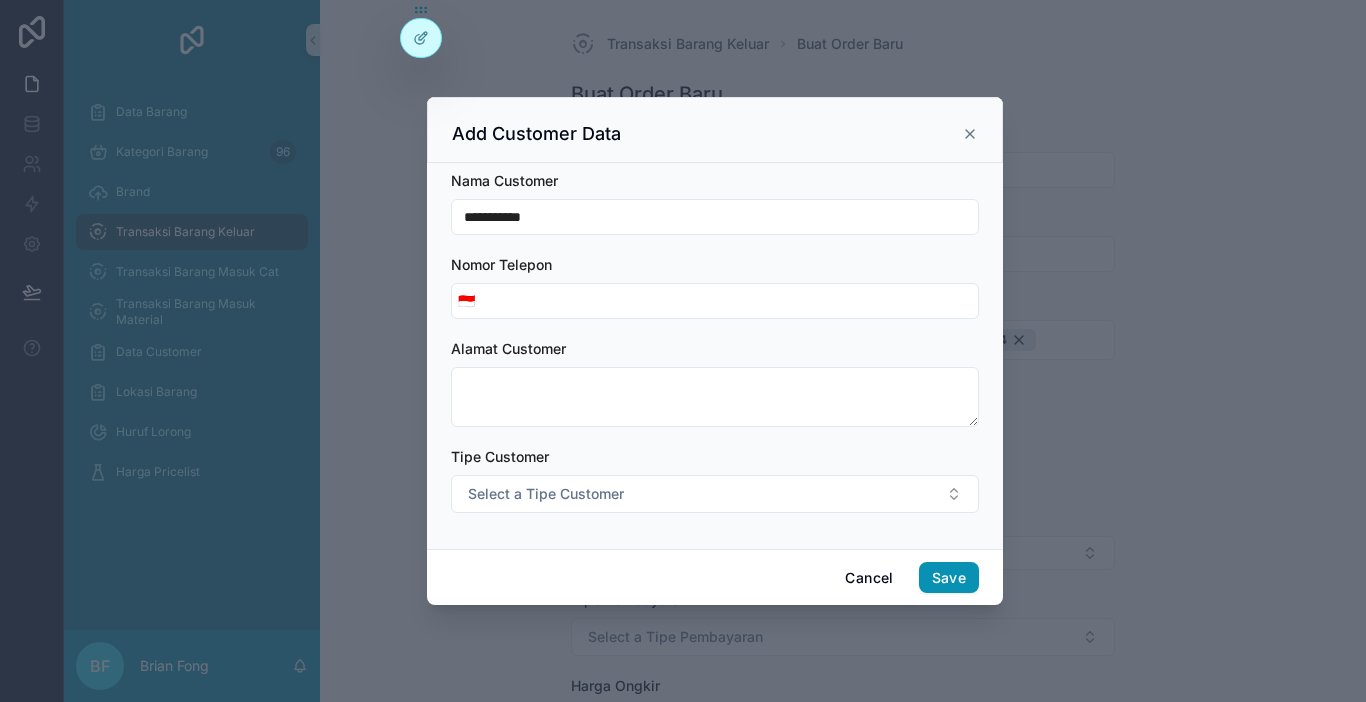type on "**********" 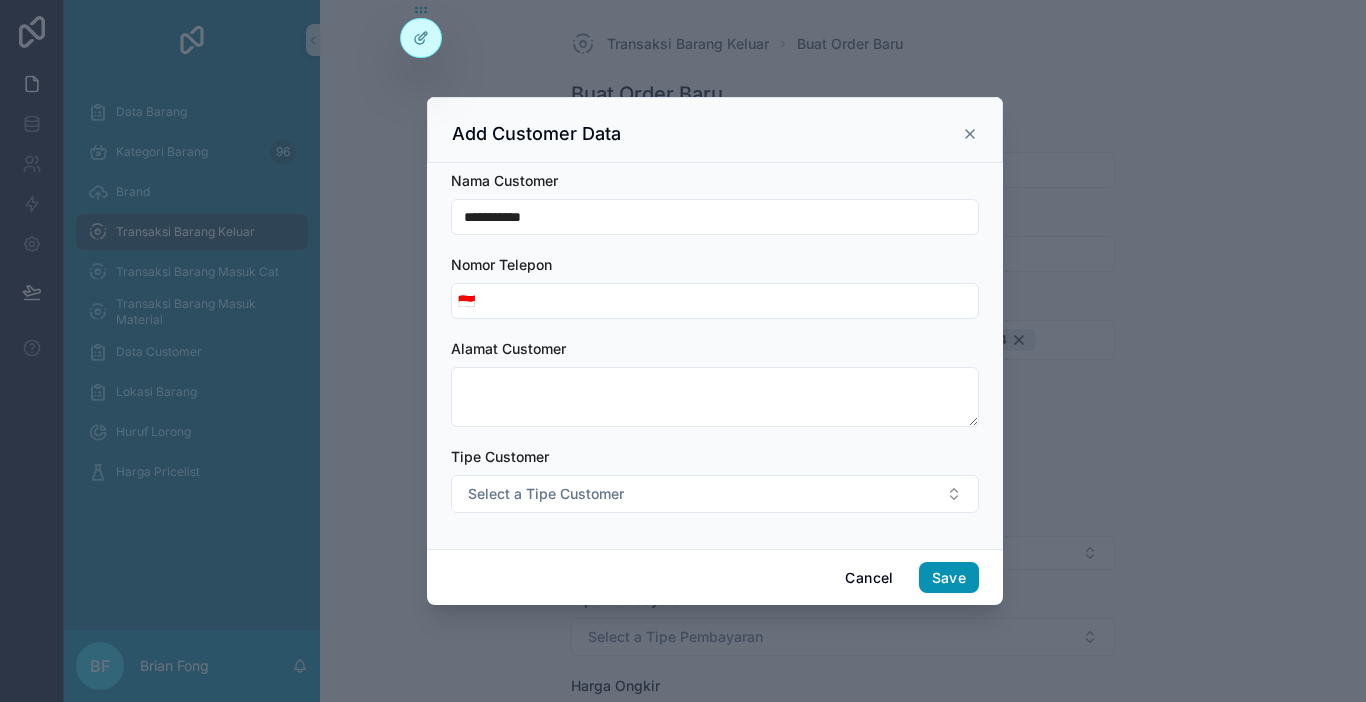 click on "Save" at bounding box center (949, 578) 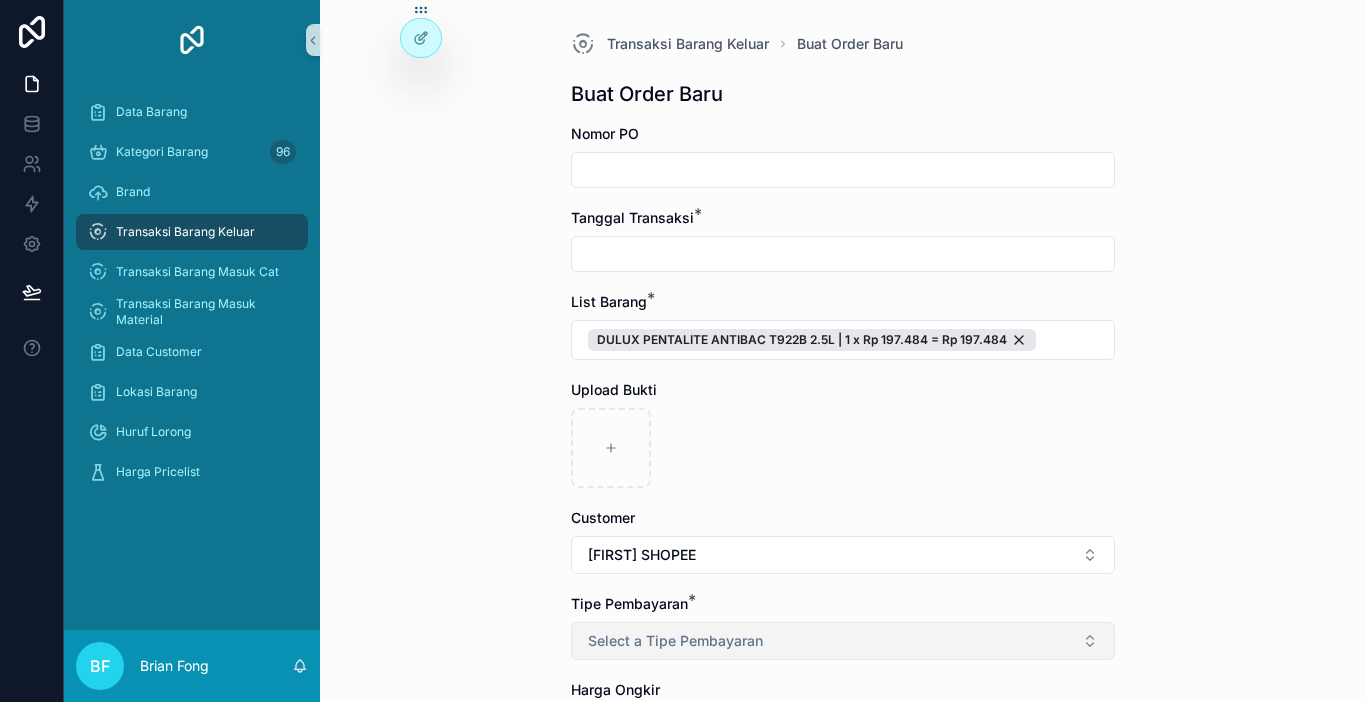 click on "Select a Tipe Pembayaran" at bounding box center (675, 641) 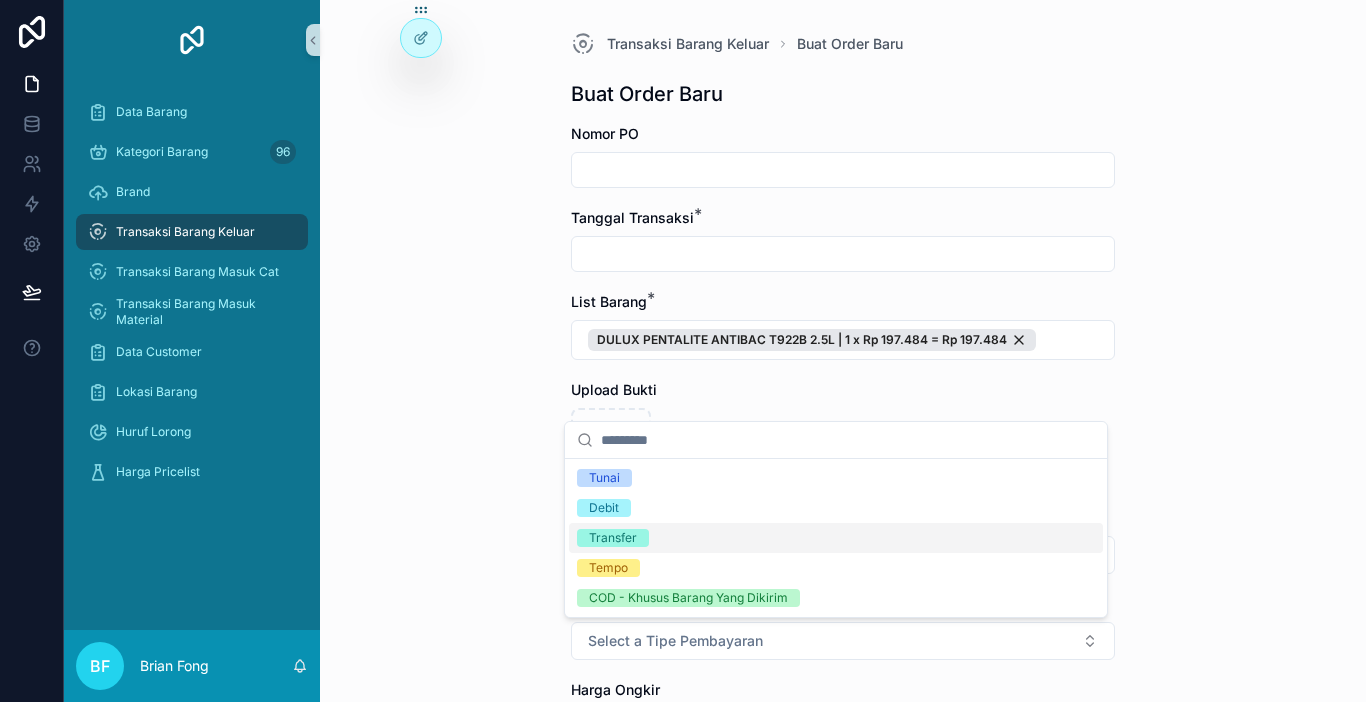click on "Transfer" at bounding box center [613, 538] 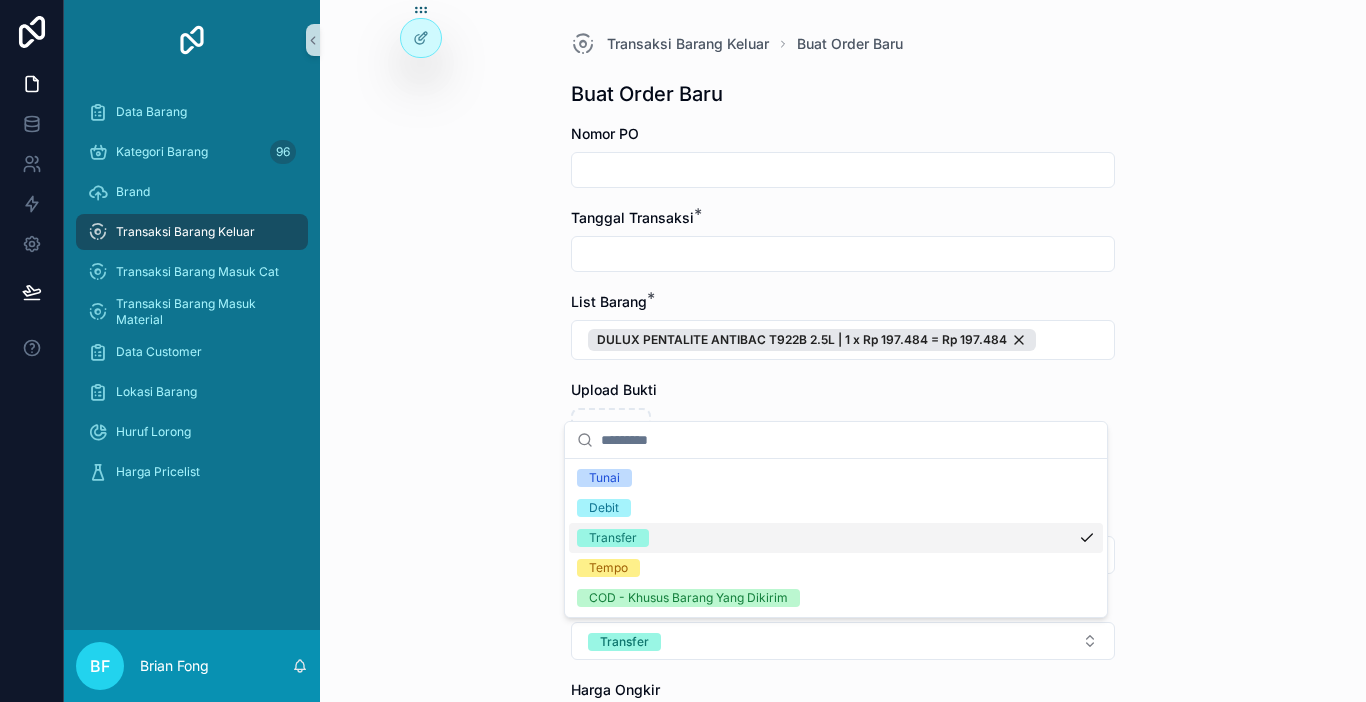 click on "Transaksi Barang Keluar Buat Order Baru Buat Order Baru Nomor PO Tanggal Transaksi * List Barang * DULUX PENTALITE ANTIBAC T922B 2.5L | 1 x Rp 197.484 = Rp 197.484 Upload Bukti Customer NURI SHOPEE Tipe Pembayaran * Transfer Harga Ongkir Totalkan Transaksi" at bounding box center (843, 351) 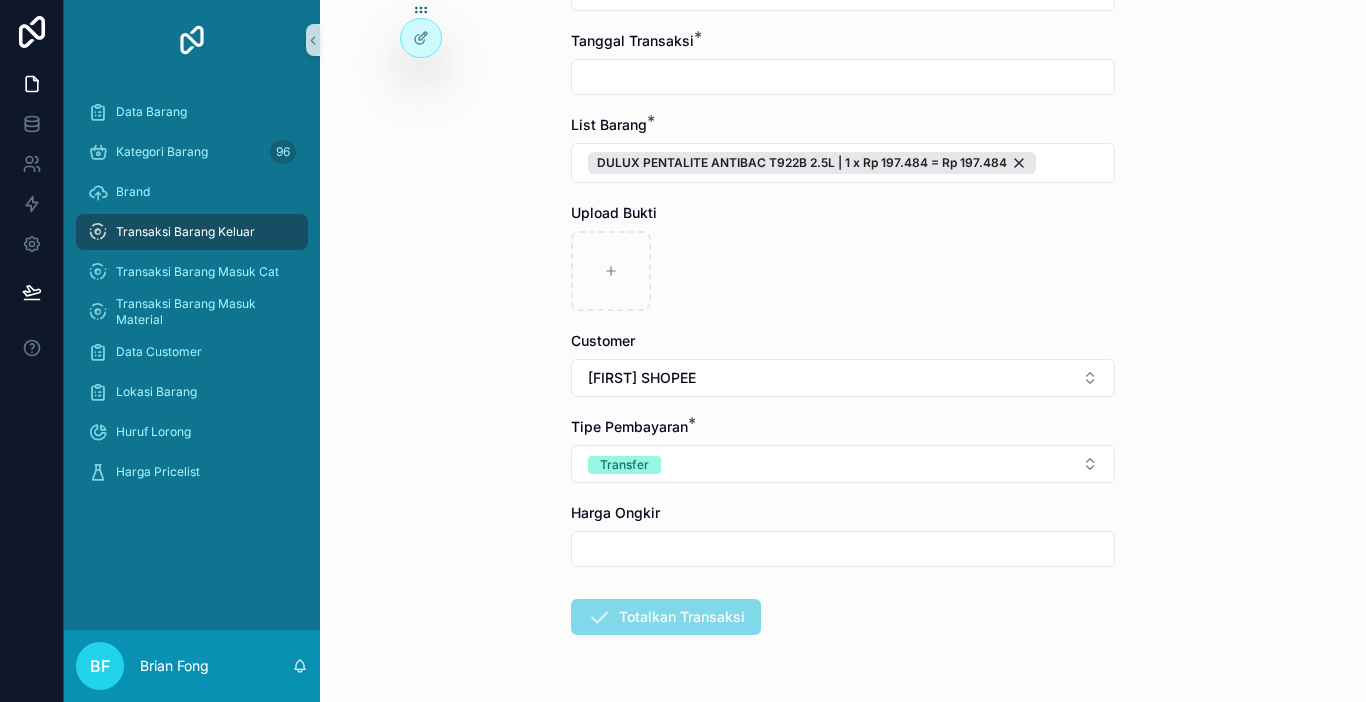 scroll, scrollTop: 0, scrollLeft: 0, axis: both 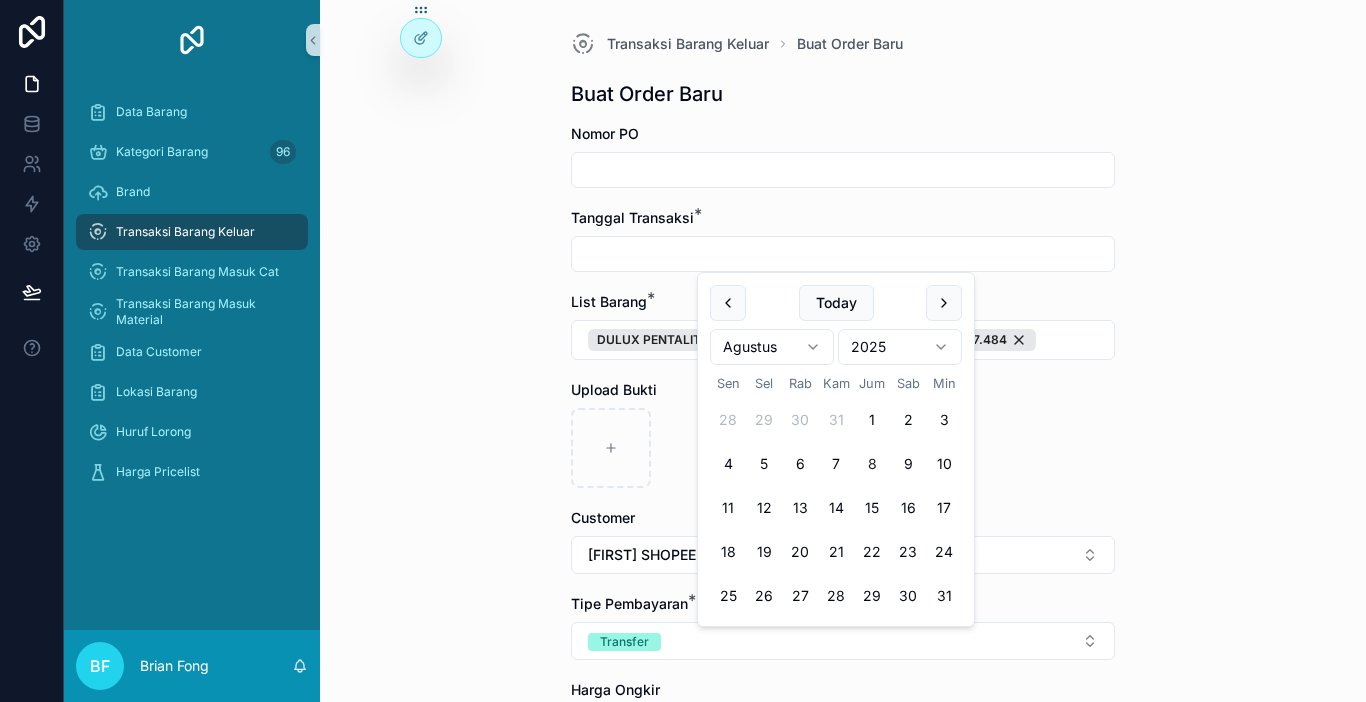 click at bounding box center [843, 254] 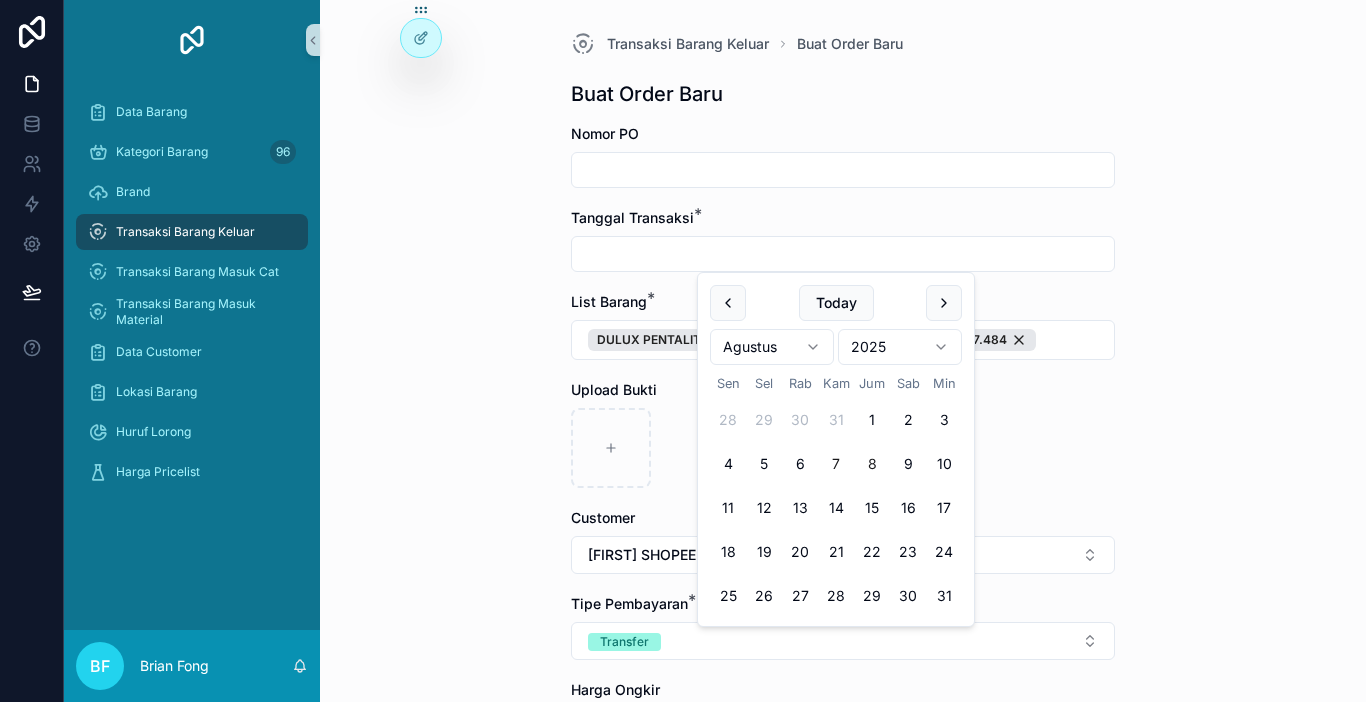 click on "7" at bounding box center [836, 464] 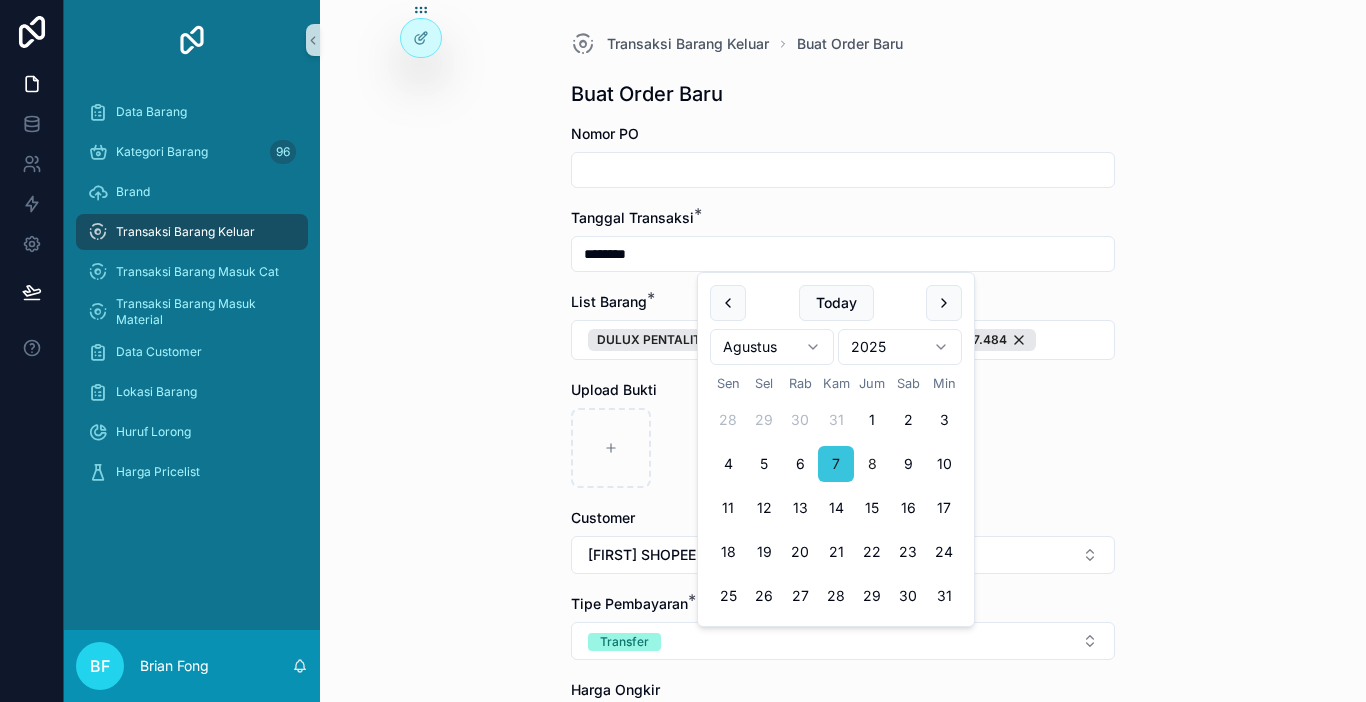 click on "7" at bounding box center [836, 464] 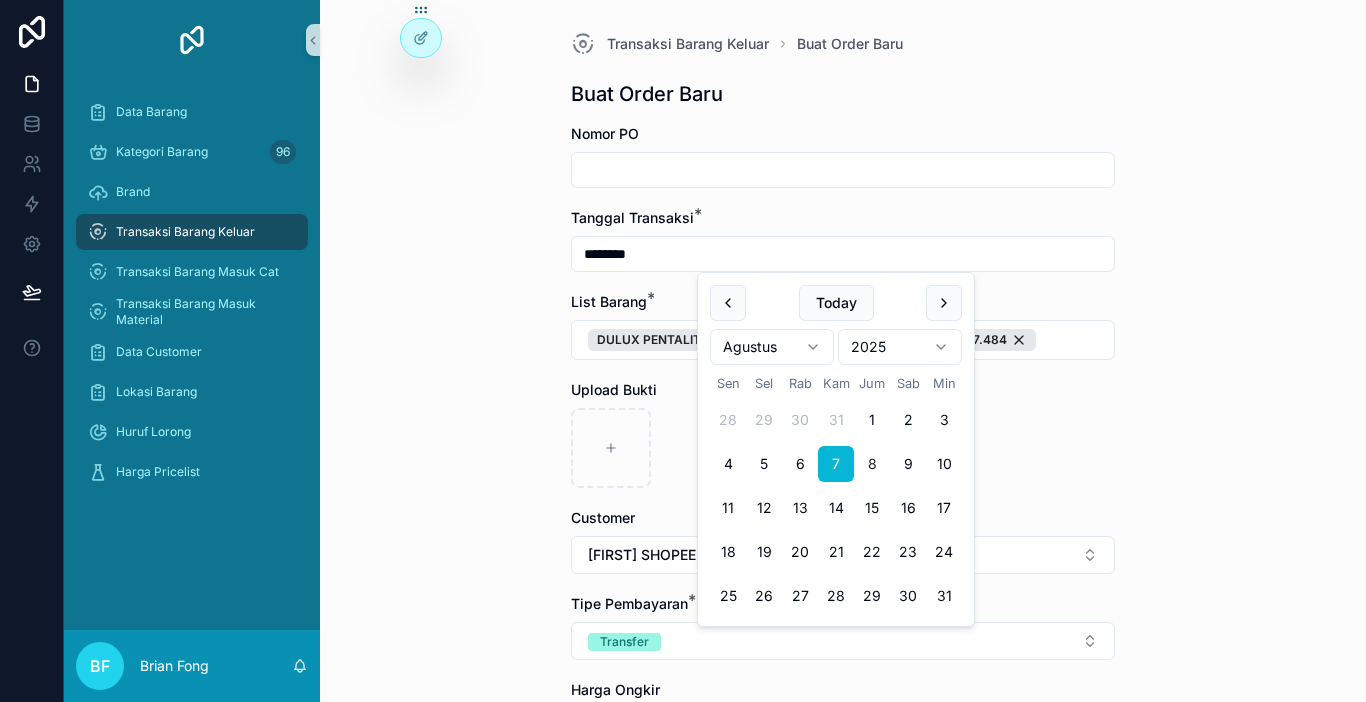 click at bounding box center [843, 448] 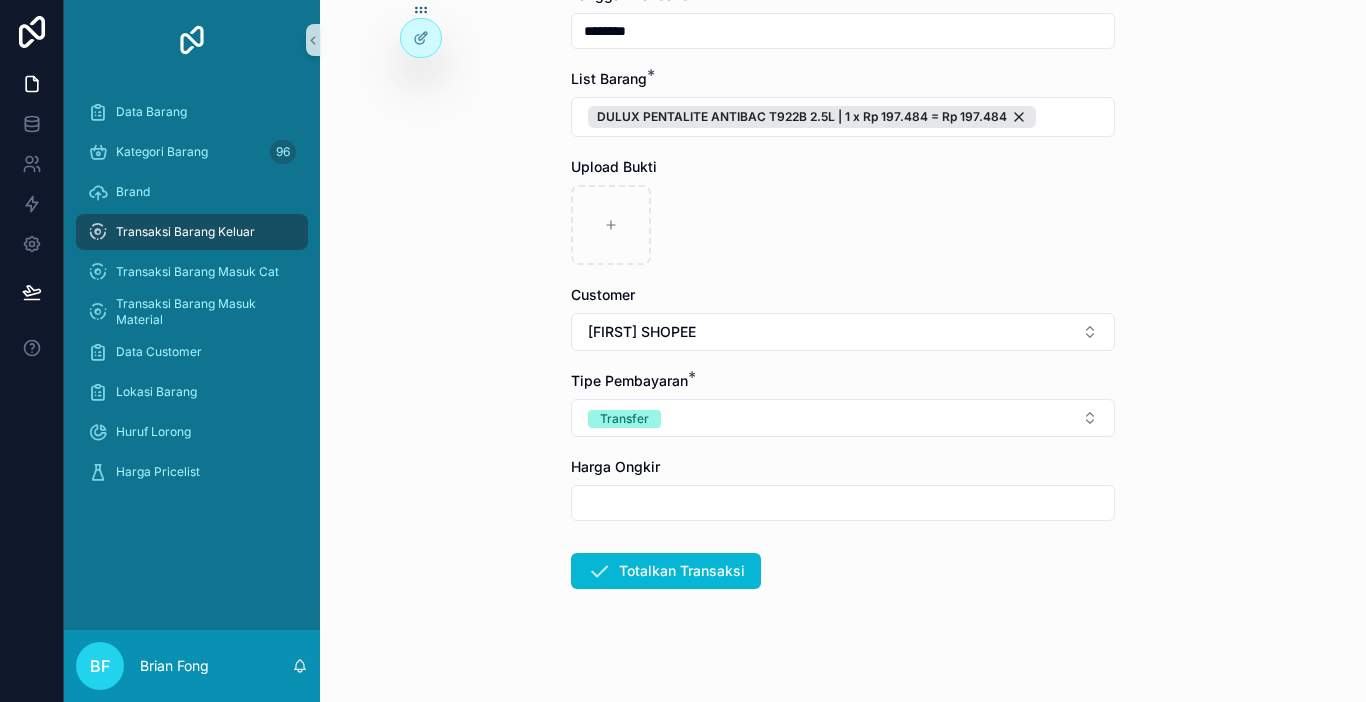 scroll, scrollTop: 238, scrollLeft: 0, axis: vertical 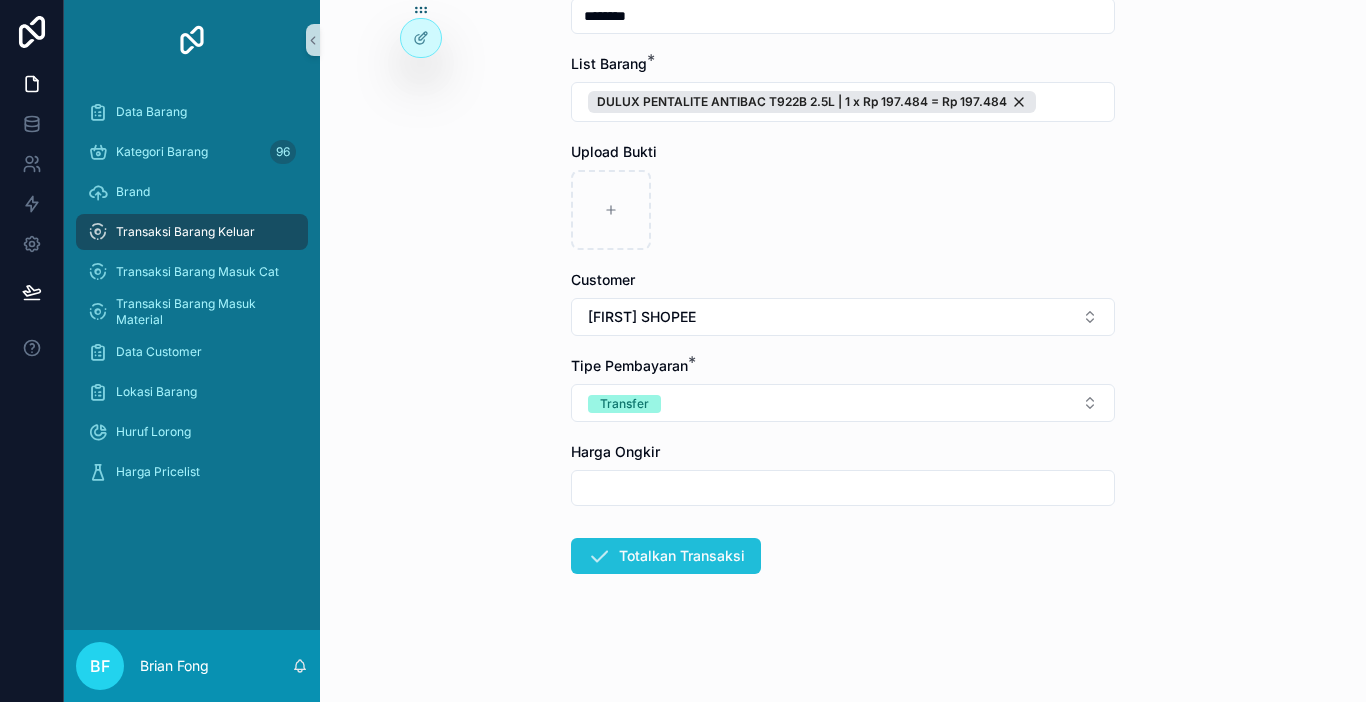 click on "Totalkan Transaksi" at bounding box center [666, 556] 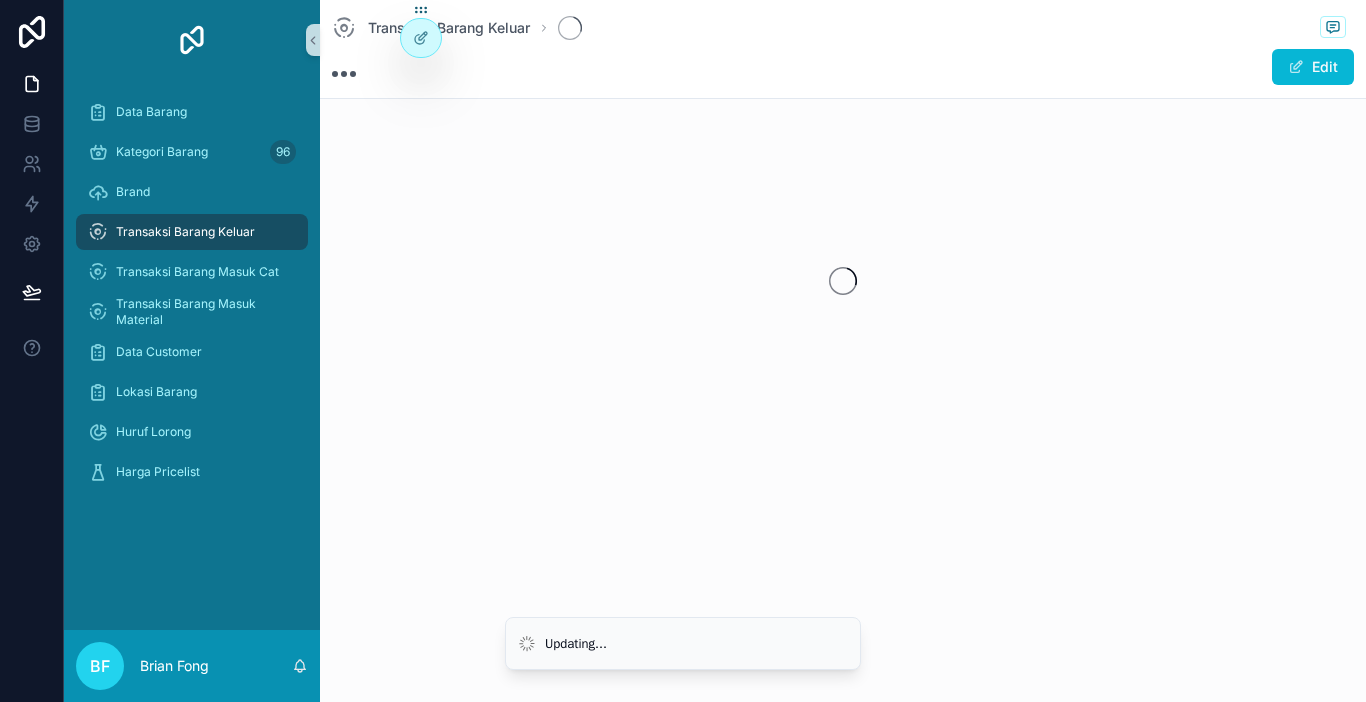 scroll, scrollTop: 0, scrollLeft: 0, axis: both 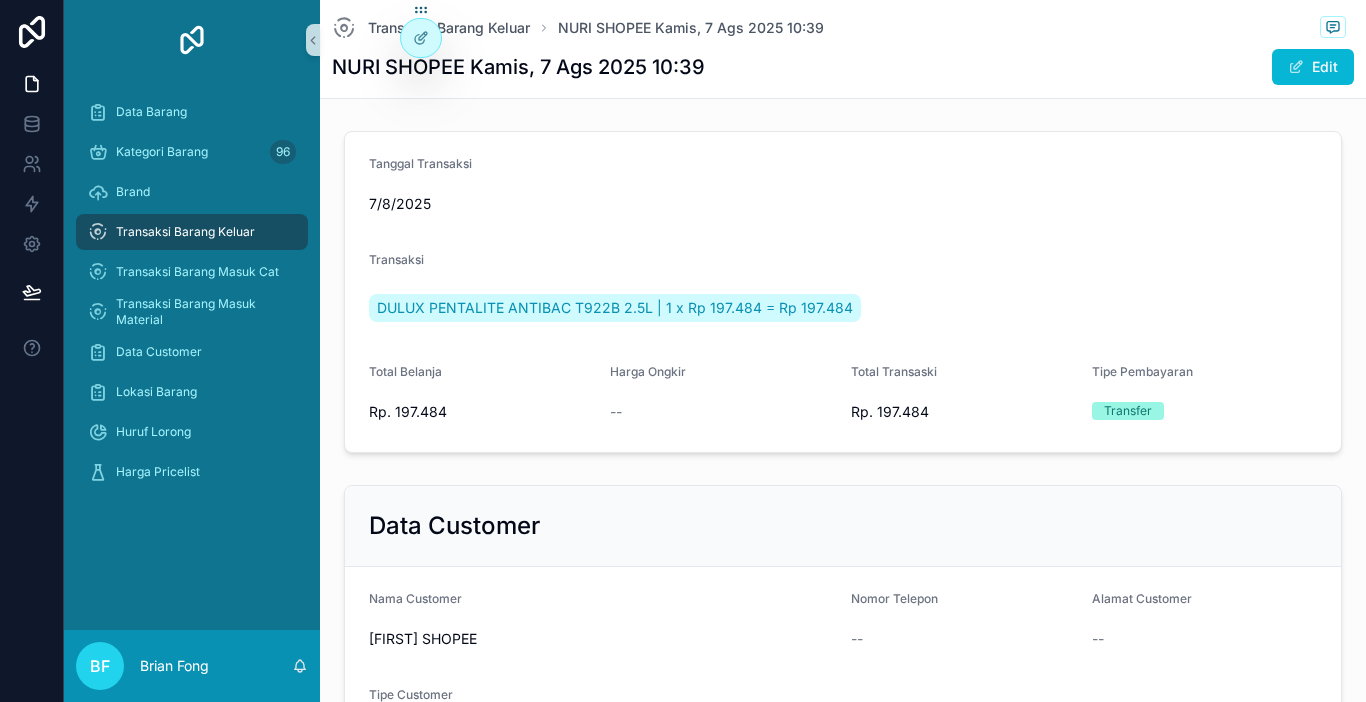 click on "Transaksi Barang Keluar" at bounding box center (192, 232) 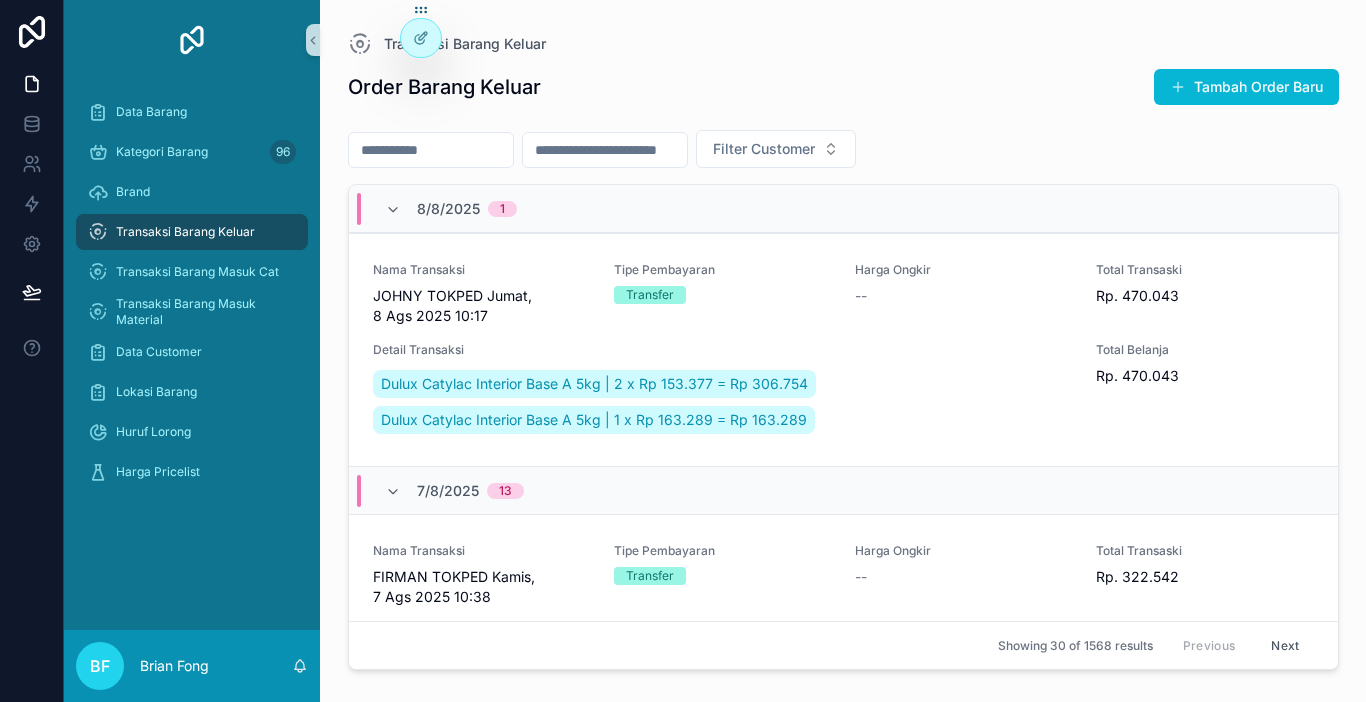 click on "Tambah Order Baru" at bounding box center (1246, 87) 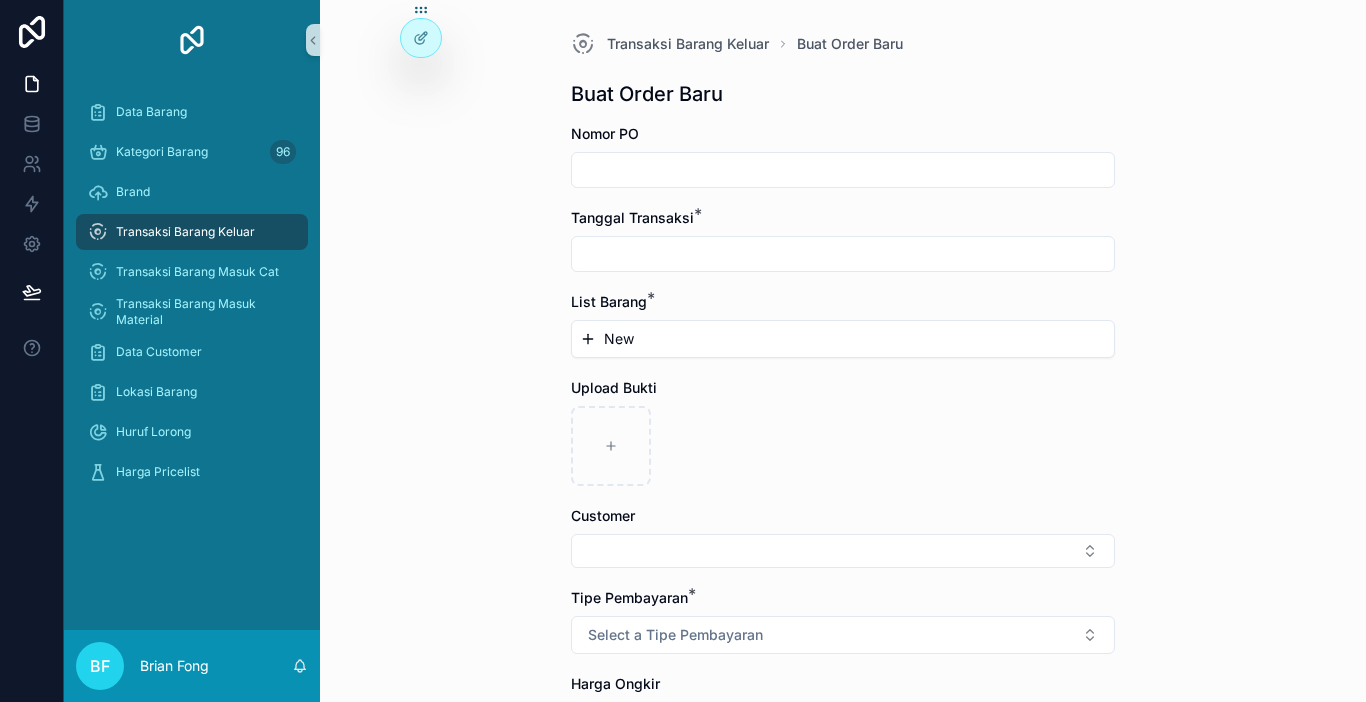 drag, startPoint x: 776, startPoint y: 170, endPoint x: 804, endPoint y: 161, distance: 29.410883 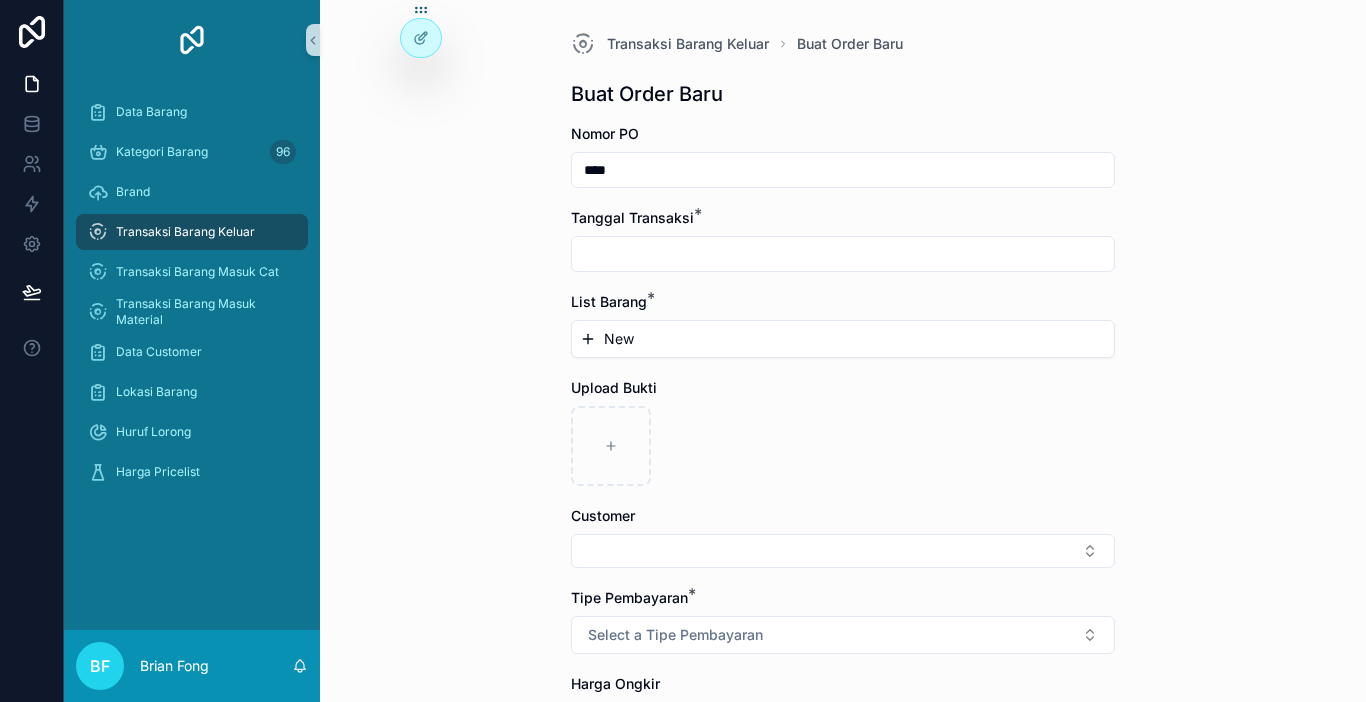 type on "****" 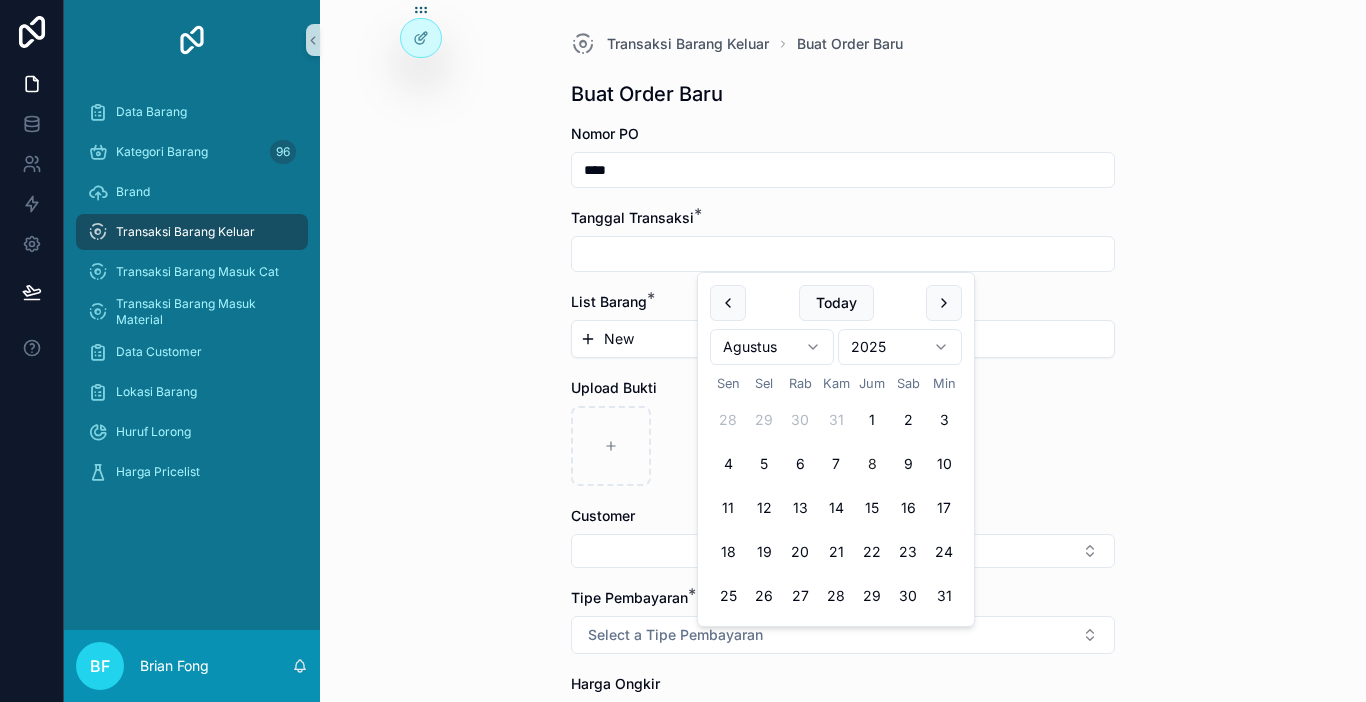 paste on "**********" 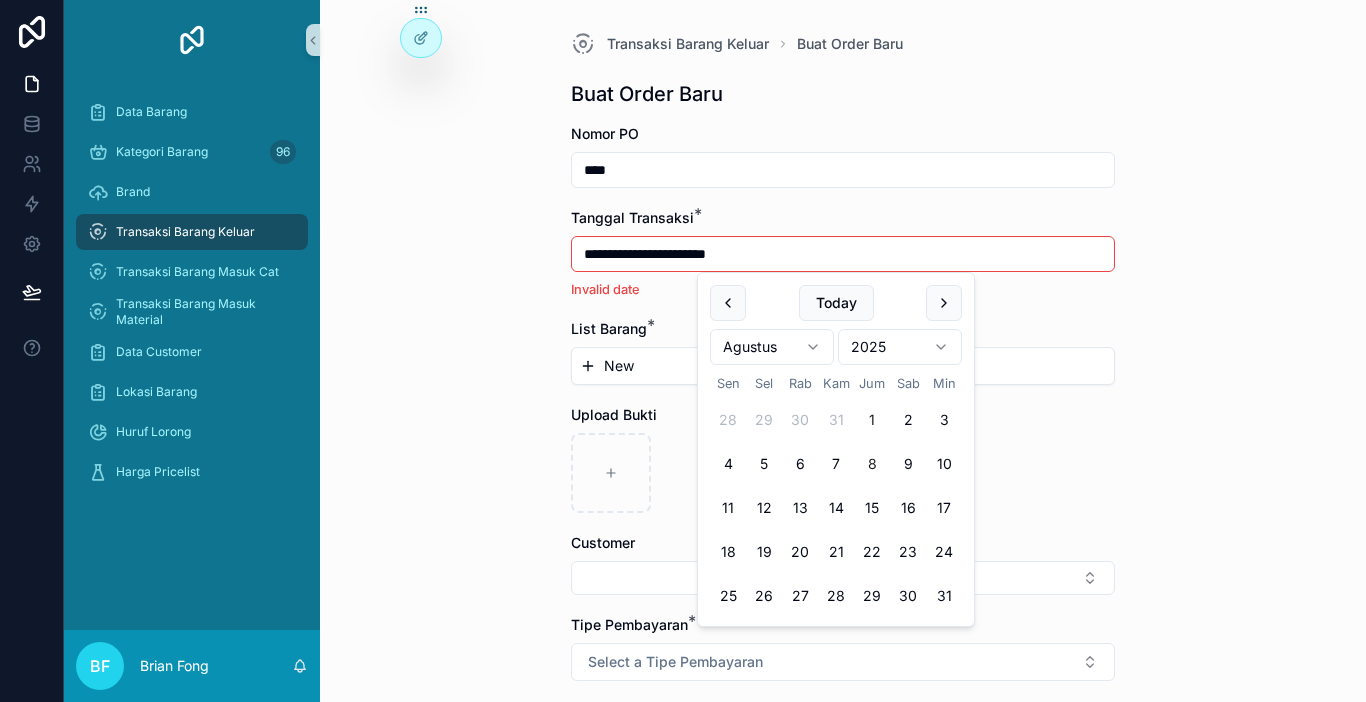 click on "1" at bounding box center [872, 420] 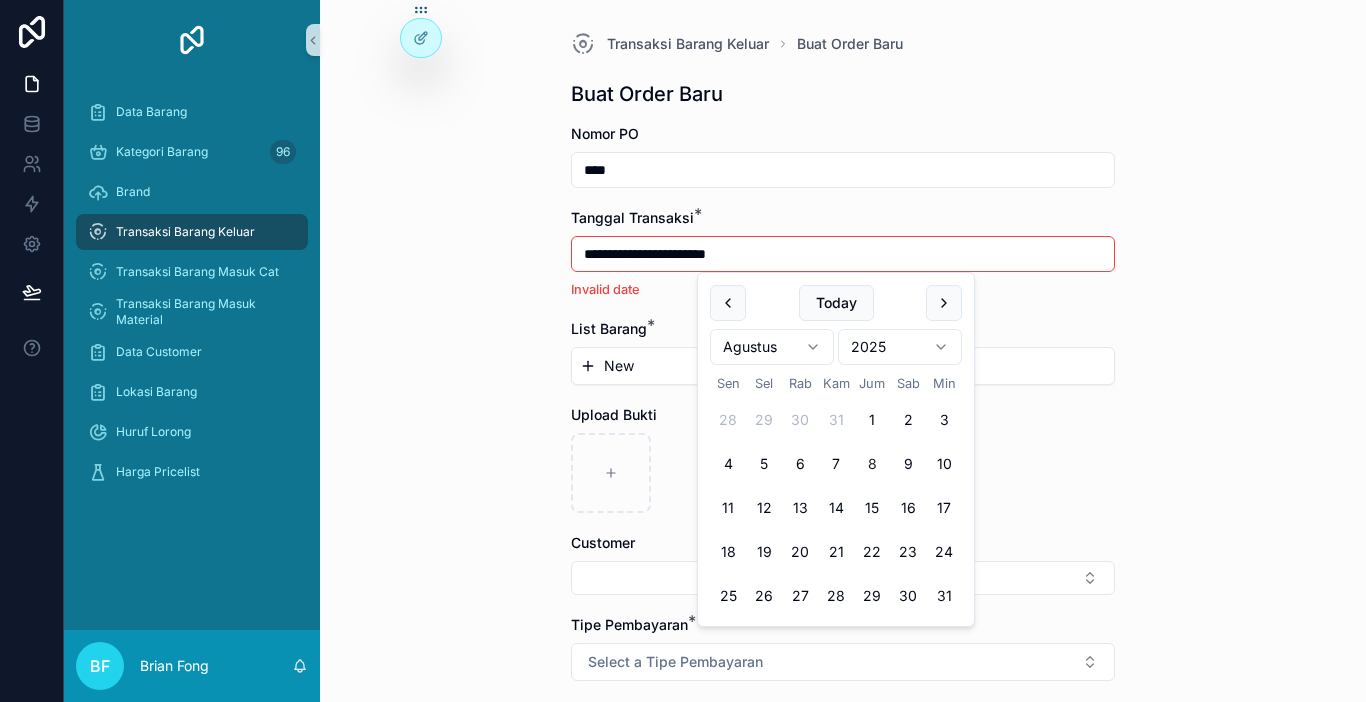 type on "********" 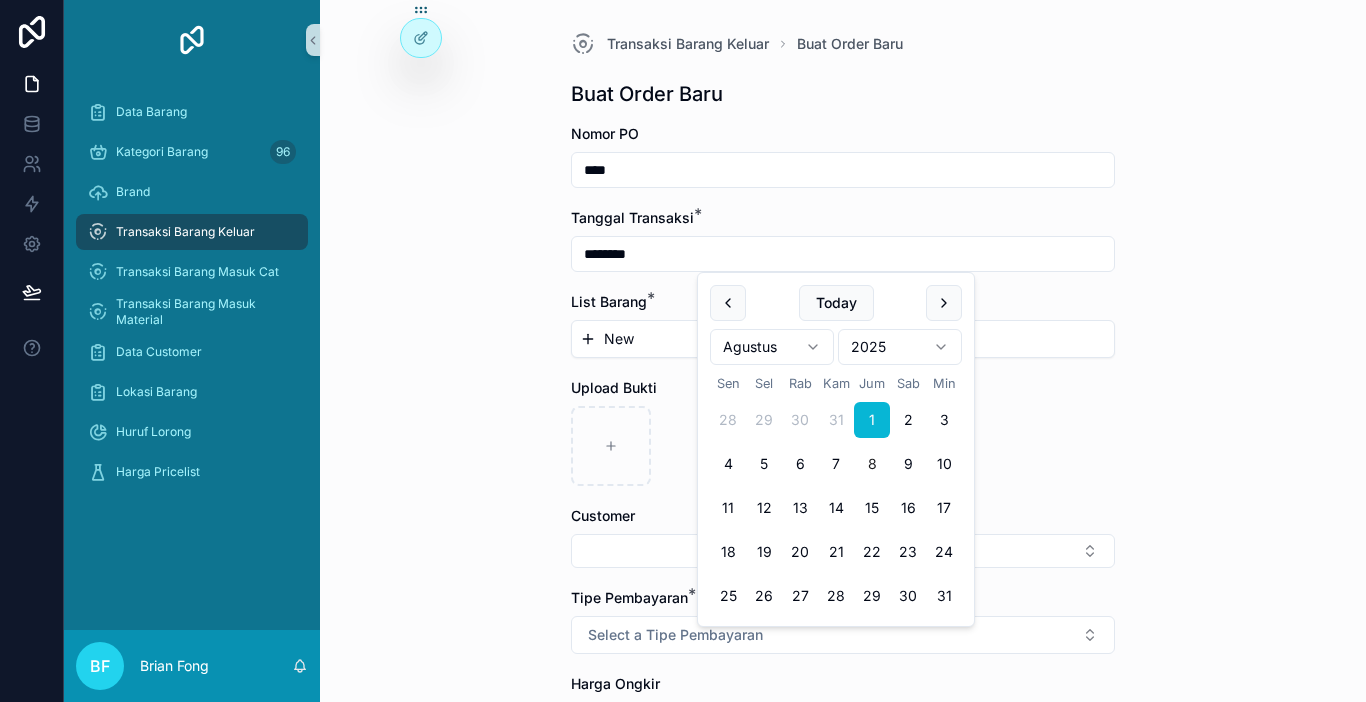 click on "New" at bounding box center [619, 339] 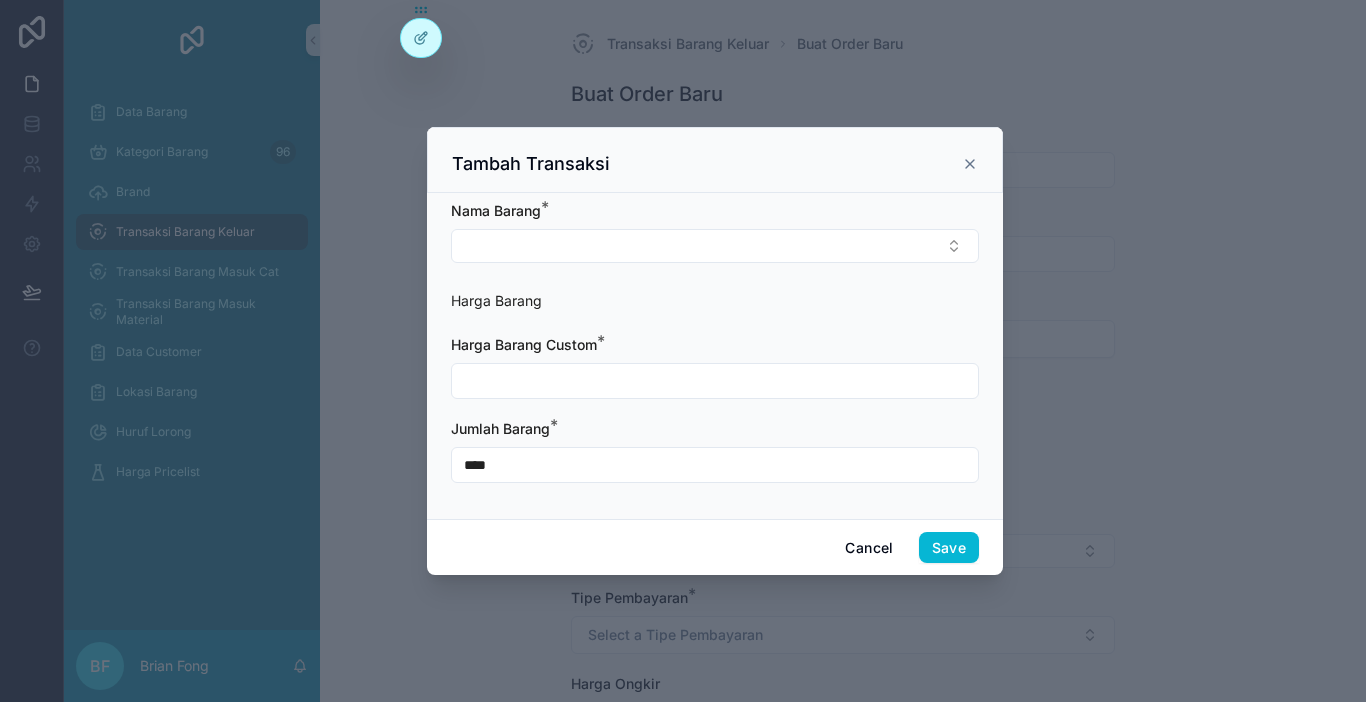 click on "Nama Barang * Harga Barang Harga Barang Custom * Jumlah Barang * ****" at bounding box center [715, 352] 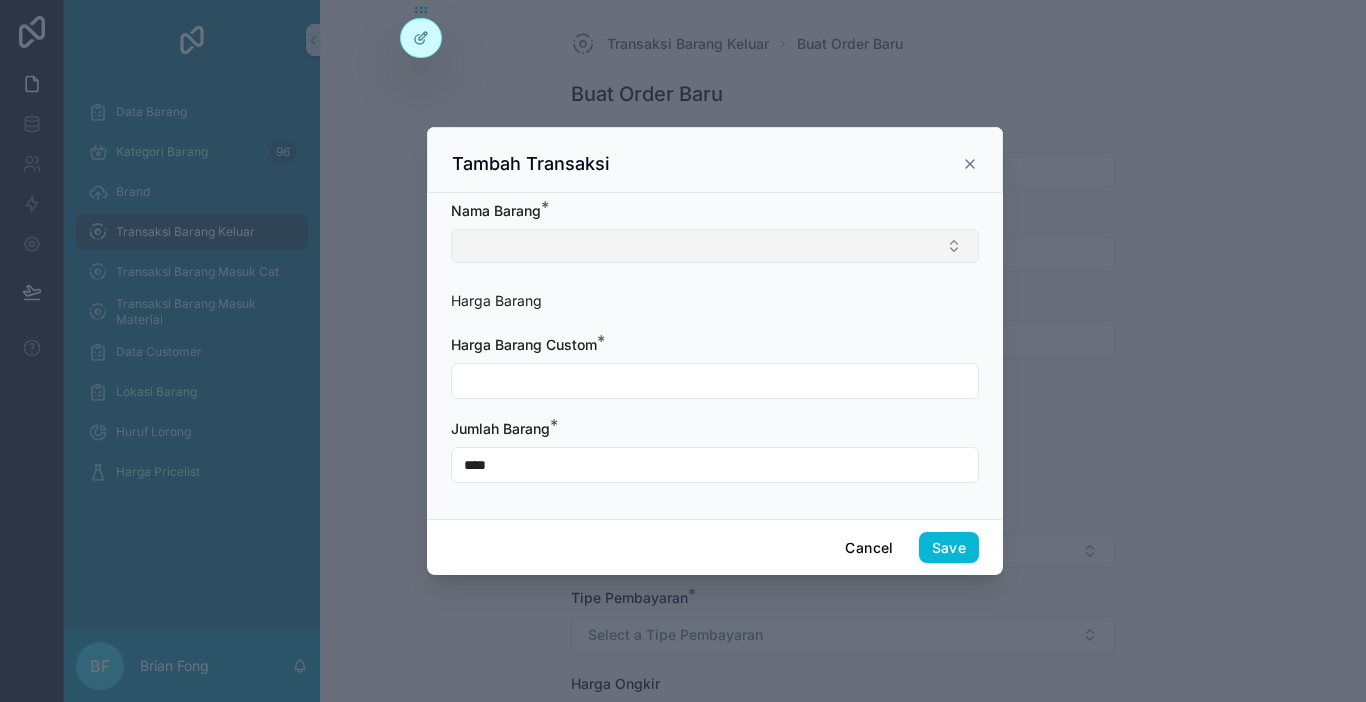 click at bounding box center (715, 246) 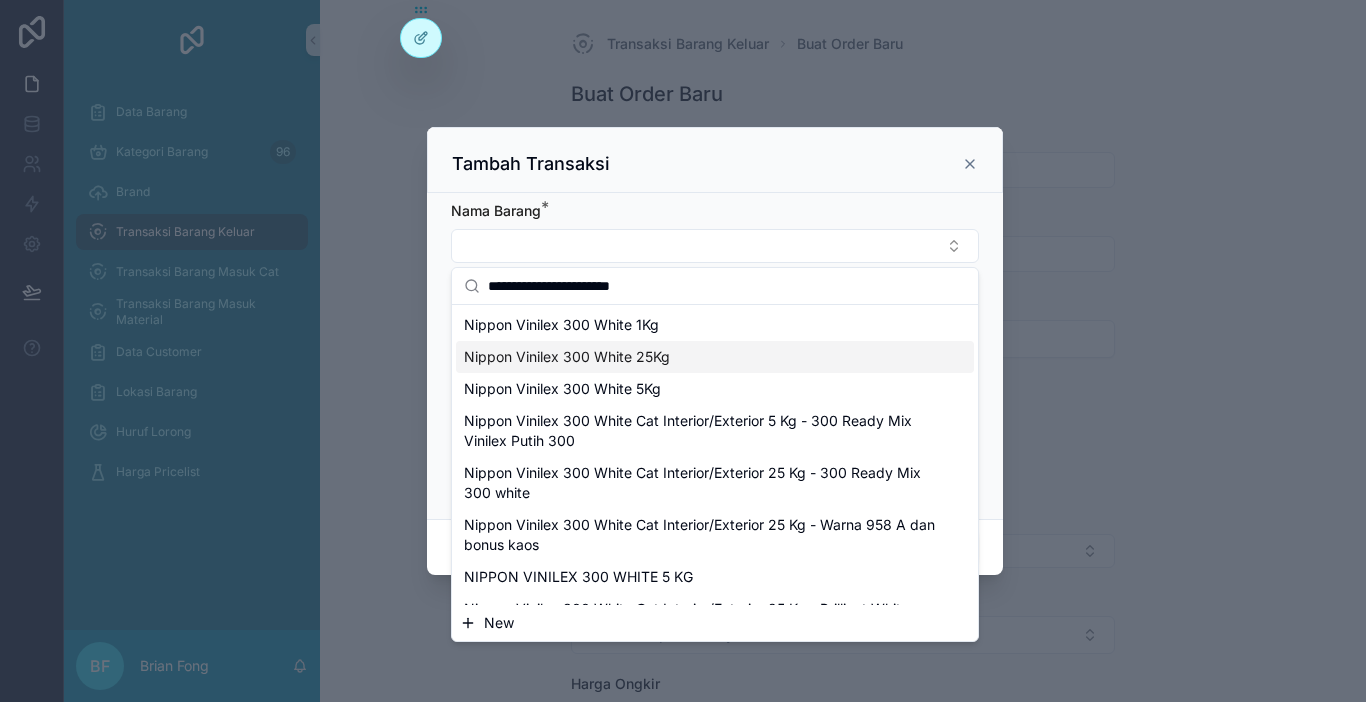 type on "**********" 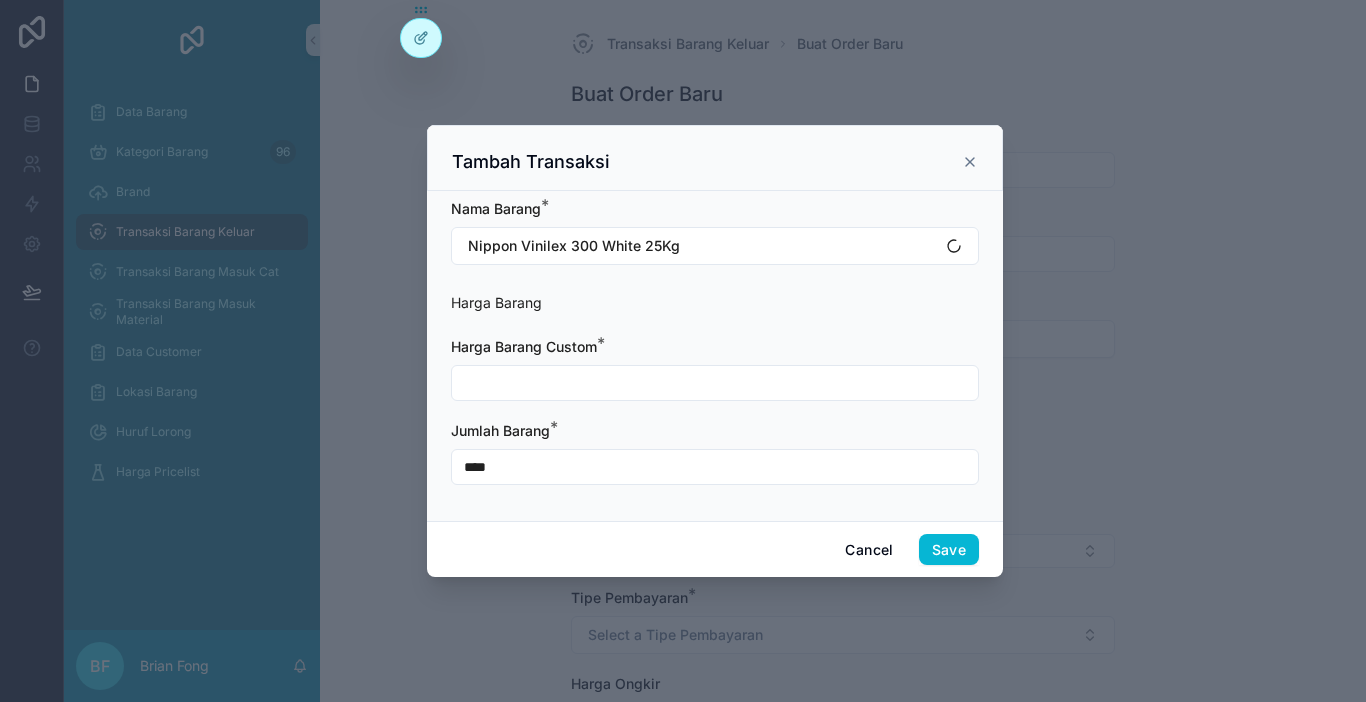 click at bounding box center (715, 383) 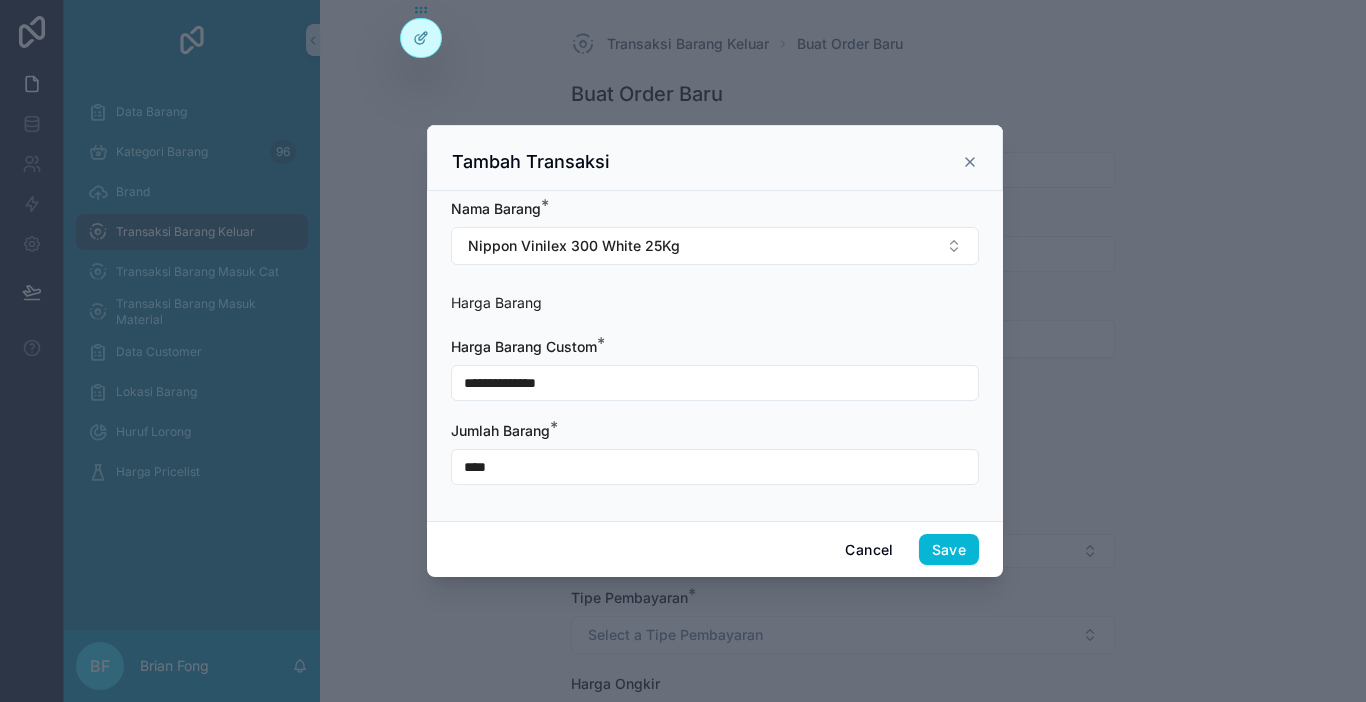 type on "**********" 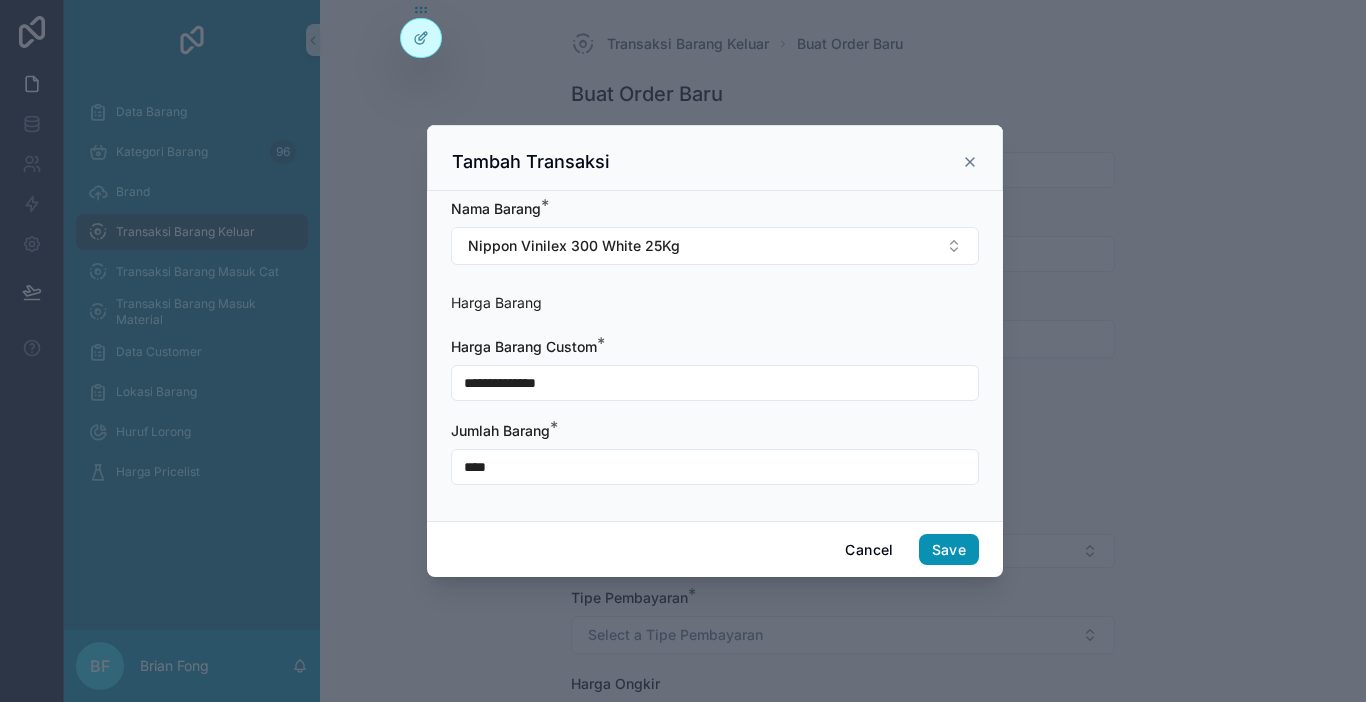 click on "Save" at bounding box center (949, 550) 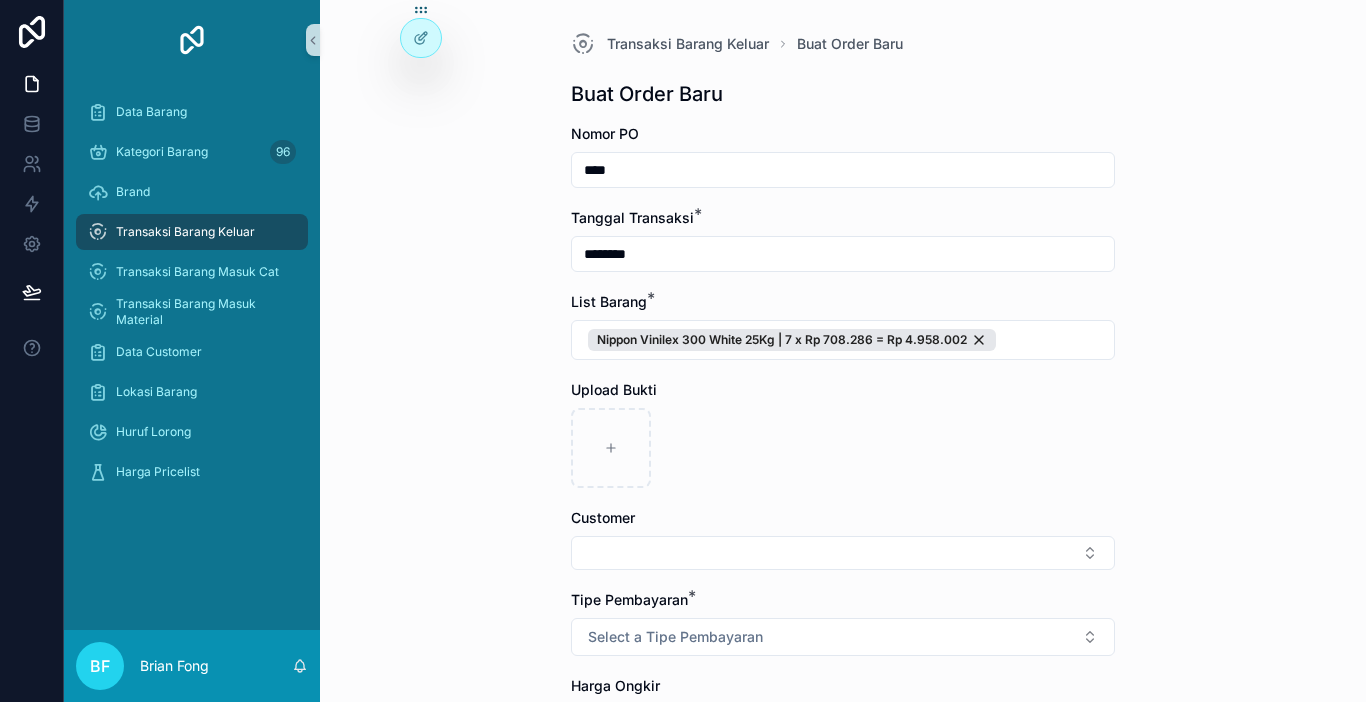 click at bounding box center (843, 553) 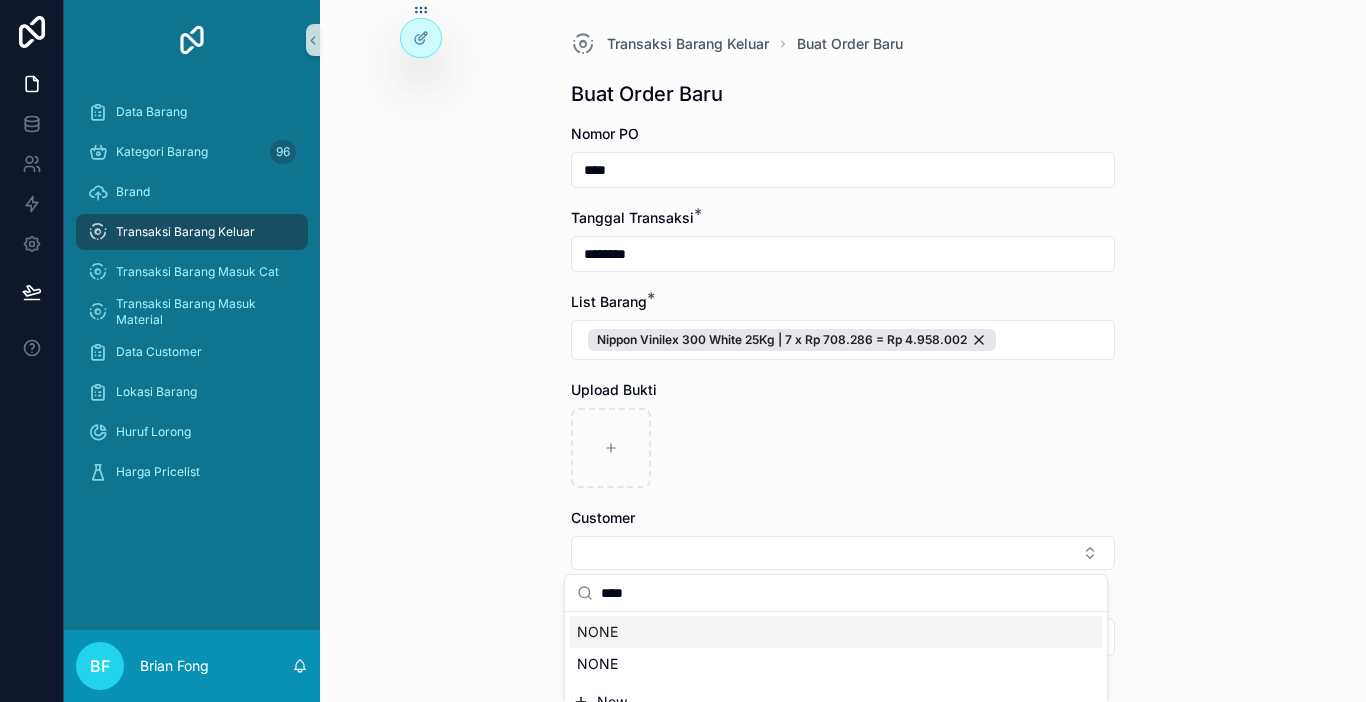 type on "****" 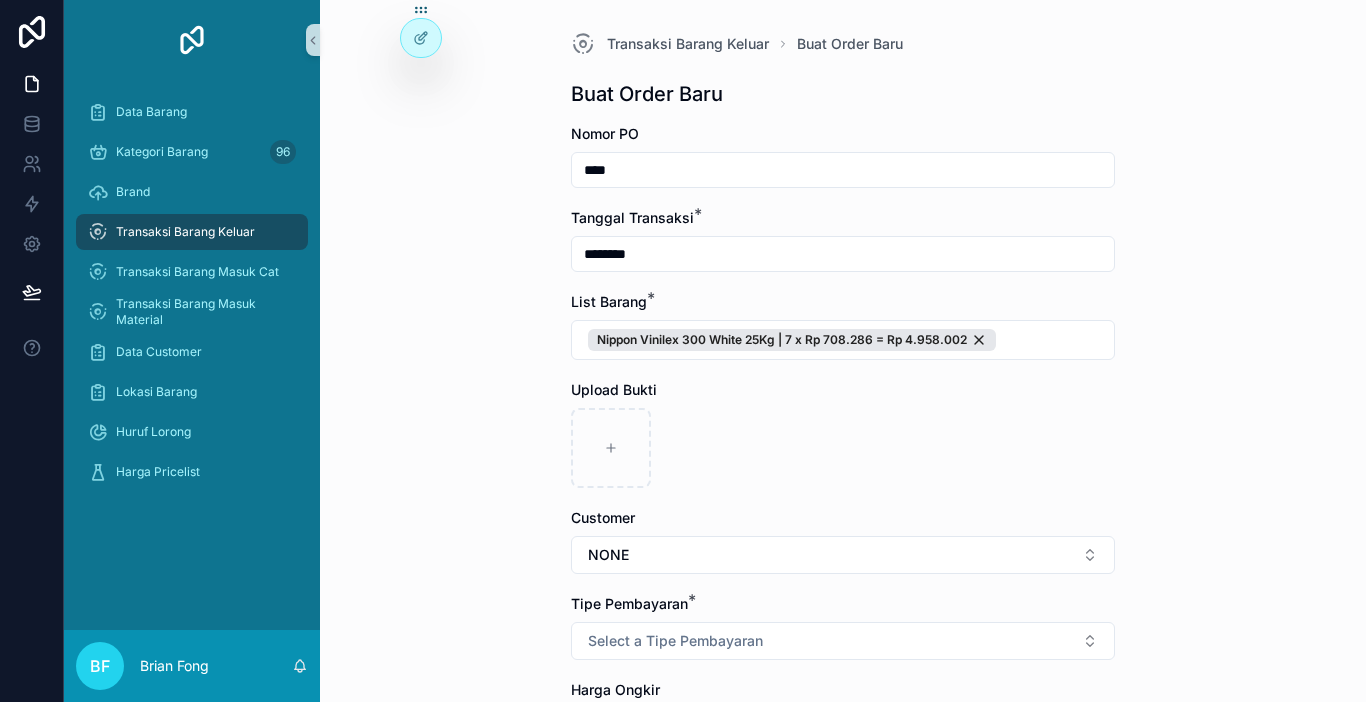 click on "Select a Tipe Pembayaran" at bounding box center [675, 641] 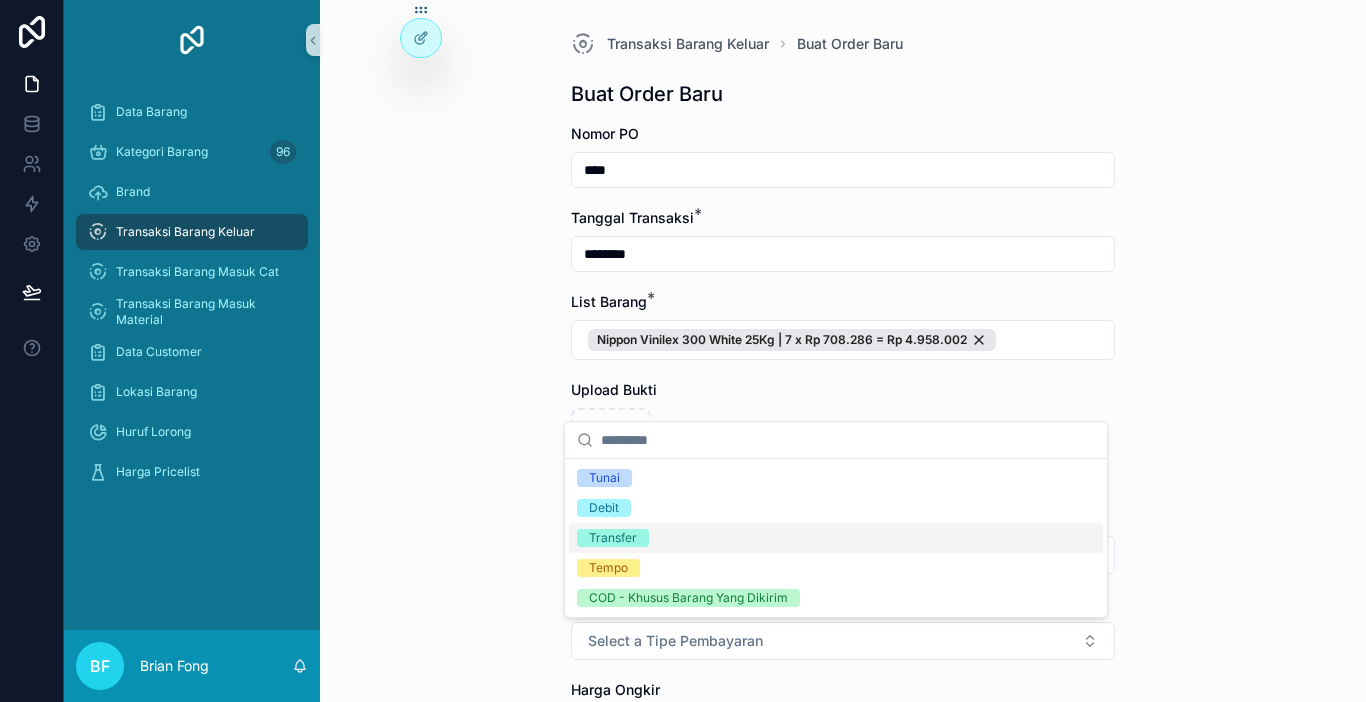 click on "Transfer" at bounding box center (613, 538) 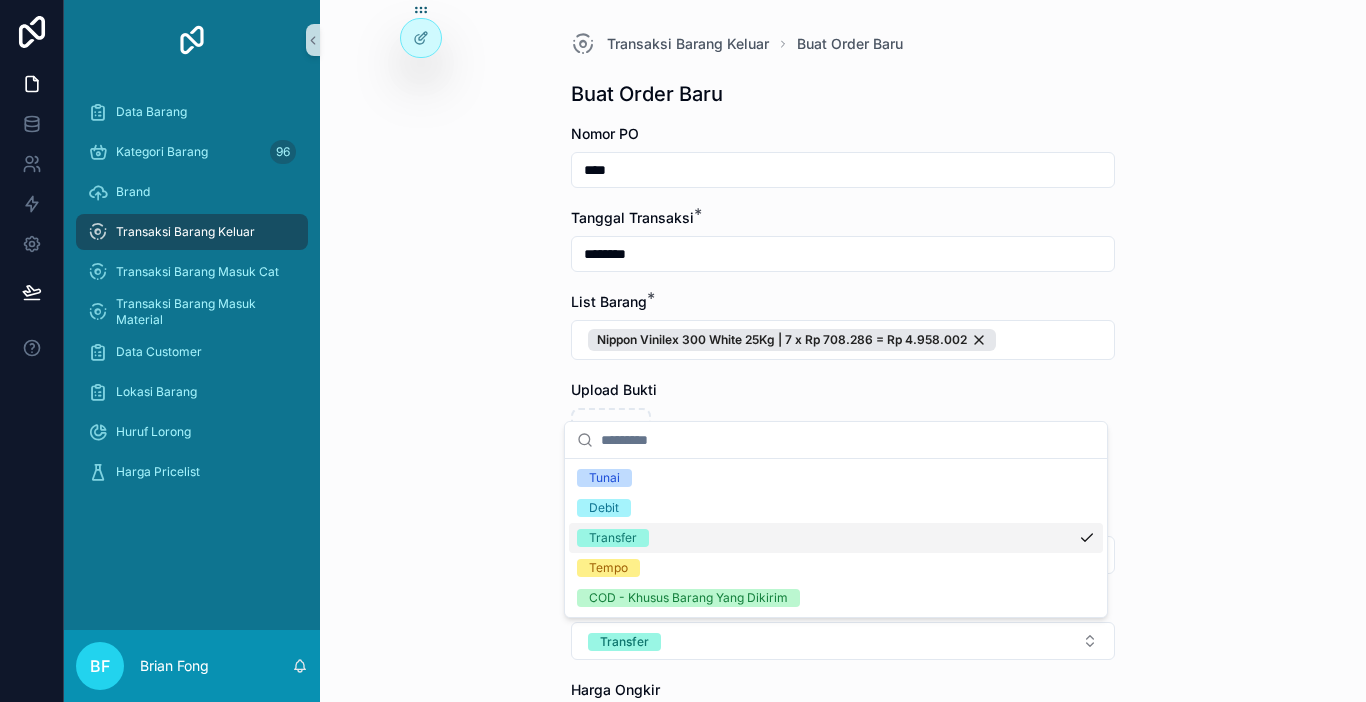 click on "Transaksi Barang Keluar Buat Order Baru Buat Order Baru Nomor PO **** Tanggal Transaksi * ******** List Barang * Nippon Vinilex 300 White 25Kg | 7 x Rp 708.286 = Rp 4.958.002 Upload Bukti Customer NONE Tipe Pembayaran * Transfer Harga Ongkir Totalkan Transaksi" at bounding box center (843, 351) 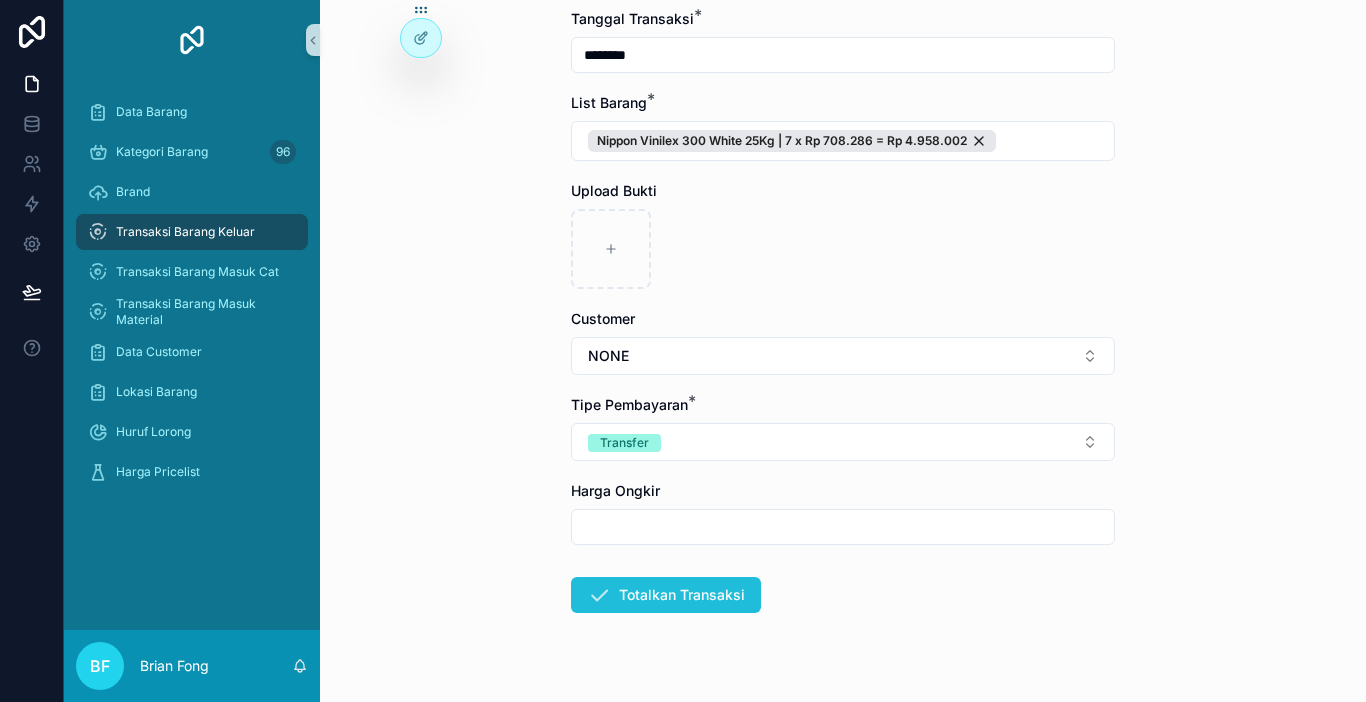 scroll, scrollTop: 200, scrollLeft: 0, axis: vertical 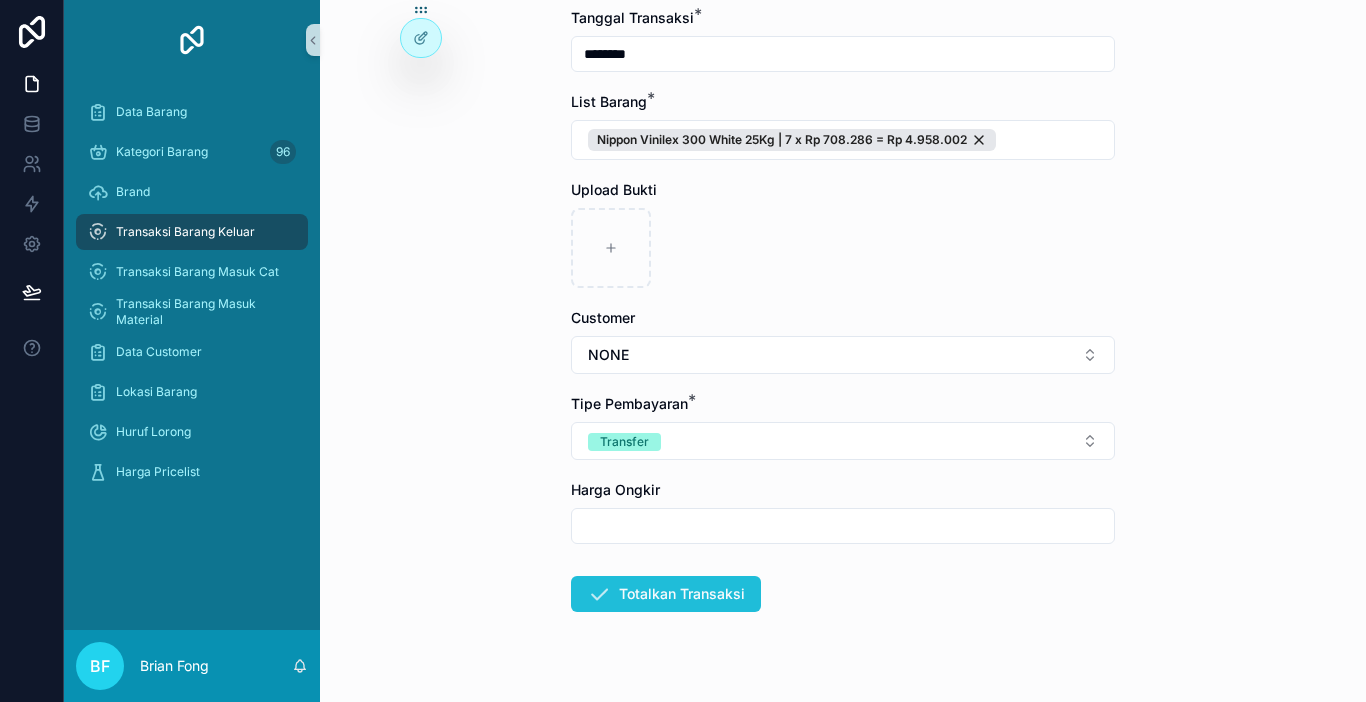 click on "Totalkan Transaksi" at bounding box center (666, 594) 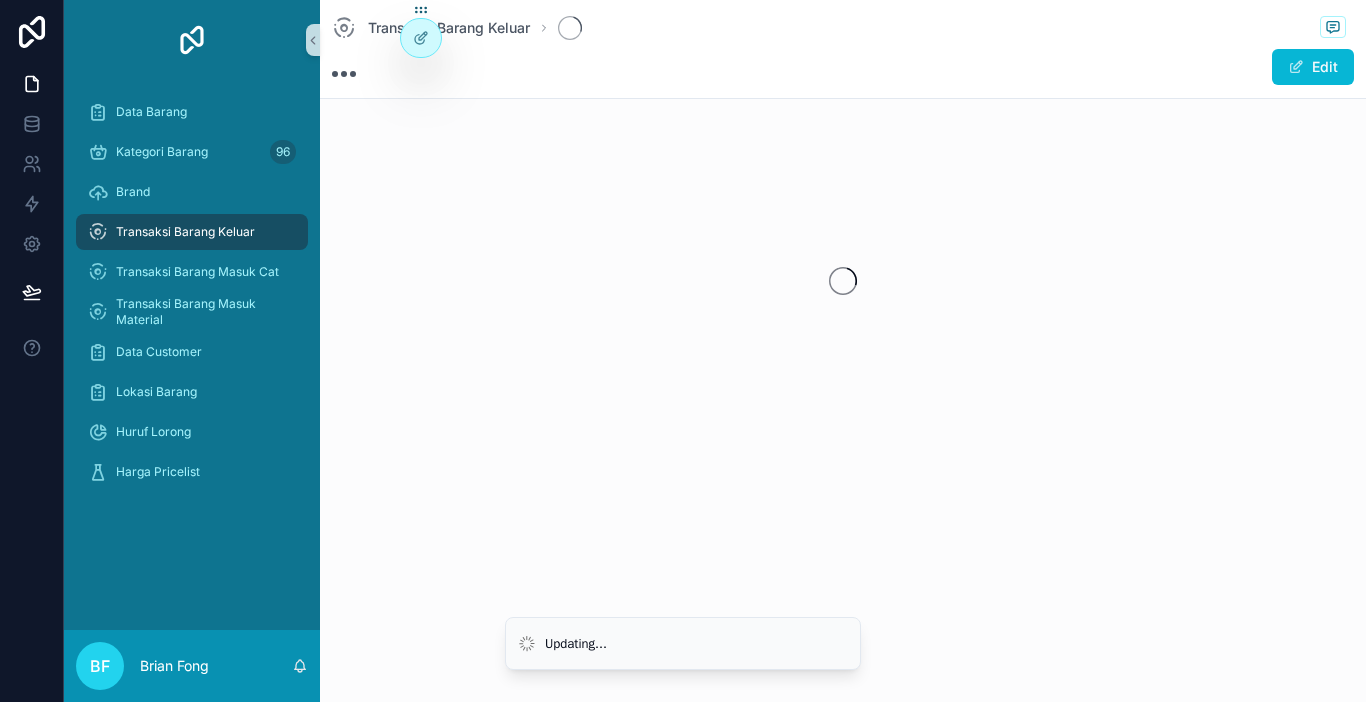 scroll, scrollTop: 0, scrollLeft: 0, axis: both 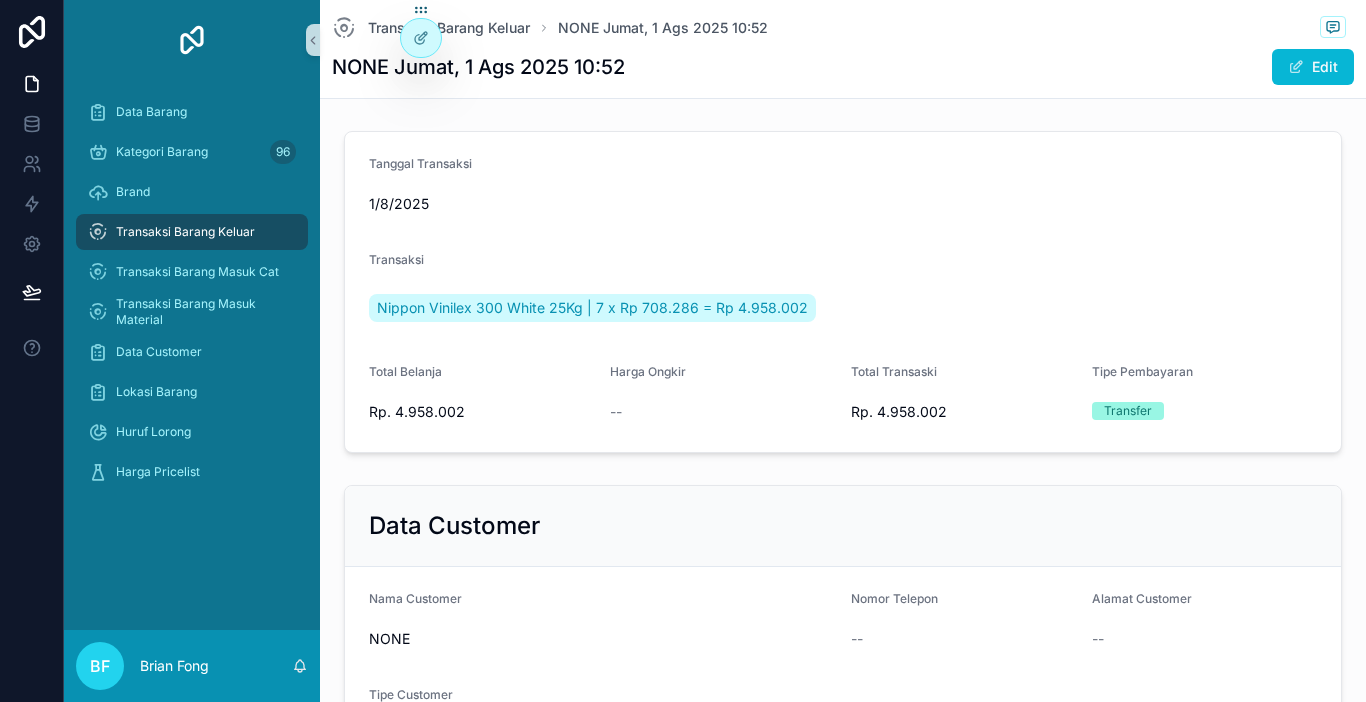 click on "Transaksi Barang Keluar" at bounding box center [185, 232] 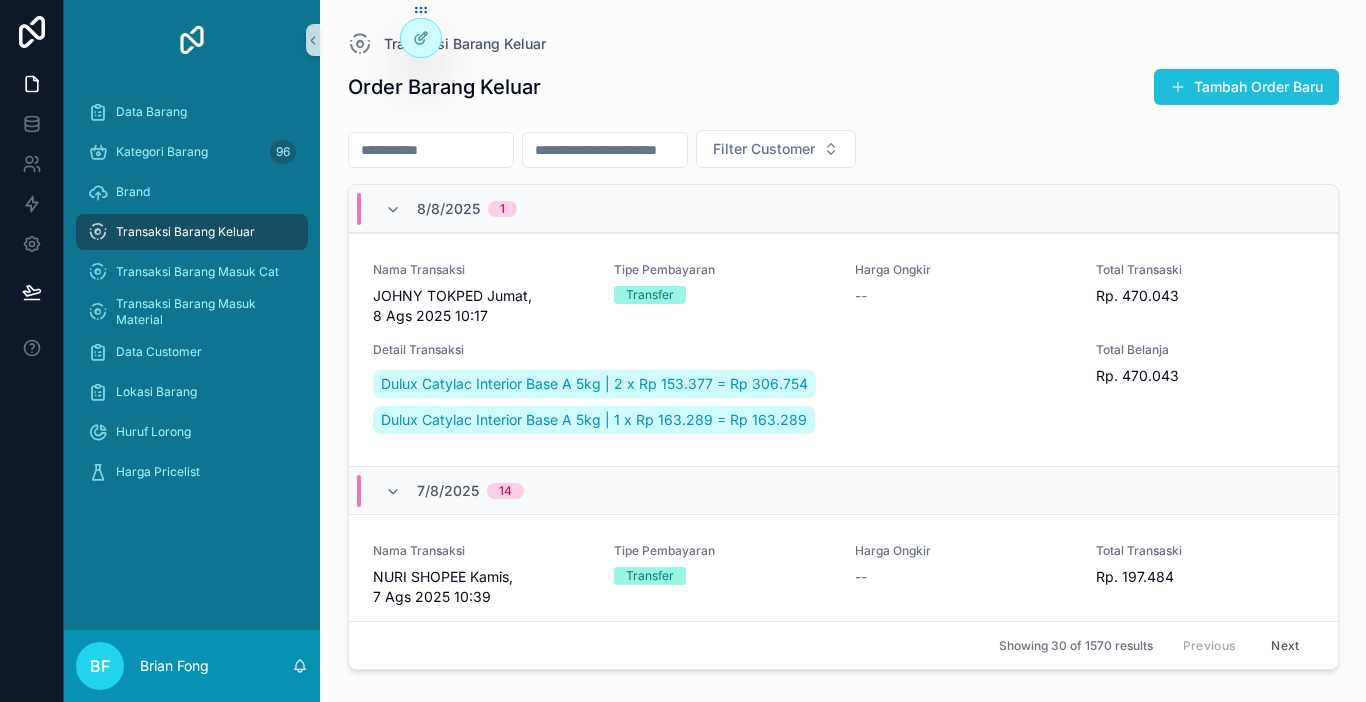 click on "Tambah Order Baru" at bounding box center [1246, 87] 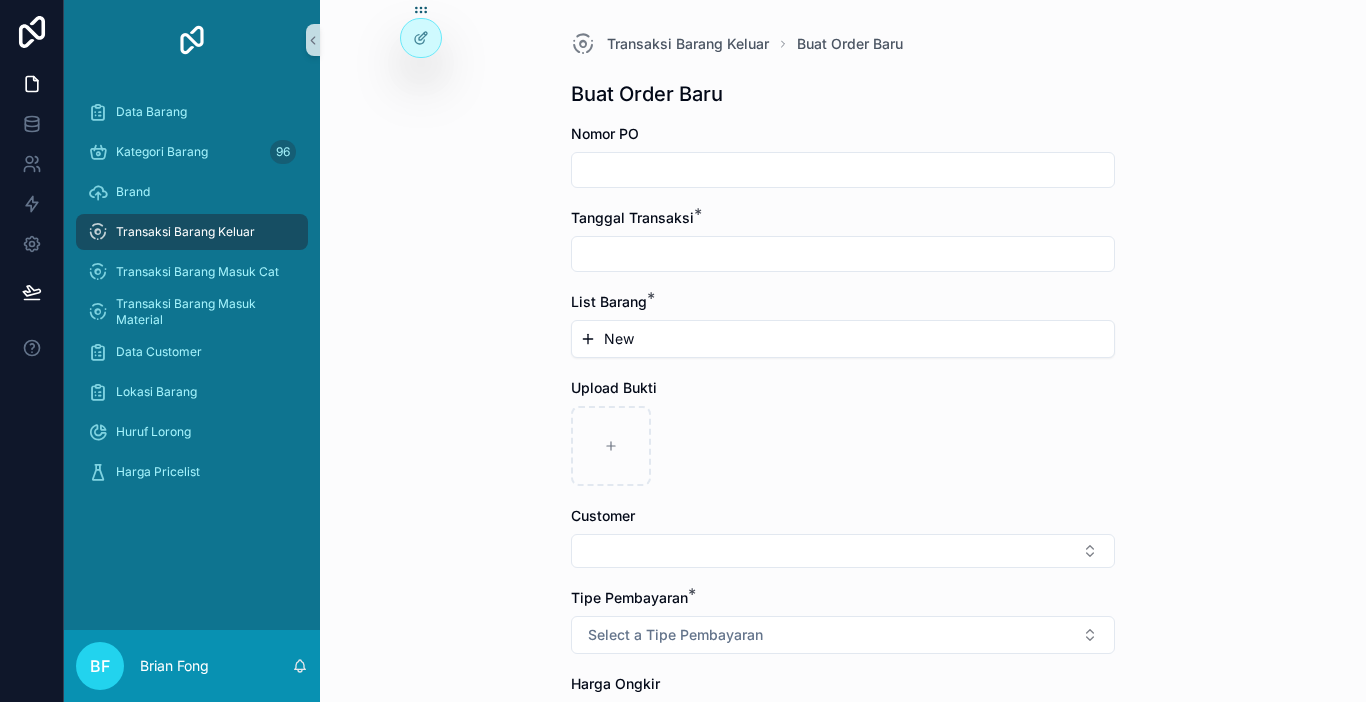 click at bounding box center [843, 254] 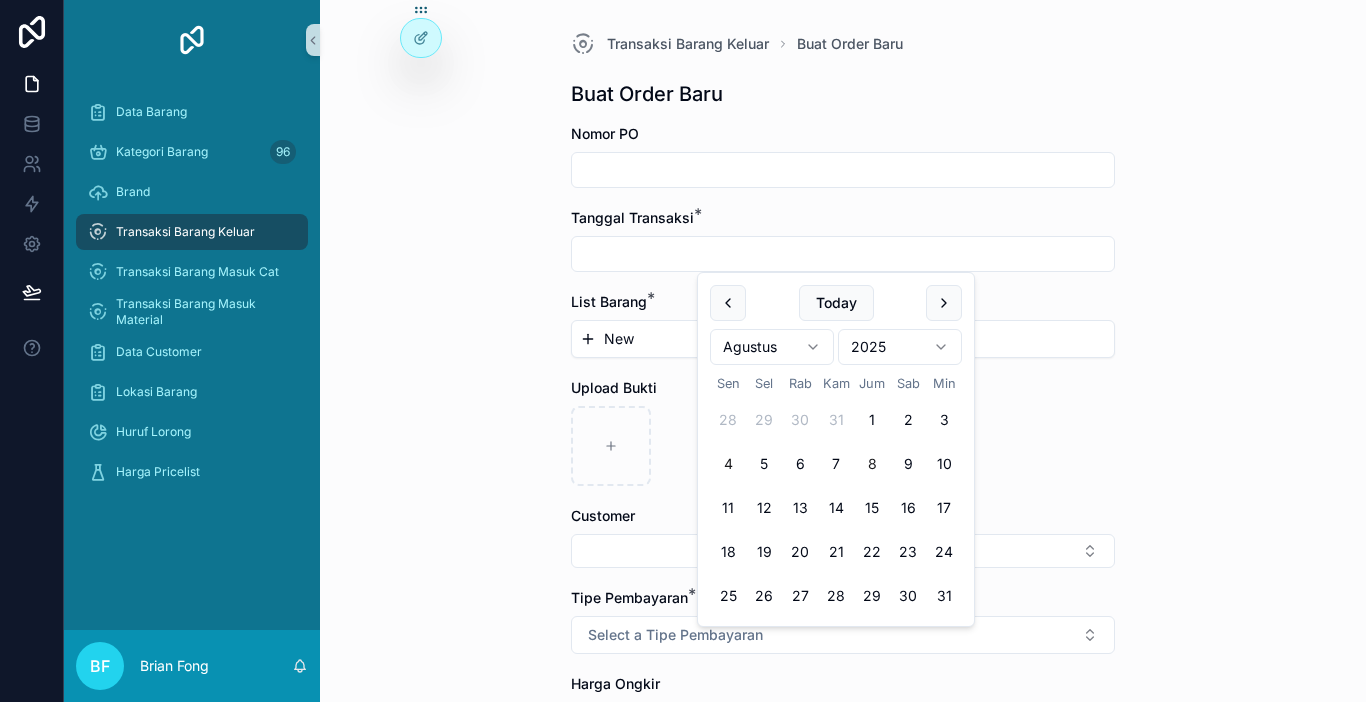click on "4" at bounding box center [728, 464] 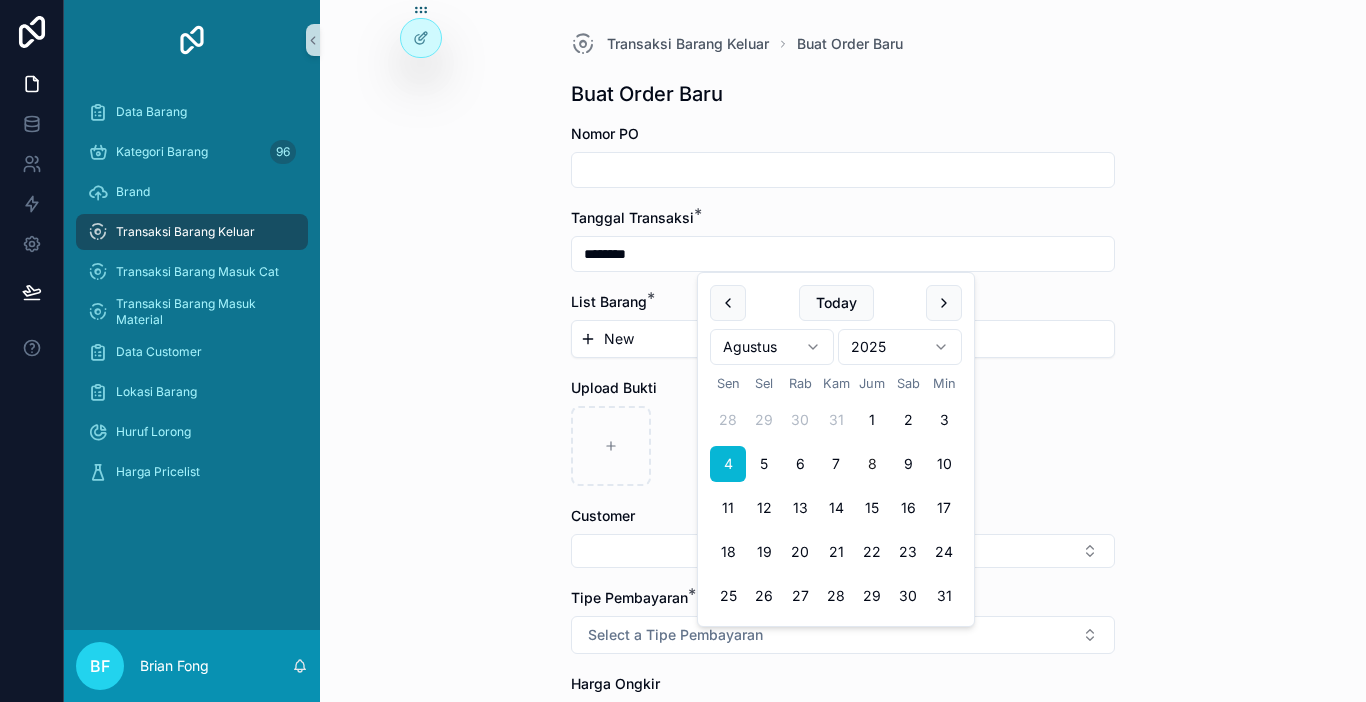 click on "New" at bounding box center (843, 339) 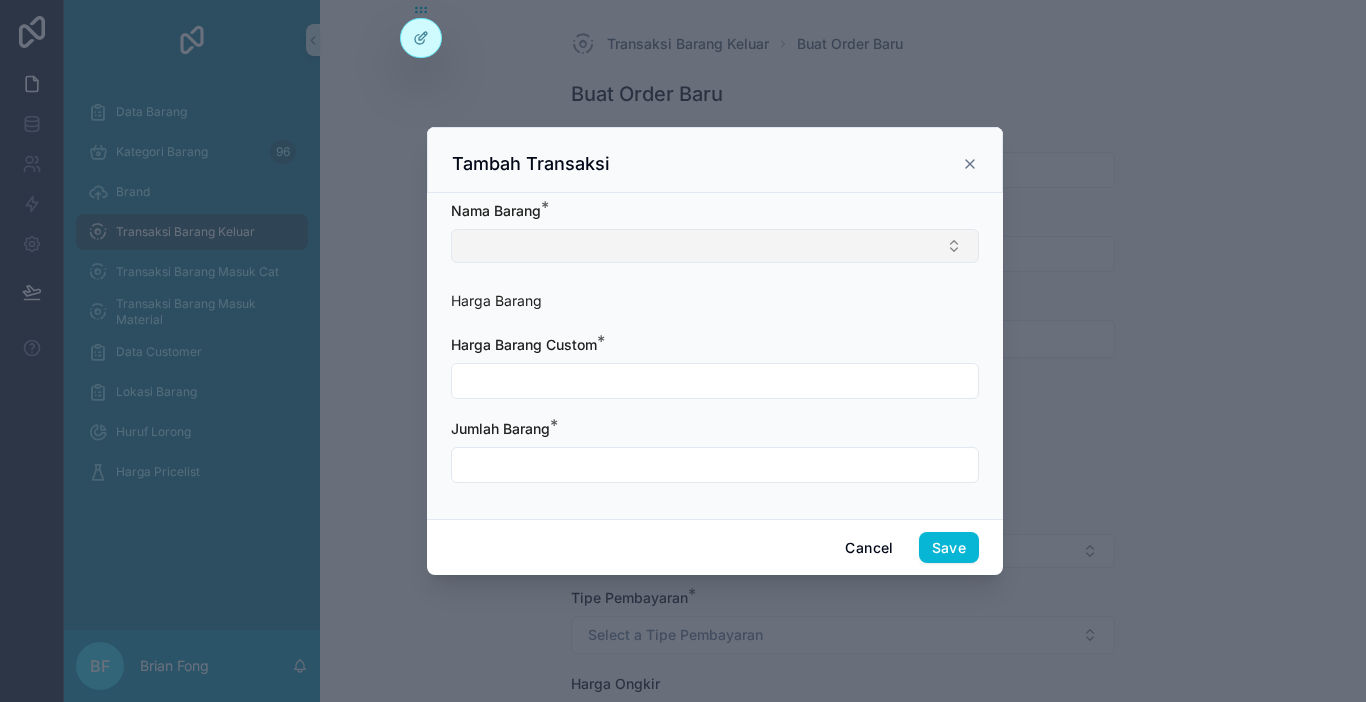 click at bounding box center (715, 246) 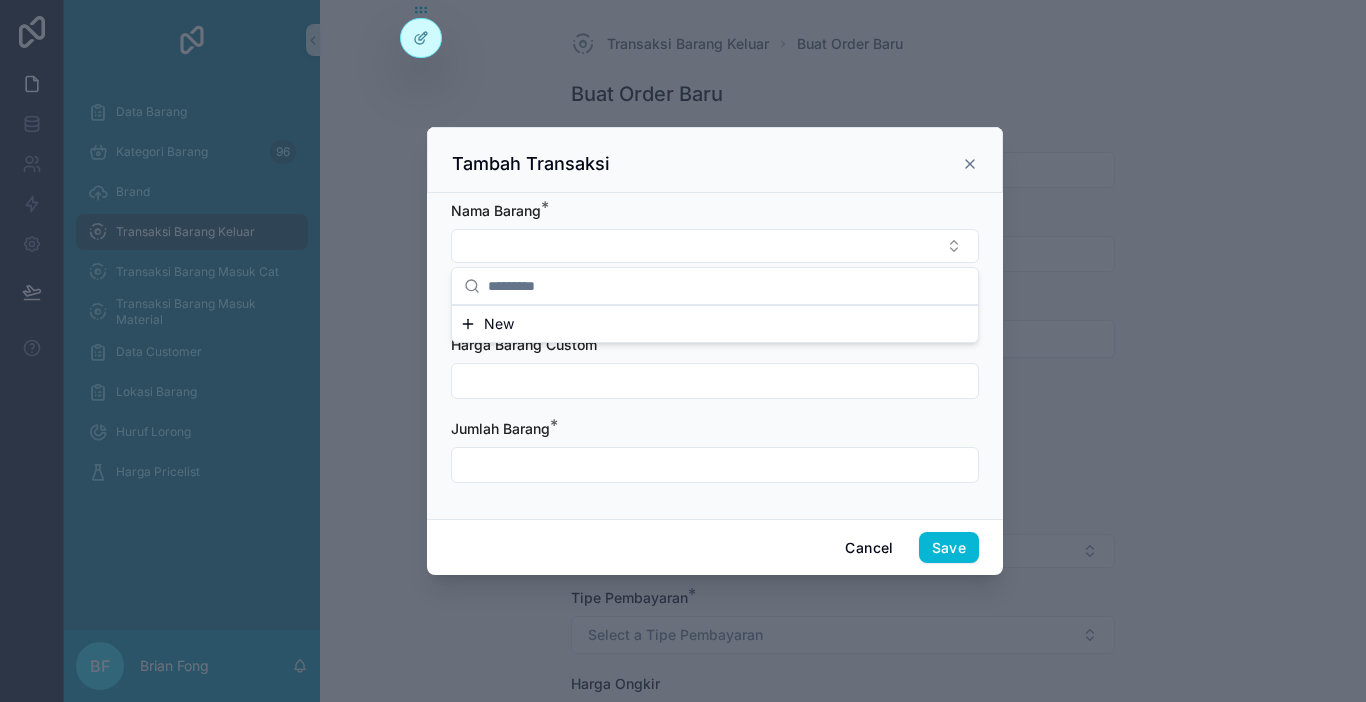 click 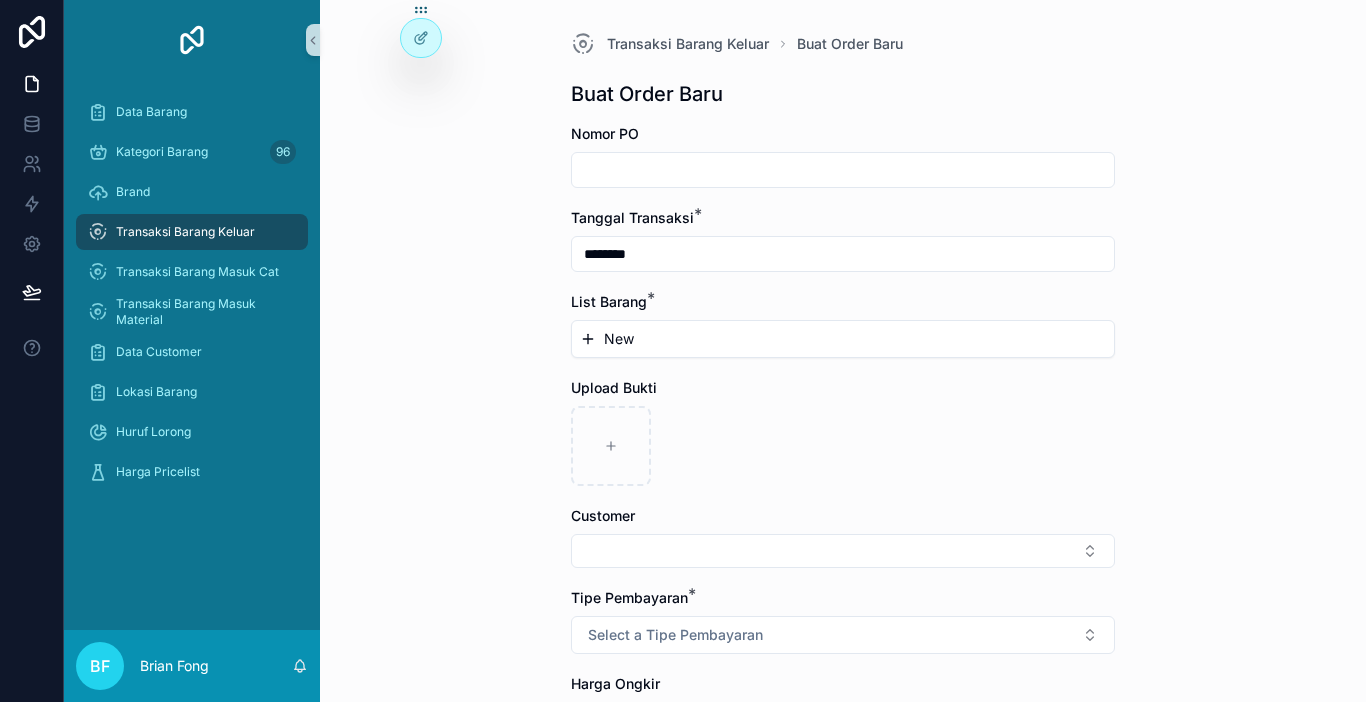 click on "Transaksi Barang Keluar" at bounding box center (185, 232) 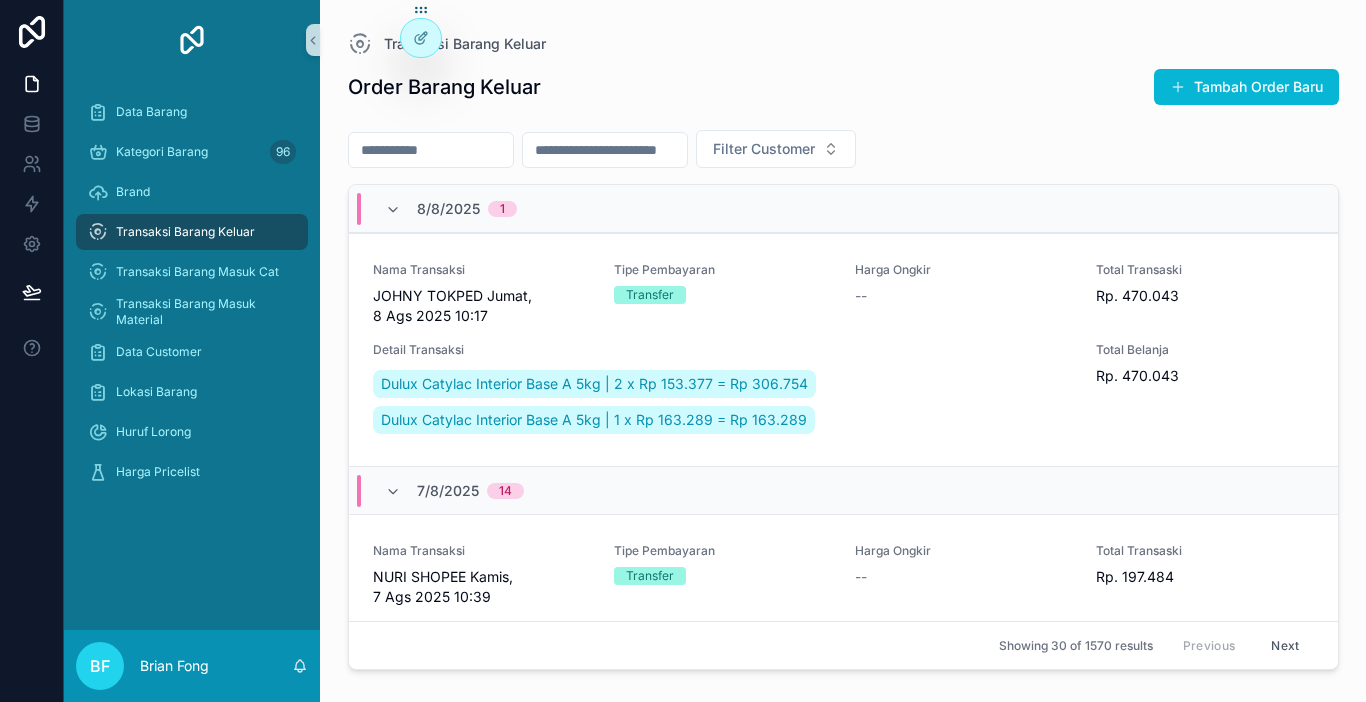 click at bounding box center (431, 150) 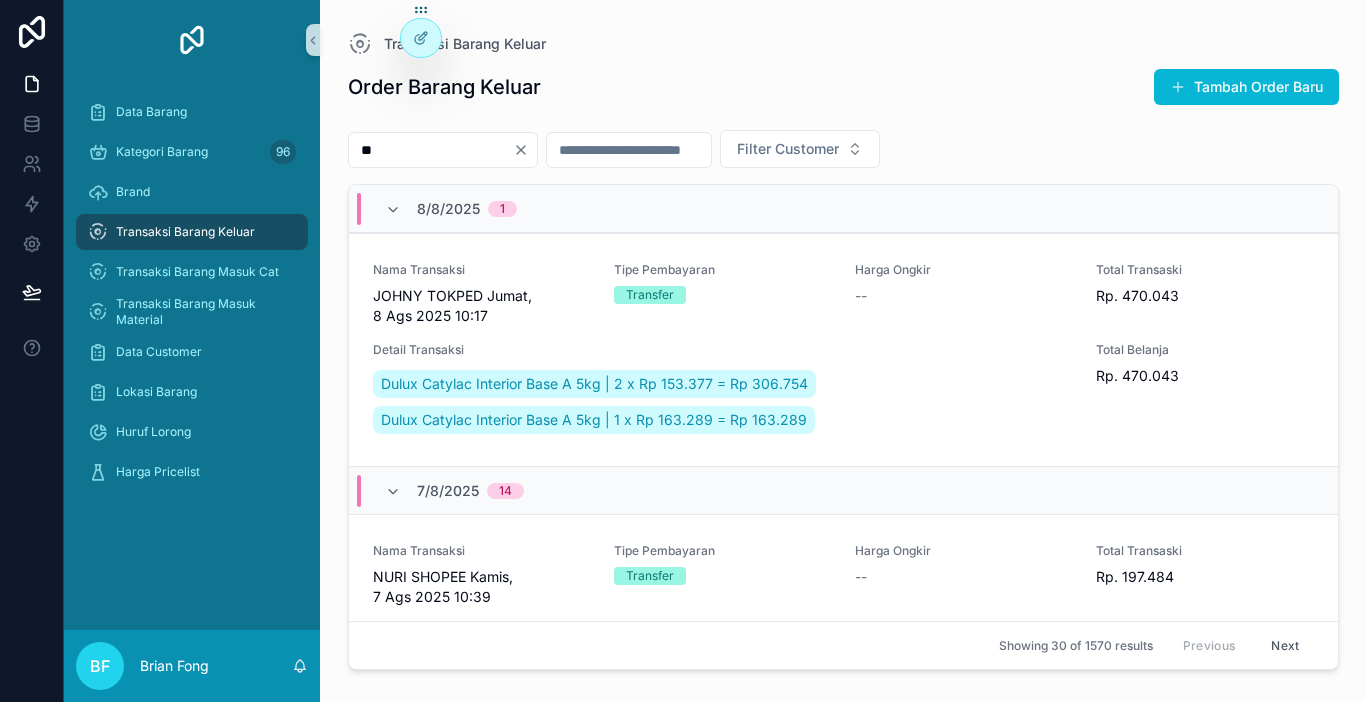 type on "*" 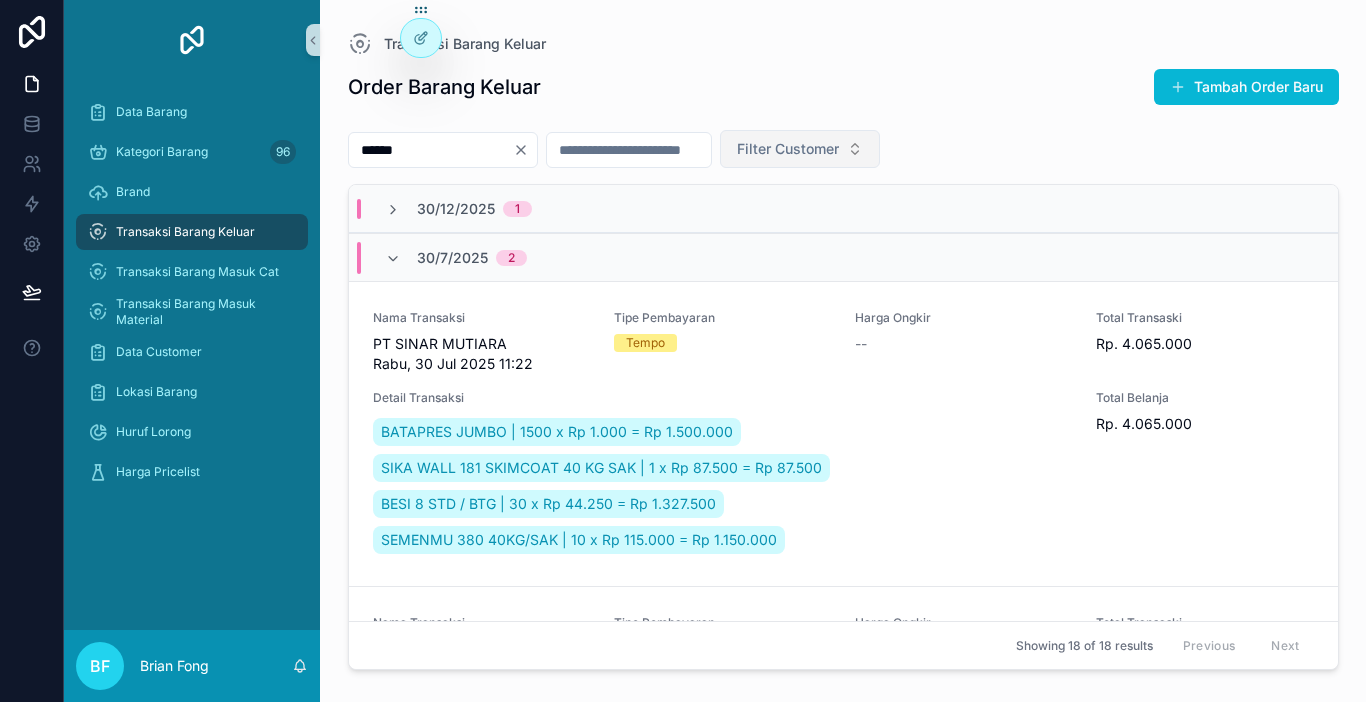 type on "******" 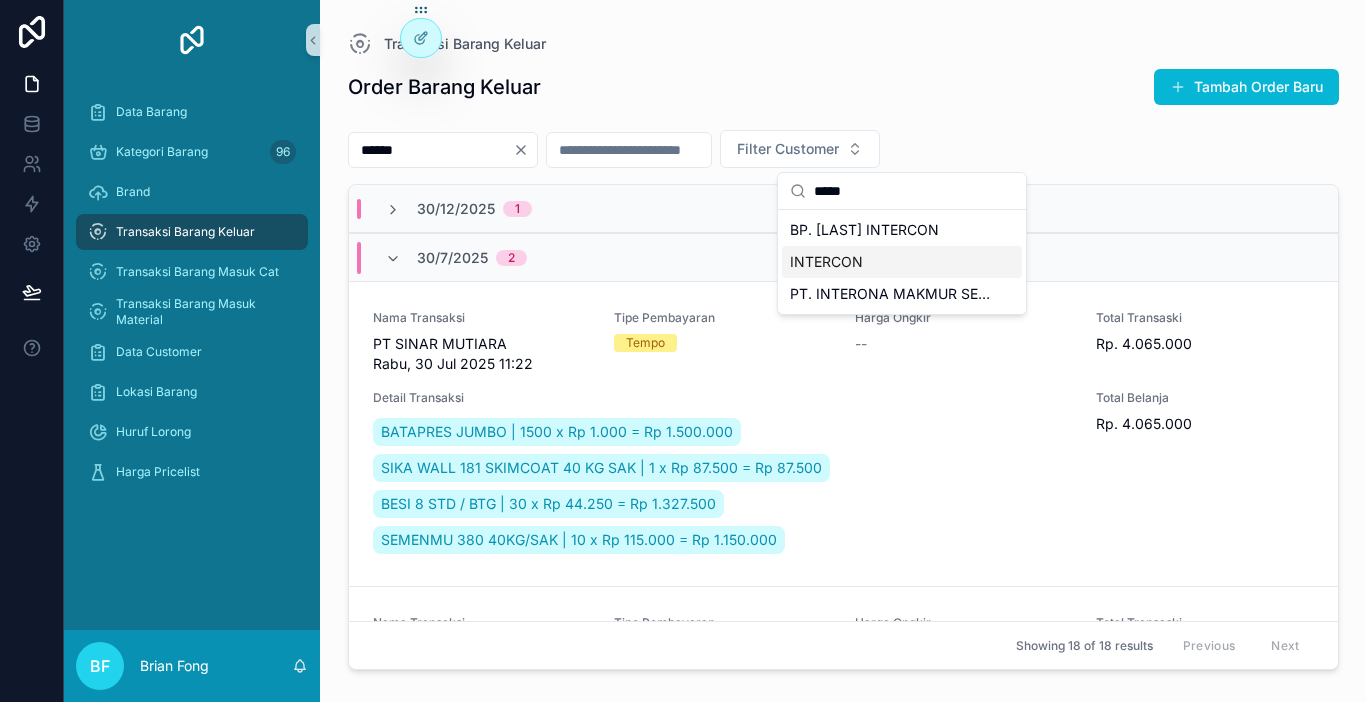 type on "*****" 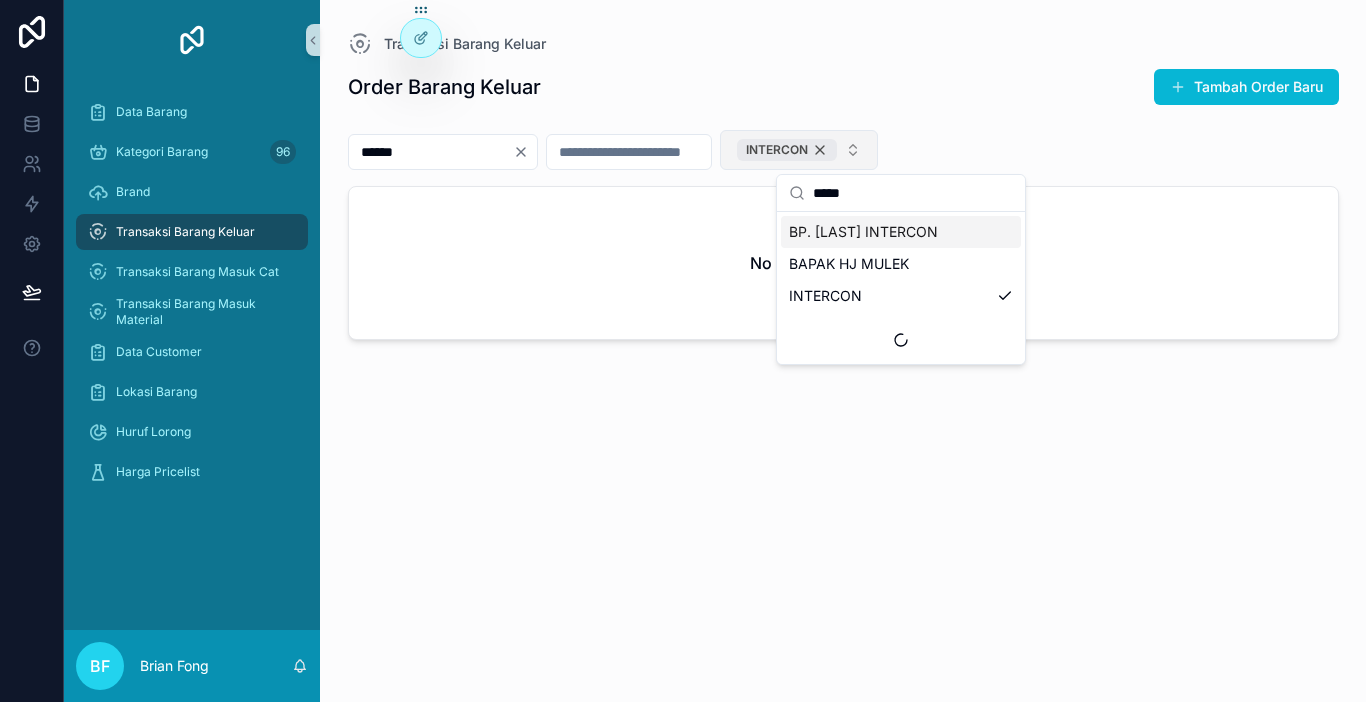 click on "INTERCON" at bounding box center [787, 150] 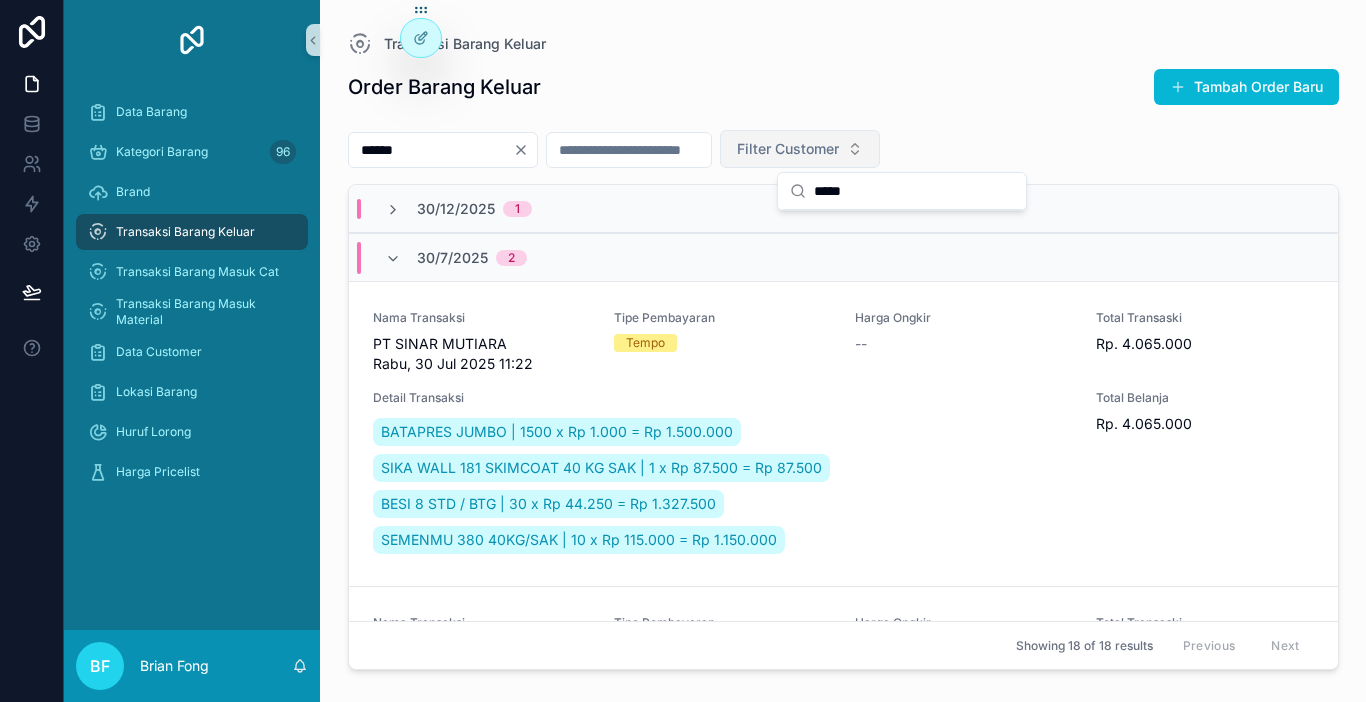 click on "Transaksi Barang Keluar" at bounding box center [185, 232] 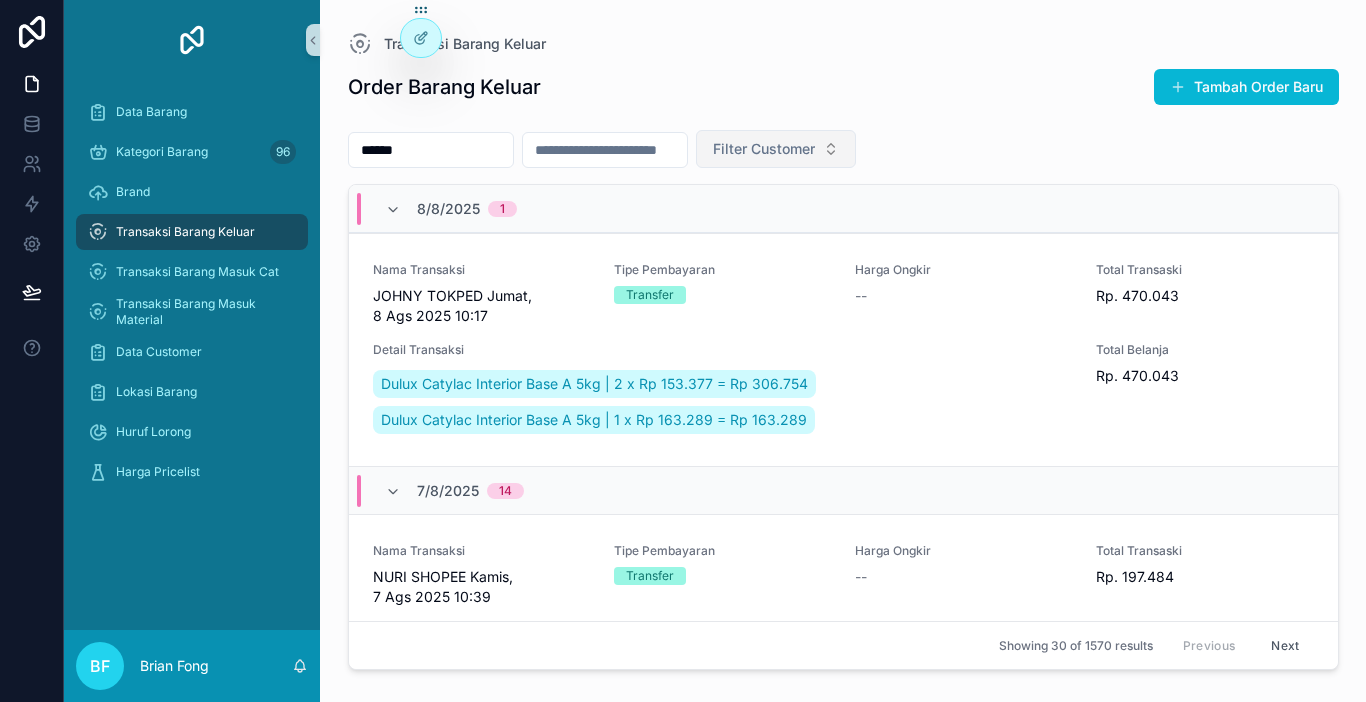 click on "Filter Customer" at bounding box center [764, 149] 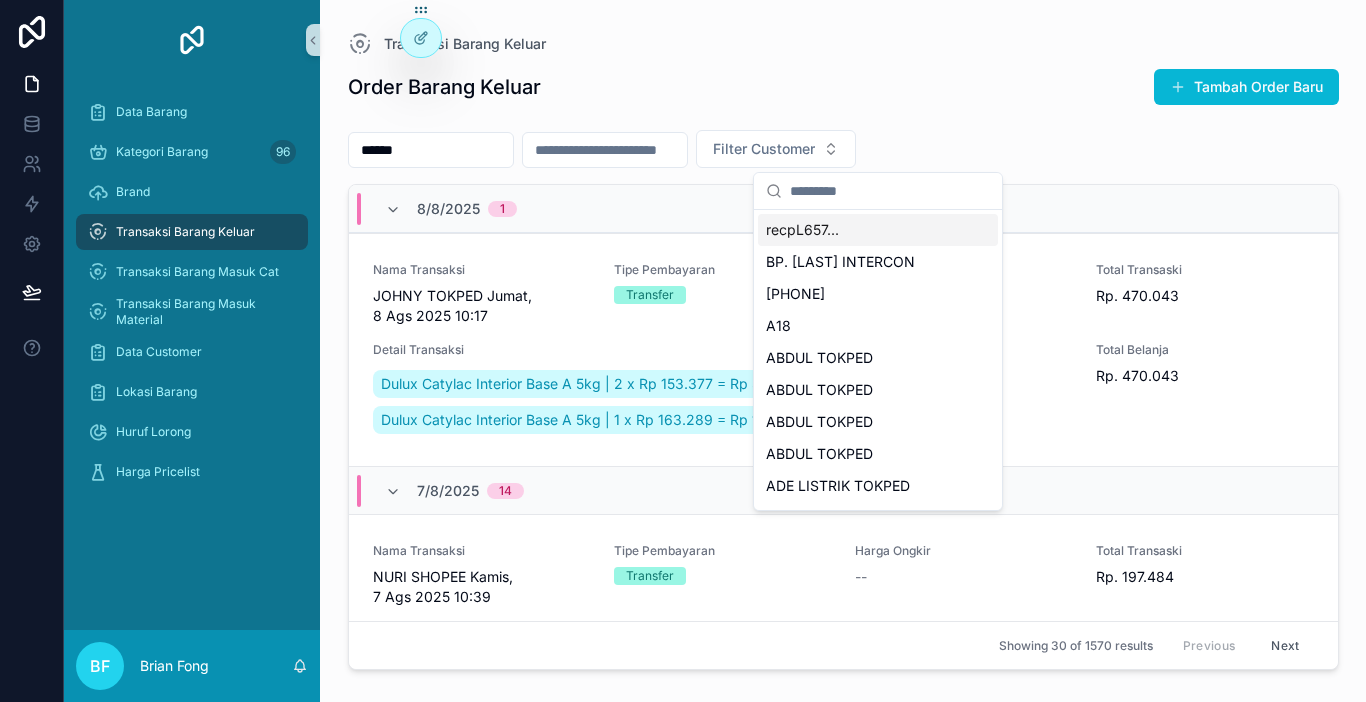 click on "******" at bounding box center [431, 150] 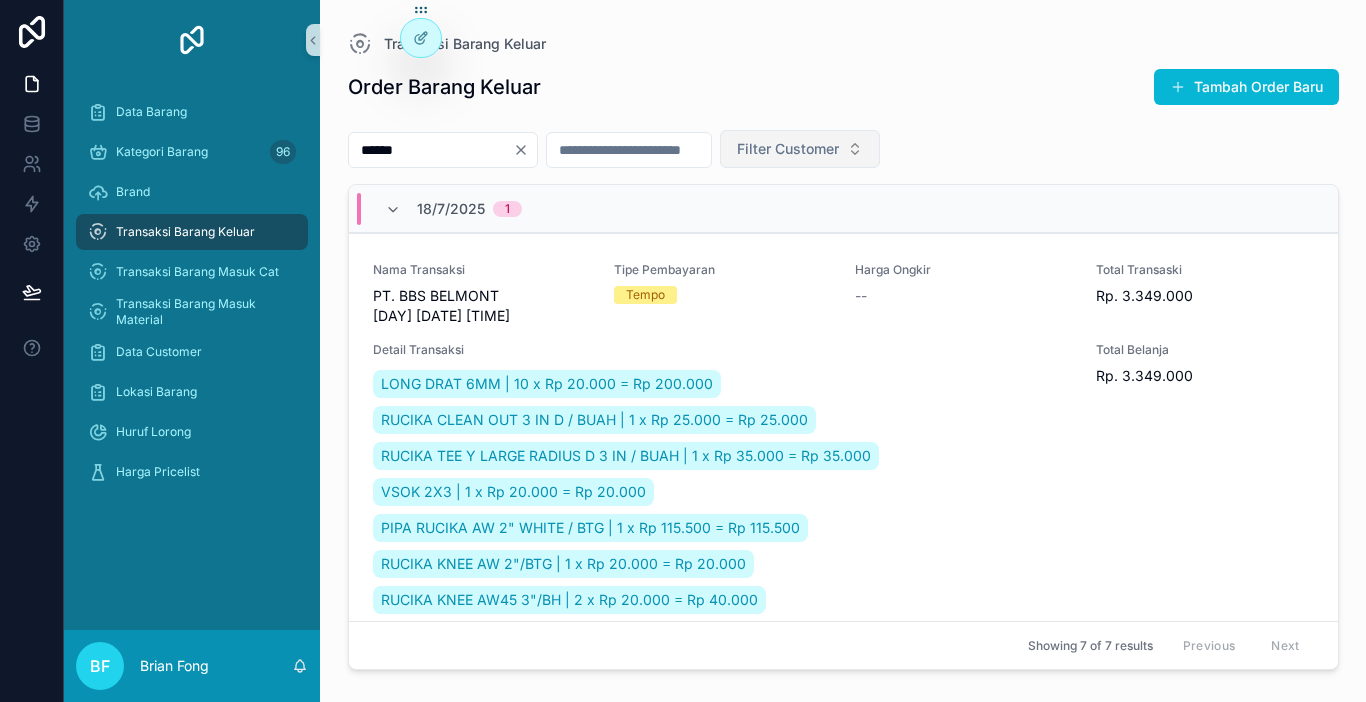type on "******" 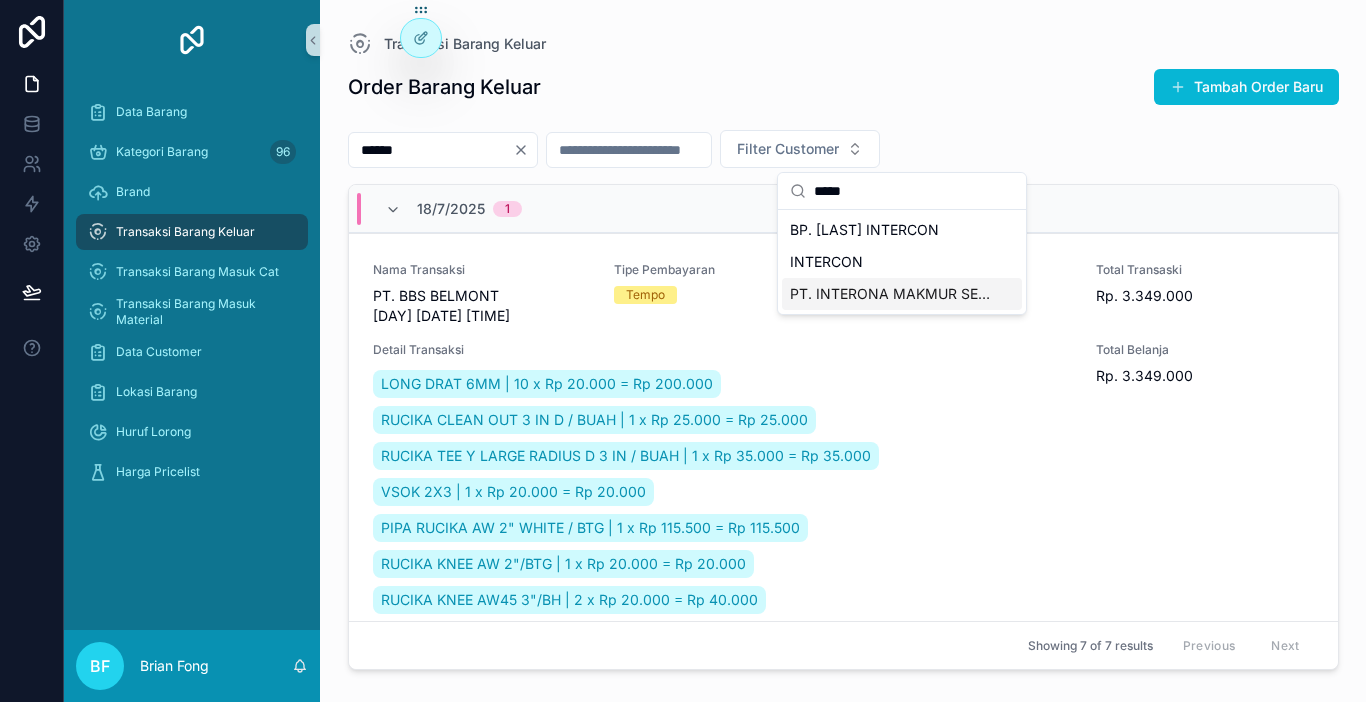 type on "*****" 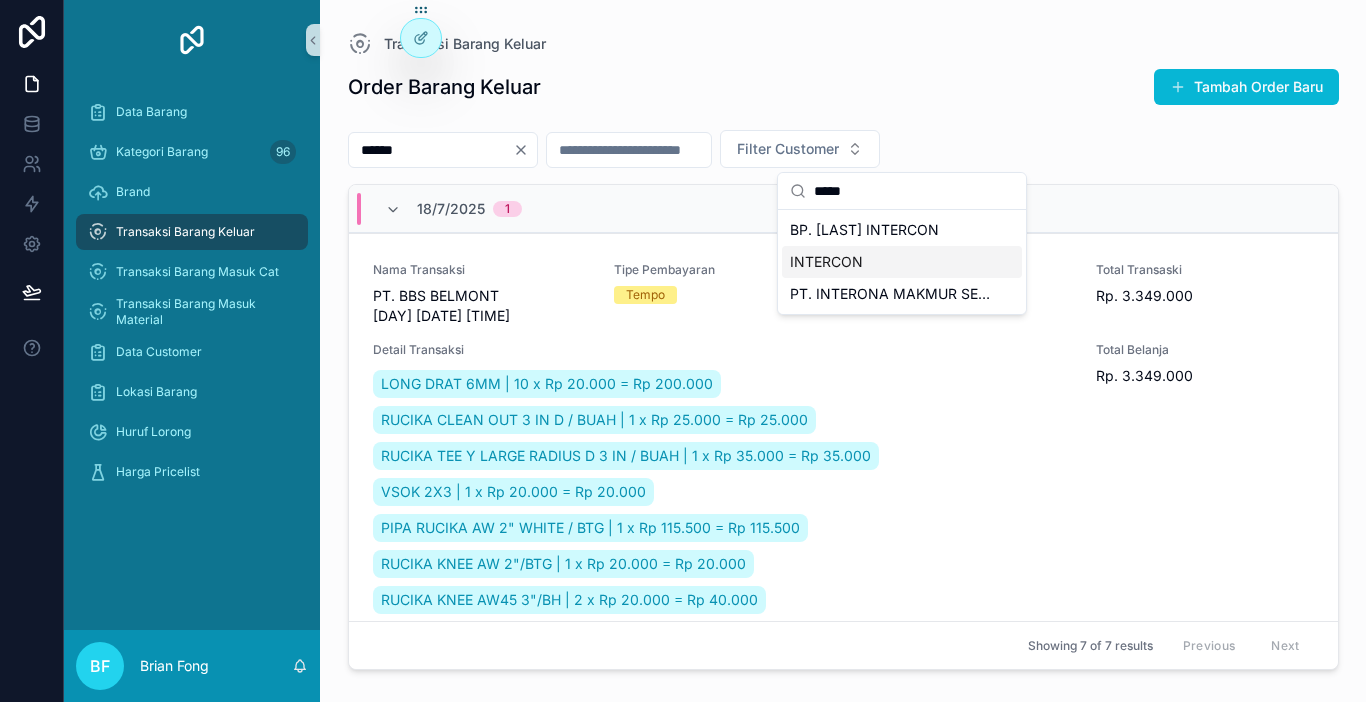 click on "INTERCON" at bounding box center (826, 262) 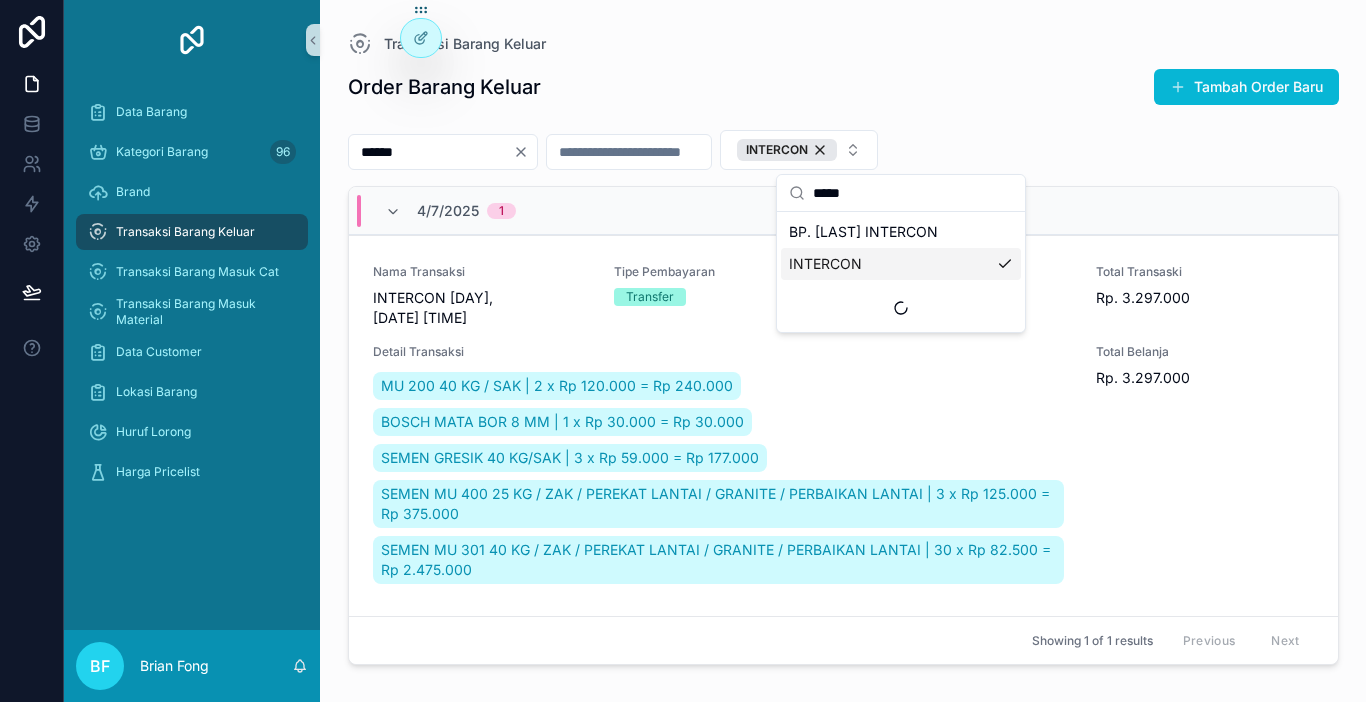 click 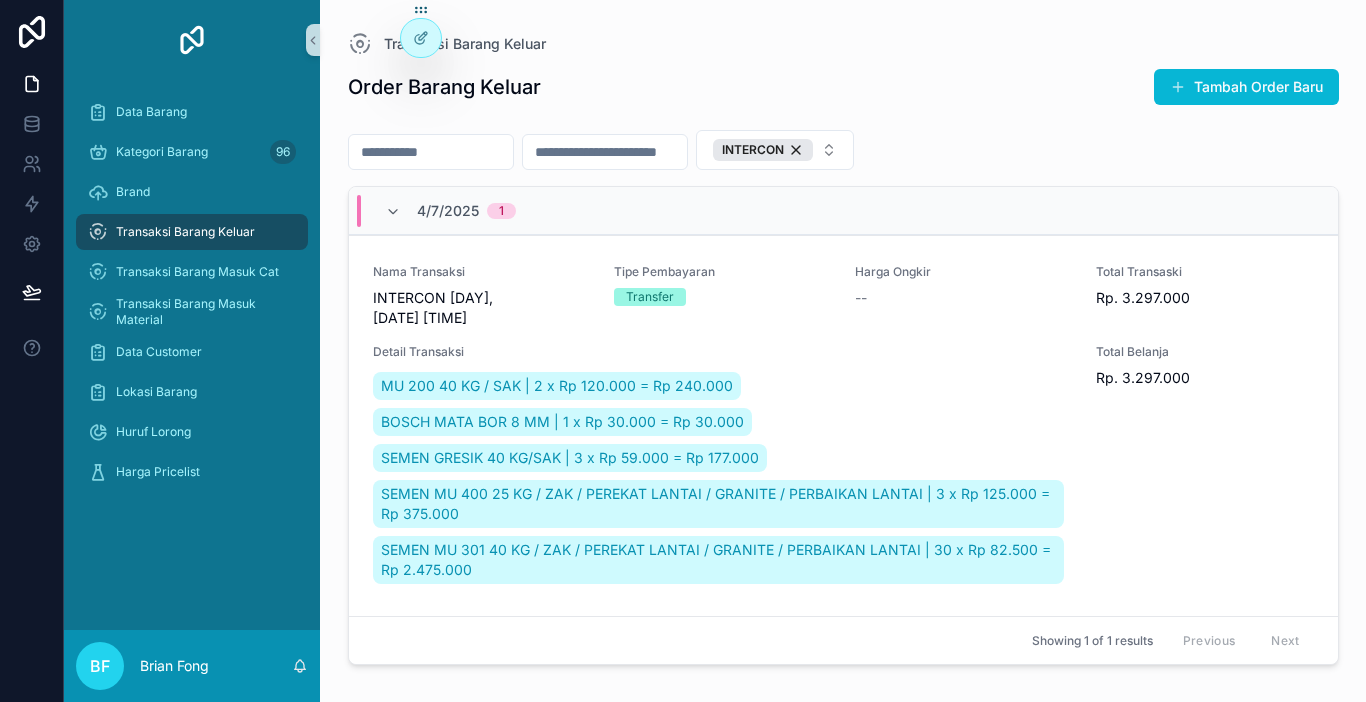 click at bounding box center [431, 152] 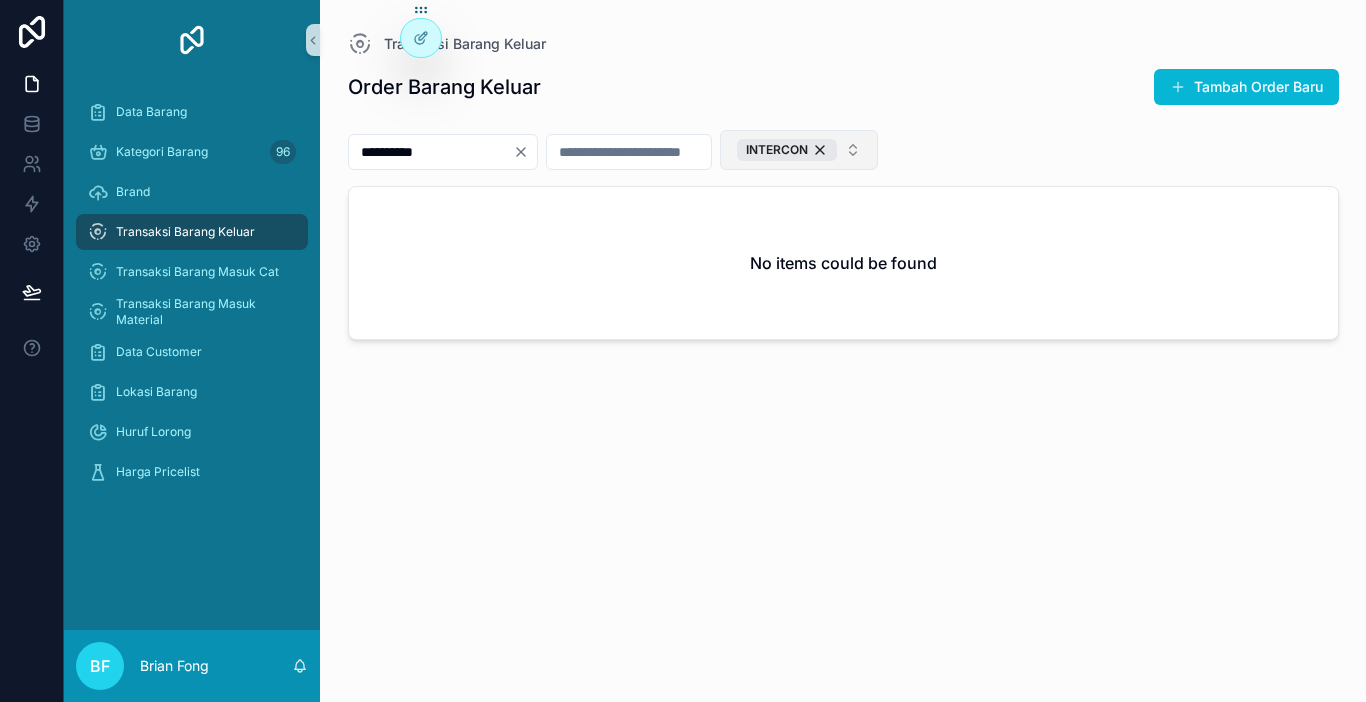 type on "**********" 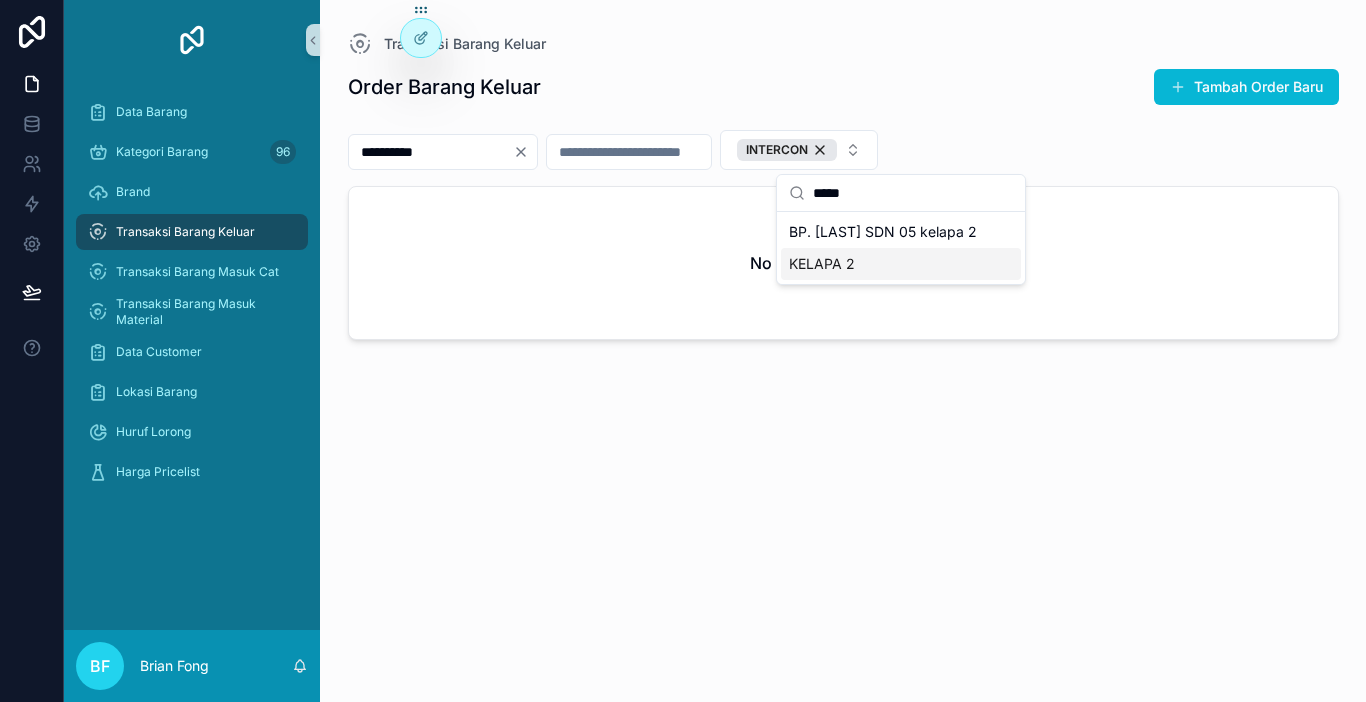 type on "*****" 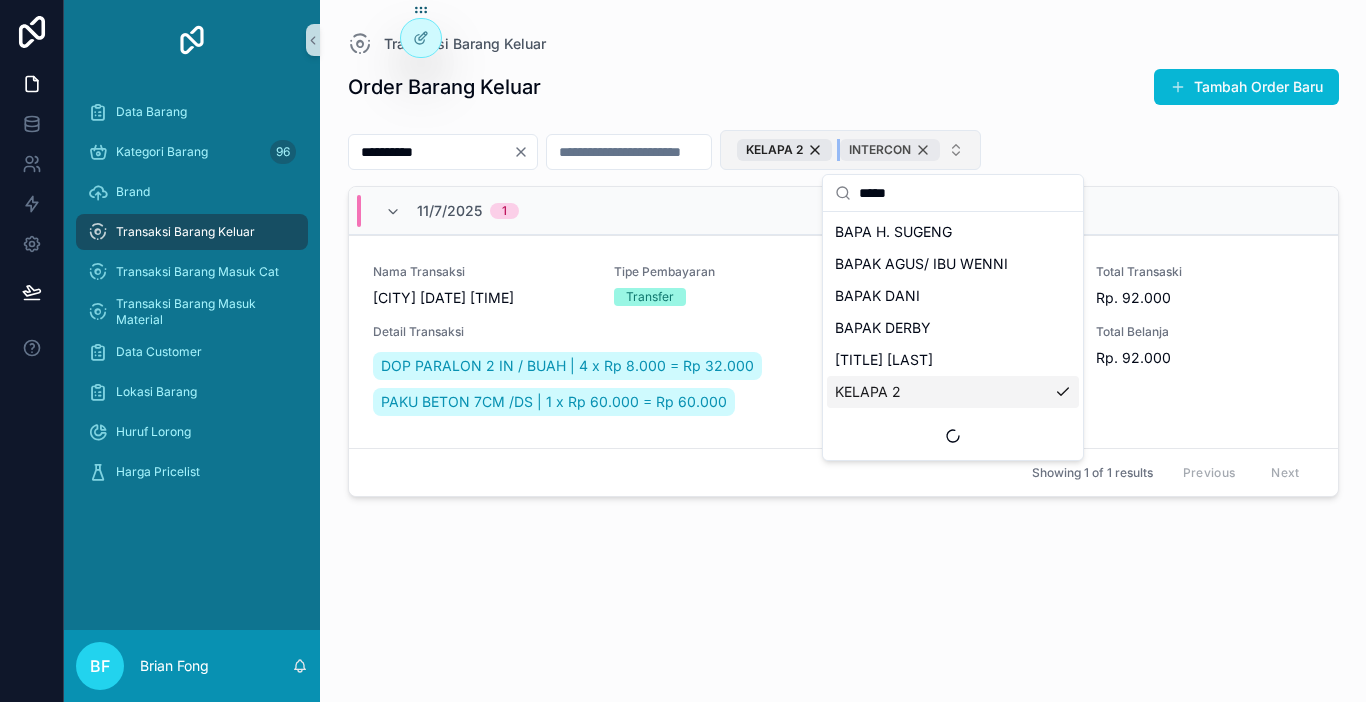 click on "INTERCON" at bounding box center (890, 150) 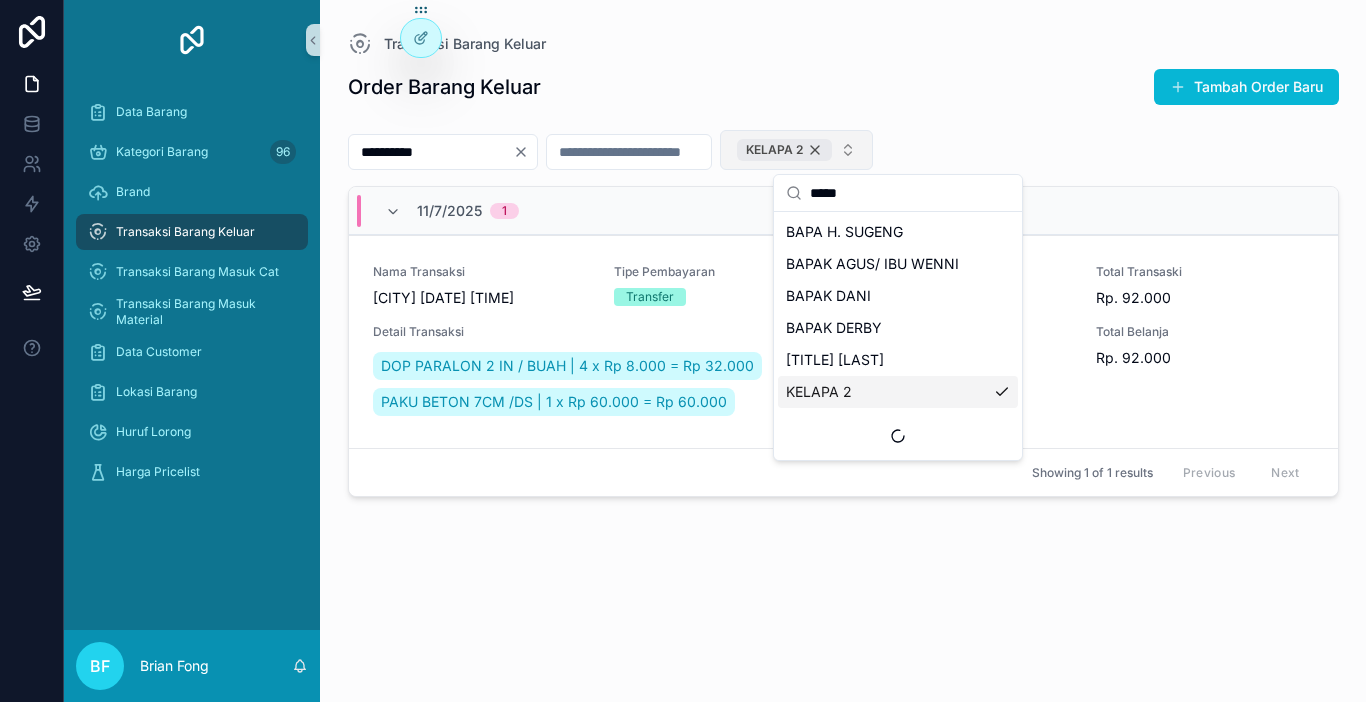 click on "KELAPA 2" at bounding box center (784, 150) 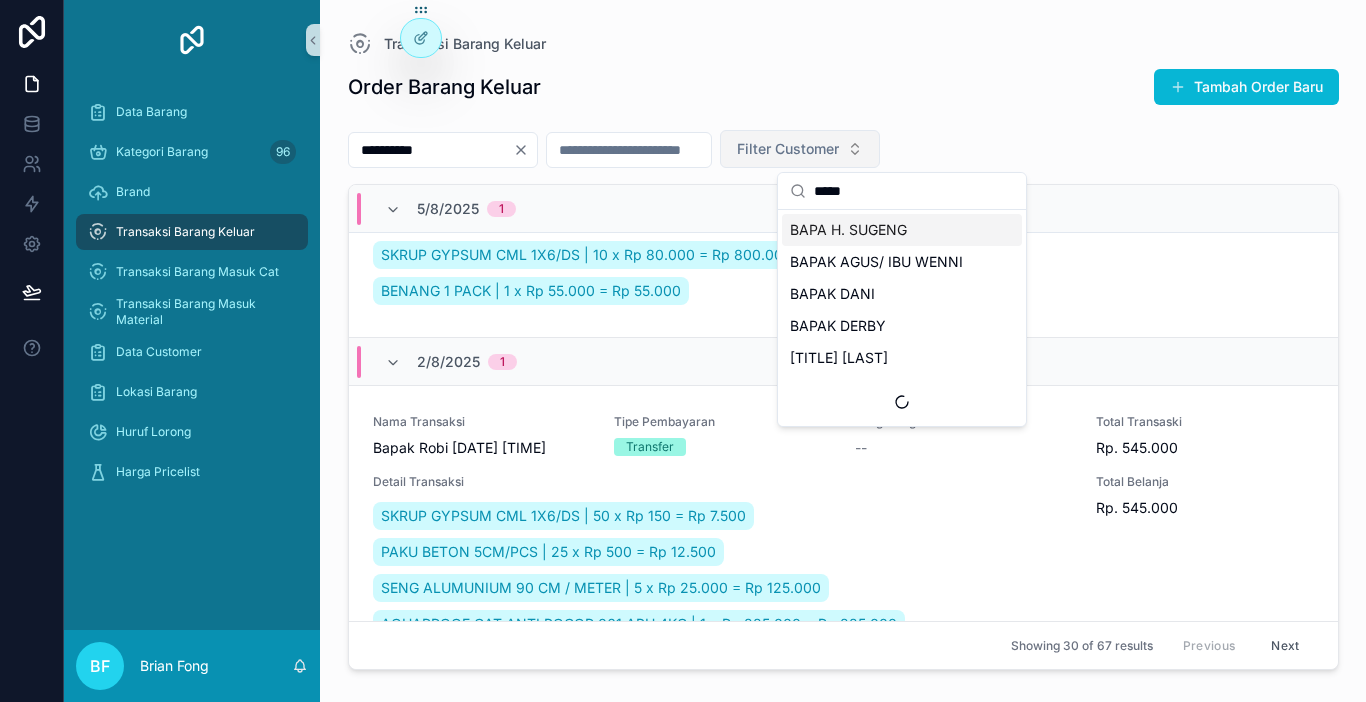 scroll, scrollTop: 0, scrollLeft: 0, axis: both 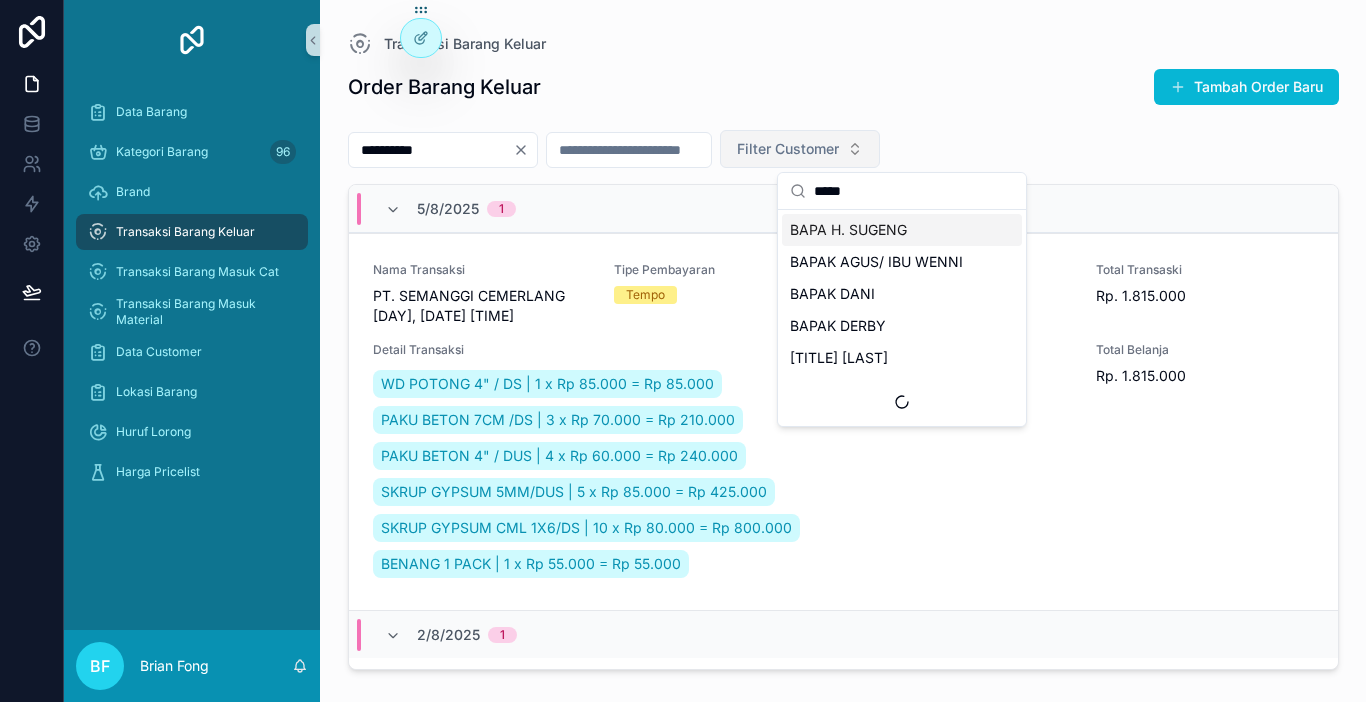 click on "Transaksi Barang Keluar" at bounding box center (192, 232) 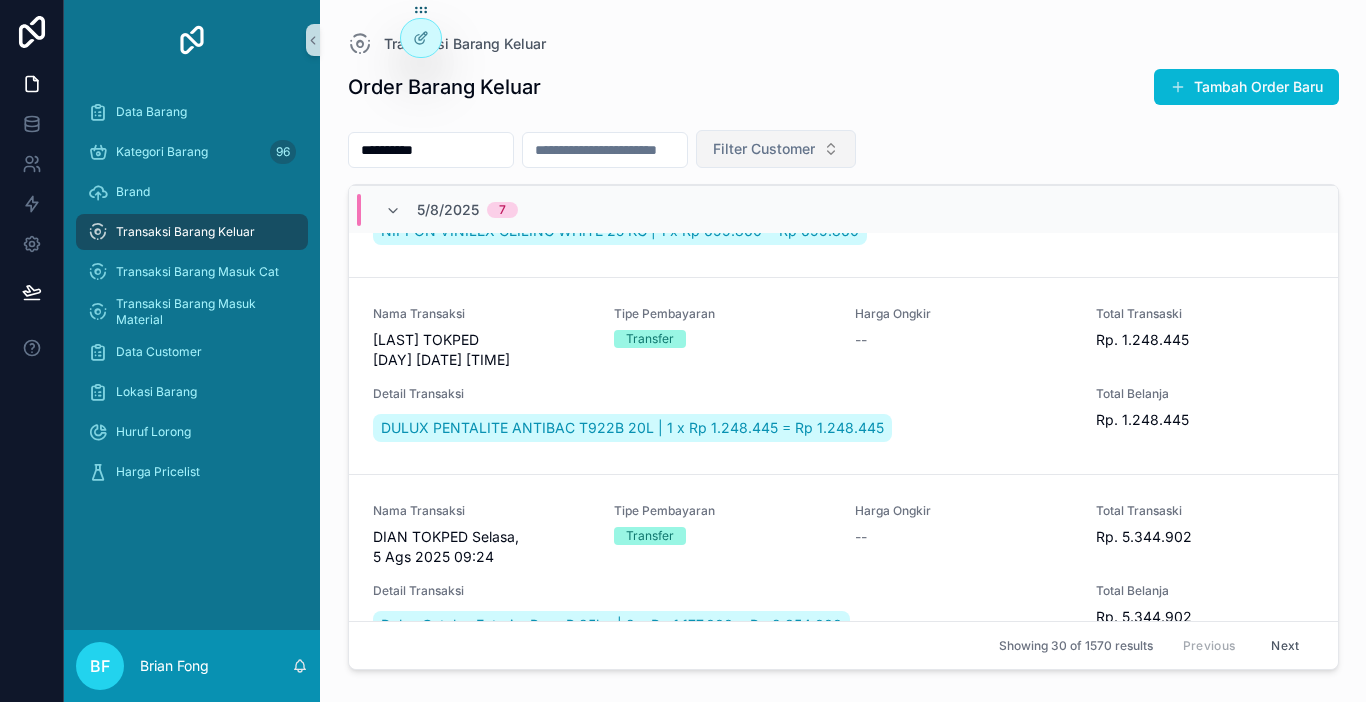 scroll, scrollTop: 6278, scrollLeft: 0, axis: vertical 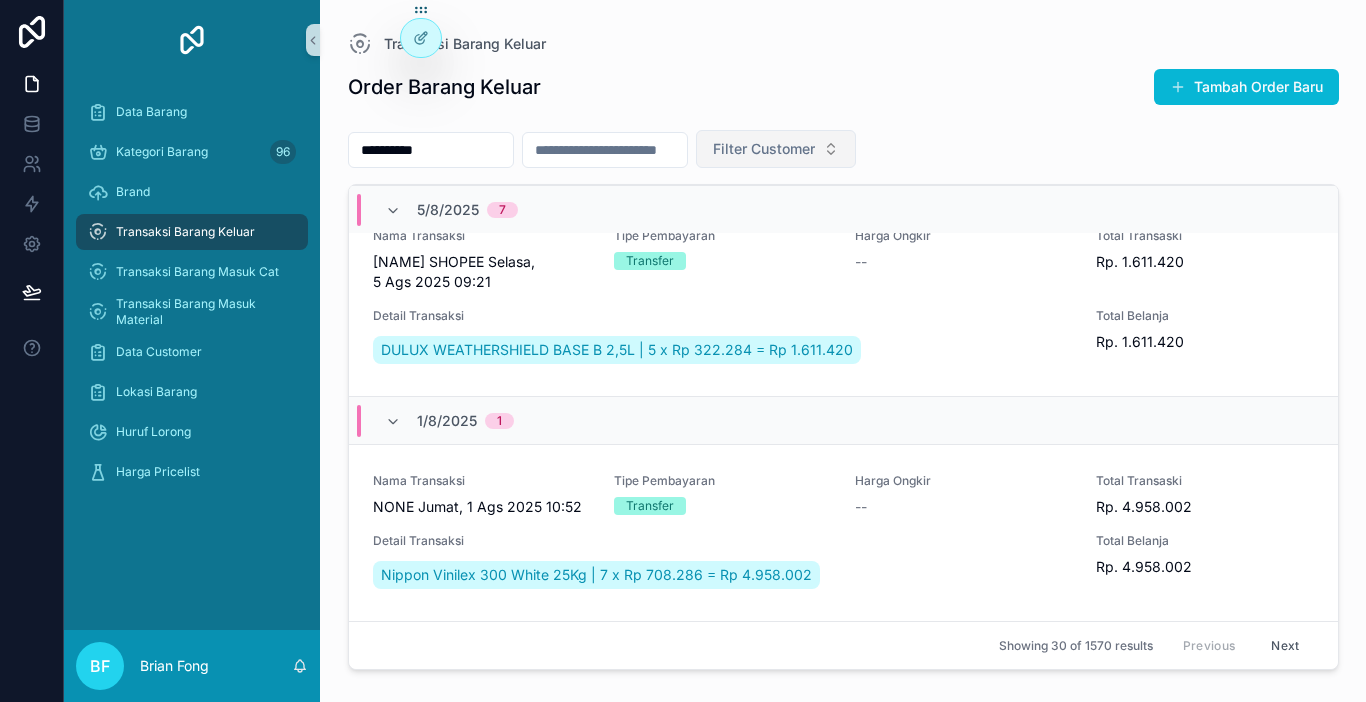 click on "Transaksi Barang Keluar" at bounding box center [185, 232] 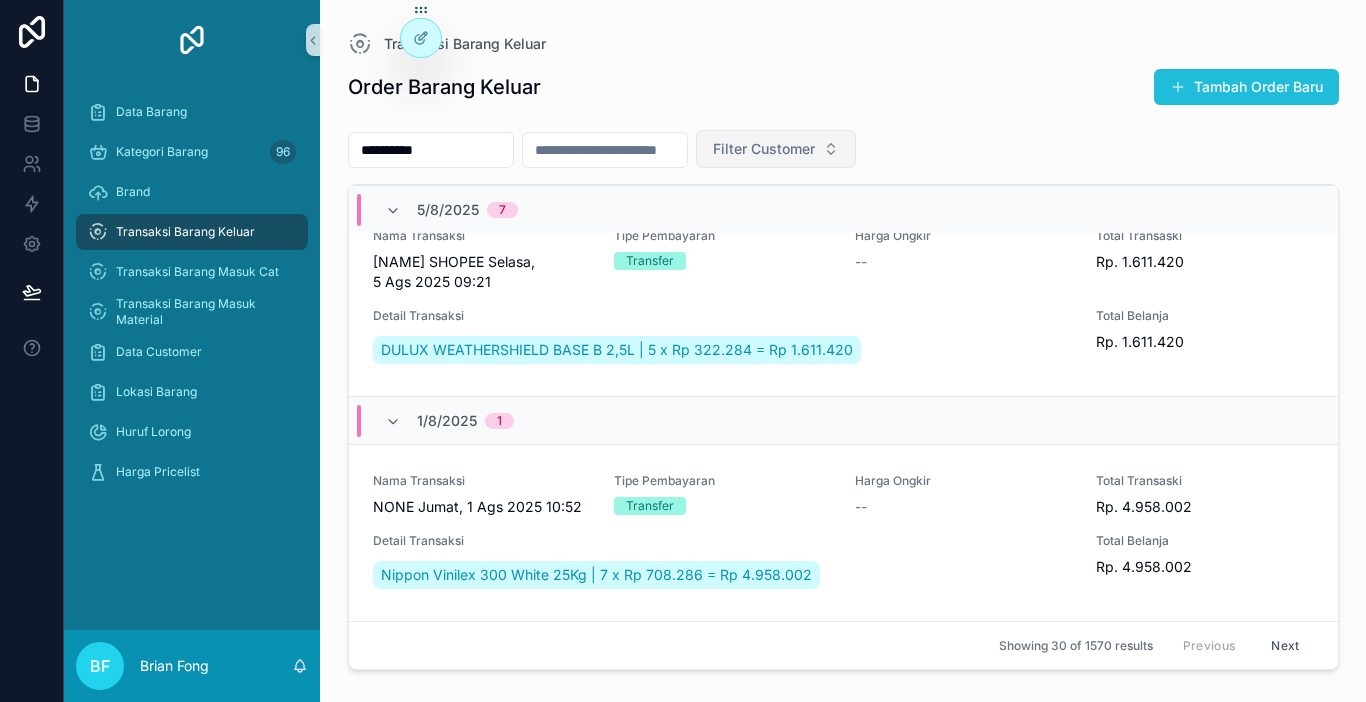 click on "Tambah Order Baru" at bounding box center (1246, 87) 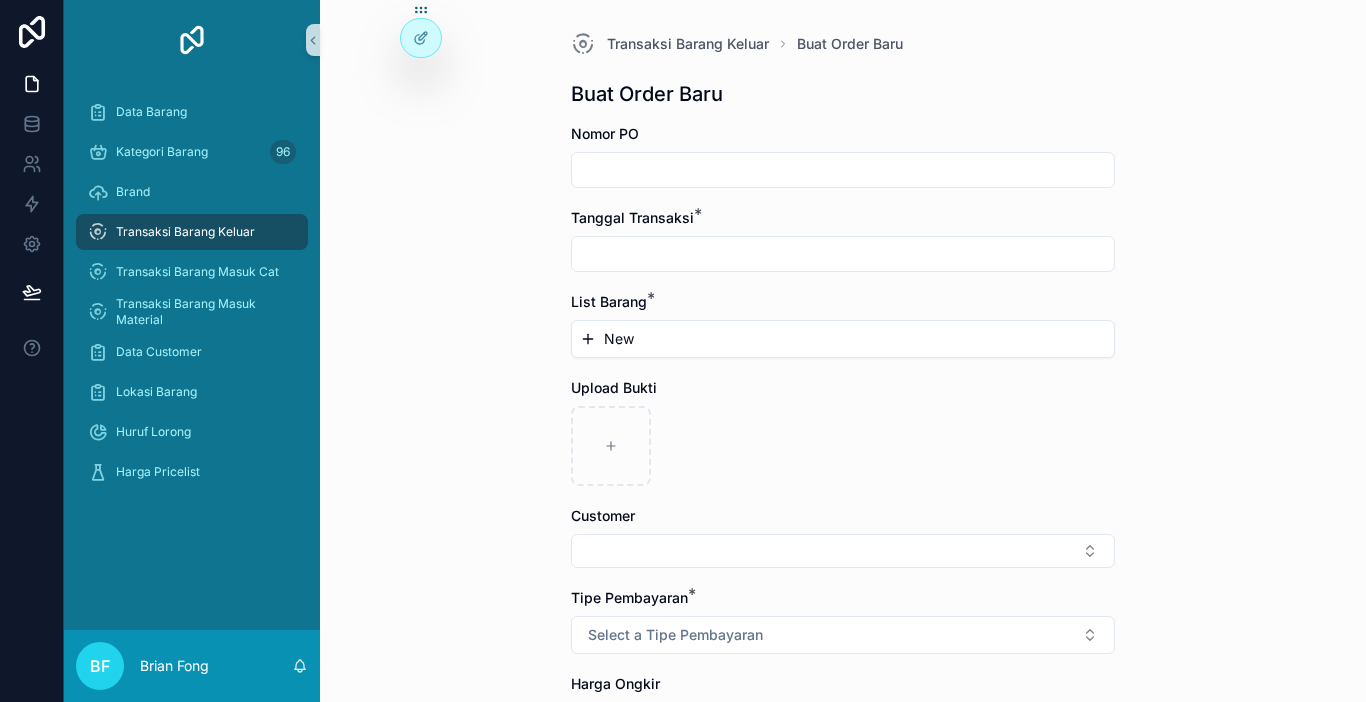 click on "Tanggal Transaksi *" at bounding box center [843, 240] 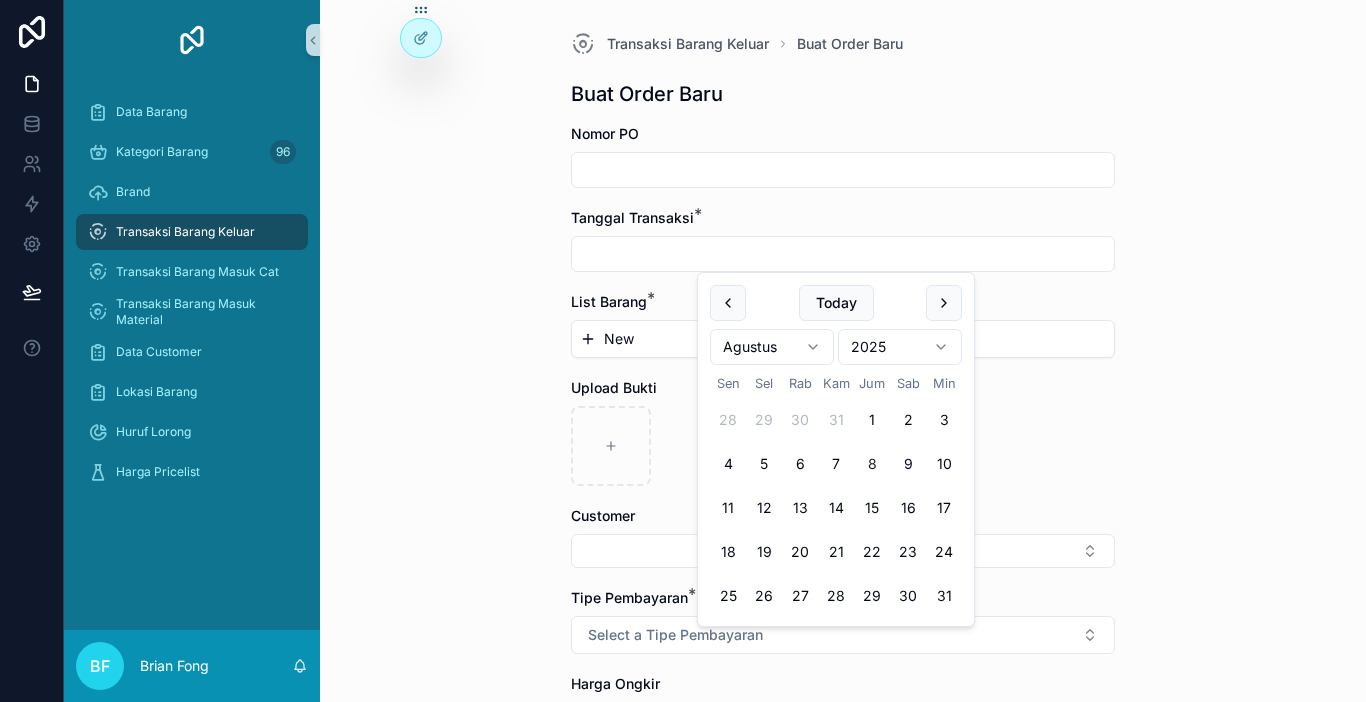 click at bounding box center (843, 254) 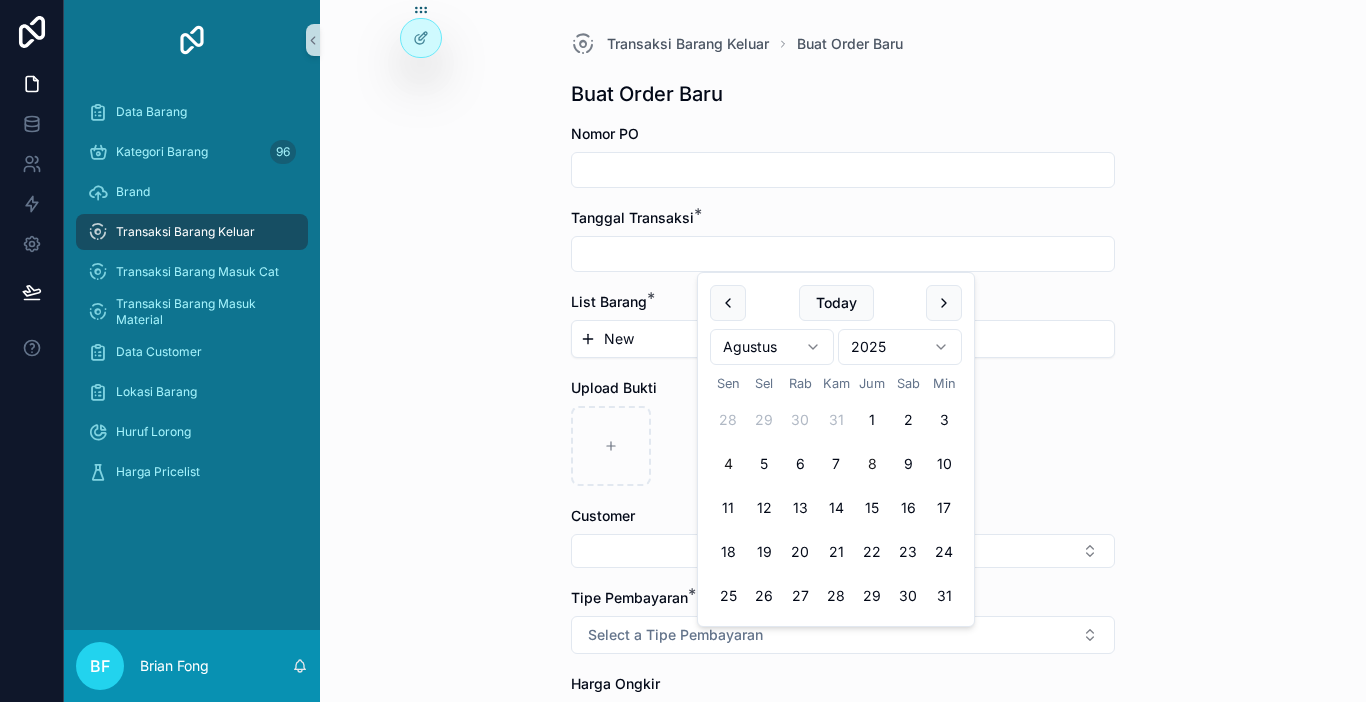 click on "4" at bounding box center (728, 464) 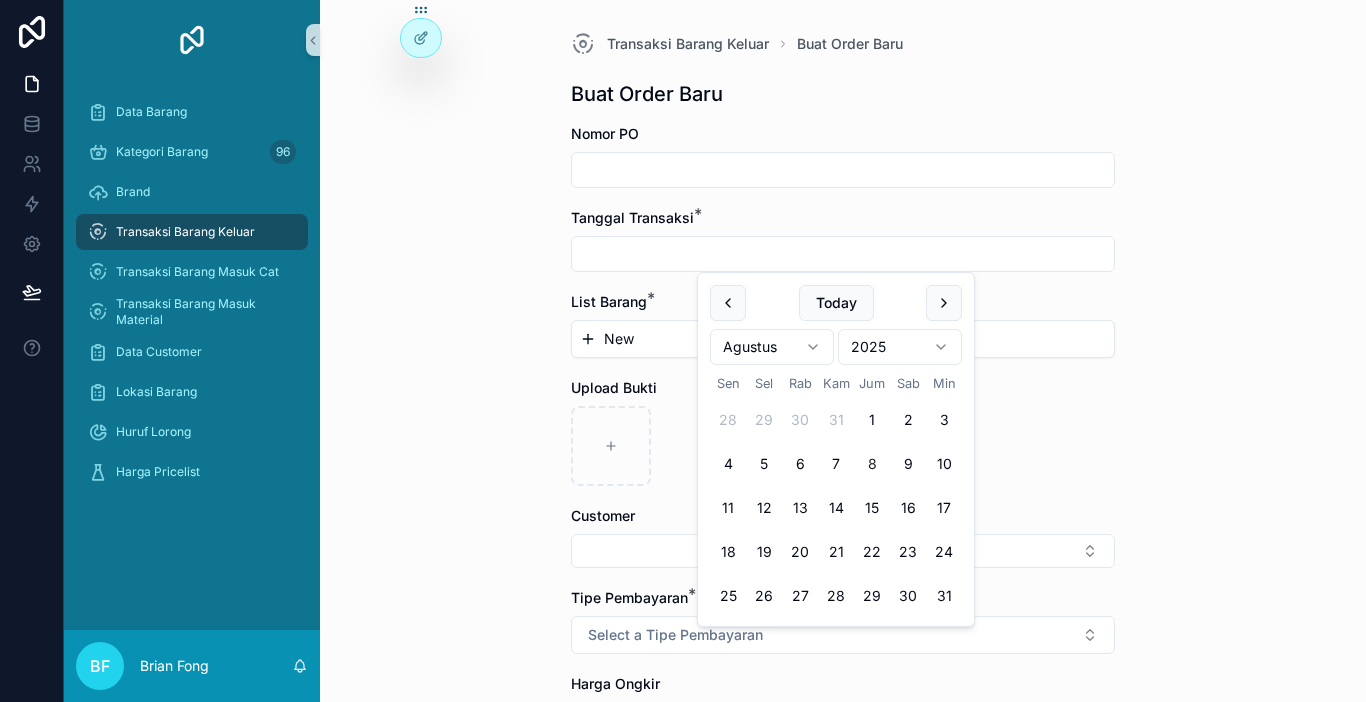 type on "********" 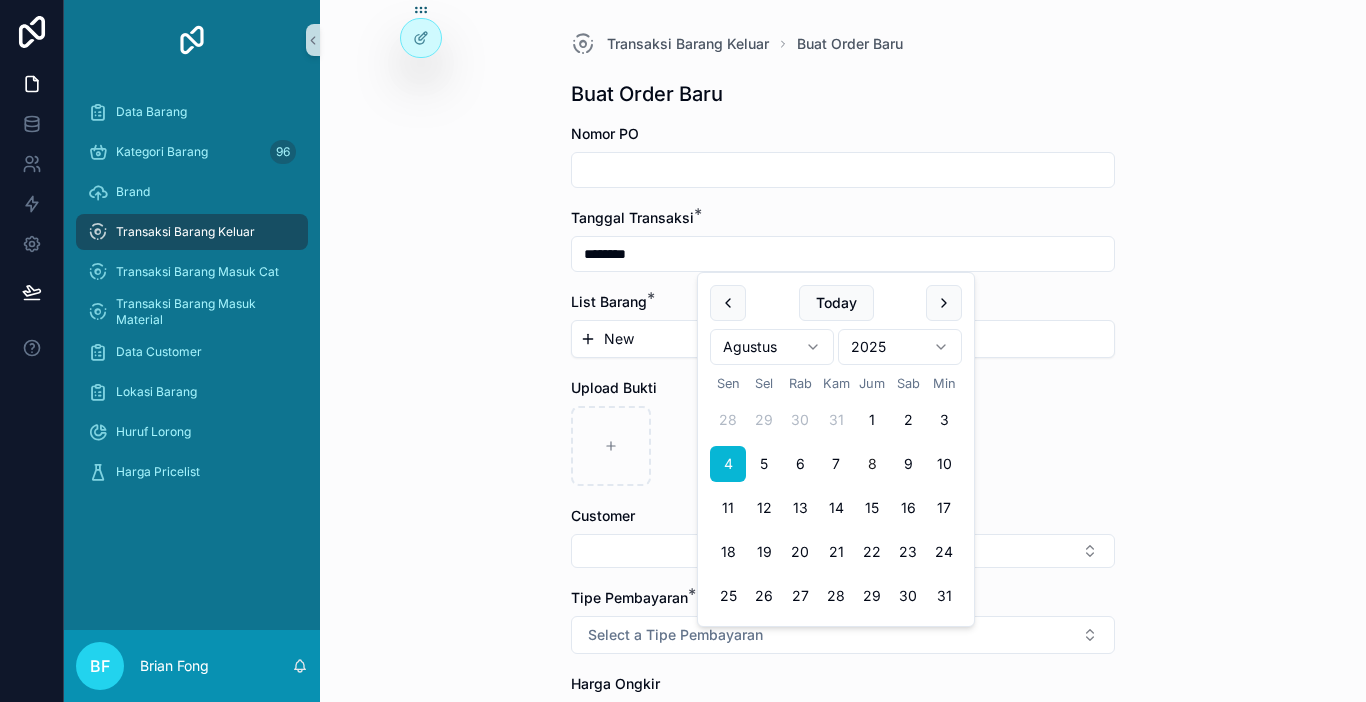 click on "New" at bounding box center (843, 339) 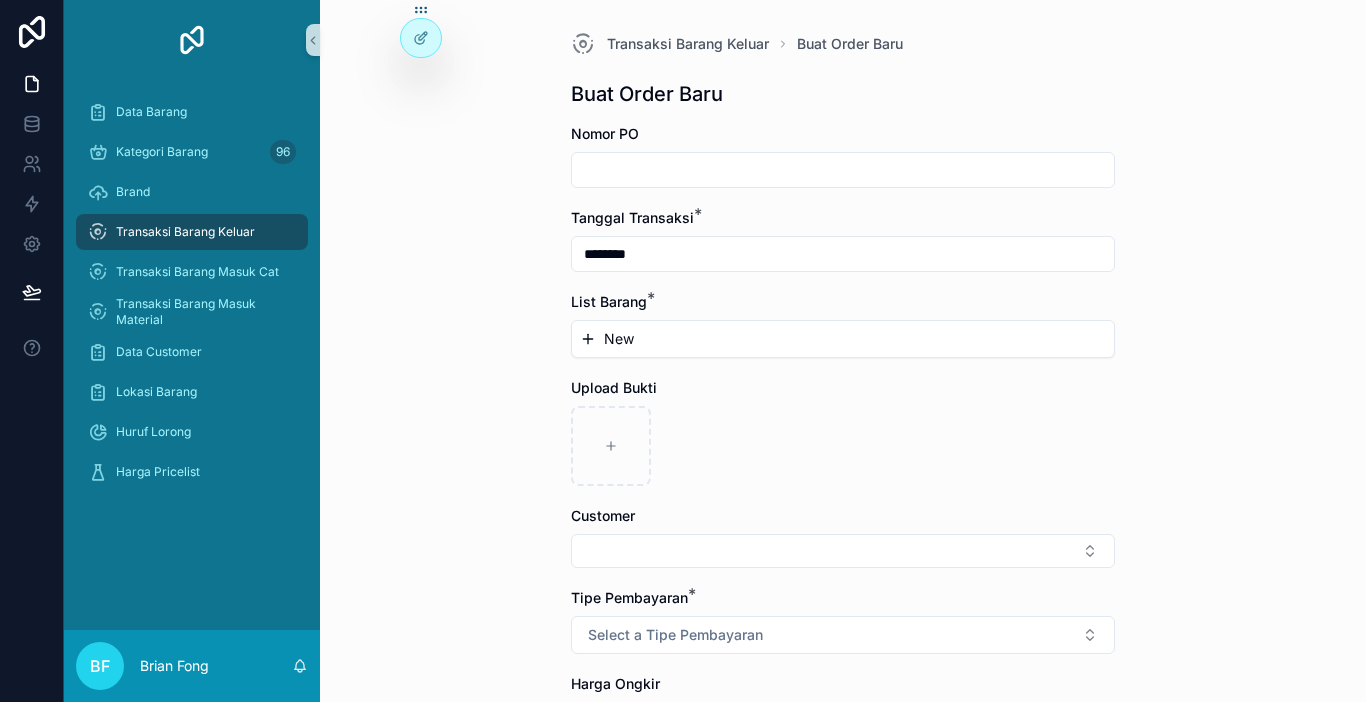 click on "New" at bounding box center [843, 339] 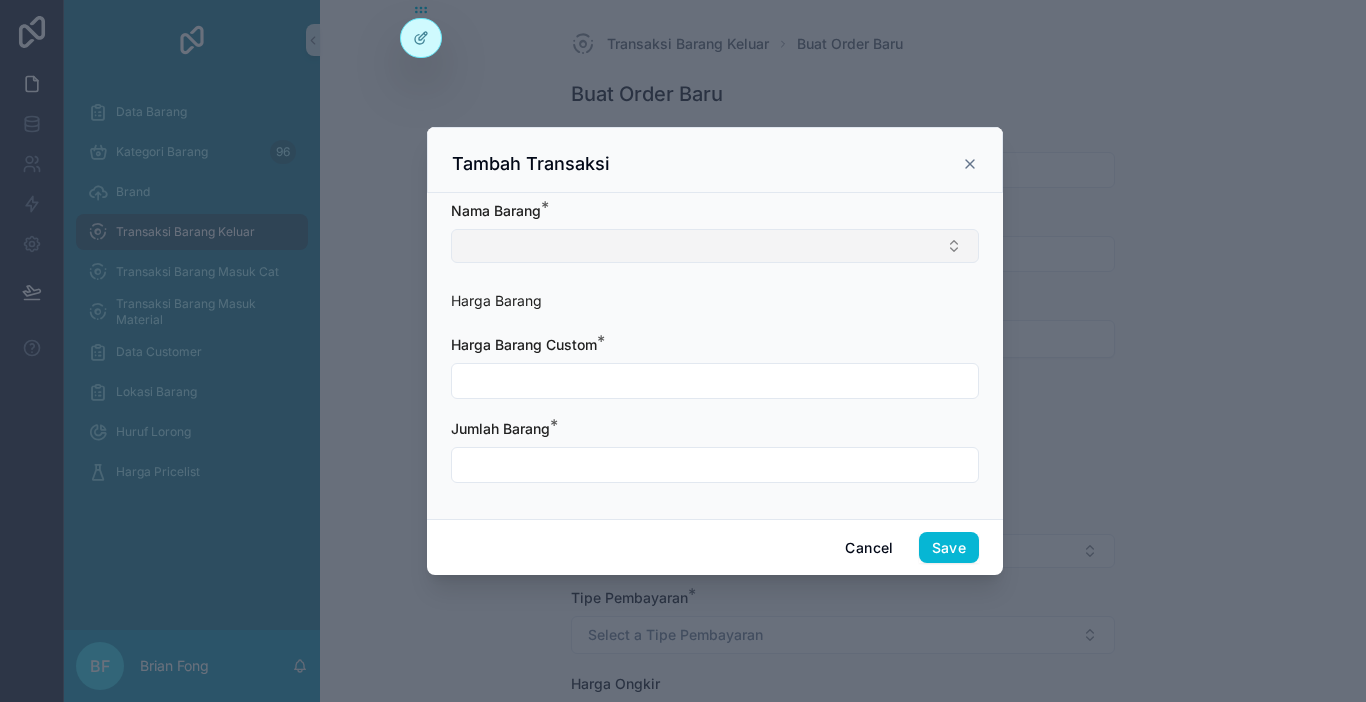 click at bounding box center (715, 246) 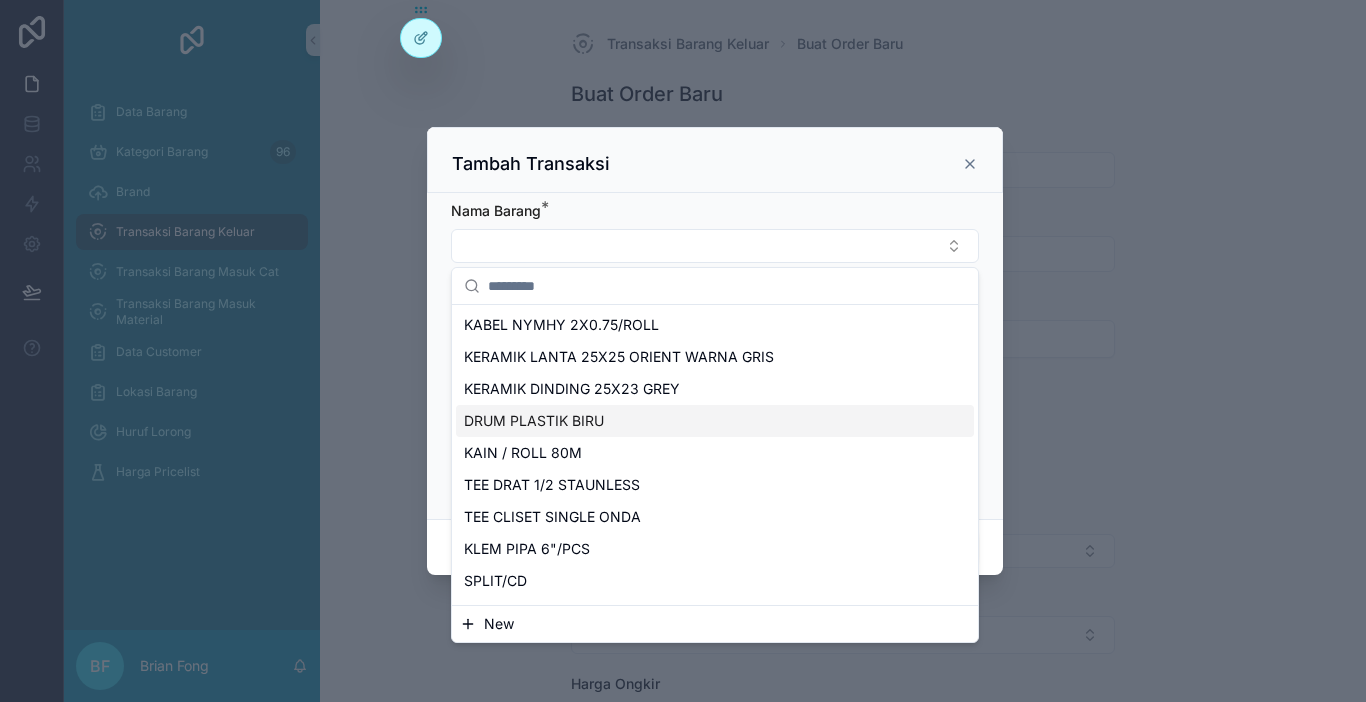 paste on "**********" 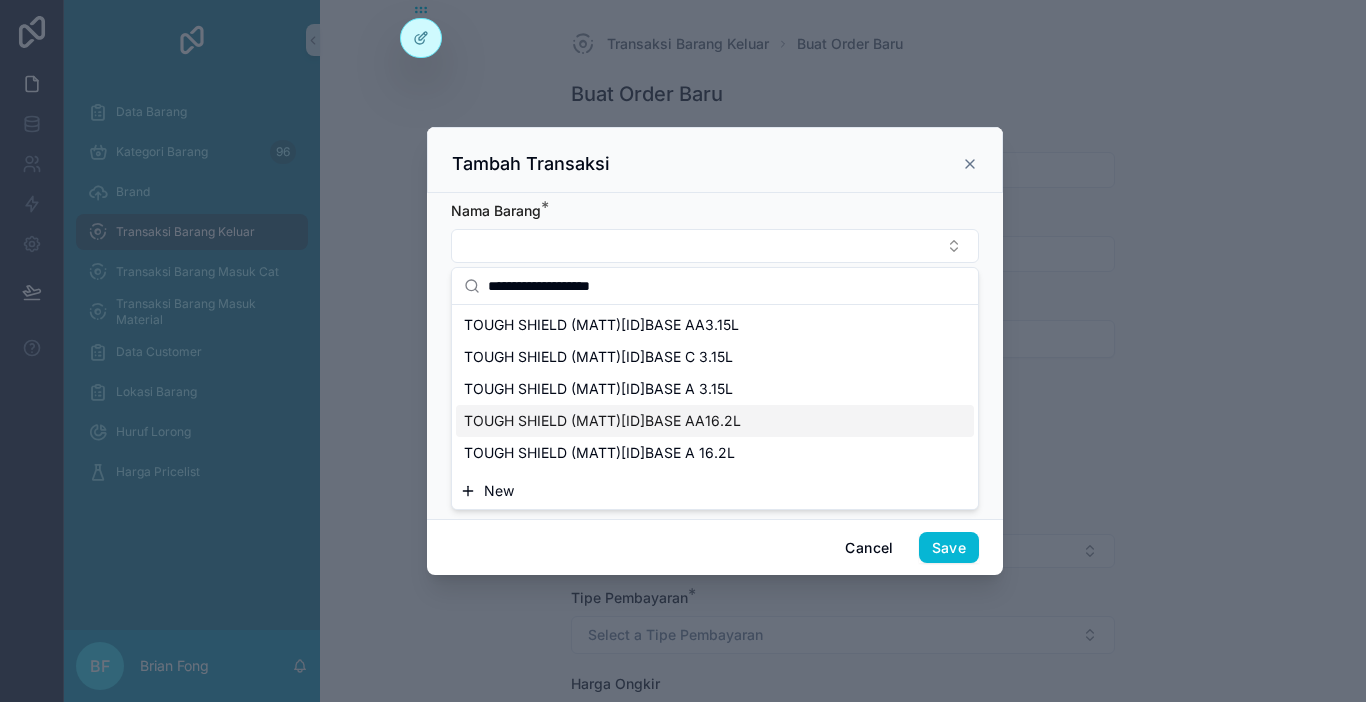 type on "**********" 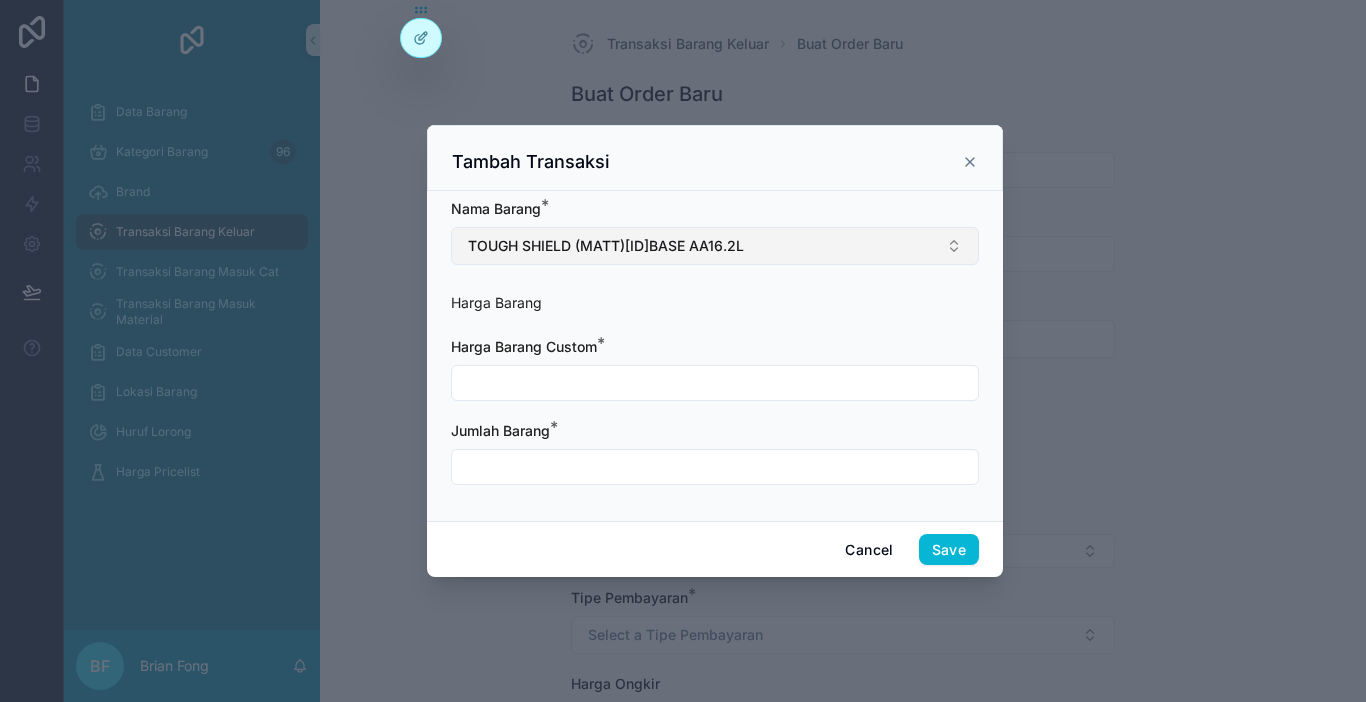 click on "TOUGH SHIELD (MATT)[ID]BASE AA16.2L" at bounding box center (715, 246) 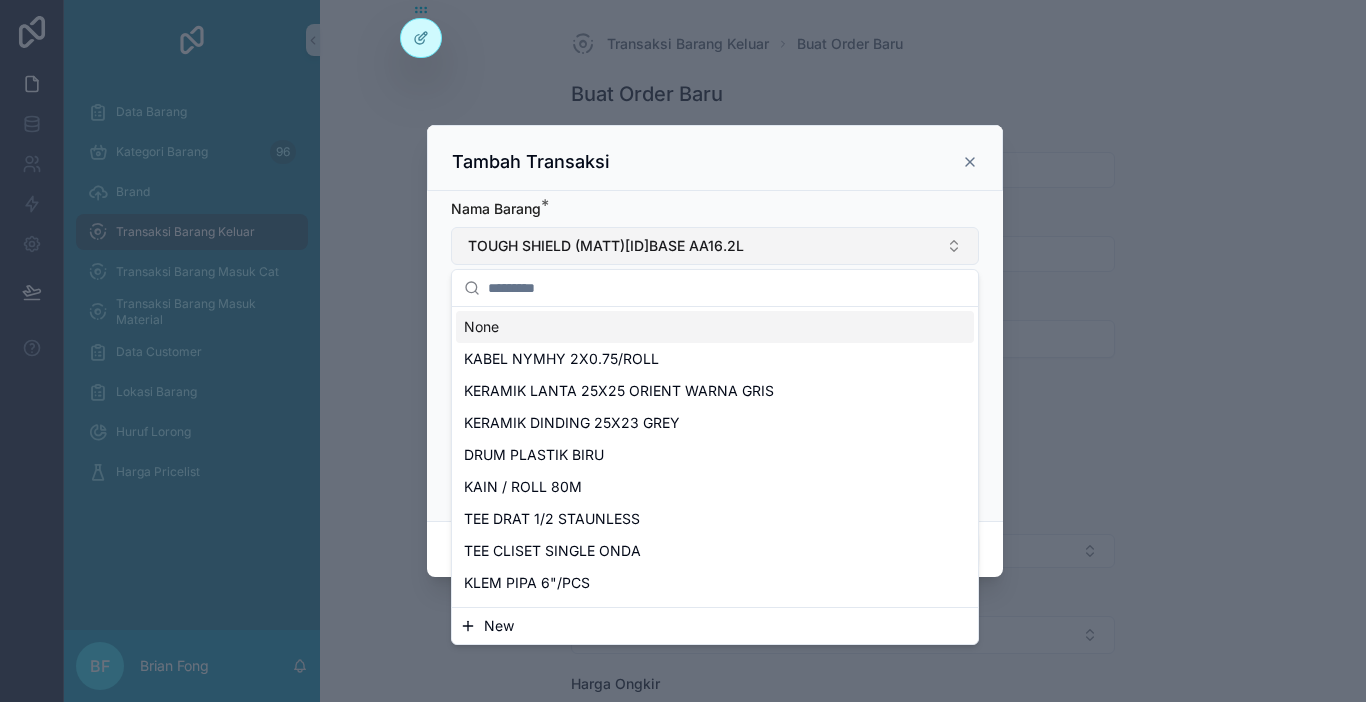 click on "TOUGH SHIELD (MATT)[ID]BASE AA16.2L" at bounding box center (715, 246) 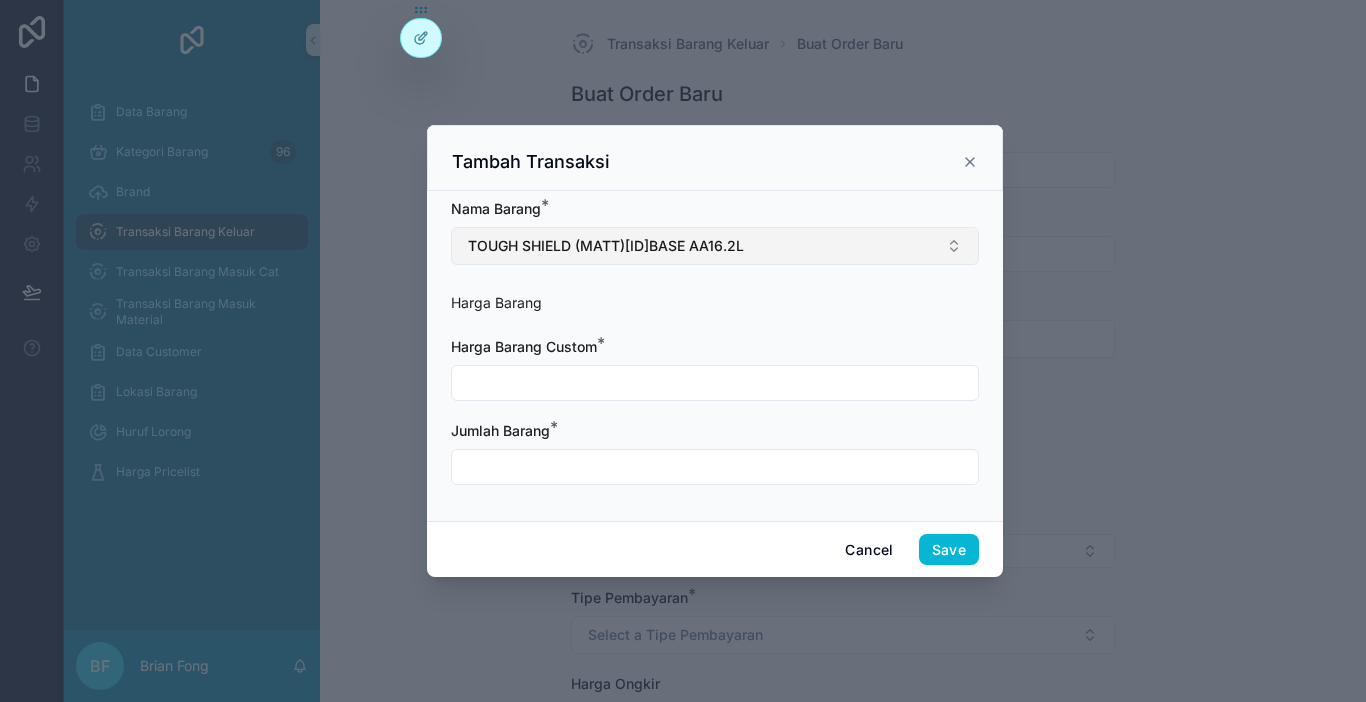 click on "TOUGH SHIELD (MATT)[ID]BASE AA16.2L" at bounding box center (715, 246) 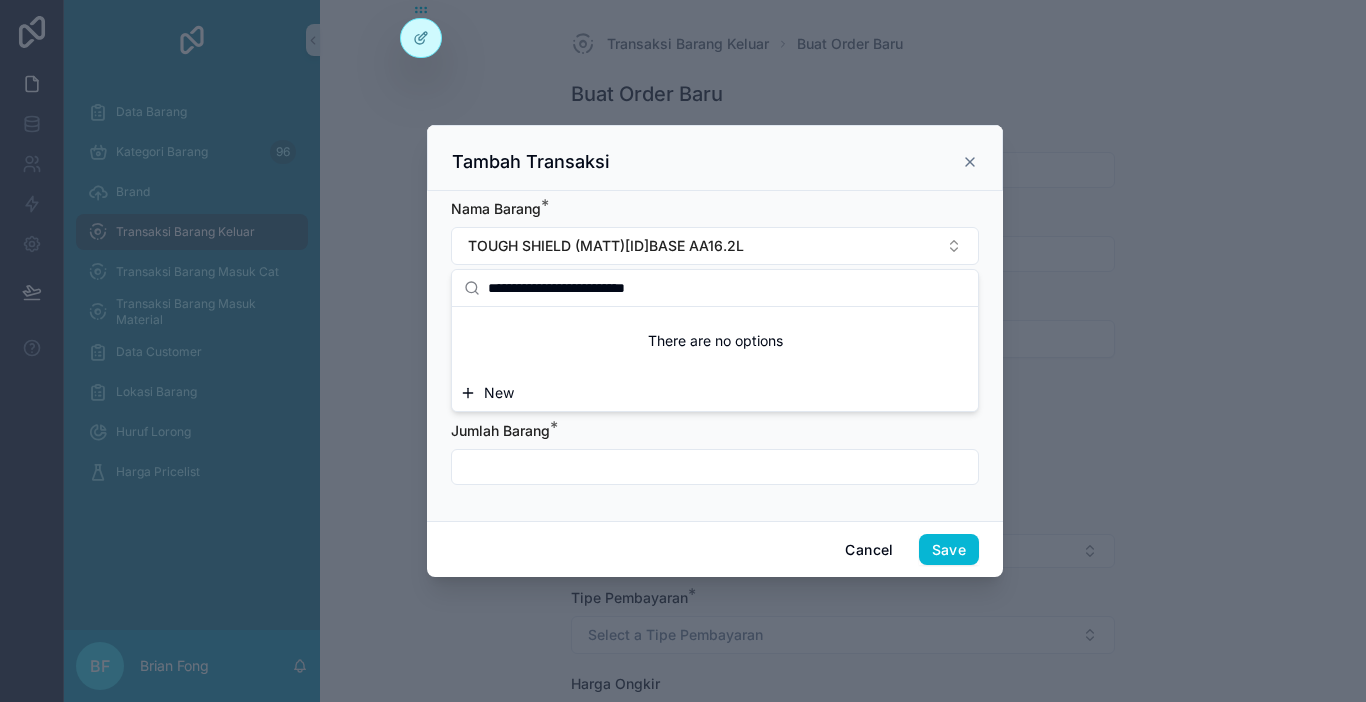 drag, startPoint x: 711, startPoint y: 289, endPoint x: 648, endPoint y: 296, distance: 63.387695 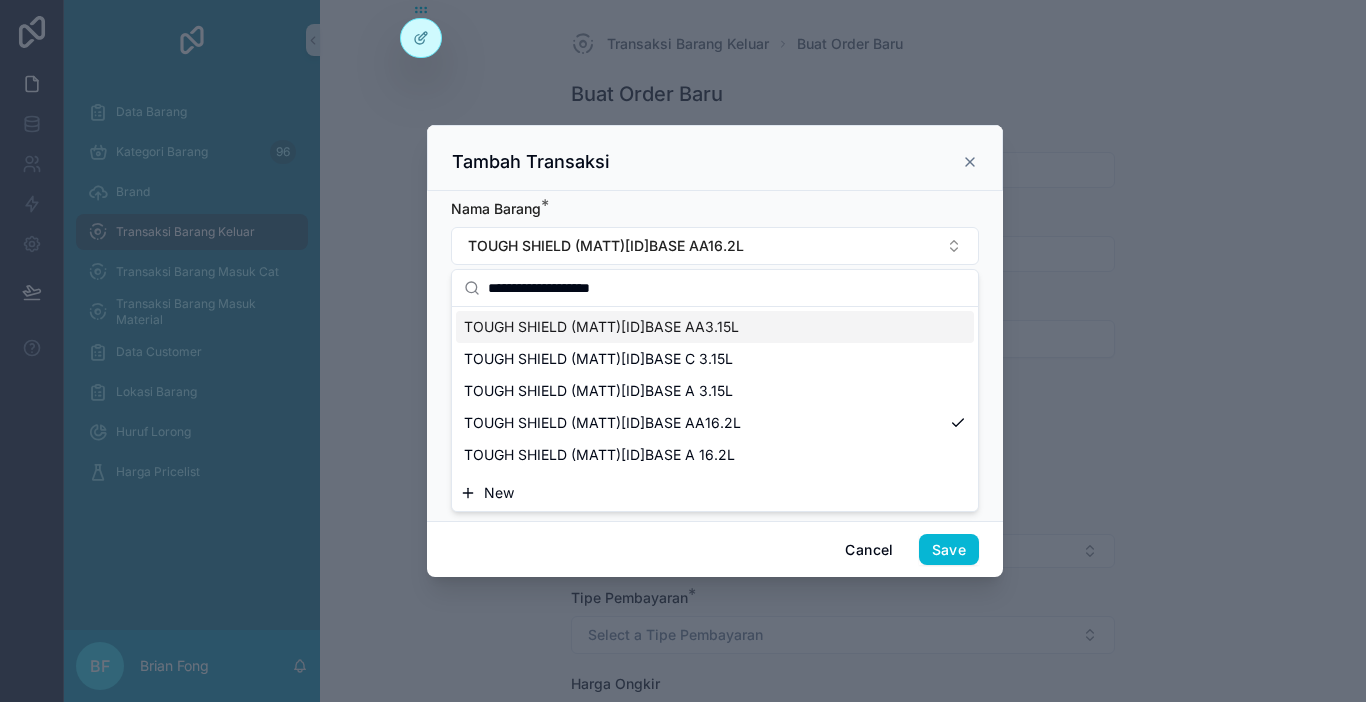 type on "**********" 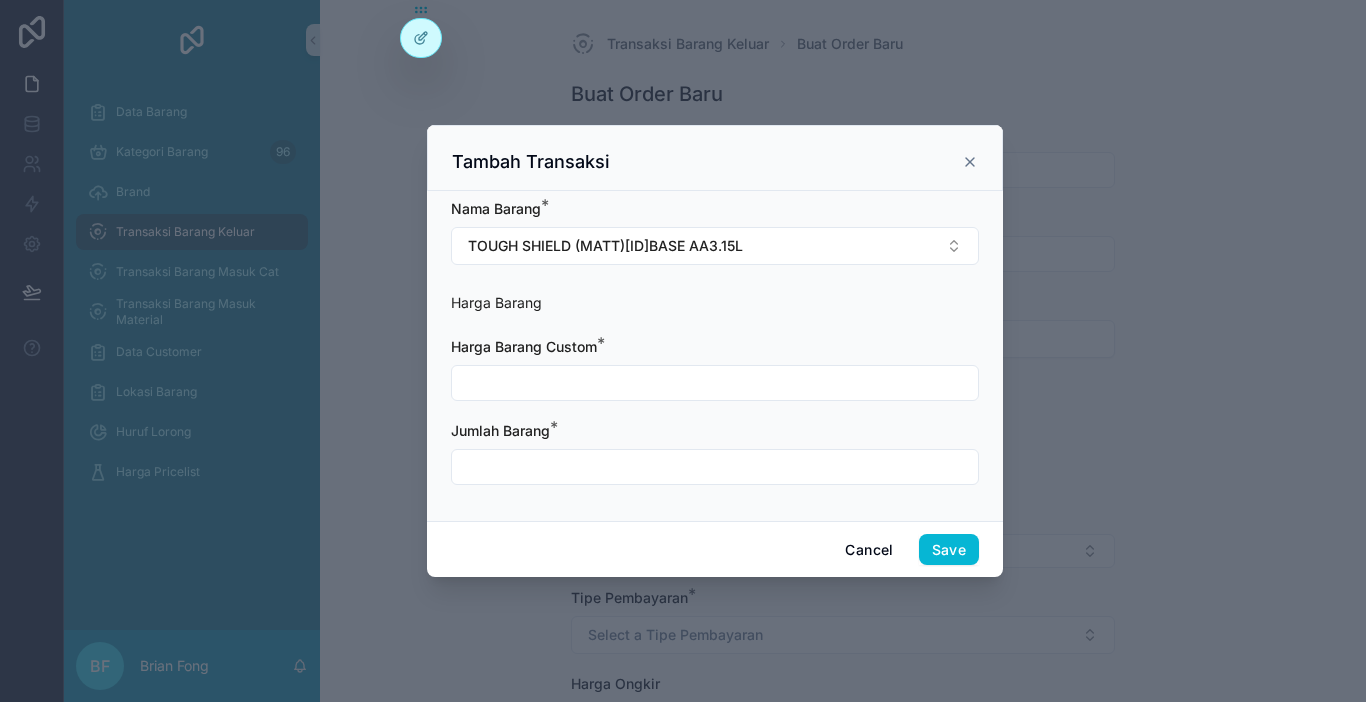 click at bounding box center (715, 383) 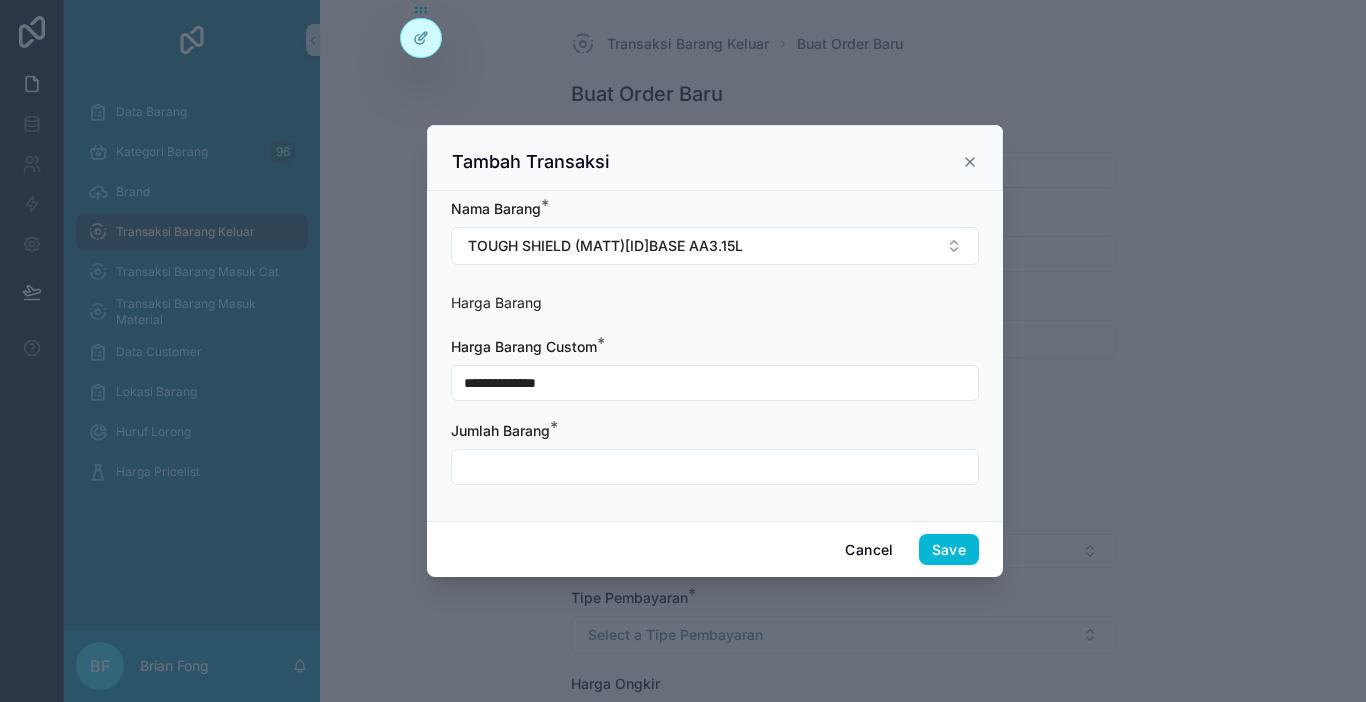 type on "**********" 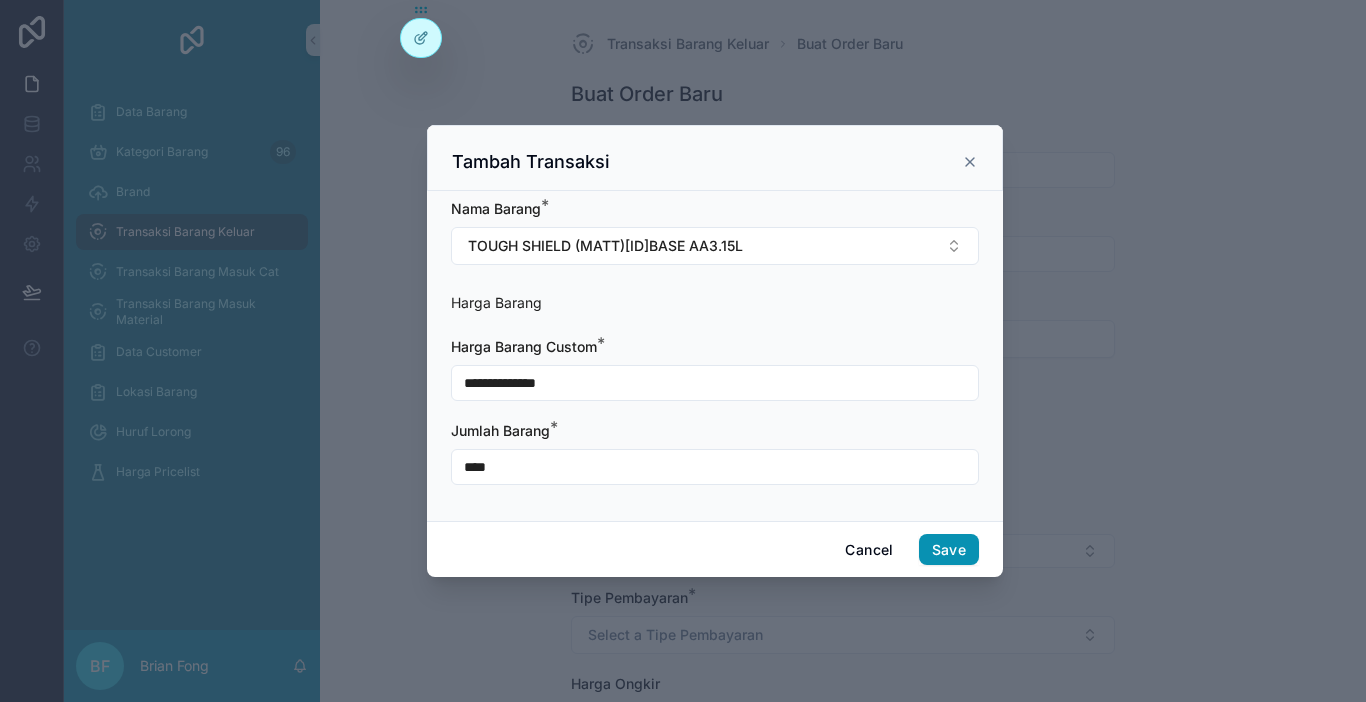 type on "****" 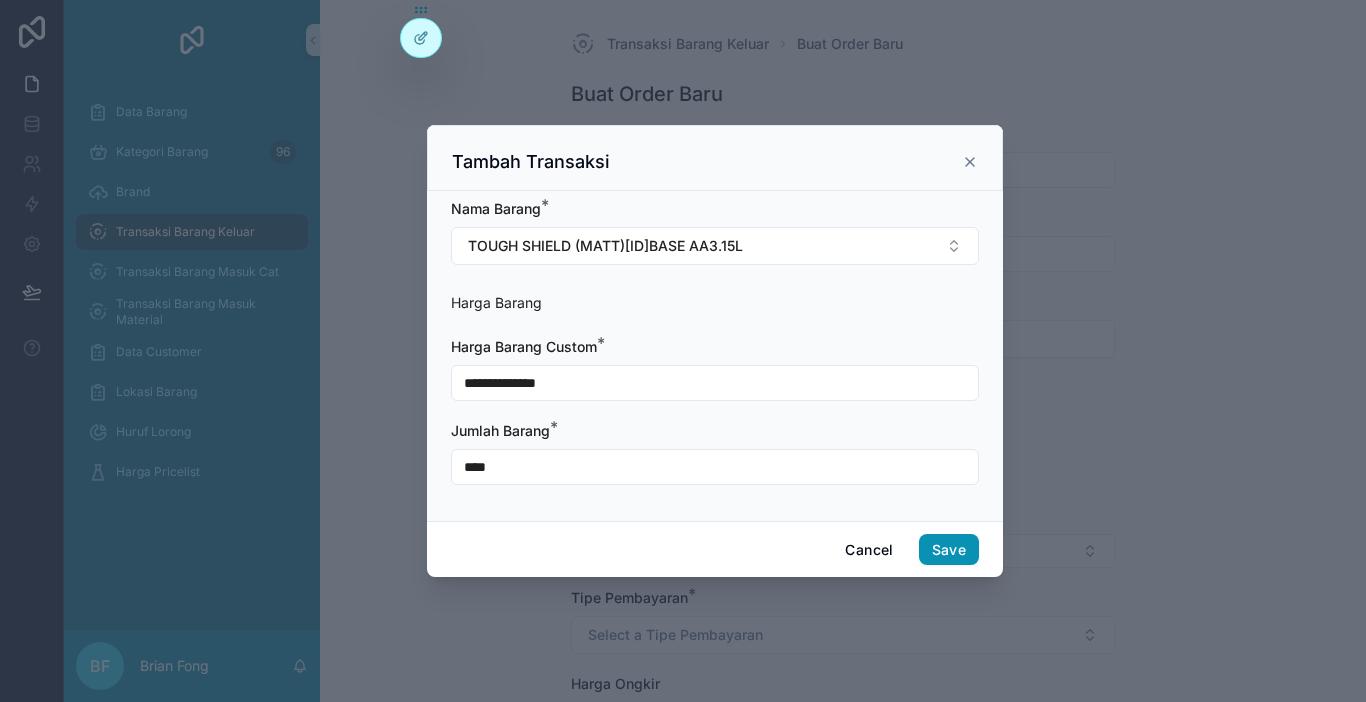 click on "Save" at bounding box center (949, 550) 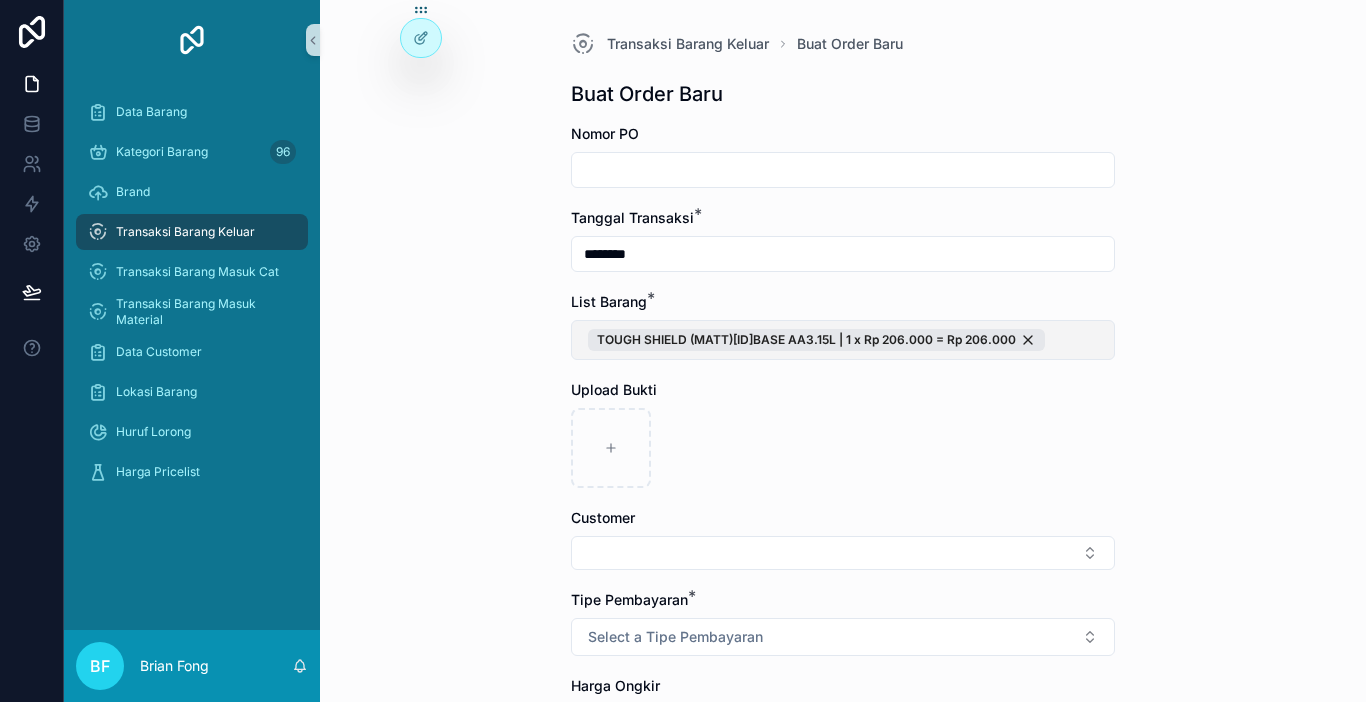 click on "TOUGH SHIELD (MATT)[ID]BASE AA3.15L | 1 x Rp 206.000 = Rp 206.000" at bounding box center (843, 340) 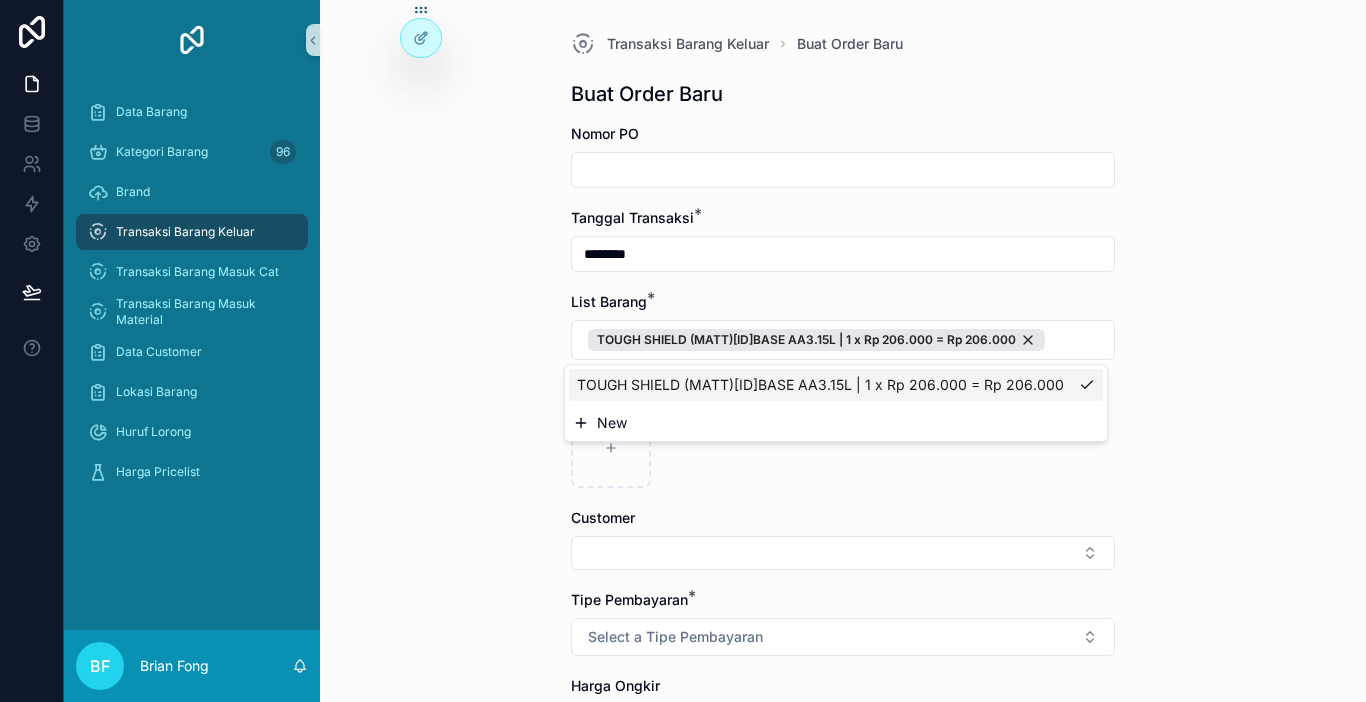 click on "New" at bounding box center [836, 423] 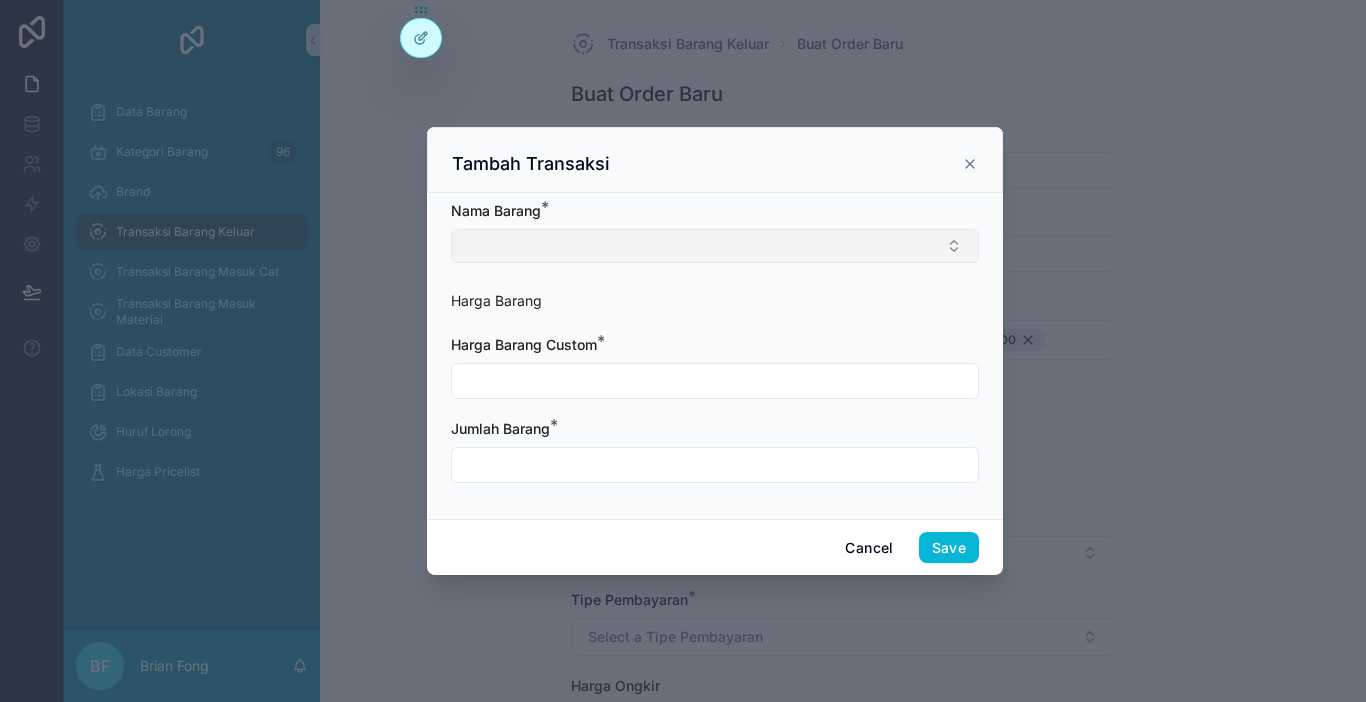 click at bounding box center (715, 246) 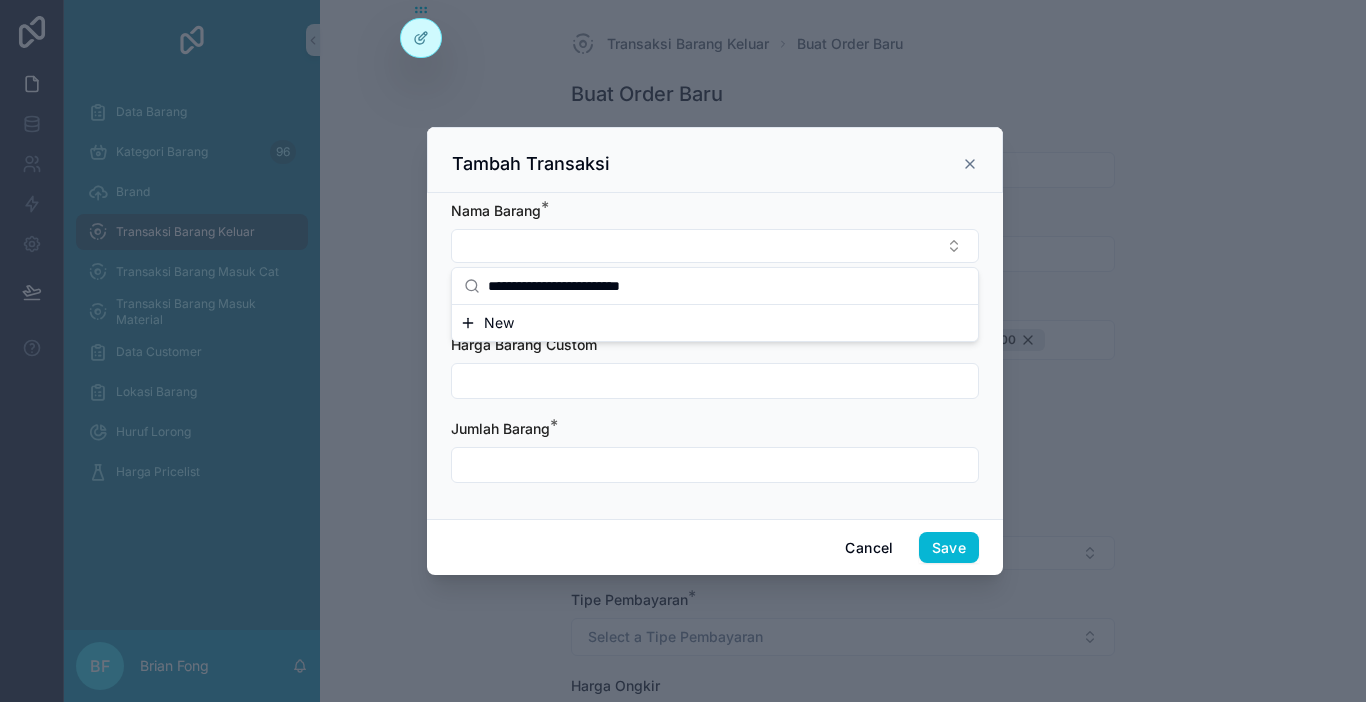 drag, startPoint x: 771, startPoint y: 296, endPoint x: 645, endPoint y: 284, distance: 126.57014 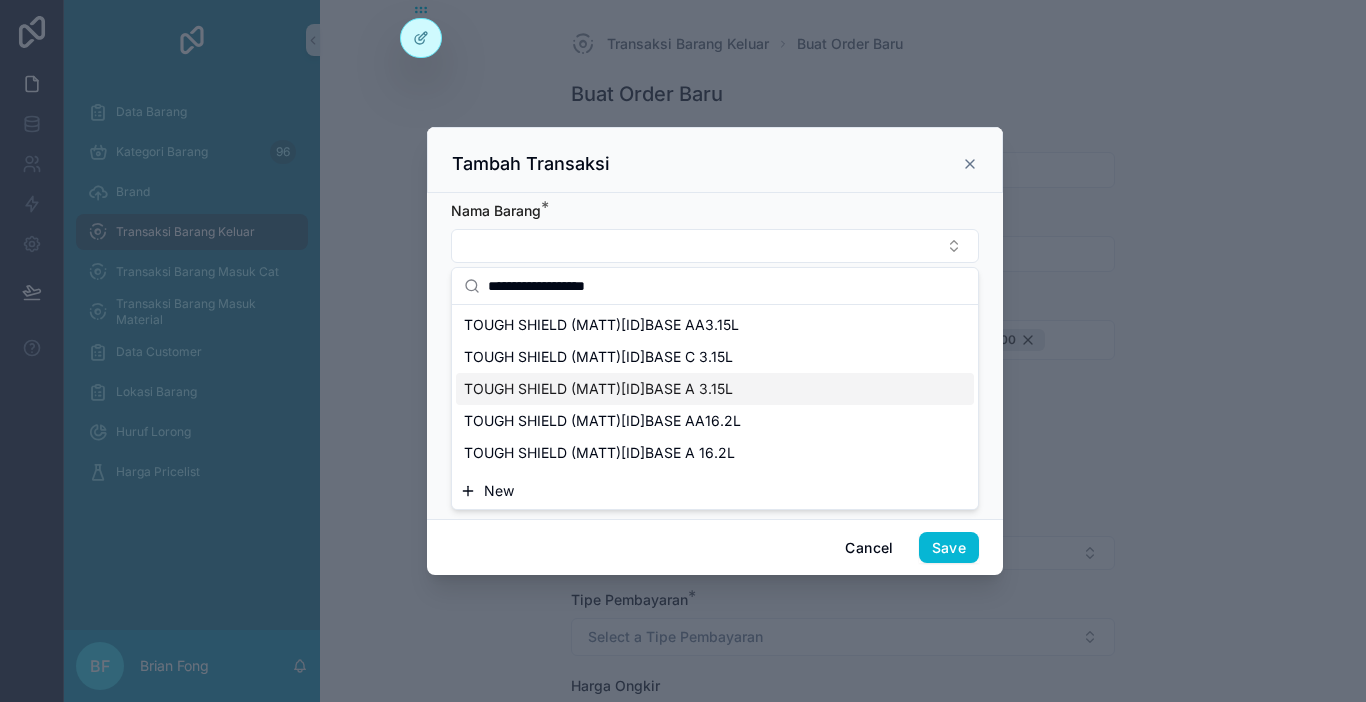 type on "**********" 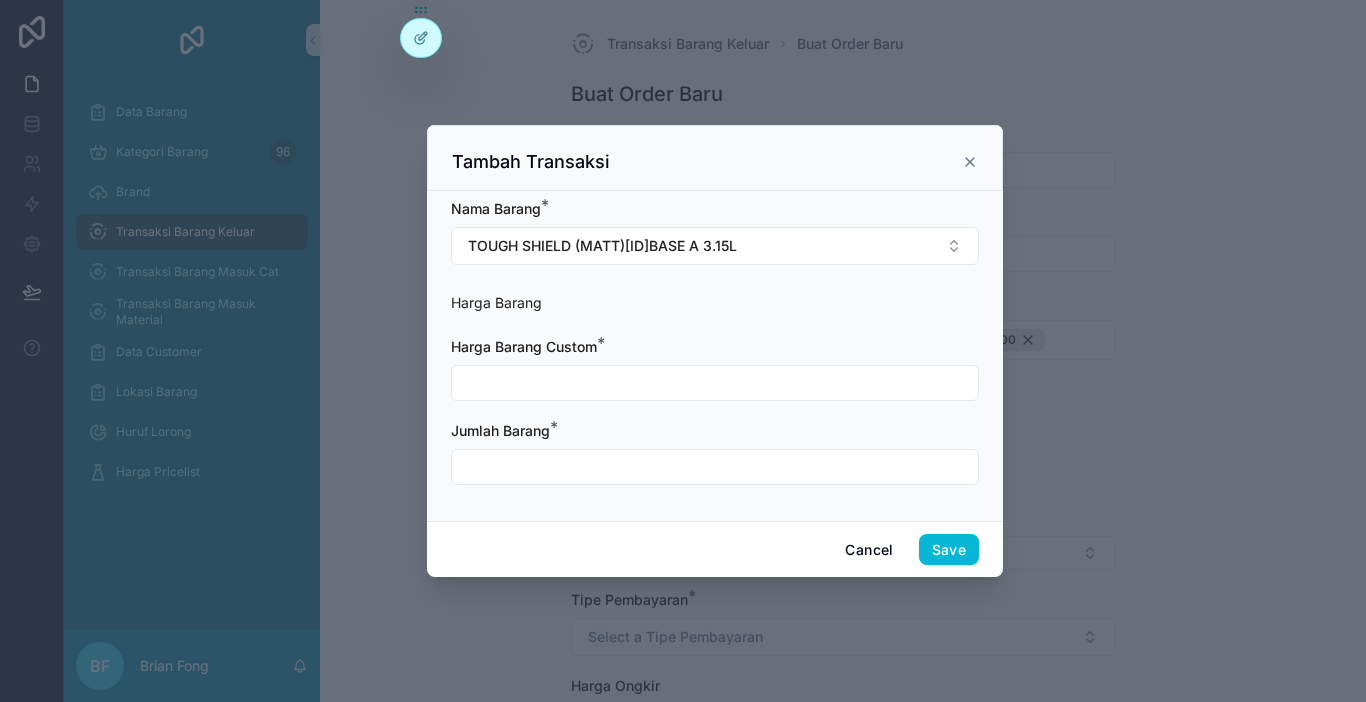 click at bounding box center (715, 383) 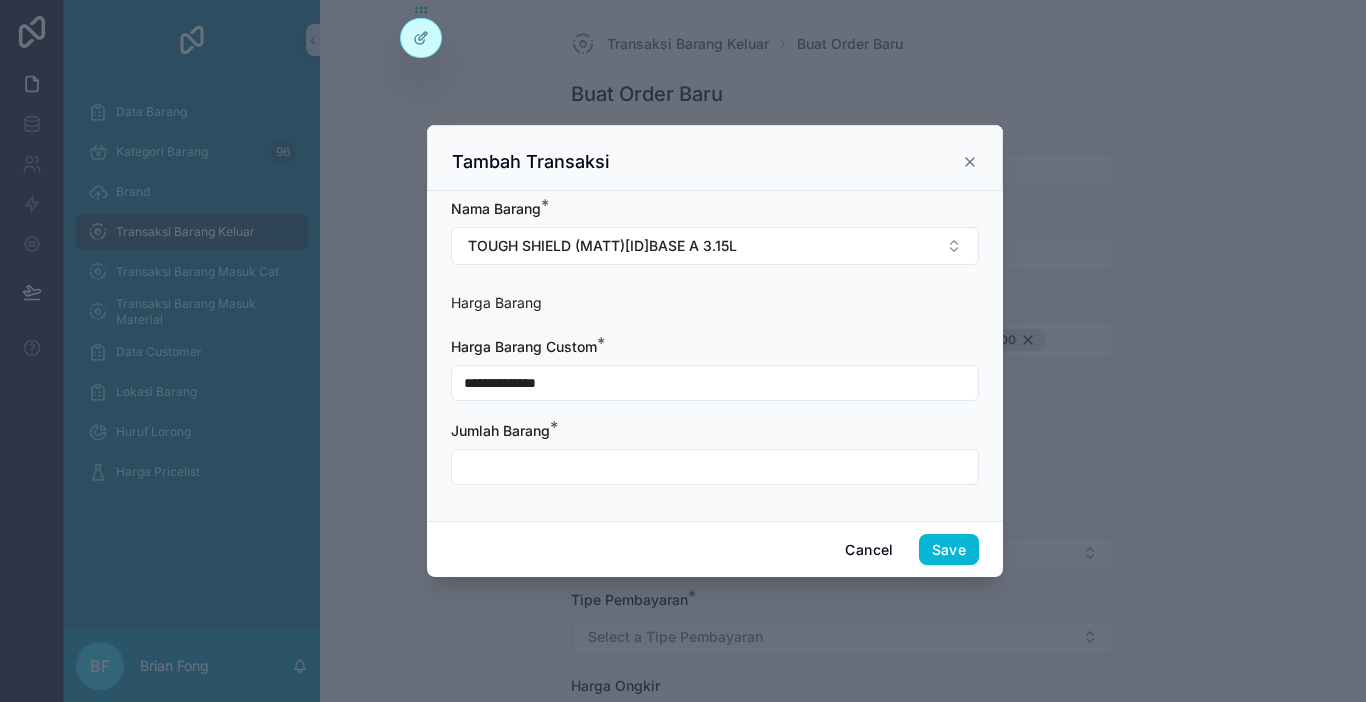 type on "**********" 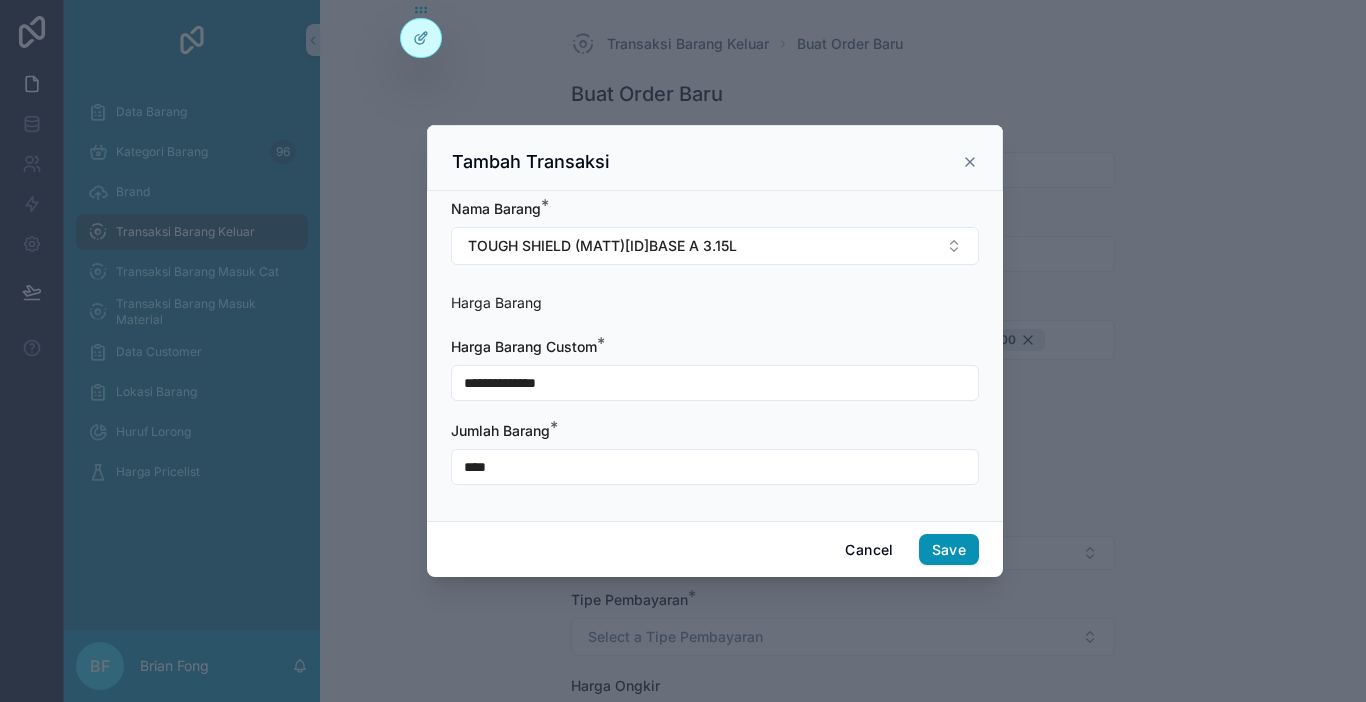 type on "****" 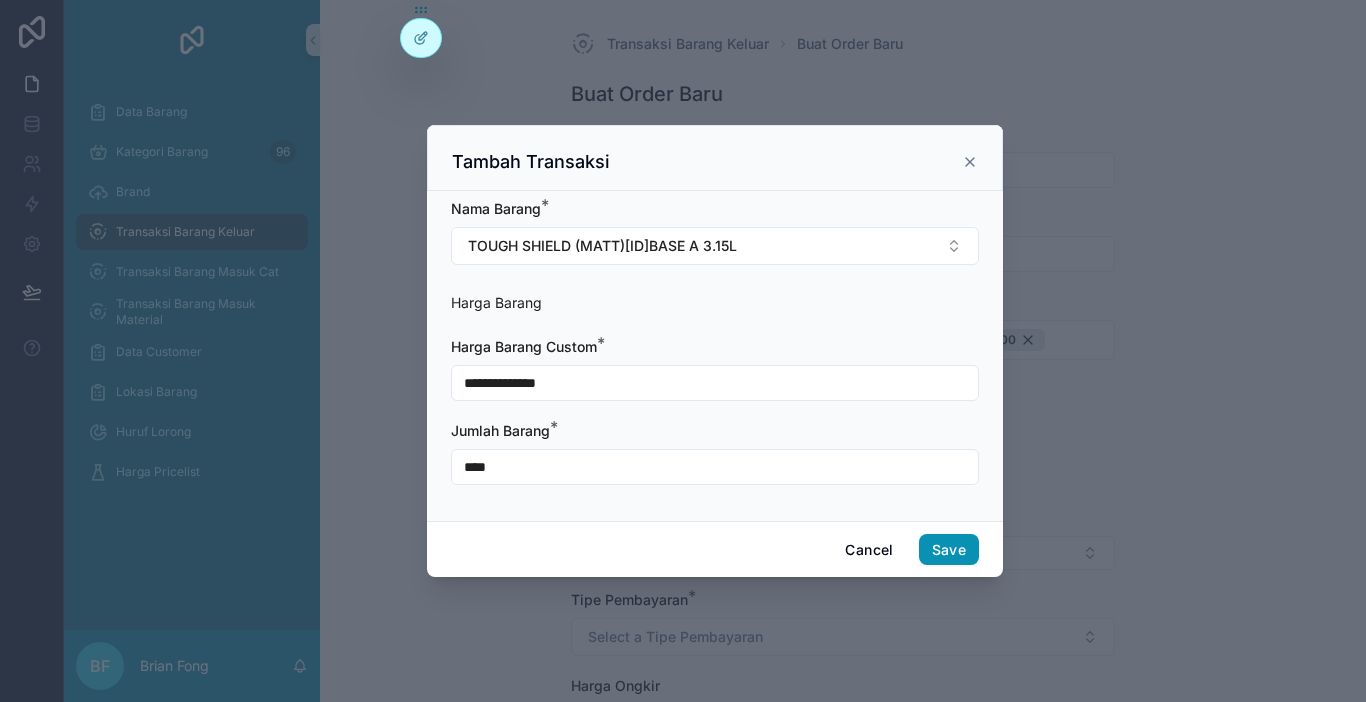 click on "Save" at bounding box center (949, 550) 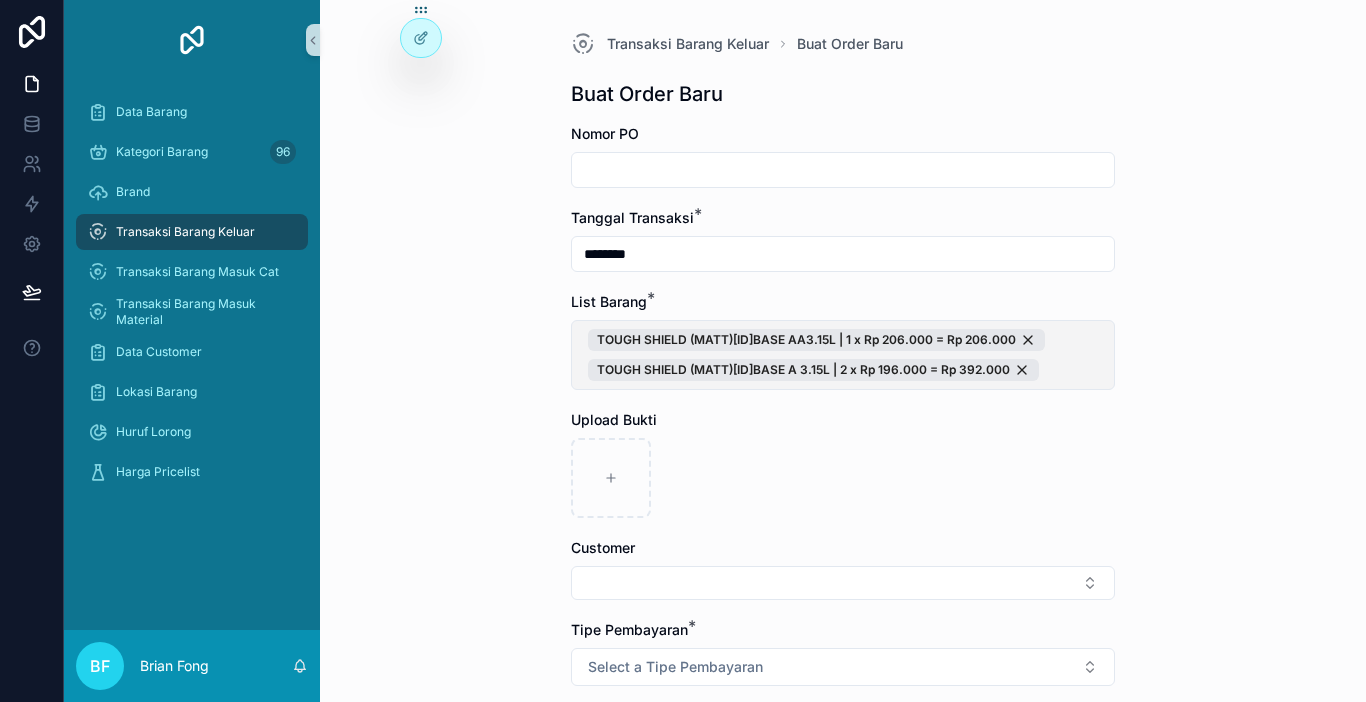 click on "TOUGH SHIELD (MATT)[ID]BASE AA3.15L | 1 x Rp 206.000 = Rp 206.000 TOUGH SHIELD (MATT)[ID]BASE A 3.15L | 2 x Rp 196.000 = Rp 392.000" at bounding box center [843, 355] 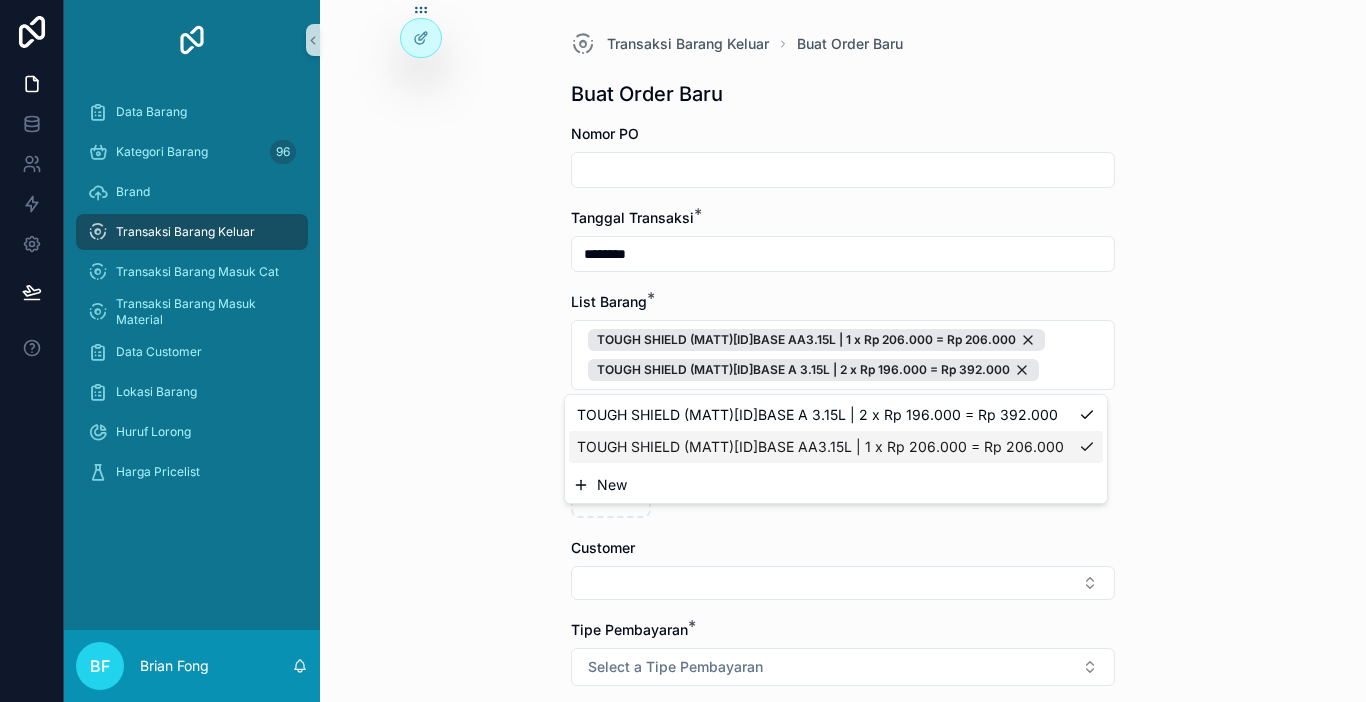 click on "New" at bounding box center (836, 485) 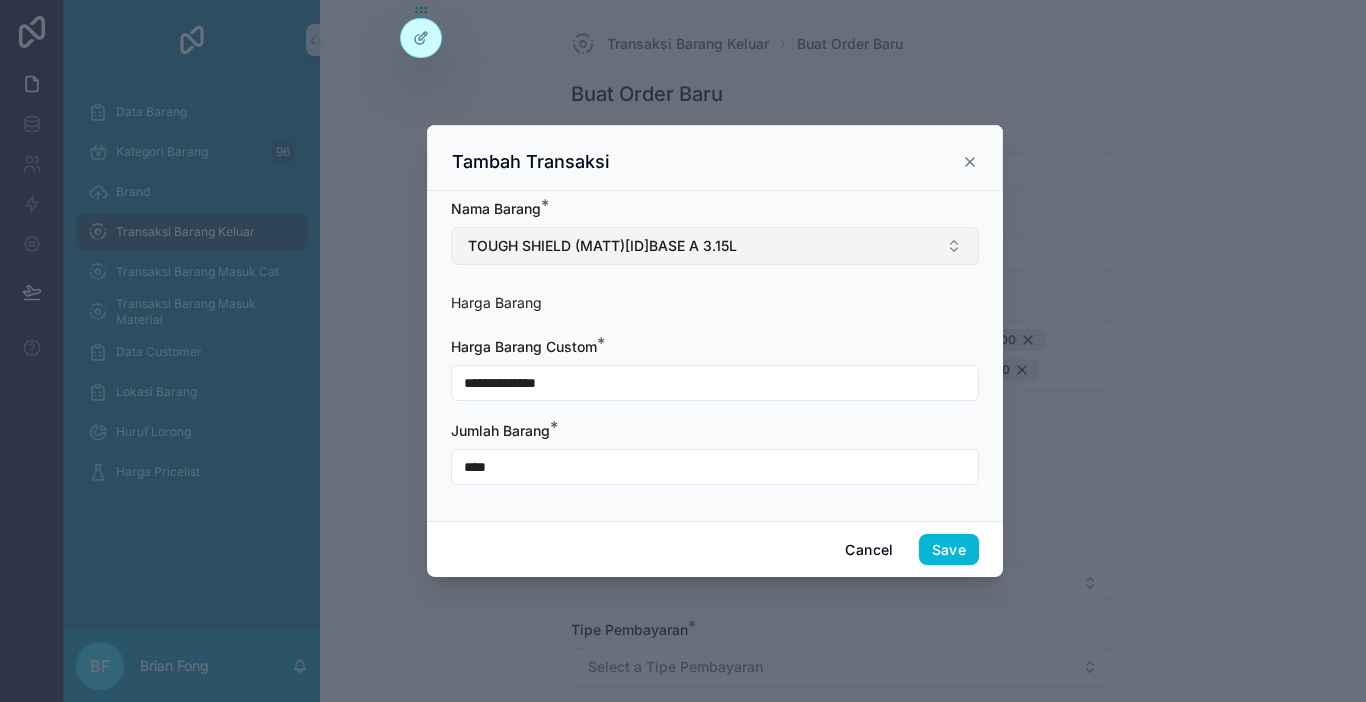 click on "TOUGH SHIELD (MATT)[ID]BASE A 3.15L" at bounding box center (602, 246) 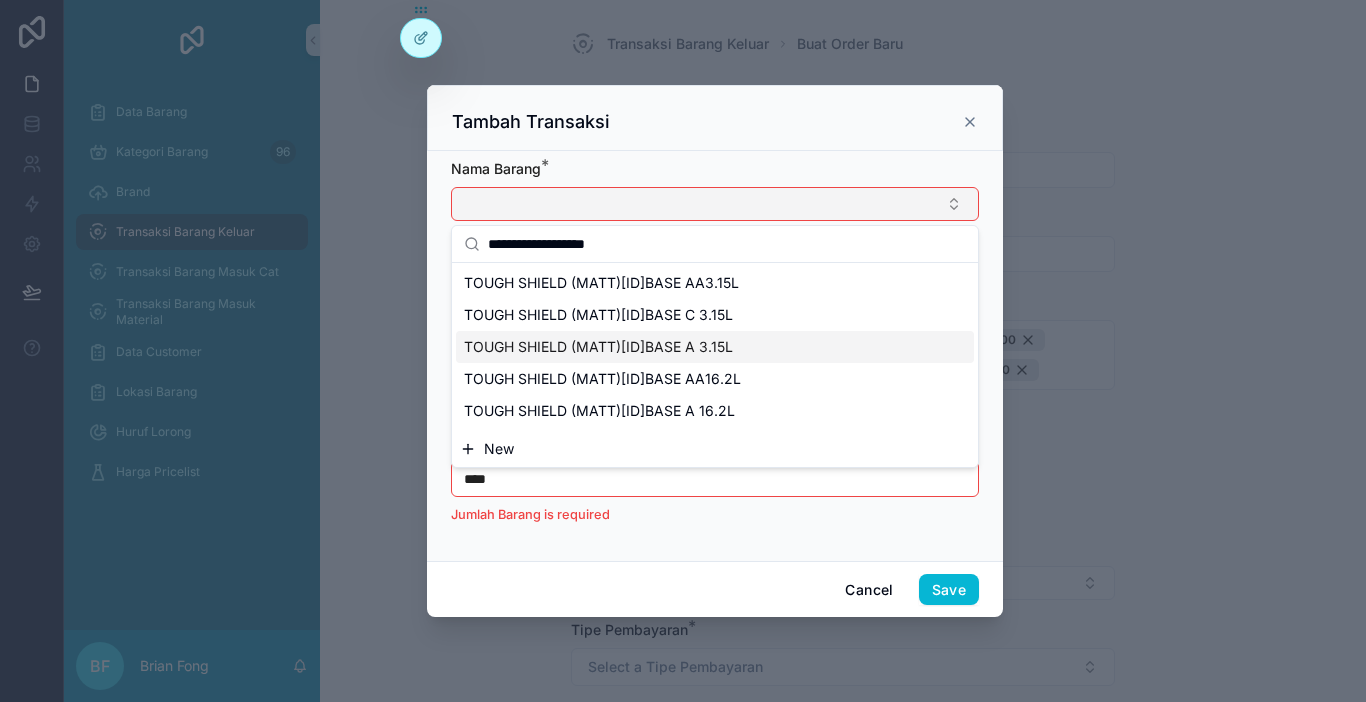 type on "**********" 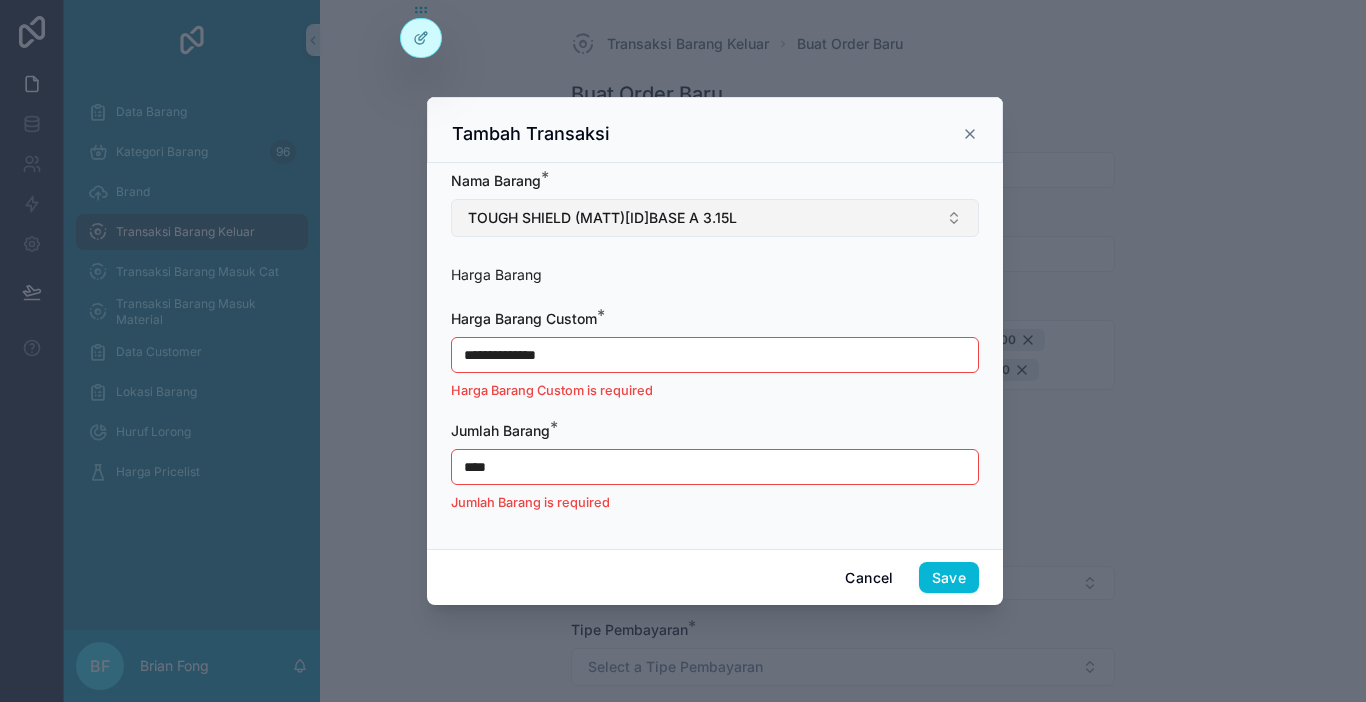 click on "**********" at bounding box center [715, 355] 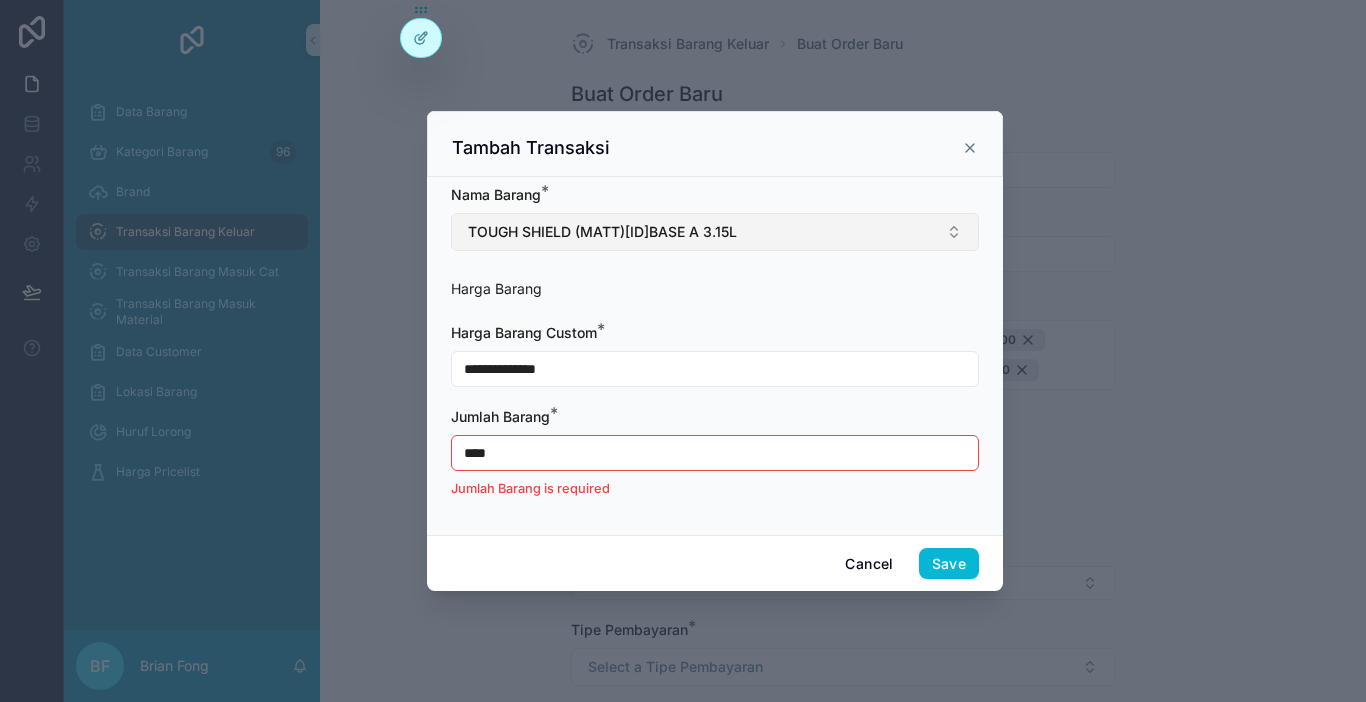 type on "**********" 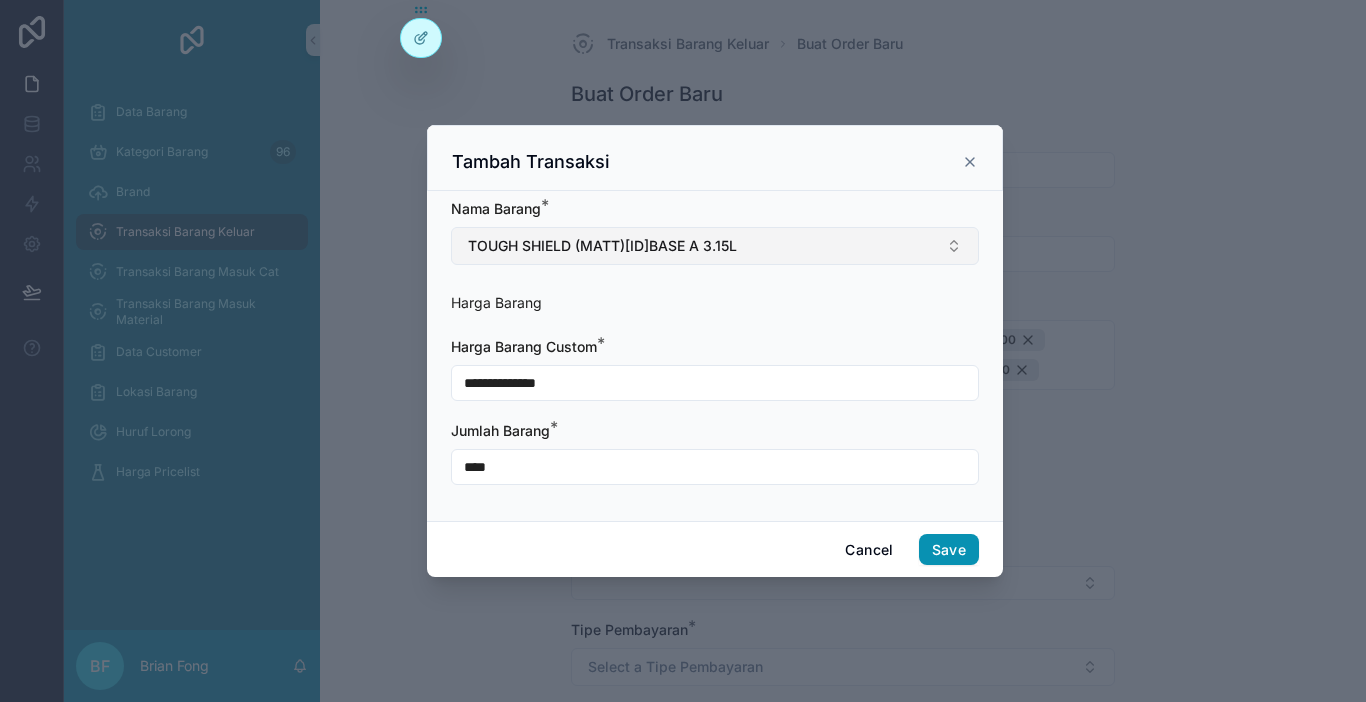 type on "****" 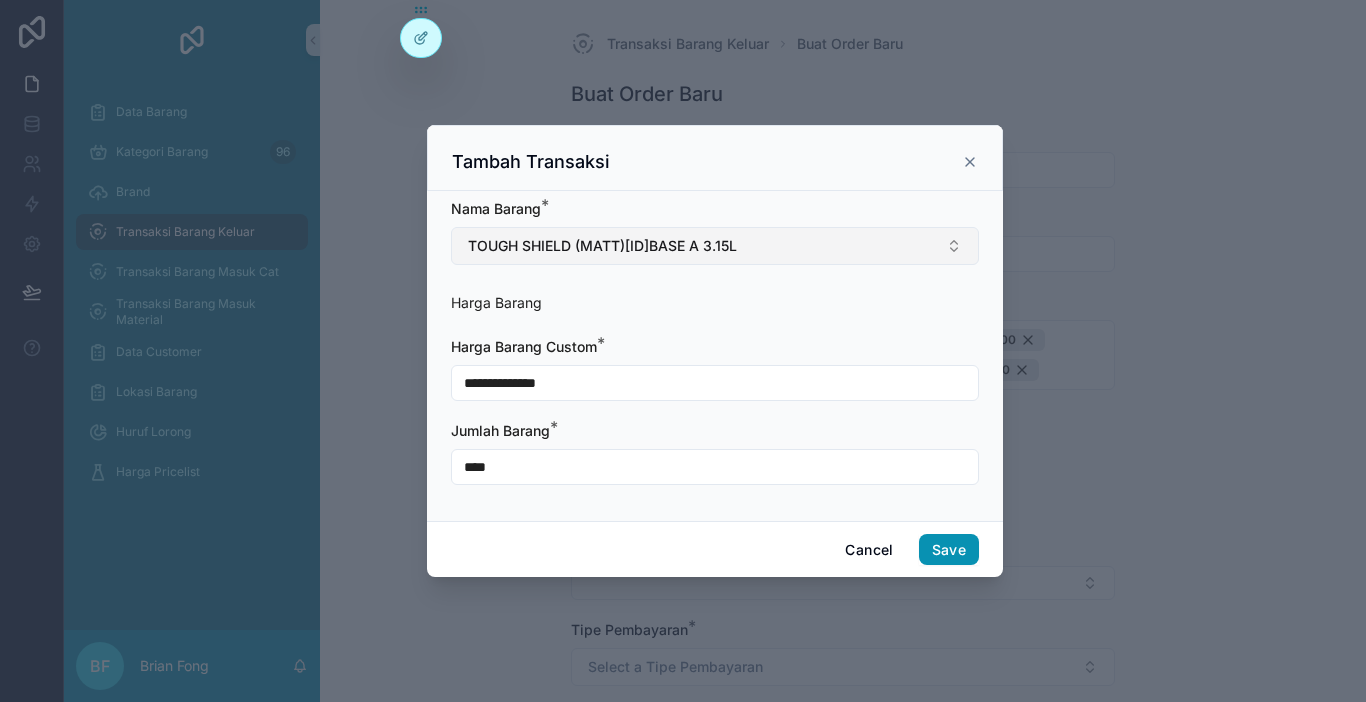 click on "Save" at bounding box center [949, 550] 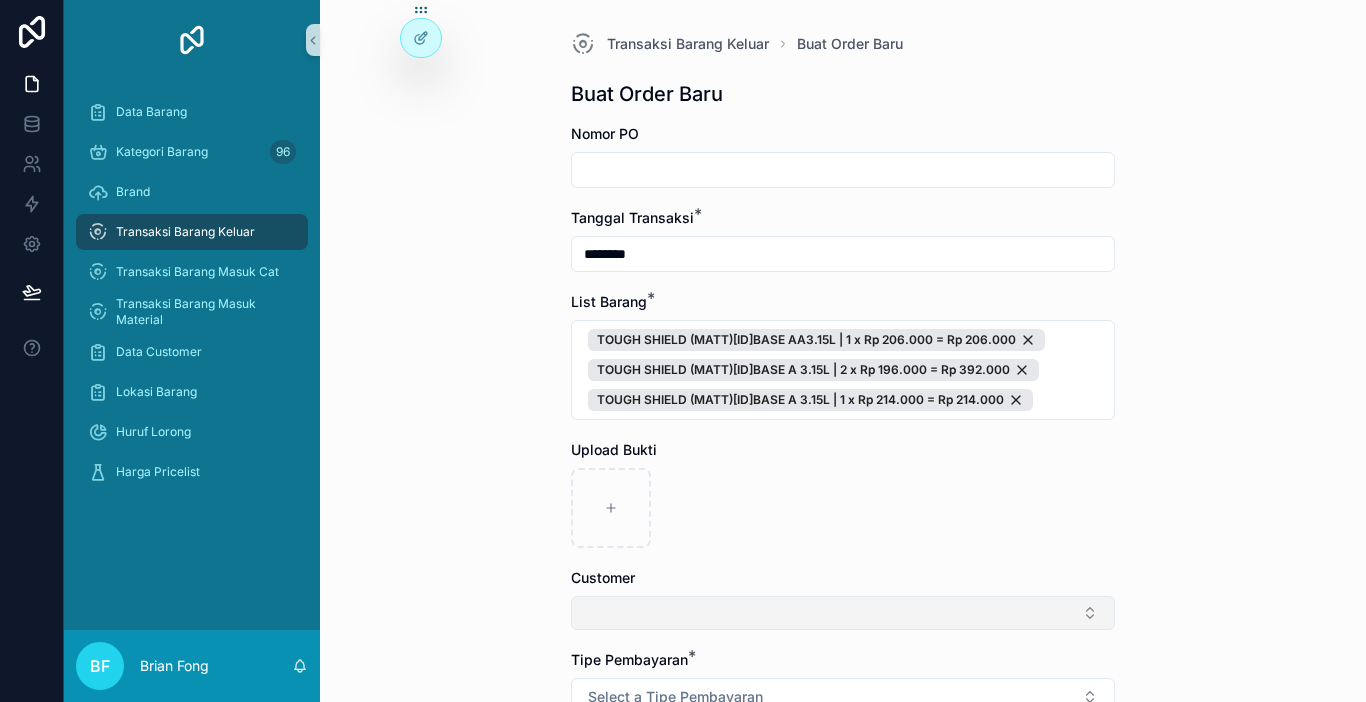 click at bounding box center (843, 613) 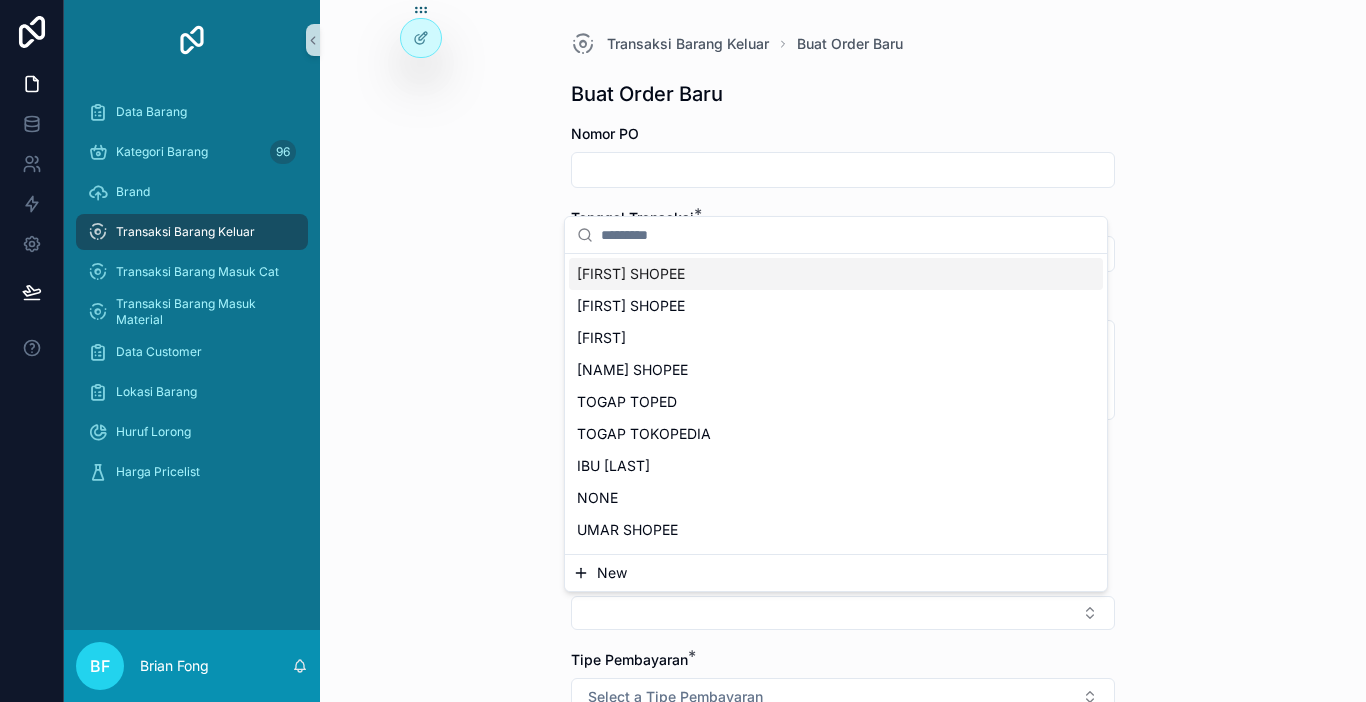 click on "New" at bounding box center (836, 573) 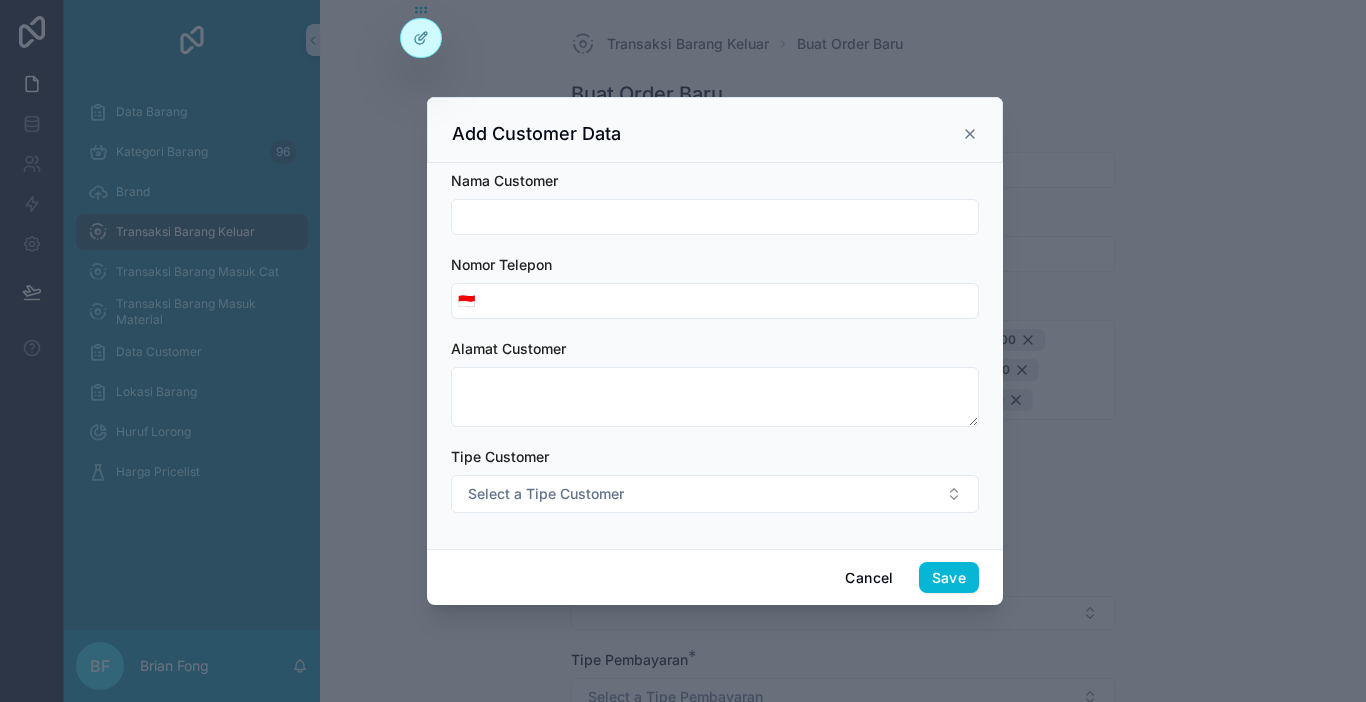 click at bounding box center [715, 217] 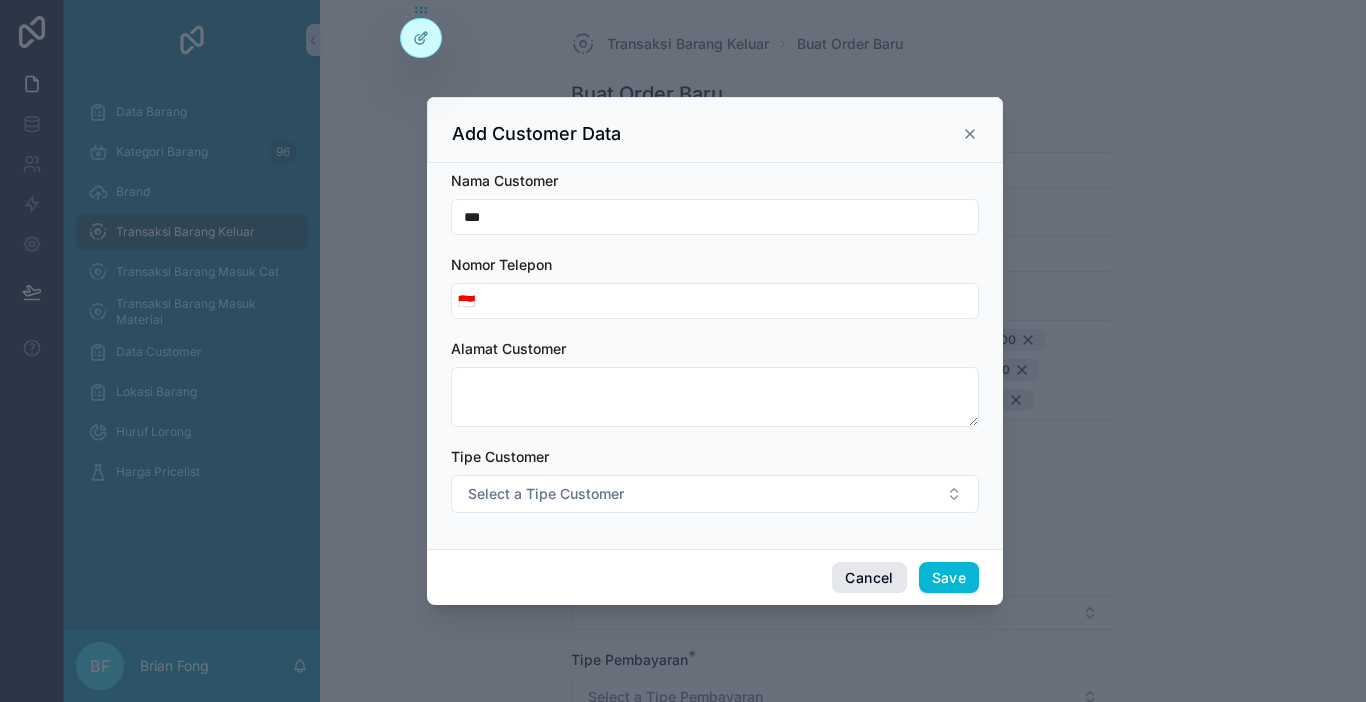 type on "***" 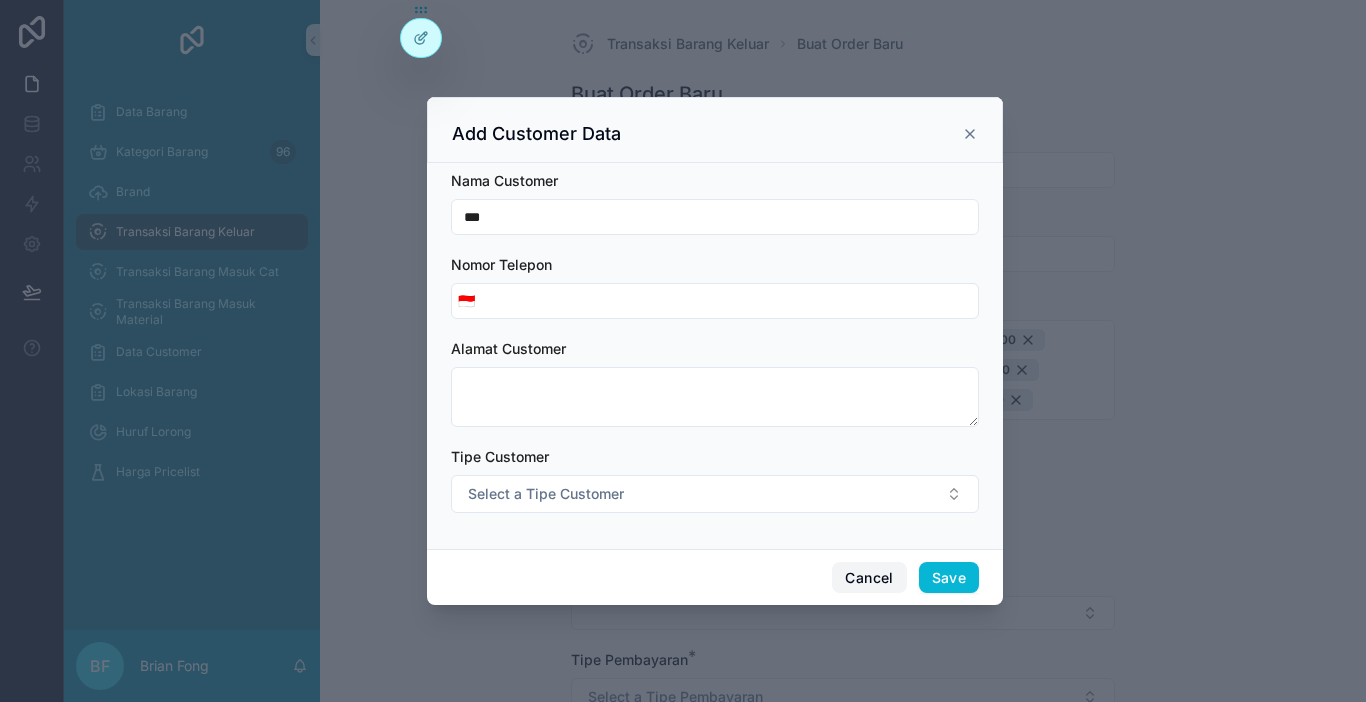 click on "Cancel" at bounding box center [869, 578] 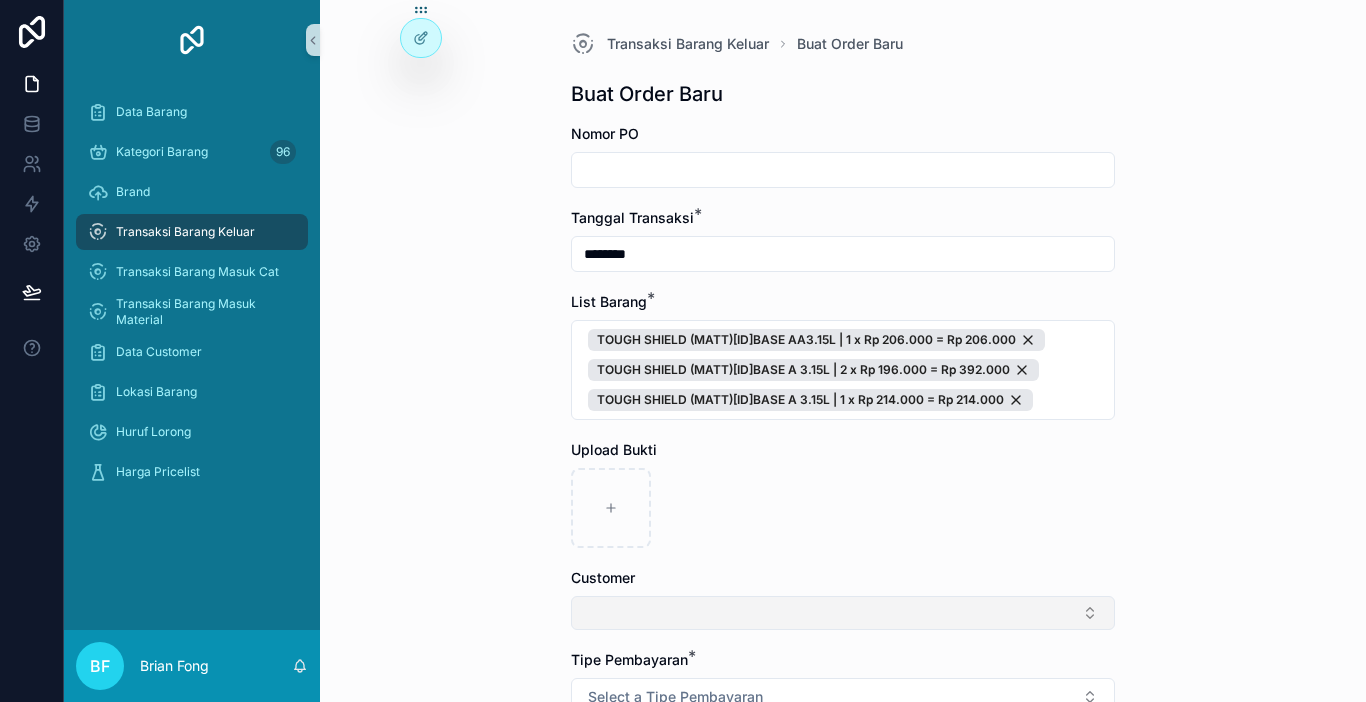 click at bounding box center [843, 613] 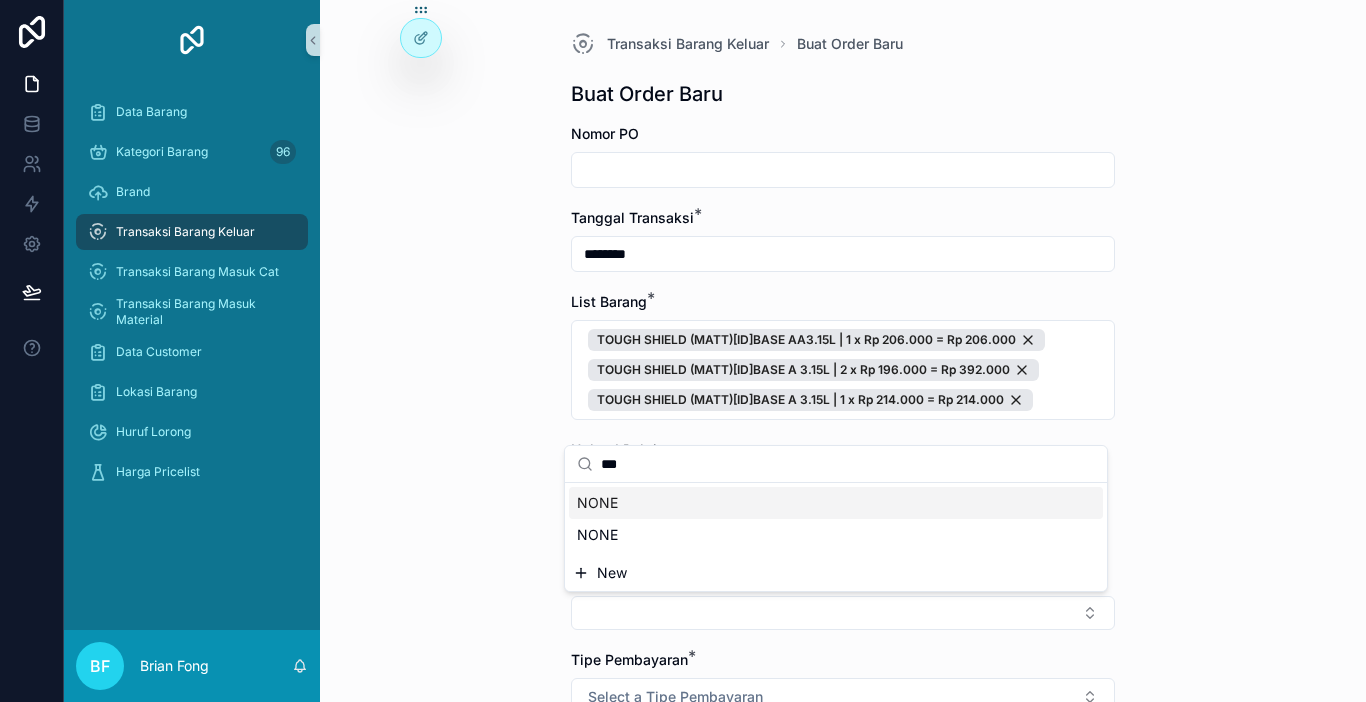 type on "***" 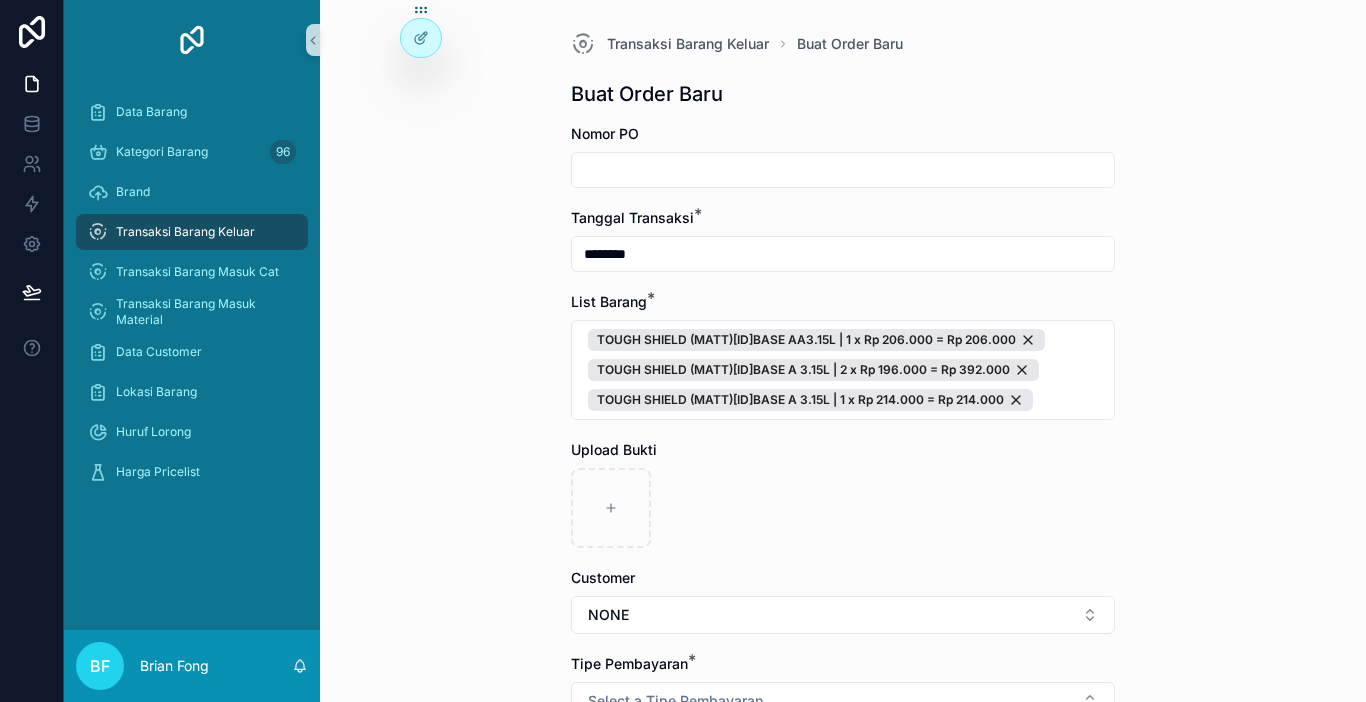 scroll, scrollTop: 100, scrollLeft: 0, axis: vertical 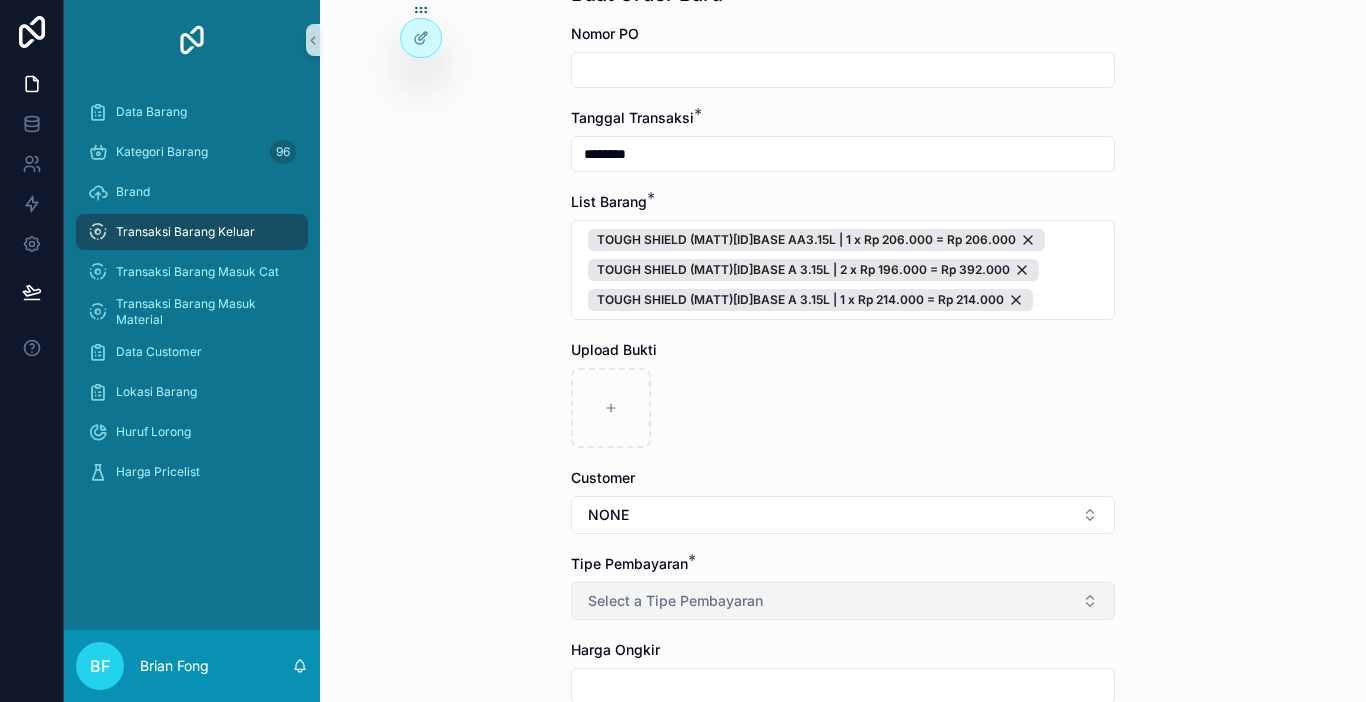 click on "Select a Tipe Pembayaran" at bounding box center (675, 601) 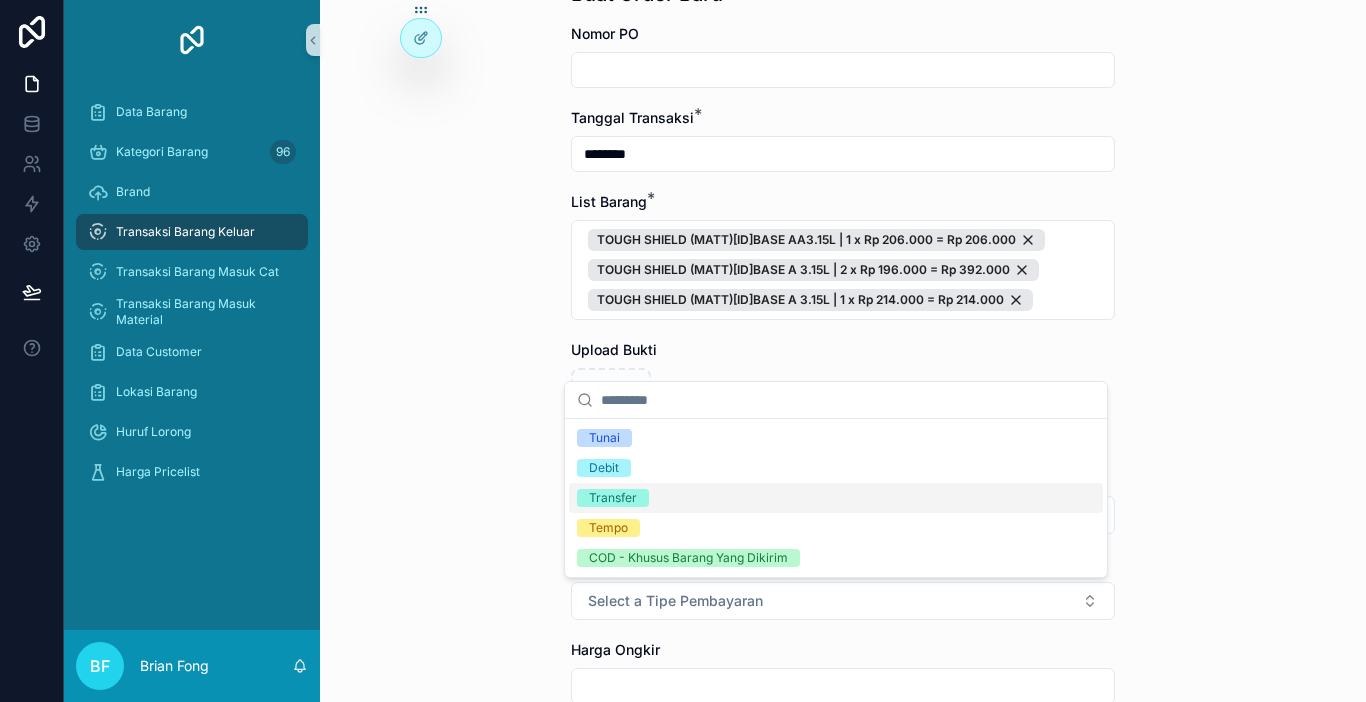 click on "Transfer" at bounding box center [836, 498] 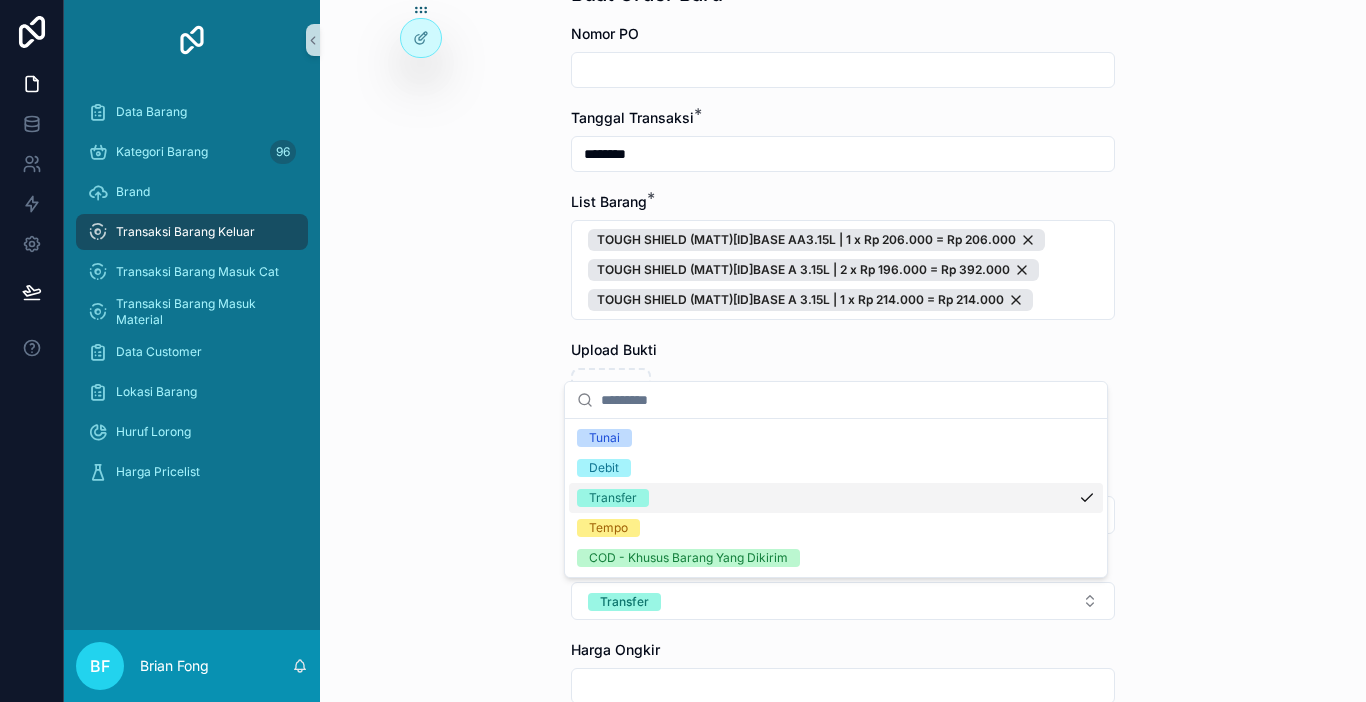 click on "Transaksi Barang Keluar Buat Order Baru Buat Order Baru Nomor PO Tanggal Transaksi * ******** List Barang * TOUGH SHIELD (MATT)[ID]BASE AA3.15L | 1 x Rp 206.000 = Rp 206.000 TOUGH SHIELD (MATT)[ID]BASE A 3.15L | 2 x Rp 196.000 = Rp 392.000 TOUGH SHIELD (MATT)[ID]BASE A 3.15L | 1 x Rp 214.000 = Rp 214.000 Upload Bukti Customer NONE Tipe Pembayaran * Transfer Harga Ongkir Totalkan Transaksi" at bounding box center [843, 251] 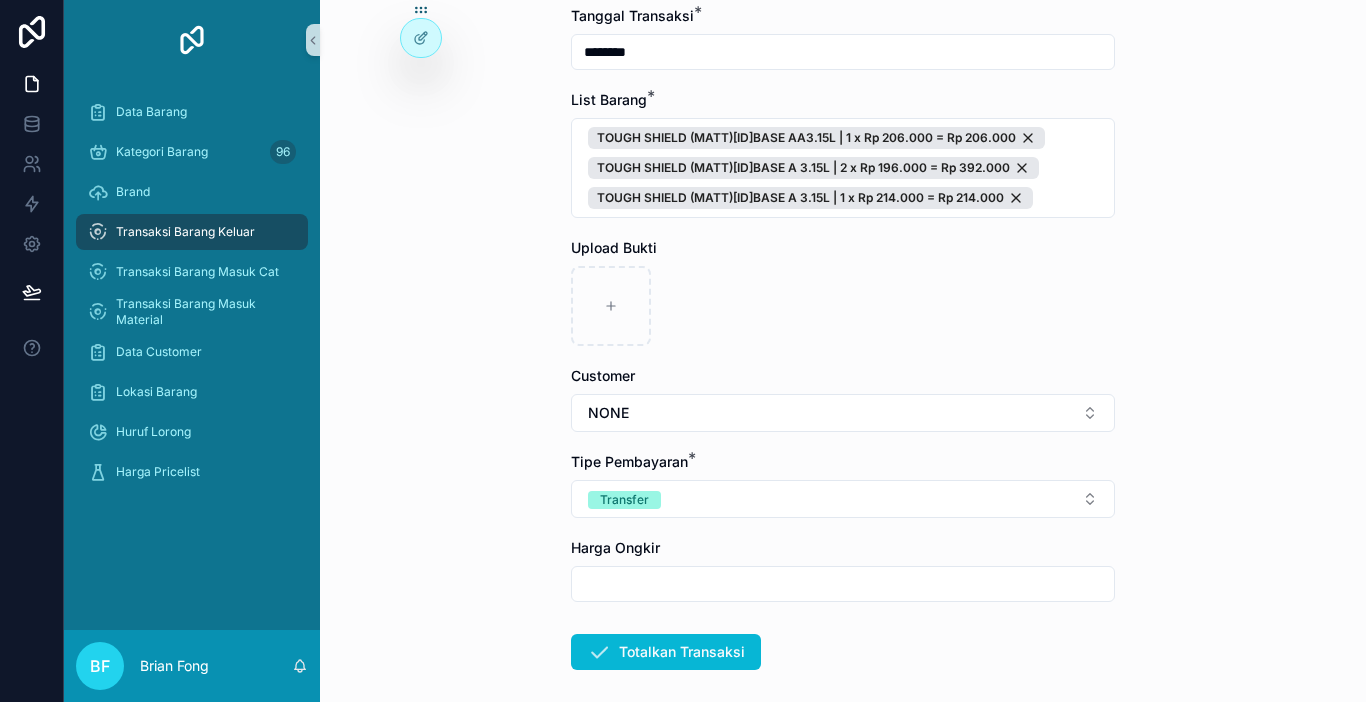 scroll, scrollTop: 298, scrollLeft: 0, axis: vertical 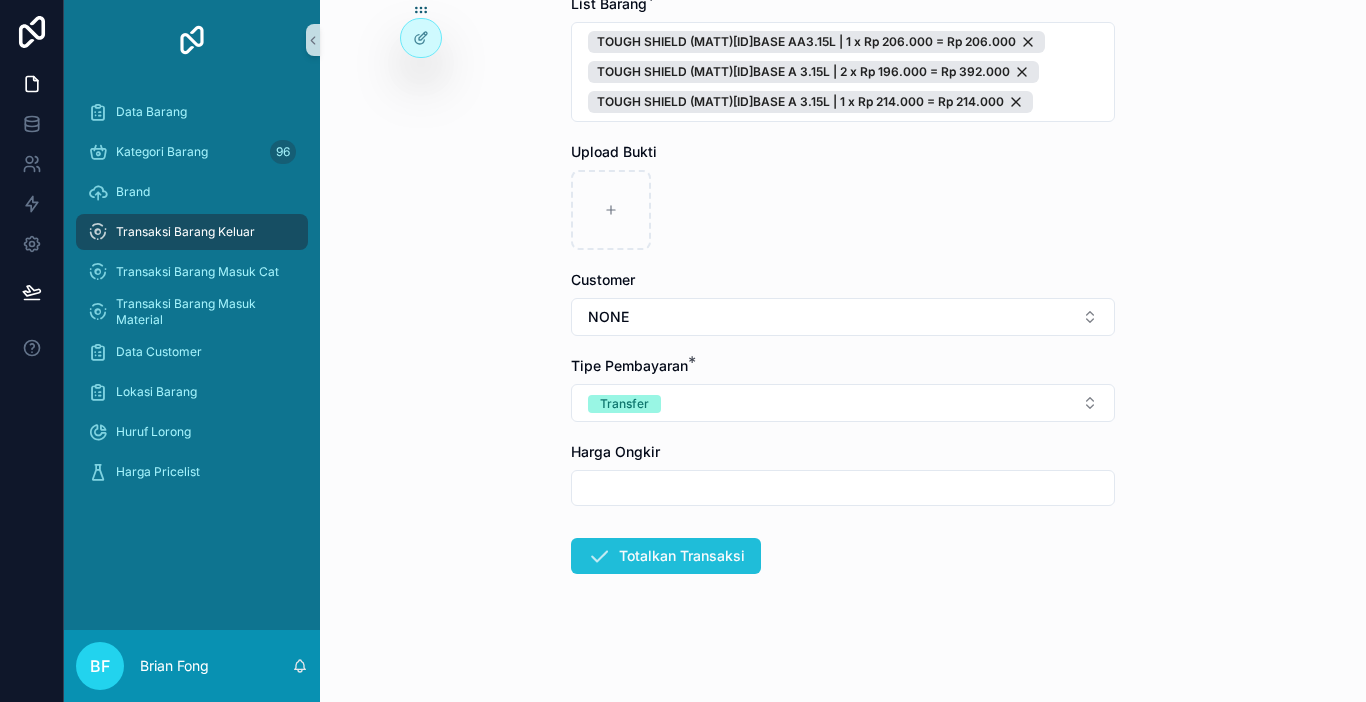 click on "Totalkan Transaksi" at bounding box center [666, 556] 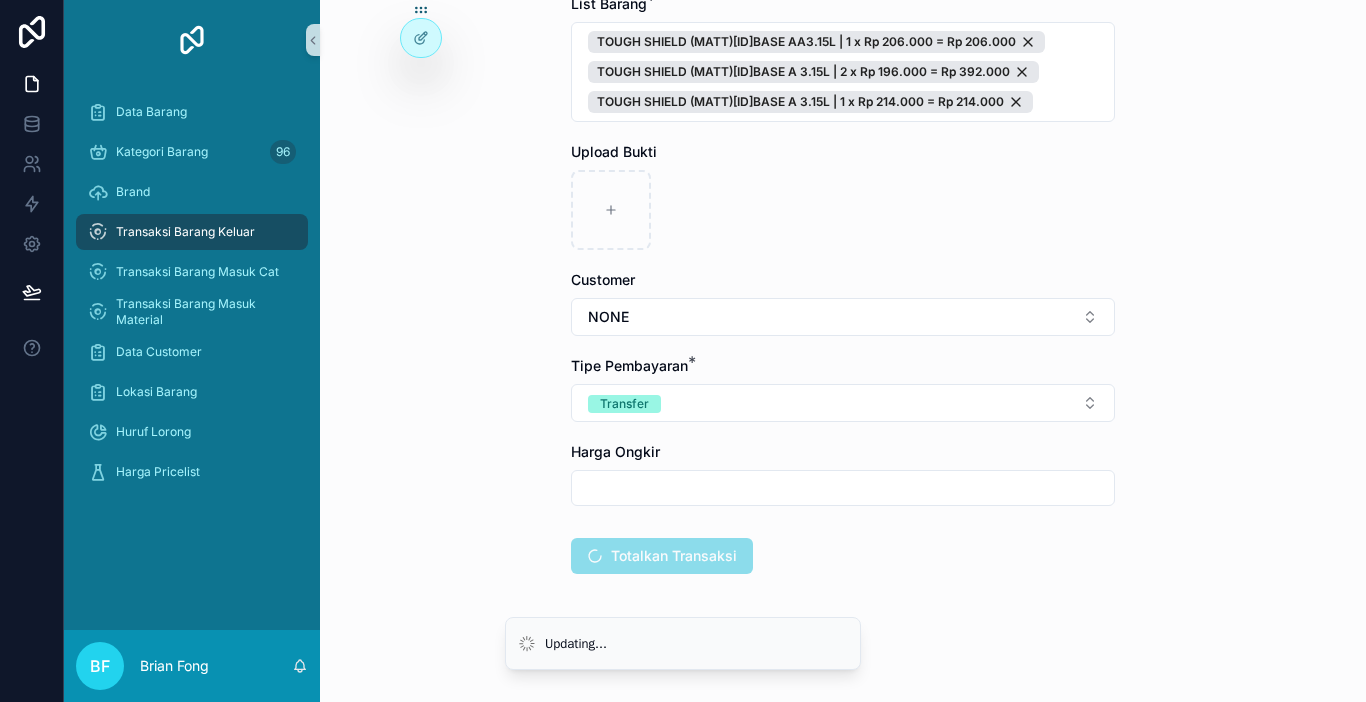 scroll, scrollTop: 0, scrollLeft: 0, axis: both 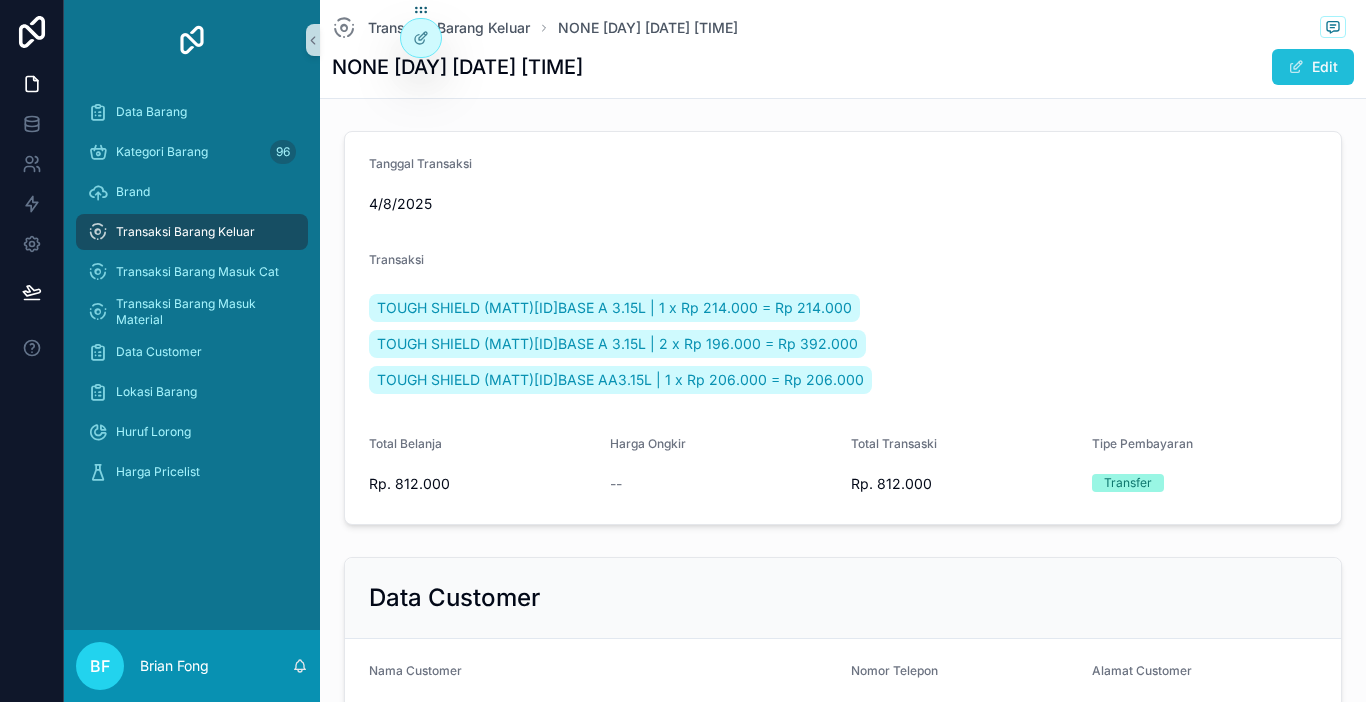 click on "Edit" at bounding box center [1313, 67] 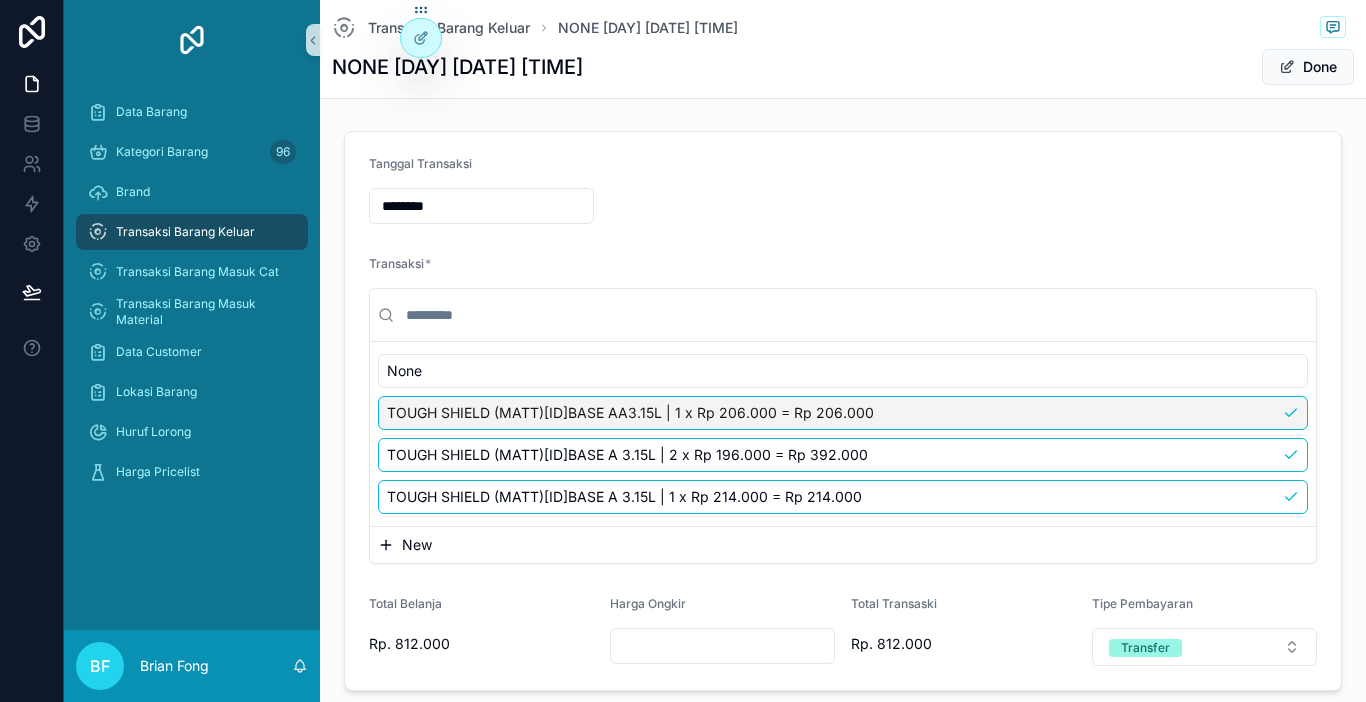 click at bounding box center (722, 646) 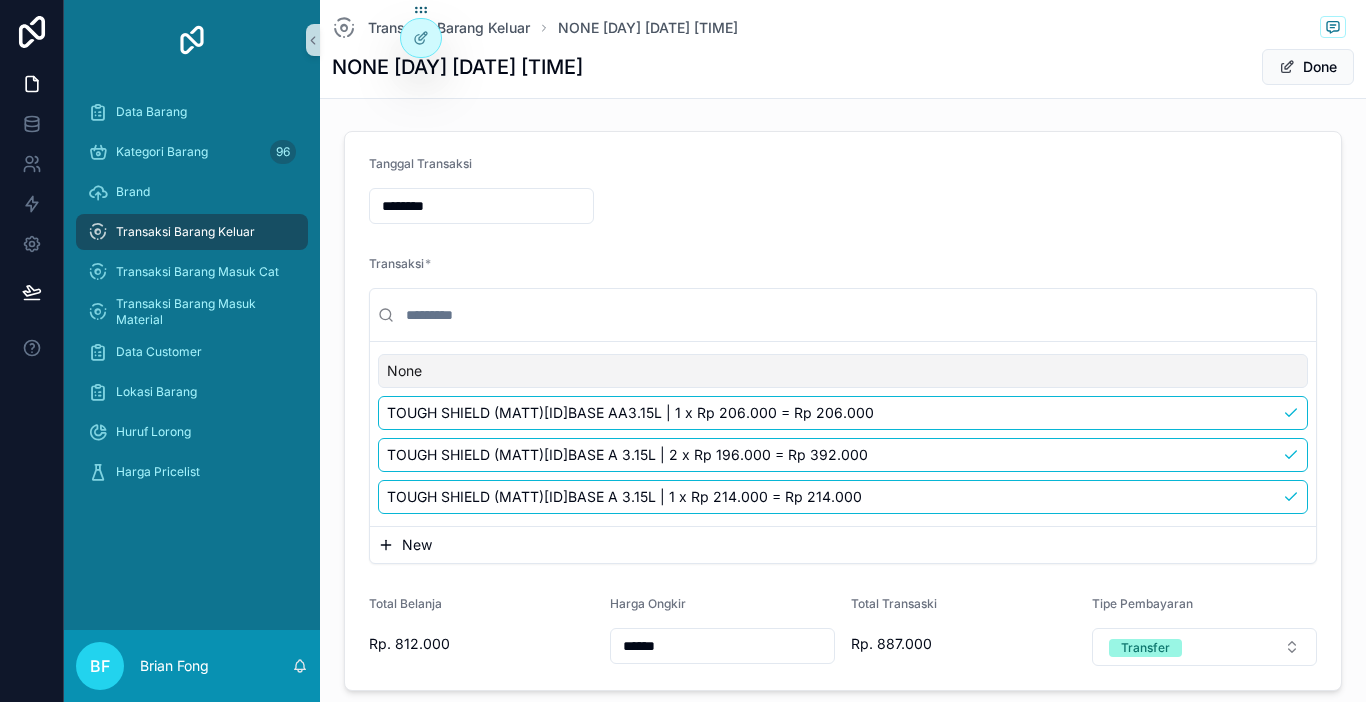type on "******" 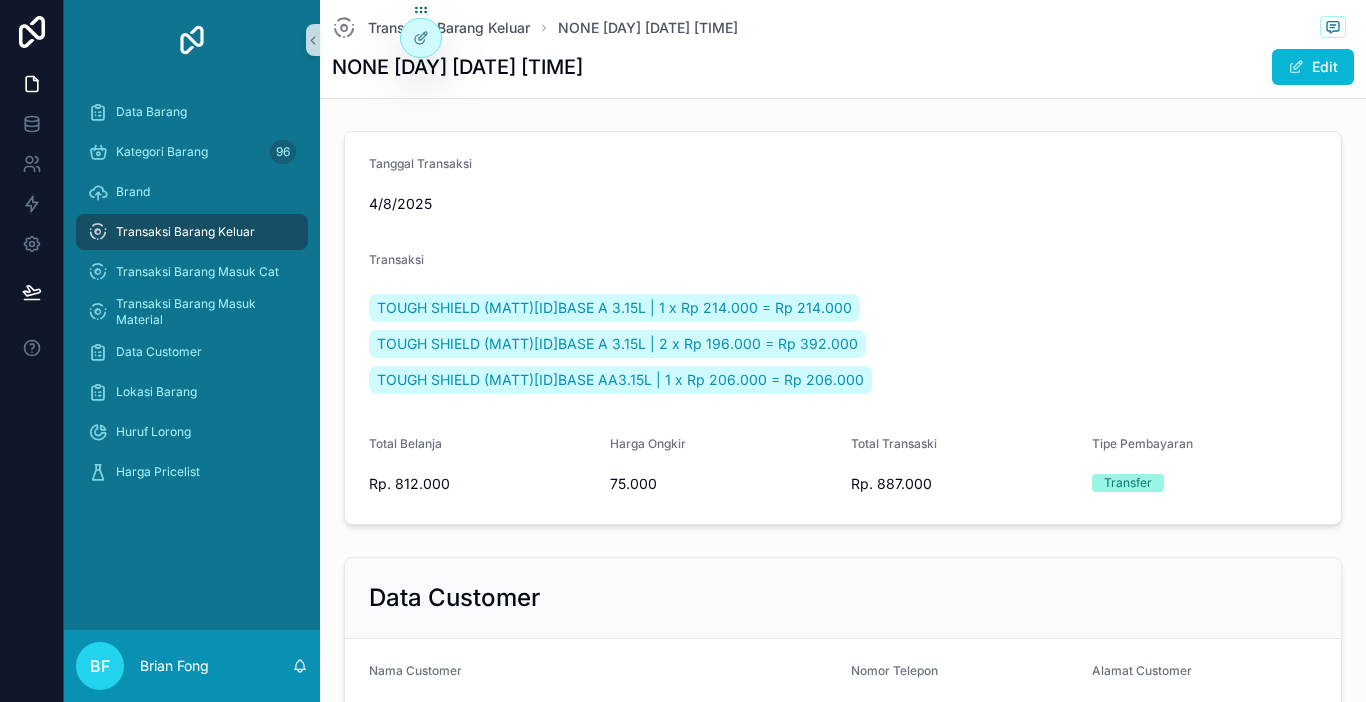 click on "Transaksi Barang Keluar" at bounding box center [185, 232] 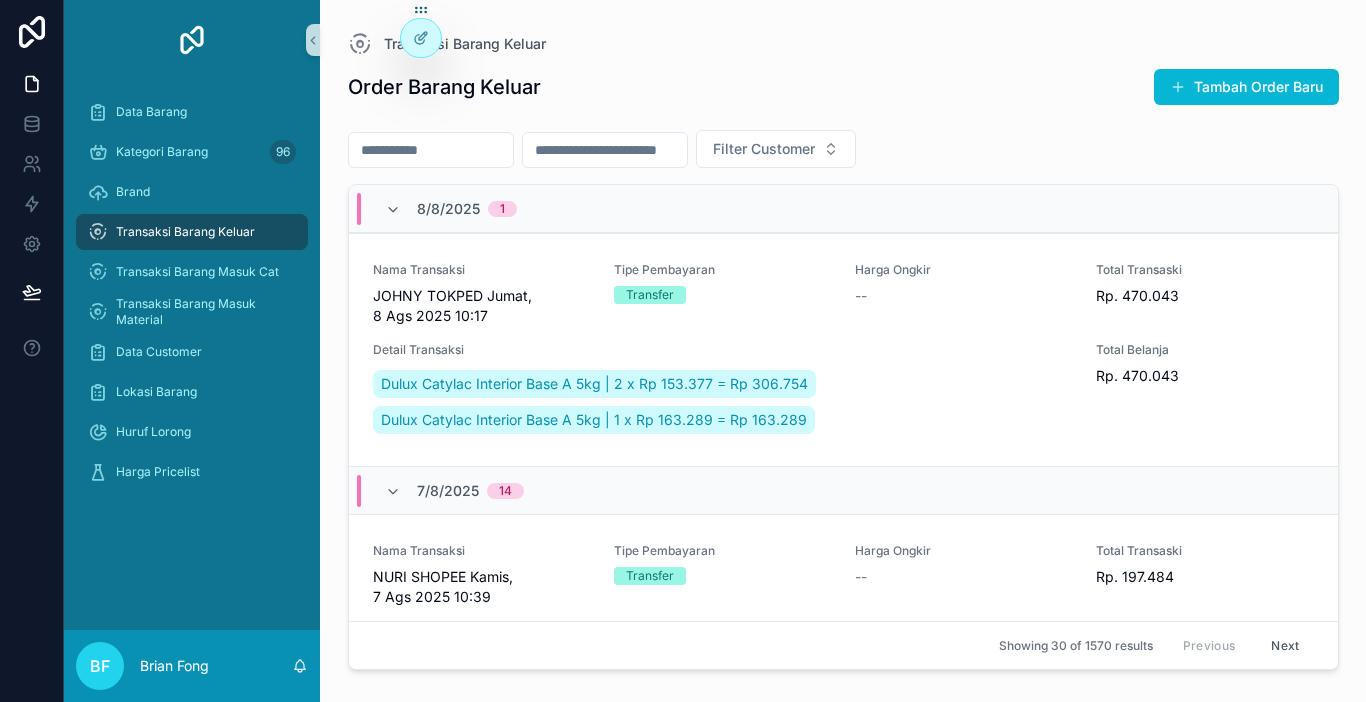 click on "Tambah Order Baru" at bounding box center [1246, 87] 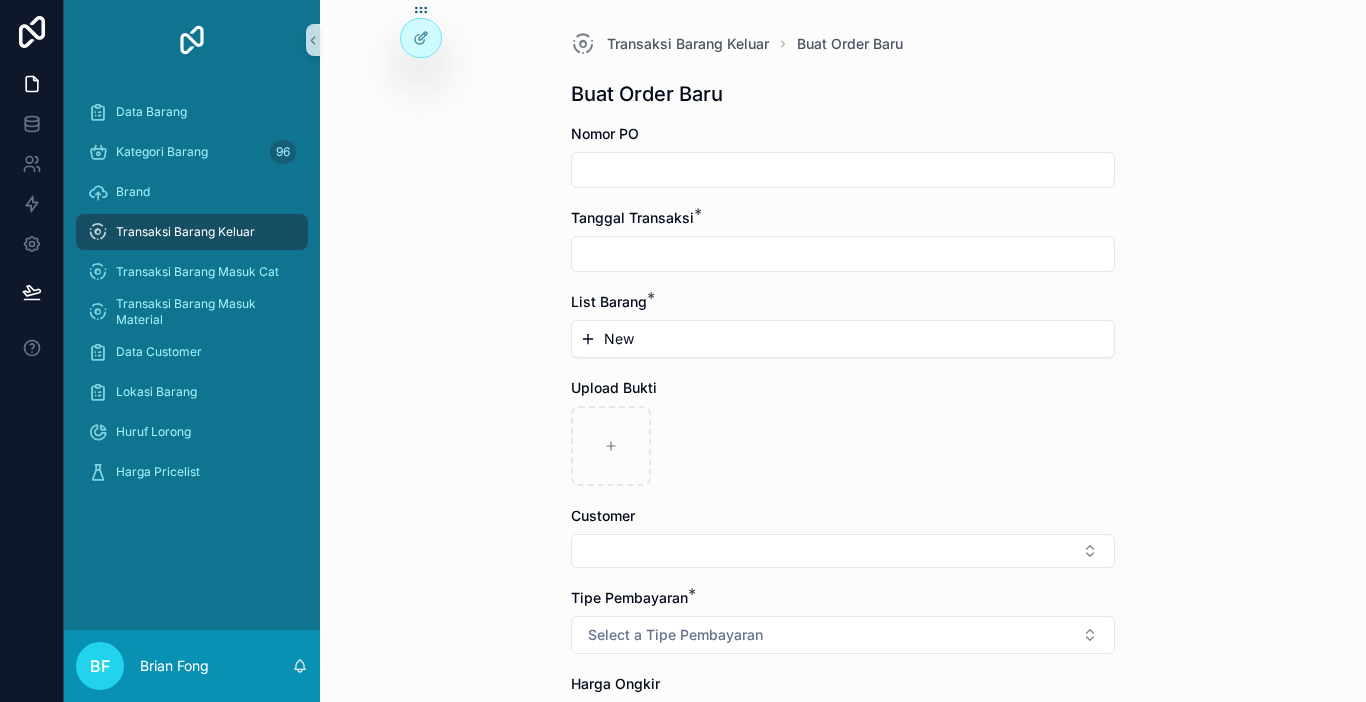 click at bounding box center [843, 170] 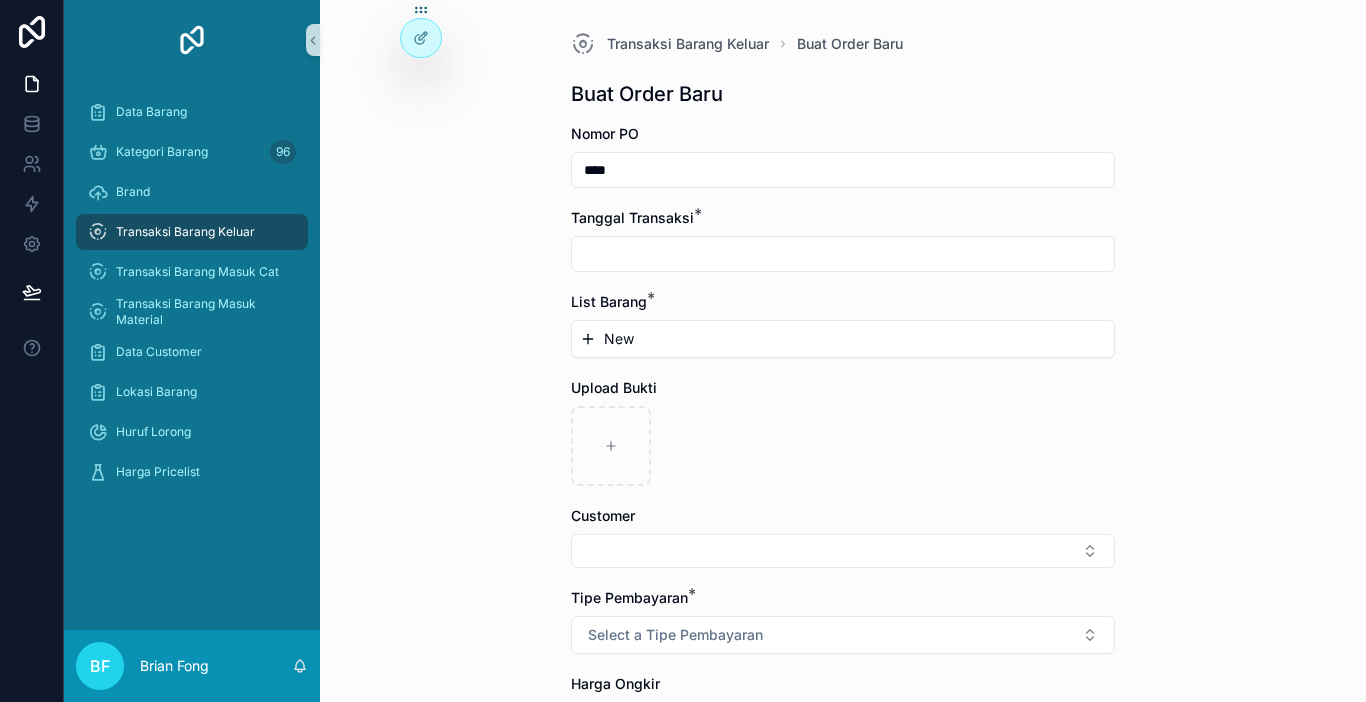 type on "****" 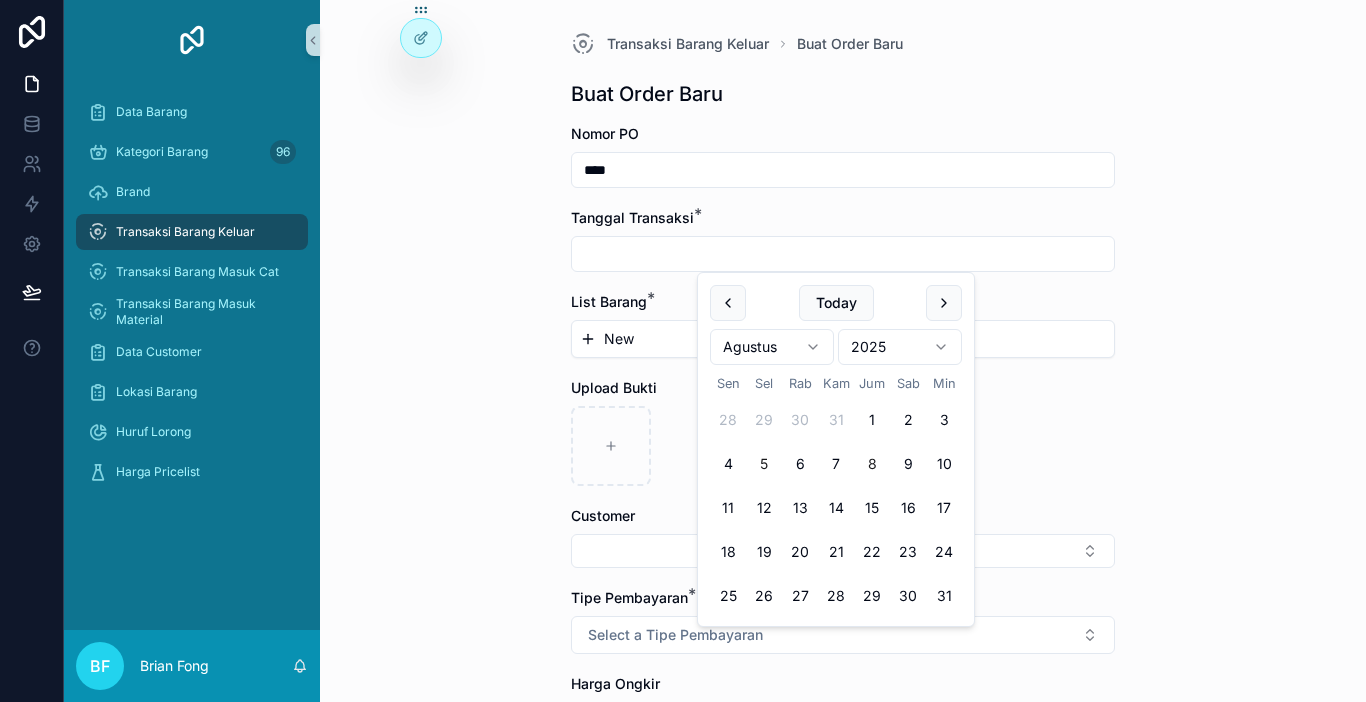 click on "5" at bounding box center [764, 464] 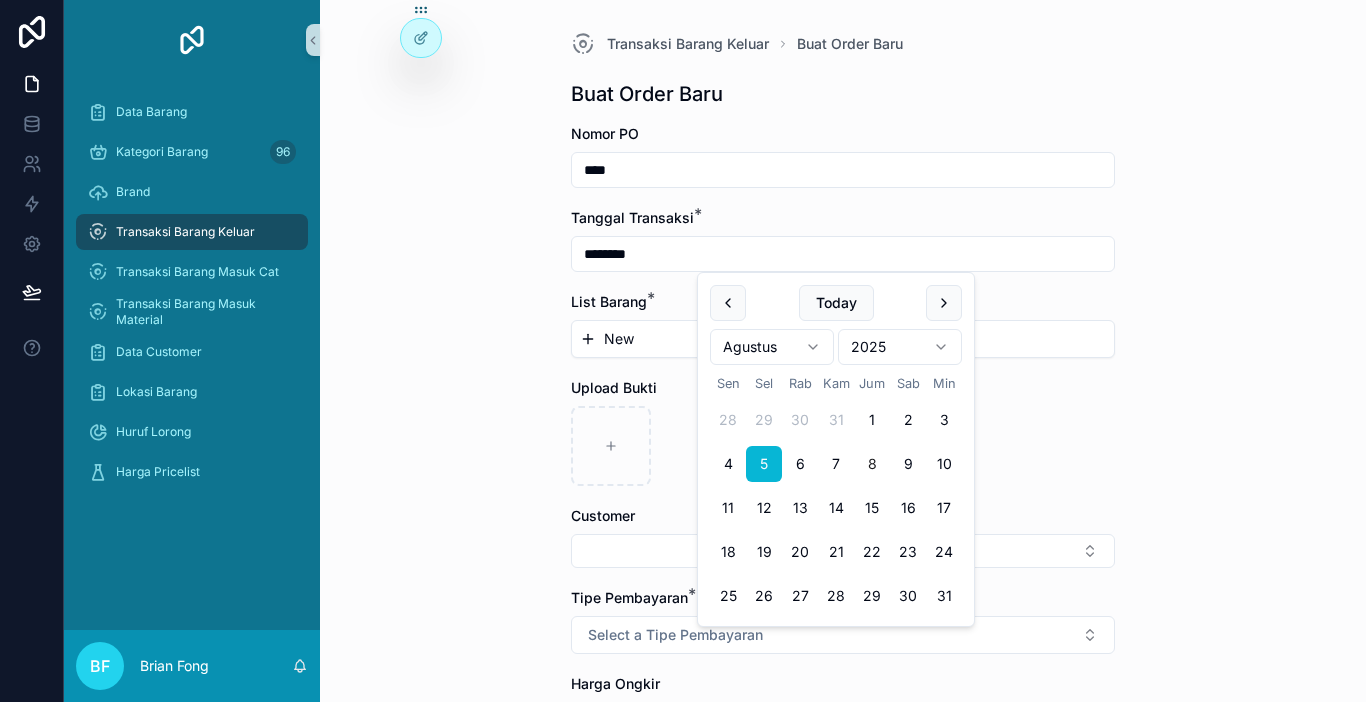 click on "New" at bounding box center (843, 339) 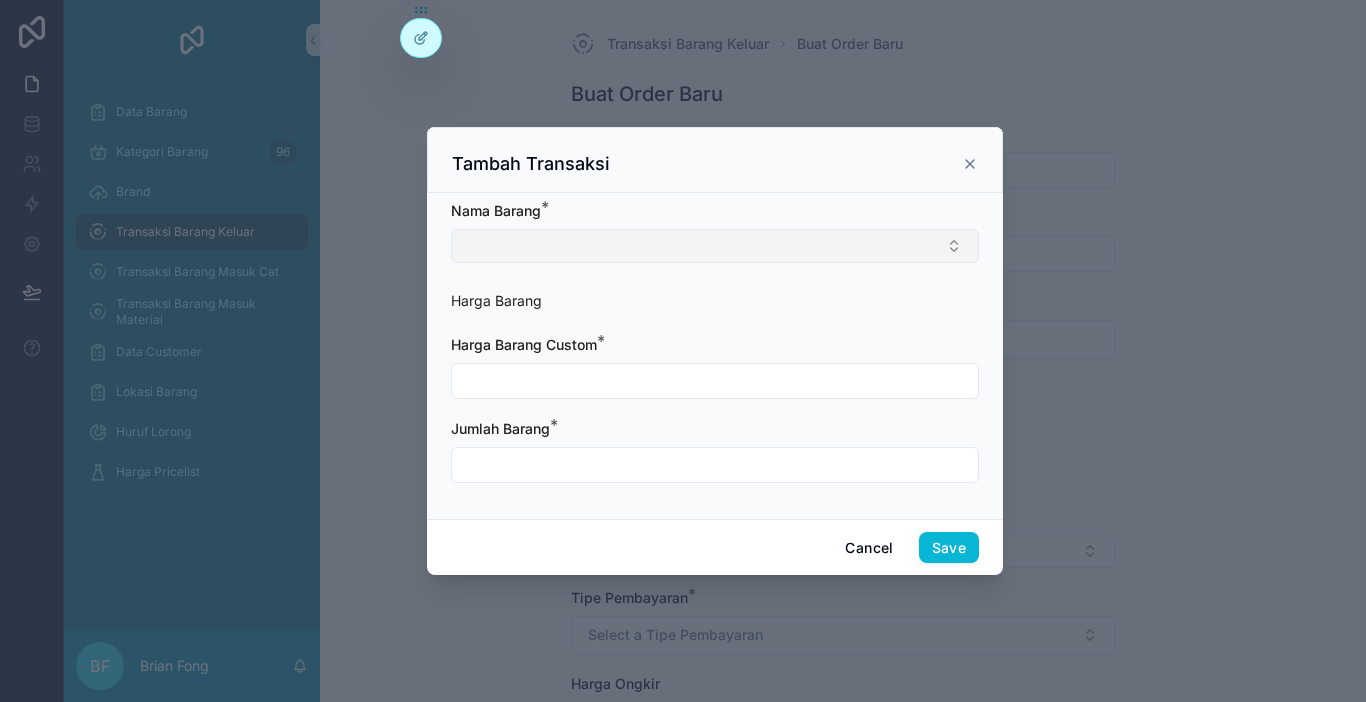 click at bounding box center [715, 246] 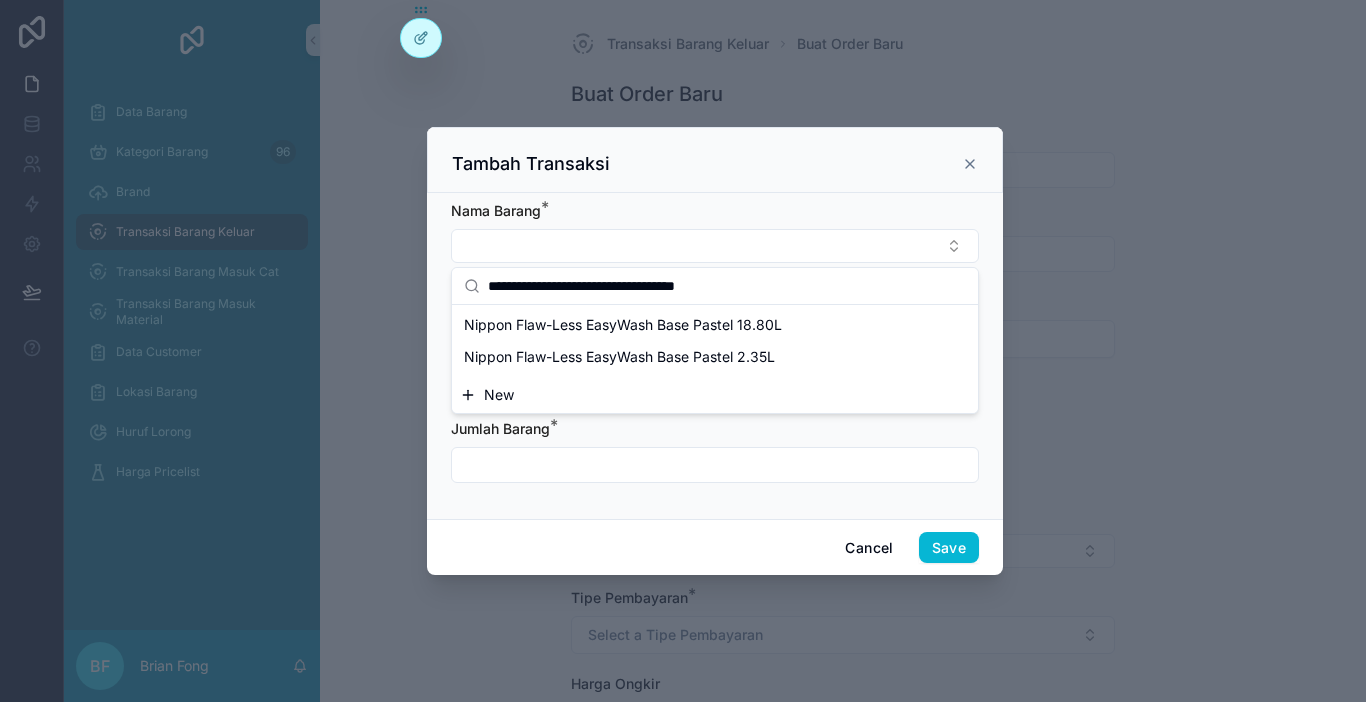type on "**********" 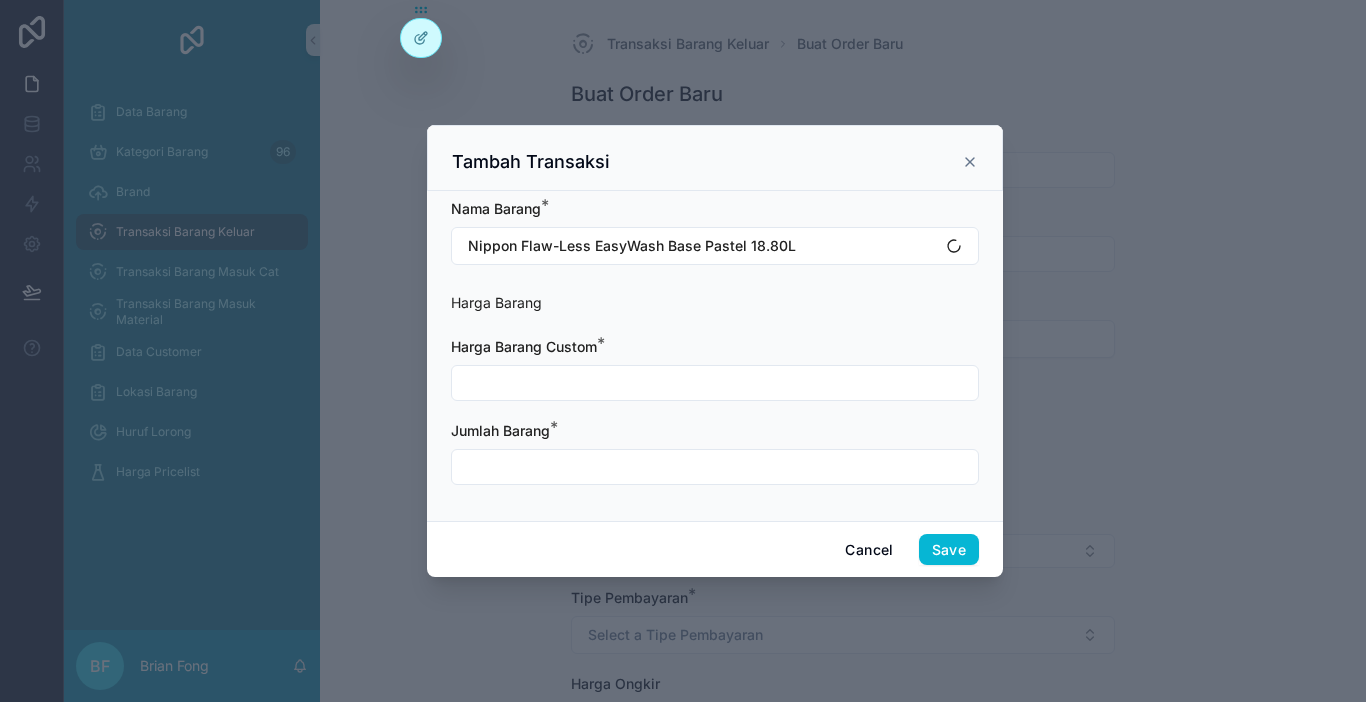 click at bounding box center (715, 383) 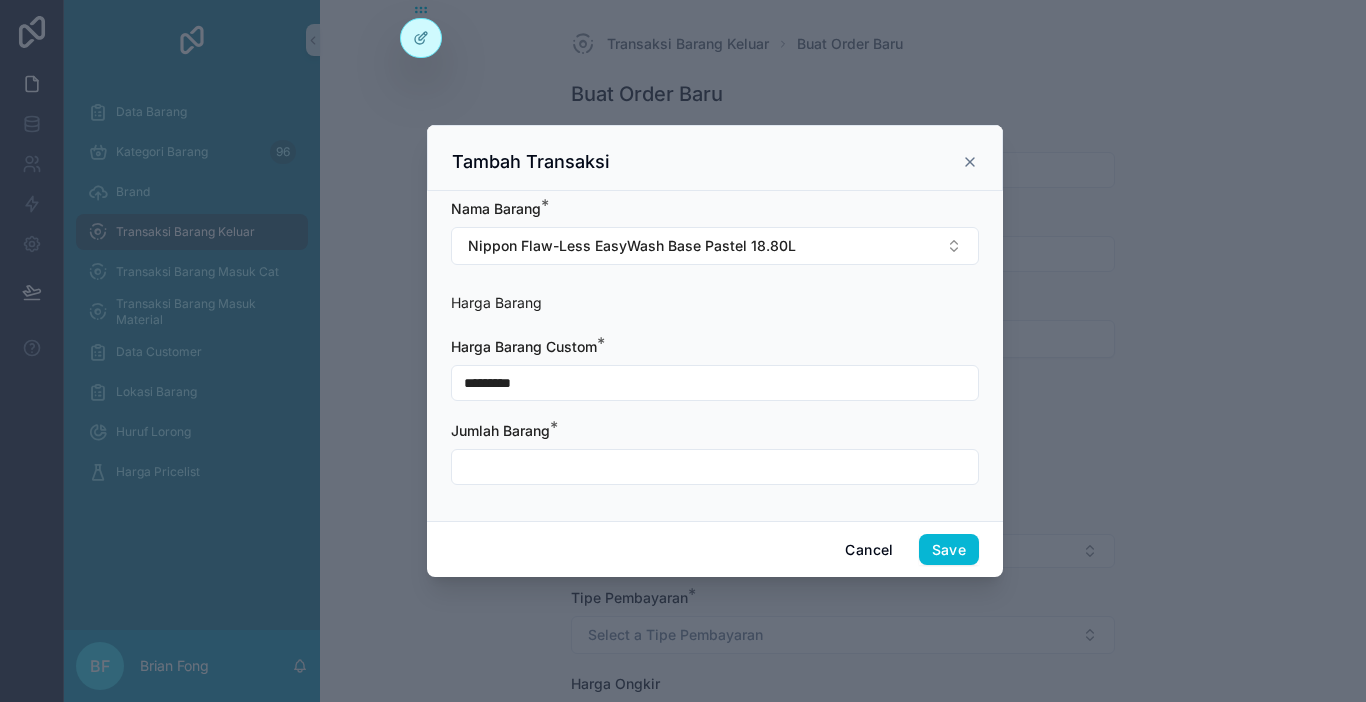 type on "********" 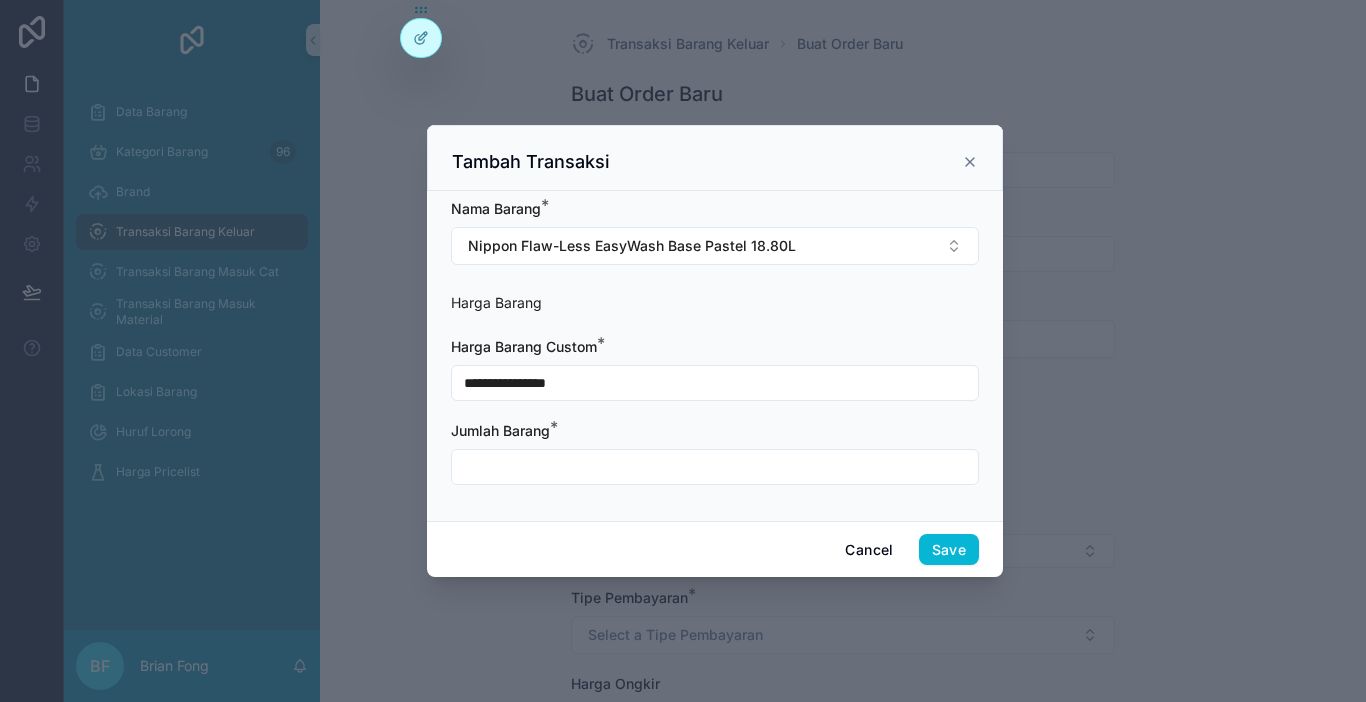 type on "**********" 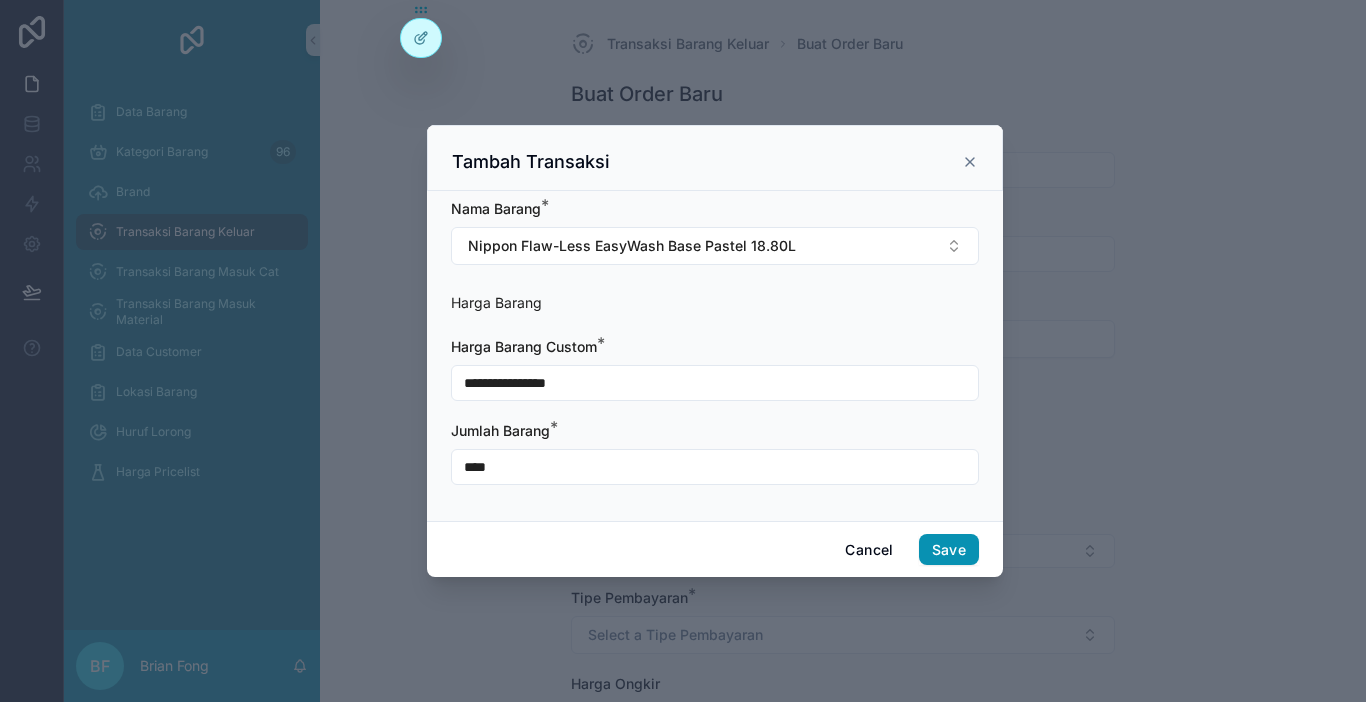 type on "****" 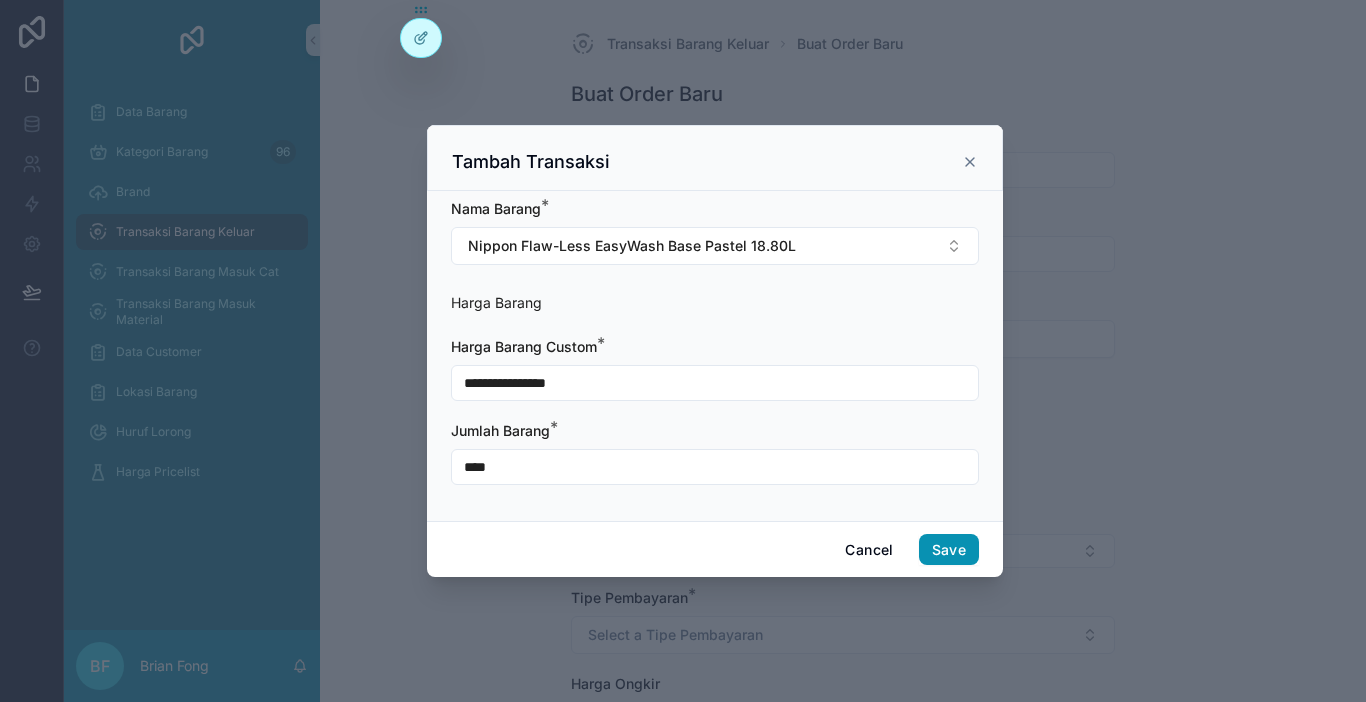 click on "Save" at bounding box center (949, 550) 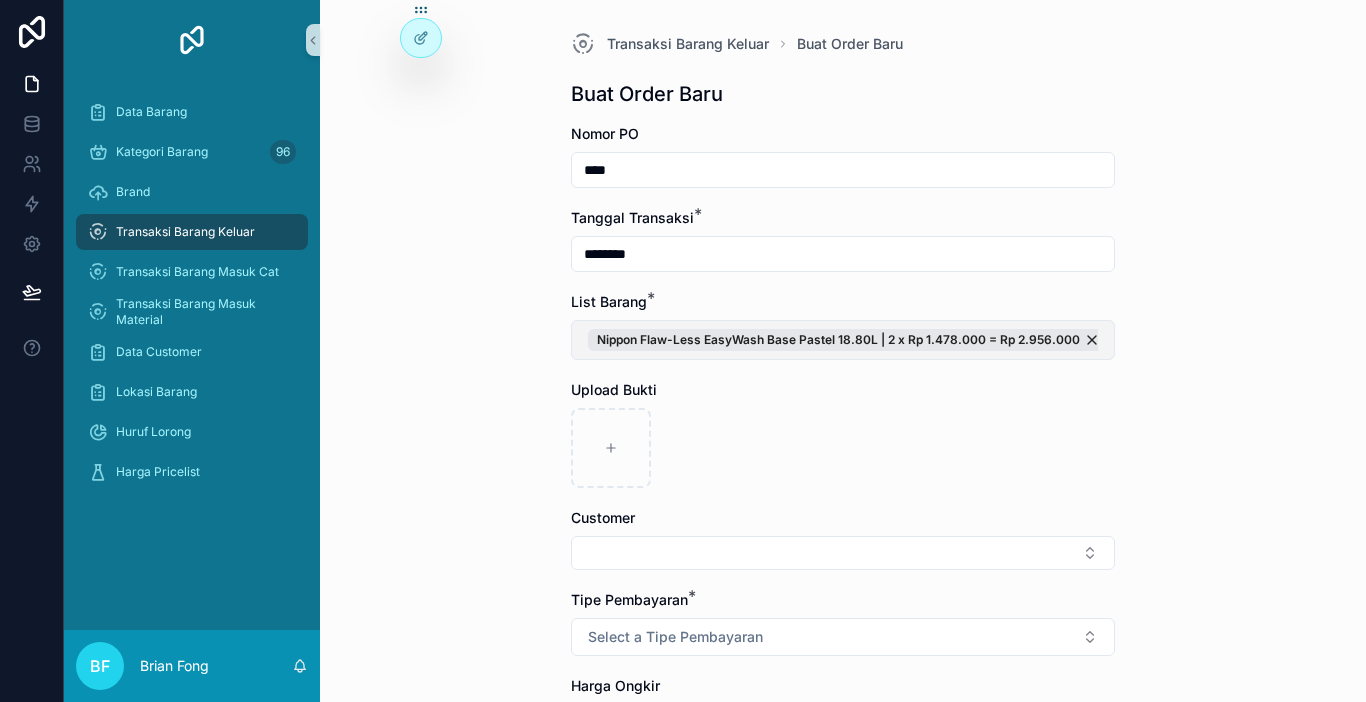 click on "Nippon Flaw-Less EasyWash Base Pastel 18.80L | 2 x Rp 1.478.000 = Rp 2.956.000" at bounding box center [843, 340] 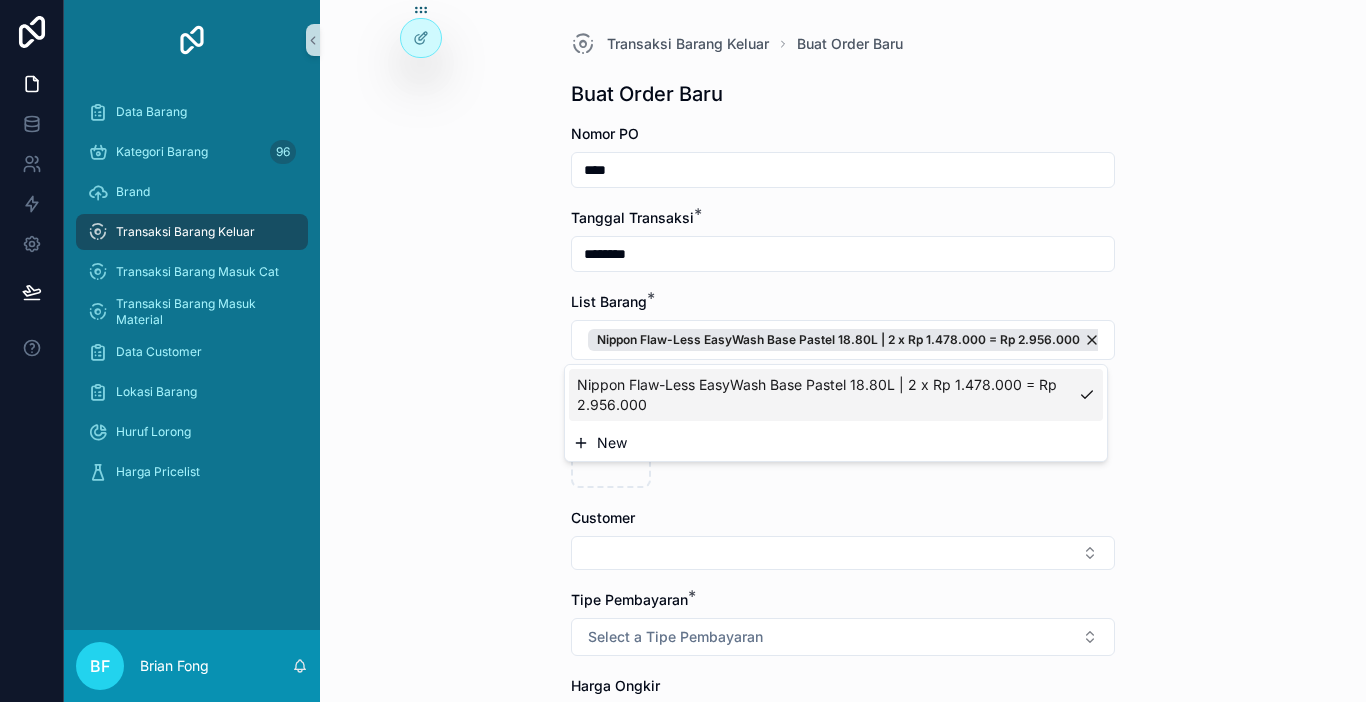 click on "New" at bounding box center [836, 443] 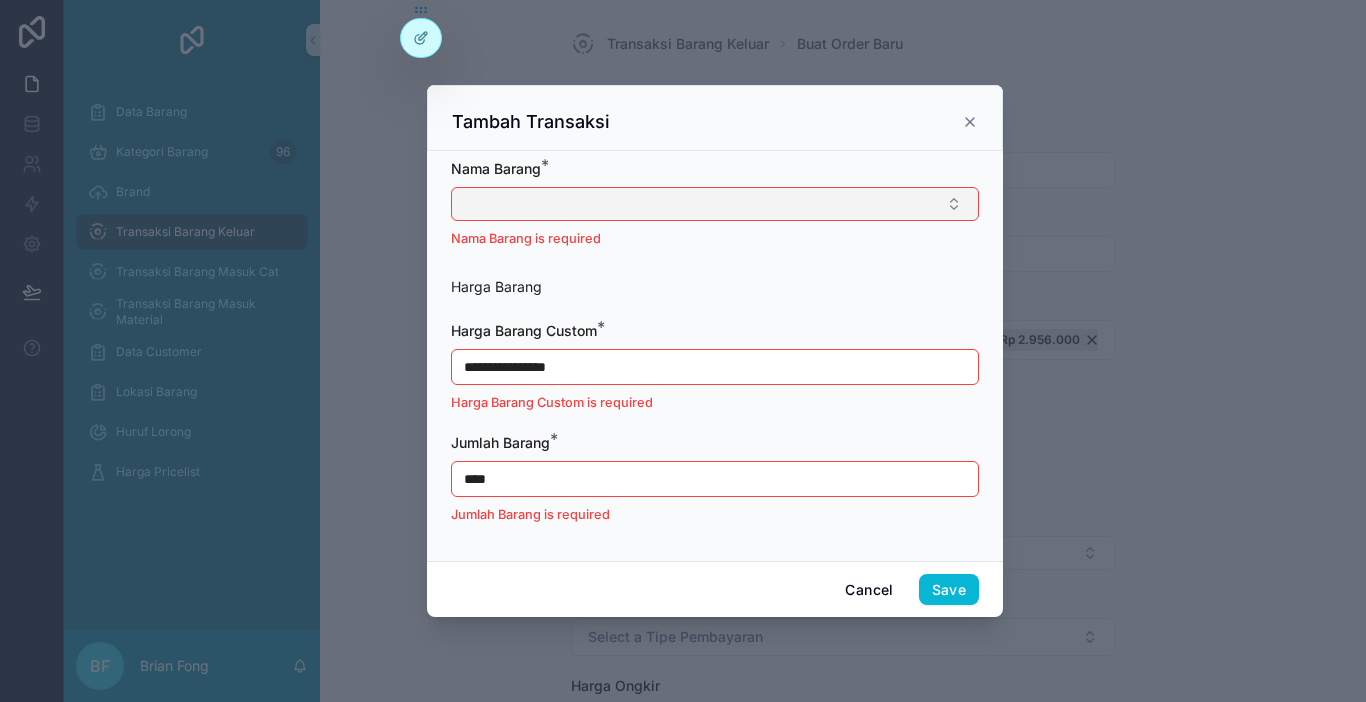 click at bounding box center (715, 204) 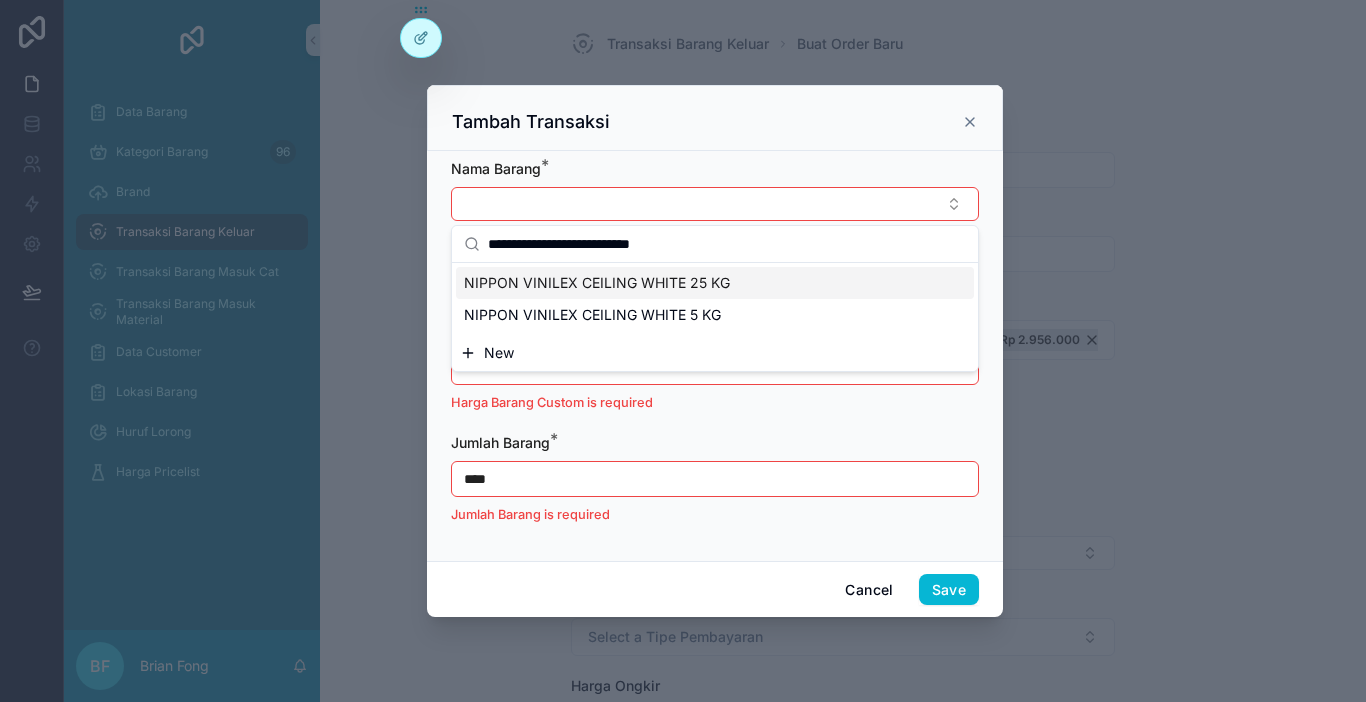 type on "**********" 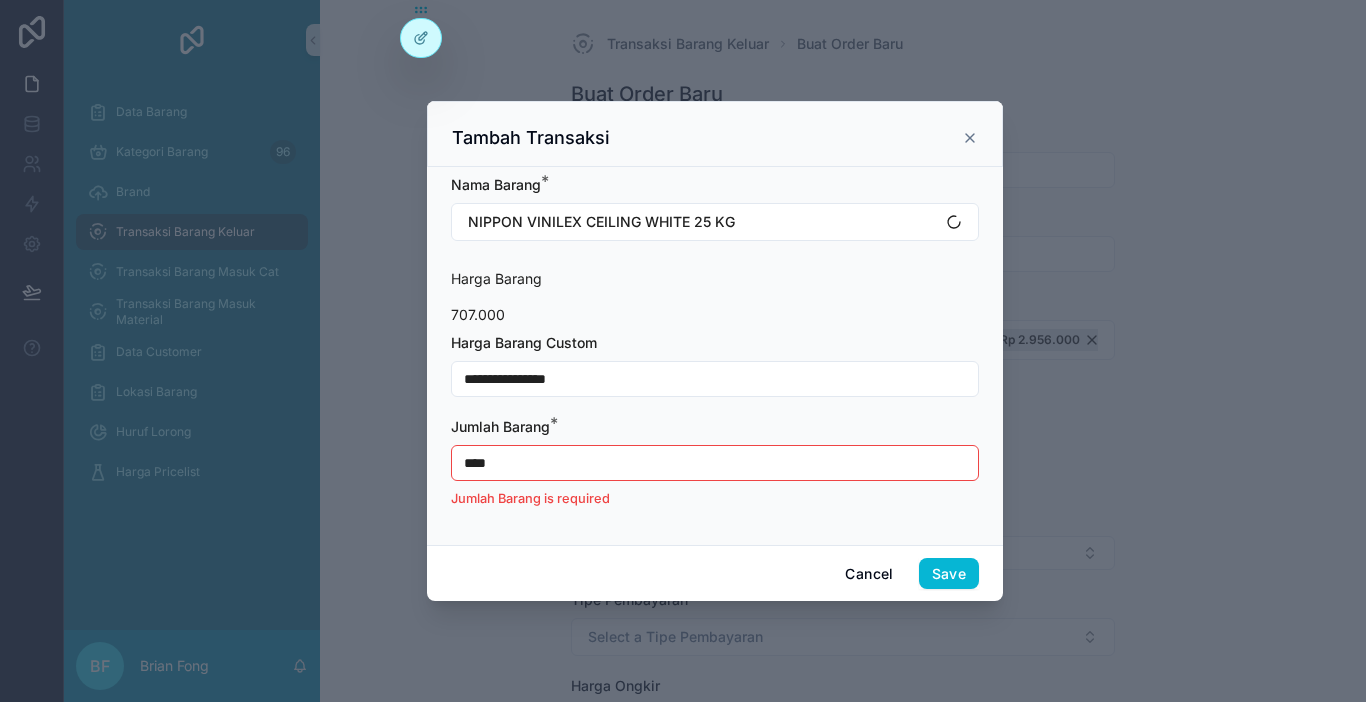 click on "**********" at bounding box center (715, 379) 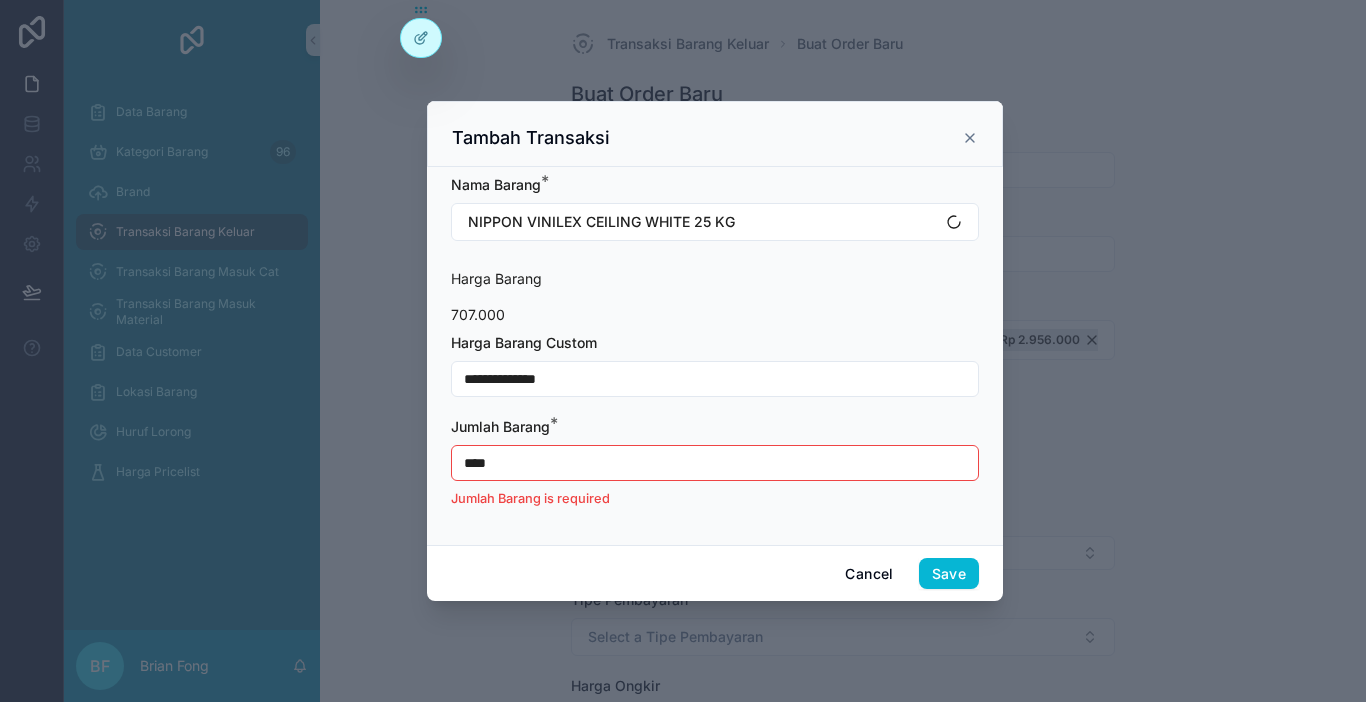 type on "**********" 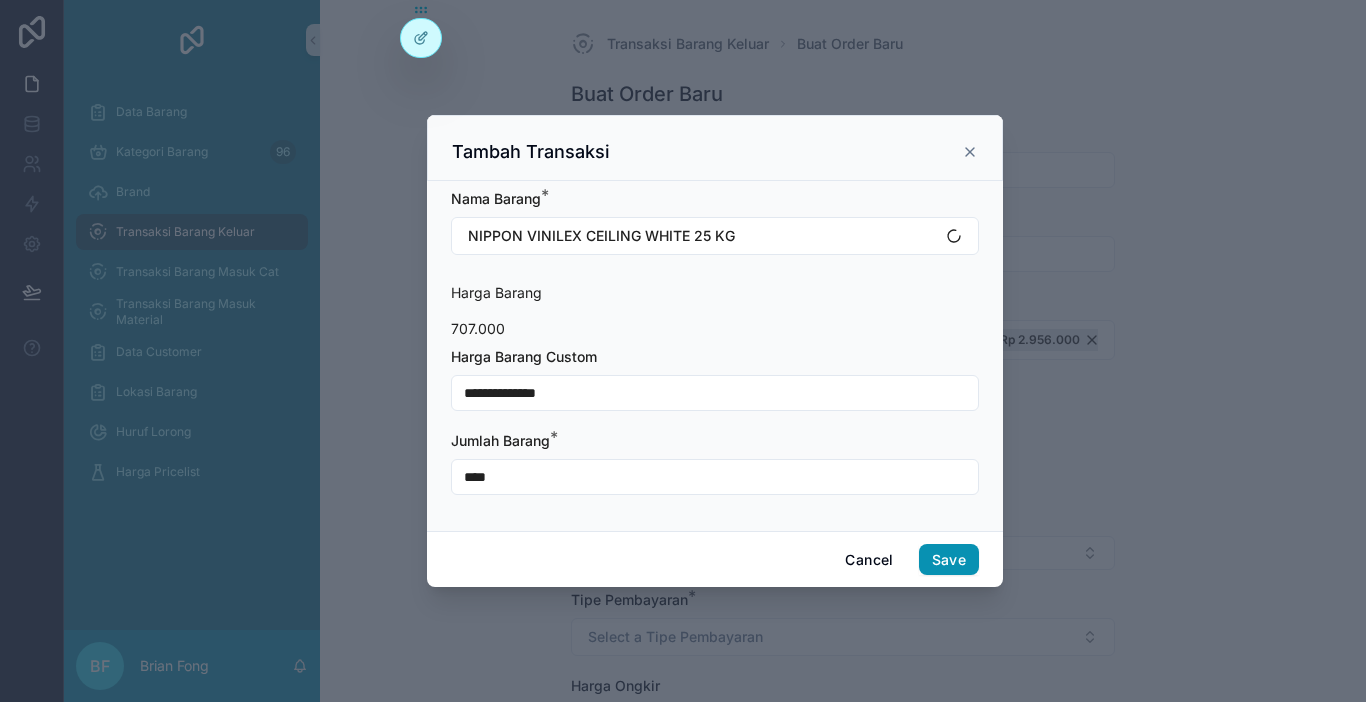 type on "****" 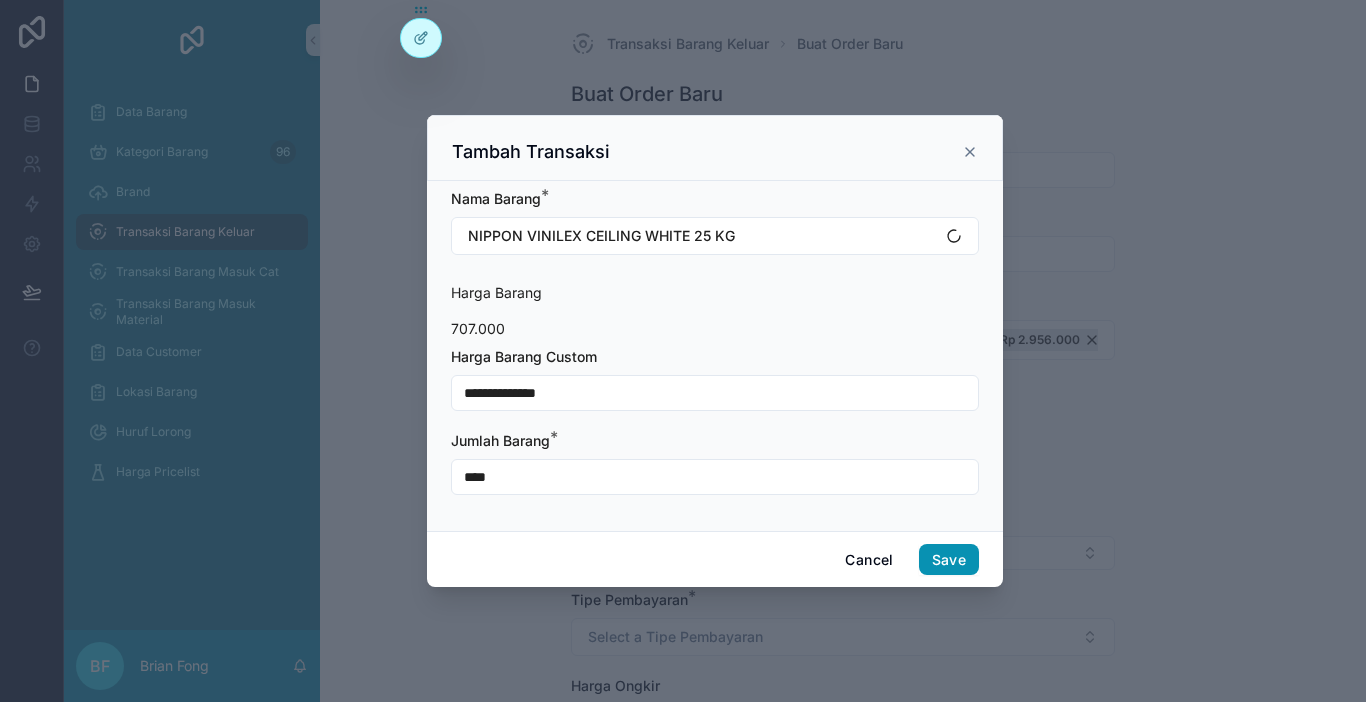 click on "Save" at bounding box center (949, 560) 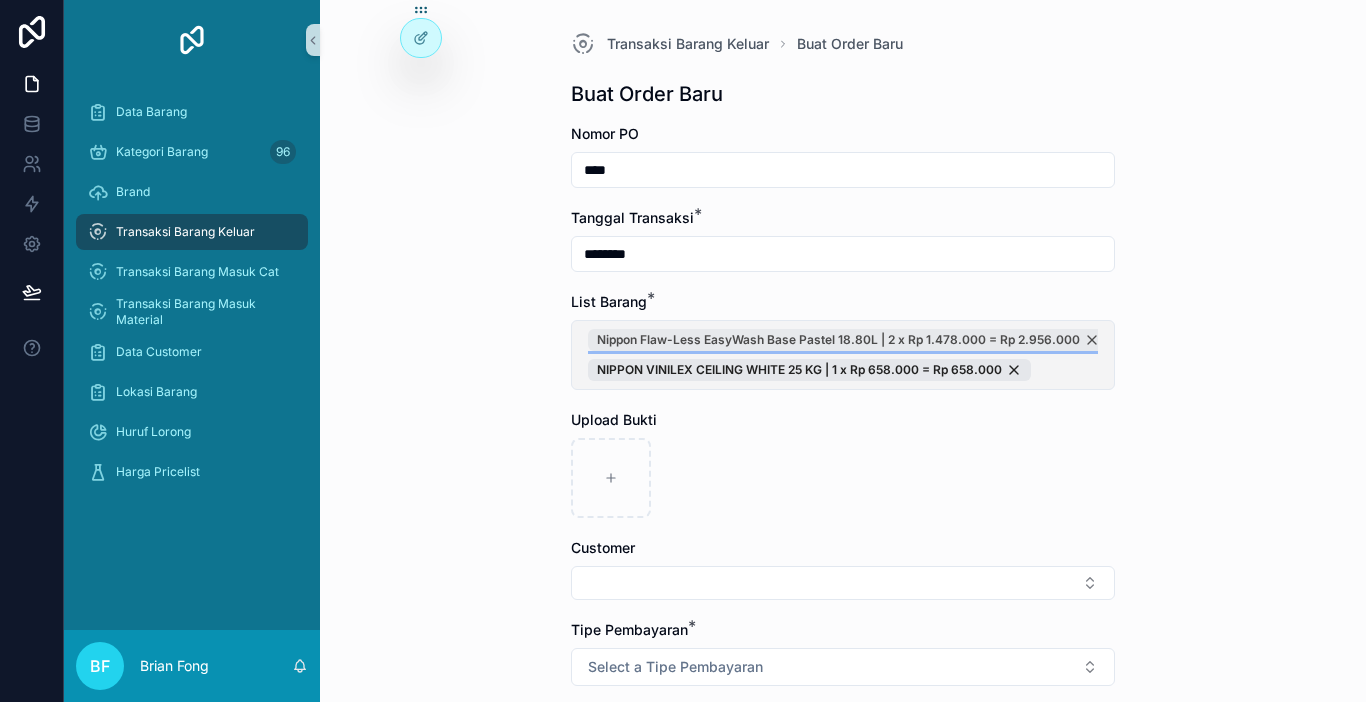 click on "Nippon Flaw-Less EasyWash Base Pastel 18.80L | 2 x Rp 1.478.000 = Rp 2.956.000" at bounding box center [848, 340] 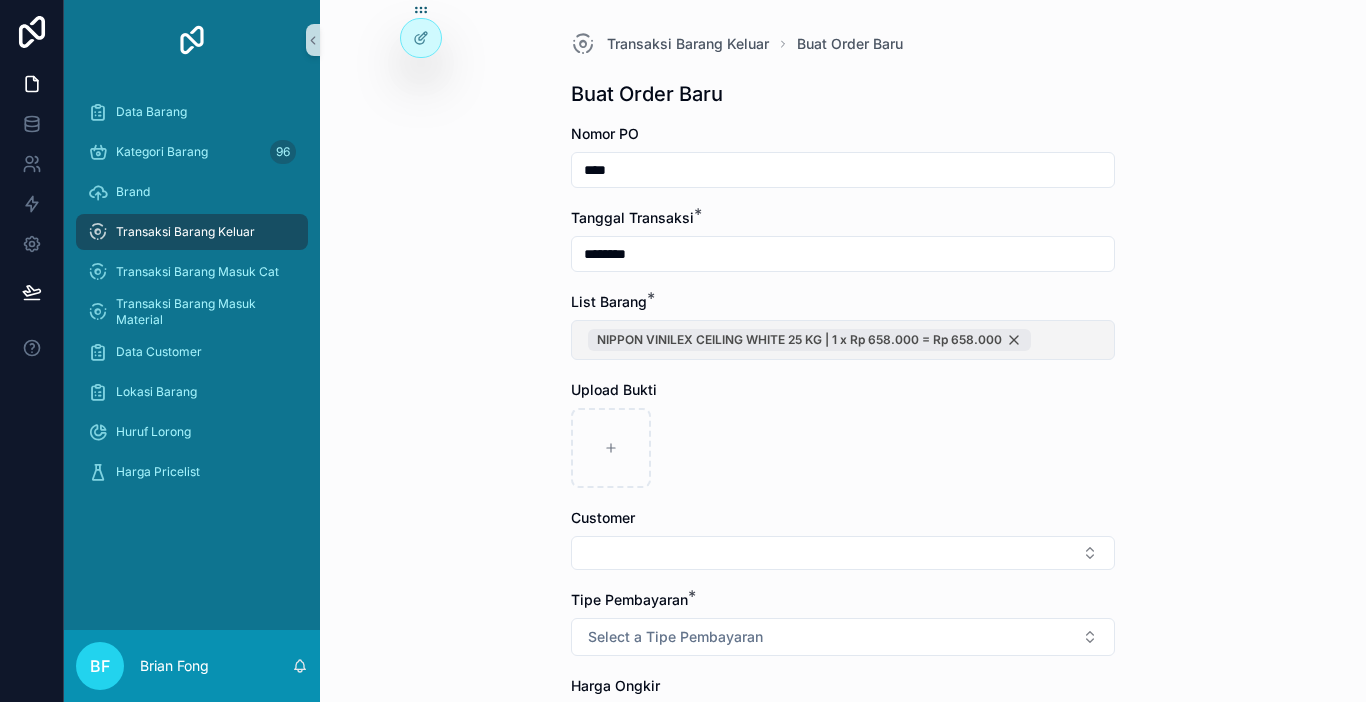 click on "NIPPON VINILEX CEILING WHITE 25 KG | 1 x Rp 658.000 = Rp 658.000" at bounding box center [809, 340] 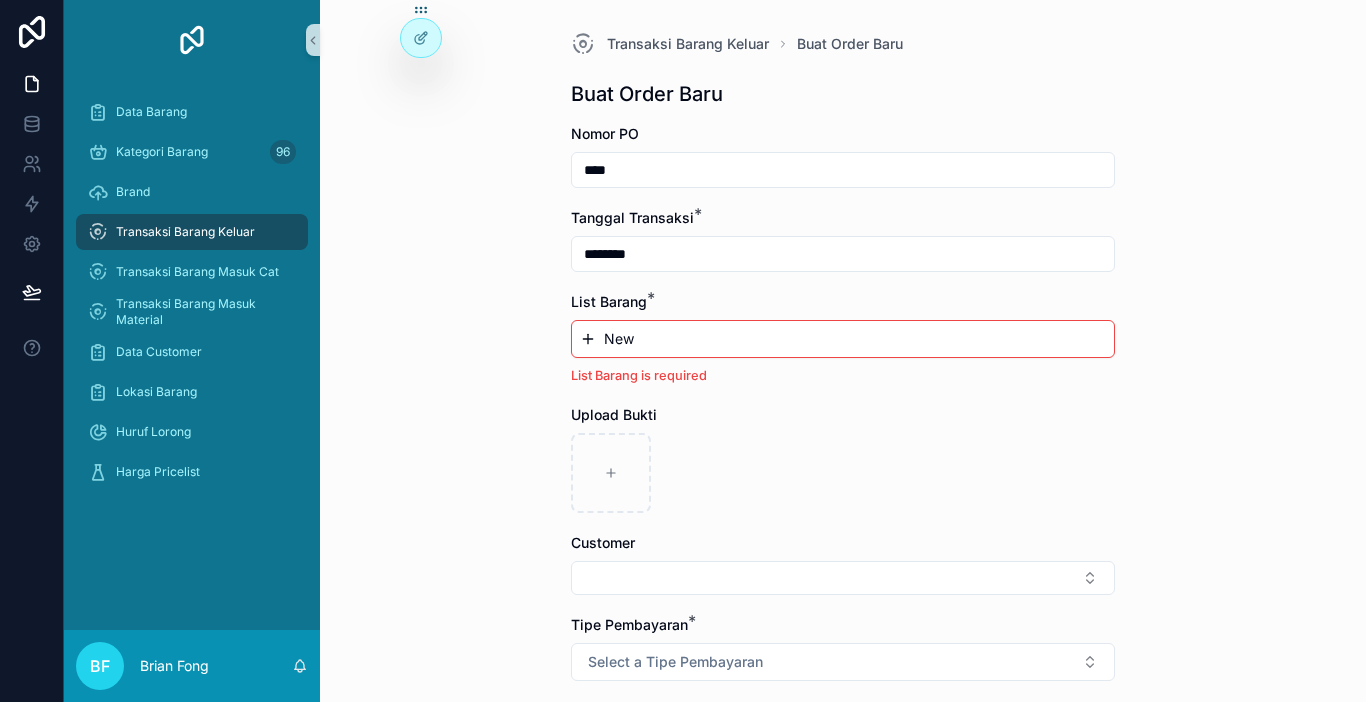 click on "****" at bounding box center [843, 170] 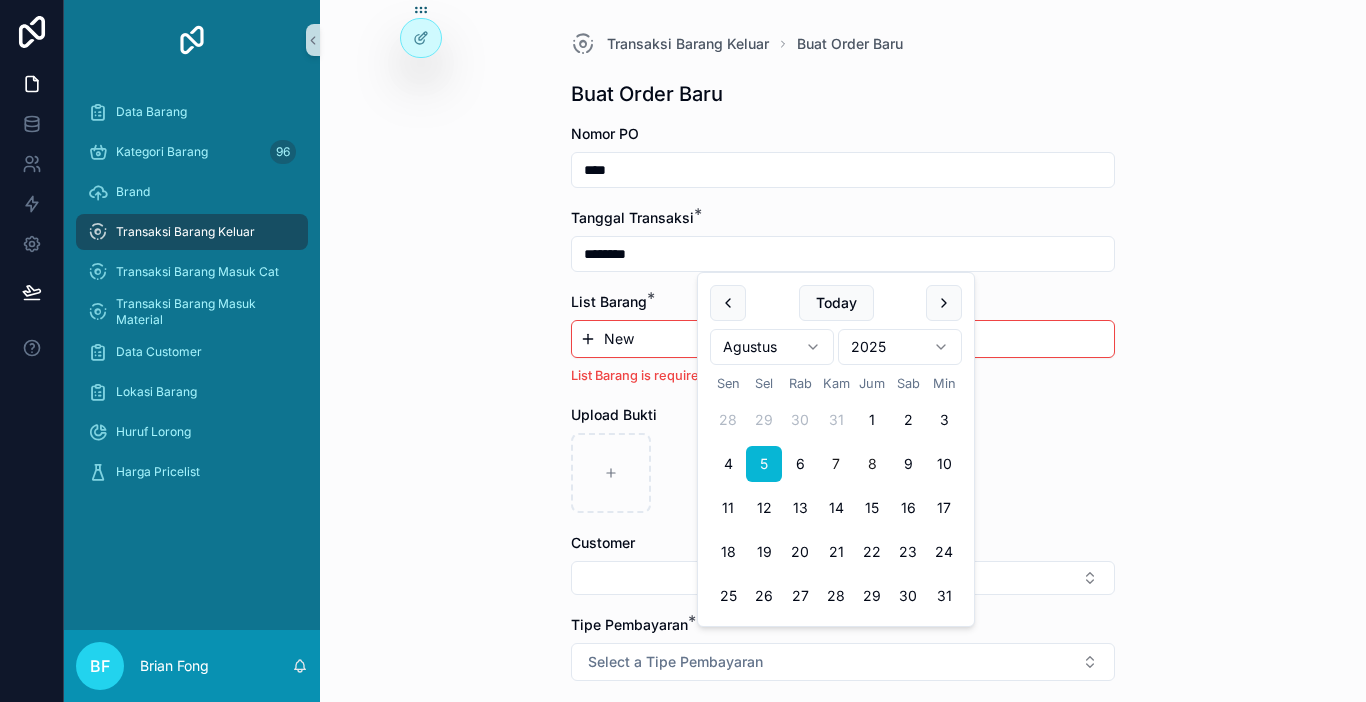 click on "7" at bounding box center (836, 464) 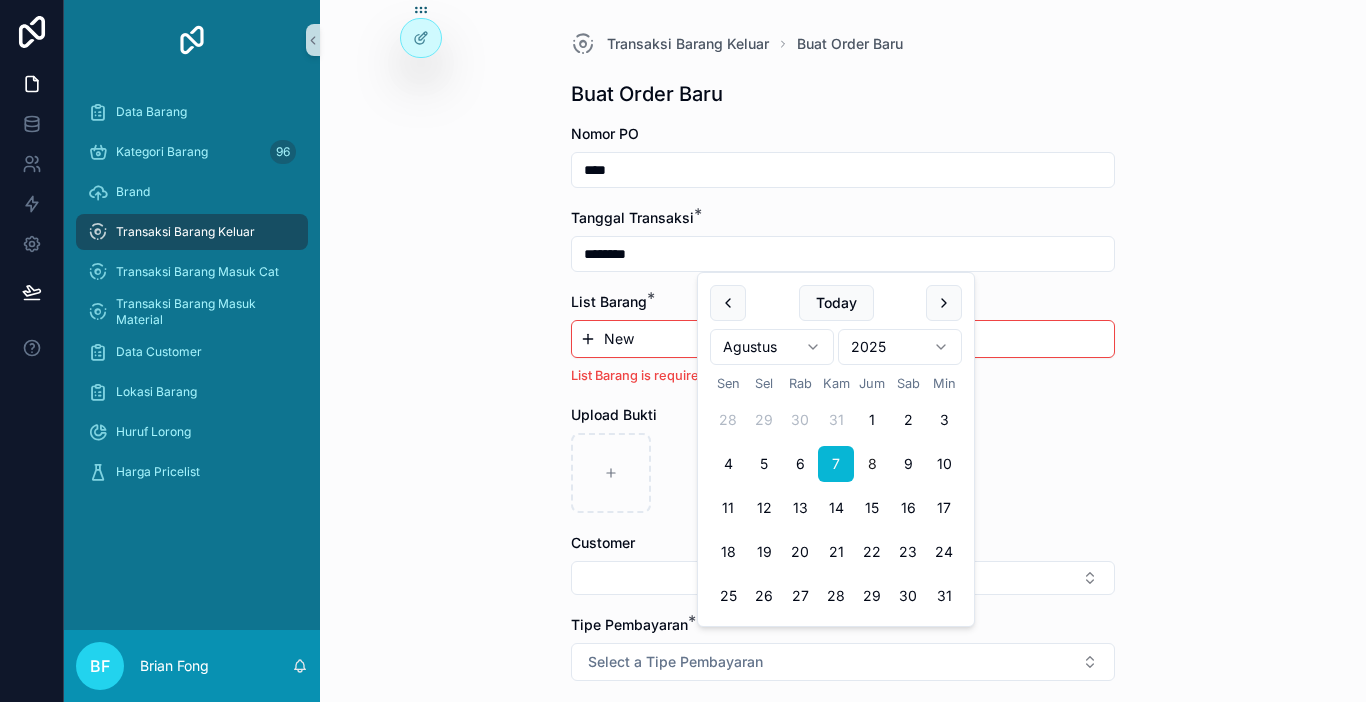 click on "New" at bounding box center (843, 339) 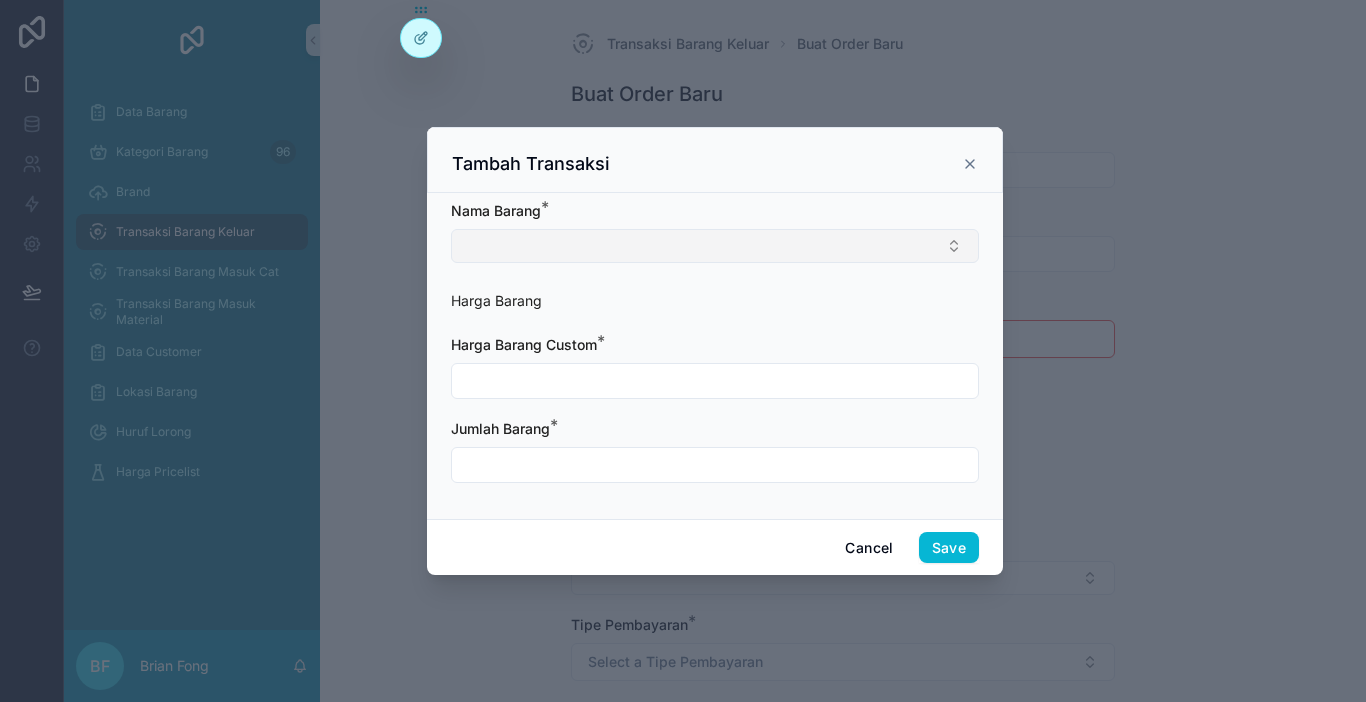 click at bounding box center (715, 246) 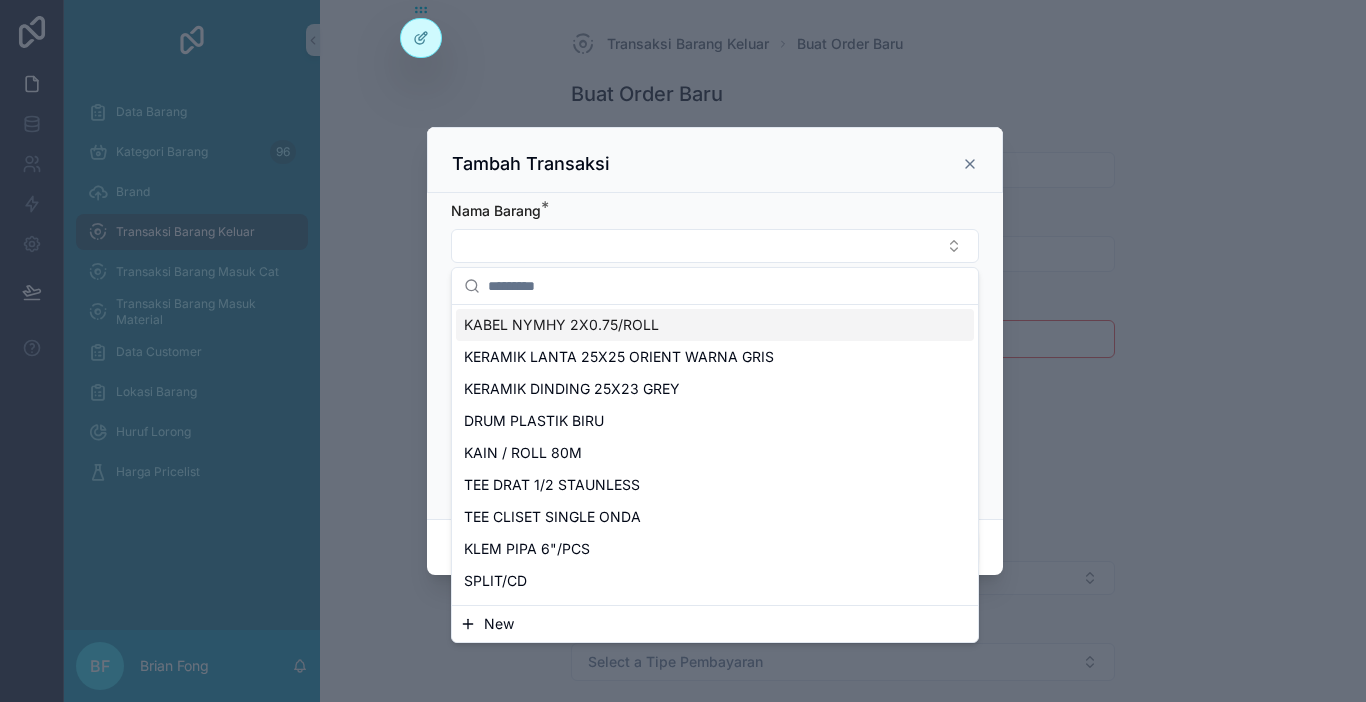 paste on "**********" 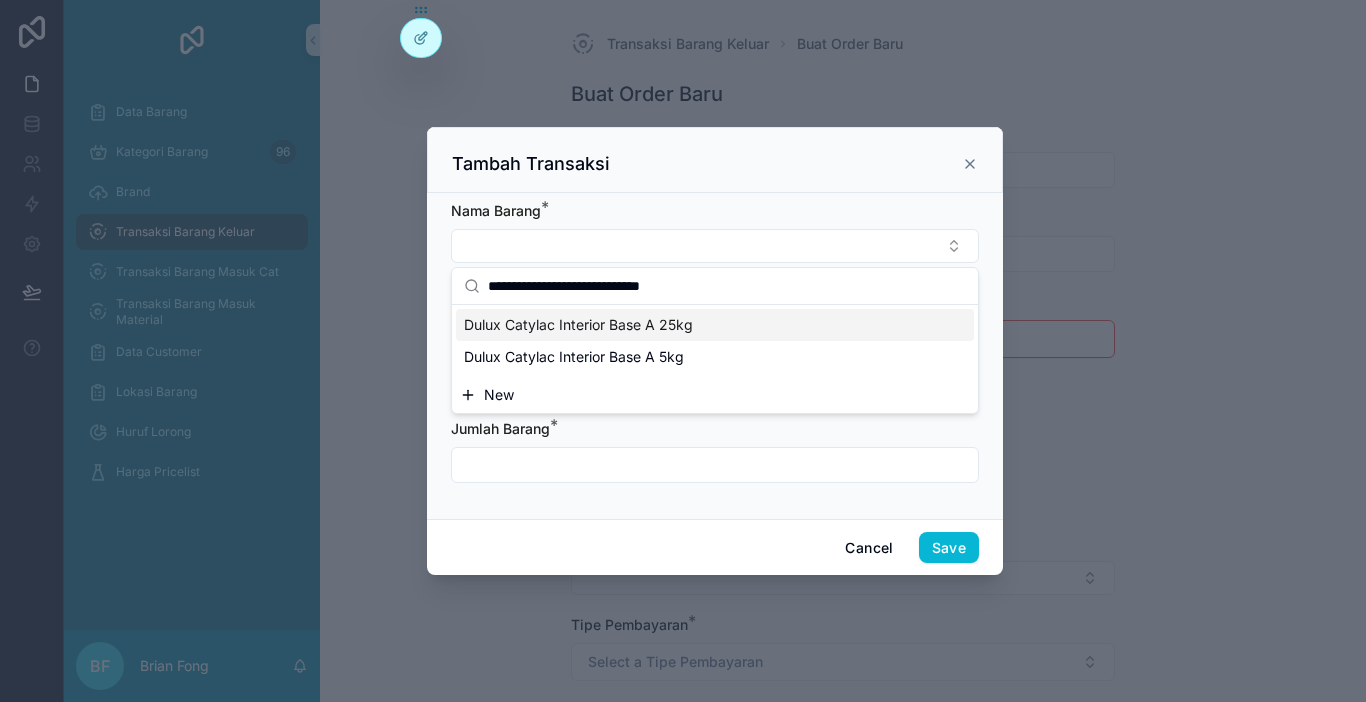 type on "**********" 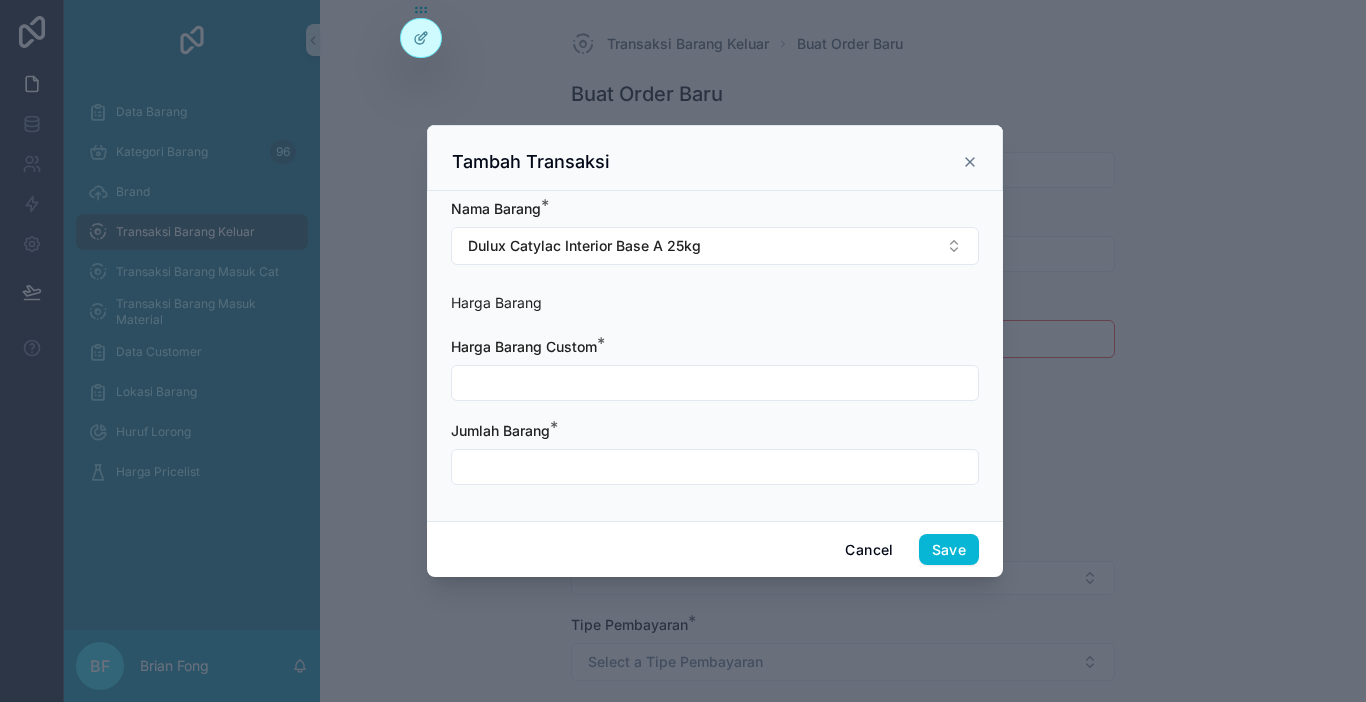 click at bounding box center [715, 383] 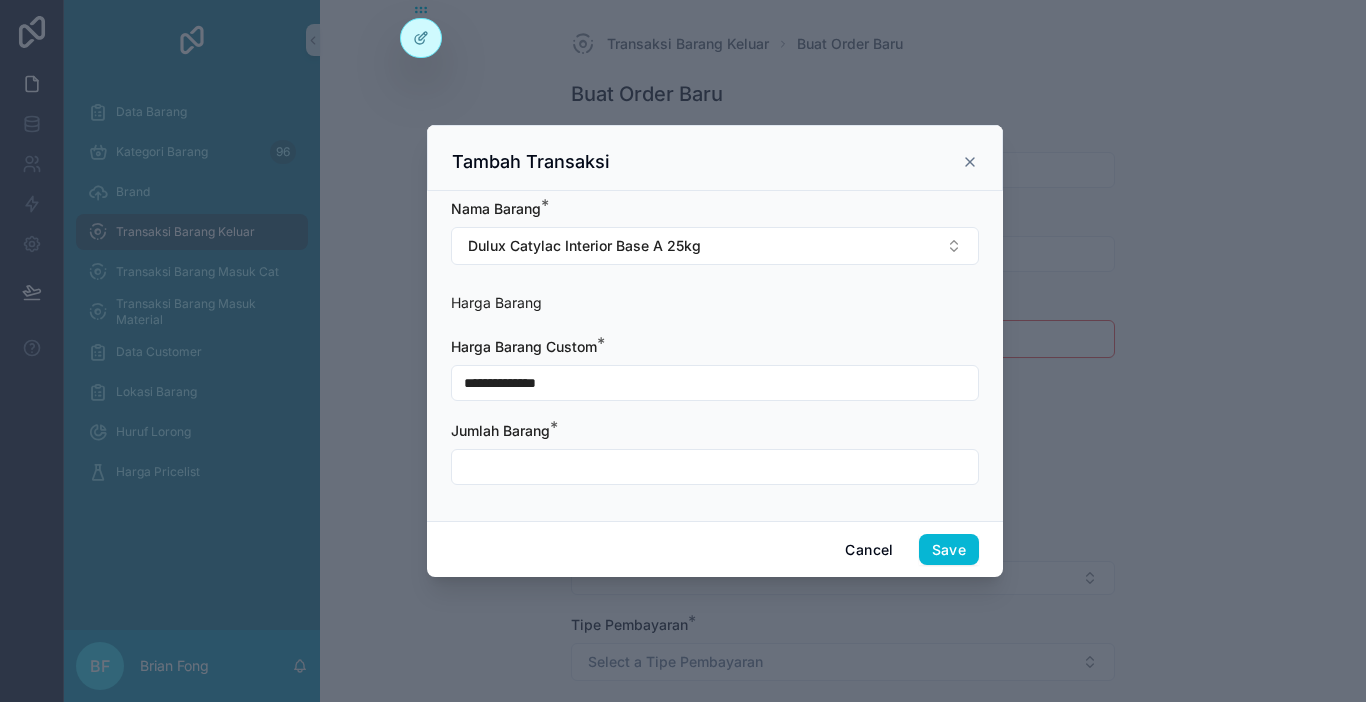 type on "**********" 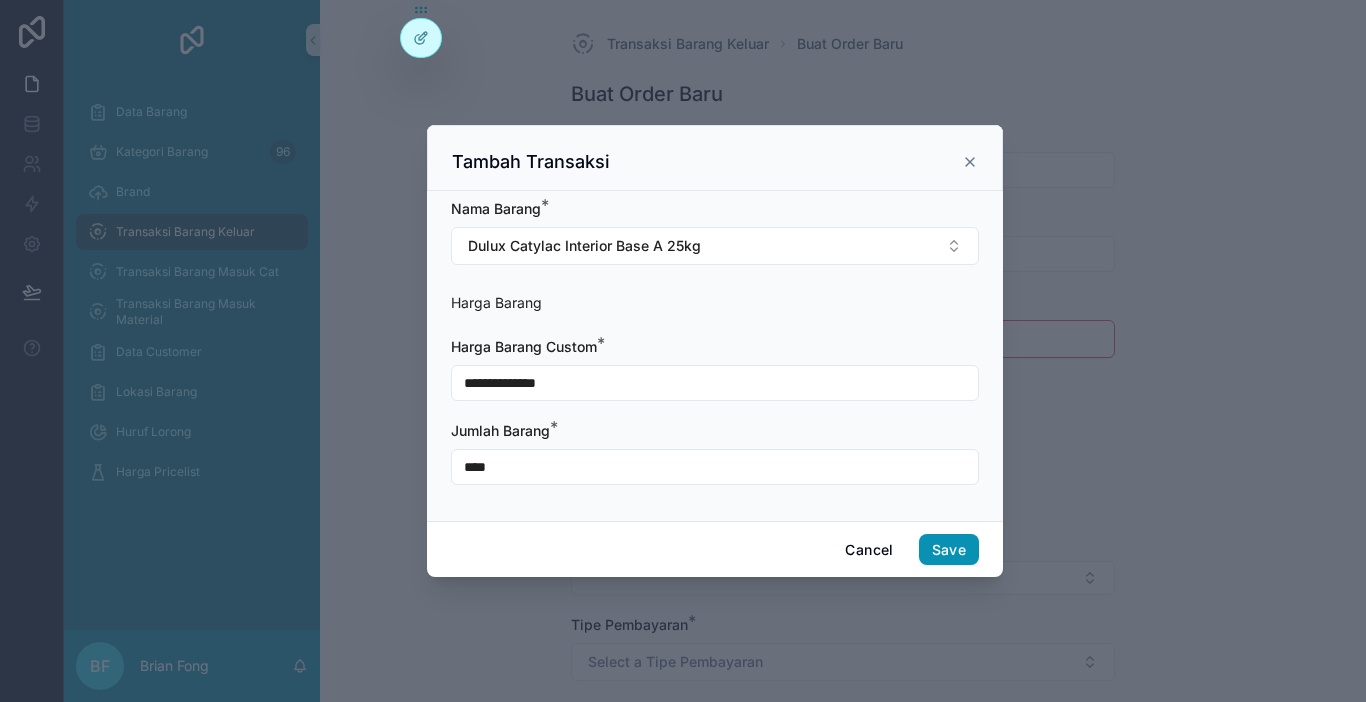 type on "****" 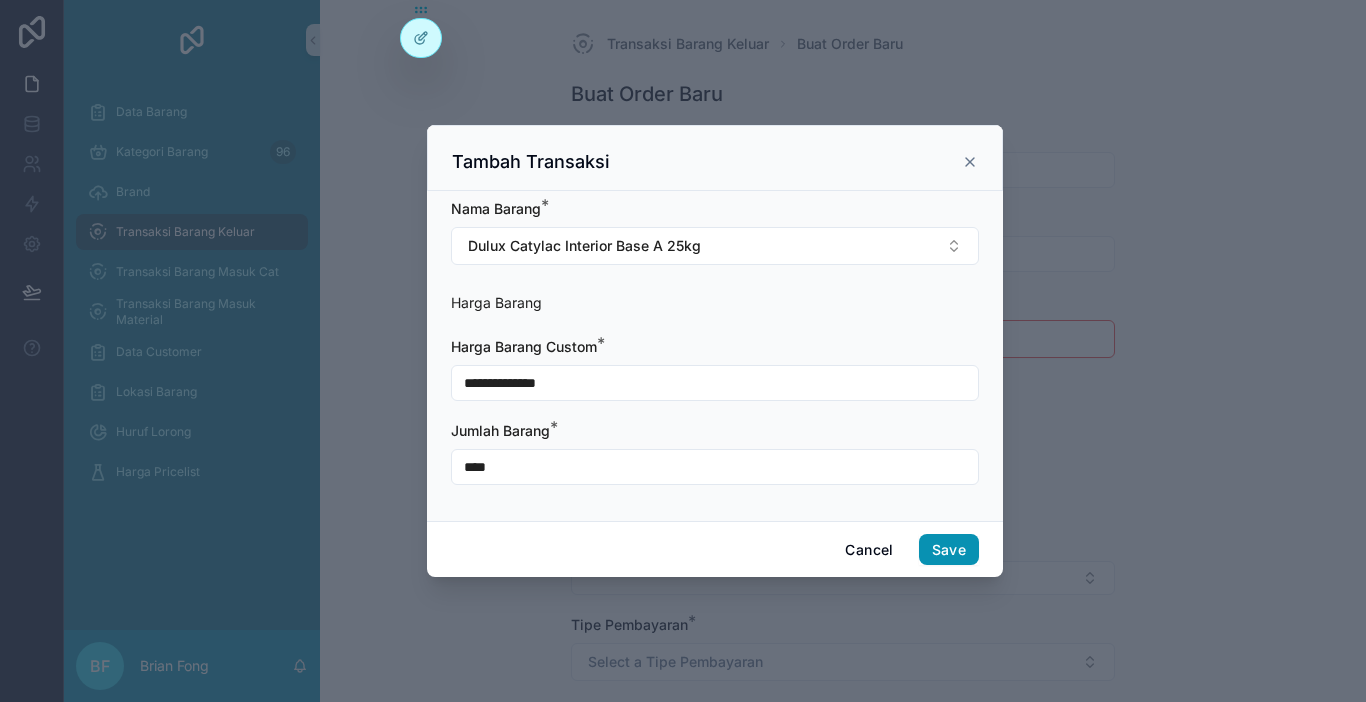 click on "Save" at bounding box center [949, 550] 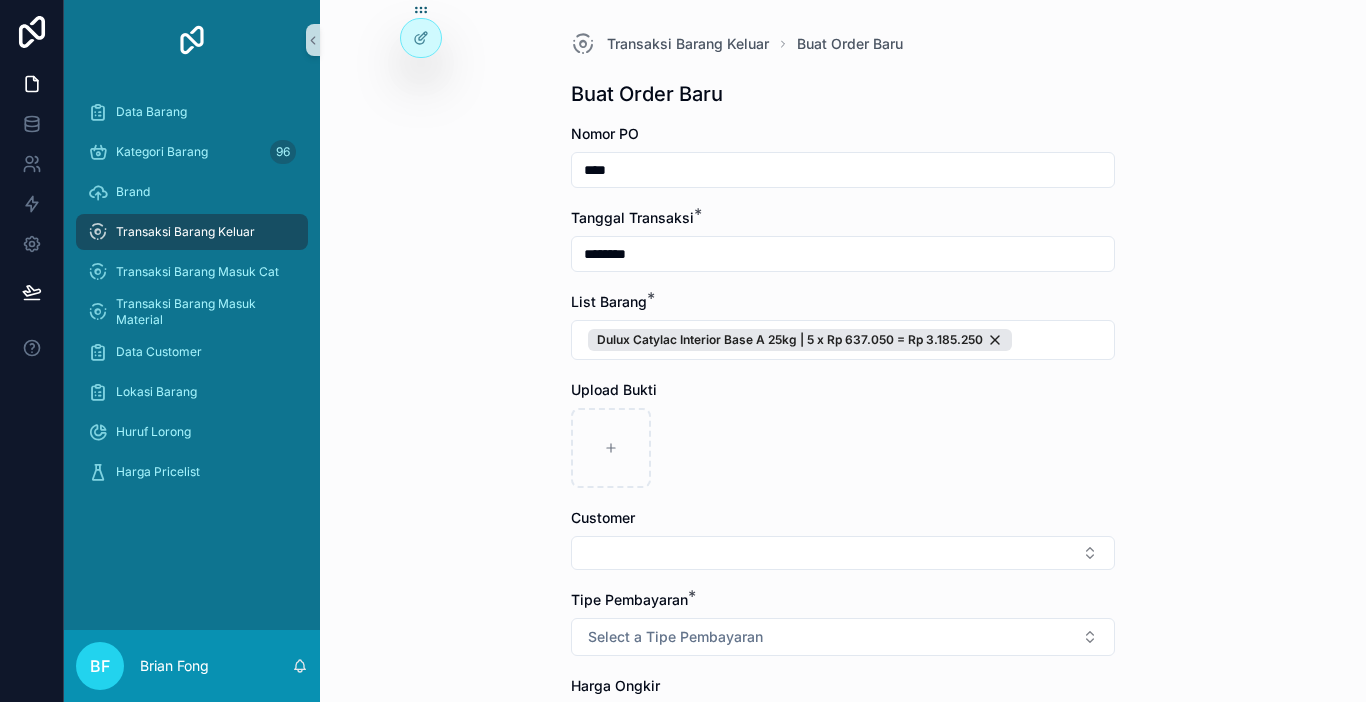 click at bounding box center [843, 553] 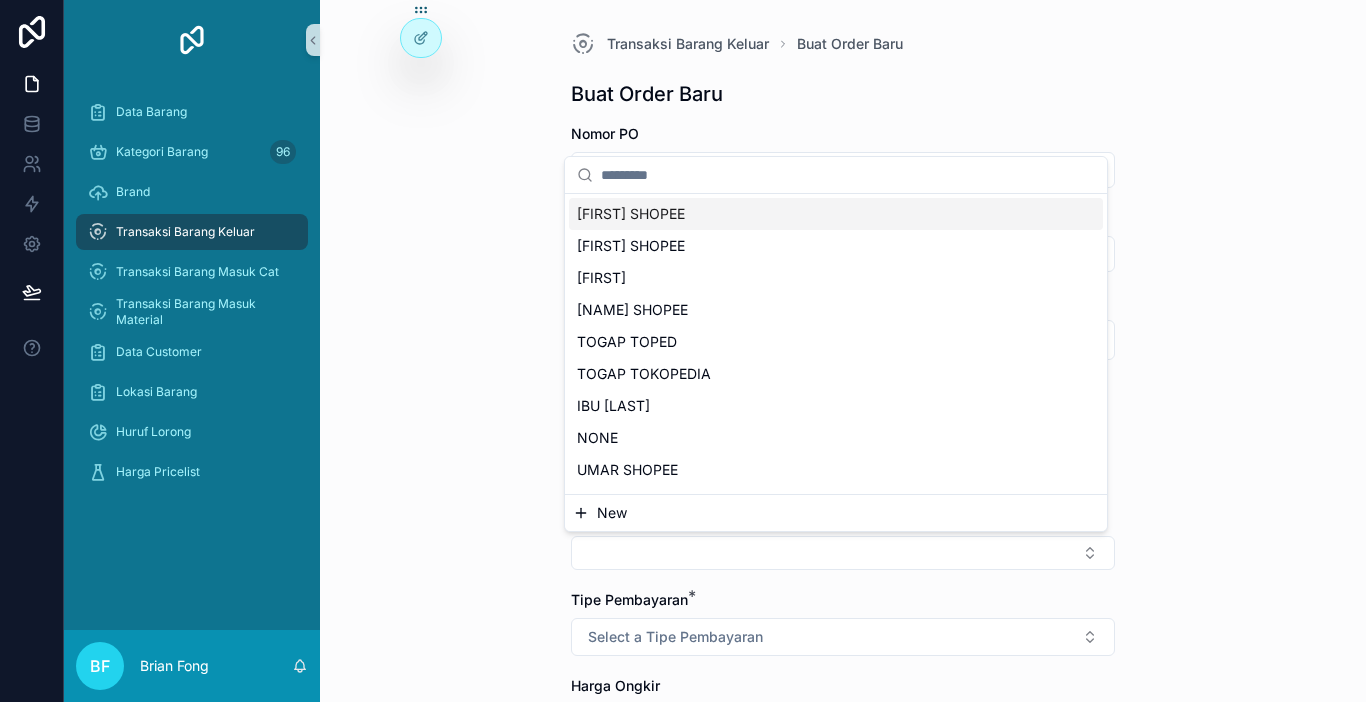 click on "New" at bounding box center (836, 513) 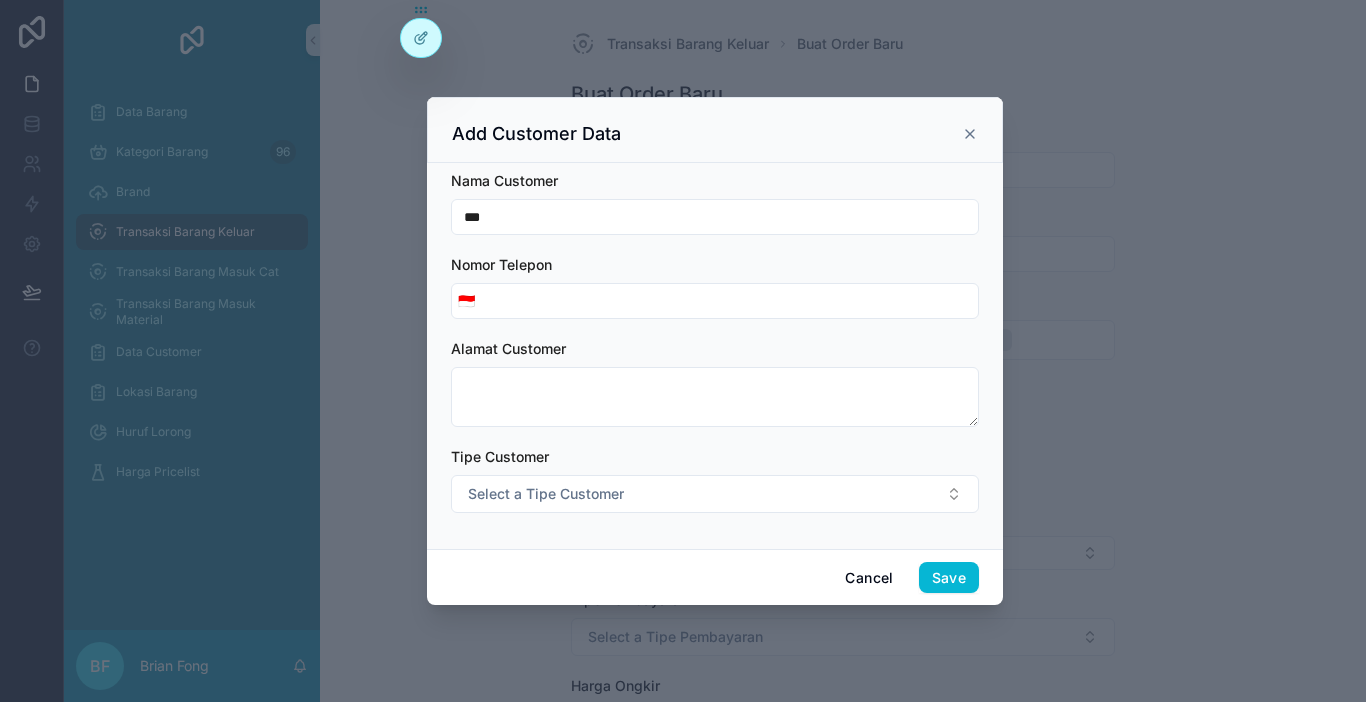click on "Nama Customer *** Nomor Telepon 🇮🇩 Alamat Customer Tipe Customer Select a Tipe Customer" at bounding box center [715, 352] 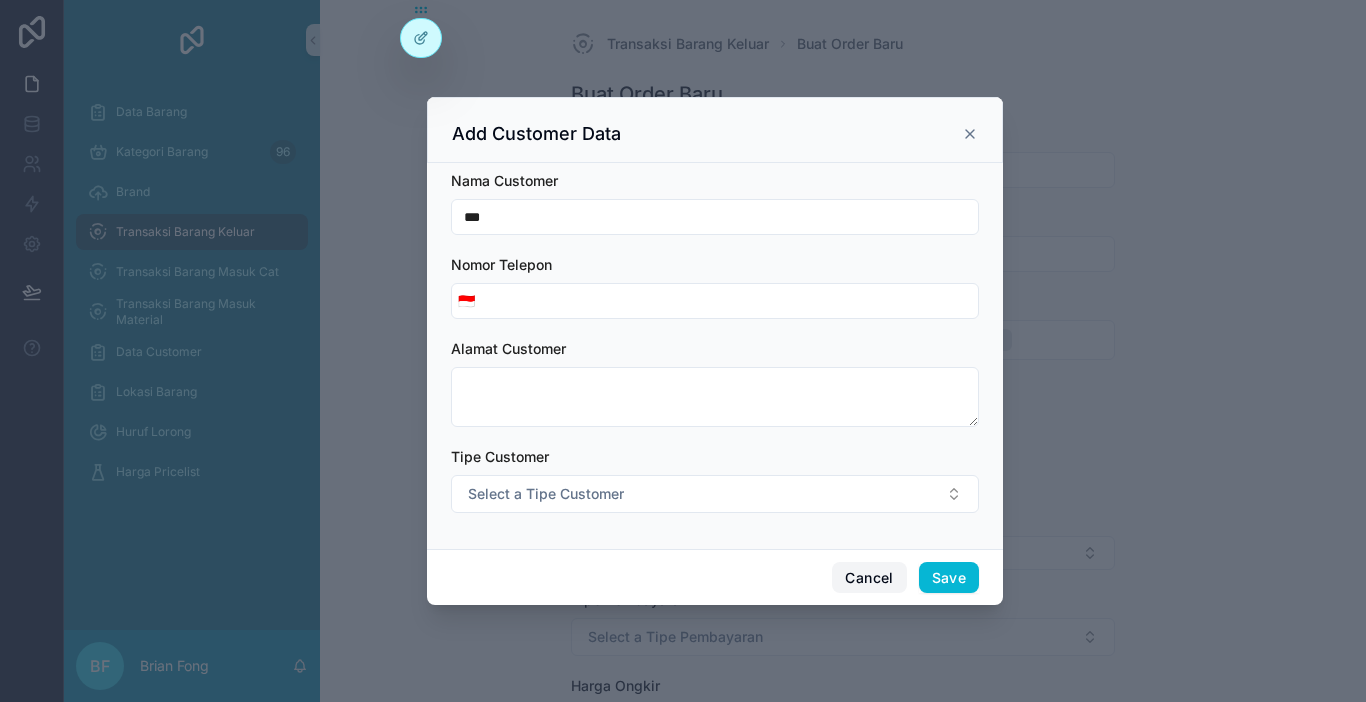click on "Cancel" at bounding box center (869, 578) 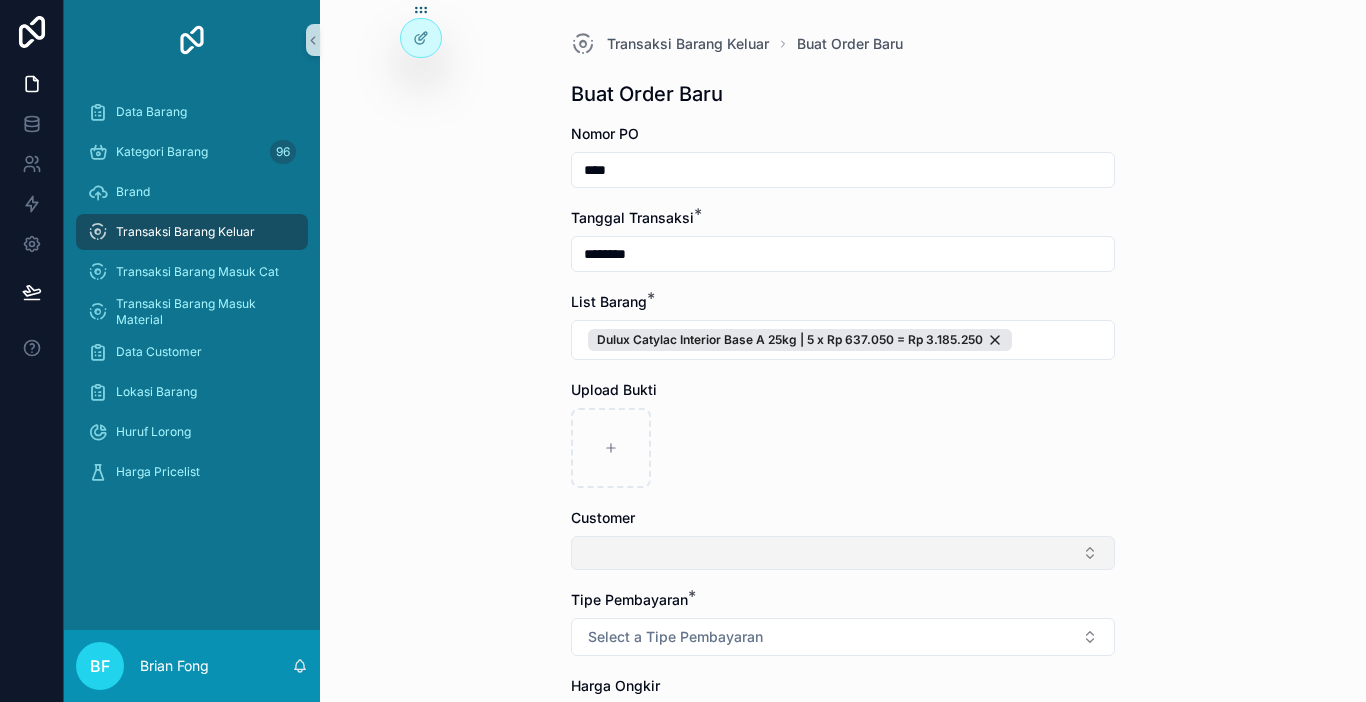 click at bounding box center [843, 553] 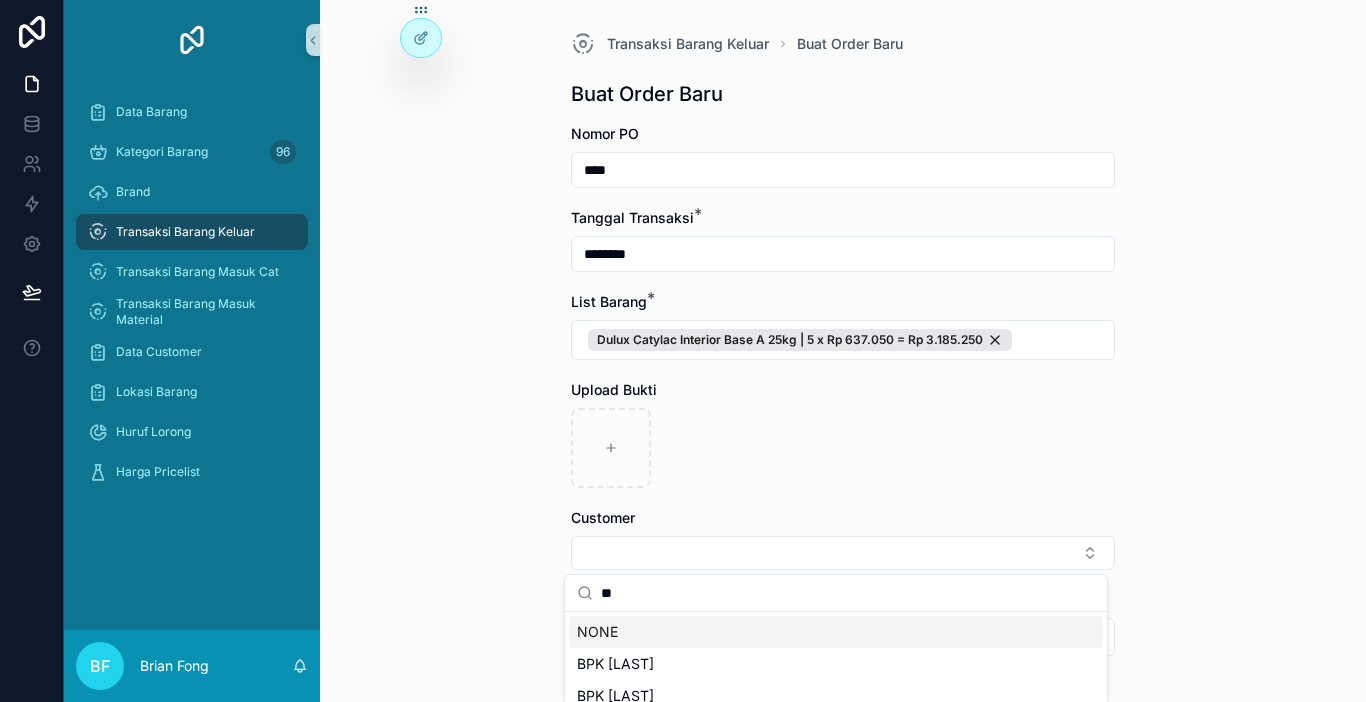 type on "**" 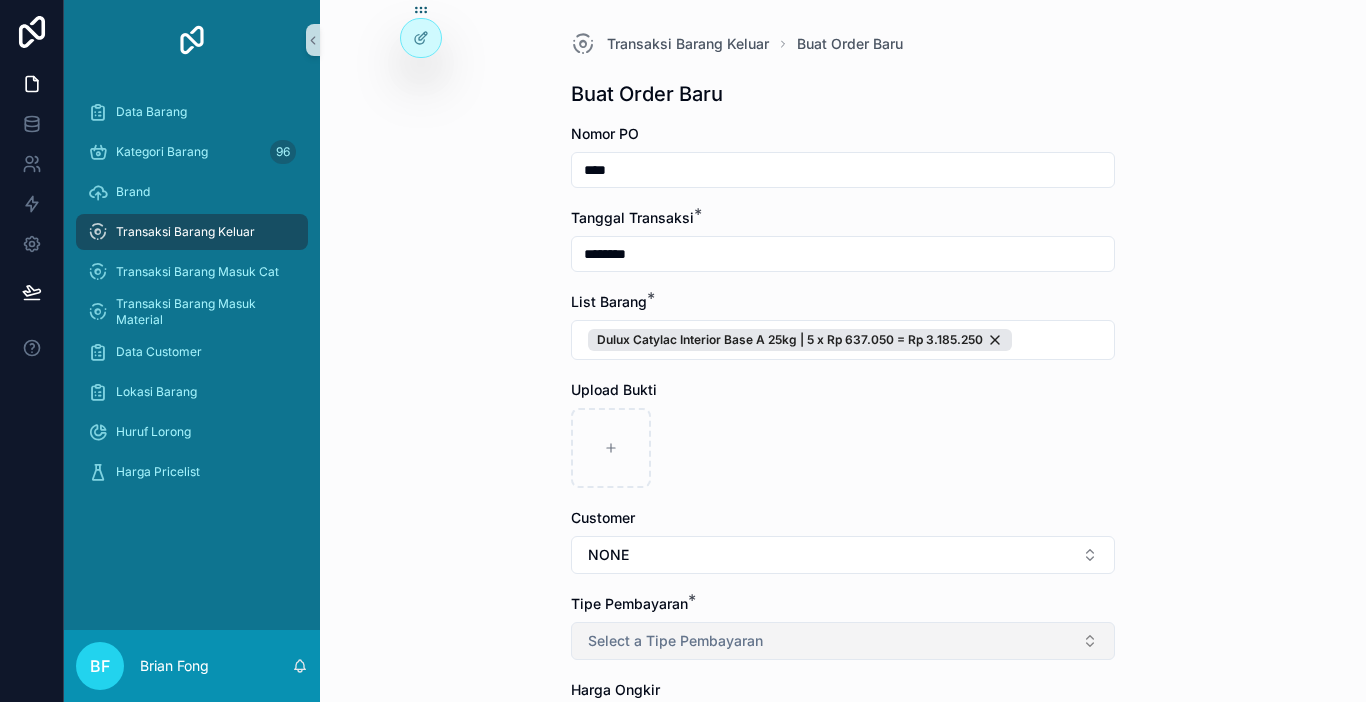 click on "Select a Tipe Pembayaran" at bounding box center (675, 641) 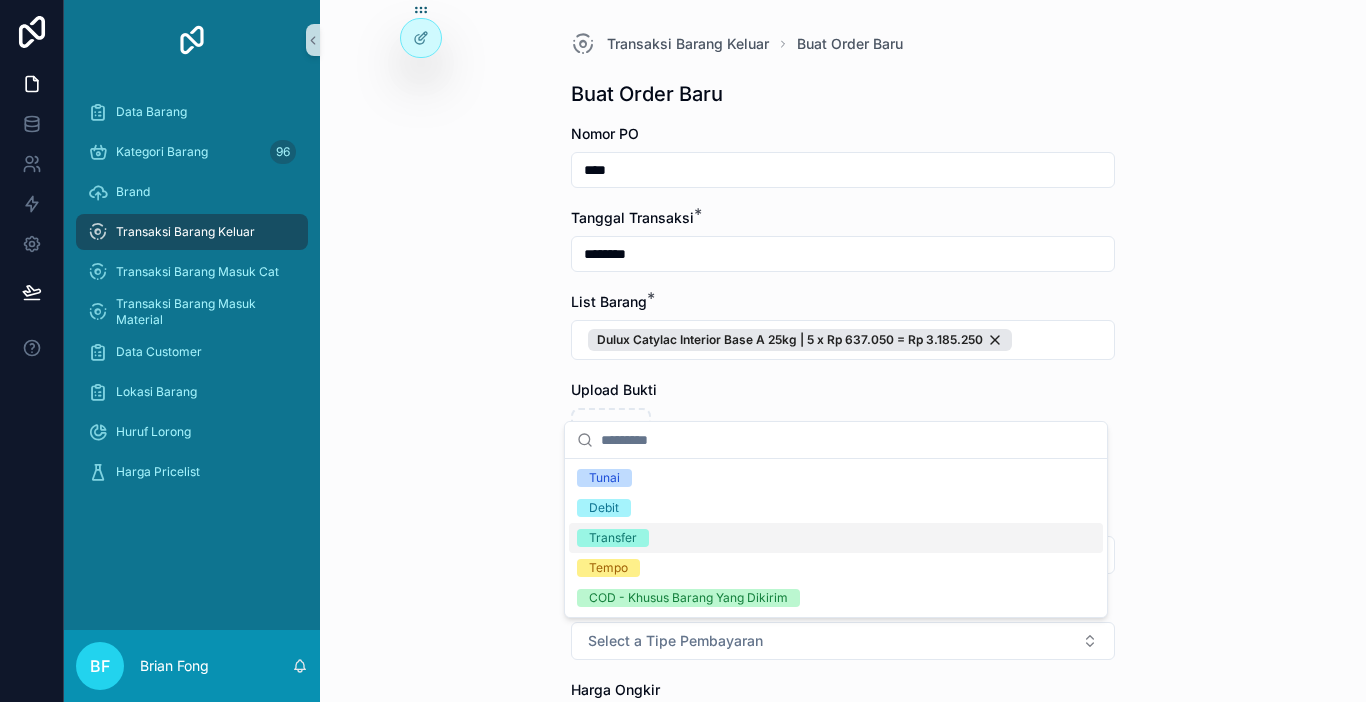 click on "Transfer" at bounding box center (613, 538) 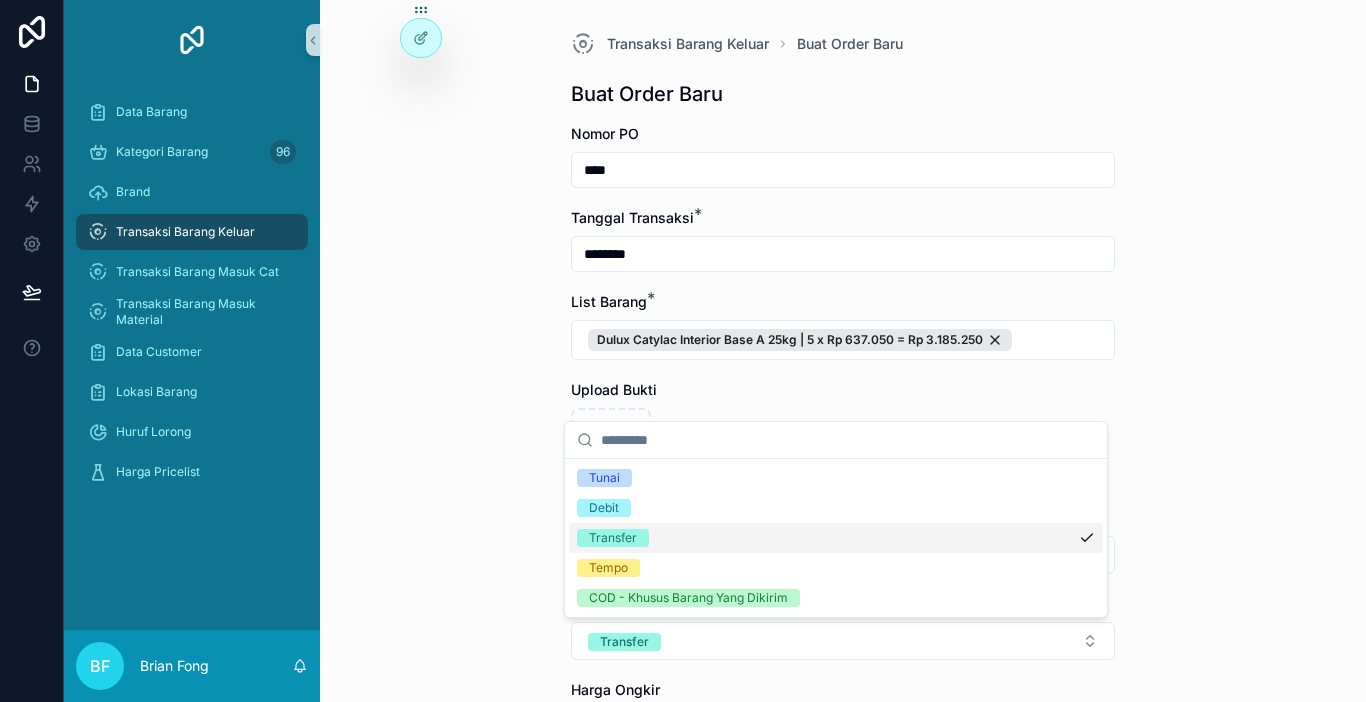 click on "Transaksi Barang Keluar Buat Order Baru Buat Order Baru Nomor PO **** Tanggal Transaksi * ******** List Barang * Dulux Catylac Interior Base A 25kg | 5 x Rp 637.050 = Rp 3.185.250 Upload Bukti Customer NONE Tipe Pembayaran * Transfer Harga Ongkir Totalkan Transaksi" at bounding box center (843, 351) 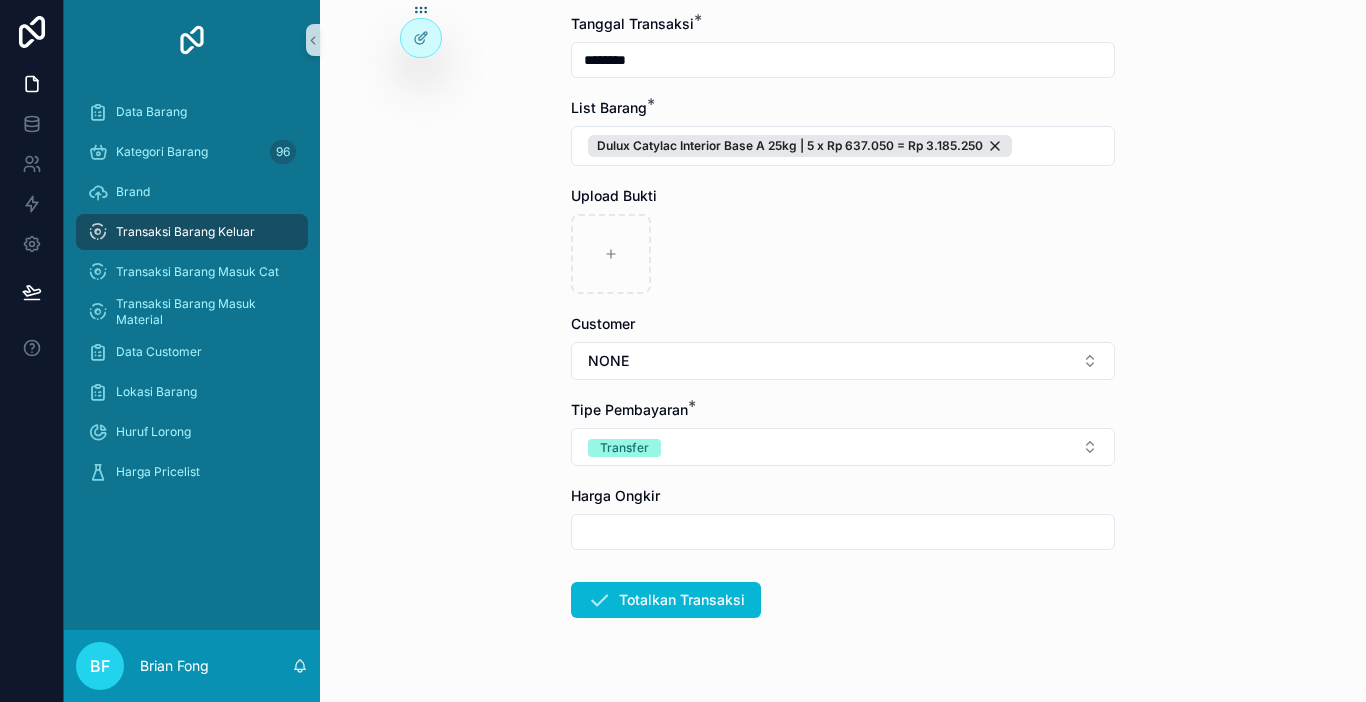 scroll, scrollTop: 200, scrollLeft: 0, axis: vertical 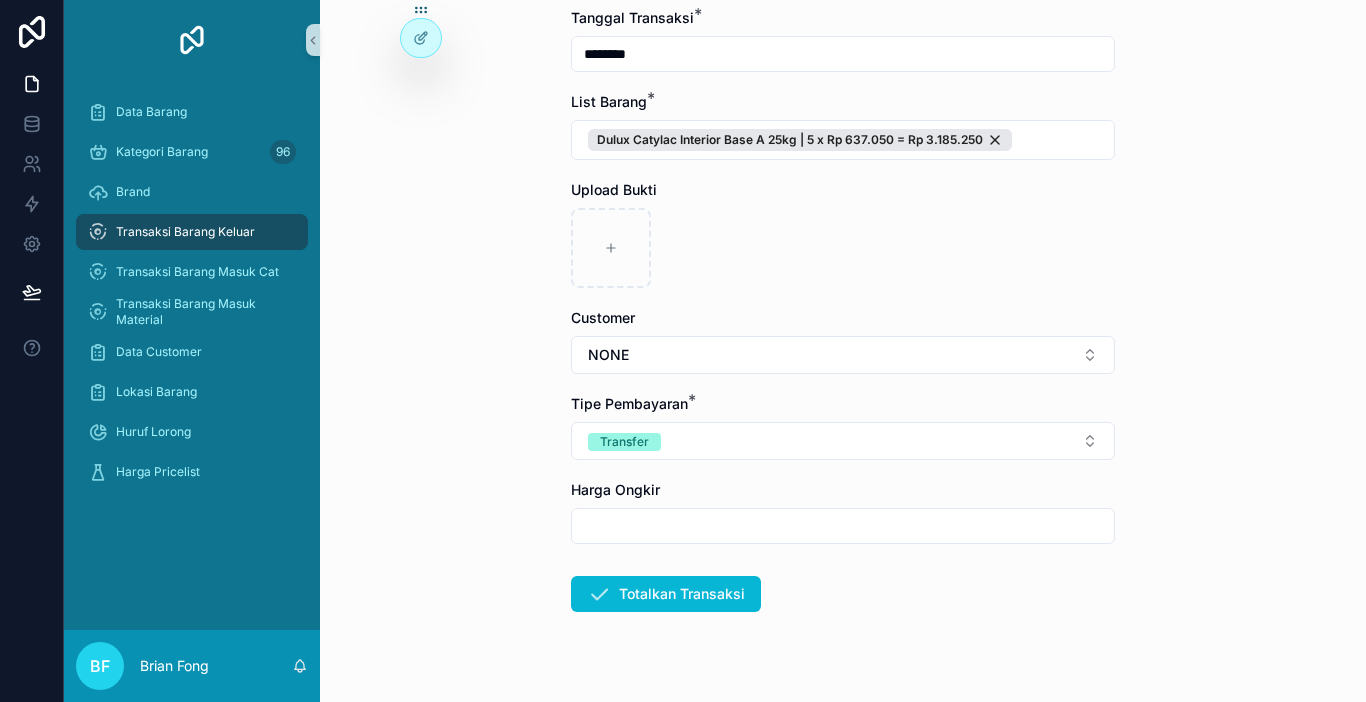 drag, startPoint x: 718, startPoint y: 536, endPoint x: 771, endPoint y: 528, distance: 53.600372 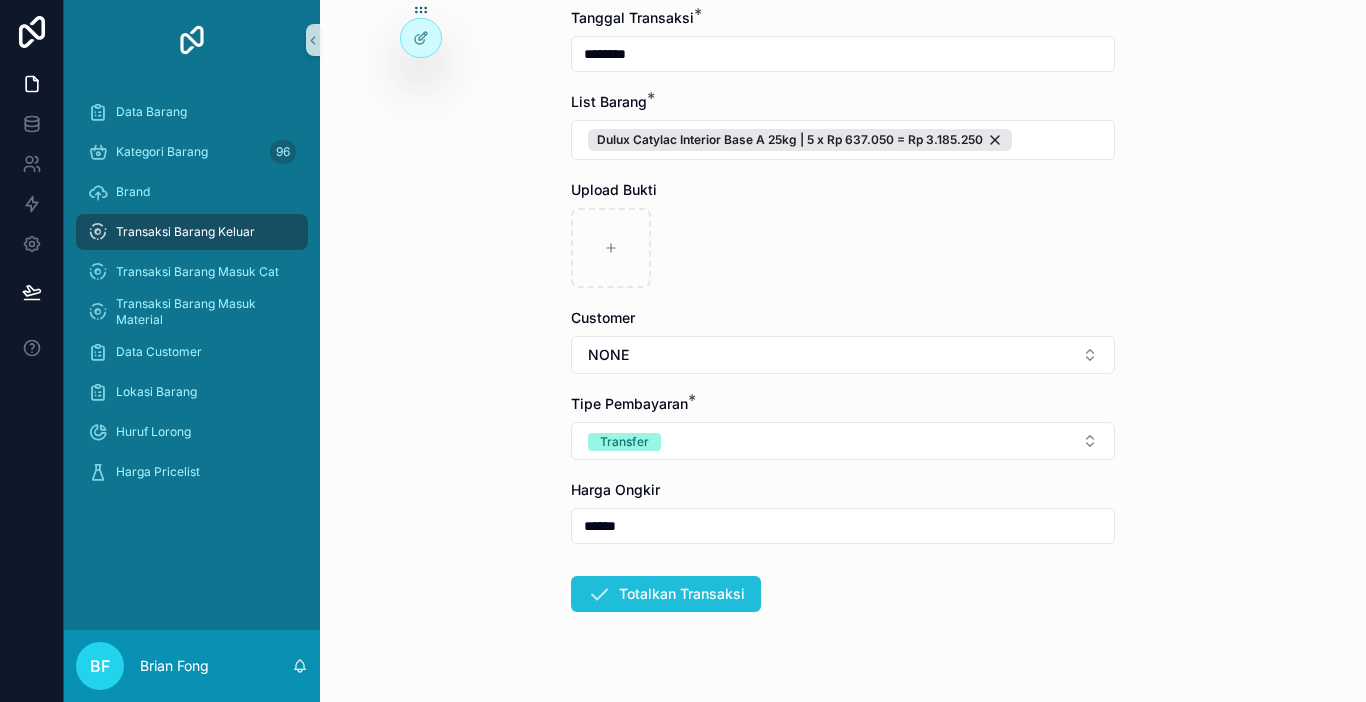 type on "******" 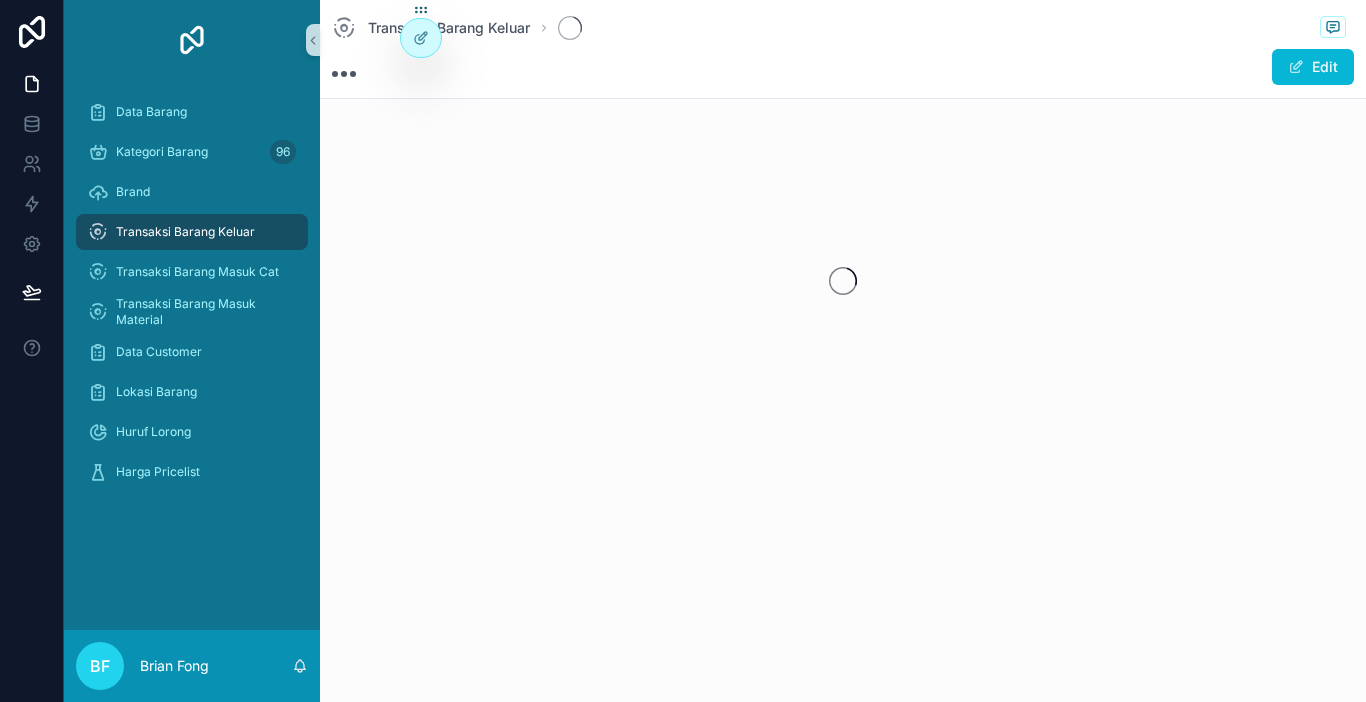 scroll, scrollTop: 0, scrollLeft: 0, axis: both 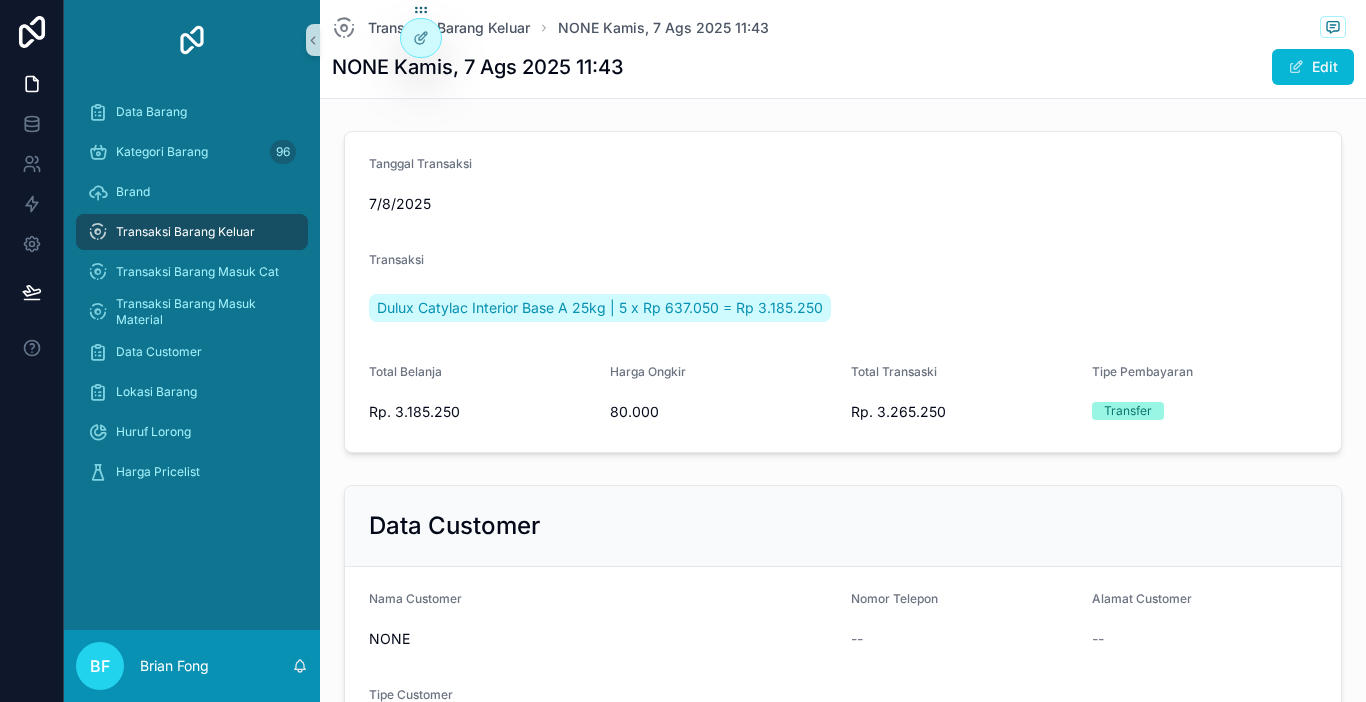 click on "Transaksi Barang Keluar" at bounding box center [185, 232] 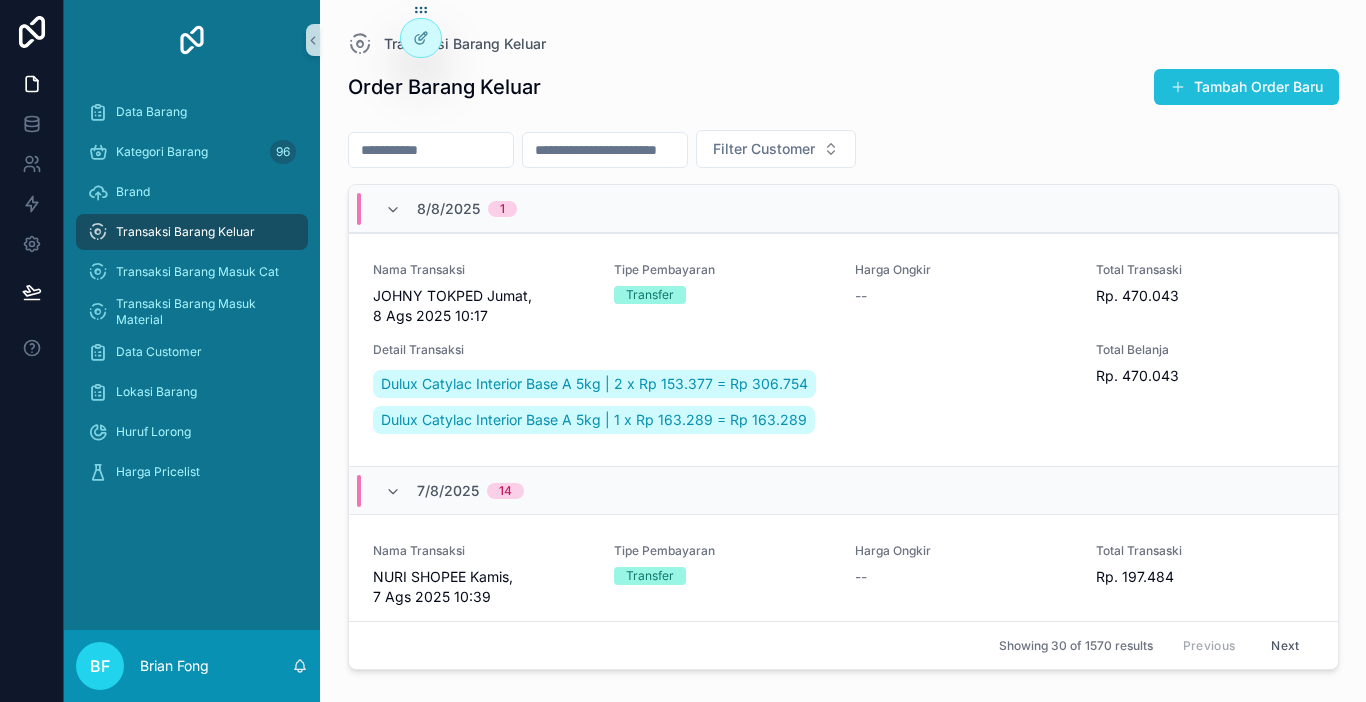 click on "Tambah Order Baru" at bounding box center (1246, 87) 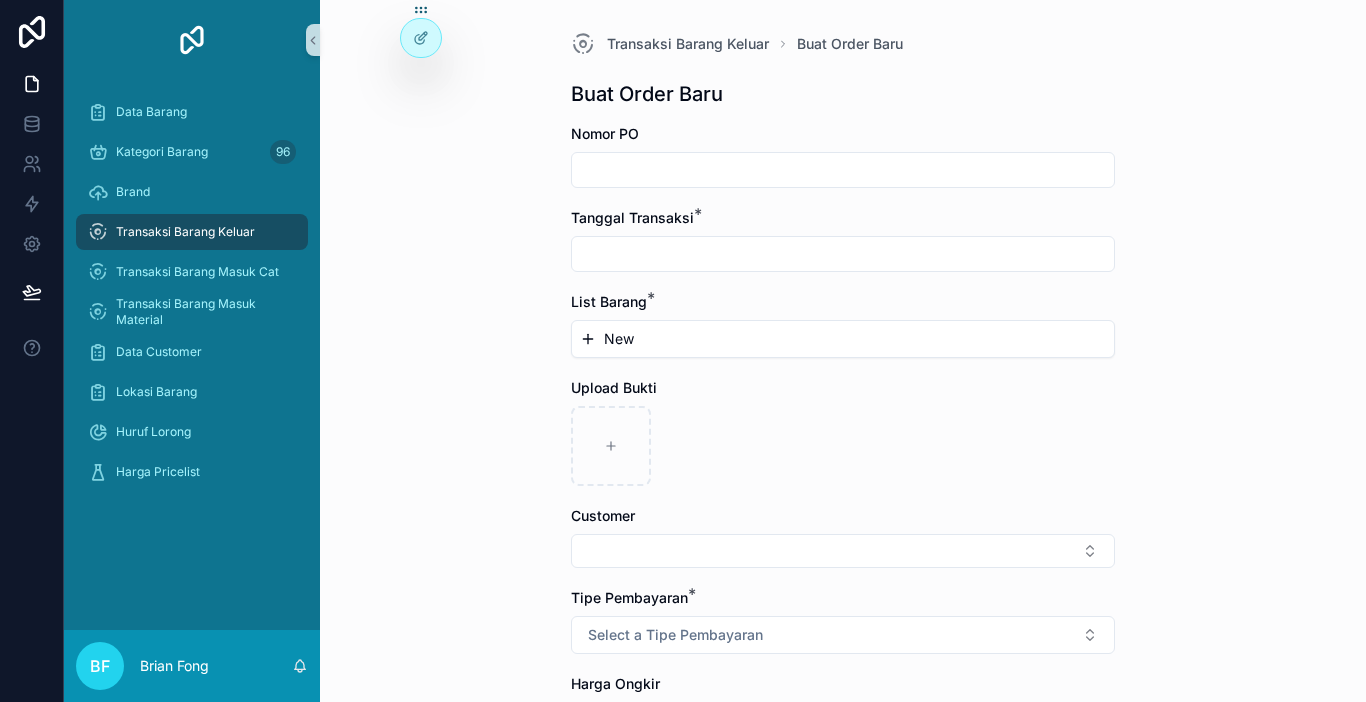 click at bounding box center (843, 254) 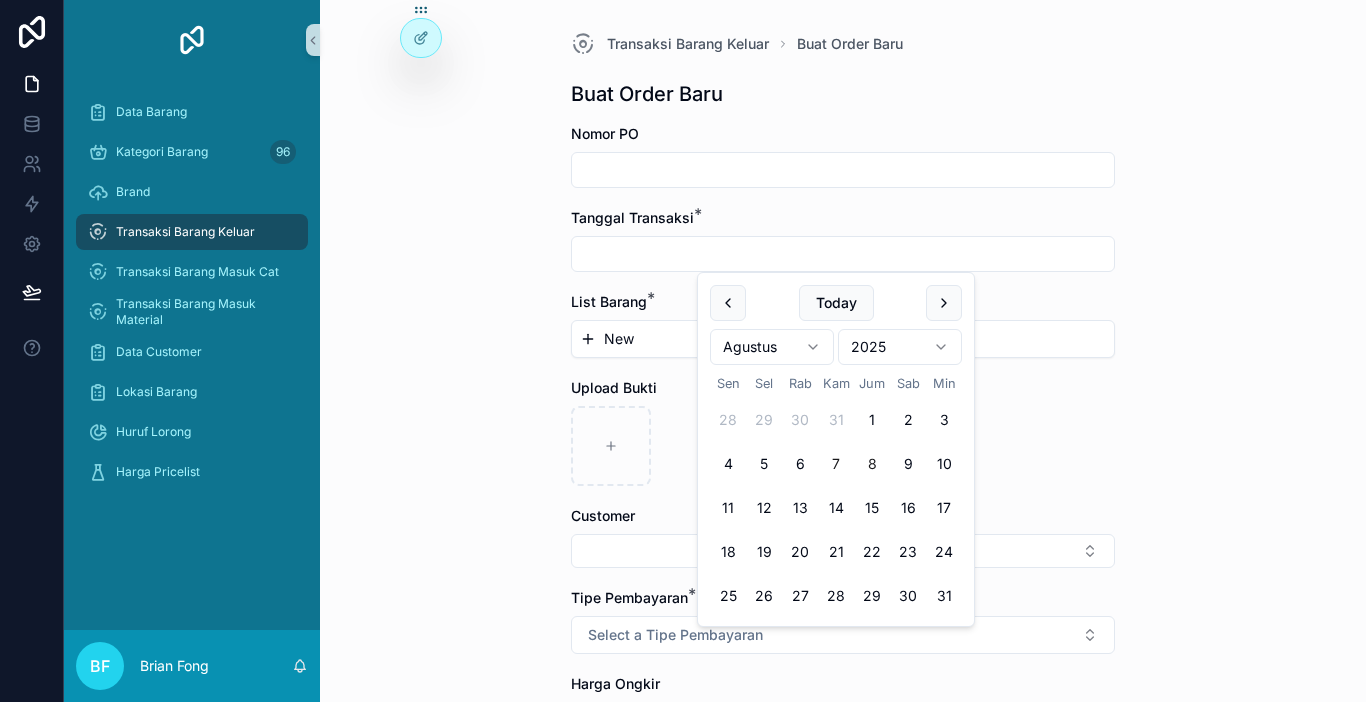 click on "7" at bounding box center (836, 464) 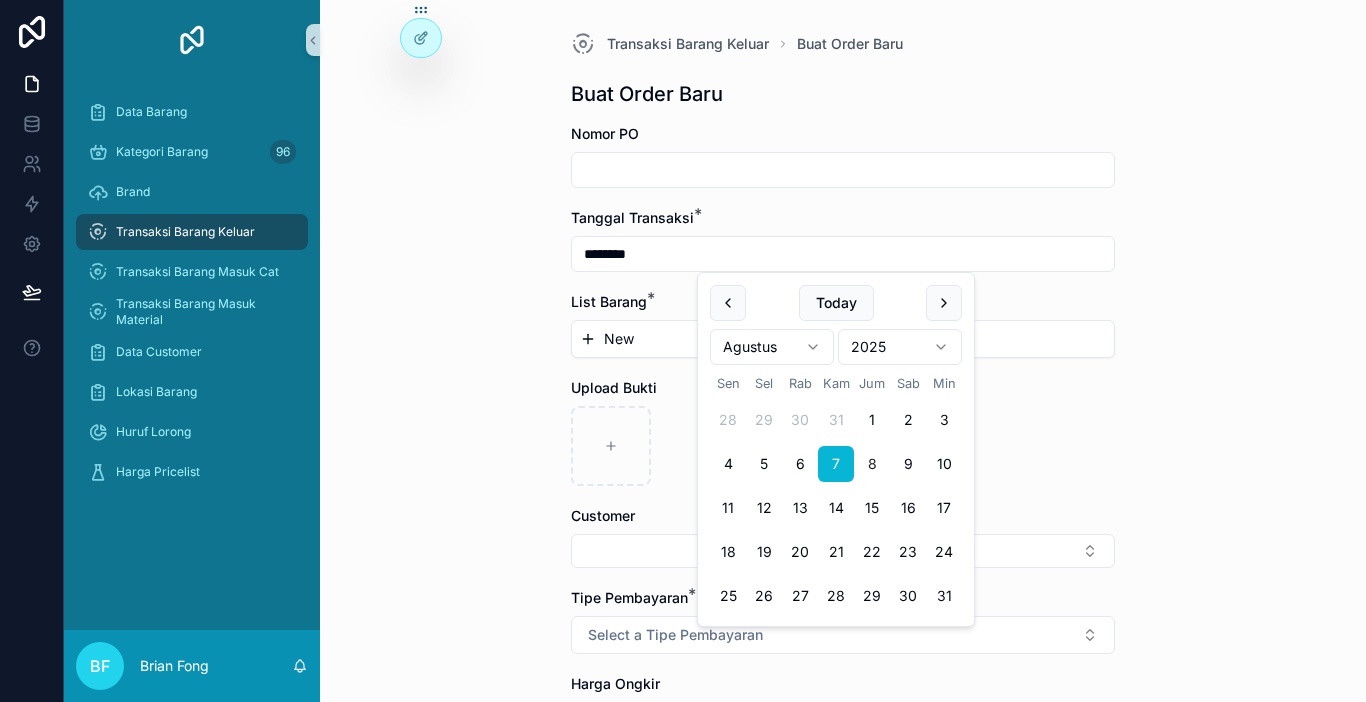 click on "New" at bounding box center (843, 339) 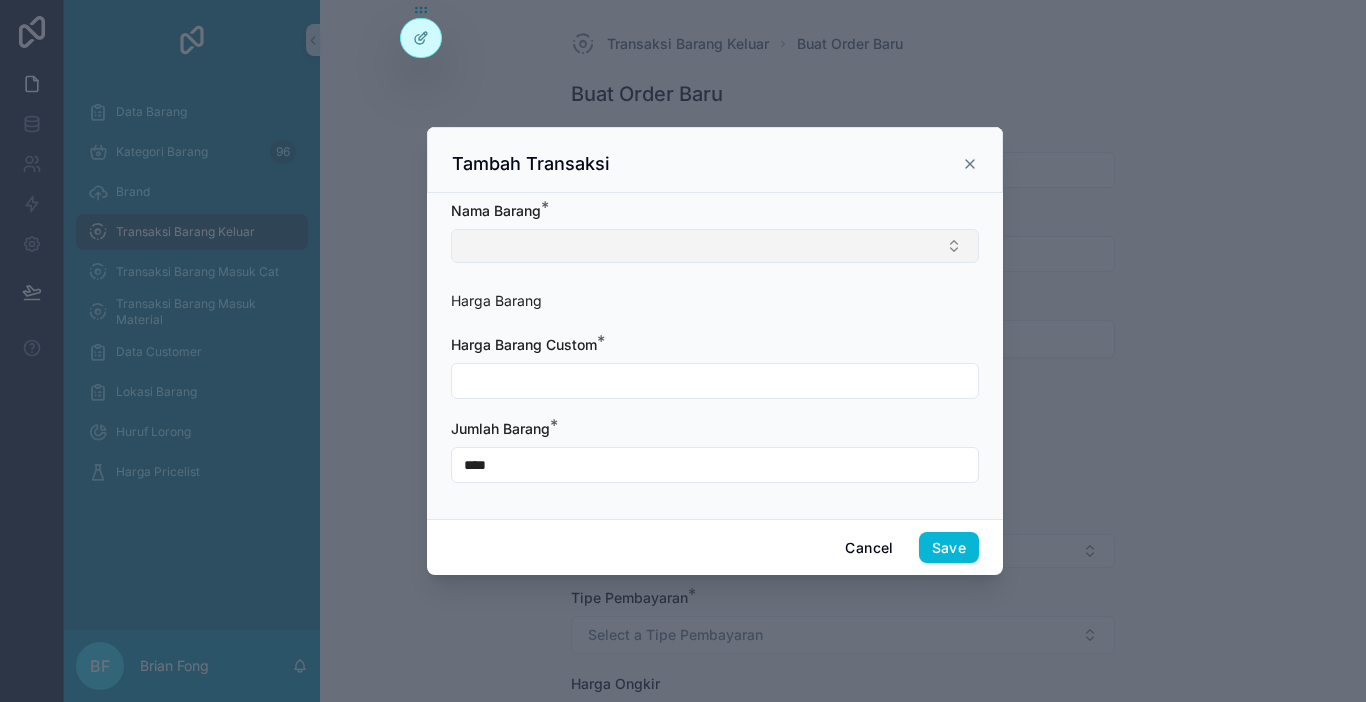 click at bounding box center (715, 246) 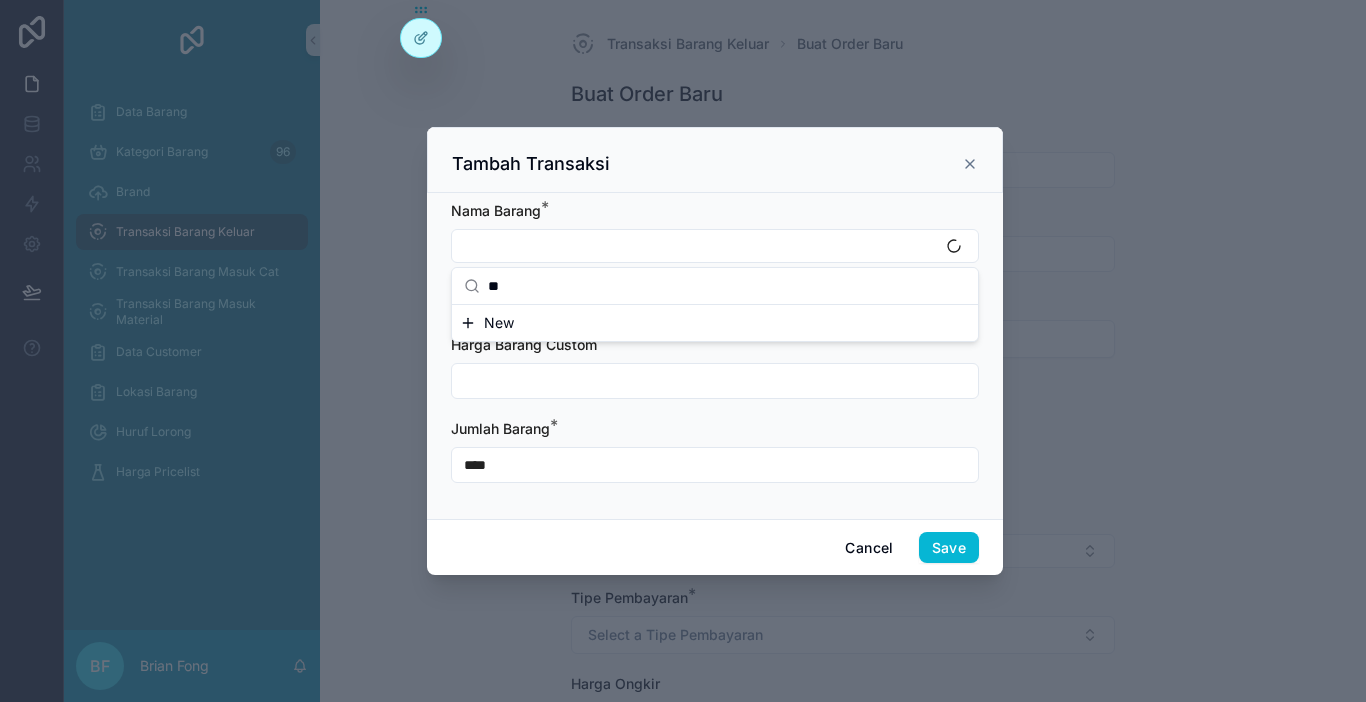 type on "*" 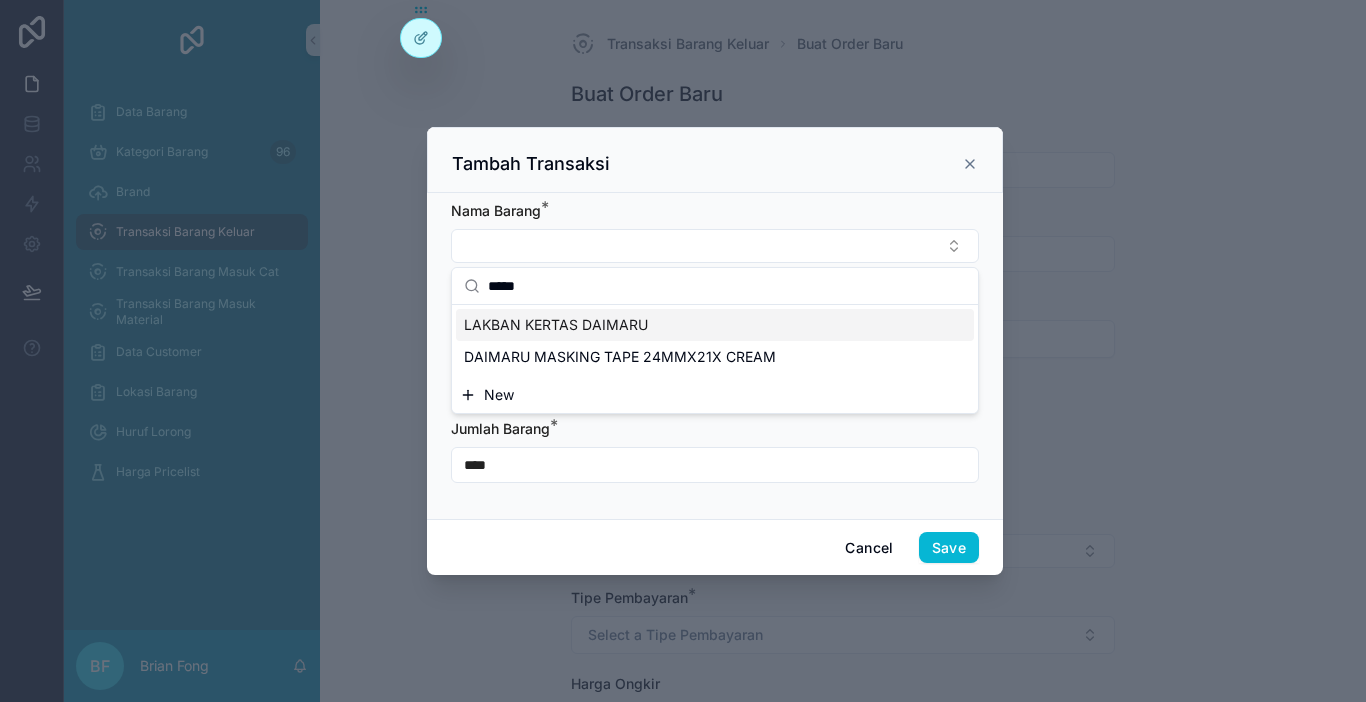 type on "*****" 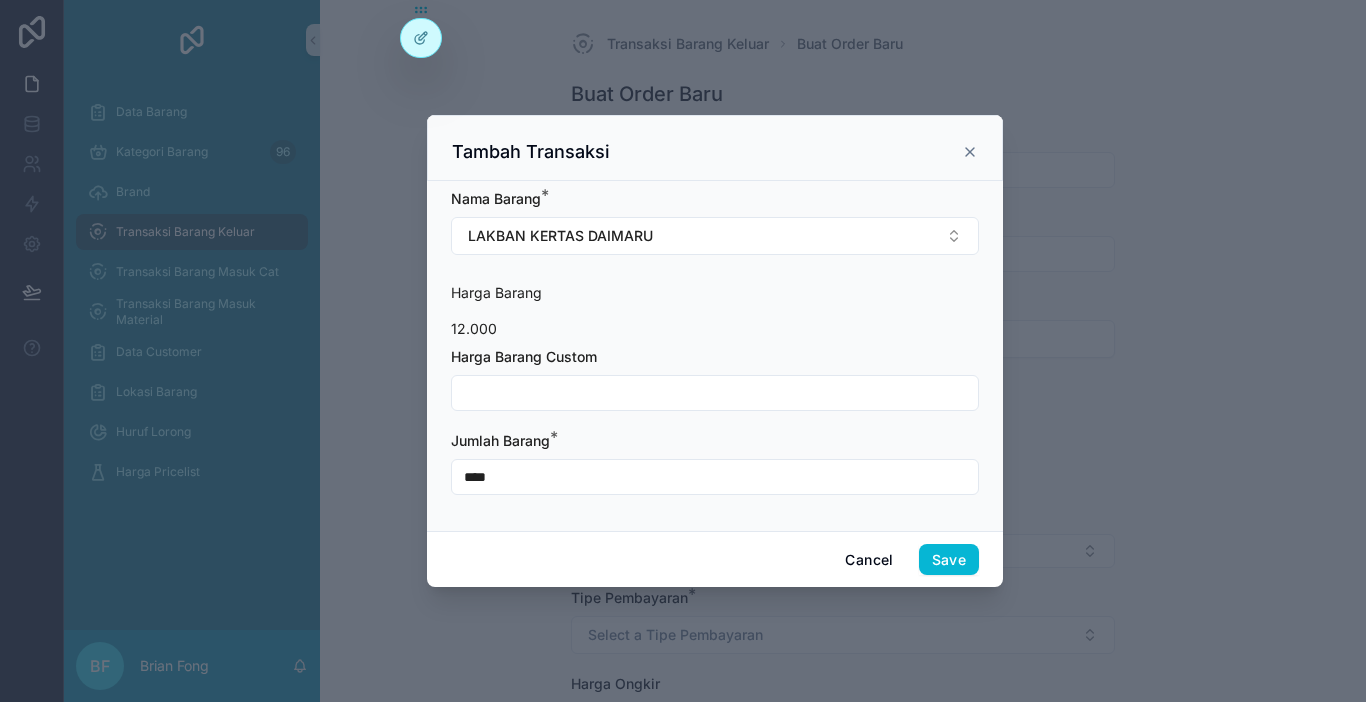 click on "****" at bounding box center (715, 477) 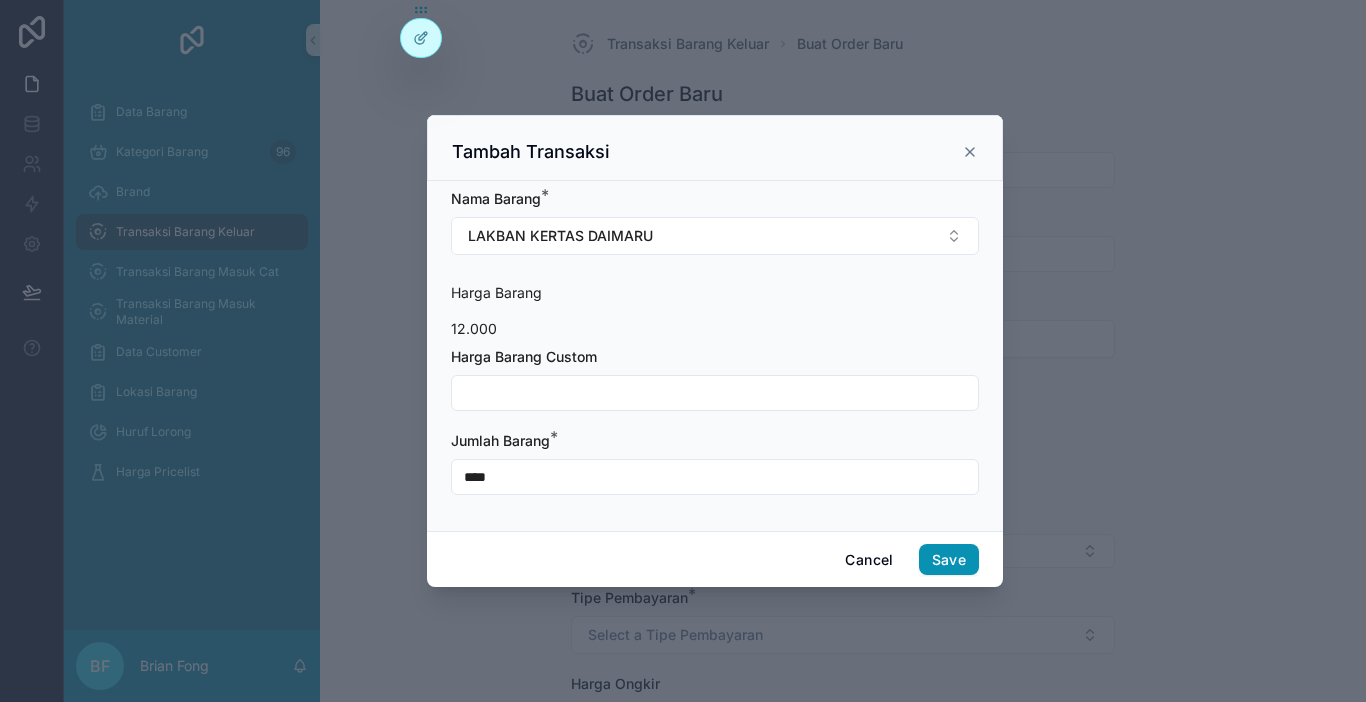 type on "****" 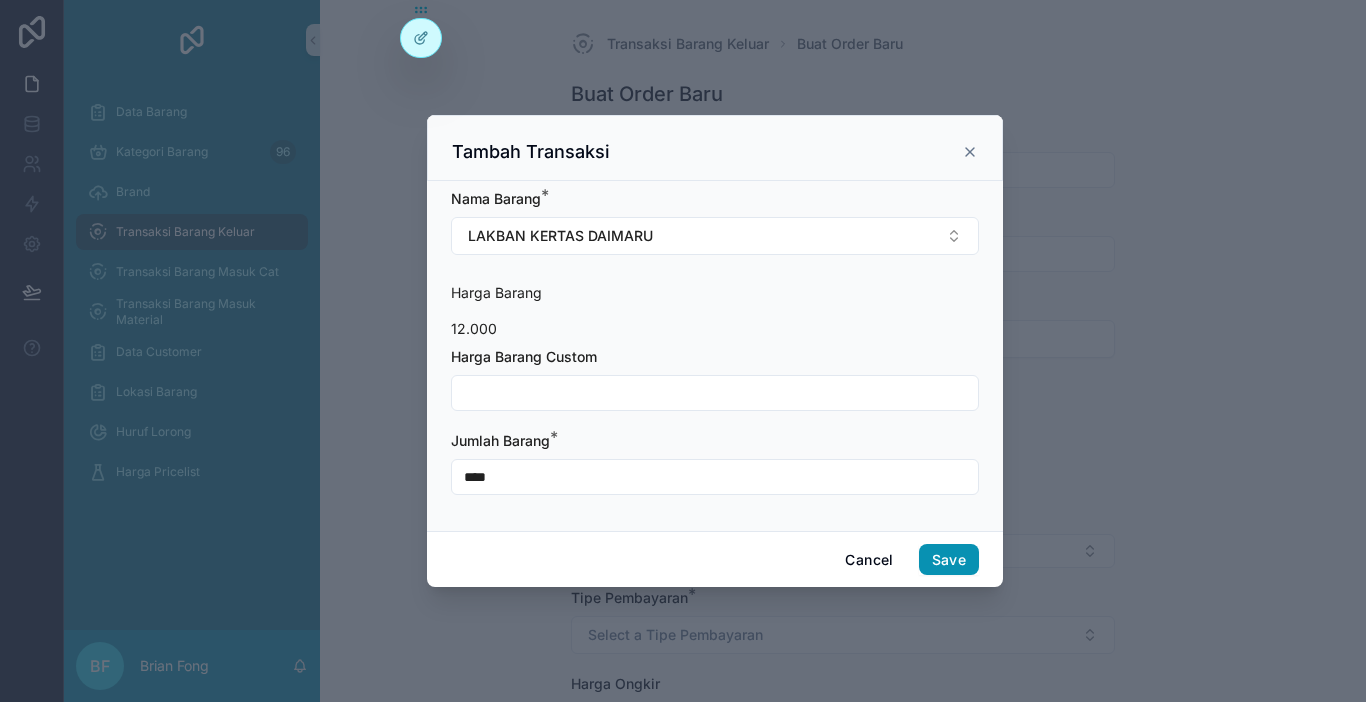 click on "Save" at bounding box center [949, 560] 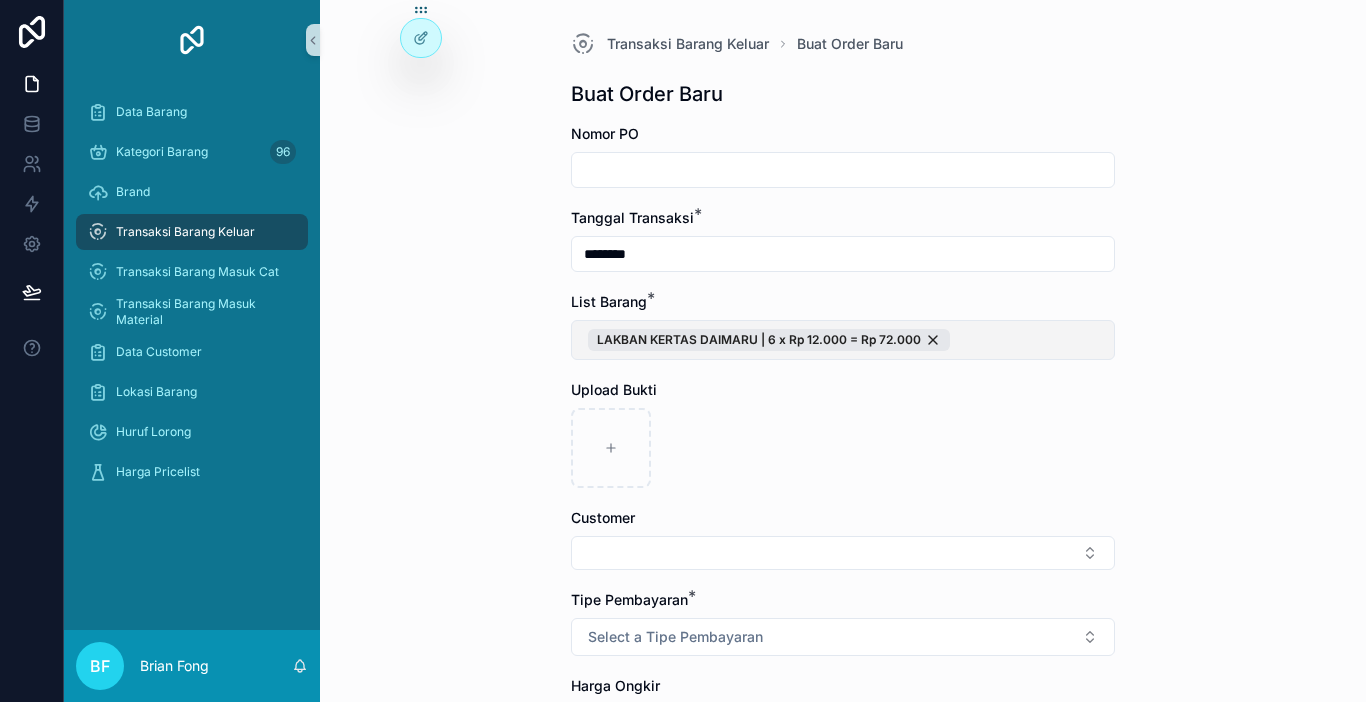 click on "LAKBAN KERTAS DAIMARU  | 6 x Rp 12.000 = Rp 72.000" at bounding box center (843, 340) 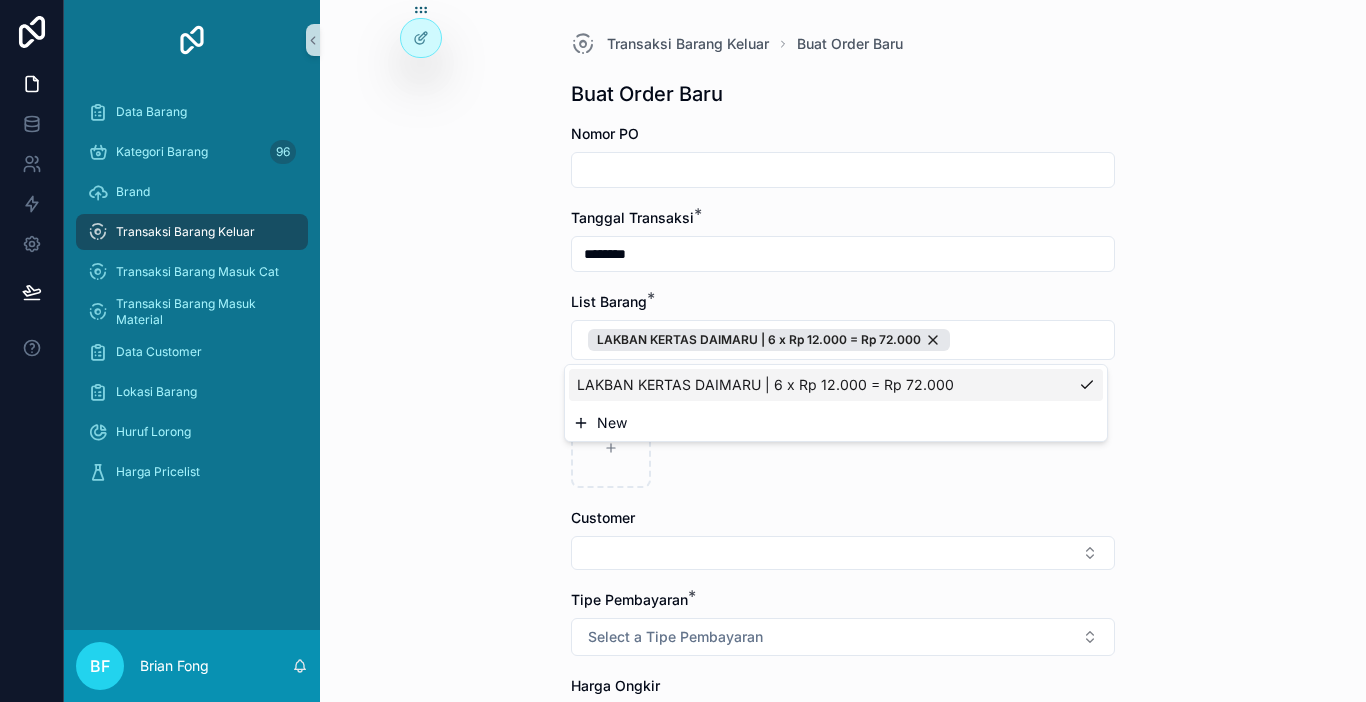 click on "New" at bounding box center (836, 423) 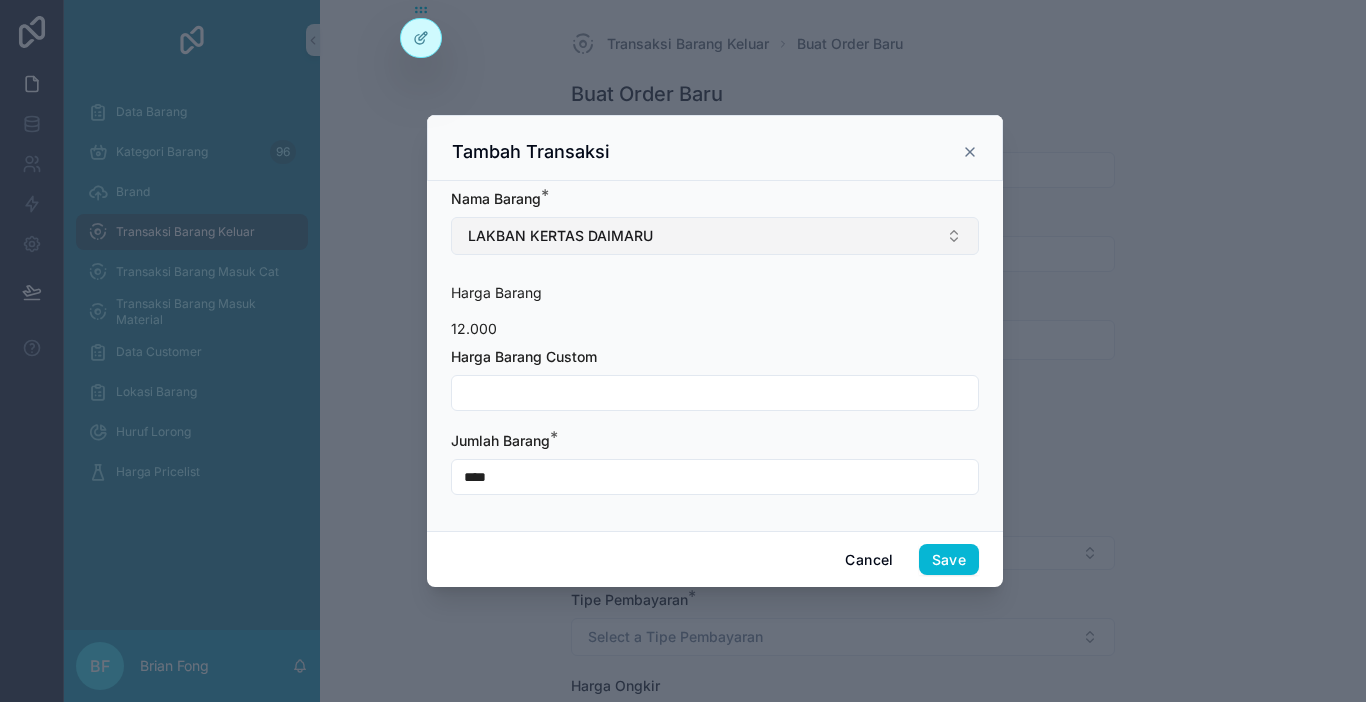click on "LAKBAN KERTAS DAIMARU" at bounding box center (715, 236) 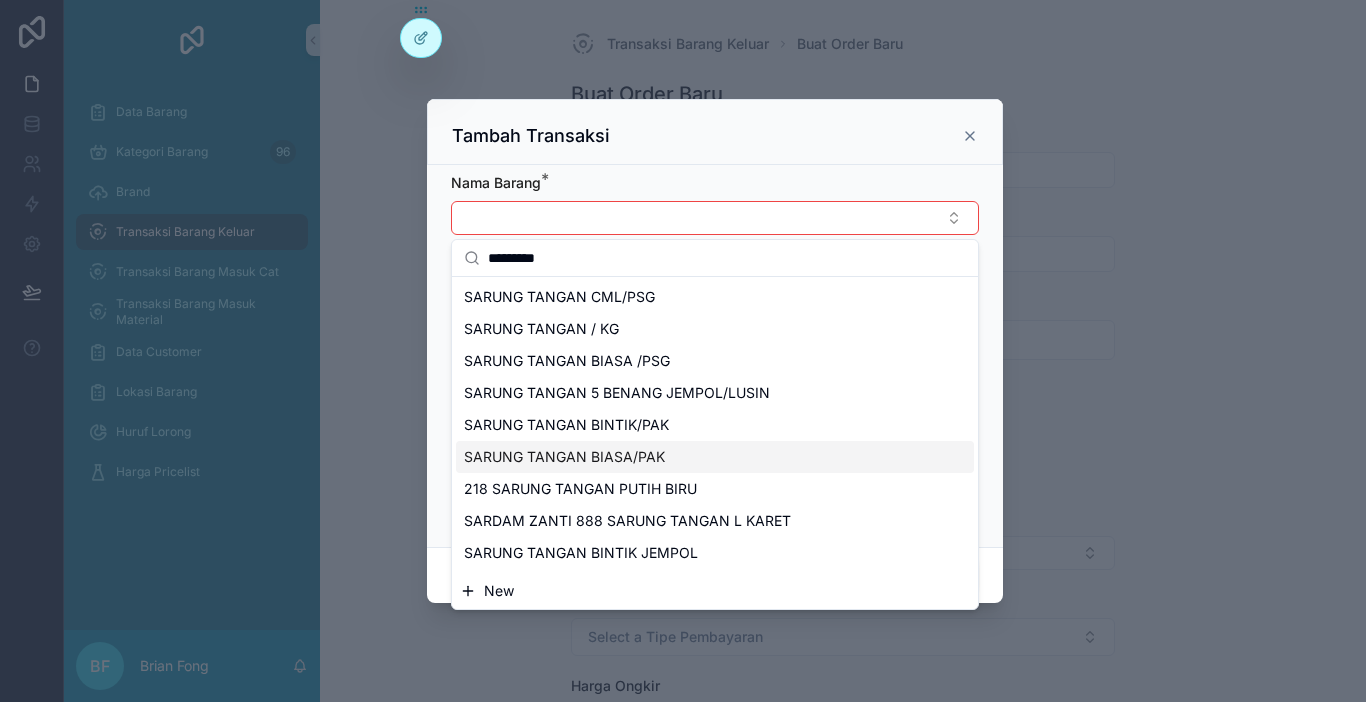 type on "*********" 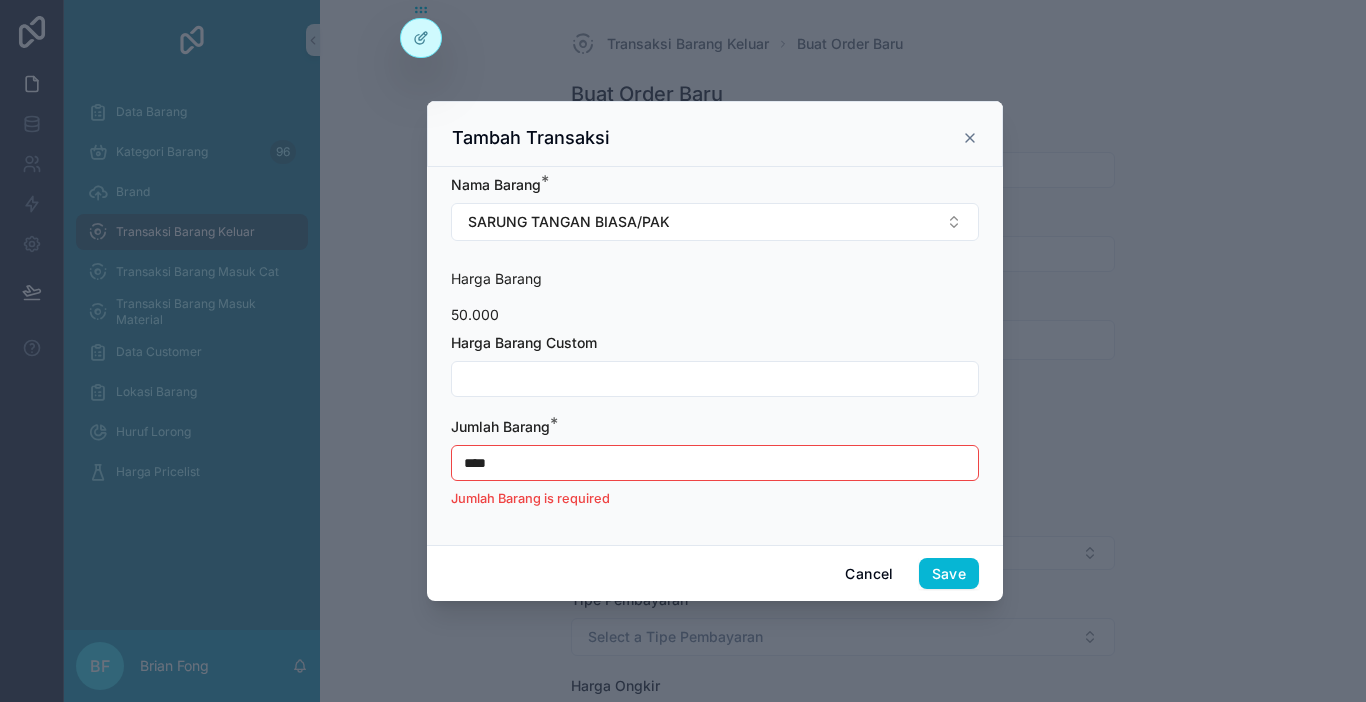 click at bounding box center [715, 379] 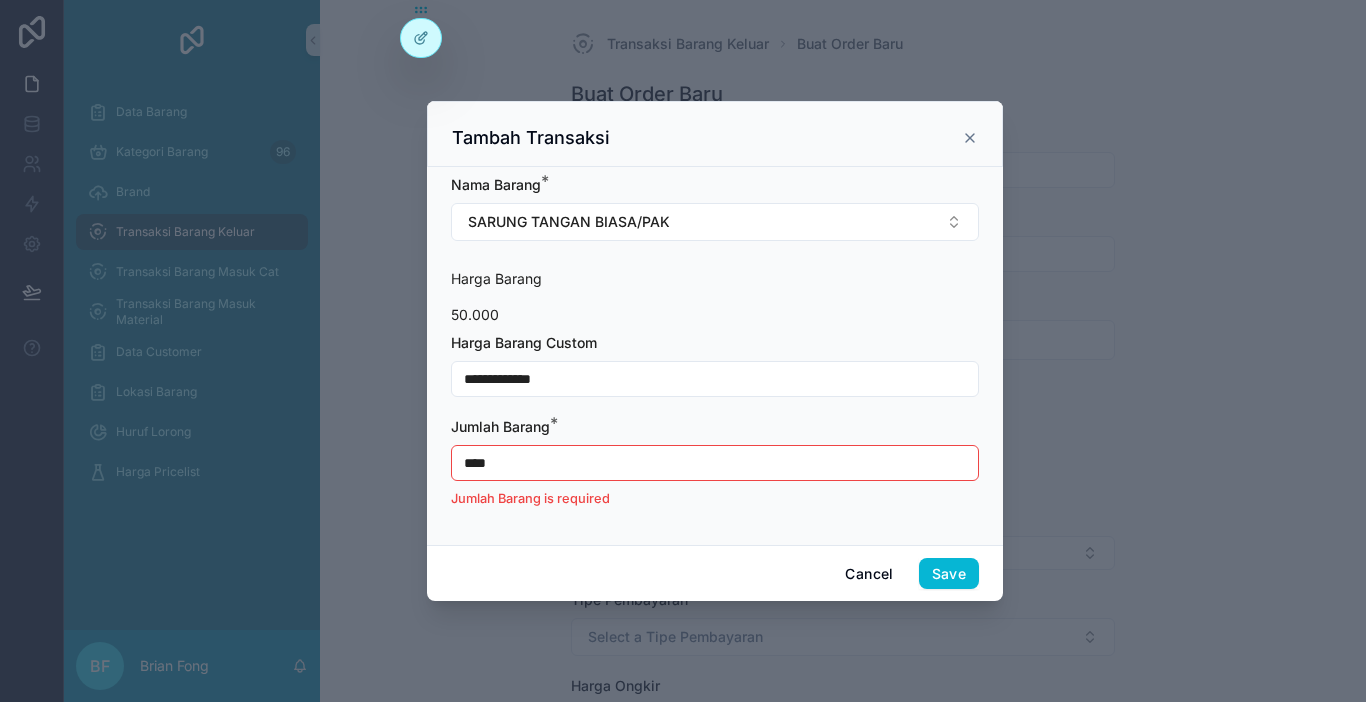 type on "**********" 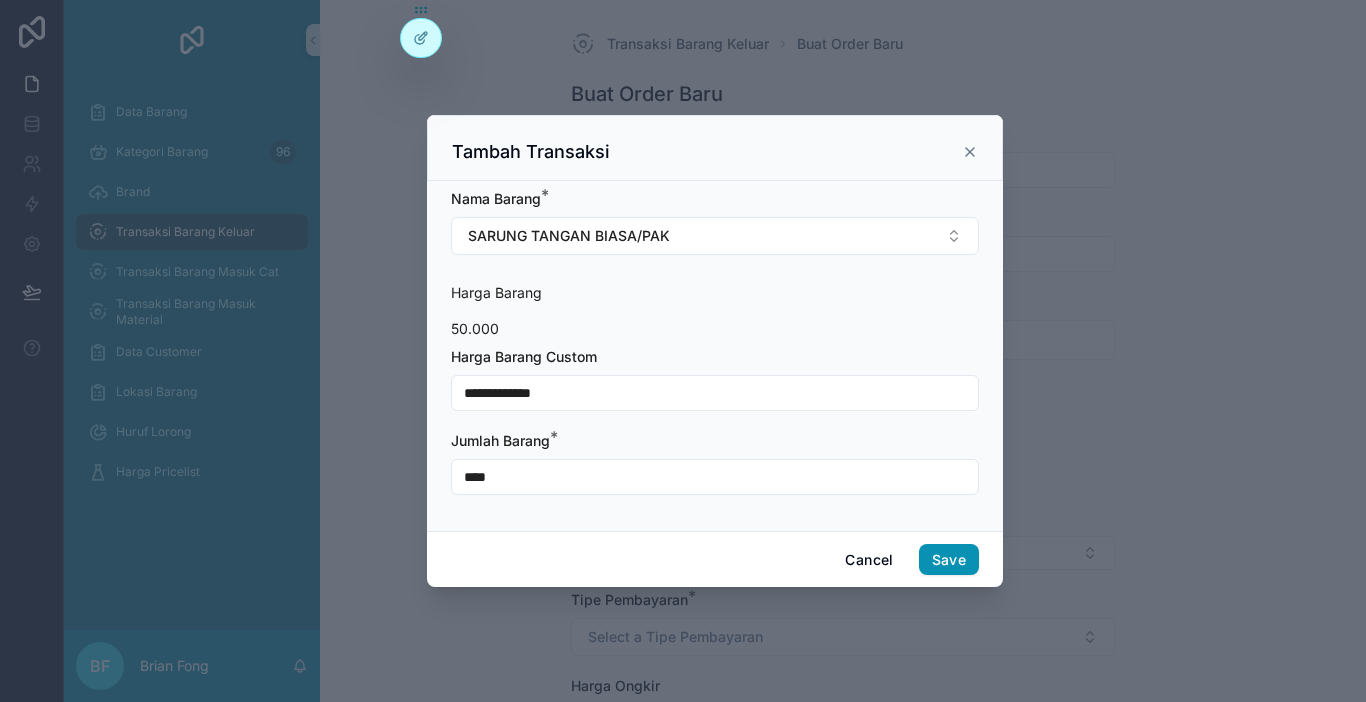type on "****" 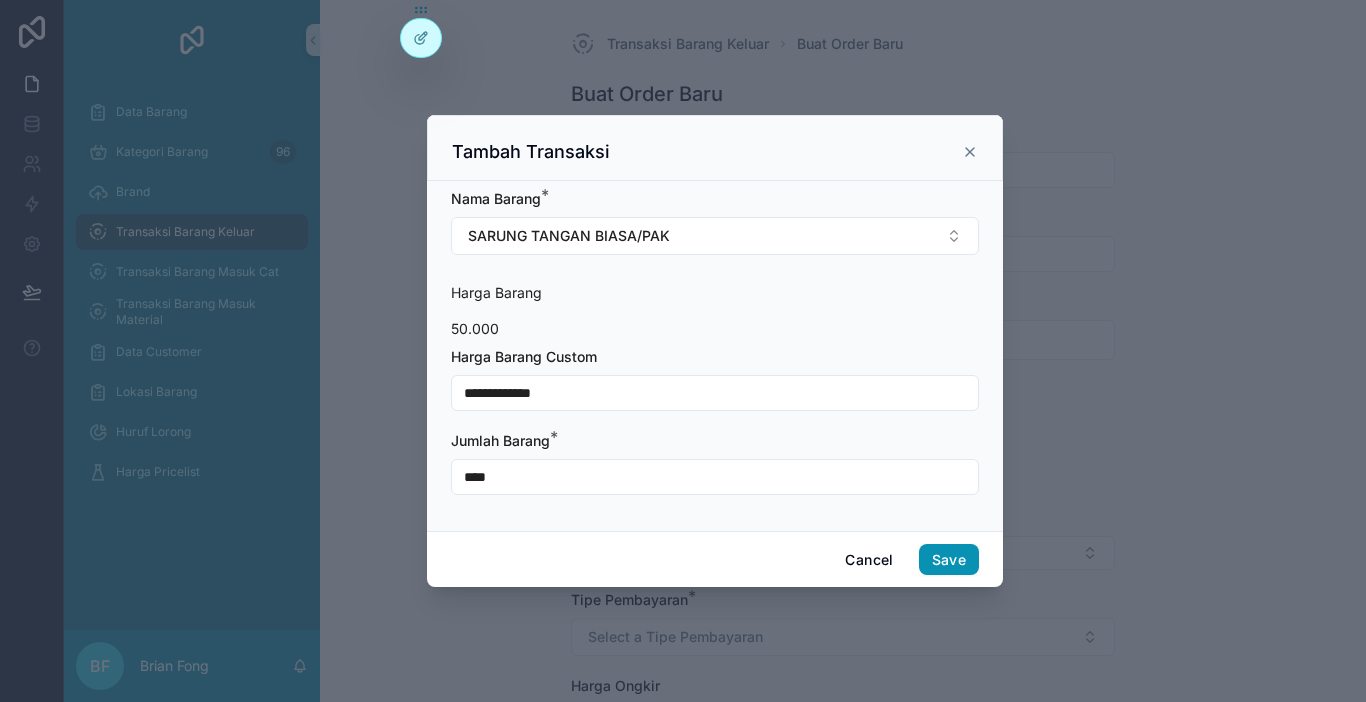 click on "Save" at bounding box center [949, 560] 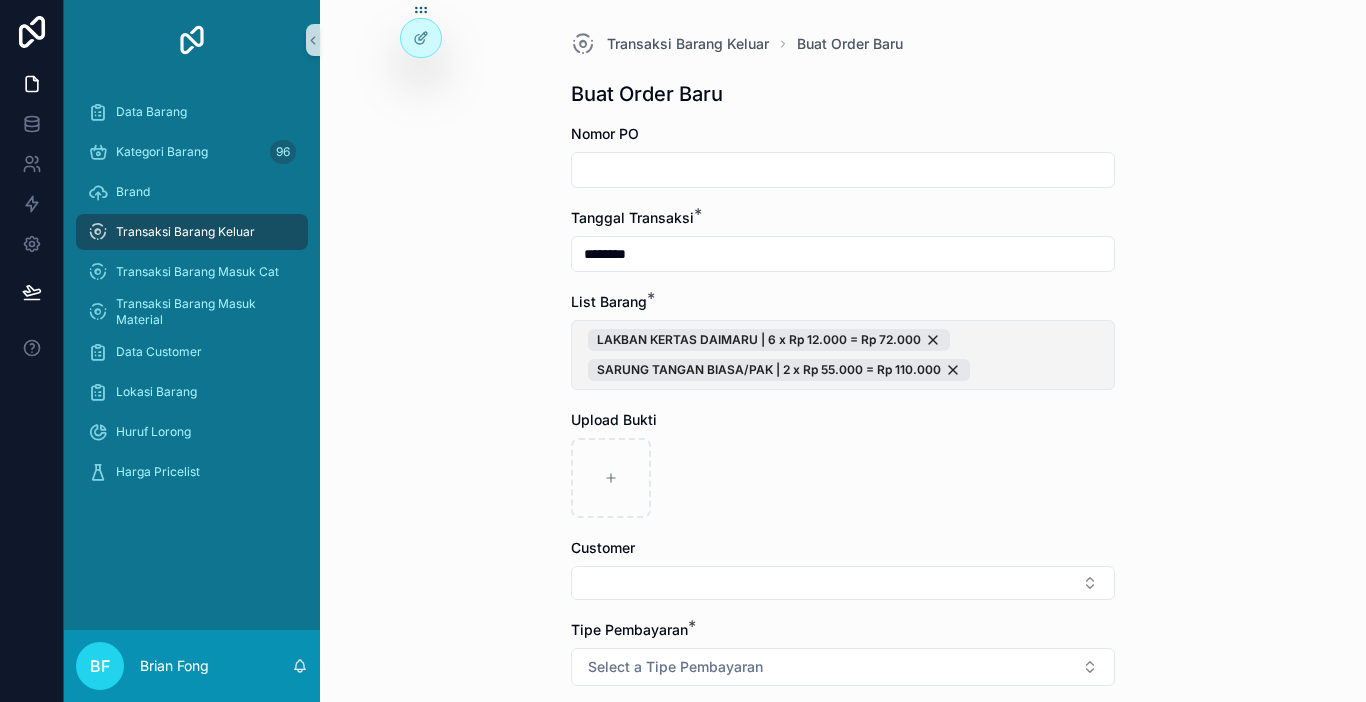 click on "LAKBAN KERTAS DAIMARU  | 6 x Rp 12.000 = Rp 72.000 SARUNG TANGAN BIASA/PAK | 2 x Rp 55.000 = Rp 110.000" at bounding box center (843, 355) 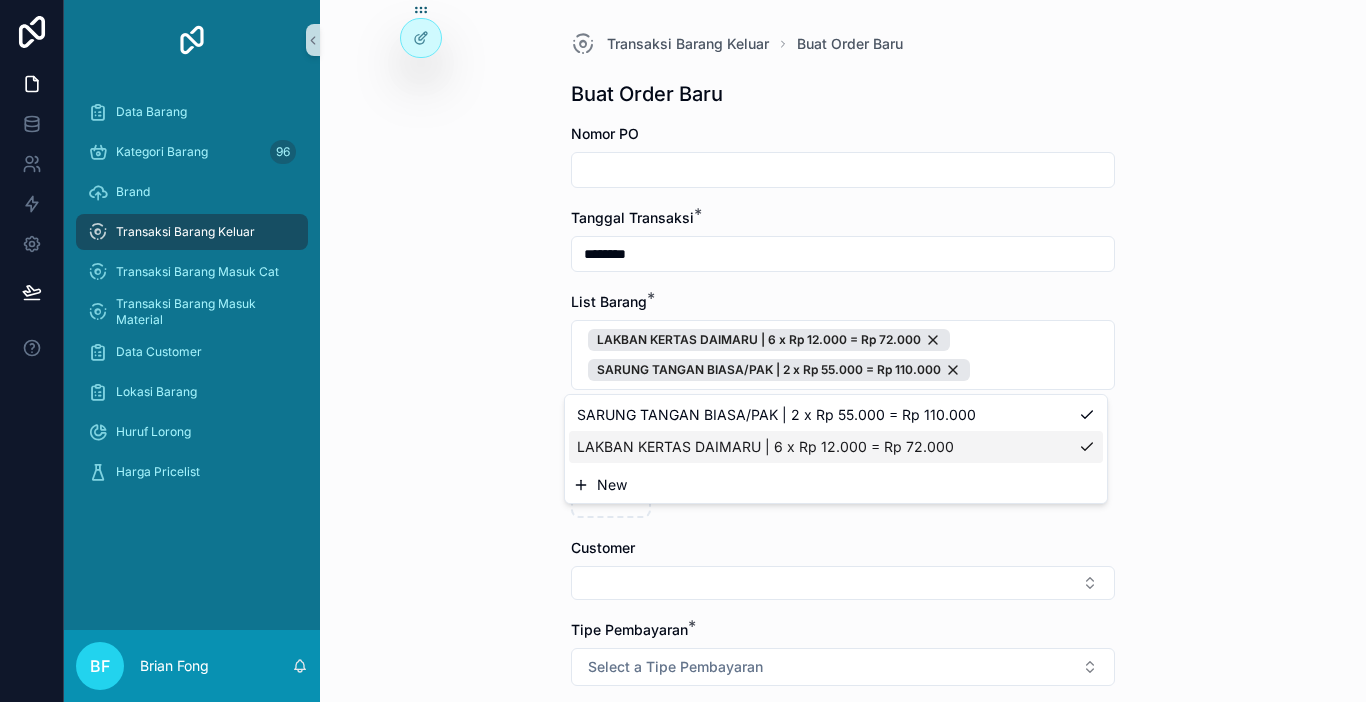 click on "New" at bounding box center [836, 485] 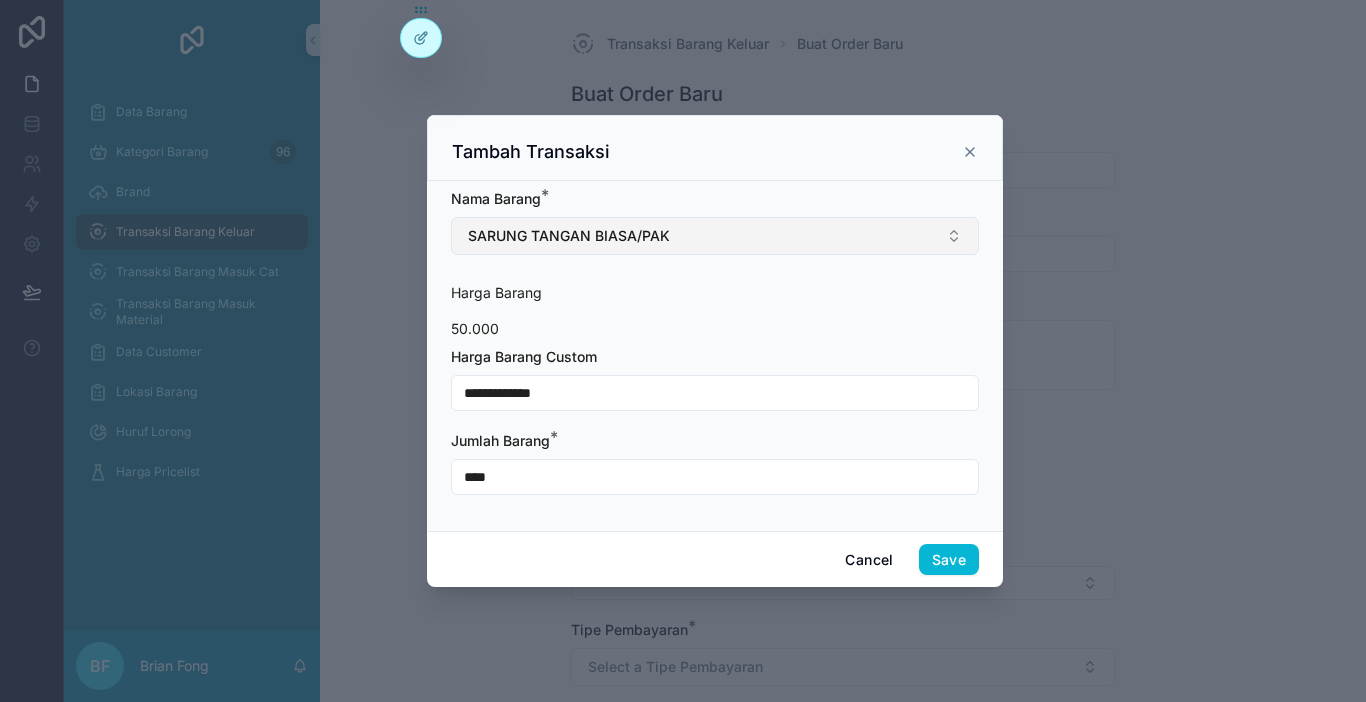 click on "SARUNG TANGAN BIASA/PAK" at bounding box center [715, 236] 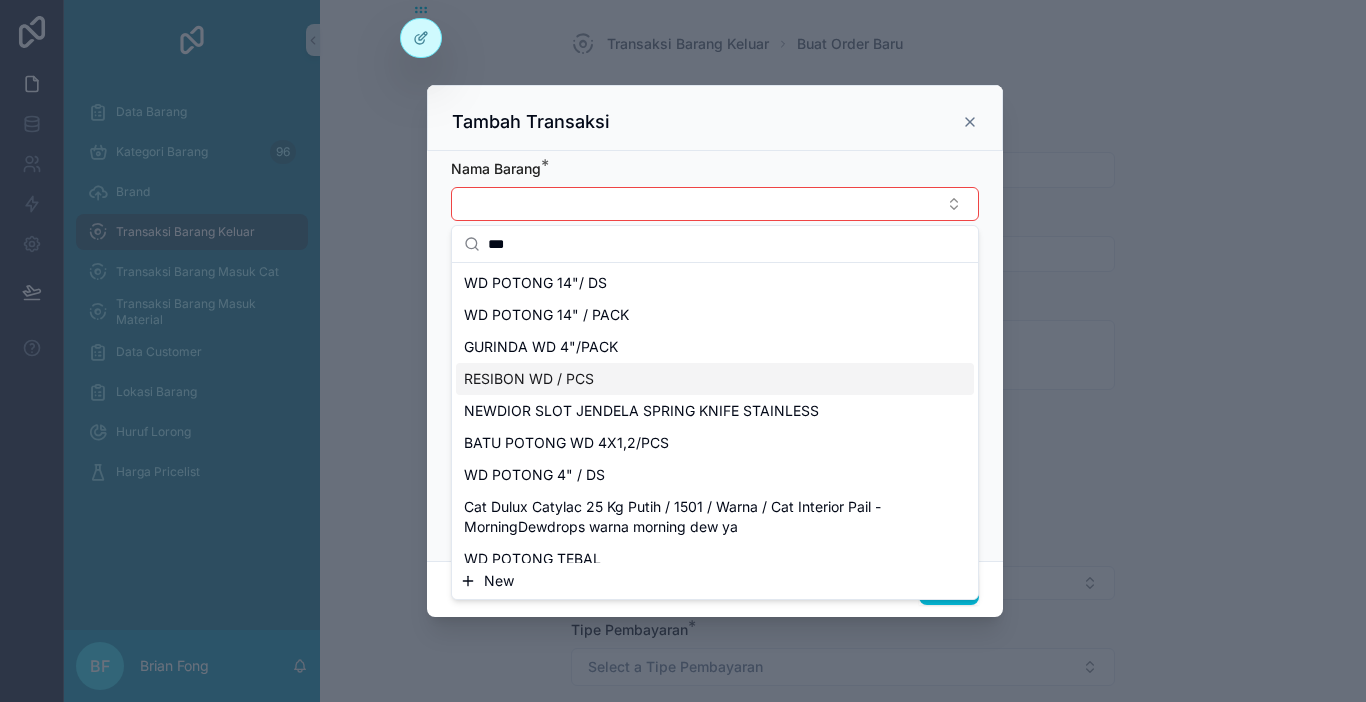 type 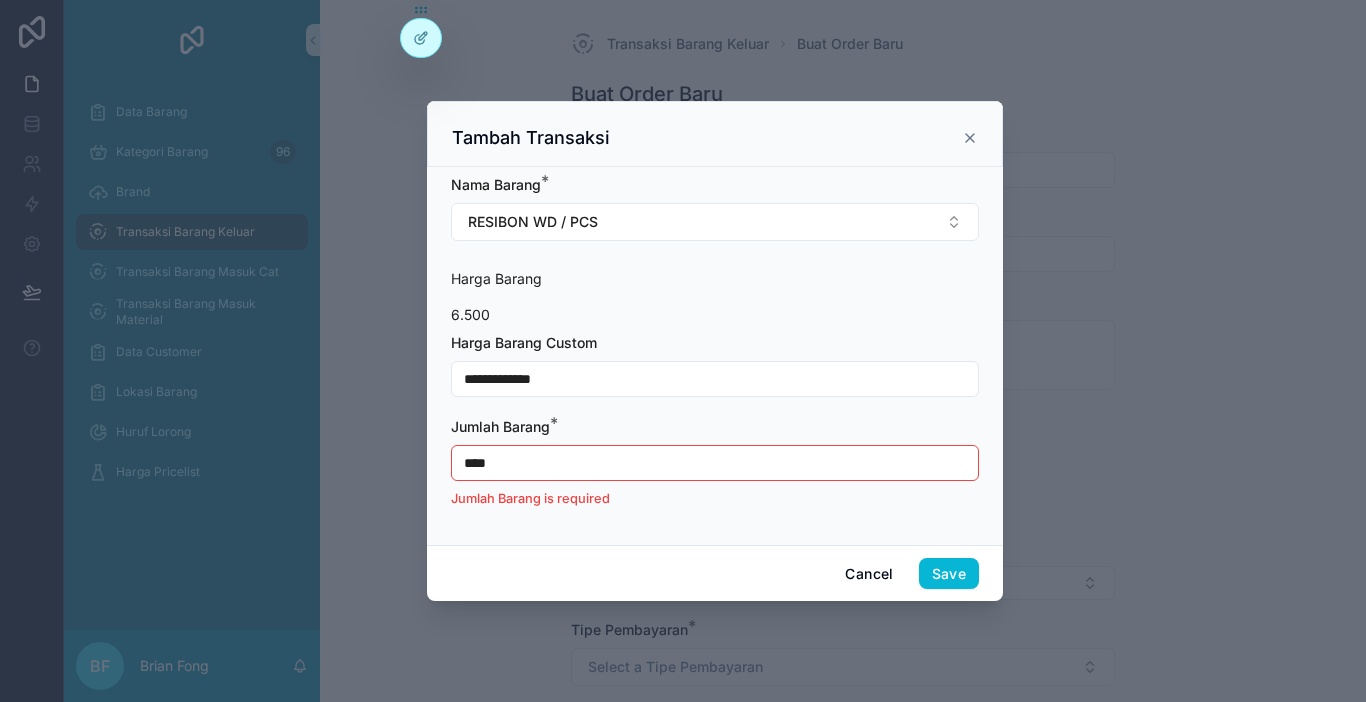 click on "****" at bounding box center (715, 463) 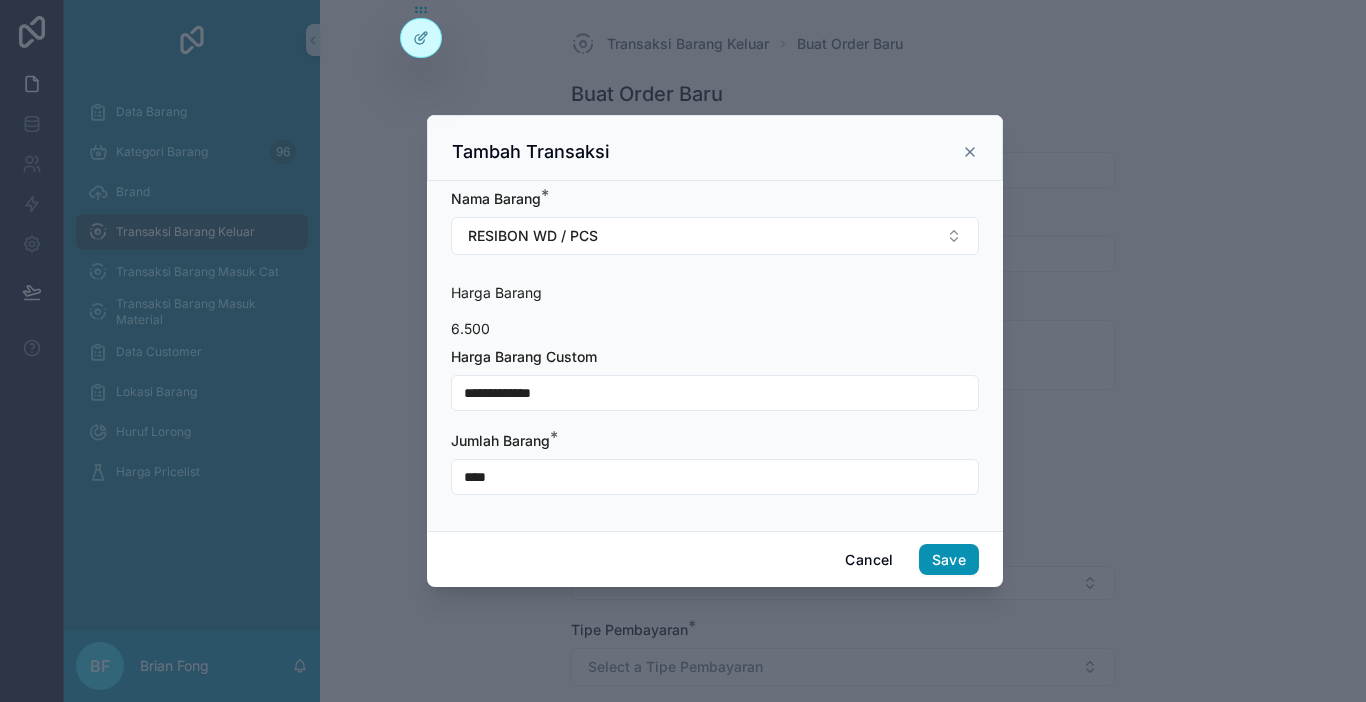 click on "Save" at bounding box center [949, 560] 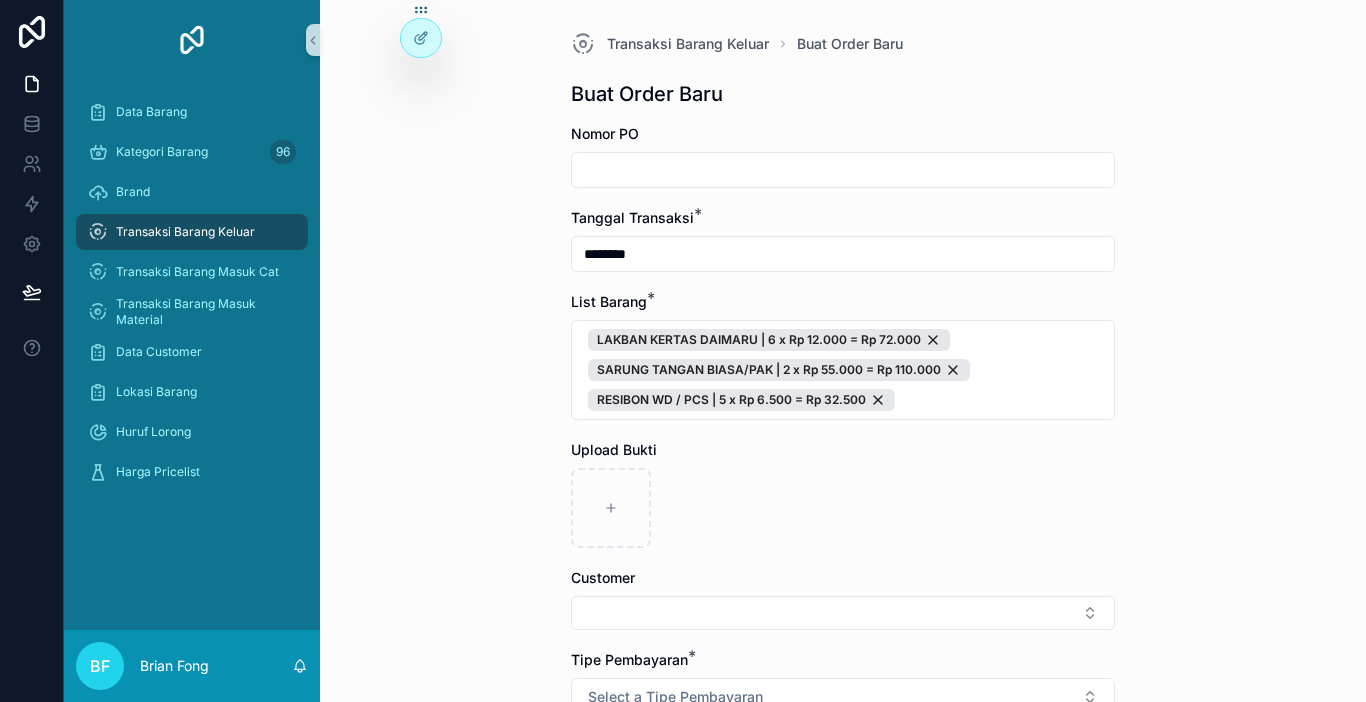 click at bounding box center [843, 170] 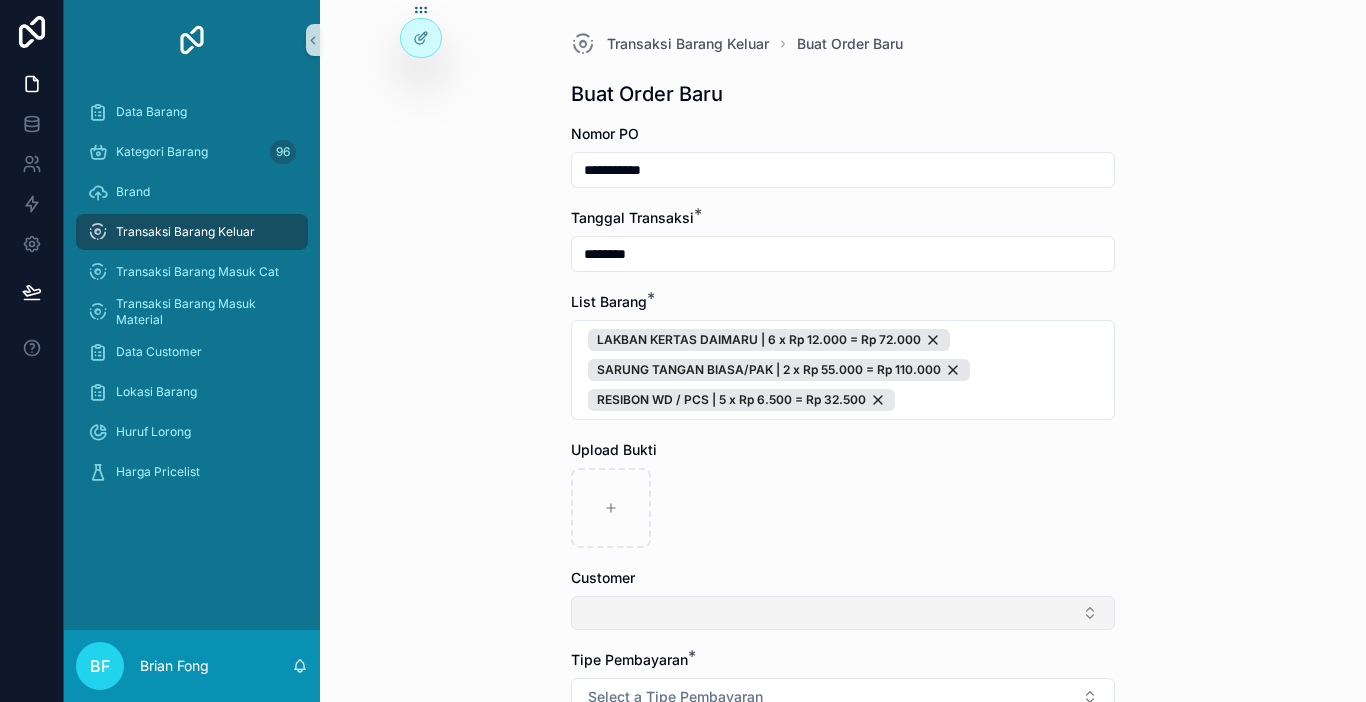 click at bounding box center [843, 613] 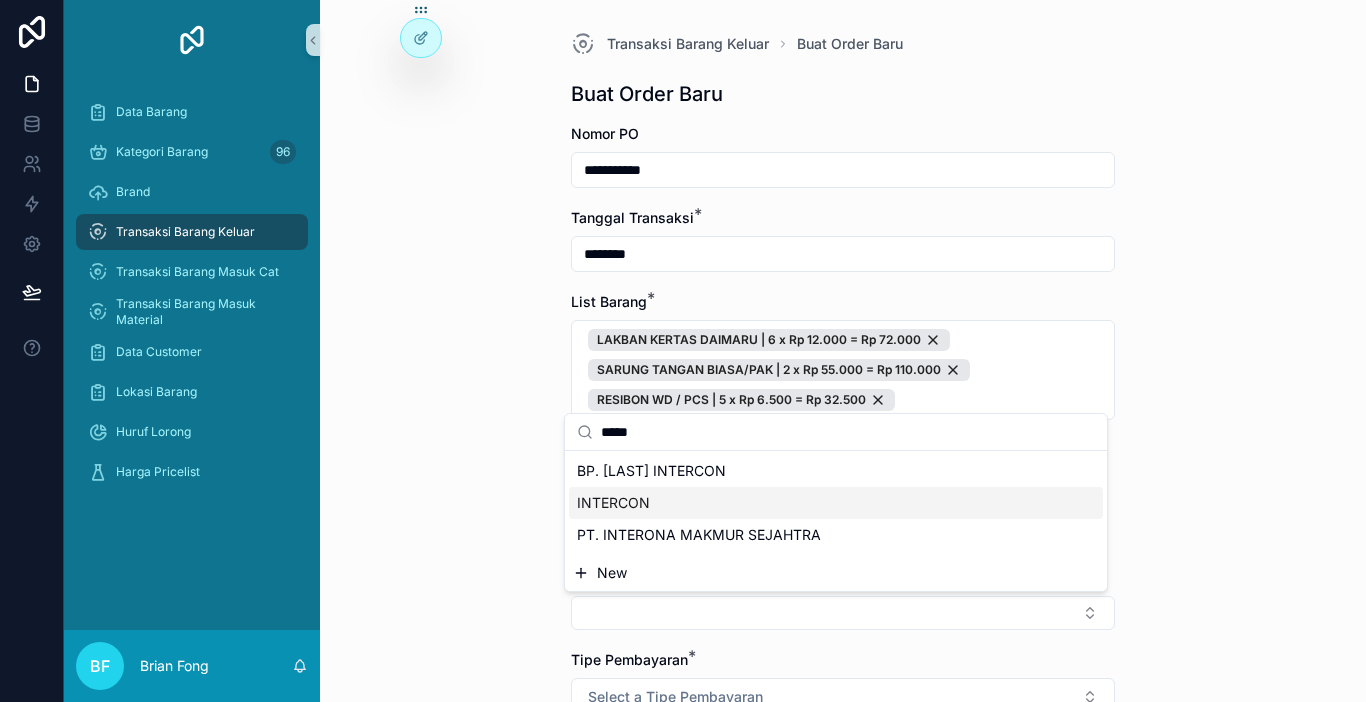 click on "INTERCON" at bounding box center [836, 503] 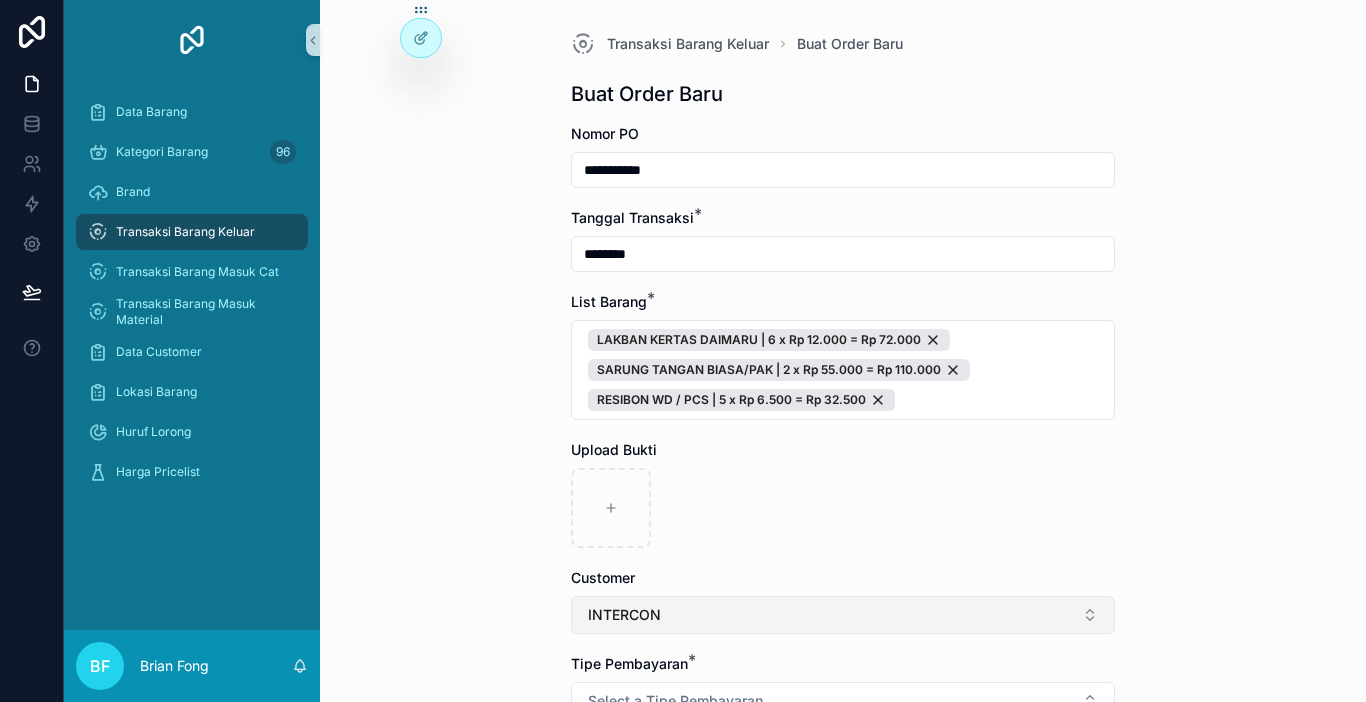 scroll, scrollTop: 100, scrollLeft: 0, axis: vertical 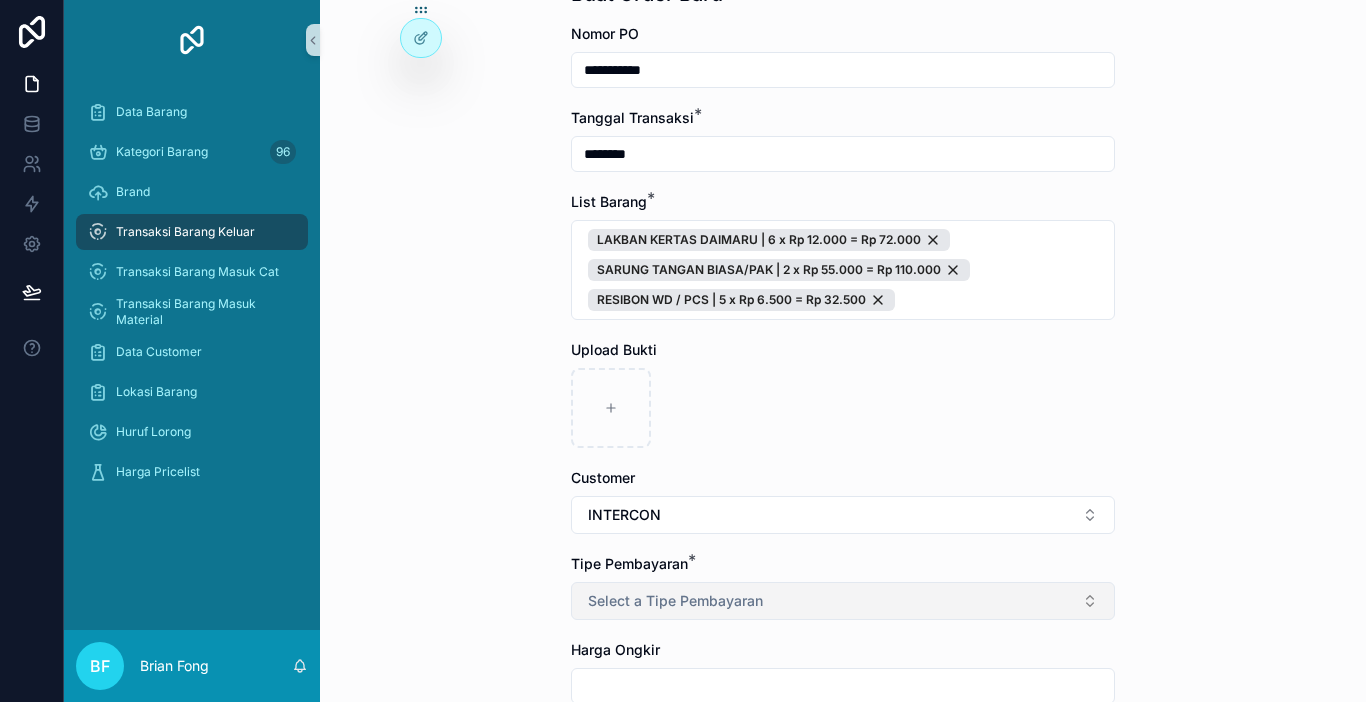 click on "Select a Tipe Pembayaran" at bounding box center [675, 601] 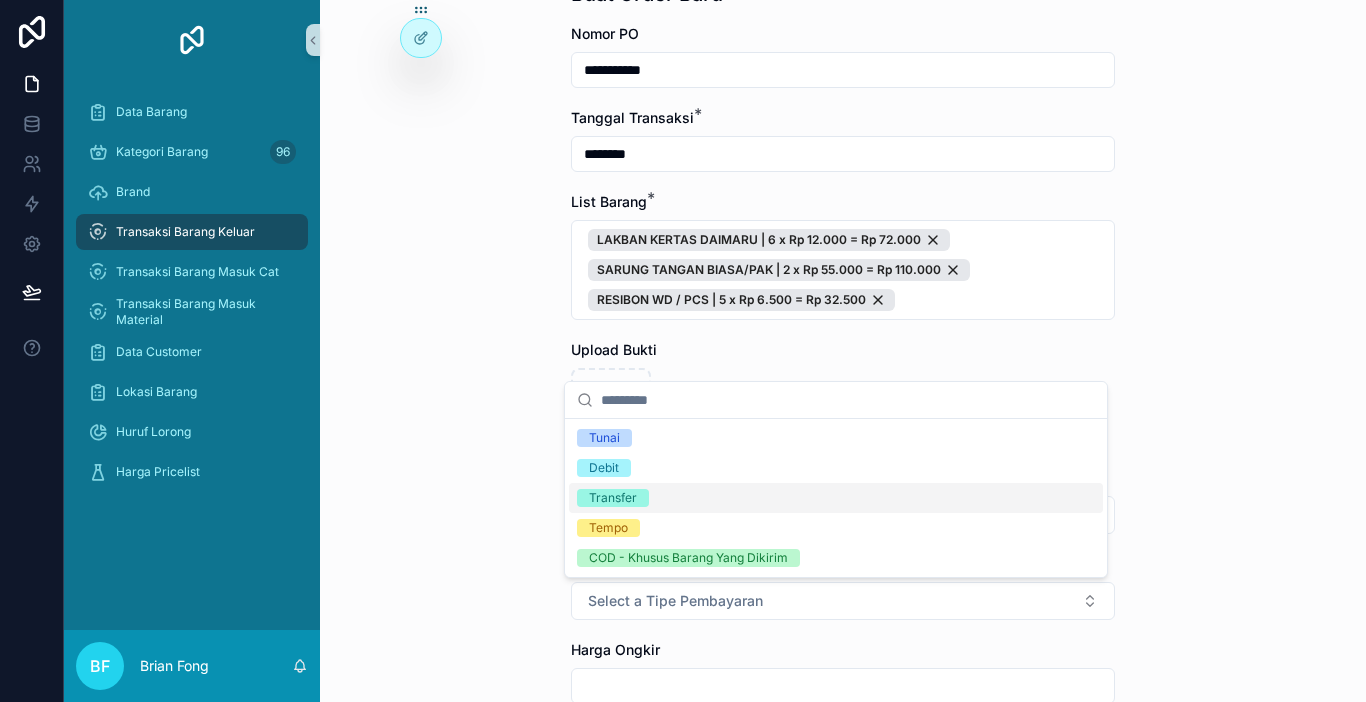 click on "Transfer" at bounding box center [836, 498] 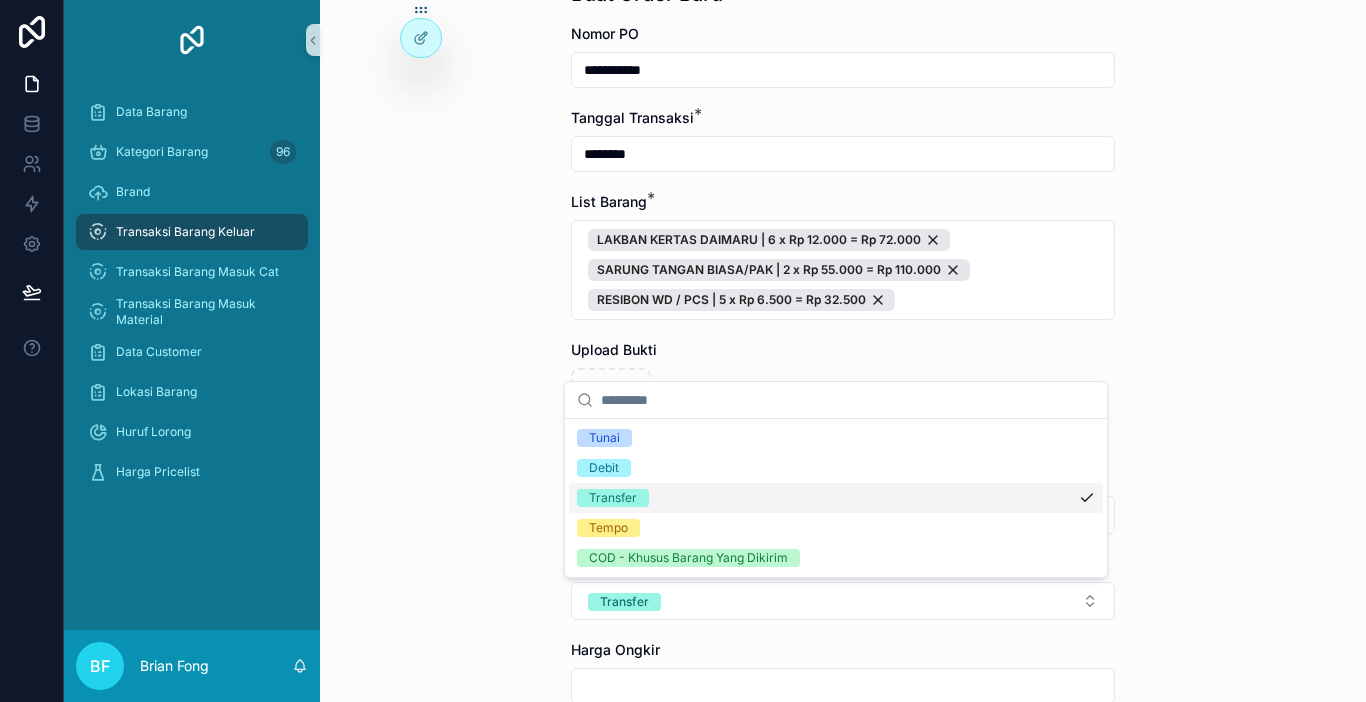 click on "**********" at bounding box center (843, 251) 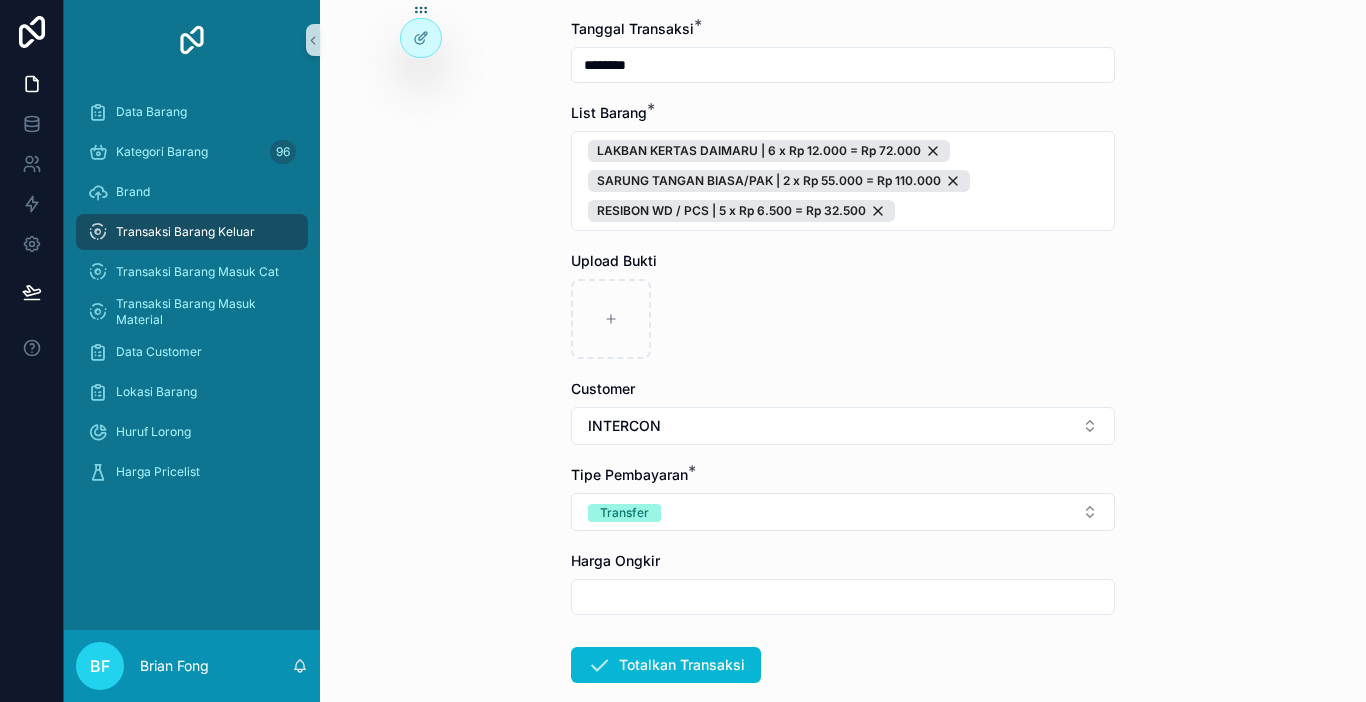 scroll, scrollTop: 298, scrollLeft: 0, axis: vertical 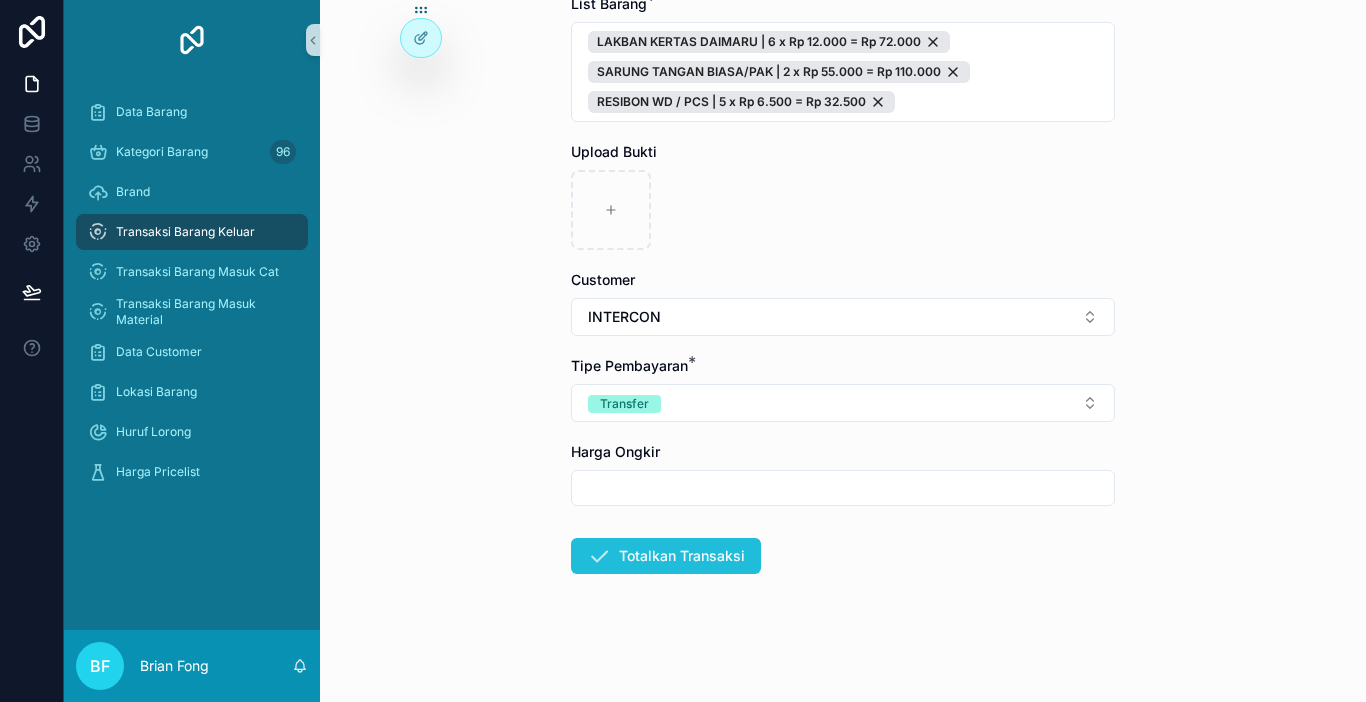 click on "Totalkan Transaksi" at bounding box center (666, 556) 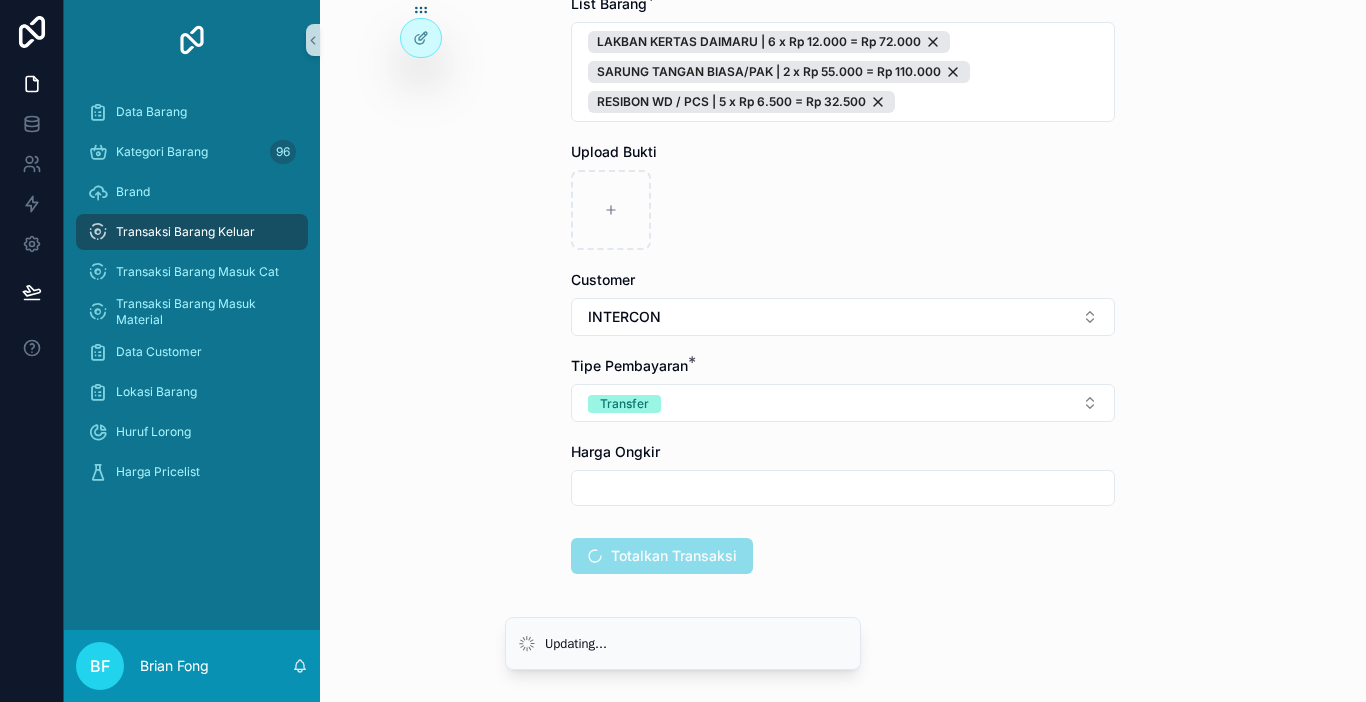 scroll, scrollTop: 0, scrollLeft: 0, axis: both 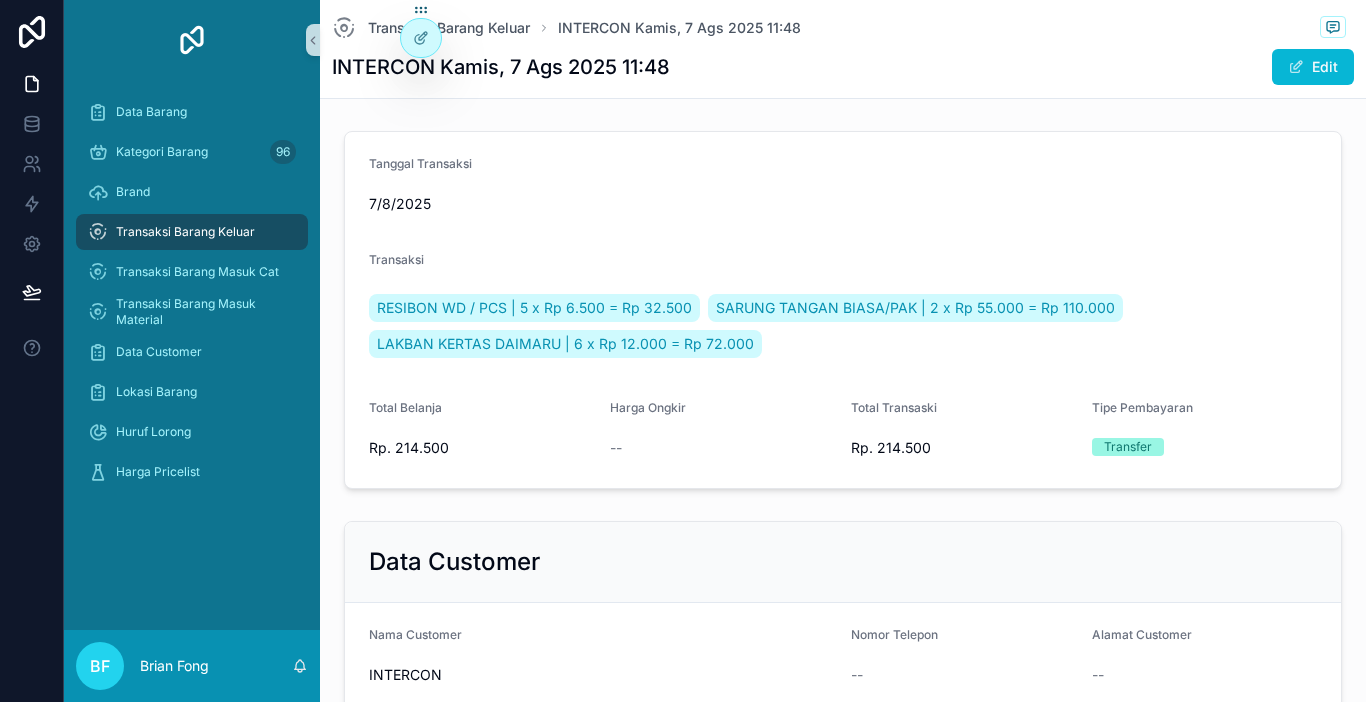 click on "Transaksi Barang Keluar" at bounding box center (192, 232) 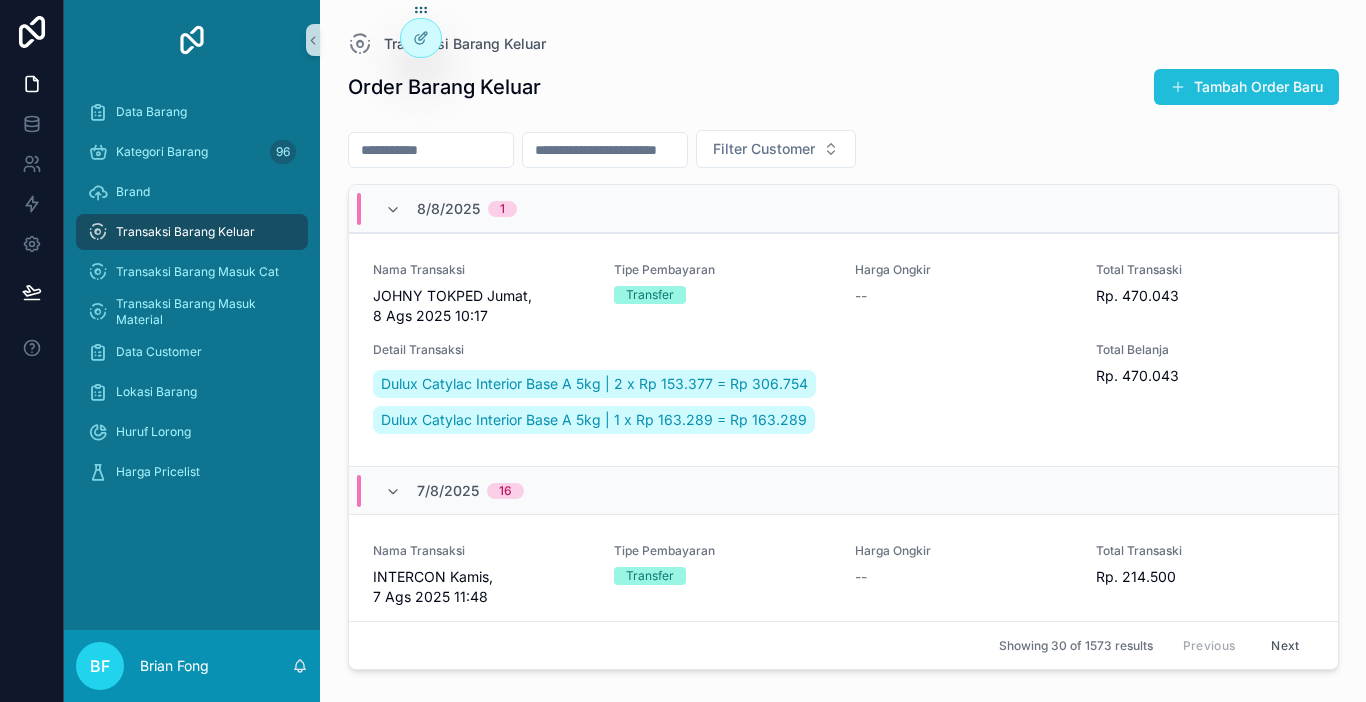 click on "Tambah Order Baru" at bounding box center (1246, 87) 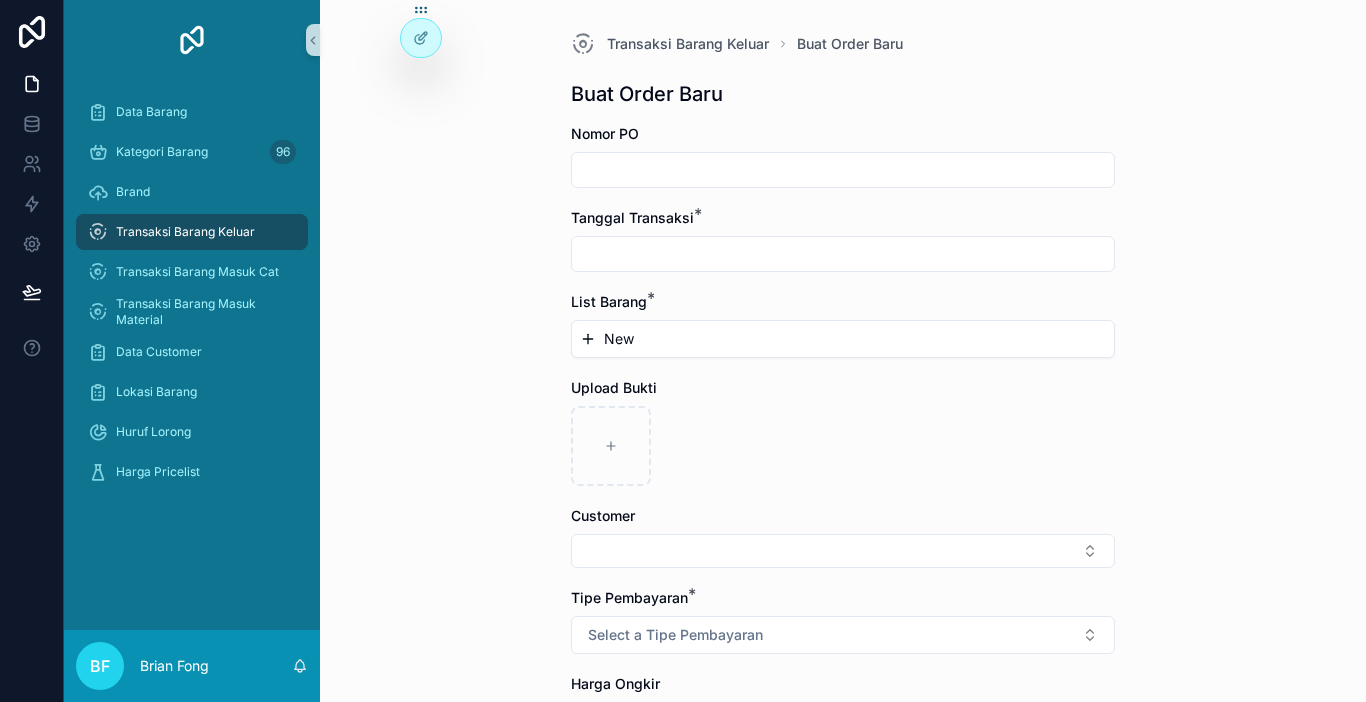 click at bounding box center (843, 170) 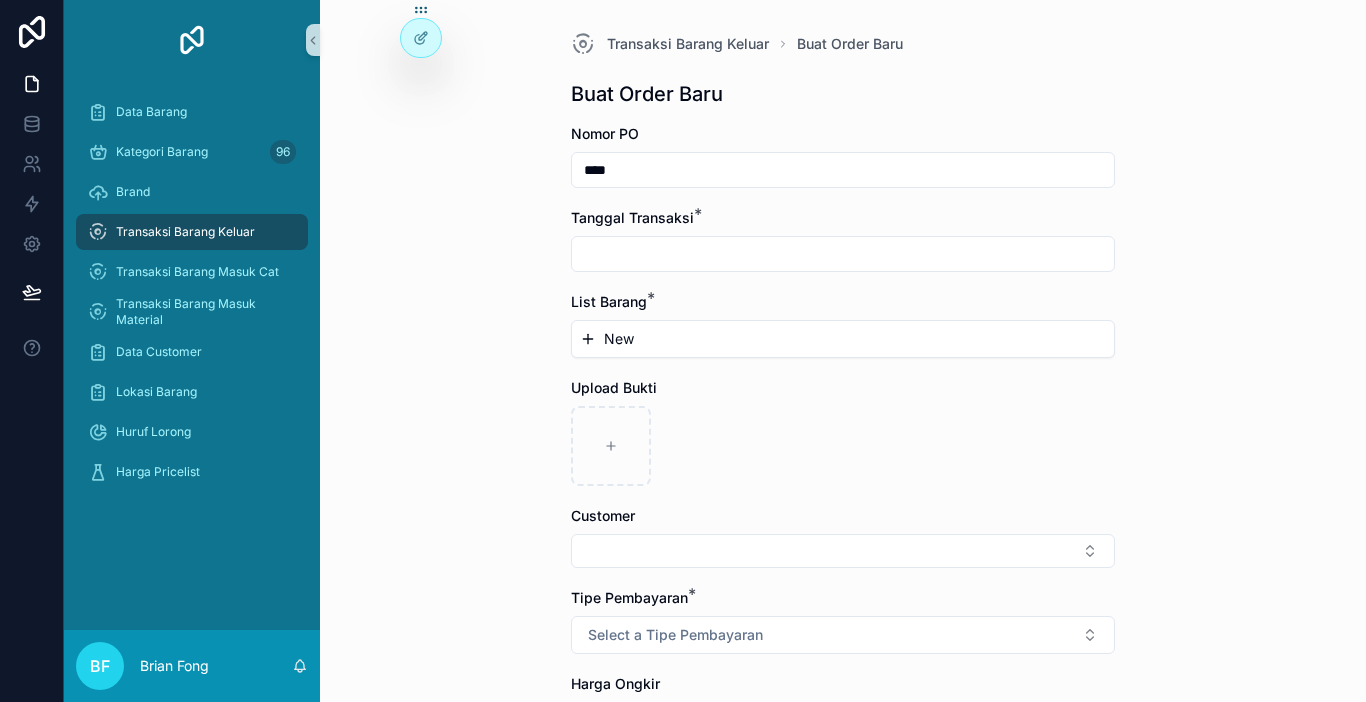 click at bounding box center [843, 254] 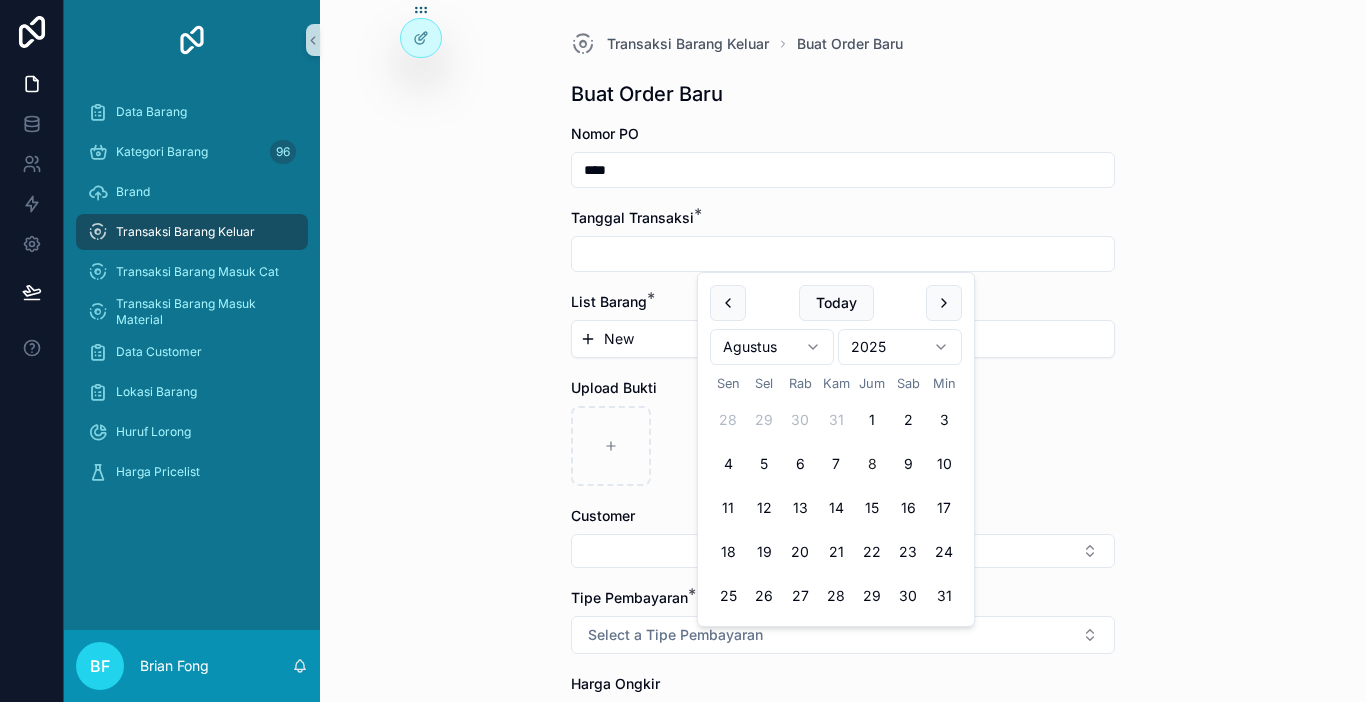 click on "8" at bounding box center (872, 464) 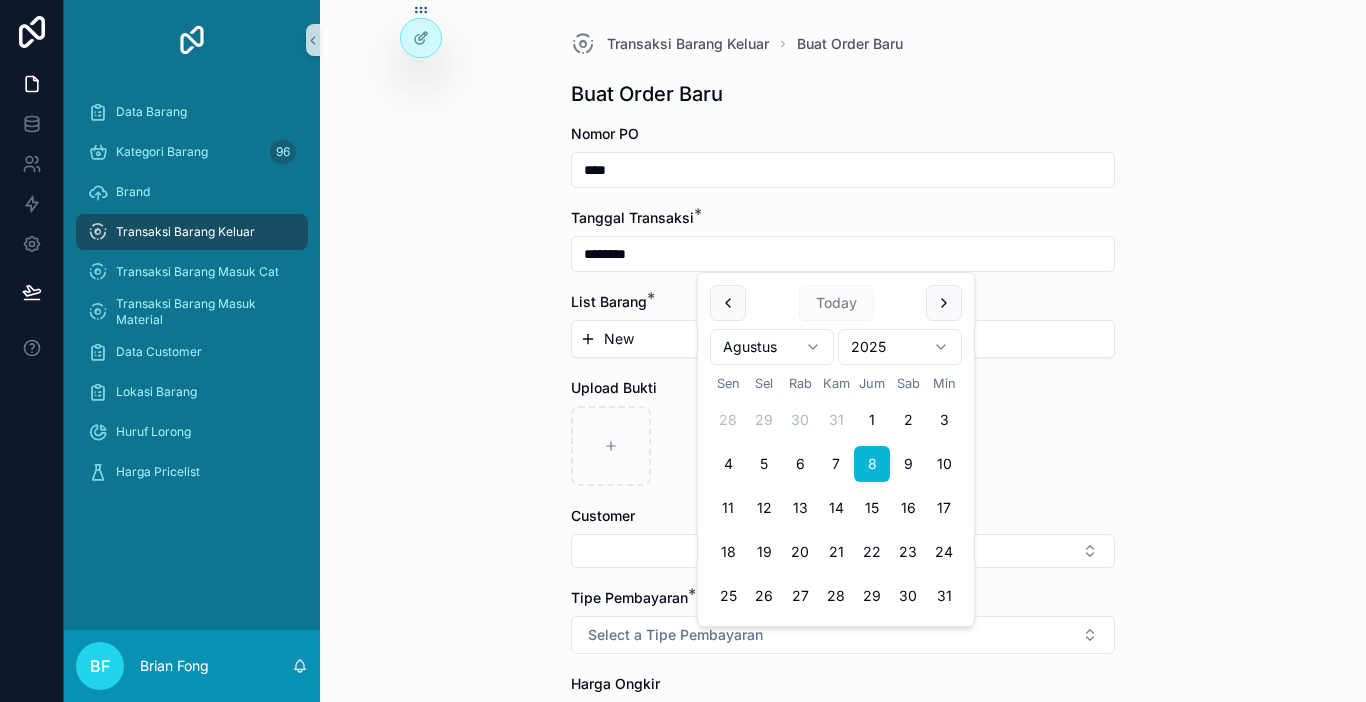 click on "New" at bounding box center [843, 339] 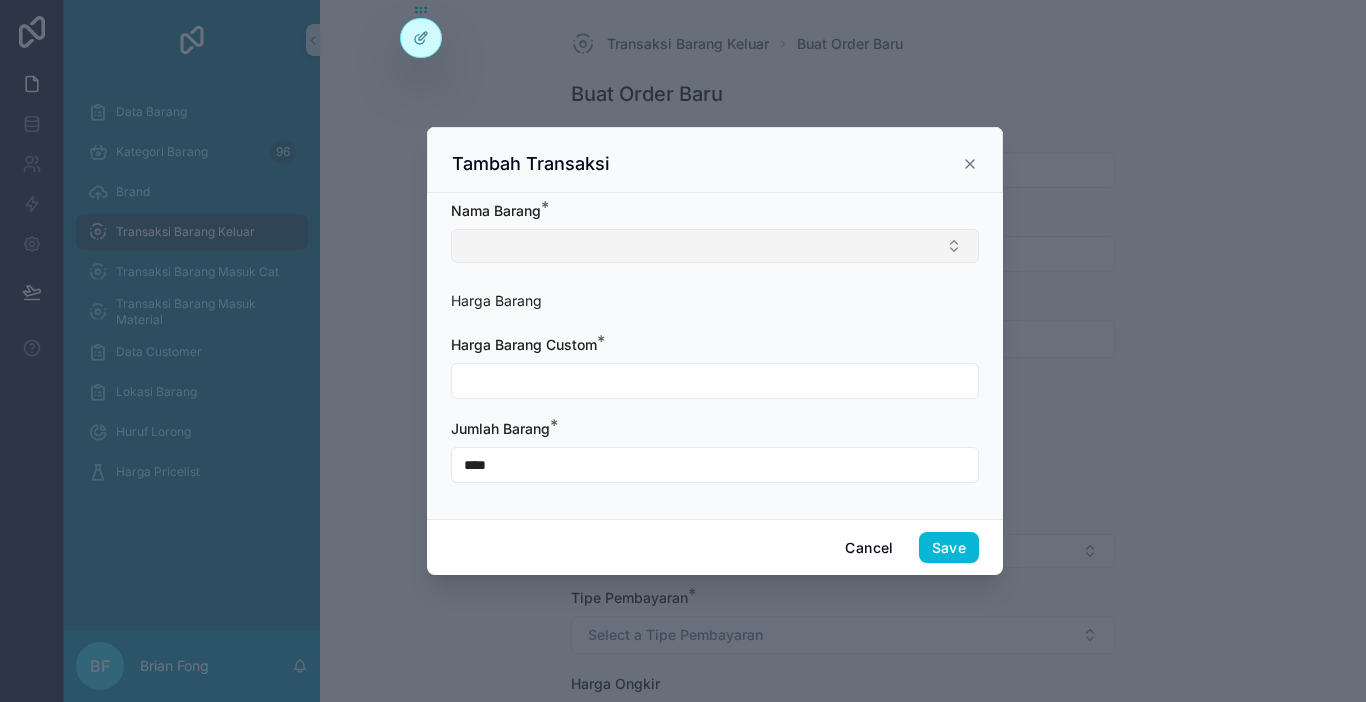 click at bounding box center (715, 246) 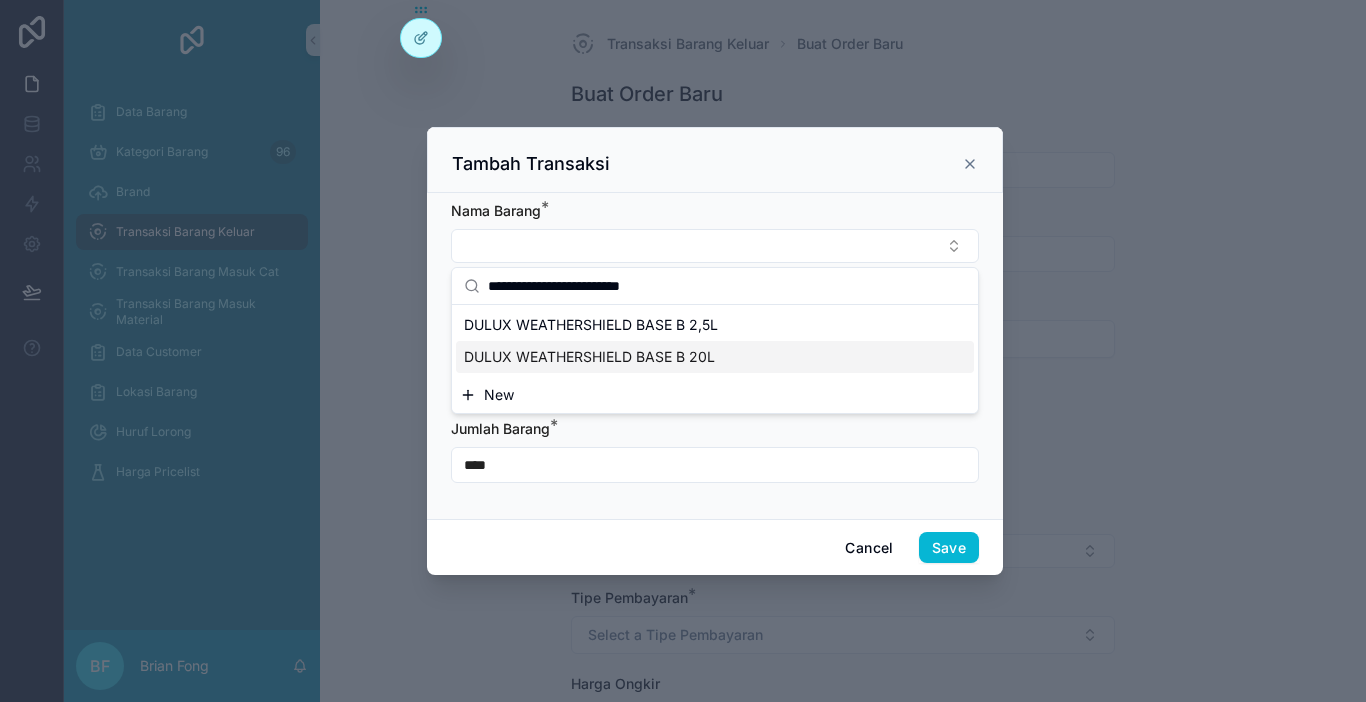 click on "DULUX WEATHERSHIELD BASE B 20L" at bounding box center (589, 357) 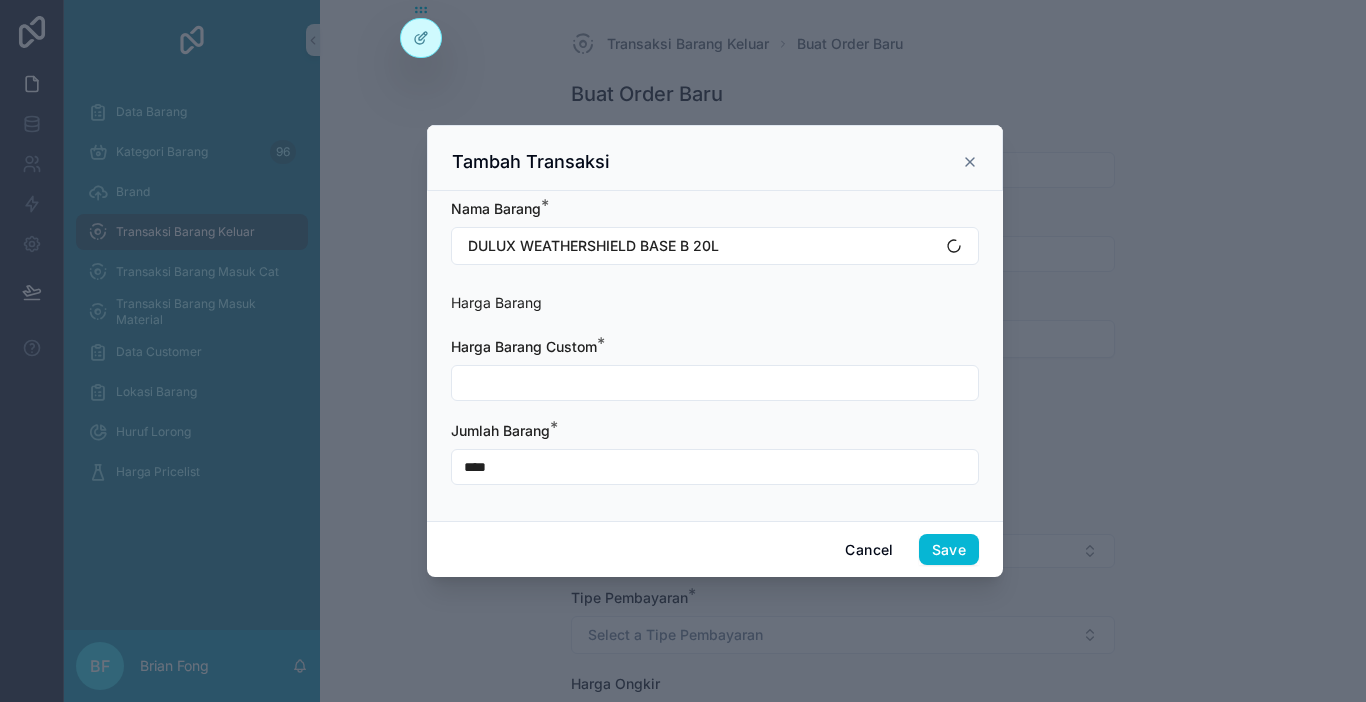 click at bounding box center (715, 383) 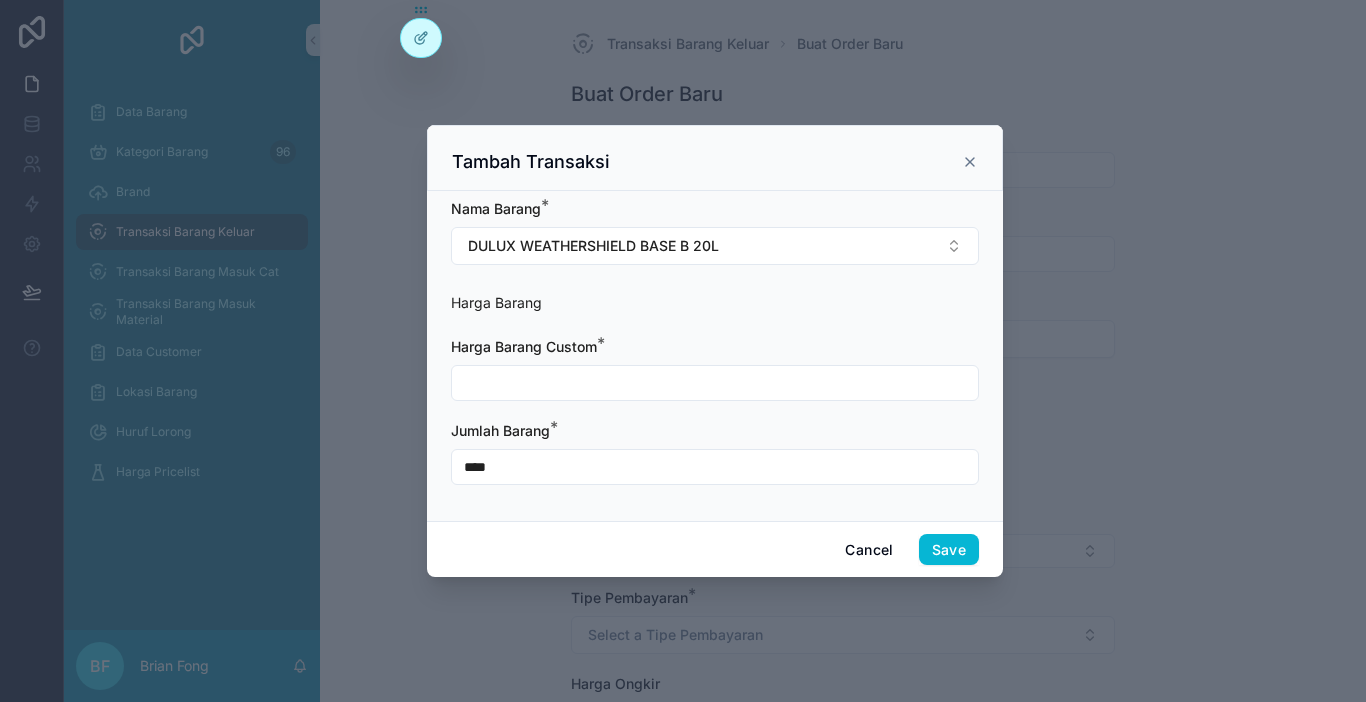 click at bounding box center [715, 383] 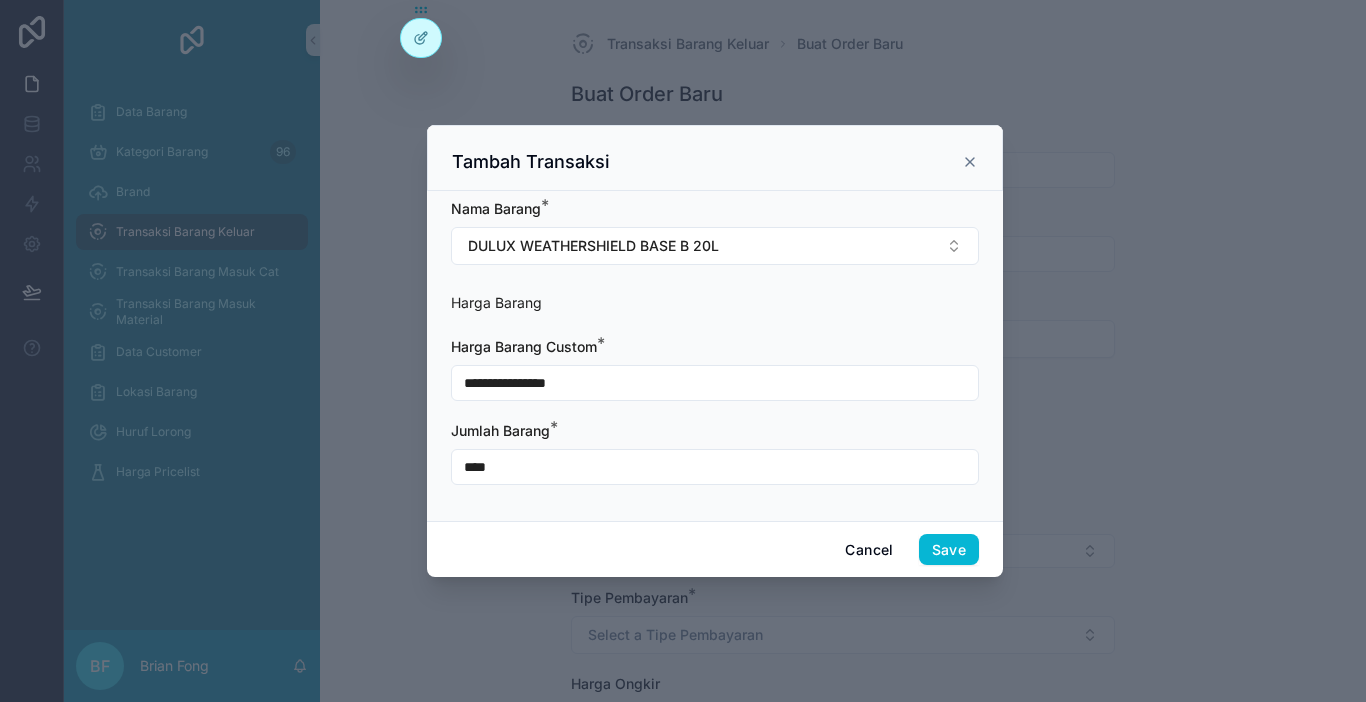 click on "****" at bounding box center [715, 467] 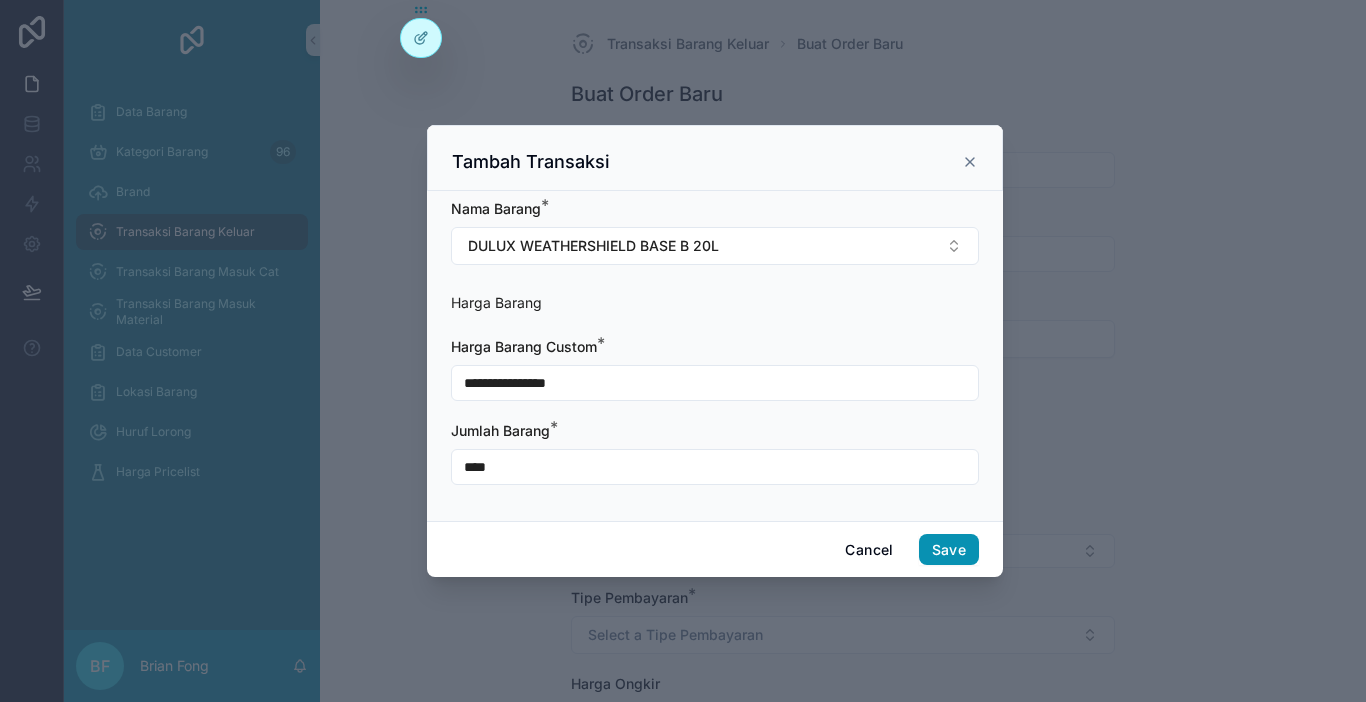 click on "Save" at bounding box center [949, 550] 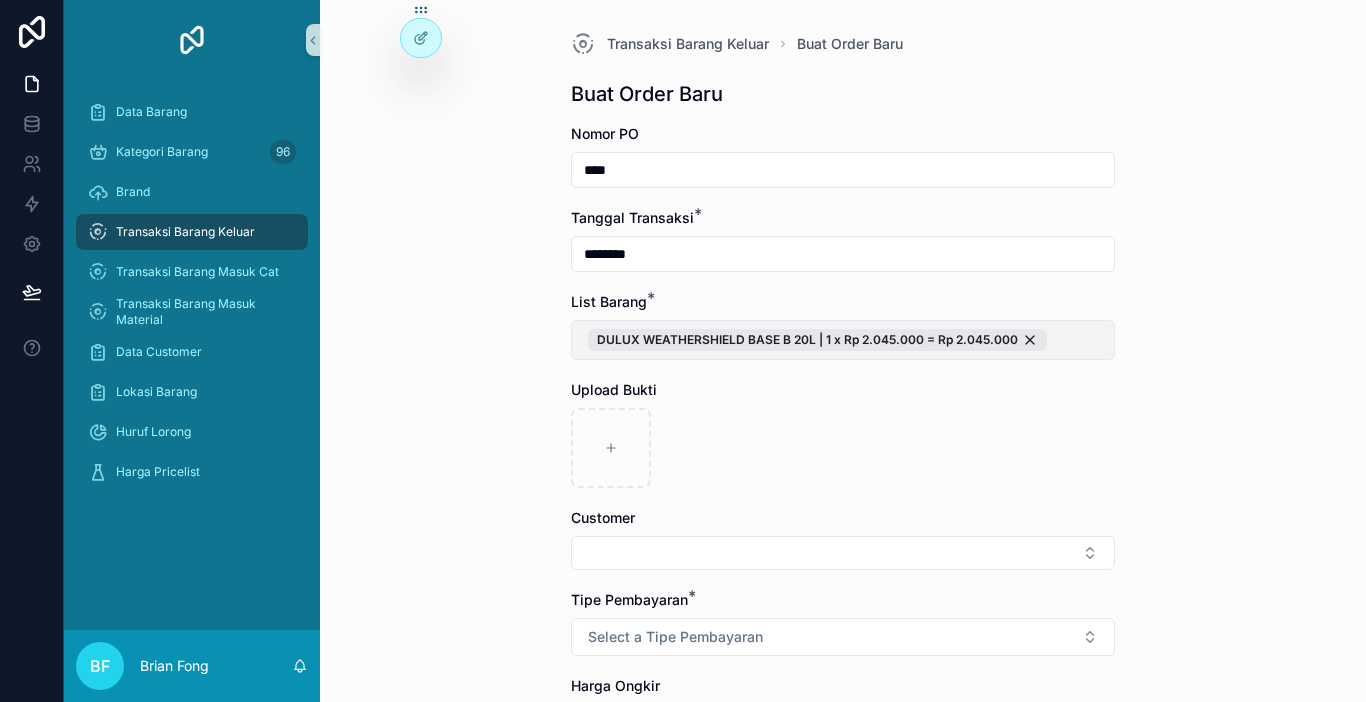 click on "DULUX WEATHERSHIELD BASE B 20L | 1 x Rp 2.045.000 = Rp 2.045.000" at bounding box center (843, 340) 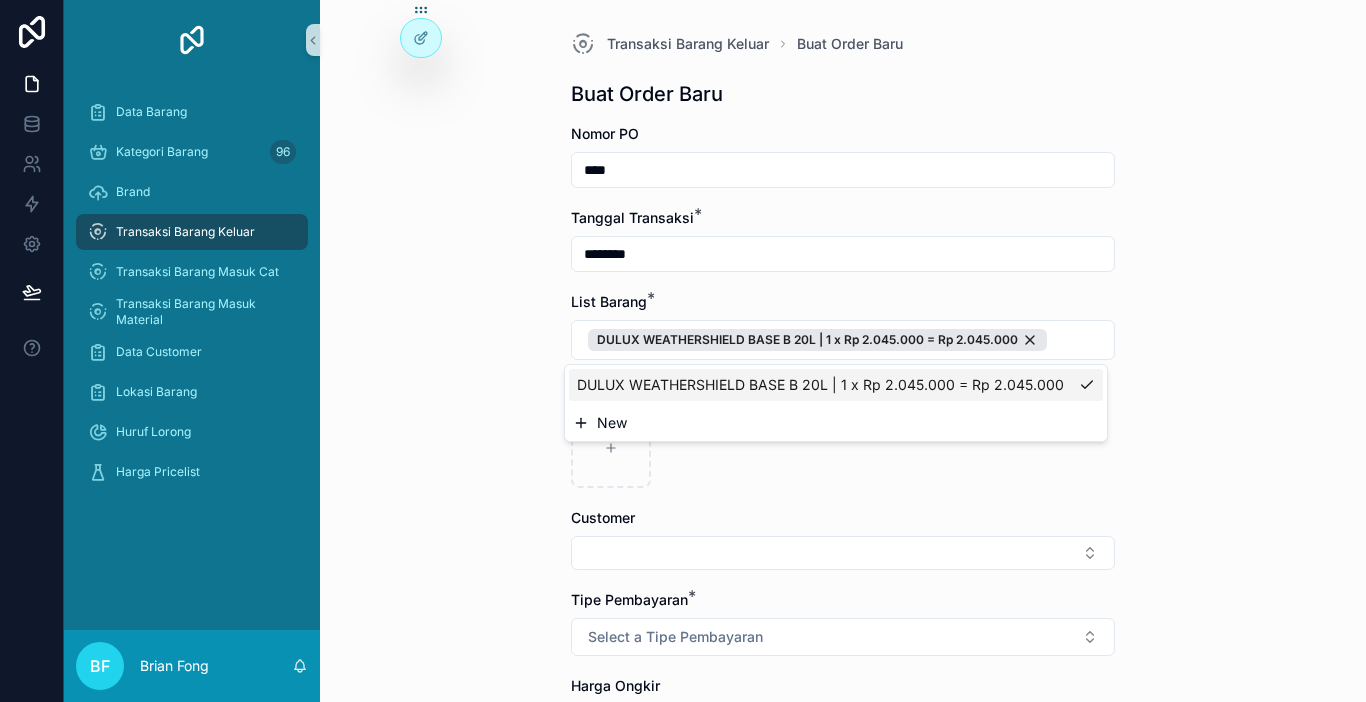 click on "New" at bounding box center [836, 423] 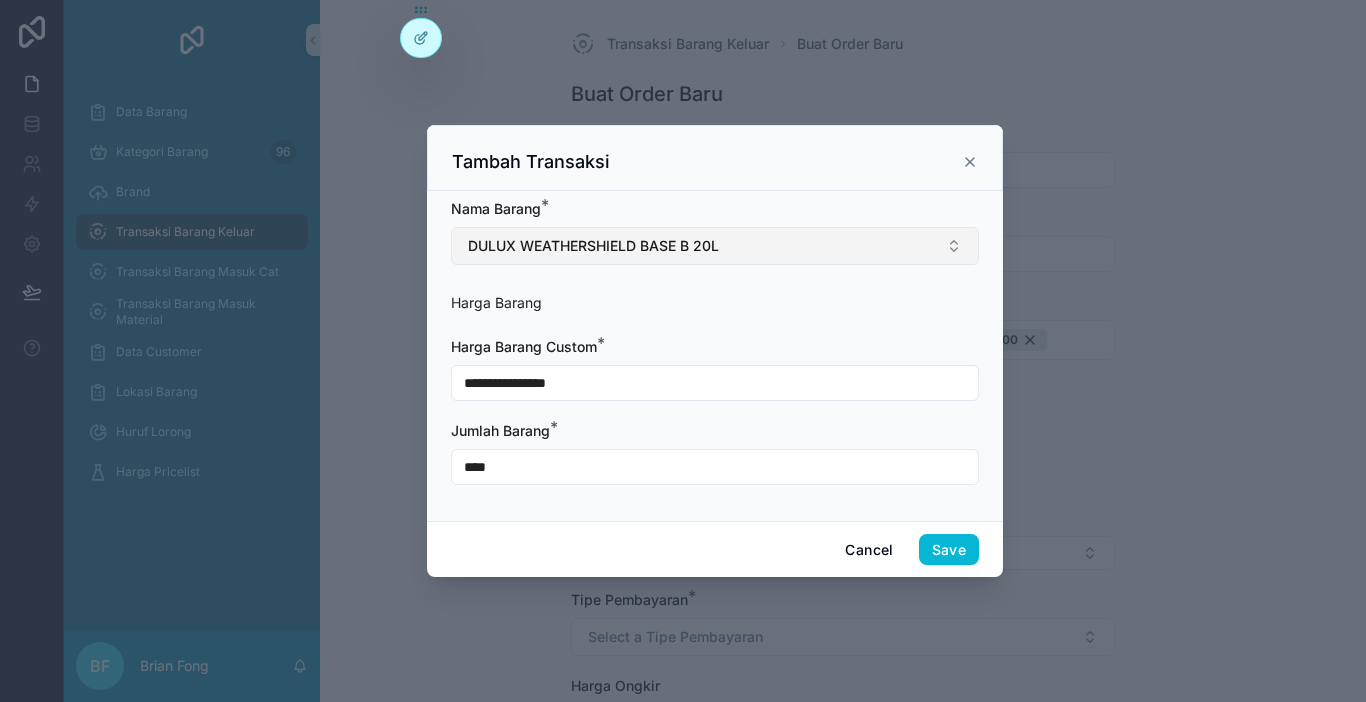click on "DULUX WEATHERSHIELD BASE B 20L" at bounding box center (715, 246) 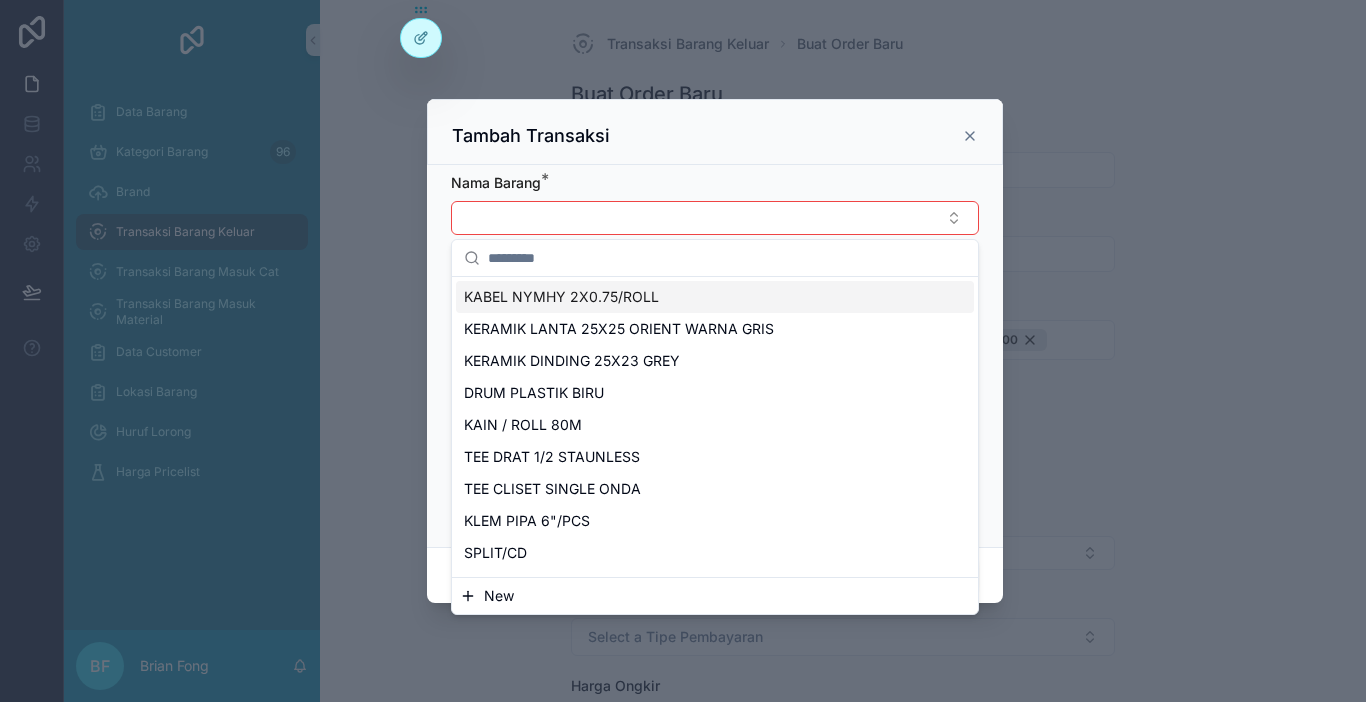 paste on "**********" 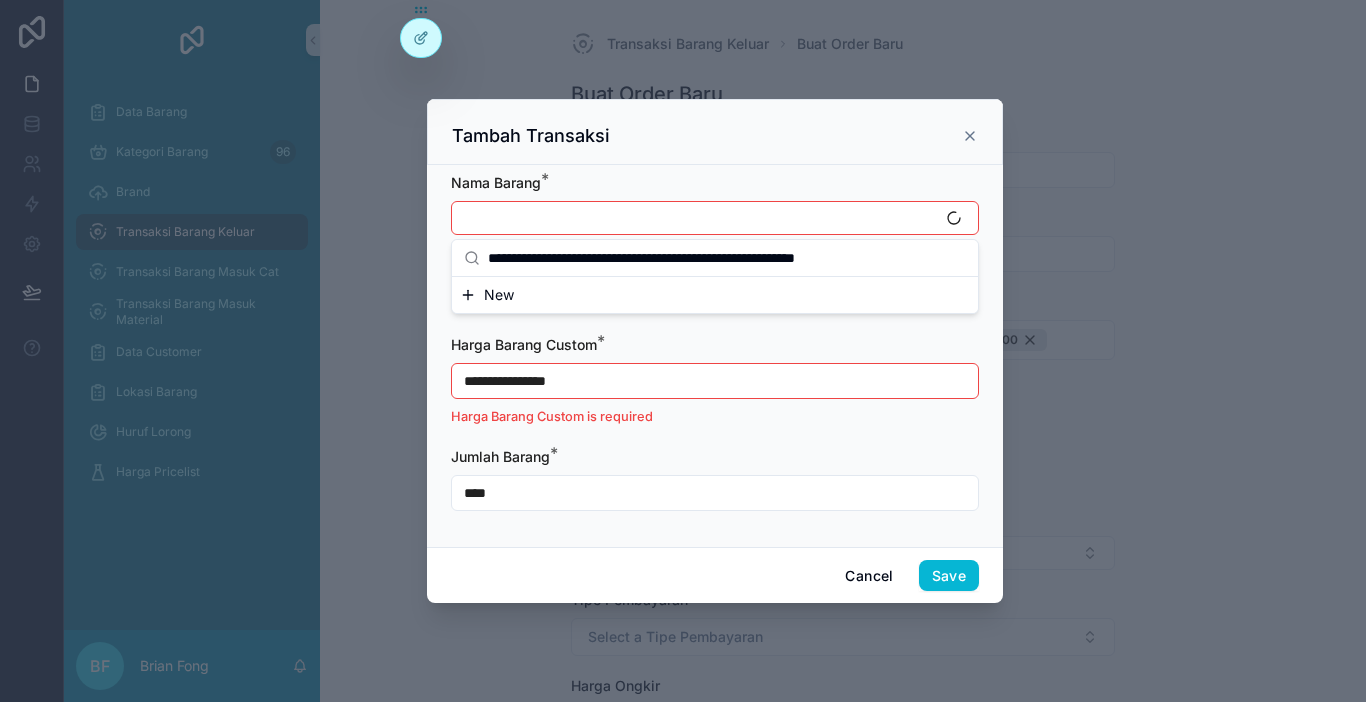 drag, startPoint x: 705, startPoint y: 262, endPoint x: 914, endPoint y: 273, distance: 209.28928 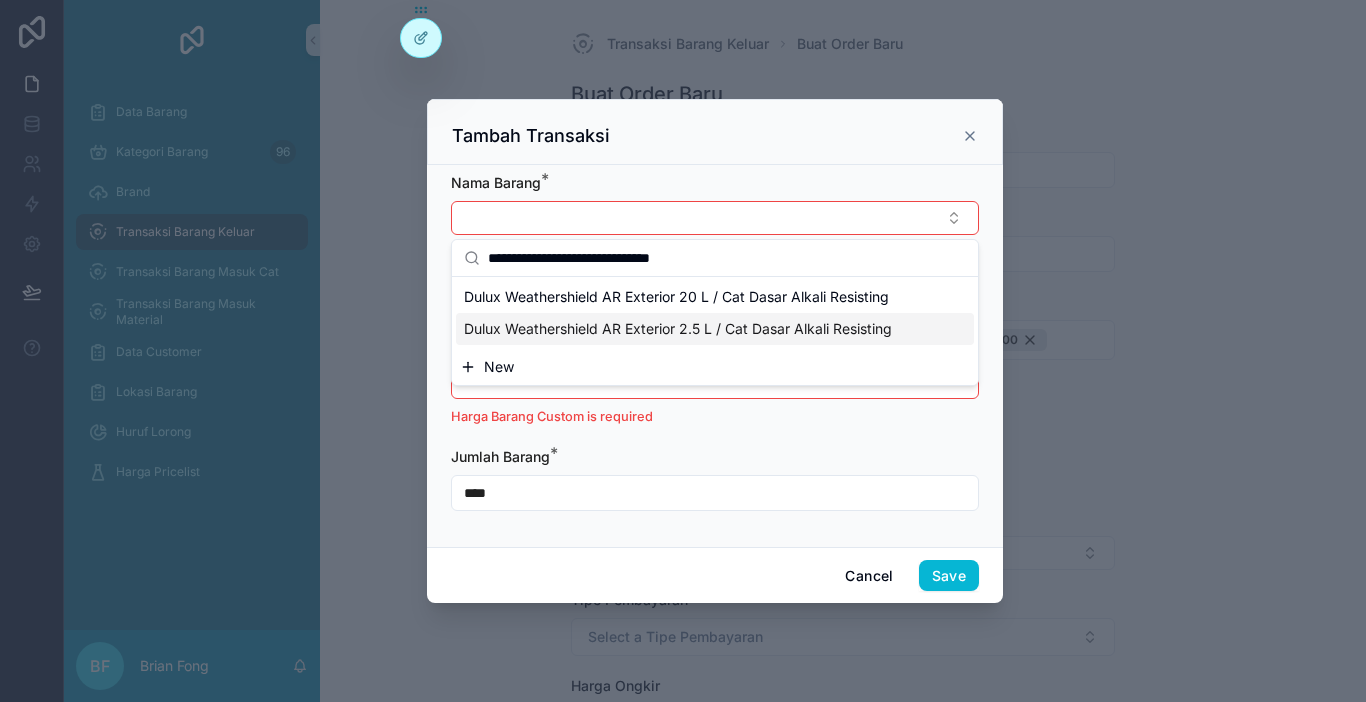 click on "Dulux Weathershield AR Exterior 2.5 L / Cat Dasar Alkali Resisting" at bounding box center [678, 329] 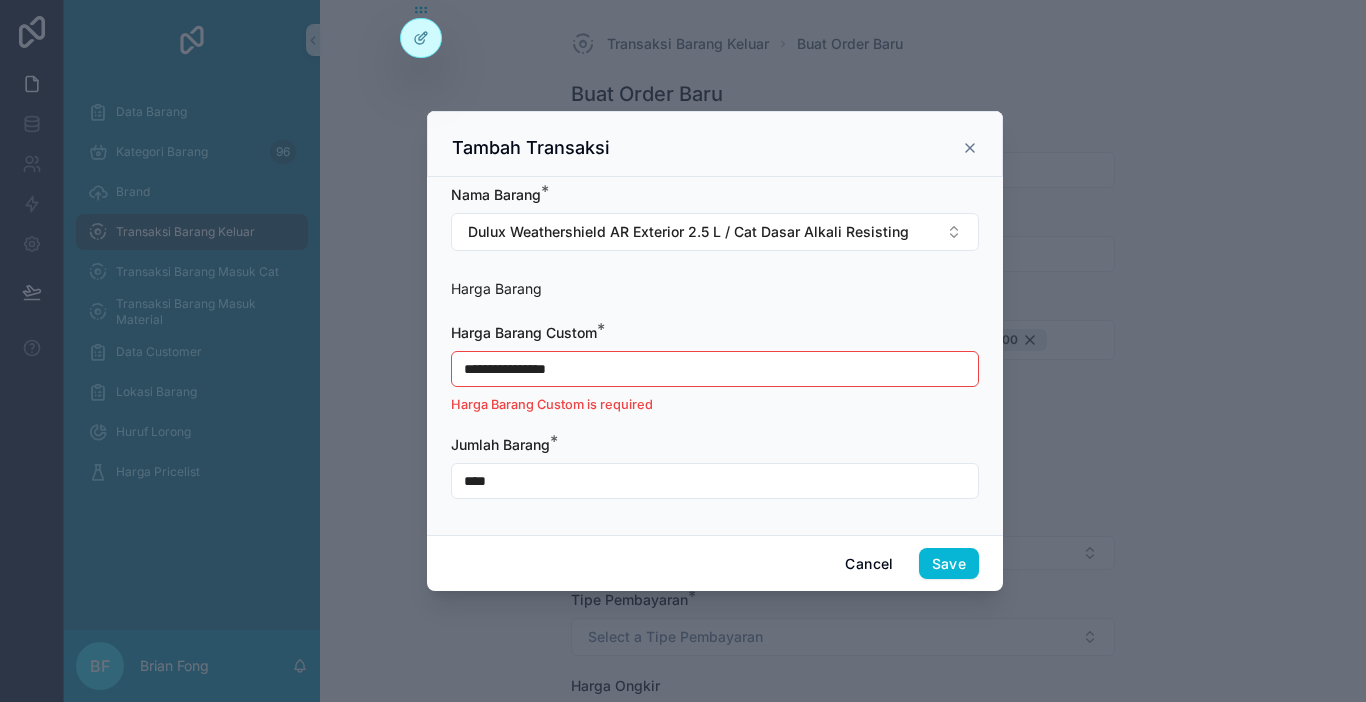 click on "**********" at bounding box center (715, 369) 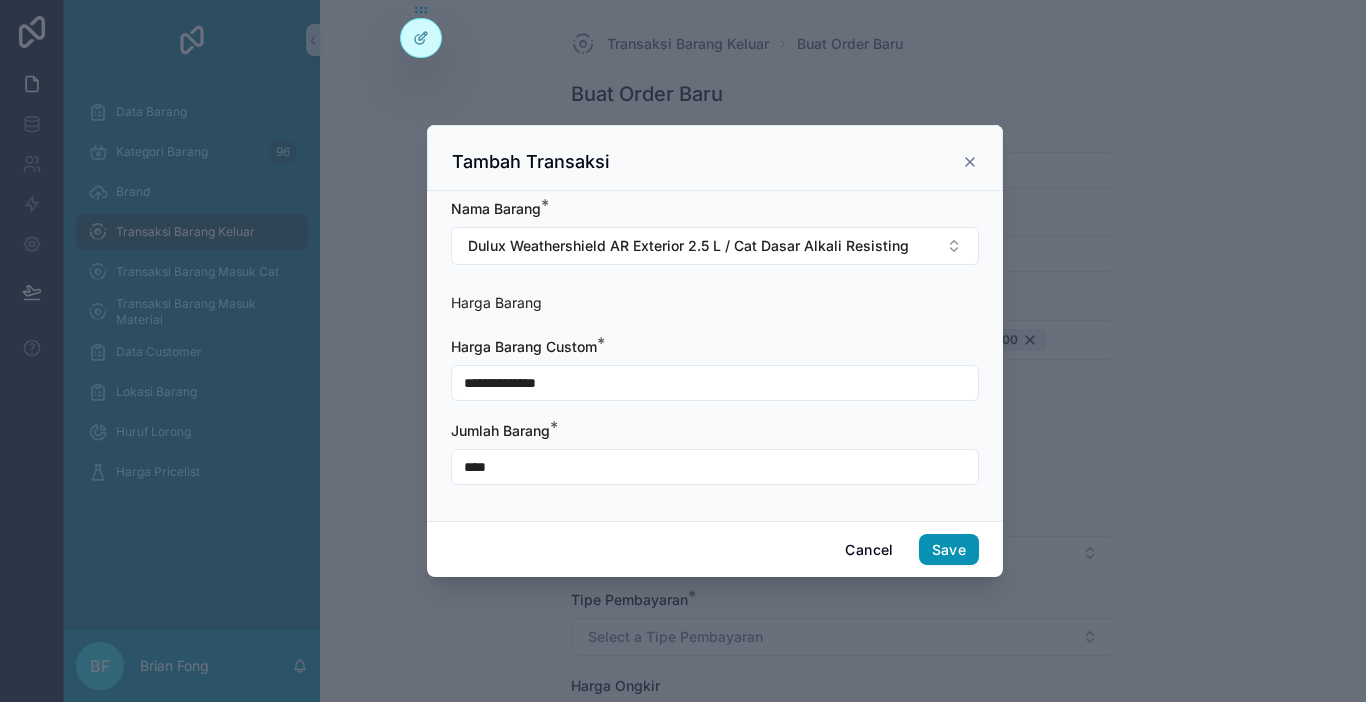 click on "Save" at bounding box center (949, 550) 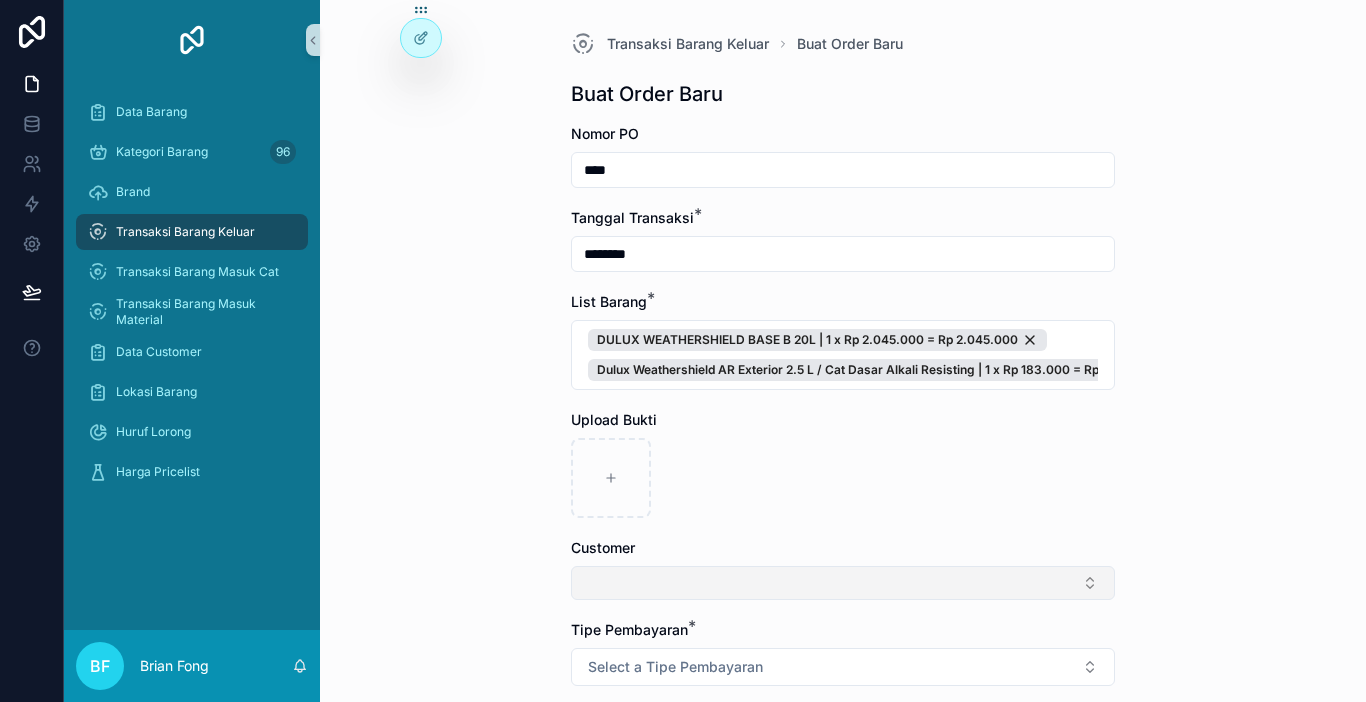 click at bounding box center [843, 583] 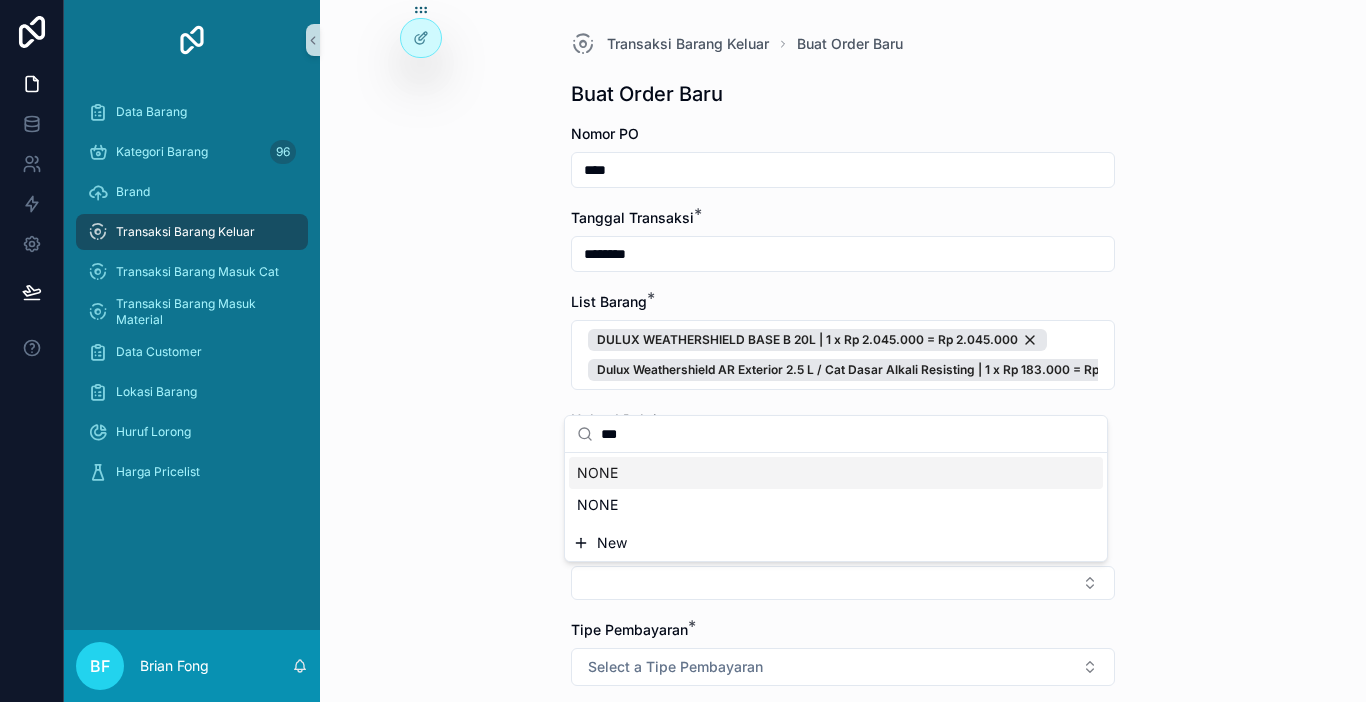 click on "NONE" at bounding box center (836, 473) 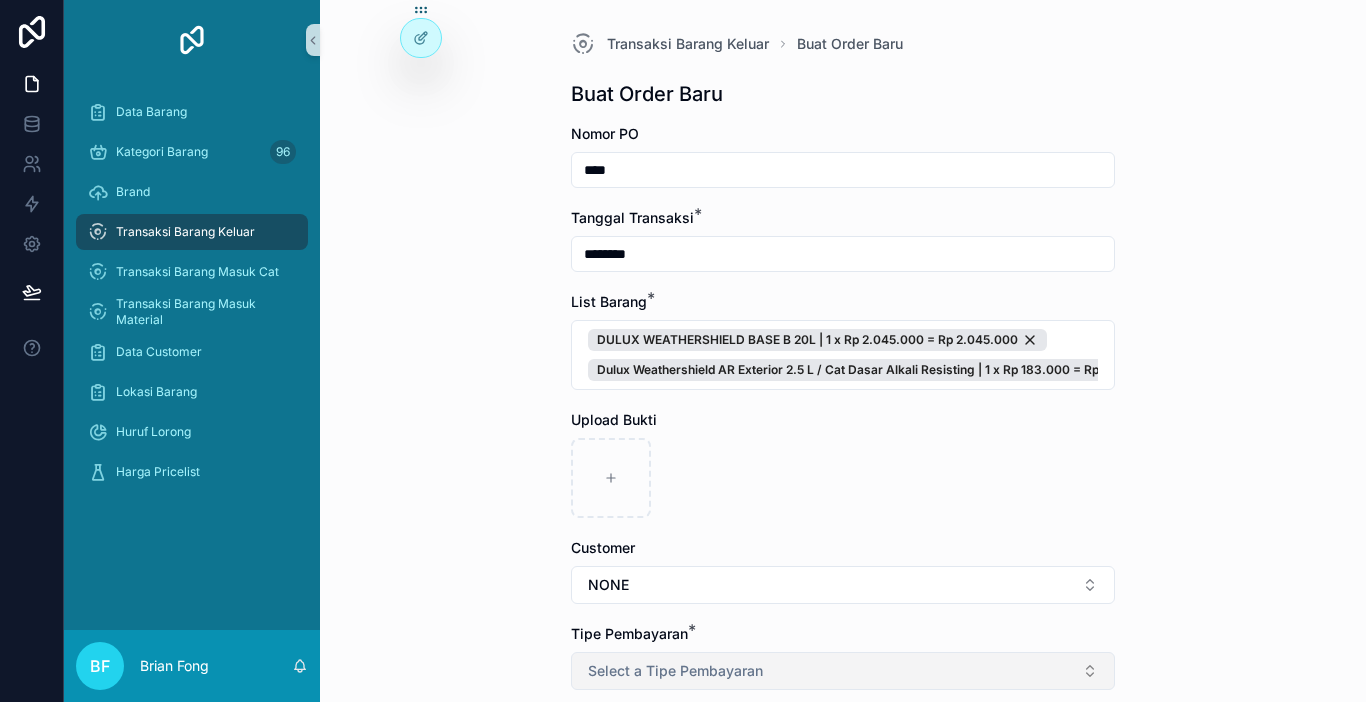 click on "Select a Tipe Pembayaran" at bounding box center (675, 671) 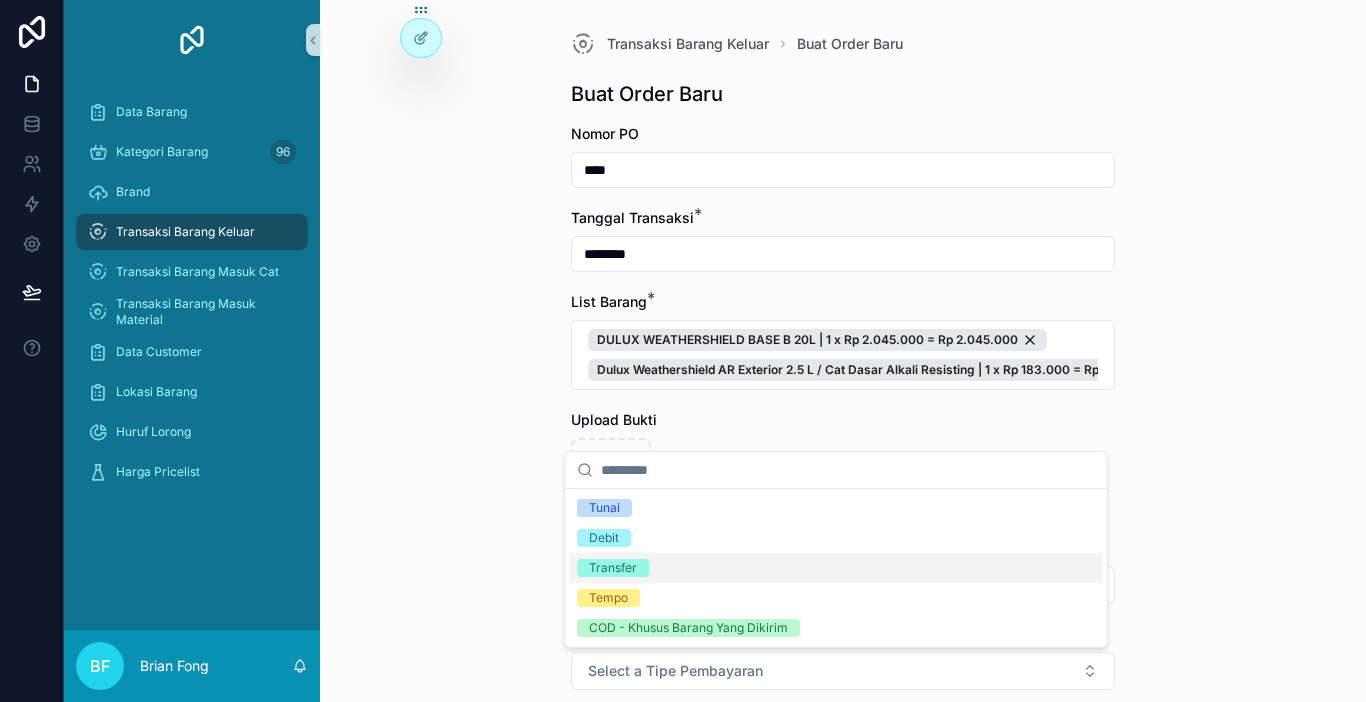 click on "Transfer" at bounding box center [836, 568] 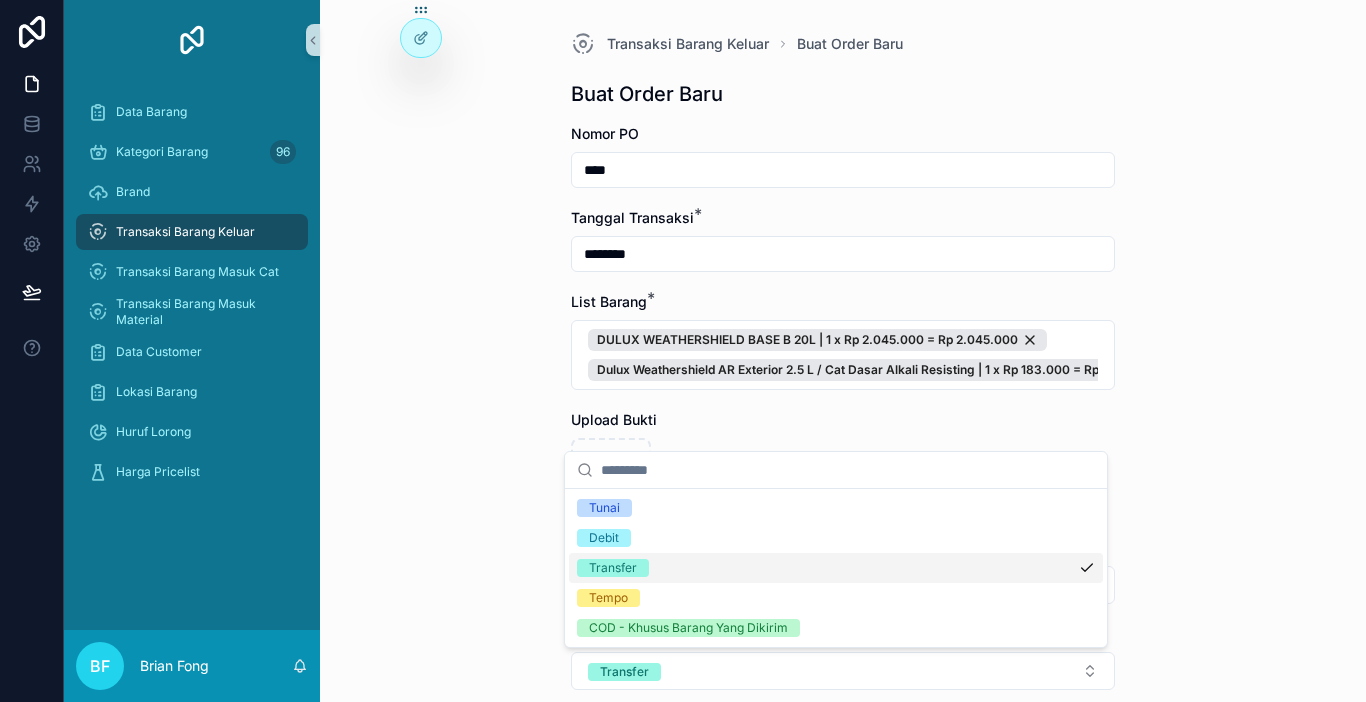 click on "Transaksi Barang Keluar Buat Order Baru Buat Order Baru Nomor PO **** Tanggal Transaksi * ******** List Barang * DULUX WEATHERSHIELD BASE B 20L | 1 x Rp 2.045.000 = Rp 2.045.000 Dulux Weathershield AR Exterior 2.5 L / Cat Dasar Alkali Resisting | 1 x Rp 183.000 = Rp 183.000 Upload Bukti Customer NONE Tipe Pembayaran * Transfer Harga Ongkir Totalkan Transaksi" at bounding box center [843, 351] 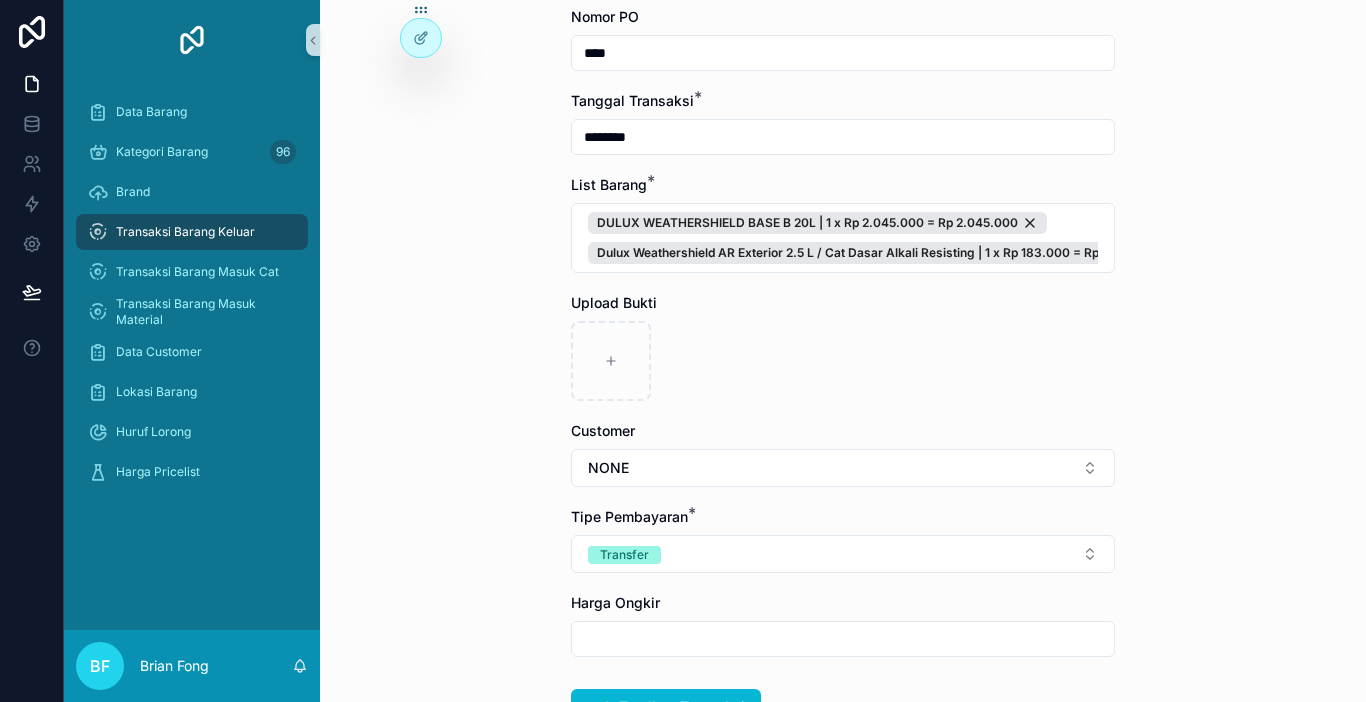 scroll, scrollTop: 268, scrollLeft: 0, axis: vertical 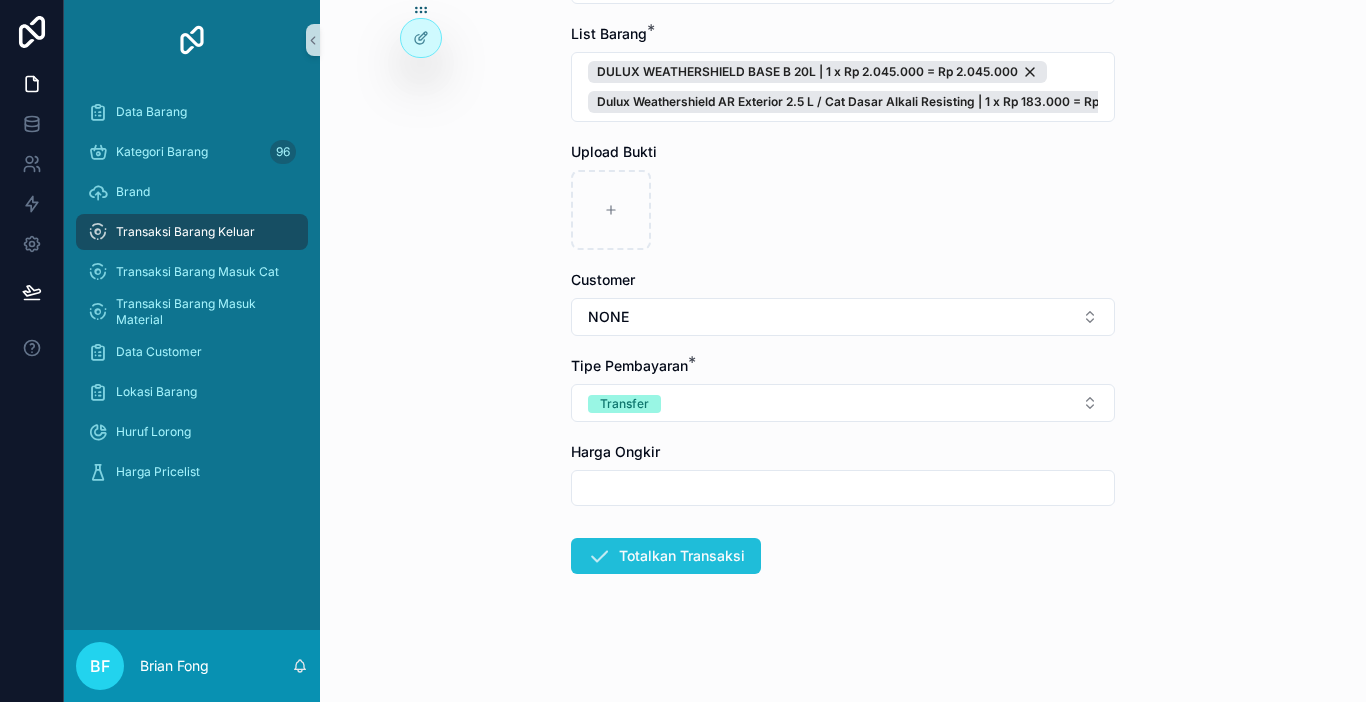 click at bounding box center [599, 556] 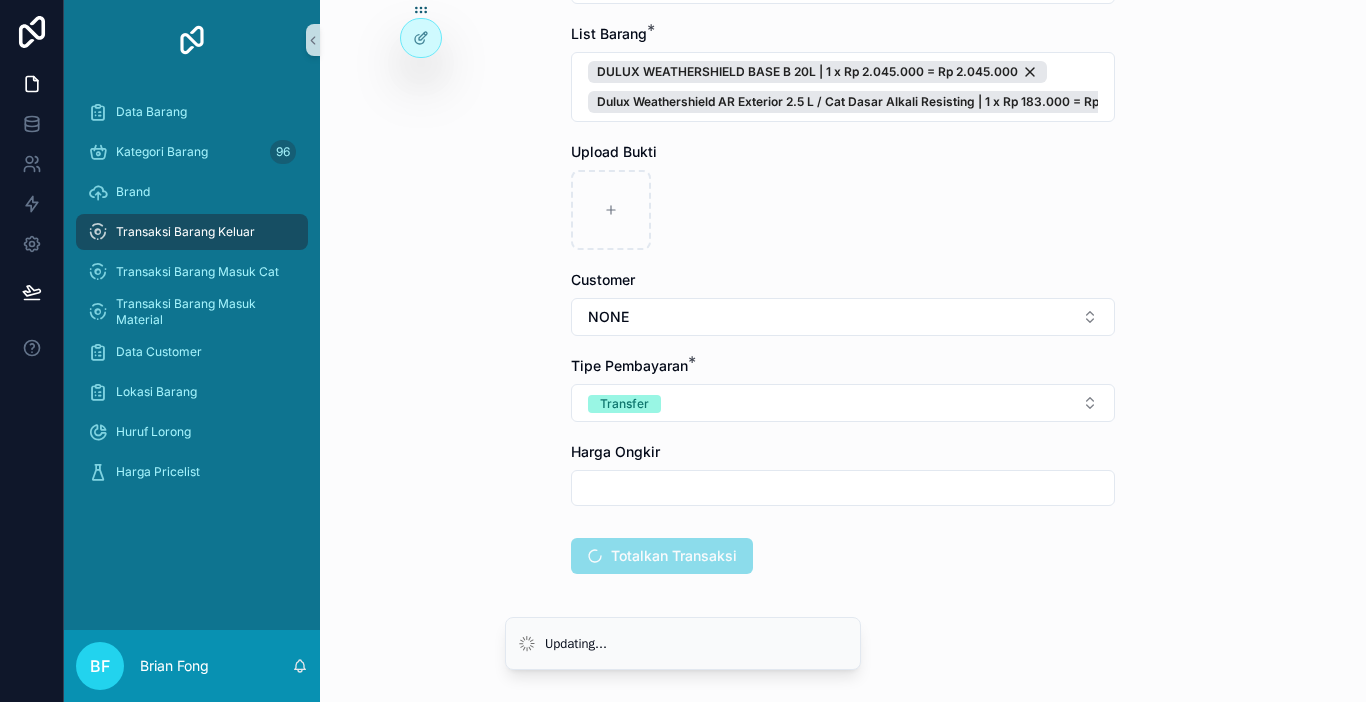 scroll, scrollTop: 0, scrollLeft: 0, axis: both 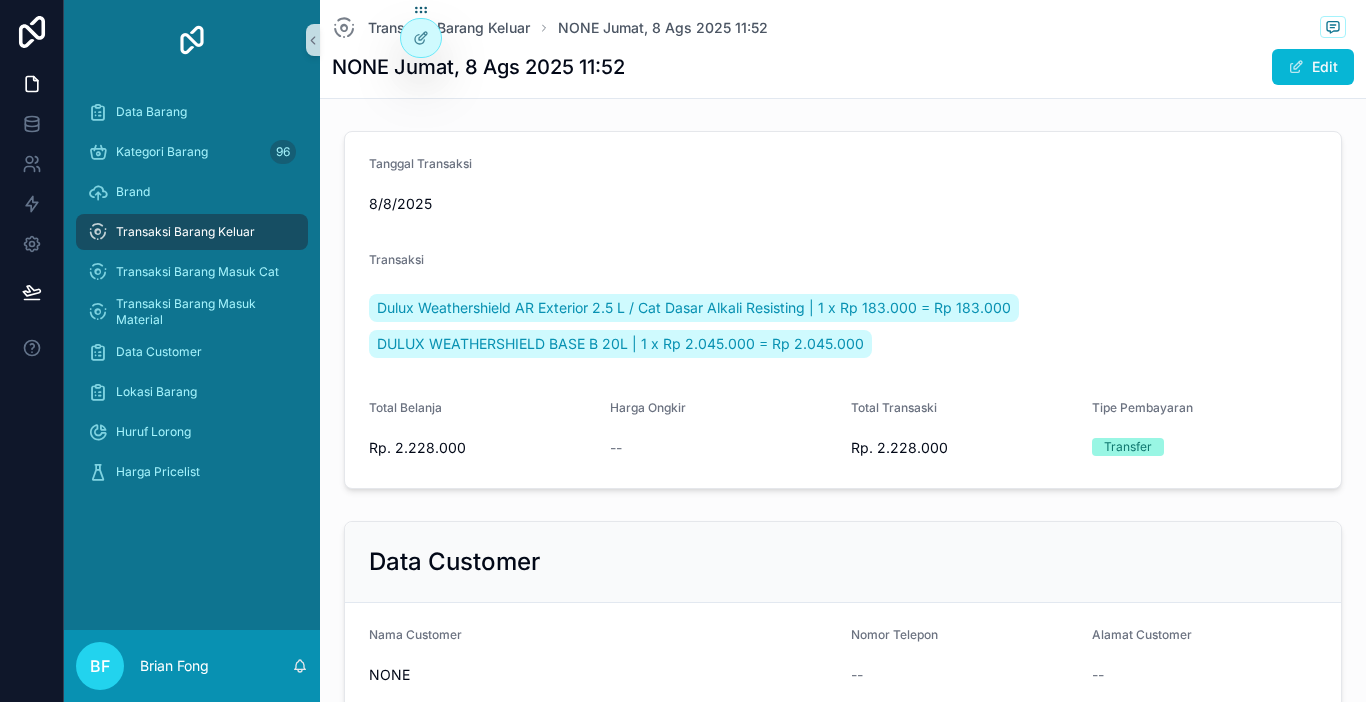 click on "Transaksi Barang Keluar" at bounding box center [185, 232] 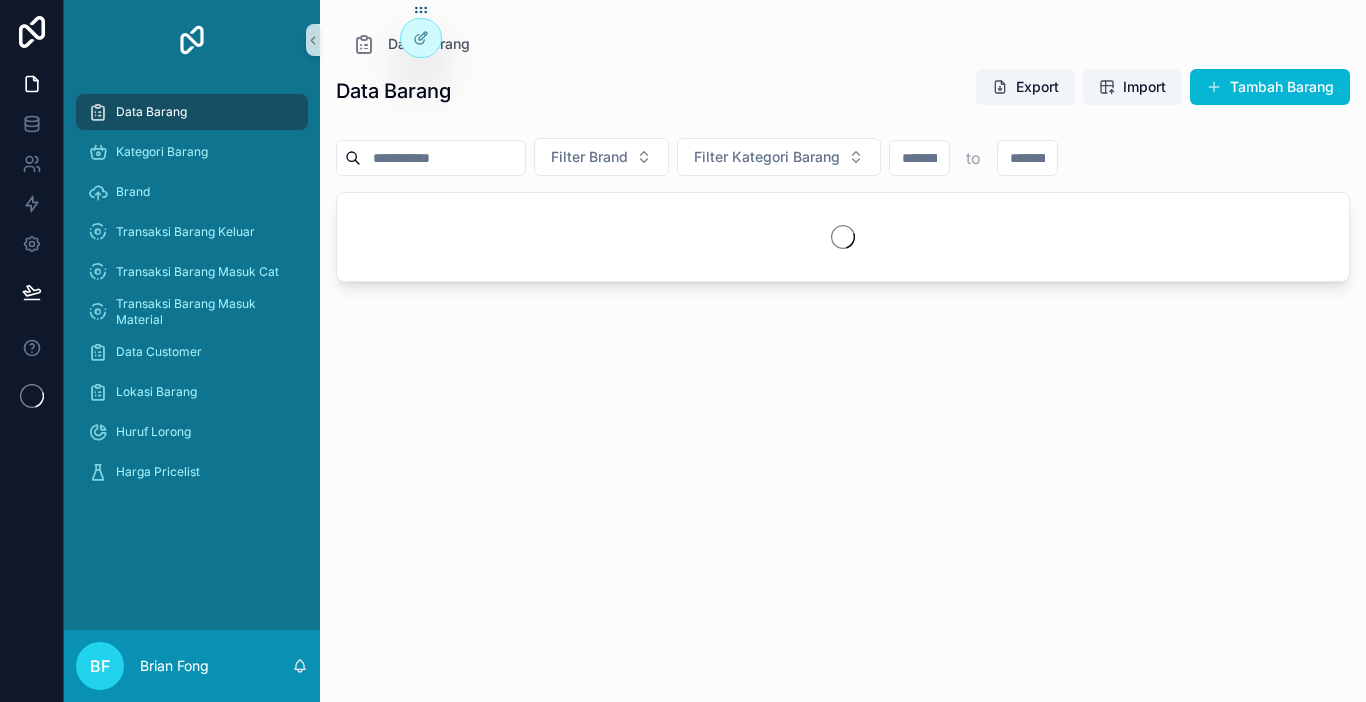scroll, scrollTop: 0, scrollLeft: 0, axis: both 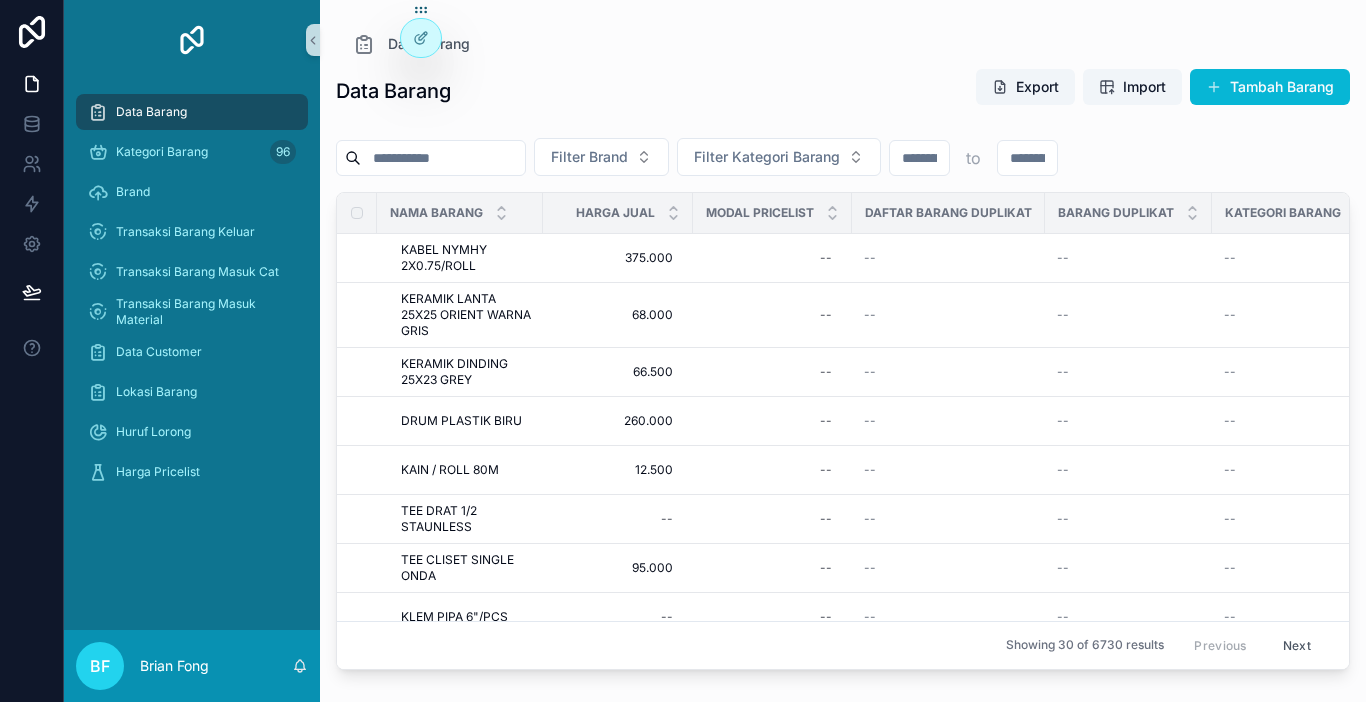 click at bounding box center (443, 158) 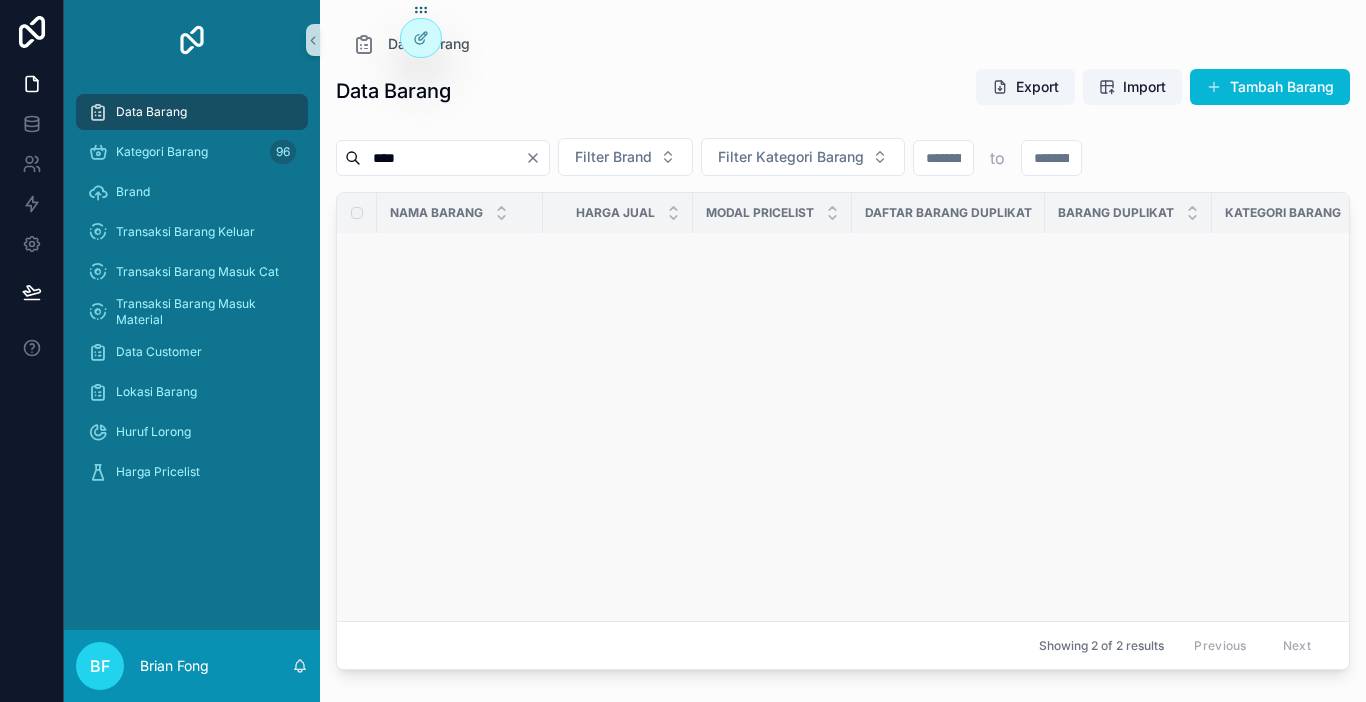 scroll, scrollTop: 600, scrollLeft: 0, axis: vertical 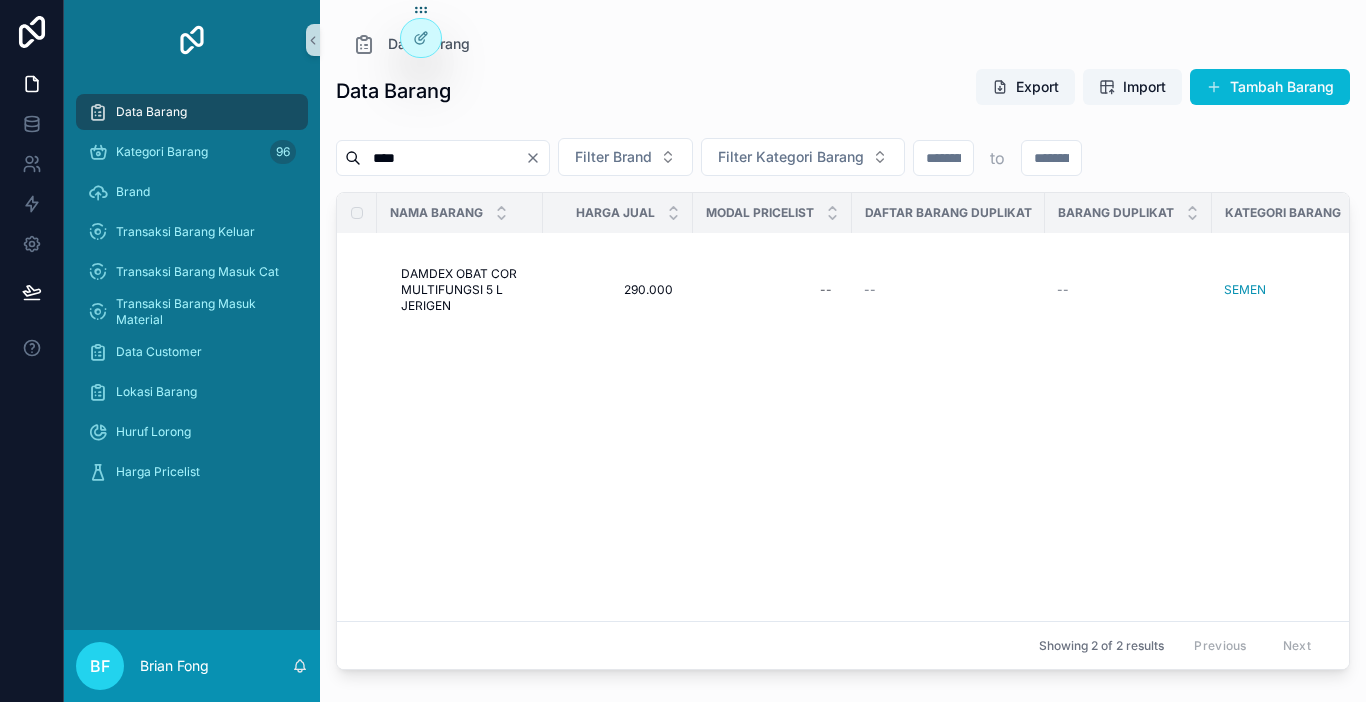 type on "****" 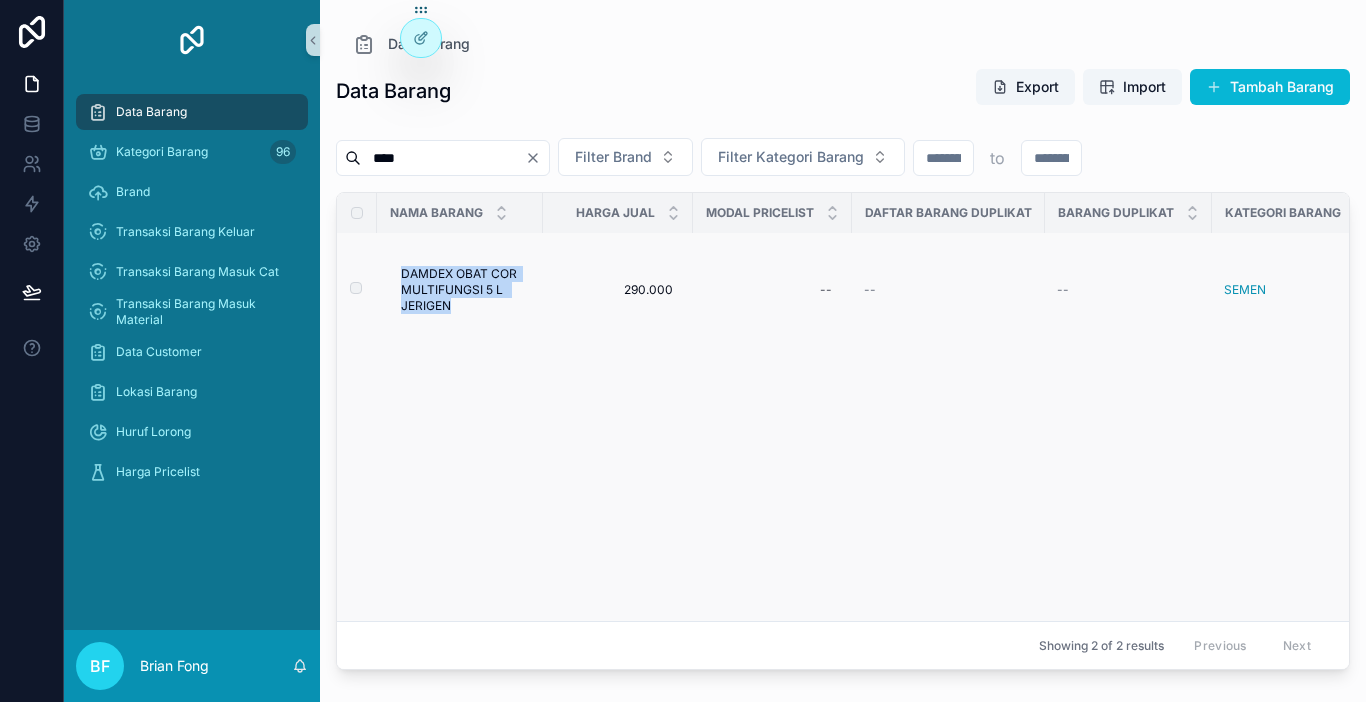 drag, startPoint x: 401, startPoint y: 313, endPoint x: 470, endPoint y: 356, distance: 81.3019 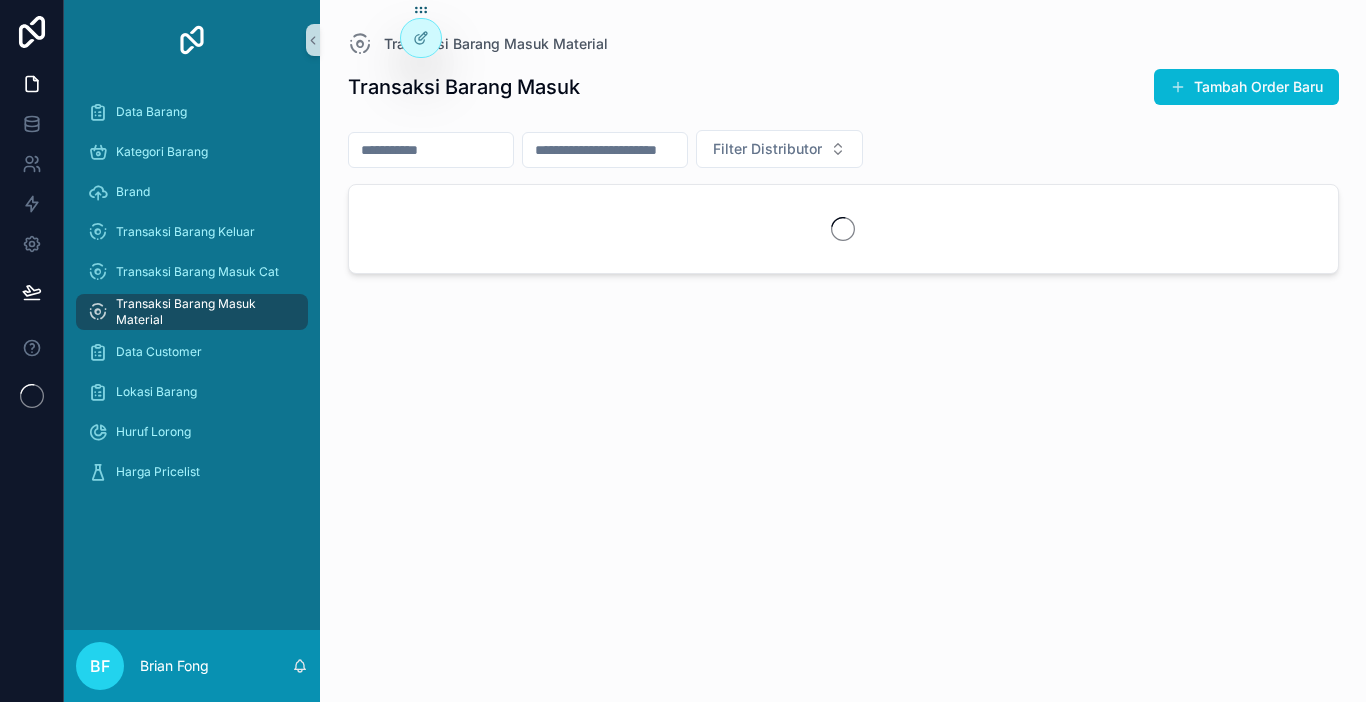 scroll, scrollTop: 0, scrollLeft: 0, axis: both 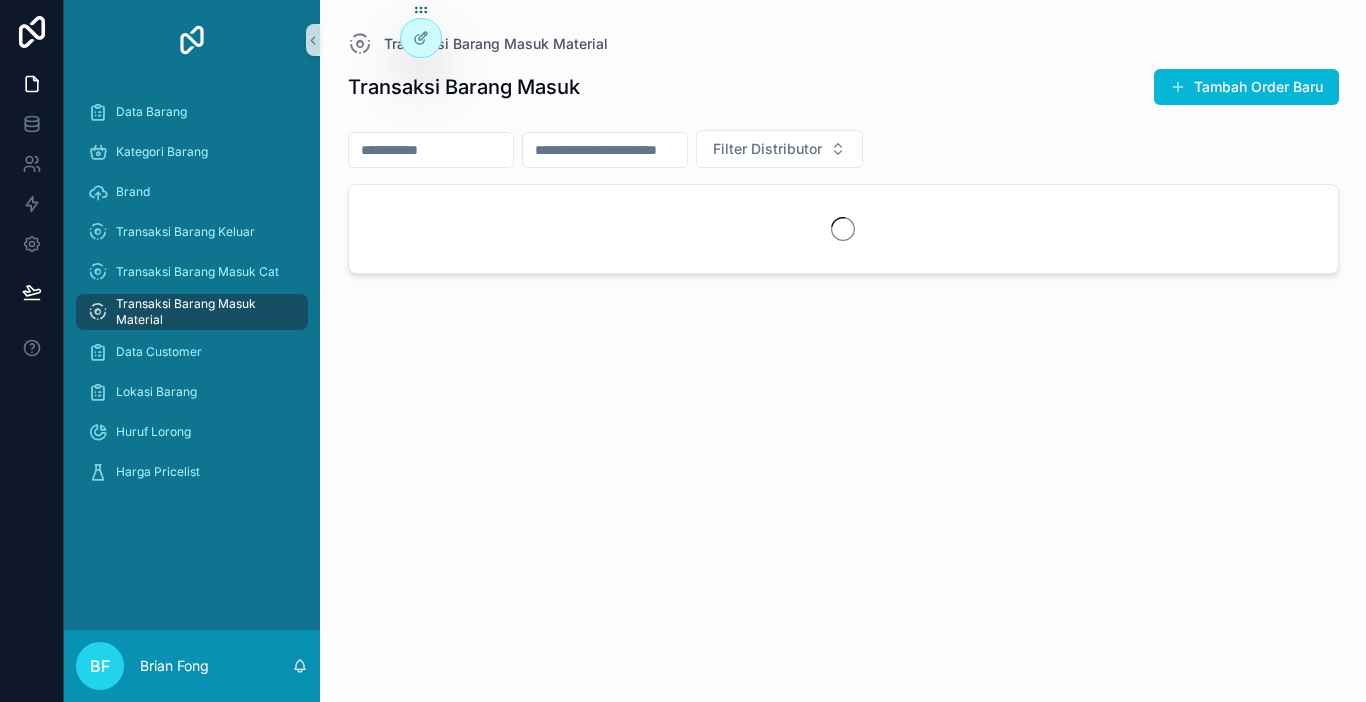 click at bounding box center [431, 150] 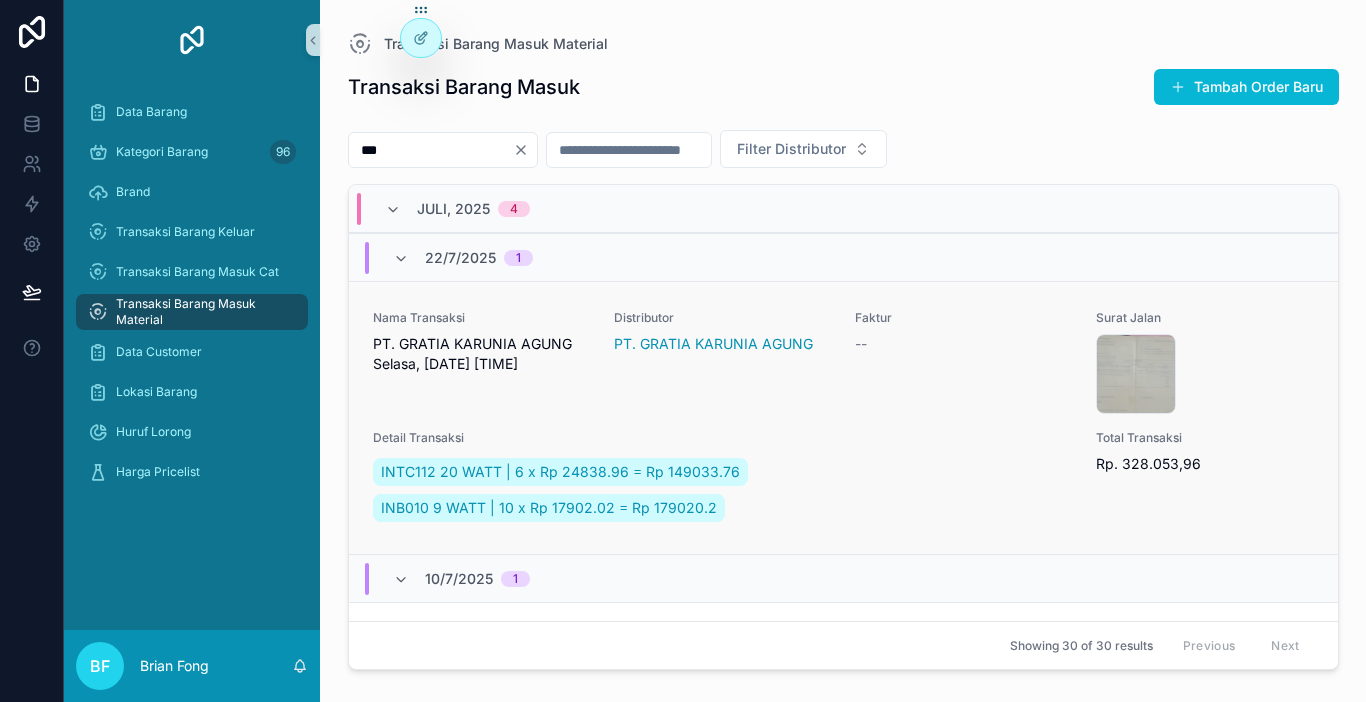 type on "***" 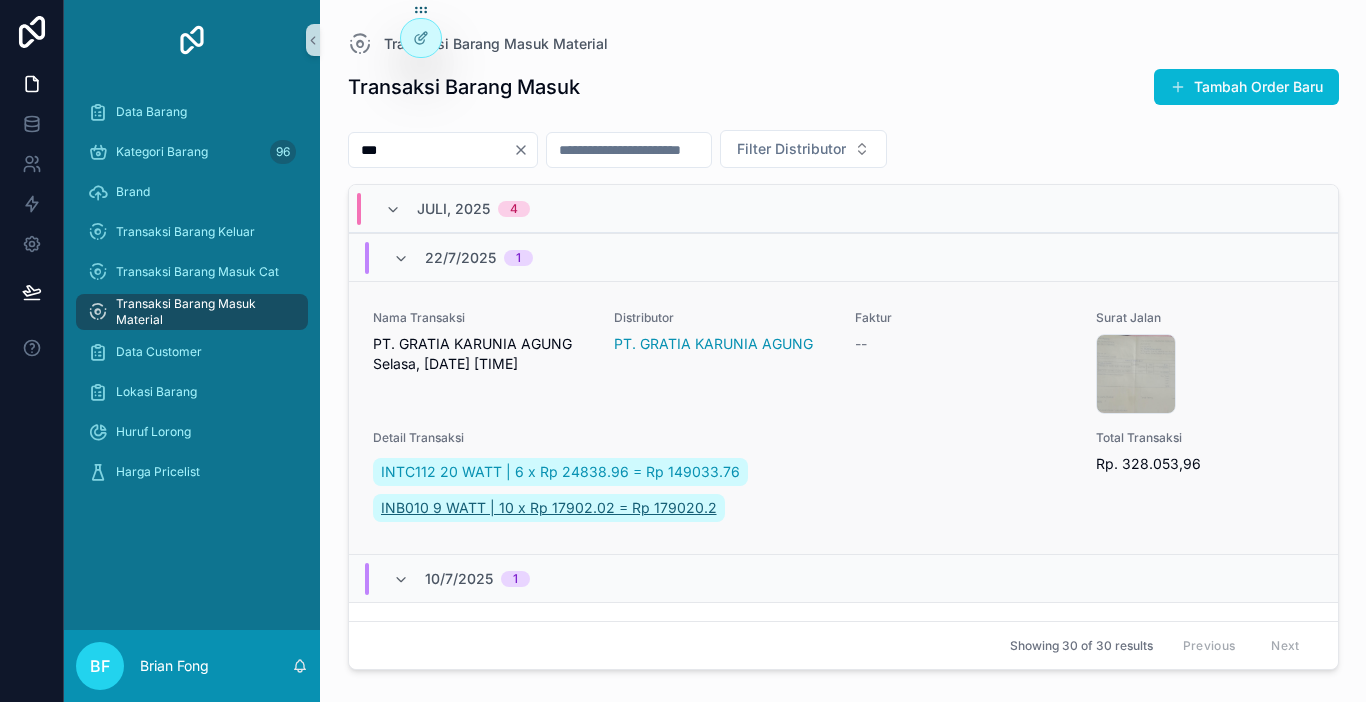 click on "INB010 9 WATT | 10 x Rp 17902.02 = Rp 179020.2" at bounding box center [549, 508] 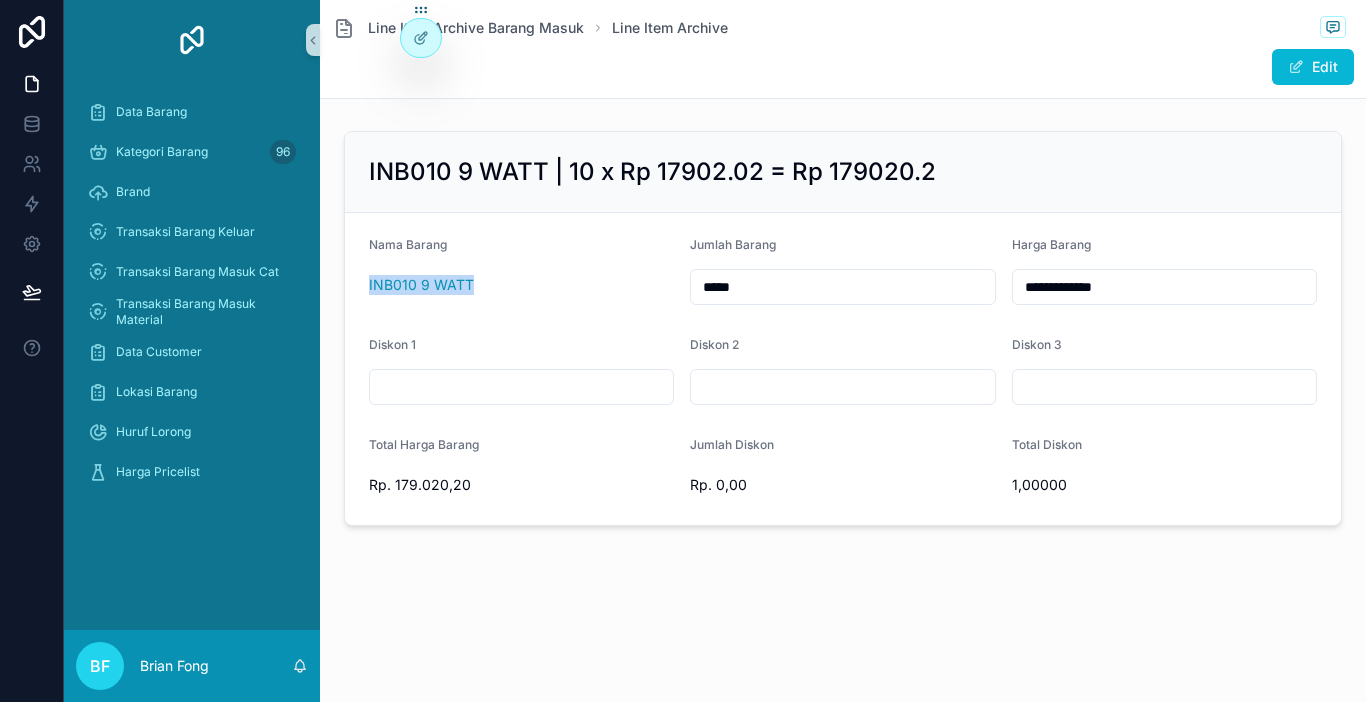 drag, startPoint x: 364, startPoint y: 279, endPoint x: 499, endPoint y: 281, distance: 135.01482 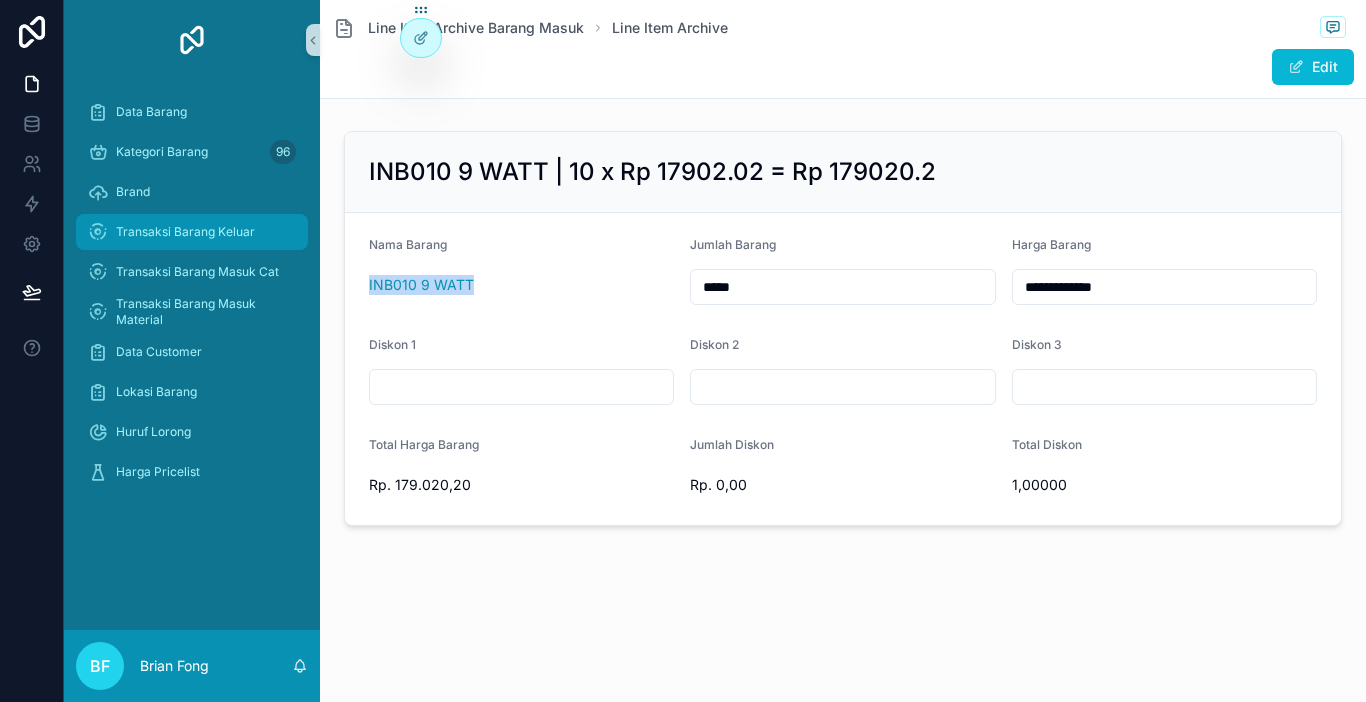 click on "Transaksi Barang Keluar" at bounding box center (185, 232) 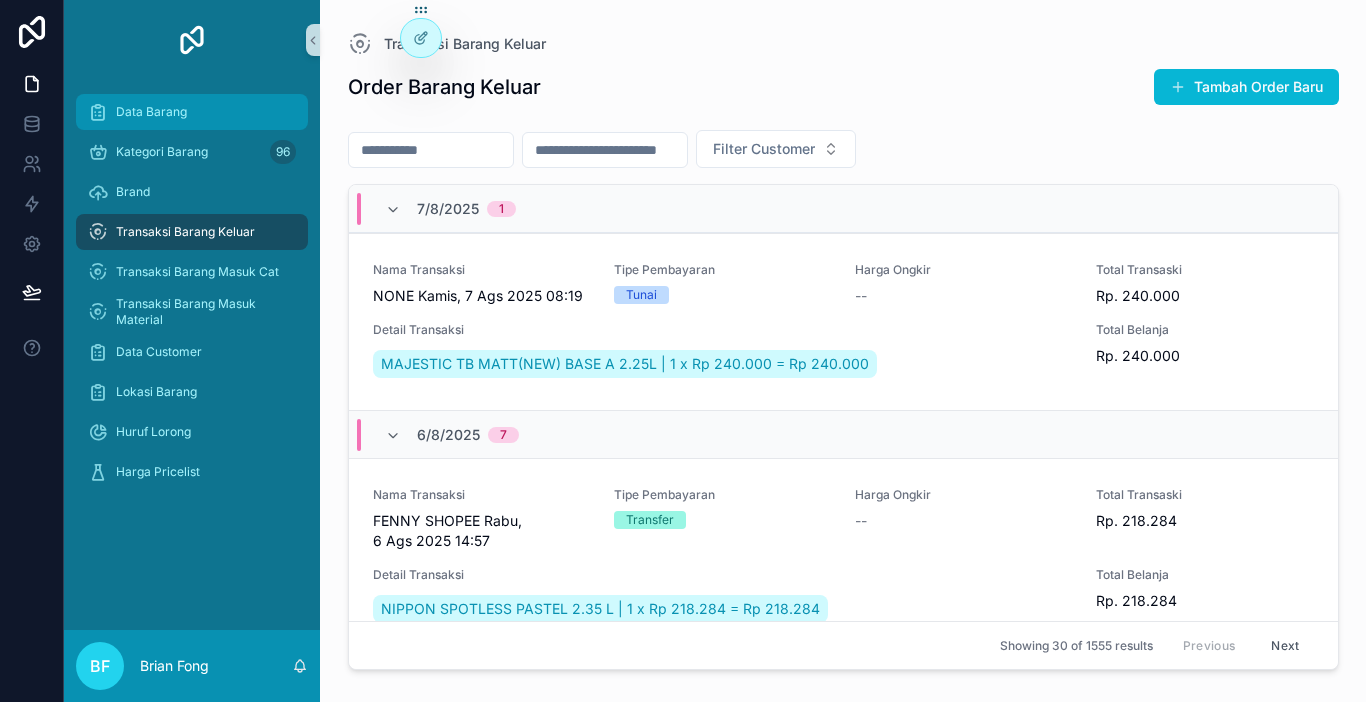 click on "Data Barang" at bounding box center (192, 112) 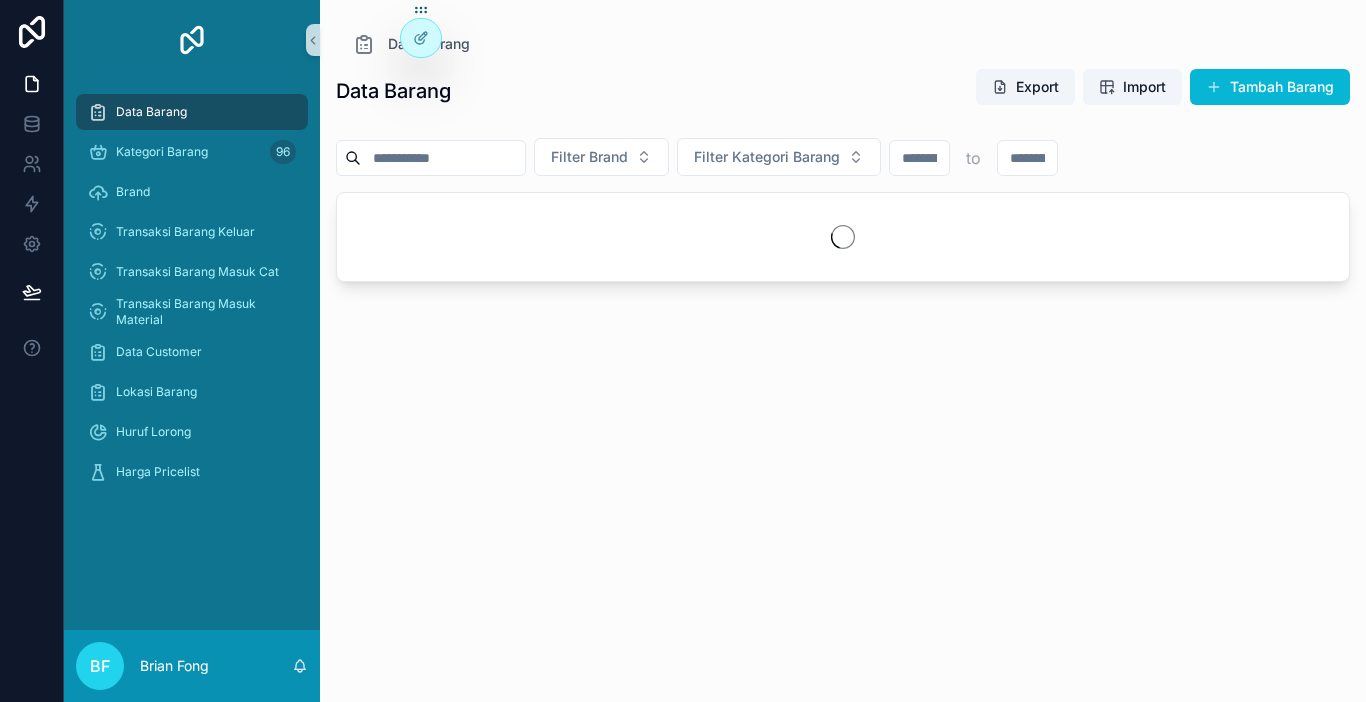 click at bounding box center (443, 158) 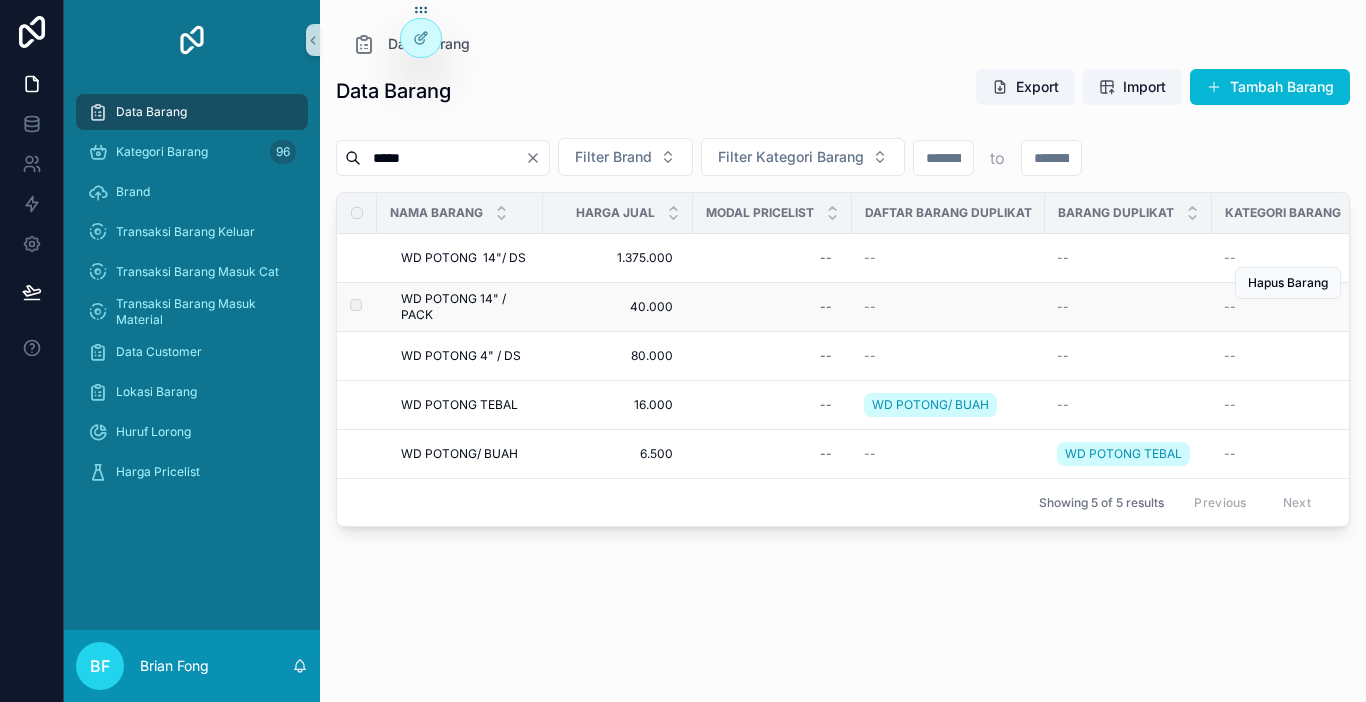 type on "*****" 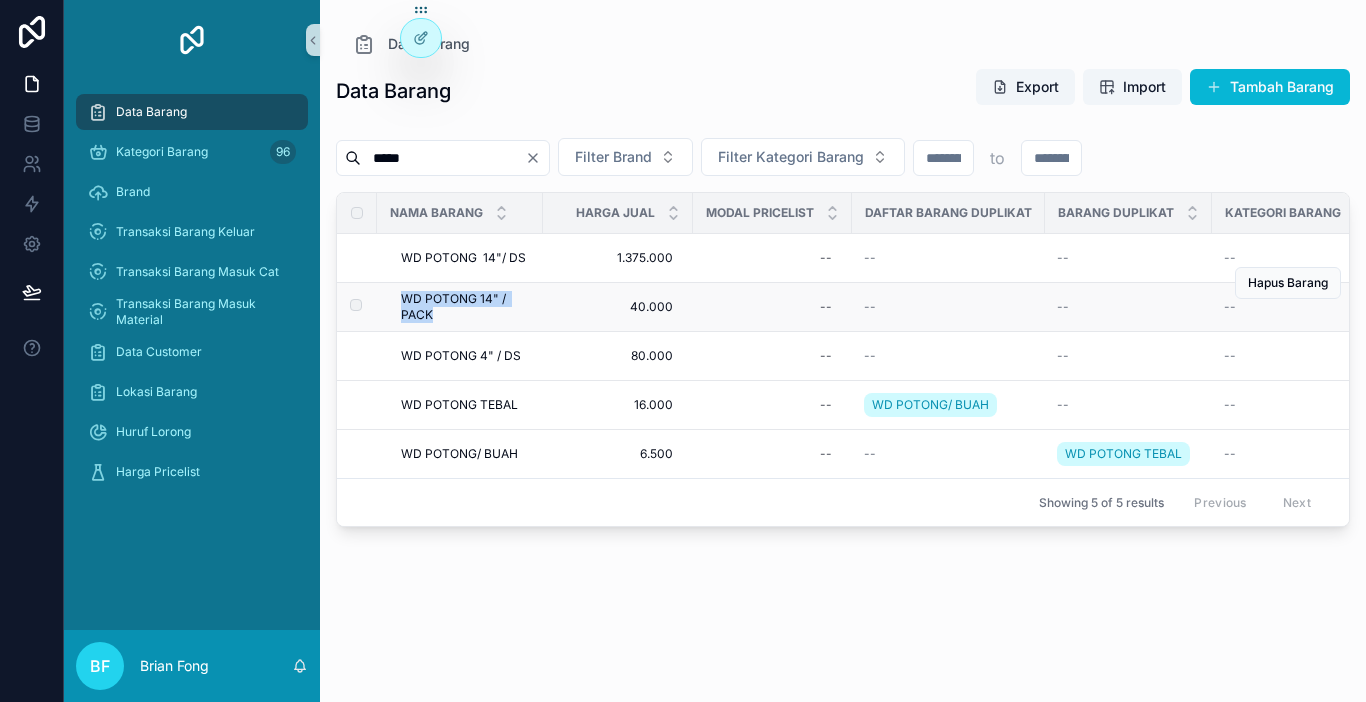 drag, startPoint x: 404, startPoint y: 283, endPoint x: 450, endPoint y: 315, distance: 56.0357 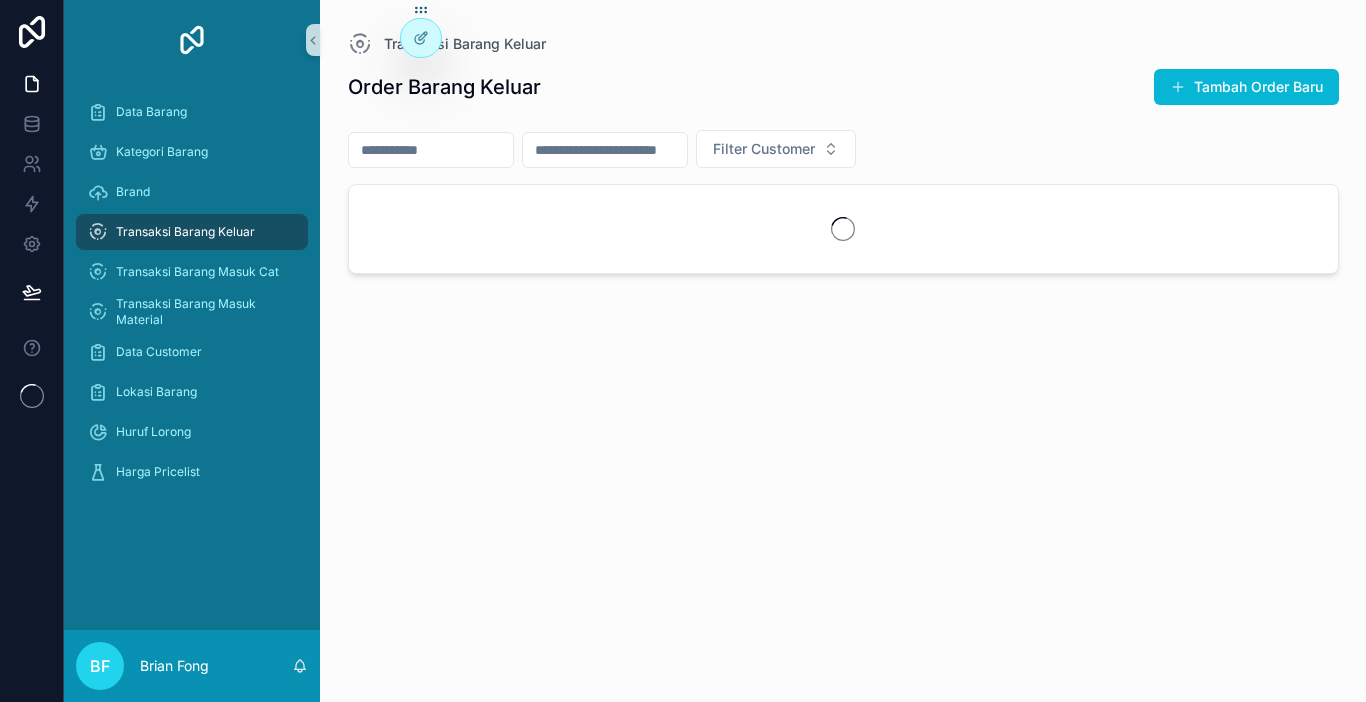 scroll, scrollTop: 0, scrollLeft: 0, axis: both 